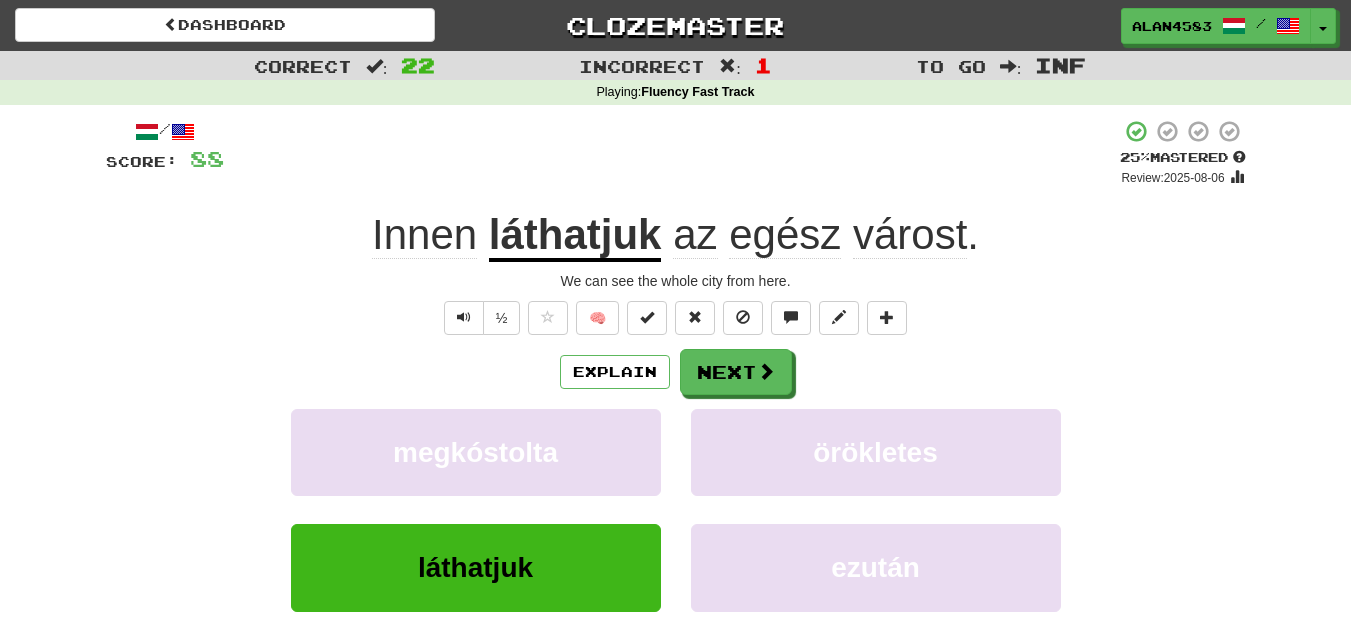 scroll, scrollTop: 0, scrollLeft: 0, axis: both 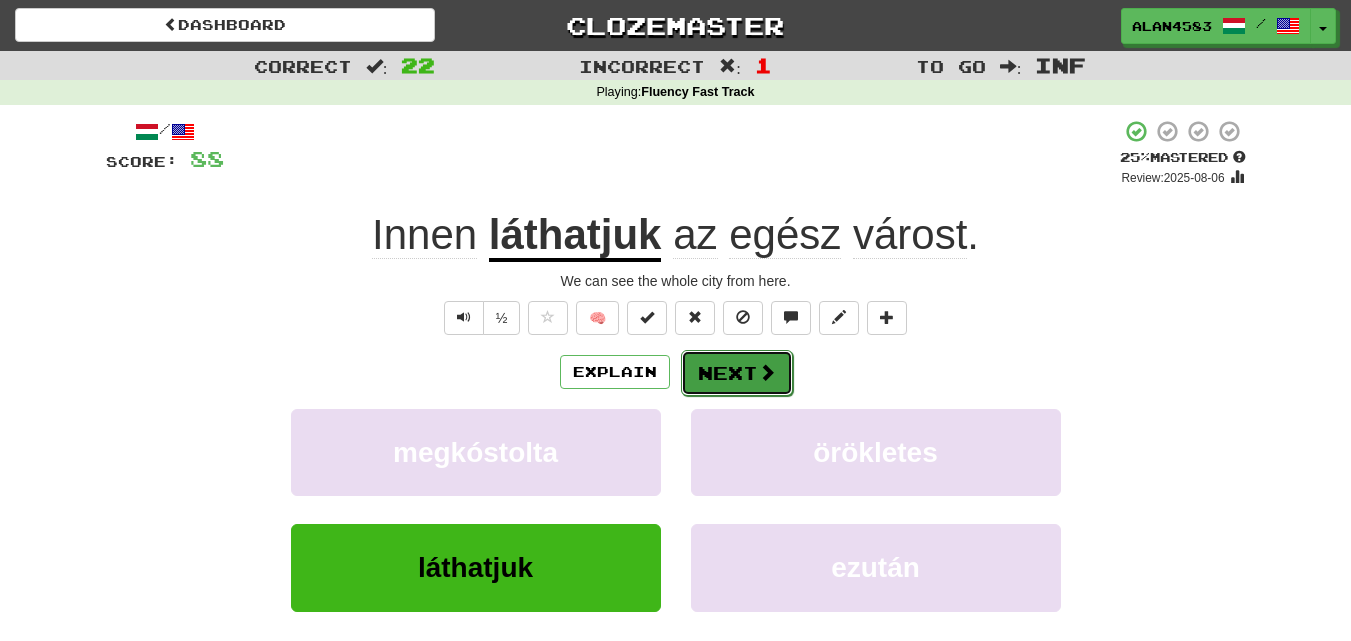 click on "Next" at bounding box center (737, 373) 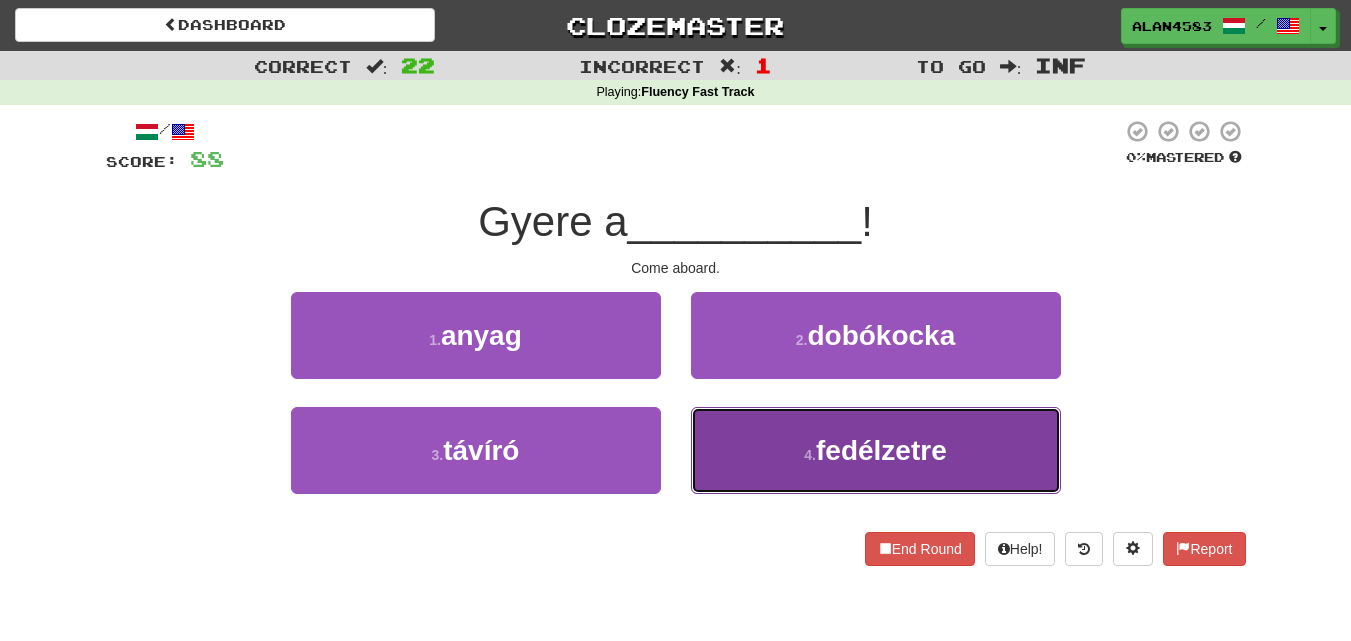 click on "fedélzetre" at bounding box center (881, 450) 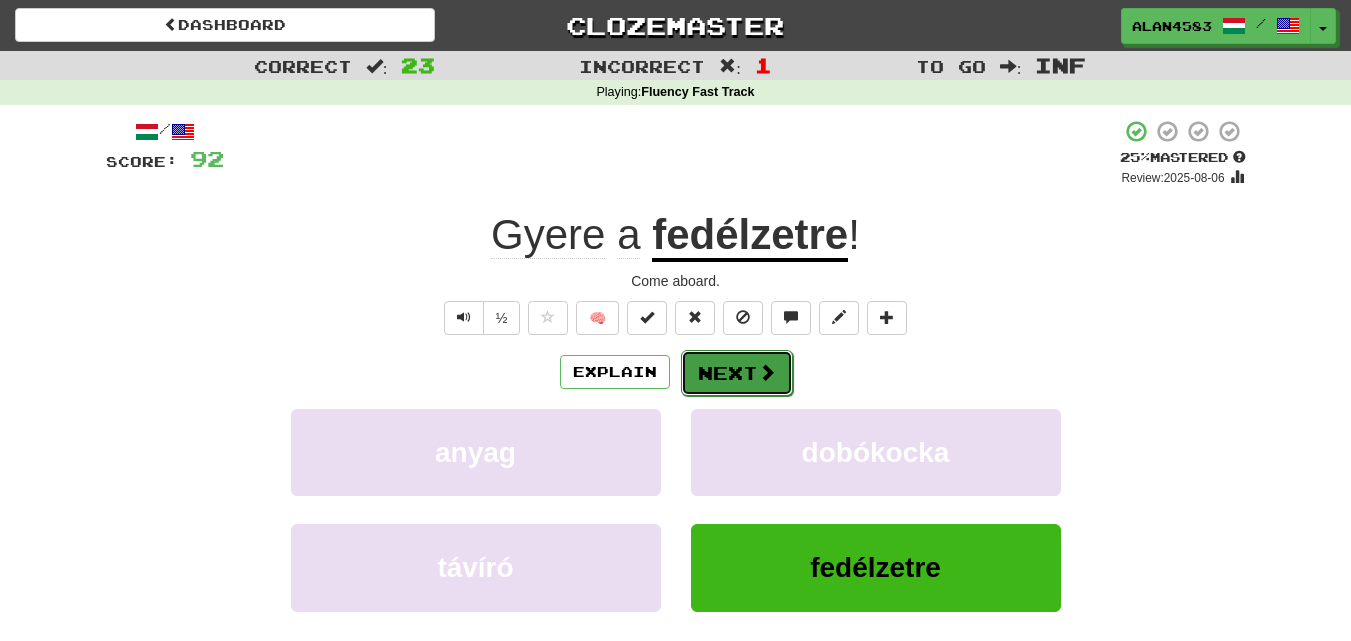 click on "Next" at bounding box center (737, 373) 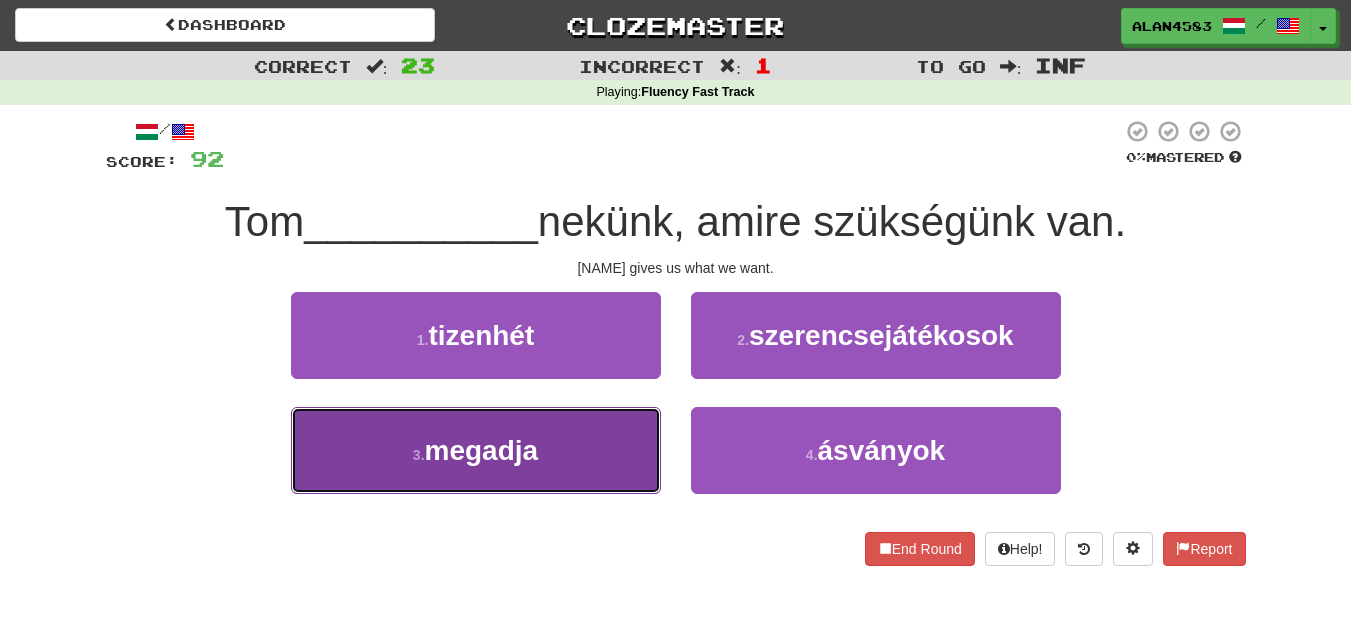 click on "3 .  megadja" at bounding box center [476, 450] 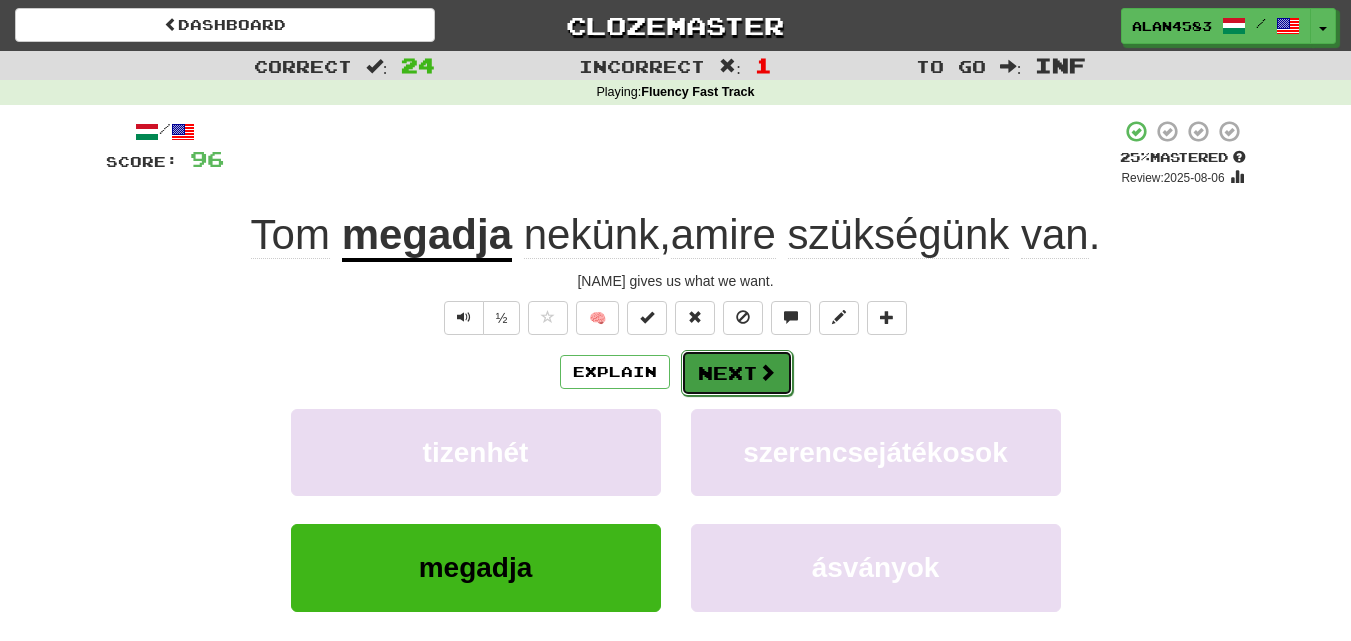 click on "Next" at bounding box center (737, 373) 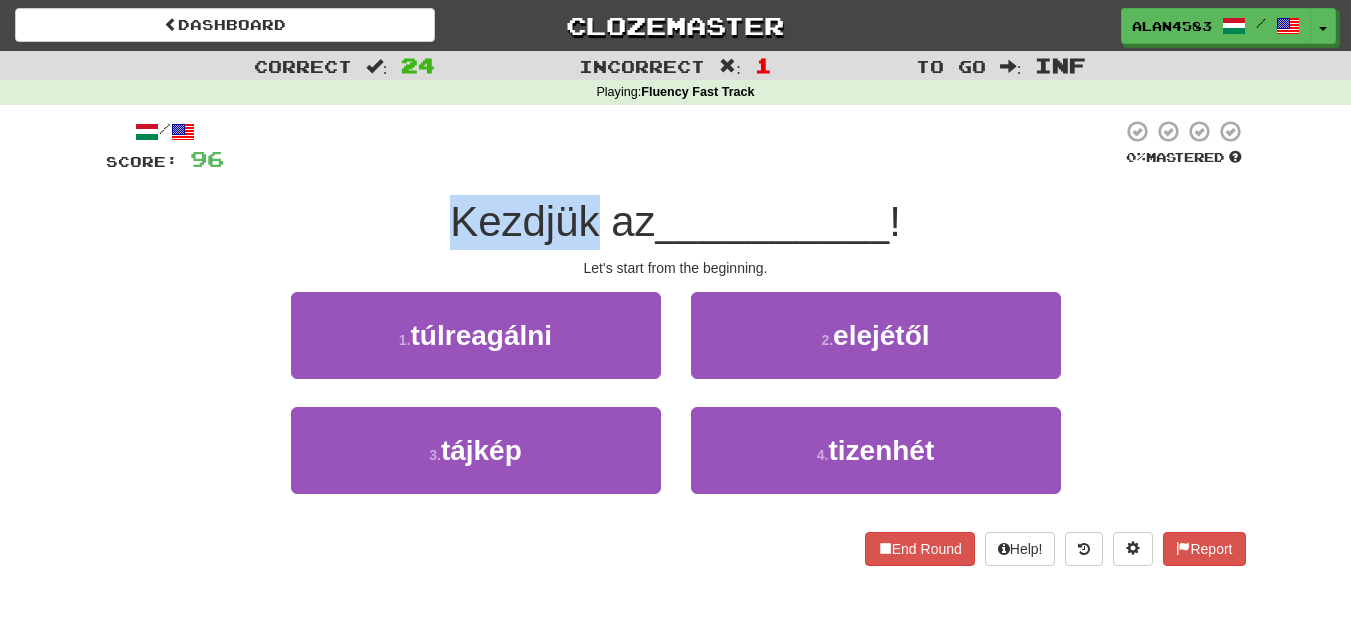 drag, startPoint x: 445, startPoint y: 218, endPoint x: 585, endPoint y: 210, distance: 140.22838 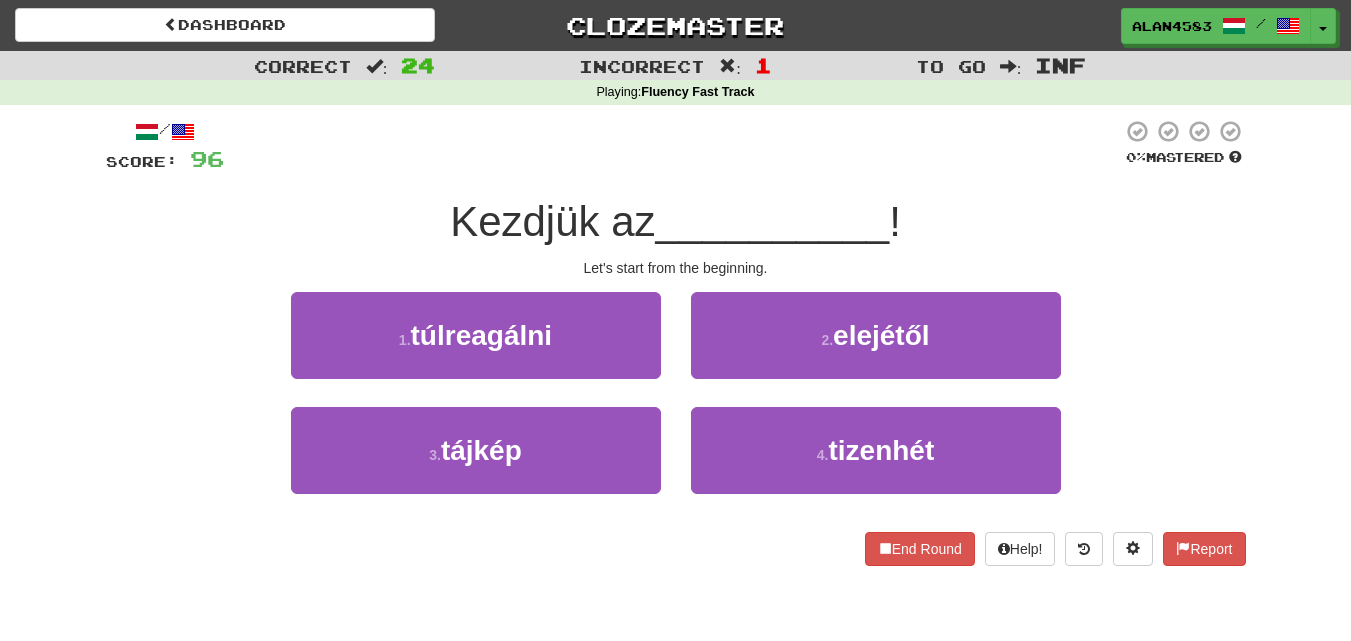 click at bounding box center [673, 146] 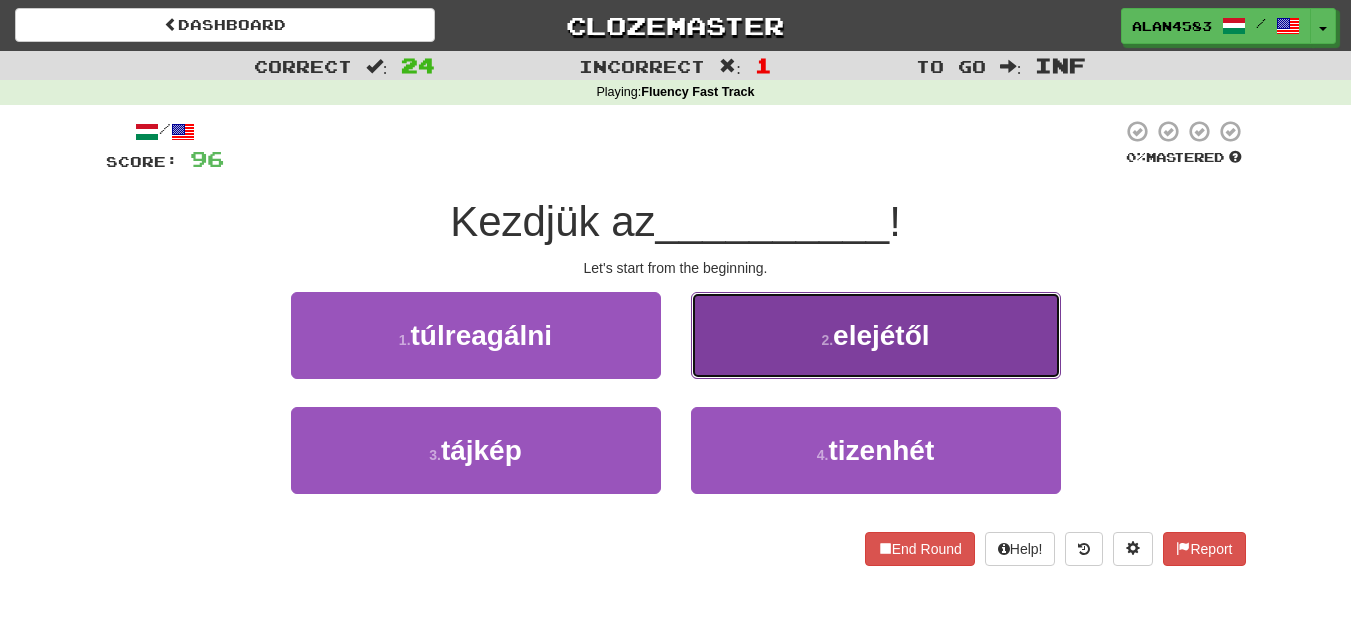 click on "2 . elejétől" at bounding box center [876, 335] 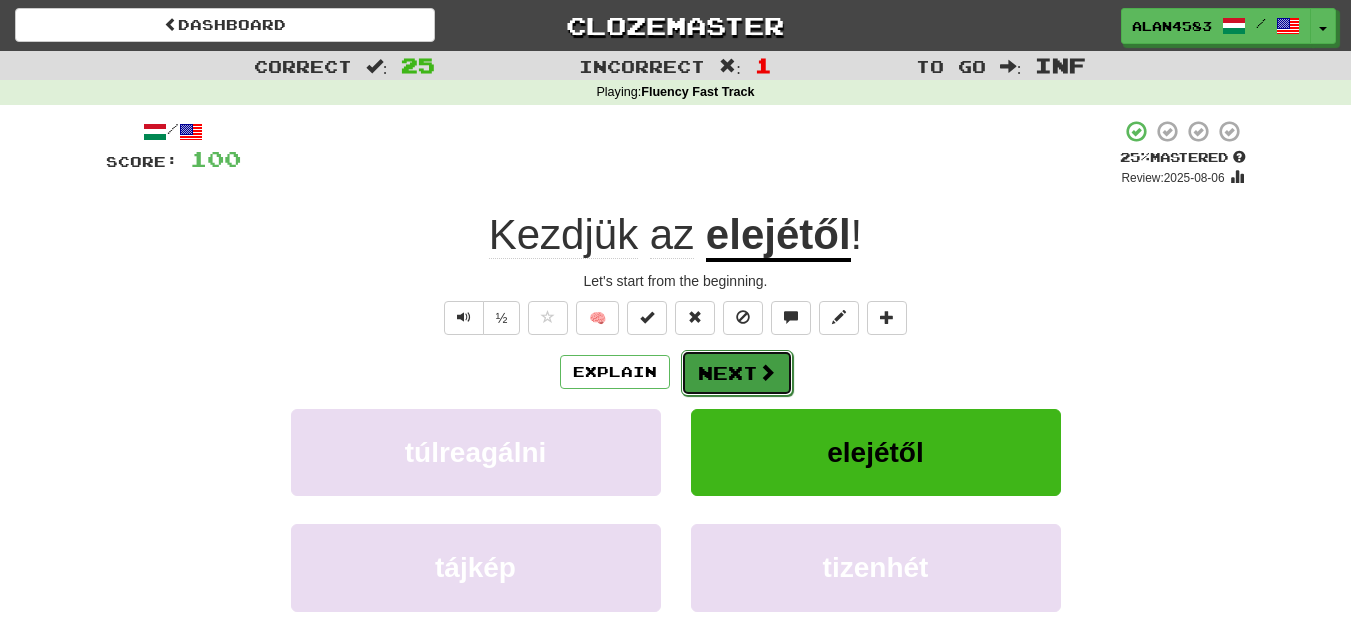 click on "Next" at bounding box center (737, 373) 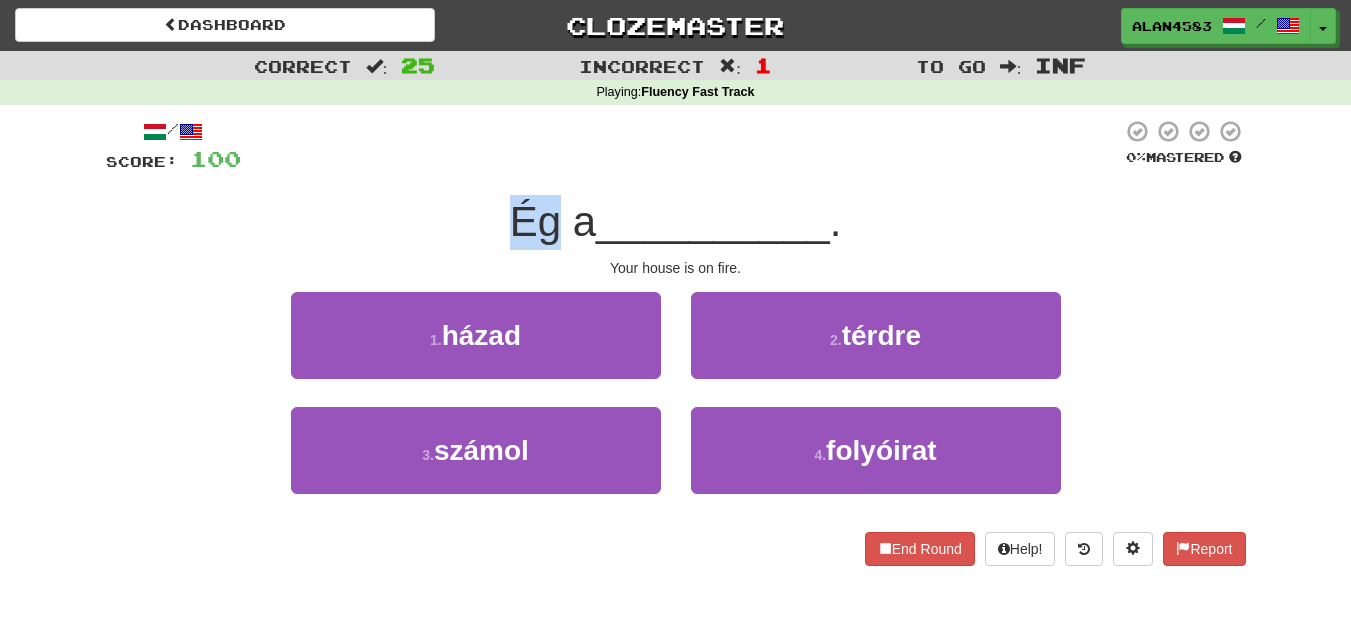 drag, startPoint x: 550, startPoint y: 202, endPoint x: 508, endPoint y: 203, distance: 42.0119 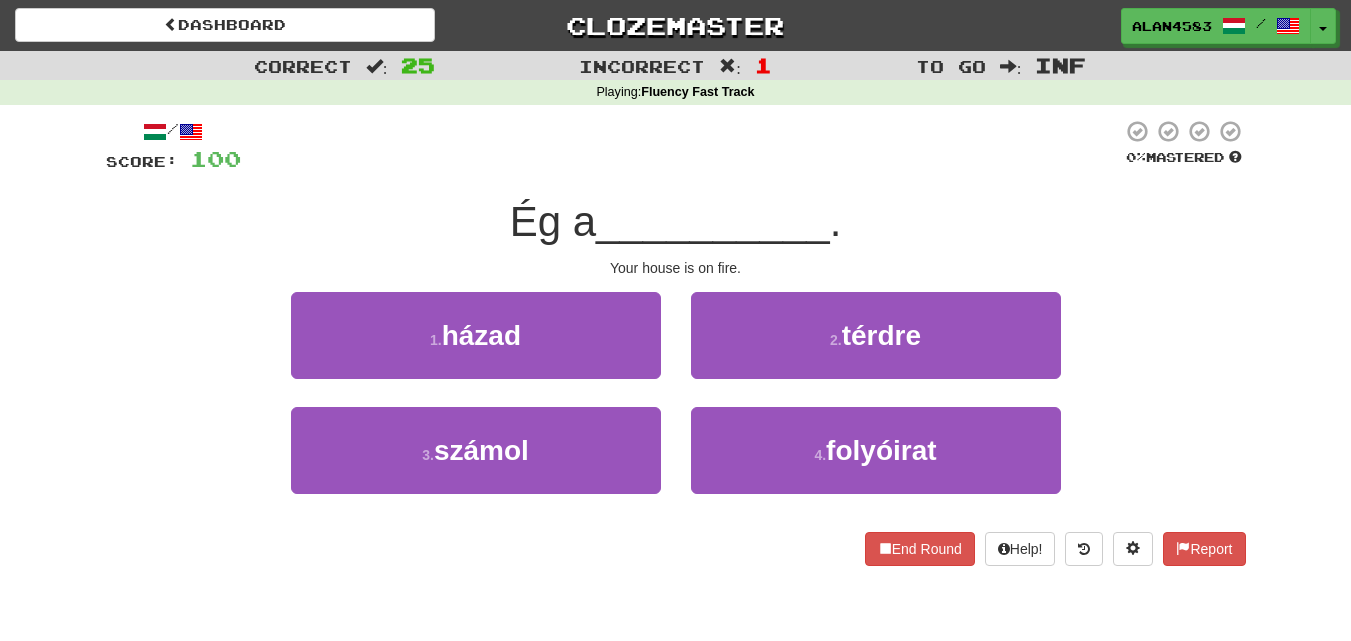 click at bounding box center (681, 146) 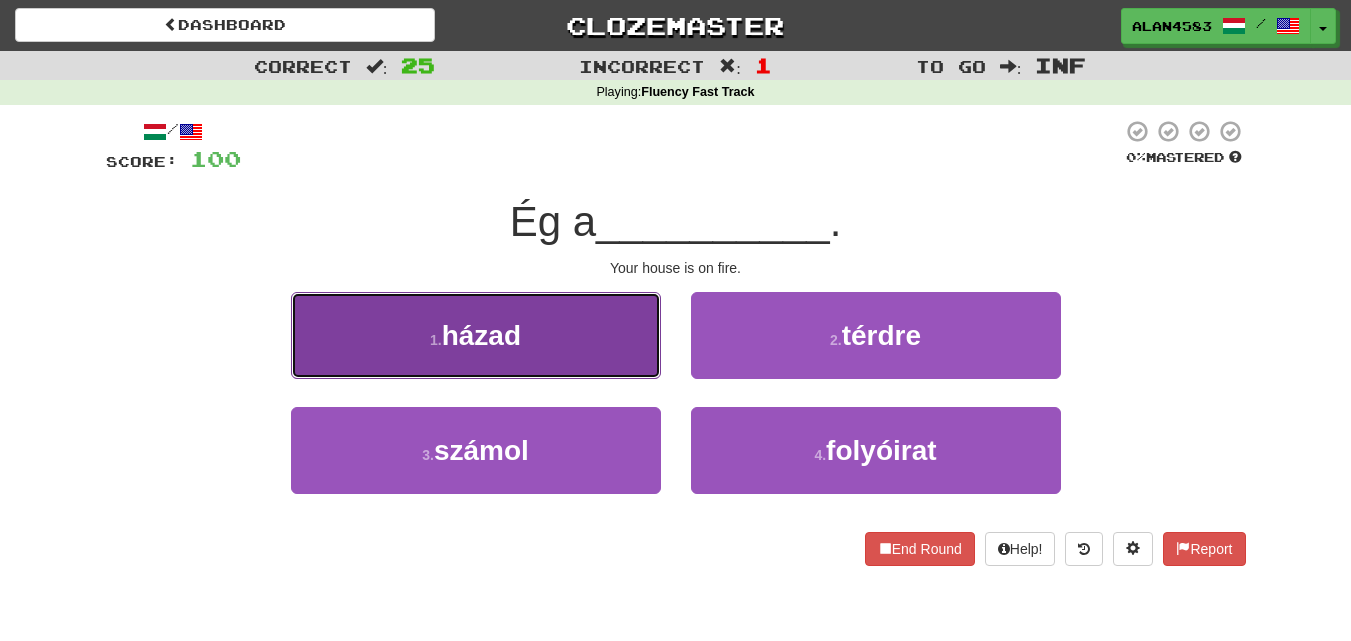 click on "házad" at bounding box center [481, 335] 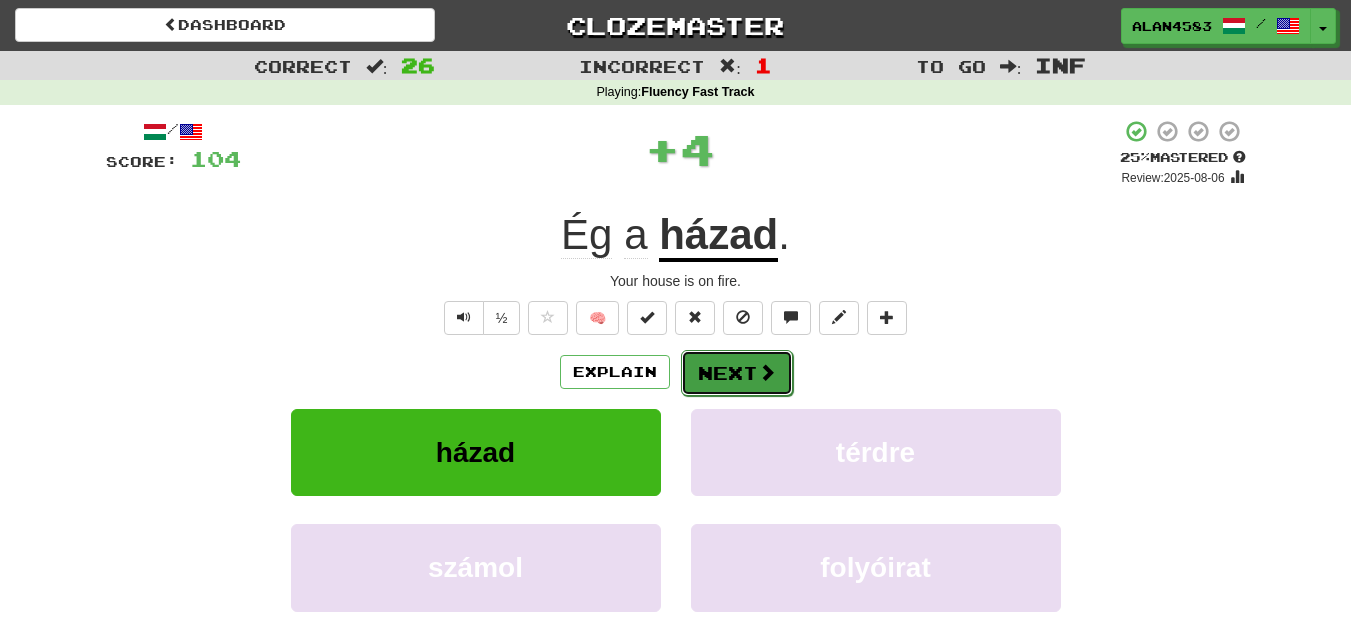 click on "Next" at bounding box center (737, 373) 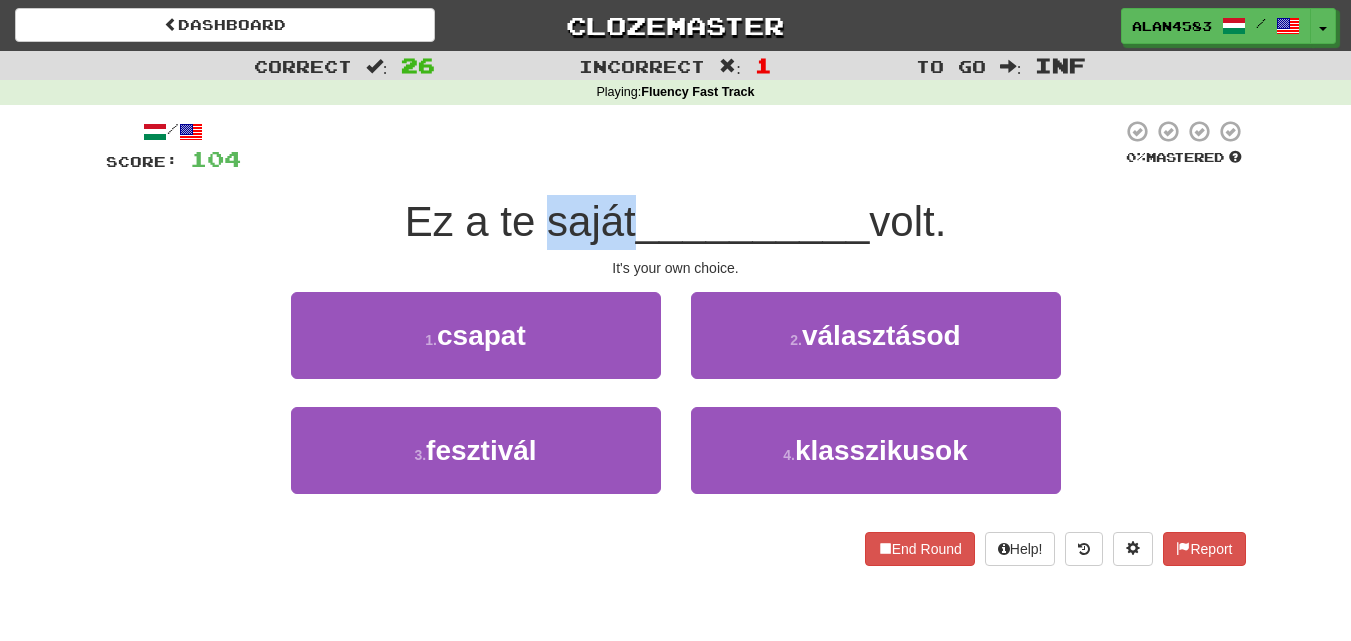 drag, startPoint x: 539, startPoint y: 217, endPoint x: 627, endPoint y: 208, distance: 88.45903 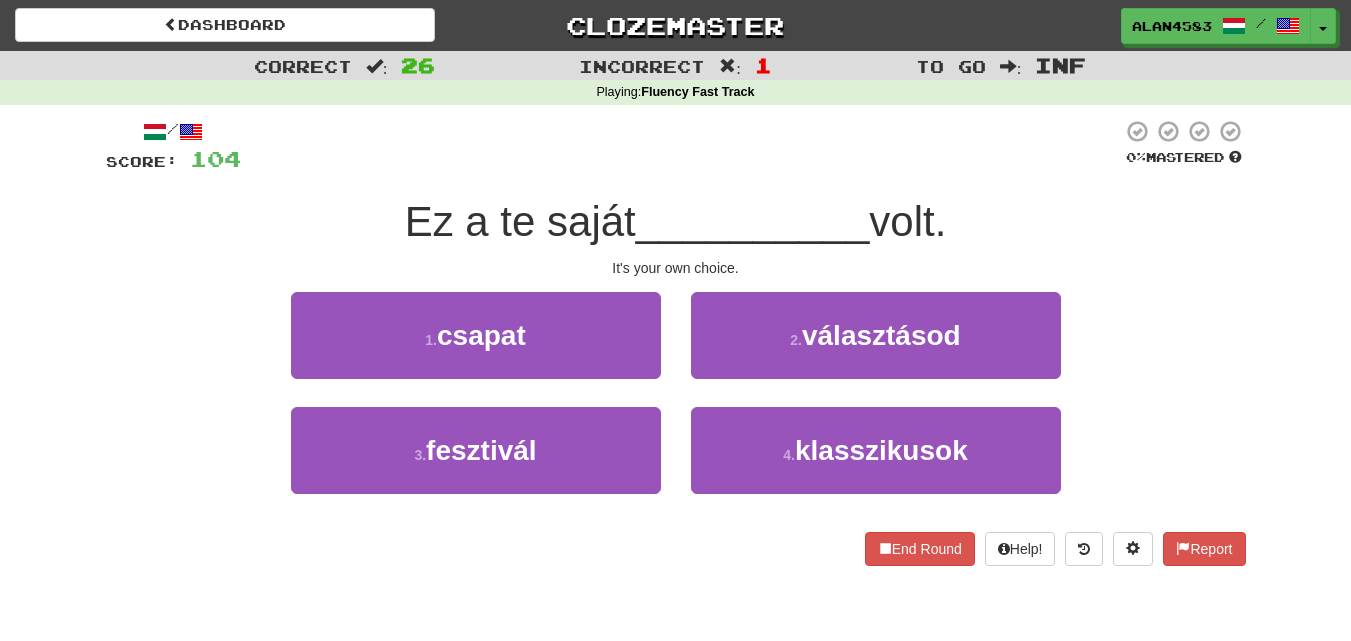 click at bounding box center (681, 146) 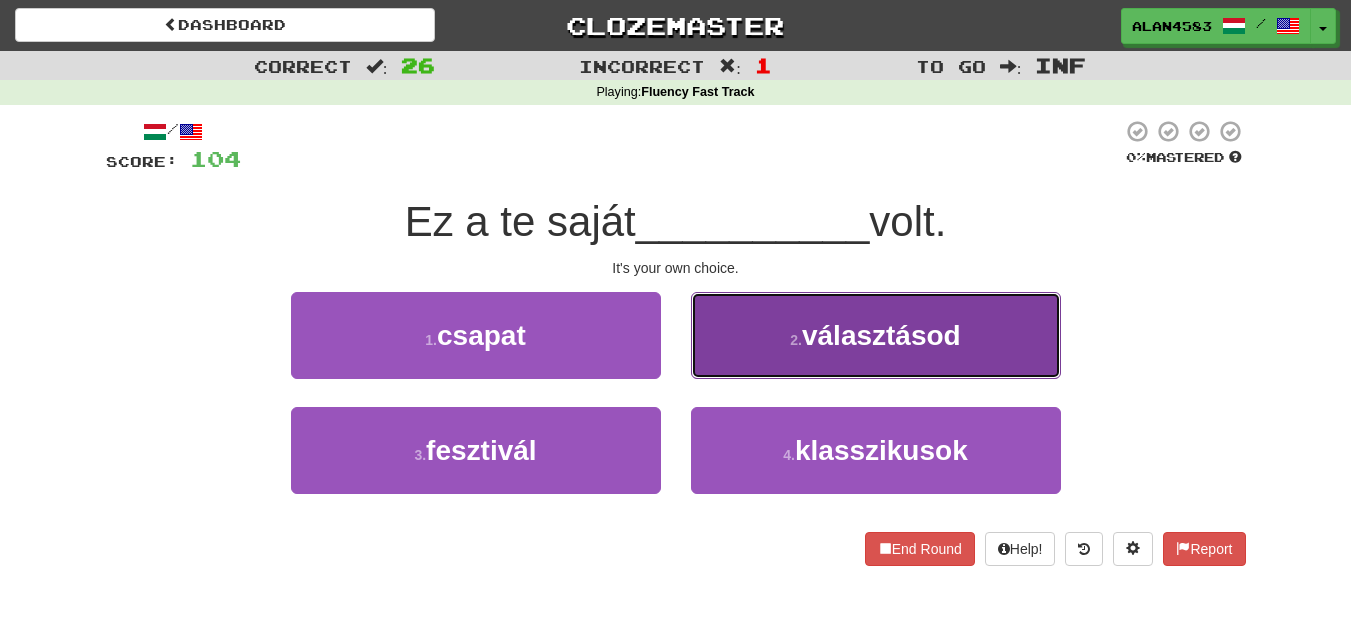 click on "választásod" at bounding box center (881, 335) 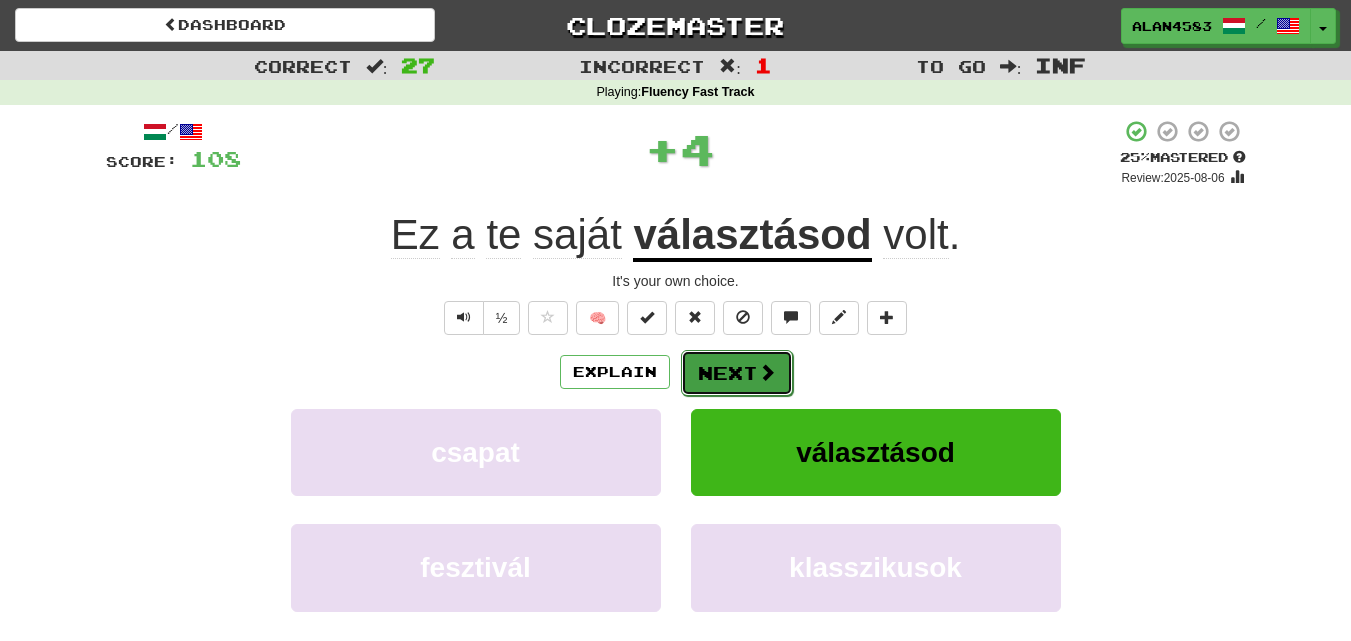 click on "Next" at bounding box center (737, 373) 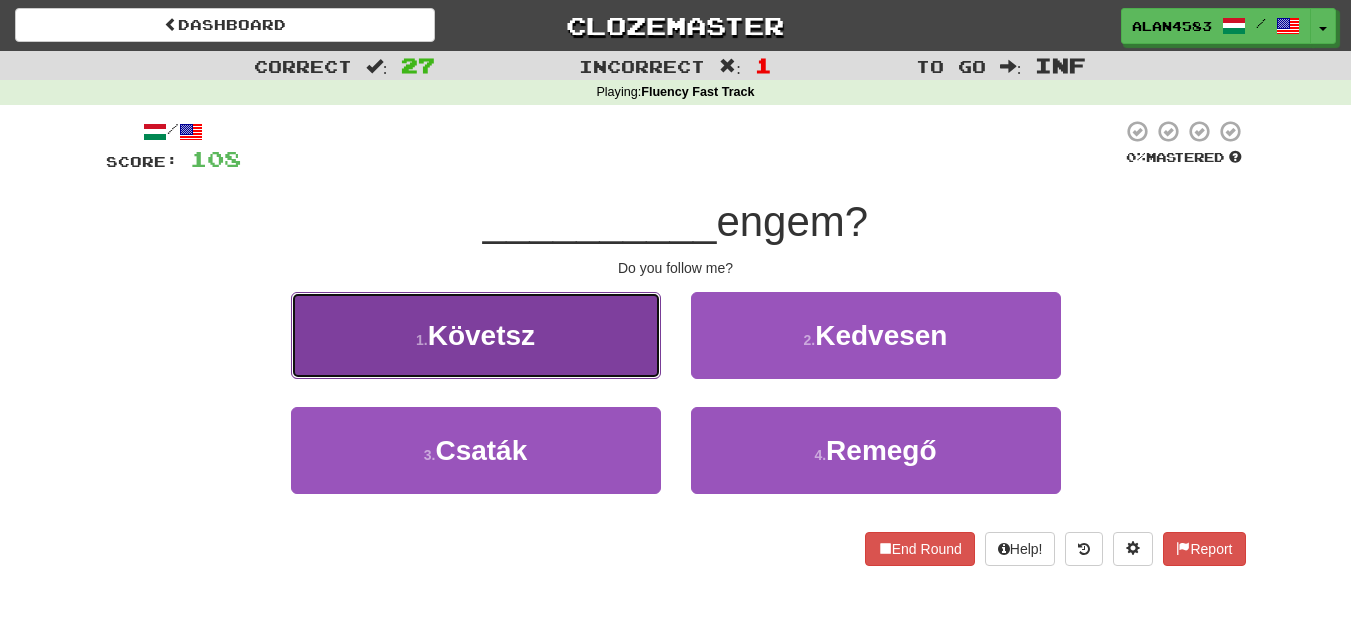 click on "1 . Követsz" at bounding box center (476, 335) 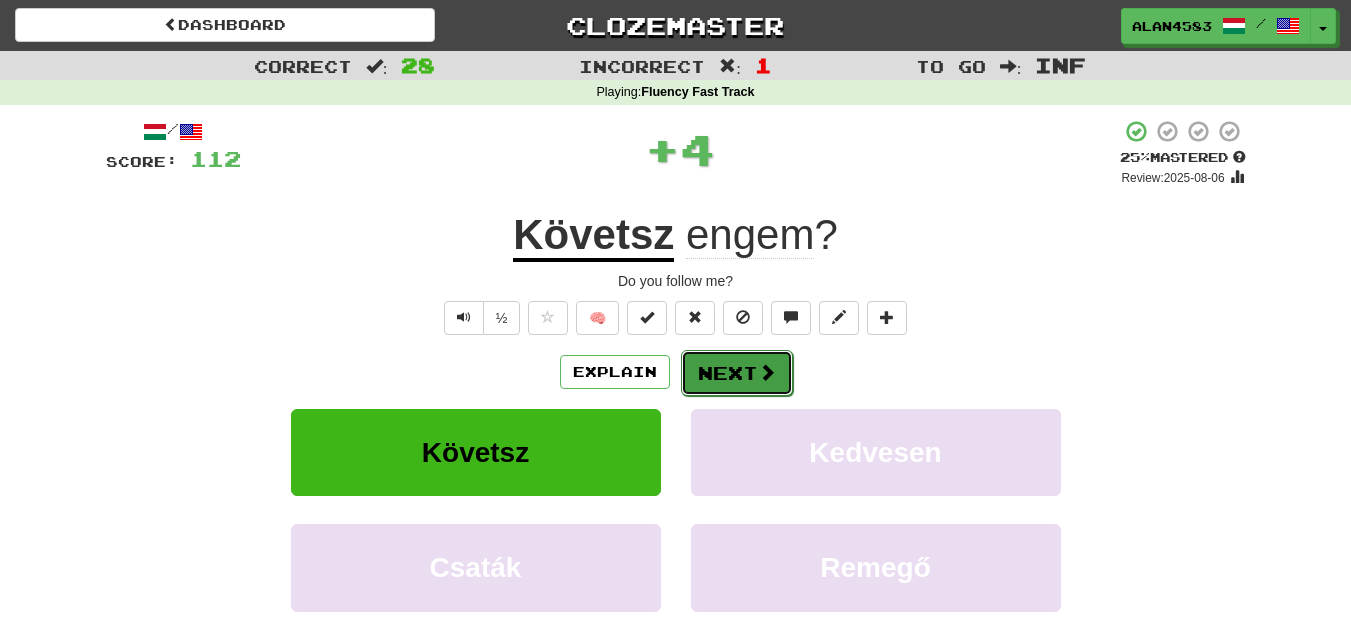 click on "Next" at bounding box center (737, 373) 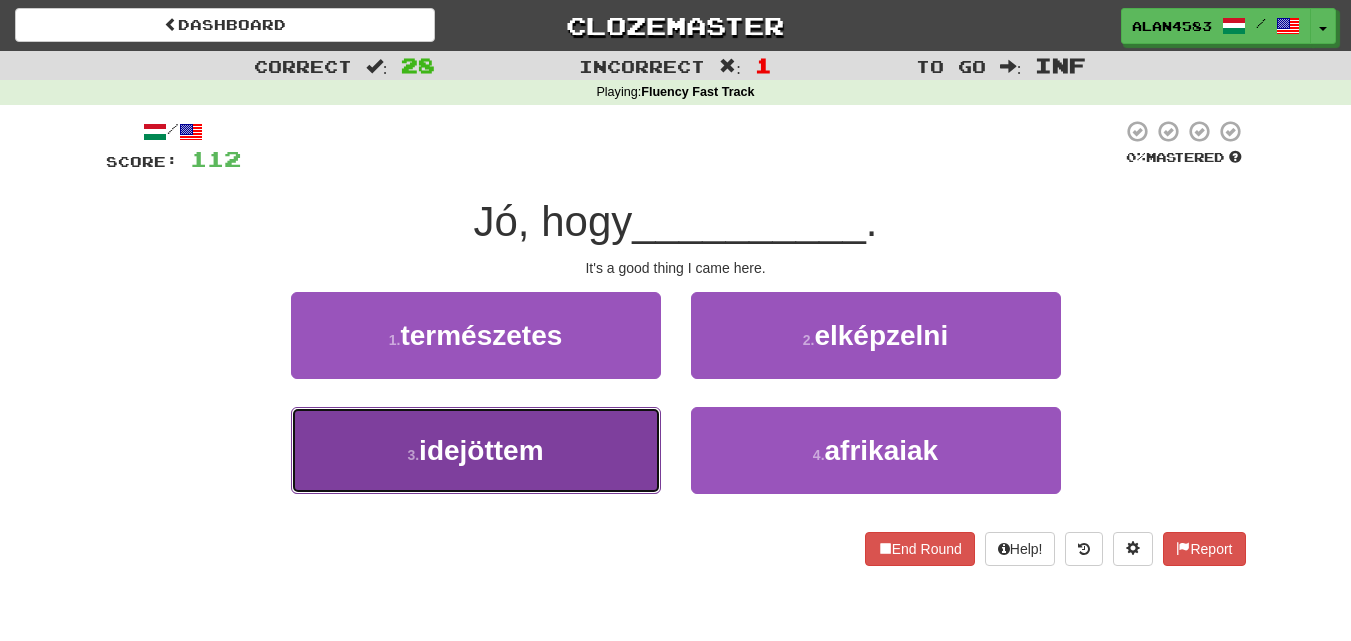 click on "3 .  idejöttem" at bounding box center (476, 450) 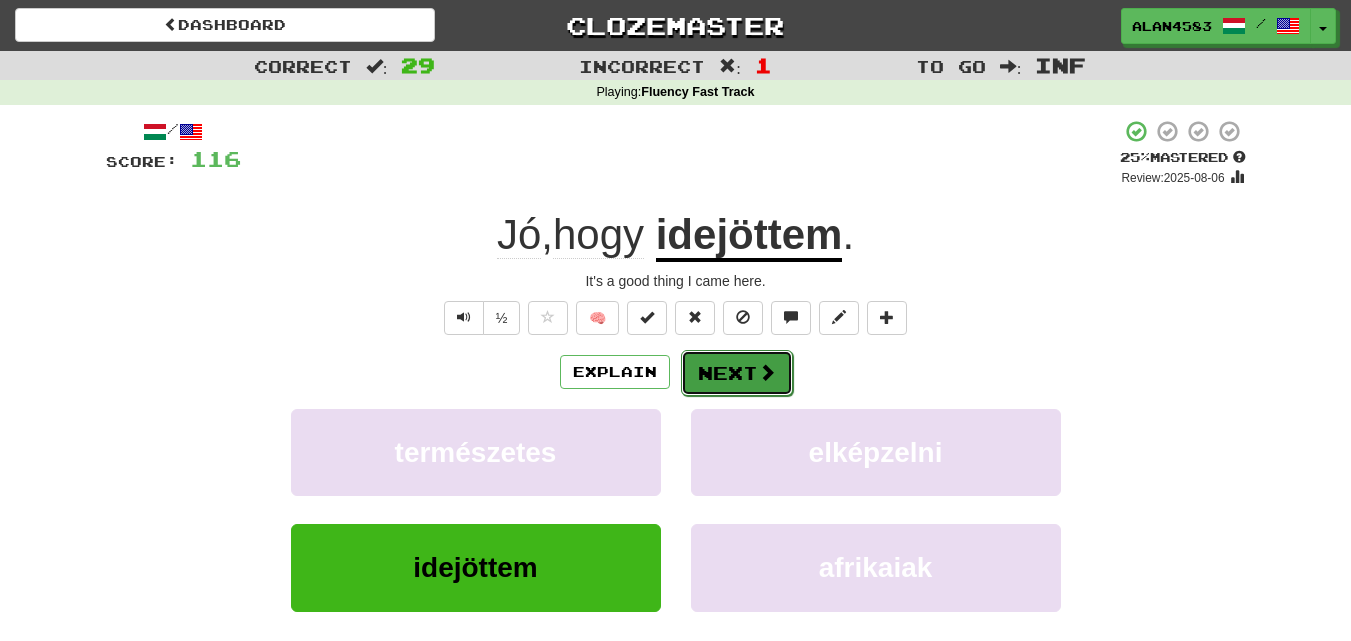 click on "Next" at bounding box center (737, 373) 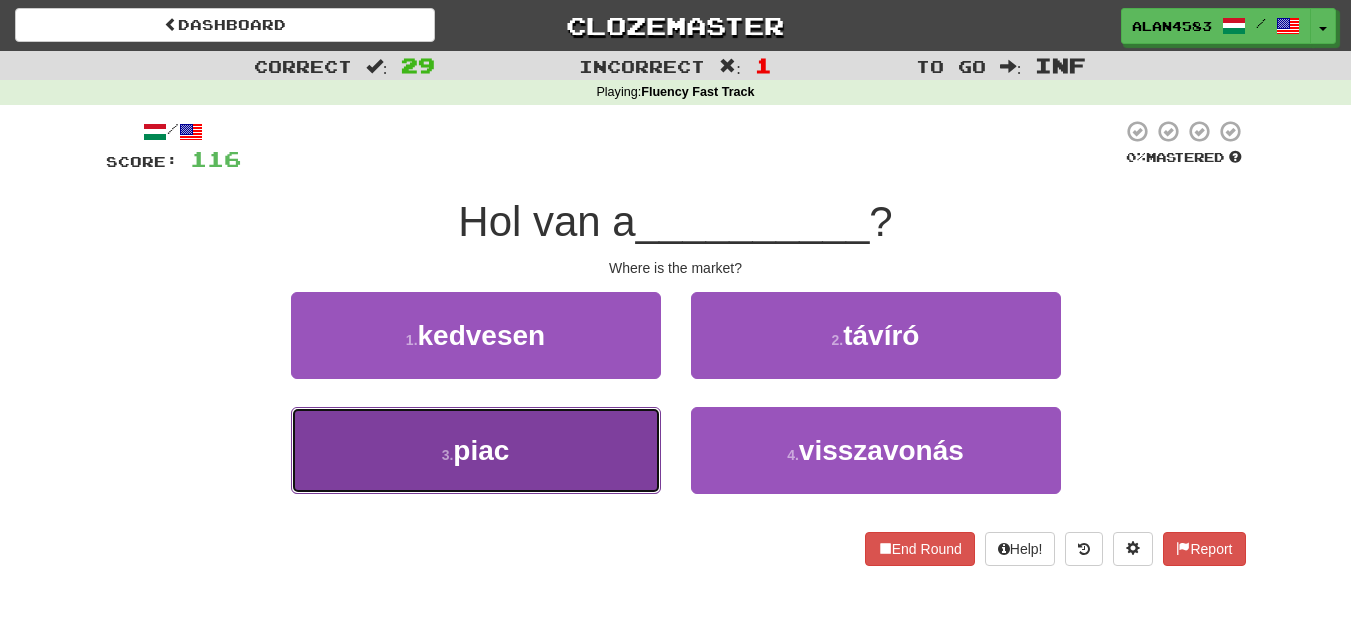 click on "3 .  piac" at bounding box center (476, 450) 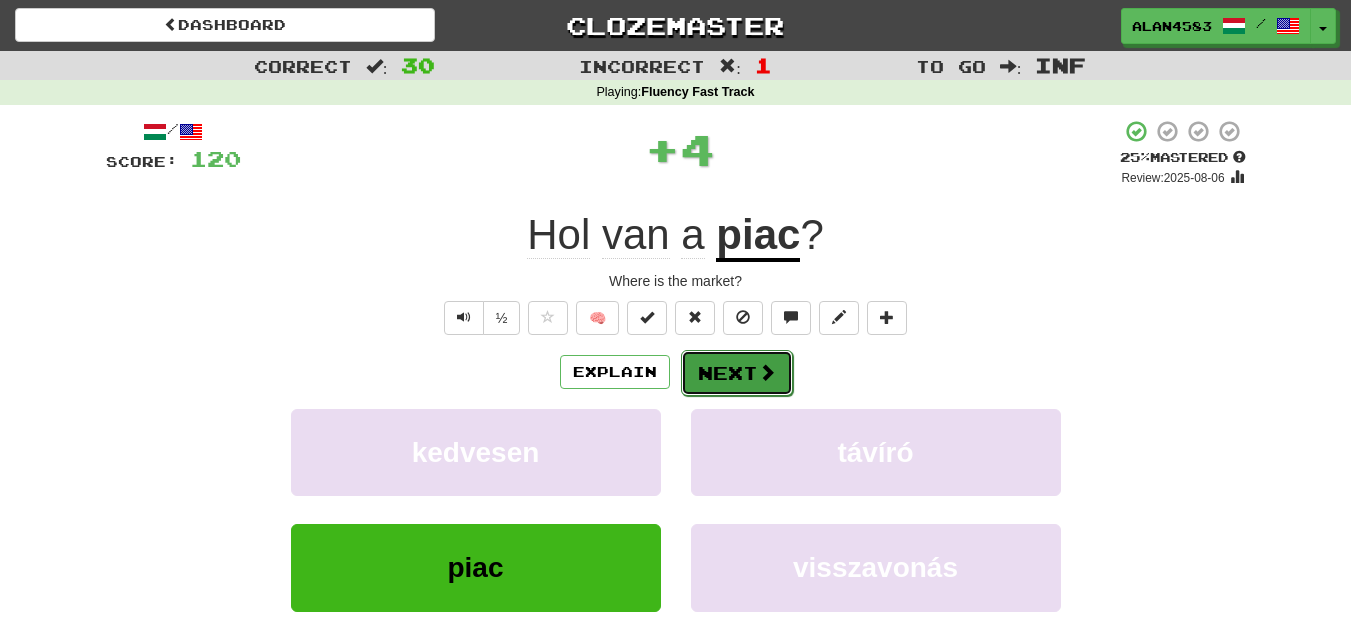 click on "Next" at bounding box center (737, 373) 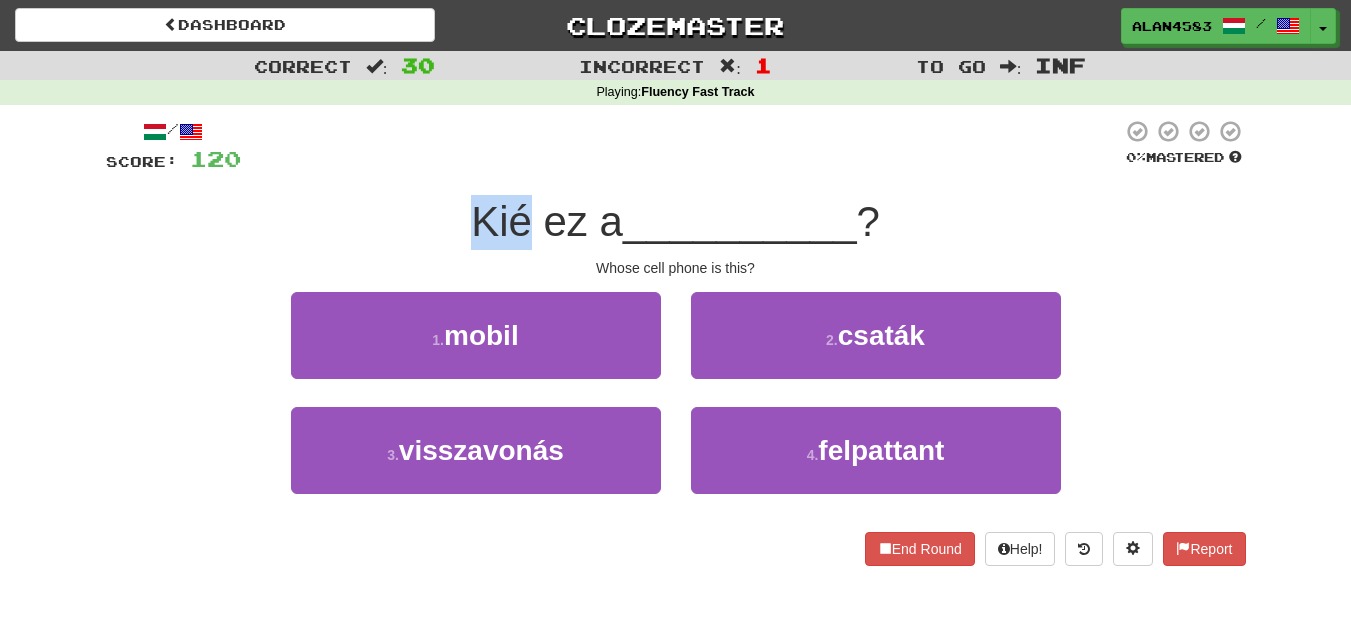drag, startPoint x: 520, startPoint y: 221, endPoint x: 466, endPoint y: 222, distance: 54.00926 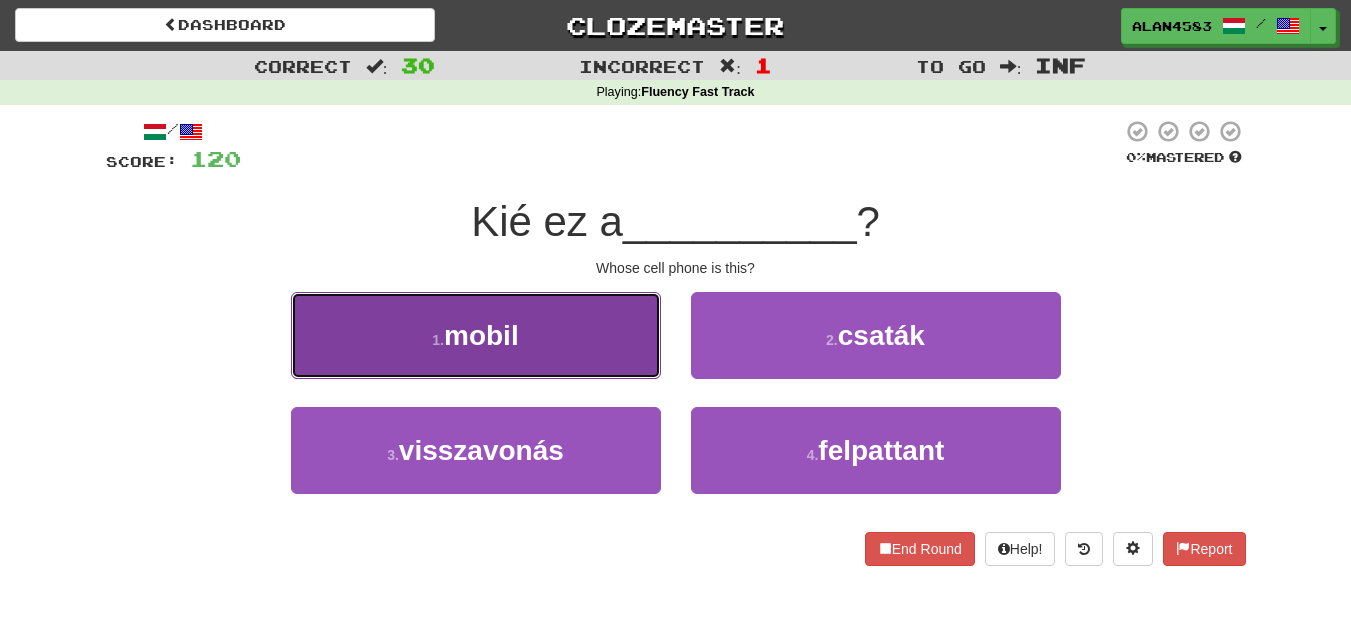 click on "1 .  mobil" at bounding box center [476, 335] 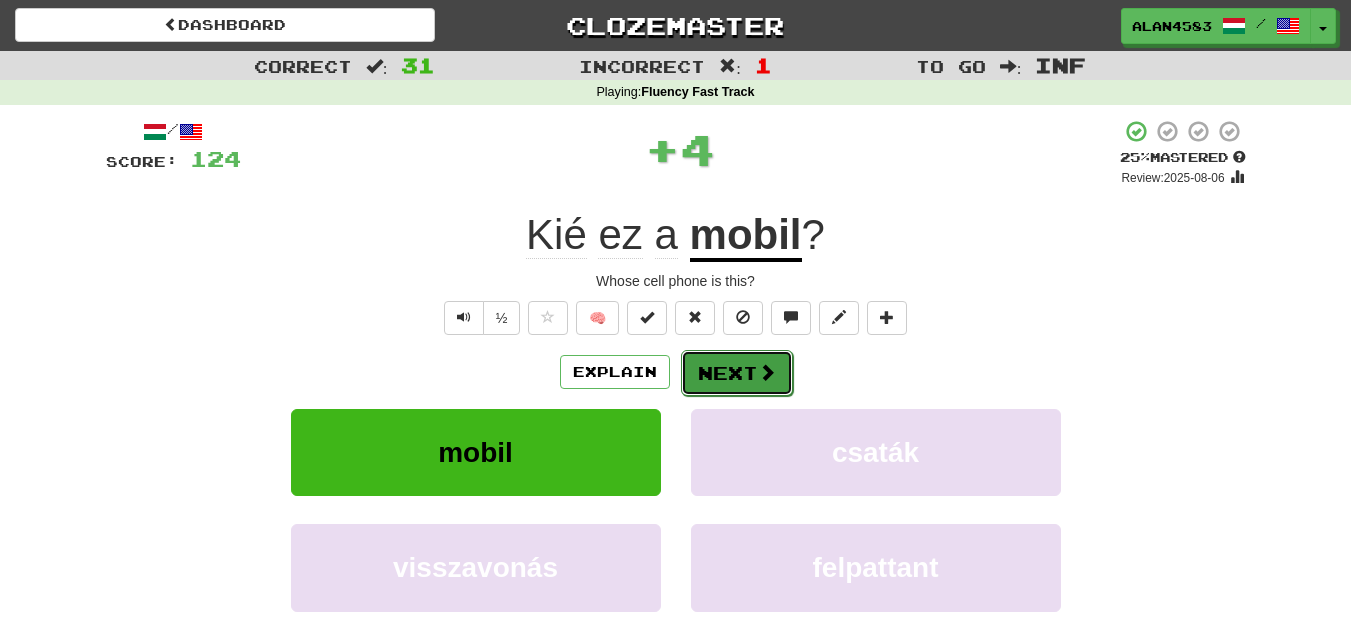 click at bounding box center [767, 372] 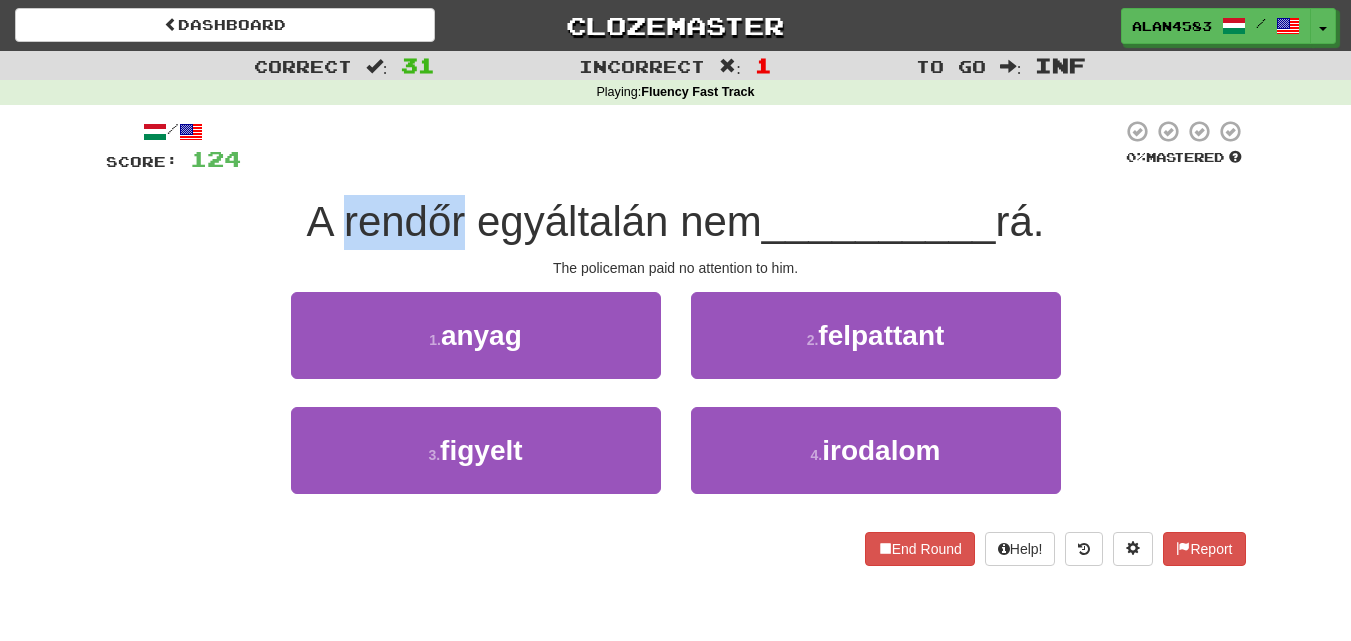 drag, startPoint x: 336, startPoint y: 224, endPoint x: 459, endPoint y: 216, distance: 123.25989 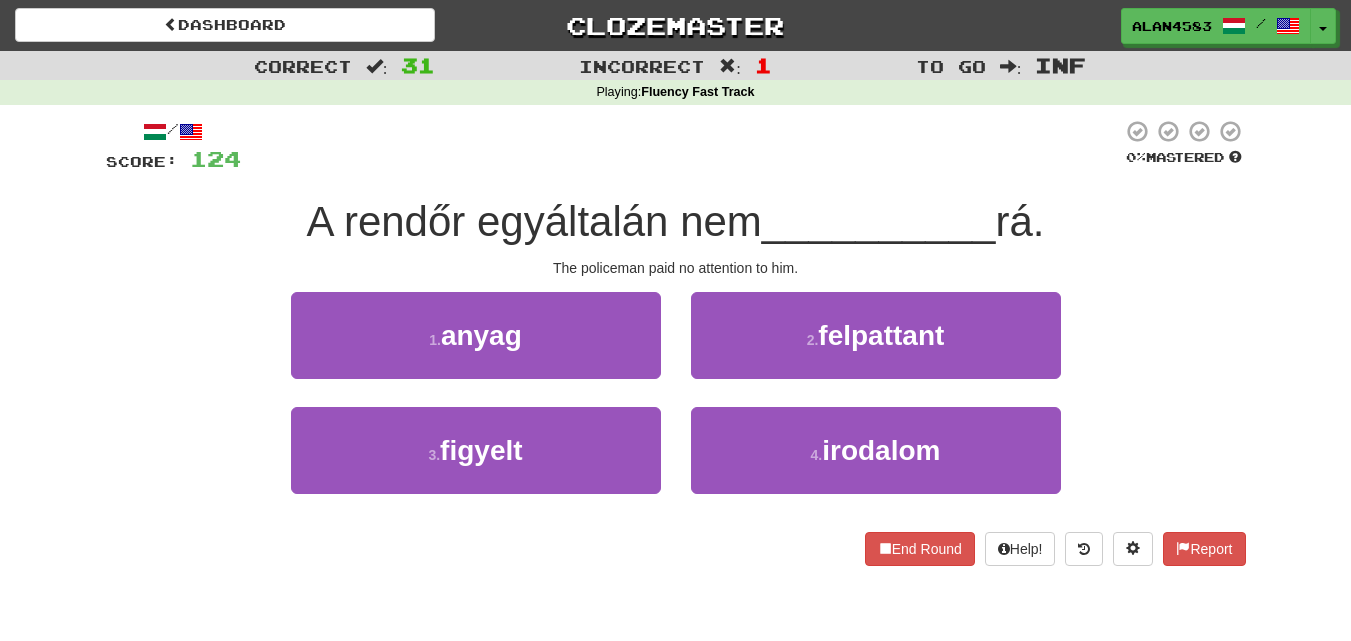 click at bounding box center [681, 146] 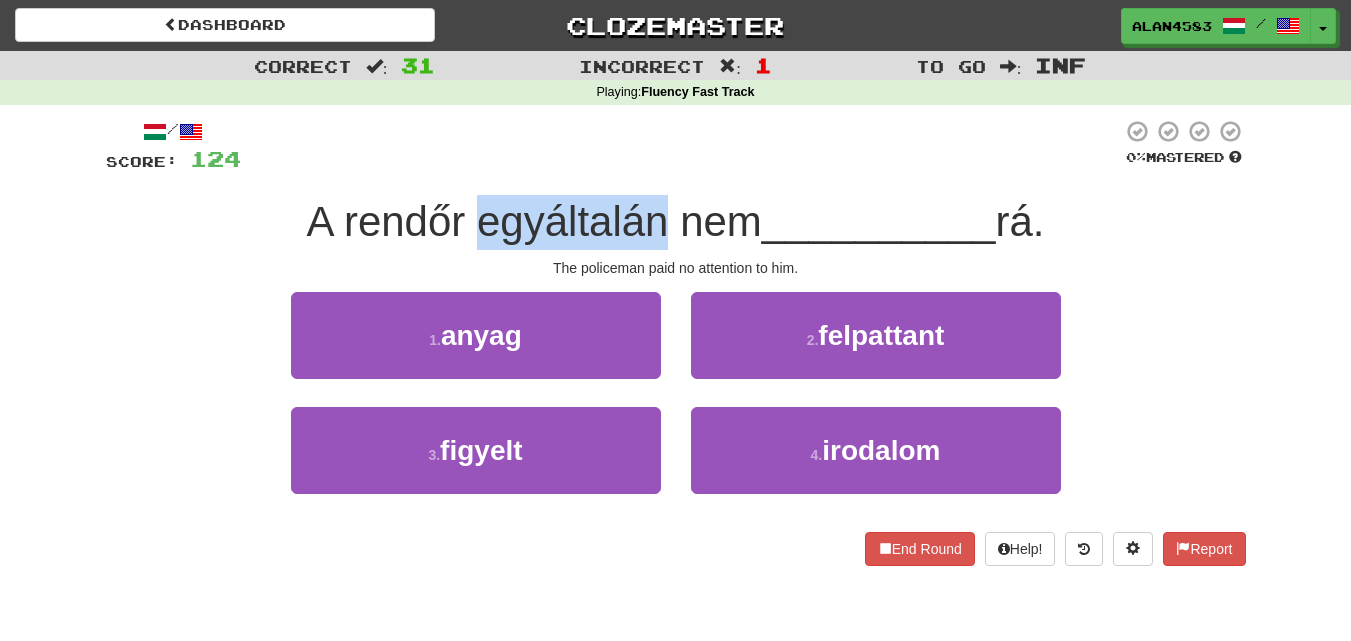 drag, startPoint x: 466, startPoint y: 216, endPoint x: 651, endPoint y: 202, distance: 185.52898 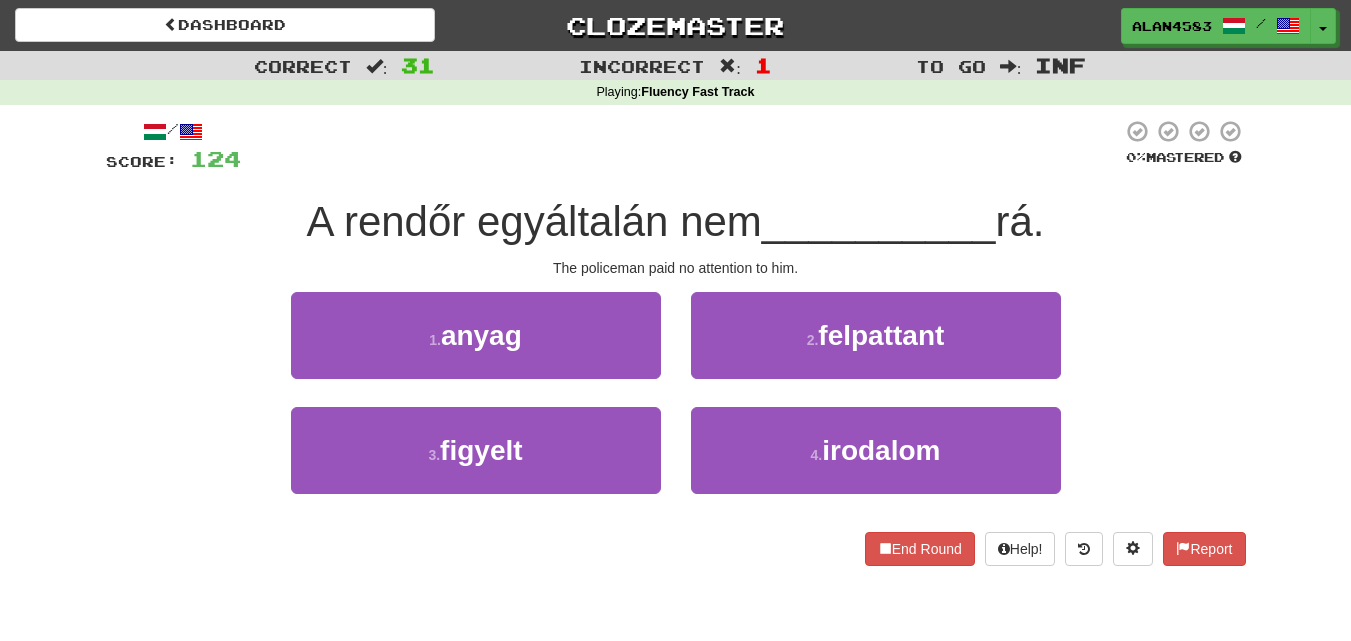 click at bounding box center [681, 146] 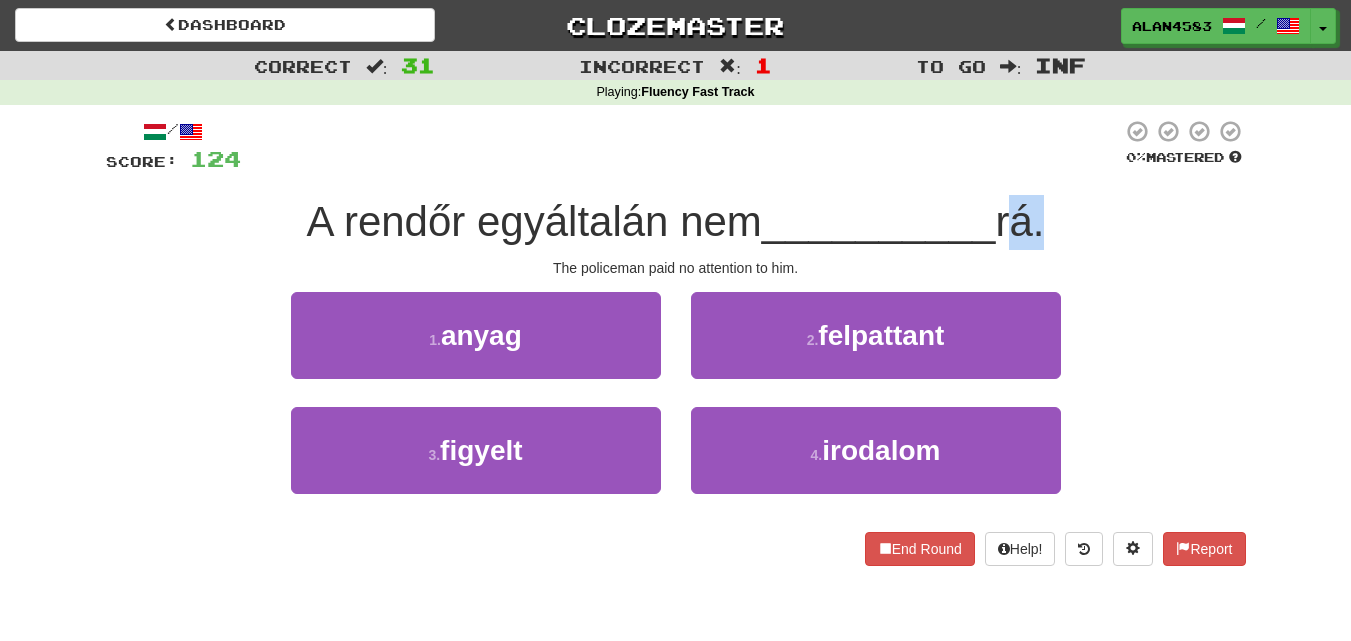 drag, startPoint x: 1004, startPoint y: 226, endPoint x: 1046, endPoint y: 221, distance: 42.296574 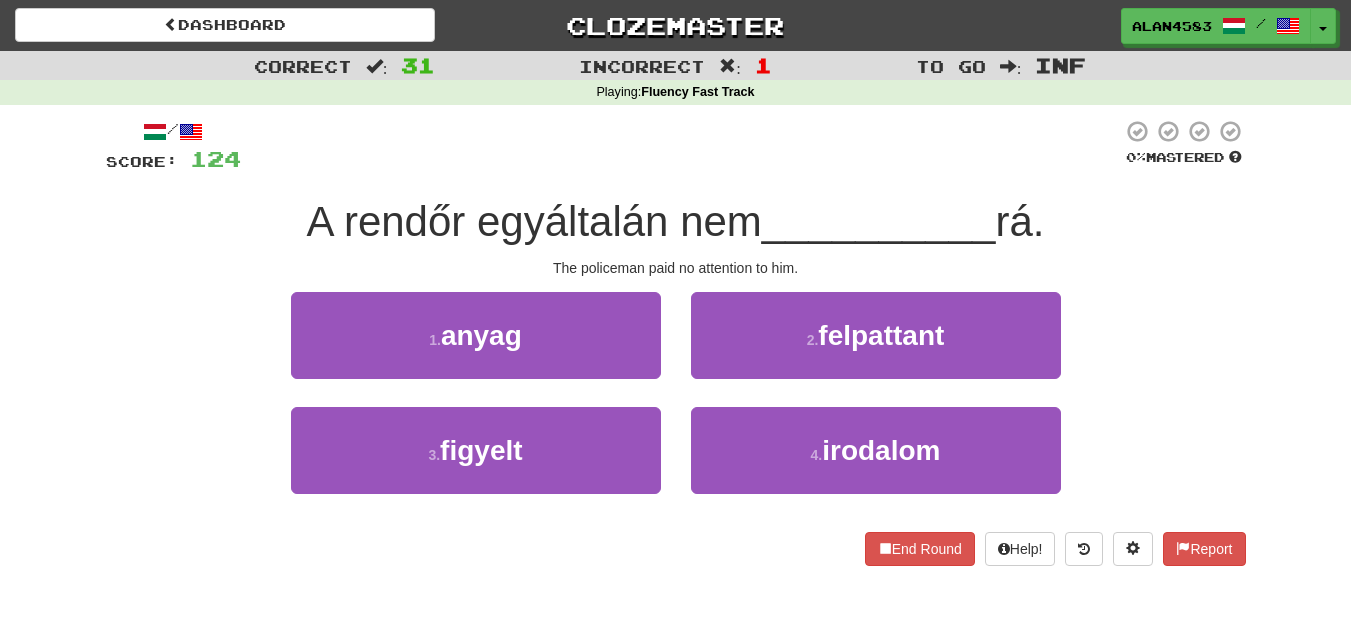 click at bounding box center (681, 146) 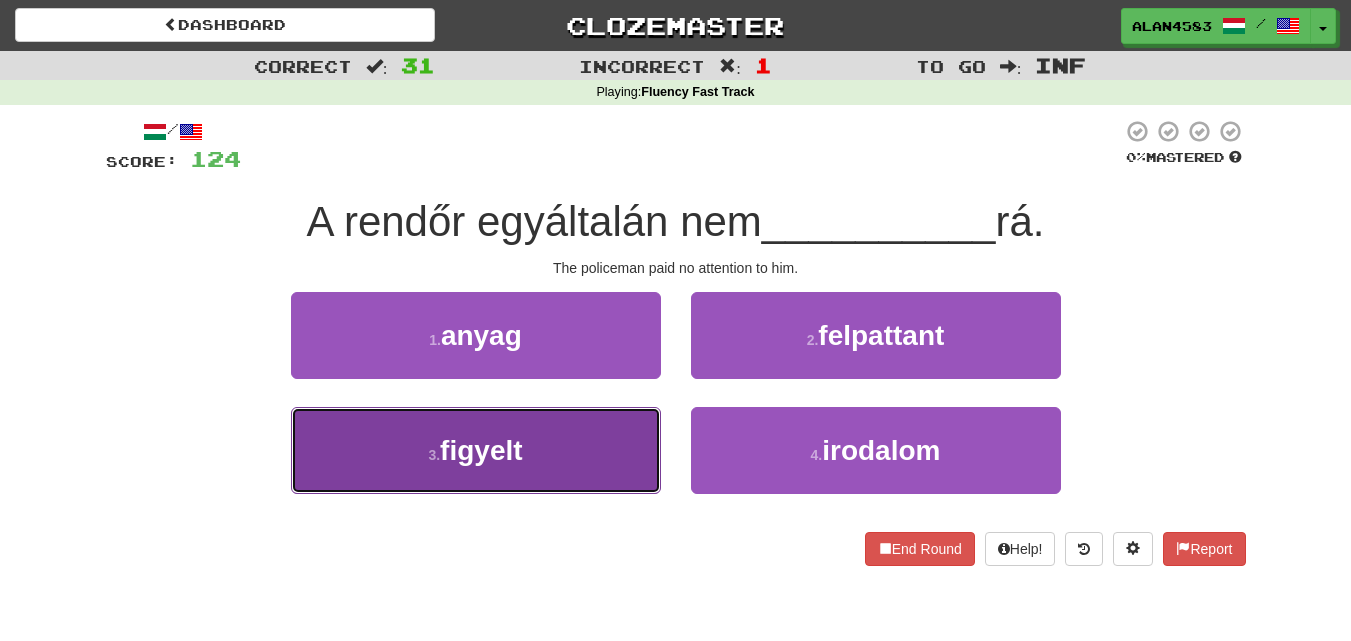 click on "3 . figyelt" at bounding box center [476, 450] 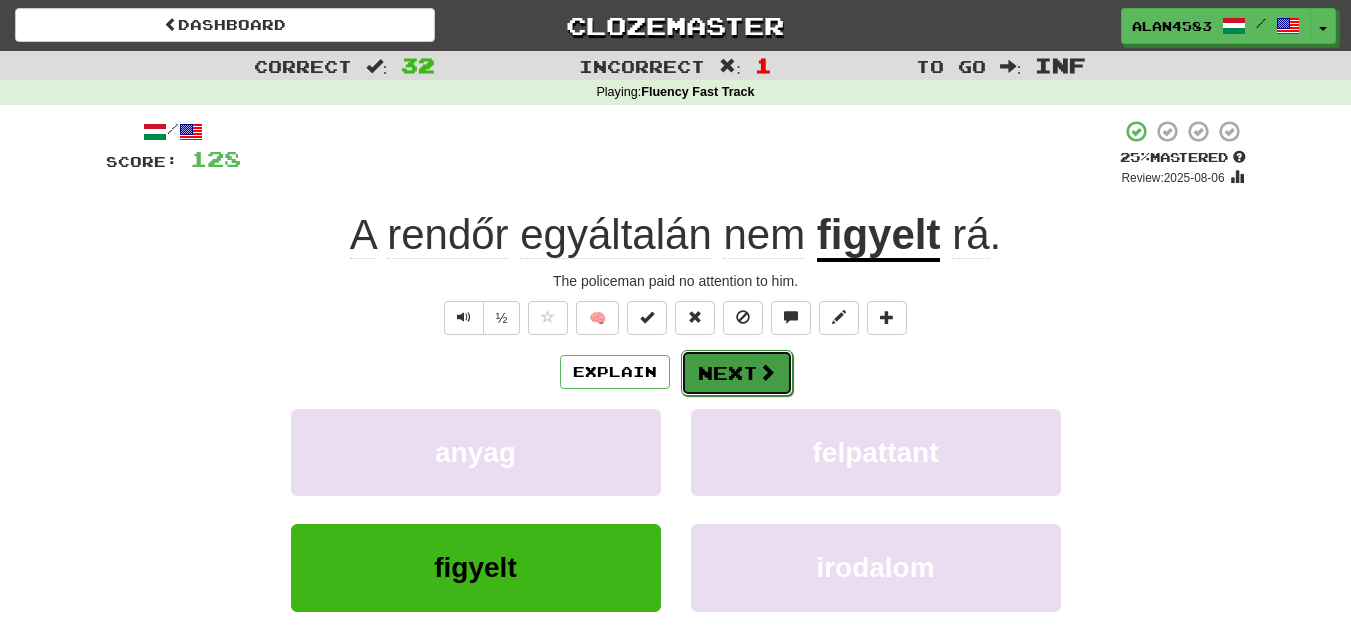 click on "Next" at bounding box center (737, 373) 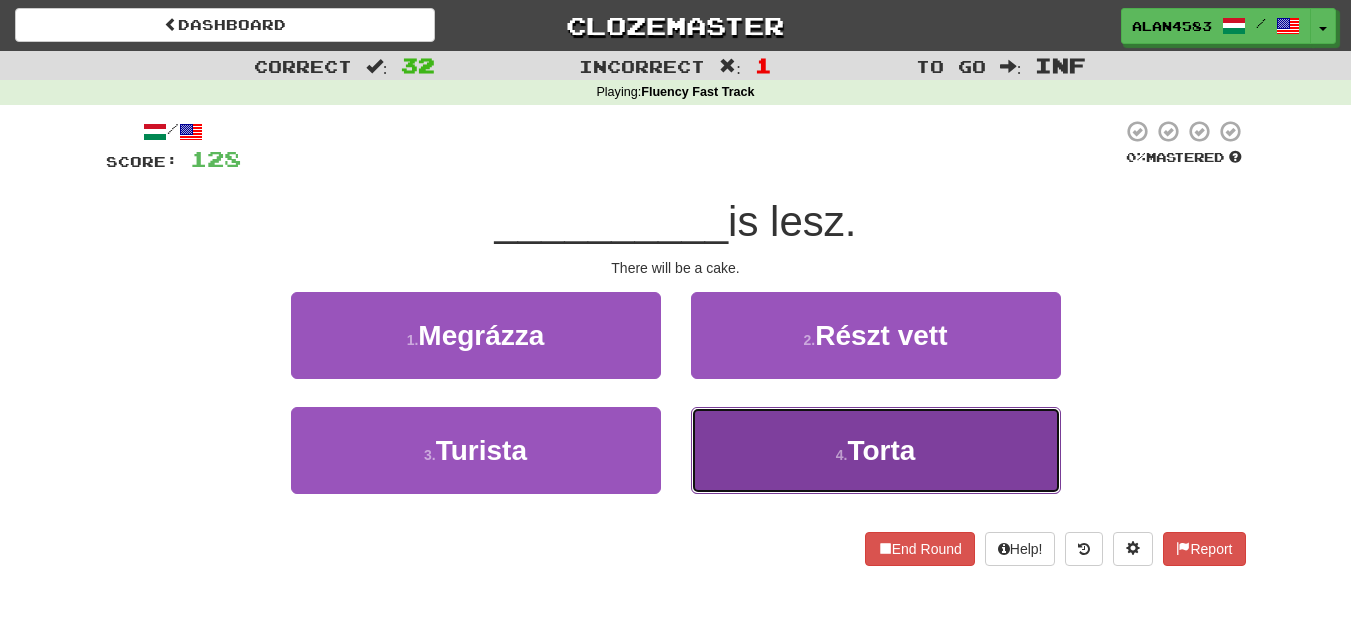 click on "4 . Torta" at bounding box center (876, 450) 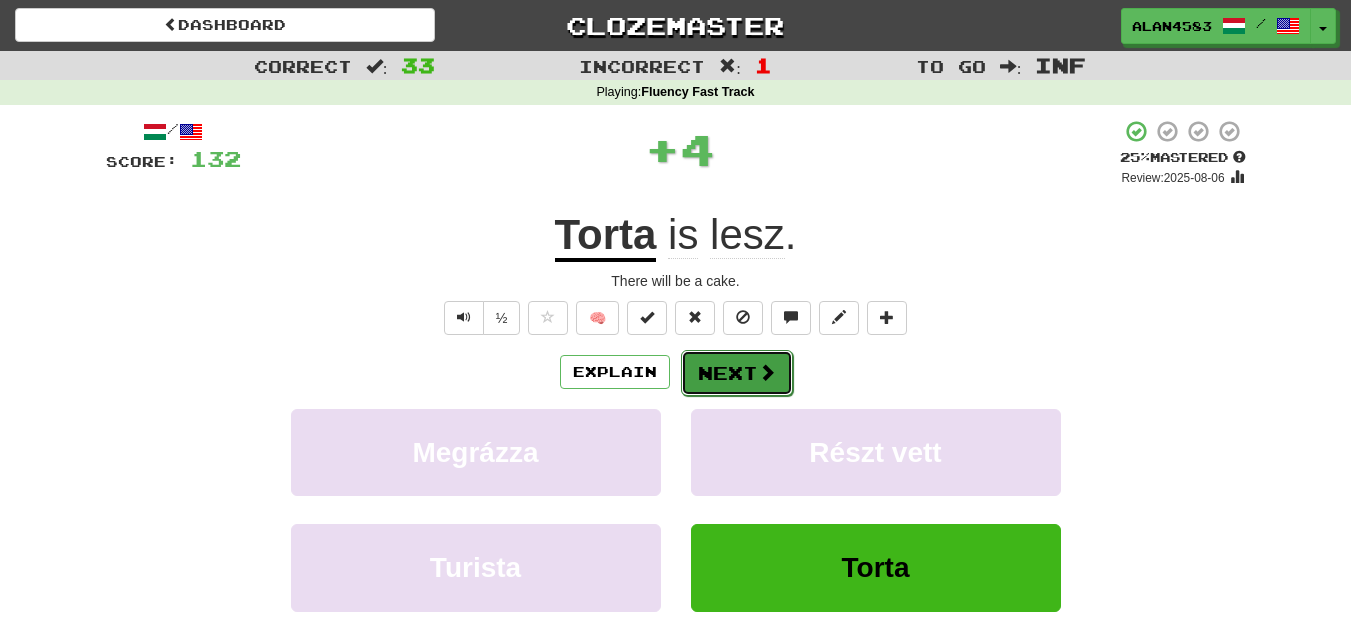 click at bounding box center [767, 372] 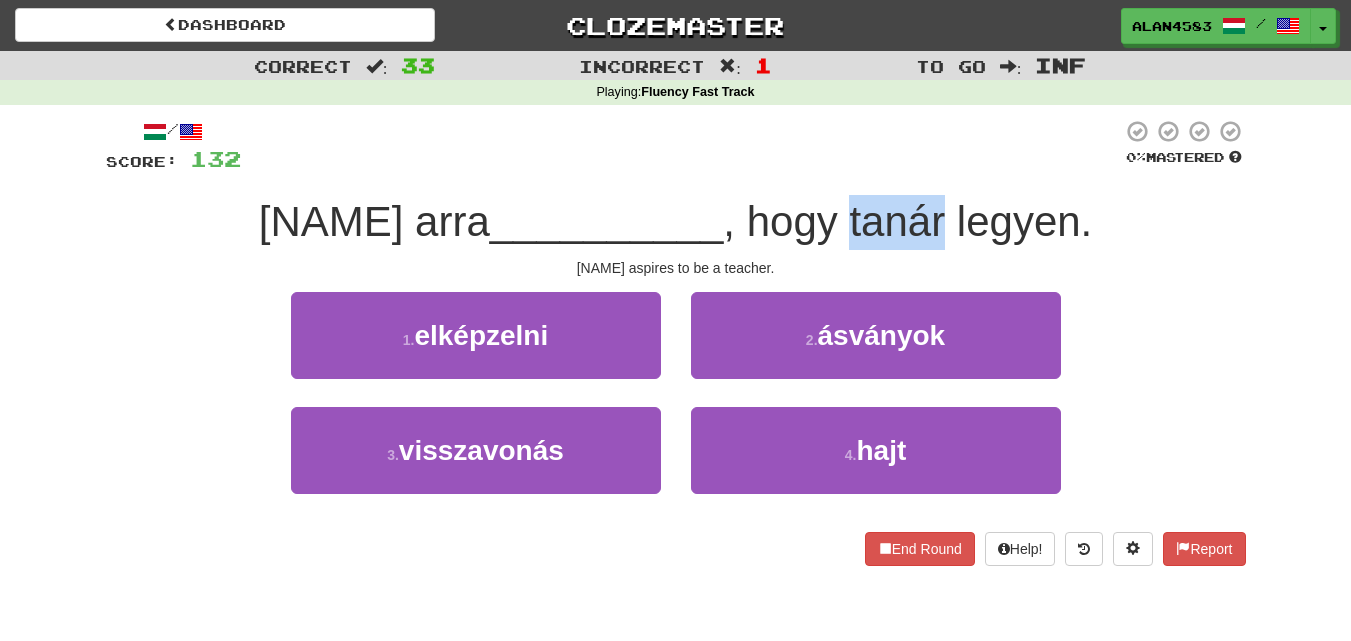 drag, startPoint x: 823, startPoint y: 221, endPoint x: 922, endPoint y: 208, distance: 99.849884 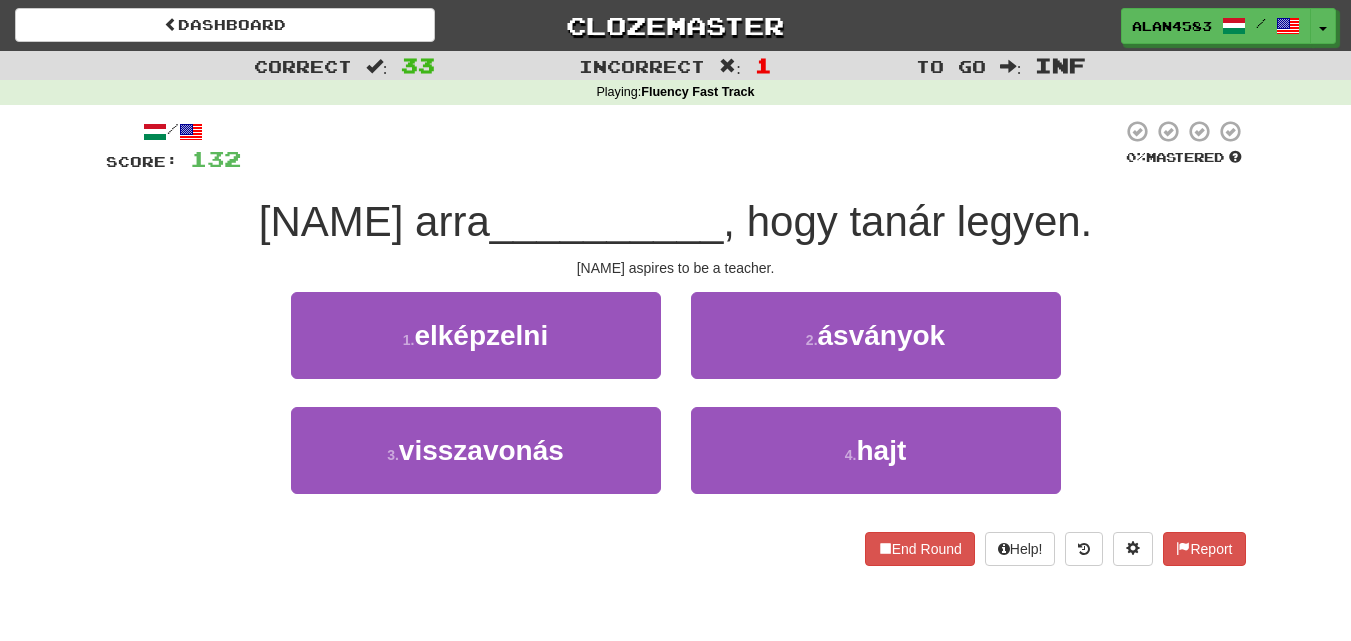 click at bounding box center [681, 146] 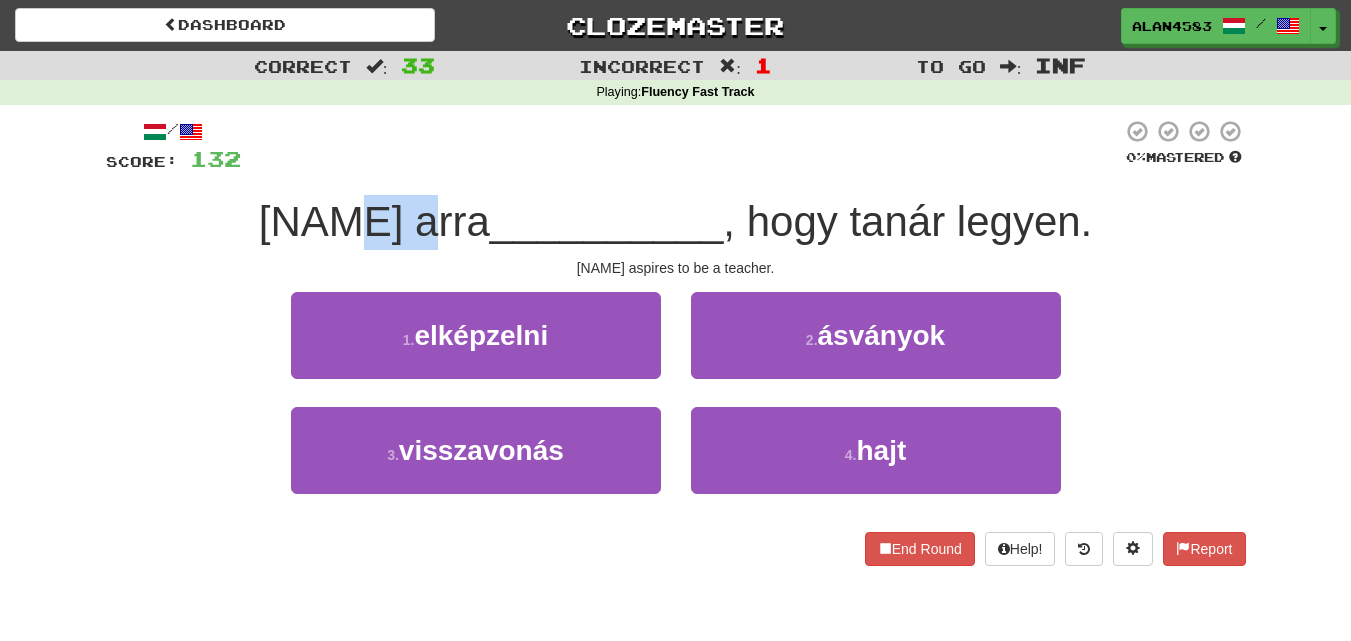 drag, startPoint x: 450, startPoint y: 220, endPoint x: 379, endPoint y: 221, distance: 71.00704 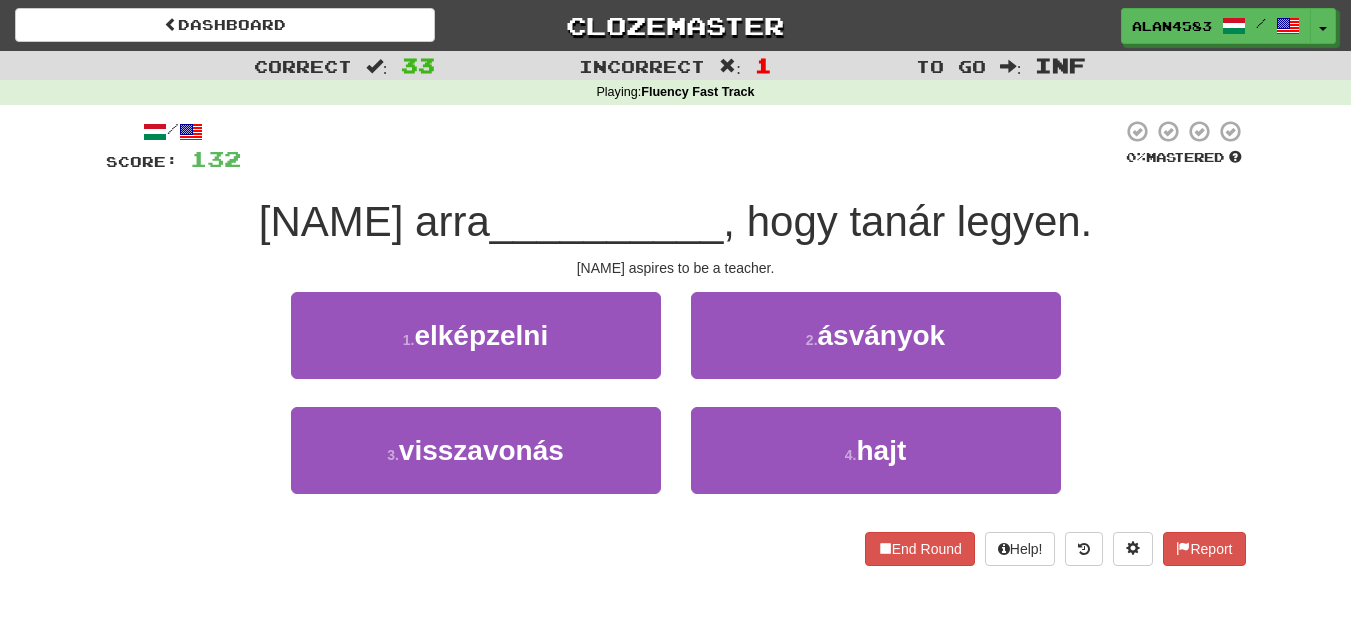 click on "Mastered [NAME] arra __________ , hogy tanár legyen. [NAME] aspires to be a teacher." at bounding box center [676, 342] 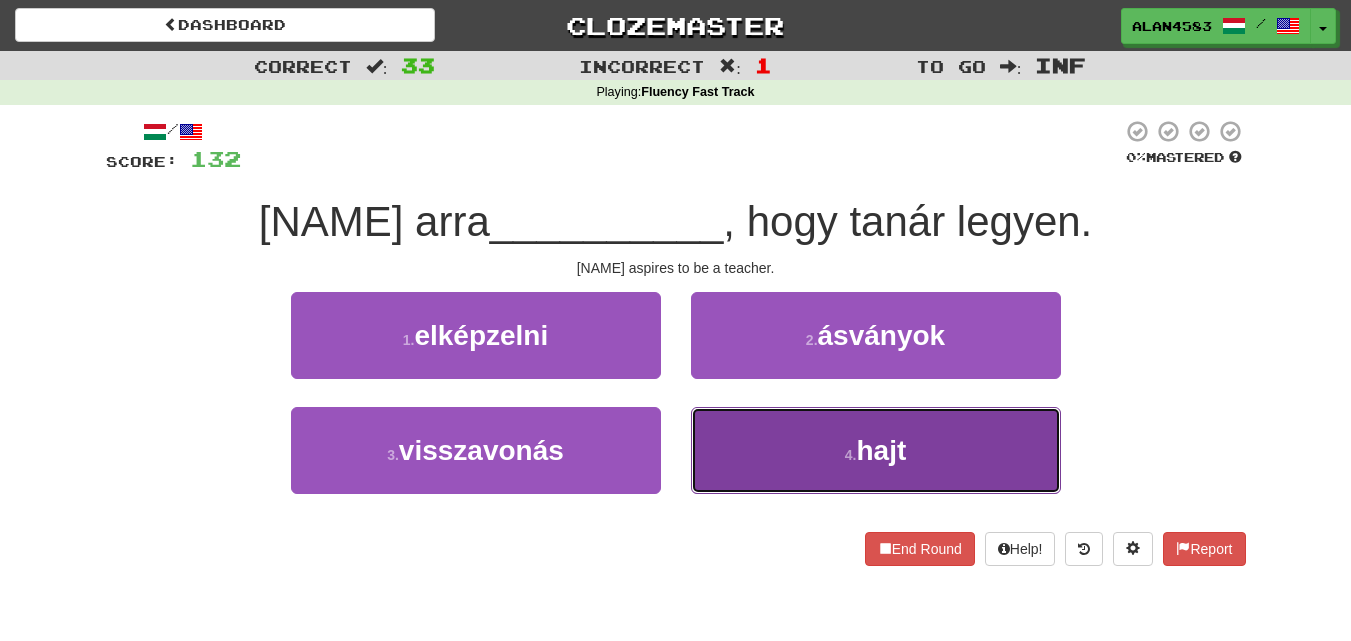 click on "4 . hajt" at bounding box center [876, 450] 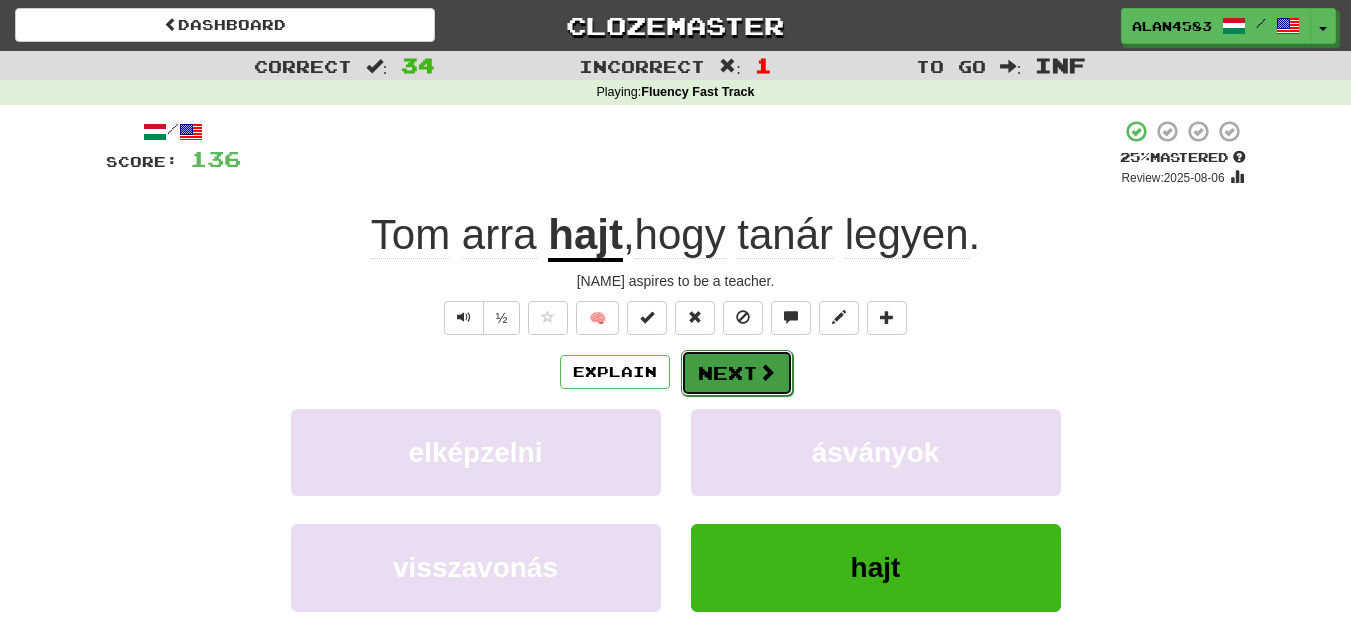 click at bounding box center (767, 372) 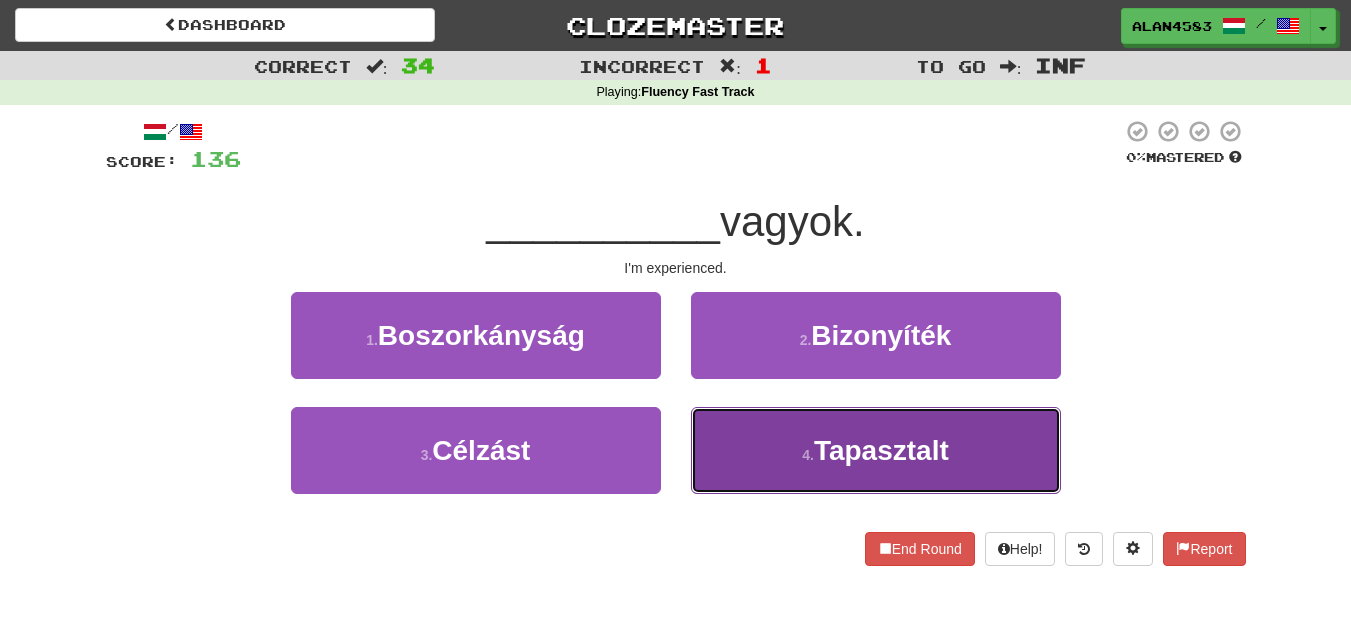 click on "4 . Tapasztalt" at bounding box center [876, 450] 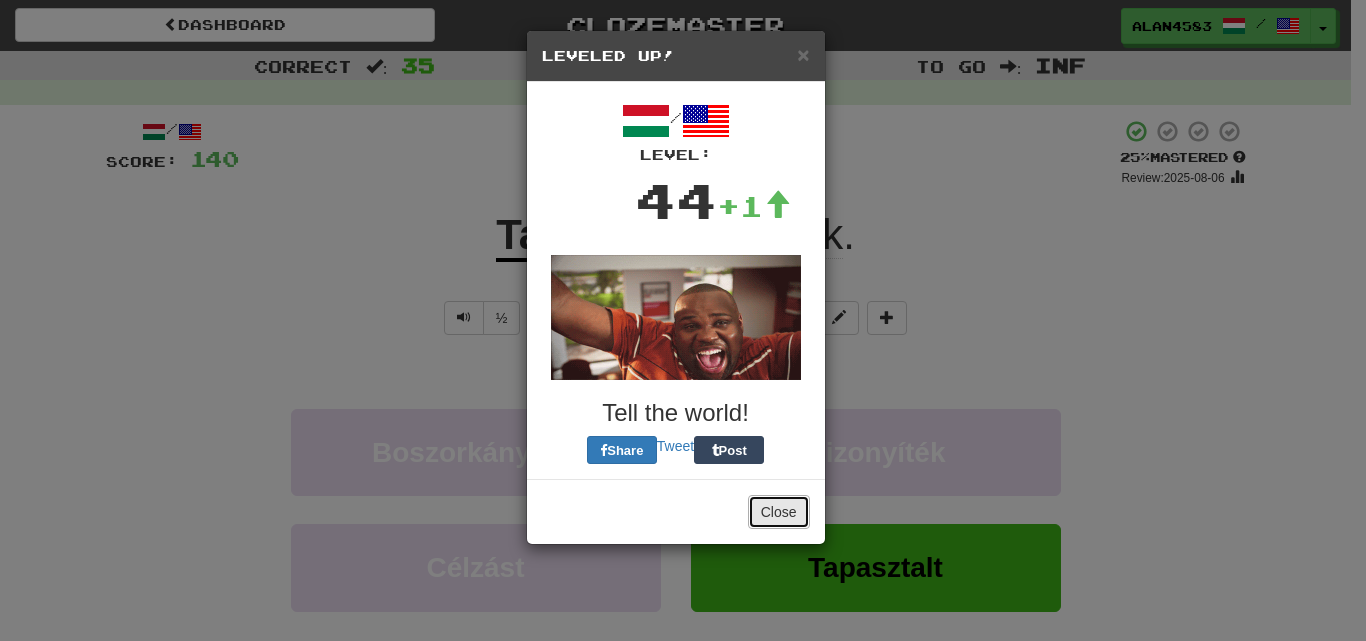 click on "Close" at bounding box center (779, 512) 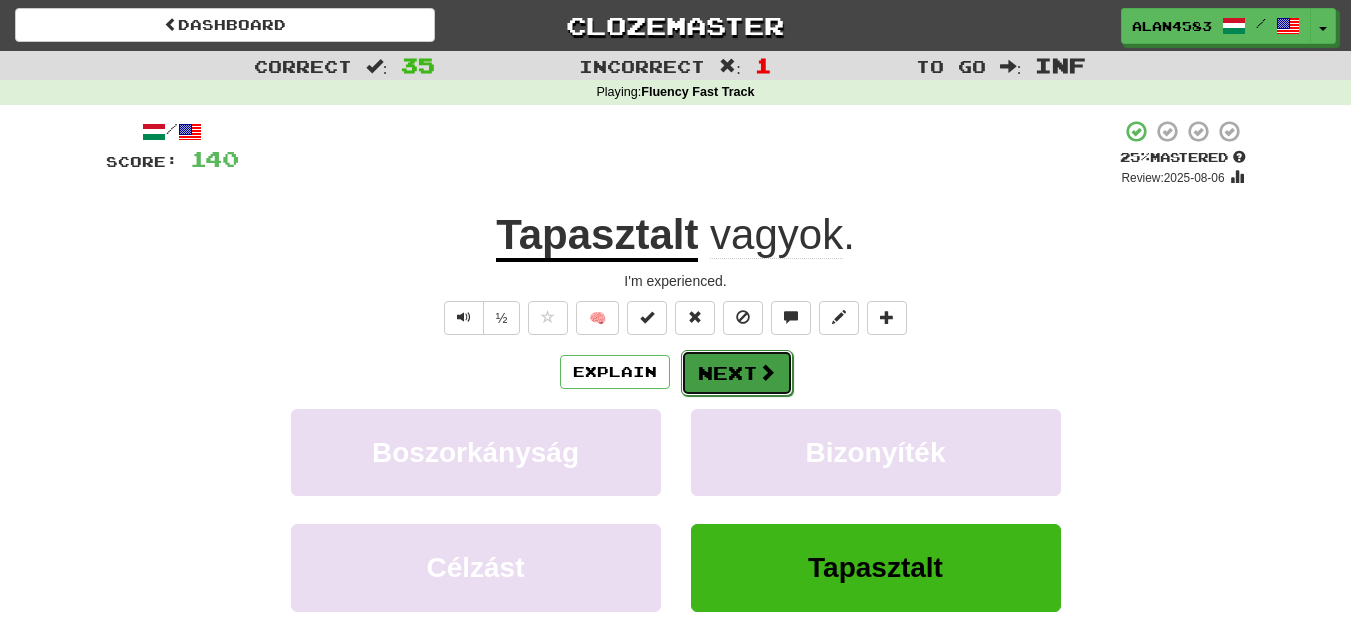 click on "Next" at bounding box center [737, 373] 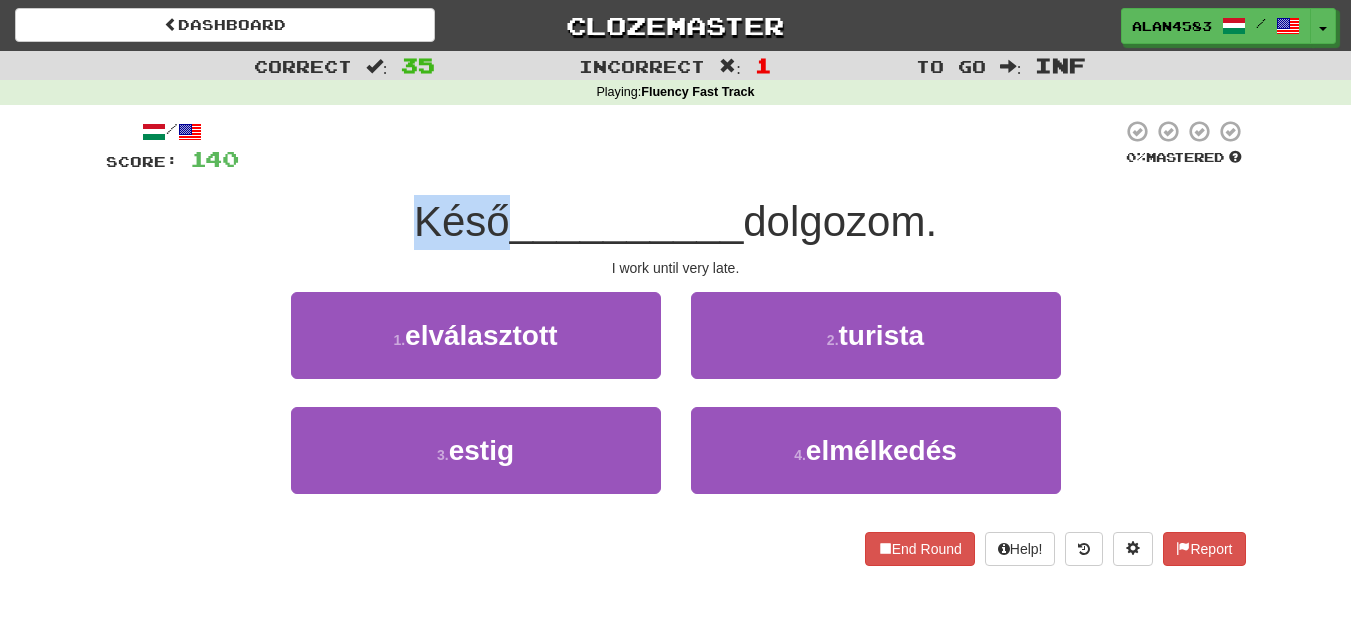 drag, startPoint x: 496, startPoint y: 233, endPoint x: 394, endPoint y: 235, distance: 102.01961 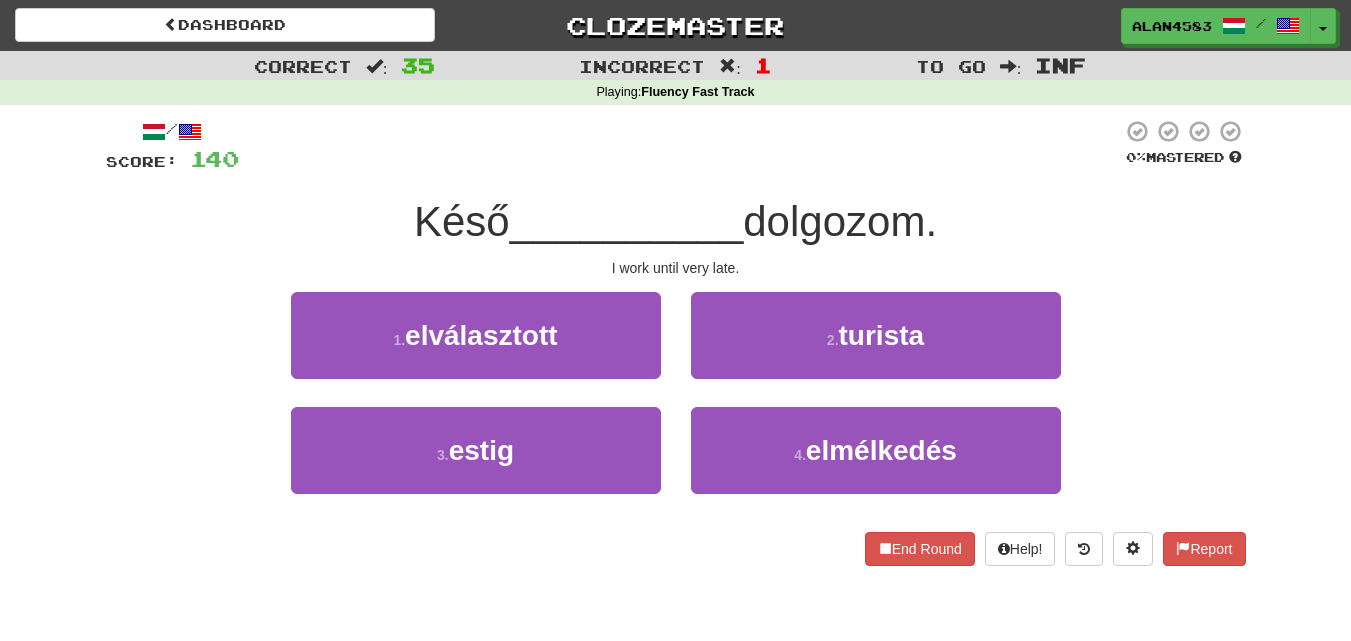 click at bounding box center (680, 146) 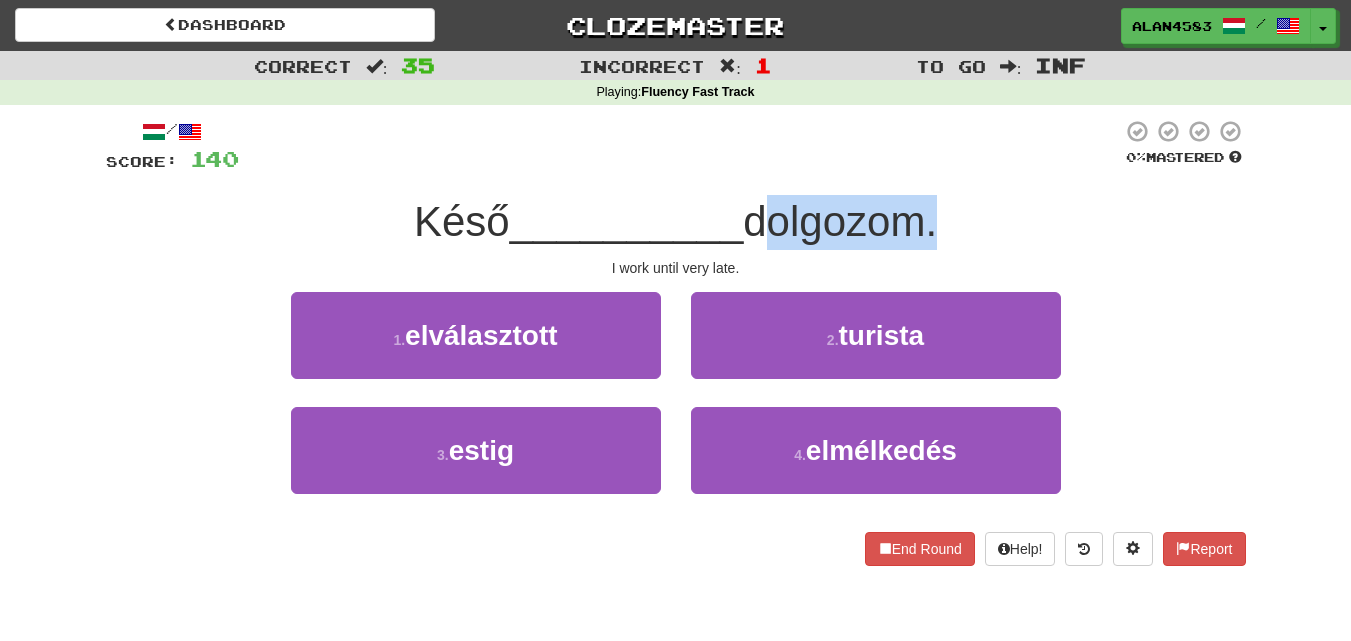 drag, startPoint x: 760, startPoint y: 209, endPoint x: 921, endPoint y: 202, distance: 161.1521 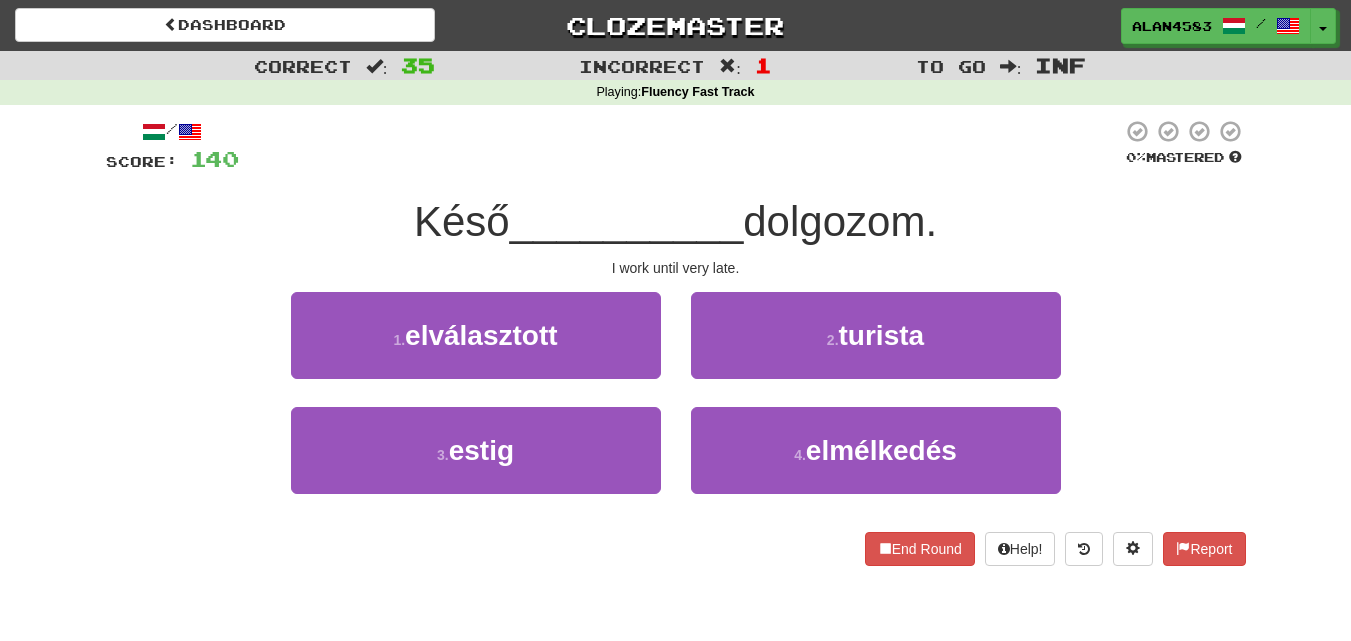 click at bounding box center (680, 146) 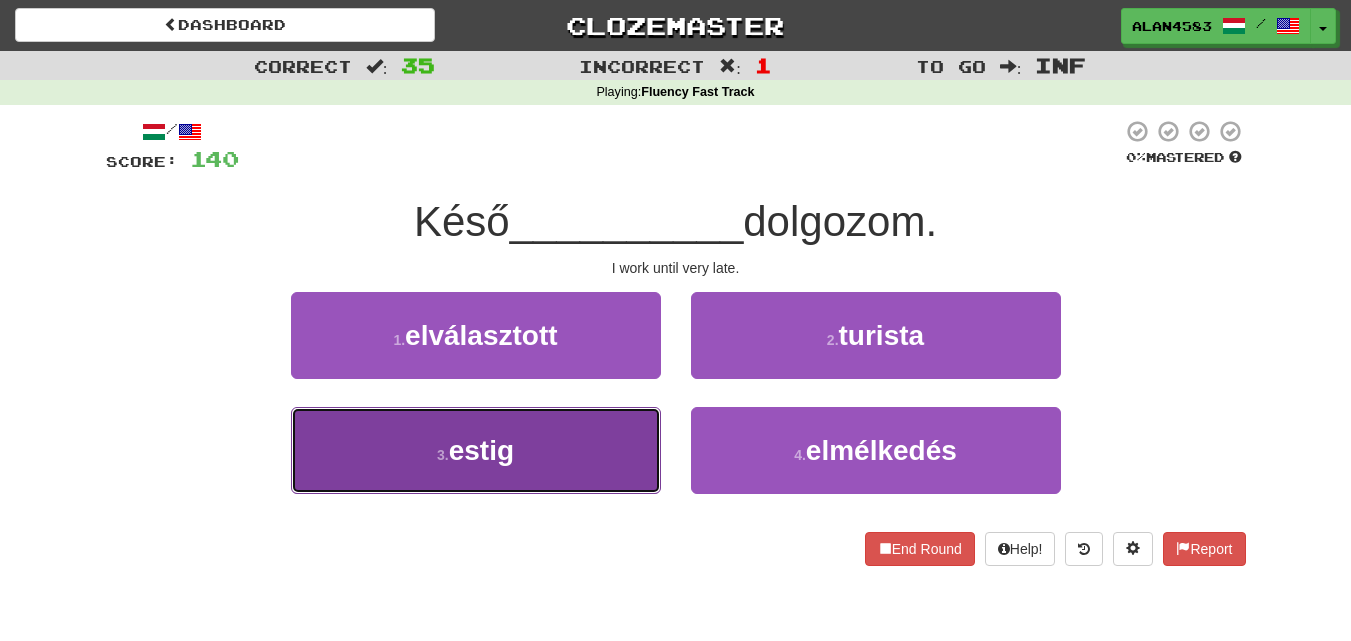 click on "3 ." at bounding box center [443, 455] 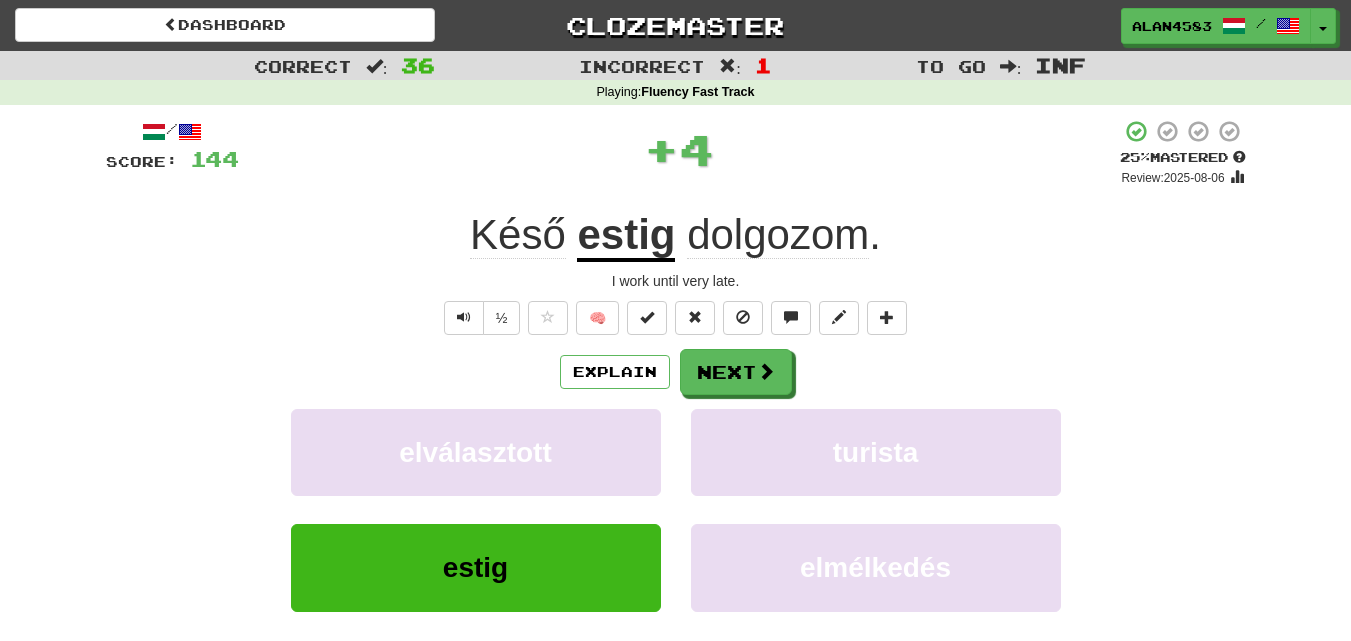 click on "Explain Next" at bounding box center [676, 372] 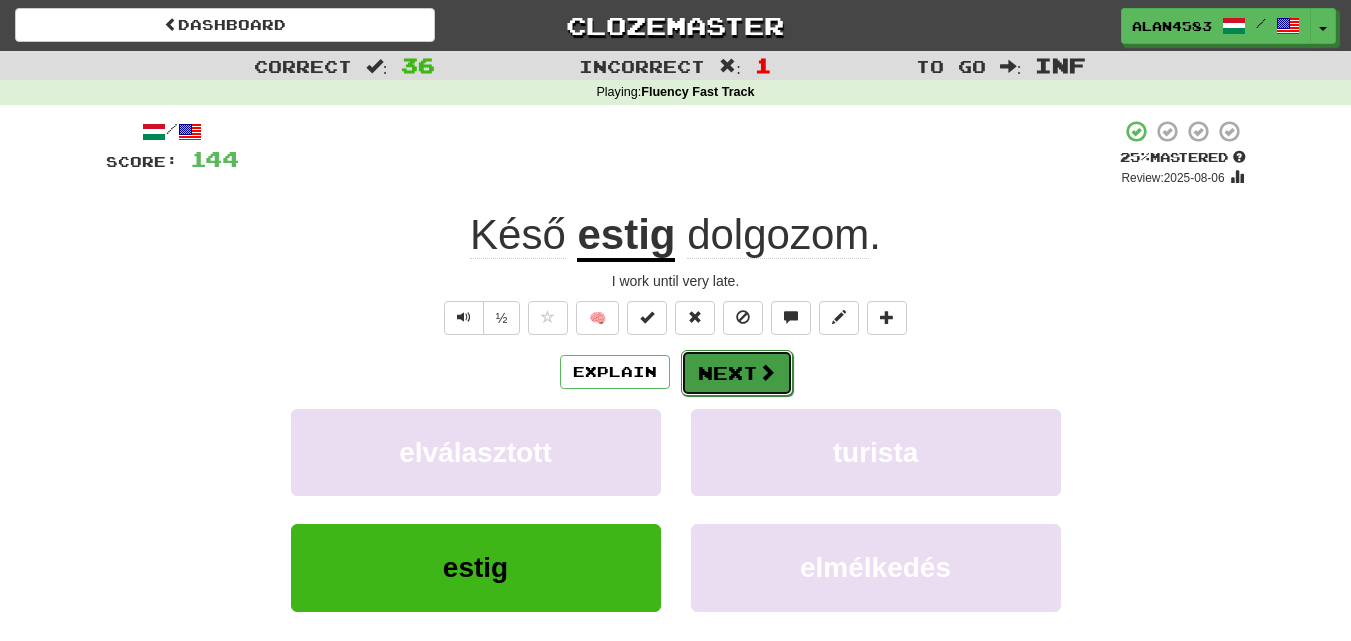 click on "Next" at bounding box center (737, 373) 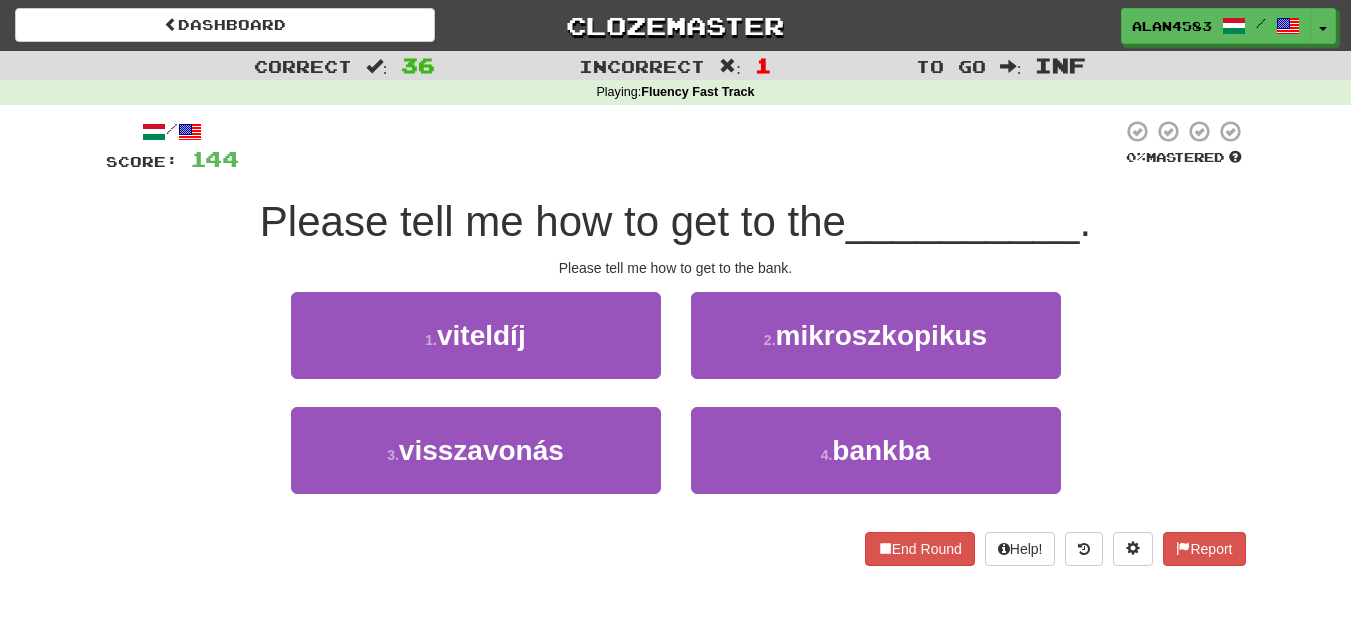 drag, startPoint x: 802, startPoint y: 220, endPoint x: 887, endPoint y: 211, distance: 85.47514 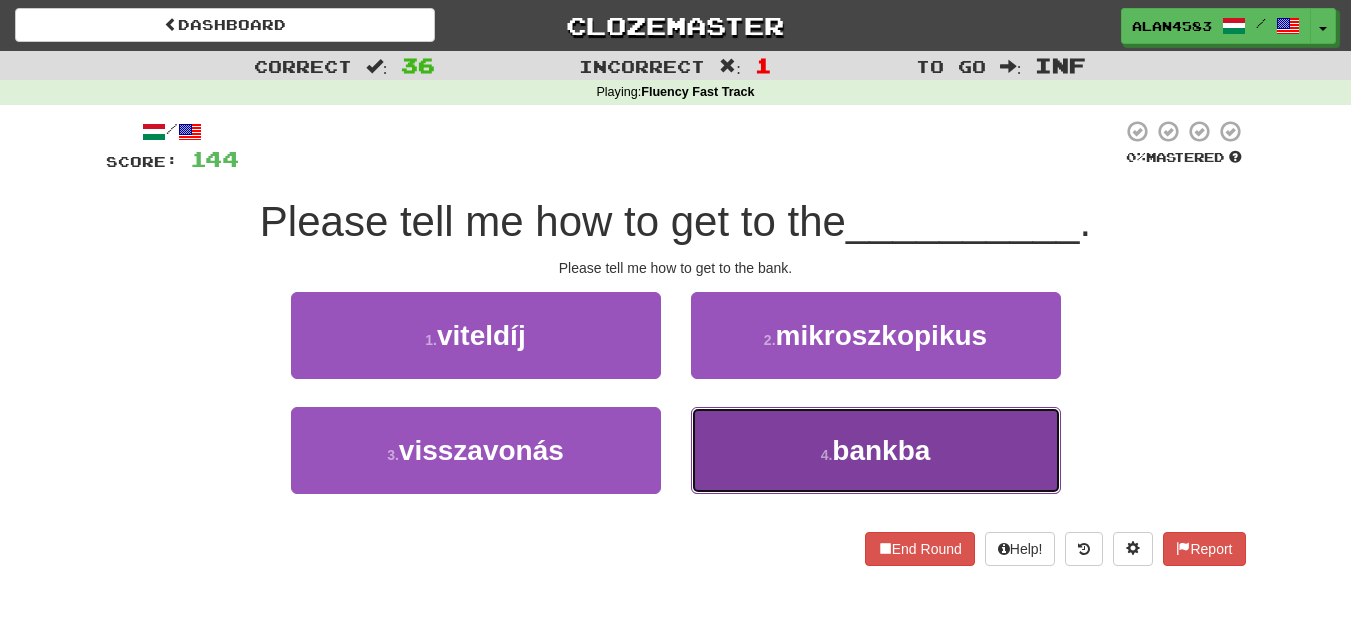 click on "4 .  bankba" at bounding box center (876, 450) 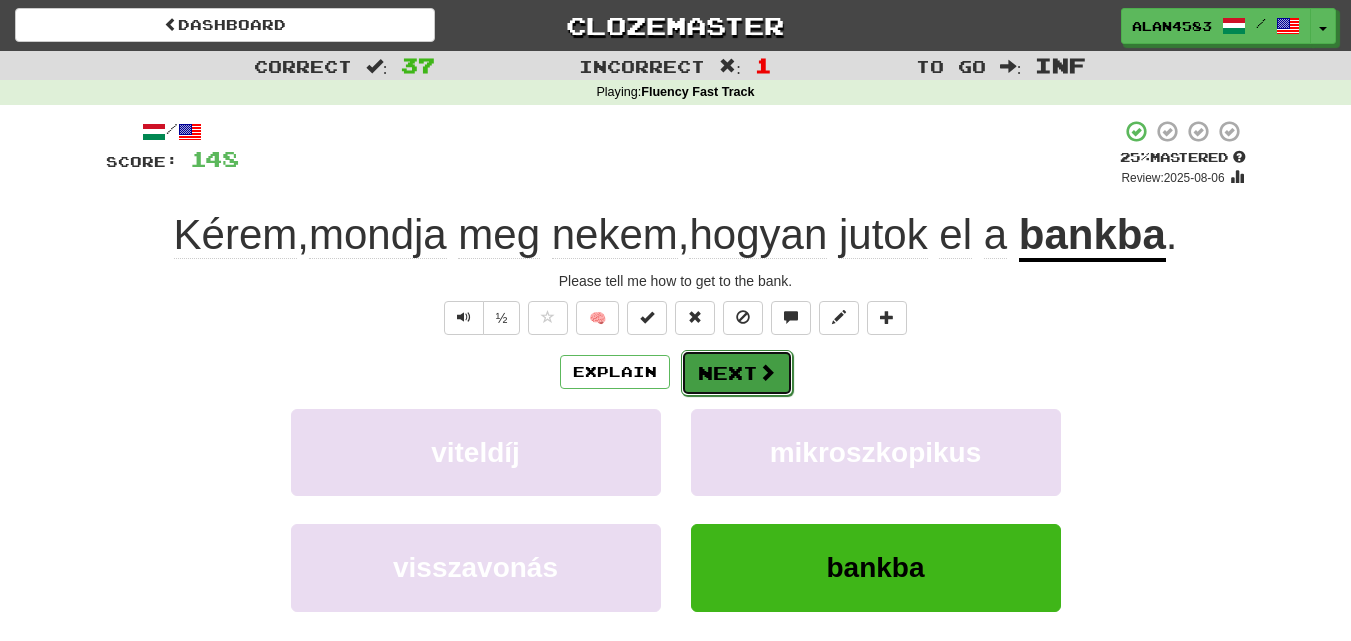 click on "Next" at bounding box center [737, 373] 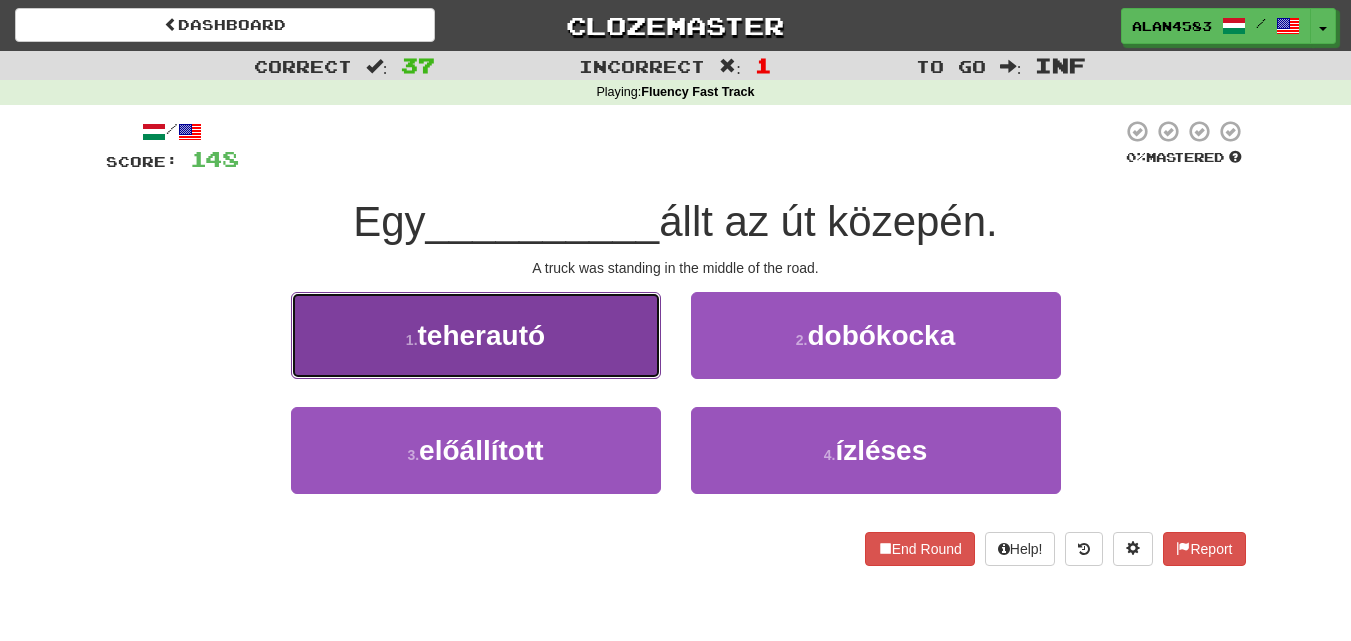 click on "1 ." at bounding box center [412, 340] 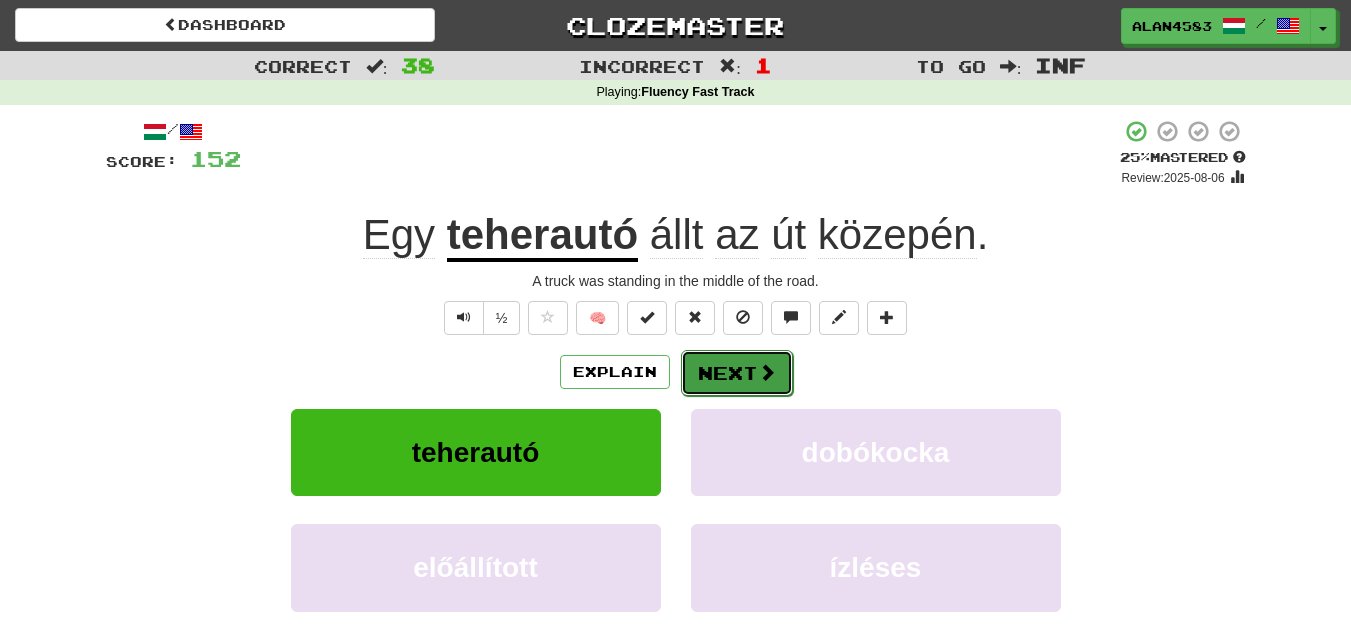 click on "Next" at bounding box center [737, 373] 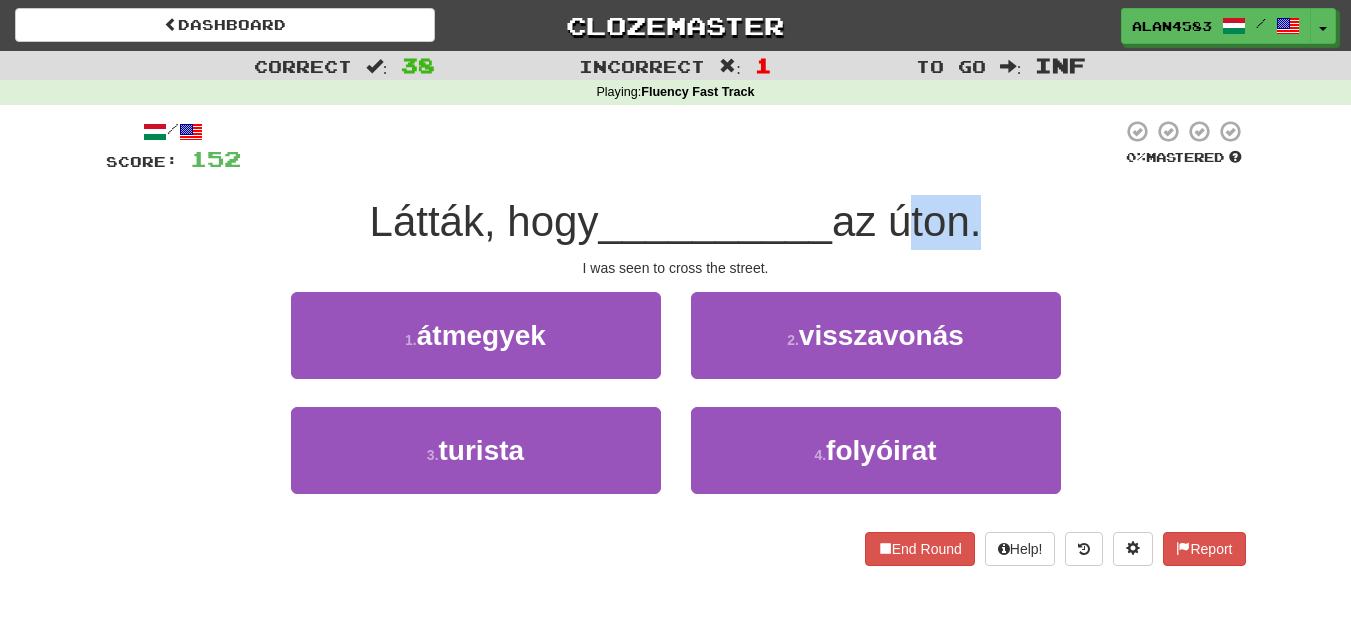 drag, startPoint x: 902, startPoint y: 217, endPoint x: 973, endPoint y: 215, distance: 71.02816 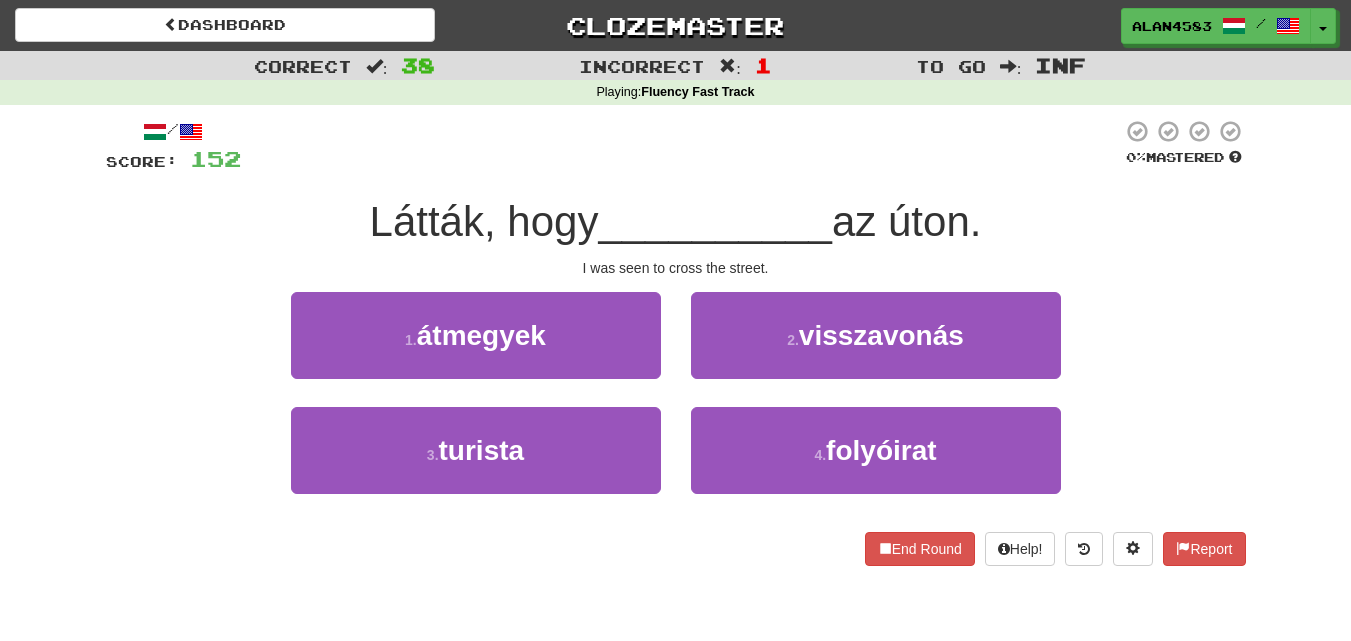 click at bounding box center (681, 146) 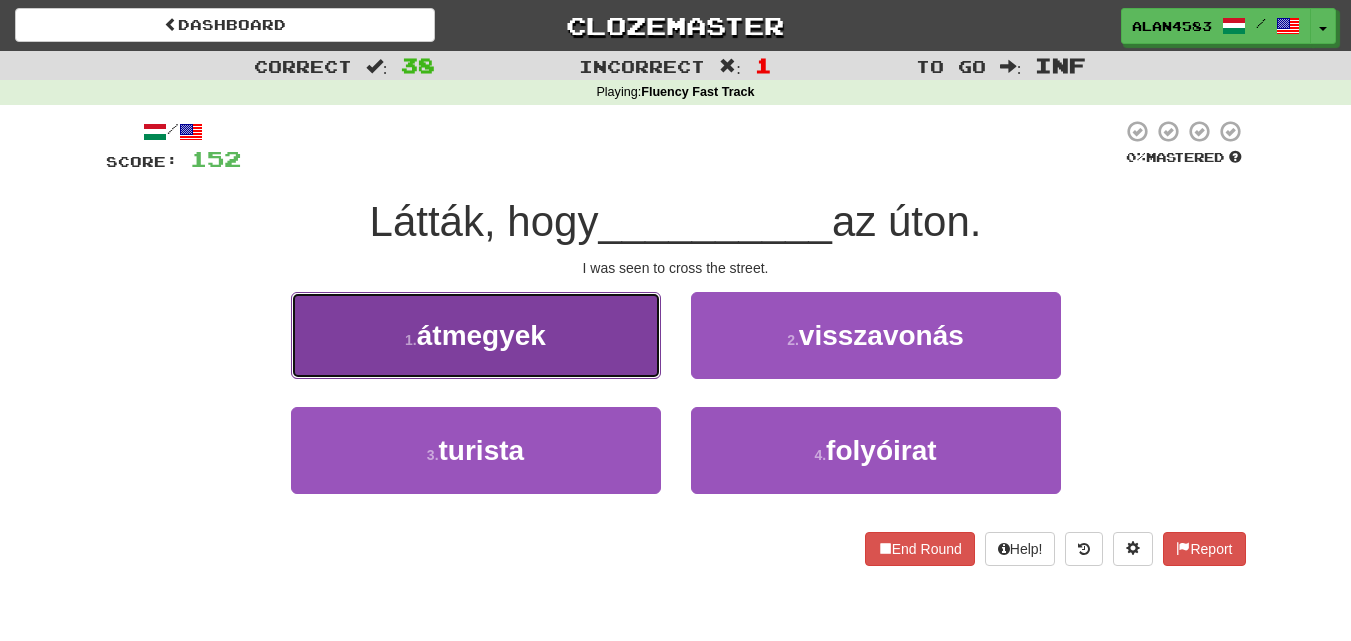 click on "1 . átmegyek" at bounding box center [476, 335] 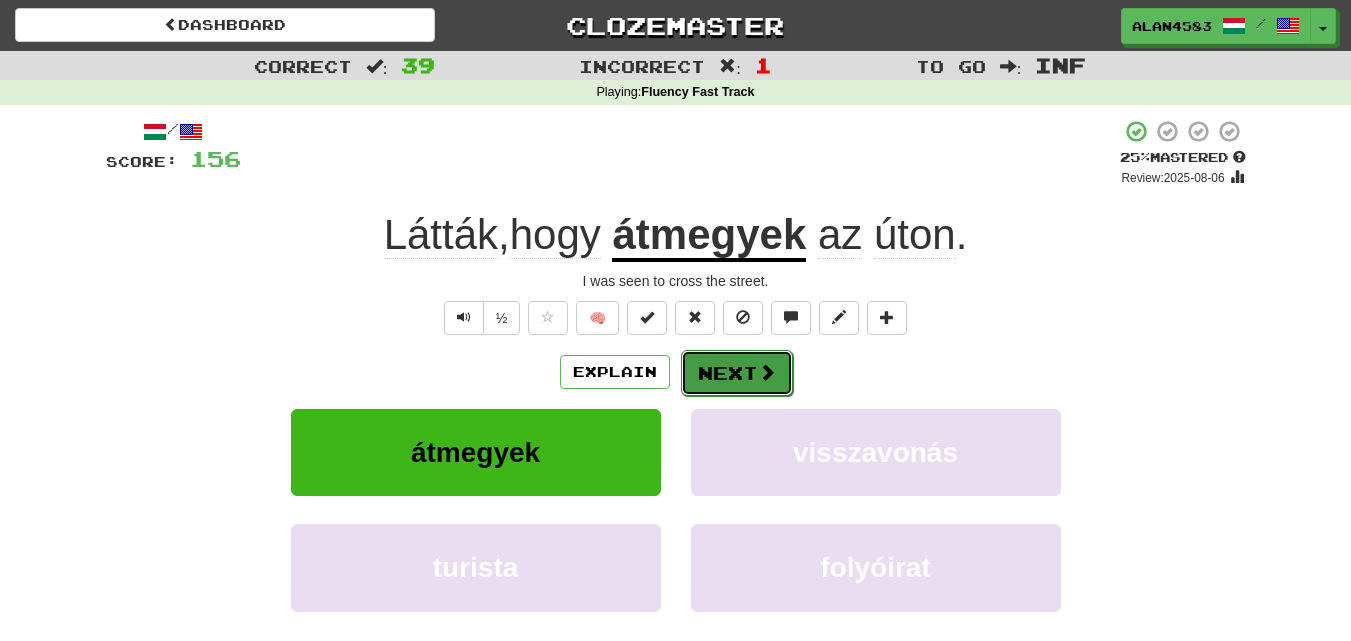 click on "Next" at bounding box center [737, 373] 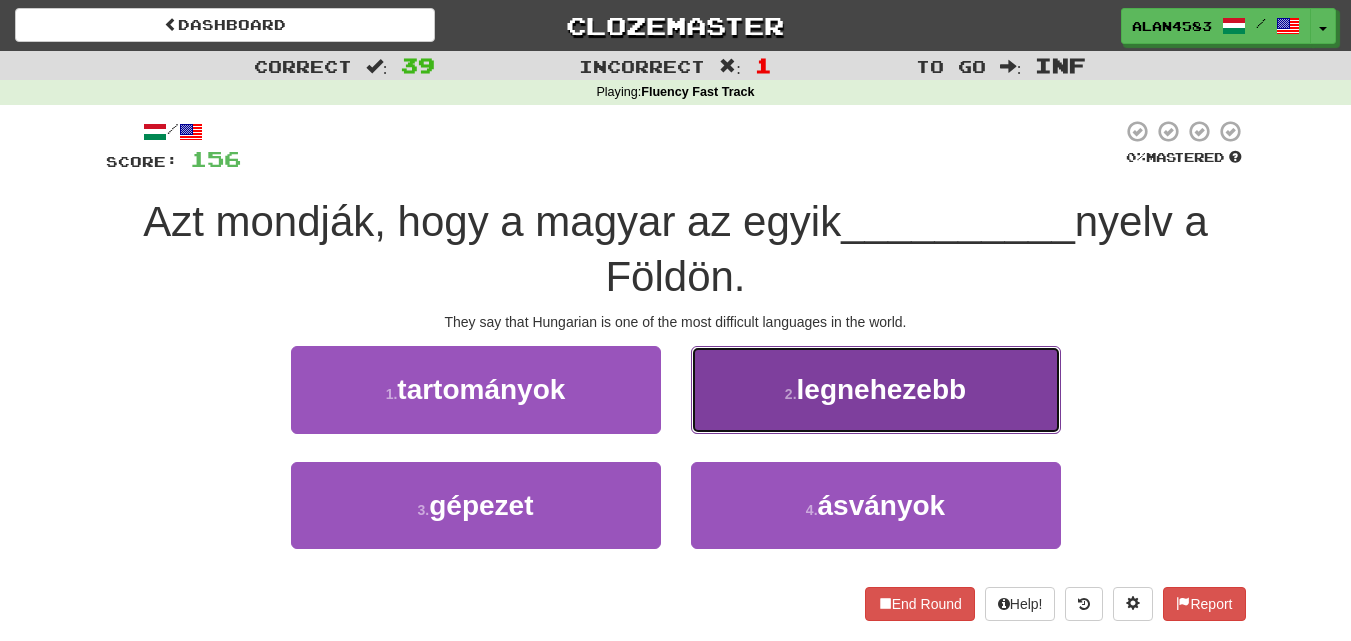 click on "2 . legnehezebb" at bounding box center [876, 389] 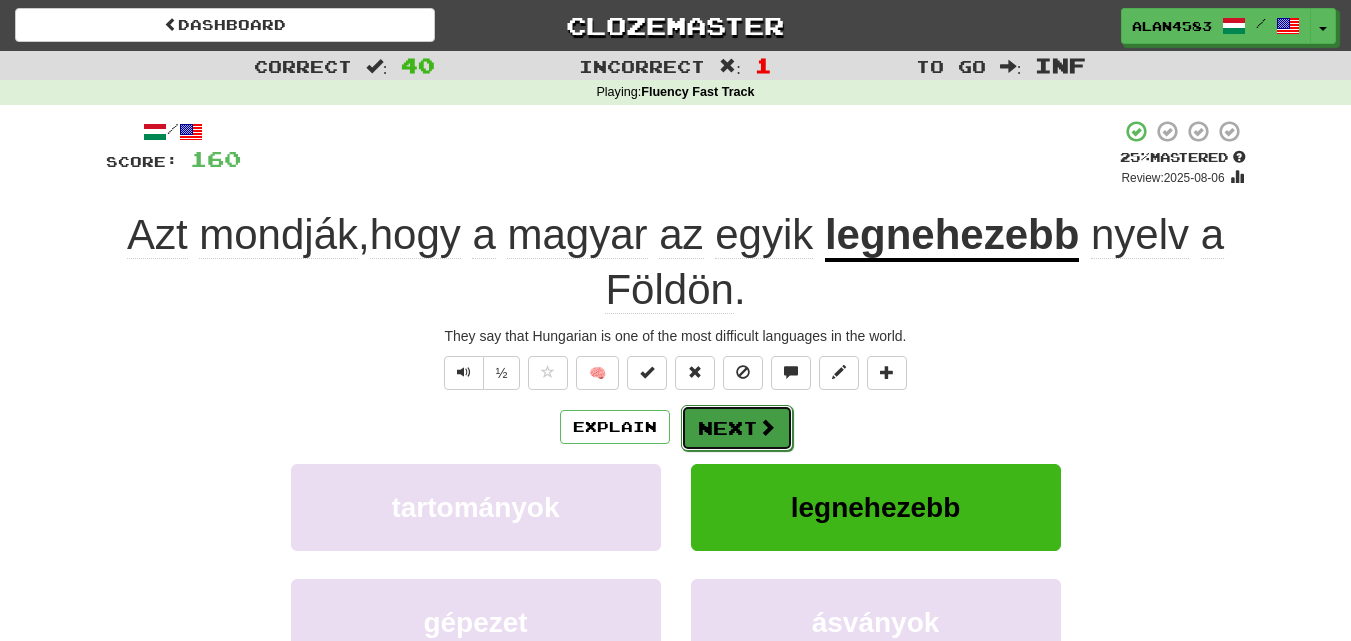 click on "Next" at bounding box center [737, 428] 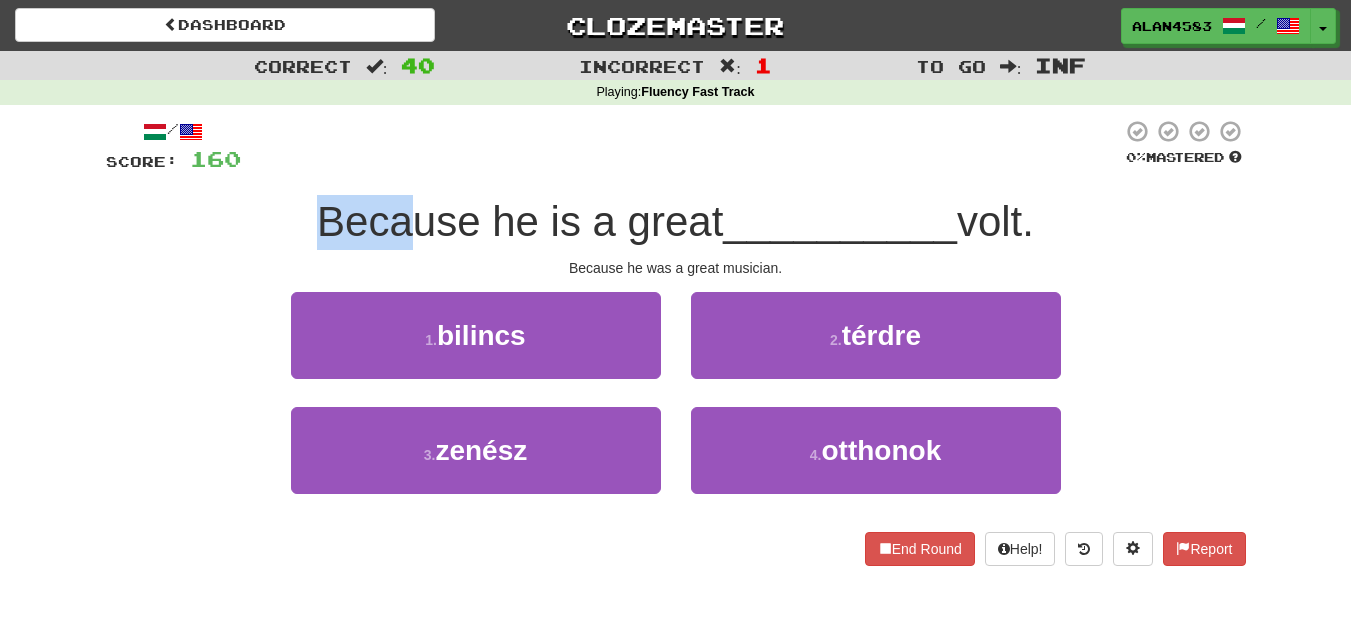 drag, startPoint x: 387, startPoint y: 220, endPoint x: 287, endPoint y: 220, distance: 100 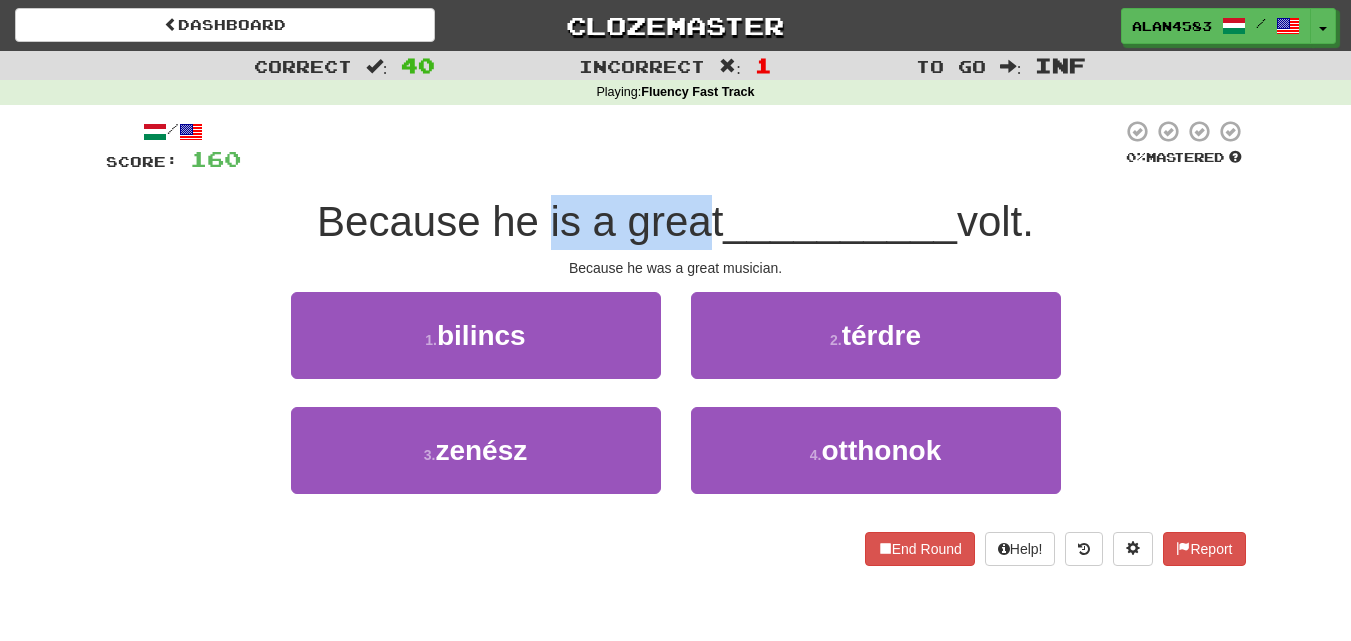 drag, startPoint x: 515, startPoint y: 216, endPoint x: 705, endPoint y: 207, distance: 190.21304 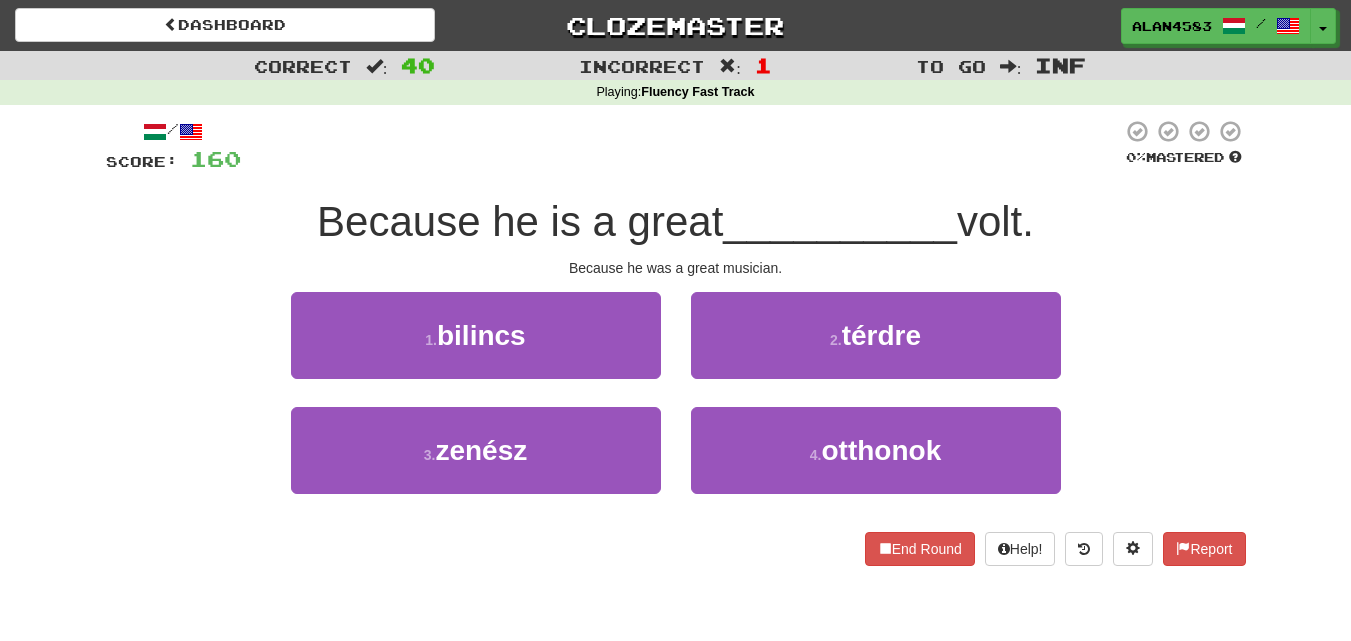 click at bounding box center (681, 146) 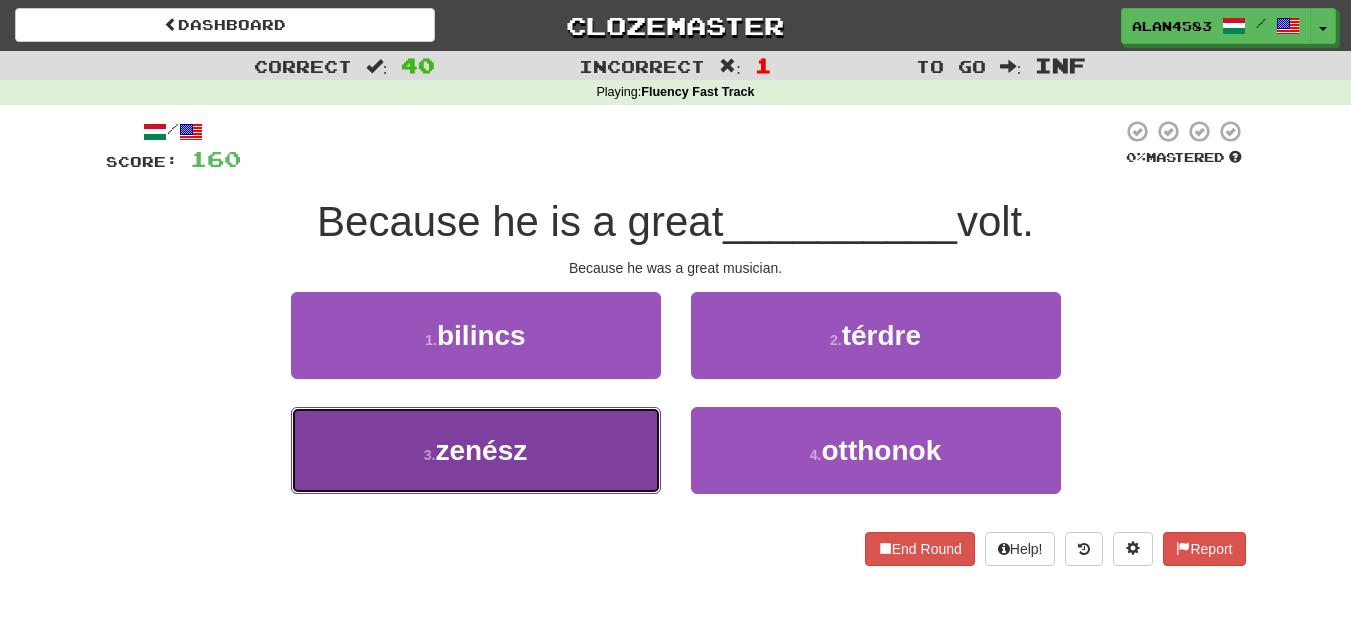 click on "3 .  zenész" at bounding box center [476, 450] 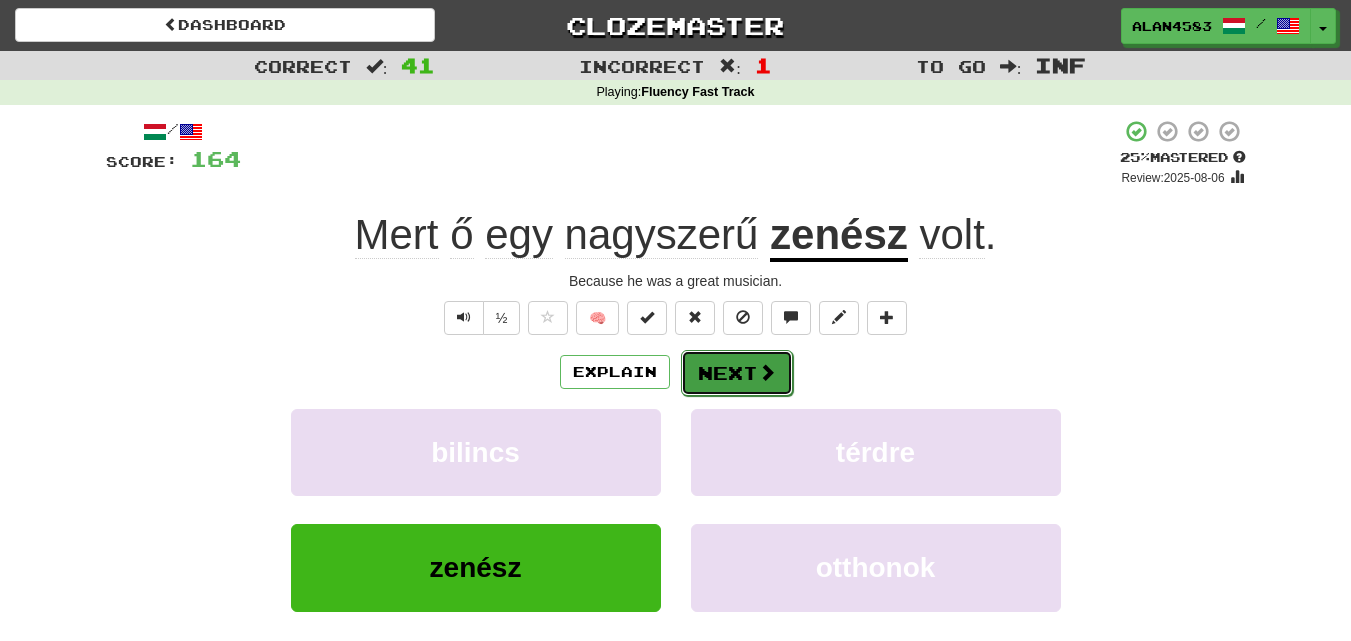 click on "Next" at bounding box center [737, 373] 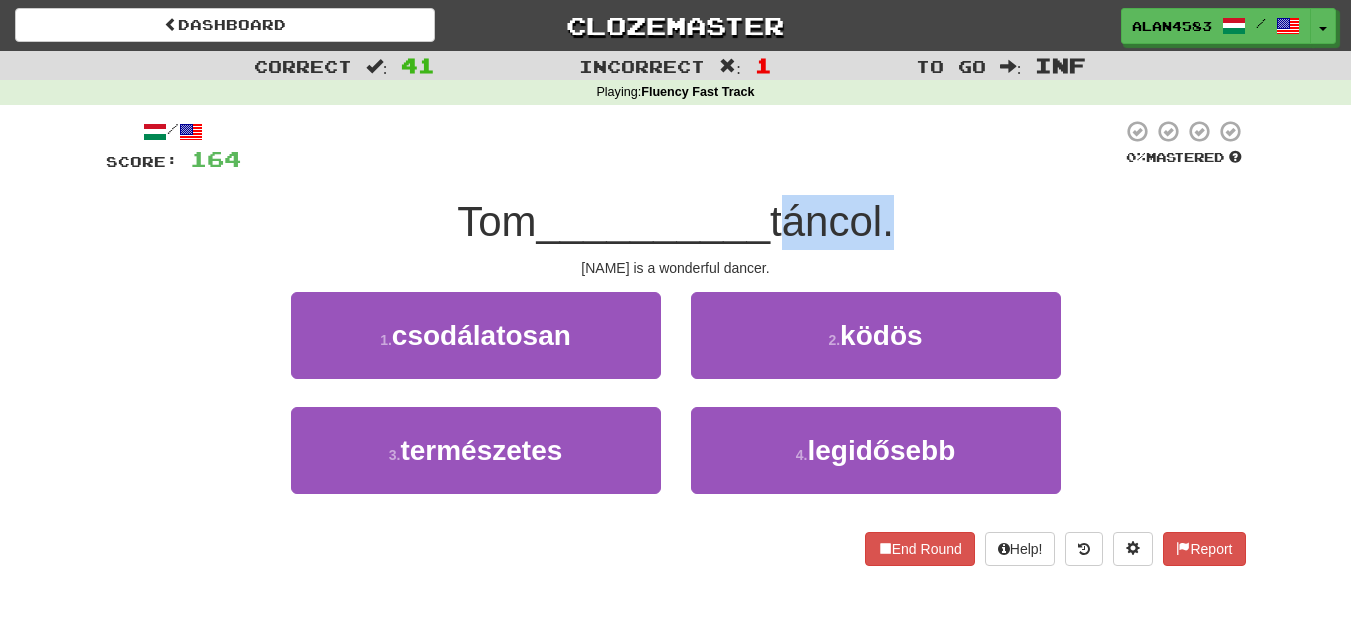 drag, startPoint x: 782, startPoint y: 233, endPoint x: 895, endPoint y: 223, distance: 113.44161 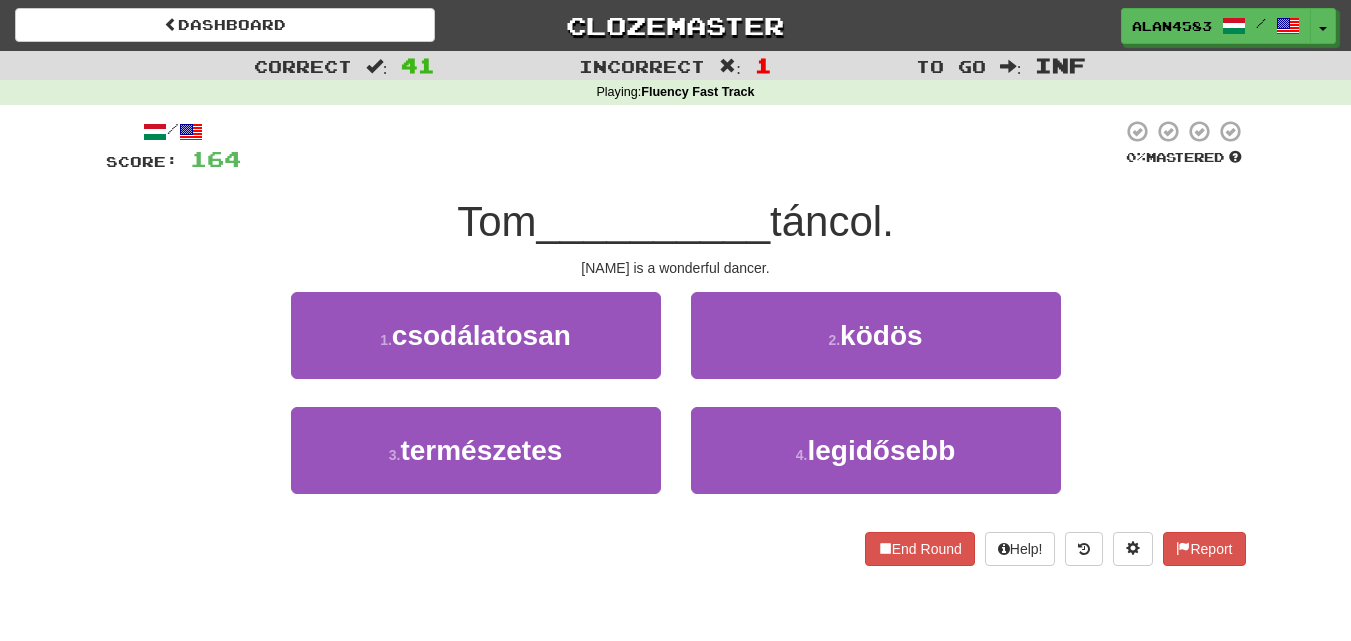 click on "Mastered [NAME]  __________  táncol. [NAME] is a wonderful dancer." at bounding box center (676, 342) 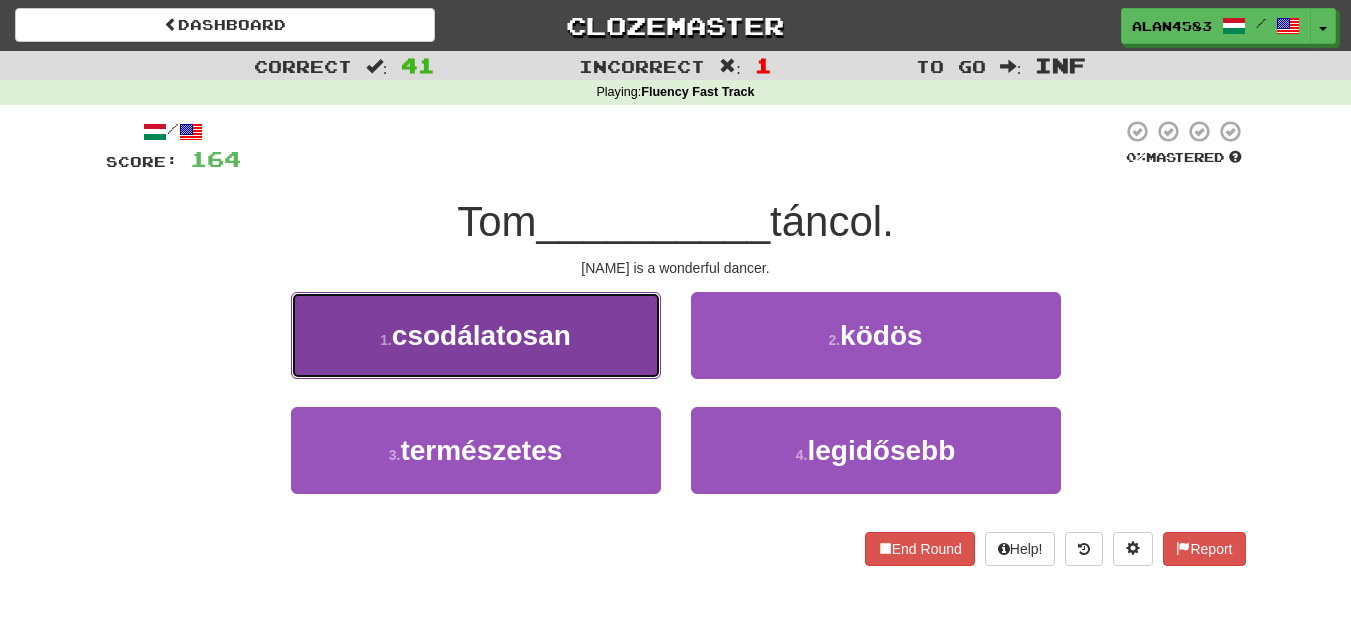 click on "1 .  csodálatosan" at bounding box center (476, 335) 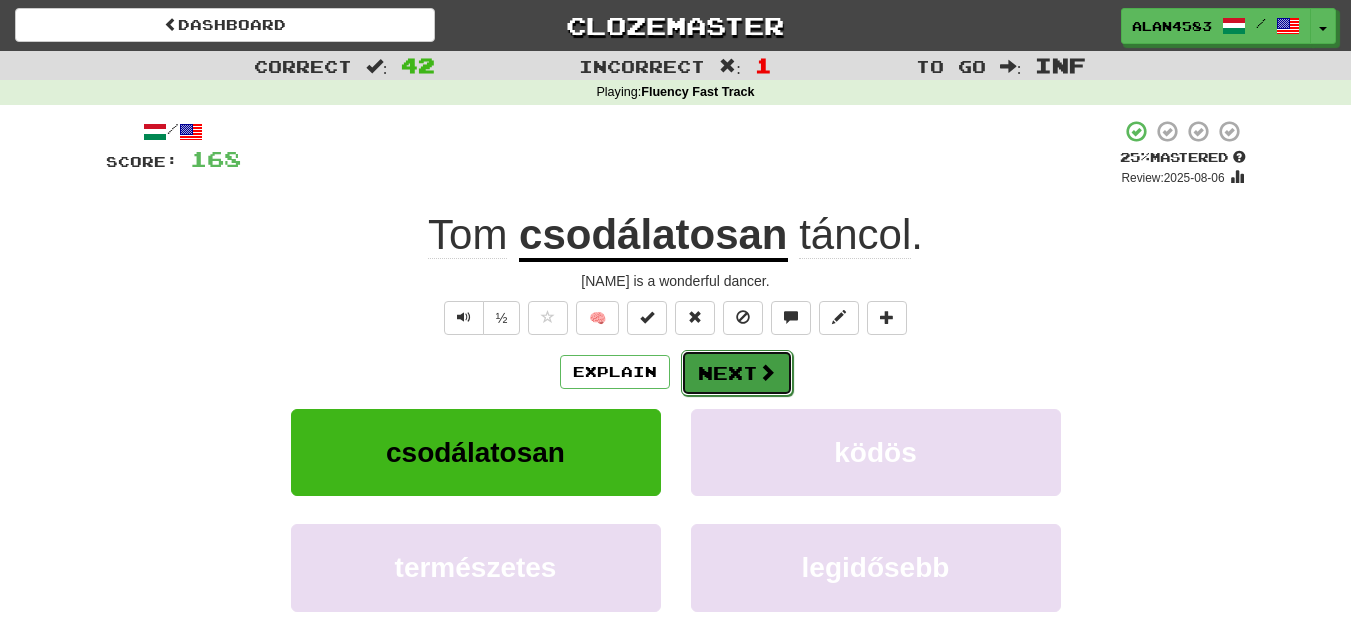 click on "Next" at bounding box center [737, 373] 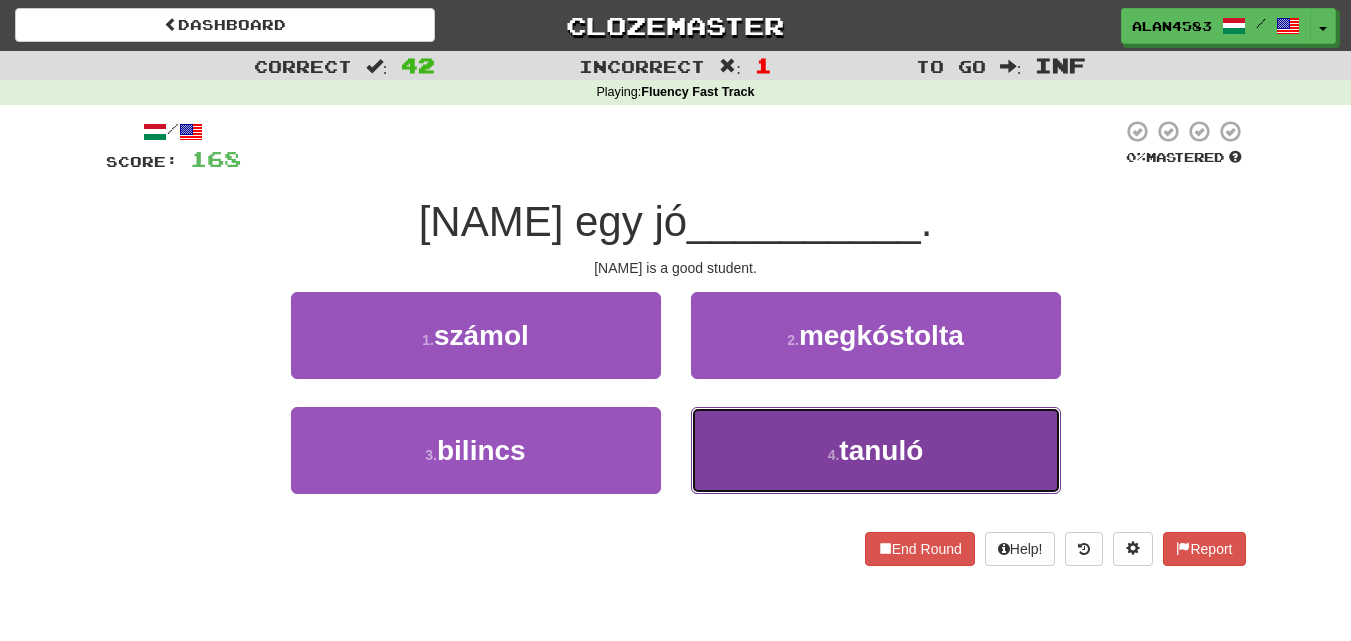 click on "4 .  tanuló" at bounding box center (876, 450) 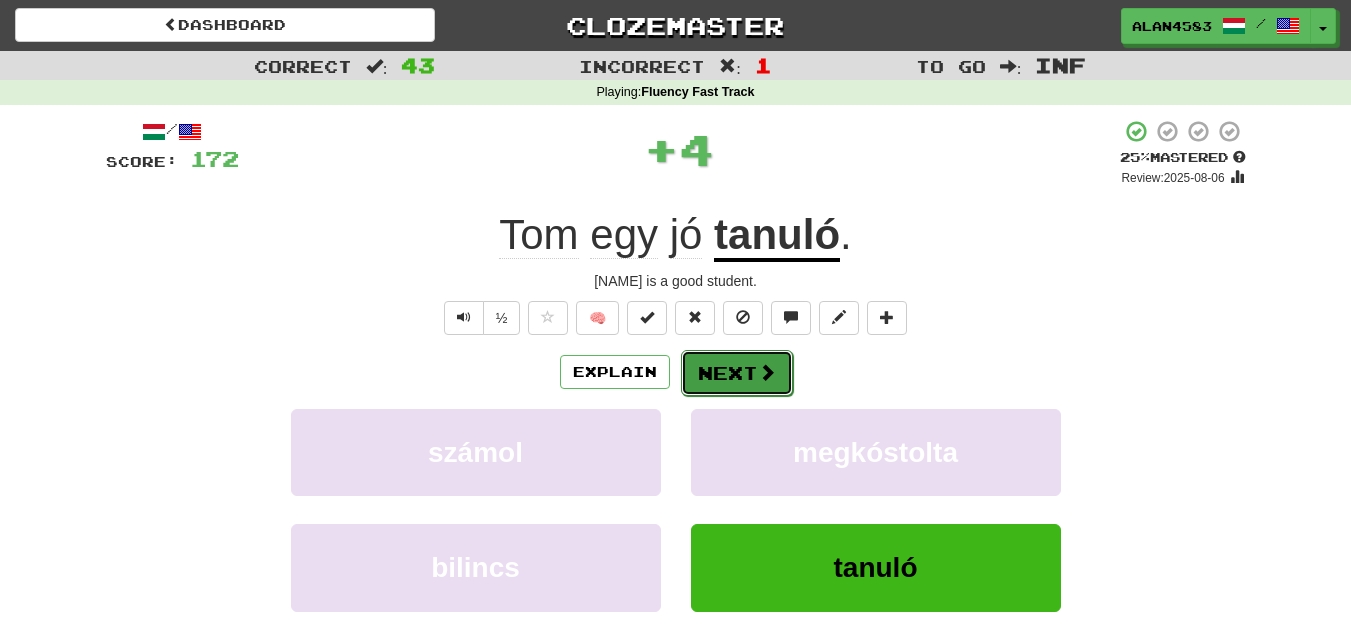 click on "Next" at bounding box center (737, 373) 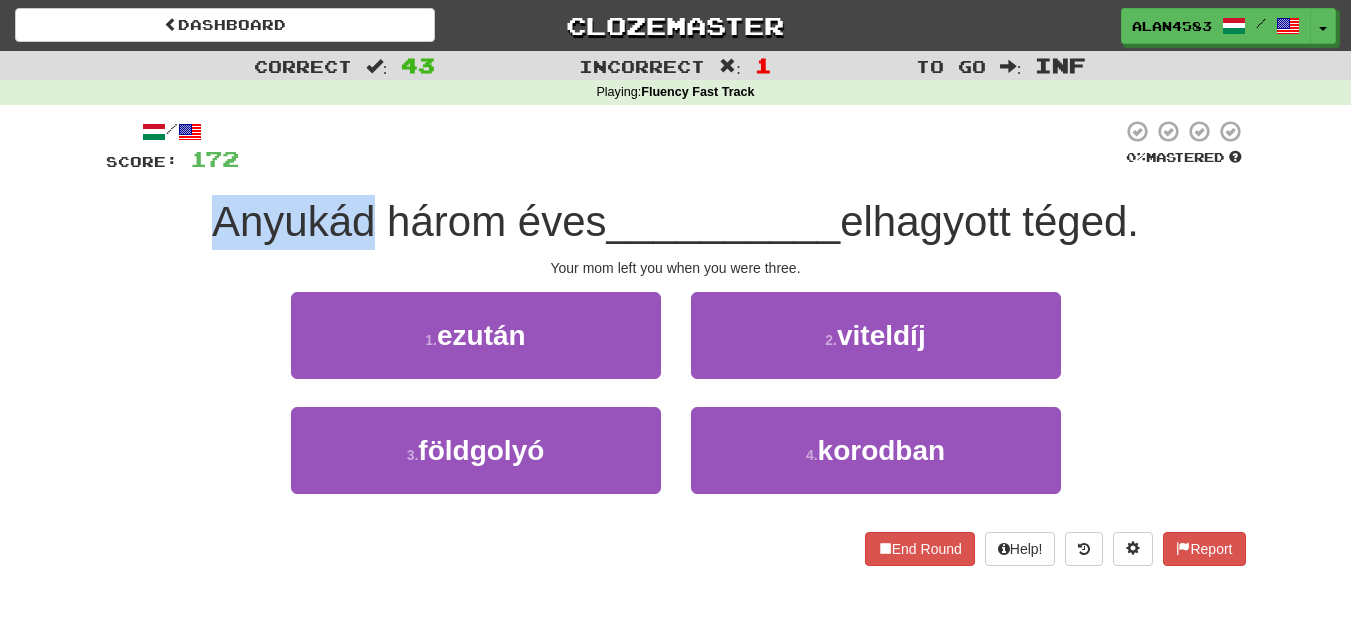 drag, startPoint x: 362, startPoint y: 209, endPoint x: 144, endPoint y: 181, distance: 219.79082 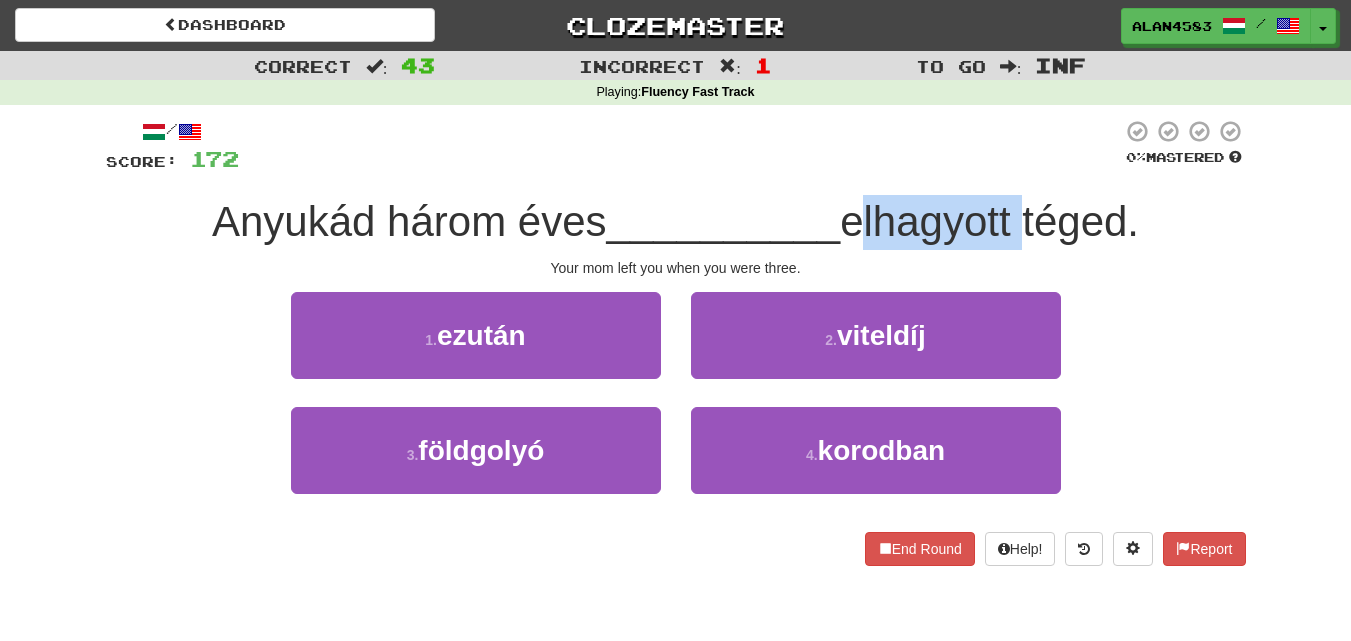 drag, startPoint x: 855, startPoint y: 227, endPoint x: 1027, endPoint y: 225, distance: 172.01163 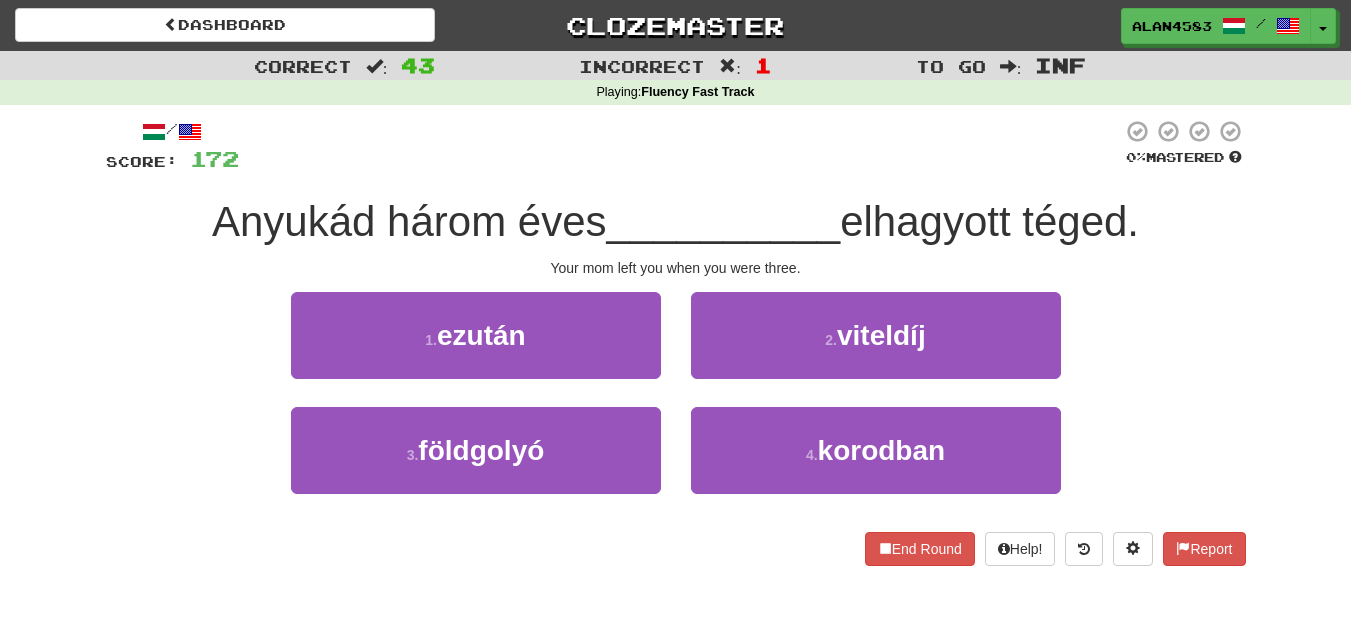 click at bounding box center [680, 146] 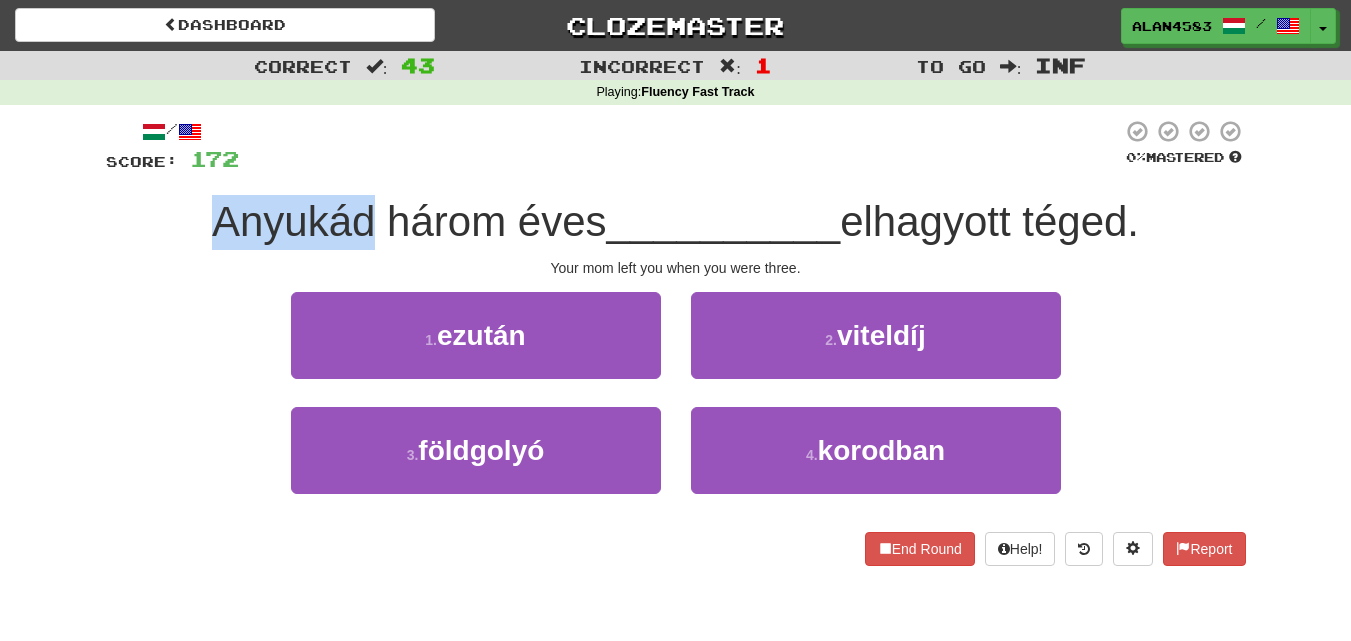 drag, startPoint x: 365, startPoint y: 206, endPoint x: 192, endPoint y: 205, distance: 173.00288 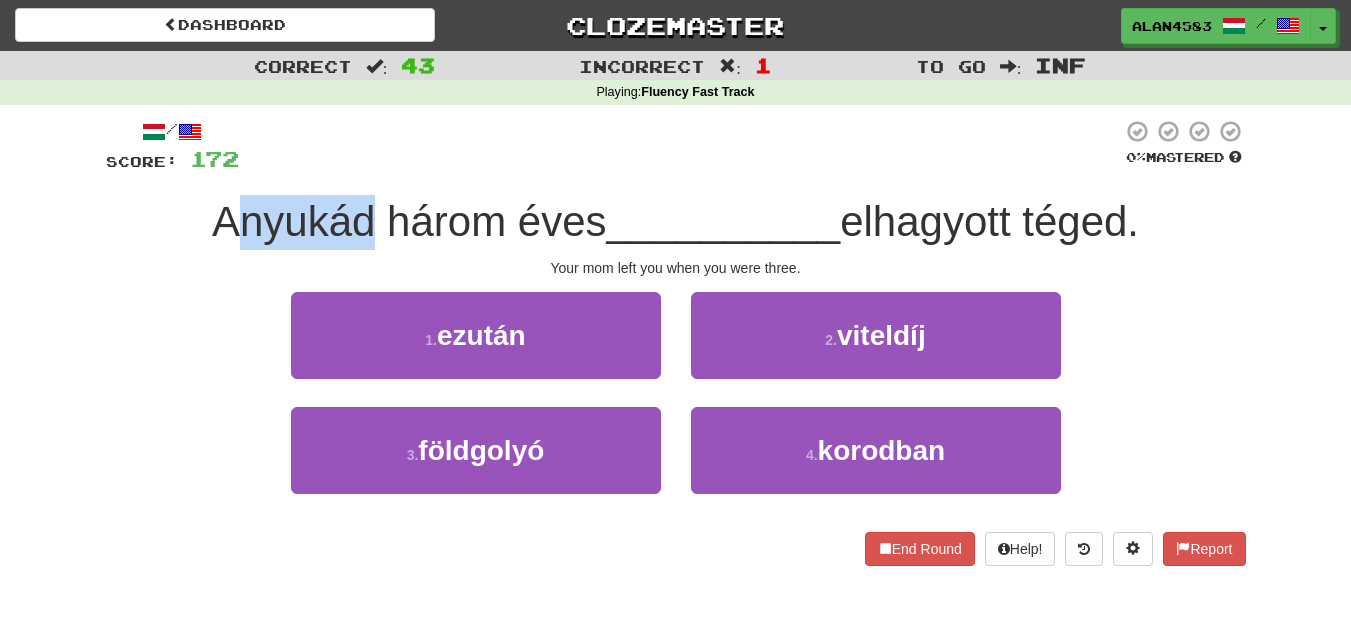 drag, startPoint x: 360, startPoint y: 210, endPoint x: 217, endPoint y: 205, distance: 143.08739 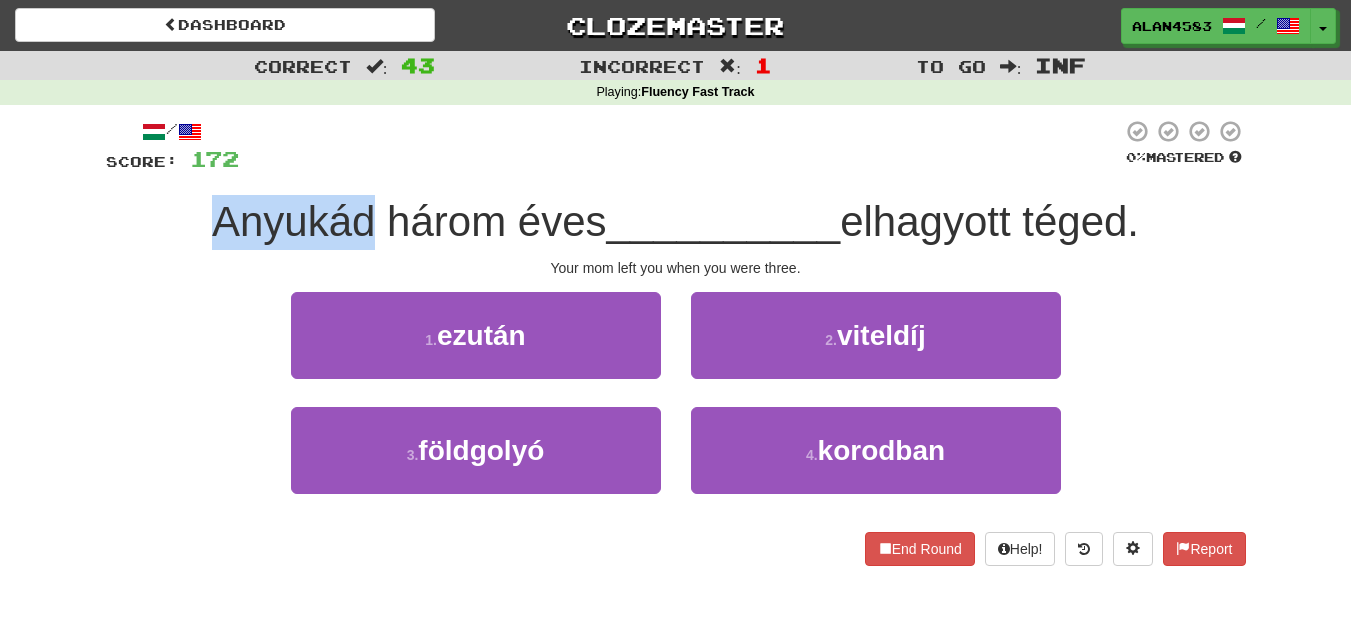 drag, startPoint x: 202, startPoint y: 212, endPoint x: 356, endPoint y: 214, distance: 154.01299 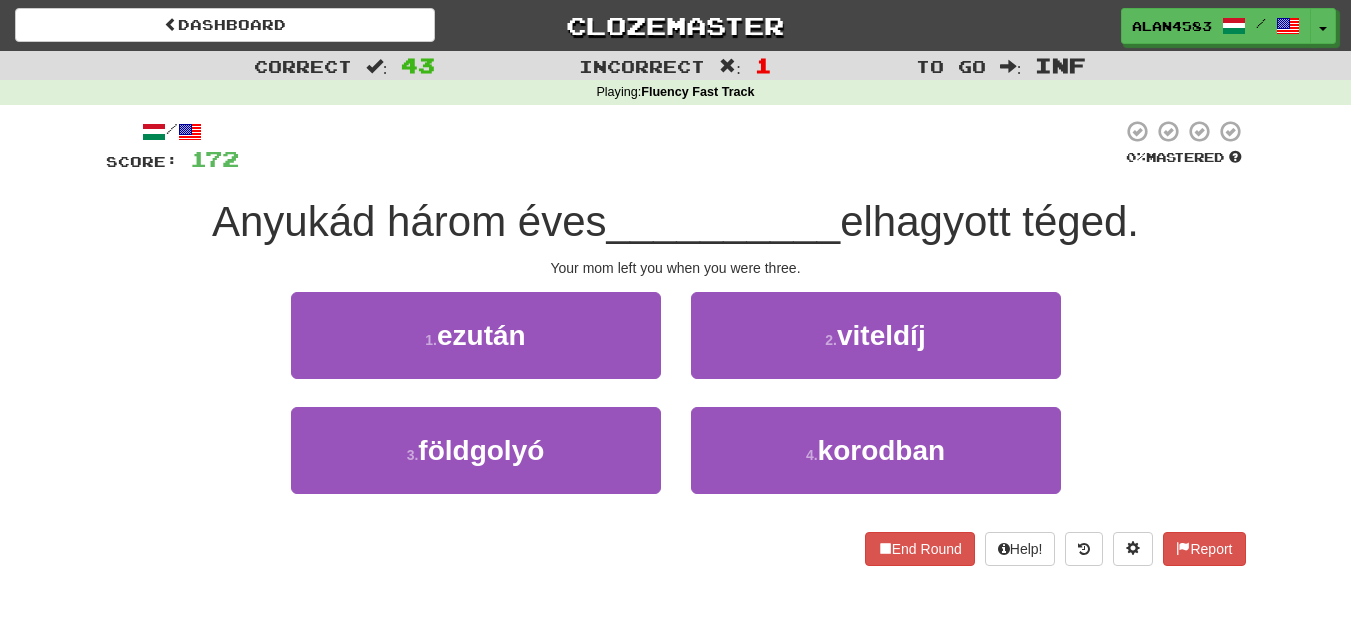 click at bounding box center [680, 146] 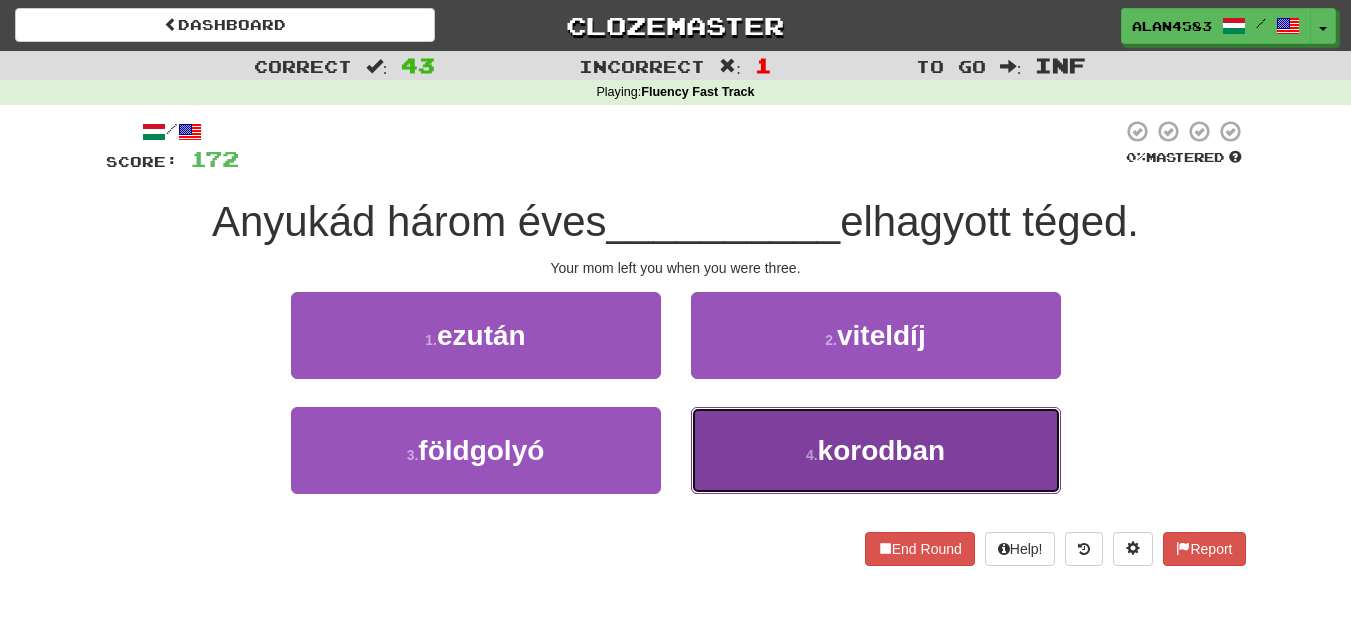 click on "4 .  korodban" at bounding box center [876, 450] 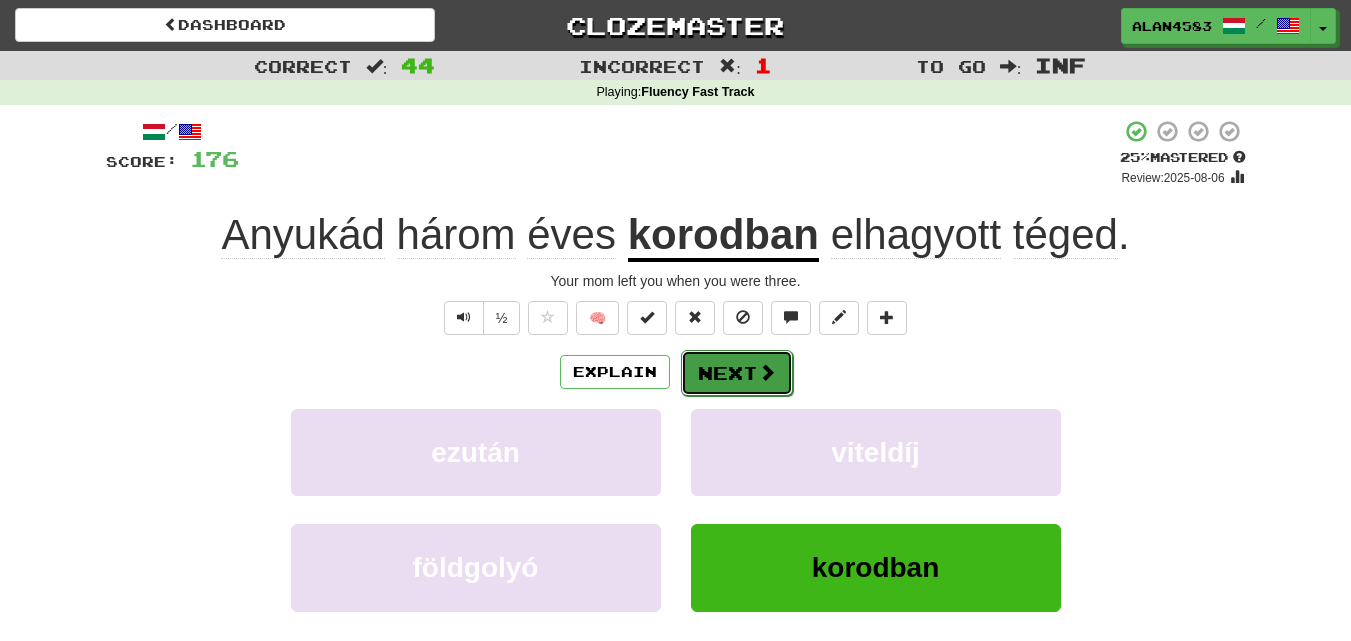click on "Next" at bounding box center (737, 373) 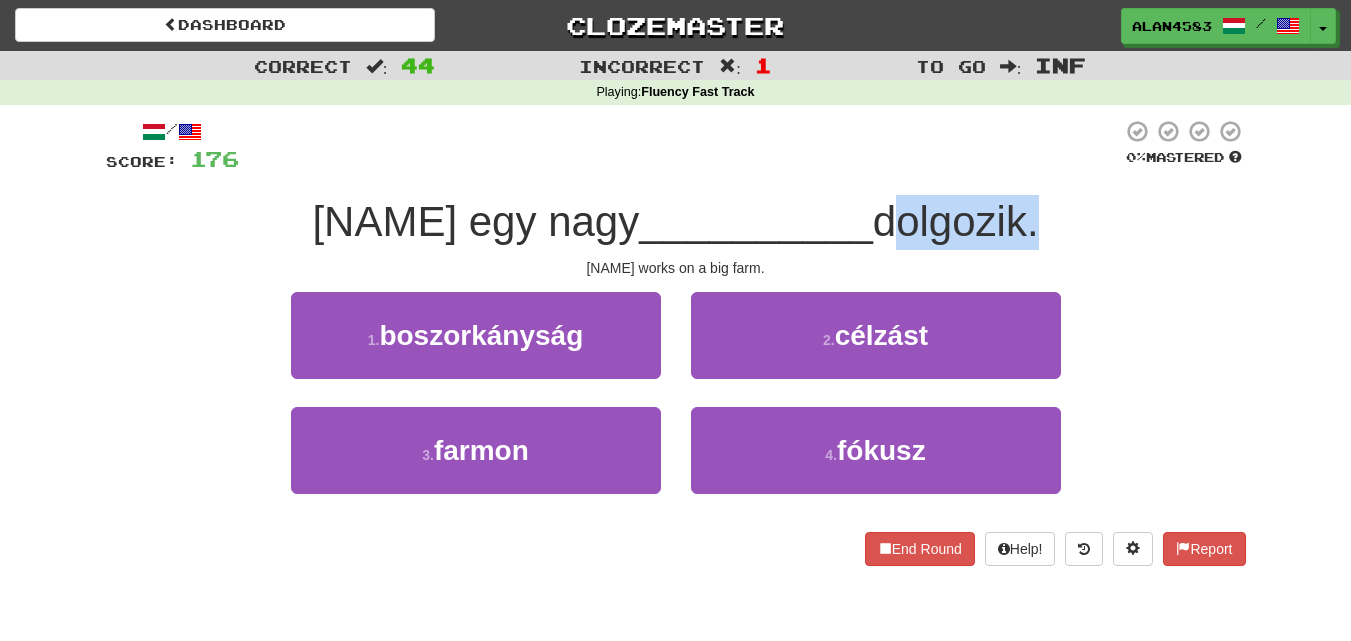 drag, startPoint x: 883, startPoint y: 227, endPoint x: 1040, endPoint y: 228, distance: 157.00319 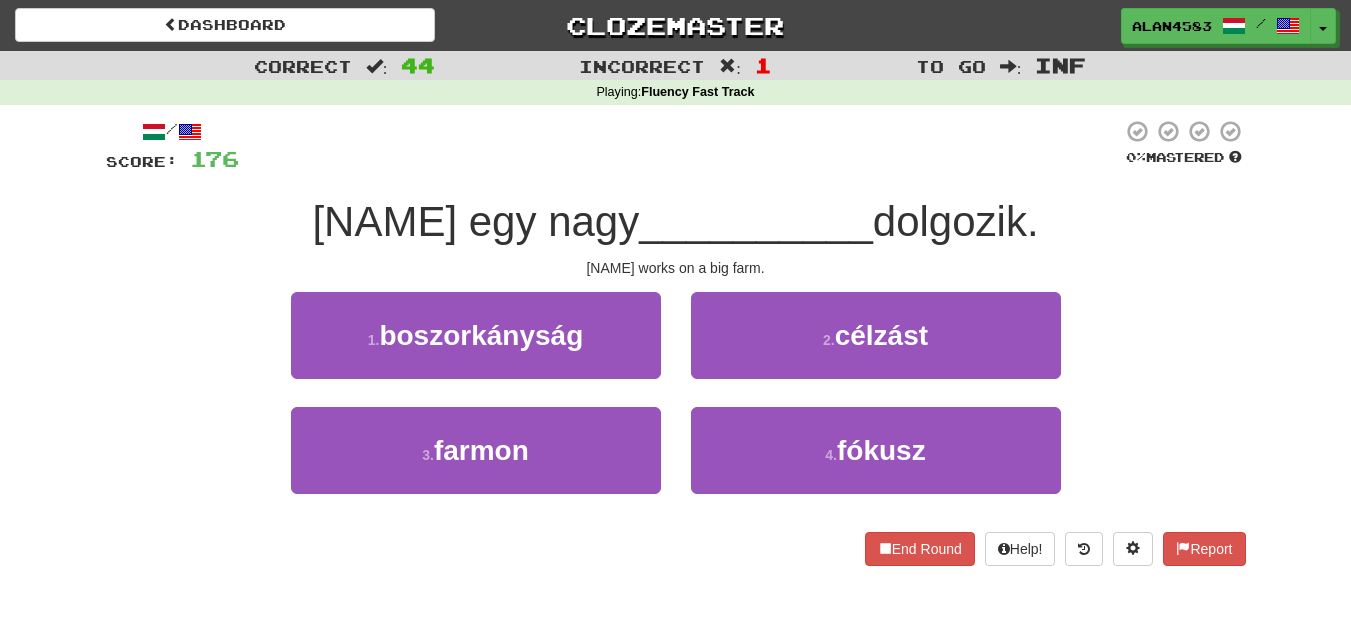 click at bounding box center (680, 146) 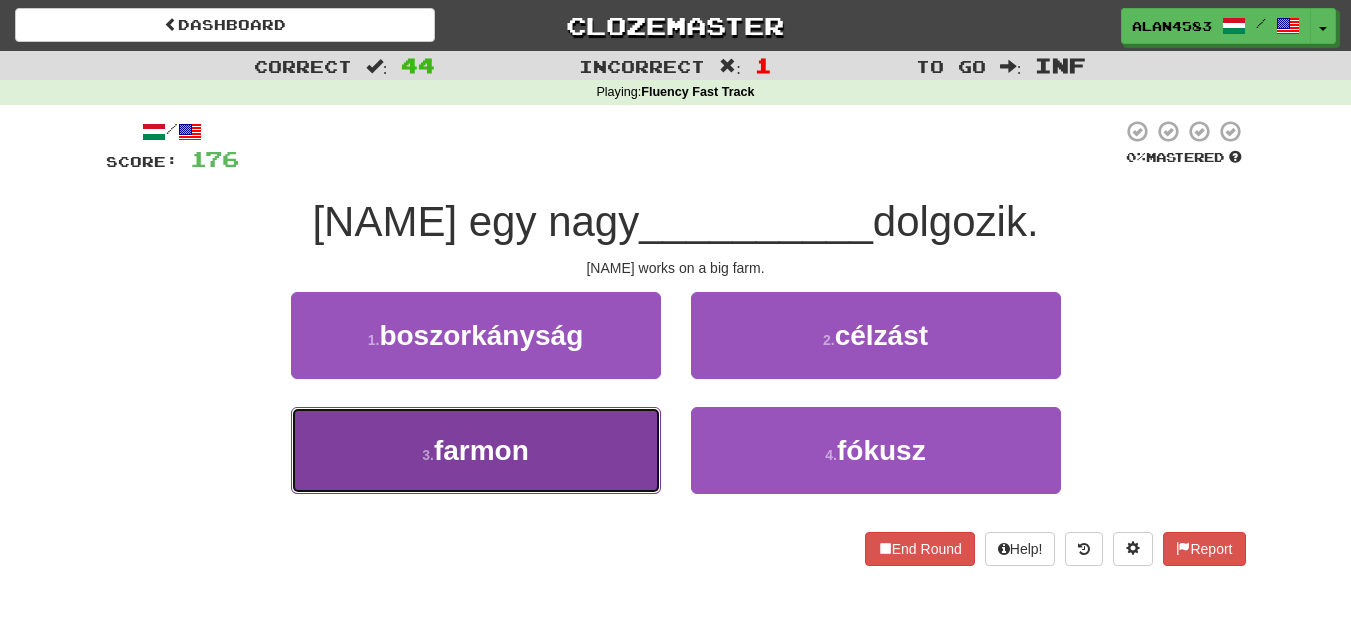 click on "3 .  farmon" at bounding box center [476, 450] 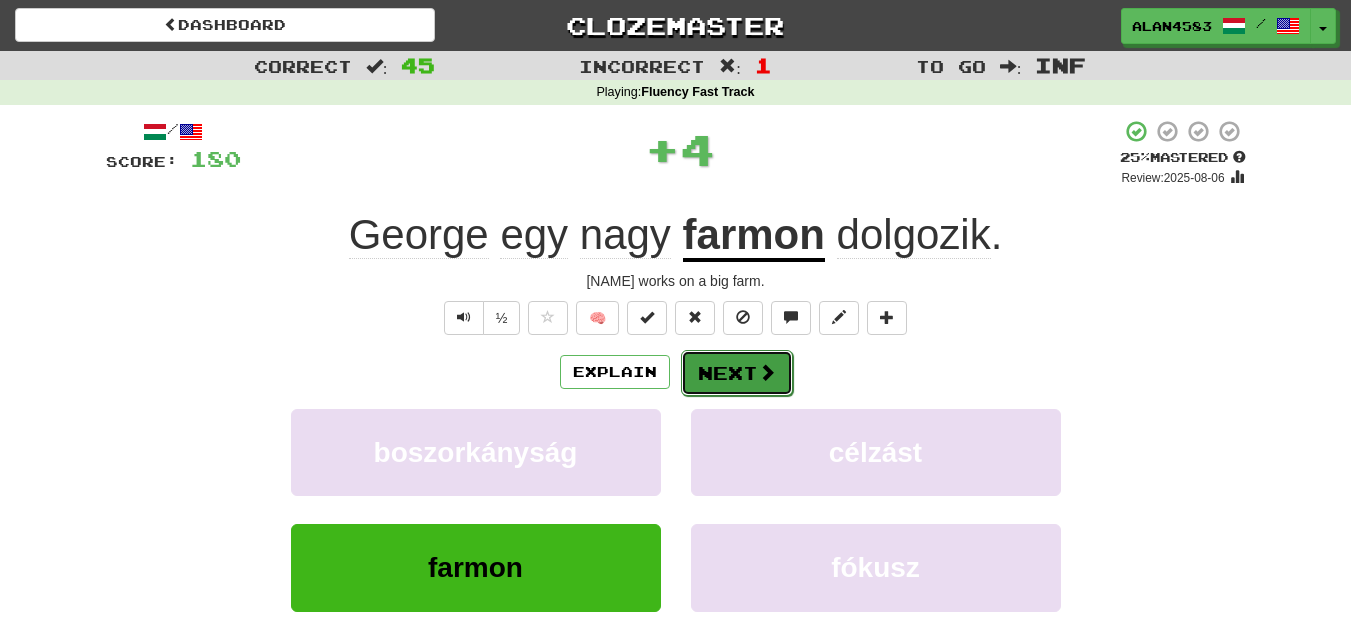 click on "Next" at bounding box center [737, 373] 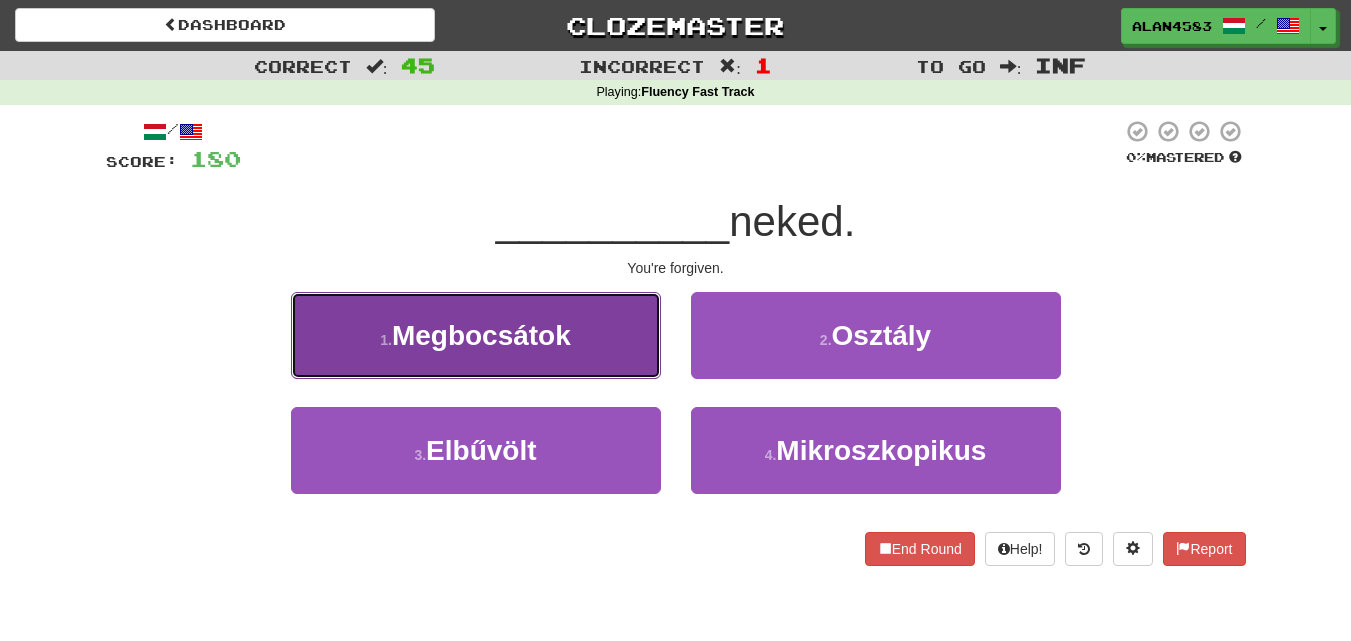 click on "1 .  Megbocsátok" at bounding box center [476, 335] 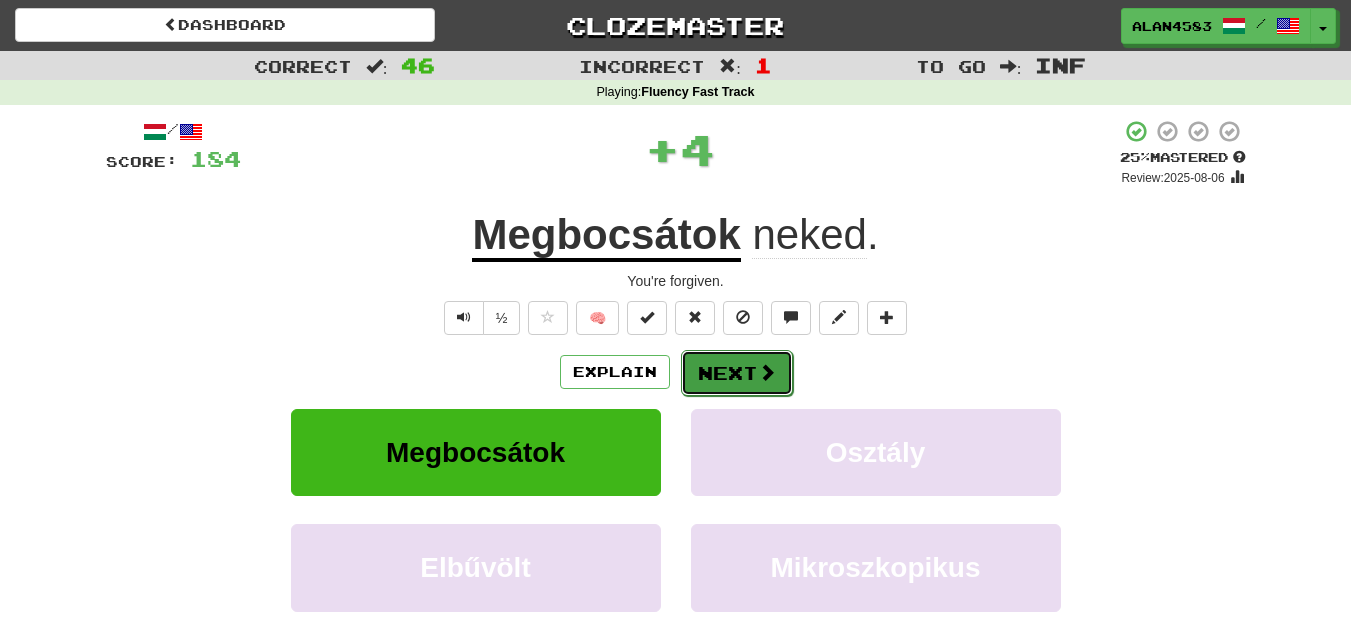 click on "Next" at bounding box center [737, 373] 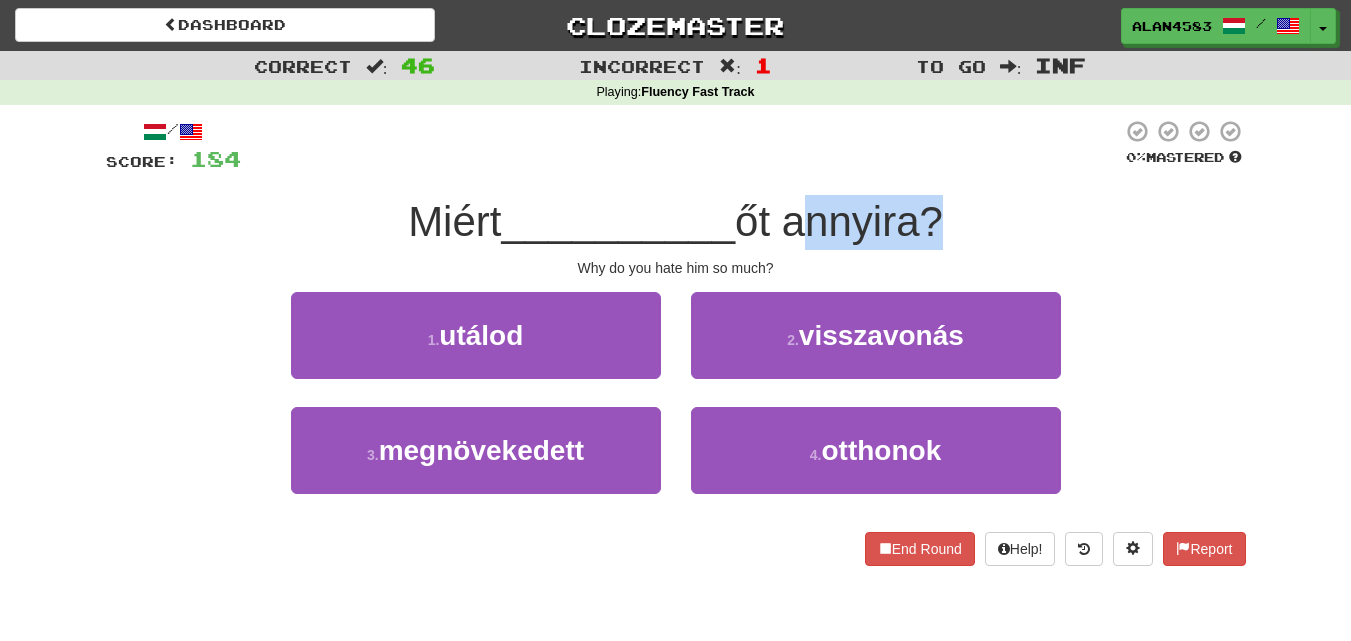 drag, startPoint x: 792, startPoint y: 233, endPoint x: 929, endPoint y: 225, distance: 137.23338 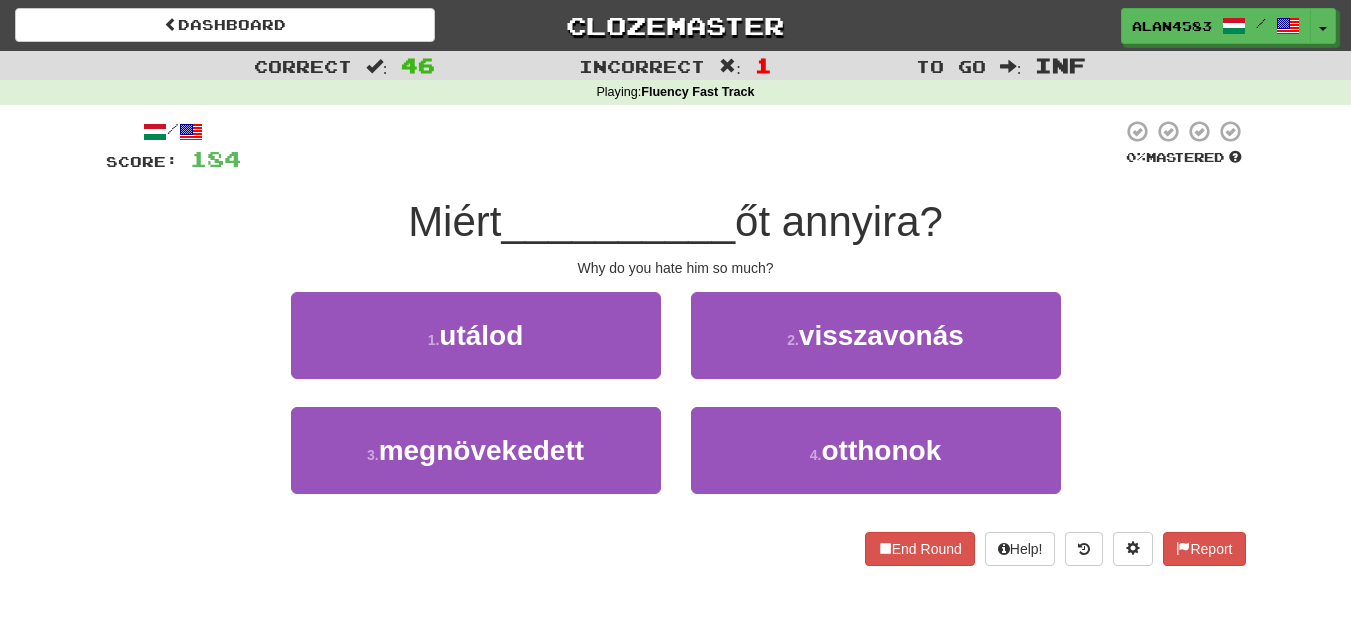 click on "Why do you hate him so much?" at bounding box center [676, 342] 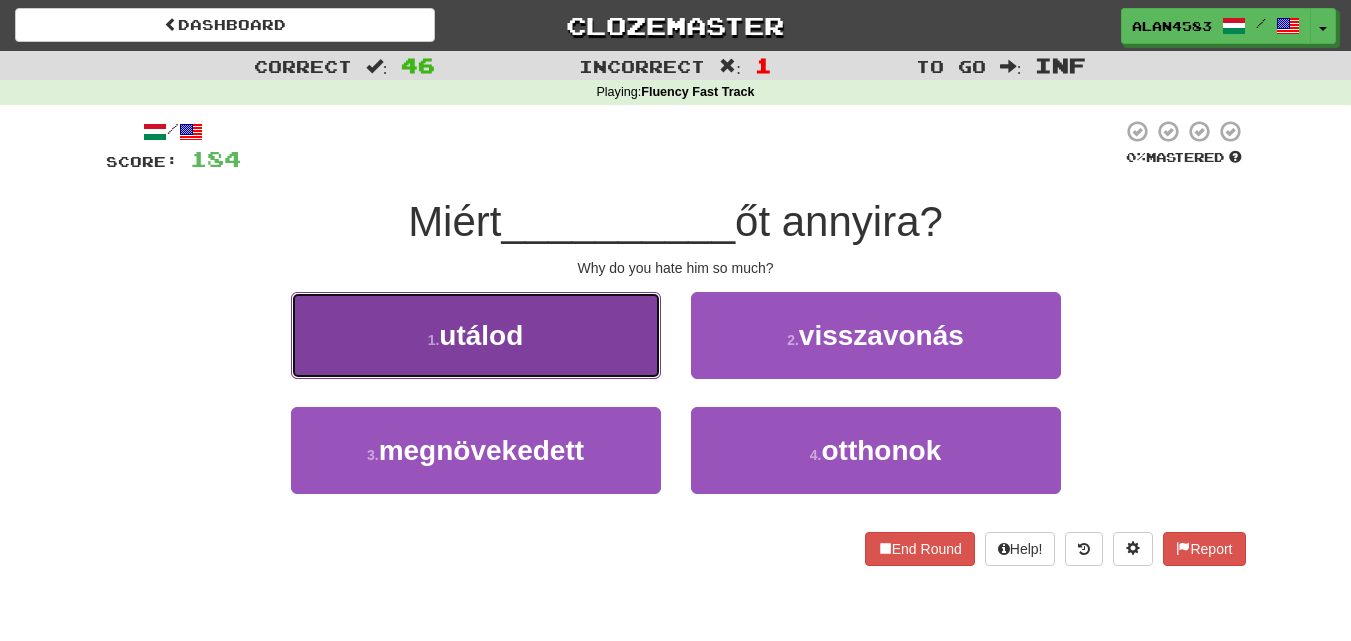 click on "1 . utálod" at bounding box center (476, 335) 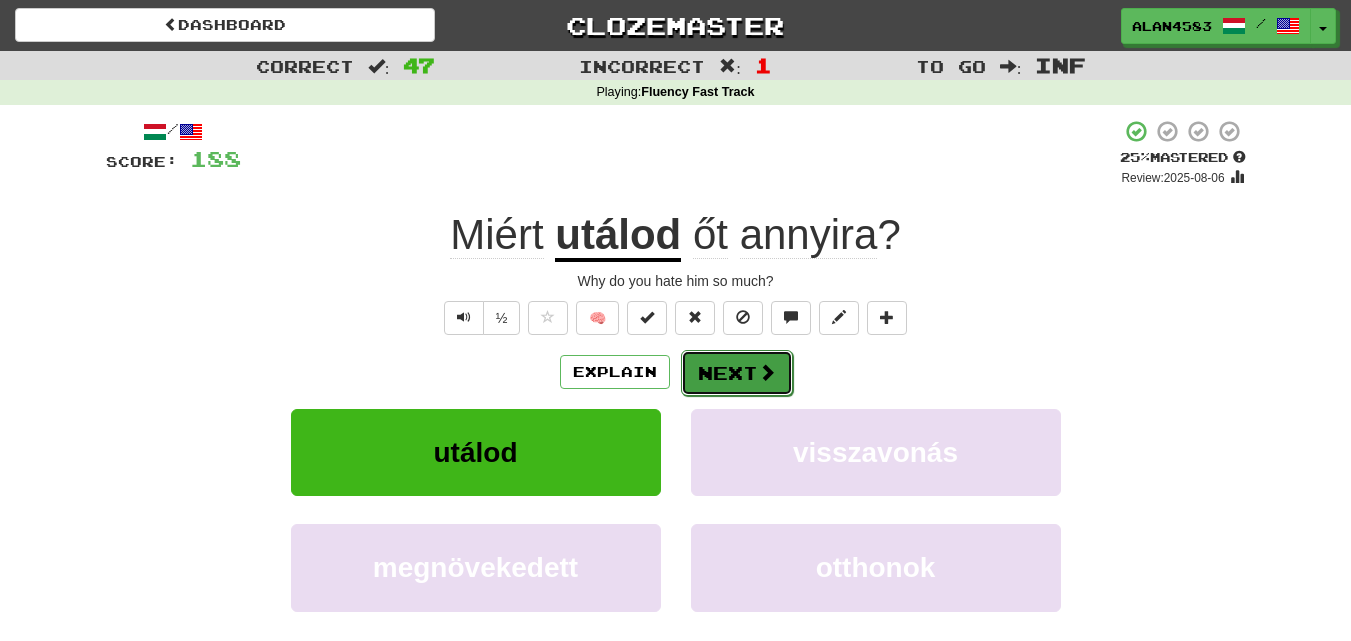 click on "Next" at bounding box center [737, 373] 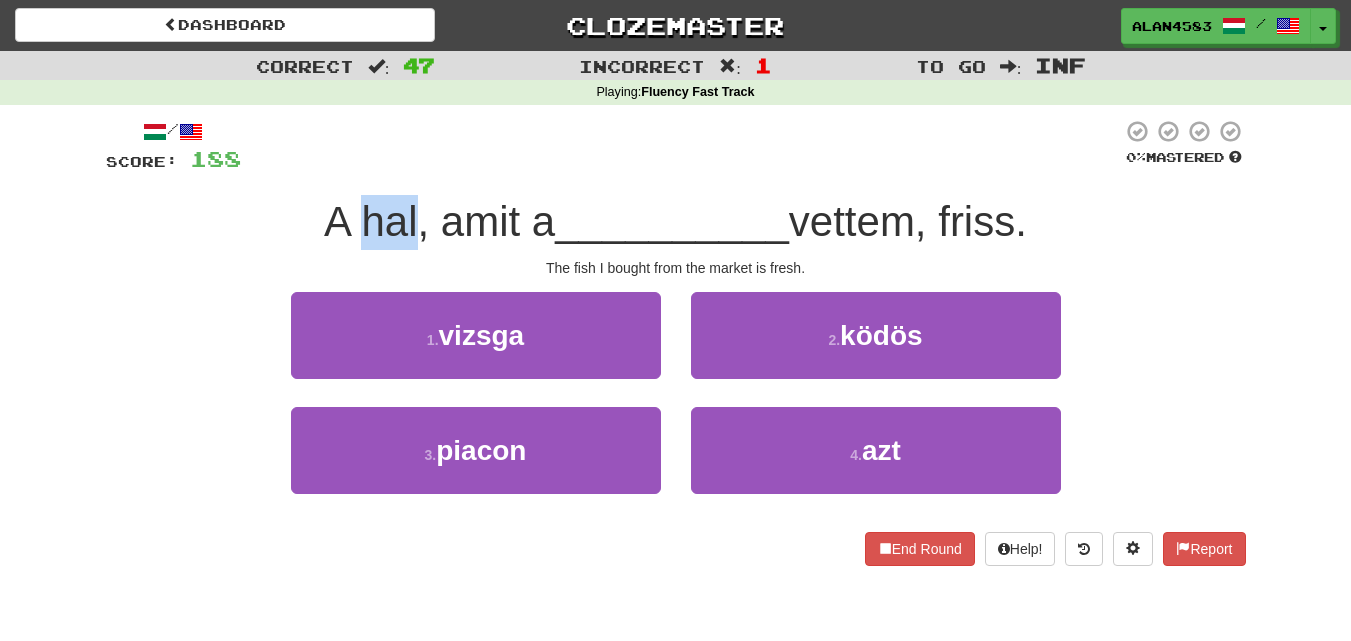 drag, startPoint x: 404, startPoint y: 219, endPoint x: 349, endPoint y: 222, distance: 55.081757 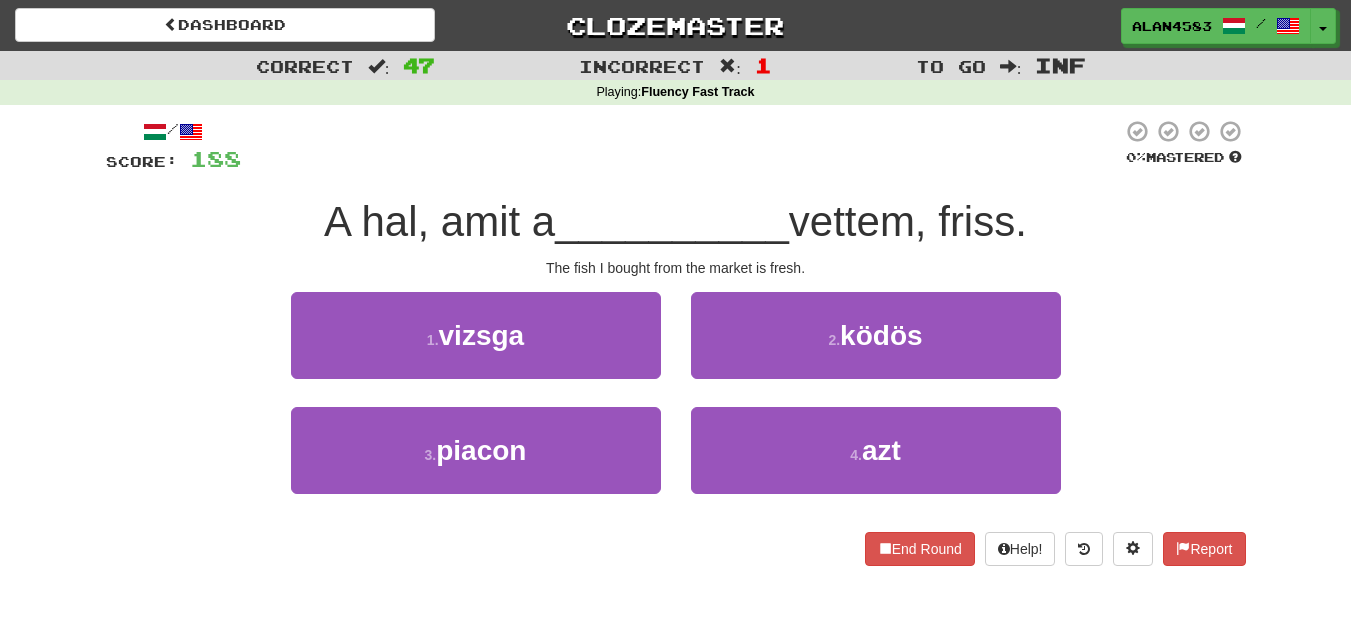 click on "A hal, amit a" at bounding box center (439, 221) 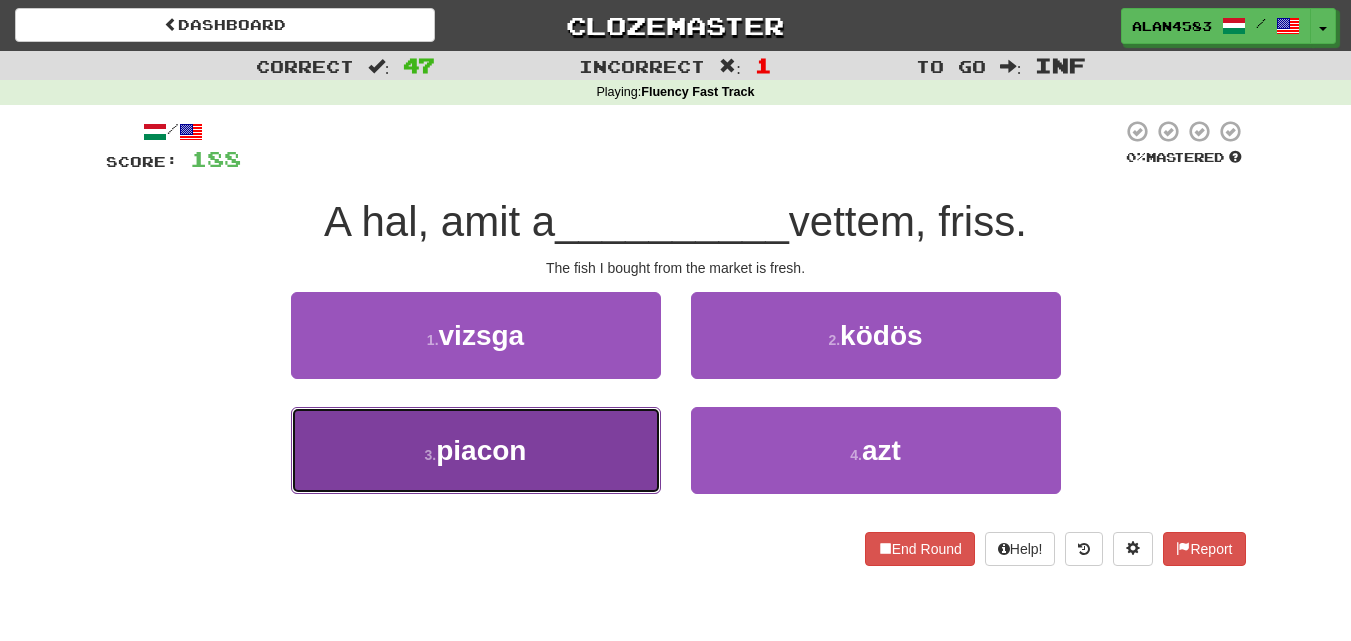 click on "3 .  piacon" at bounding box center [476, 450] 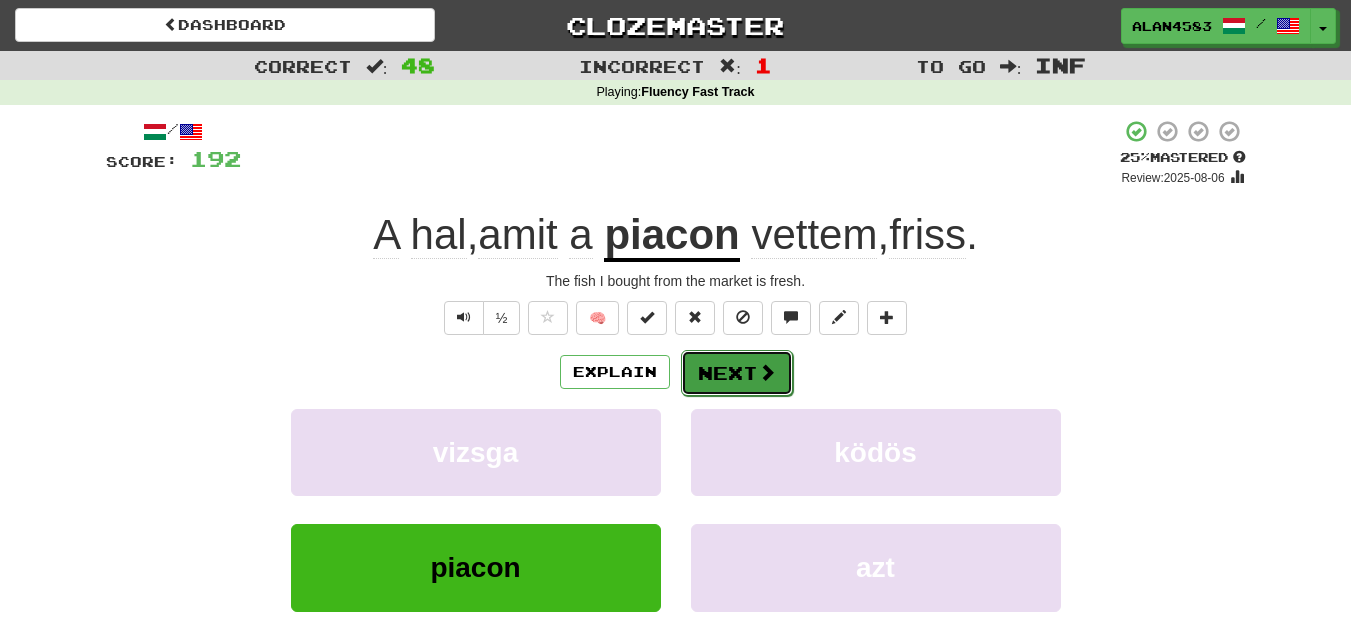 click on "Next" at bounding box center (737, 373) 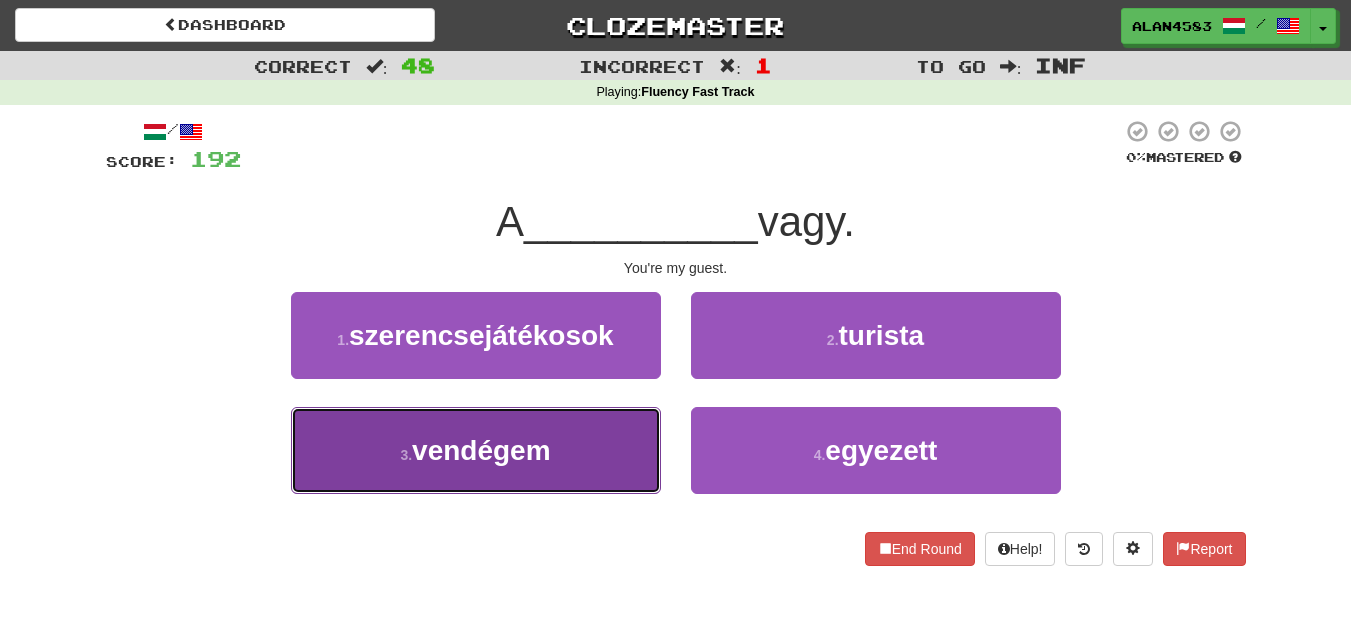 click on "3 . vendégem" at bounding box center (476, 450) 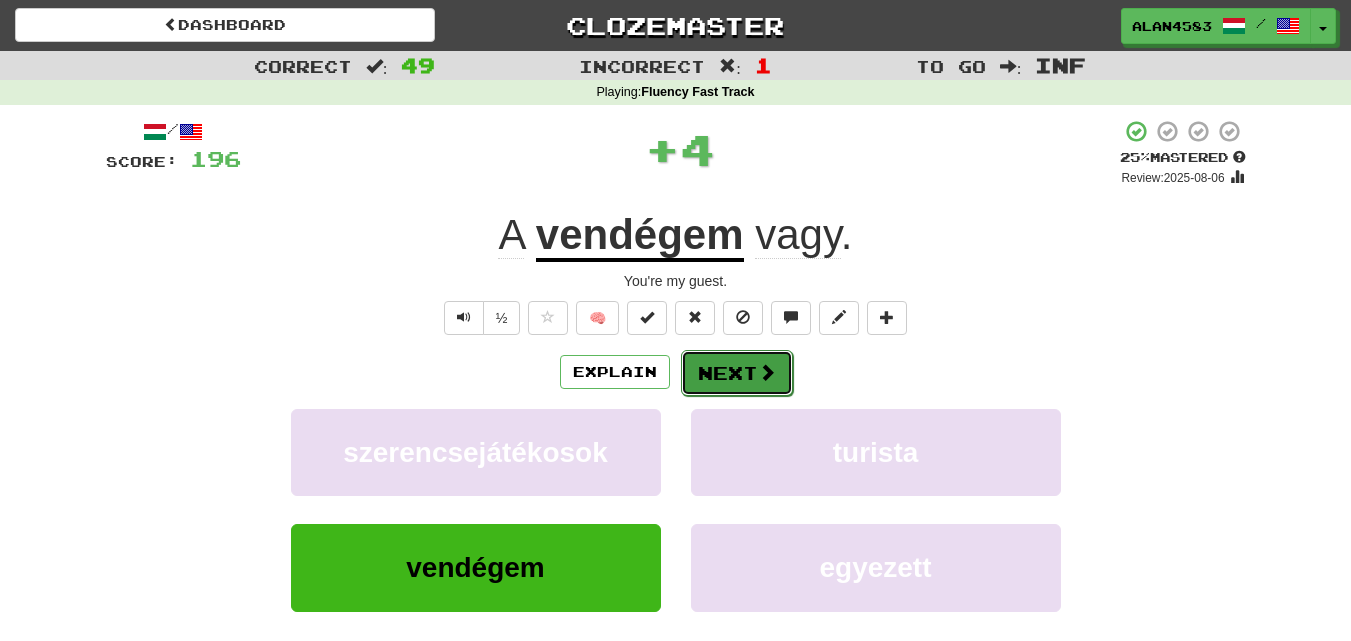 click on "Next" at bounding box center (737, 373) 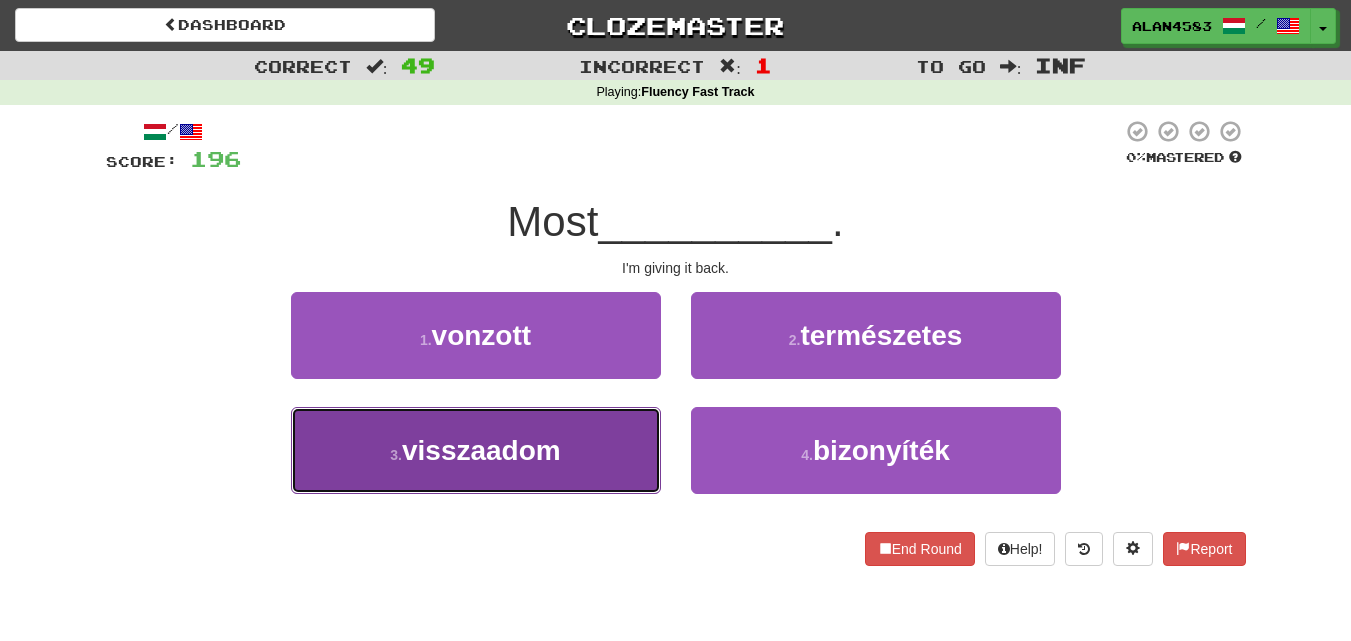 click on "3 .  visszaadom" at bounding box center [476, 450] 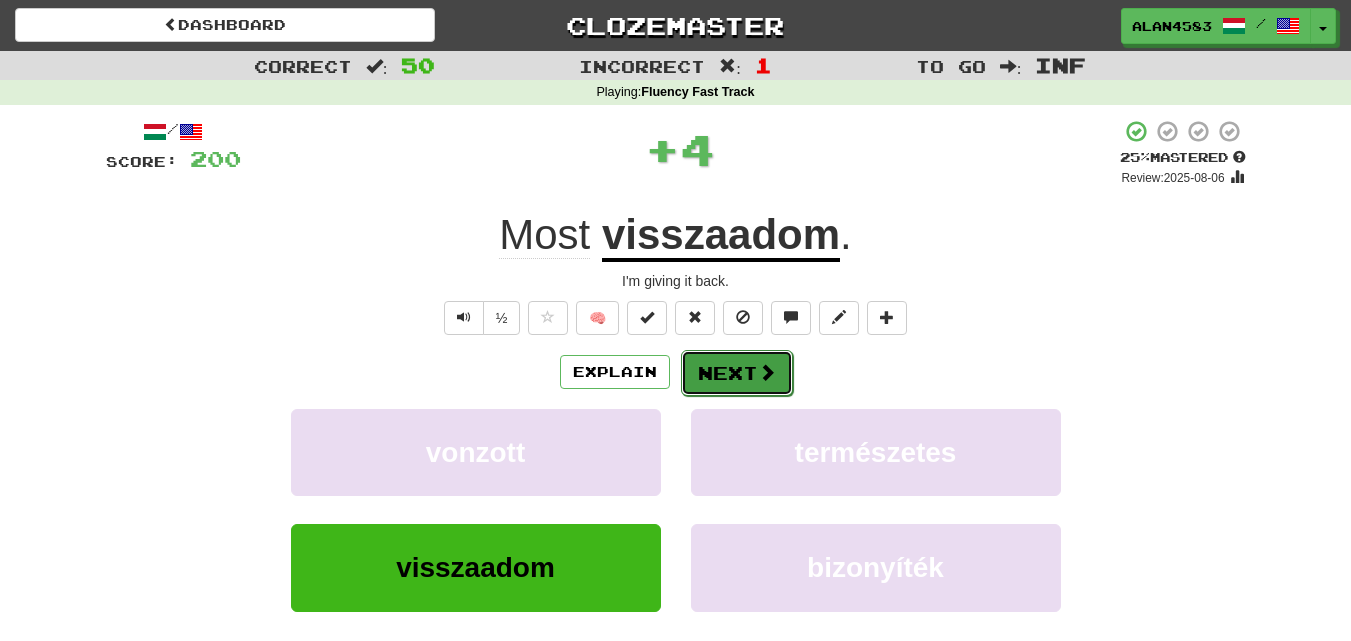 click on "Next" at bounding box center (737, 373) 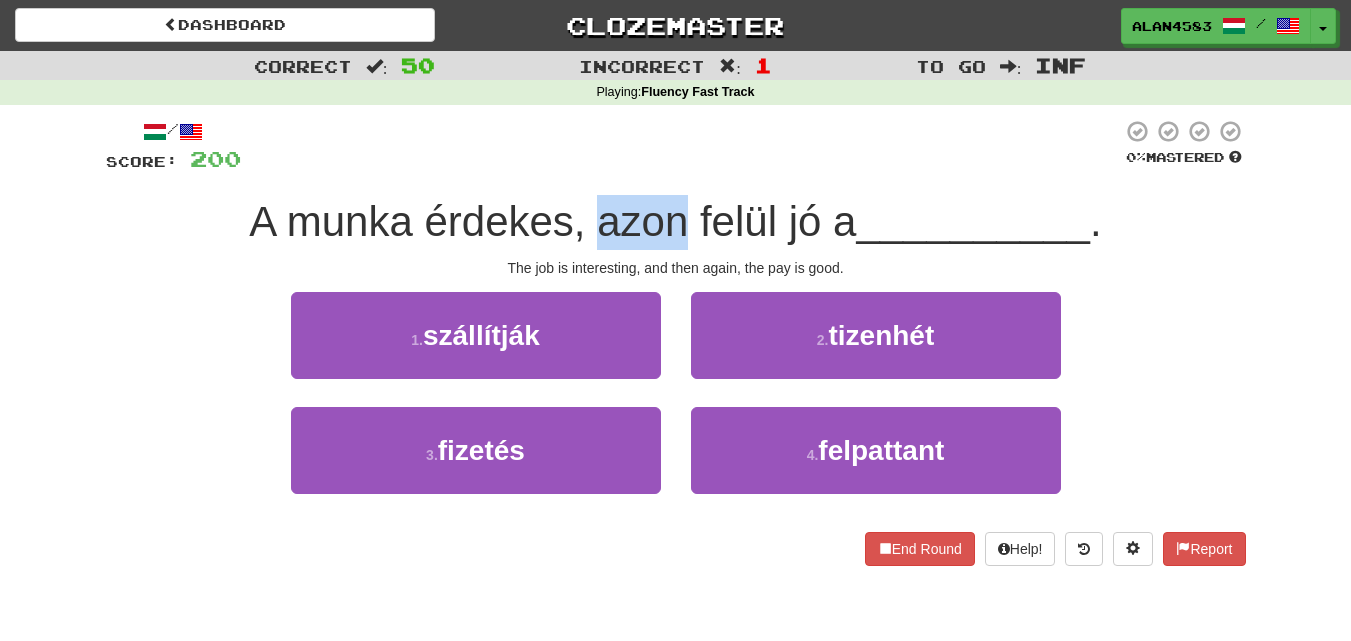 drag, startPoint x: 673, startPoint y: 224, endPoint x: 601, endPoint y: 228, distance: 72.11102 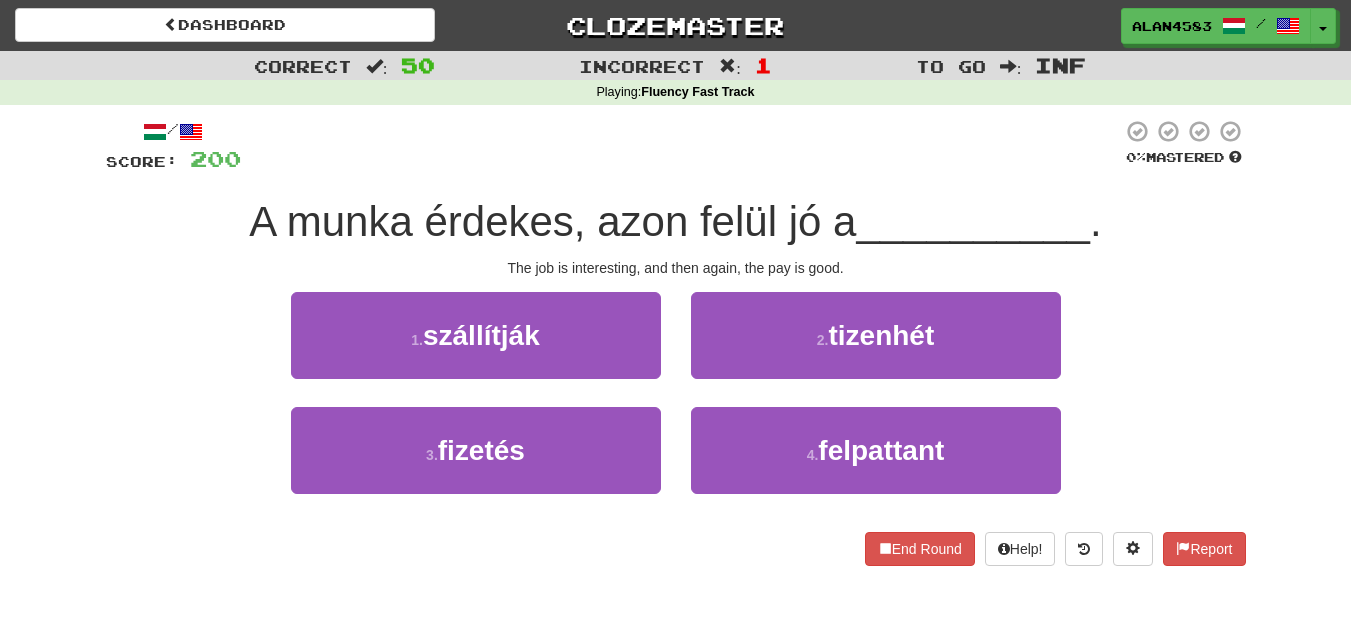 click on "Mastered A munka érdekes, azon felül jó a  __________ . The job is interesting, and then again, the pay is good." at bounding box center (676, 342) 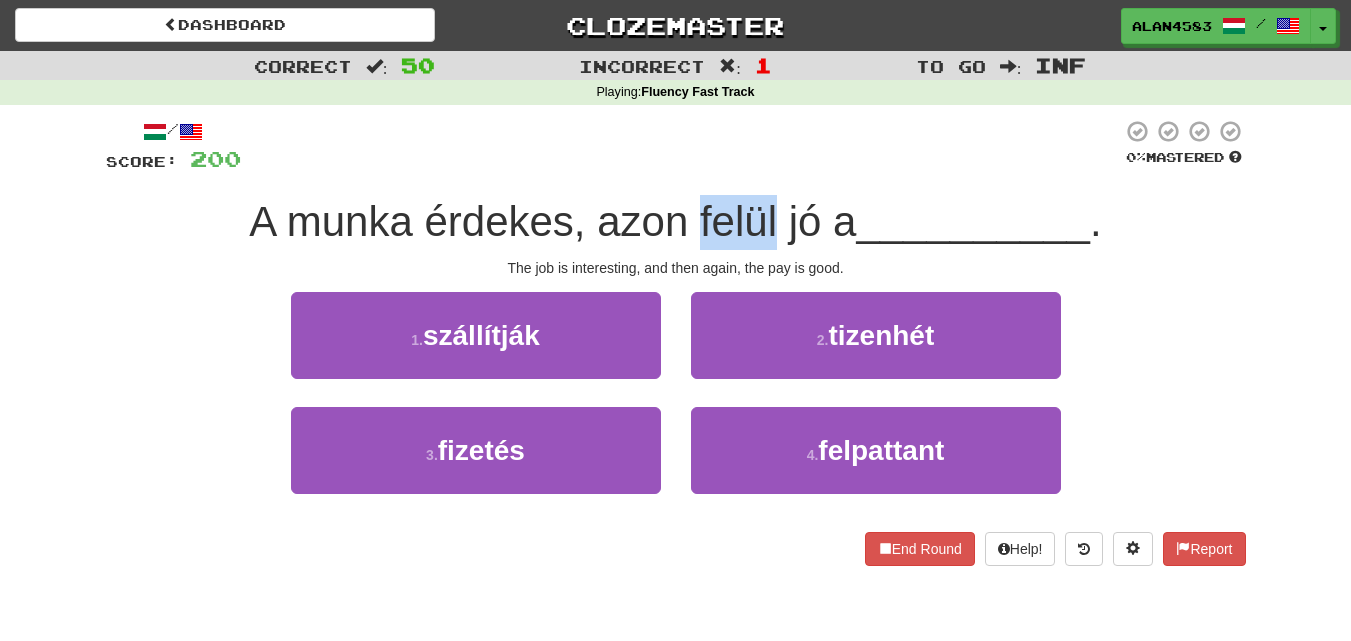 drag, startPoint x: 691, startPoint y: 225, endPoint x: 770, endPoint y: 219, distance: 79.22752 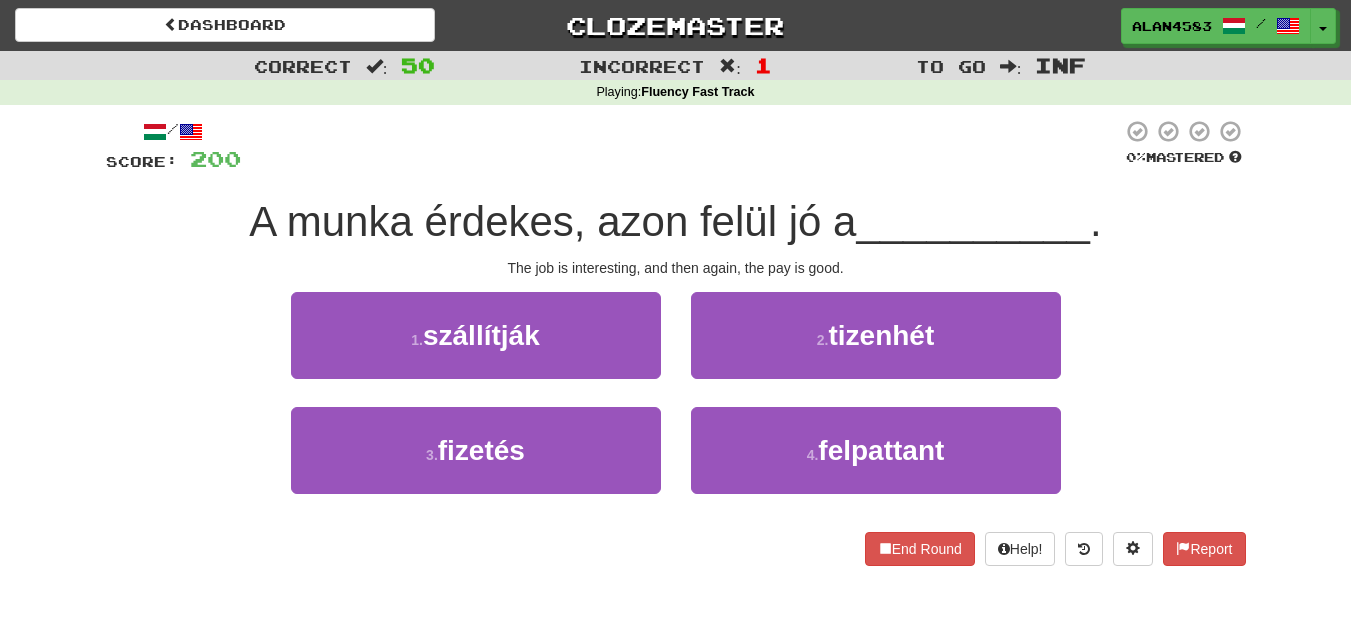 click on "Mastered A munka érdekes, azon felül jó a  __________ . The job is interesting, and then again, the pay is good." at bounding box center [676, 342] 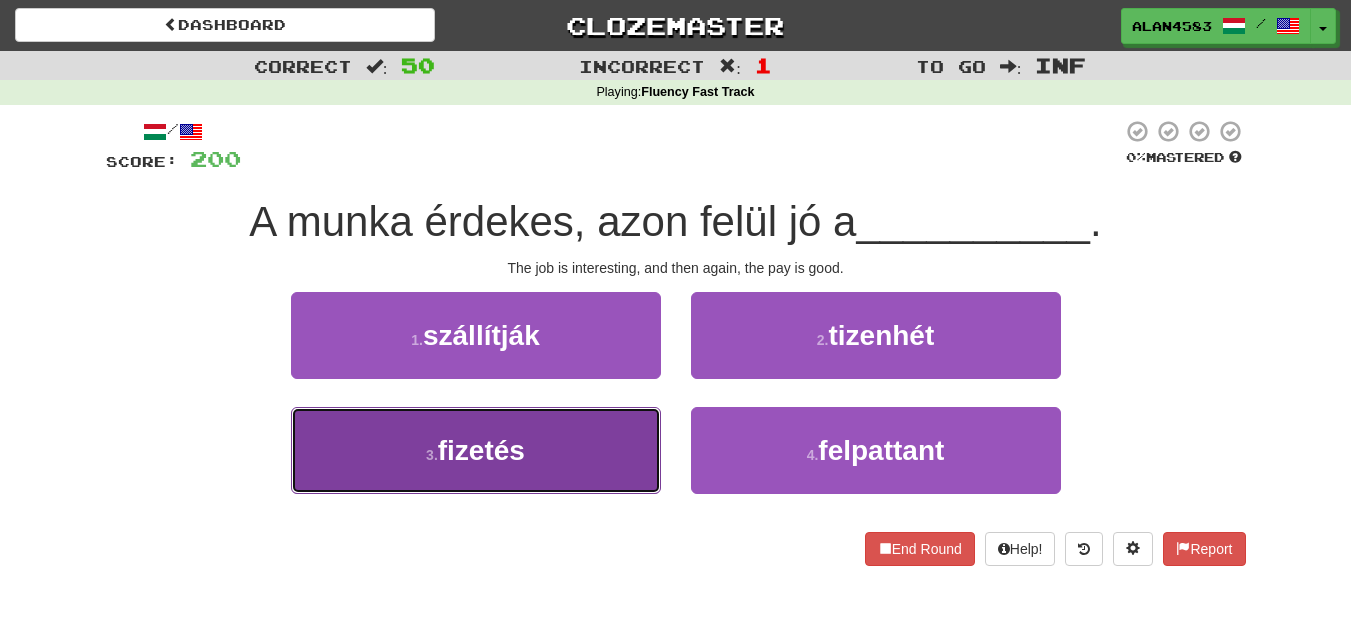 click on "3 .  fizetés" at bounding box center [476, 450] 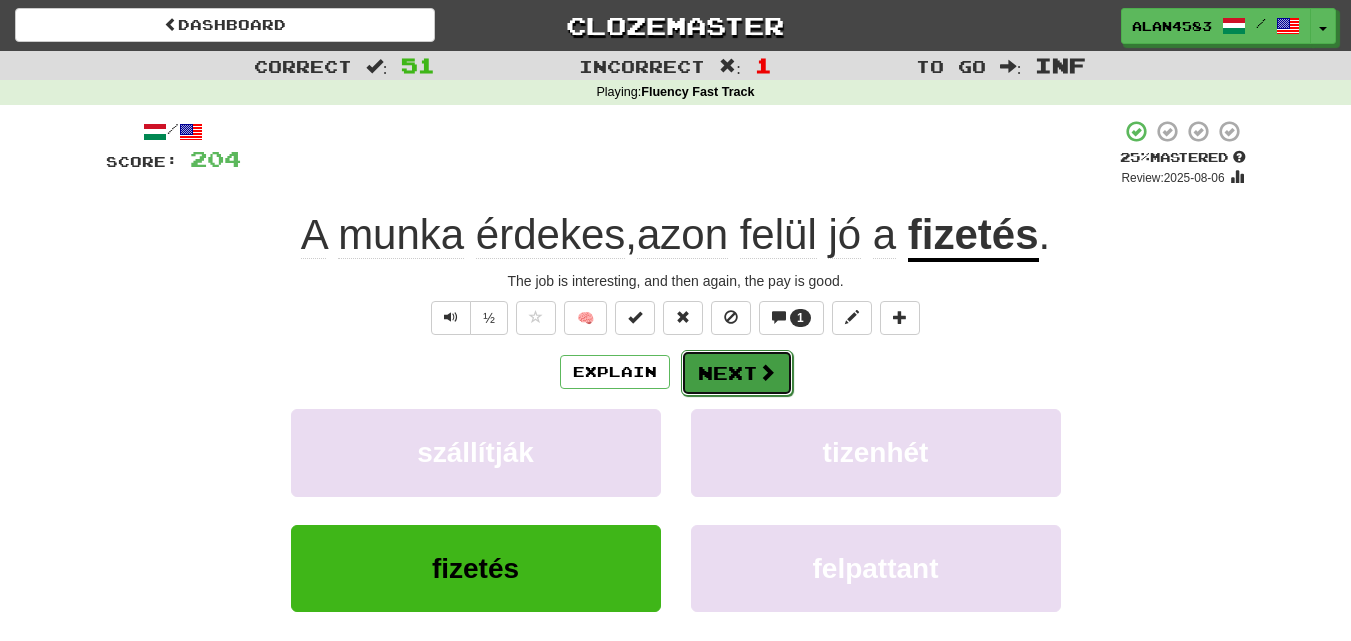 click on "Next" at bounding box center (737, 373) 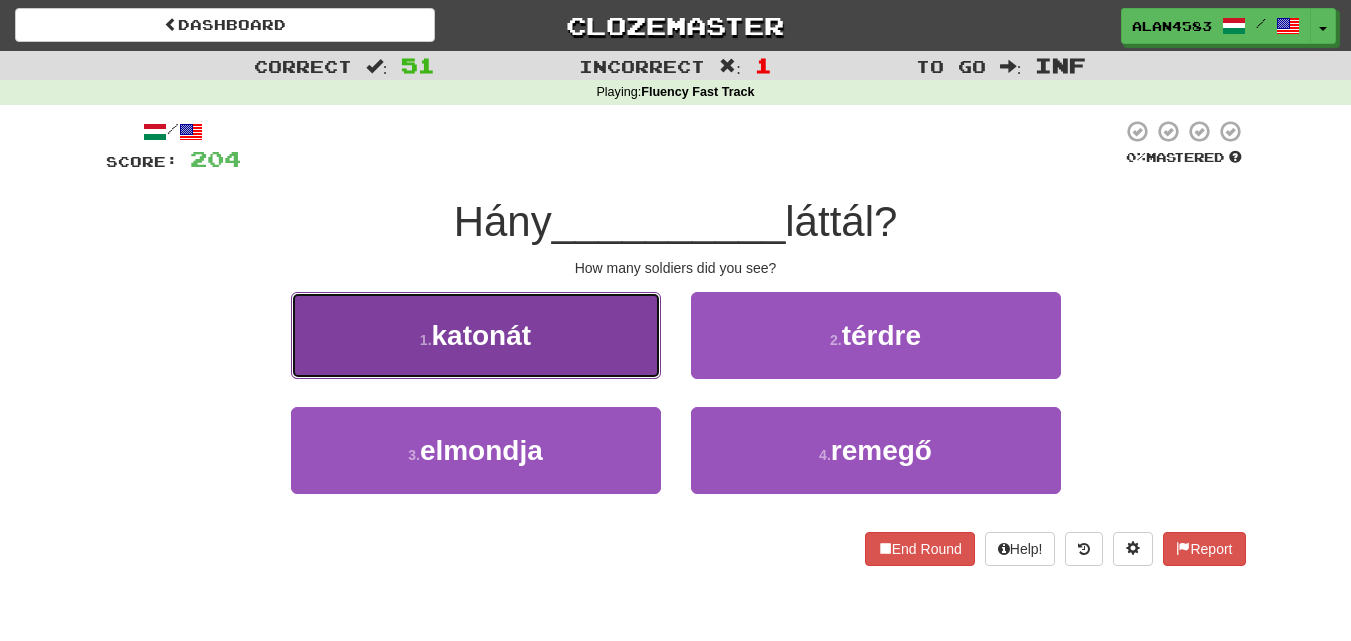 click on "1 .  katonát" at bounding box center (476, 335) 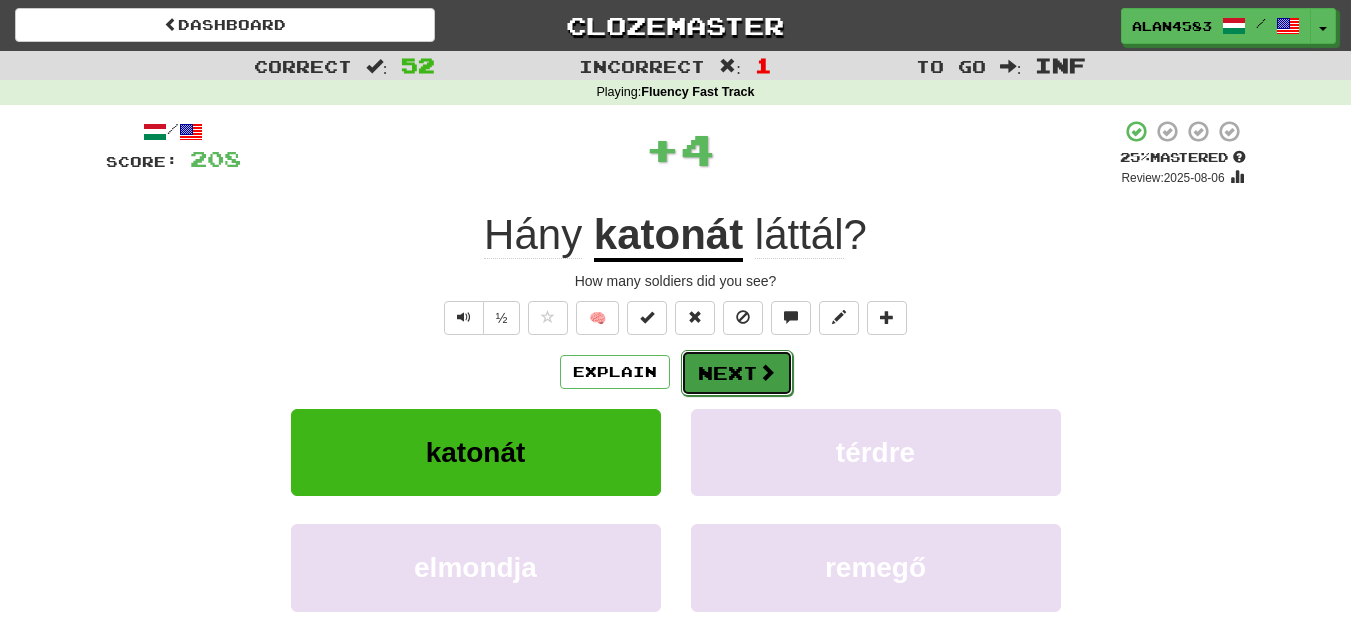 click on "Next" at bounding box center (737, 373) 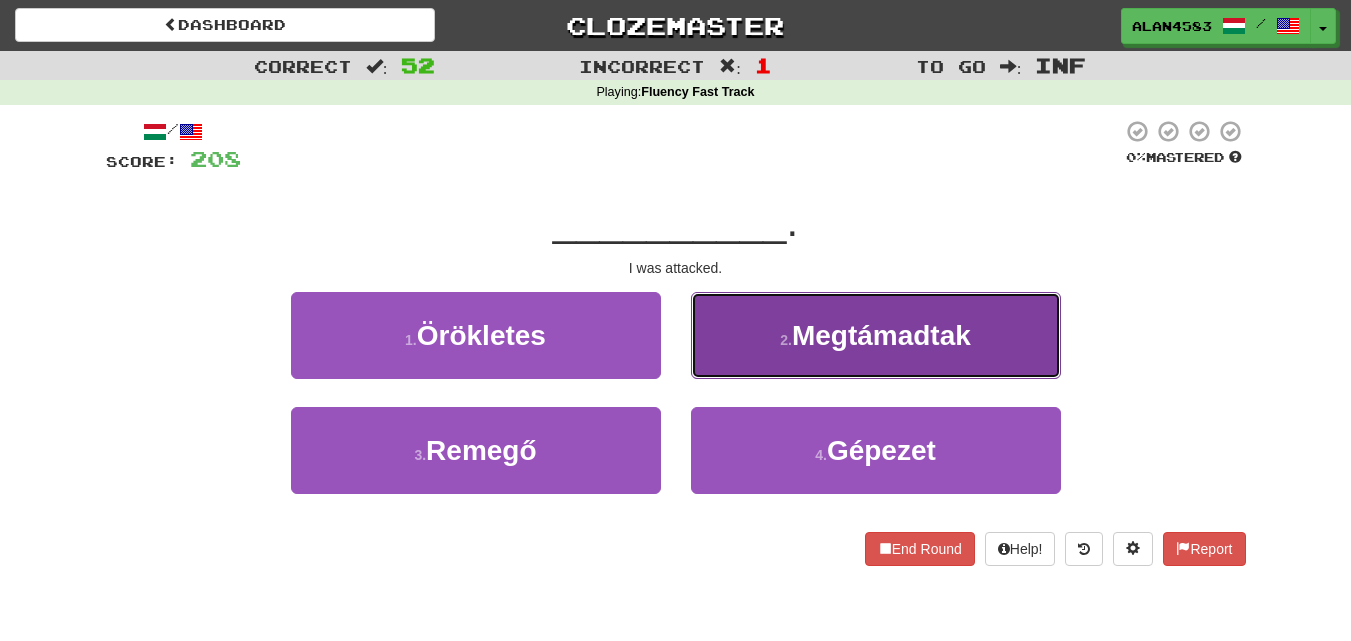 click on "2 . Megtámadtak" at bounding box center (876, 335) 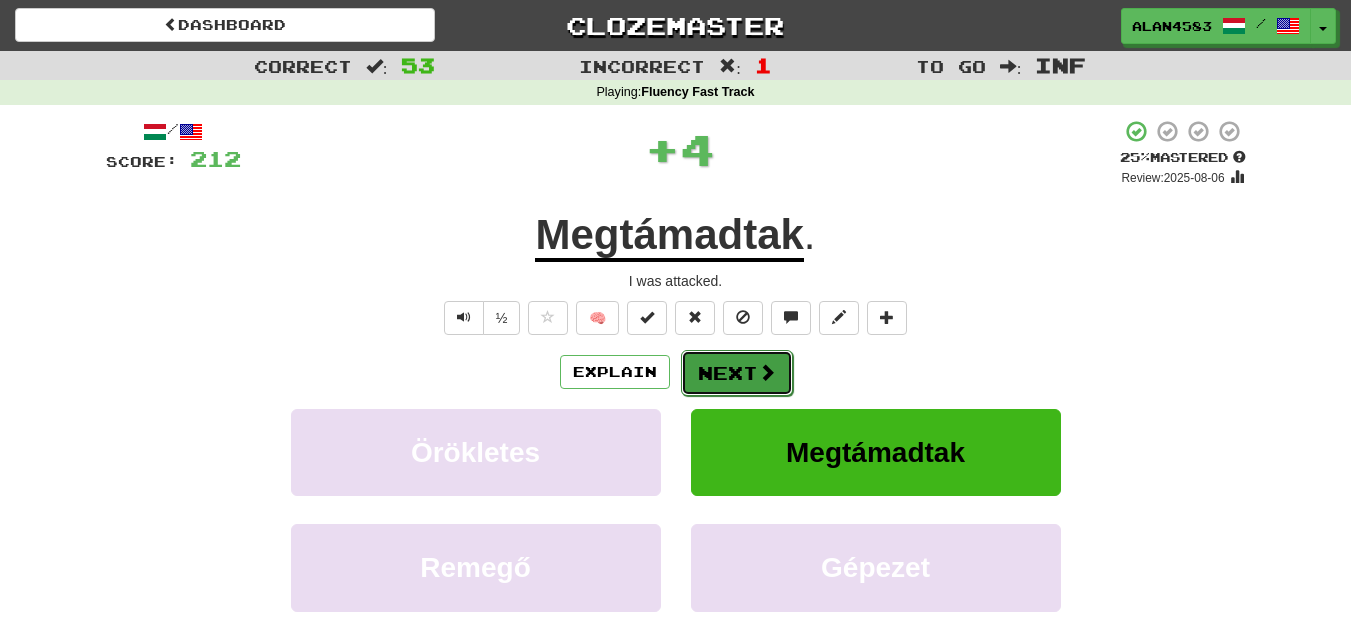 click on "Next" at bounding box center [737, 373] 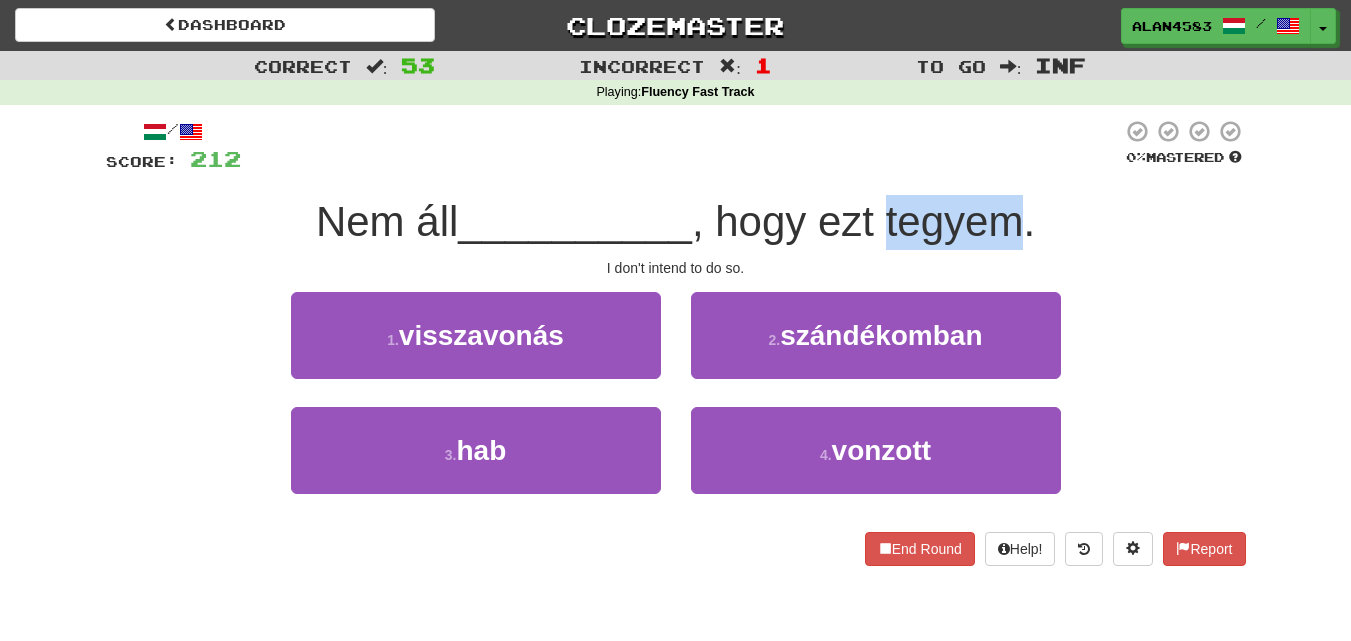 drag, startPoint x: 890, startPoint y: 223, endPoint x: 1027, endPoint y: 217, distance: 137.13132 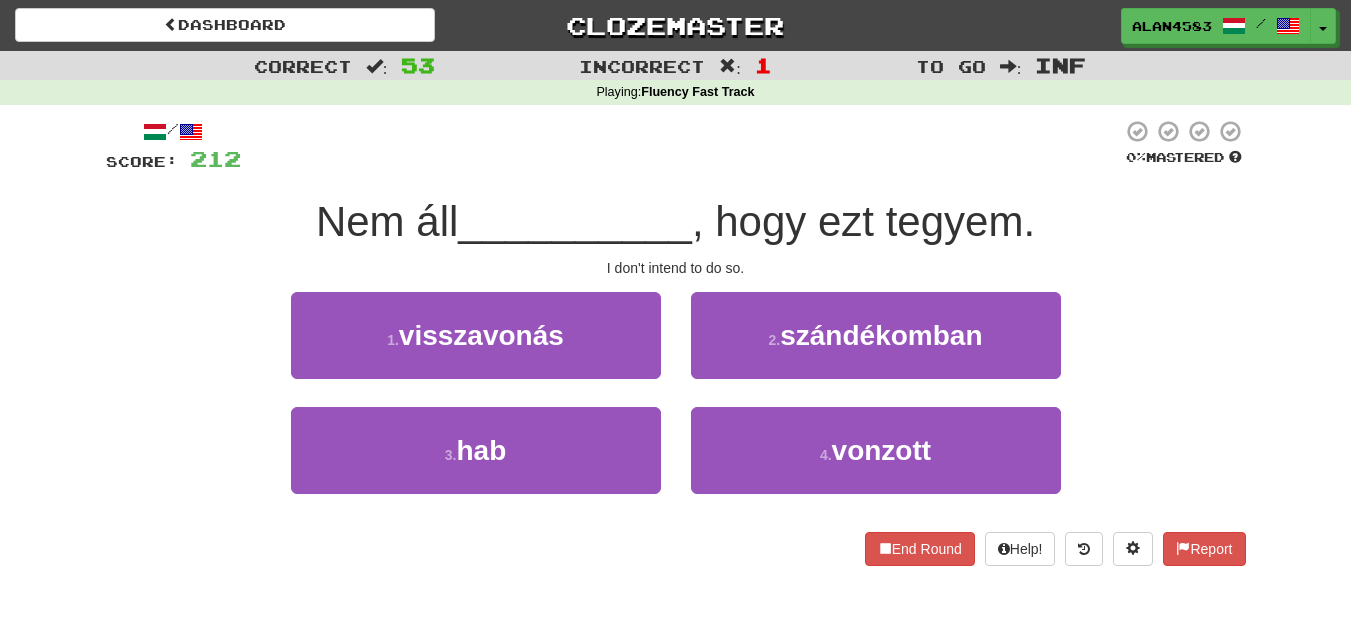 click on "__________" at bounding box center [575, 221] 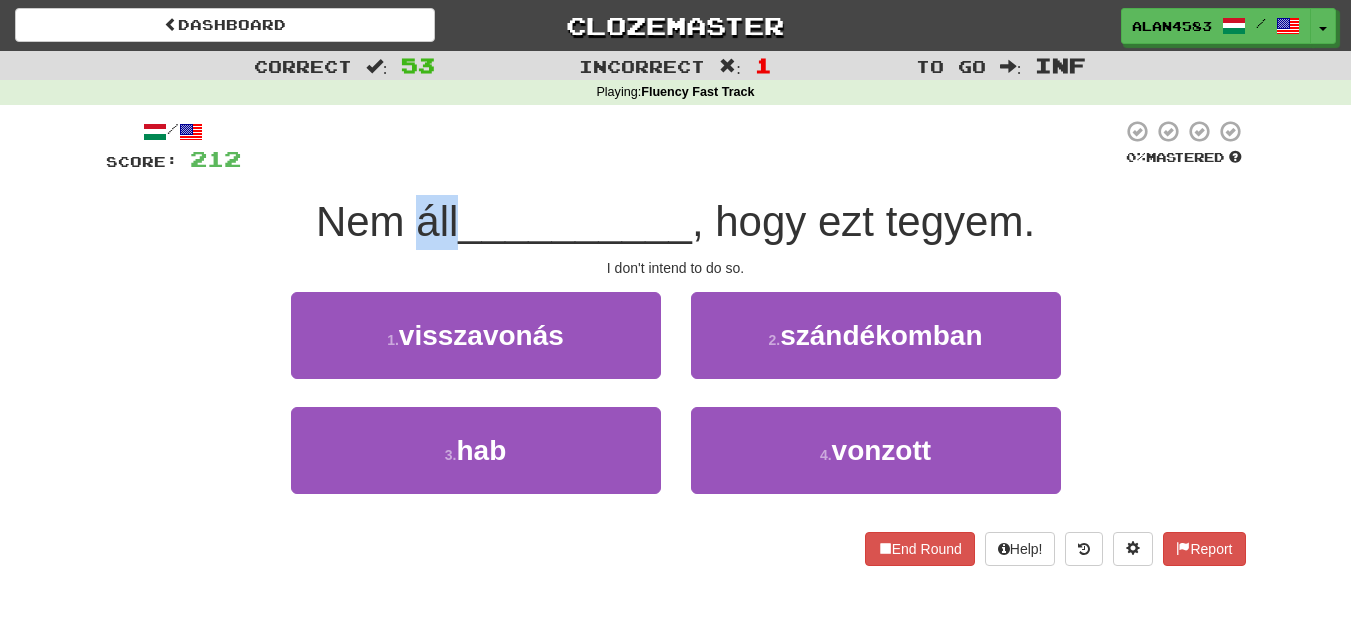 drag, startPoint x: 456, startPoint y: 211, endPoint x: 407, endPoint y: 211, distance: 49 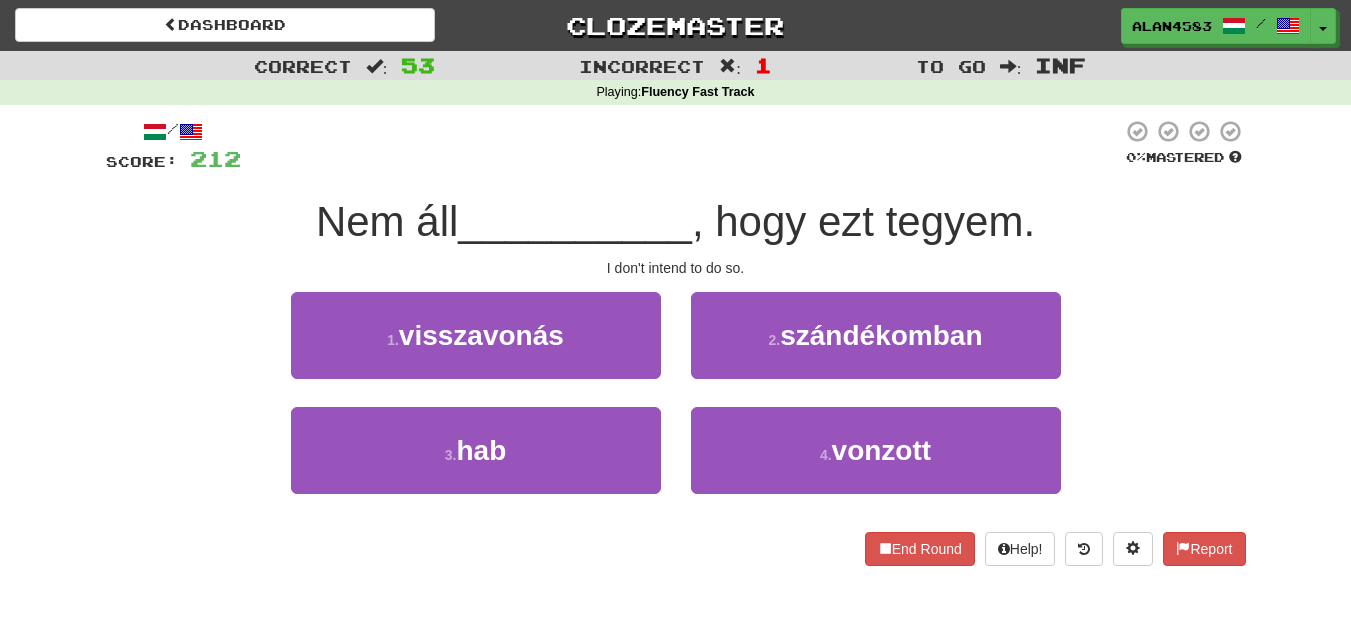 click on "__________" at bounding box center (575, 221) 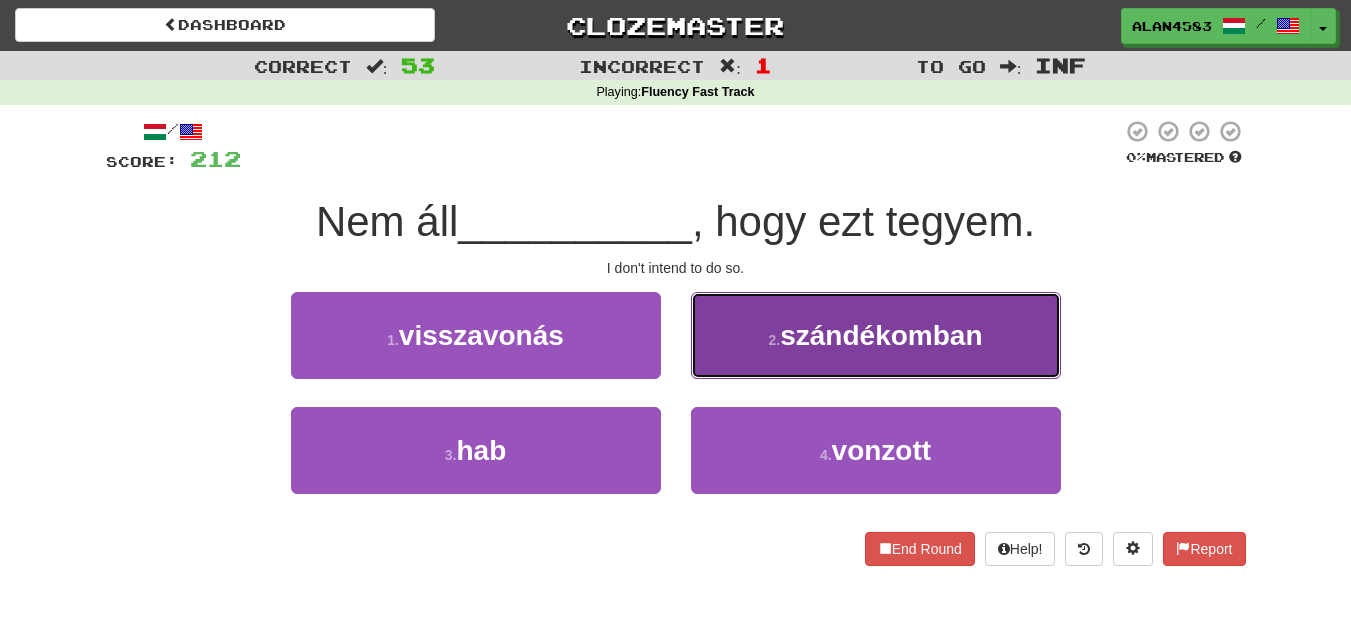click on "szándékomban" at bounding box center (881, 335) 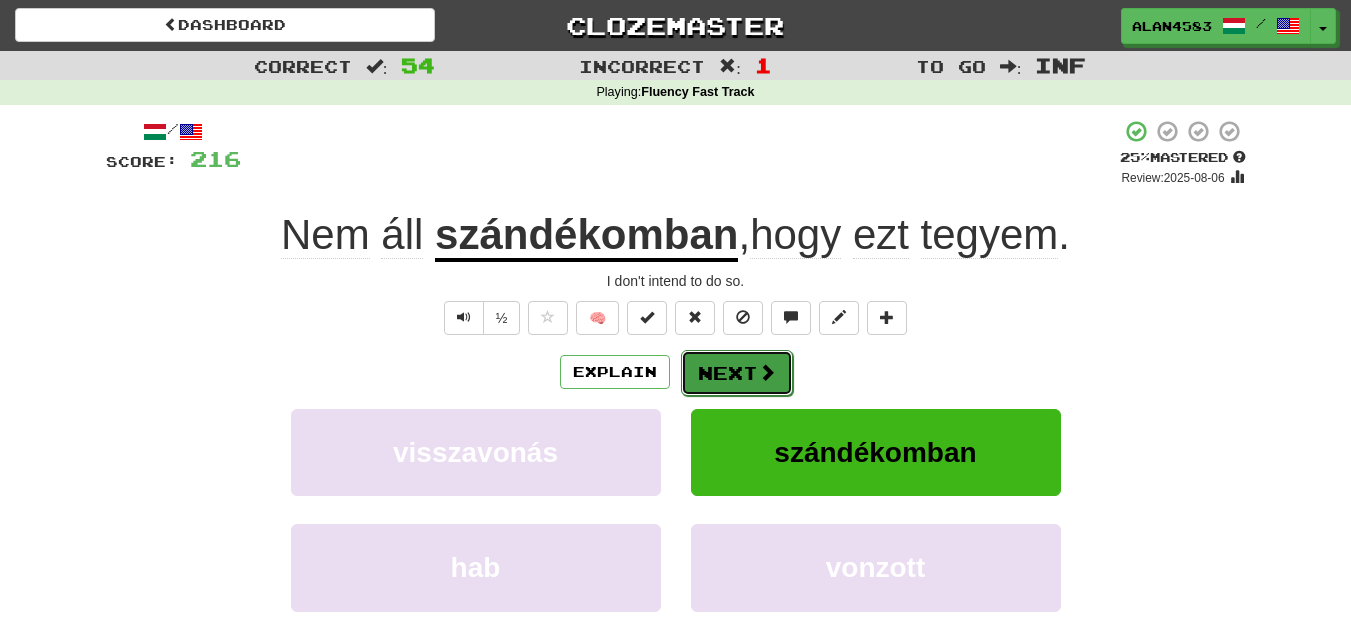 click on "Next" at bounding box center (737, 373) 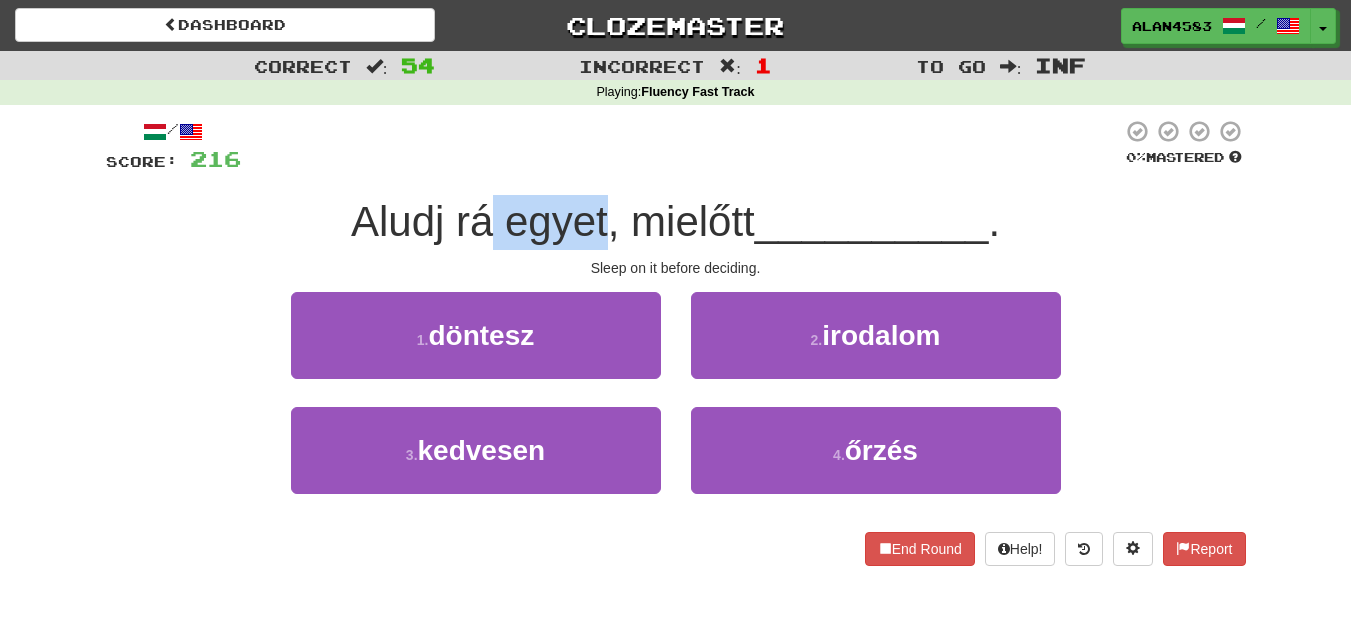 drag, startPoint x: 602, startPoint y: 223, endPoint x: 491, endPoint y: 225, distance: 111.01801 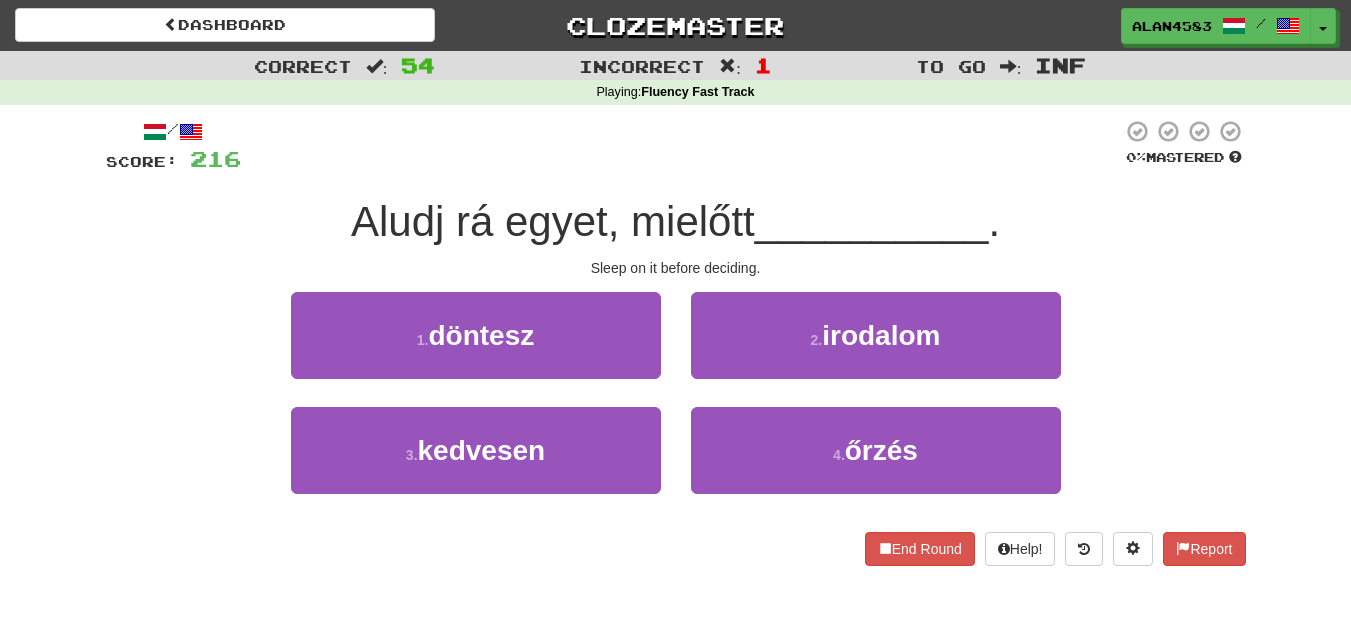 click at bounding box center (681, 146) 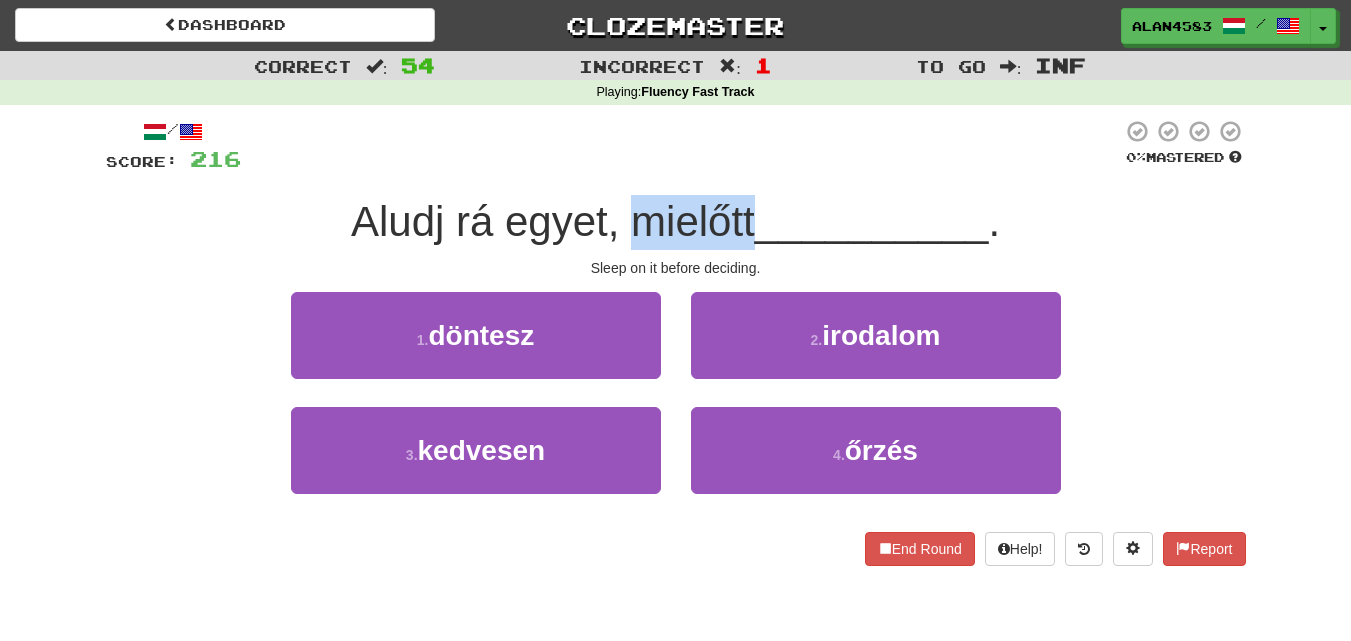 drag, startPoint x: 631, startPoint y: 214, endPoint x: 749, endPoint y: 210, distance: 118.06778 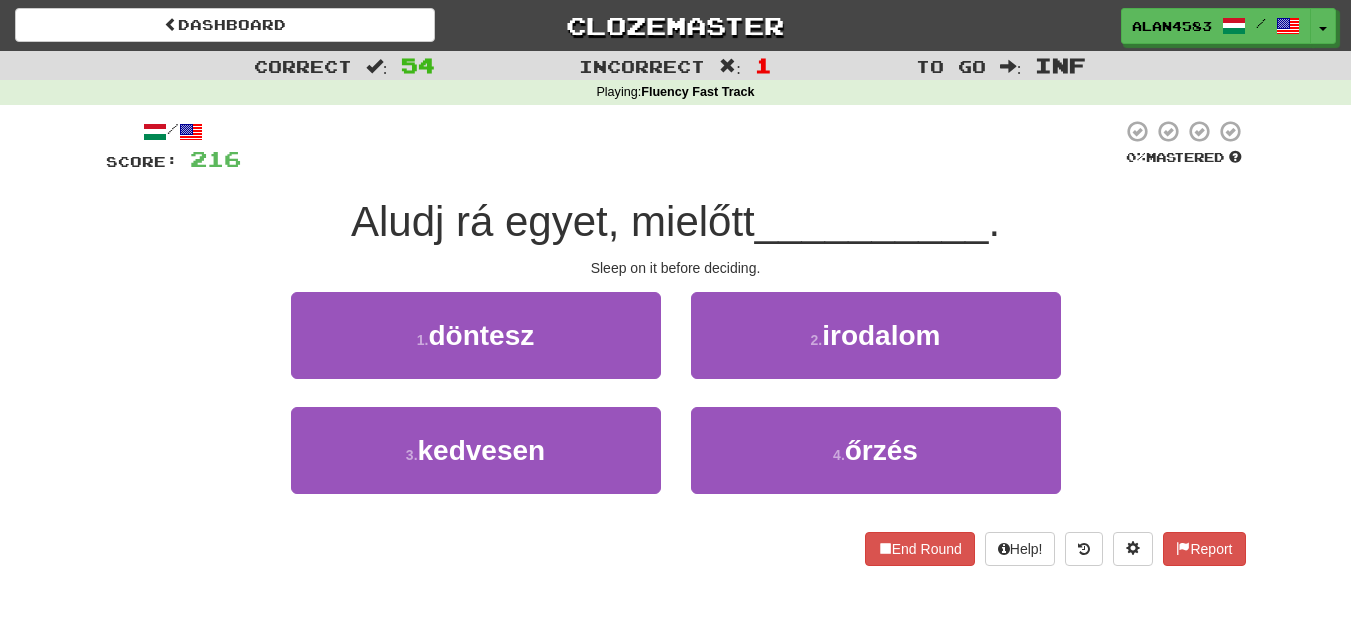 click at bounding box center [681, 146] 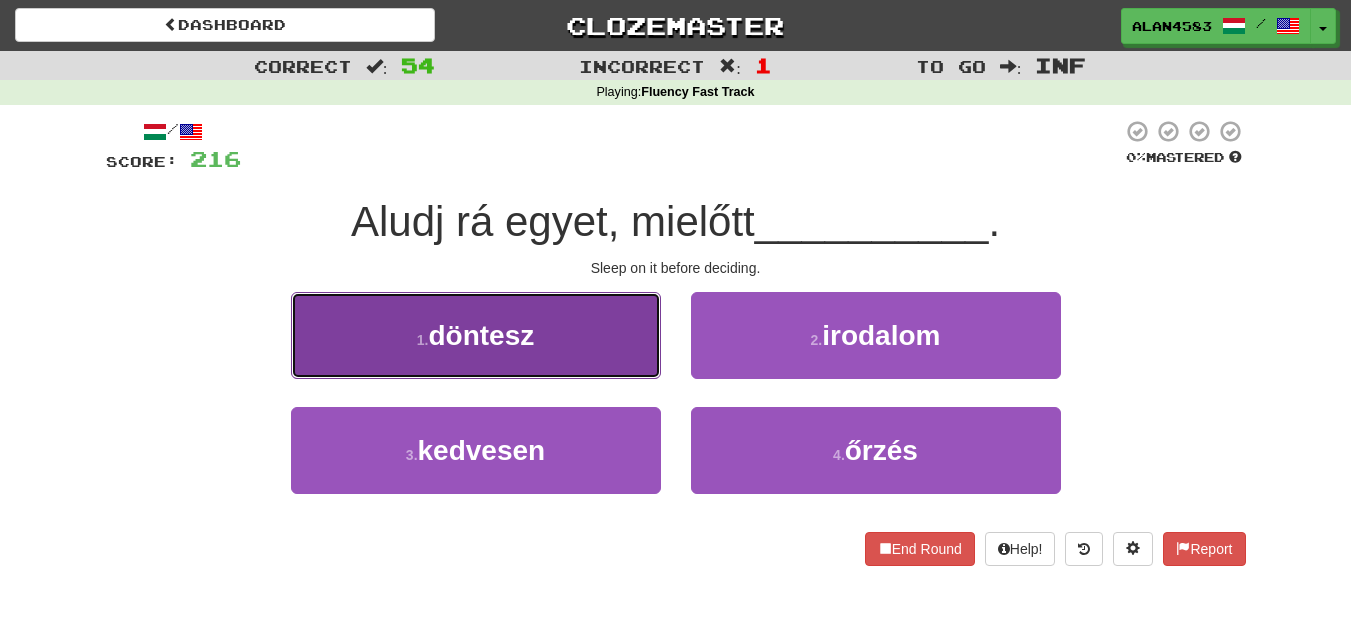 click on "1 .  döntesz" at bounding box center (476, 335) 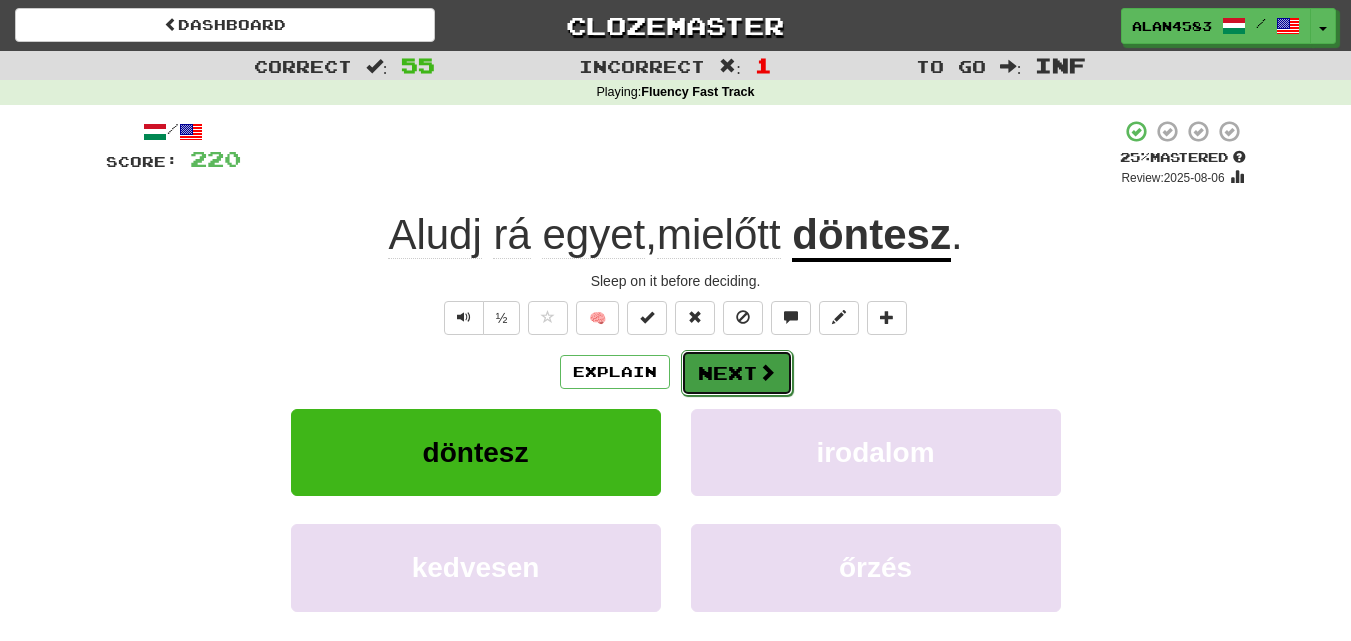 click on "Next" at bounding box center (737, 373) 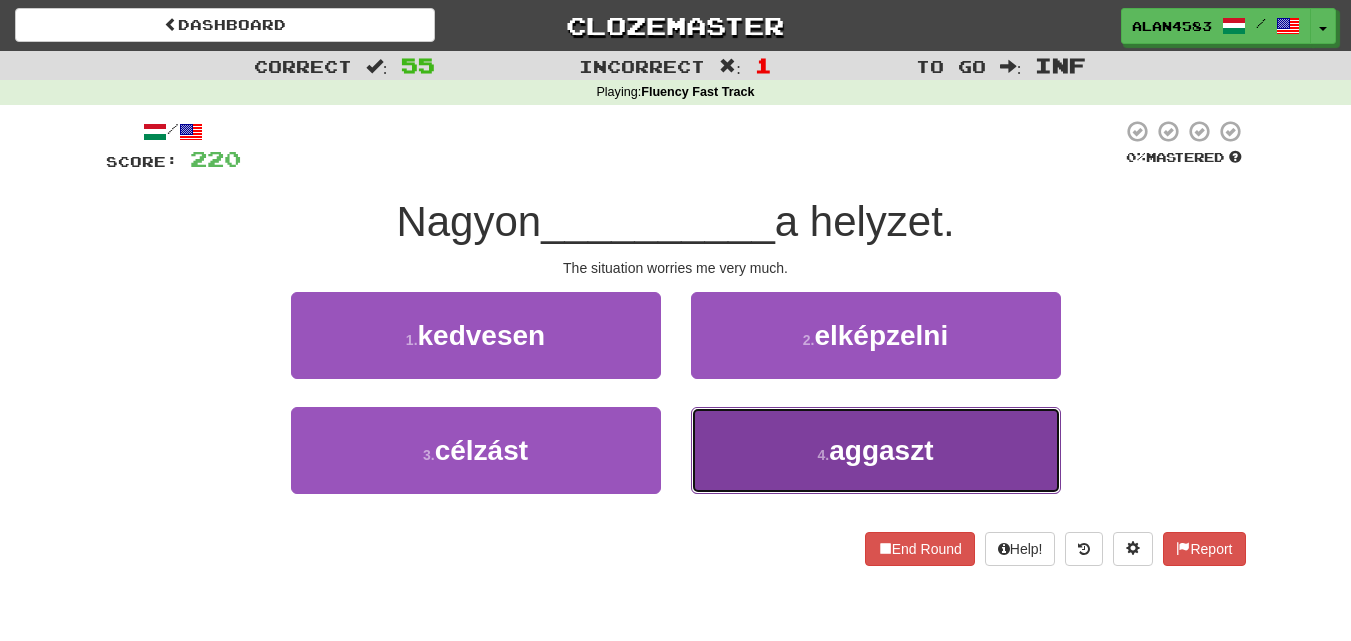click on "4 . aggaszt" at bounding box center [876, 450] 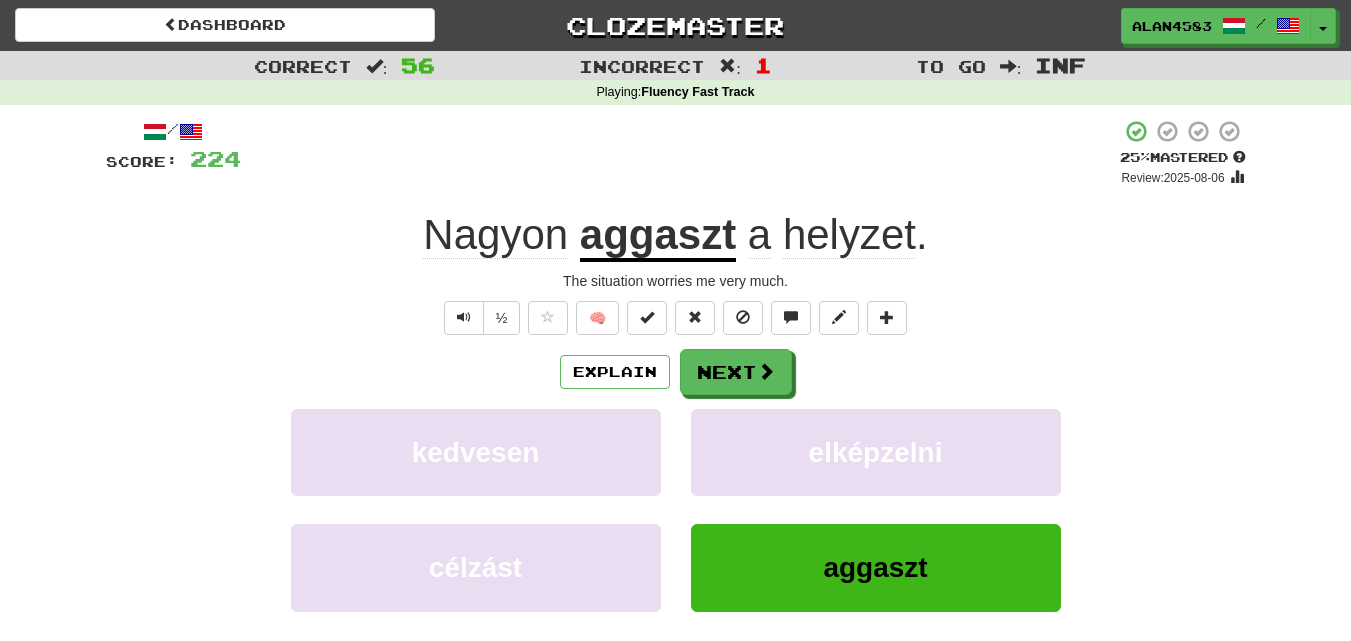 click on "Explain Next" at bounding box center [676, 372] 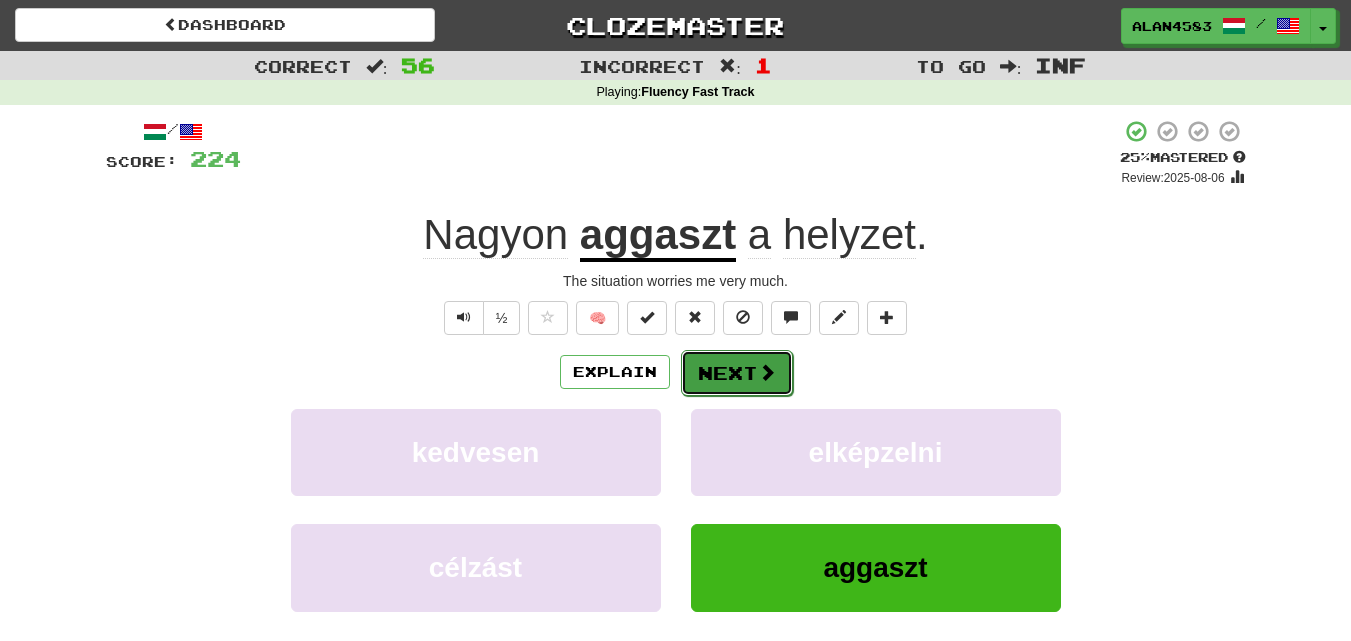 click on "Next" at bounding box center [737, 373] 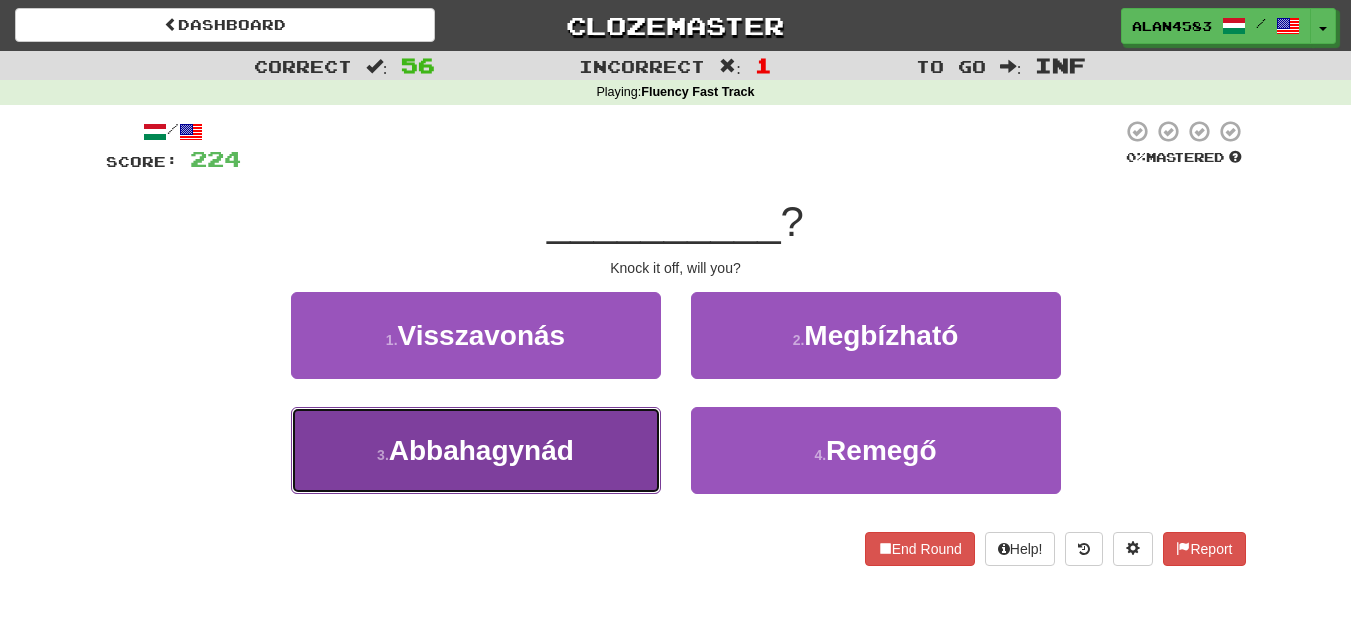 click on "3 .  Abbahagynád" at bounding box center [476, 450] 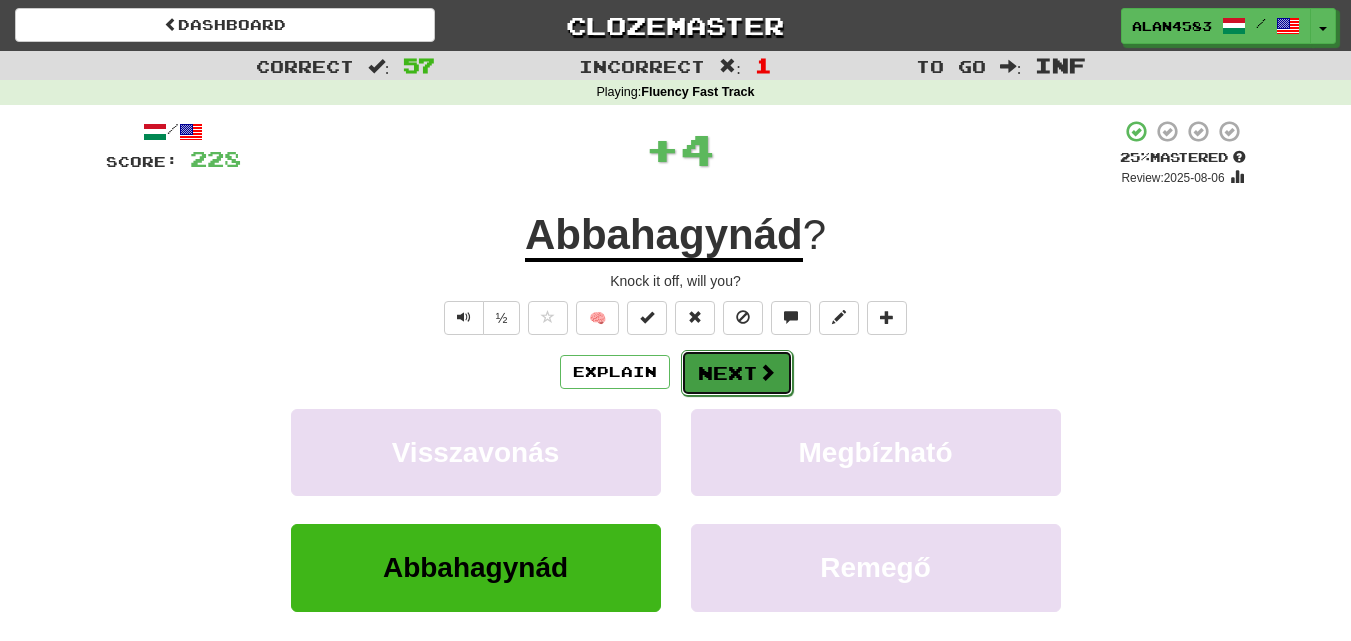 click on "Next" at bounding box center [737, 373] 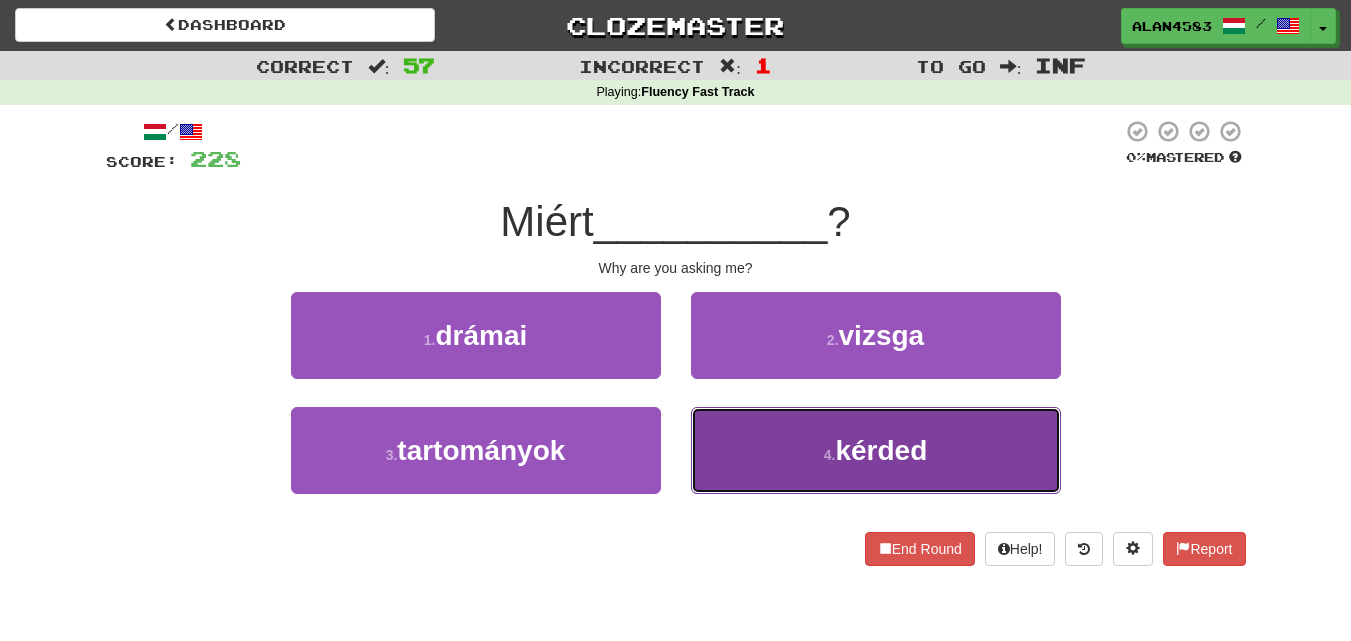 click on "4 . kérded" at bounding box center [876, 450] 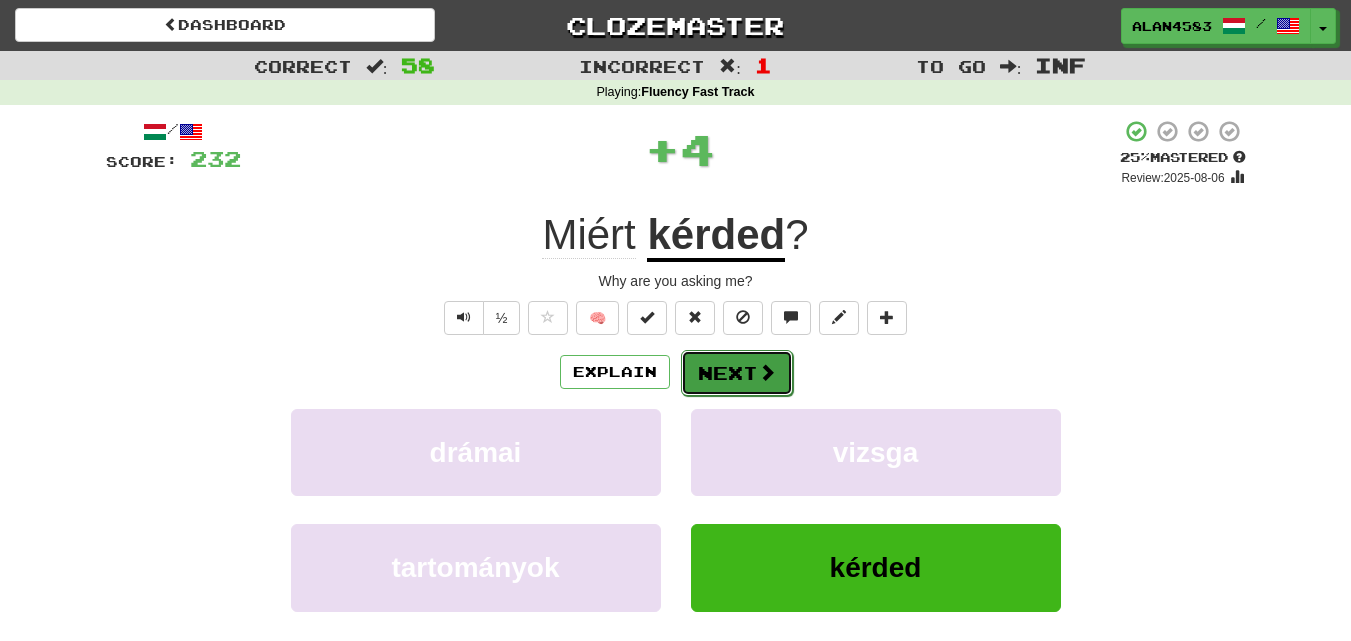 click on "Next" at bounding box center (737, 373) 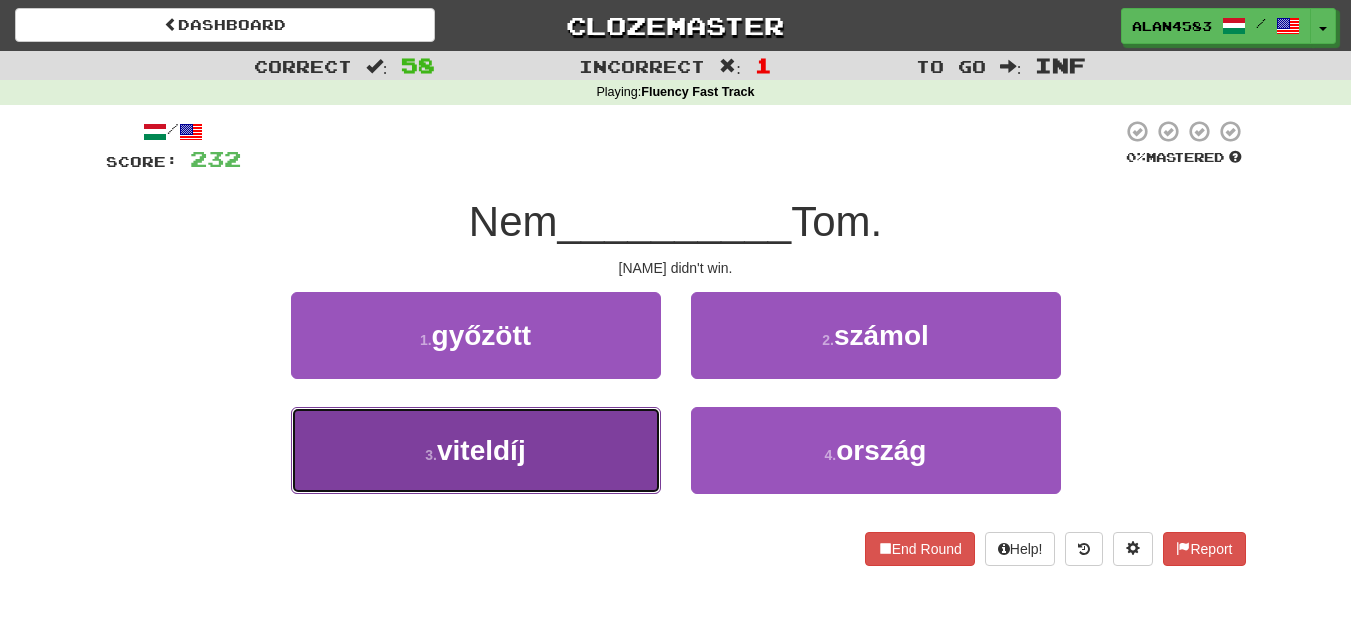 click on "3 . viteldíj" at bounding box center (476, 450) 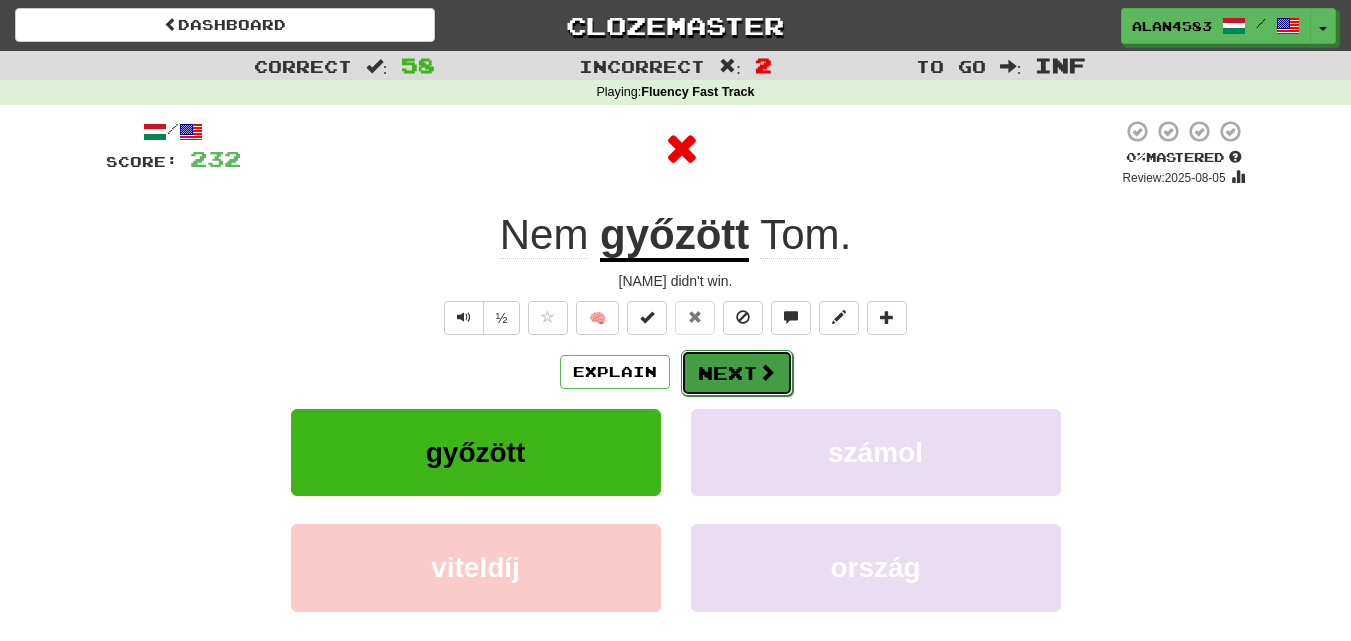 click on "Next" at bounding box center [737, 373] 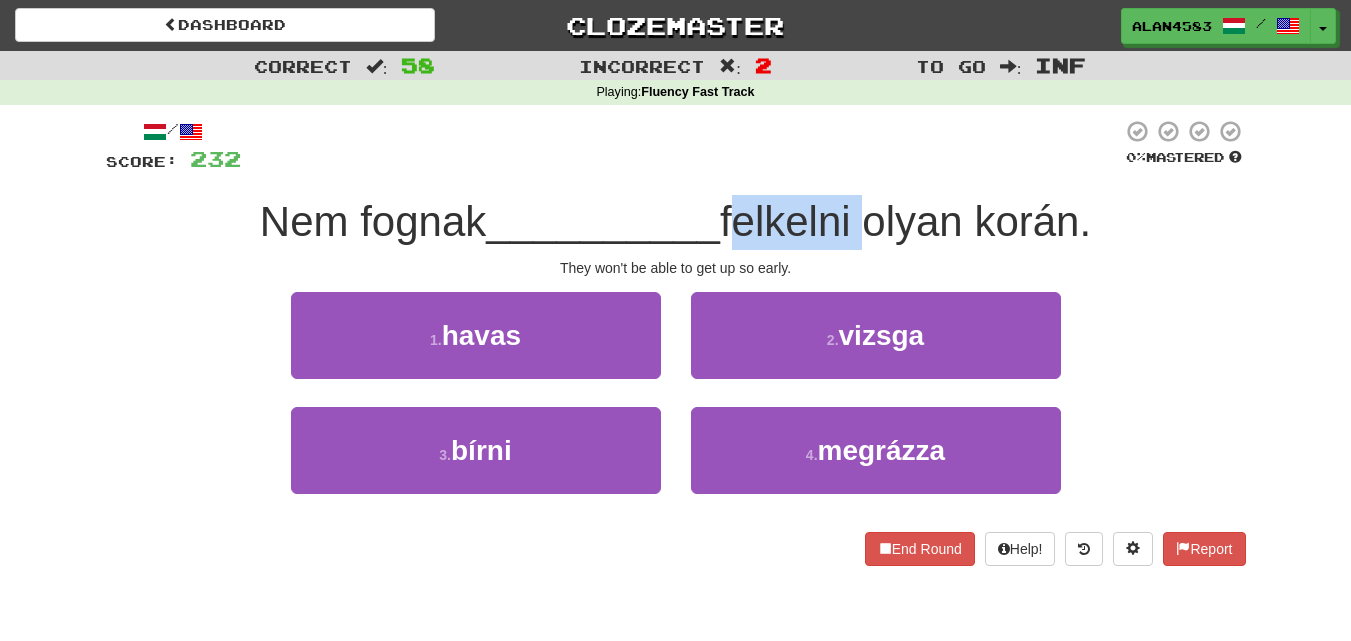 drag, startPoint x: 733, startPoint y: 231, endPoint x: 864, endPoint y: 226, distance: 131.09538 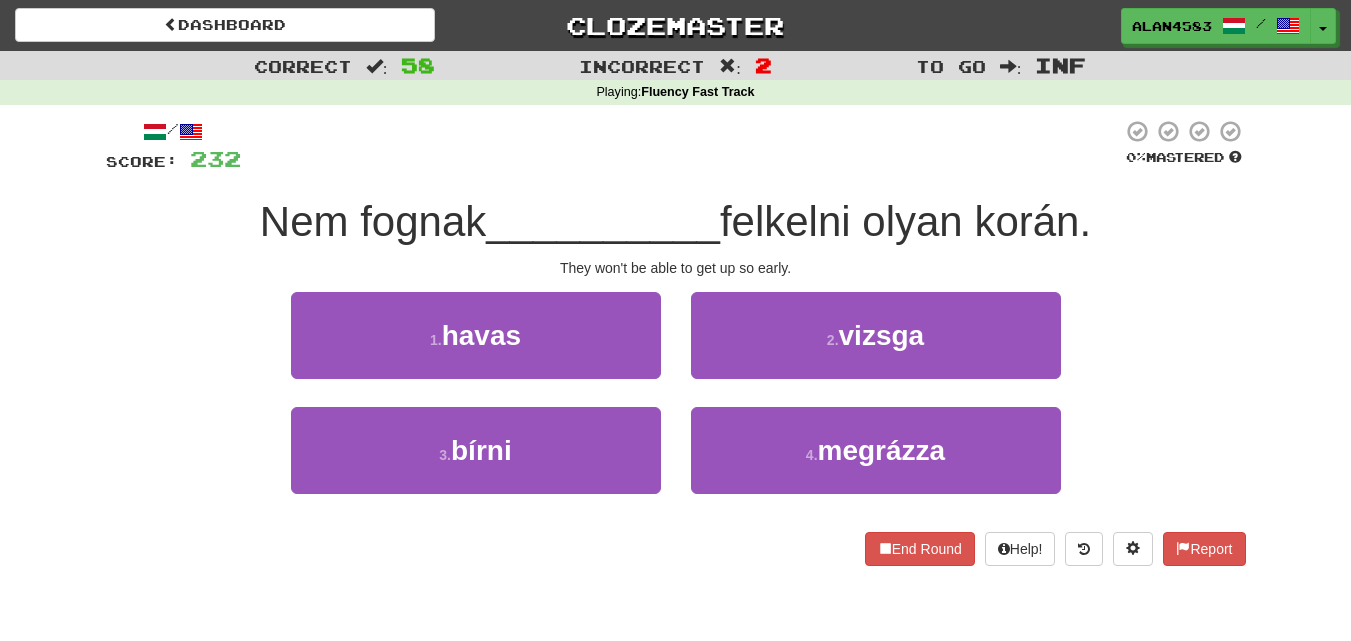 click on "They won't be able to get up so early." at bounding box center [676, 342] 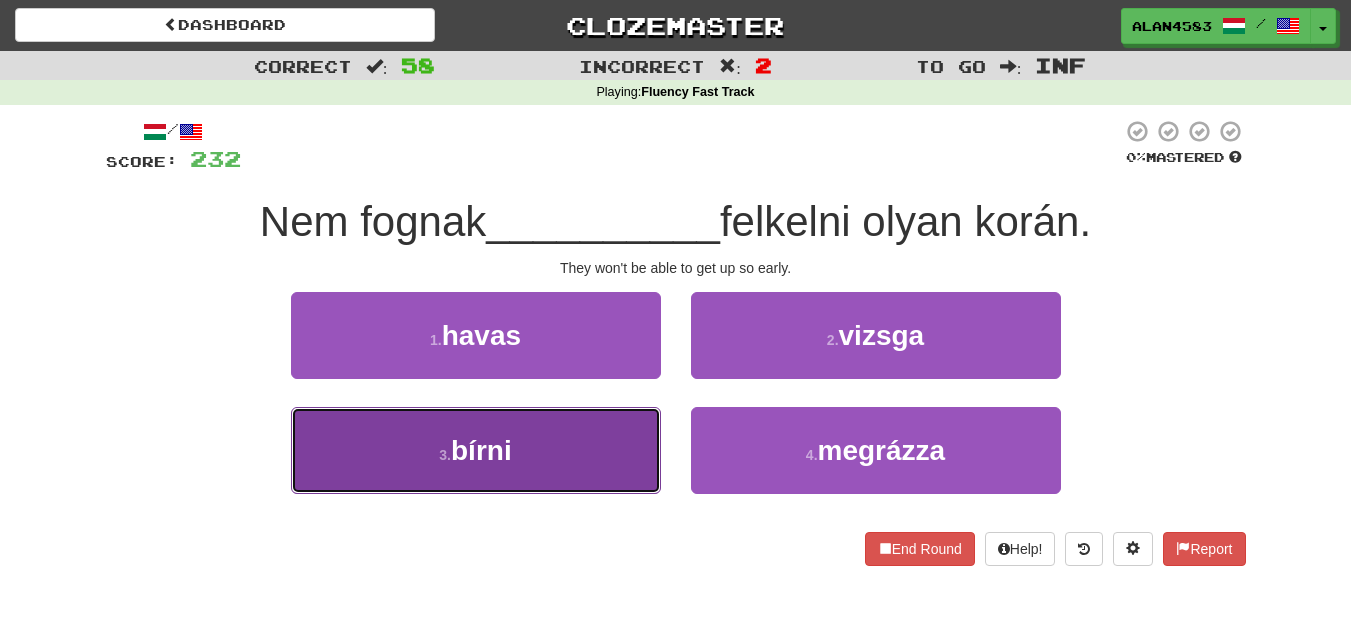 click on "3 .  bírni" at bounding box center (476, 450) 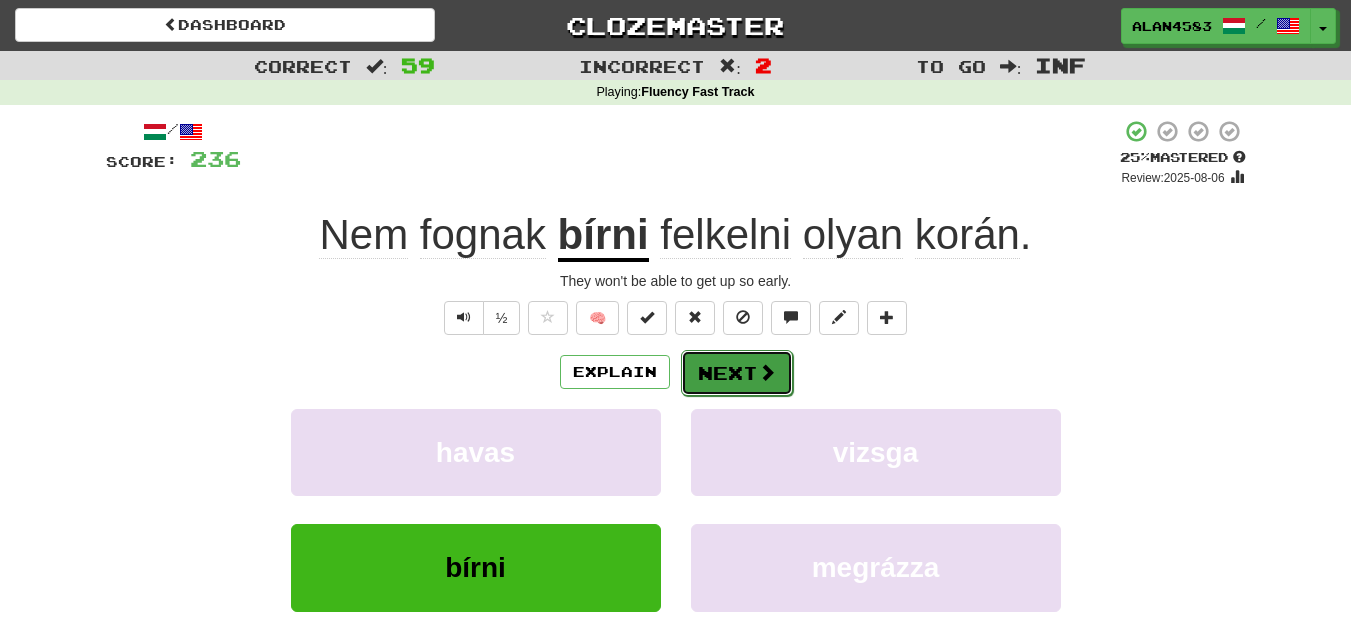 click on "Next" at bounding box center (737, 373) 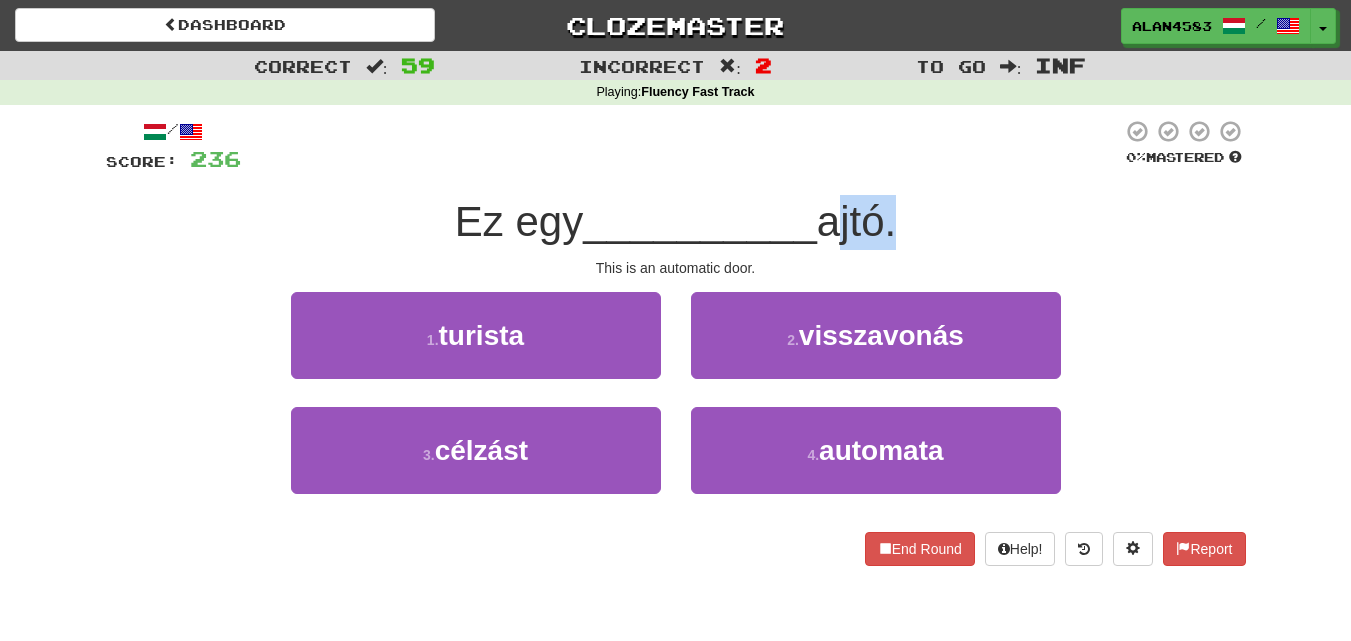 drag, startPoint x: 890, startPoint y: 211, endPoint x: 829, endPoint y: 211, distance: 61 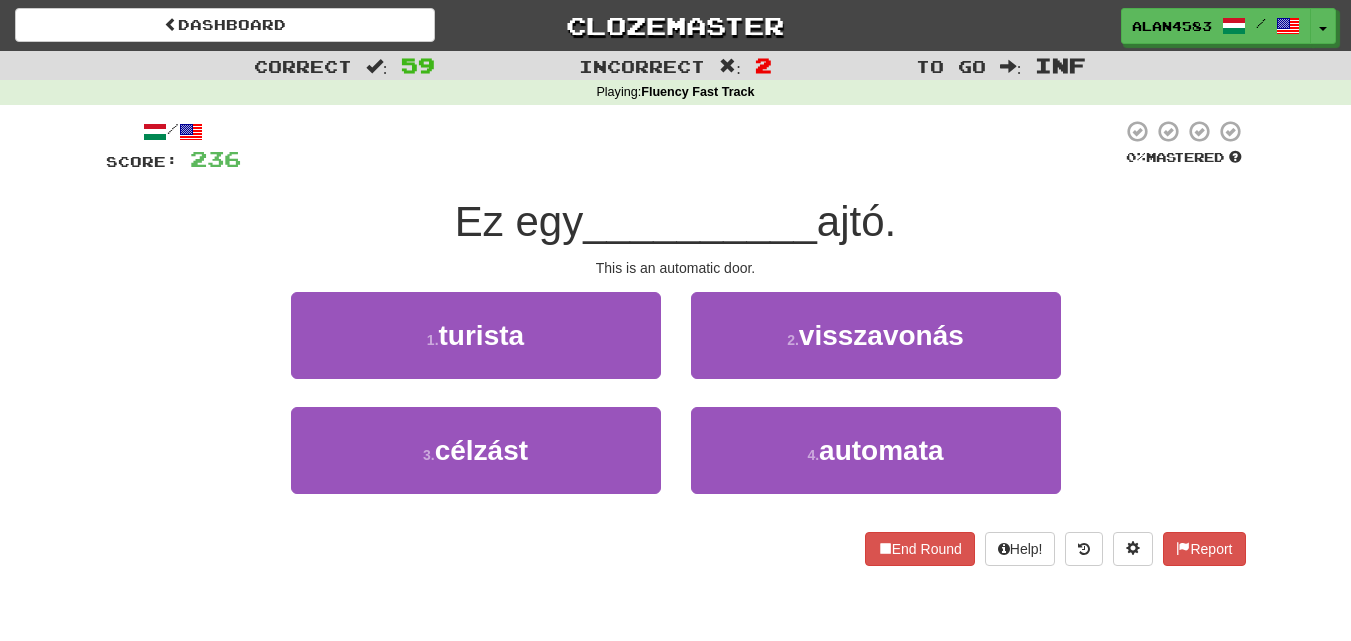 click at bounding box center [681, 146] 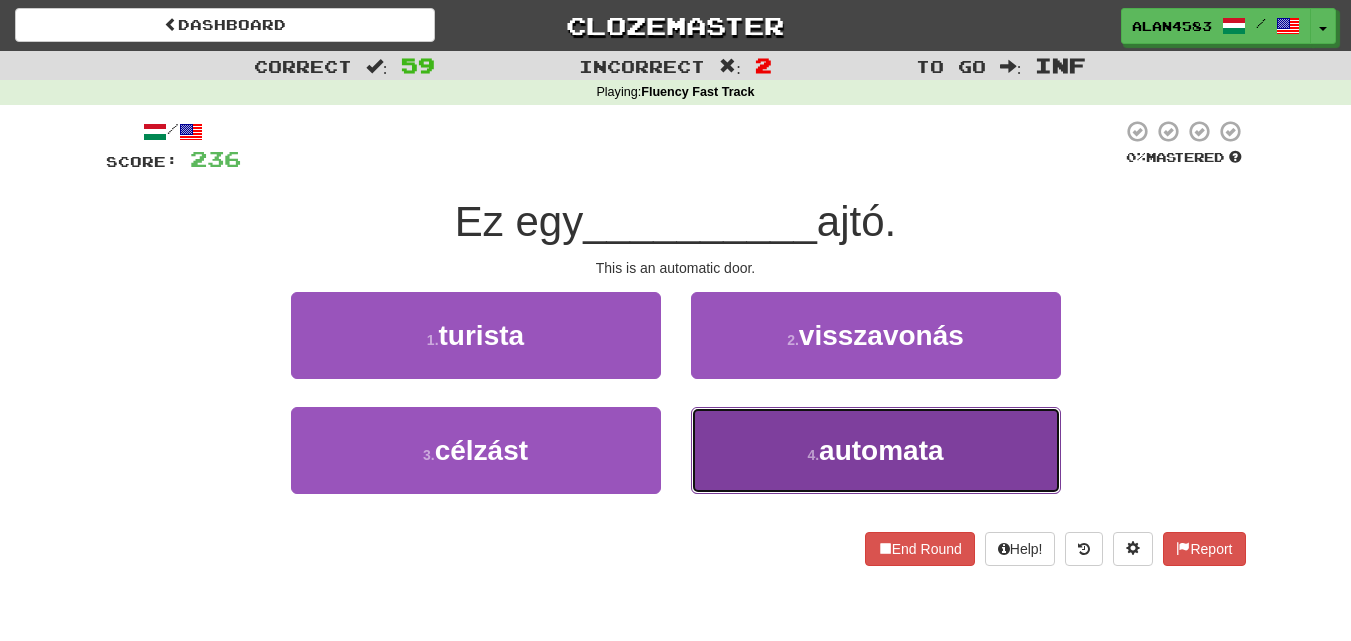 click on "4 . automata" at bounding box center [876, 450] 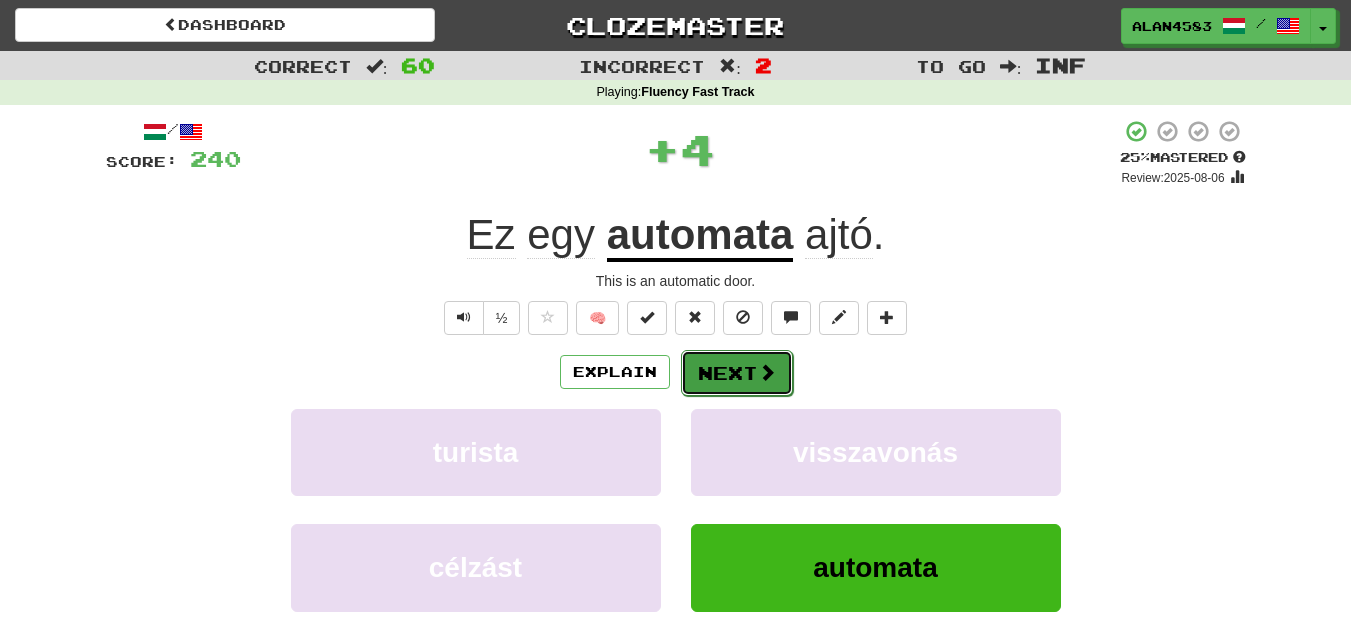 click on "Next" at bounding box center (737, 373) 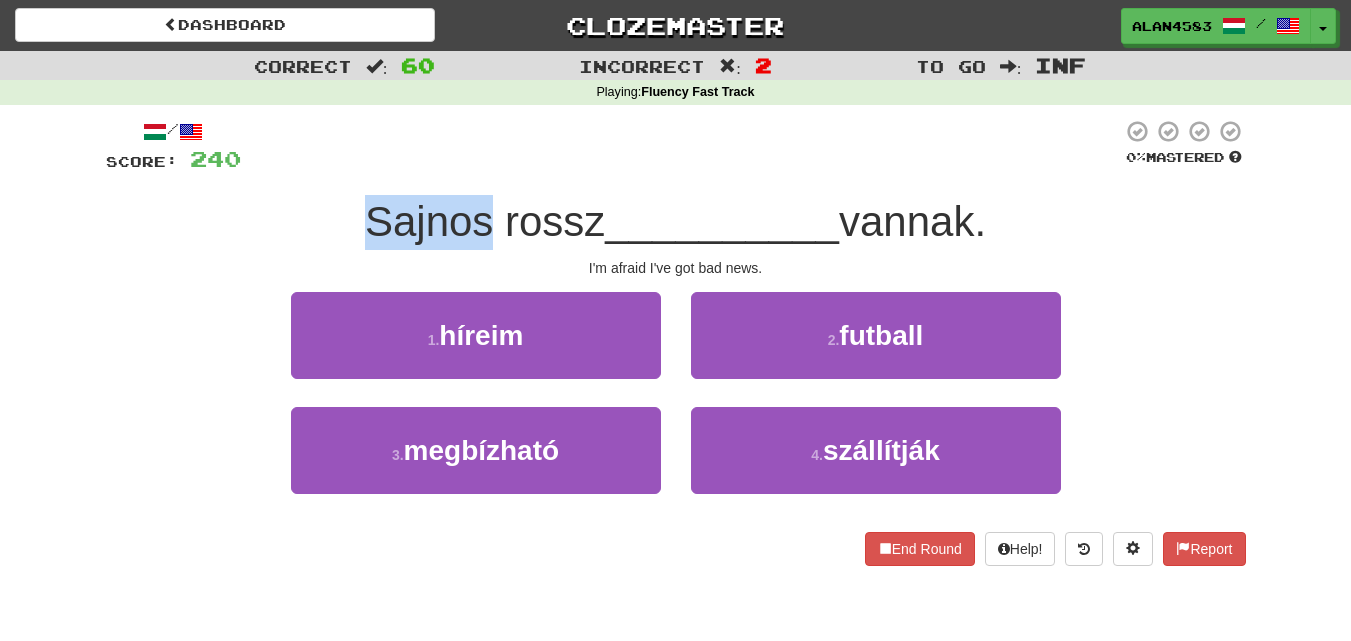 drag, startPoint x: 475, startPoint y: 226, endPoint x: 275, endPoint y: 227, distance: 200.0025 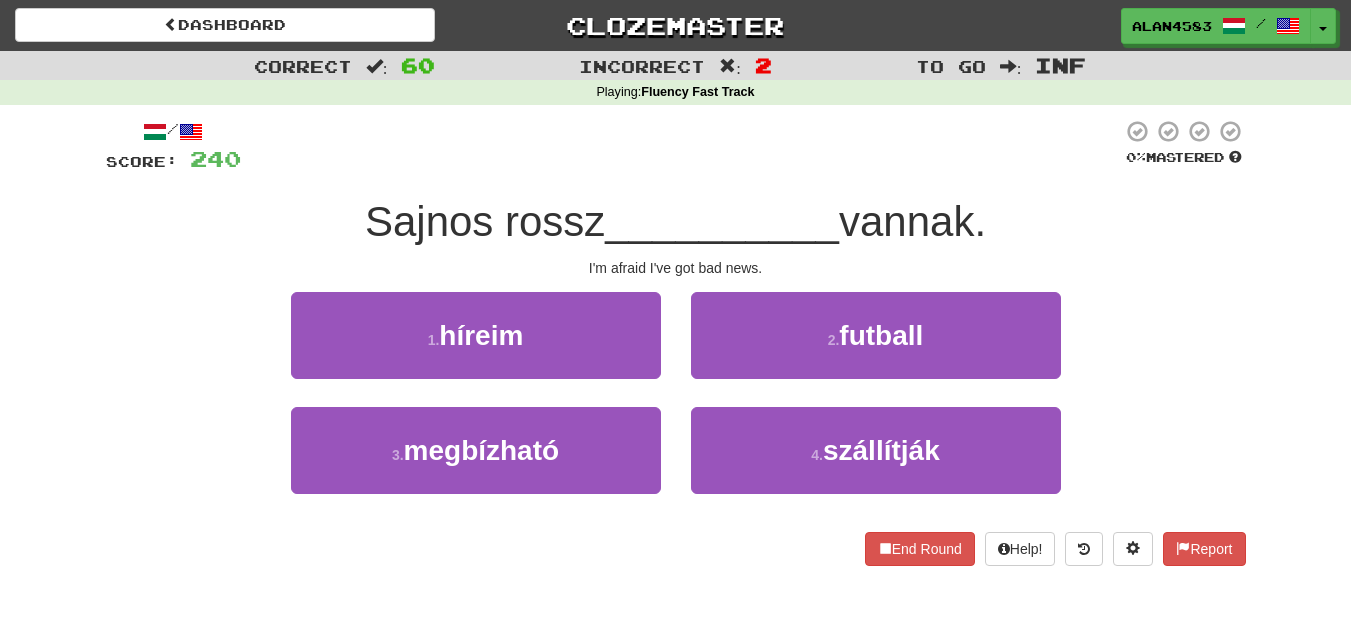 click on "/ Score: 240 0 % Mastered Sajnos rossz __________ vannak. I'm afraid I've got bad news. 1 . híreim 2 . futball 3 . megbízható 4 . szállítják End Round Help! Report" at bounding box center (676, 342) 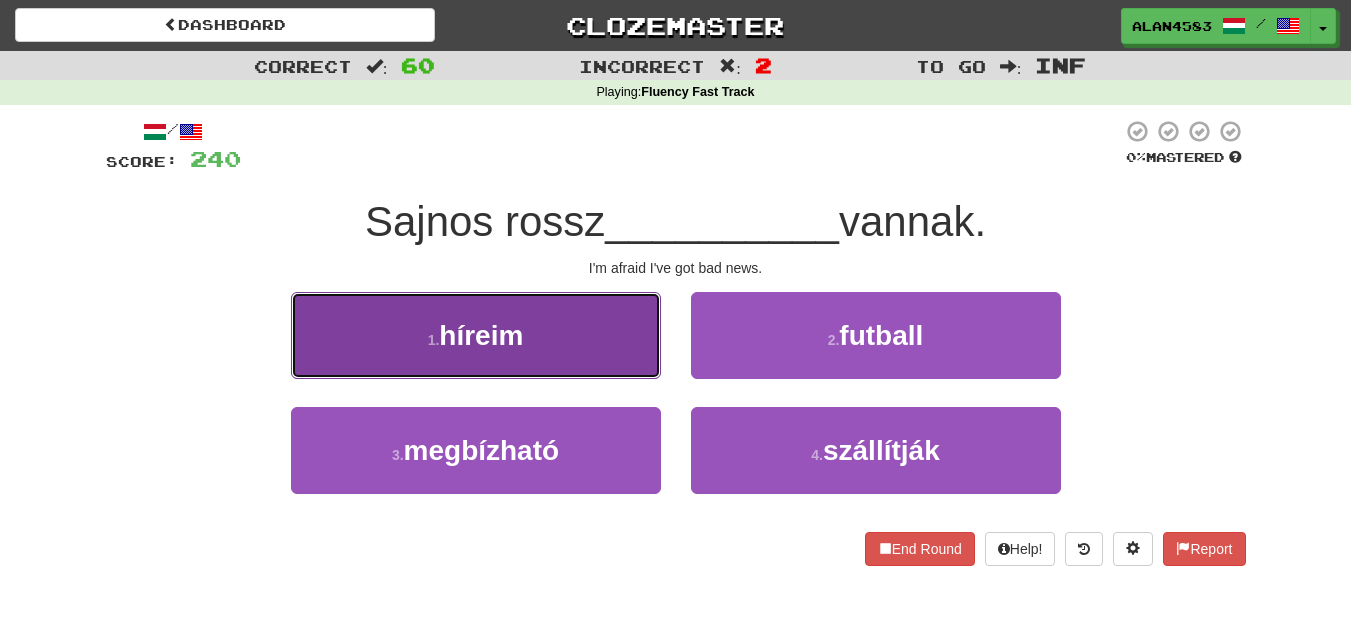 click on "1 . híreim" at bounding box center [476, 335] 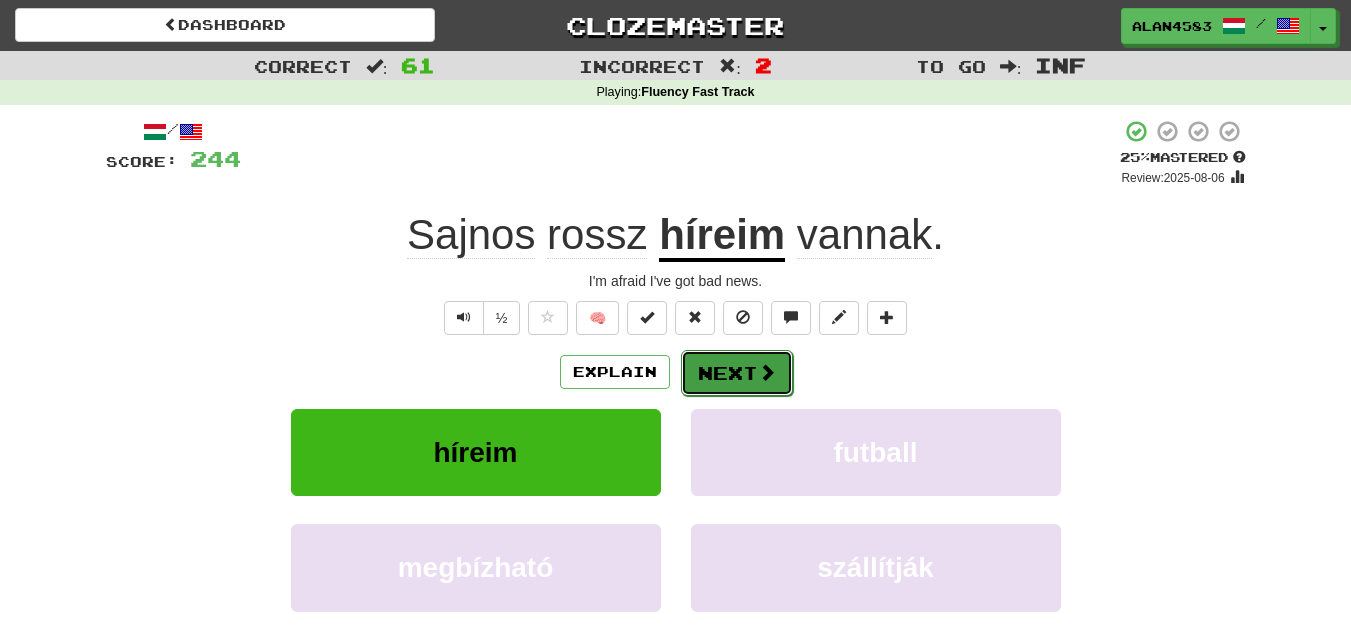 click on "Next" at bounding box center (737, 373) 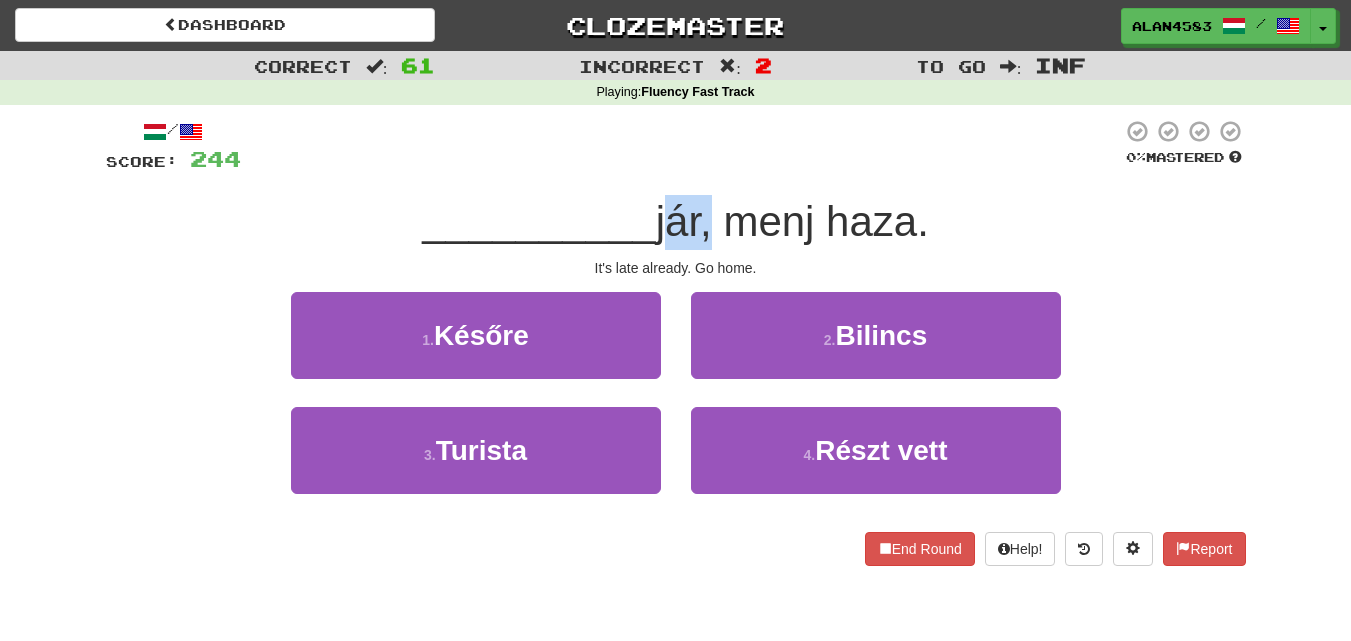 drag, startPoint x: 660, startPoint y: 236, endPoint x: 705, endPoint y: 233, distance: 45.099888 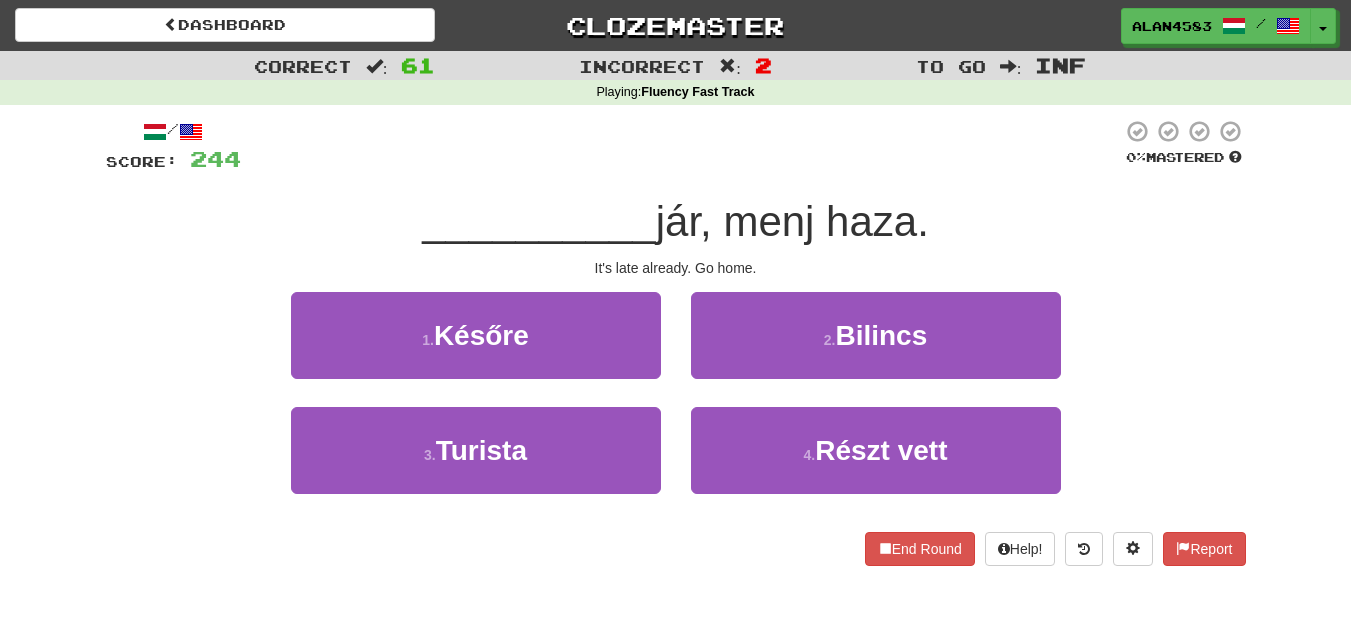 click at bounding box center [681, 146] 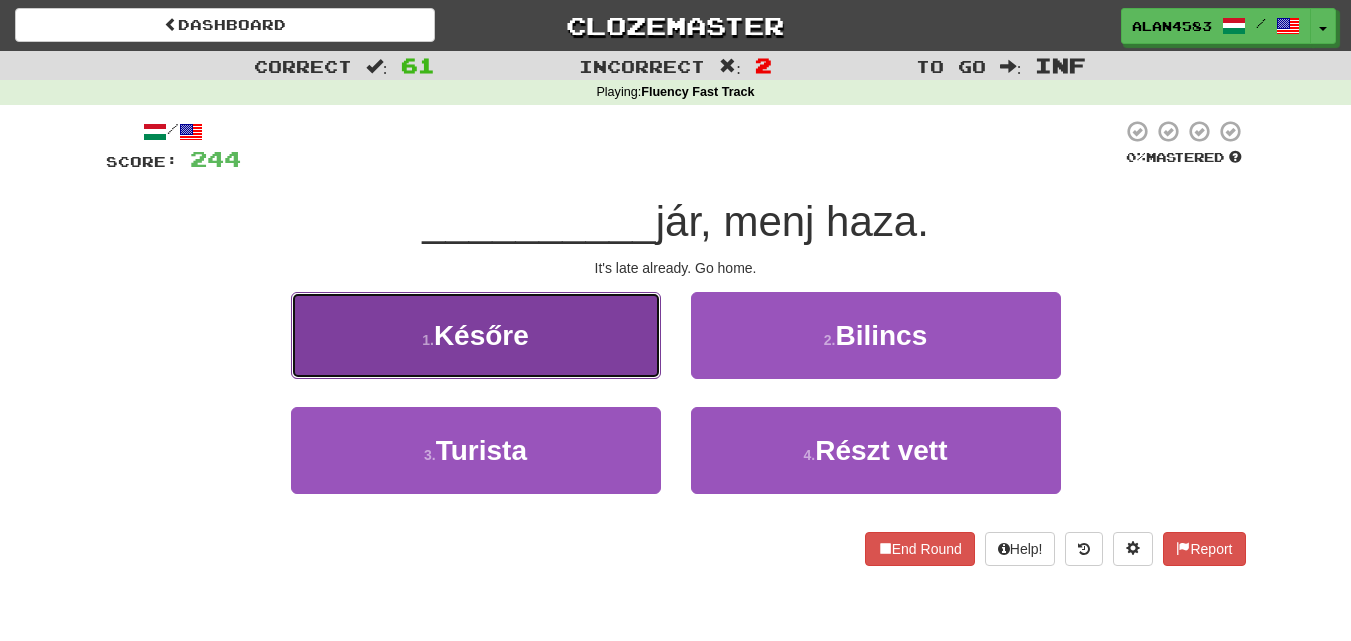 click on "1 . Későre" at bounding box center [476, 335] 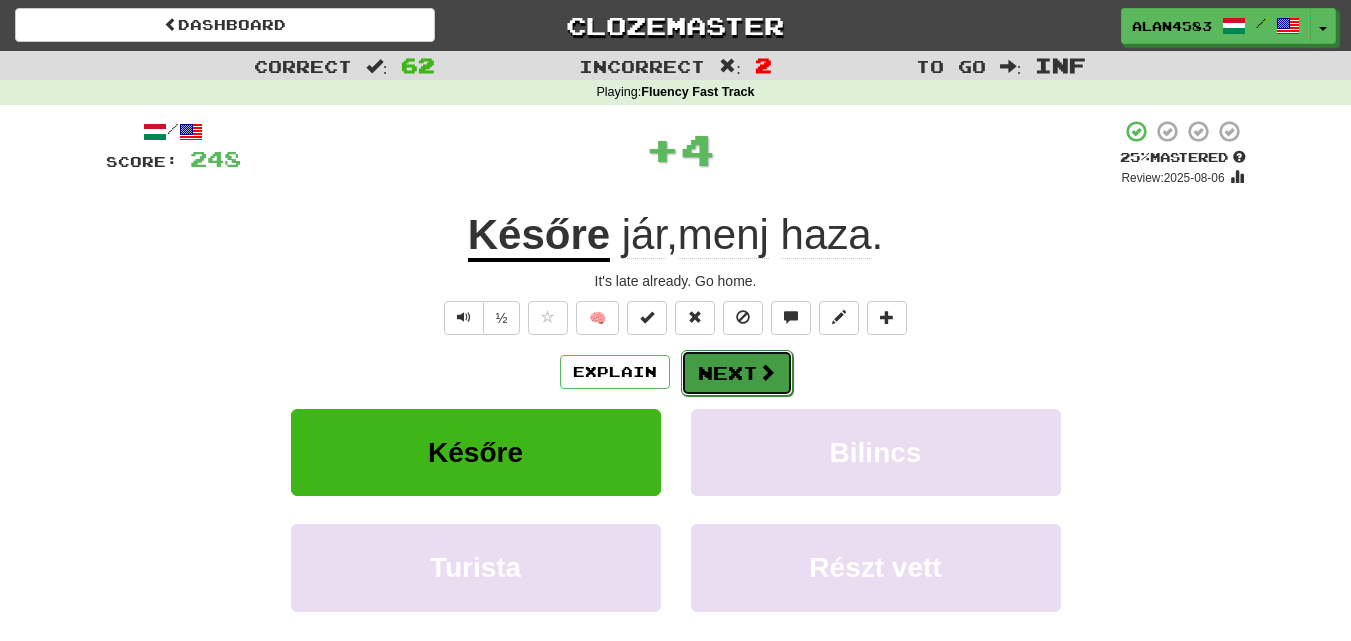 click on "Next" at bounding box center [737, 373] 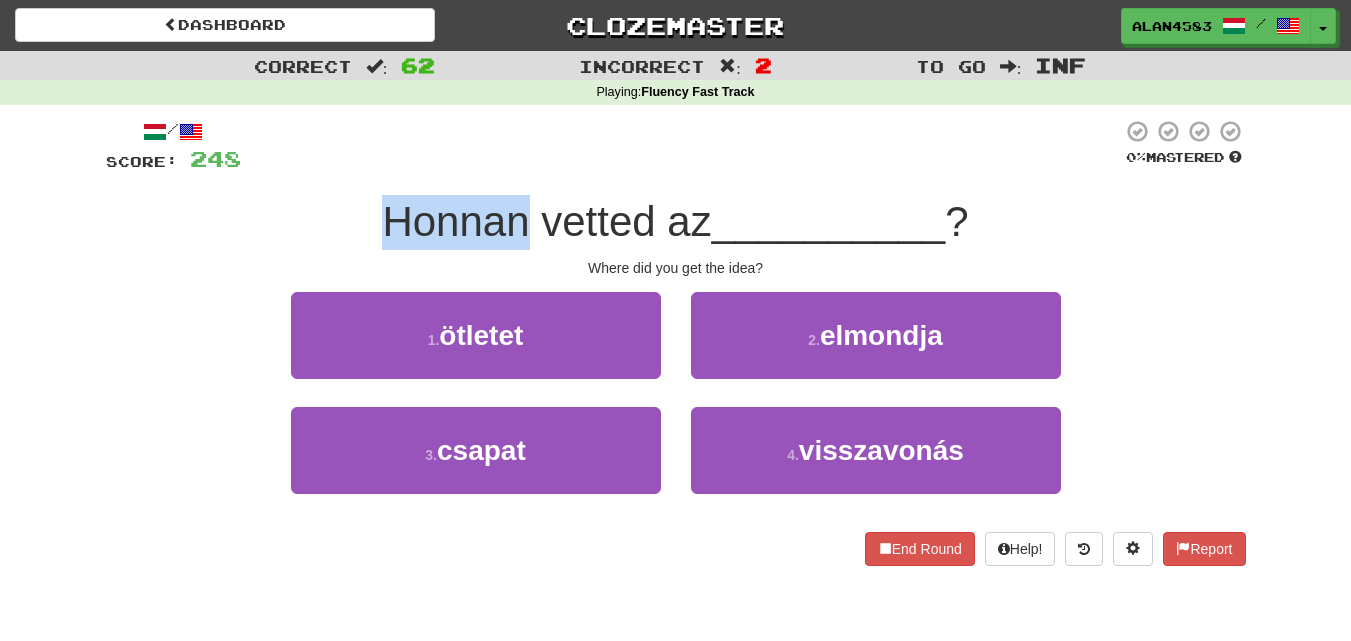 drag, startPoint x: 526, startPoint y: 223, endPoint x: 300, endPoint y: 219, distance: 226.0354 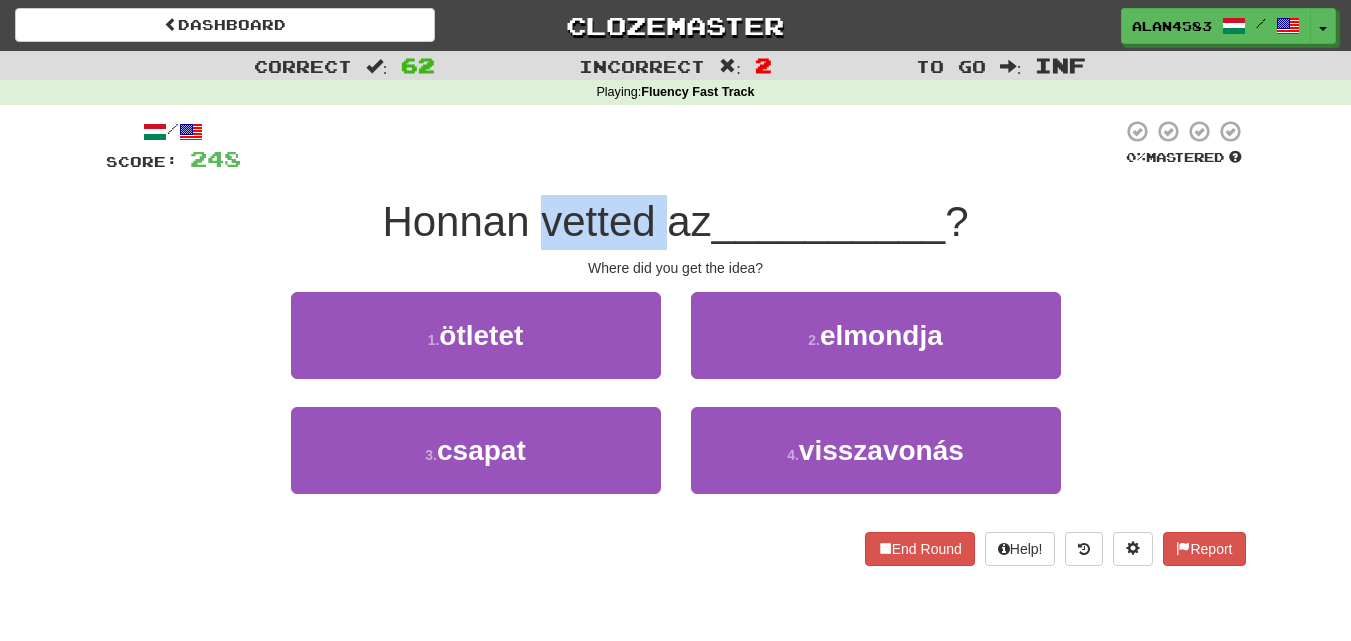drag, startPoint x: 535, startPoint y: 225, endPoint x: 657, endPoint y: 219, distance: 122.14745 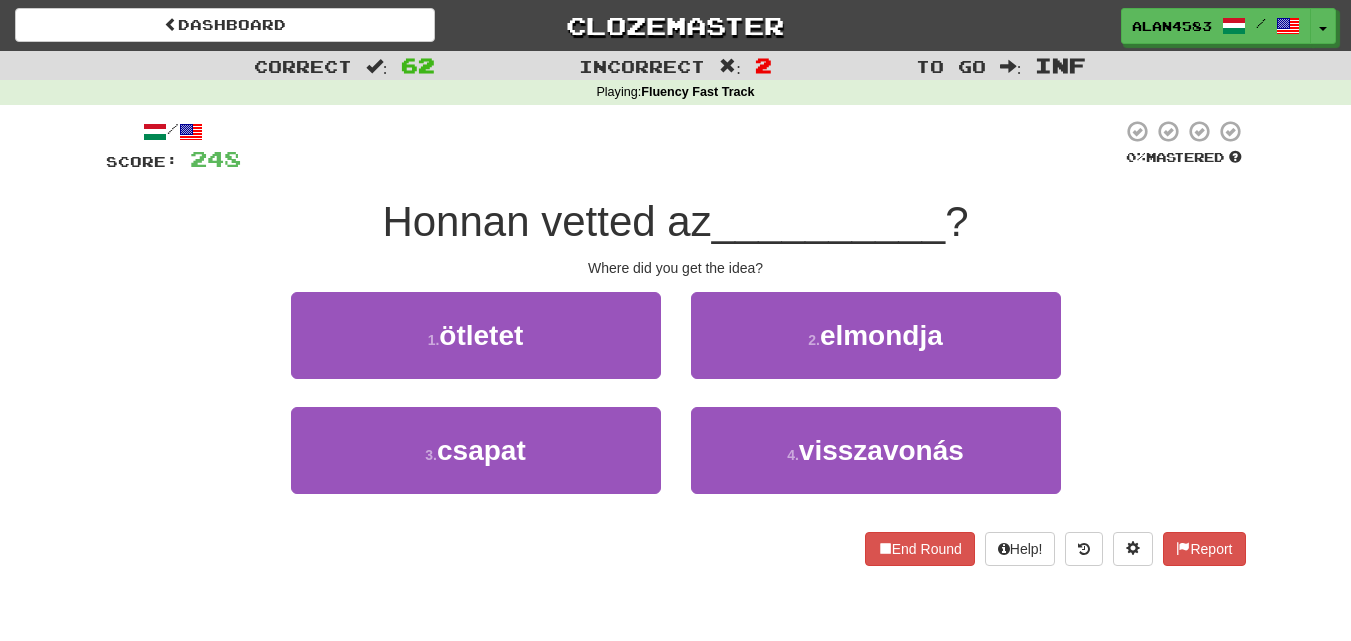 click at bounding box center (681, 146) 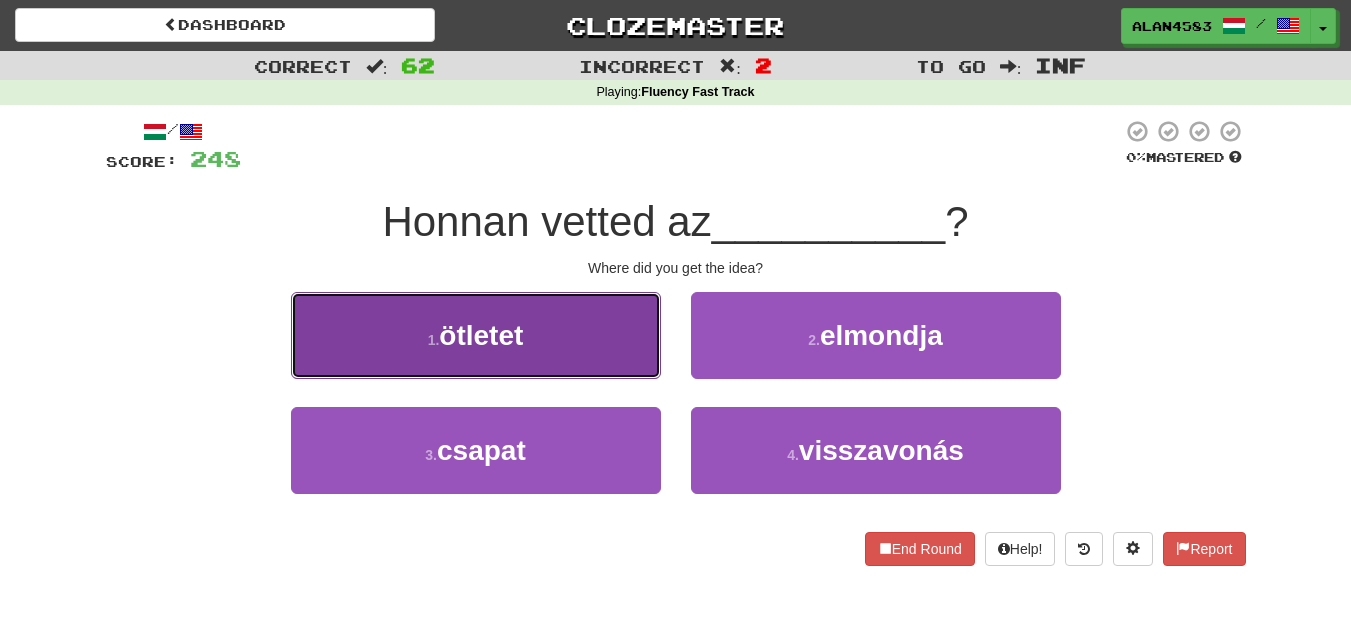 click on "1 .  ötletet" at bounding box center (476, 335) 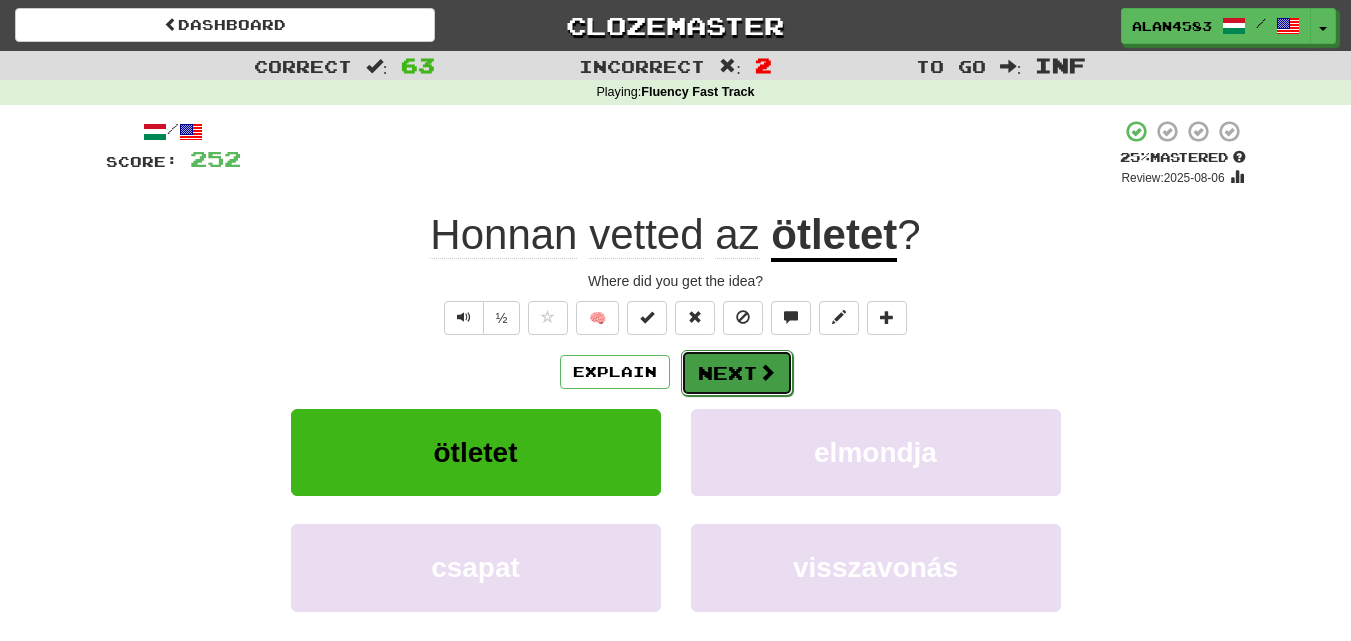 click on "Next" at bounding box center [737, 373] 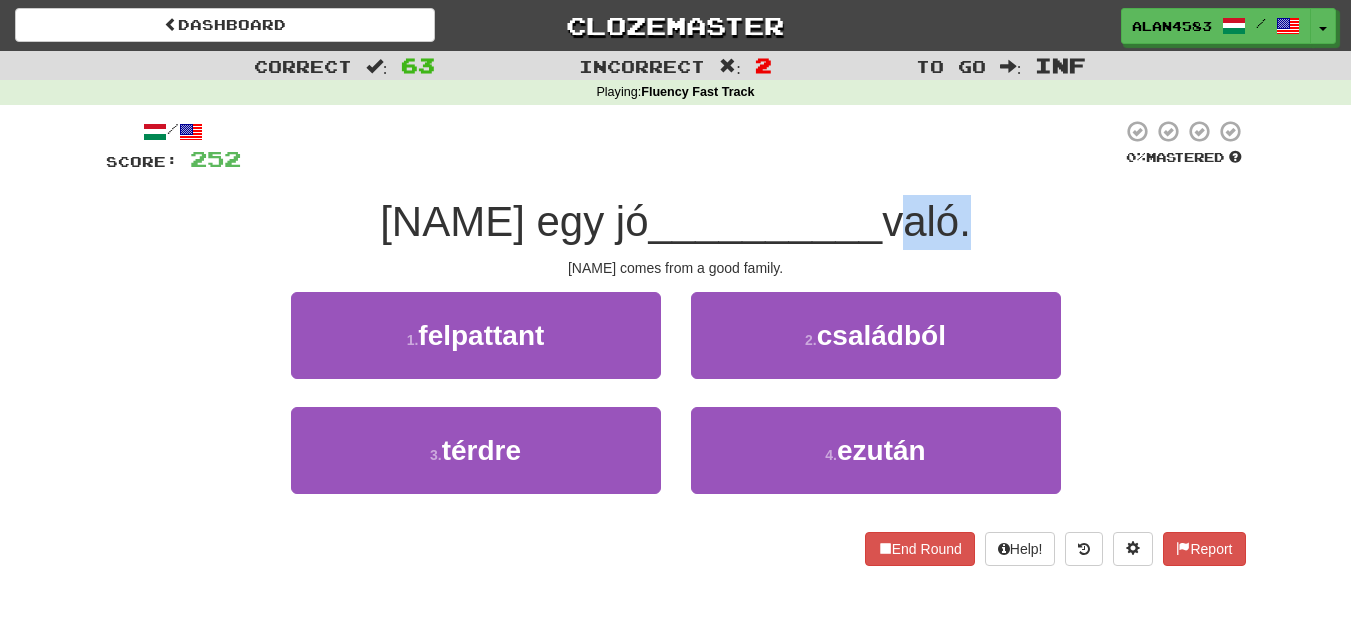 drag, startPoint x: 864, startPoint y: 219, endPoint x: 930, endPoint y: 215, distance: 66.1211 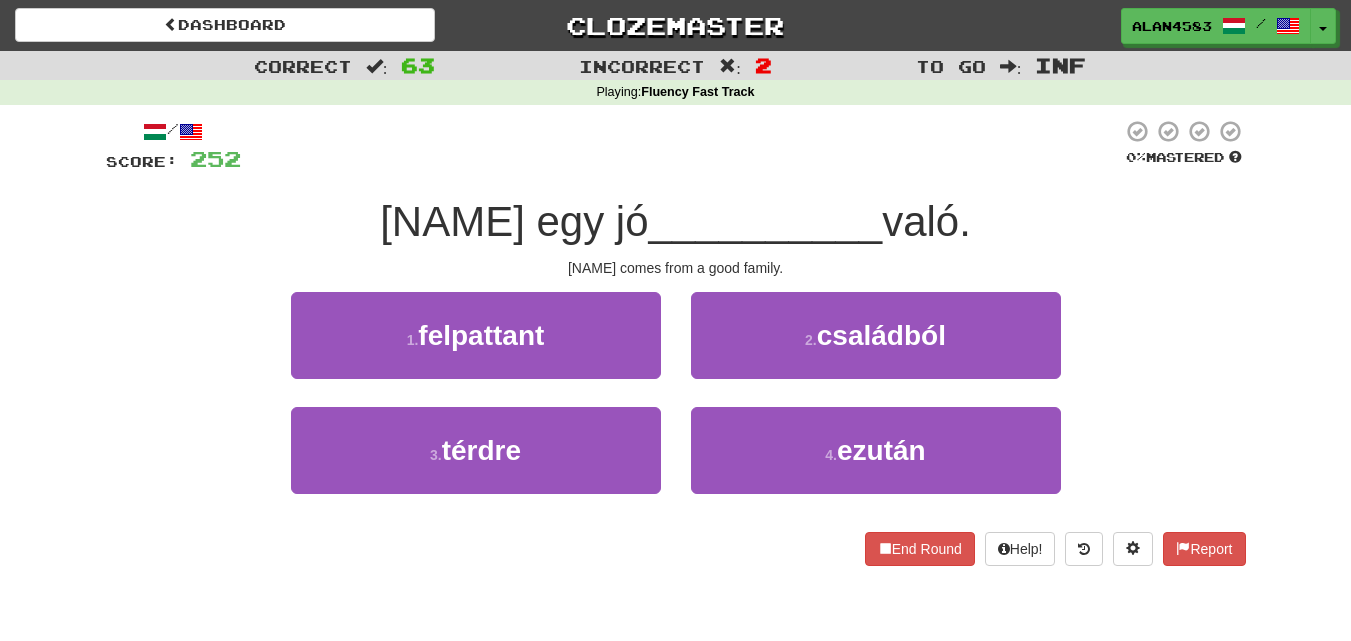 click at bounding box center [681, 146] 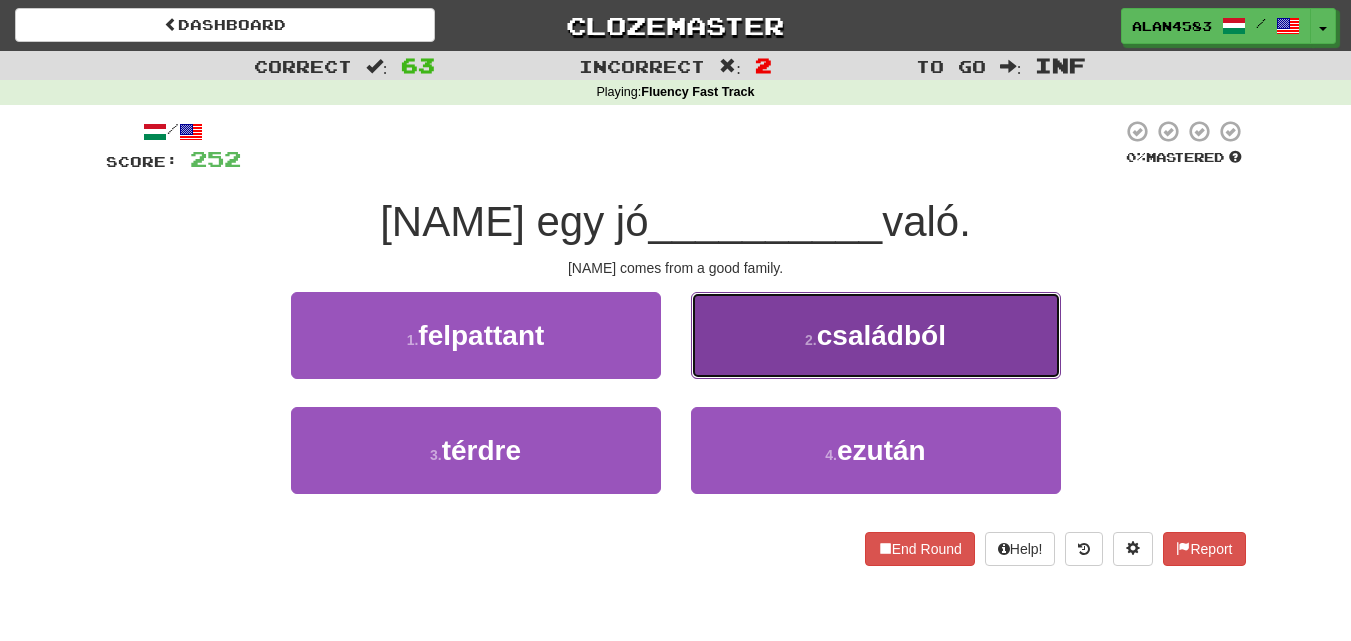 click on "2 . családból" at bounding box center (876, 335) 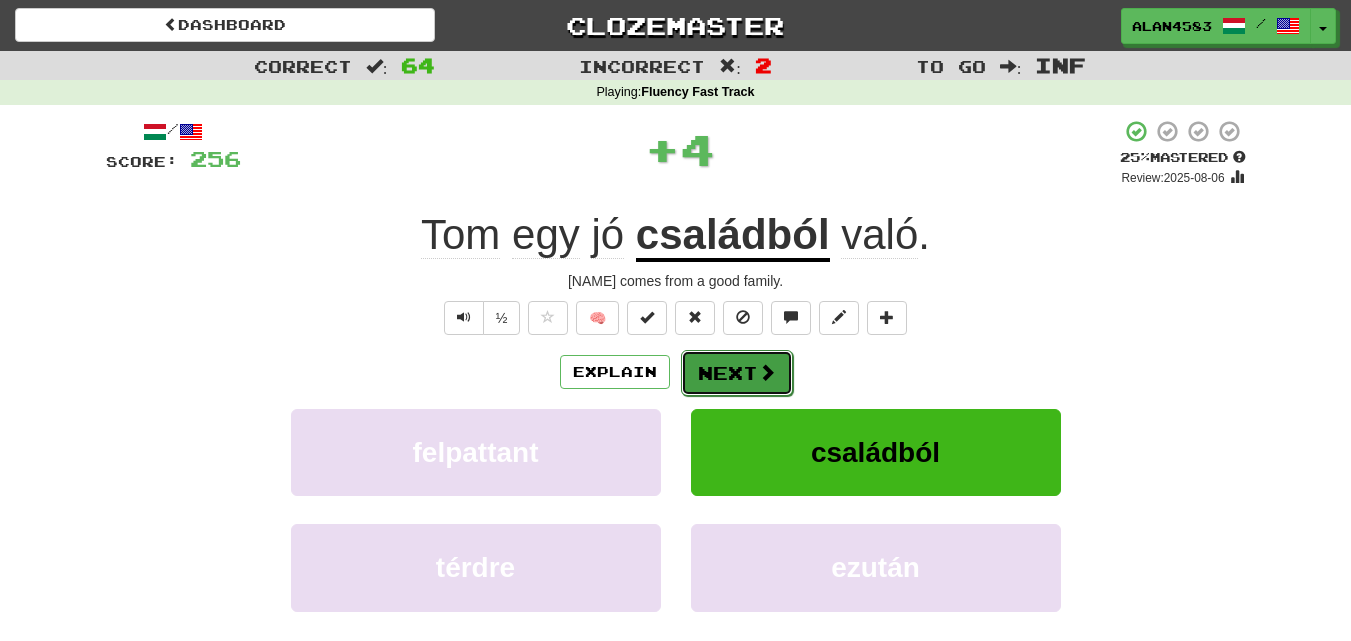 click on "Next" at bounding box center (737, 373) 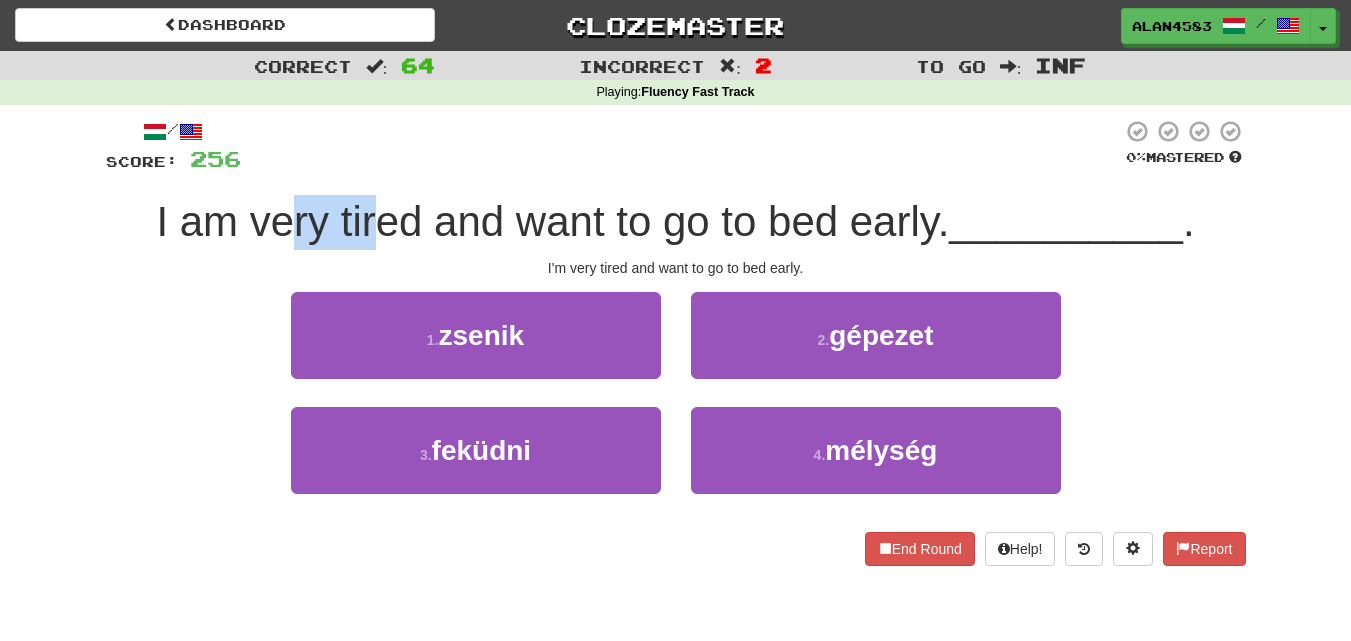 drag, startPoint x: 322, startPoint y: 218, endPoint x: 424, endPoint y: 211, distance: 102.239914 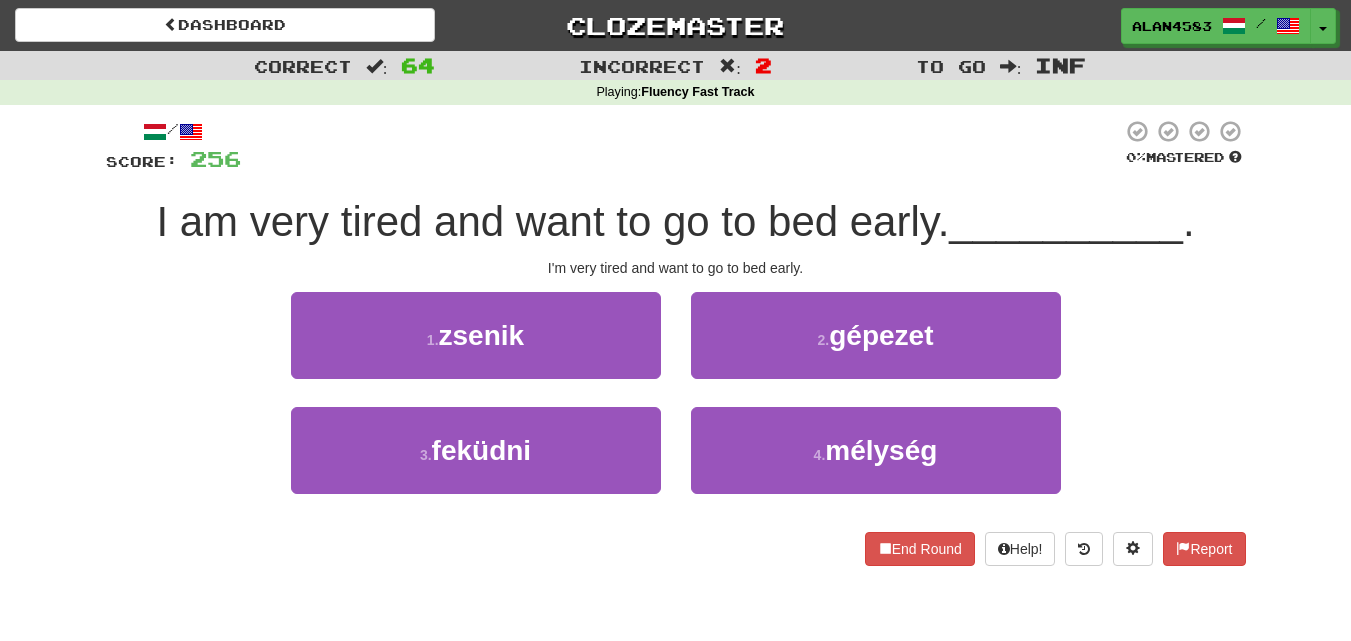 click at bounding box center (681, 146) 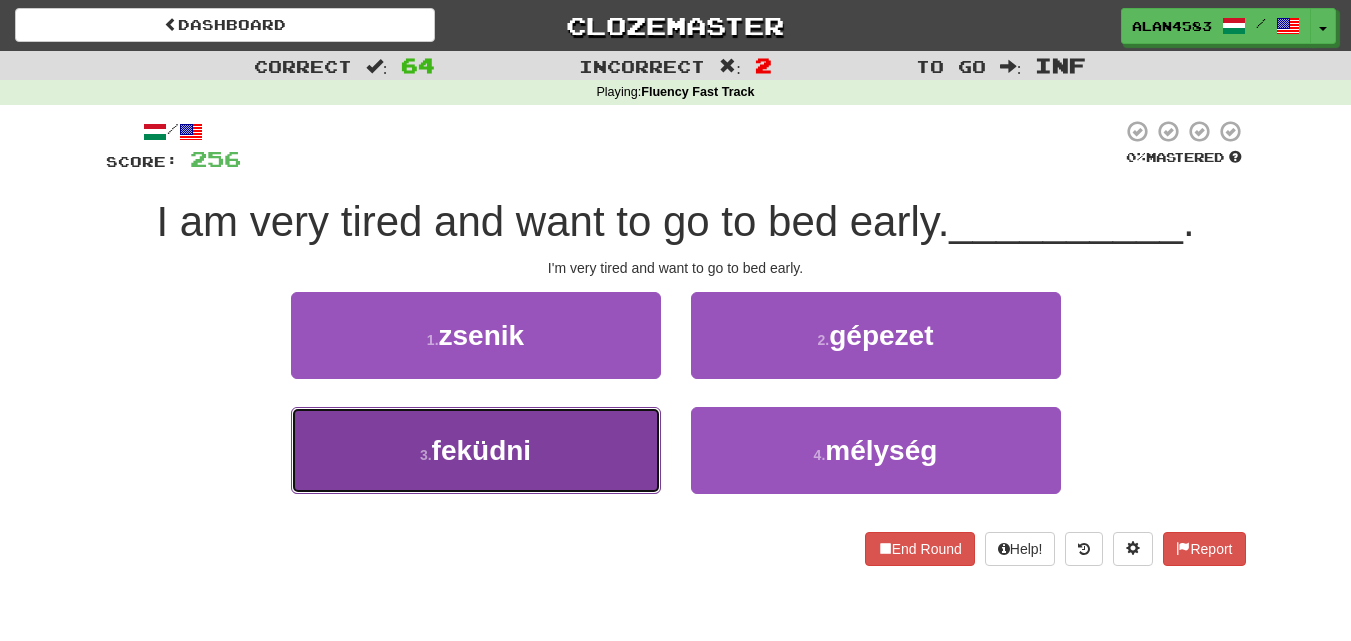 click on "3 .  feküdni" at bounding box center [476, 450] 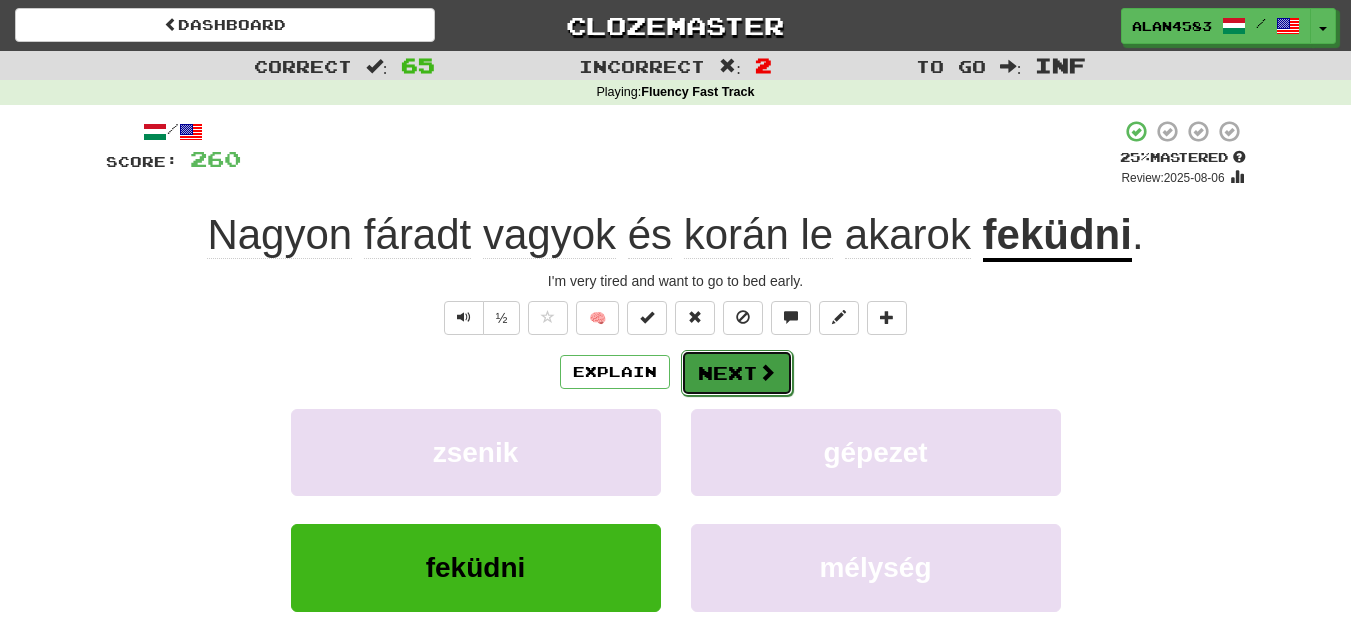 click on "Next" at bounding box center (737, 373) 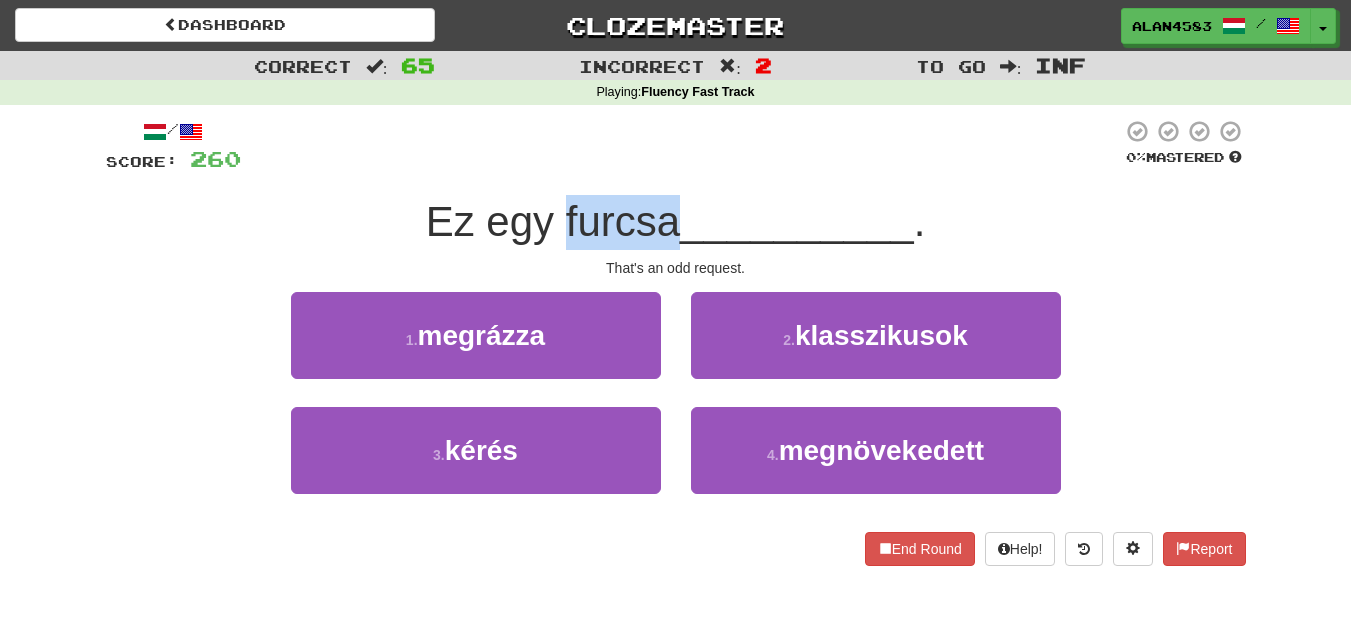 drag, startPoint x: 671, startPoint y: 227, endPoint x: 560, endPoint y: 215, distance: 111.64677 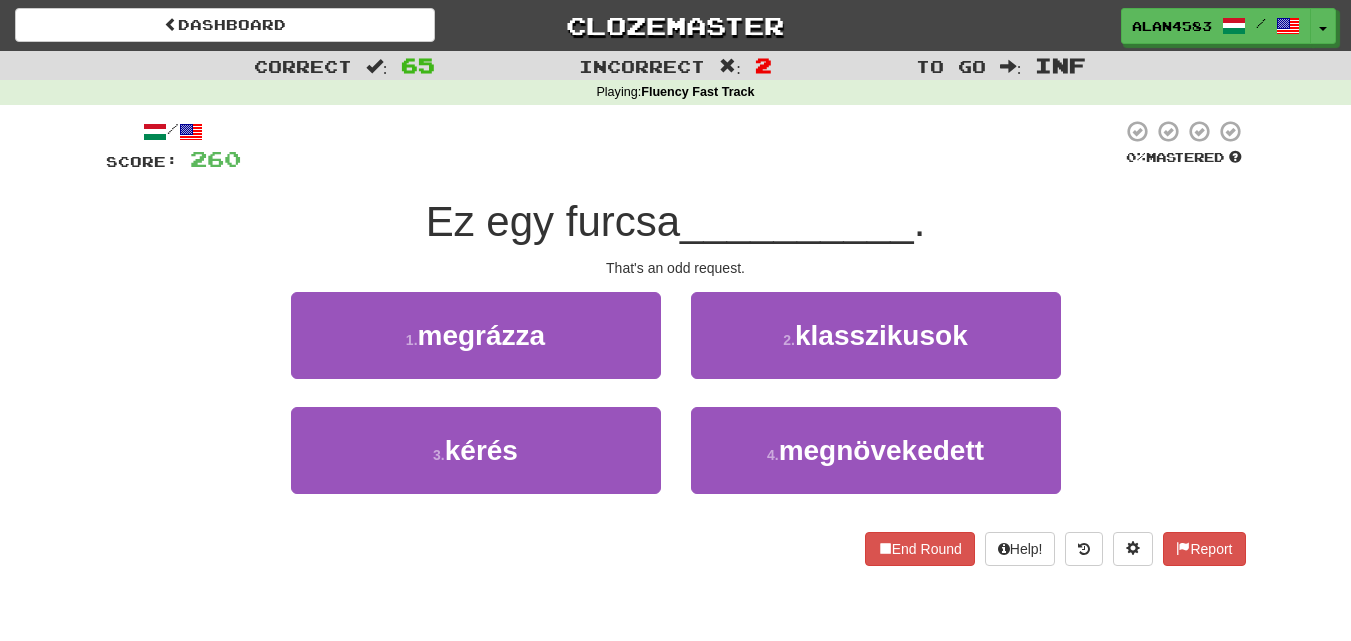 click at bounding box center [681, 146] 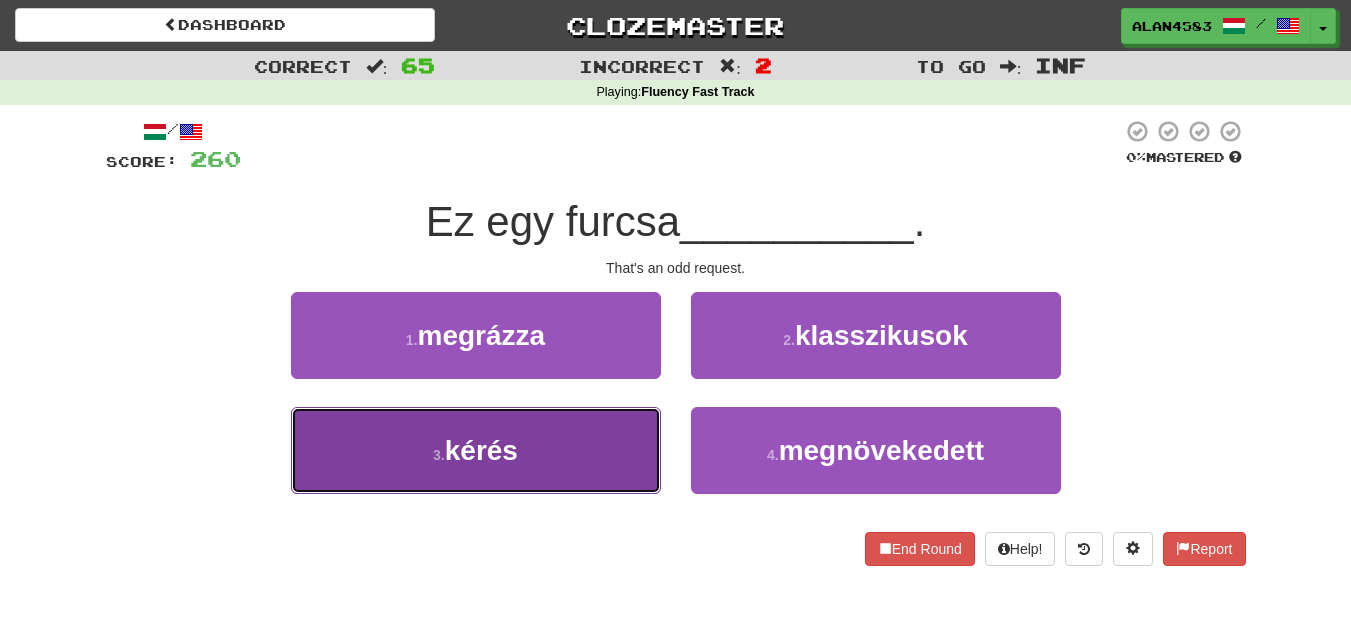 click on "3 .  kérés" at bounding box center (476, 450) 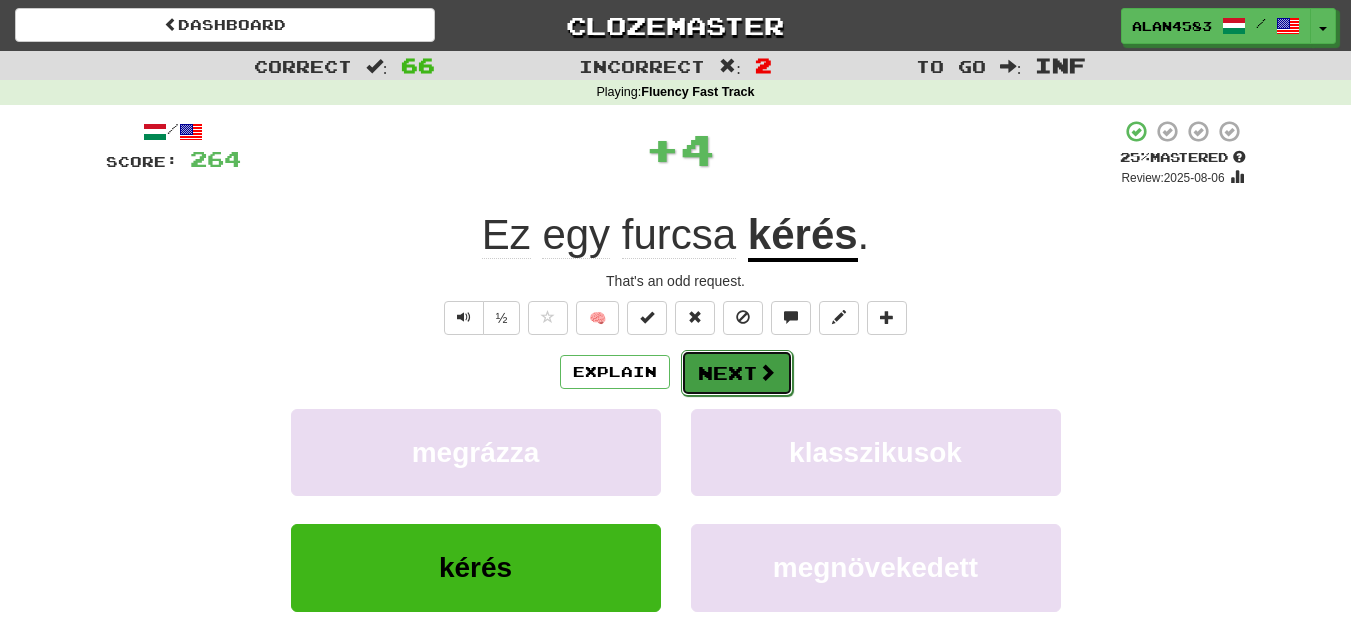 click on "Next" at bounding box center [737, 373] 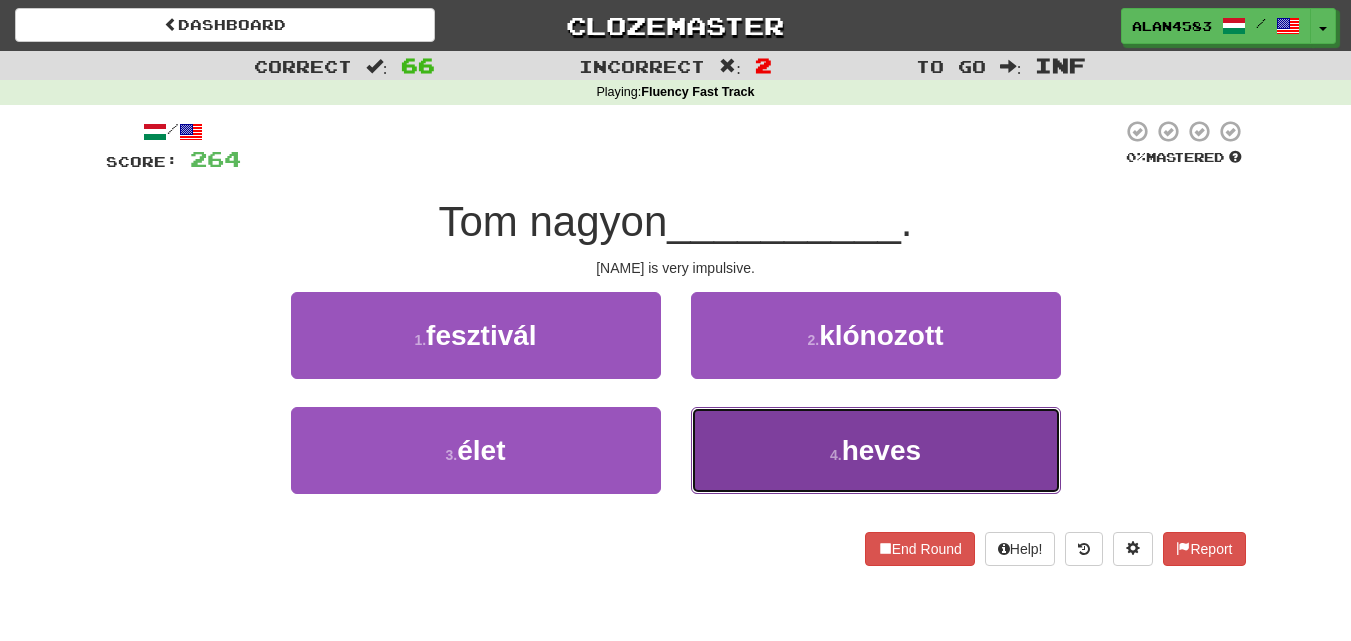click on "4 . heves" at bounding box center (876, 450) 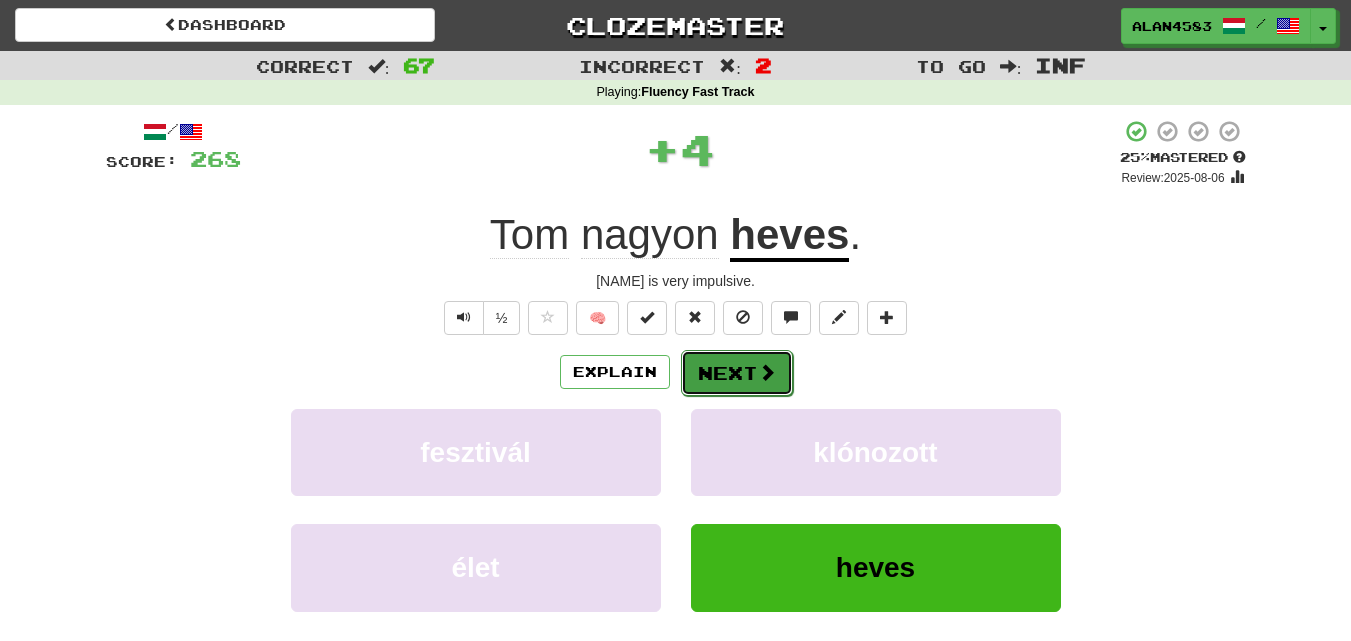 click on "Next" at bounding box center [737, 373] 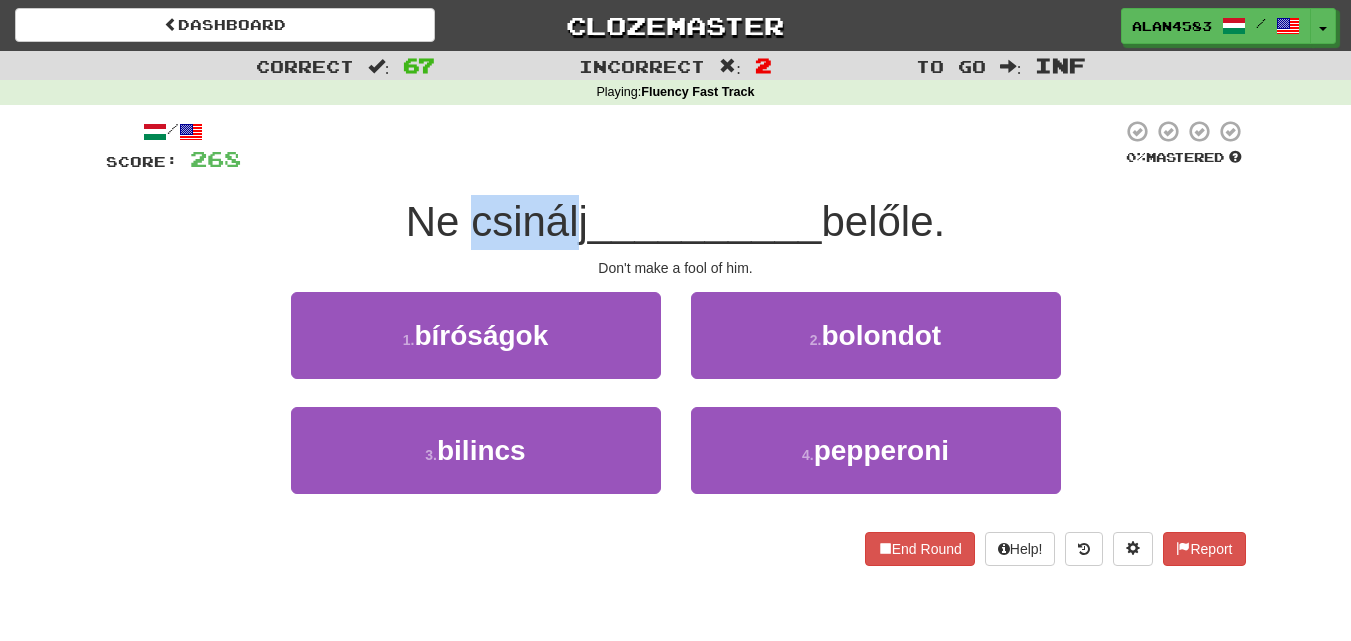 drag, startPoint x: 460, startPoint y: 227, endPoint x: 569, endPoint y: 222, distance: 109.11462 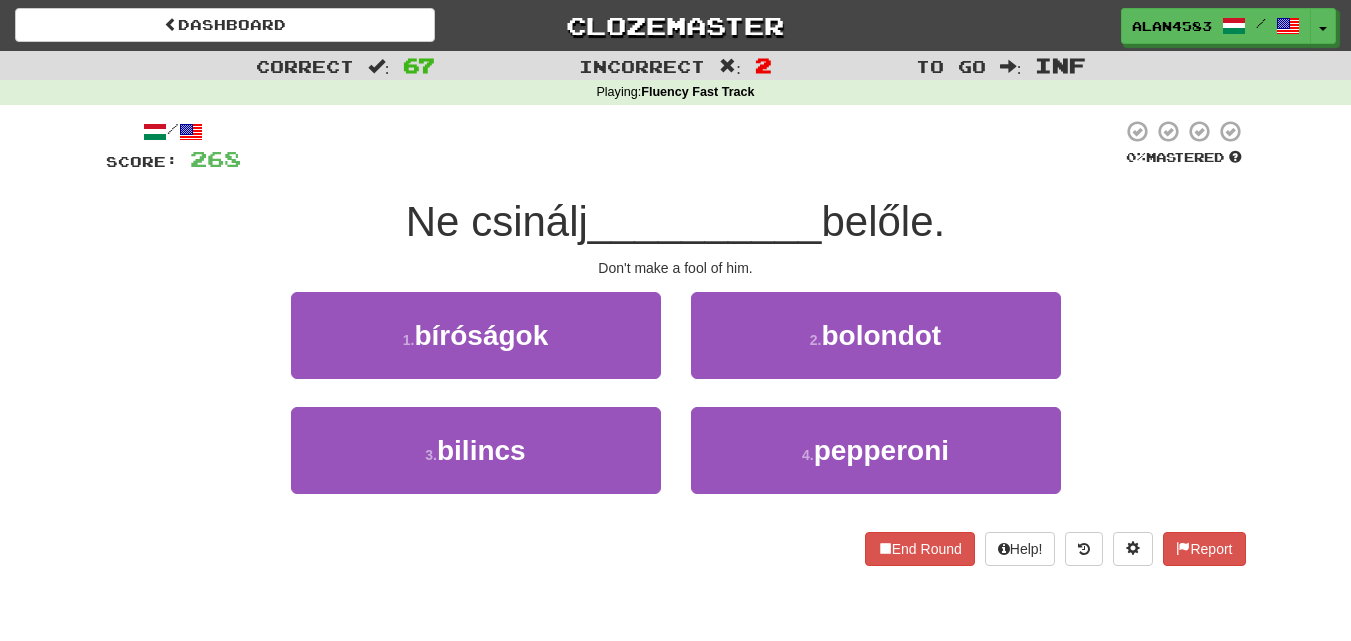 click on "Don't make a fool of him." at bounding box center (676, 342) 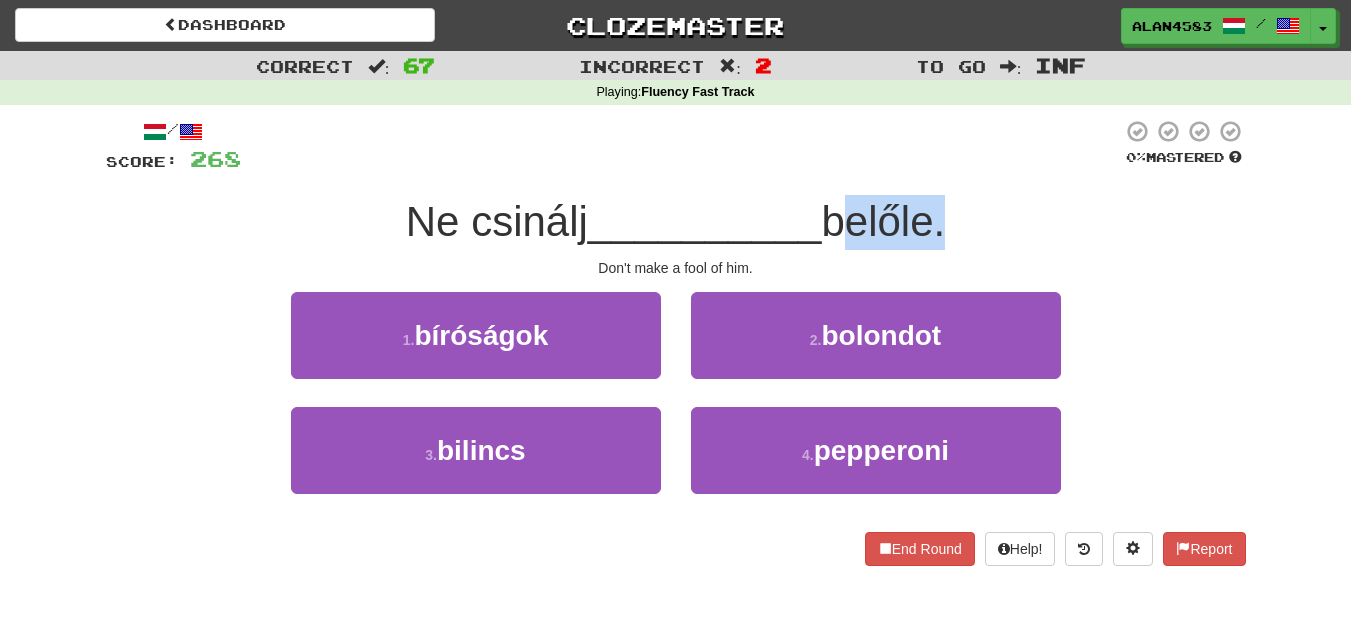 drag, startPoint x: 839, startPoint y: 211, endPoint x: 936, endPoint y: 209, distance: 97.020615 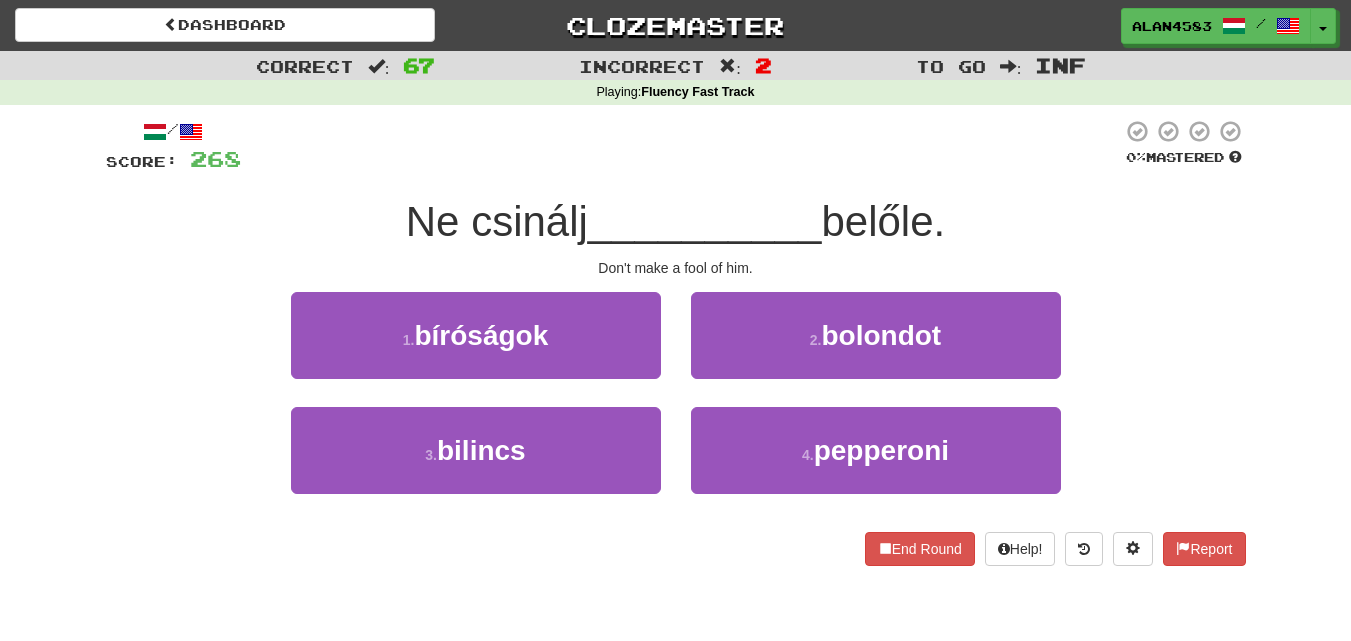 click at bounding box center [681, 146] 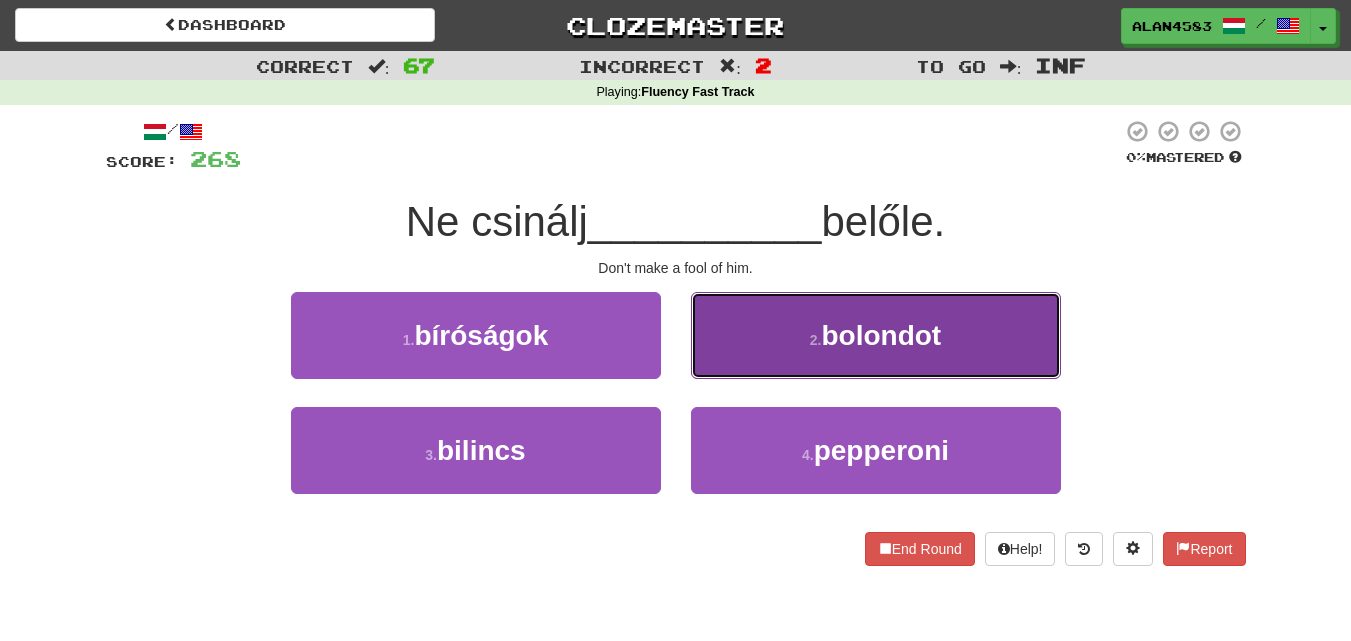 click on "2 .  bolondot" at bounding box center [876, 335] 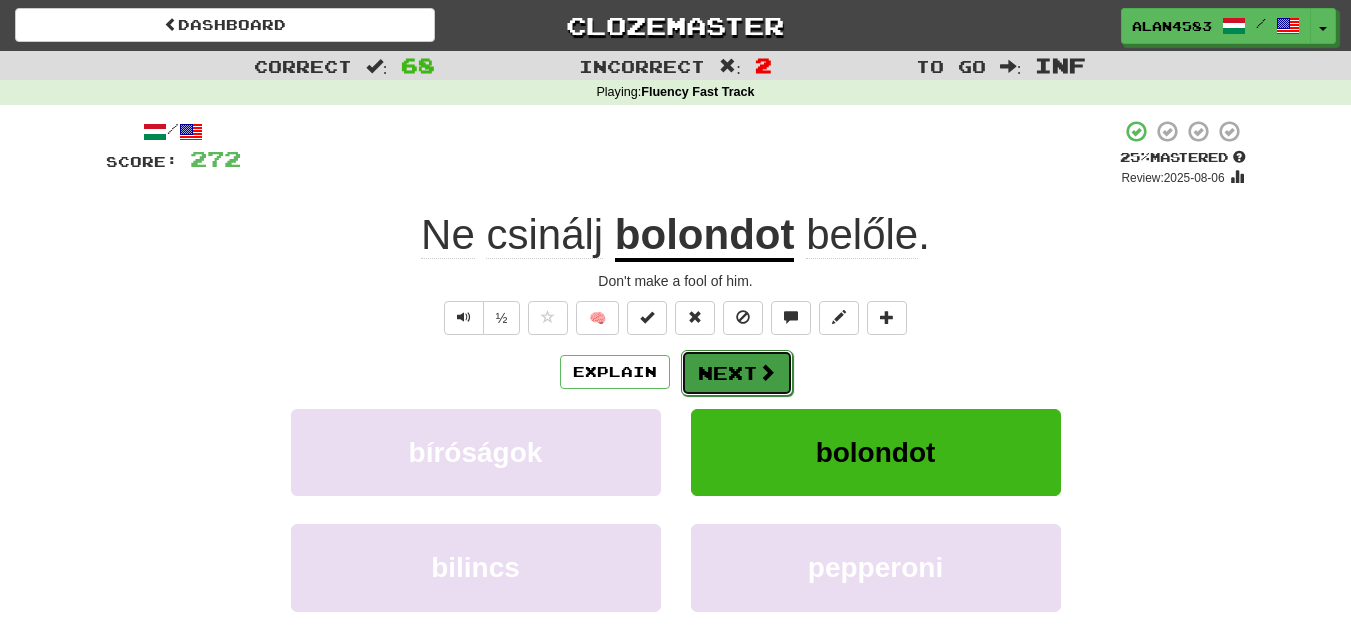 click on "Next" at bounding box center (737, 373) 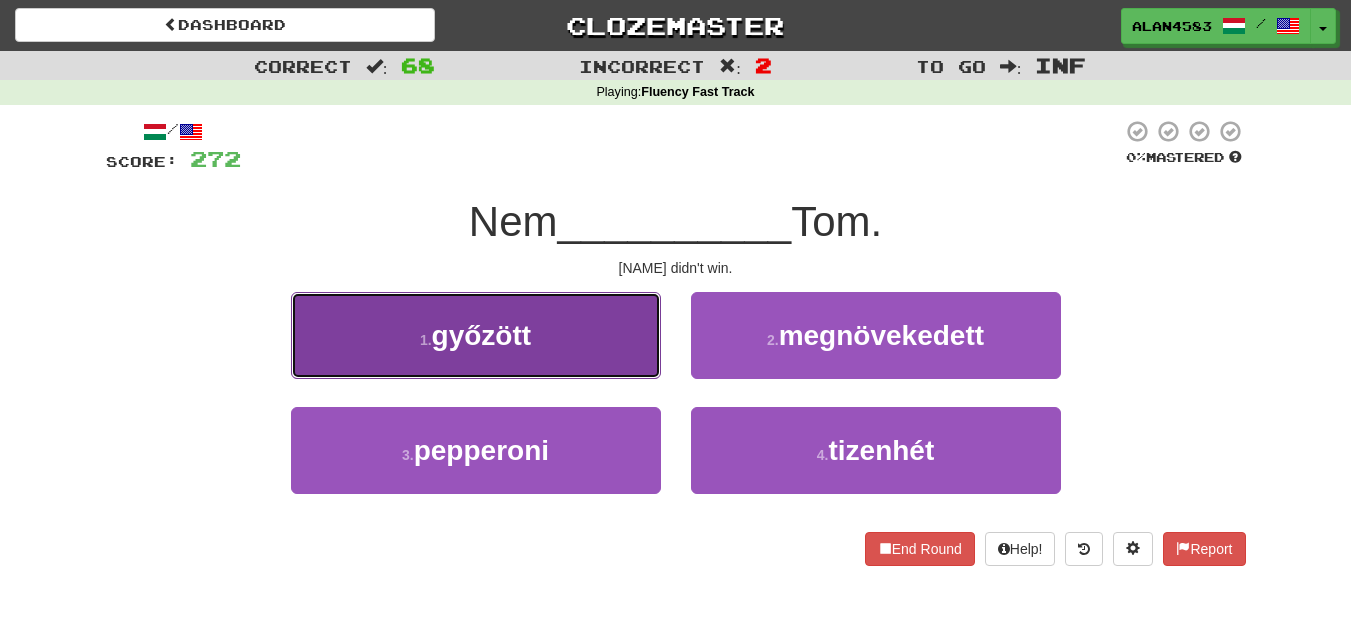 click on "1 . győzött" at bounding box center (476, 335) 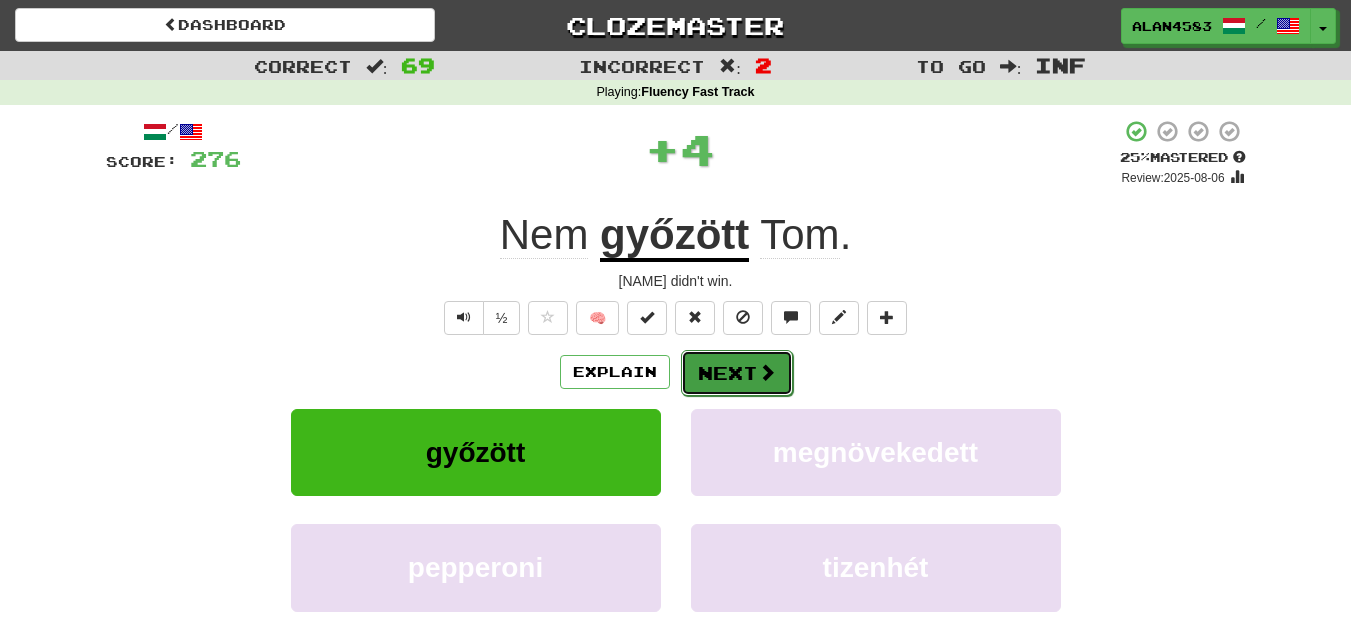 click on "Next" at bounding box center [737, 373] 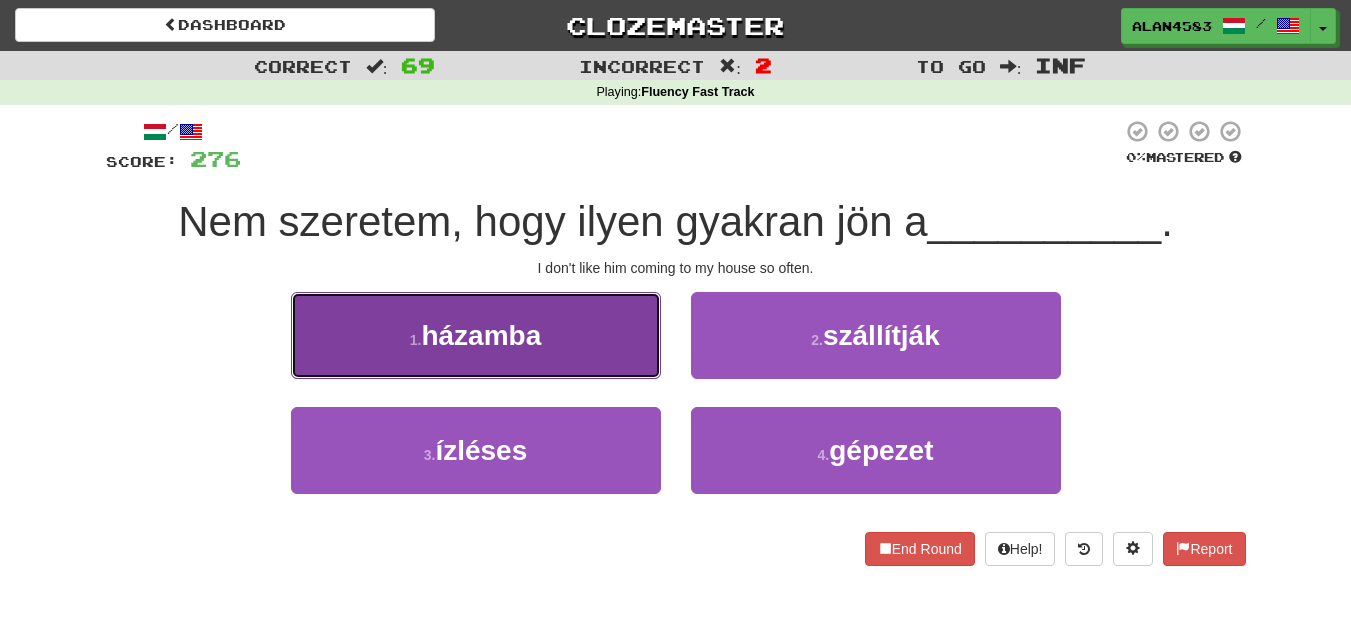 click on "házamba" at bounding box center (481, 335) 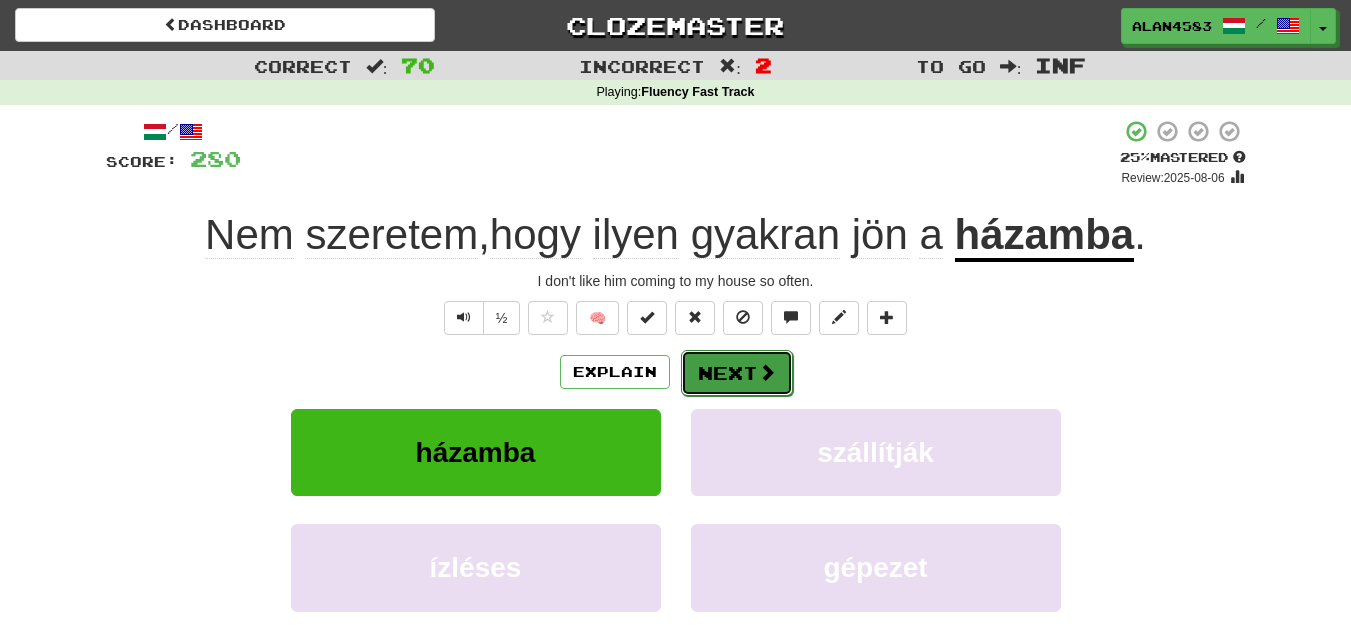 click on "Next" at bounding box center [737, 373] 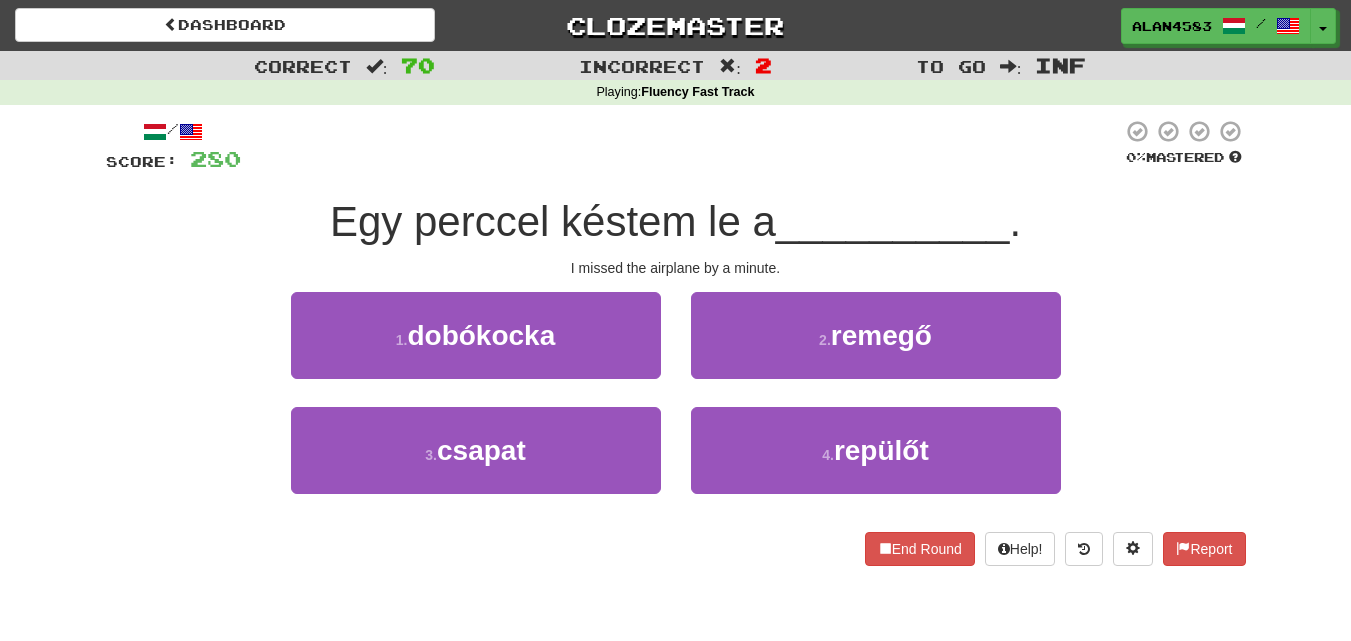 click on "Egy perccel késtem le a" at bounding box center (553, 221) 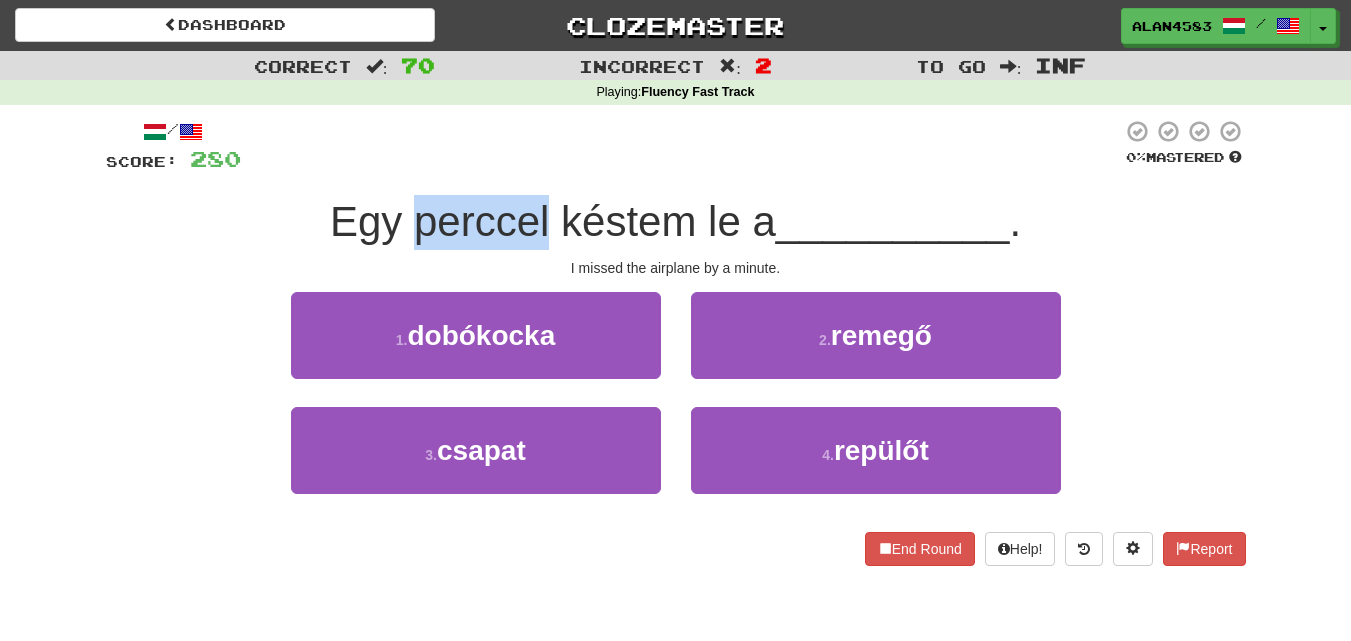 drag, startPoint x: 415, startPoint y: 217, endPoint x: 544, endPoint y: 209, distance: 129.24782 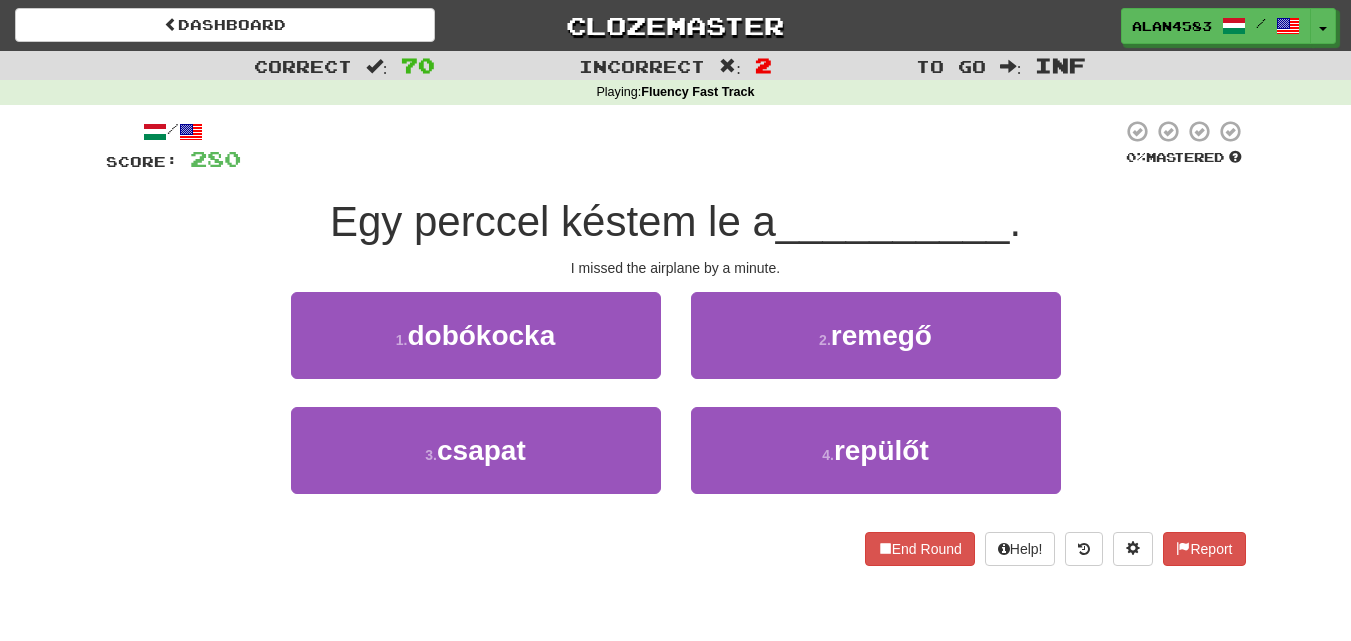 click at bounding box center [681, 146] 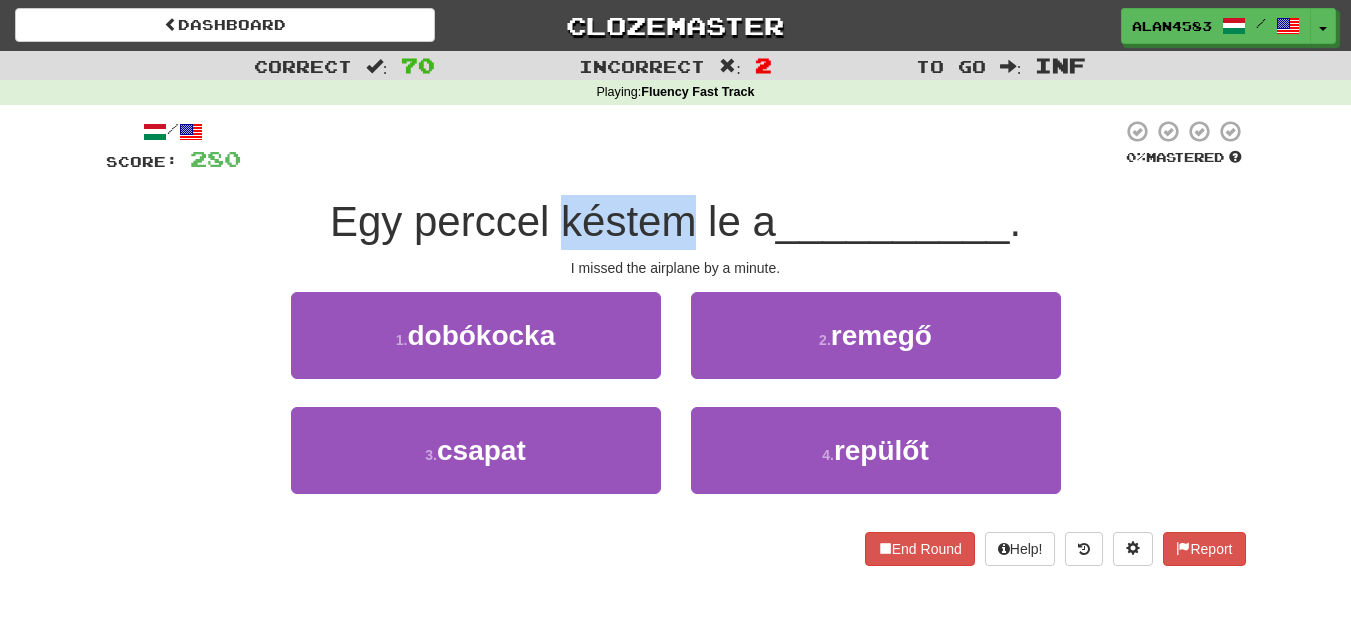 drag, startPoint x: 556, startPoint y: 213, endPoint x: 681, endPoint y: 202, distance: 125.48307 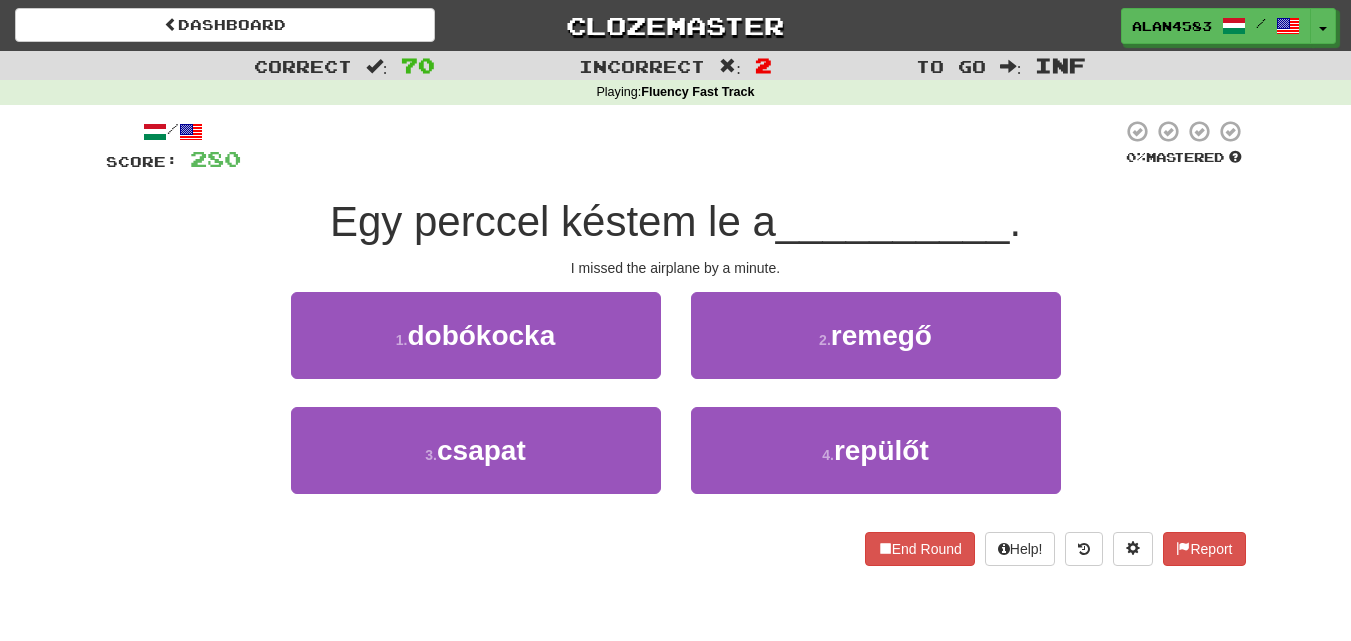 click at bounding box center [681, 146] 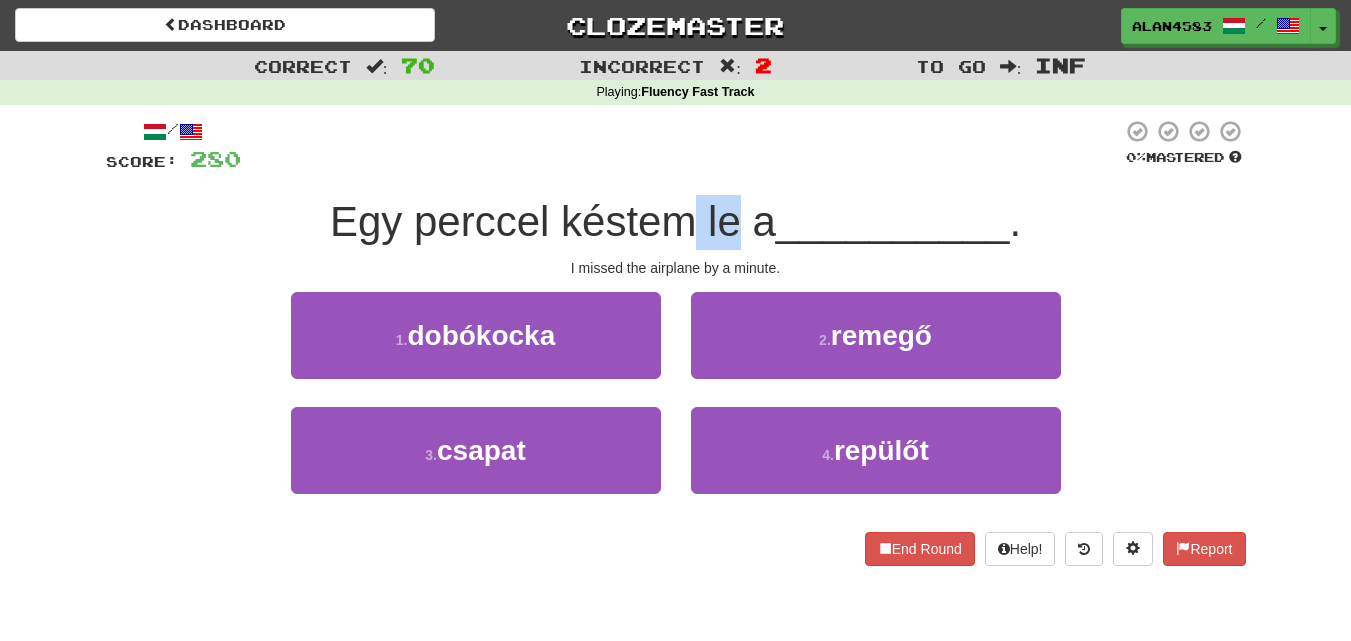drag, startPoint x: 730, startPoint y: 209, endPoint x: 696, endPoint y: 209, distance: 34 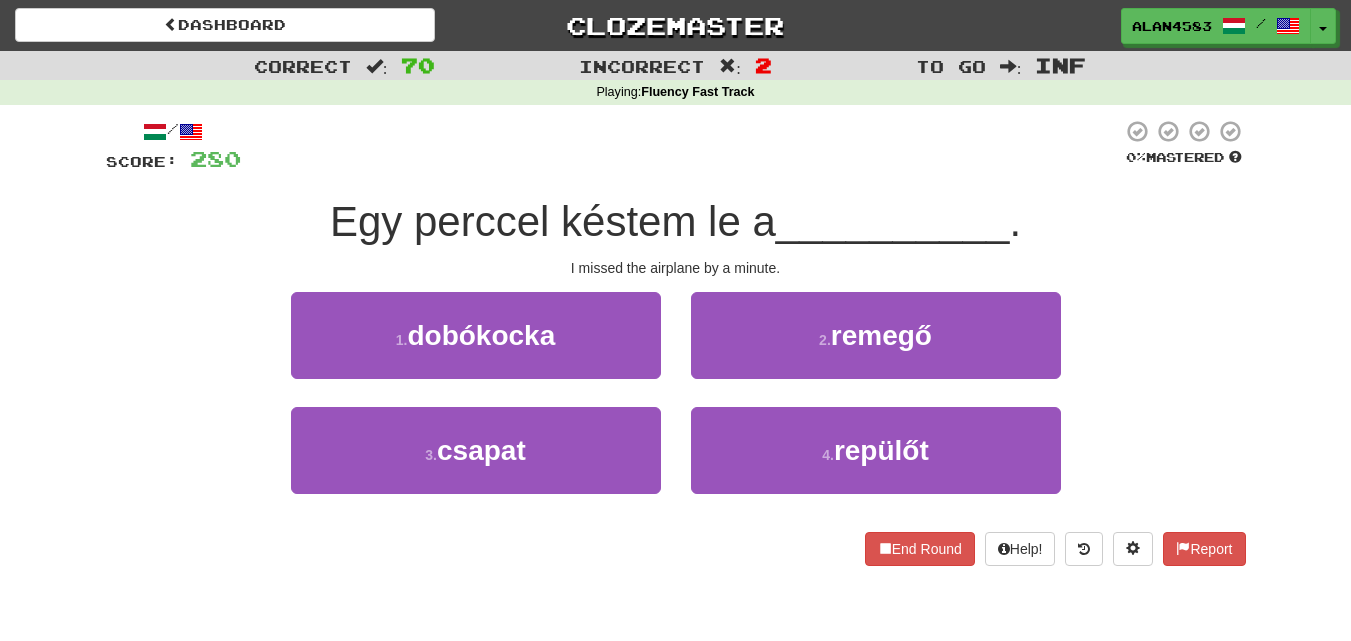 click at bounding box center (681, 146) 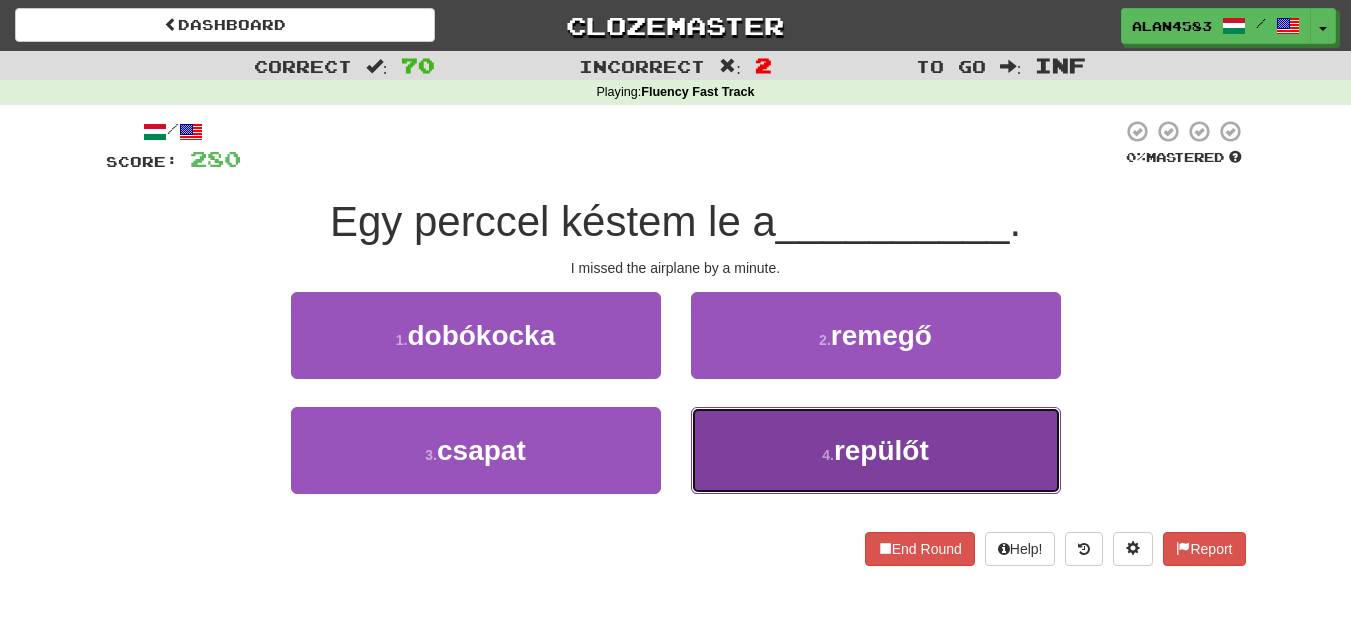 click on "4 .  repülőt" at bounding box center [876, 450] 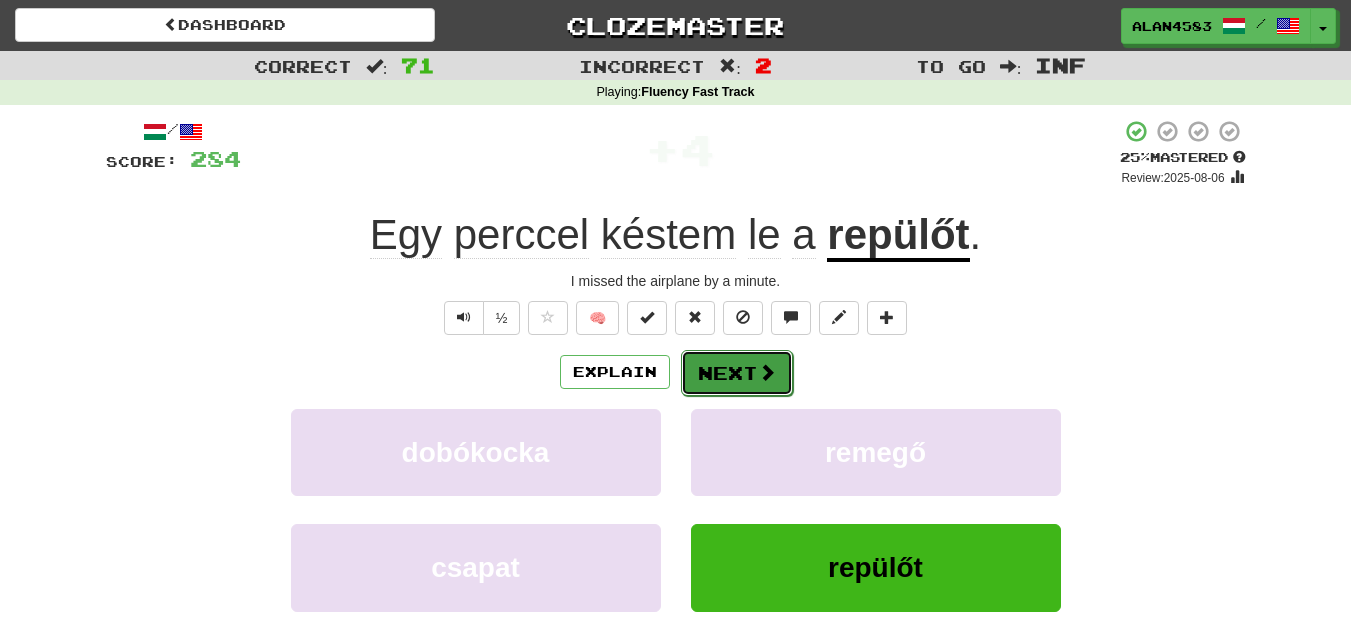 click on "Next" at bounding box center (737, 373) 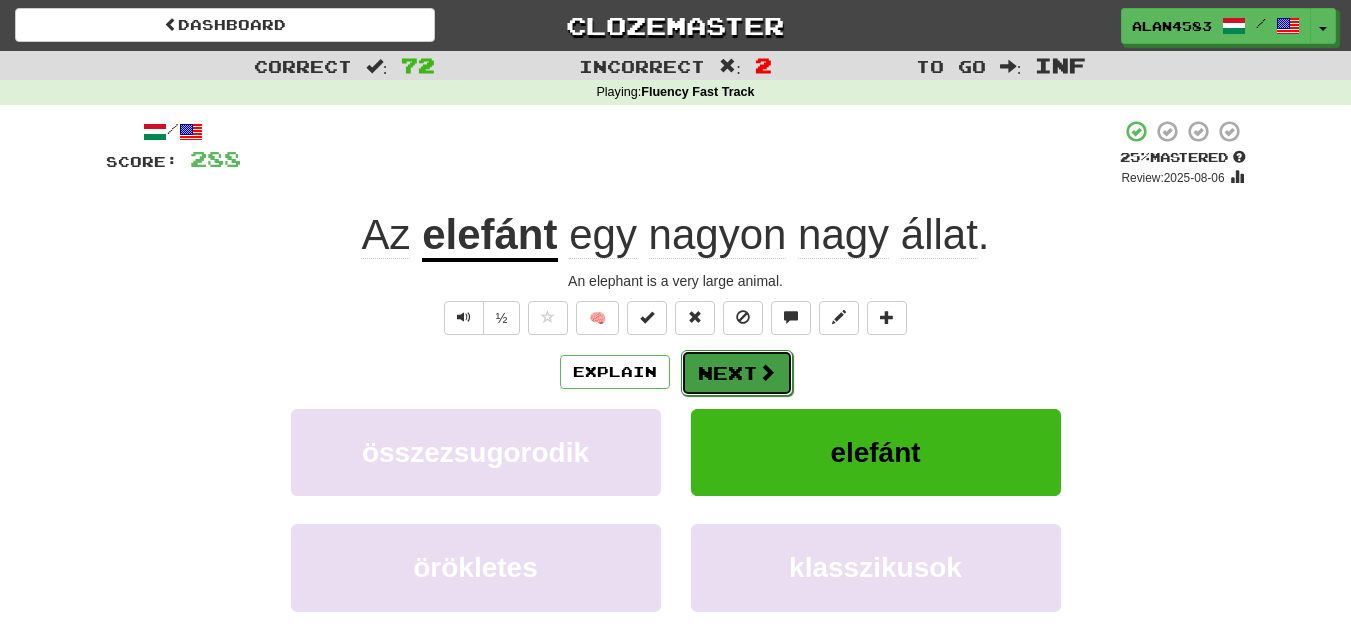 click on "Next" at bounding box center (737, 373) 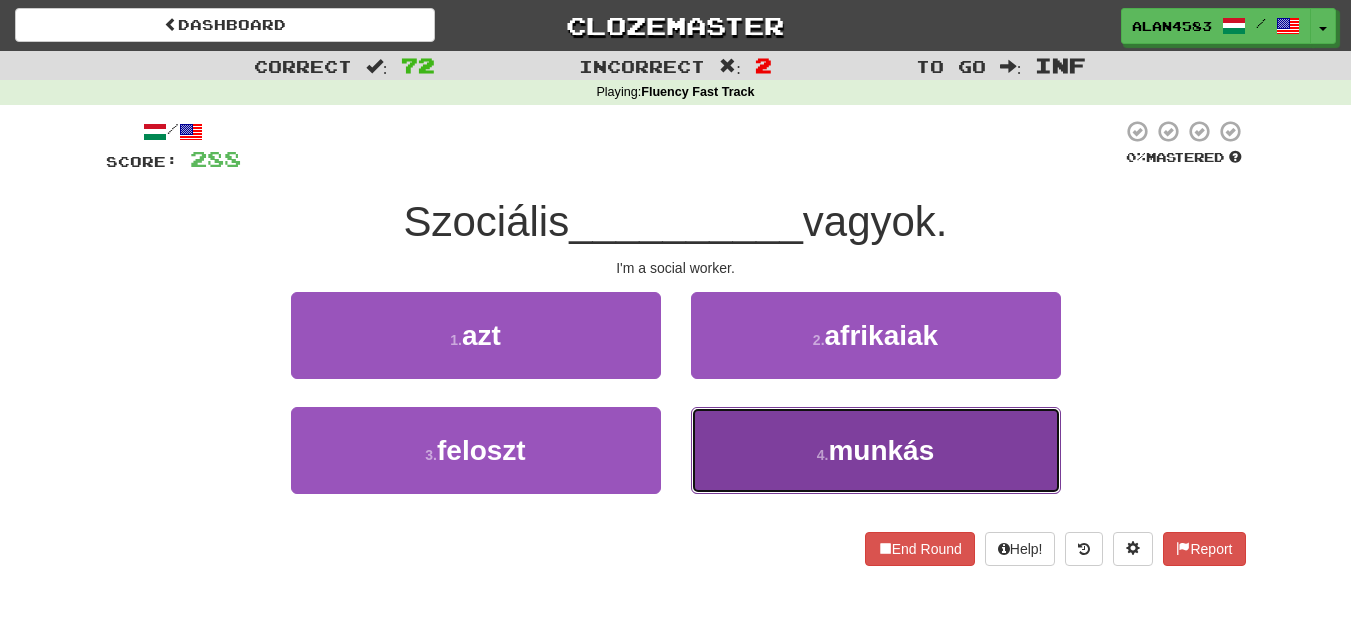 click on "4 .  munkás" at bounding box center (876, 450) 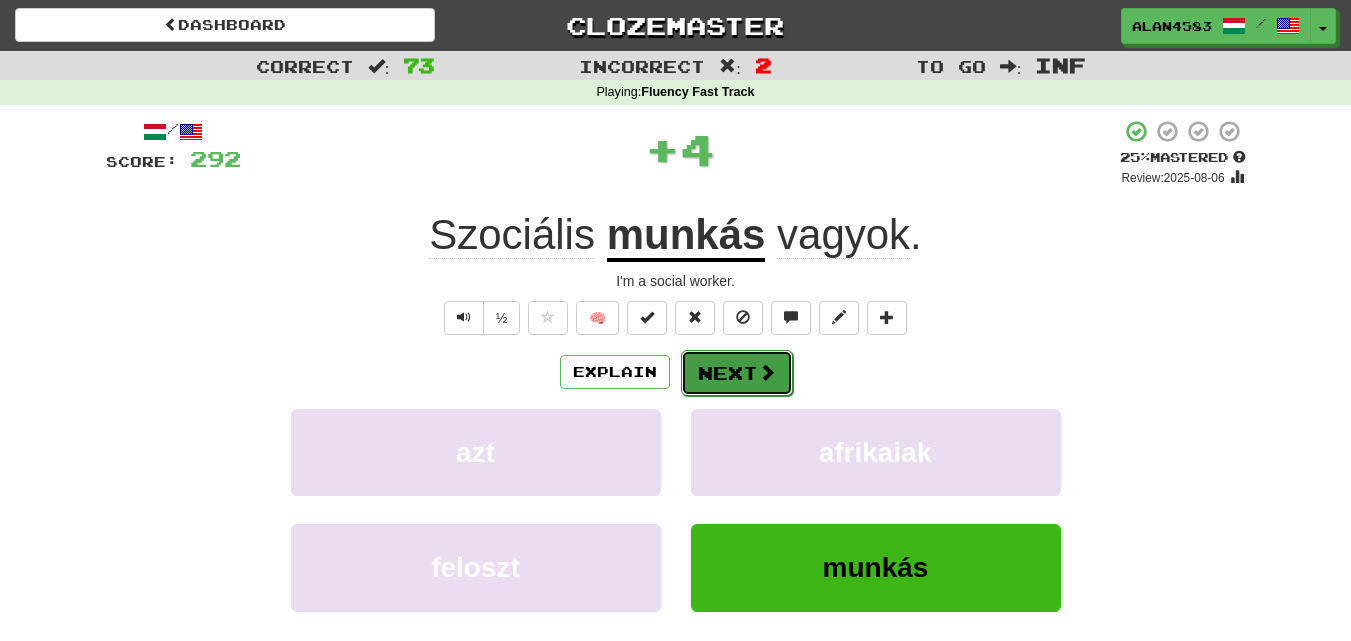 click on "Next" at bounding box center (737, 373) 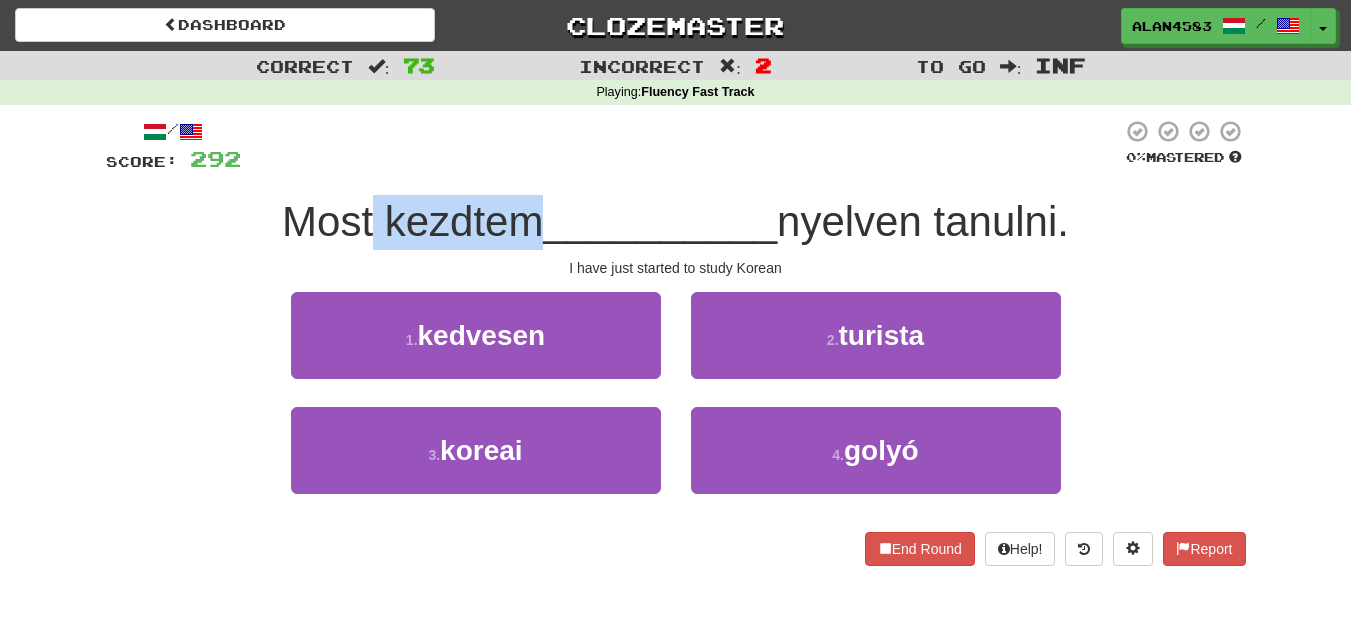 drag, startPoint x: 533, startPoint y: 223, endPoint x: 364, endPoint y: 223, distance: 169 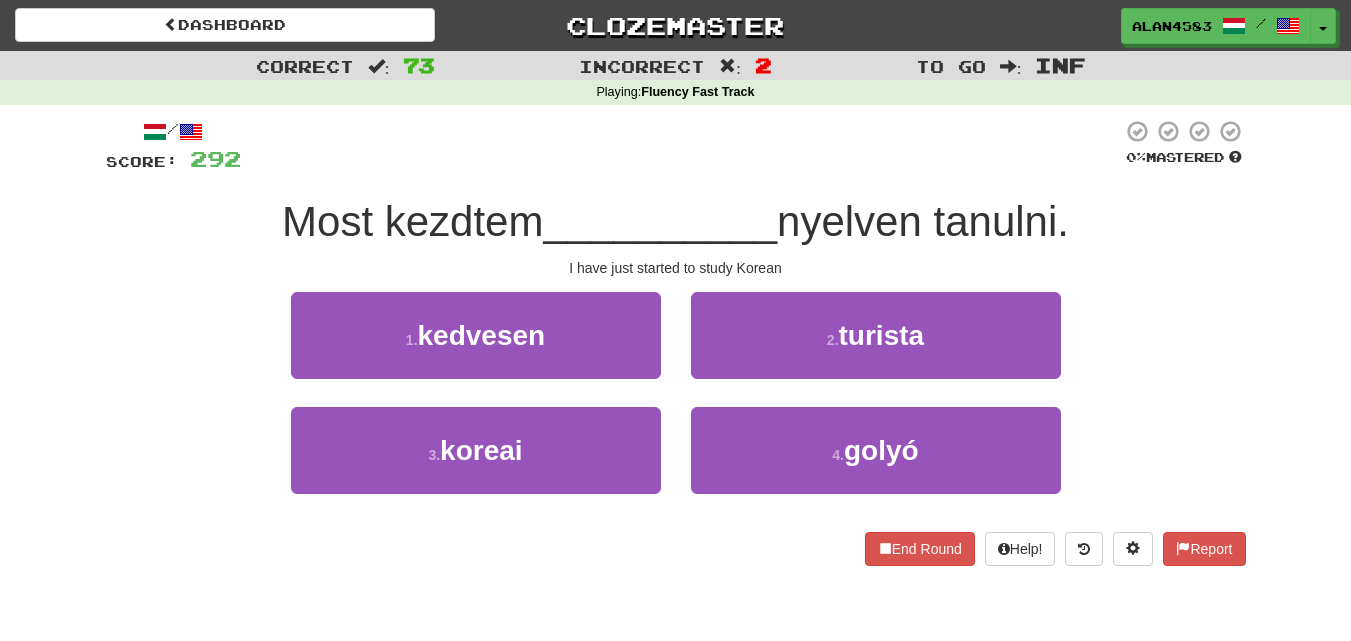 click on "__________" at bounding box center (660, 221) 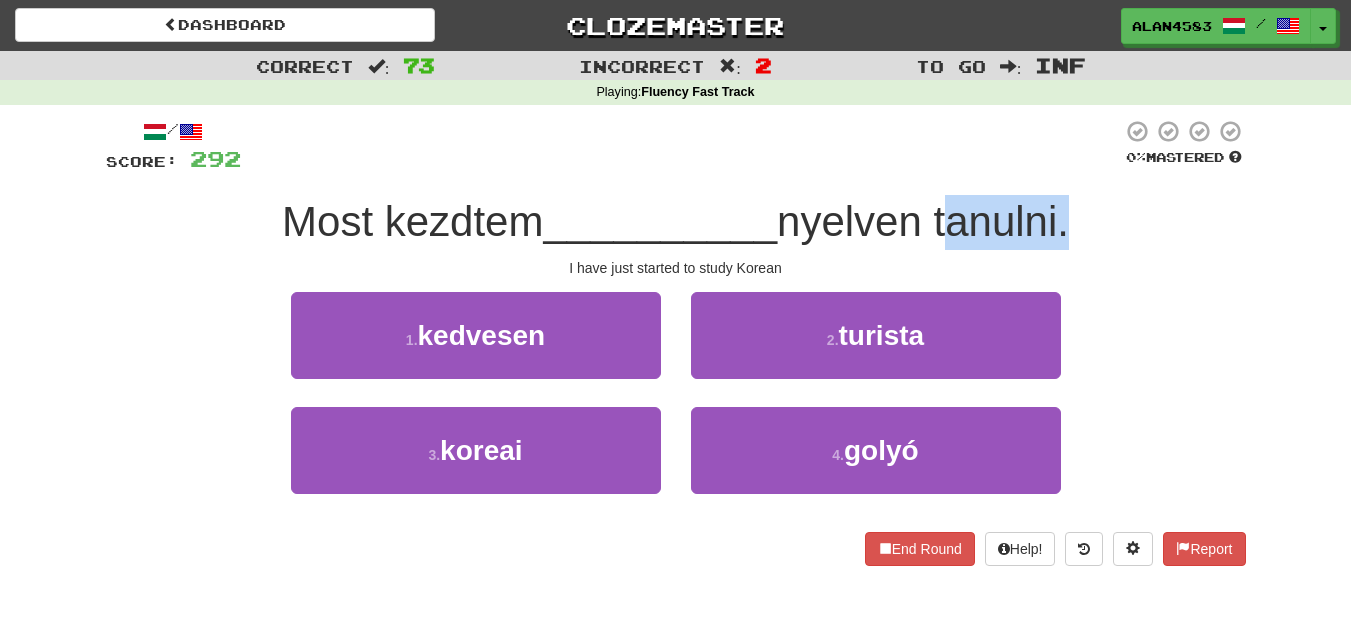 drag, startPoint x: 945, startPoint y: 218, endPoint x: 1070, endPoint y: 211, distance: 125.19585 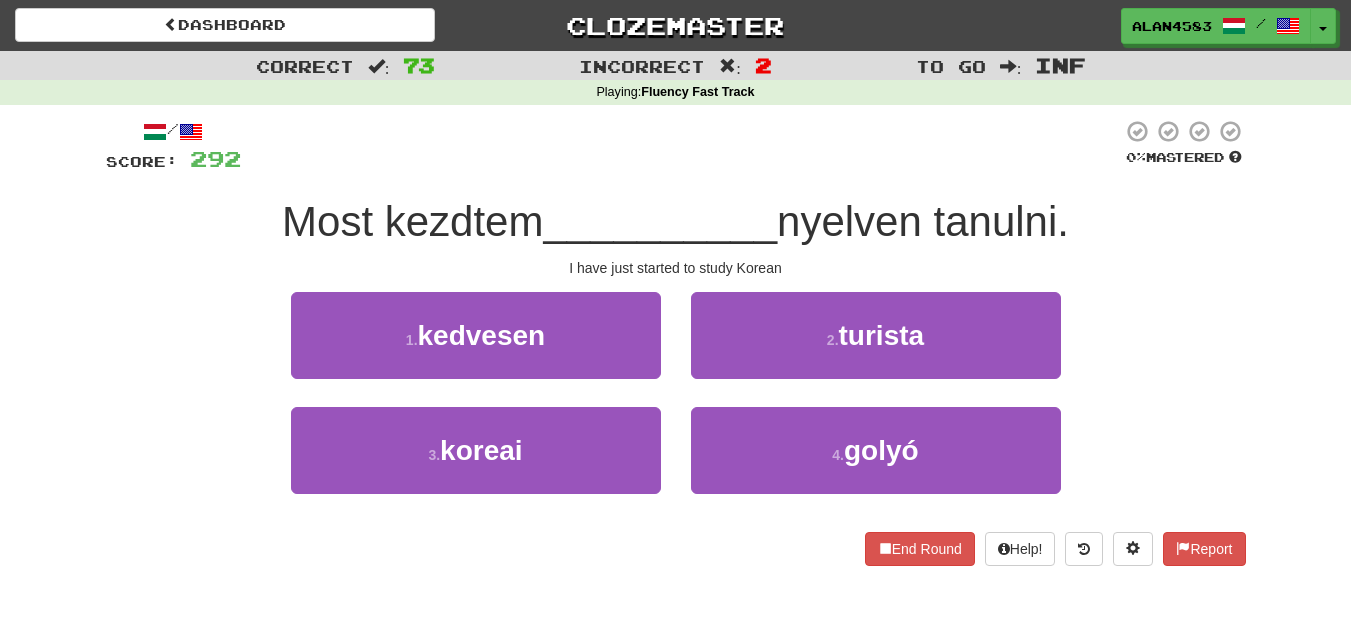 click on "/ Score: 292 0 % Mastered Most kezdtem [WORD] nyelven tanulni. I have just started to study Korean 1 . kedvesen 2 . turista 3 . koreai 4 . golyó End Round Help! Report" at bounding box center [676, 342] 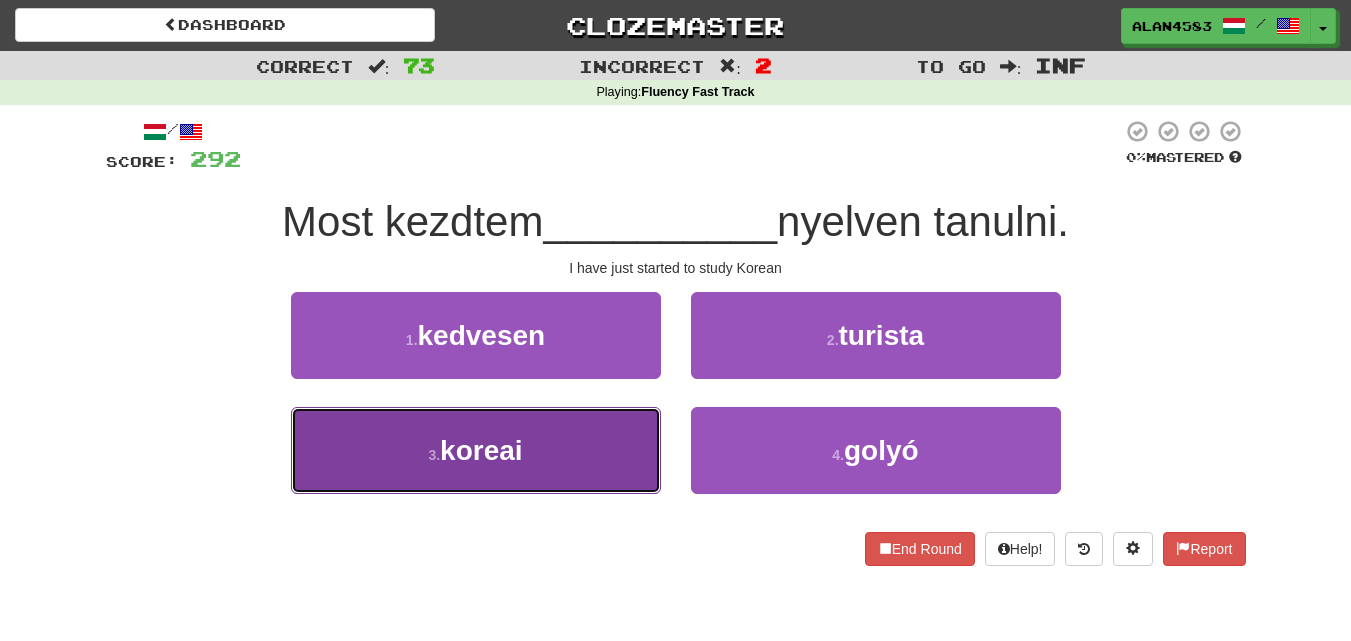 click on "3 .  koreai" at bounding box center [476, 450] 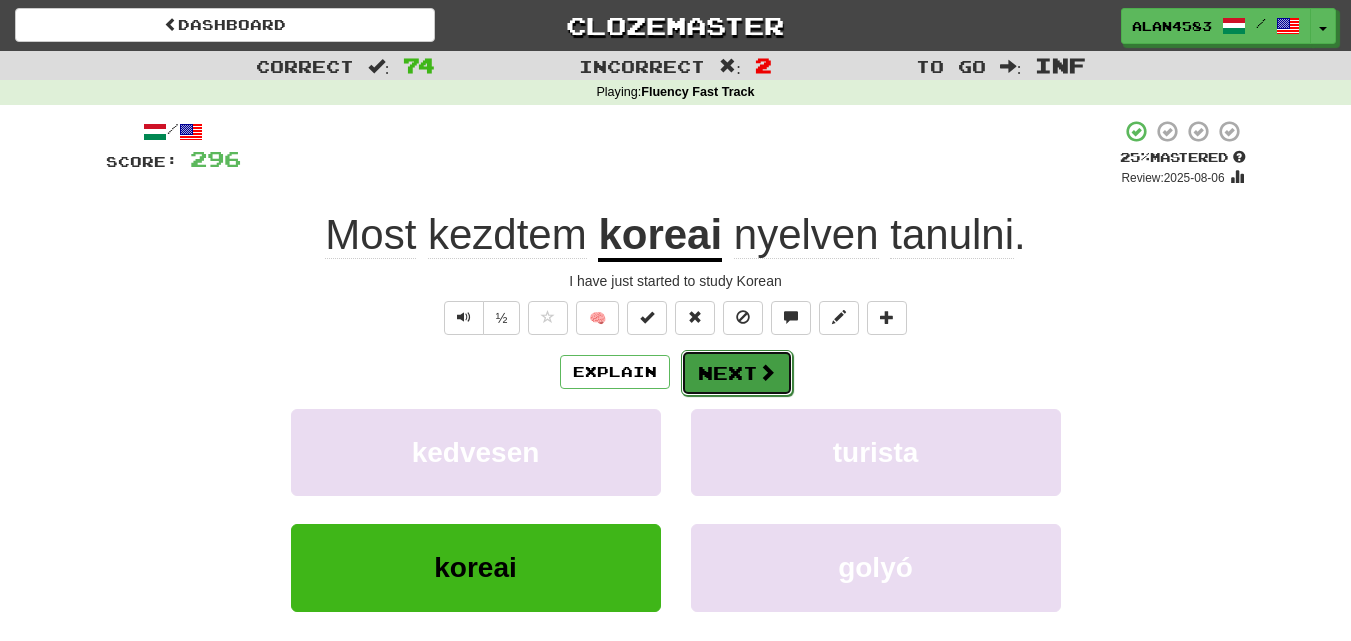 click on "Next" at bounding box center (737, 373) 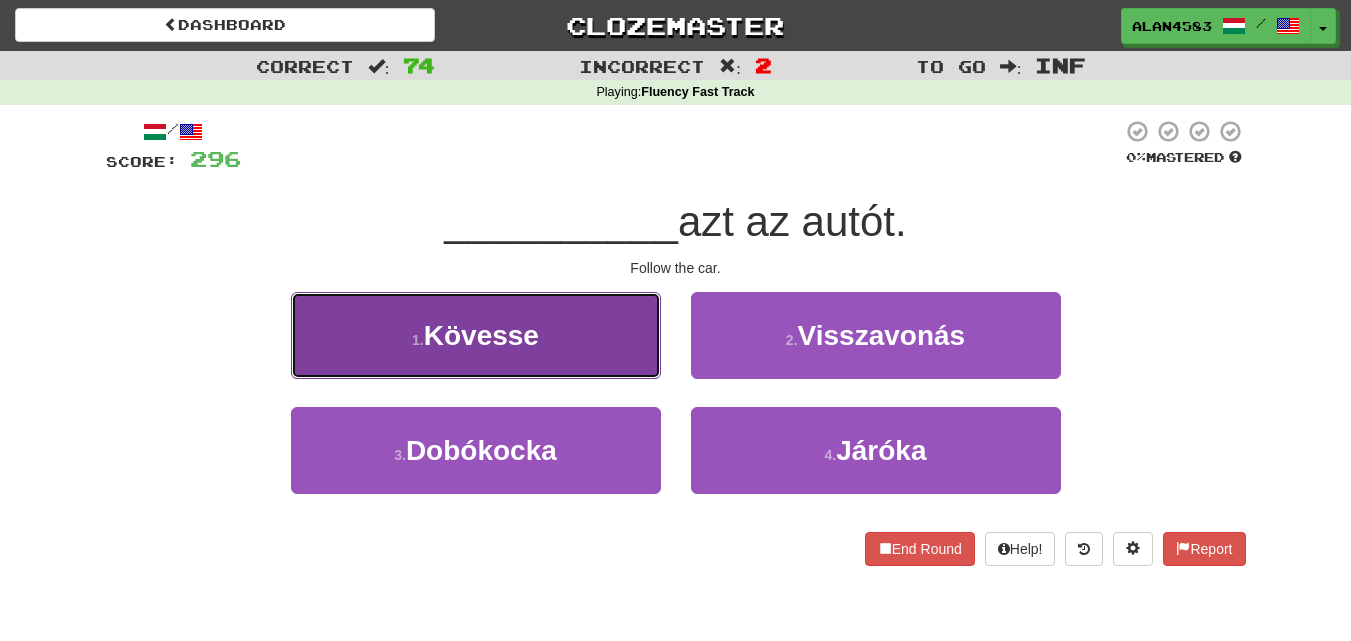 click on "1 .  Kövesse" at bounding box center (476, 335) 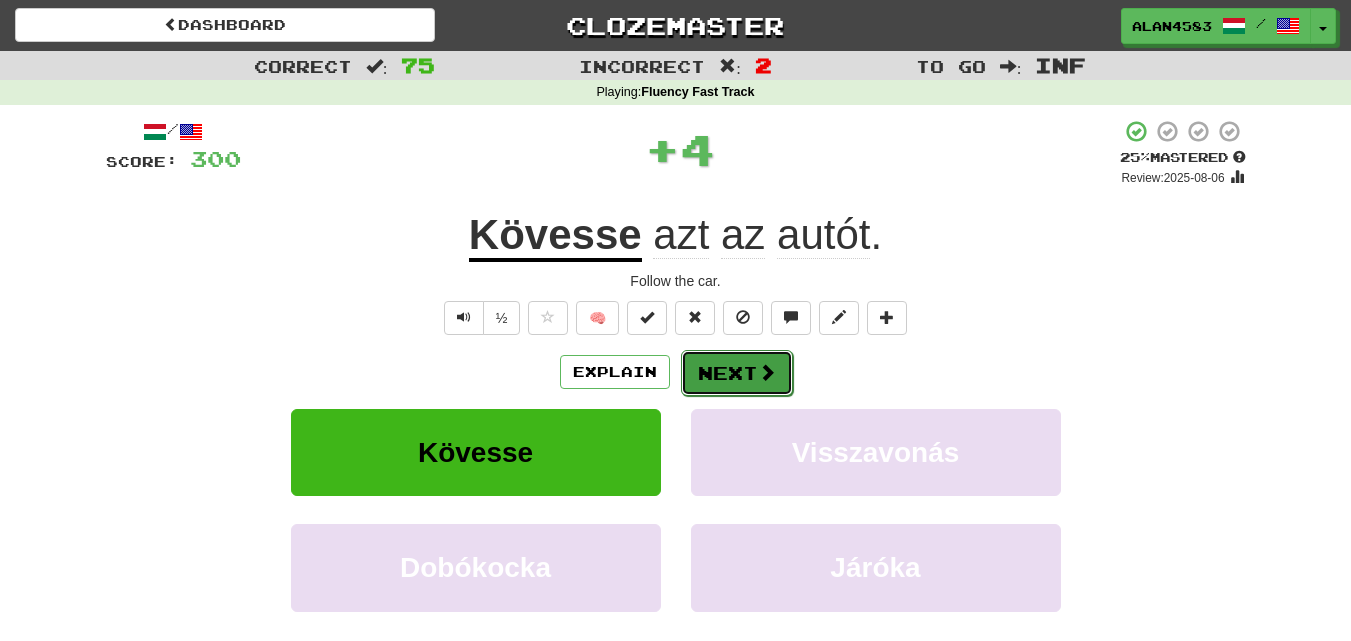 click on "Next" at bounding box center [737, 373] 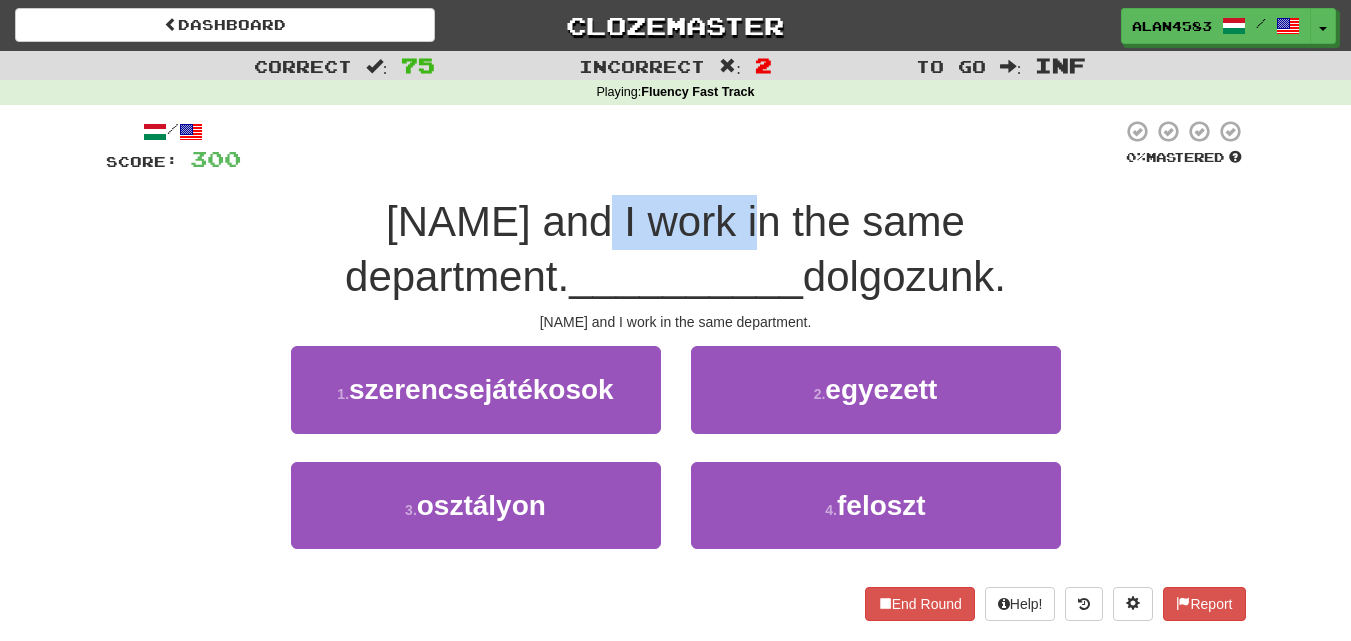 drag, startPoint x: 419, startPoint y: 210, endPoint x: 619, endPoint y: 213, distance: 200.02249 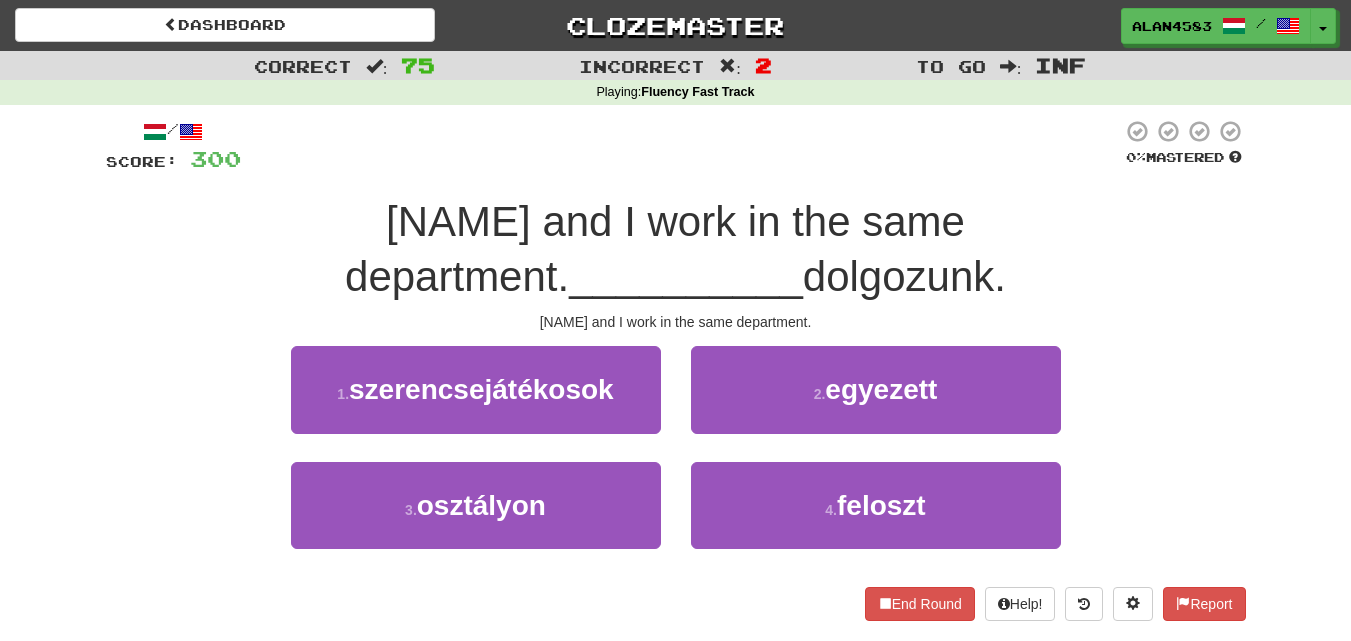 click on "/ Score: 300 0 % Mastered Tom és én ugyanazon az __________ dolgozunk. Tom and I work in the same department. 1 . szerencsejátékosok 2 . egyezett 3 . osztályon 4 . feloszt End Round Help! Report" at bounding box center (676, 369) 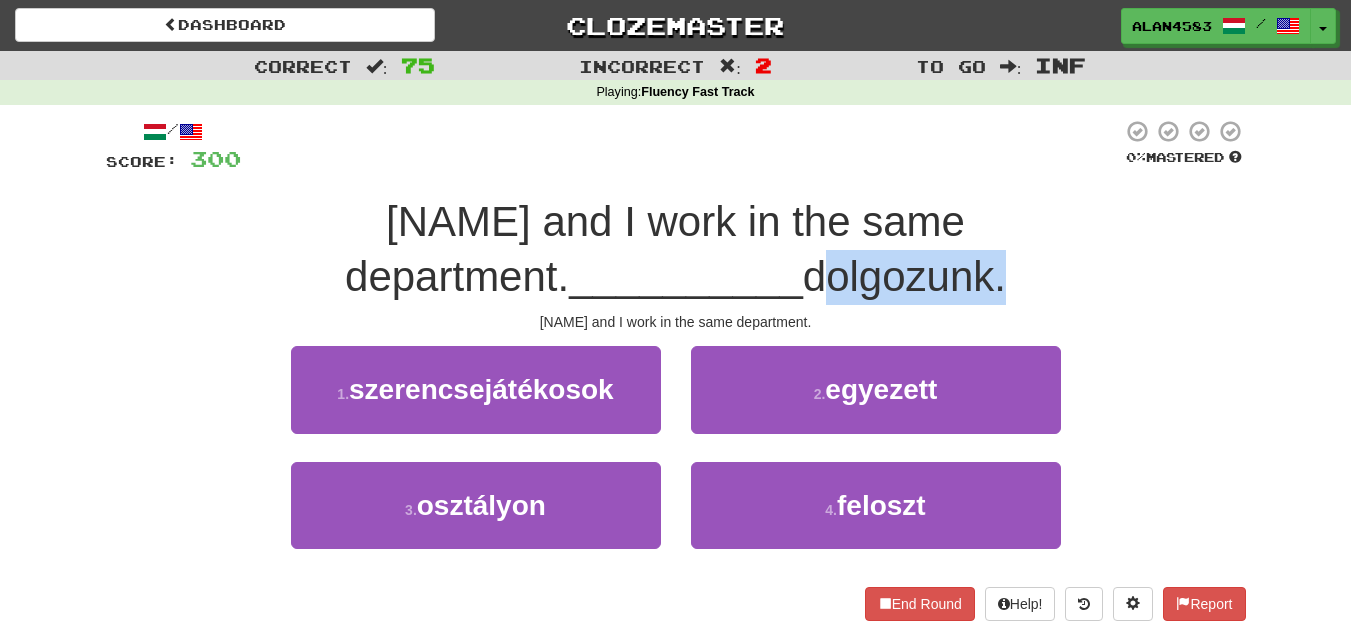 drag, startPoint x: 940, startPoint y: 218, endPoint x: 1121, endPoint y: 212, distance: 181.09943 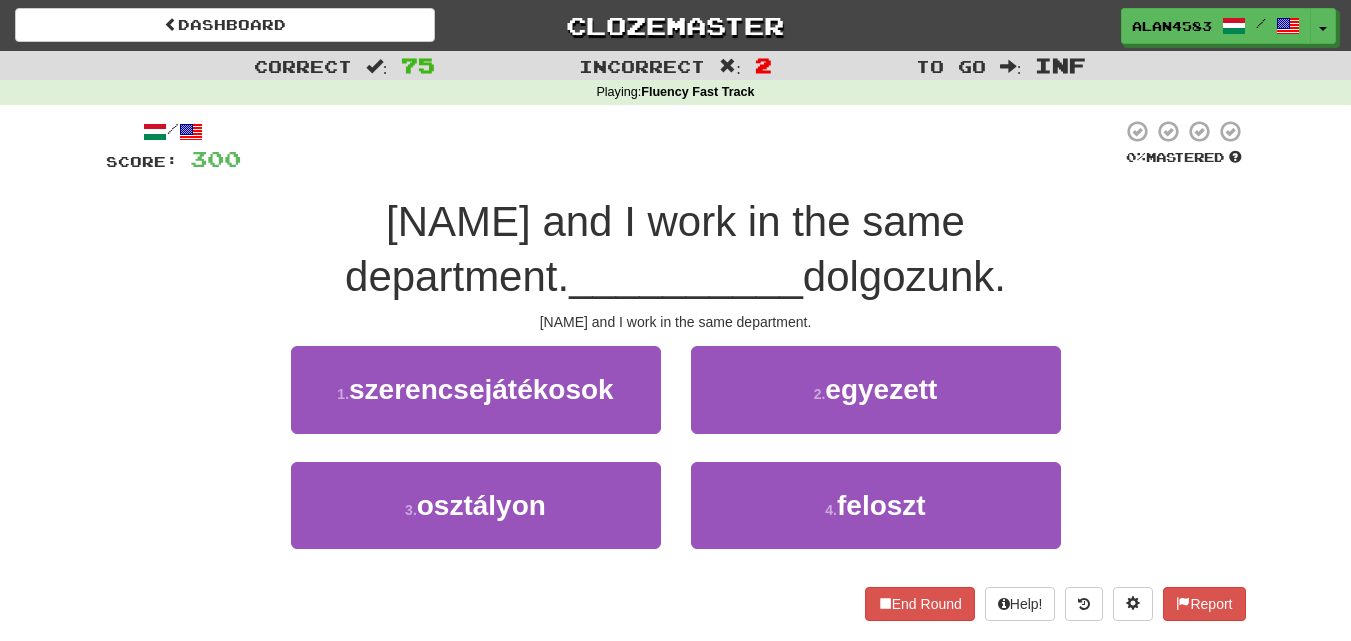 click on "/ Score: 300 0 % Mastered Tom és én ugyanazon az __________ dolgozunk. Tom and I work in the same department. 1 . szerencsejátékosok 2 . egyezett 3 . osztályon 4 . feloszt End Round Help! Report" at bounding box center [676, 369] 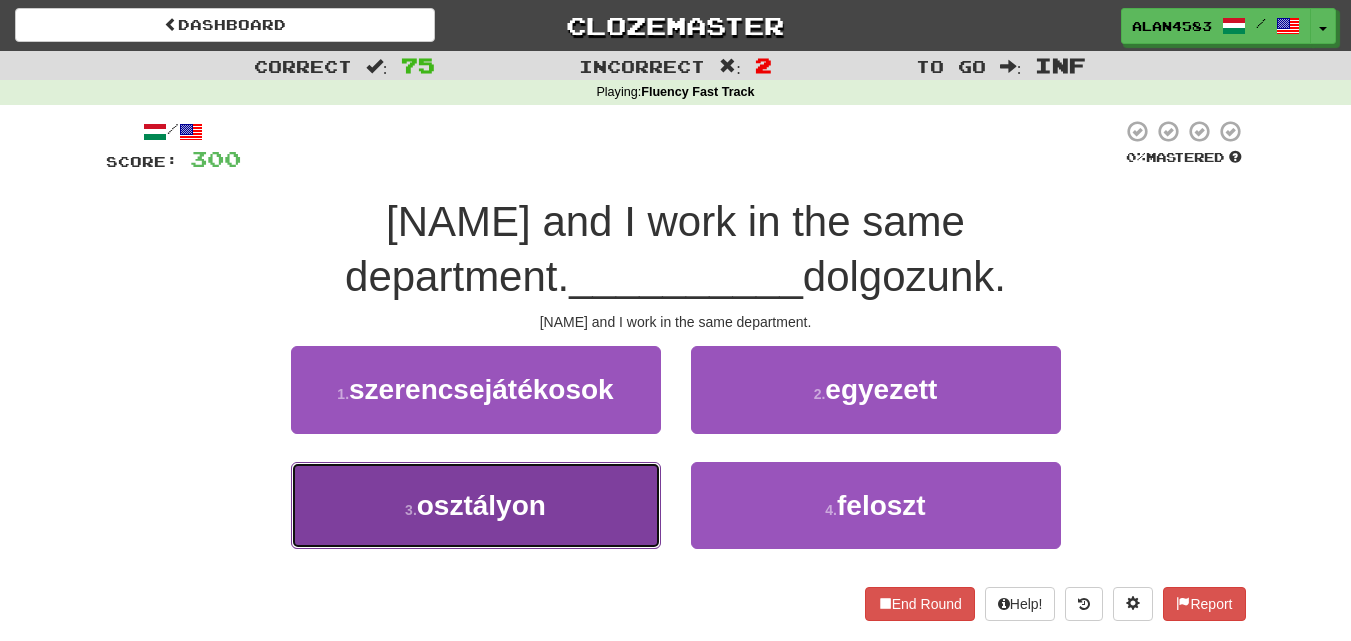 click on "3 .  osztályon" at bounding box center [476, 505] 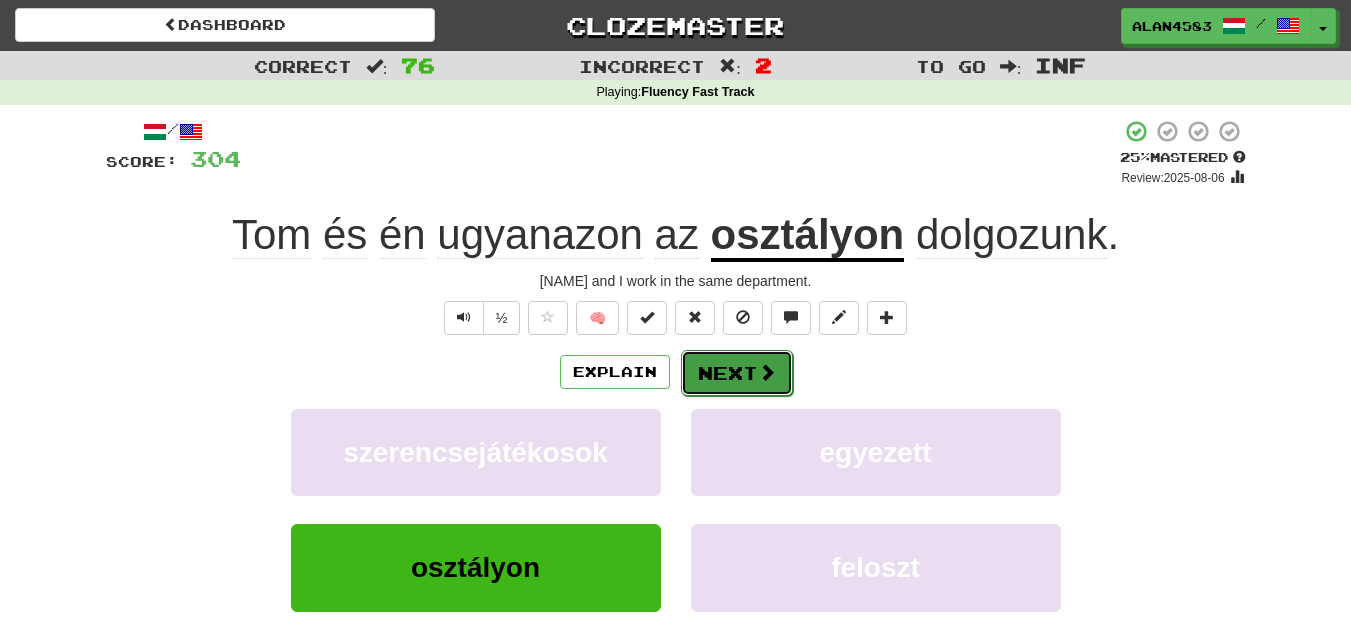 click on "Next" at bounding box center (737, 373) 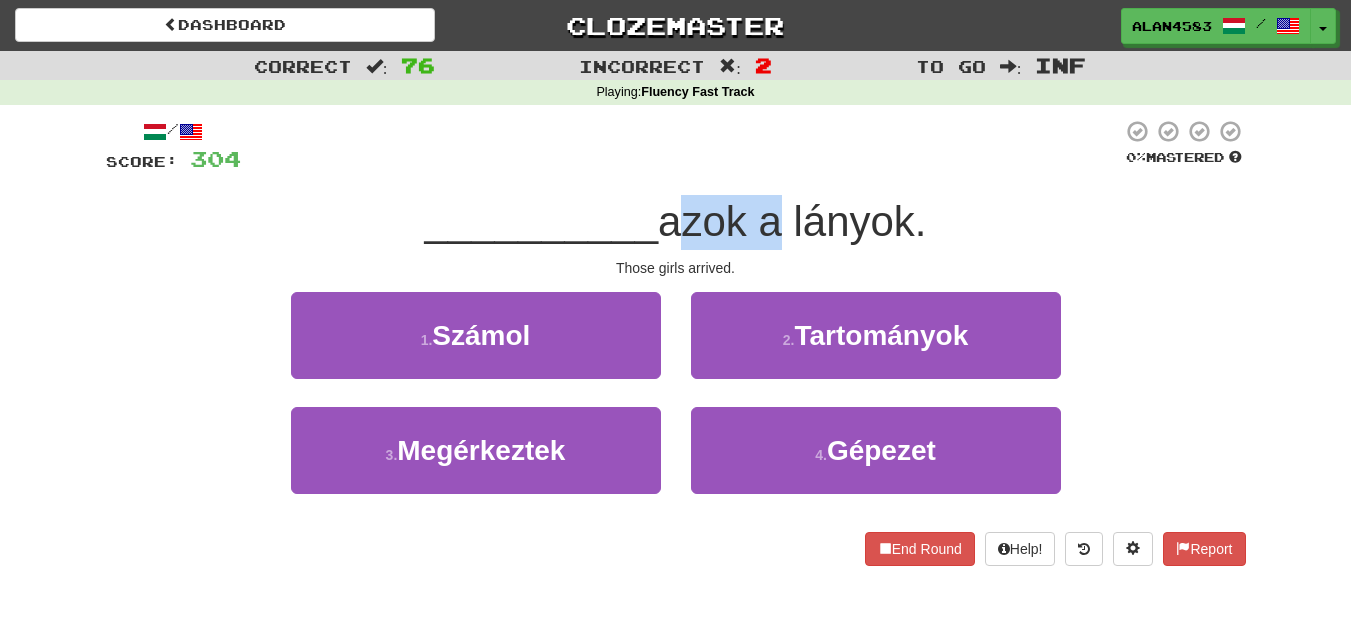 drag, startPoint x: 665, startPoint y: 215, endPoint x: 761, endPoint y: 211, distance: 96.0833 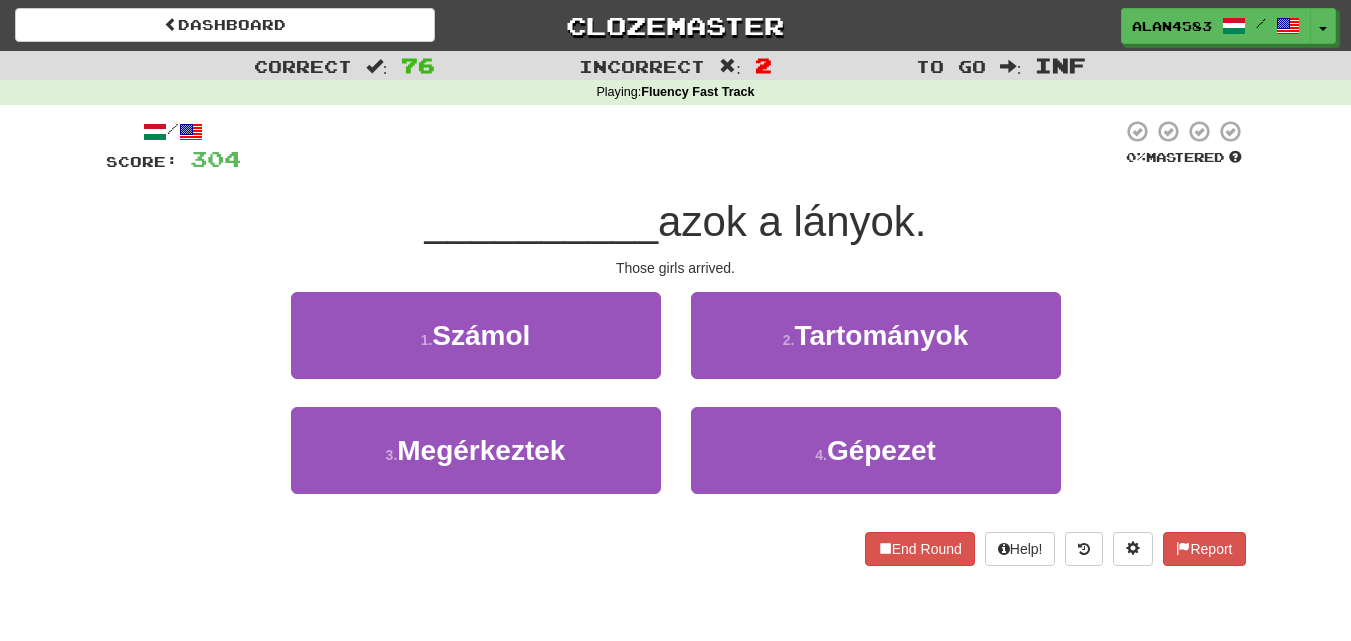 click on "/ Score: 304 0 % Mastered [WORD] azok a lányok. Those girls arrived. 1 . Számol 2 . Tartományok 3 . Megérkeztek 4 . Gépezet End Round Help! Report" at bounding box center [676, 342] 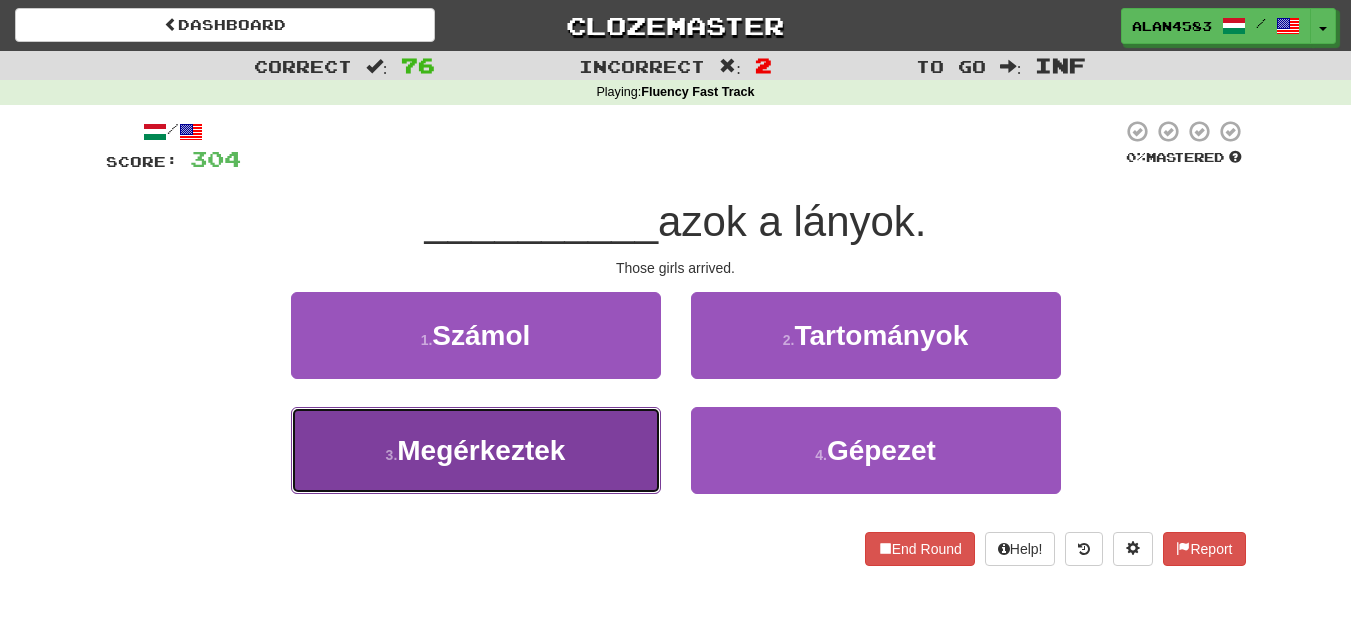 click on "3 .  Megérkeztek" at bounding box center (476, 450) 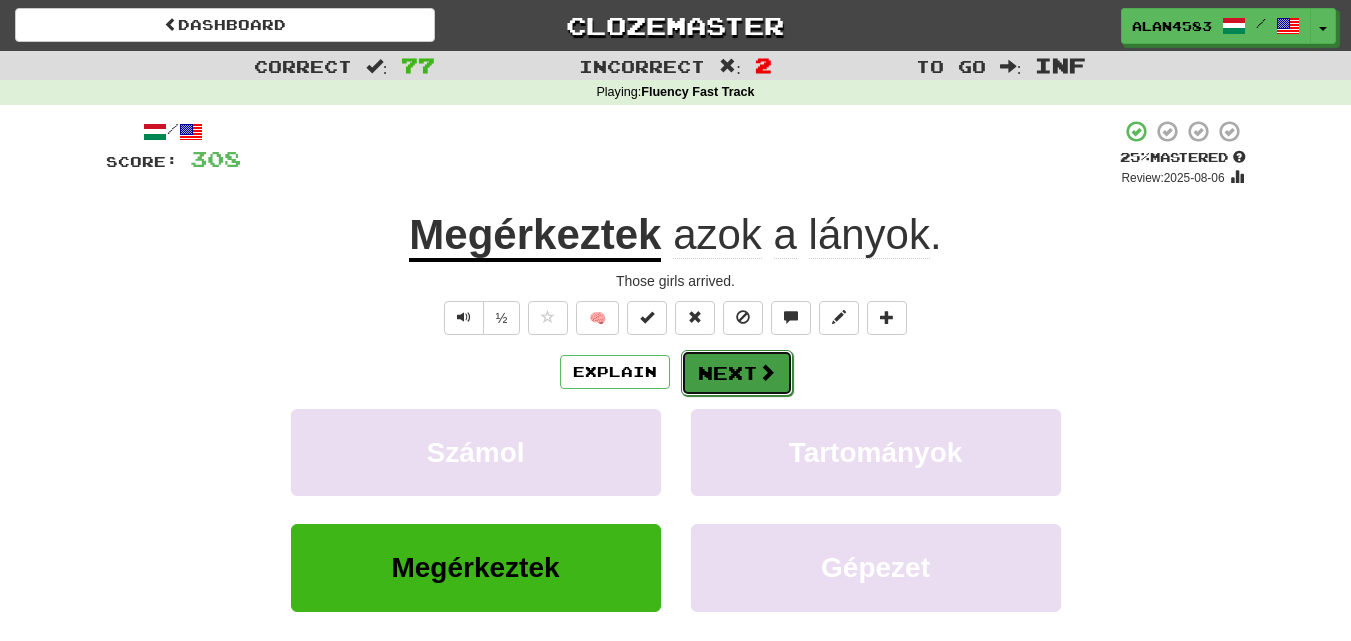 click on "Next" at bounding box center [737, 373] 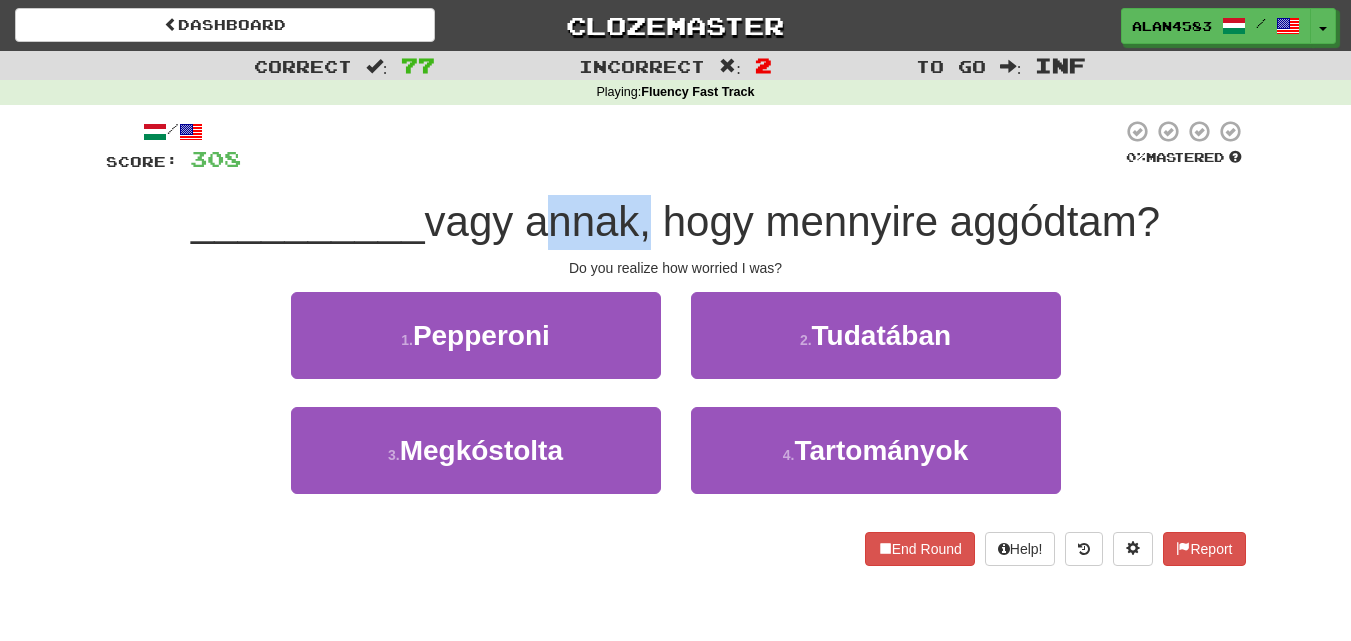 drag, startPoint x: 537, startPoint y: 230, endPoint x: 643, endPoint y: 224, distance: 106.16968 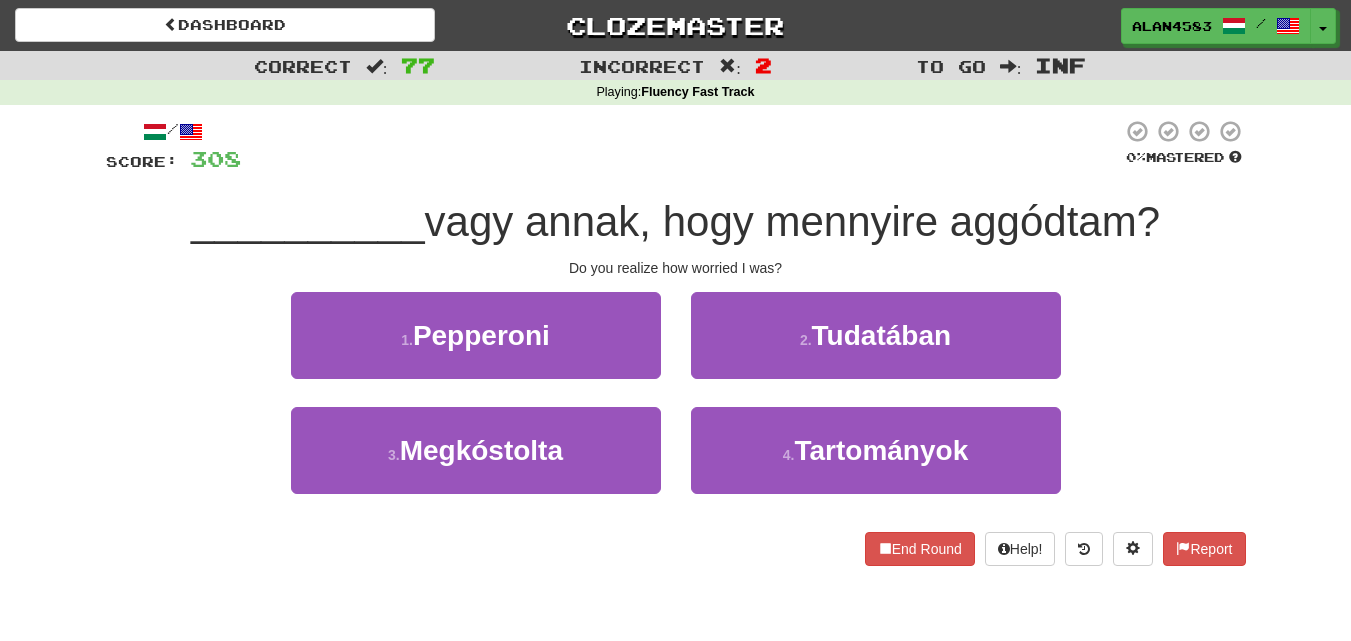 click at bounding box center (681, 146) 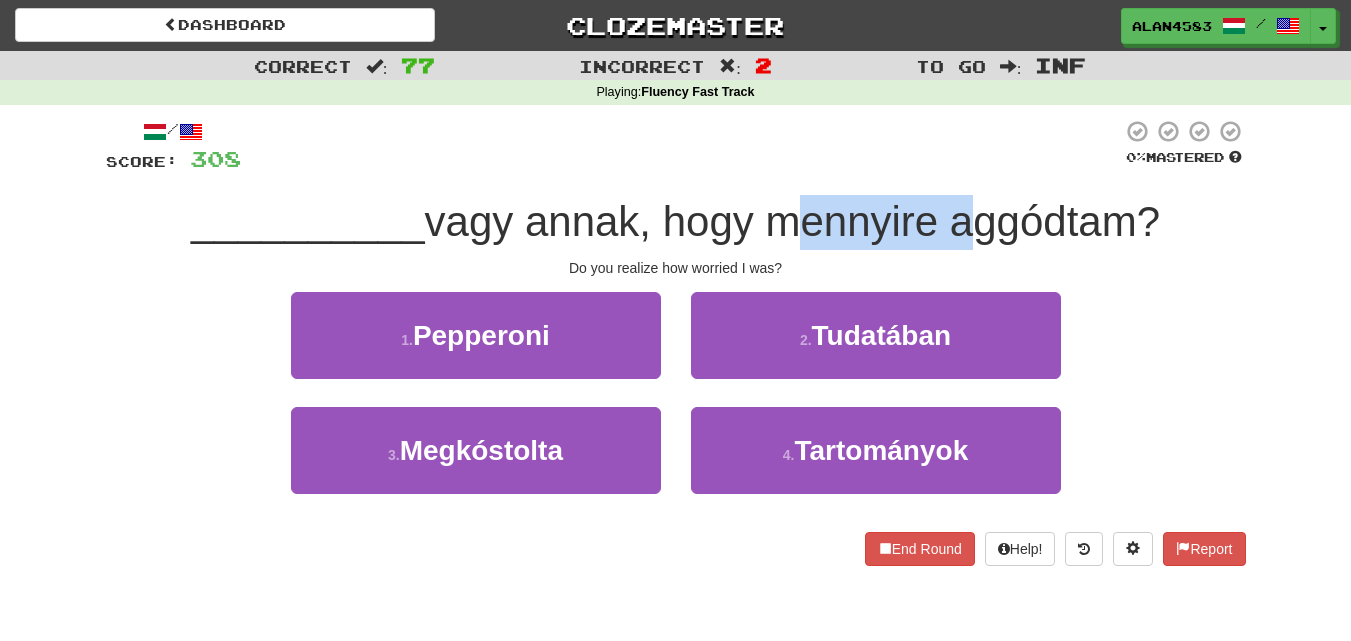 drag, startPoint x: 775, startPoint y: 225, endPoint x: 953, endPoint y: 220, distance: 178.0702 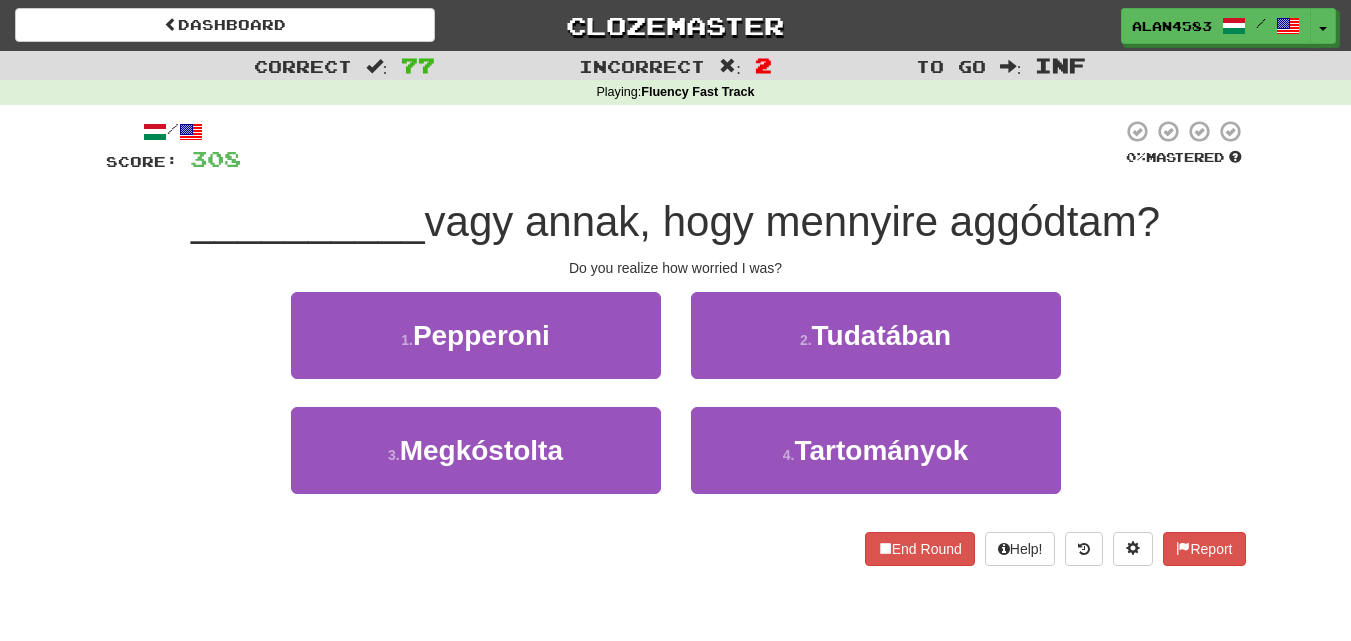 click at bounding box center (681, 146) 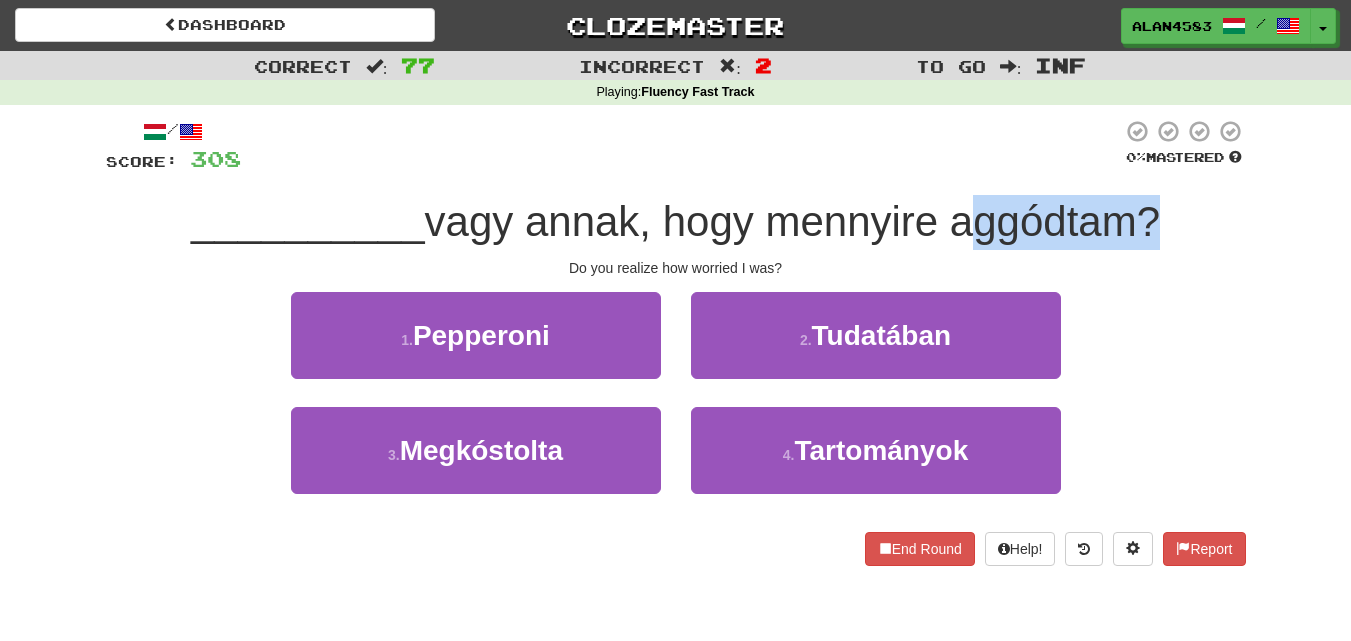 drag, startPoint x: 956, startPoint y: 216, endPoint x: 1135, endPoint y: 222, distance: 179.10052 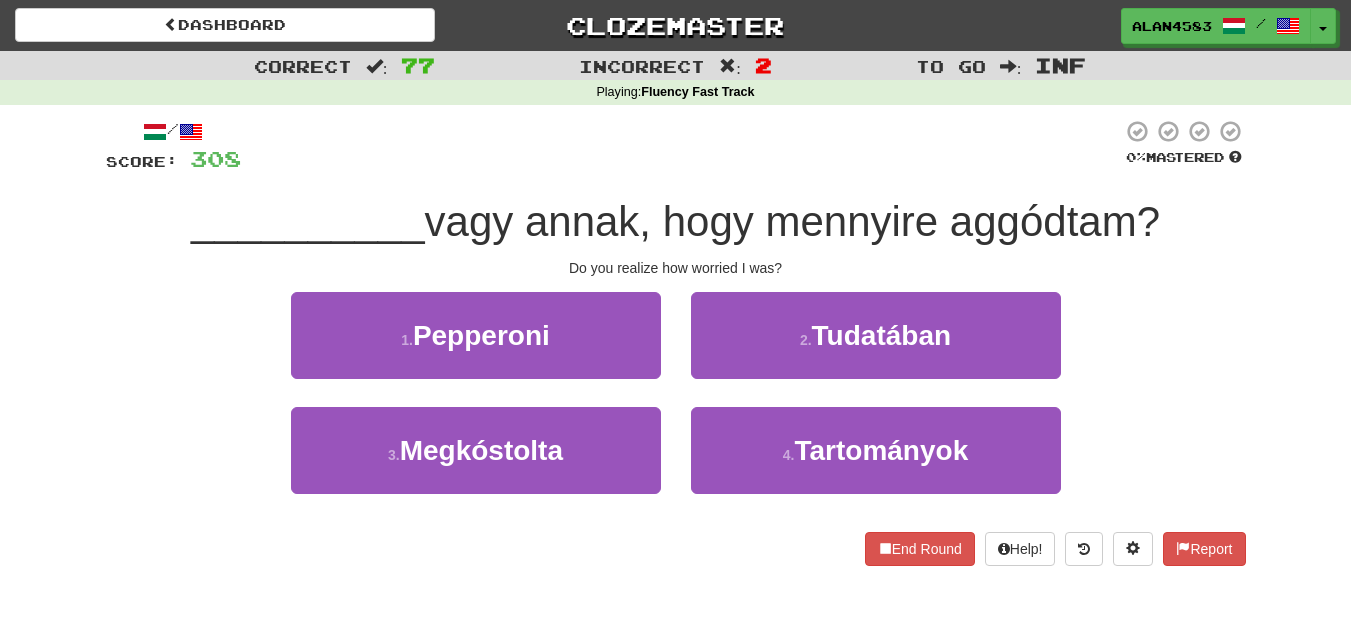 click at bounding box center (681, 146) 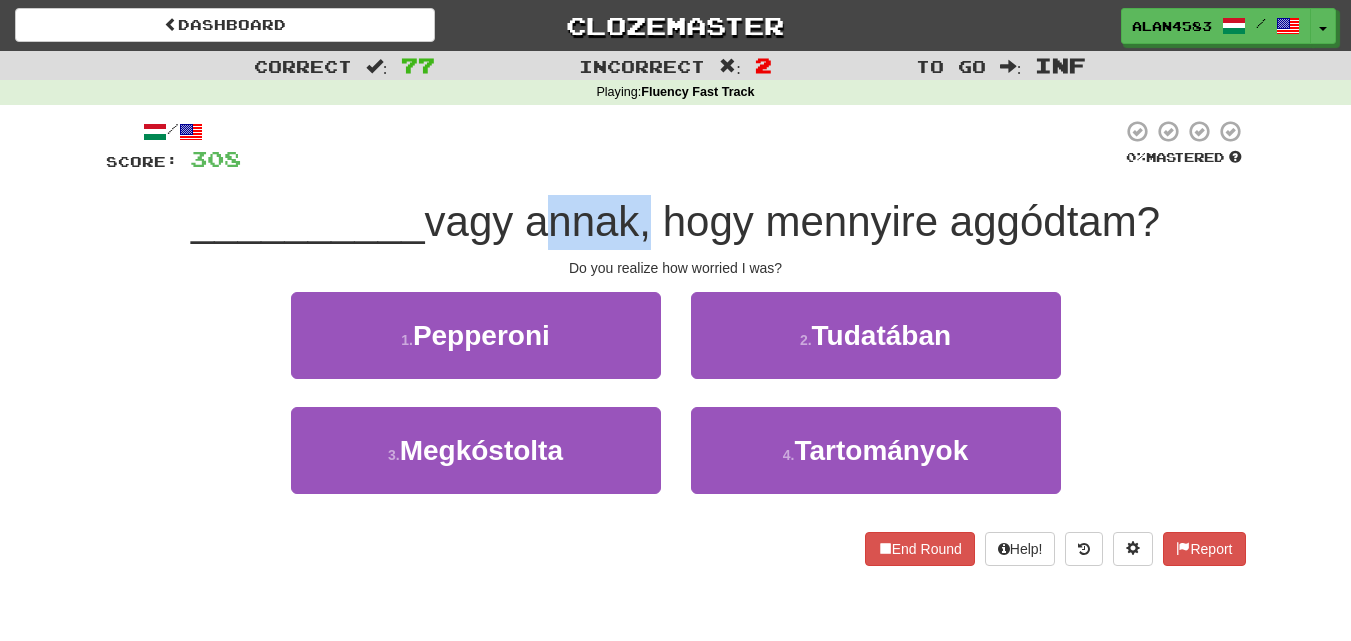 drag, startPoint x: 535, startPoint y: 232, endPoint x: 640, endPoint y: 228, distance: 105.076164 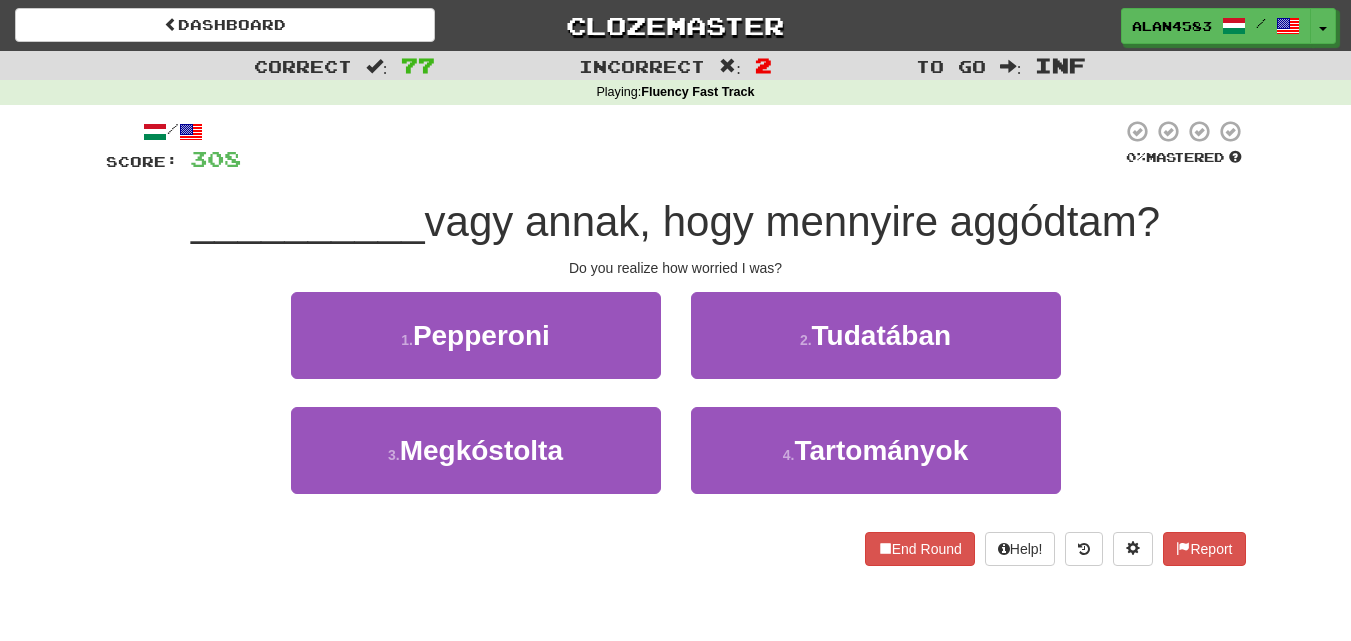 click at bounding box center (681, 146) 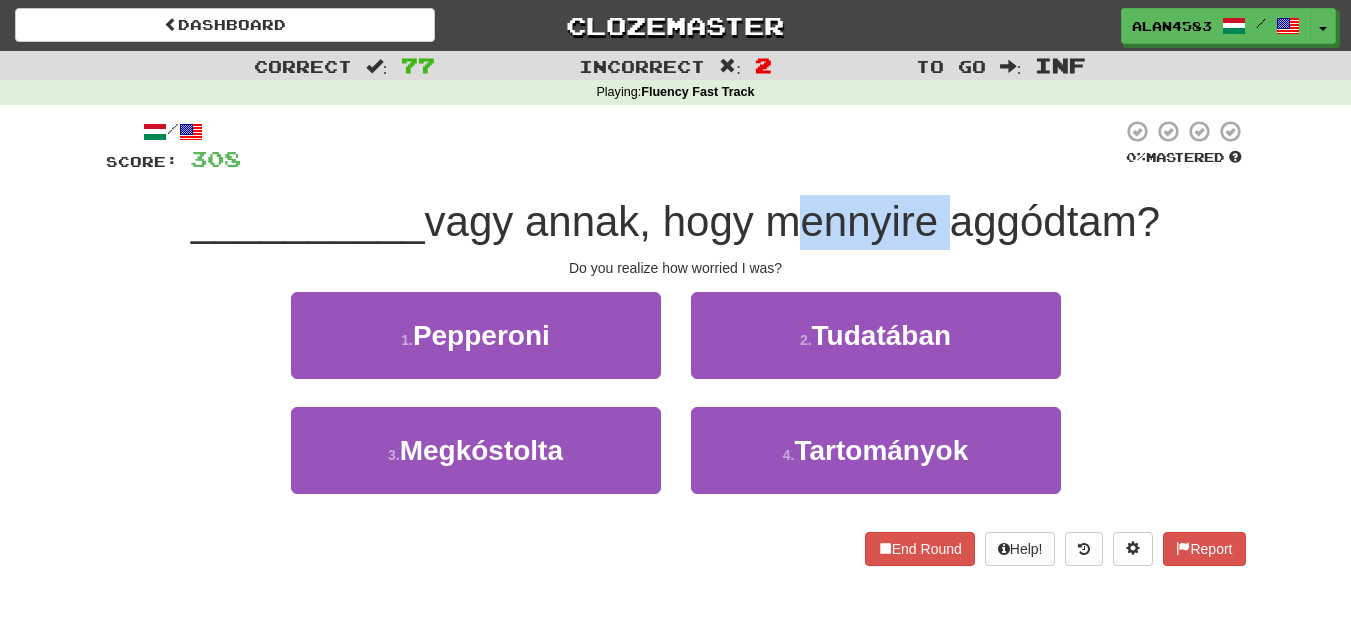 drag, startPoint x: 773, startPoint y: 215, endPoint x: 938, endPoint y: 218, distance: 165.02727 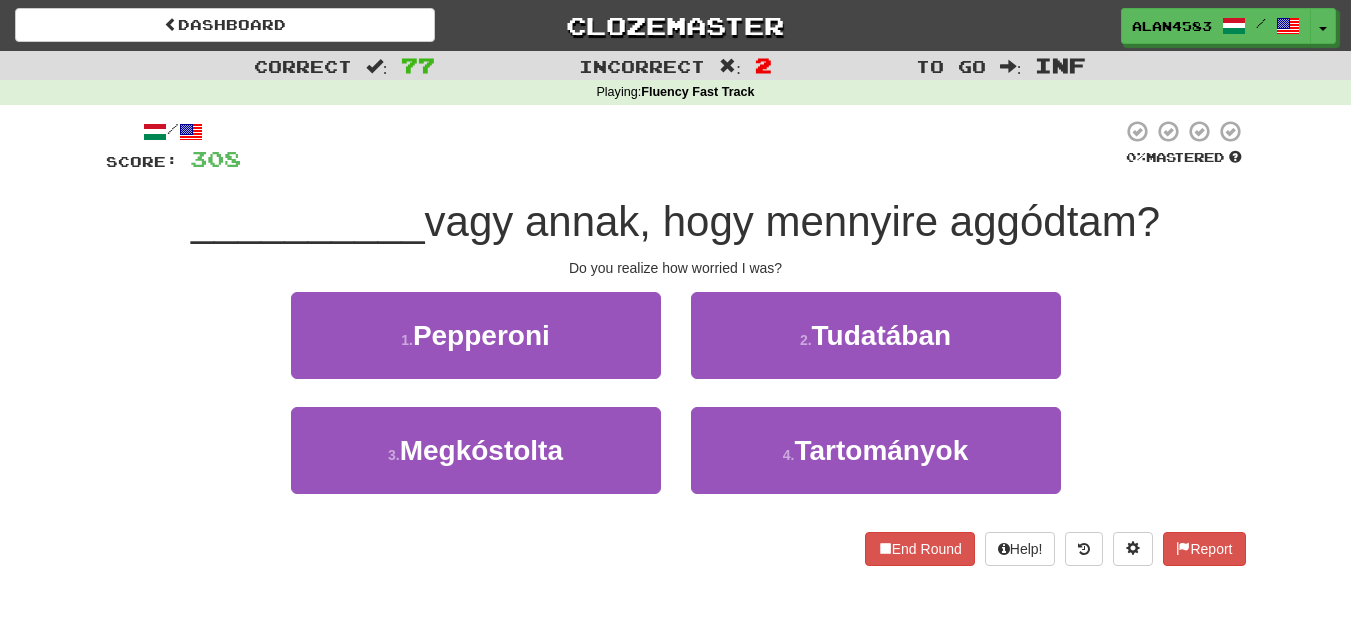 click at bounding box center [681, 146] 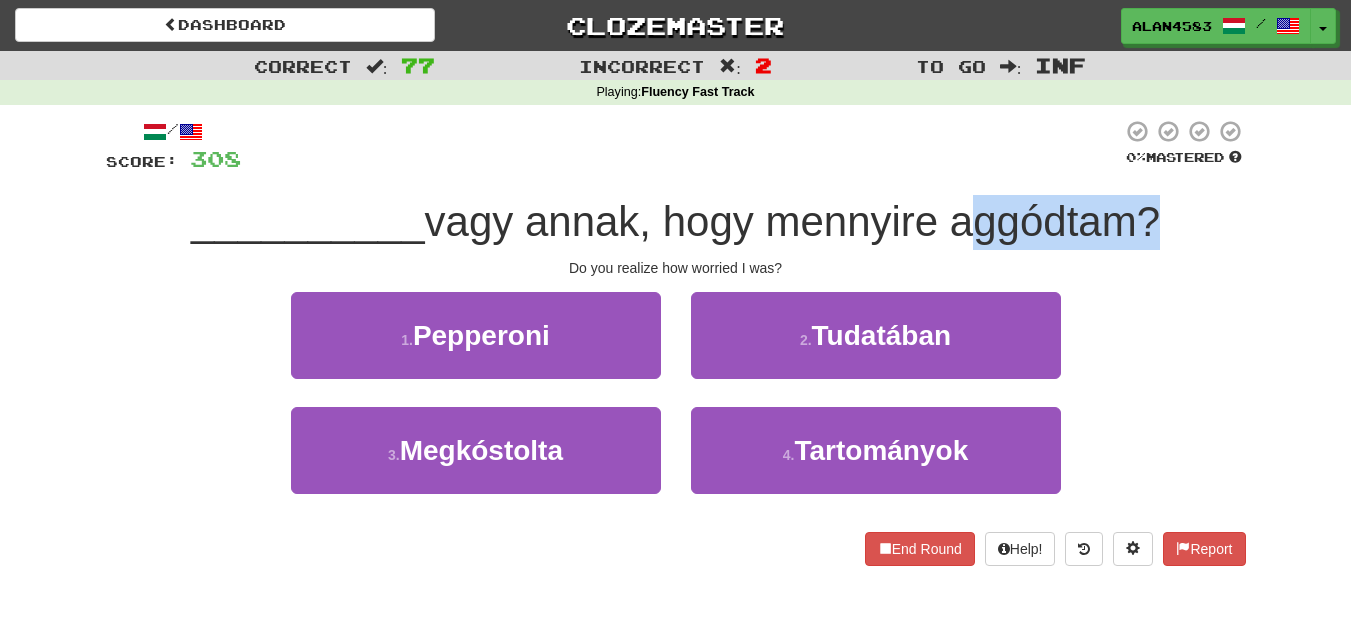 drag, startPoint x: 963, startPoint y: 228, endPoint x: 1135, endPoint y: 222, distance: 172.10461 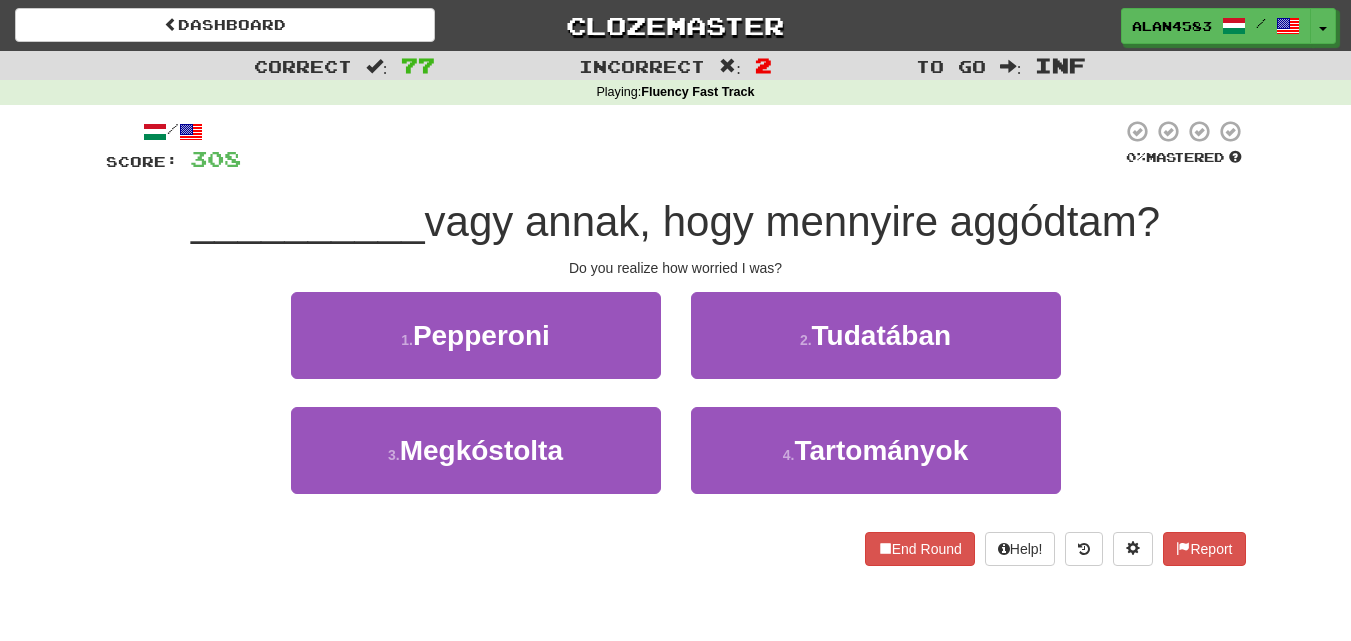 click at bounding box center [681, 146] 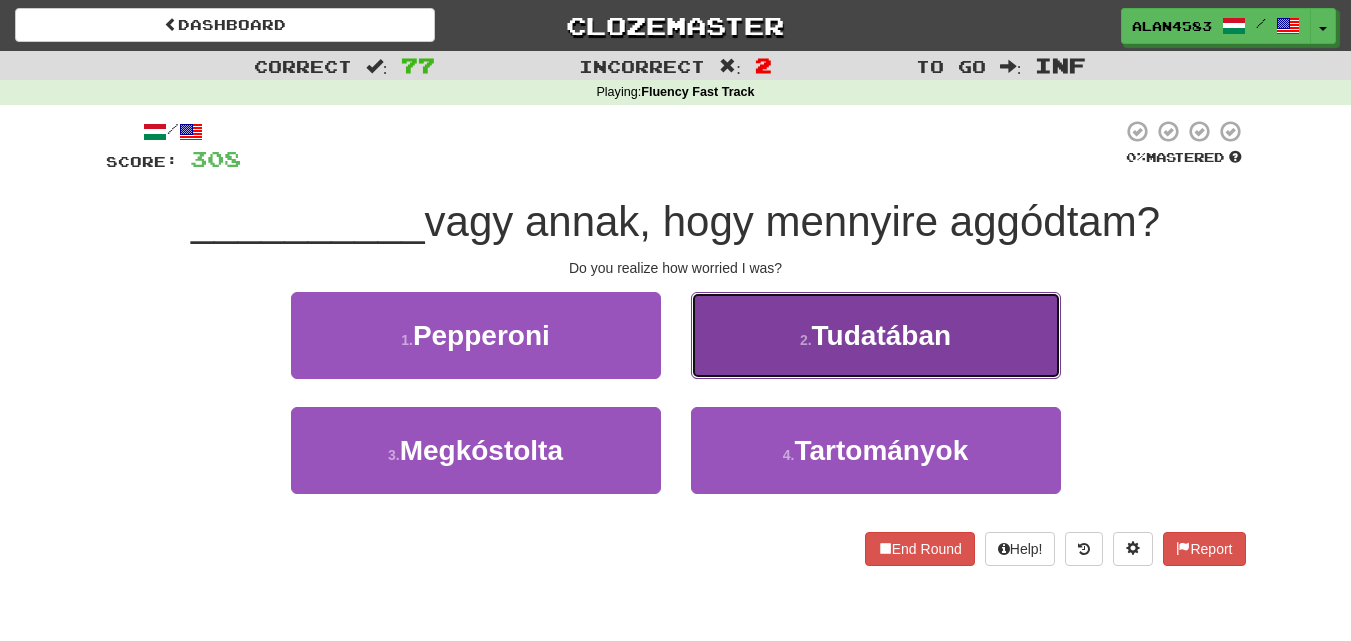 click on "2 .  Tudatában" at bounding box center [876, 335] 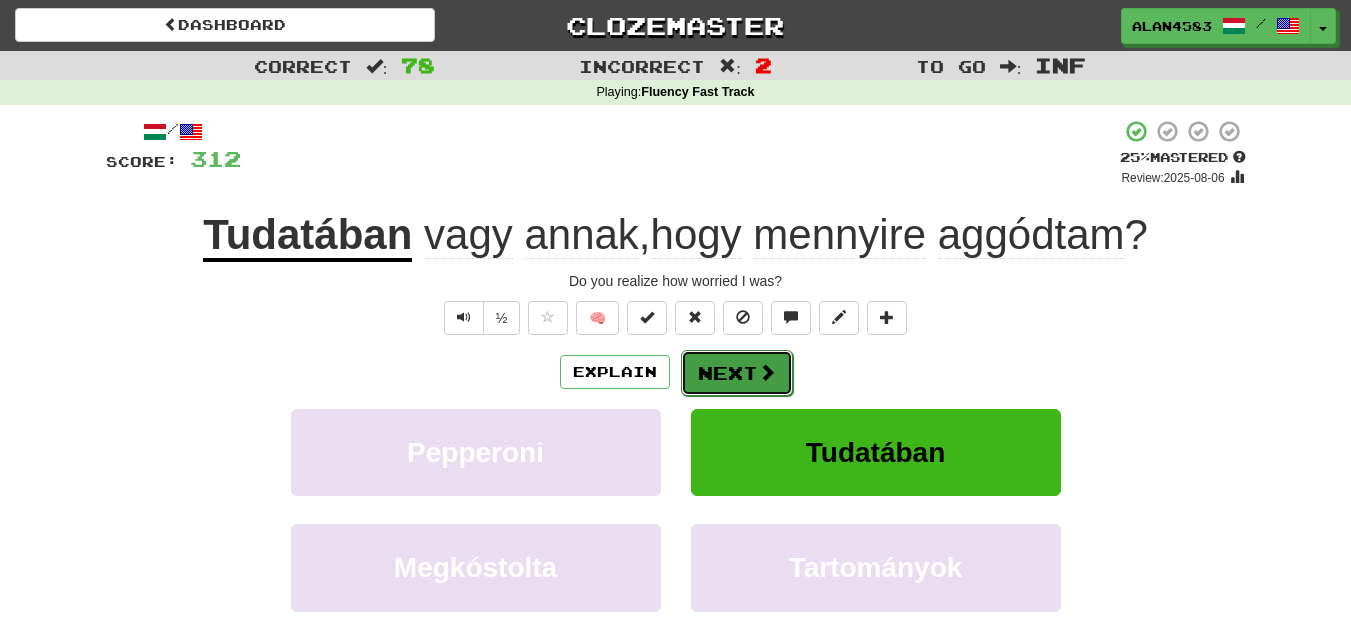 click on "Next" at bounding box center (737, 373) 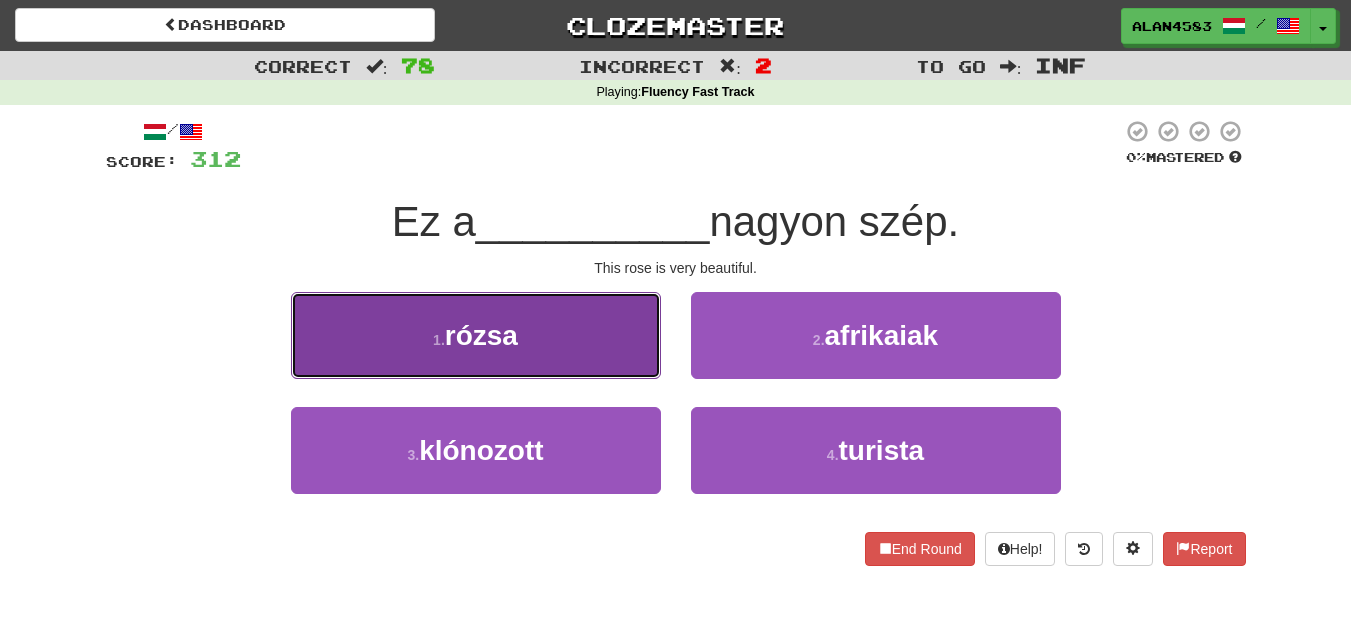 click on "rózsa" at bounding box center [481, 335] 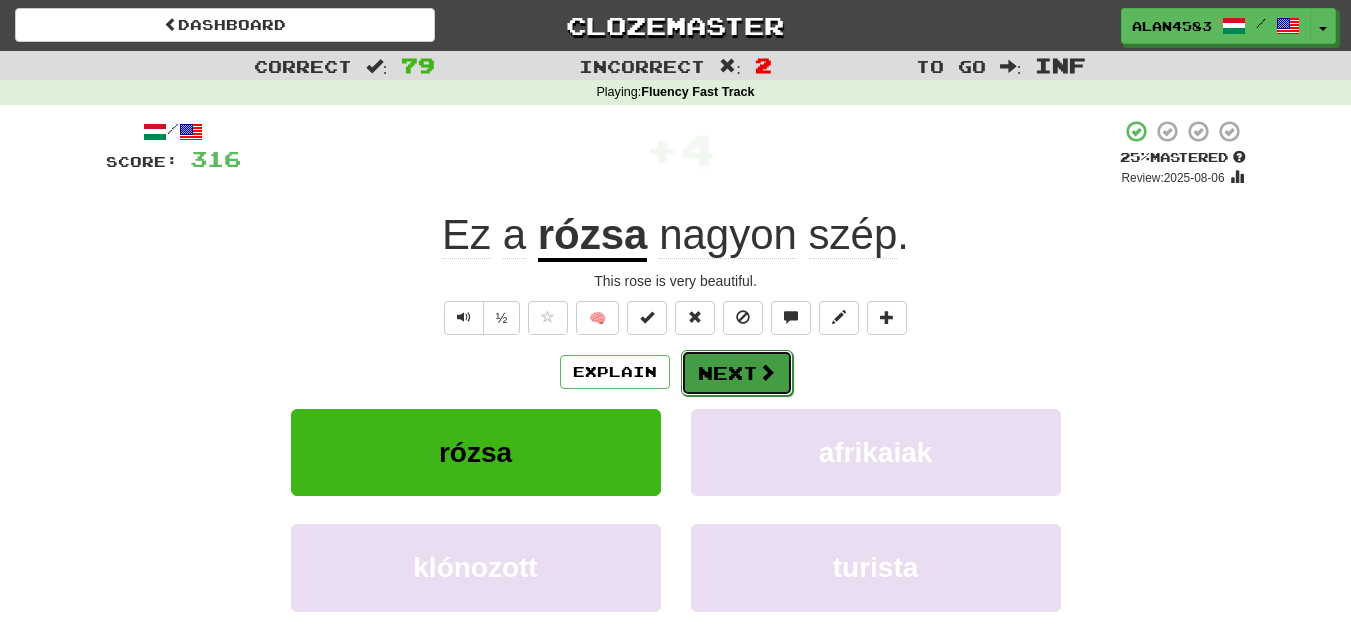 click on "Next" at bounding box center (737, 373) 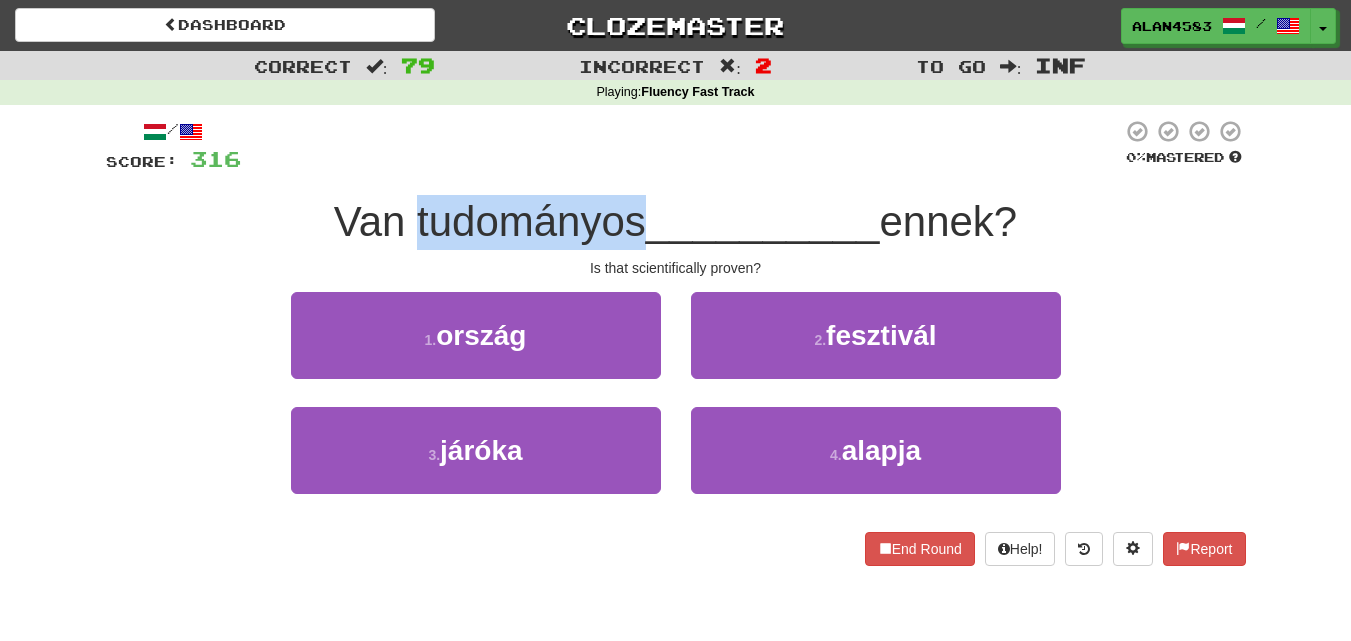 drag, startPoint x: 403, startPoint y: 222, endPoint x: 629, endPoint y: 219, distance: 226.01991 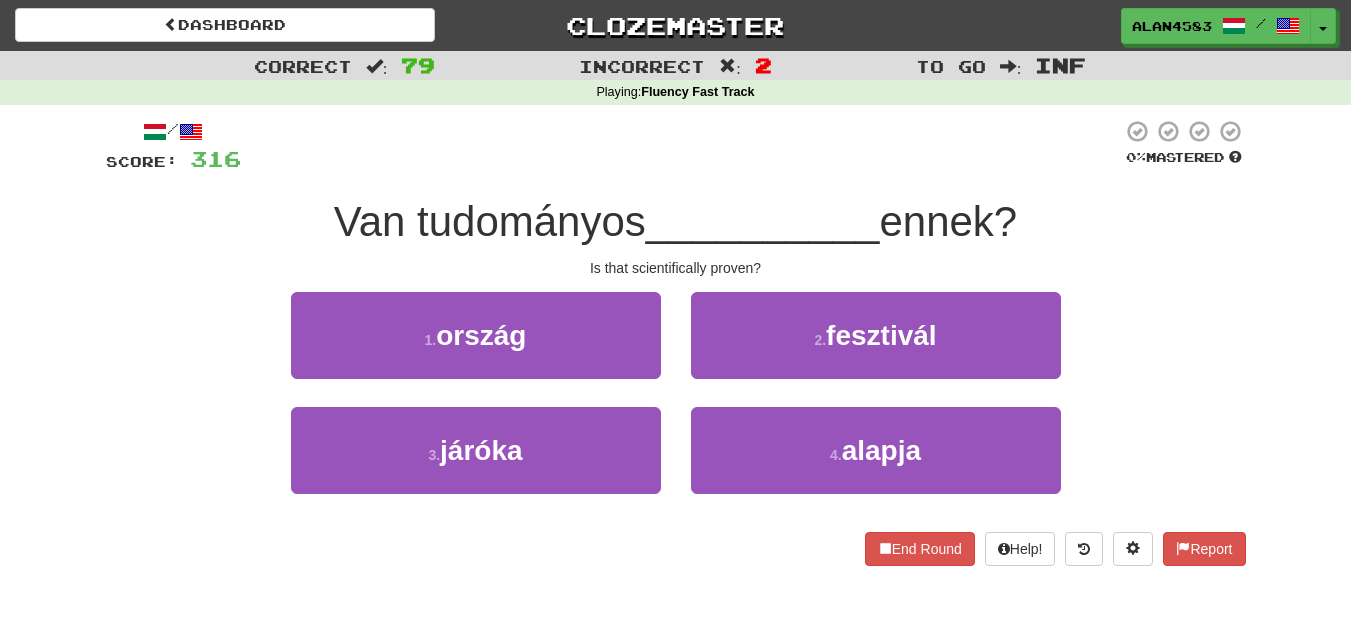 click at bounding box center (681, 146) 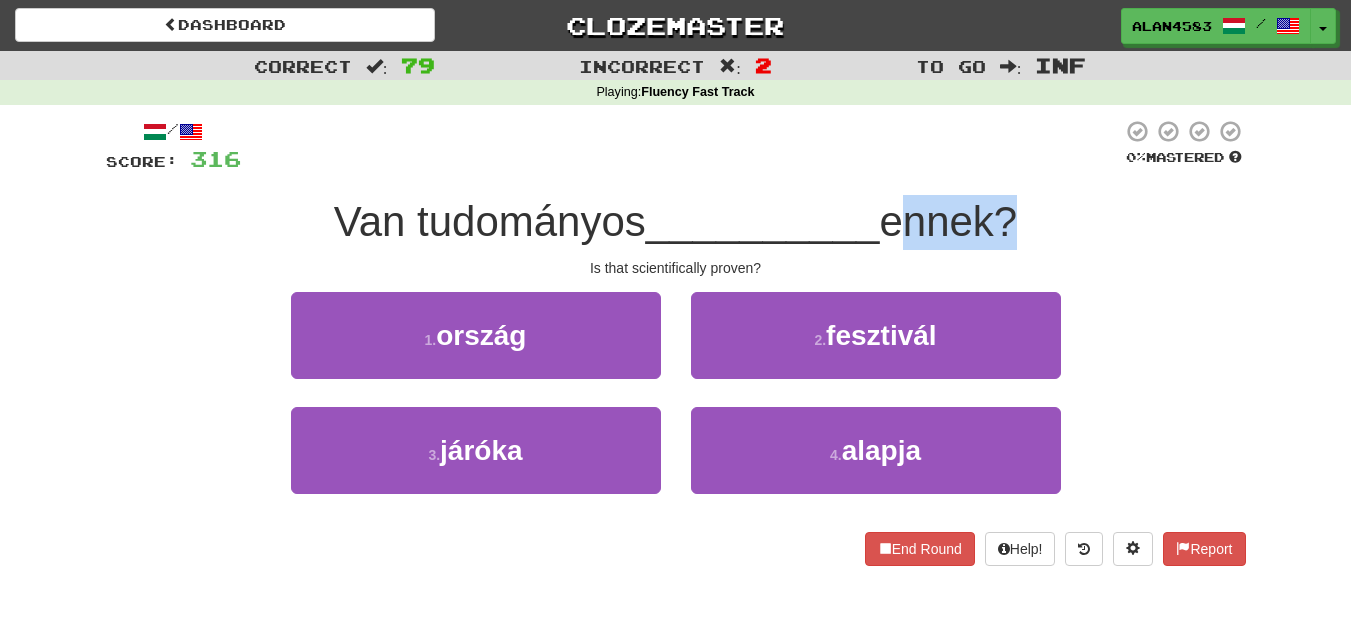 drag, startPoint x: 893, startPoint y: 213, endPoint x: 1004, endPoint y: 214, distance: 111.0045 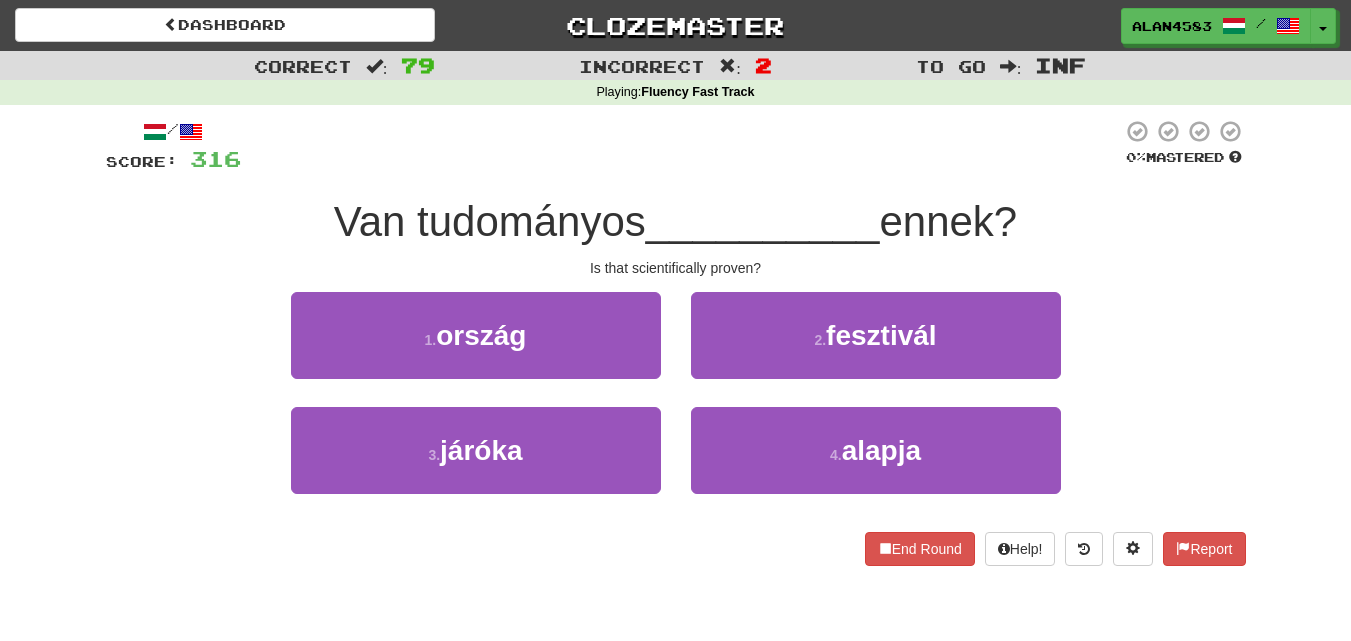 click at bounding box center [681, 146] 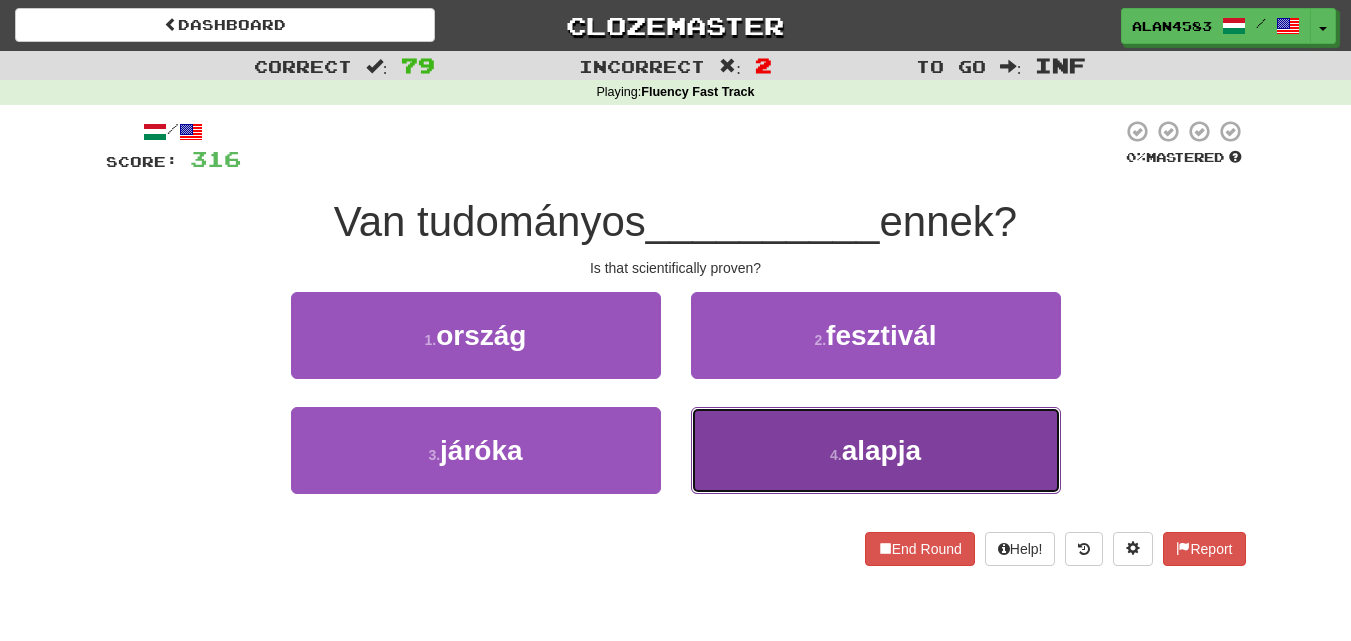 click on "4 . alapja" at bounding box center (876, 450) 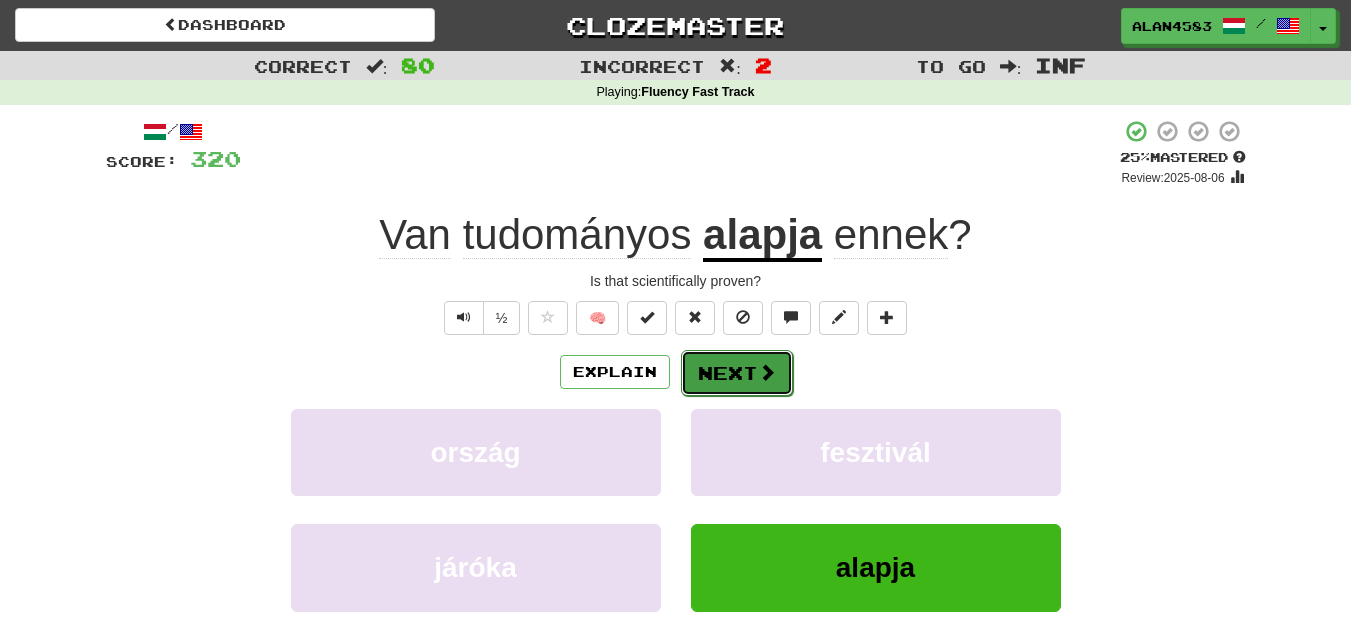 click on "Next" at bounding box center (737, 373) 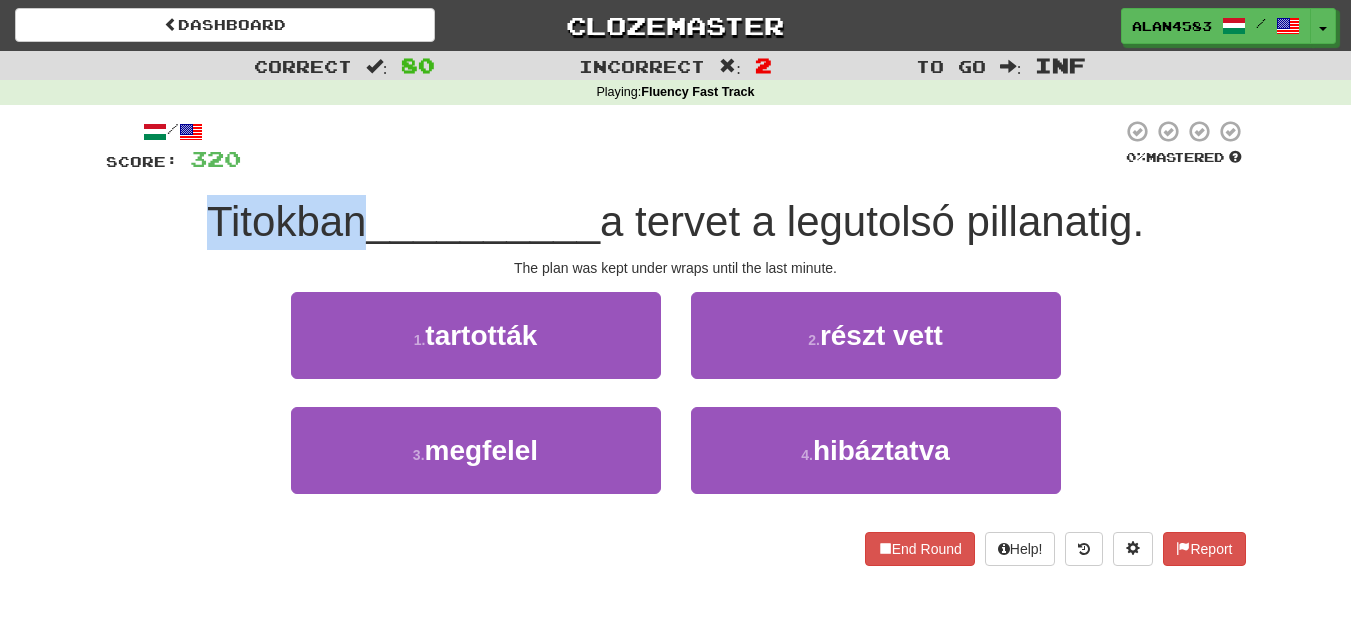 drag, startPoint x: 350, startPoint y: 218, endPoint x: 128, endPoint y: 205, distance: 222.38031 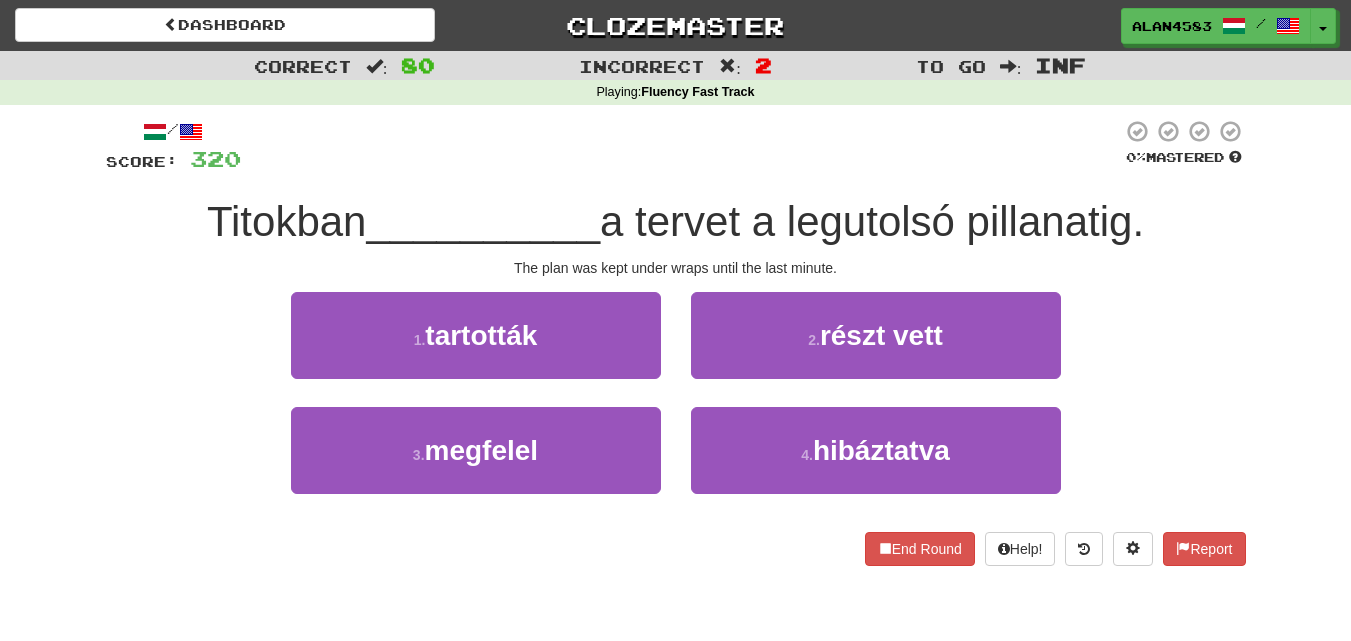 click at bounding box center (681, 146) 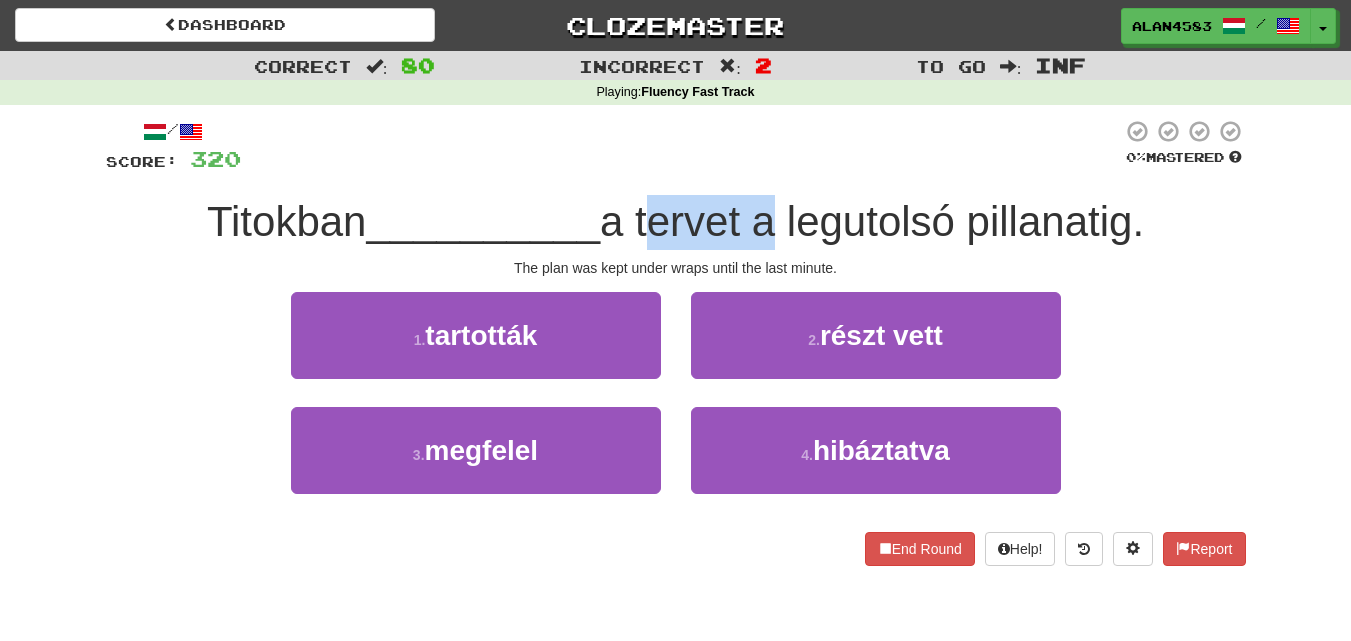 drag, startPoint x: 644, startPoint y: 219, endPoint x: 768, endPoint y: 207, distance: 124.57929 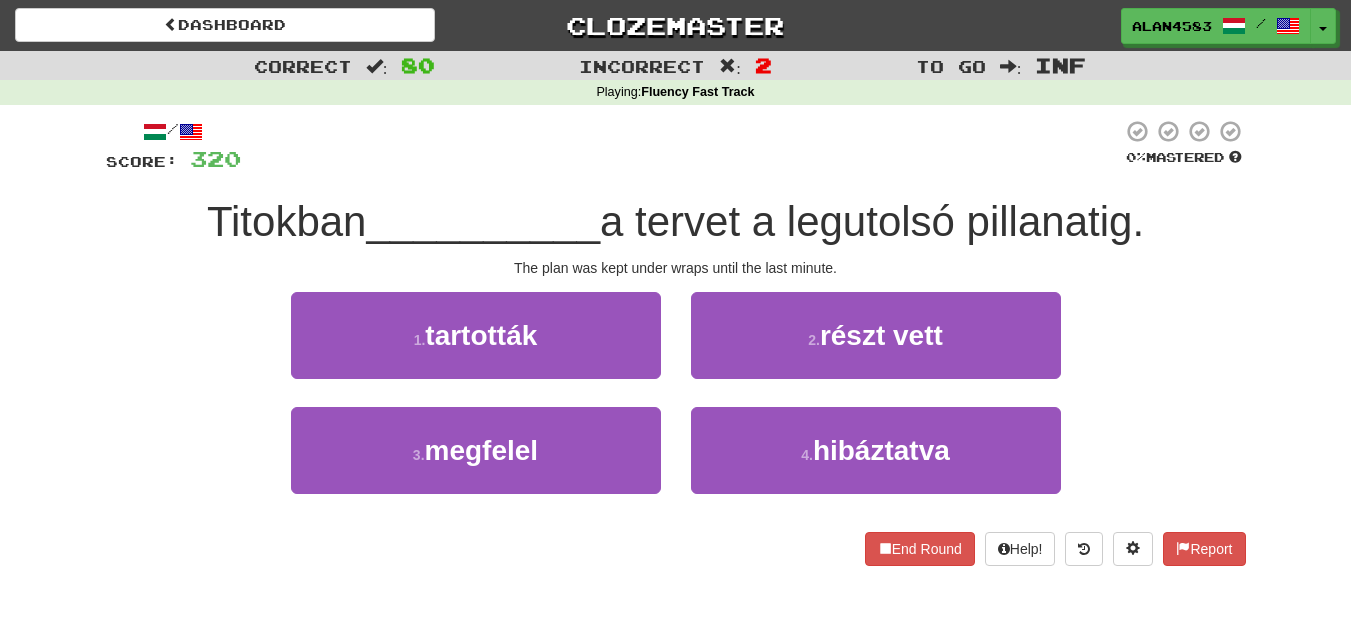 click at bounding box center [681, 146] 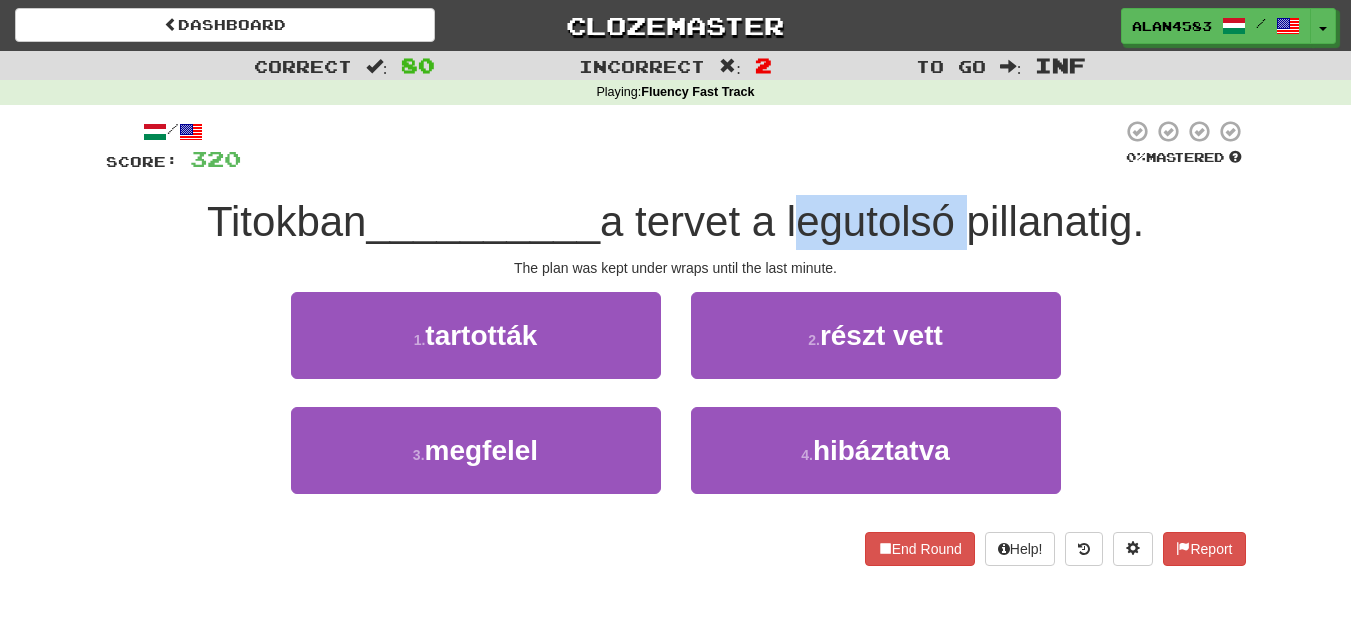 drag, startPoint x: 797, startPoint y: 230, endPoint x: 961, endPoint y: 226, distance: 164.04877 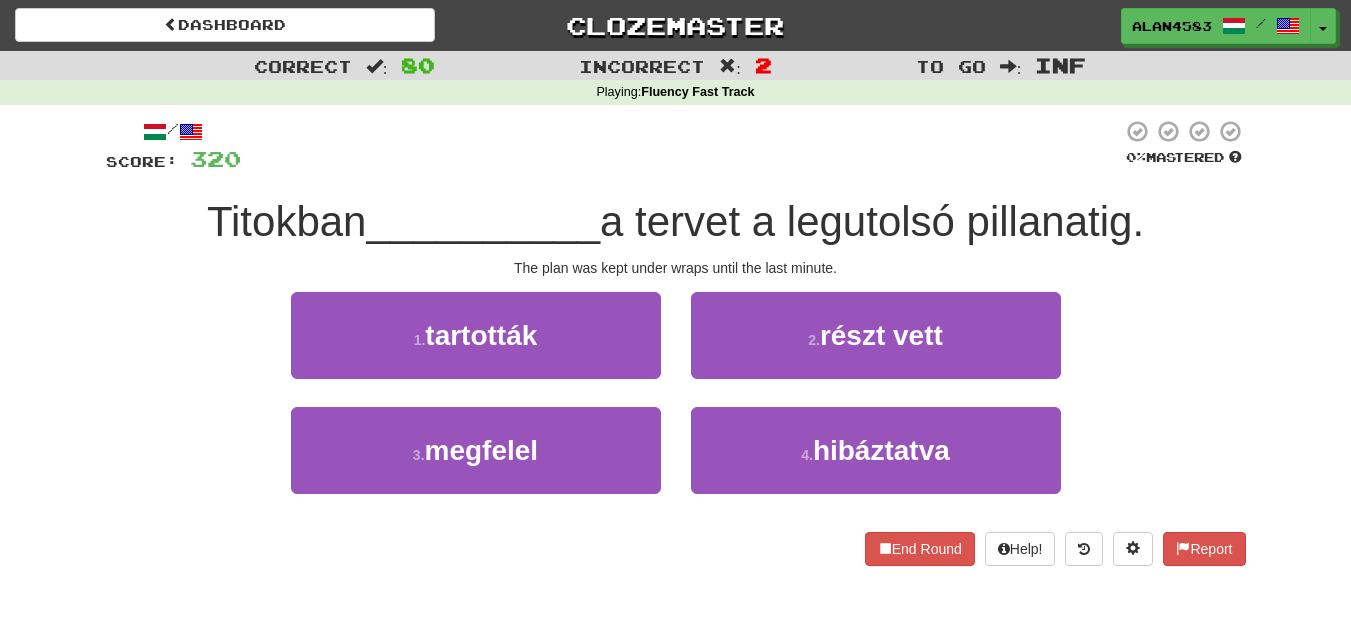 click at bounding box center (681, 146) 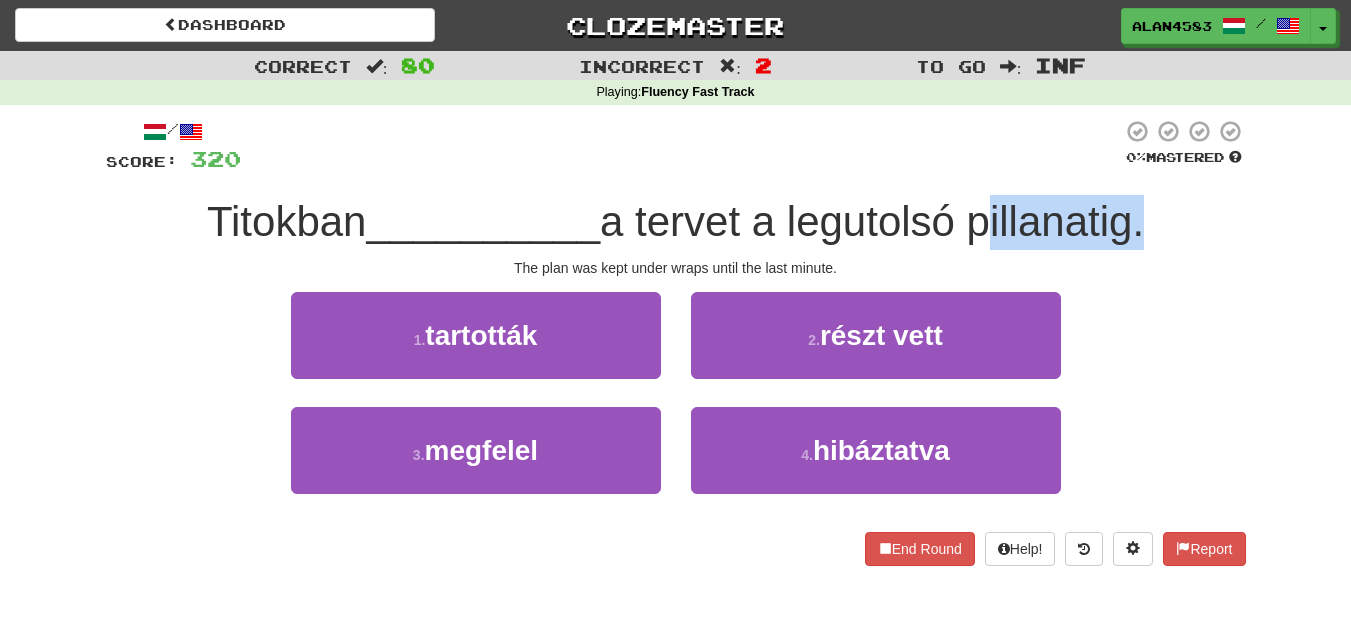 drag, startPoint x: 984, startPoint y: 215, endPoint x: 1148, endPoint y: 197, distance: 164.98485 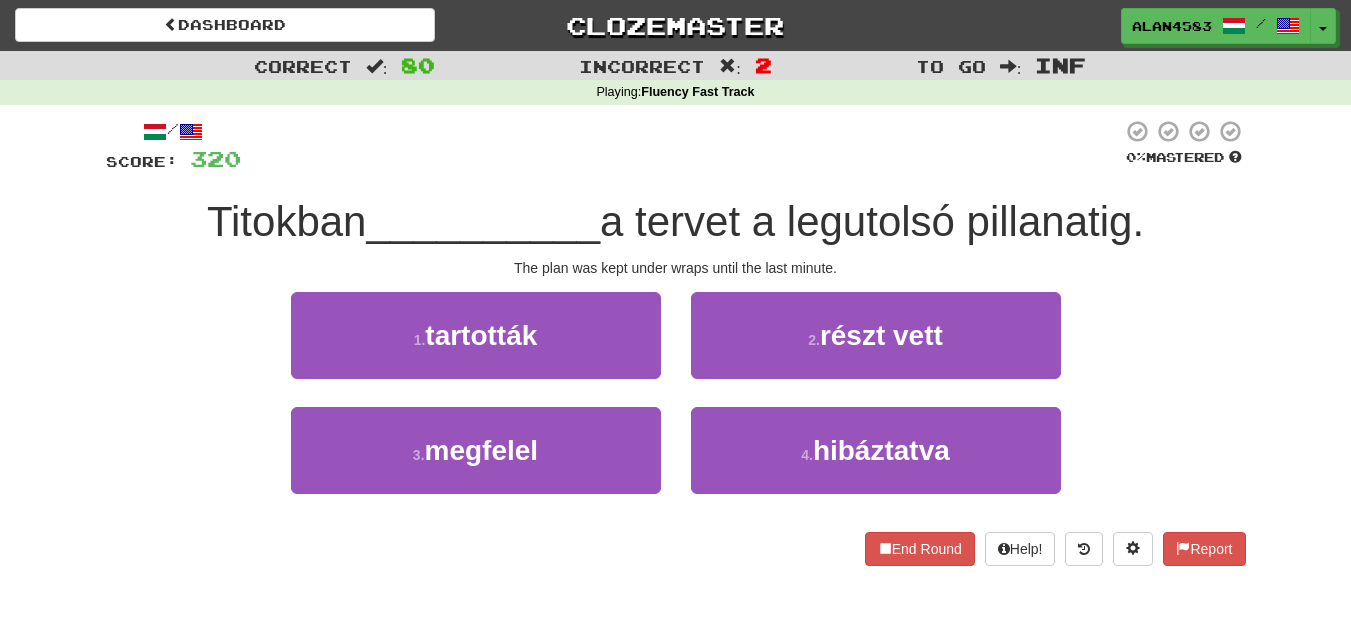 click at bounding box center (681, 146) 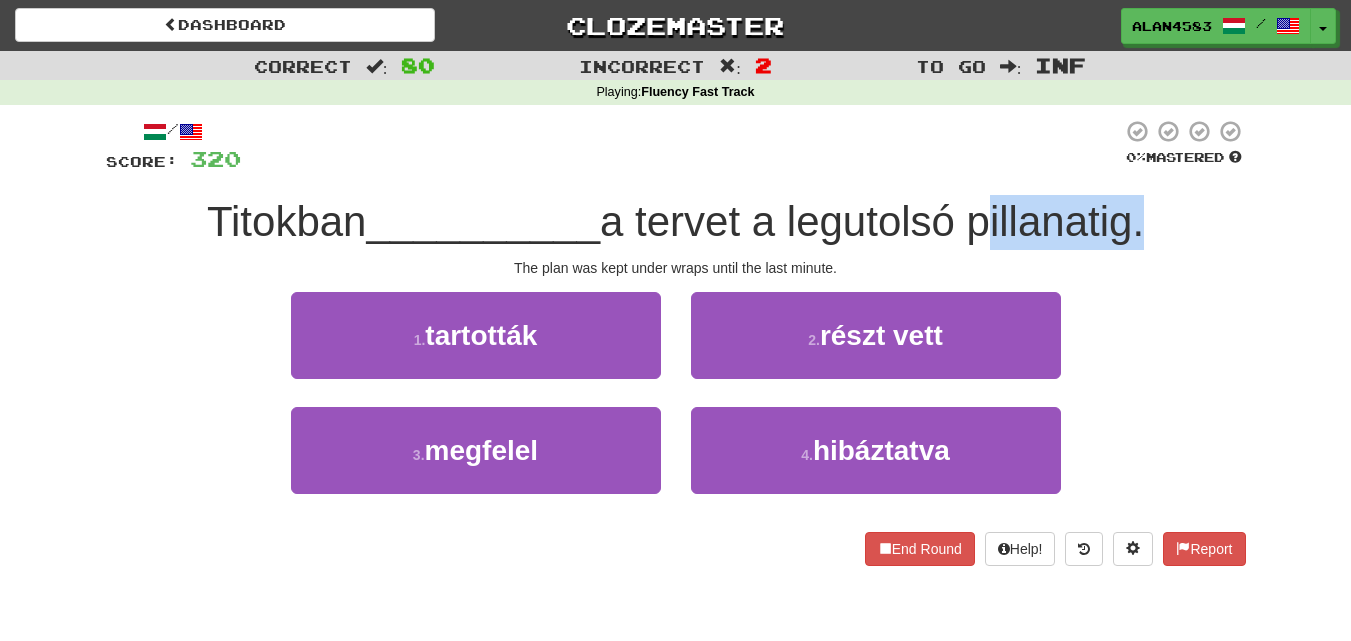 drag, startPoint x: 976, startPoint y: 230, endPoint x: 1139, endPoint y: 235, distance: 163.07668 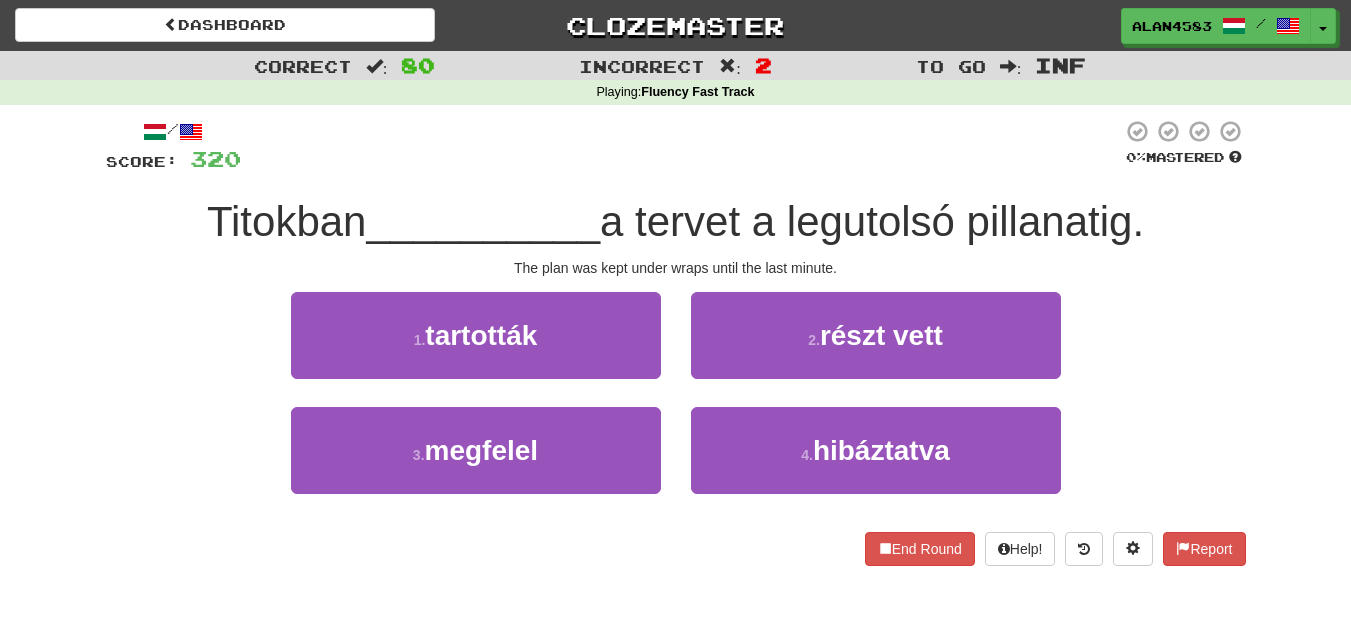 click at bounding box center [681, 146] 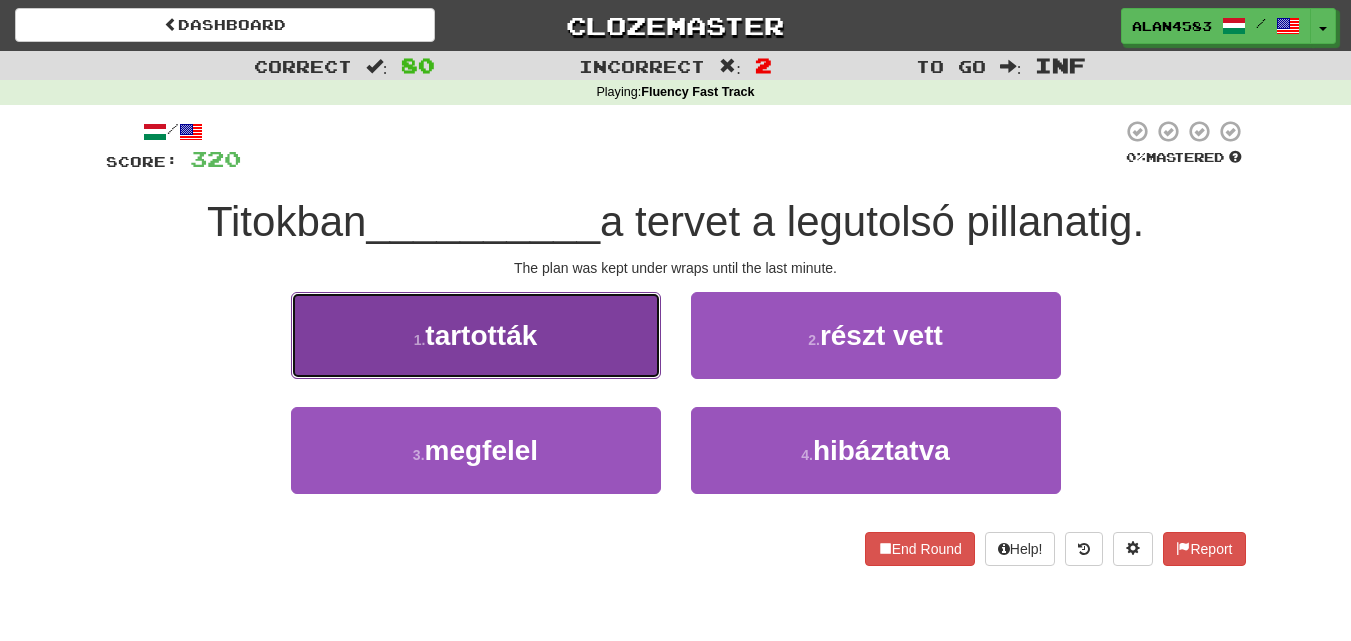 click on "1 .  tartották" at bounding box center (476, 335) 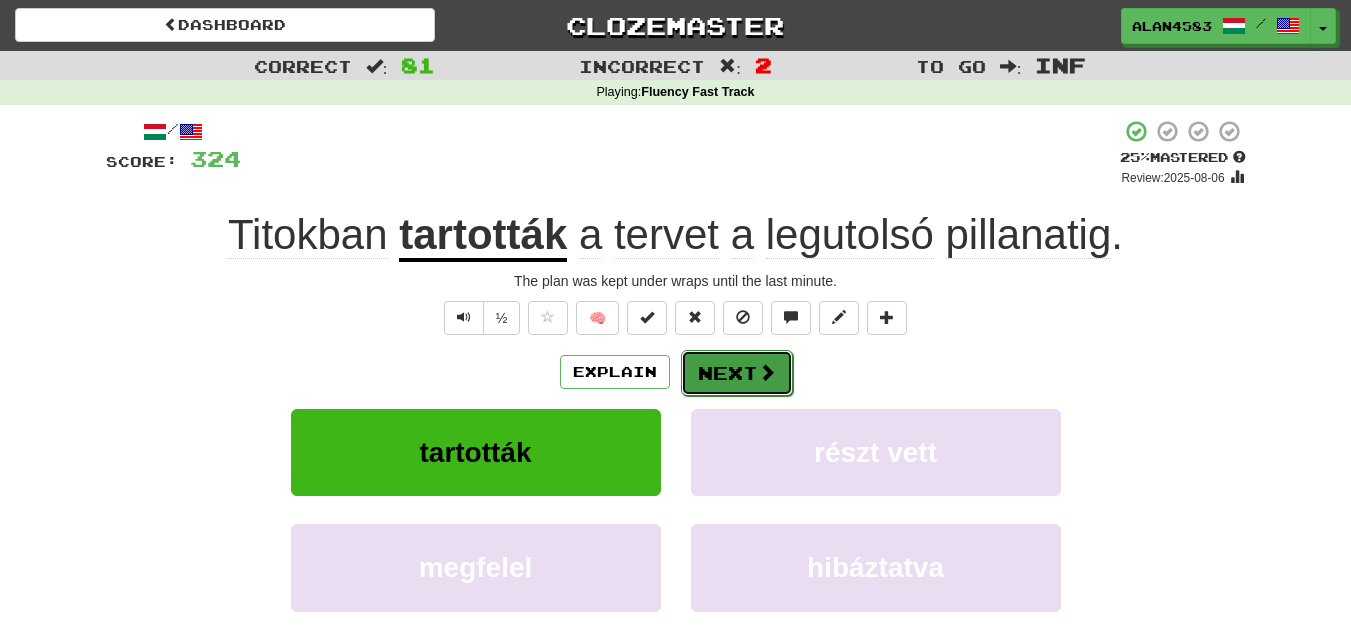 click on "Next" at bounding box center (737, 373) 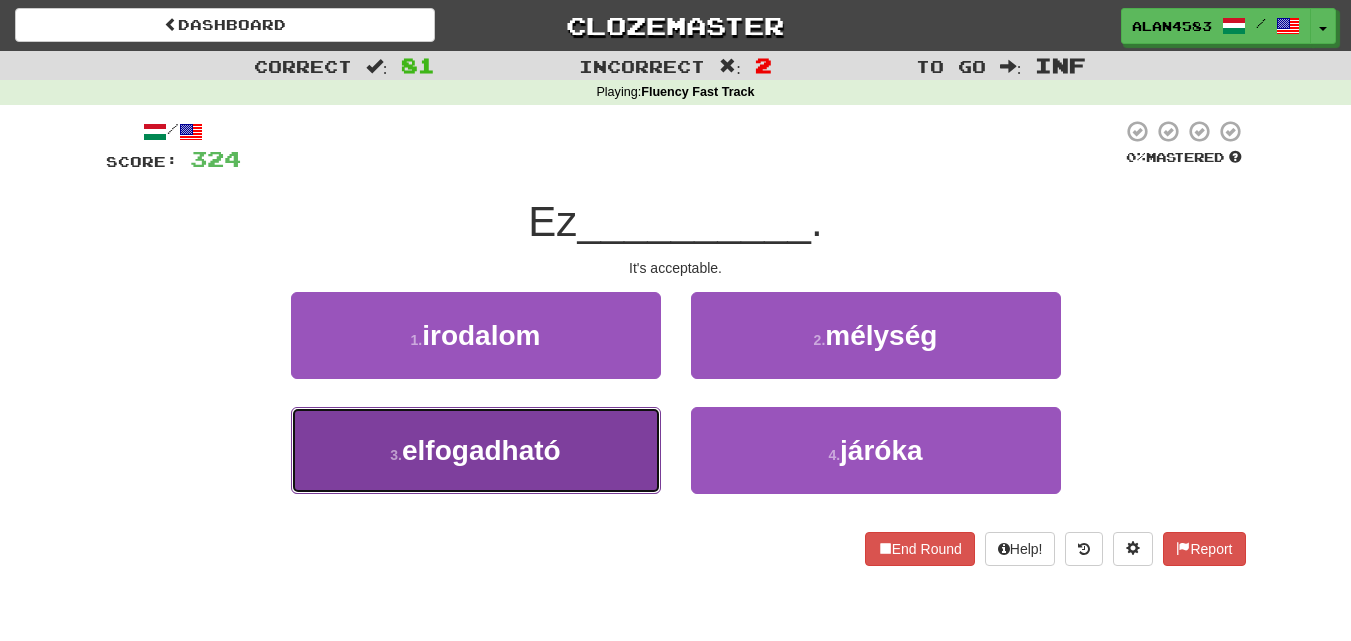 click on "3 .  elfogadható" at bounding box center [476, 450] 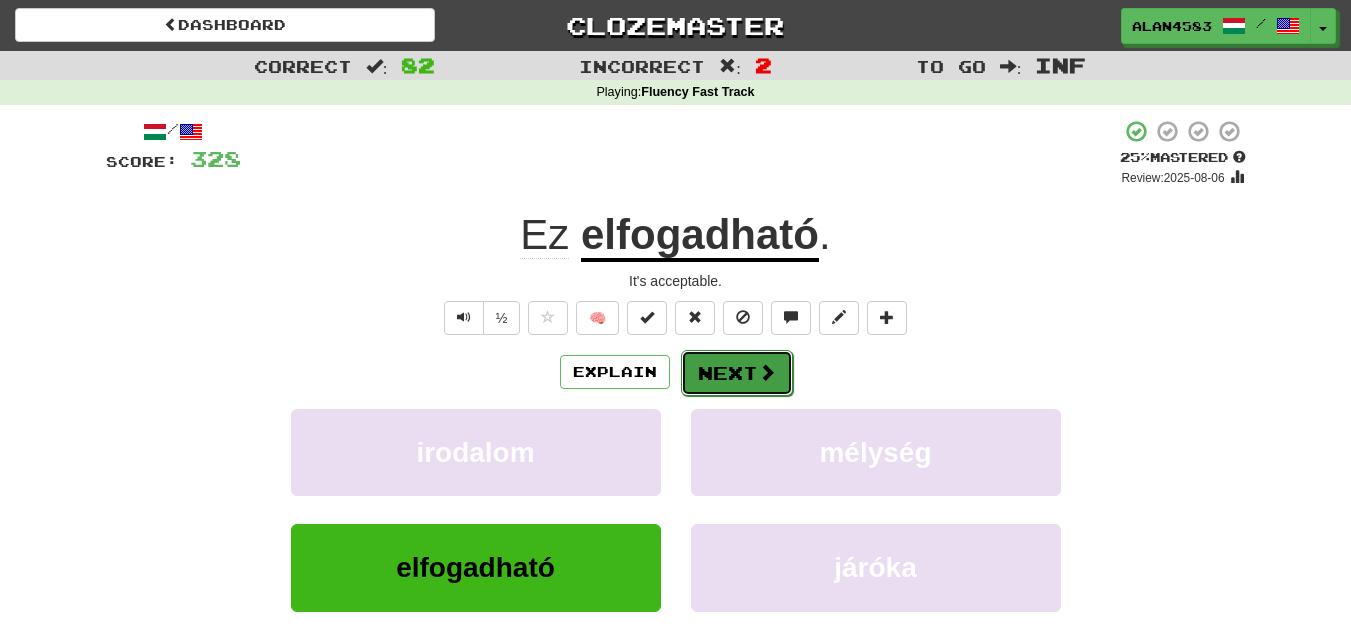 click on "Next" at bounding box center (737, 373) 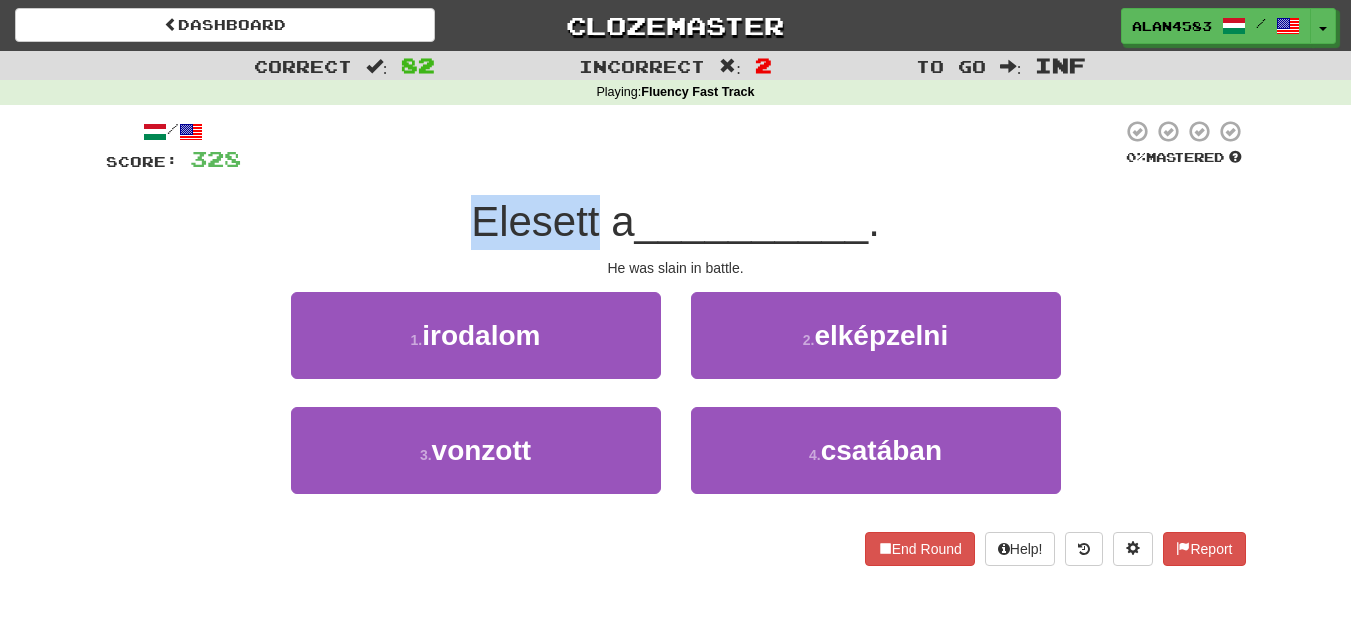 drag, startPoint x: 592, startPoint y: 221, endPoint x: 478, endPoint y: 214, distance: 114.21471 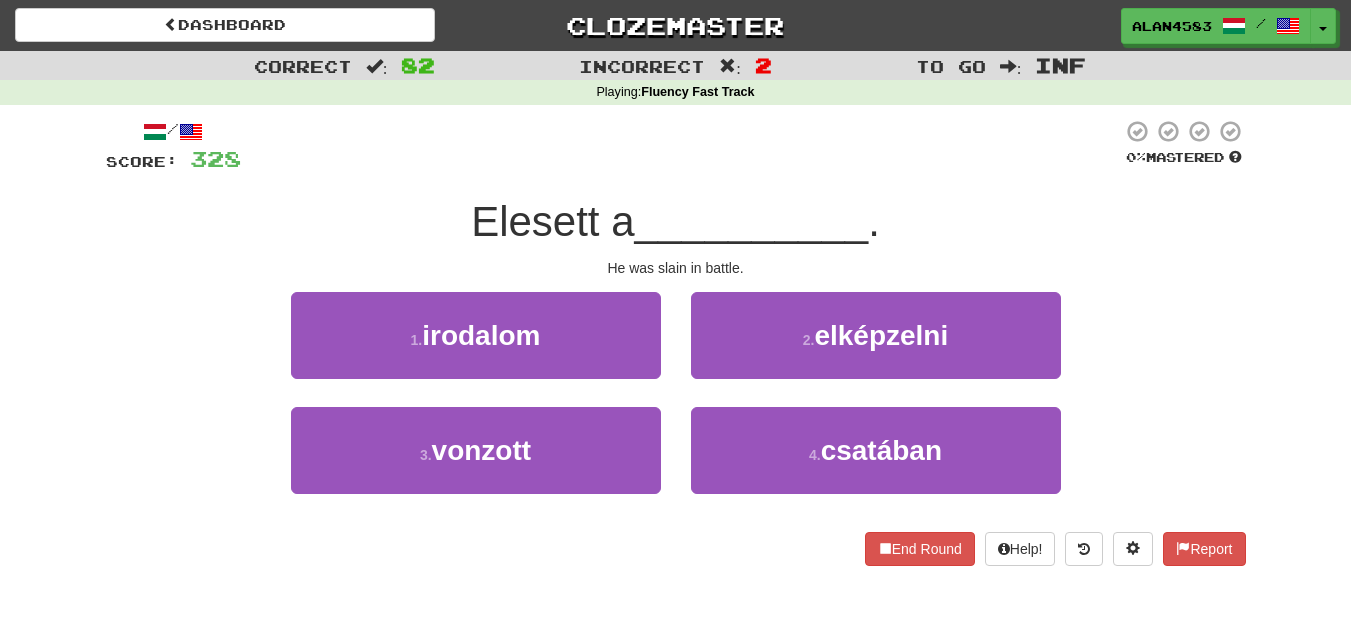 click at bounding box center [681, 146] 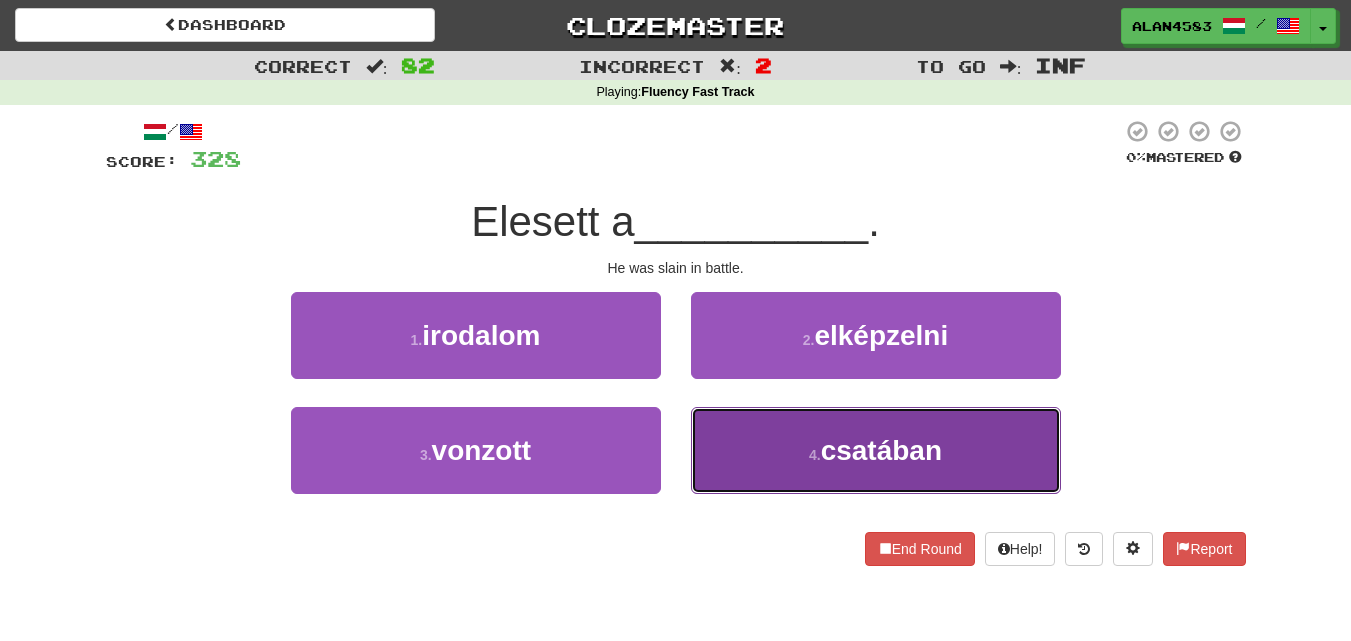 click on "4 . csatában" at bounding box center (876, 450) 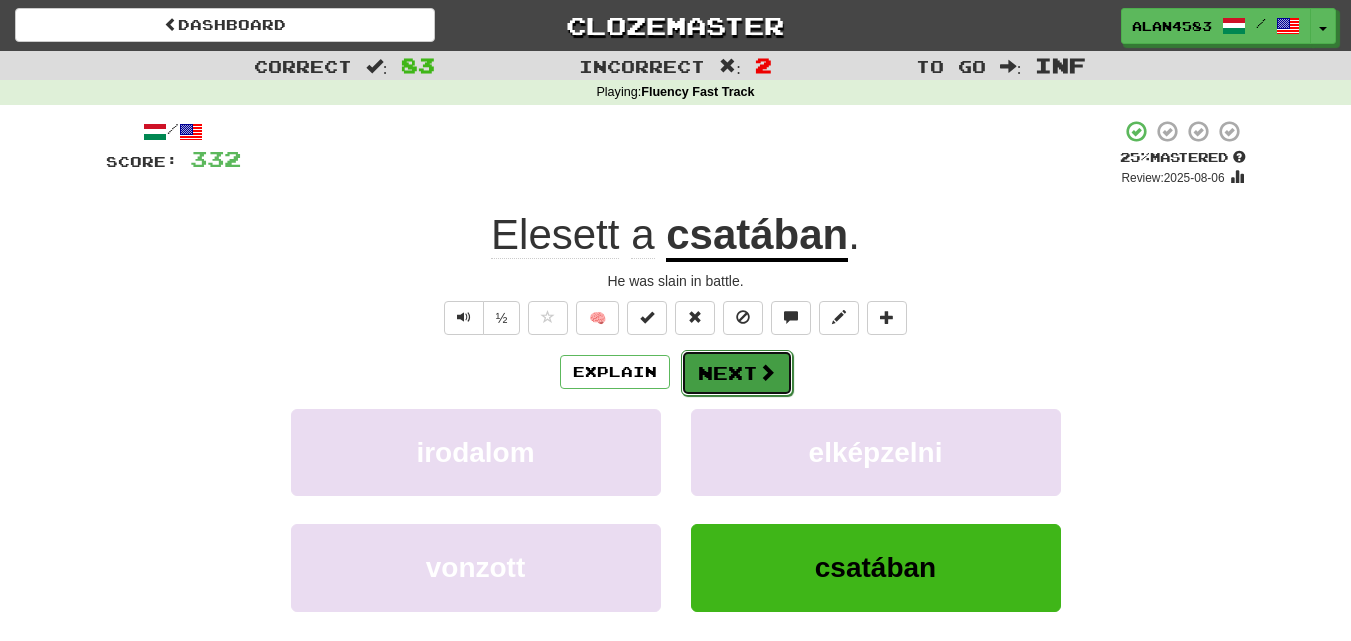click on "Next" at bounding box center (737, 373) 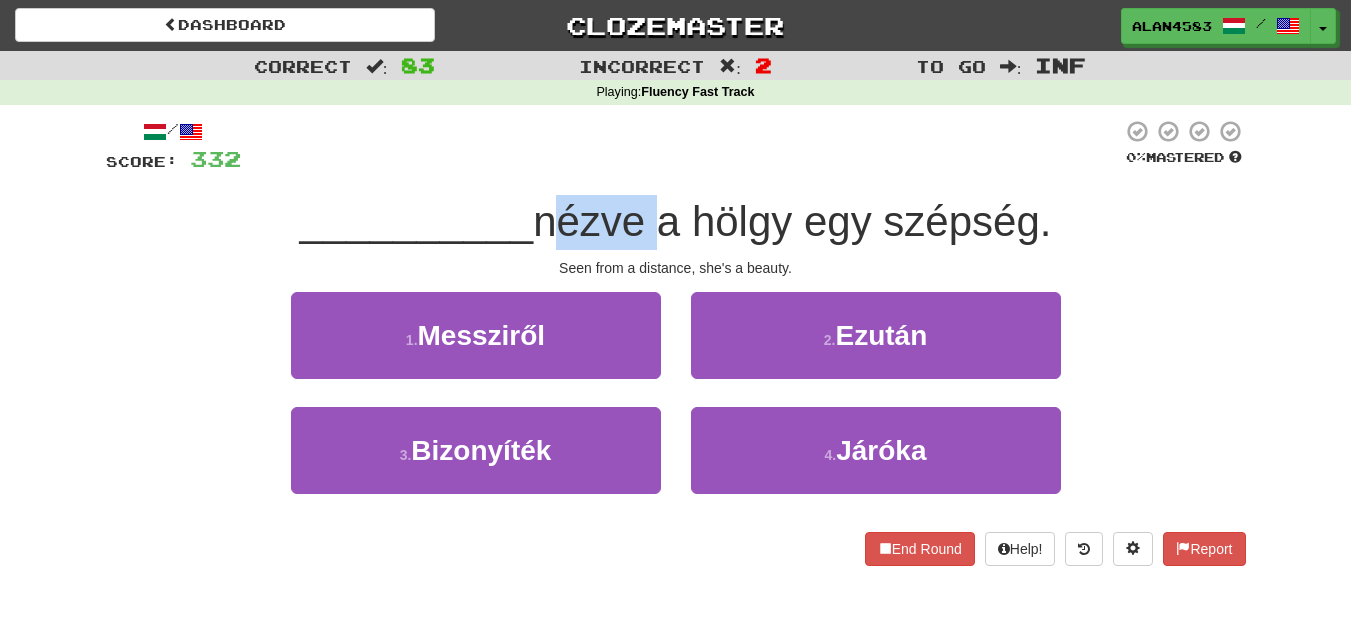 drag, startPoint x: 649, startPoint y: 218, endPoint x: 537, endPoint y: 214, distance: 112.0714 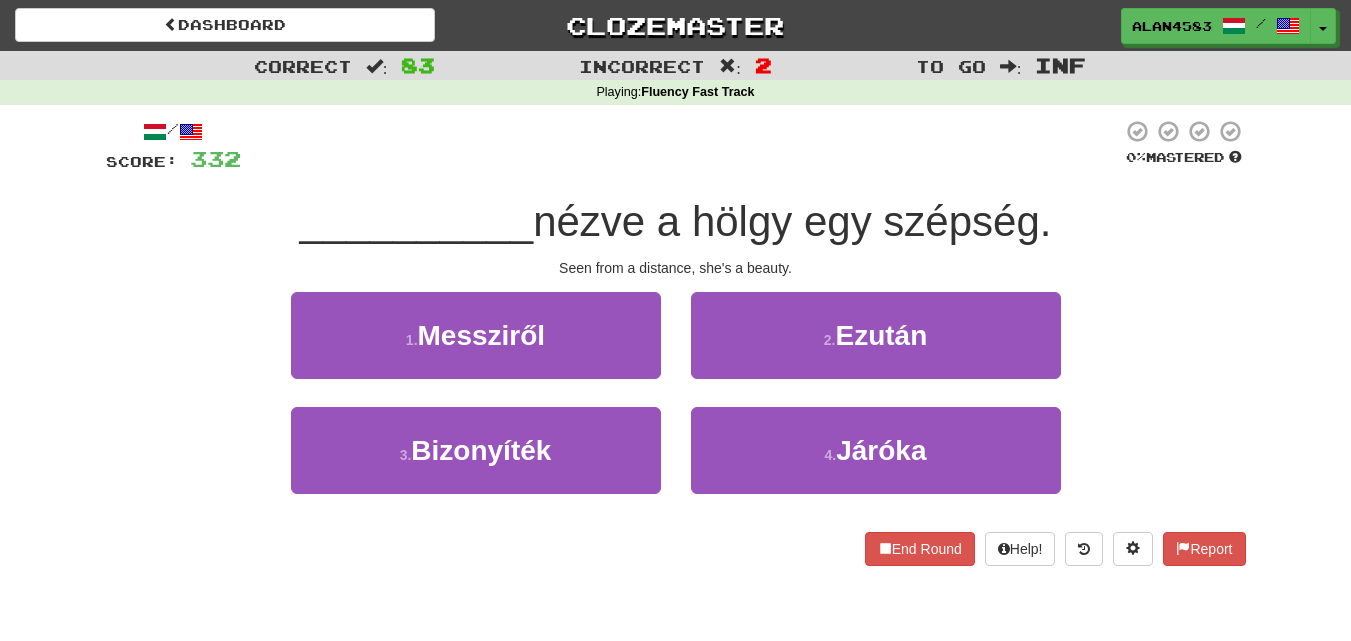 click at bounding box center (681, 146) 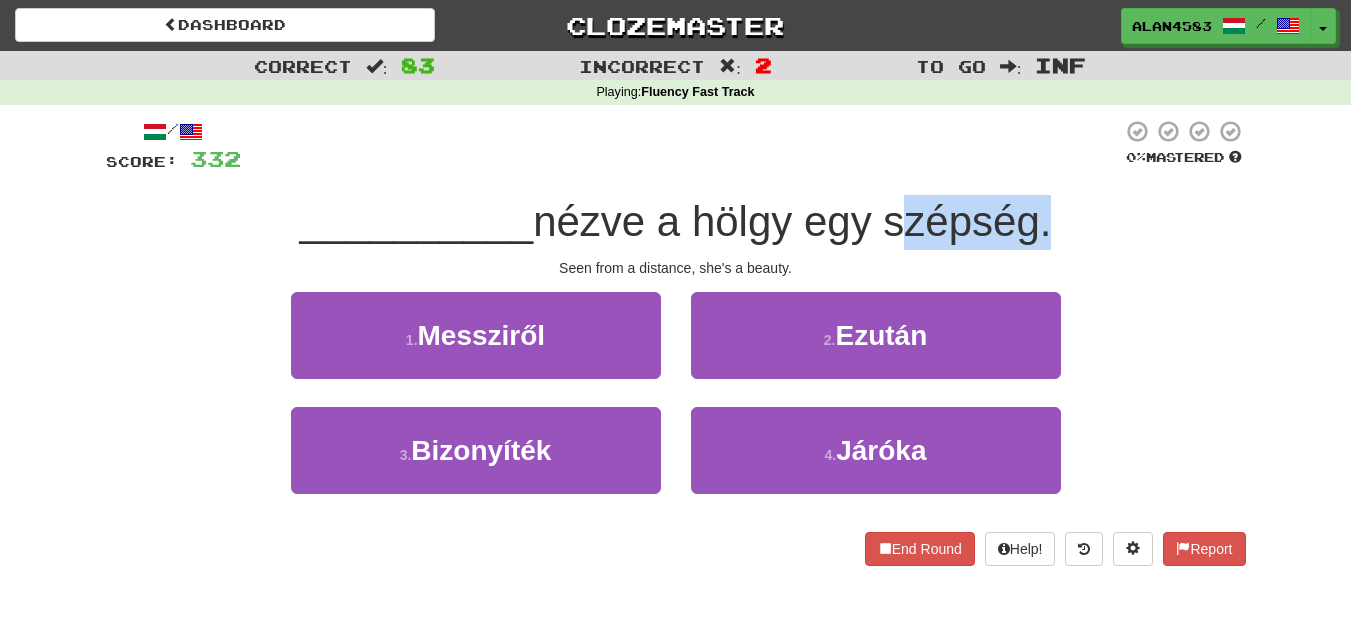 drag, startPoint x: 893, startPoint y: 225, endPoint x: 1038, endPoint y: 234, distance: 145.27904 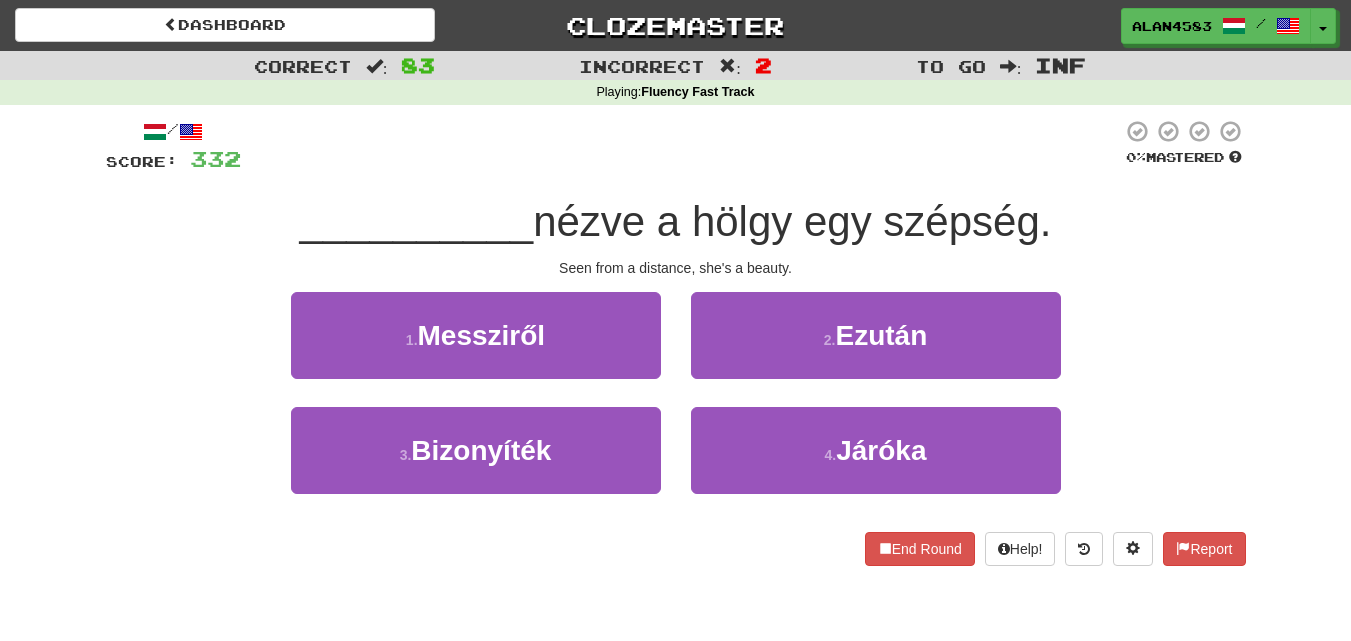 click on "Mastered __________  nézve a hölgy egy szépség. Seen from a distance, she's a beauty." at bounding box center [676, 349] 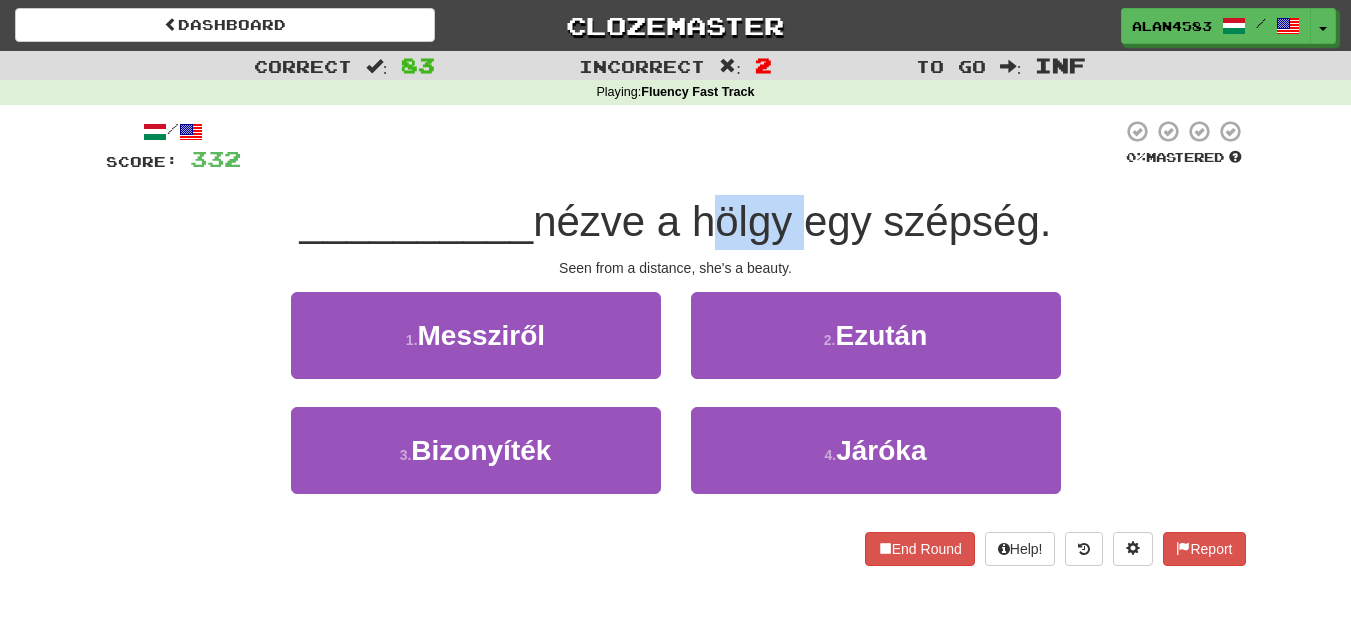 drag, startPoint x: 799, startPoint y: 219, endPoint x: 698, endPoint y: 215, distance: 101.07918 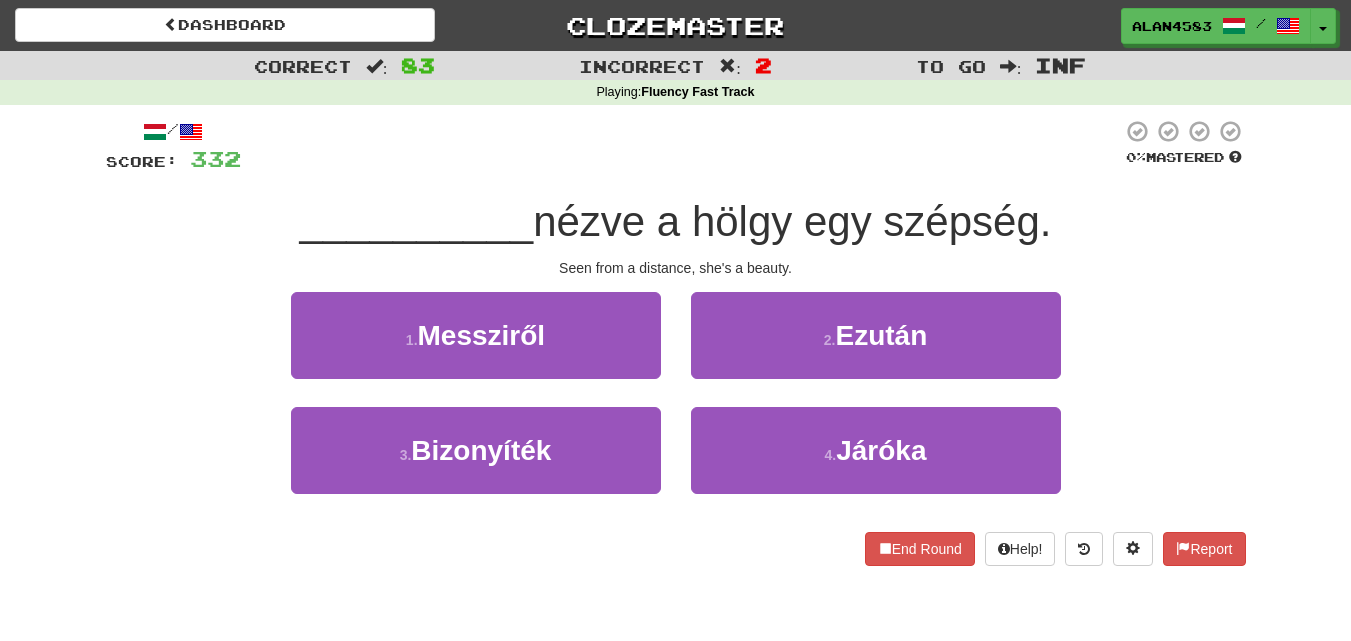 click at bounding box center [681, 146] 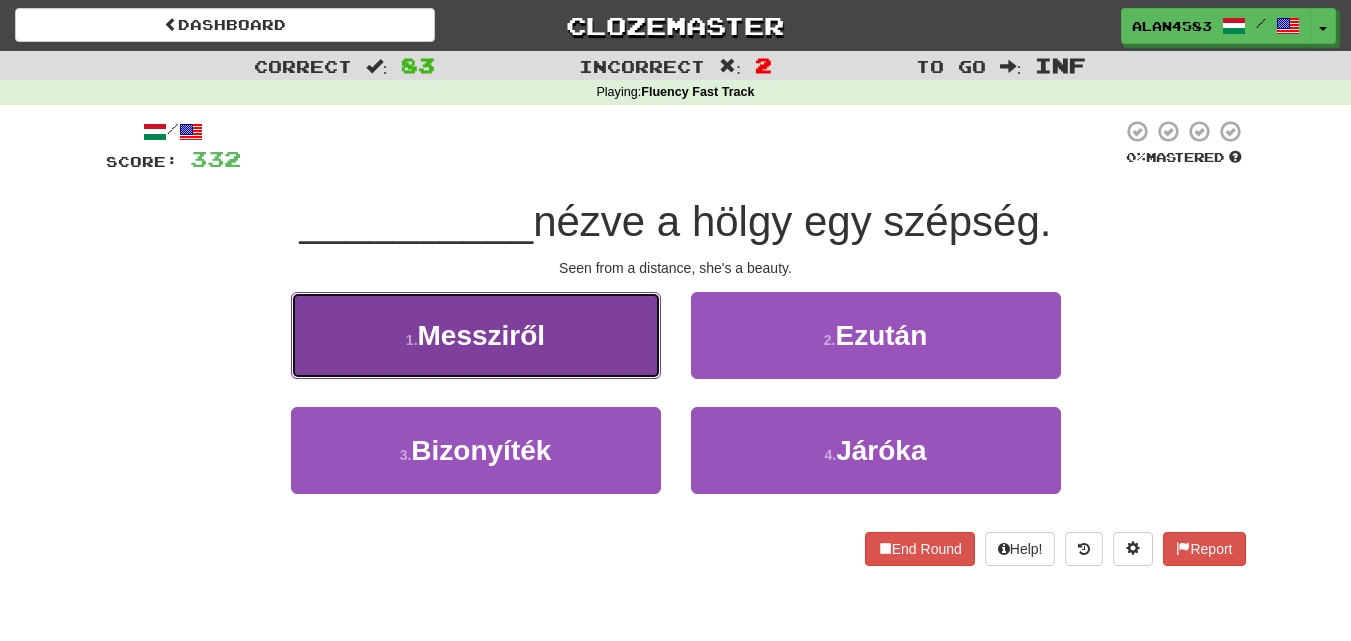 click on "1 .  Messziről" at bounding box center (476, 335) 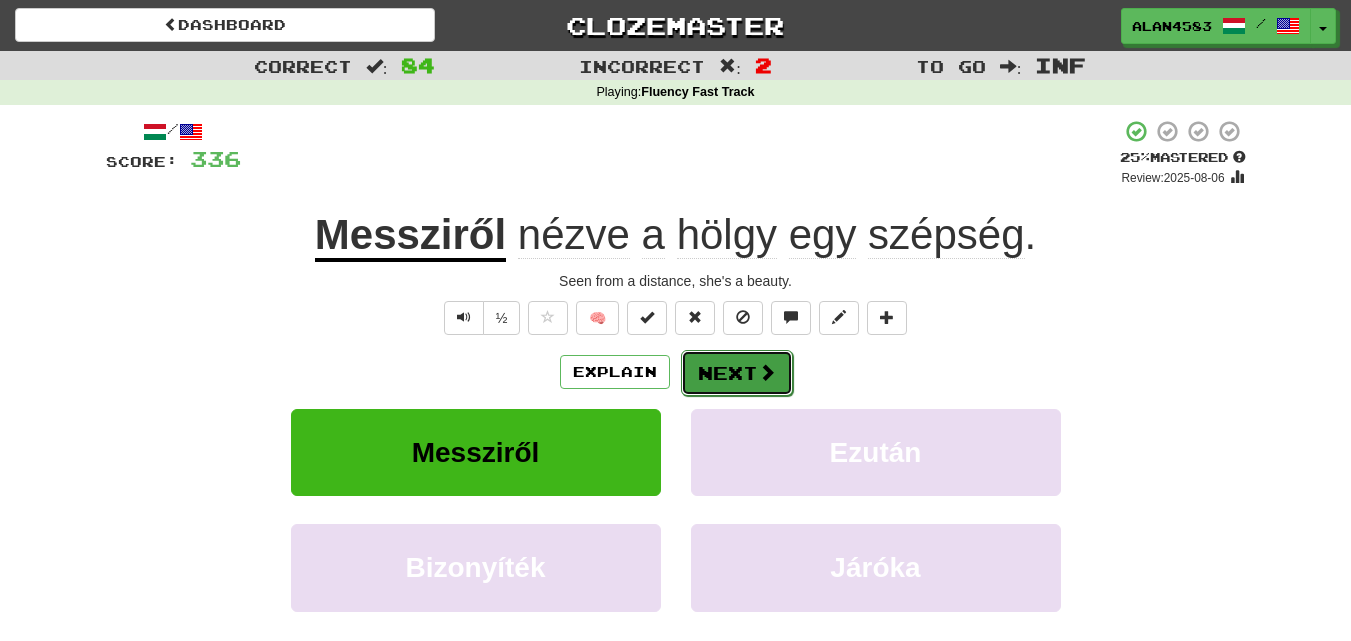 click on "Next" at bounding box center [737, 373] 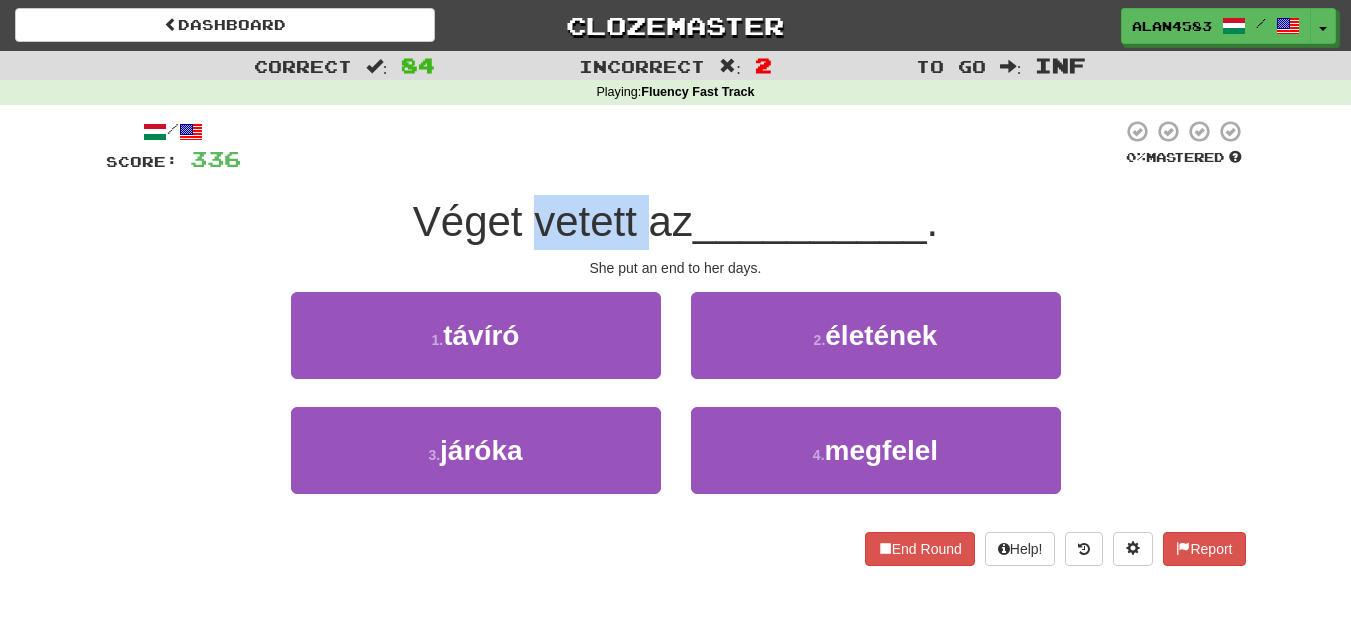 drag, startPoint x: 526, startPoint y: 219, endPoint x: 637, endPoint y: 210, distance: 111.364265 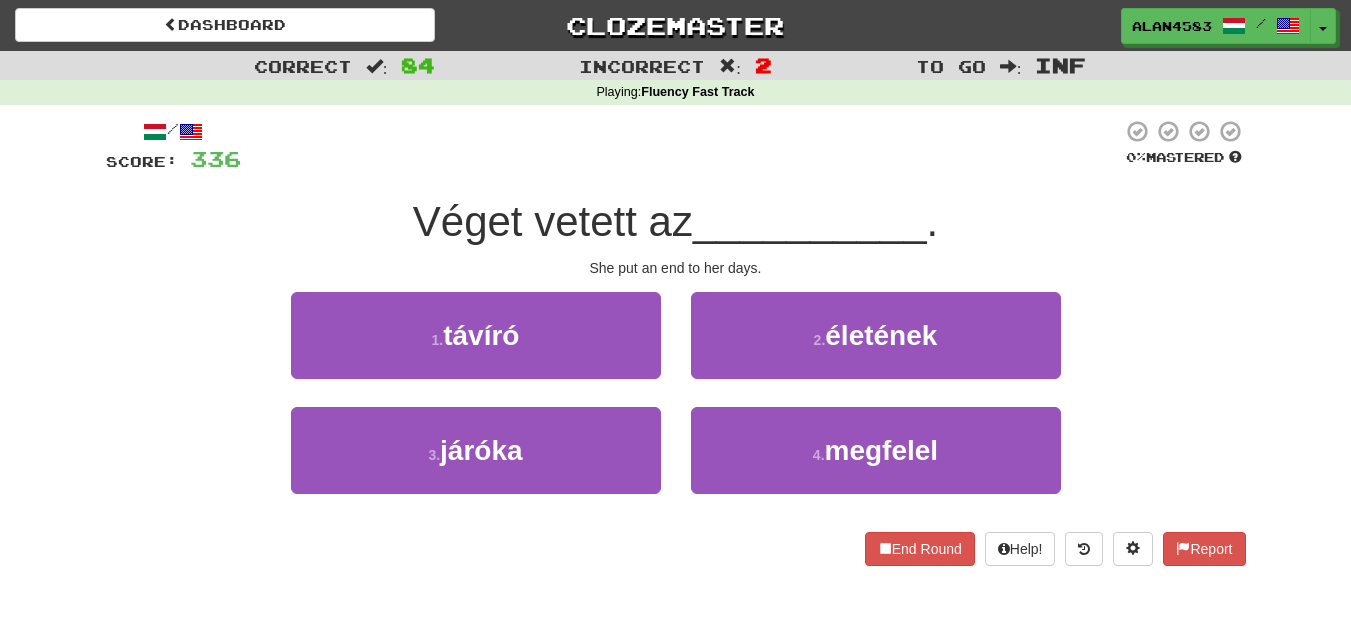 click at bounding box center (681, 146) 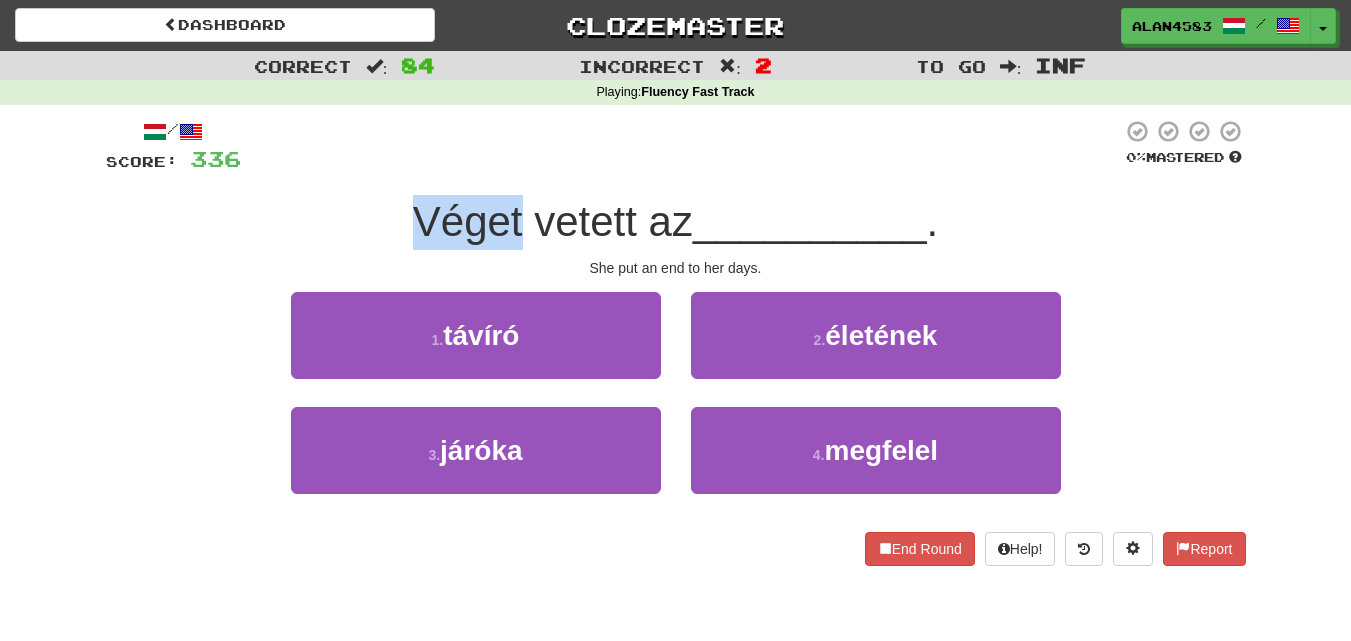 drag, startPoint x: 516, startPoint y: 225, endPoint x: 410, endPoint y: 222, distance: 106.04244 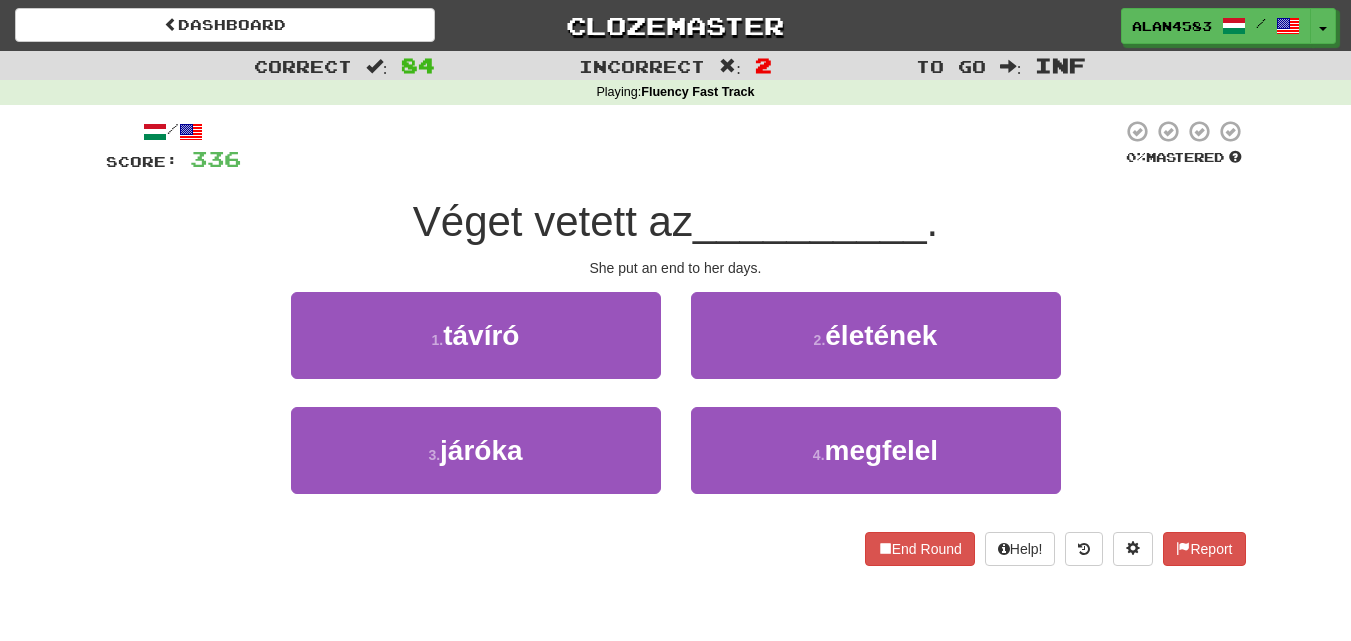 click at bounding box center [681, 146] 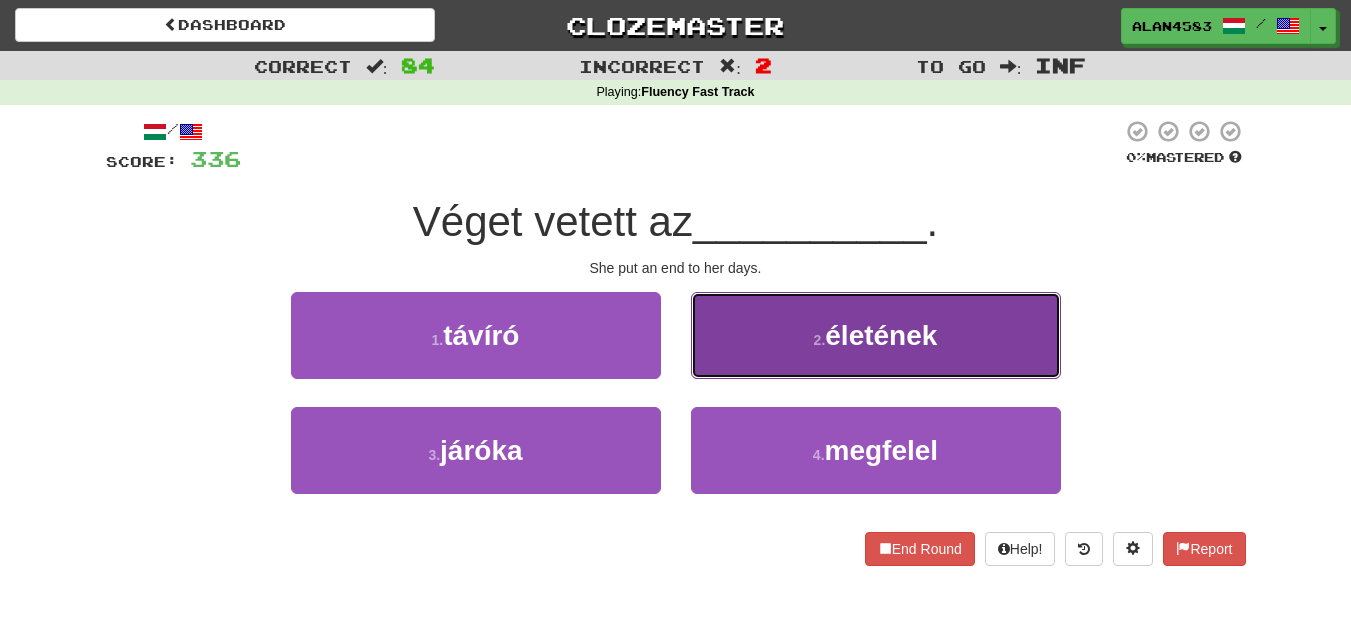 click on "2 .  életének" at bounding box center [876, 335] 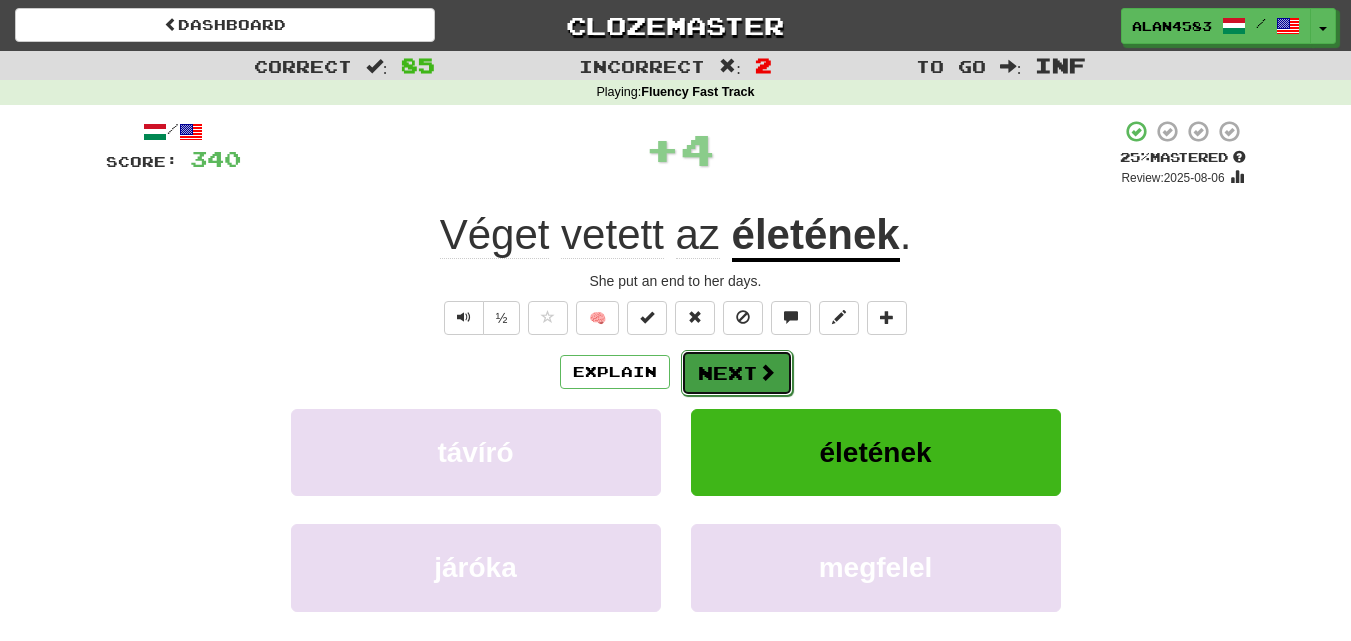 click on "Next" at bounding box center (737, 373) 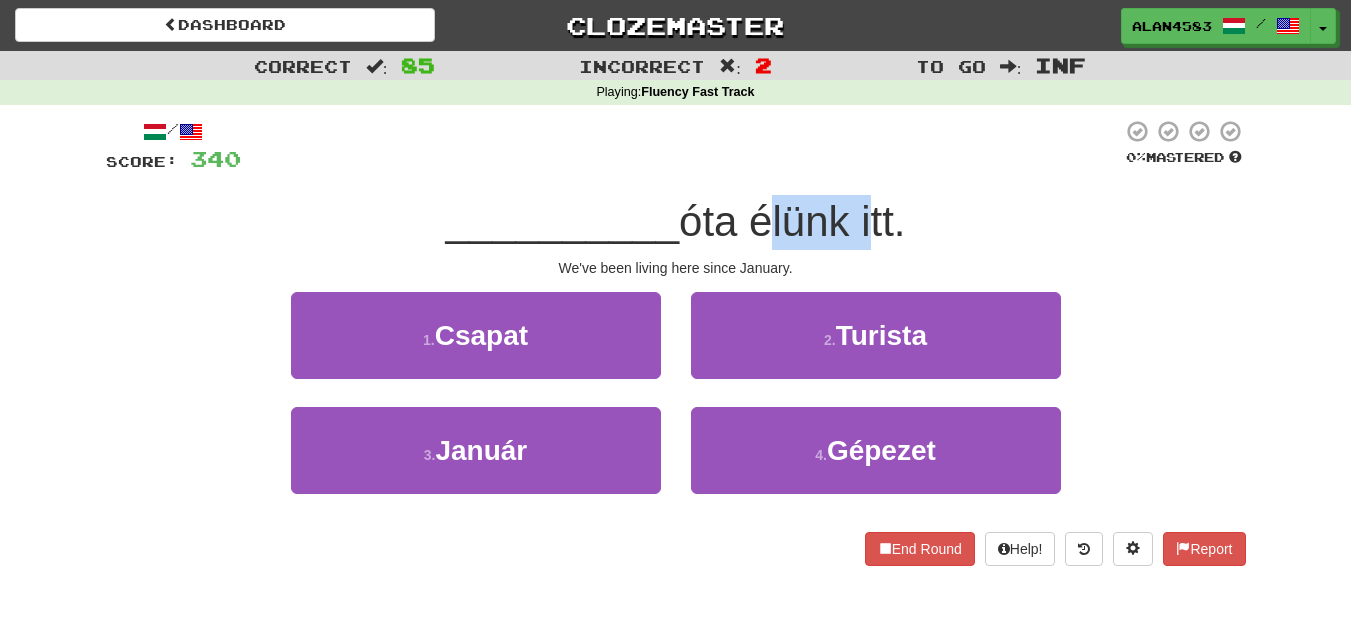 drag, startPoint x: 756, startPoint y: 221, endPoint x: 864, endPoint y: 216, distance: 108.11568 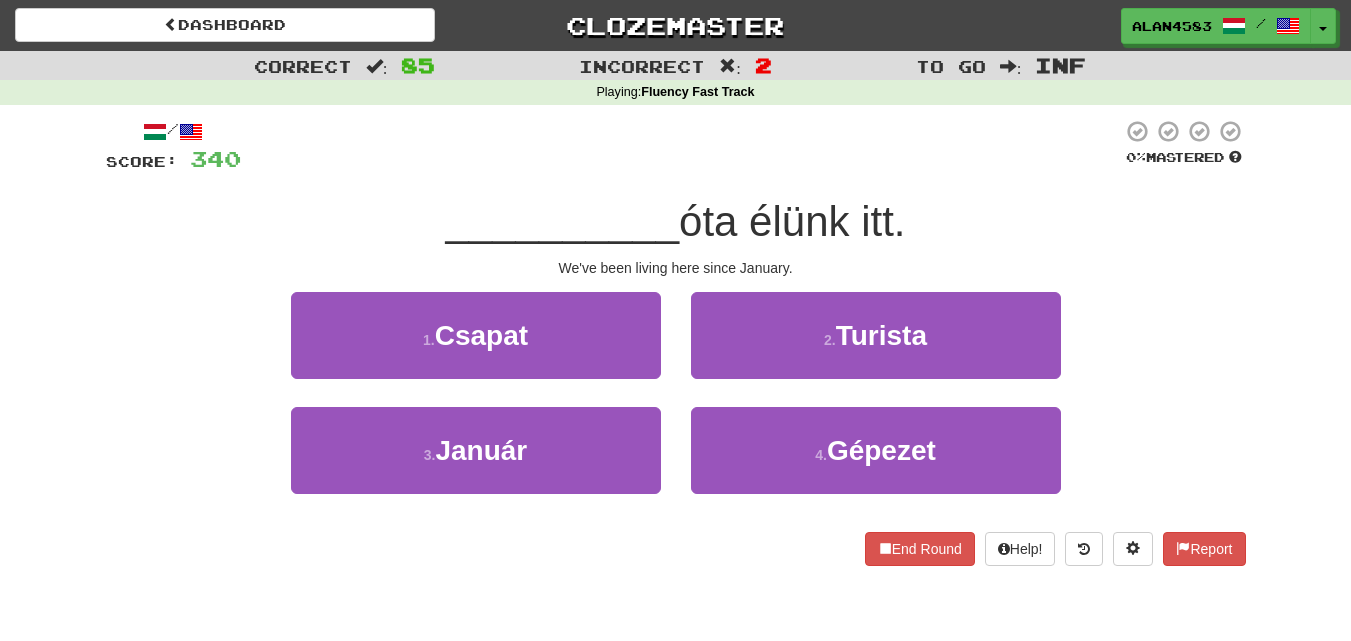 click at bounding box center [681, 146] 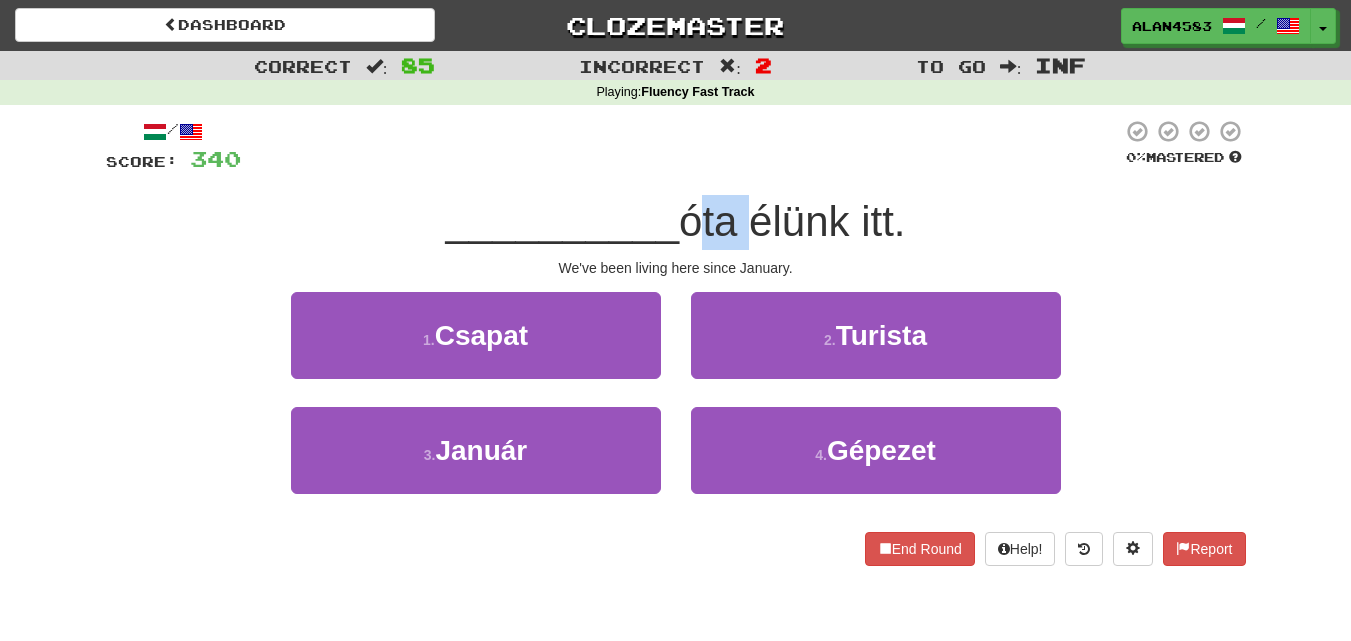 drag, startPoint x: 686, startPoint y: 226, endPoint x: 747, endPoint y: 220, distance: 61.294373 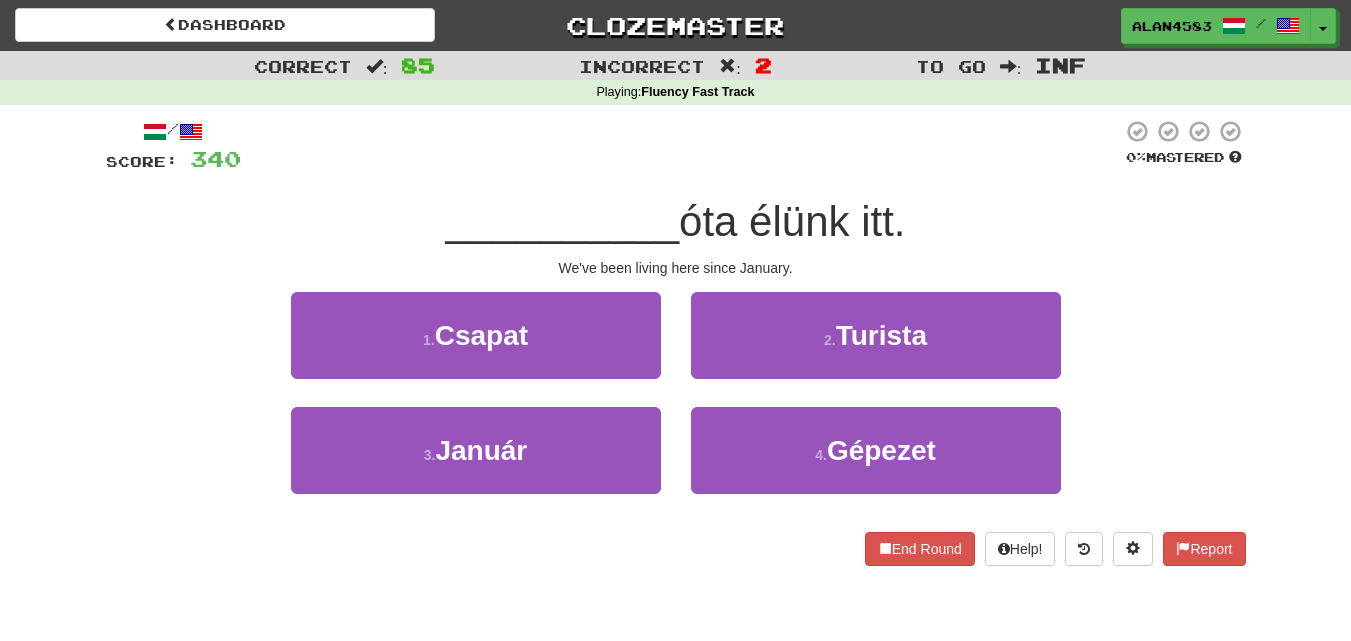 click at bounding box center (681, 146) 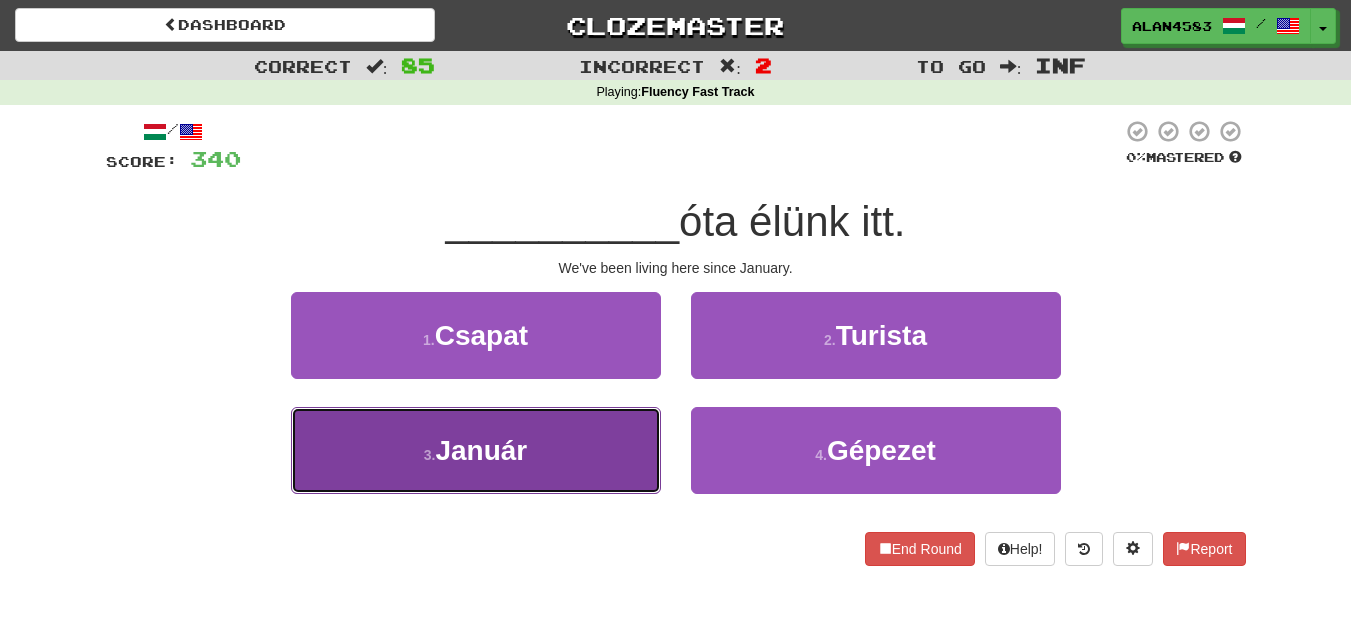 click on "3 .  Január" at bounding box center [476, 450] 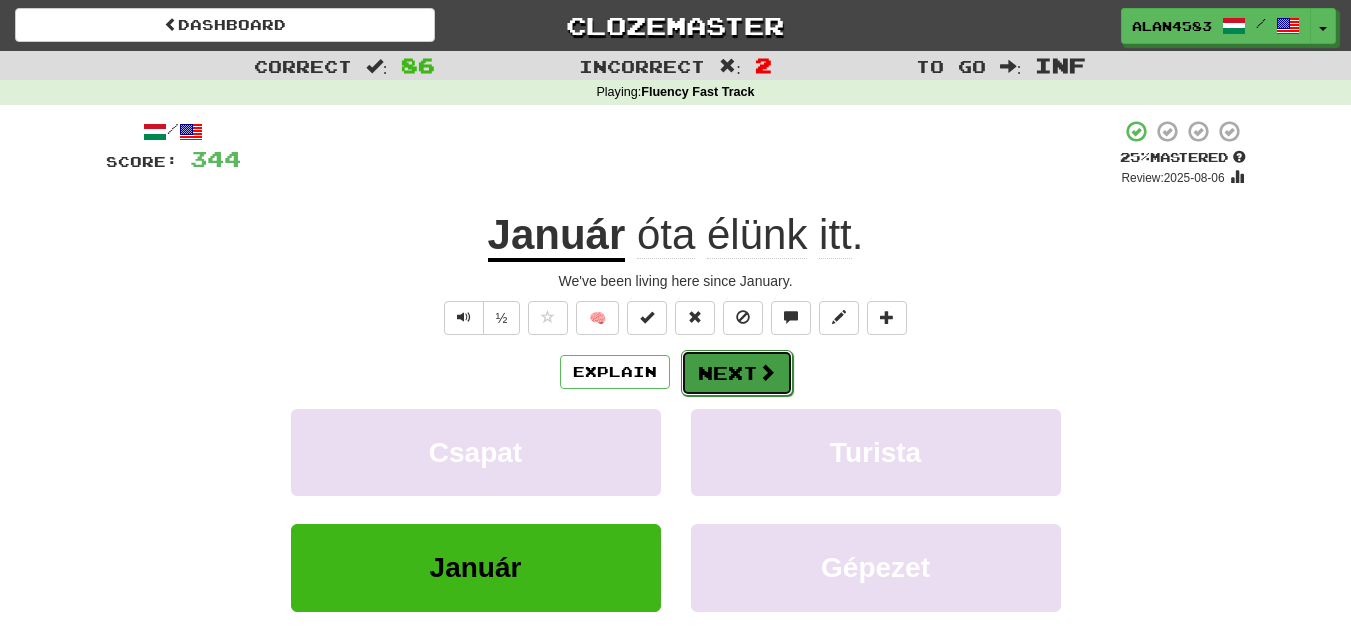click on "Next" at bounding box center (737, 373) 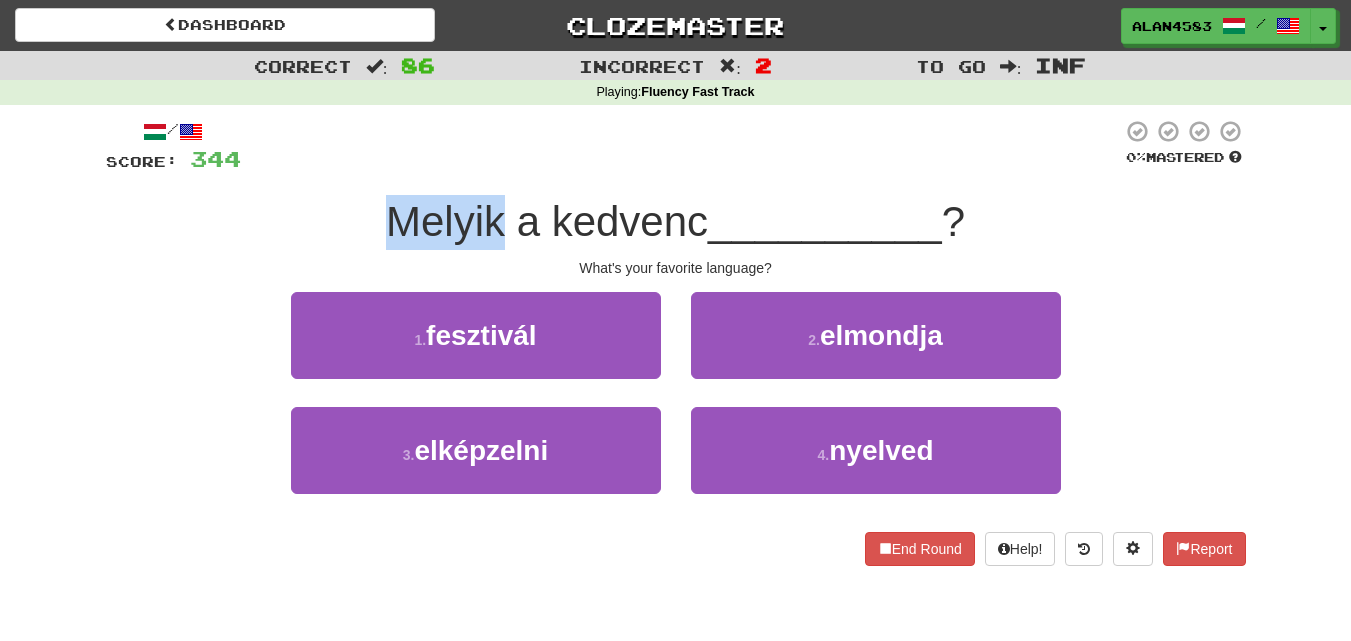 drag, startPoint x: 492, startPoint y: 223, endPoint x: 337, endPoint y: 211, distance: 155.46382 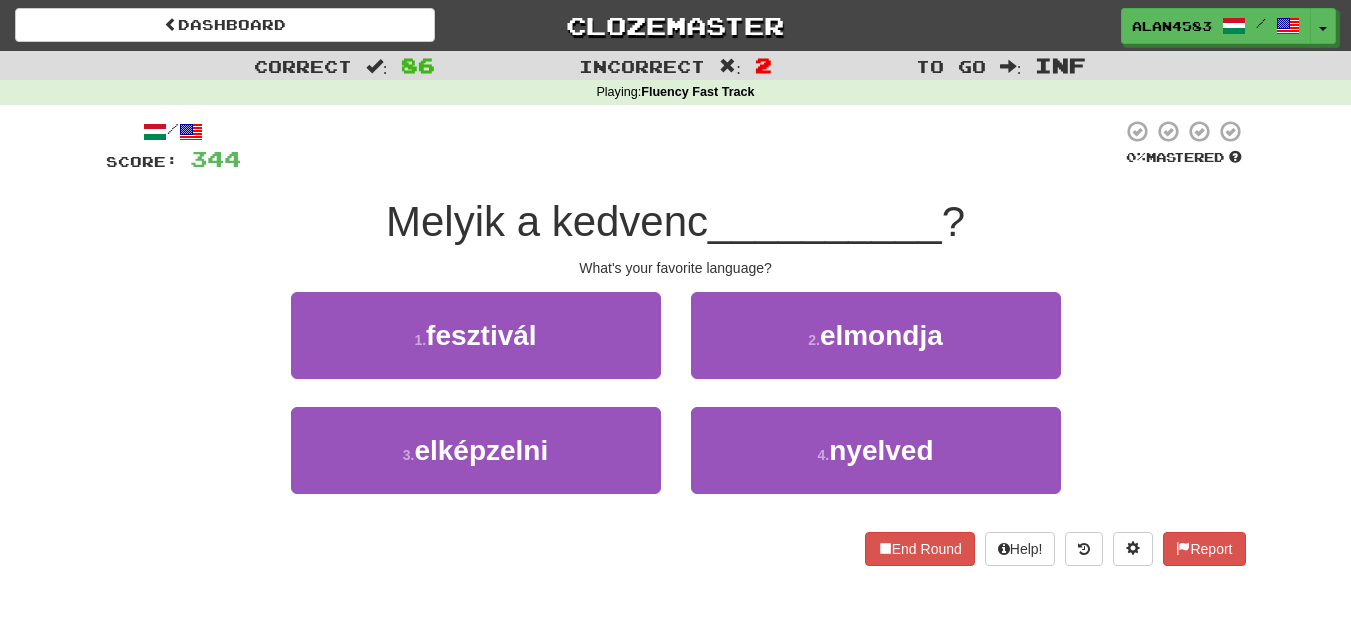 click at bounding box center (681, 146) 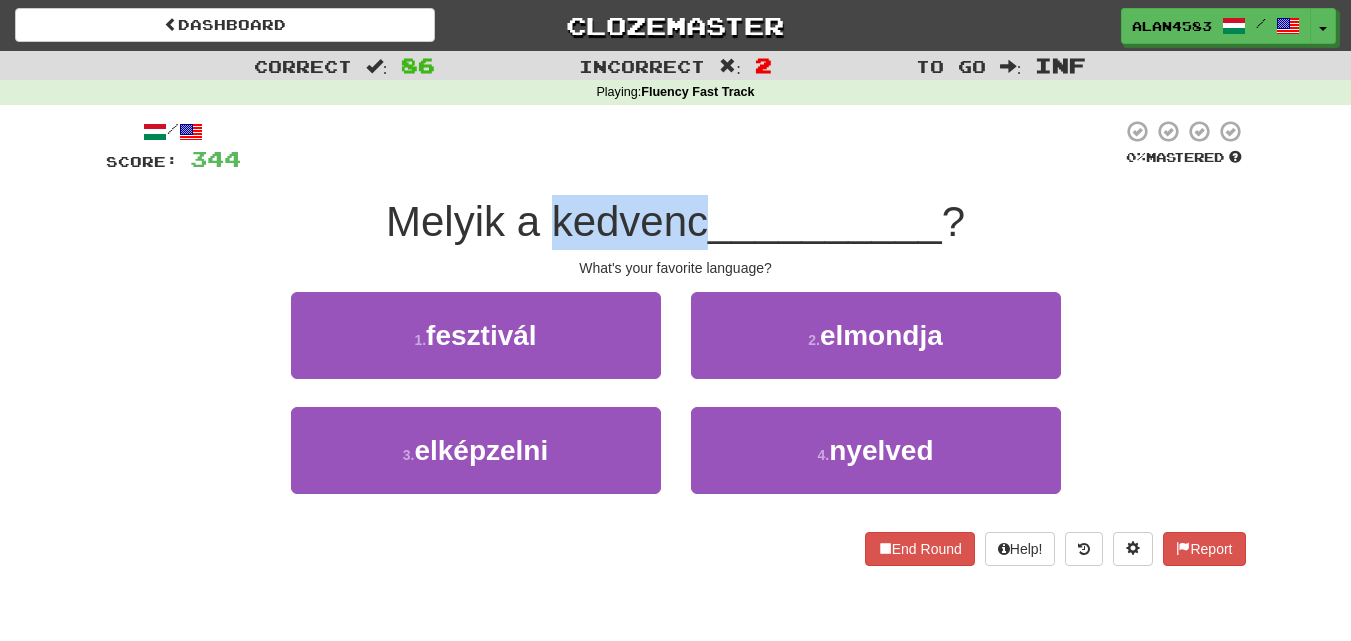 drag, startPoint x: 546, startPoint y: 209, endPoint x: 703, endPoint y: 215, distance: 157.11461 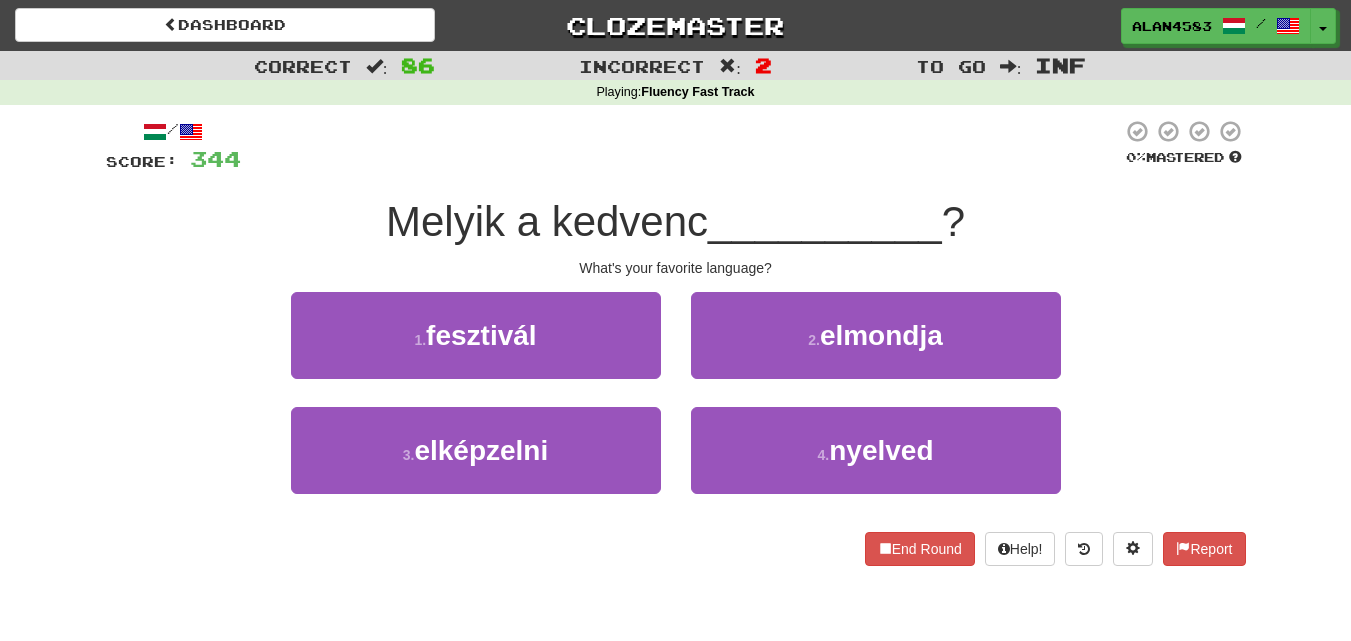 click at bounding box center [681, 146] 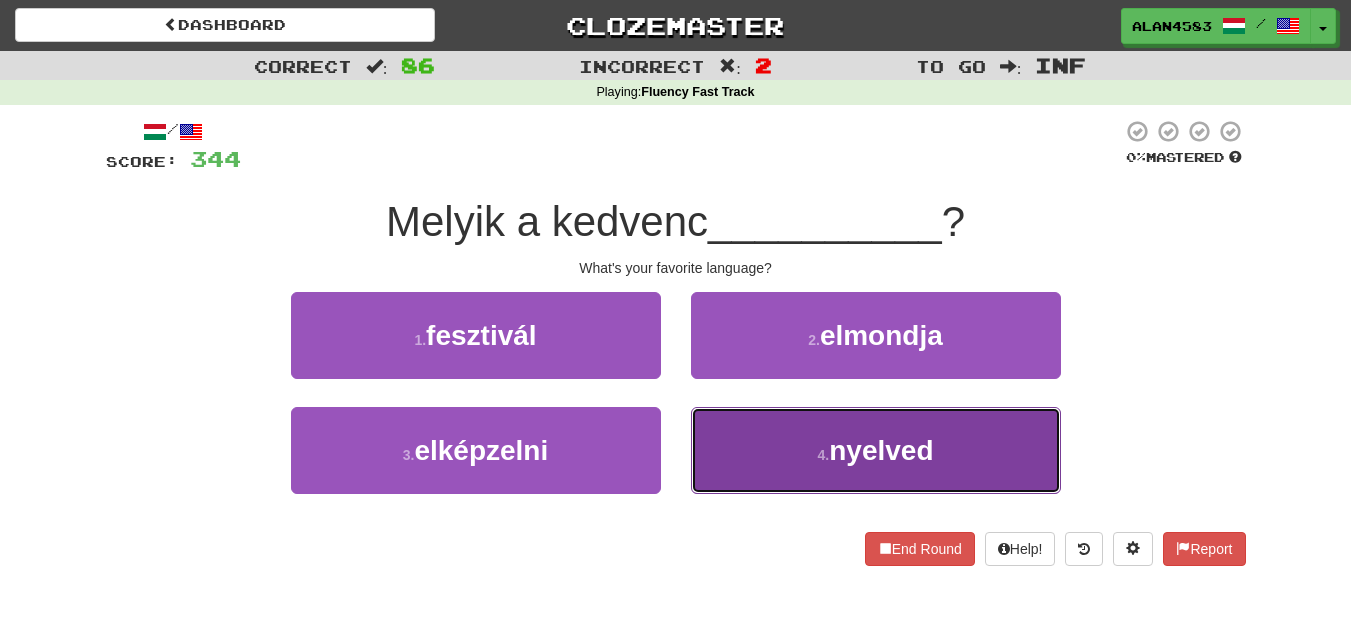 click on "4 .  nyelved" at bounding box center (876, 450) 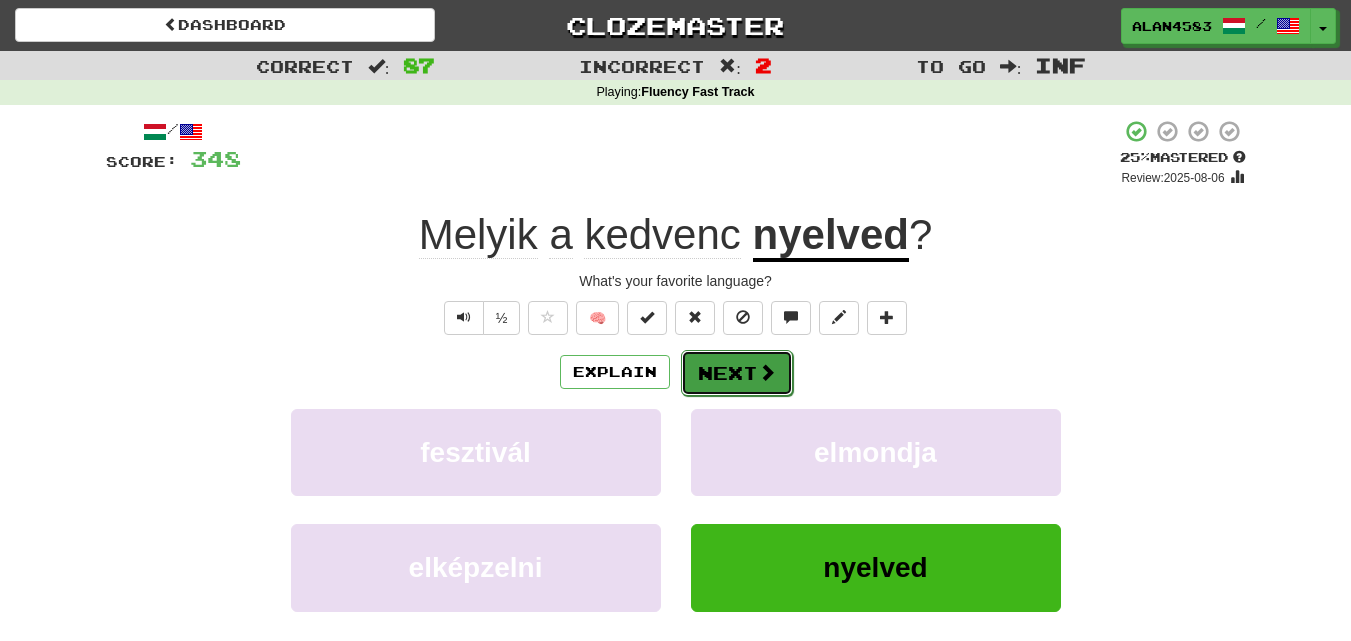 click at bounding box center (767, 372) 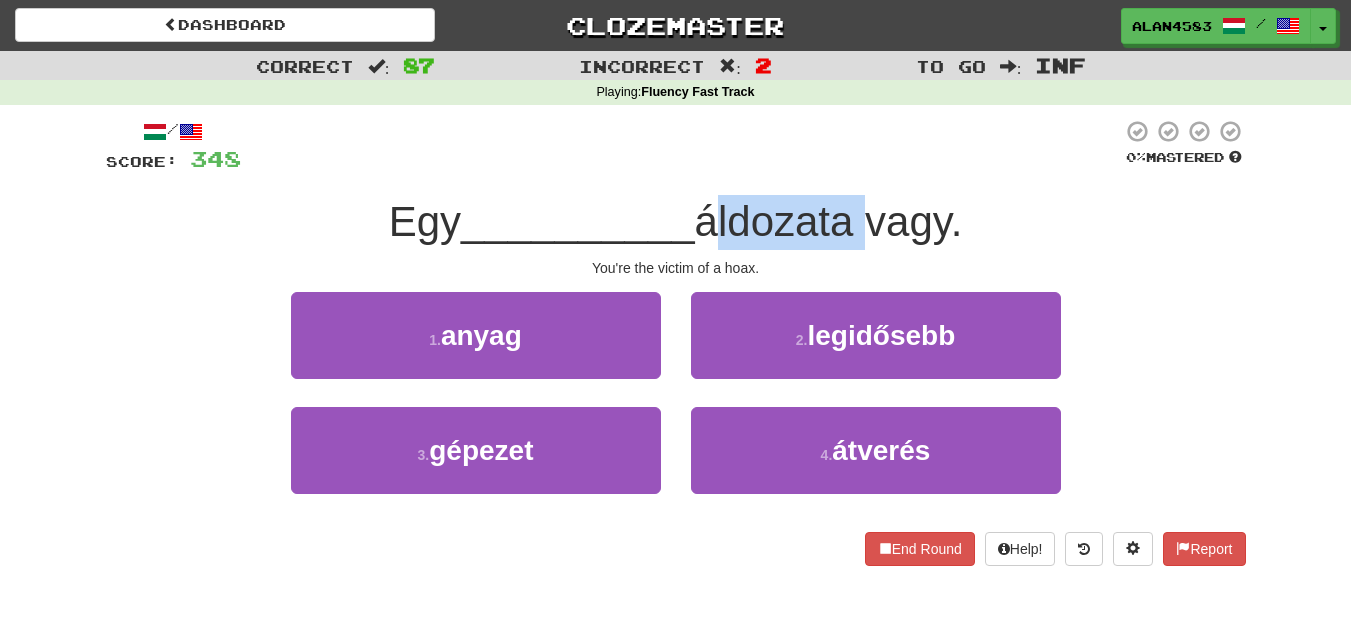 drag, startPoint x: 710, startPoint y: 229, endPoint x: 865, endPoint y: 236, distance: 155.15799 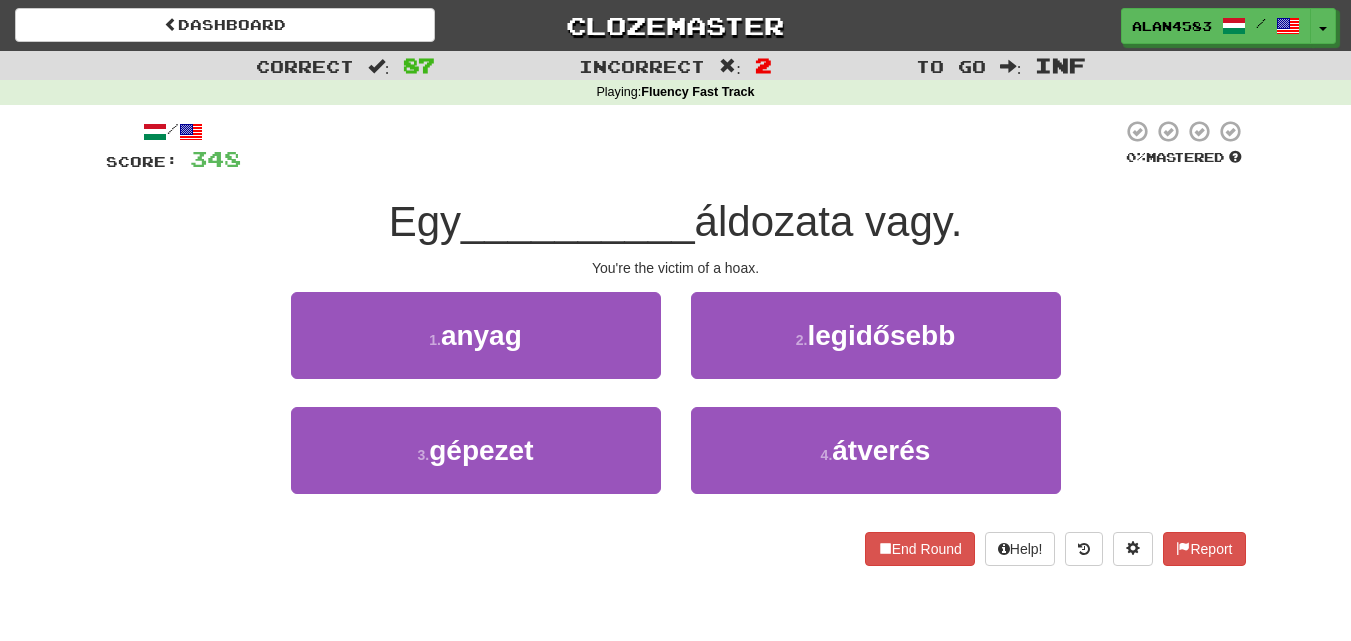 click at bounding box center [681, 146] 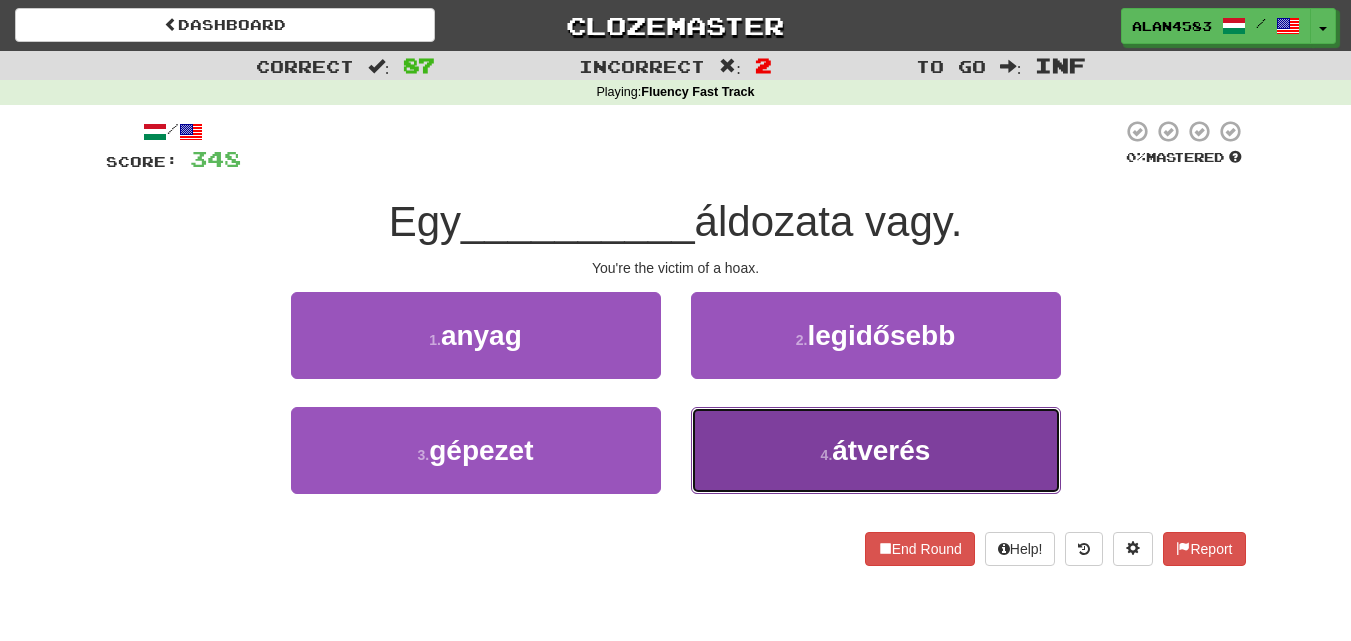 click on "4 .  átverés" at bounding box center [876, 450] 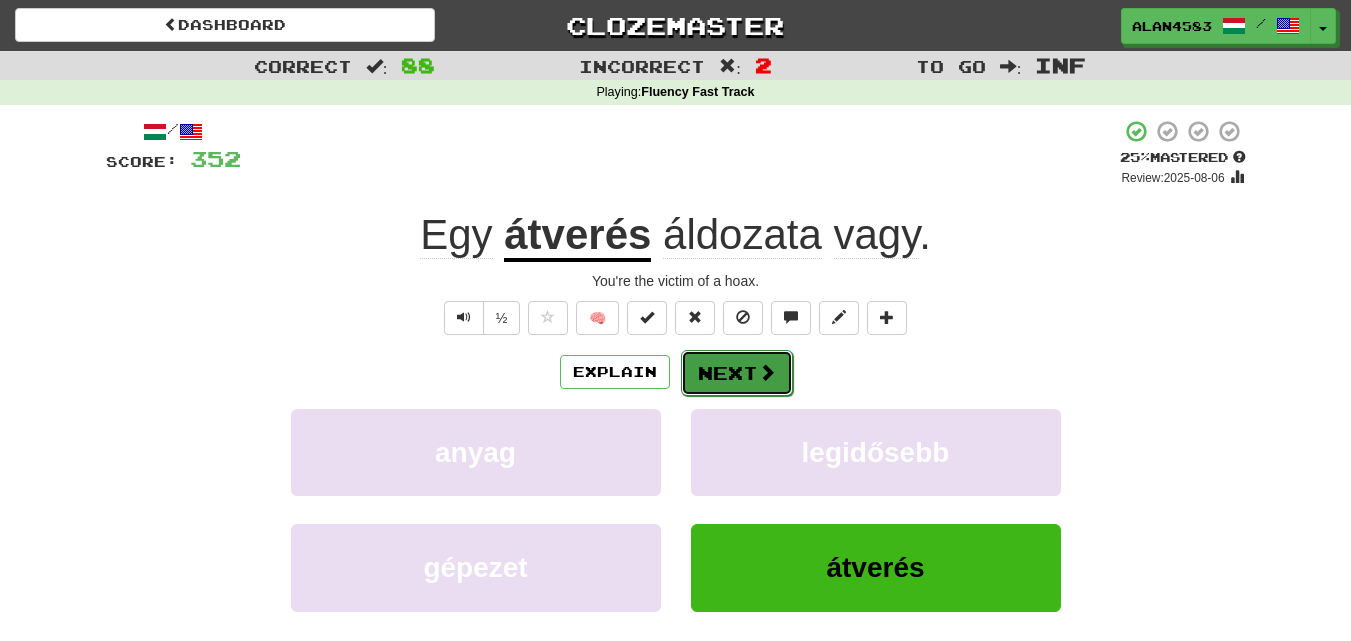 click on "Next" at bounding box center [737, 373] 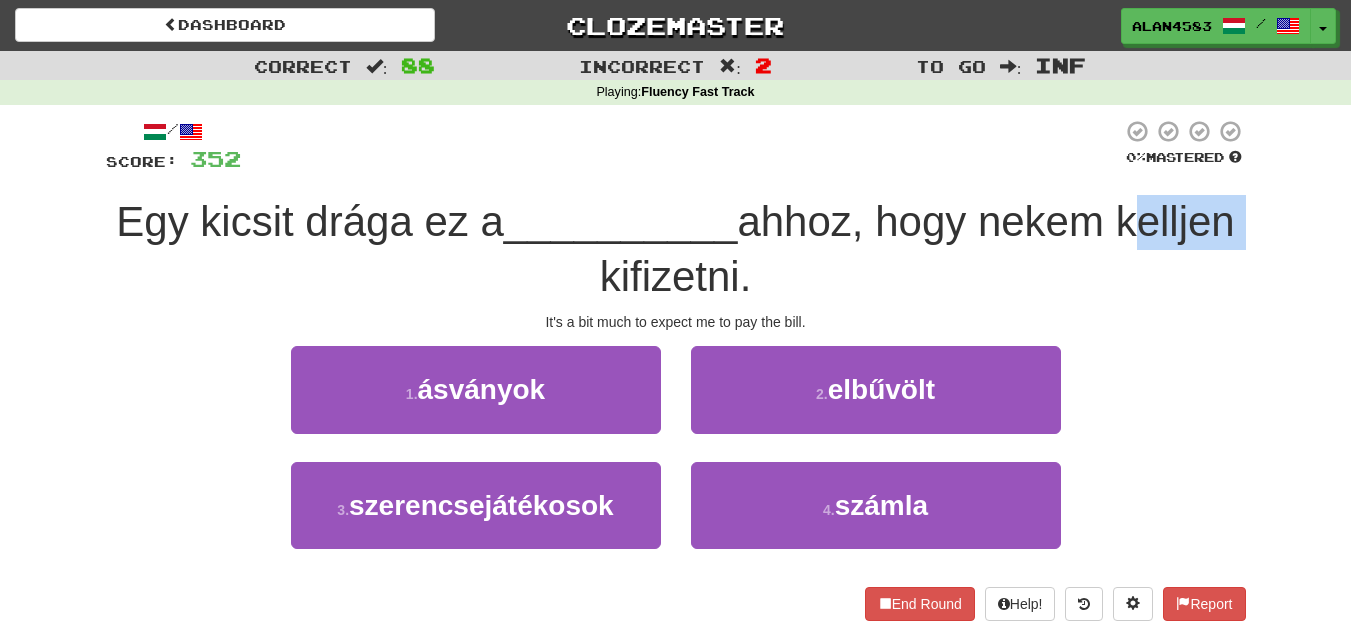 drag, startPoint x: 650, startPoint y: 287, endPoint x: 506, endPoint y: 282, distance: 144.08678 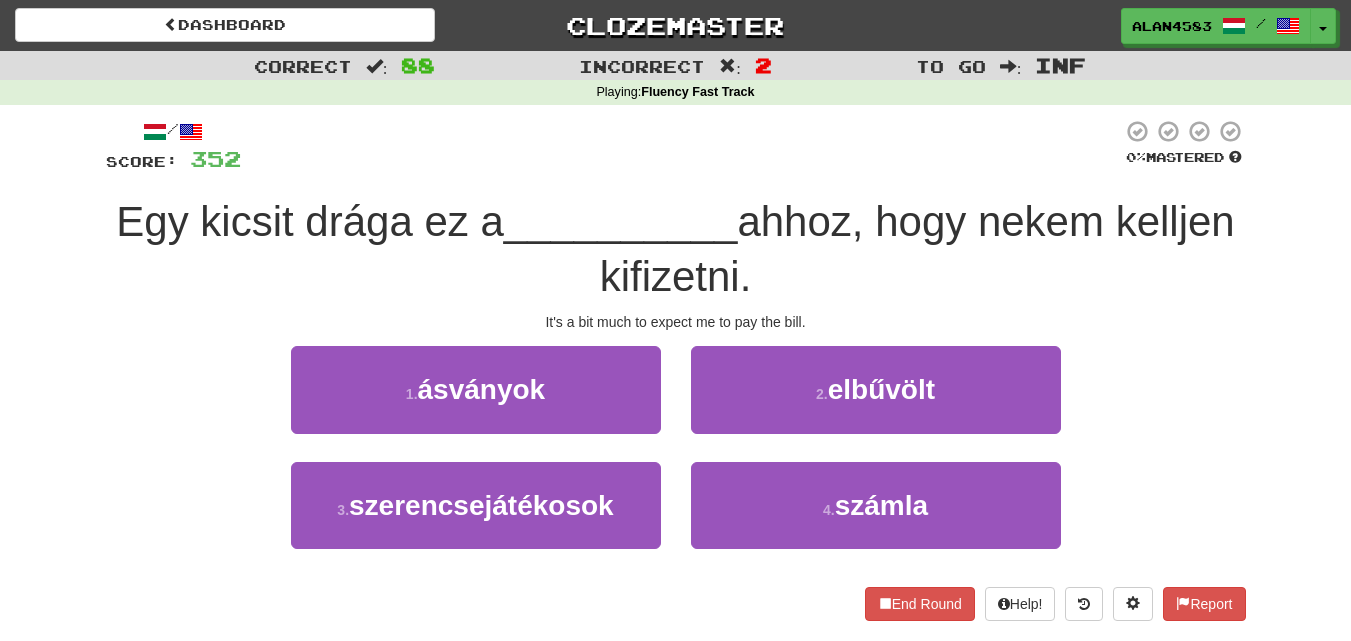 click on "Egy kicsit drága ez a" at bounding box center [310, 221] 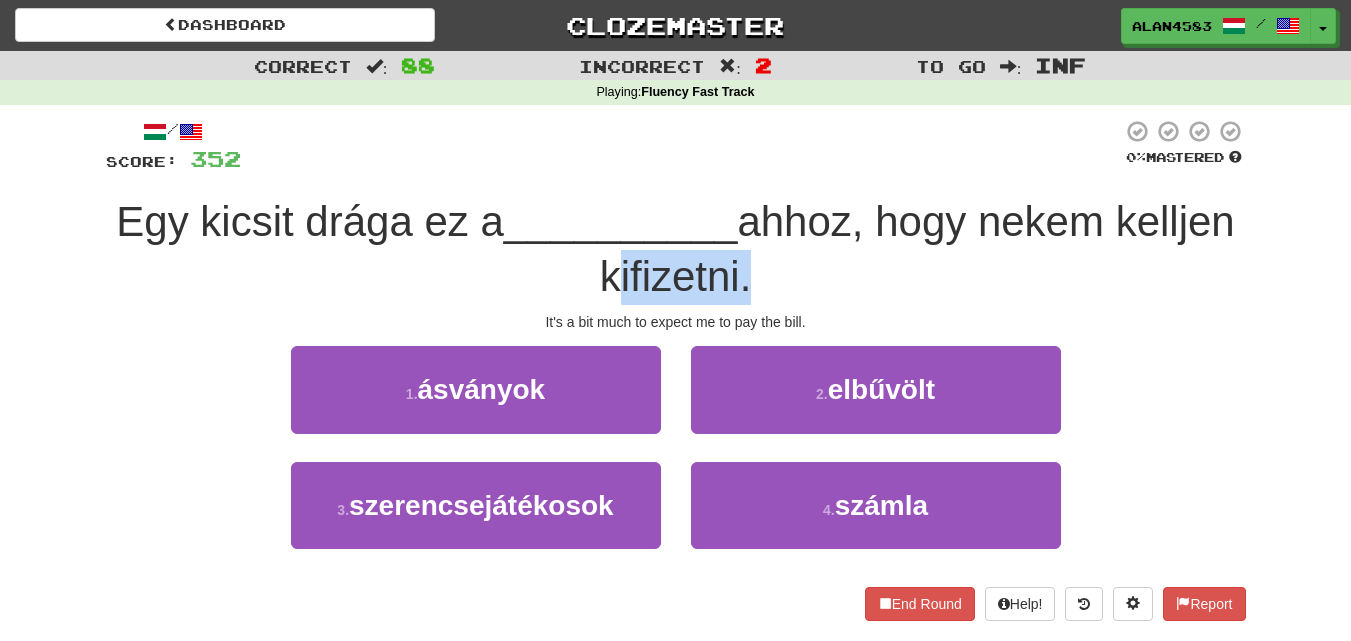 drag, startPoint x: 667, startPoint y: 276, endPoint x: 803, endPoint y: 267, distance: 136.29747 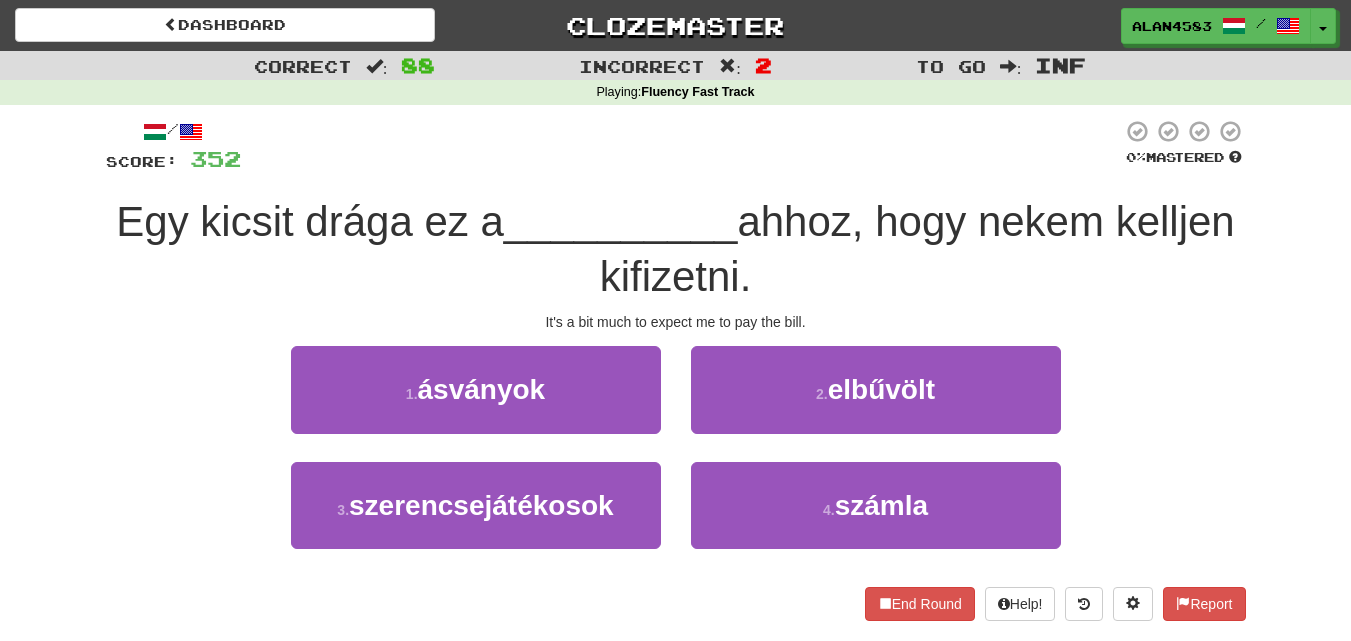 click on "ahhoz, hogy nekem kelljen kifizetni." at bounding box center (917, 249) 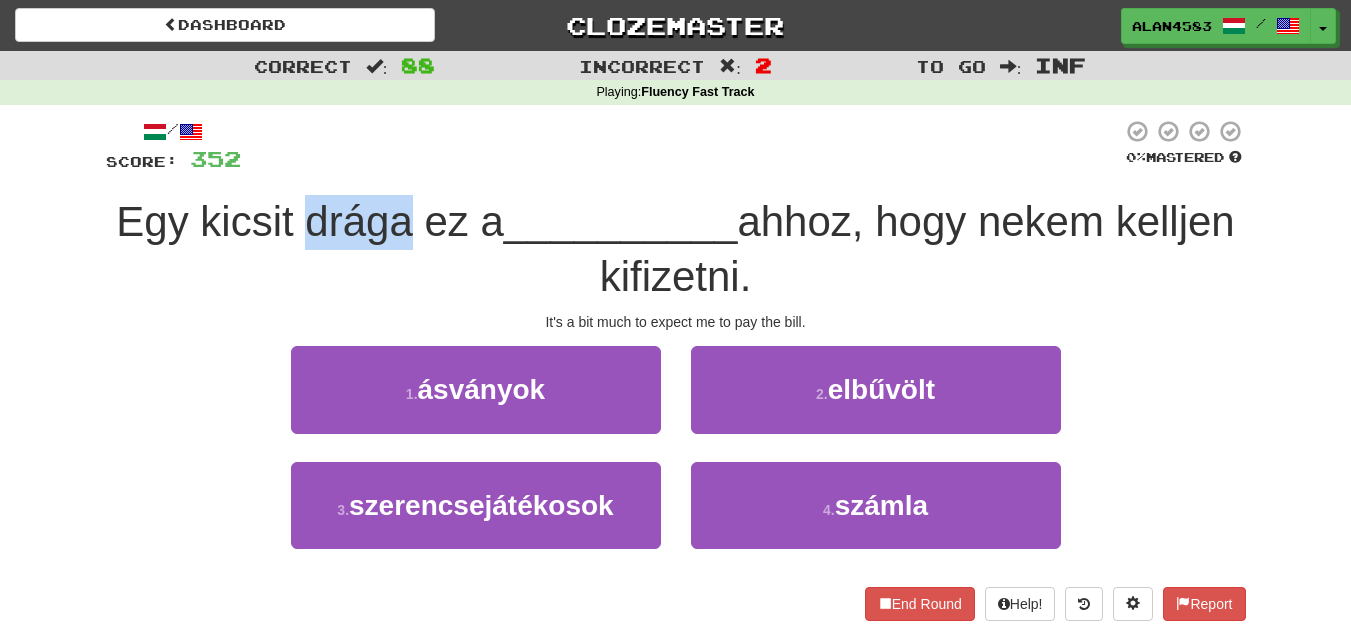 drag, startPoint x: 463, startPoint y: 215, endPoint x: 356, endPoint y: 210, distance: 107.11676 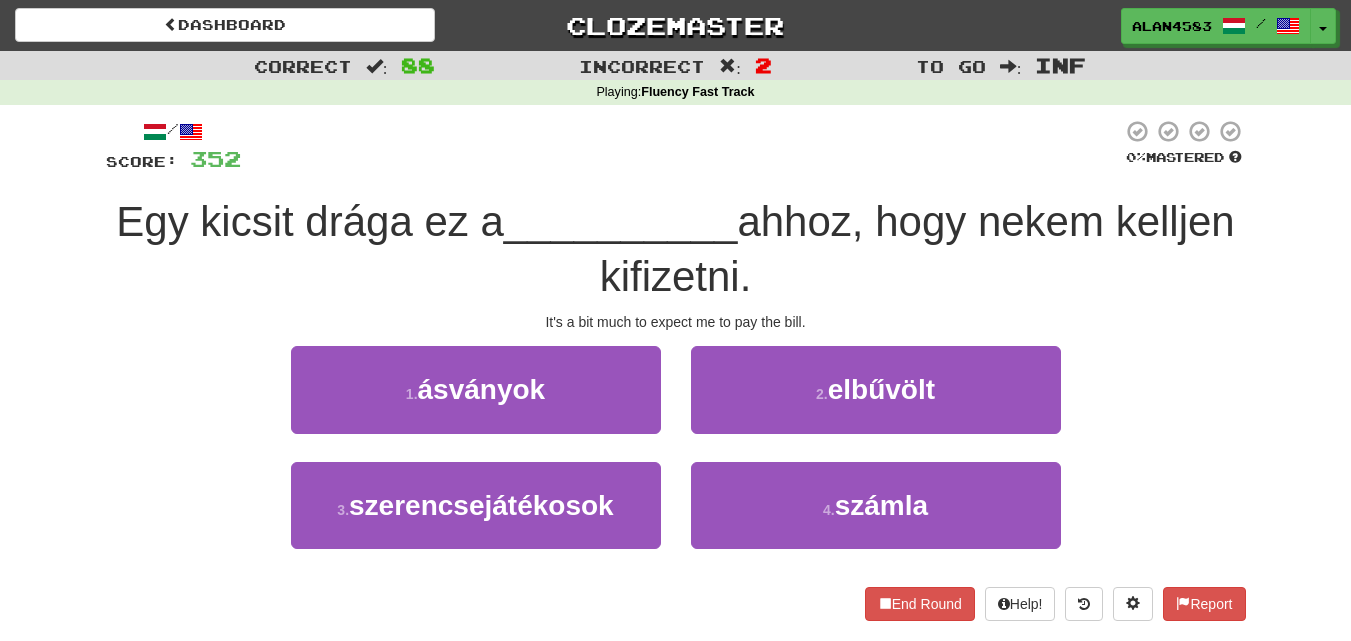 click at bounding box center [681, 146] 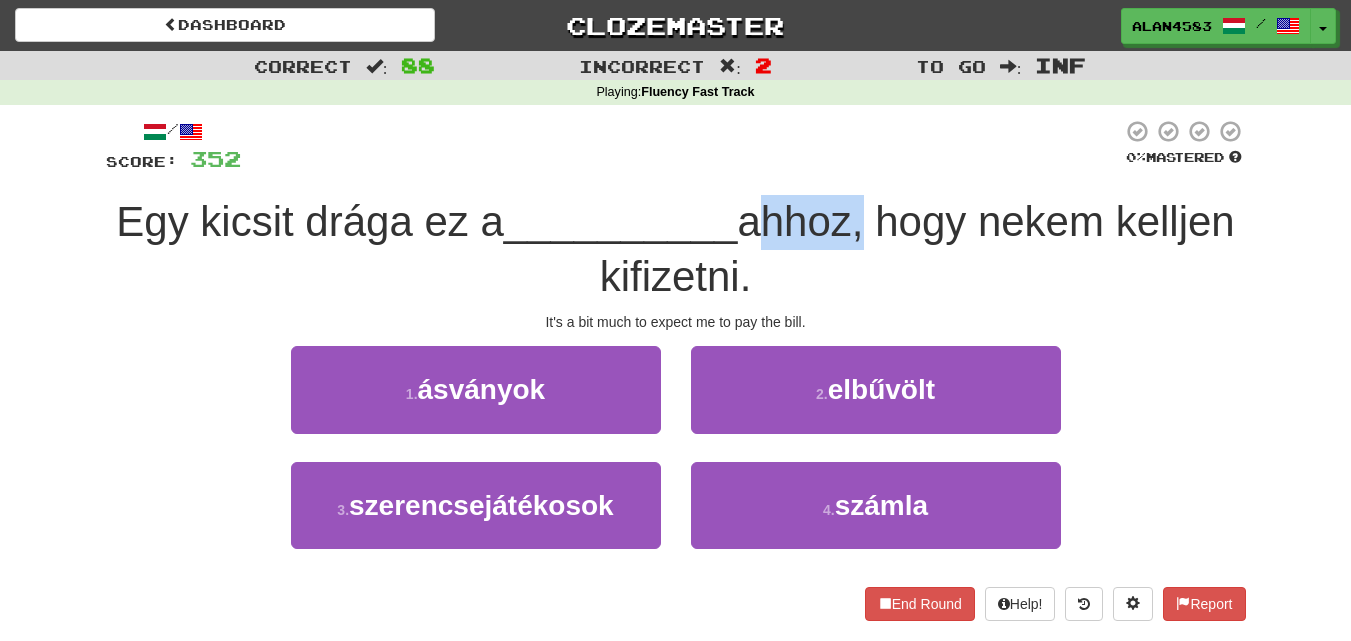 drag, startPoint x: 817, startPoint y: 227, endPoint x: 923, endPoint y: 218, distance: 106.381386 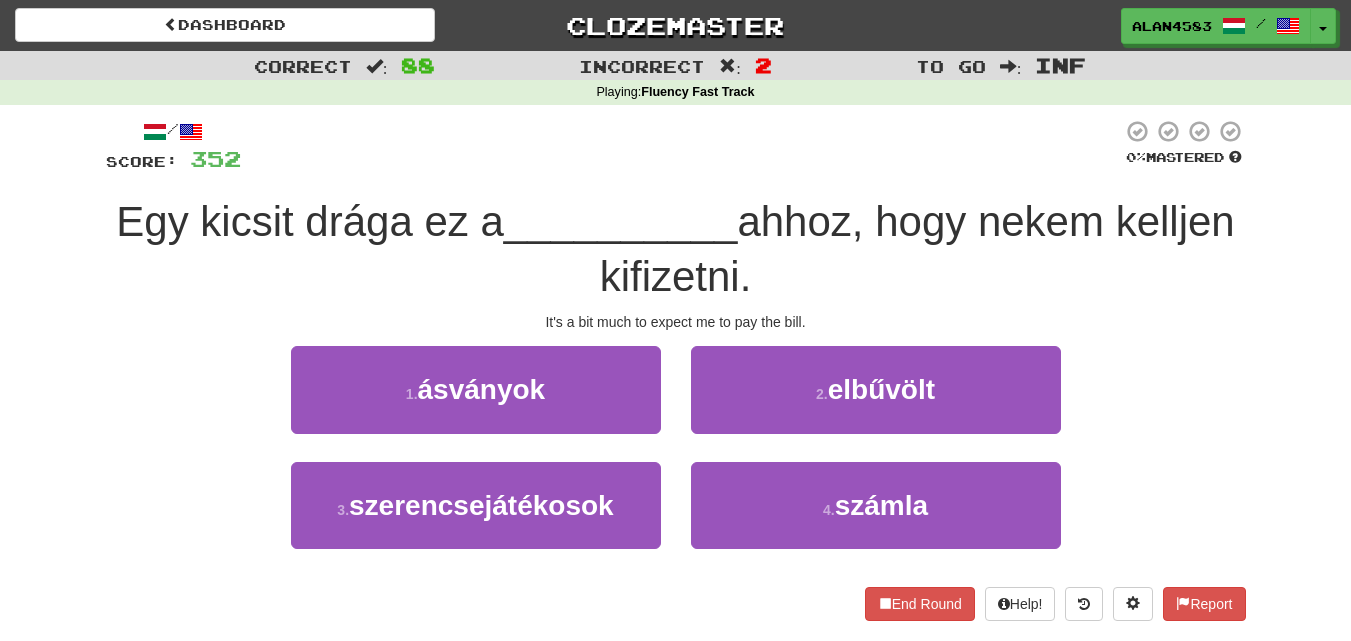 click at bounding box center (681, 146) 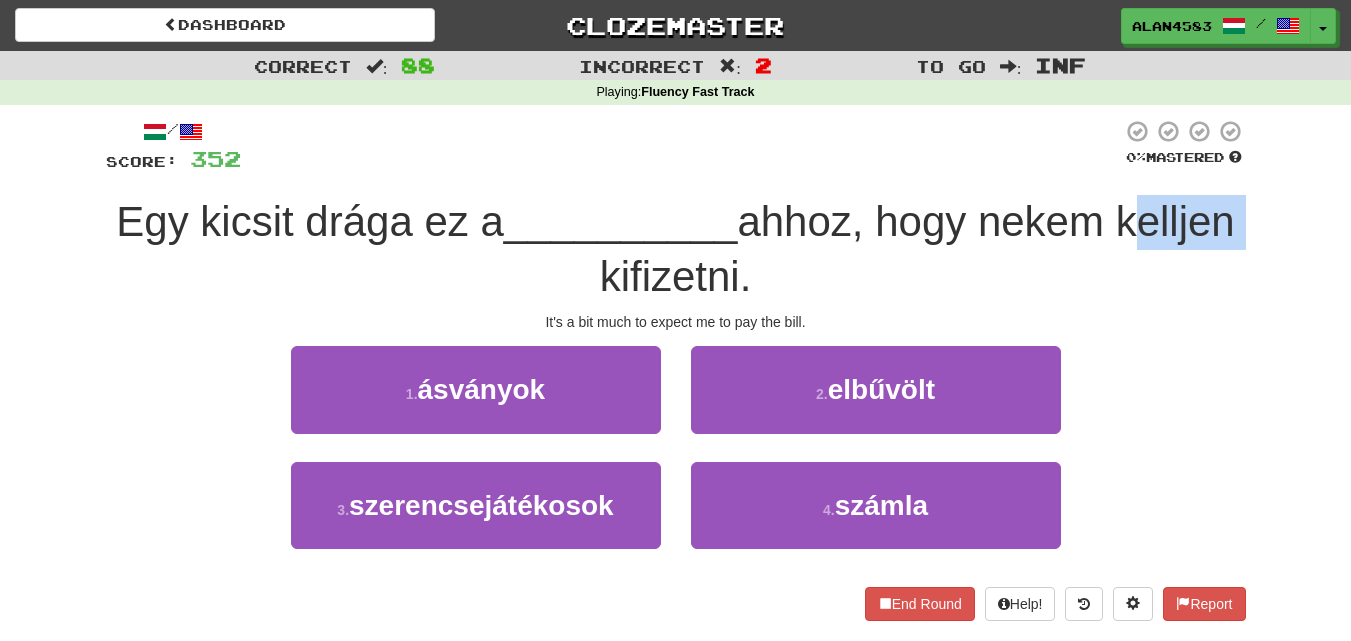 drag, startPoint x: 650, startPoint y: 271, endPoint x: 536, endPoint y: 268, distance: 114.03947 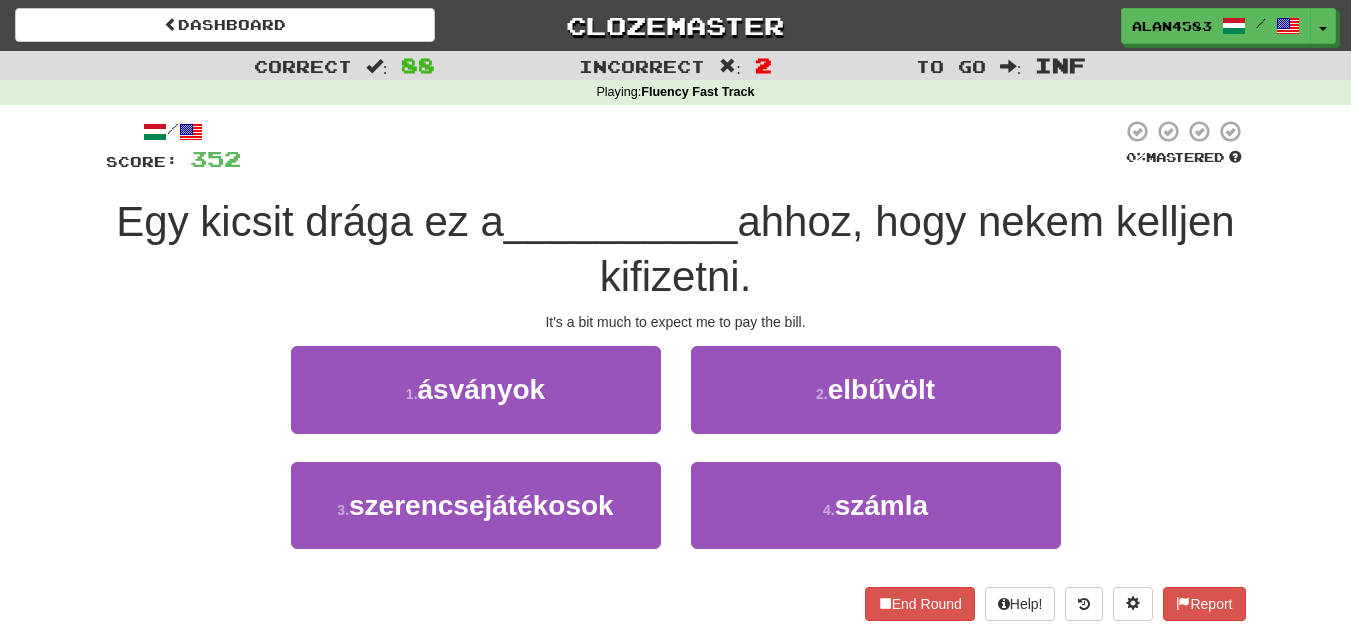 click on "Egy kicsit drága ez a" at bounding box center (310, 221) 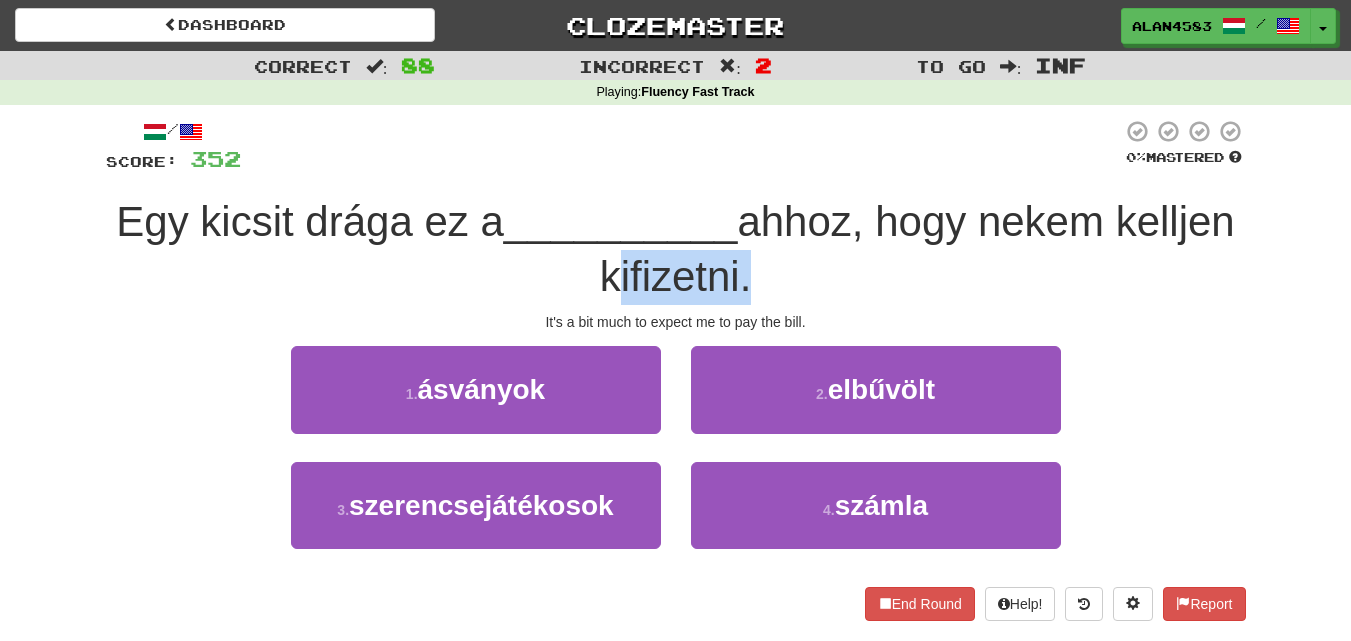drag, startPoint x: 670, startPoint y: 271, endPoint x: 805, endPoint y: 261, distance: 135.36986 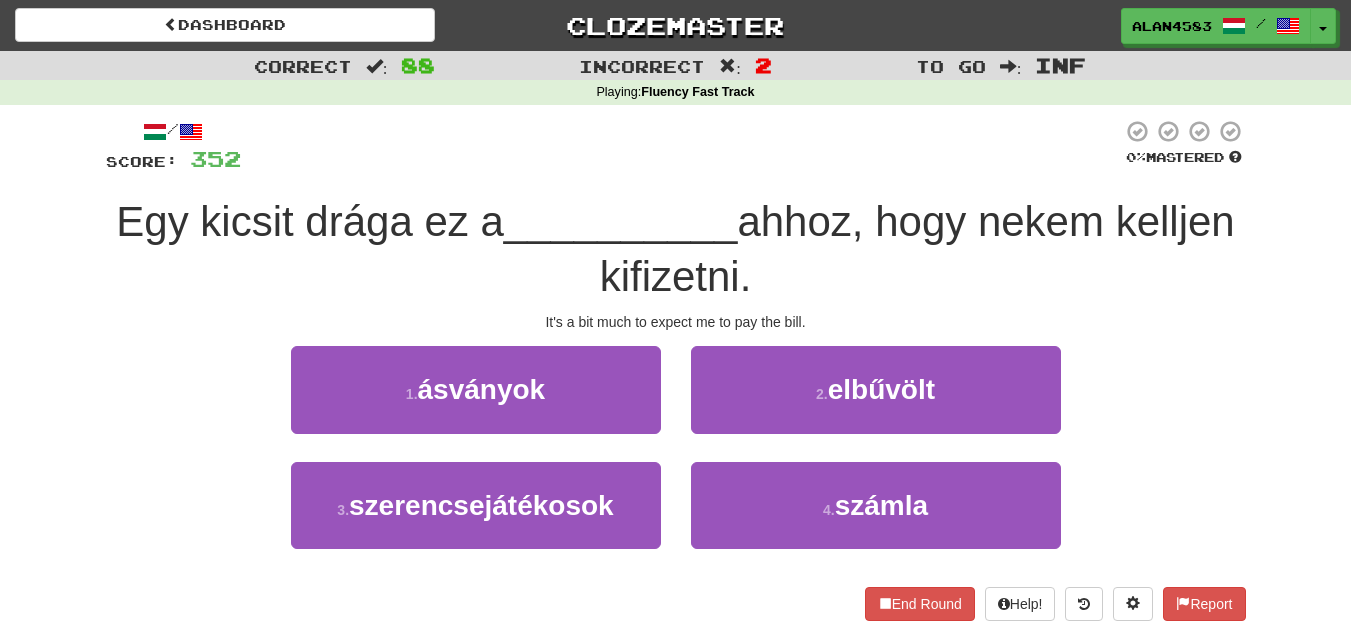 click on "__________" at bounding box center [621, 221] 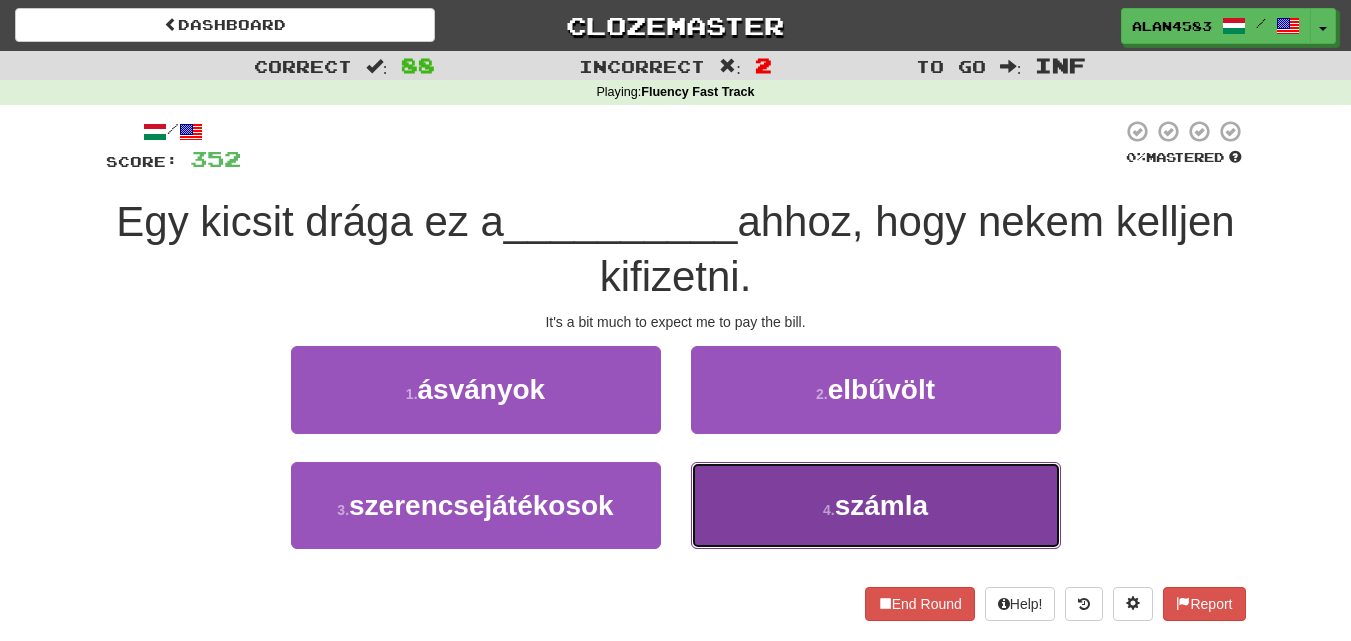 click on "4 .  számla" at bounding box center (876, 505) 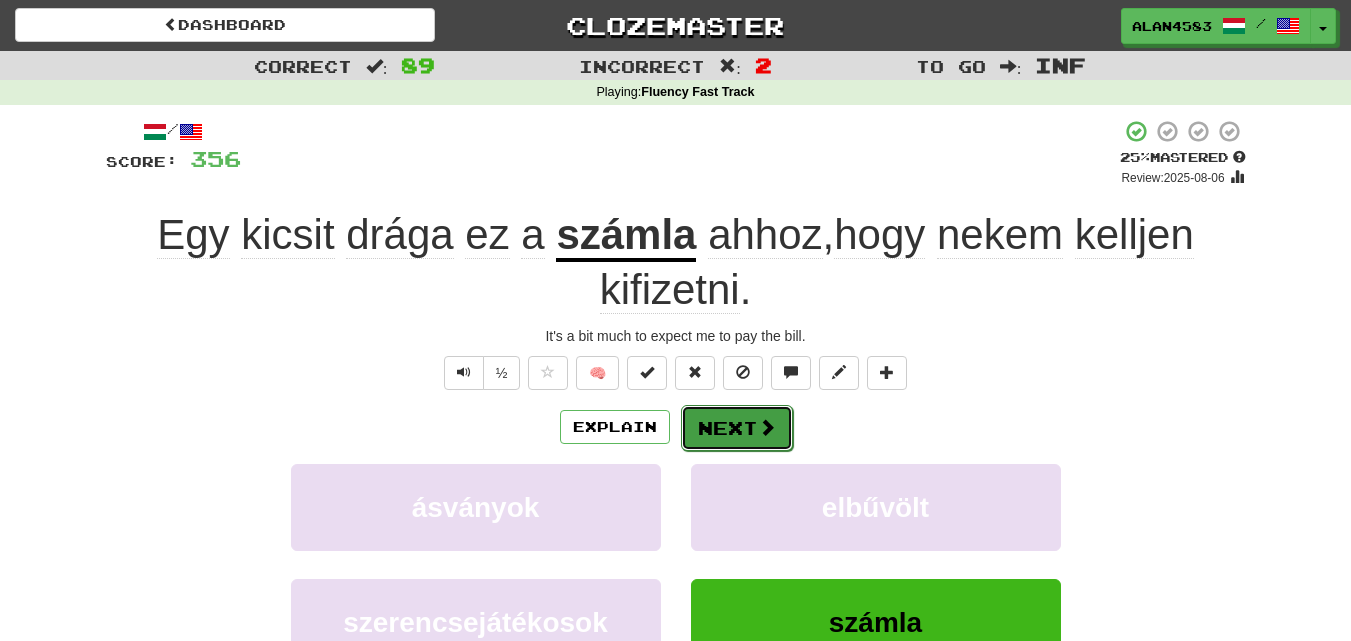 click on "Next" at bounding box center (737, 428) 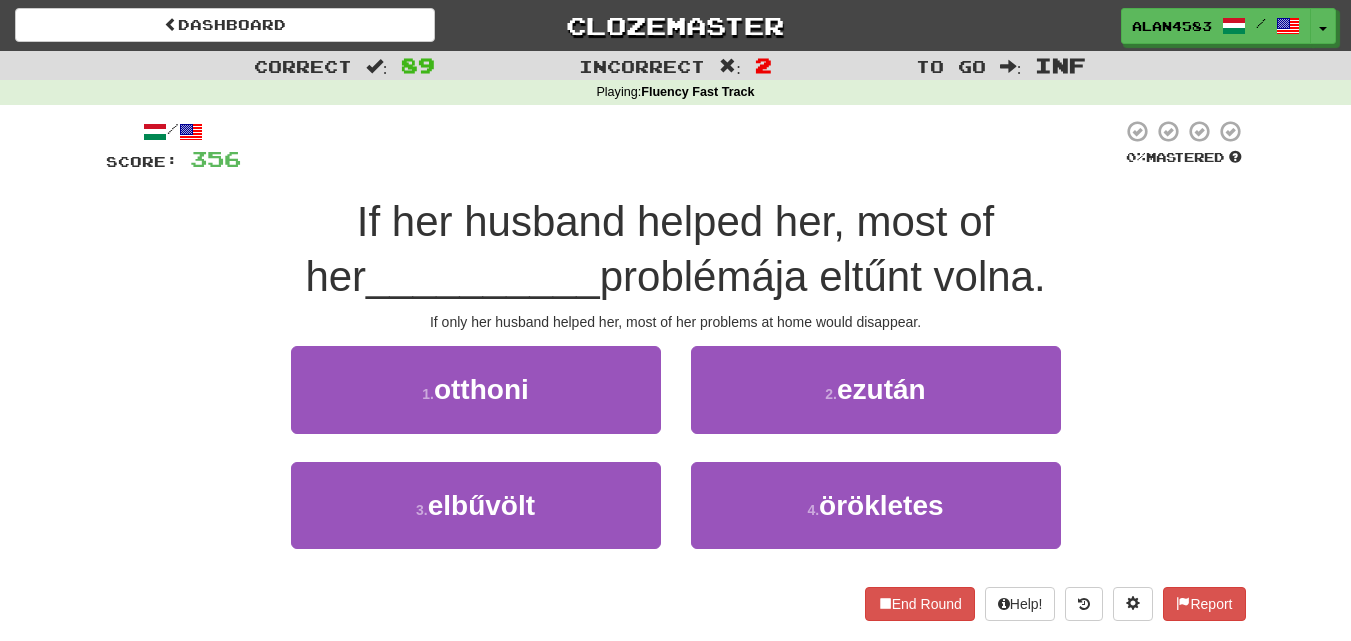 click on "If her husband helped her, most of her" at bounding box center (649, 249) 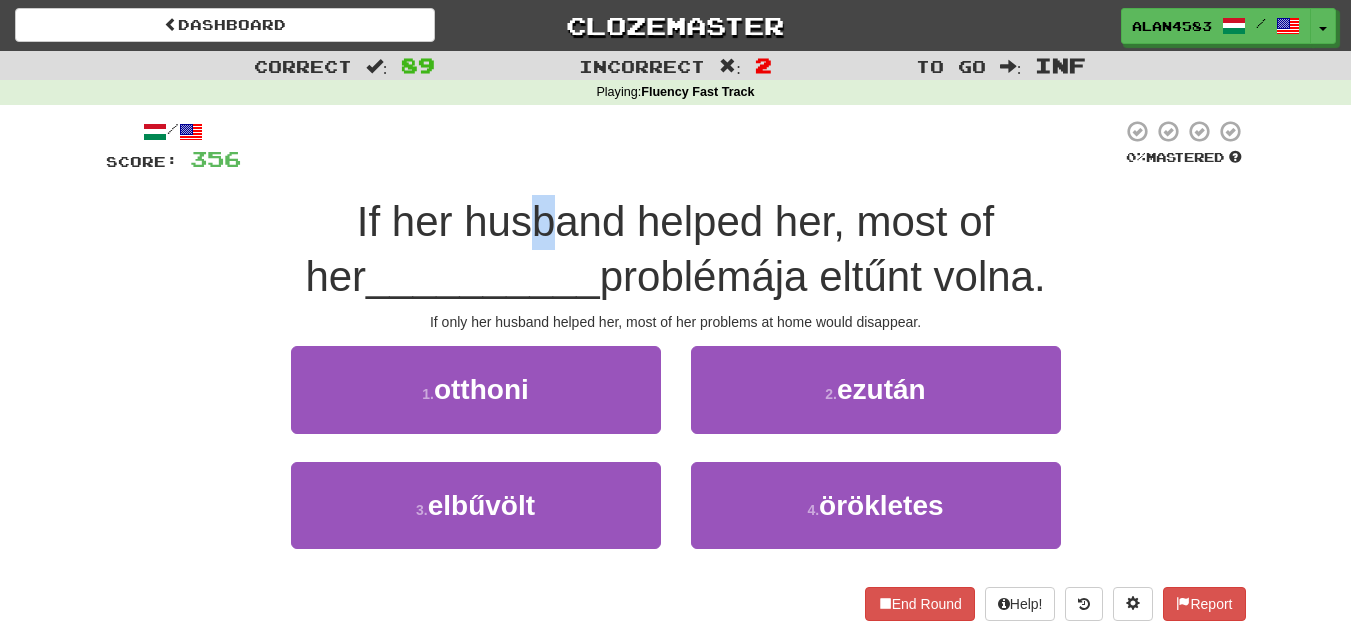 click on "If her husband helped her, most of her" at bounding box center (649, 249) 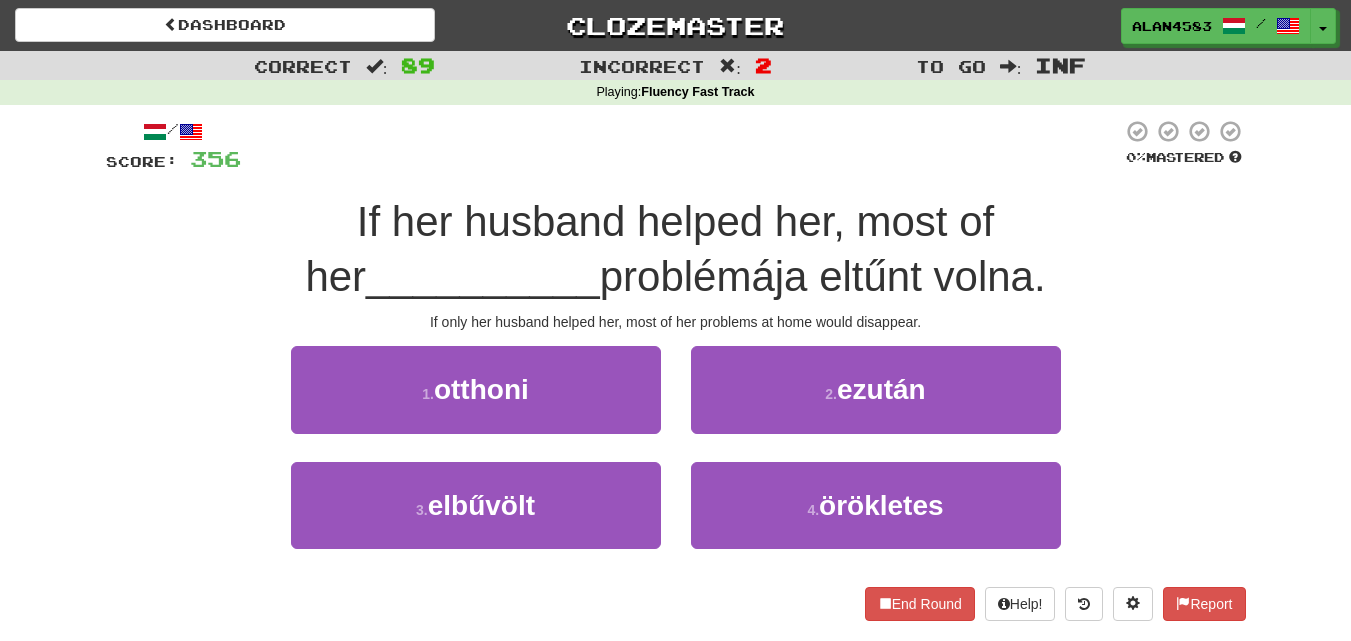 drag, startPoint x: 778, startPoint y: 224, endPoint x: 920, endPoint y: 218, distance: 142.12671 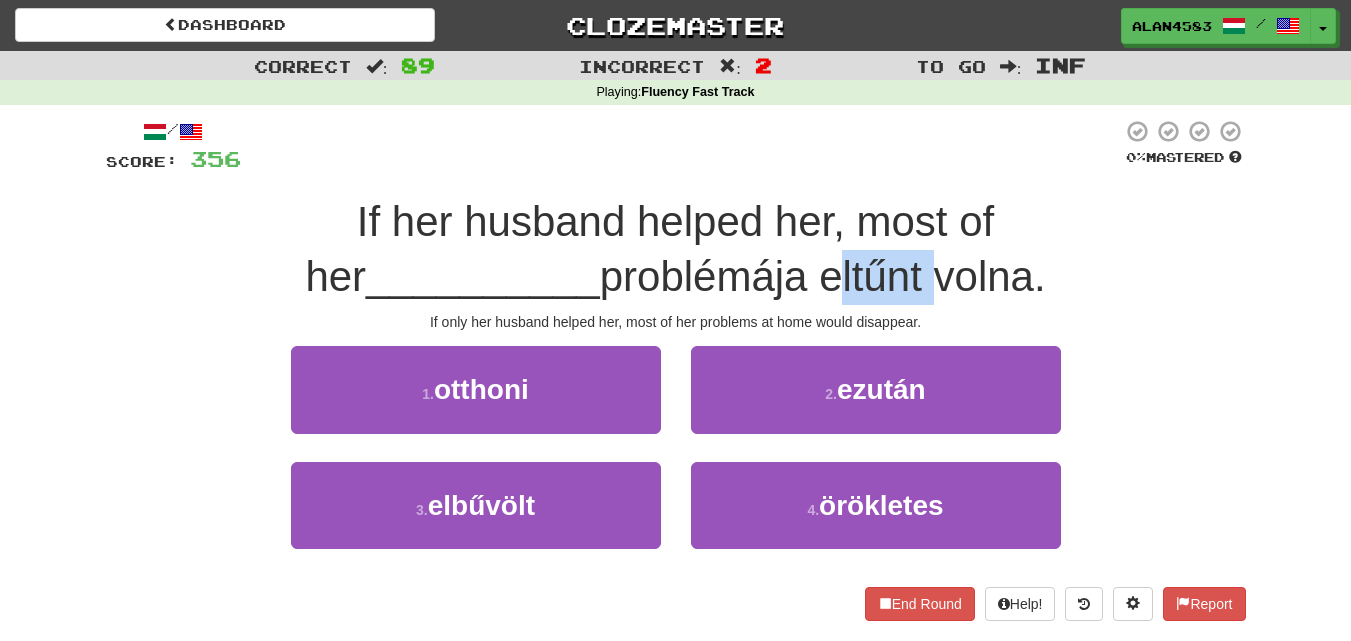 drag, startPoint x: 672, startPoint y: 280, endPoint x: 770, endPoint y: 274, distance: 98.1835 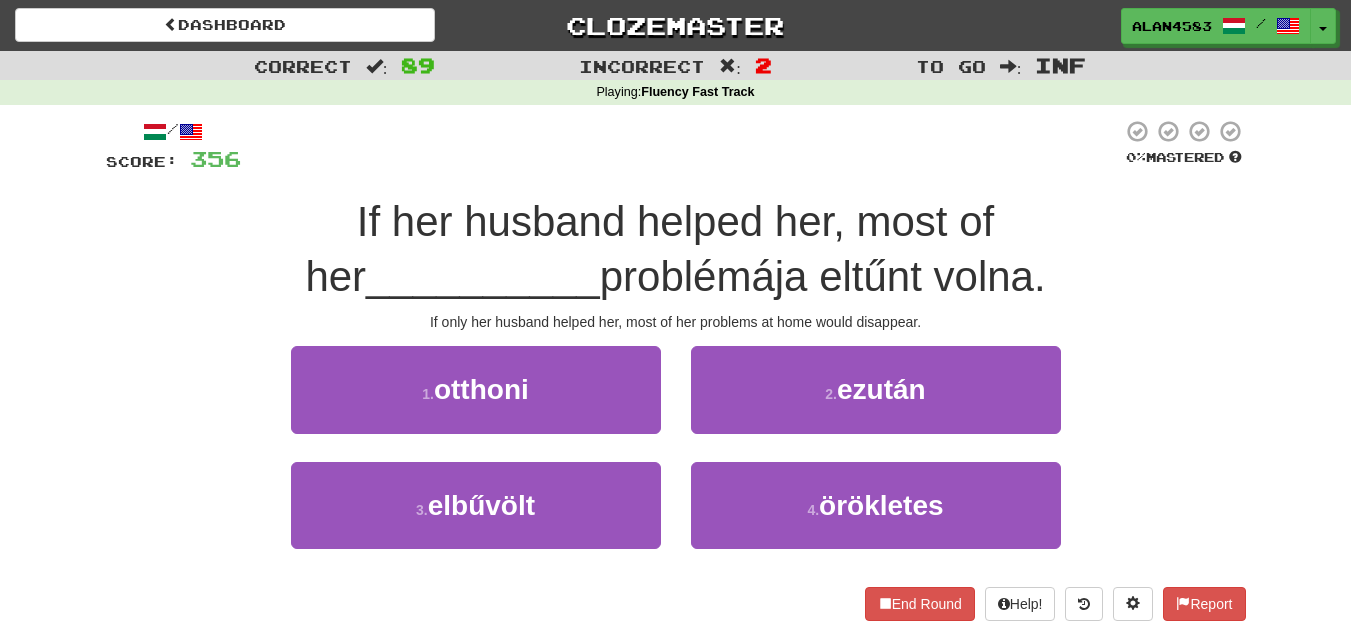click on "/ Score: 356 0 % Mastered Ha a férje segített volna neki, a legtöbb __________ problémája eltűnt volna. If only her husband helped her, most of her problems at home would disappear. 1 . otthoni 2 . ezután 3 . elbűvölt 4 . örökletes End Round Help! Report" at bounding box center [676, 369] 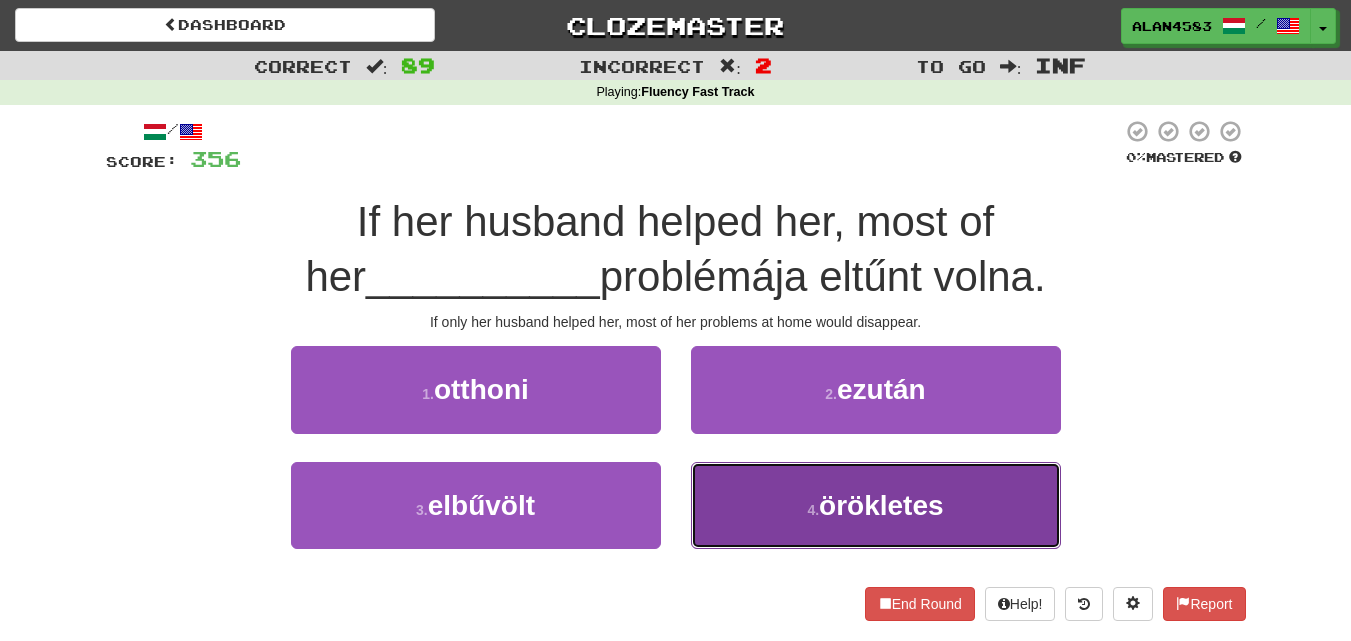 click on "4 . örökletes" at bounding box center [876, 505] 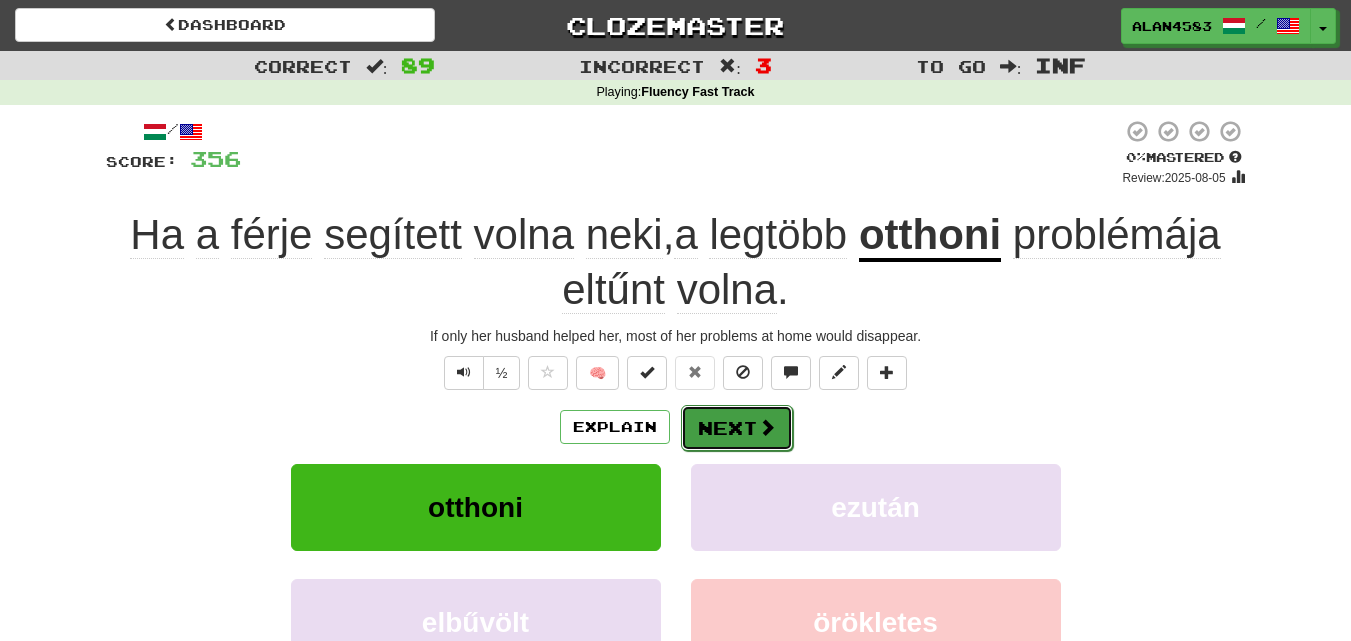 click on "Next" at bounding box center (737, 428) 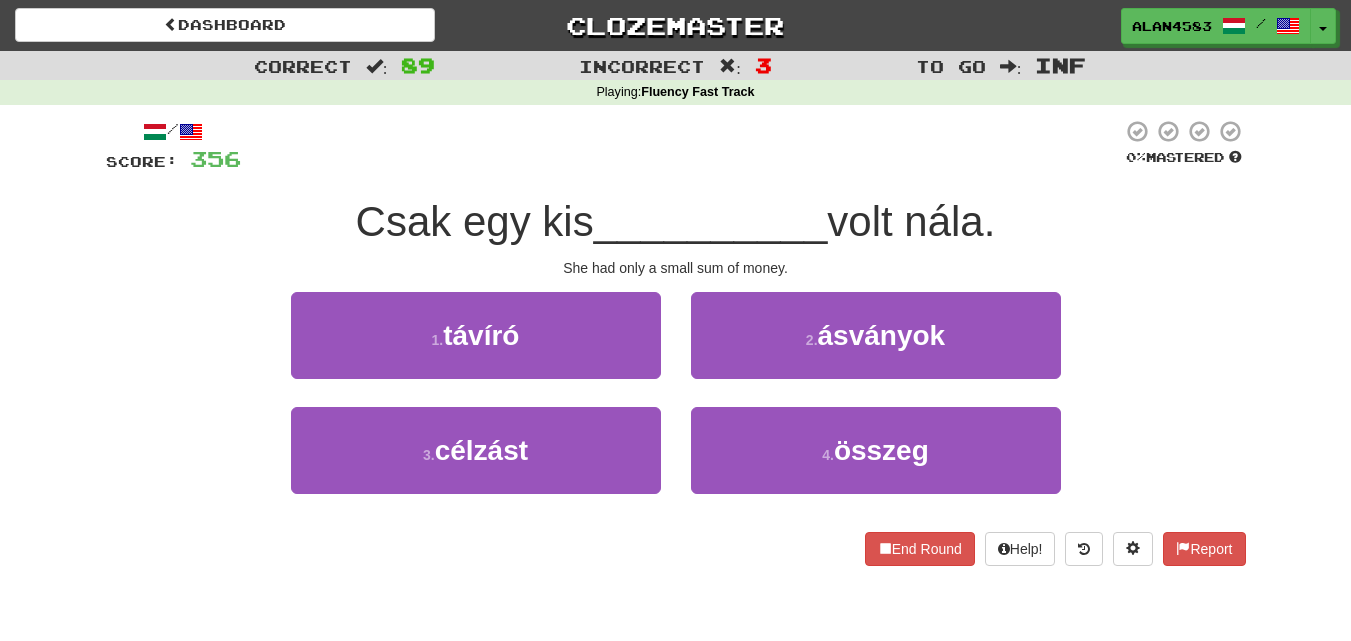 click on "volt nála." at bounding box center (911, 221) 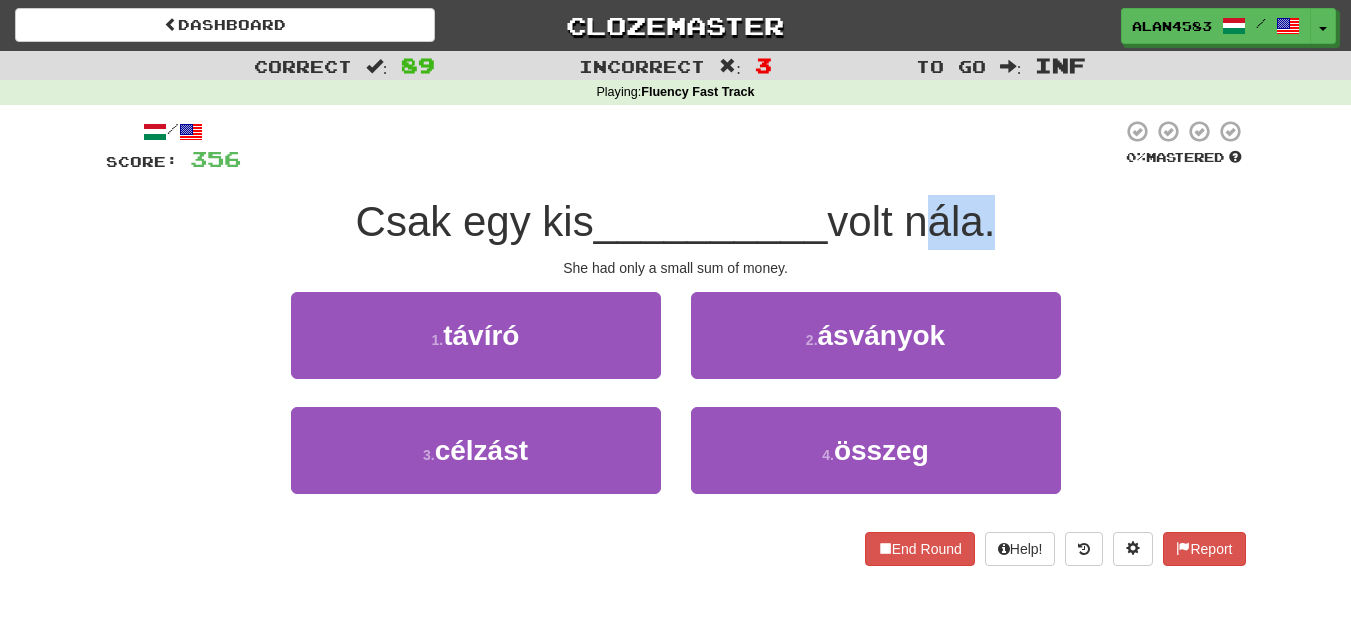 drag, startPoint x: 922, startPoint y: 232, endPoint x: 990, endPoint y: 229, distance: 68.06615 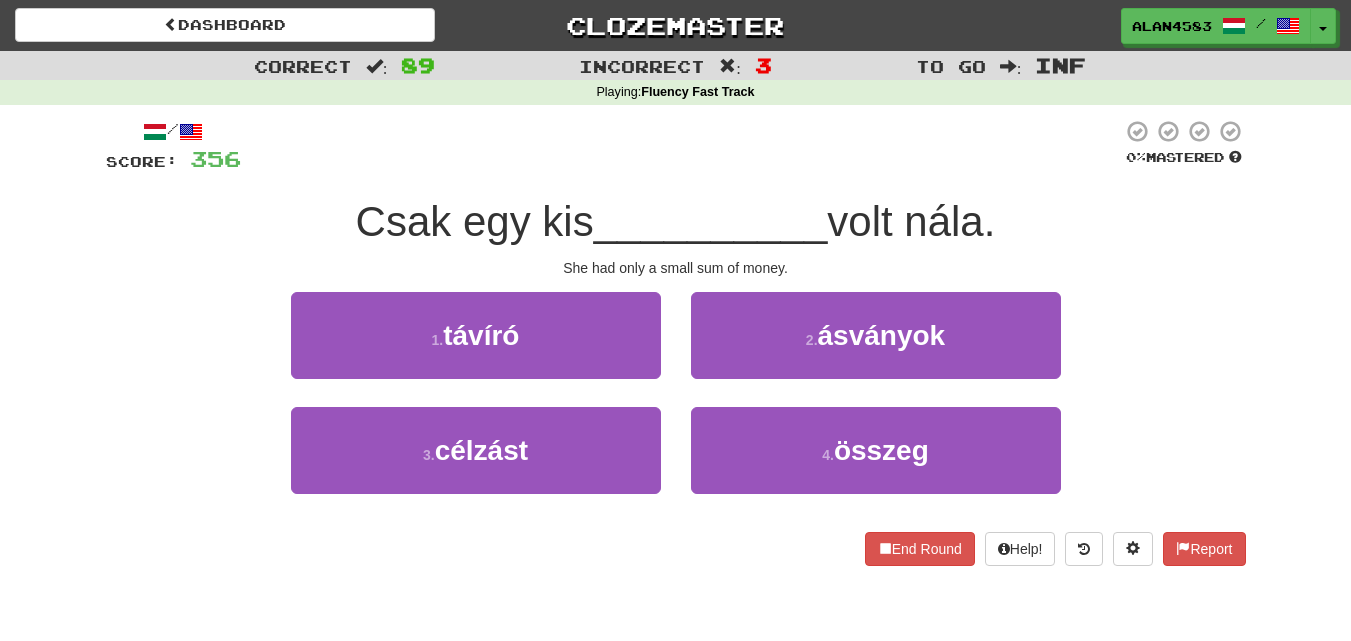click at bounding box center (681, 146) 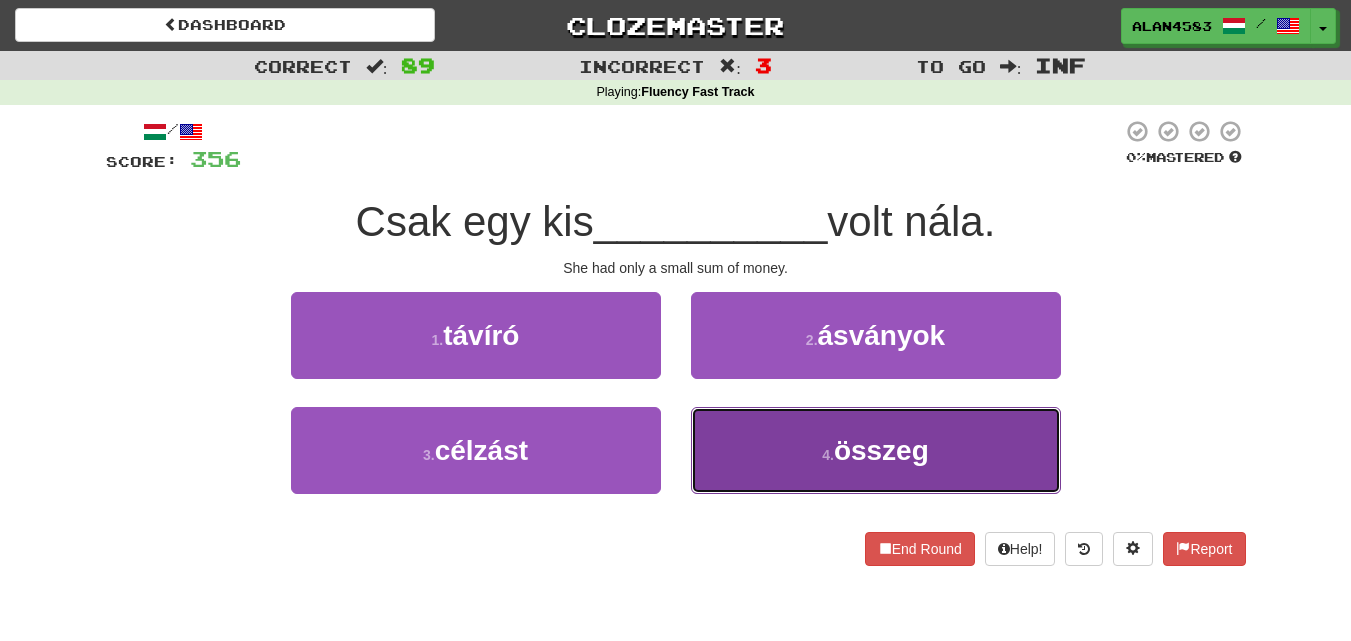 click on "4 . összeg" at bounding box center [876, 450] 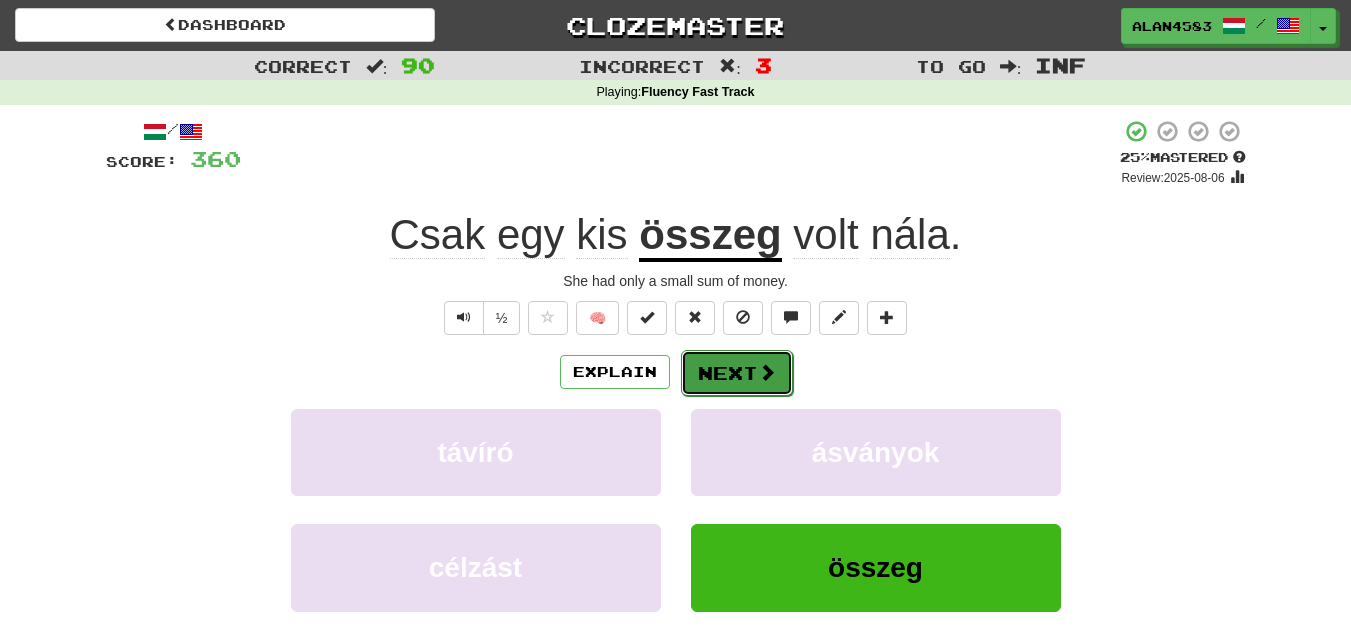 click on "Next" at bounding box center [737, 373] 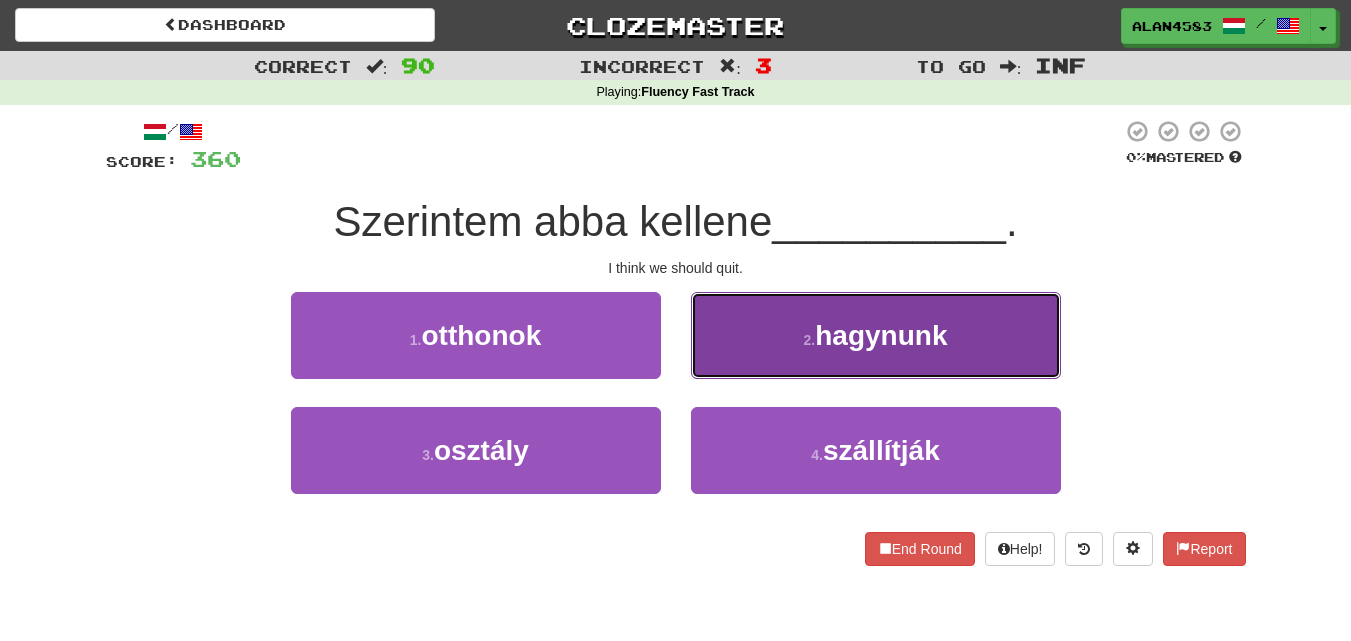 click on "hagynunk" at bounding box center [881, 335] 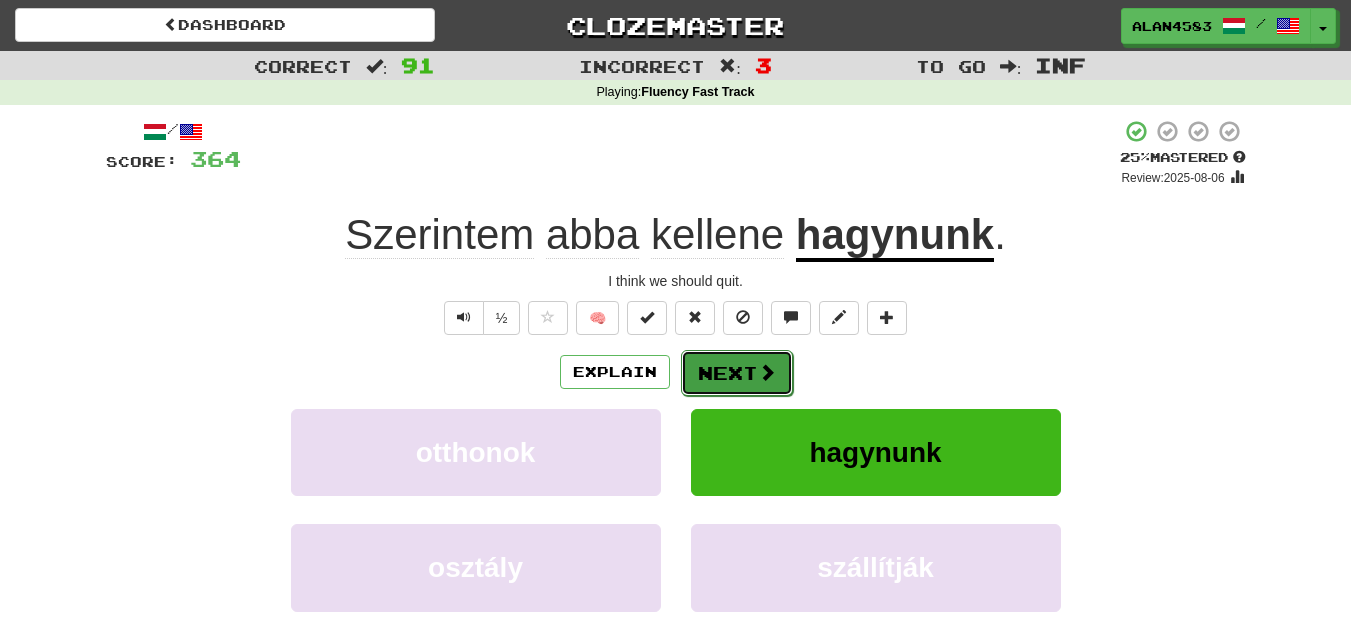 click on "Next" at bounding box center (737, 373) 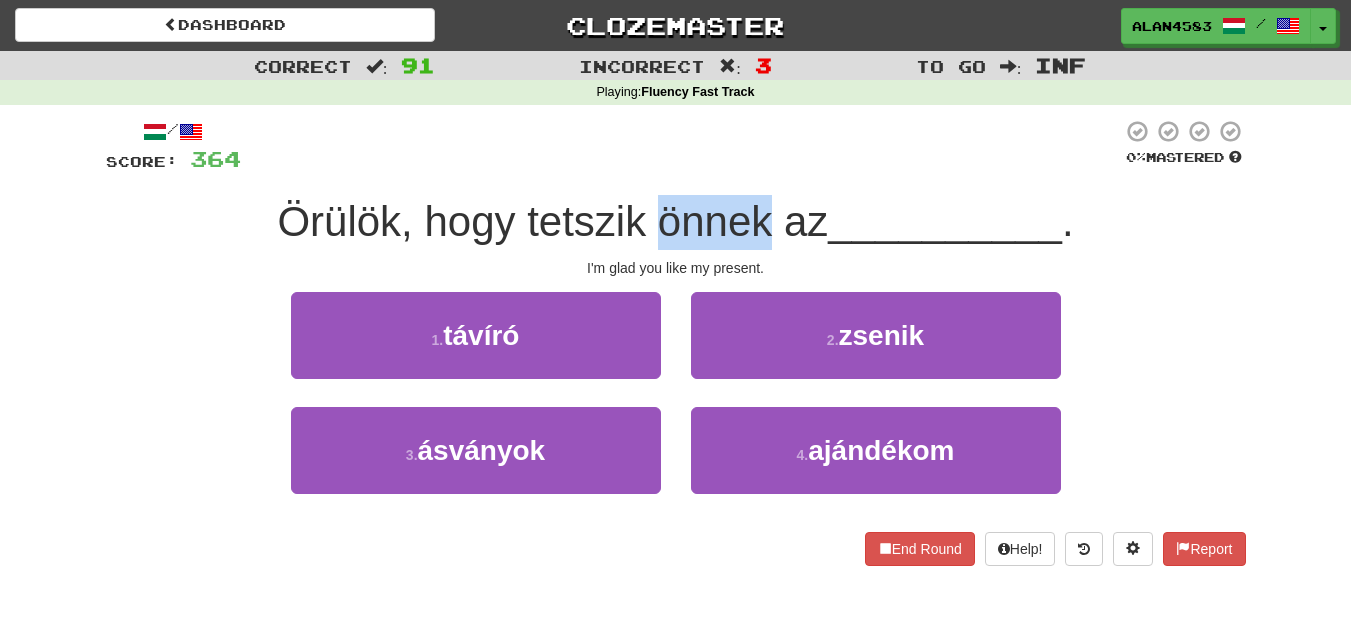 drag, startPoint x: 652, startPoint y: 216, endPoint x: 769, endPoint y: 214, distance: 117.01709 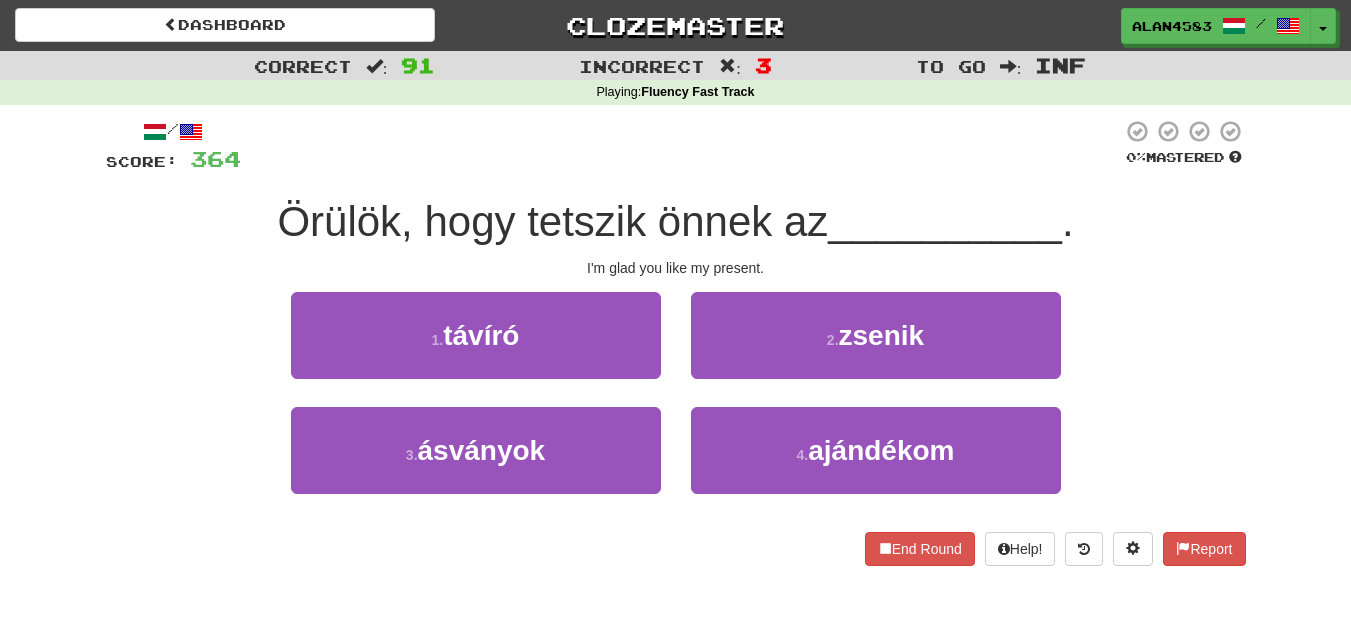 click on "Mastered Örülök, hogy tetszik önnek az  __________ . I'm glad you like my present." at bounding box center [676, 342] 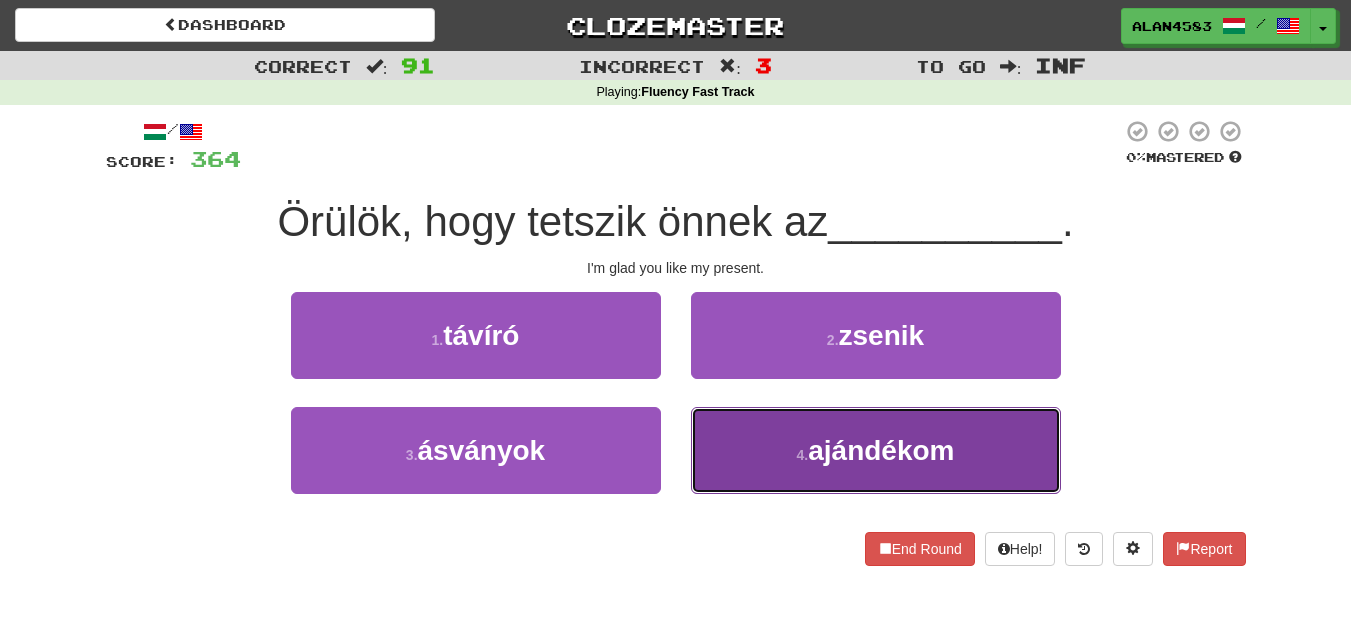 click on "4 .  ajándékom" at bounding box center (876, 450) 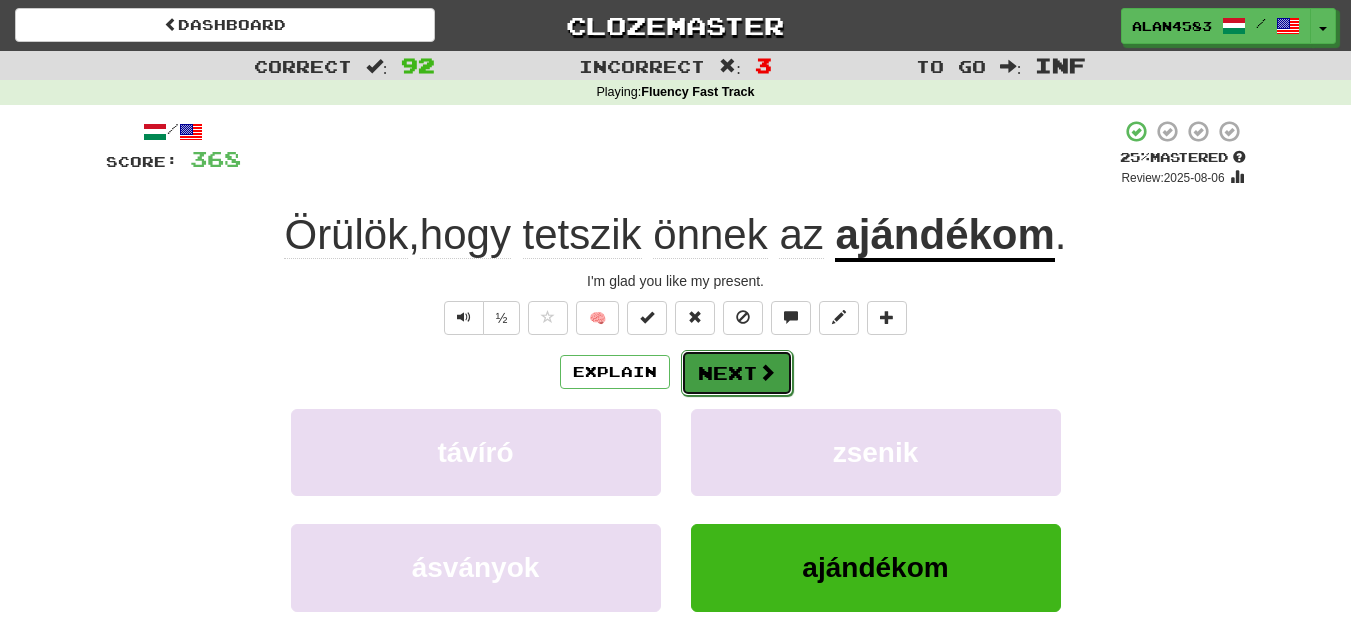 click on "Next" at bounding box center [737, 373] 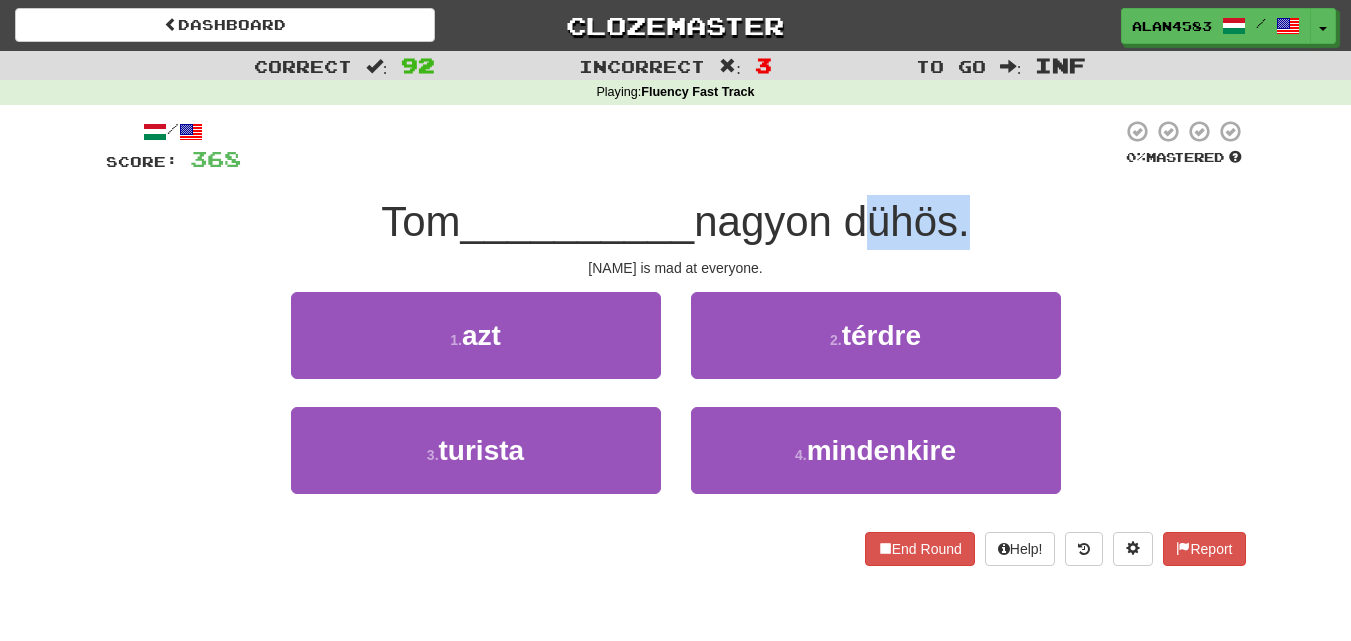 drag, startPoint x: 858, startPoint y: 224, endPoint x: 960, endPoint y: 219, distance: 102.122475 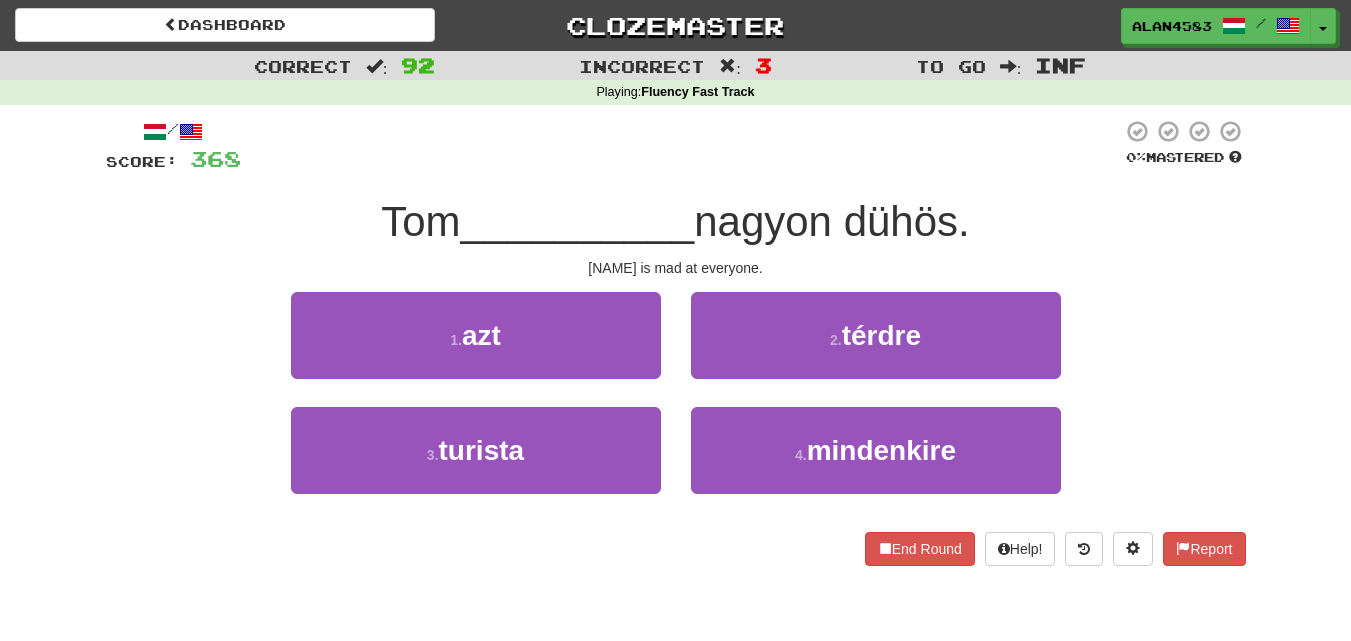 click on "__________" at bounding box center (578, 221) 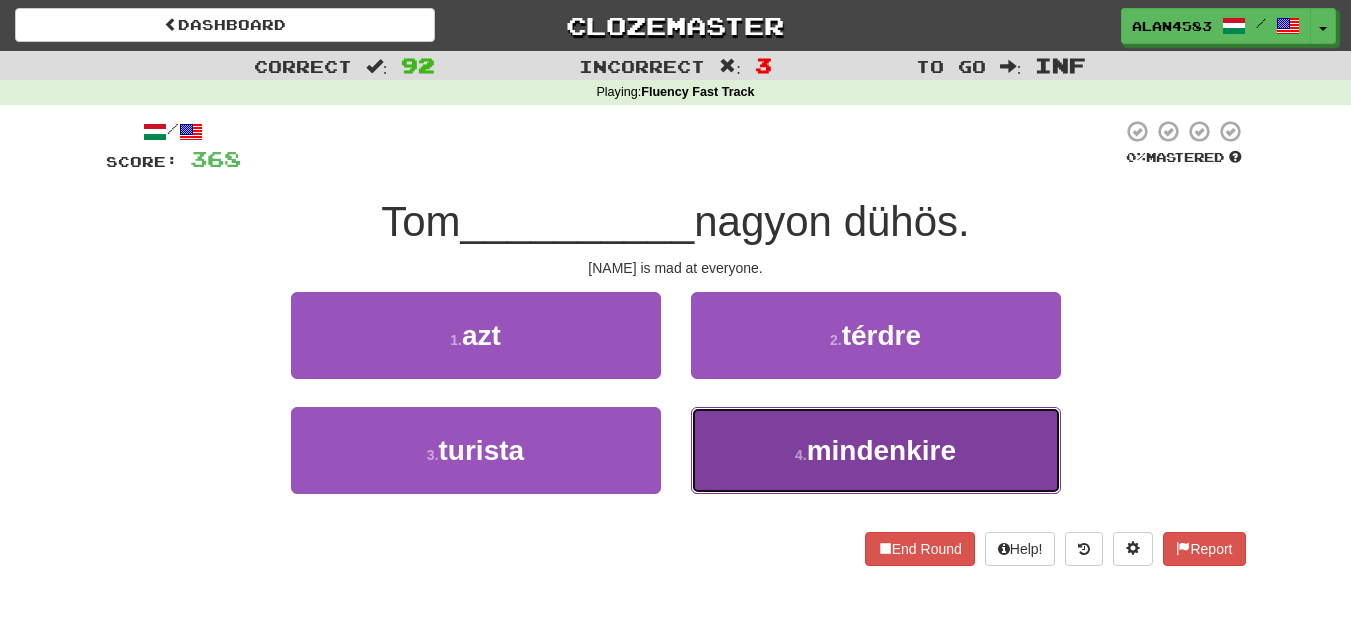 click on "4 . mindenkire" at bounding box center (876, 450) 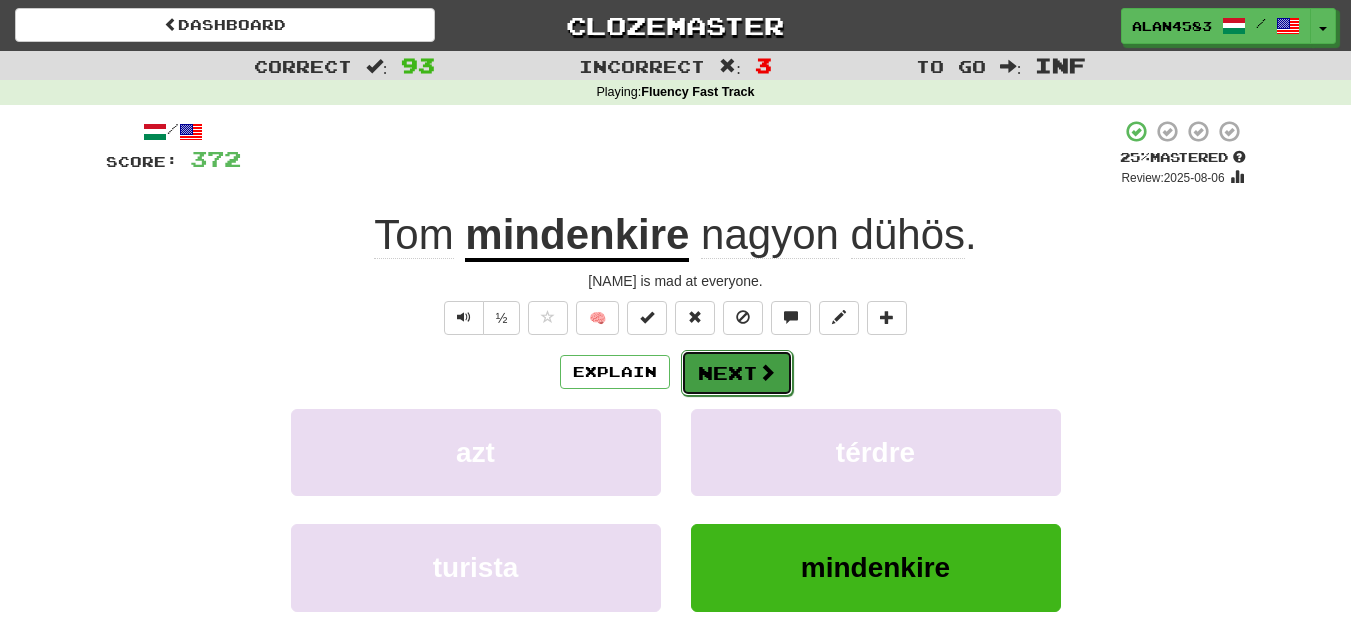 click on "Next" at bounding box center (737, 373) 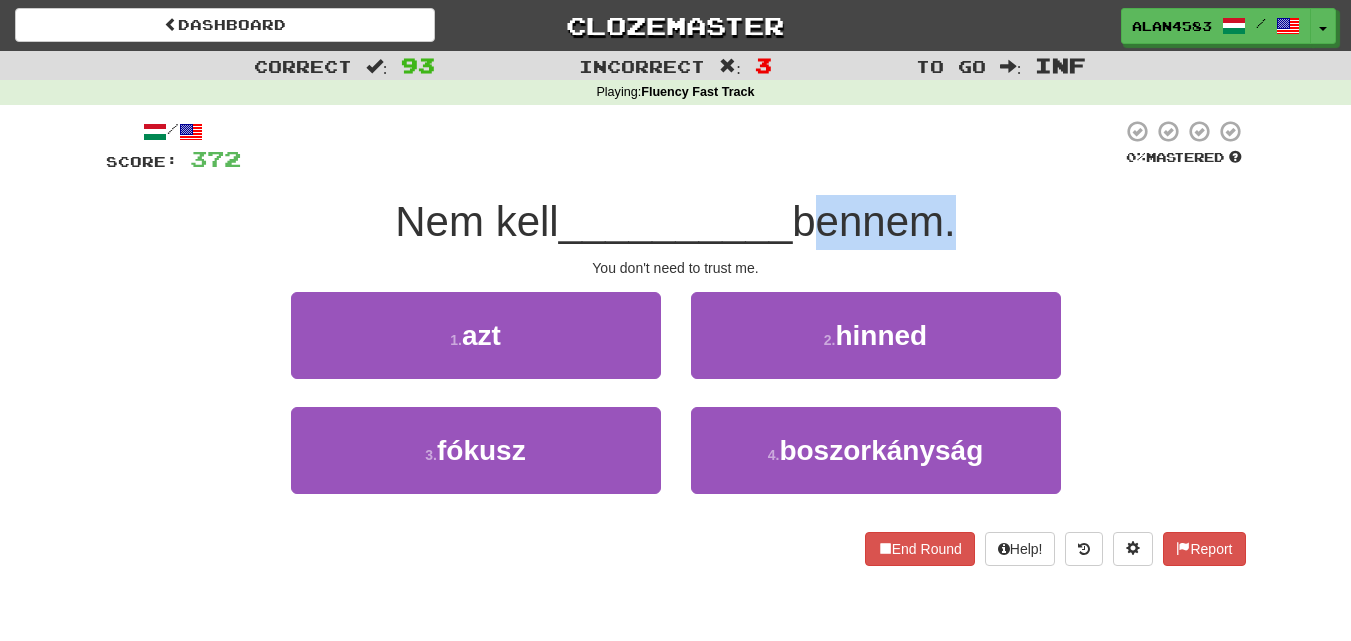 drag, startPoint x: 810, startPoint y: 217, endPoint x: 943, endPoint y: 213, distance: 133.06013 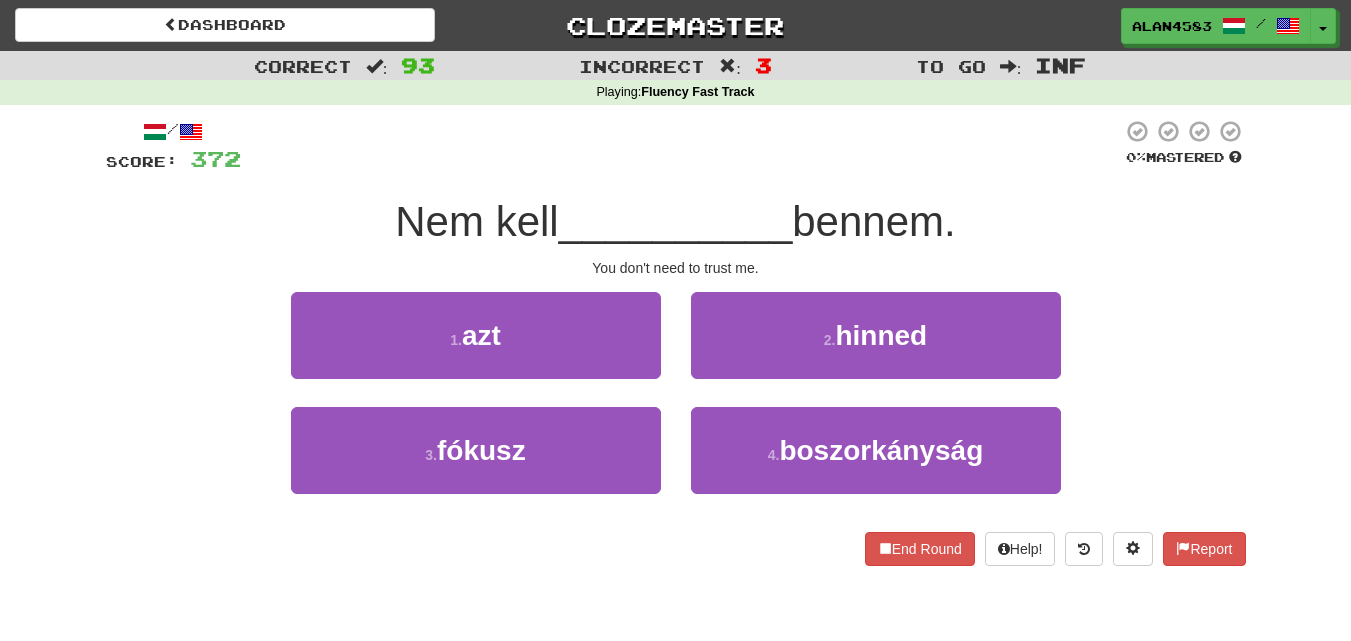 click at bounding box center [681, 146] 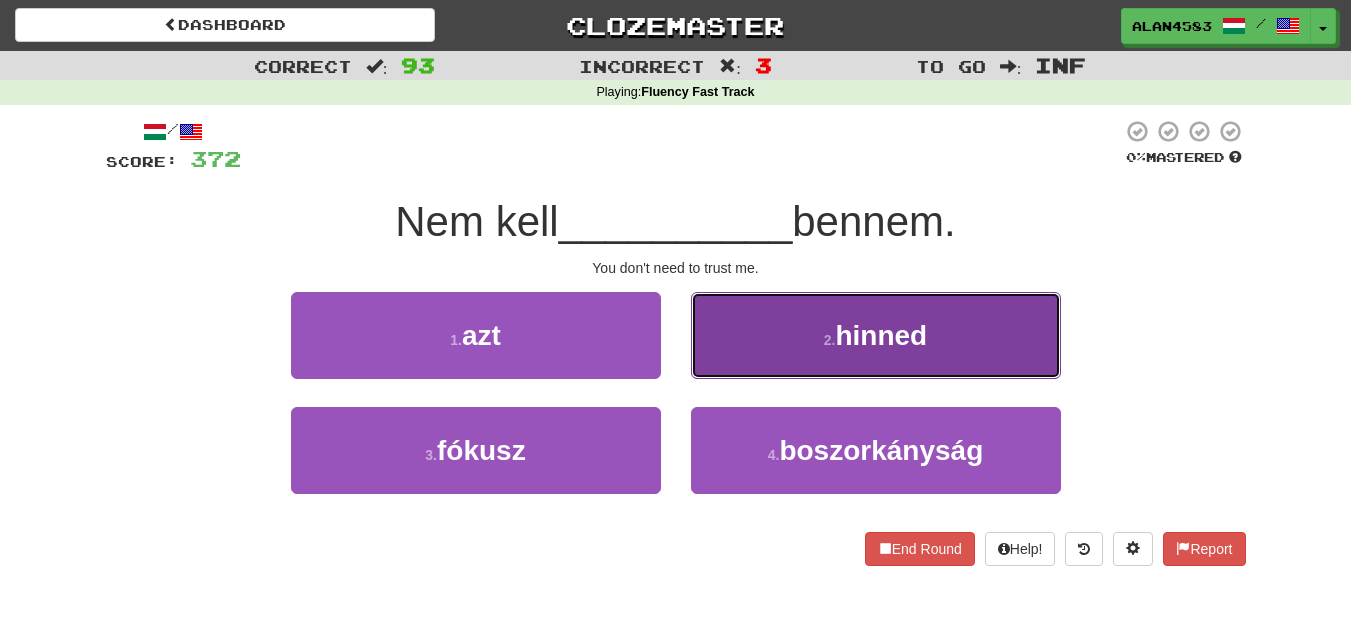 click on "2 .  hinned" at bounding box center [876, 335] 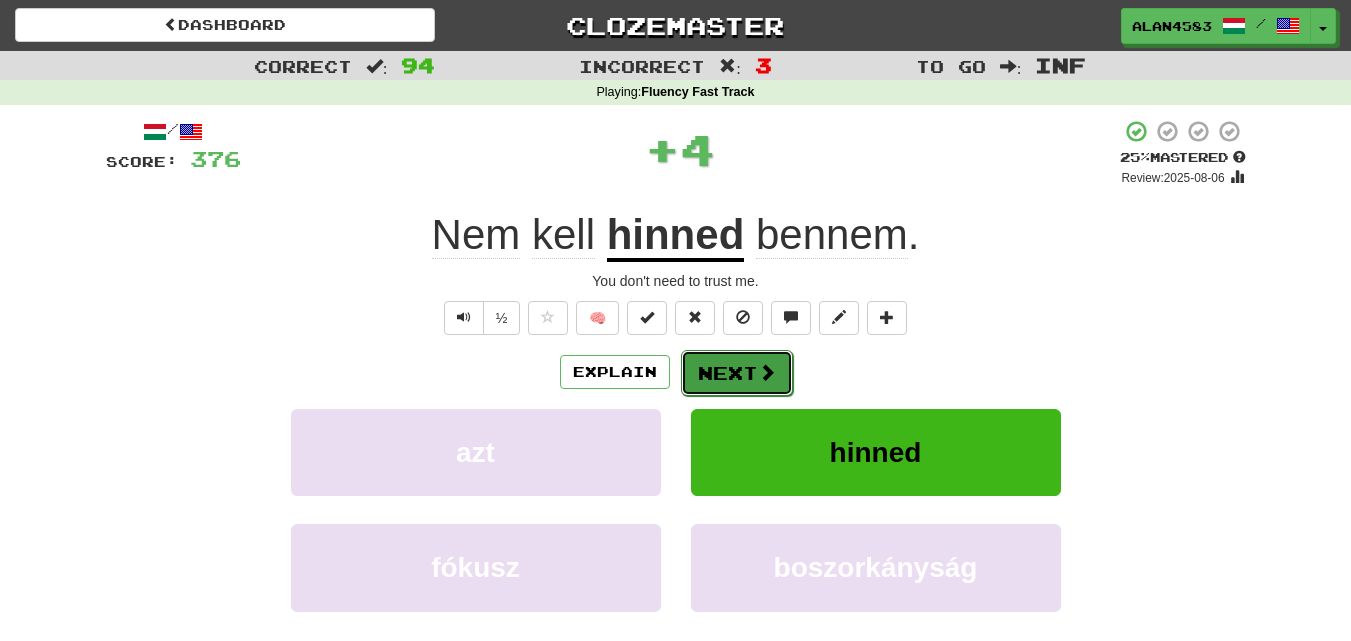 click on "Next" at bounding box center [737, 373] 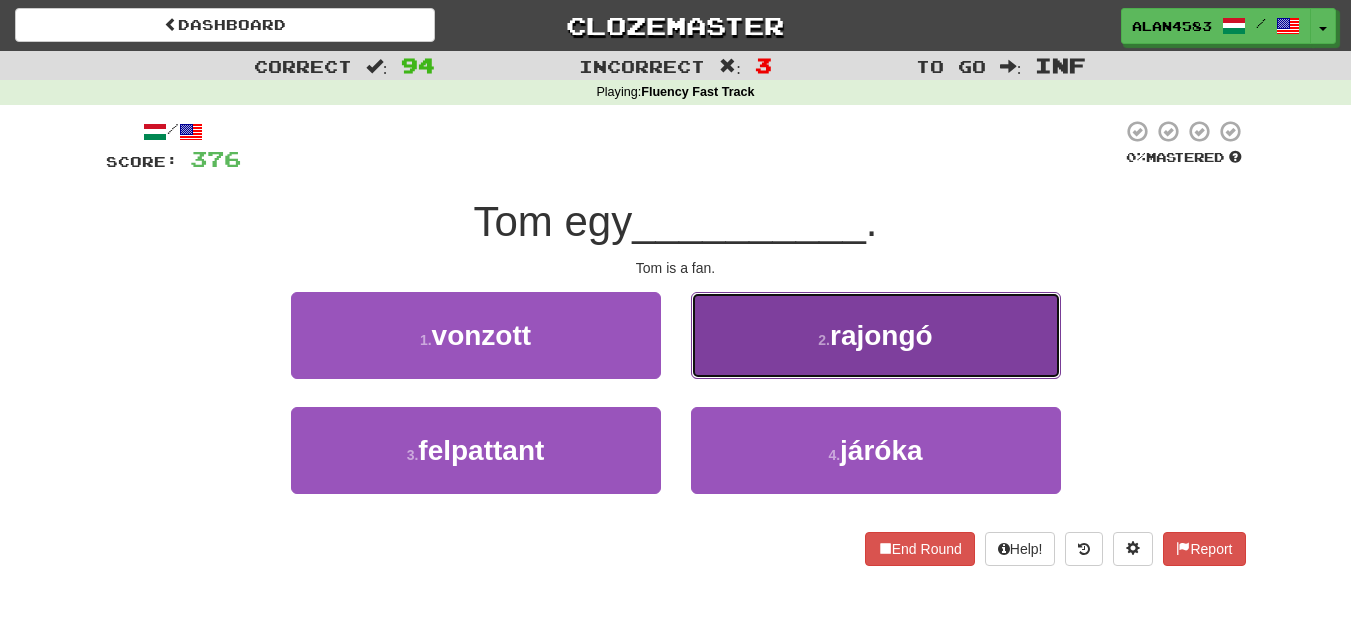 click on "2 .  rajongó" at bounding box center (876, 335) 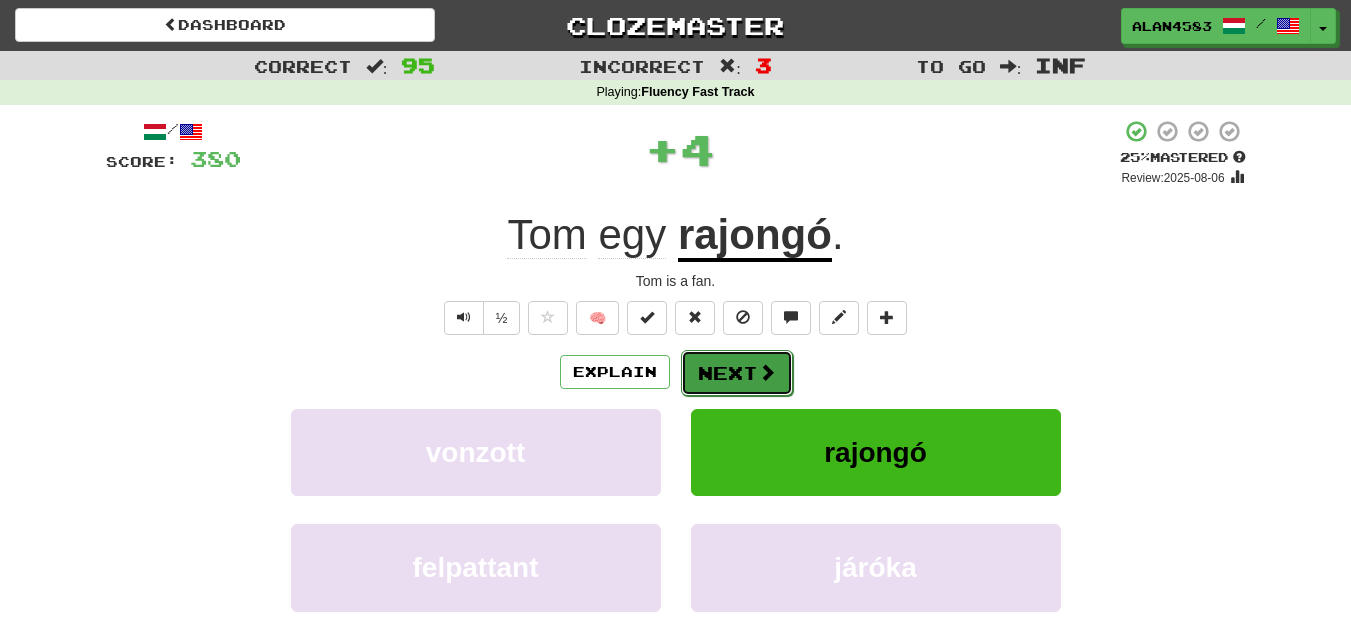 click on "Next" at bounding box center (737, 373) 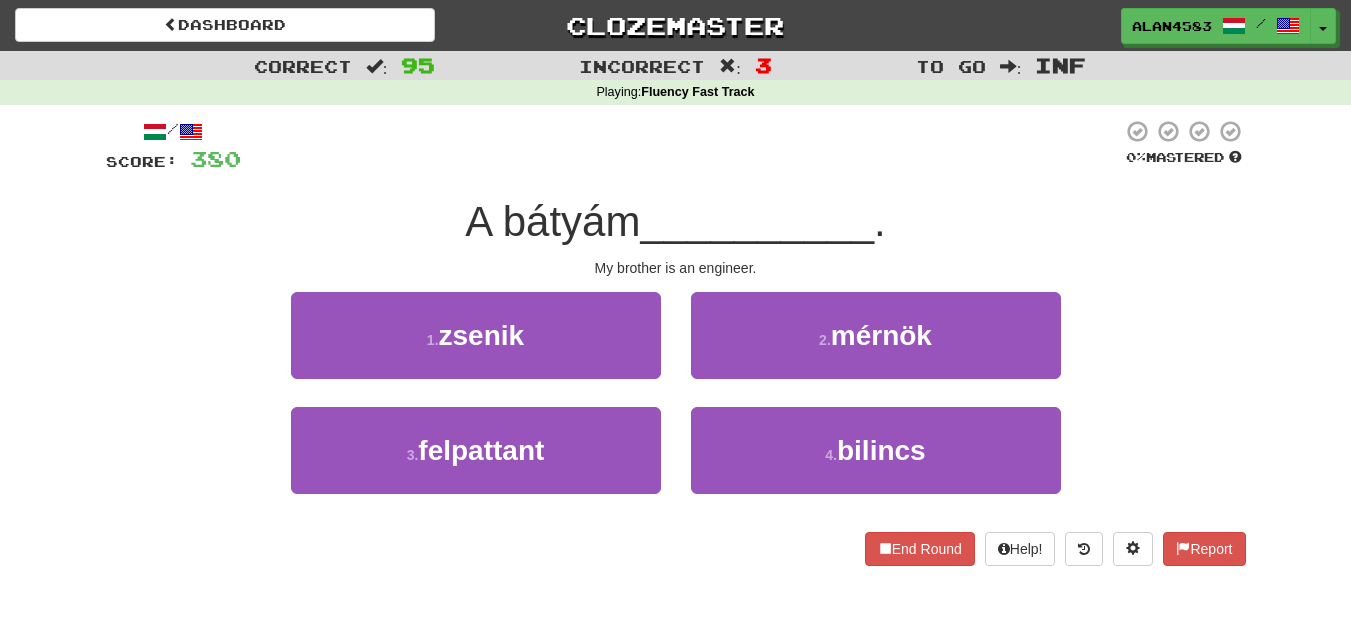 drag, startPoint x: 493, startPoint y: 210, endPoint x: 642, endPoint y: 222, distance: 149.48244 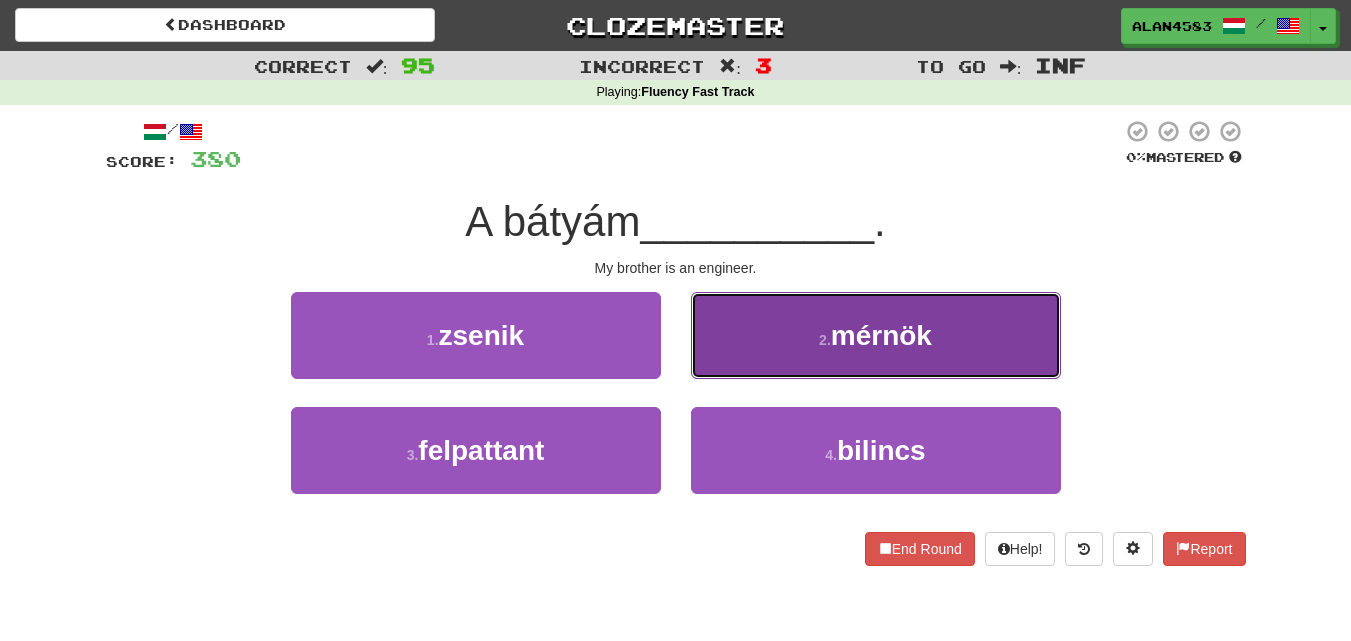 click on "2 .  mérnök" at bounding box center (876, 335) 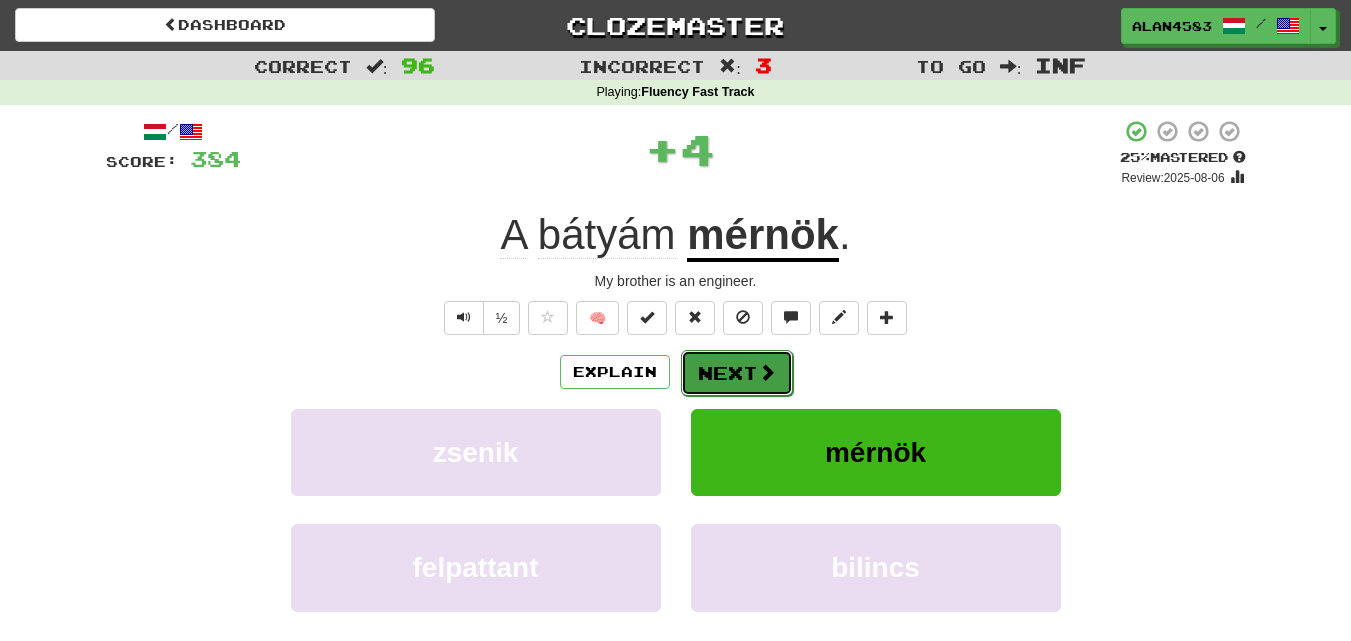 click on "Next" at bounding box center (737, 373) 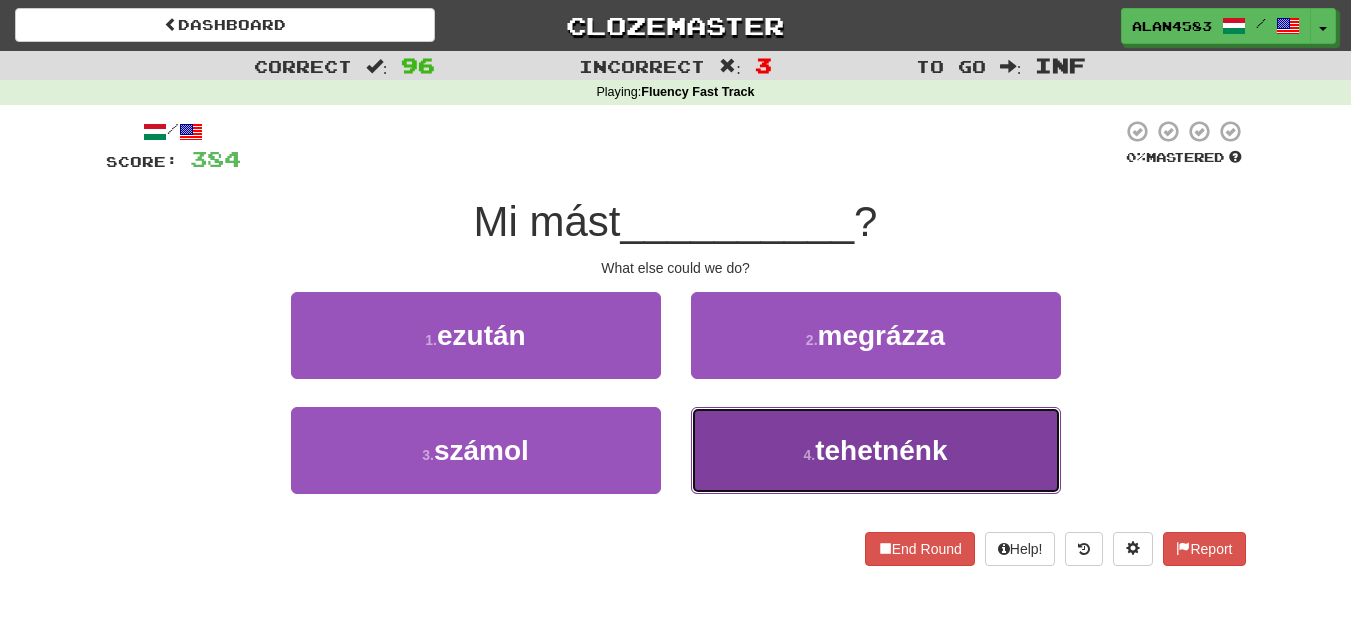 click on "tehetnénk" at bounding box center [881, 450] 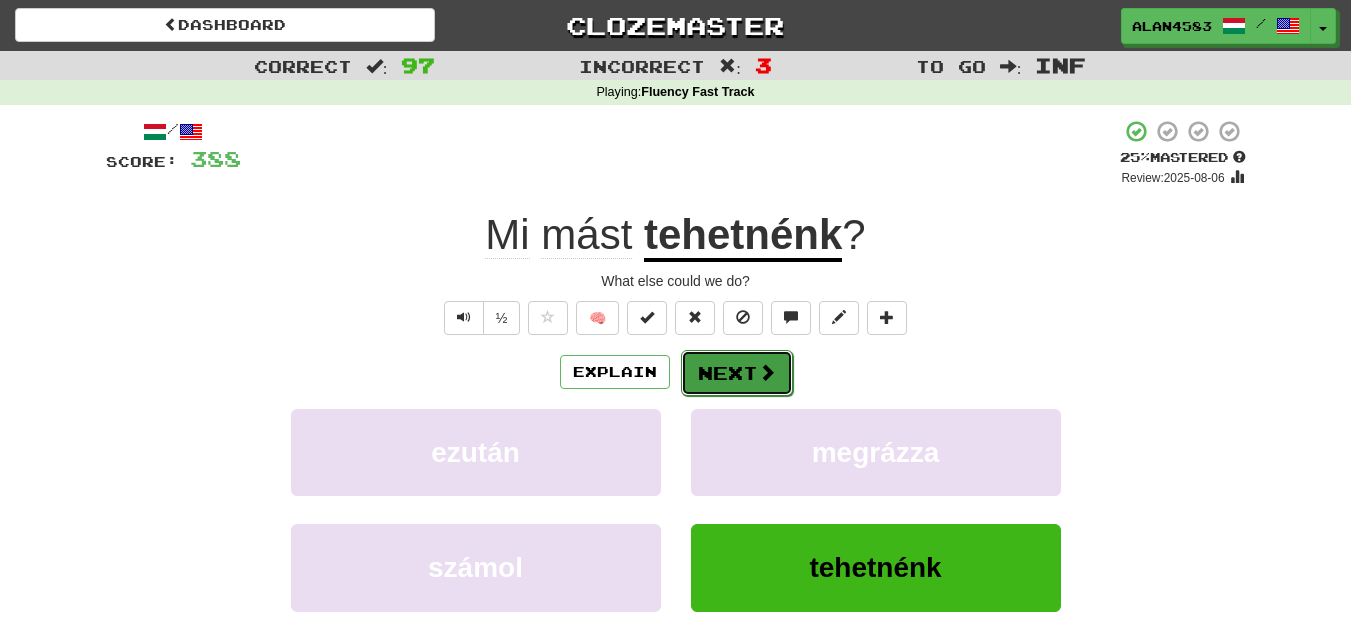 click at bounding box center [767, 372] 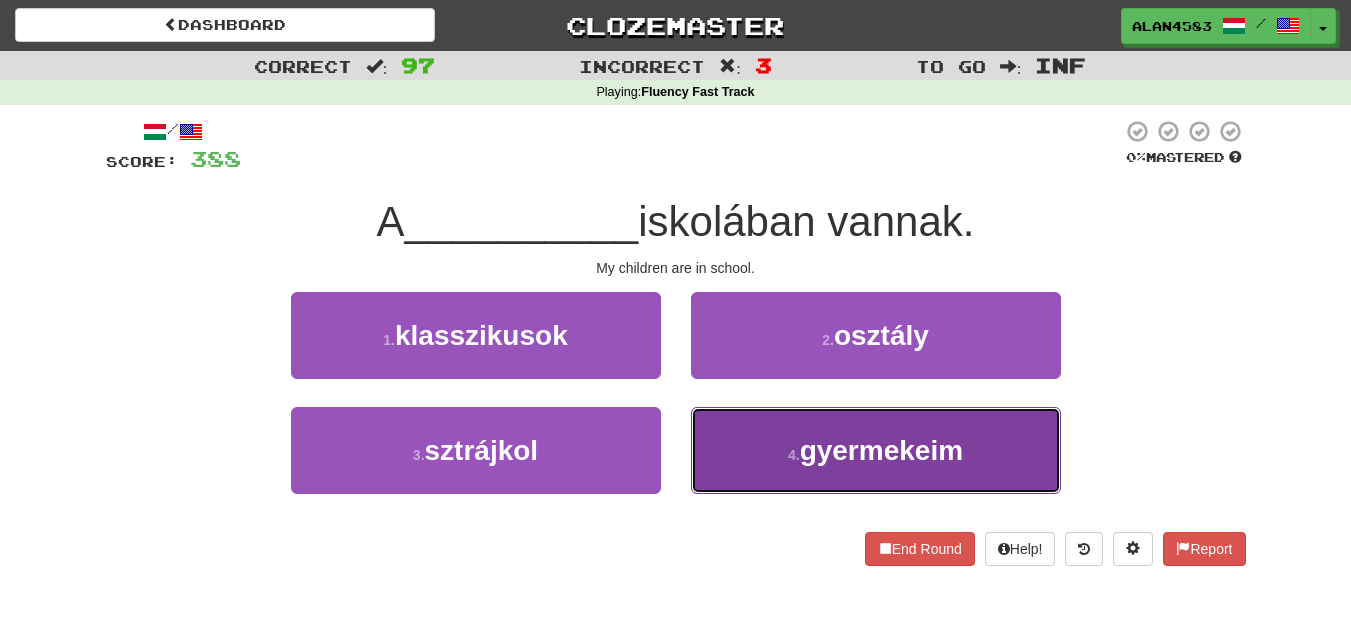 click on "4 .  gyermekeim" at bounding box center (876, 450) 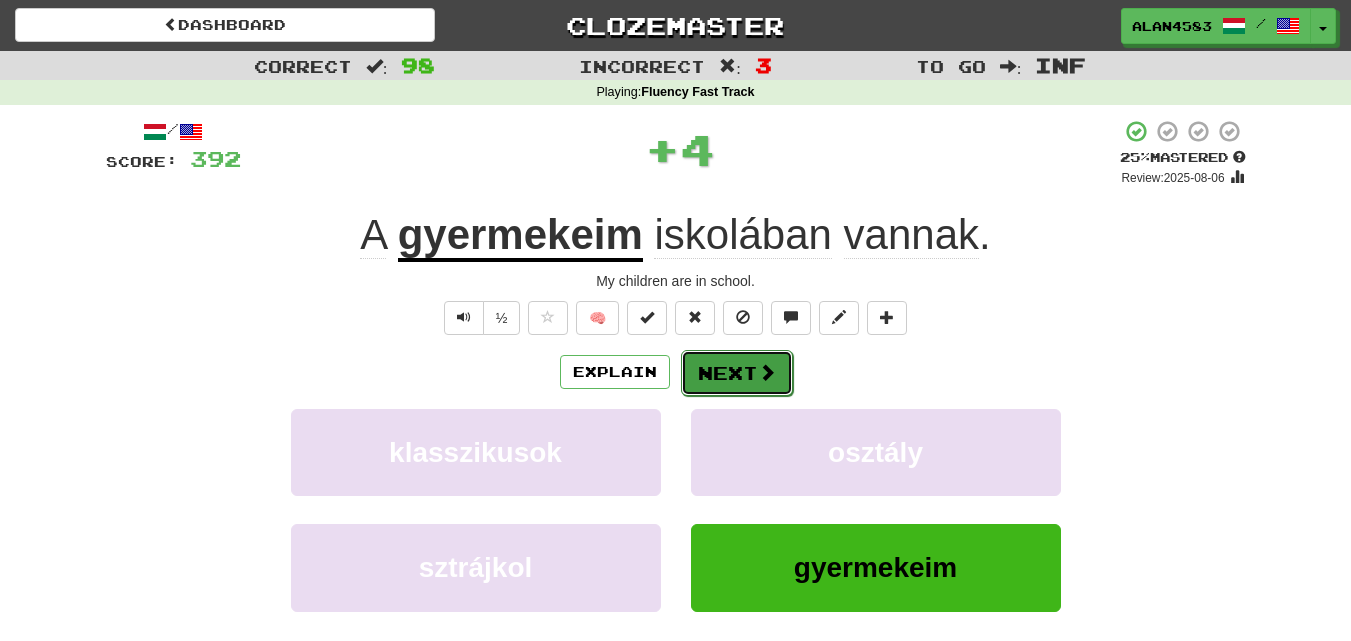 click on "Next" at bounding box center (737, 373) 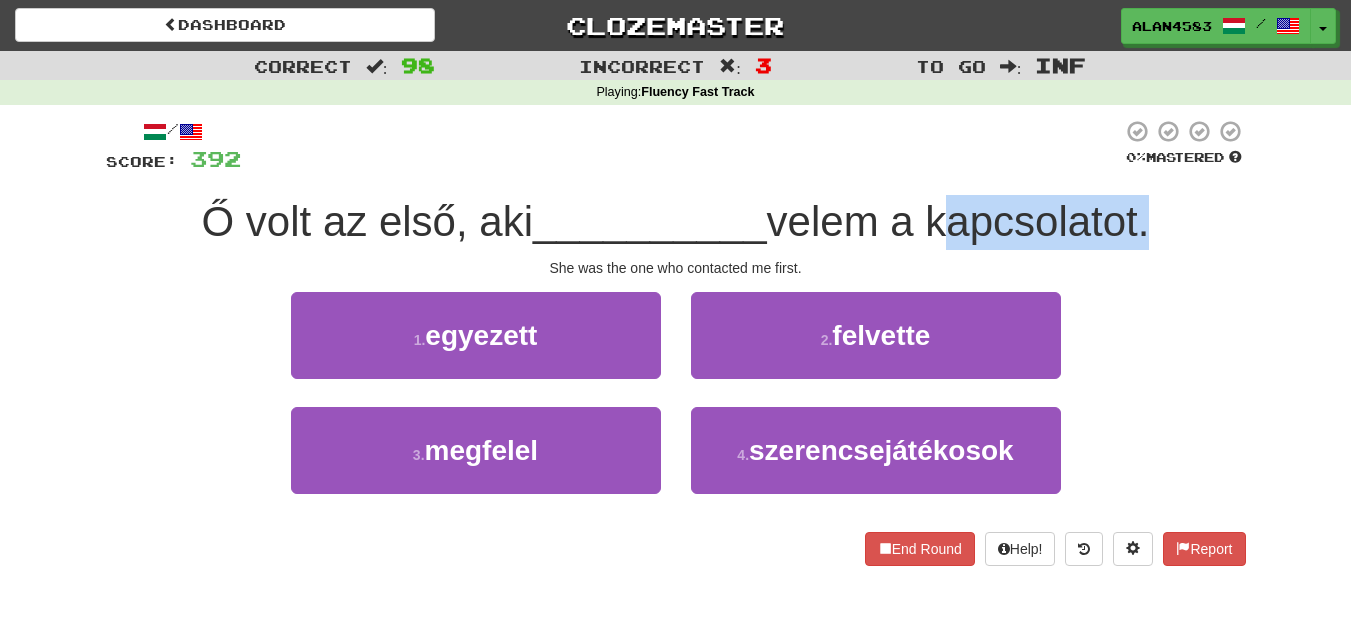 drag, startPoint x: 940, startPoint y: 218, endPoint x: 1148, endPoint y: 202, distance: 208.61447 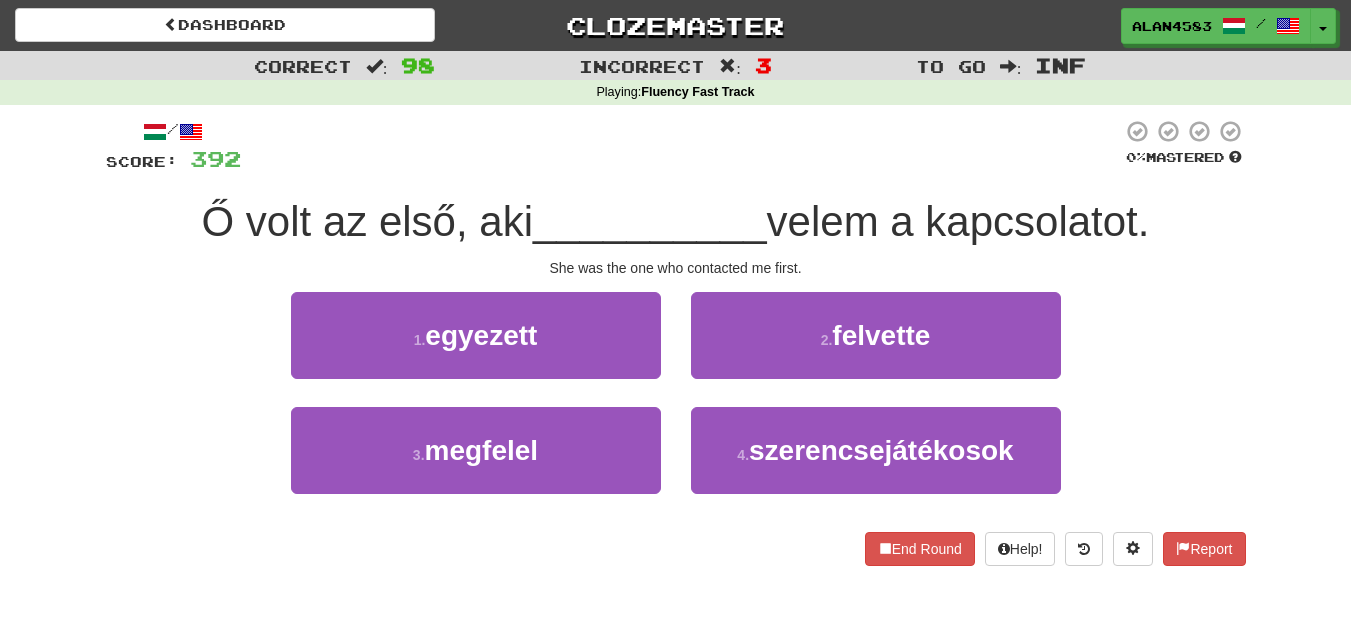 click at bounding box center [681, 146] 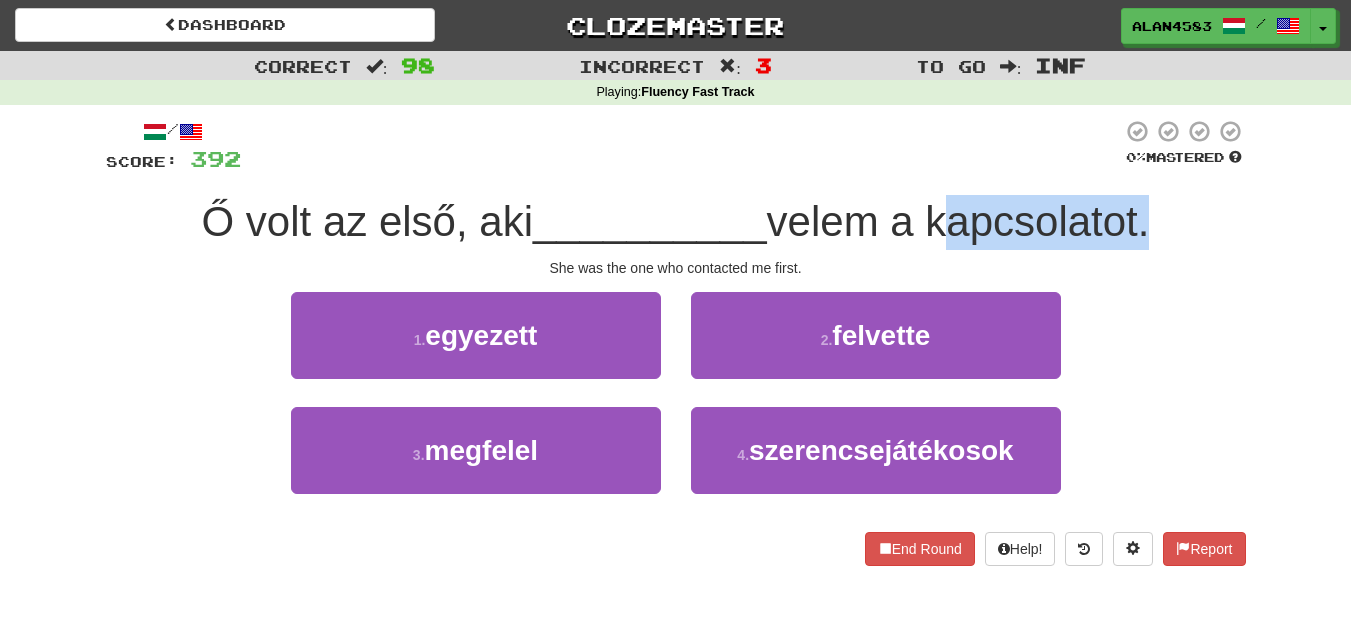 drag, startPoint x: 1153, startPoint y: 220, endPoint x: 941, endPoint y: 241, distance: 213.03755 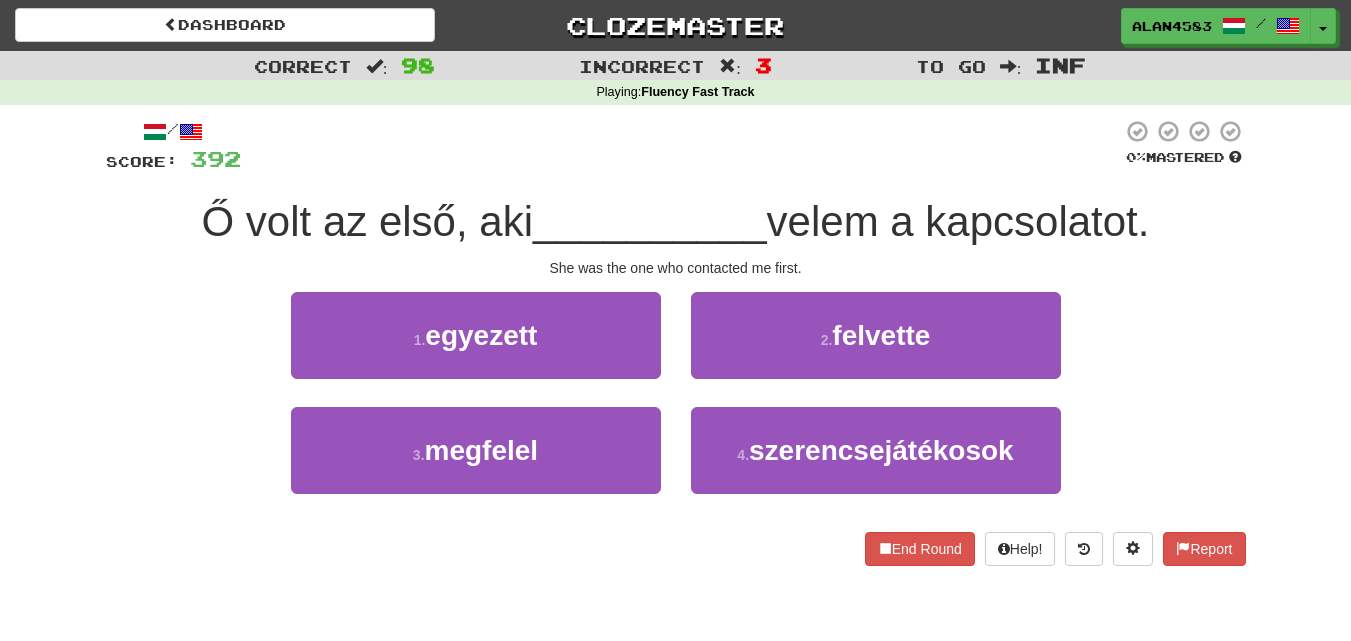 click at bounding box center (681, 146) 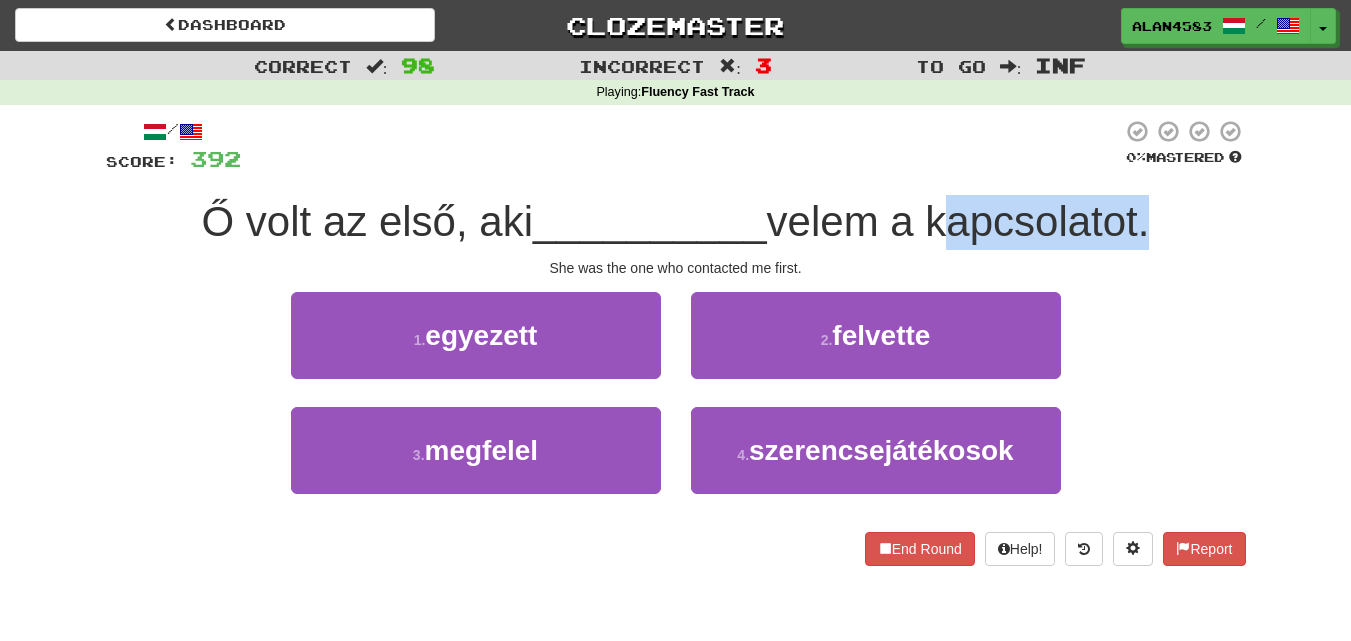 drag, startPoint x: 942, startPoint y: 225, endPoint x: 1147, endPoint y: 221, distance: 205.03902 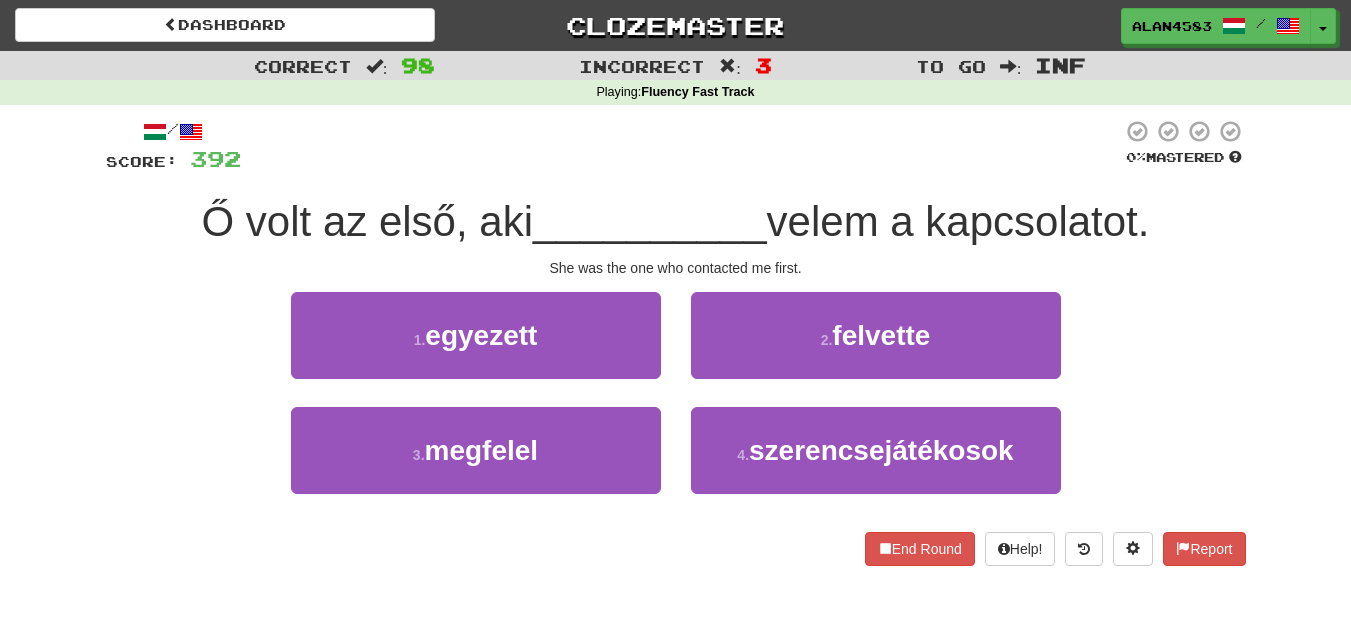 click at bounding box center (681, 146) 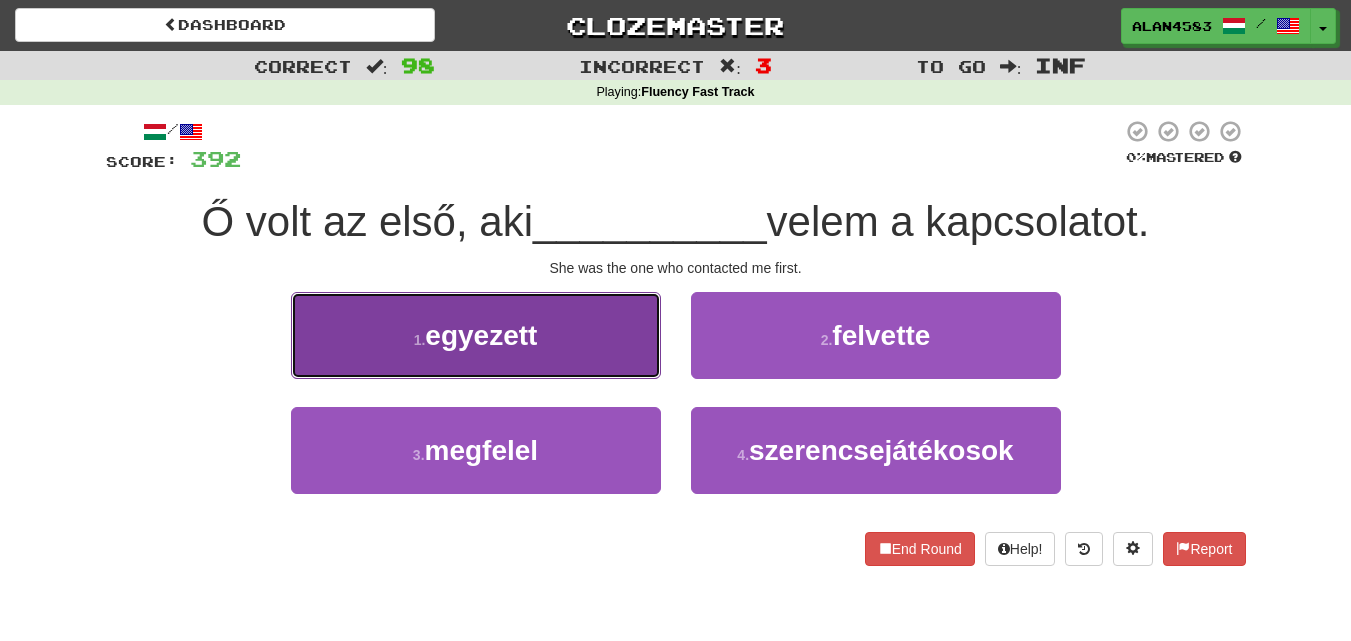 click on "1 .  egyezett" at bounding box center (476, 335) 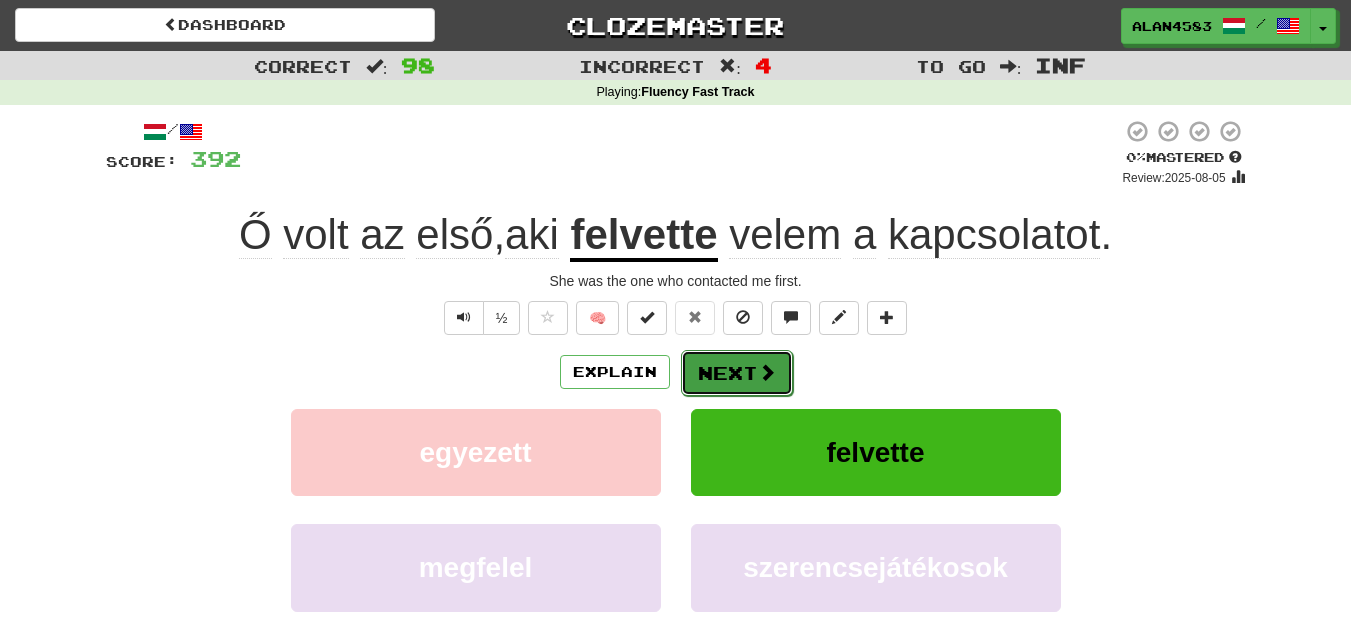 click on "Next" at bounding box center [737, 373] 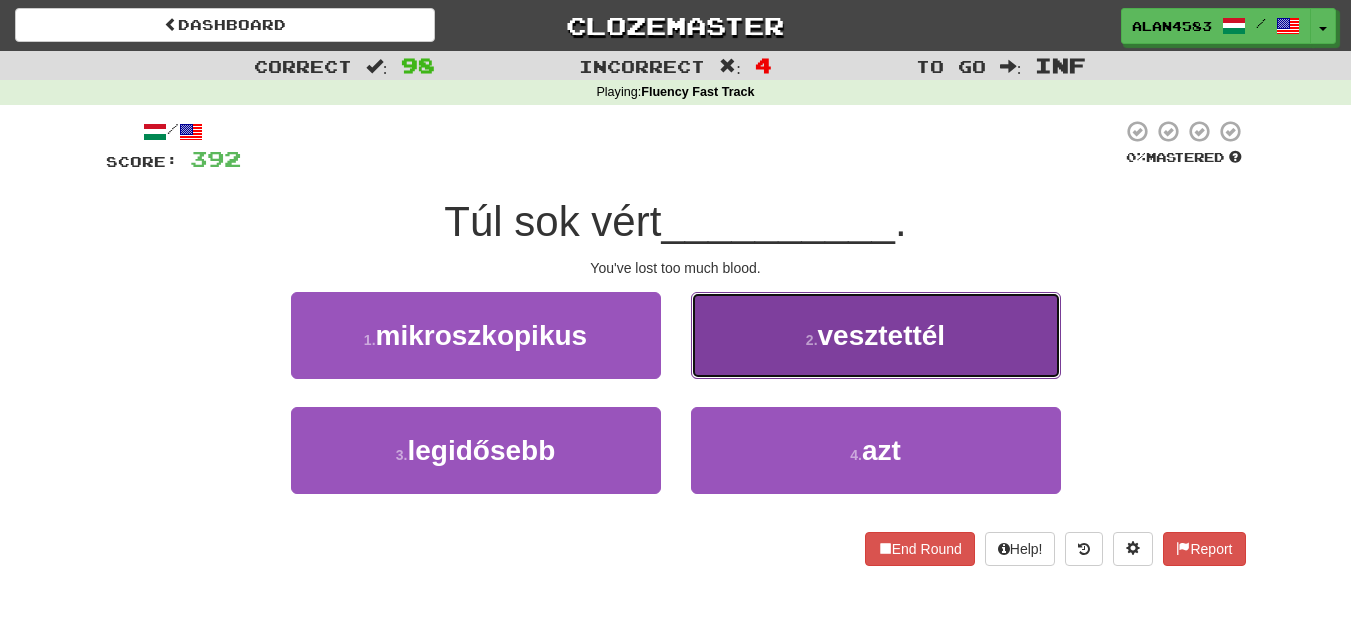 click on "2 . vesztettél" at bounding box center (876, 335) 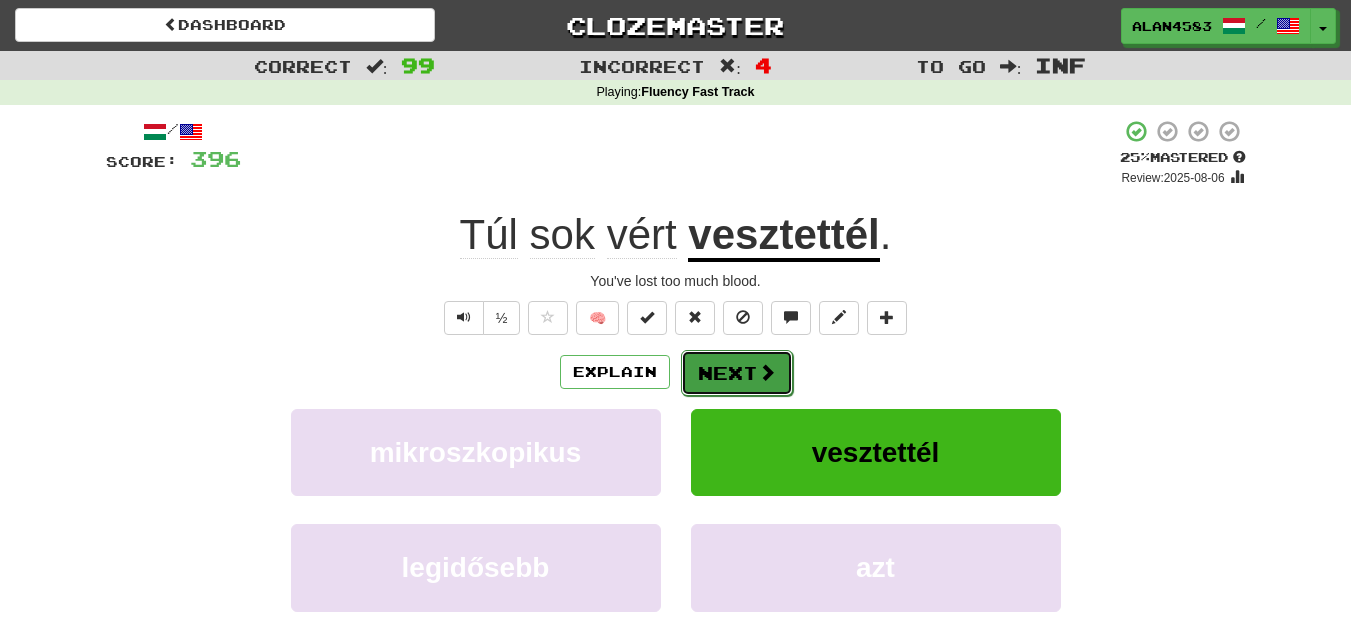 click on "Next" at bounding box center (737, 373) 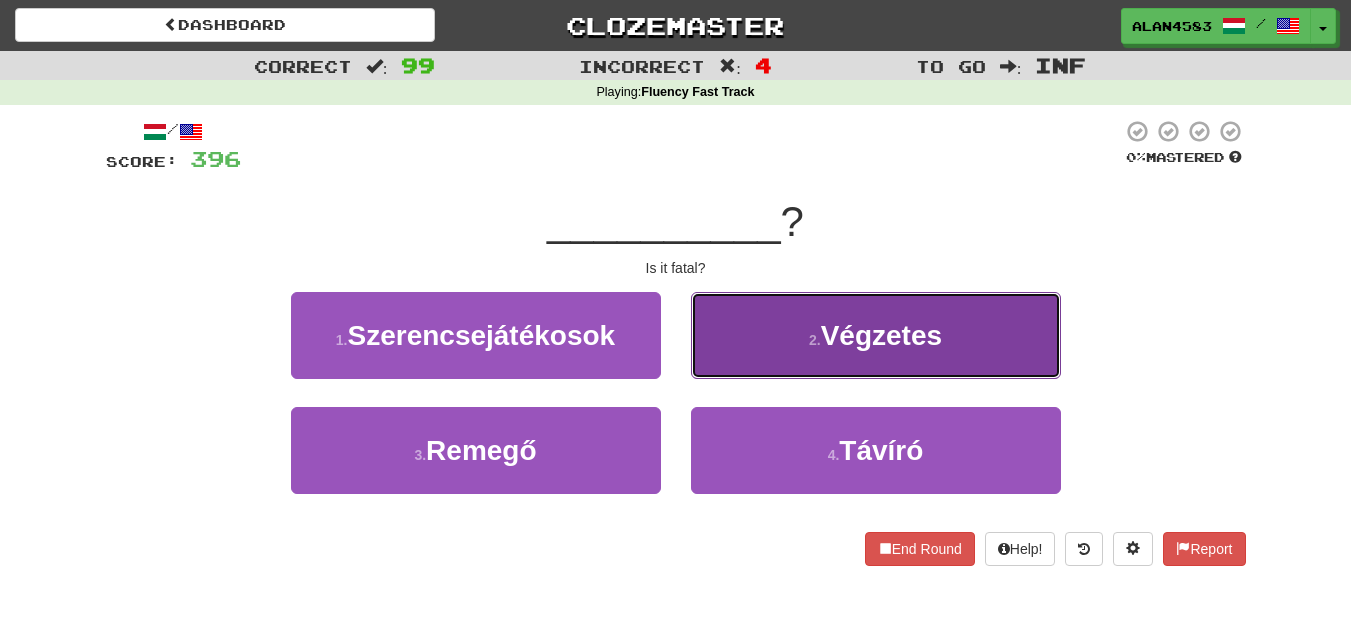 click on "2 . Végzetes" at bounding box center [876, 335] 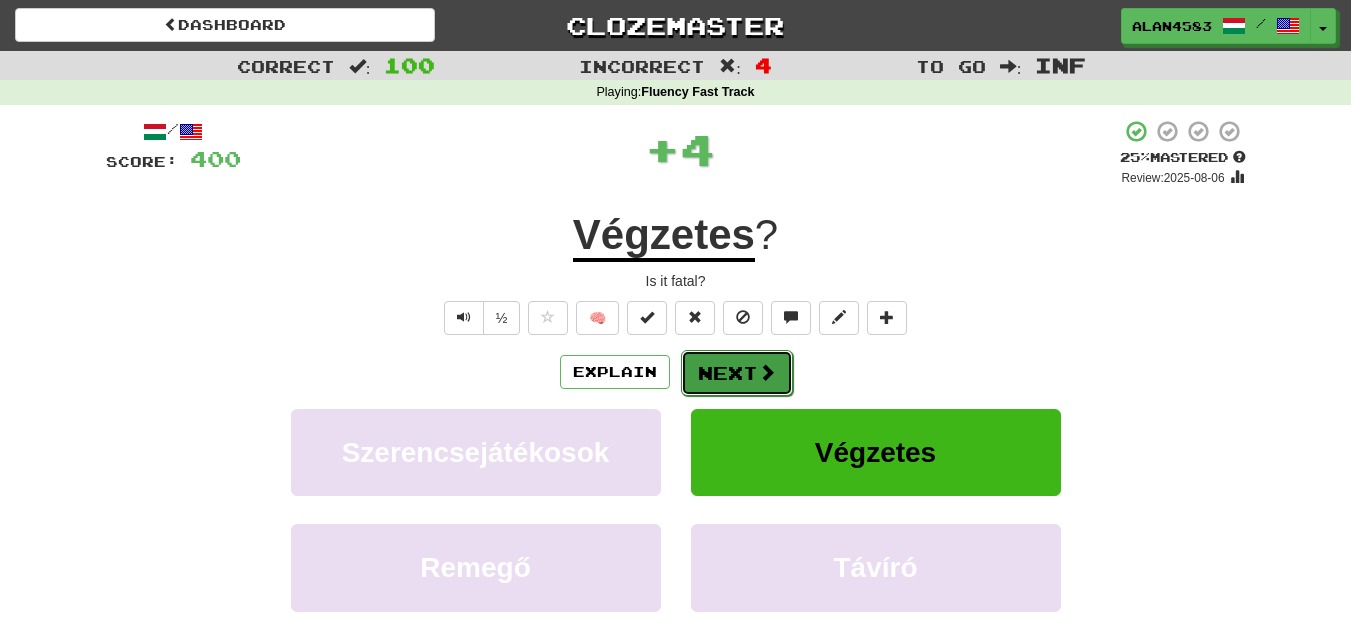 click on "Next" at bounding box center [737, 373] 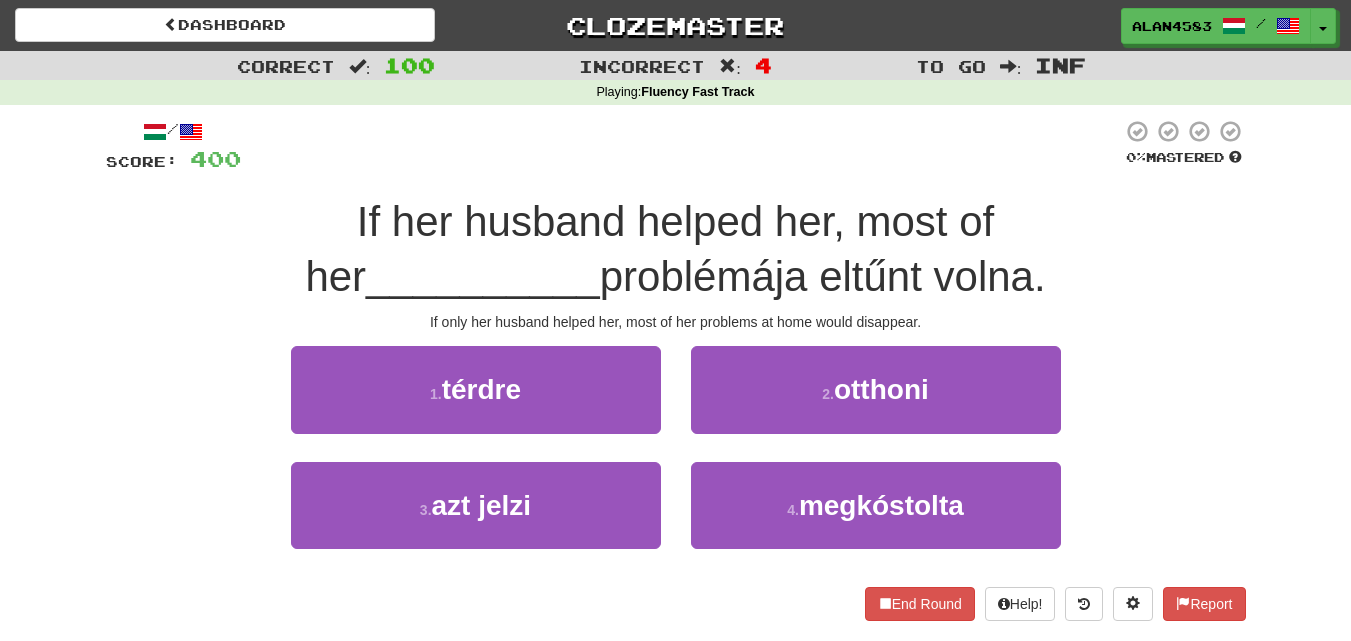 drag, startPoint x: 777, startPoint y: 222, endPoint x: 907, endPoint y: 206, distance: 130.98091 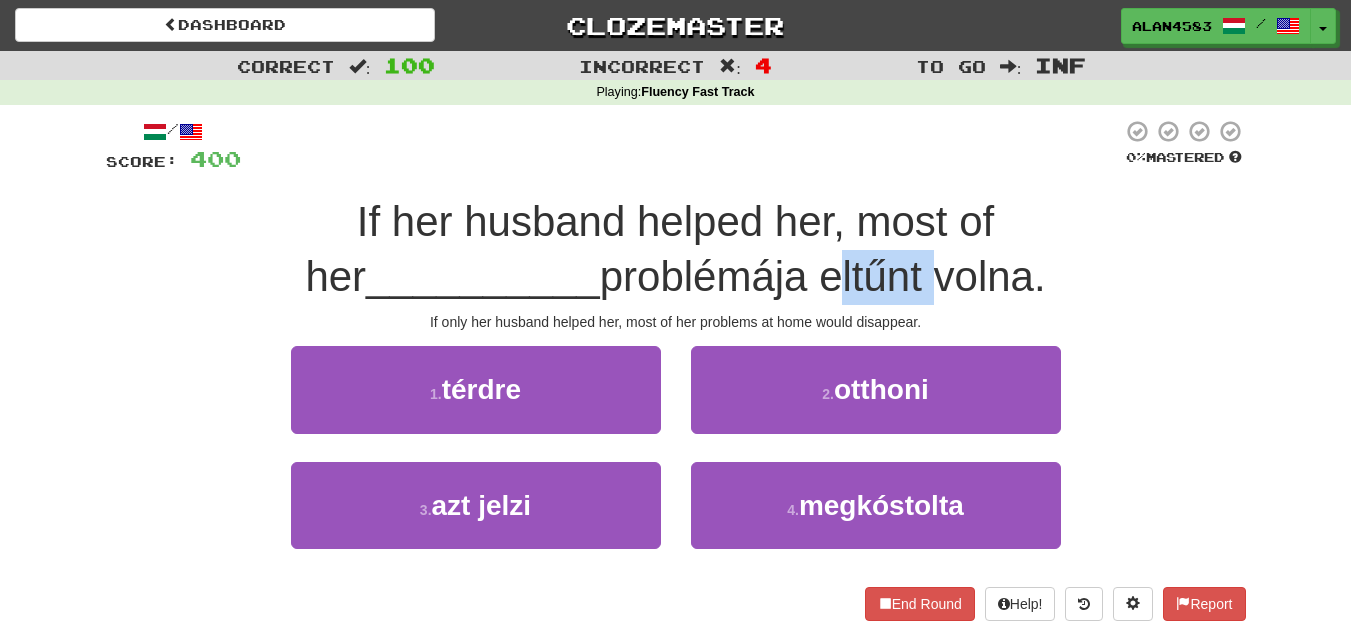 drag, startPoint x: 671, startPoint y: 272, endPoint x: 774, endPoint y: 270, distance: 103.01942 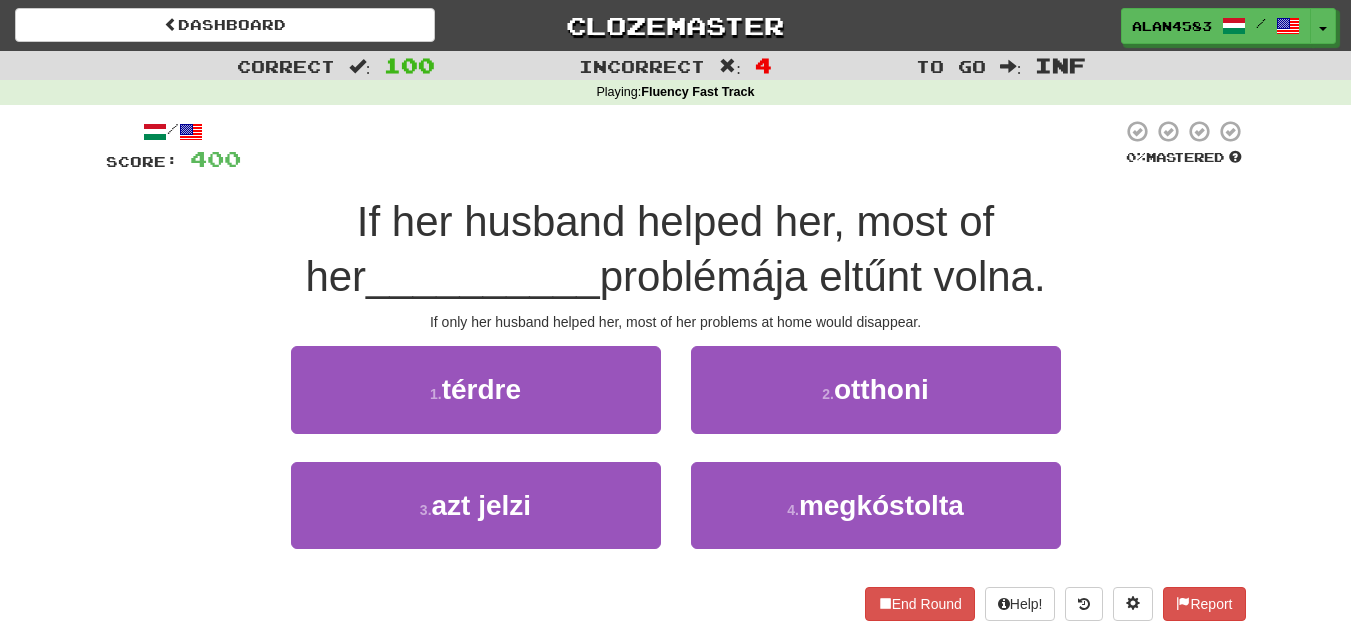 click at bounding box center [681, 146] 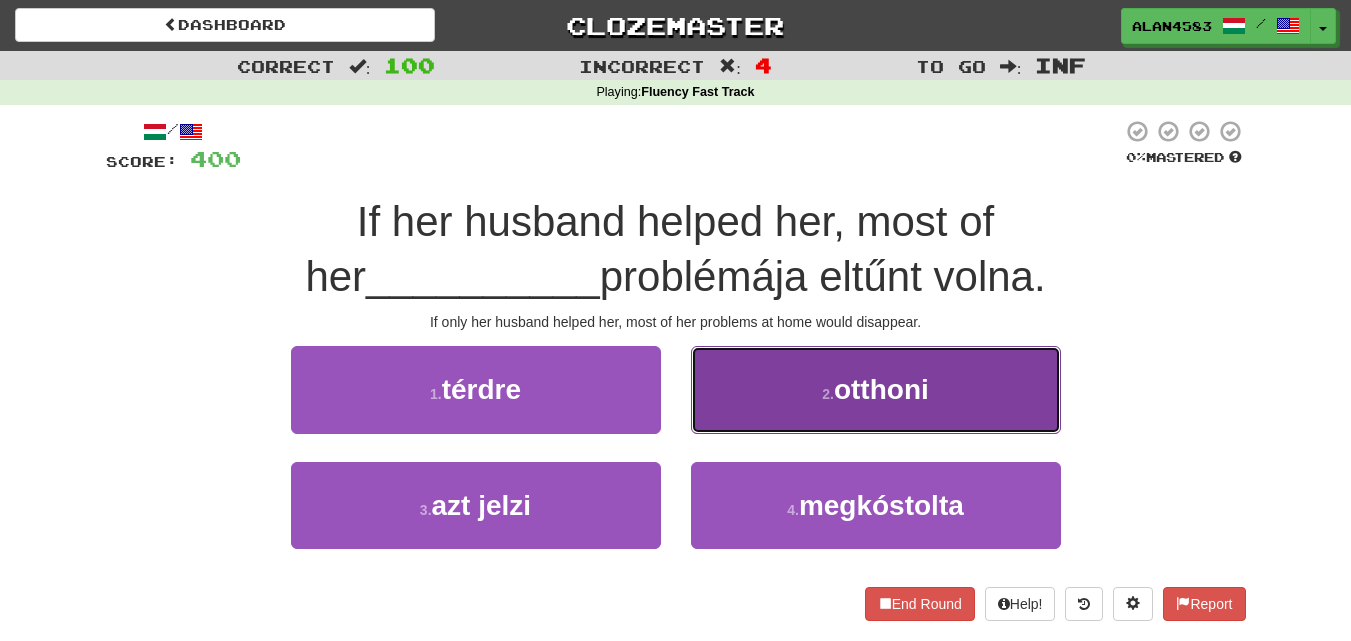 click on "2 .  otthoni" at bounding box center [876, 389] 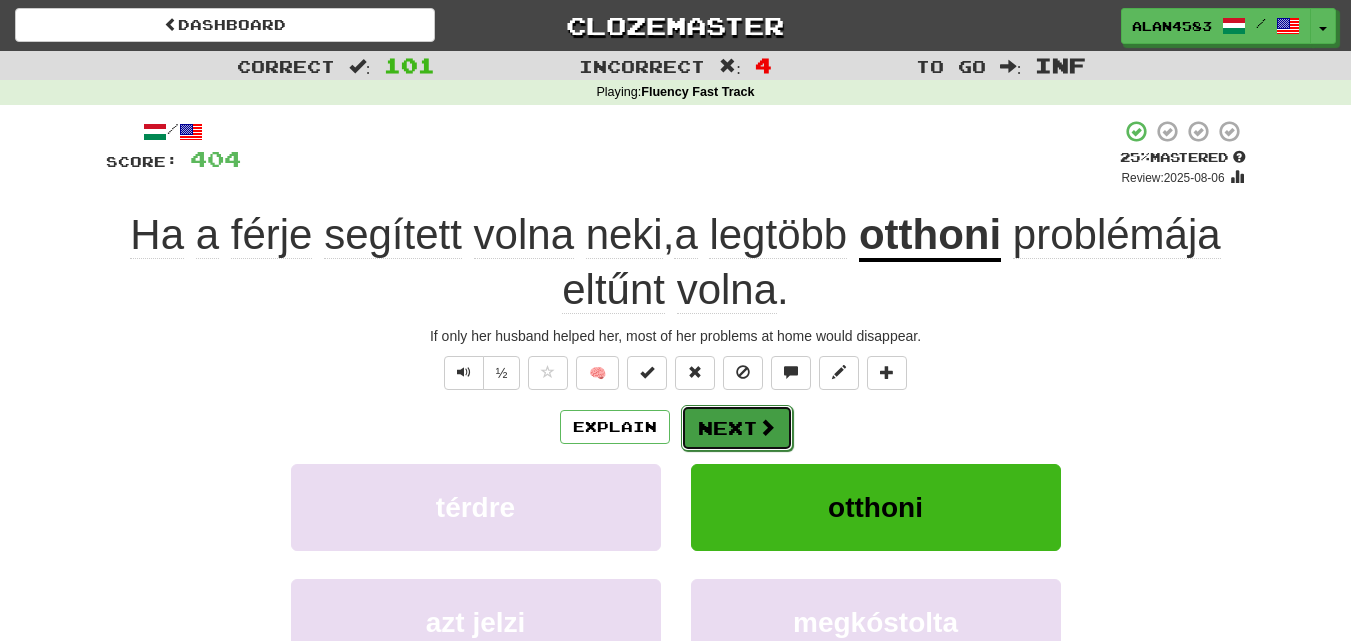 click on "Next" at bounding box center [737, 428] 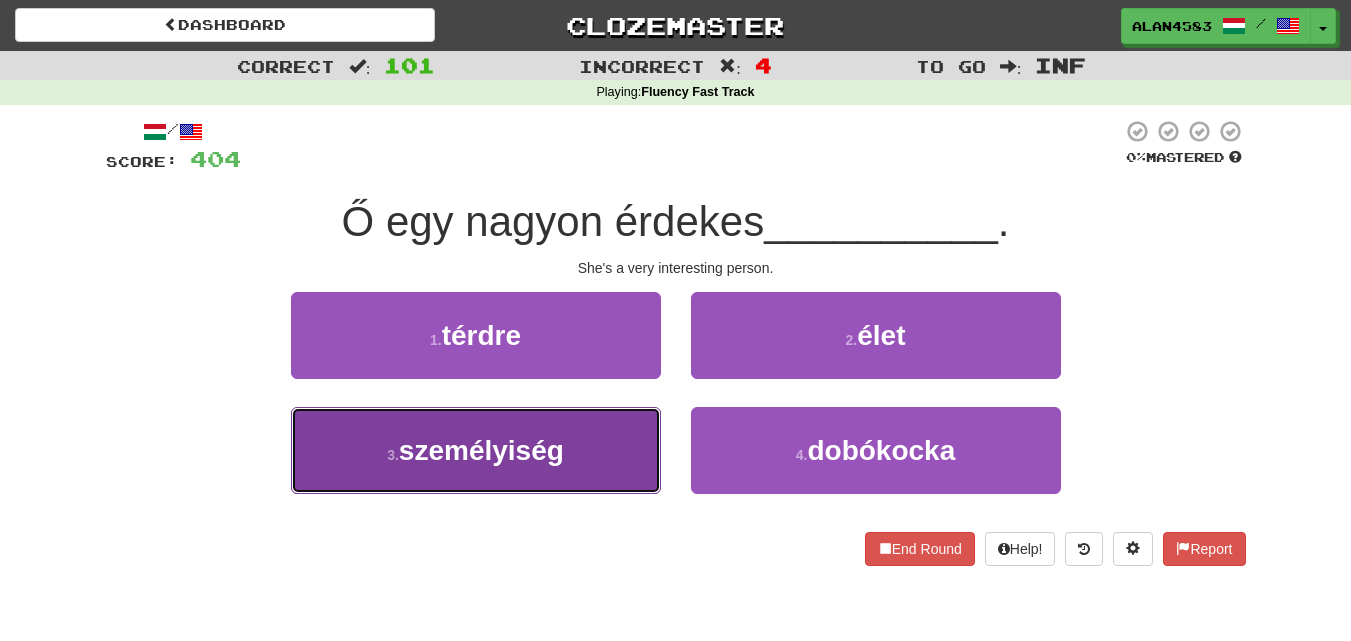 click on "3 . személyiség" at bounding box center [476, 450] 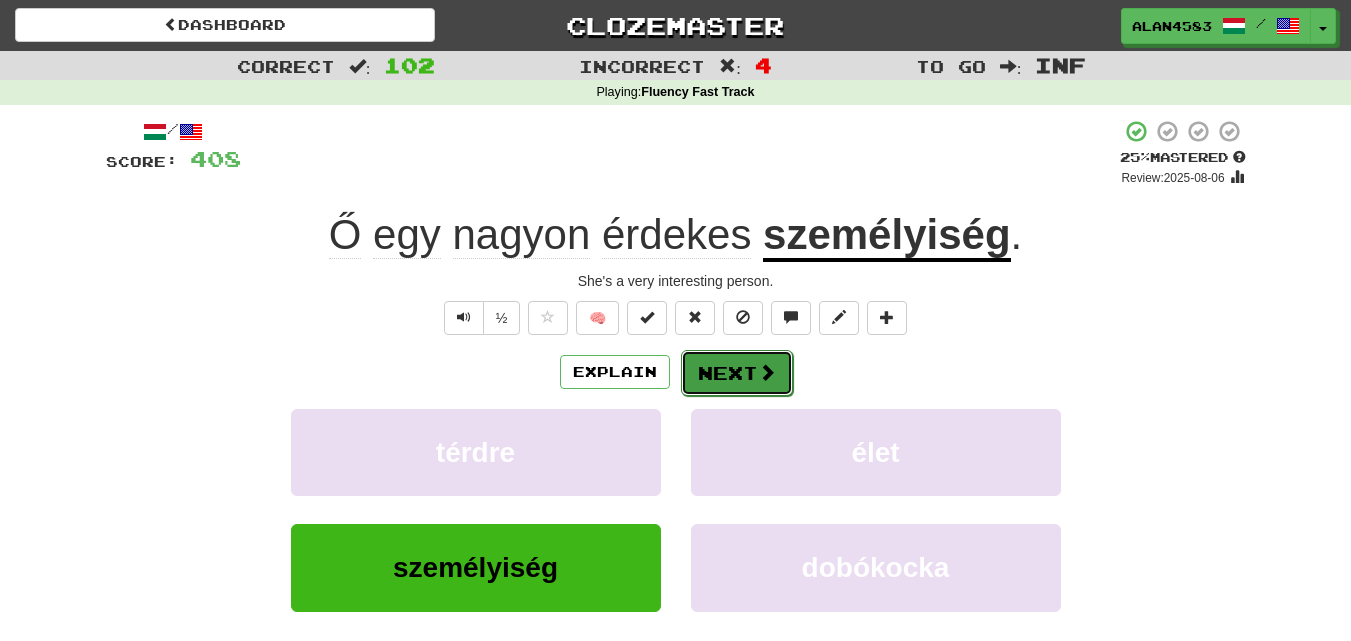 click on "Next" at bounding box center (737, 373) 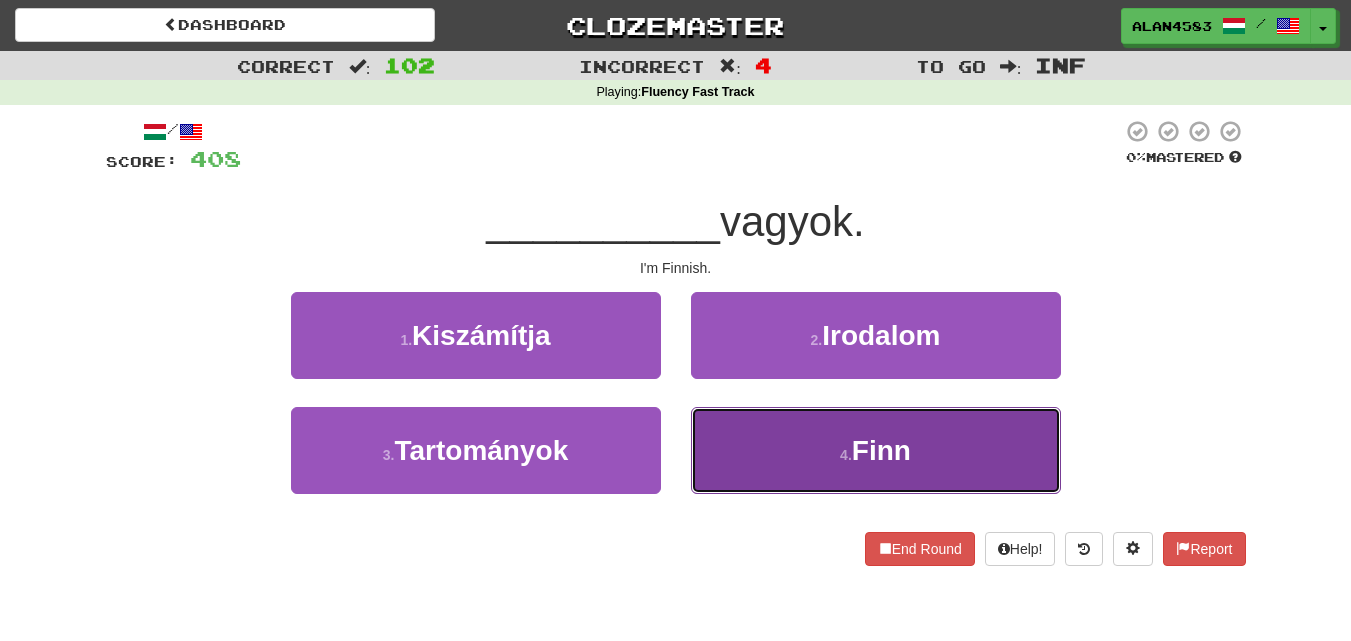 click on "4 .  Finn" at bounding box center [876, 450] 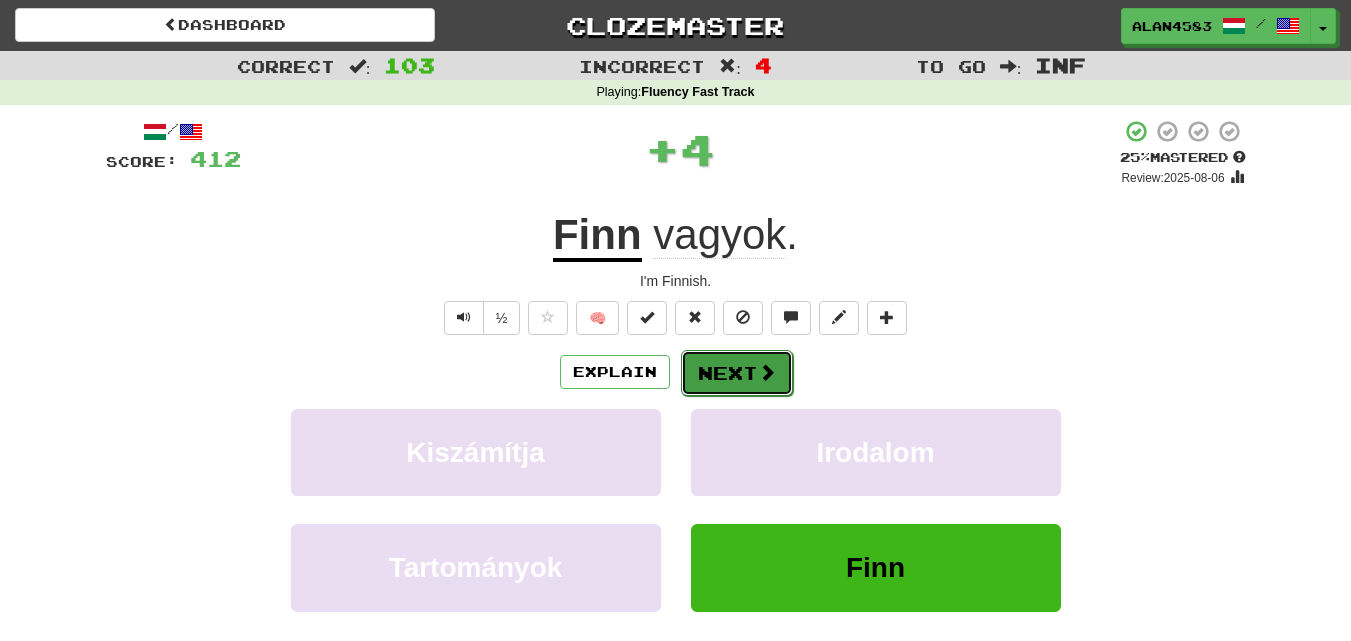 click on "Next" at bounding box center [737, 373] 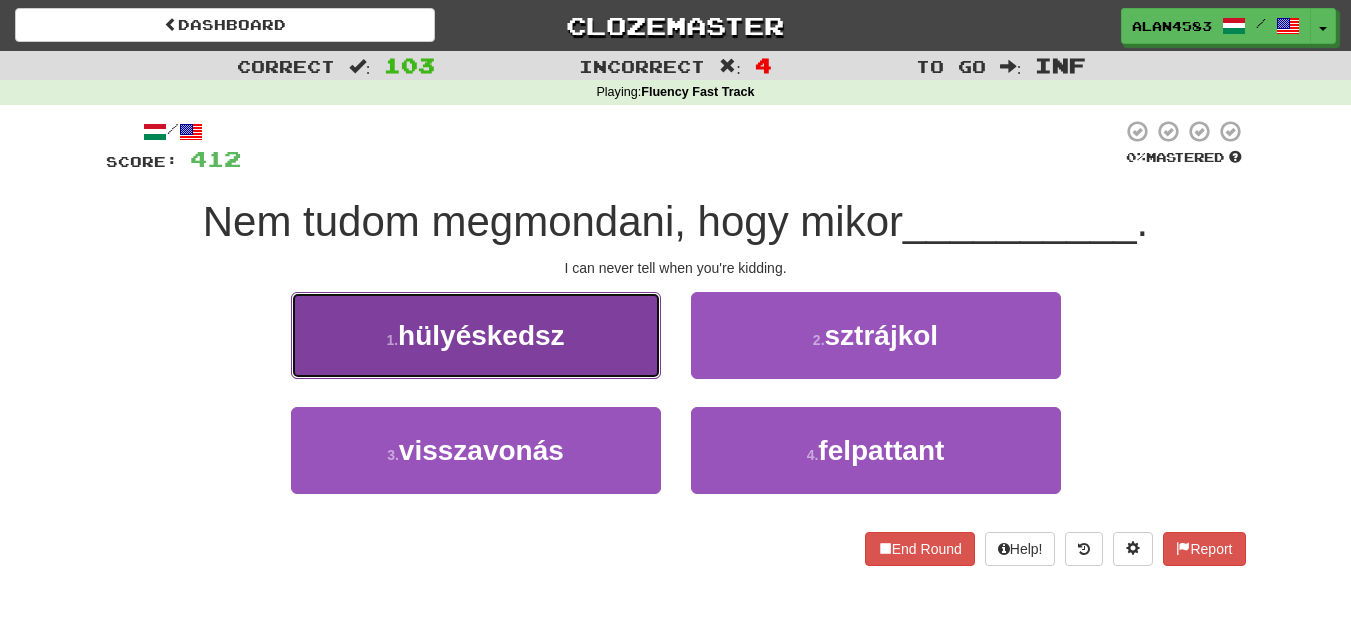 click on "1 .  hülyéskedsz" at bounding box center [476, 335] 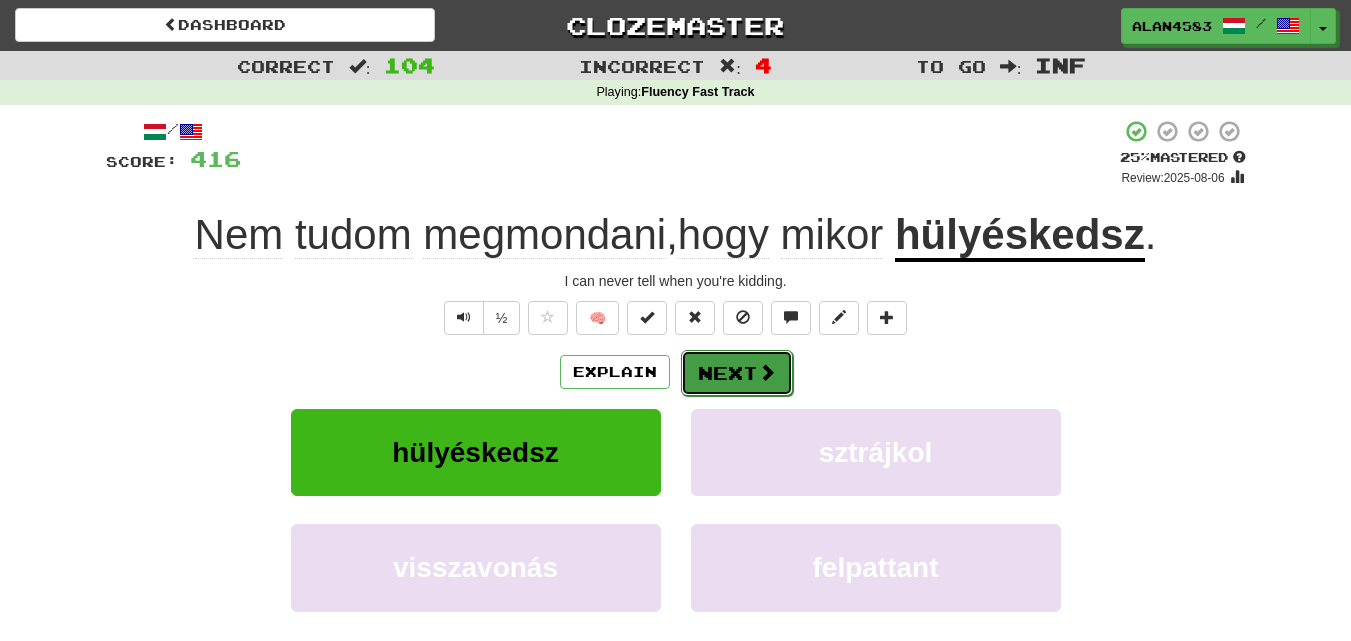 click on "Next" at bounding box center (737, 373) 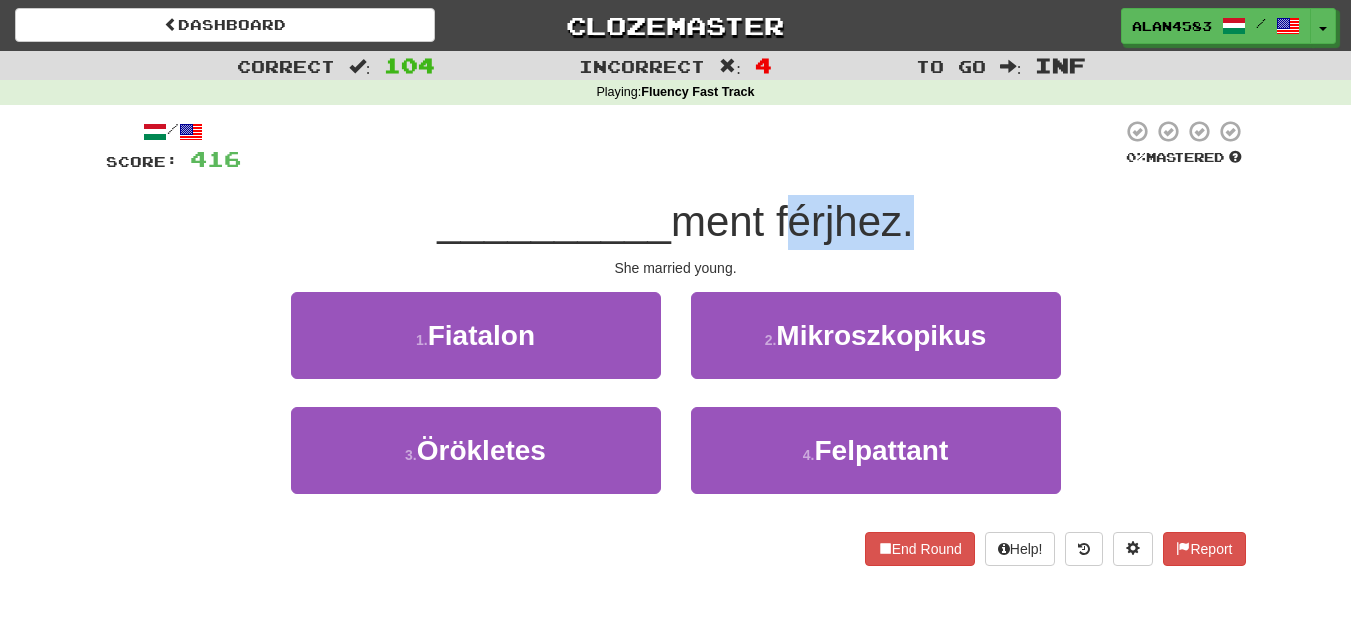 drag, startPoint x: 783, startPoint y: 235, endPoint x: 908, endPoint y: 224, distance: 125.48307 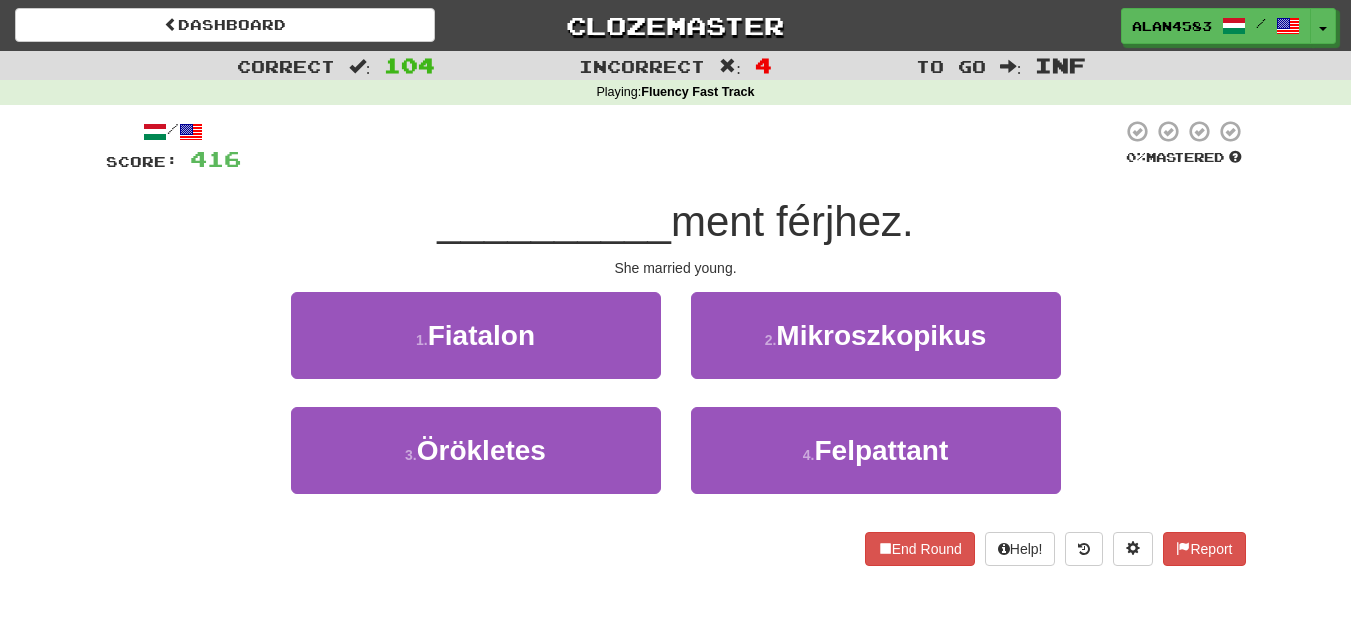 click at bounding box center (681, 146) 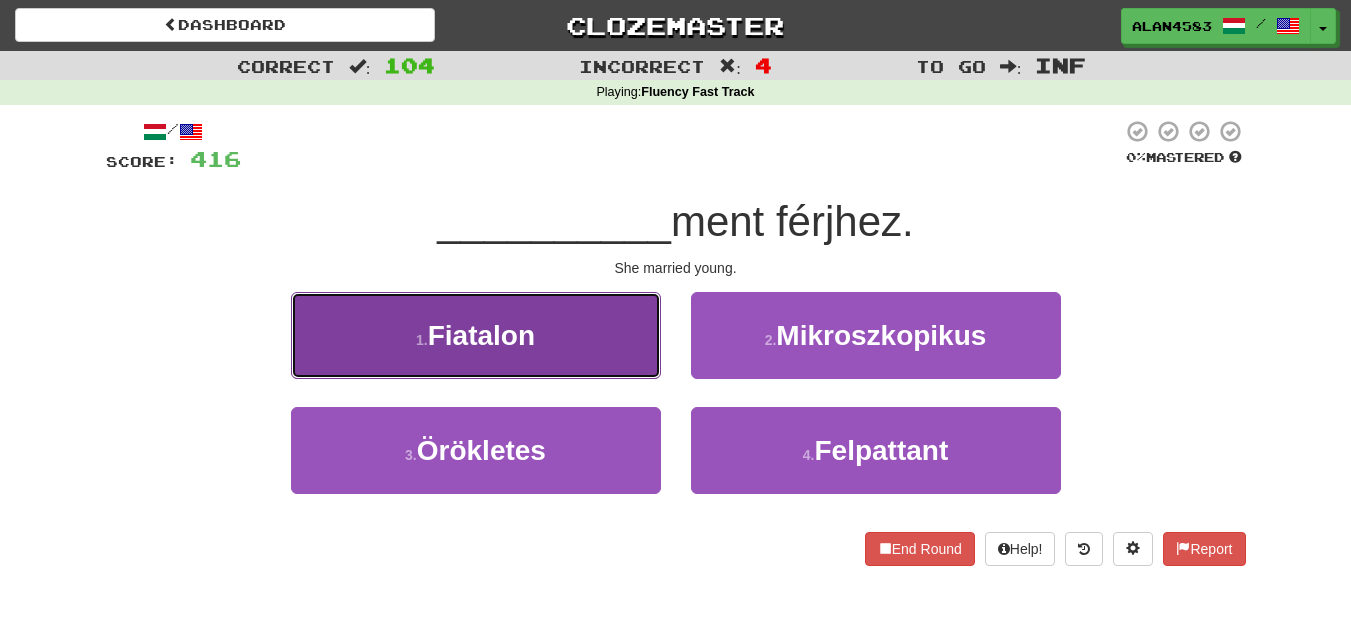 click on "1 .  Fiatalon" at bounding box center (476, 335) 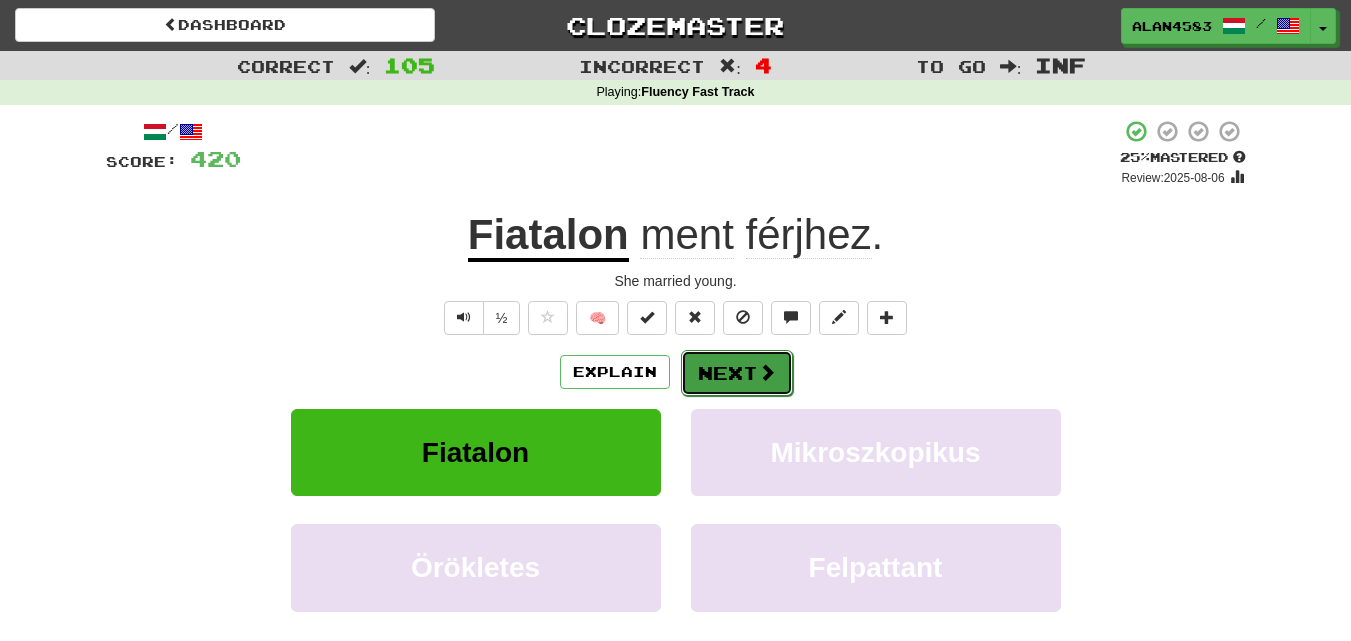 click on "Next" at bounding box center [737, 373] 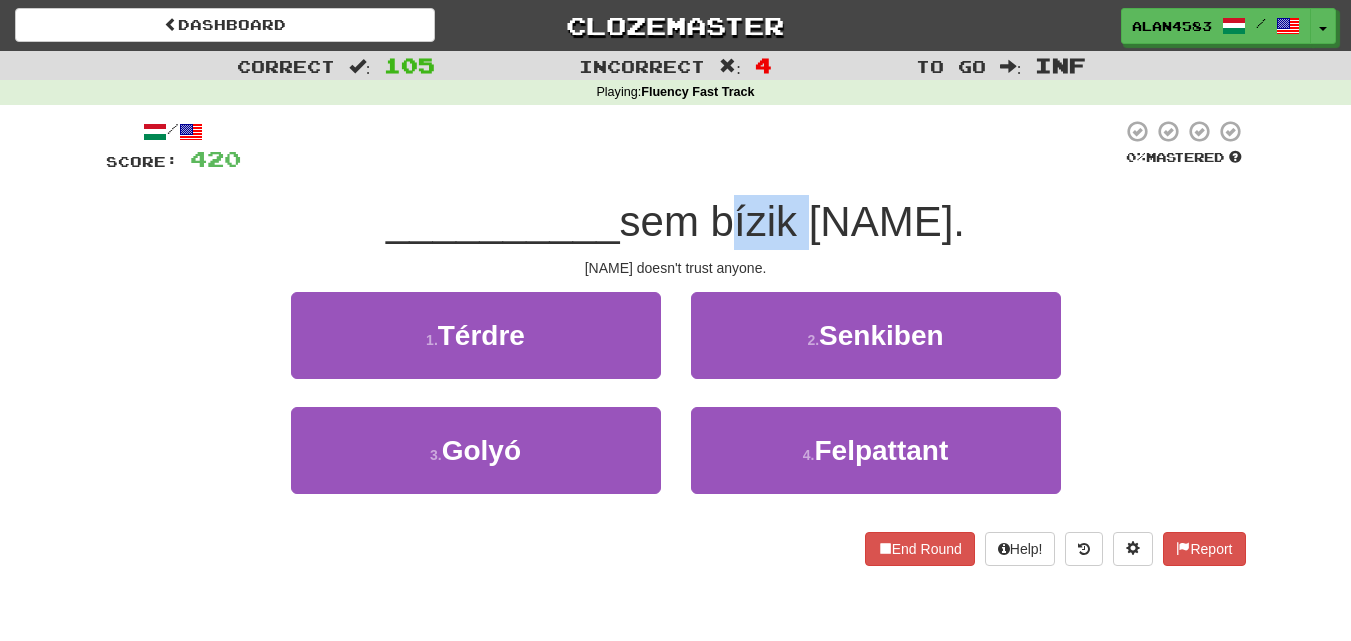 drag, startPoint x: 748, startPoint y: 211, endPoint x: 838, endPoint y: 209, distance: 90.02222 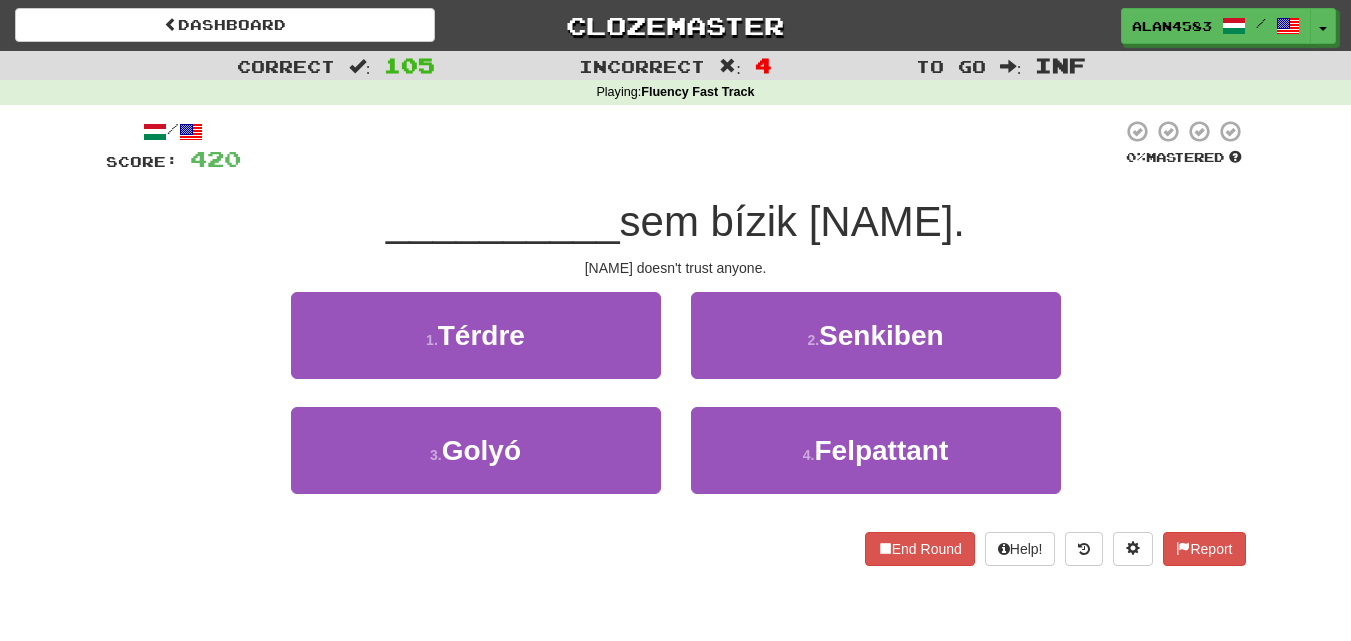 click at bounding box center (681, 146) 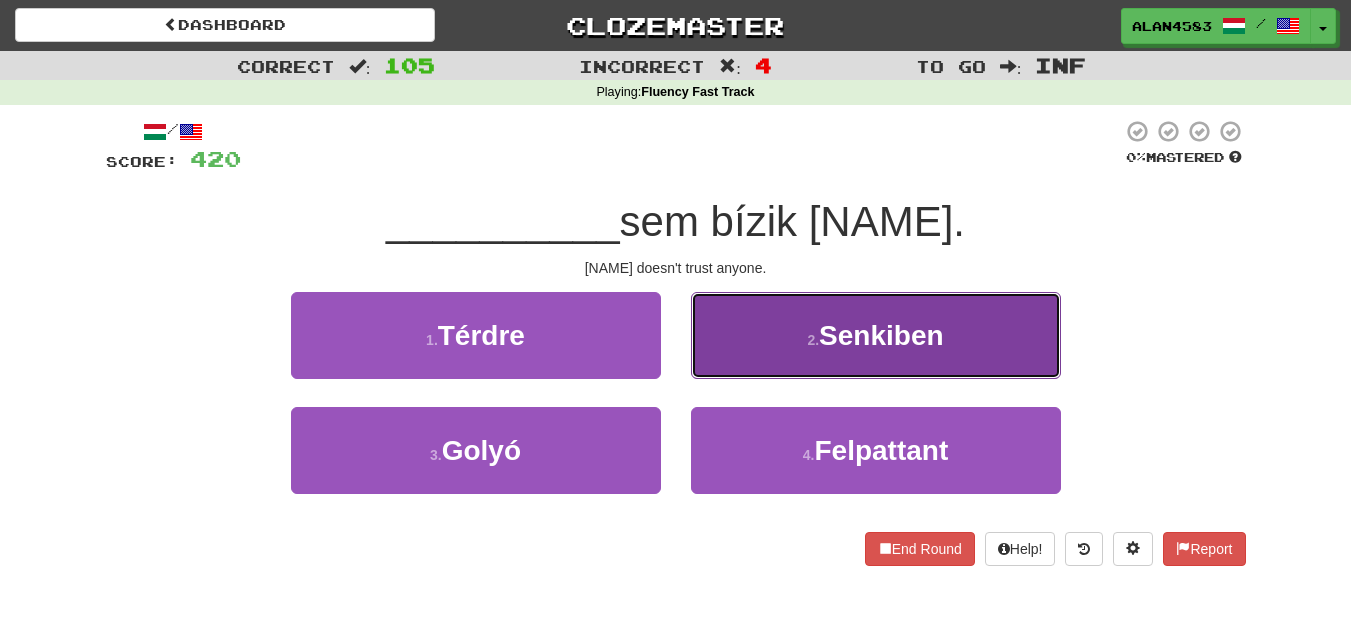 click on "2 .  Senkiben" at bounding box center [876, 335] 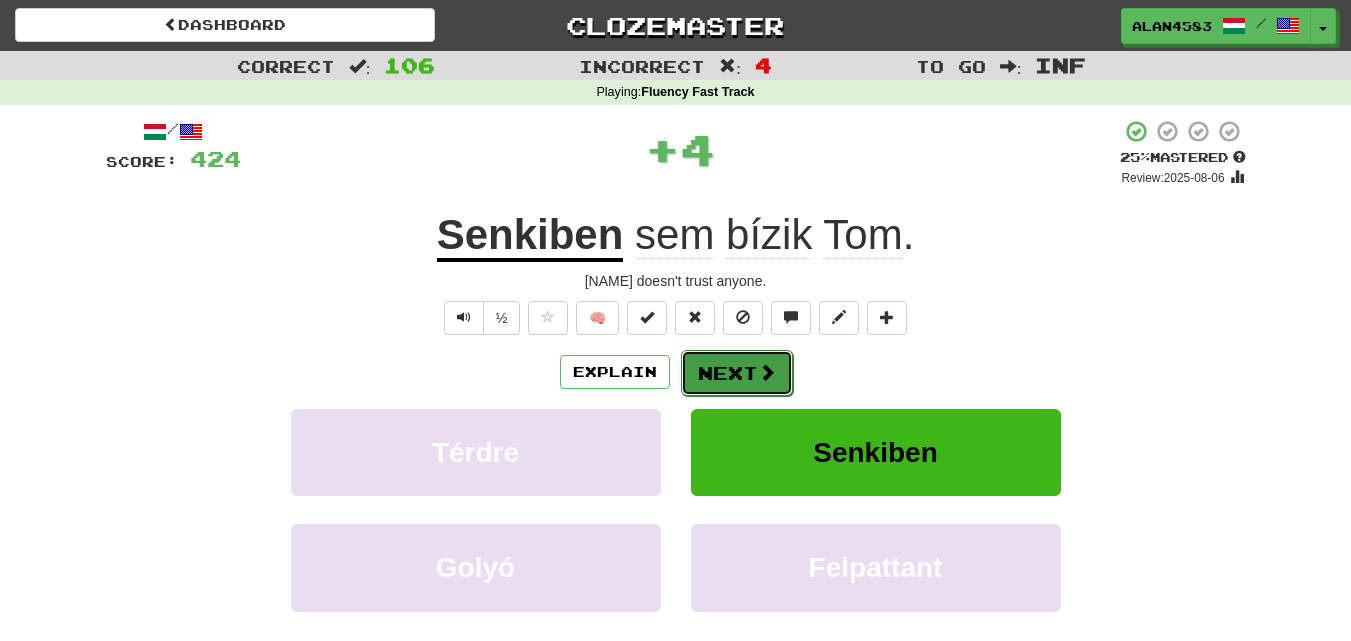 click at bounding box center (767, 372) 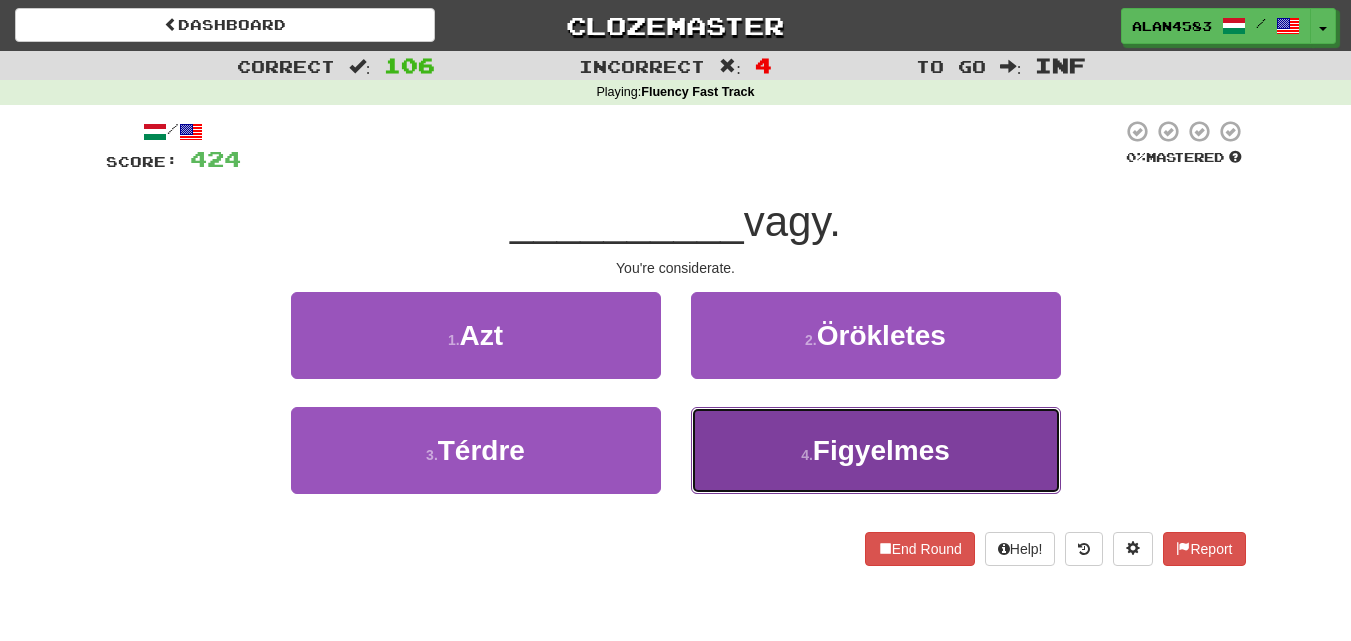 click on "Figyelmes" at bounding box center (881, 450) 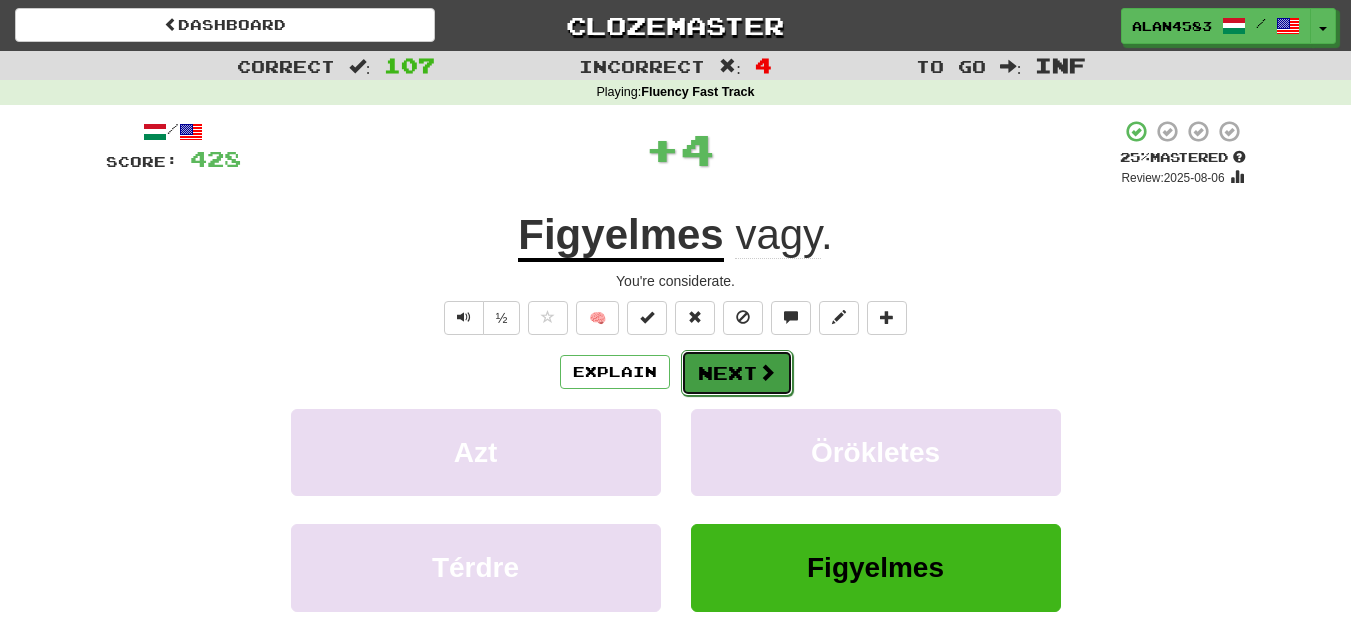 click on "Next" at bounding box center [737, 373] 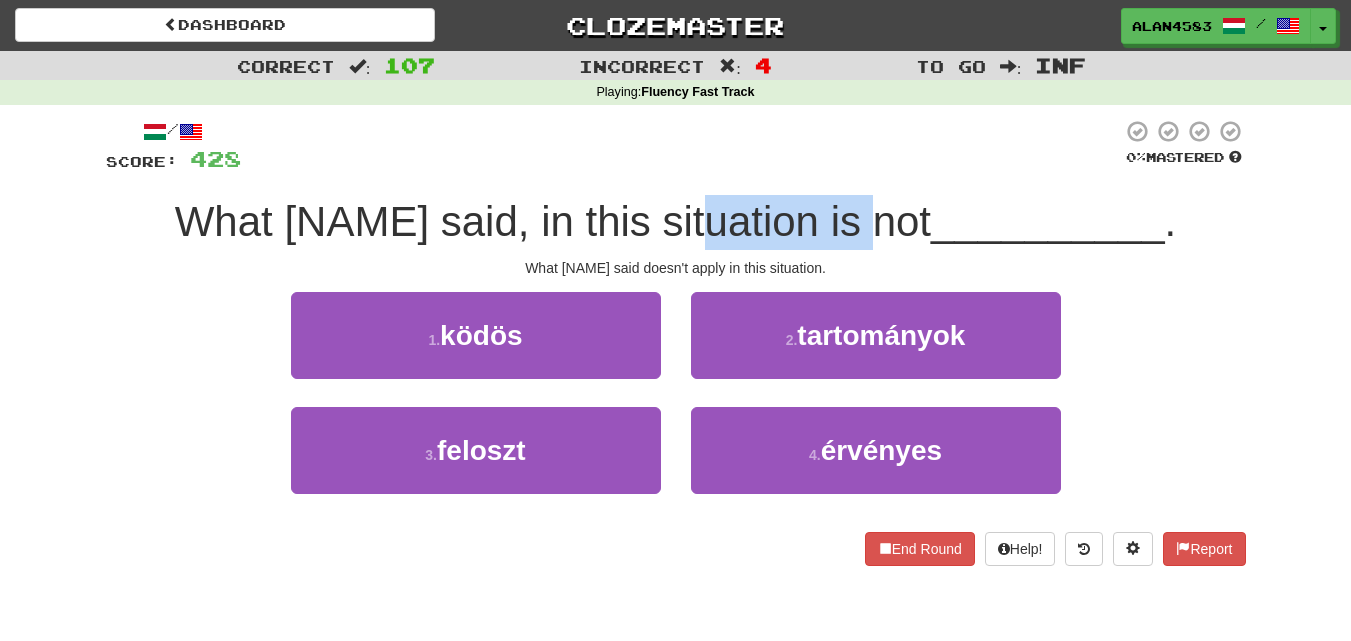 drag, startPoint x: 691, startPoint y: 218, endPoint x: 885, endPoint y: 206, distance: 194.37077 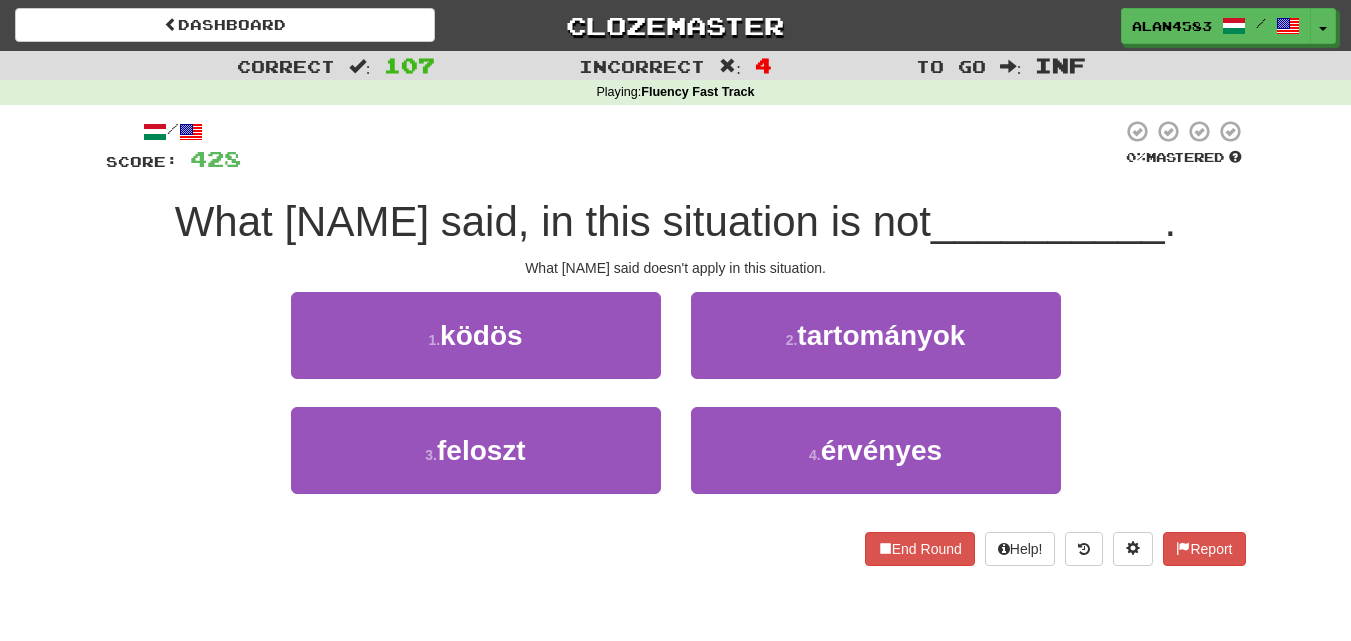 click at bounding box center (681, 146) 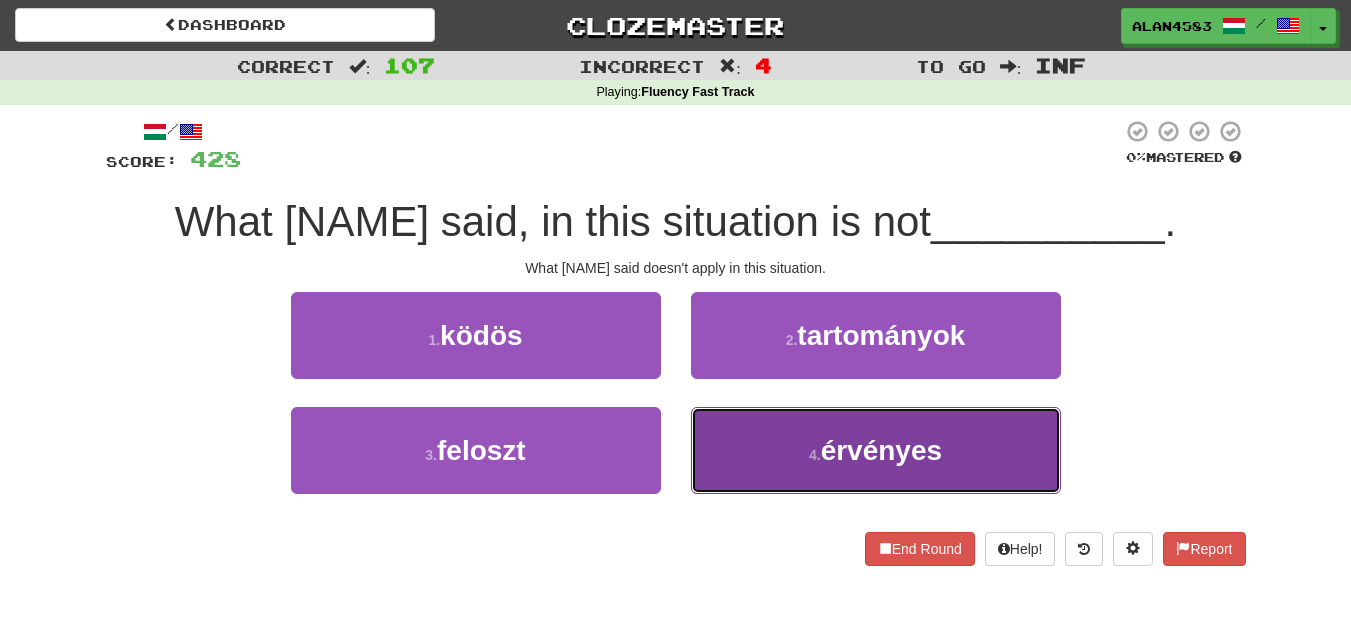 click on "4 . érvényes" at bounding box center (876, 450) 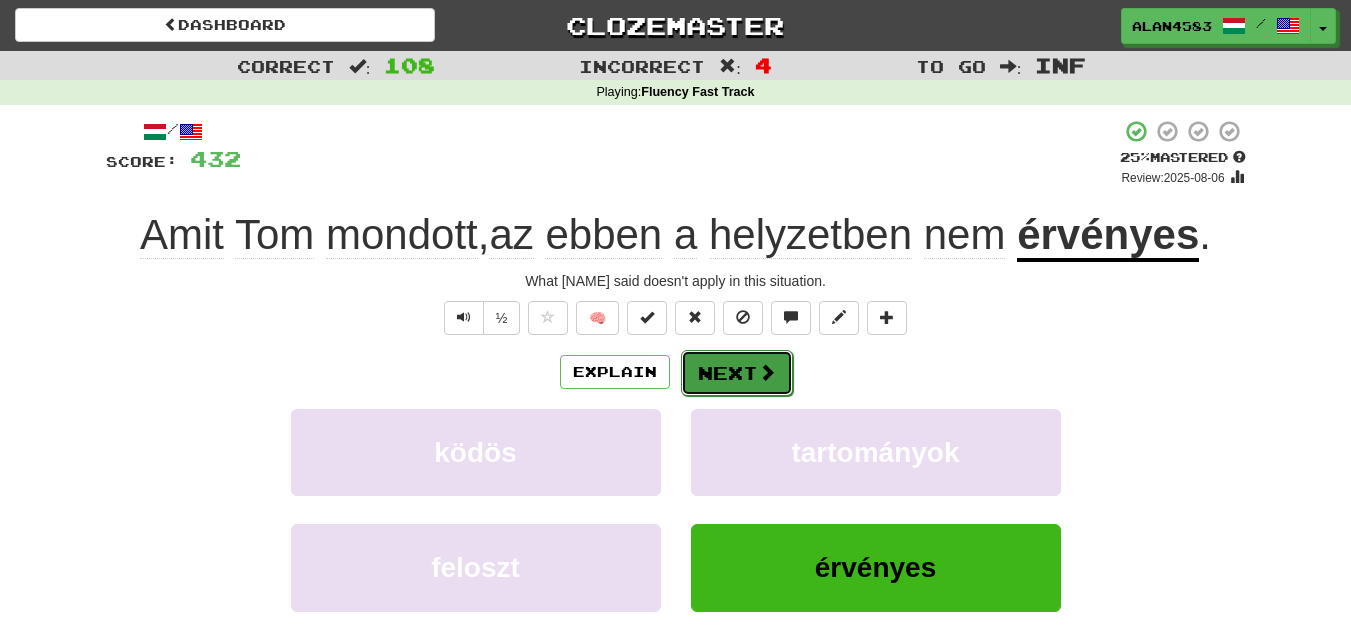 click on "Next" at bounding box center (737, 373) 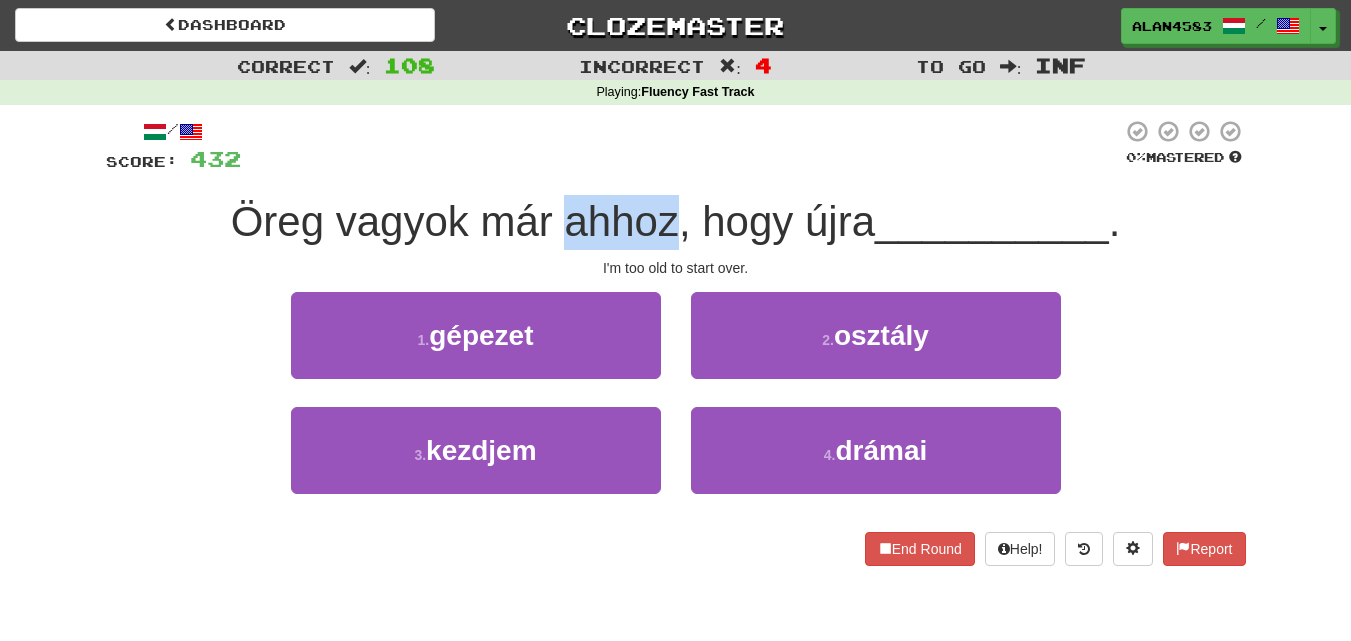 drag, startPoint x: 567, startPoint y: 219, endPoint x: 668, endPoint y: 212, distance: 101.24229 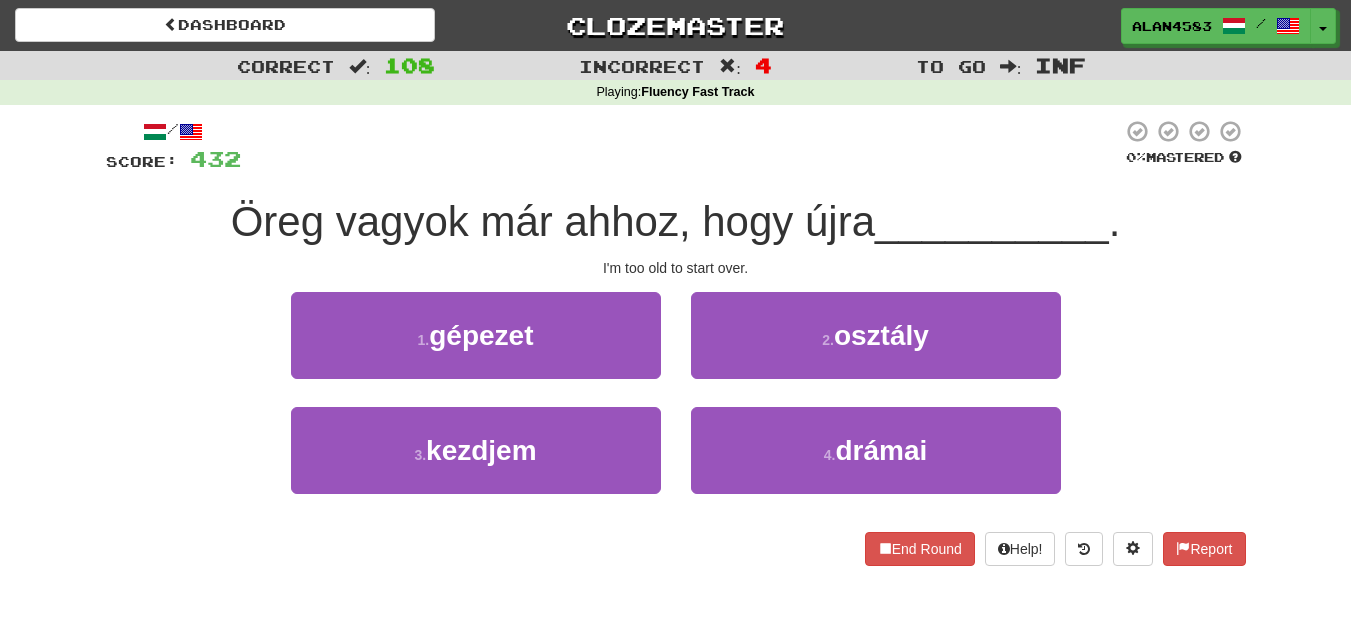click at bounding box center (681, 146) 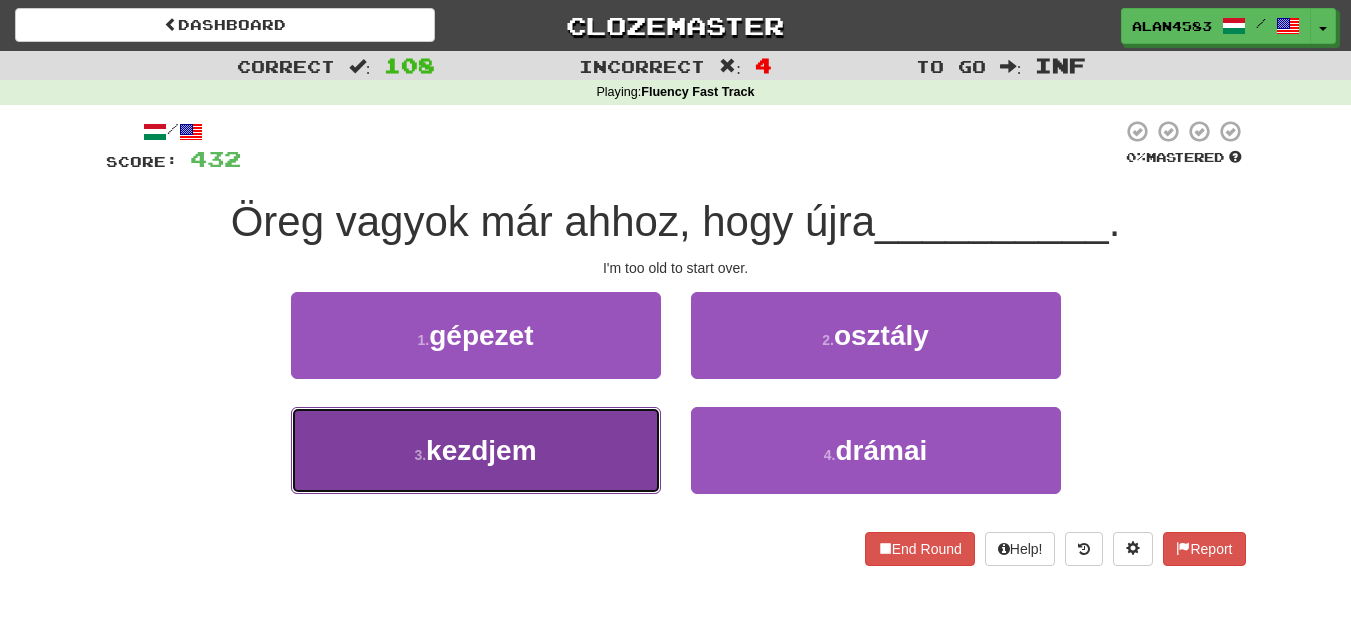 click on "3 .  kezdjem" at bounding box center (476, 450) 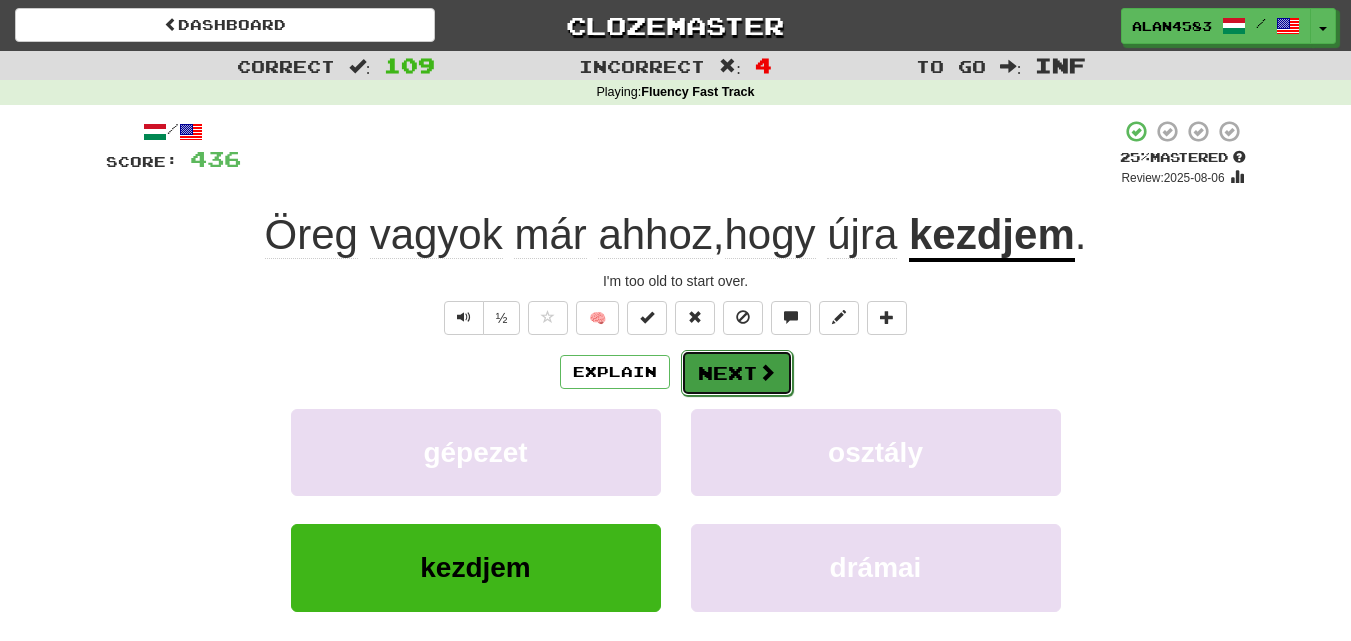 click on "Next" at bounding box center (737, 373) 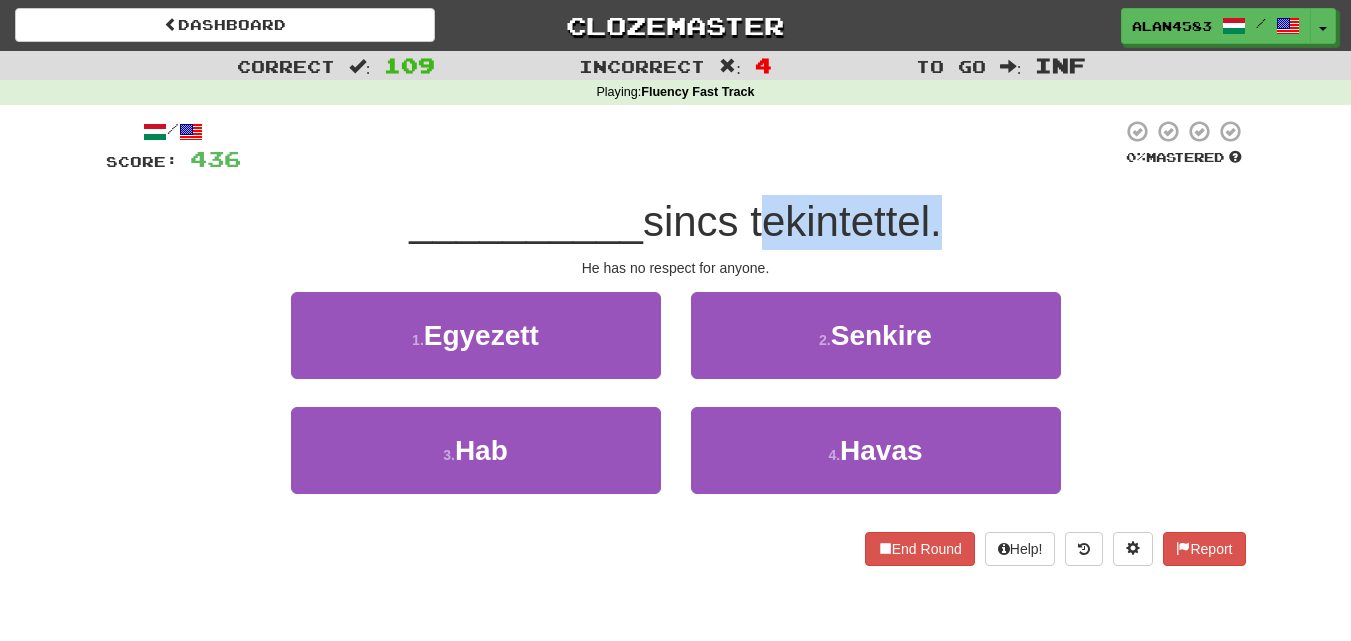 drag, startPoint x: 756, startPoint y: 225, endPoint x: 935, endPoint y: 215, distance: 179.27911 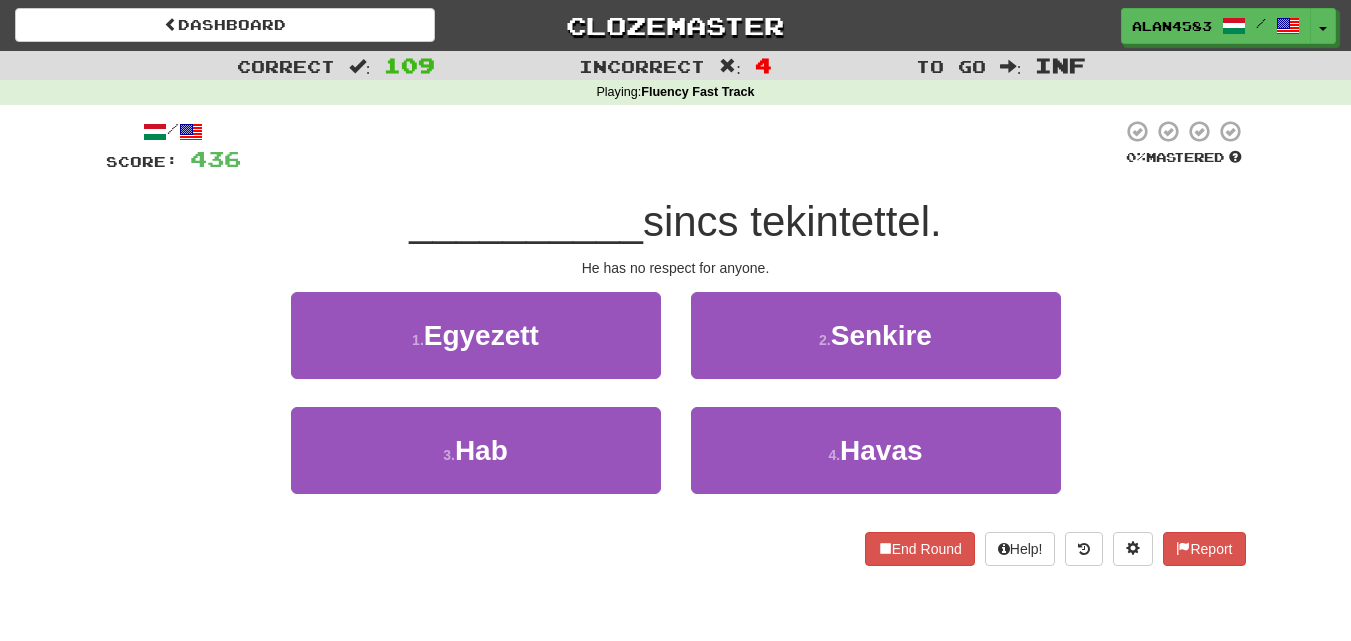 click at bounding box center [681, 146] 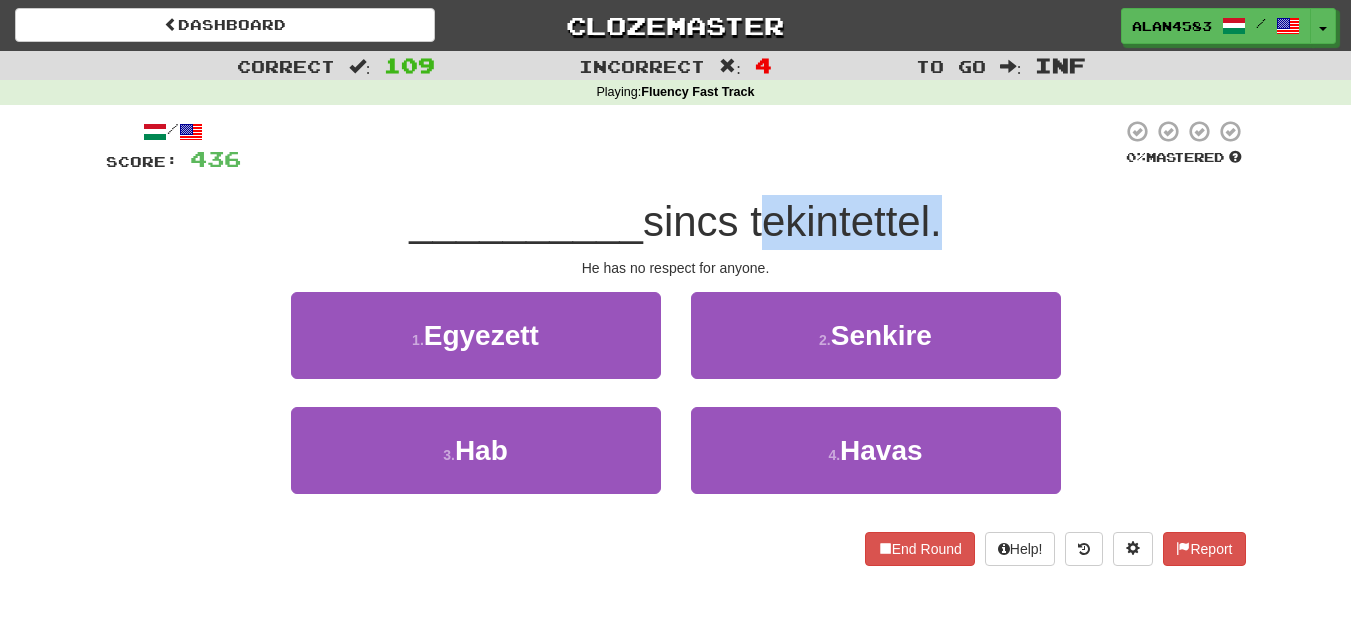 drag, startPoint x: 757, startPoint y: 234, endPoint x: 940, endPoint y: 230, distance: 183.04372 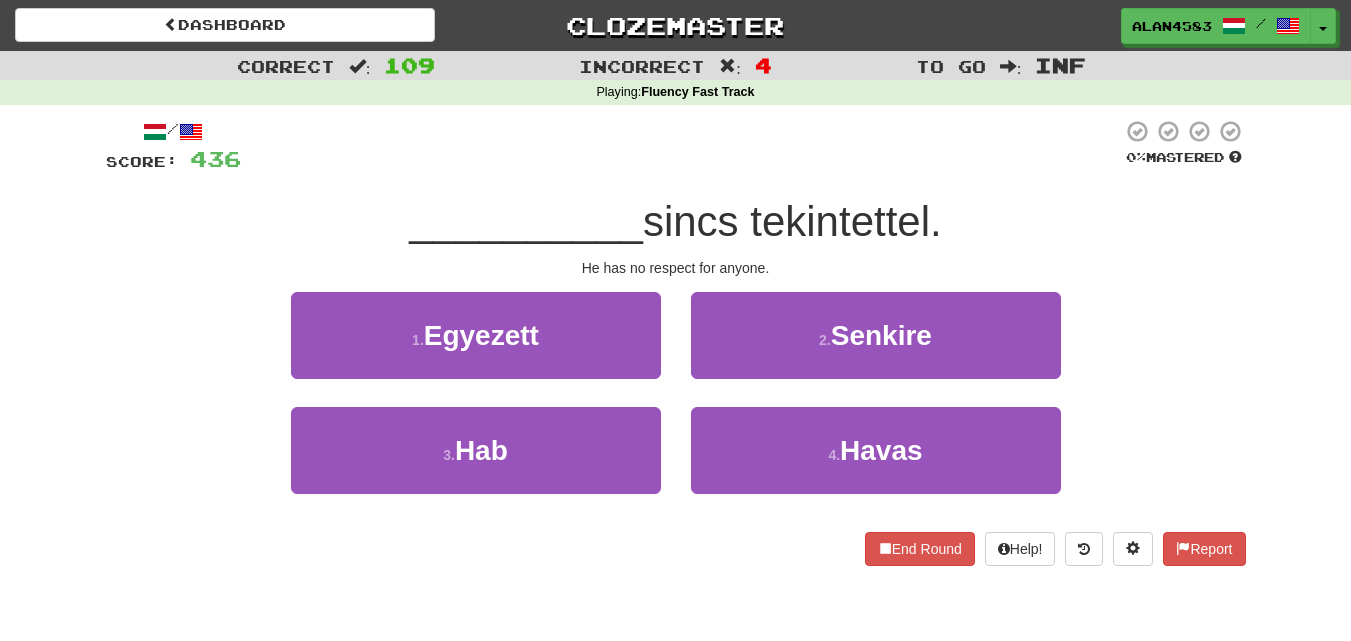 click on "__________ sincs tekintettel." at bounding box center (676, 222) 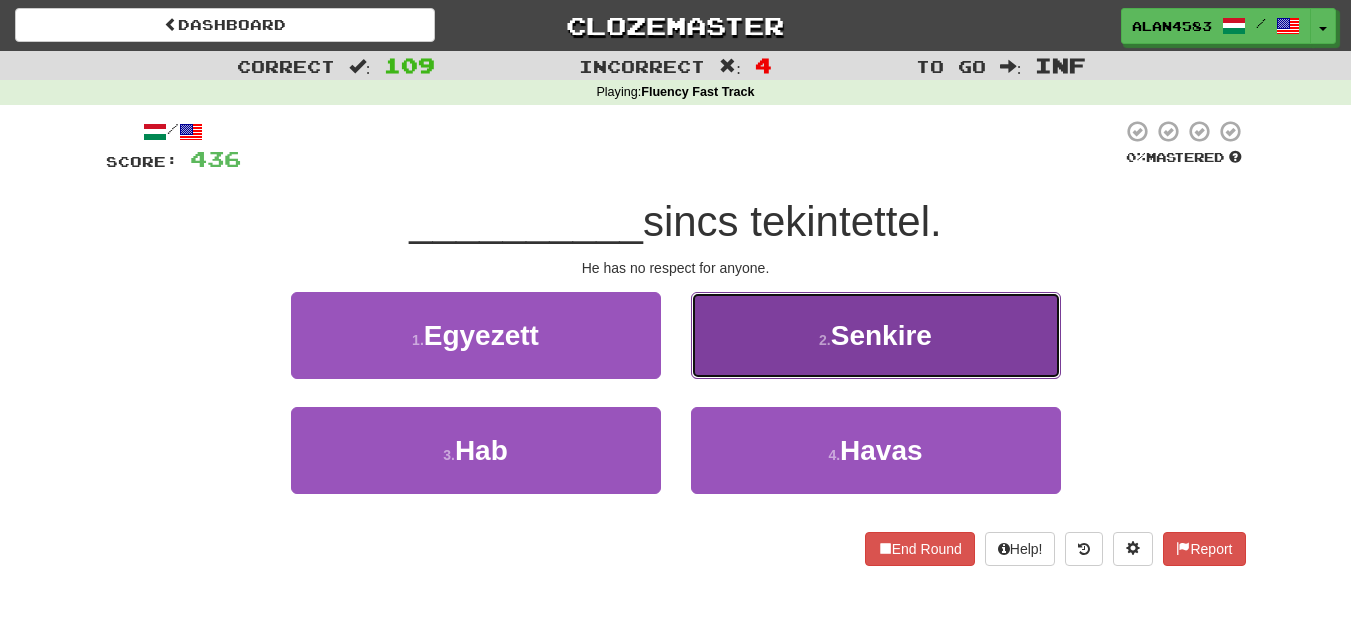 click on "2 . Senkire" at bounding box center (876, 335) 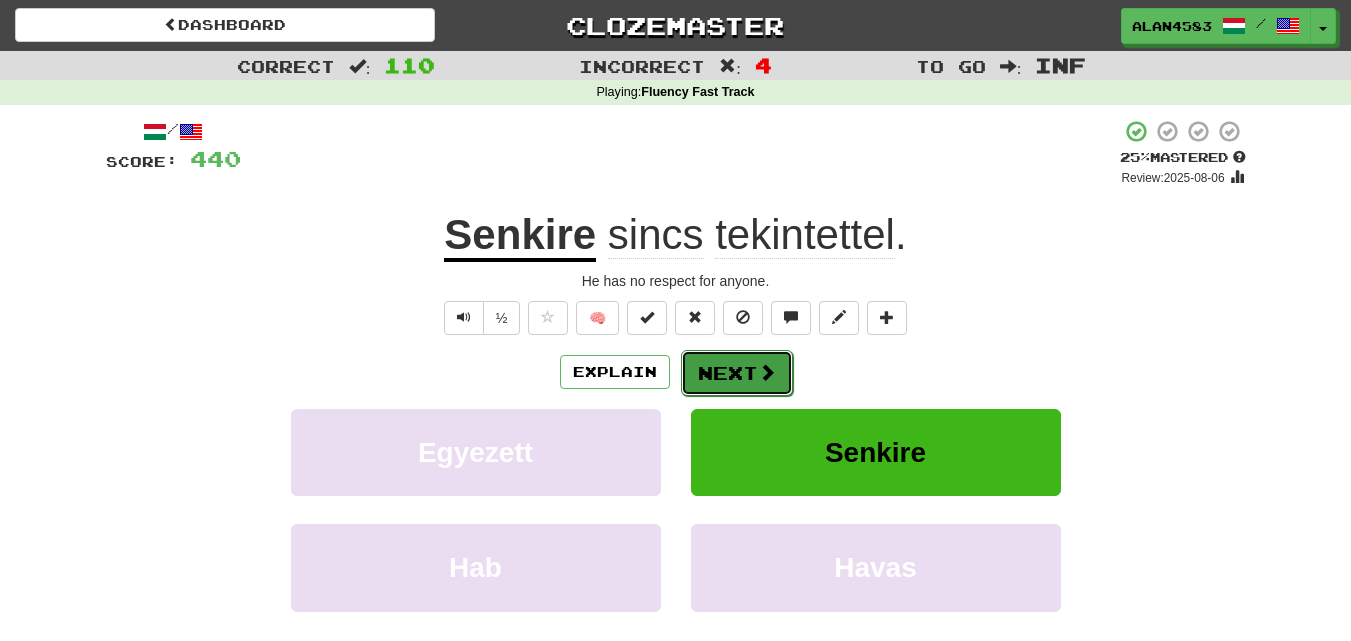 click on "Next" at bounding box center [737, 373] 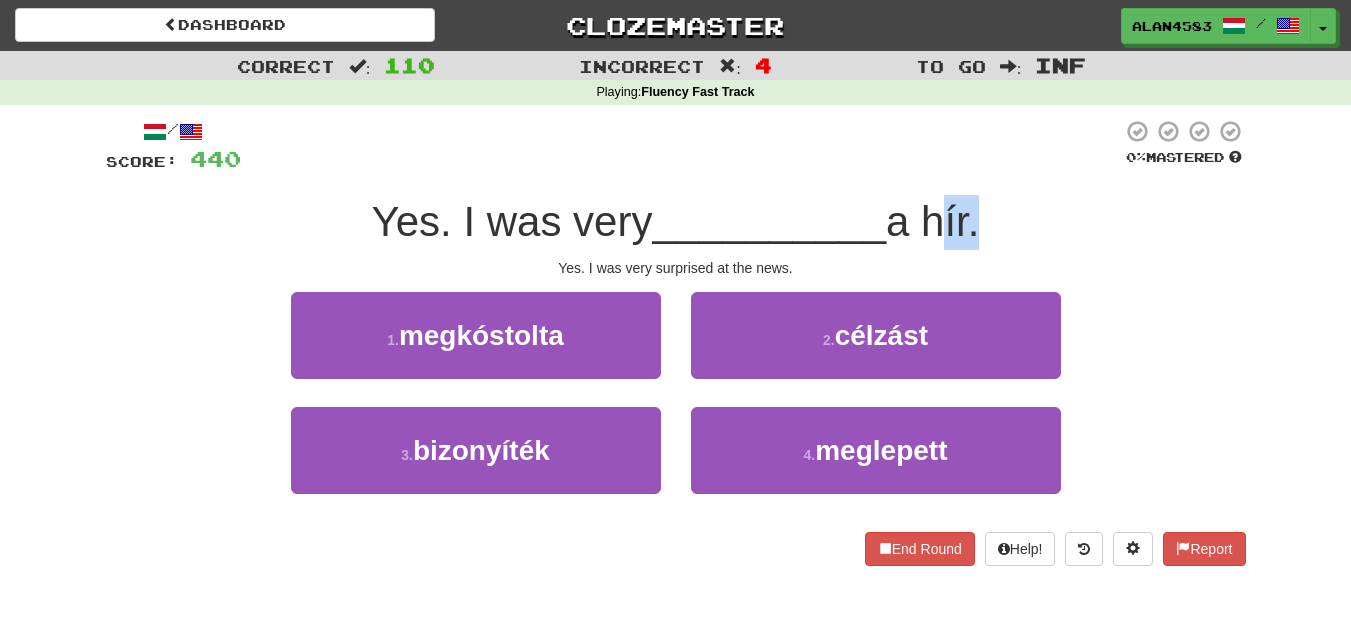 drag, startPoint x: 918, startPoint y: 220, endPoint x: 966, endPoint y: 214, distance: 48.373547 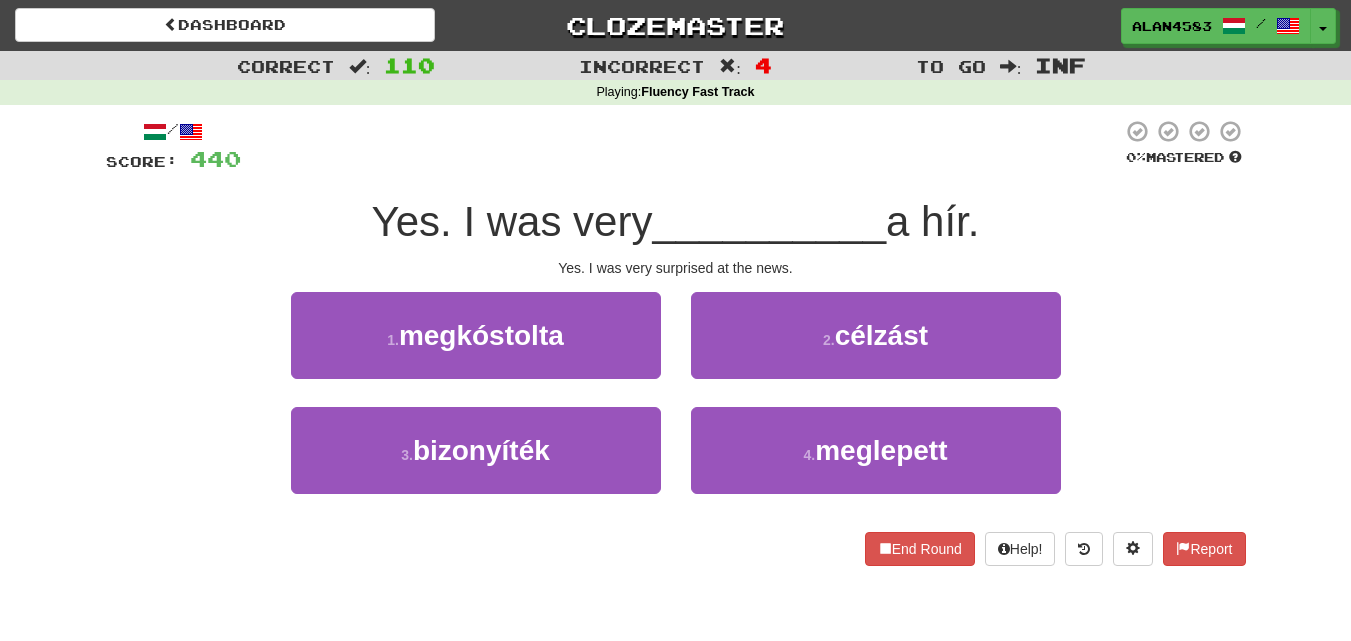 click on "a hír." at bounding box center (932, 221) 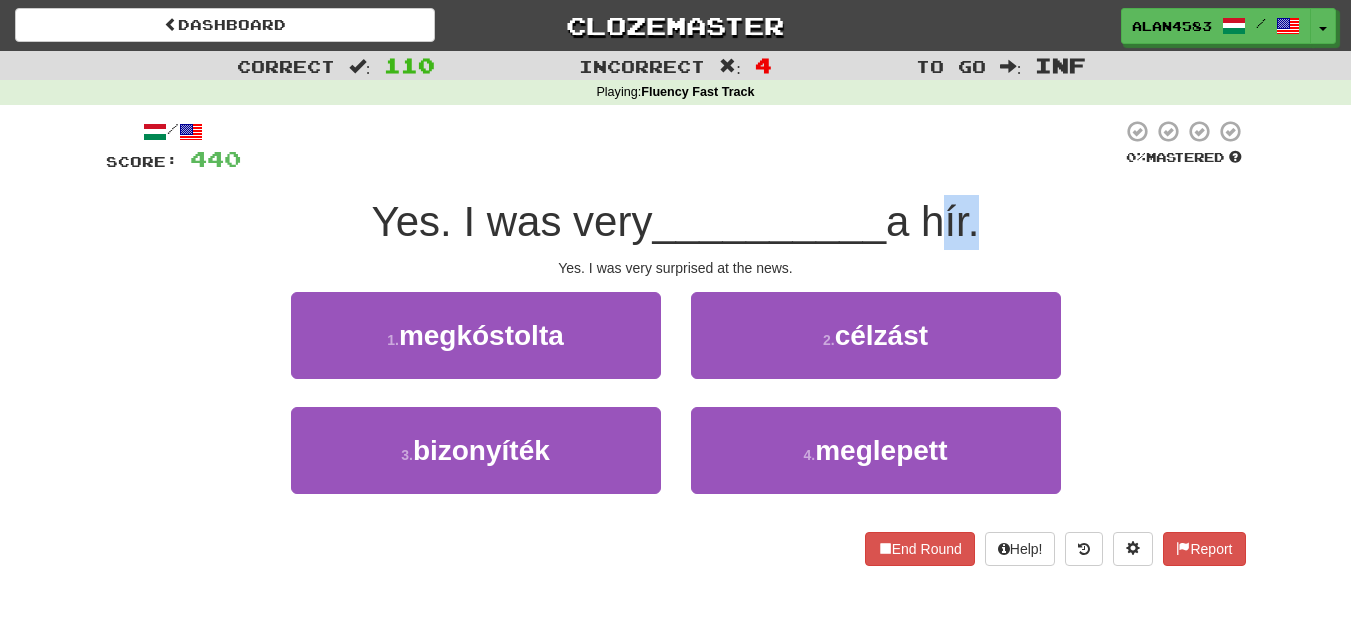 drag, startPoint x: 964, startPoint y: 207, endPoint x: 922, endPoint y: 207, distance: 42 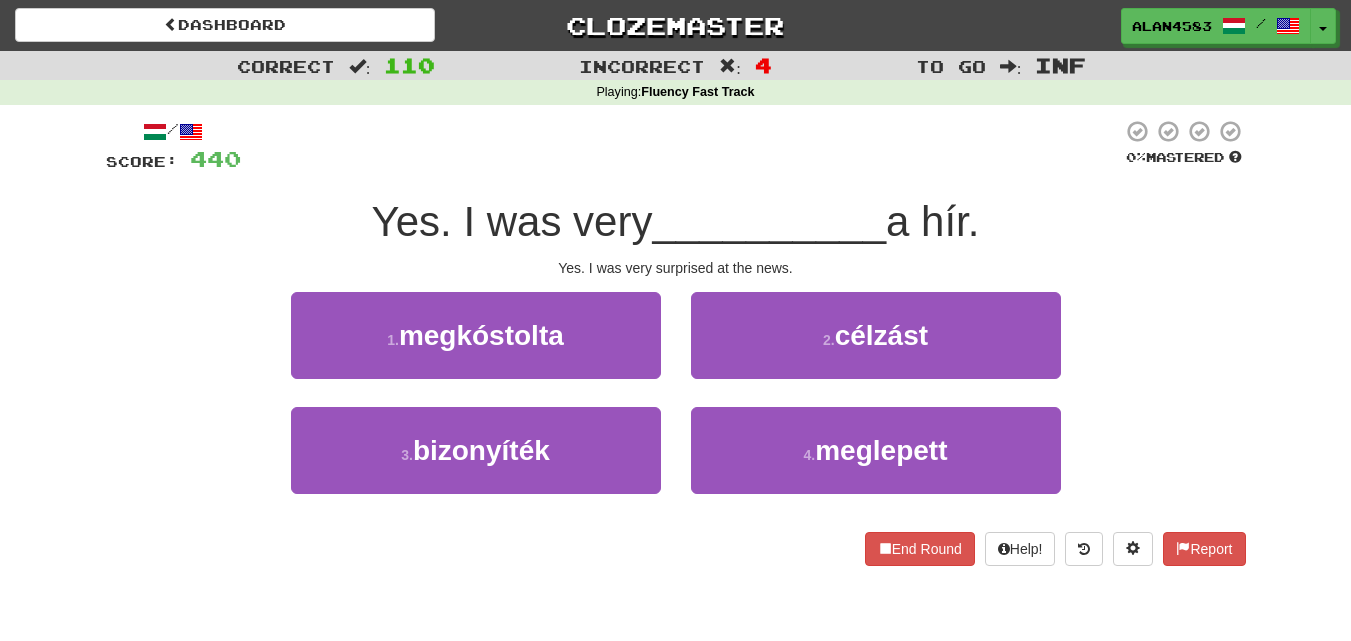 click at bounding box center (681, 146) 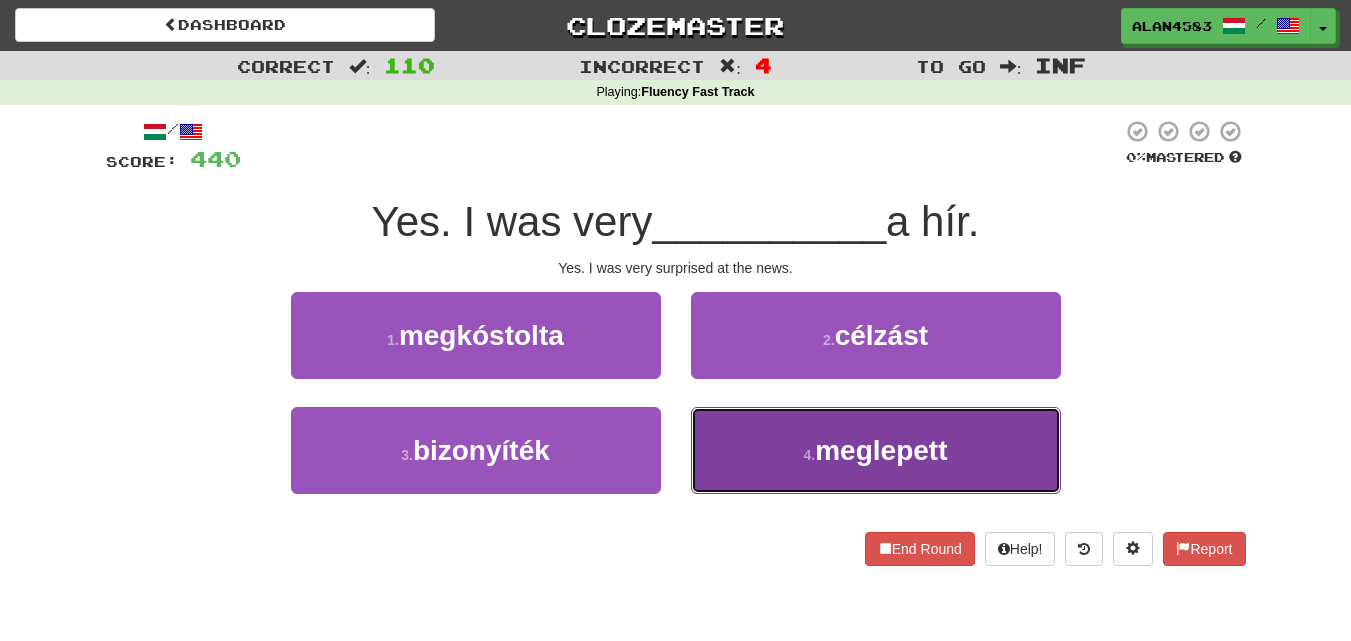 click on "meglepett" at bounding box center (881, 450) 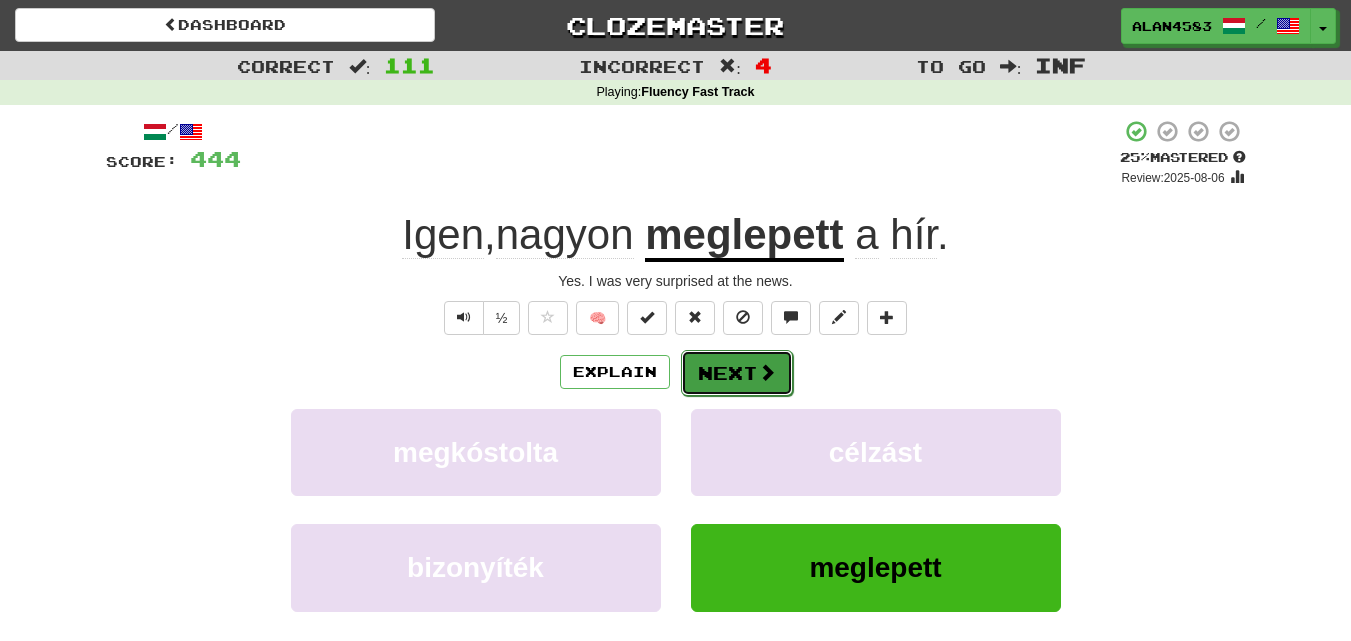 click on "Next" at bounding box center [737, 373] 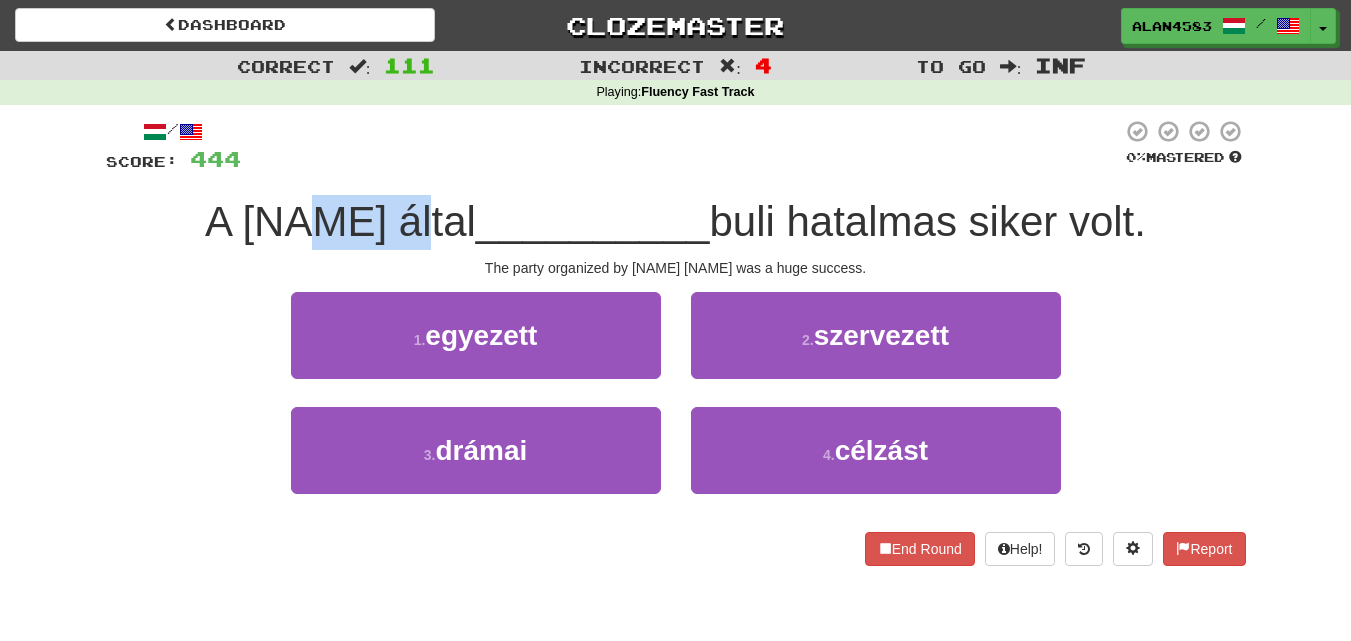 drag, startPoint x: 430, startPoint y: 211, endPoint x: 343, endPoint y: 194, distance: 88.64536 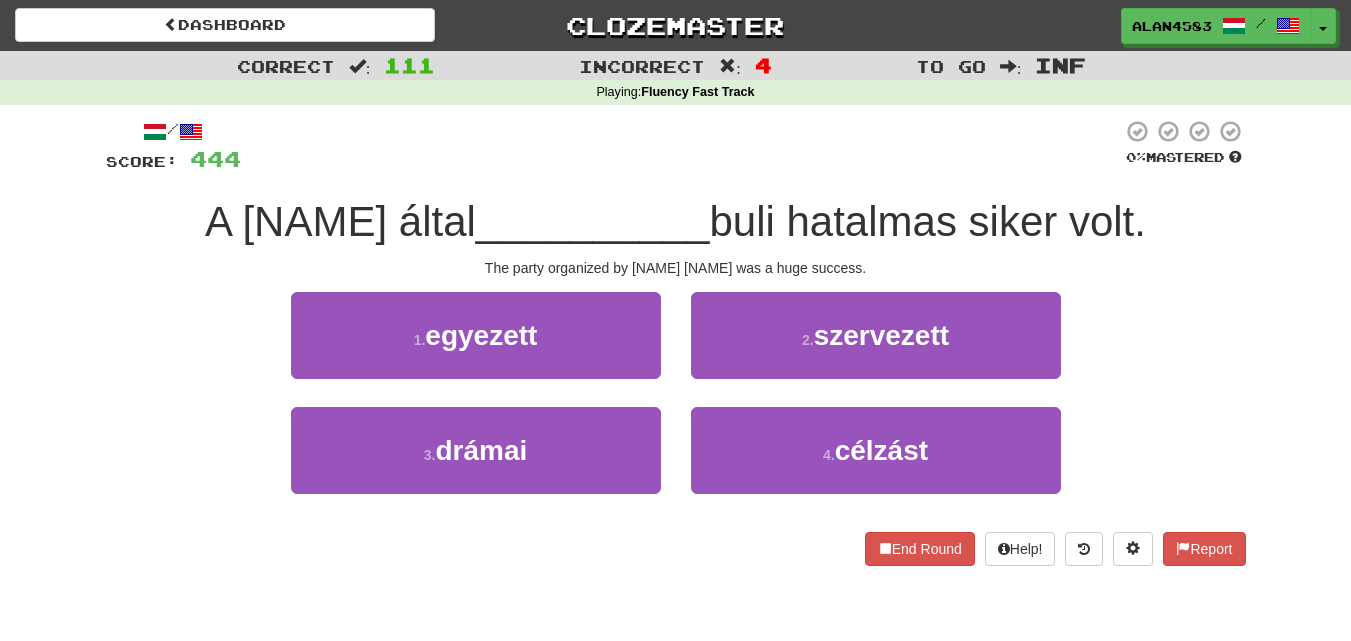 click at bounding box center [681, 146] 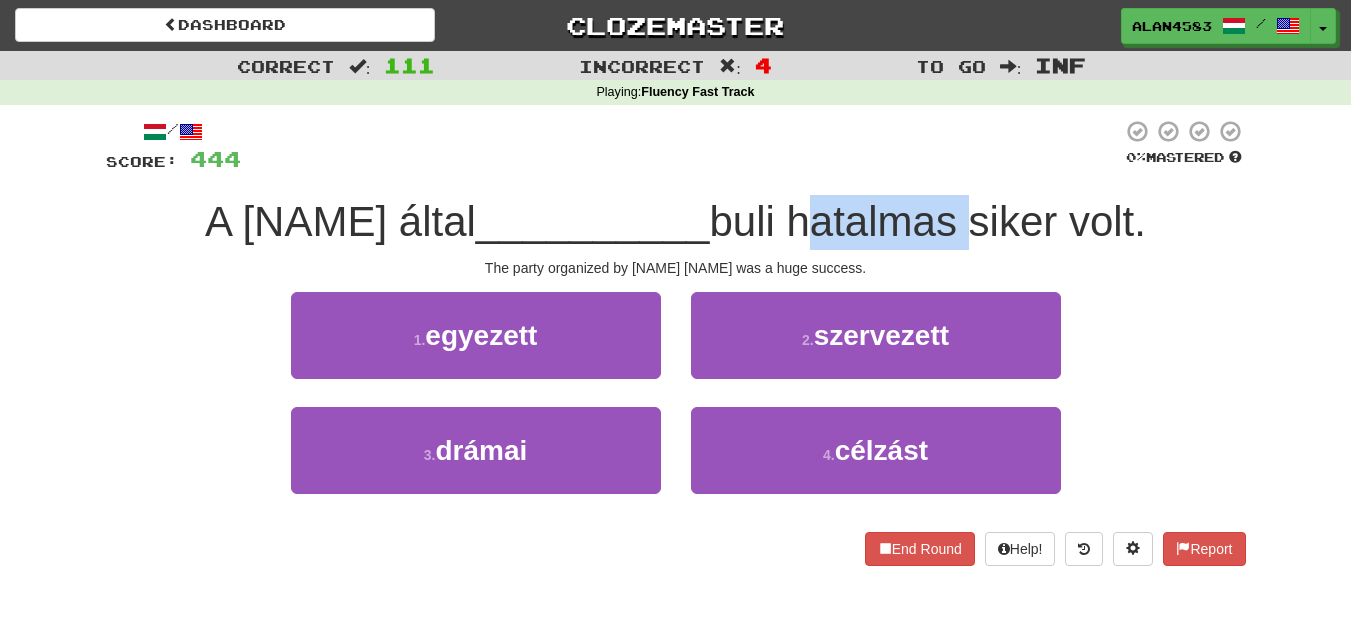 drag, startPoint x: 768, startPoint y: 205, endPoint x: 934, endPoint y: 204, distance: 166.003 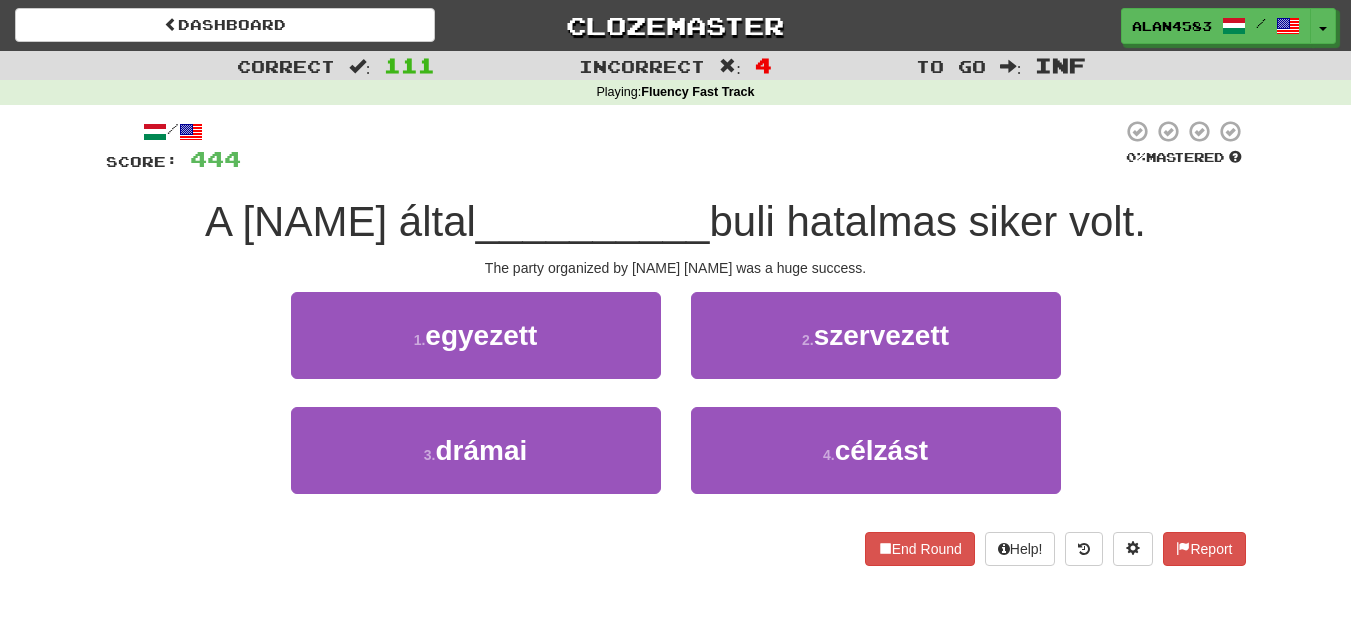 click at bounding box center (681, 146) 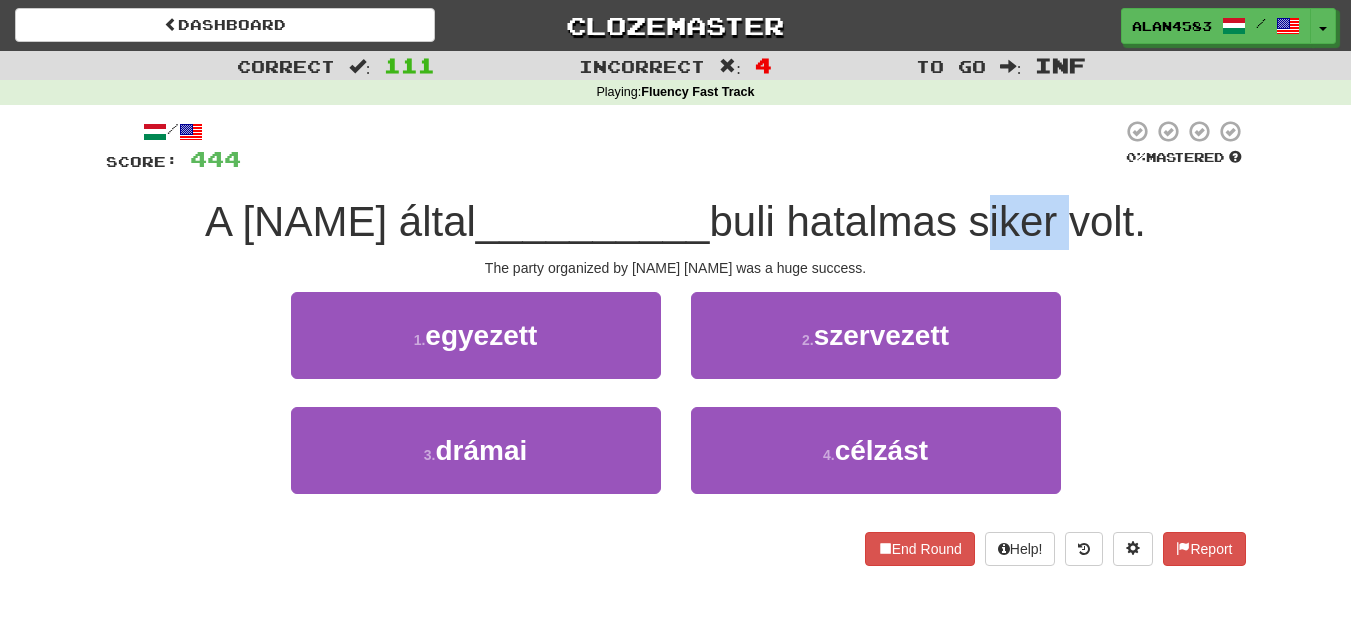 drag, startPoint x: 955, startPoint y: 212, endPoint x: 1032, endPoint y: 201, distance: 77.781746 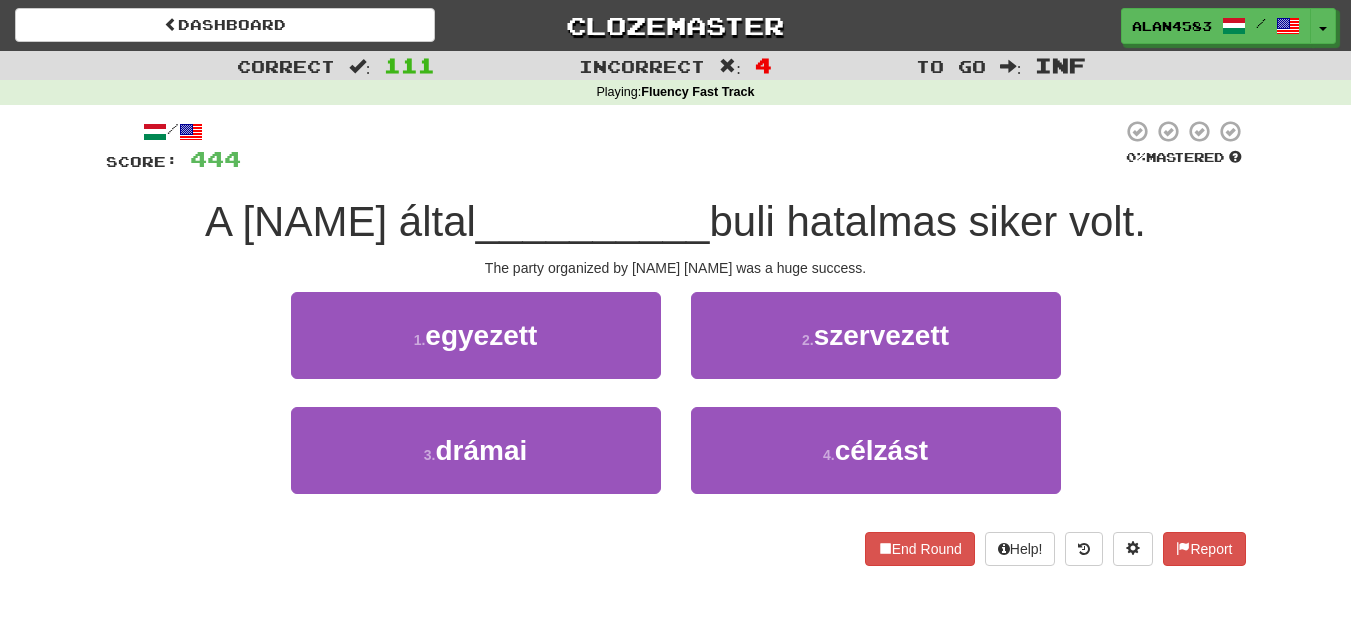 click at bounding box center (681, 146) 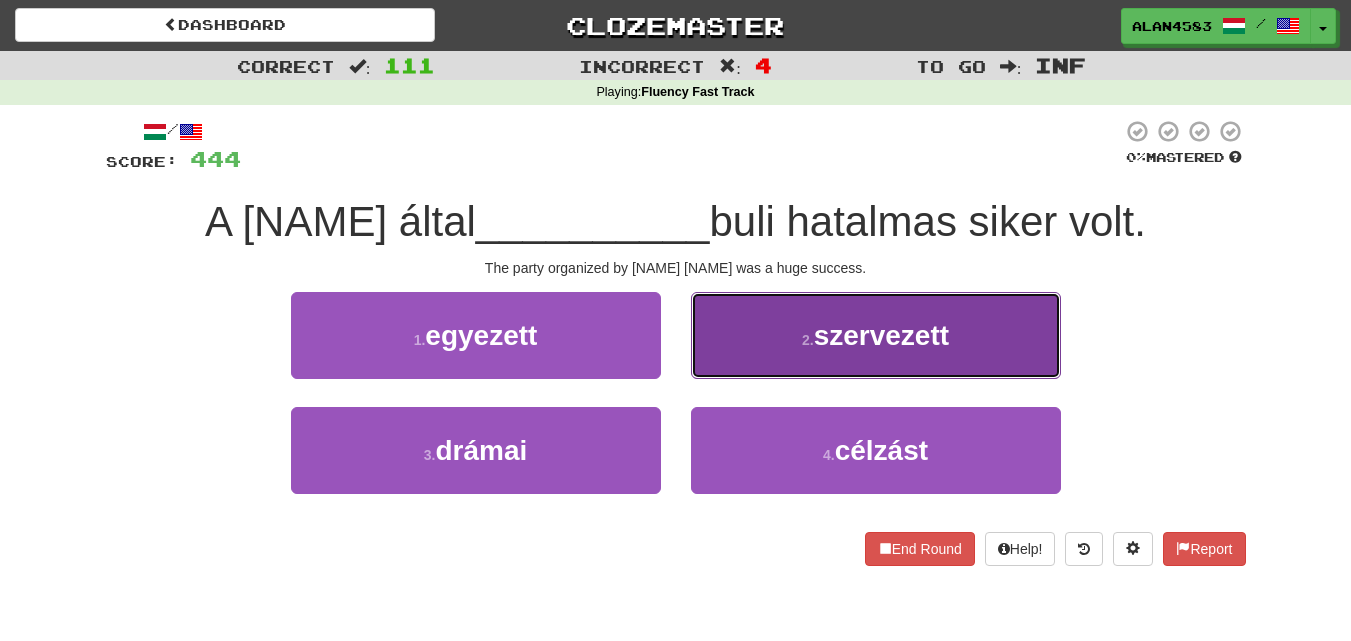 click on "szervezett" at bounding box center (881, 335) 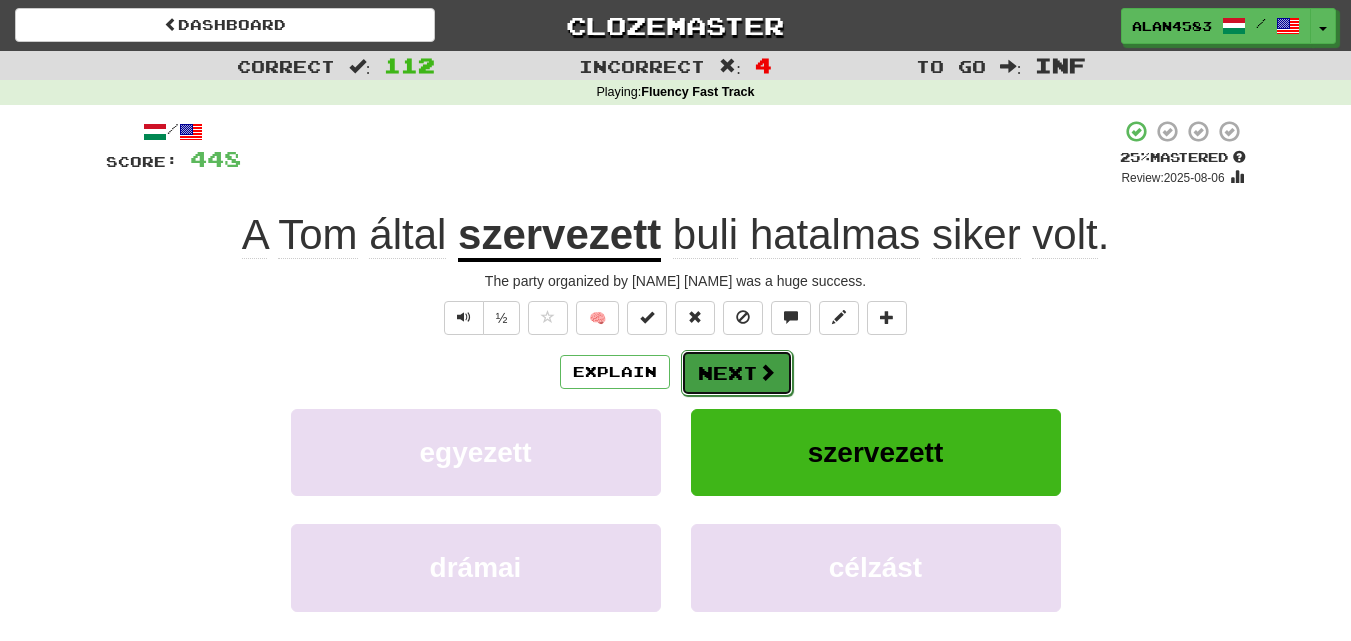 click on "Next" at bounding box center (737, 373) 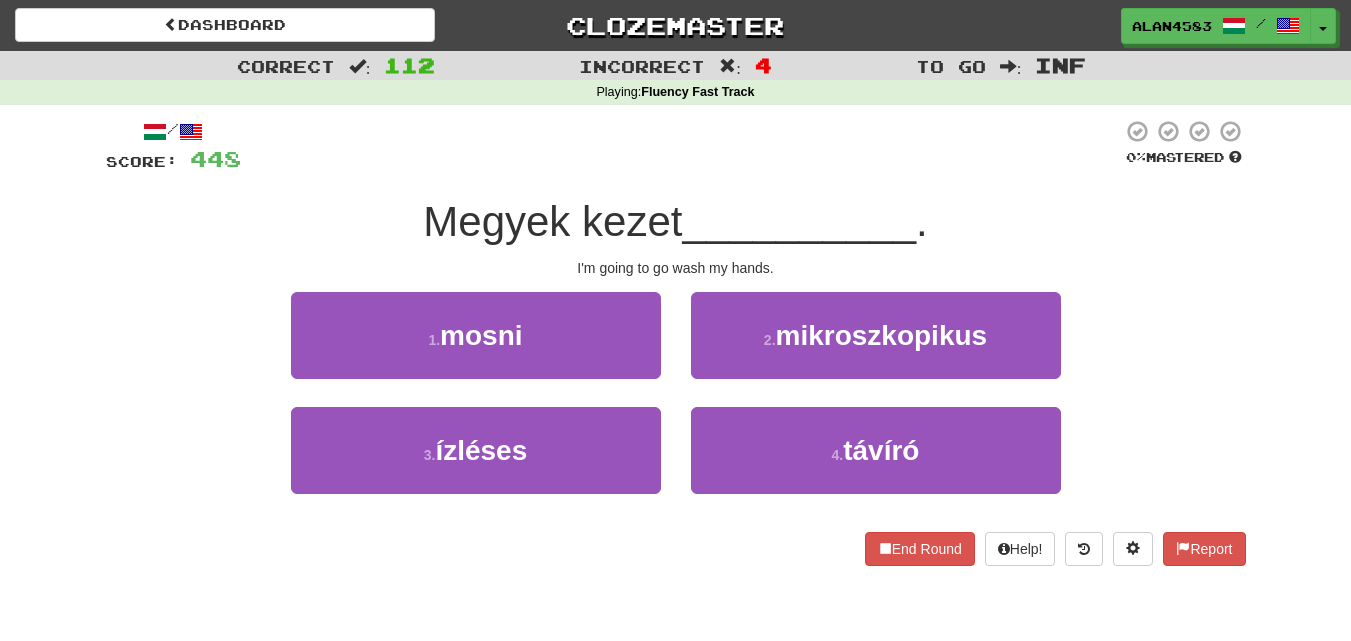 drag, startPoint x: 581, startPoint y: 219, endPoint x: 684, endPoint y: 217, distance: 103.01942 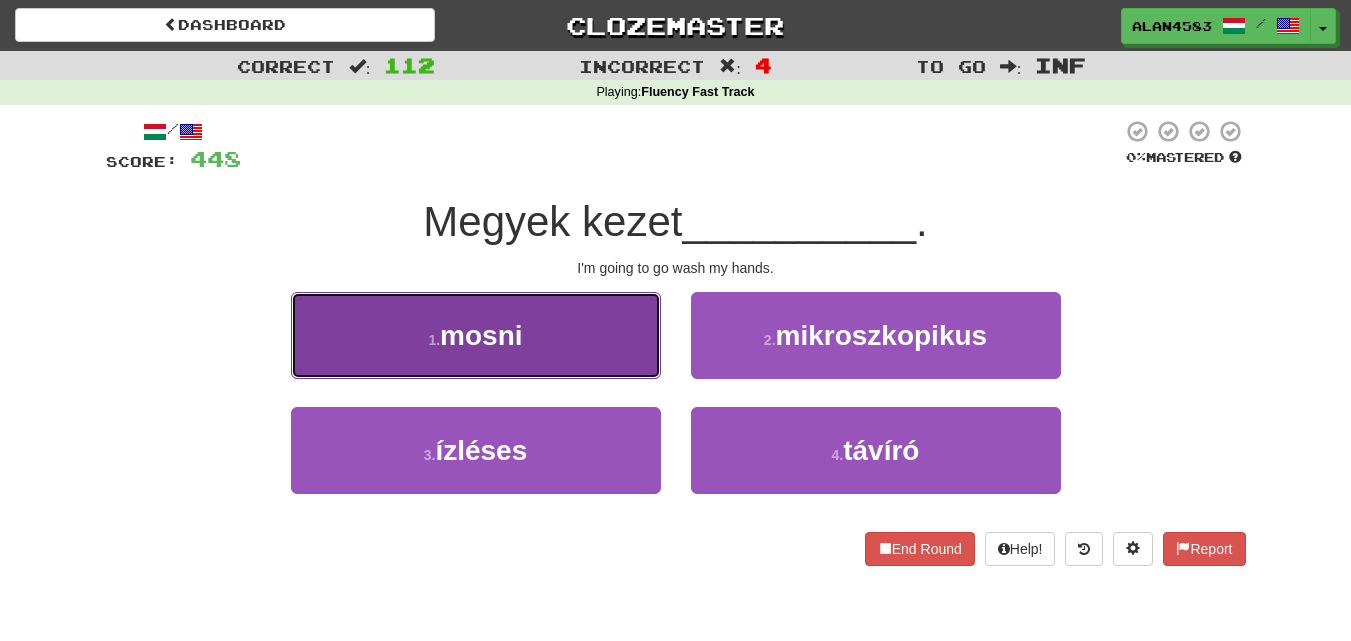 click on "1 .  mosni" at bounding box center (476, 335) 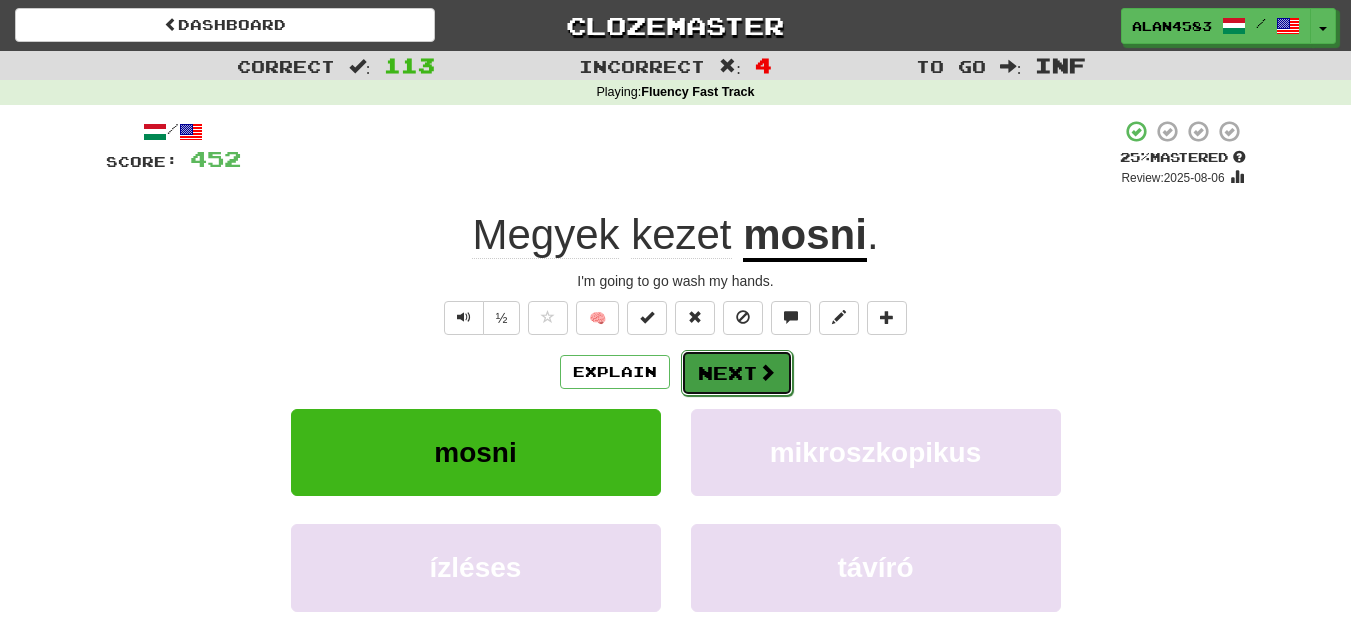 click on "Next" at bounding box center (737, 373) 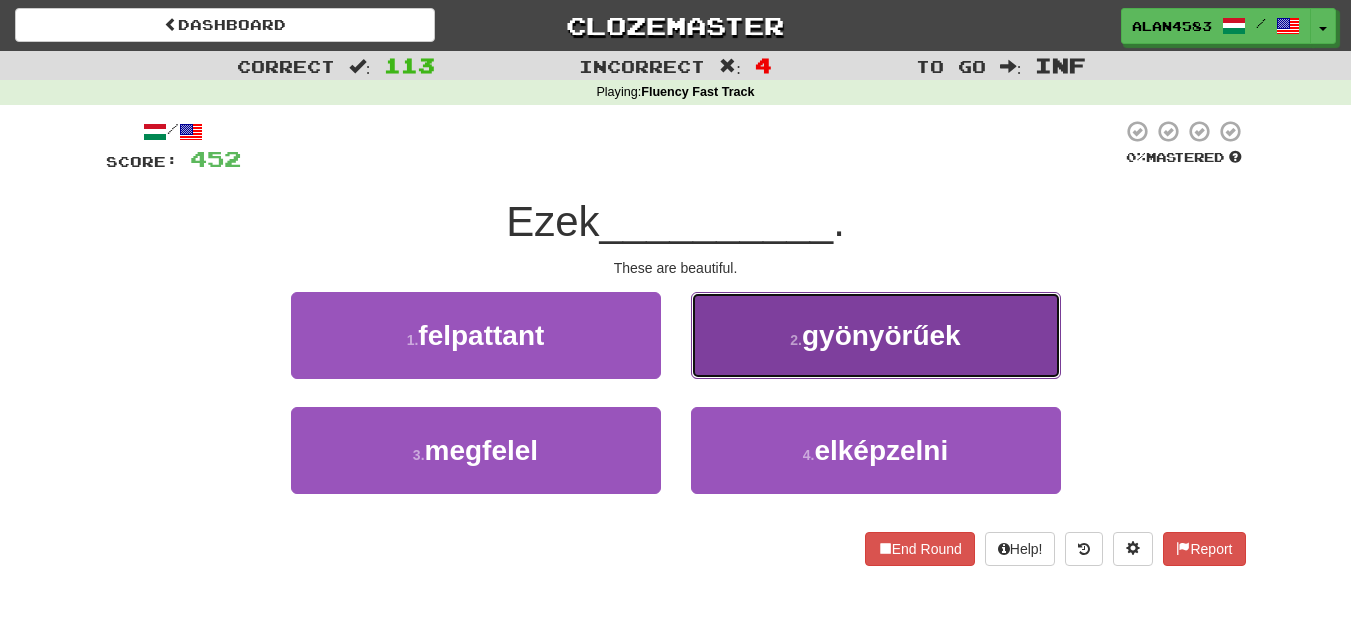 click on "gyönyörűek" at bounding box center [881, 335] 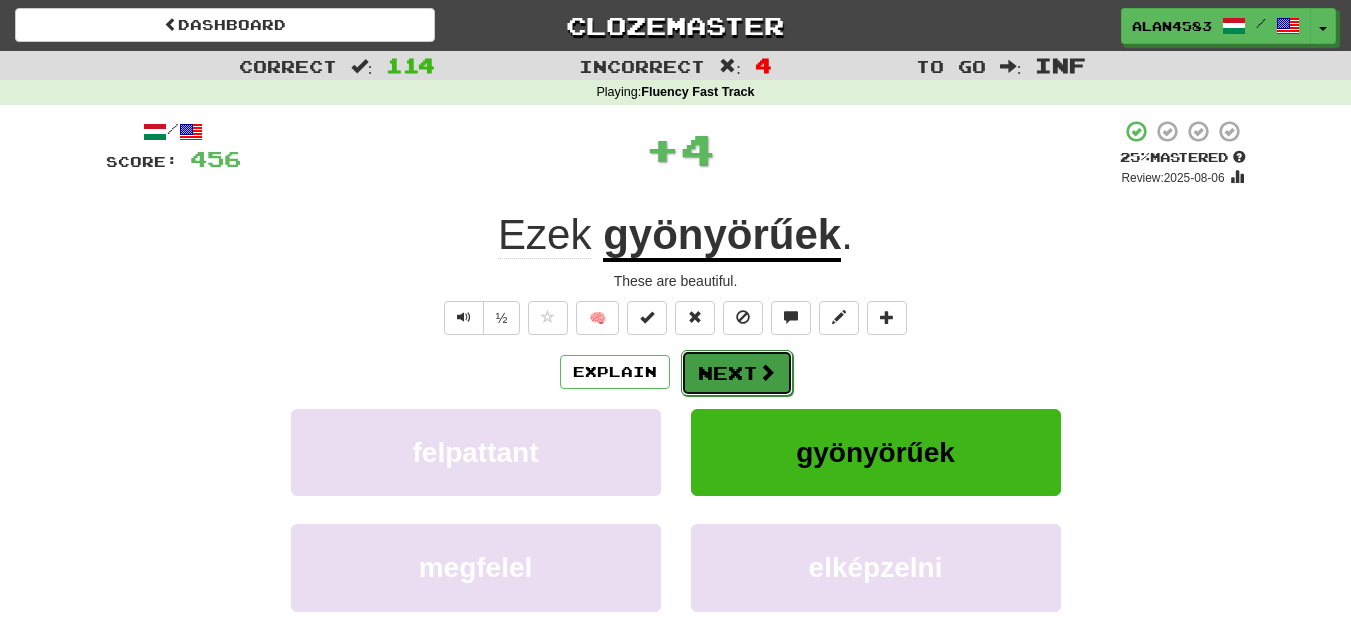 click on "Next" at bounding box center [737, 373] 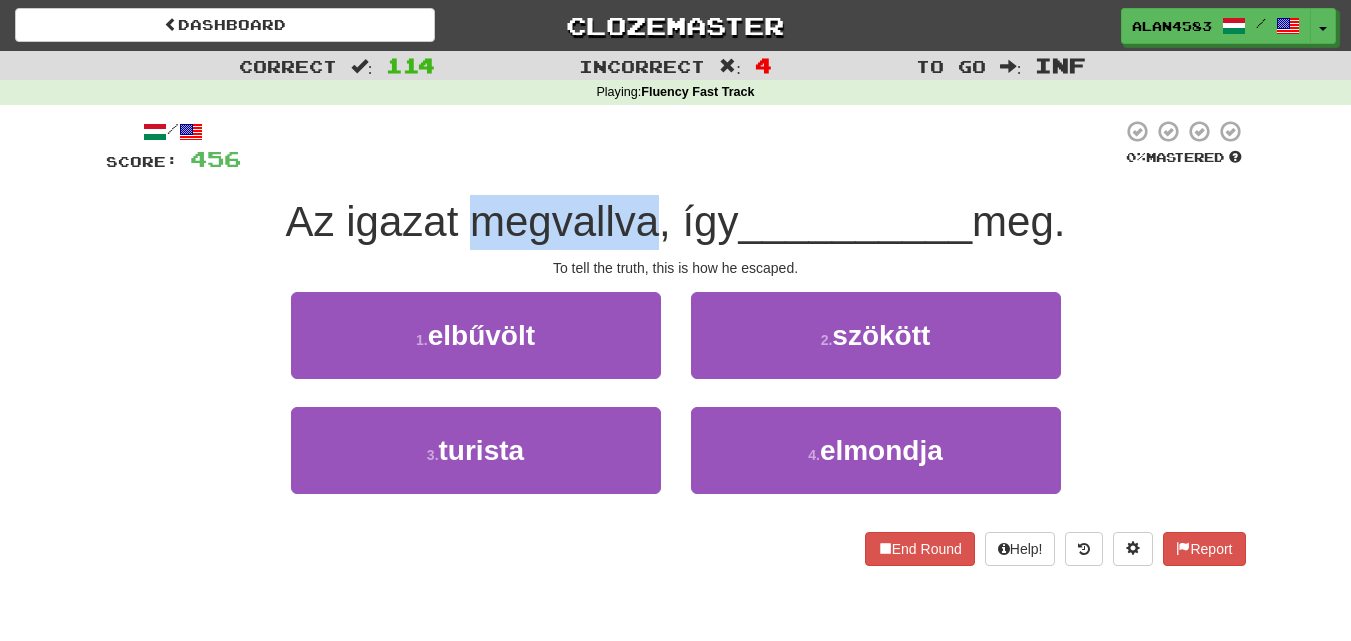 drag, startPoint x: 464, startPoint y: 224, endPoint x: 638, endPoint y: 222, distance: 174.01149 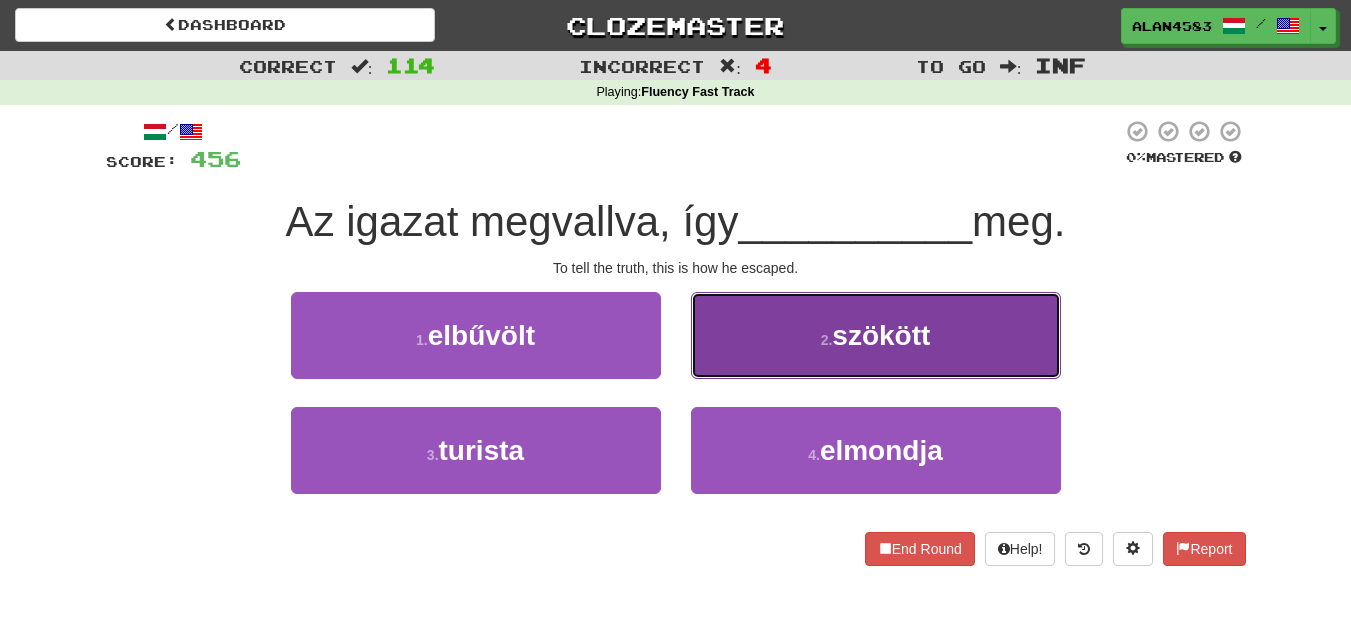 click on "2 . szökött" at bounding box center (876, 335) 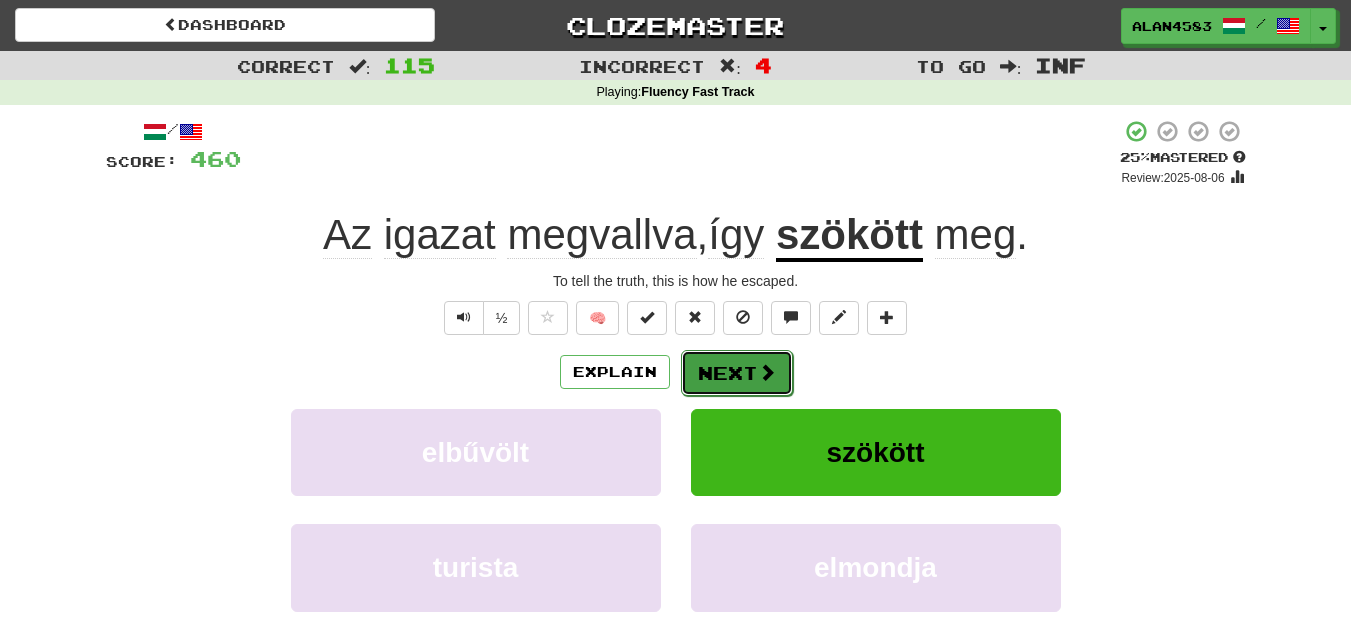 click on "Next" at bounding box center [737, 373] 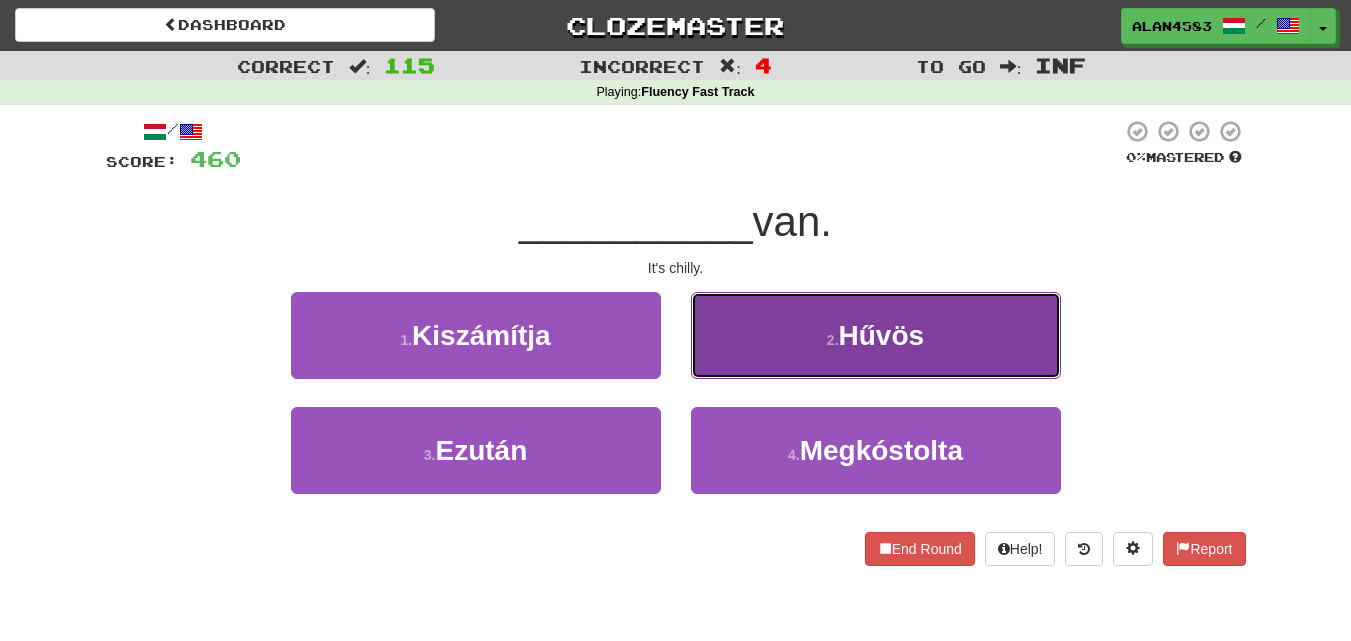 click on "2 .  Hűvös" at bounding box center (876, 335) 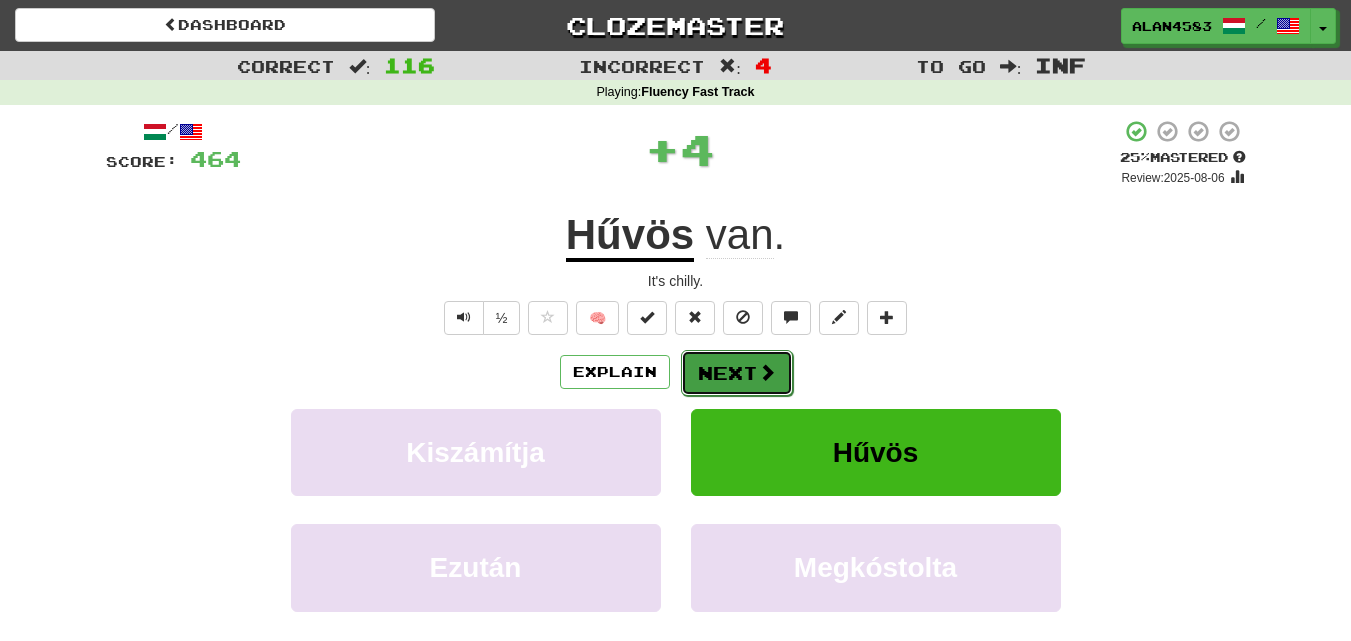 click on "Next" at bounding box center [737, 373] 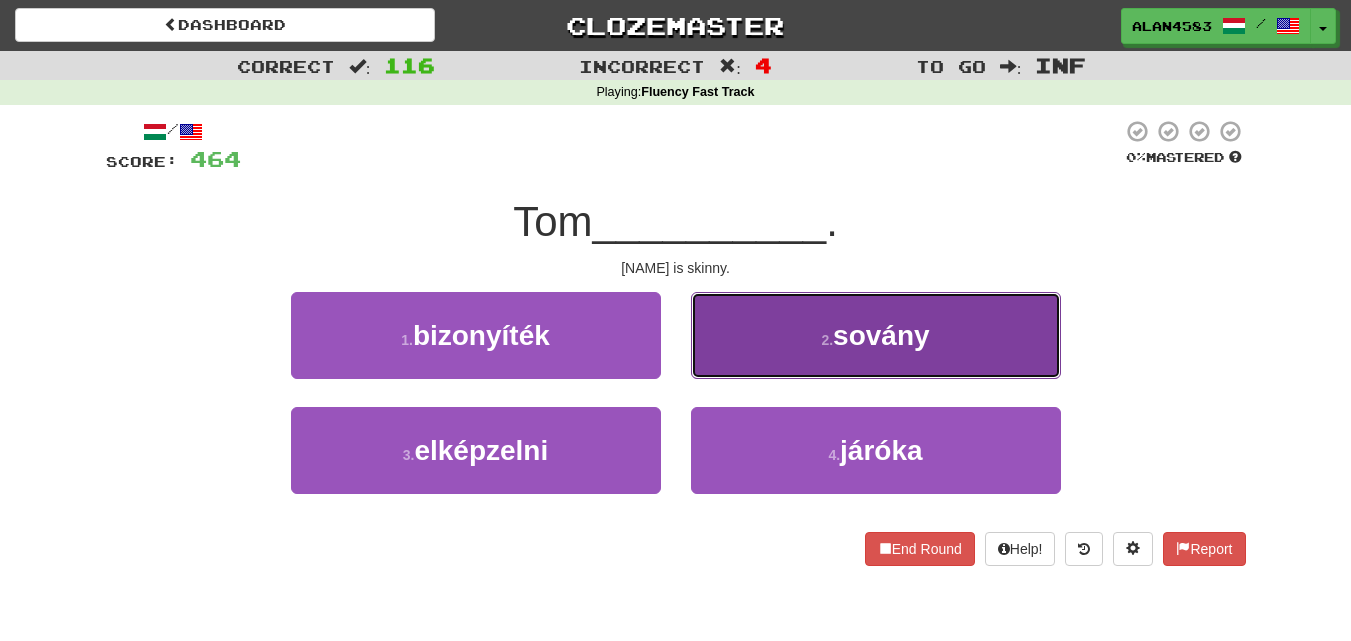 click on "2 .  sovány" at bounding box center (876, 335) 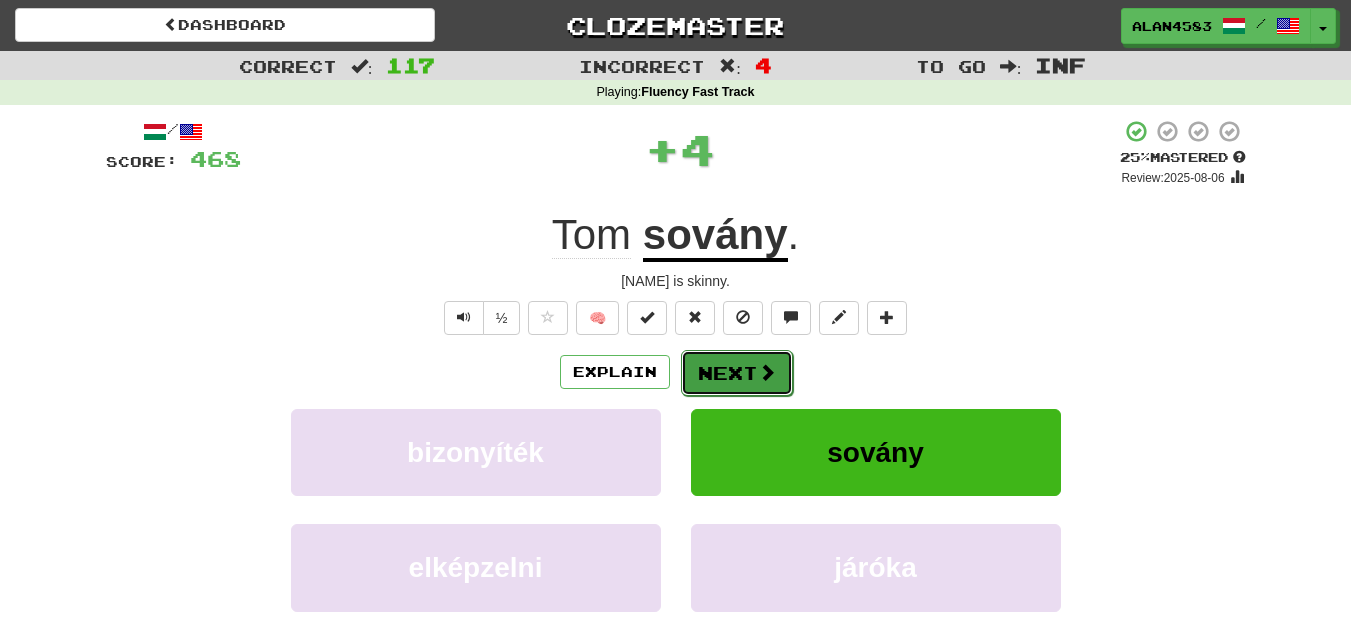 click on "Next" at bounding box center (737, 373) 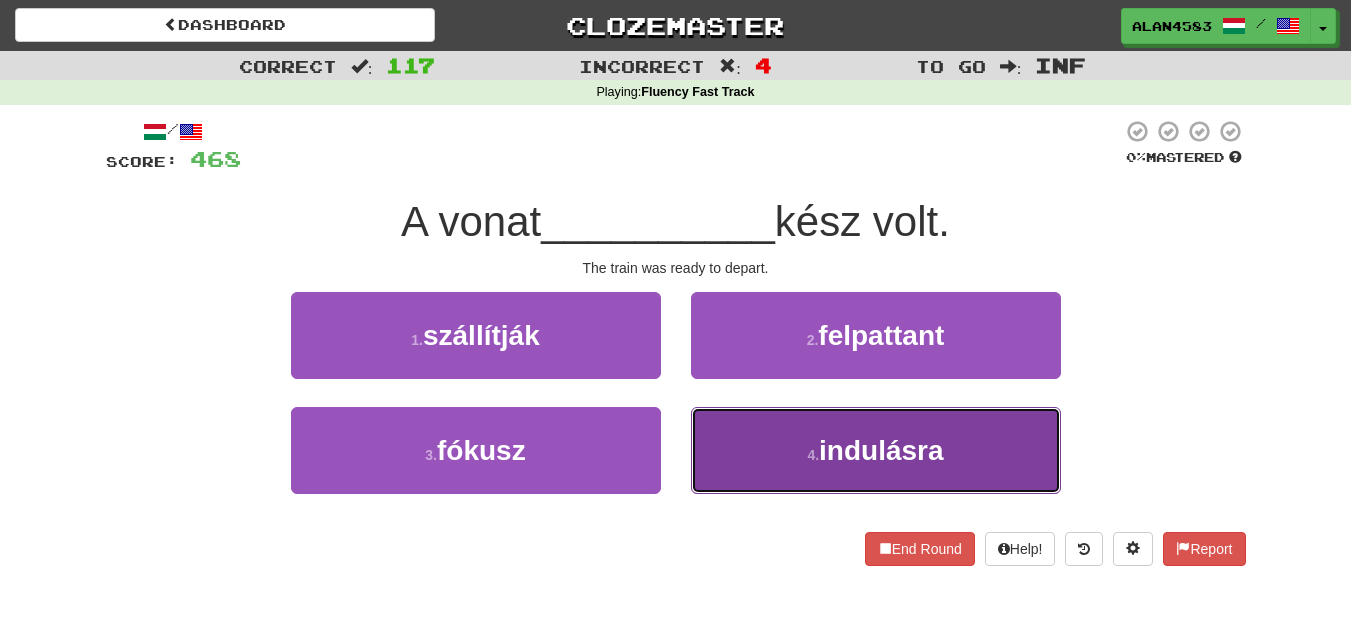 click on "4 .  indulásra" at bounding box center (876, 450) 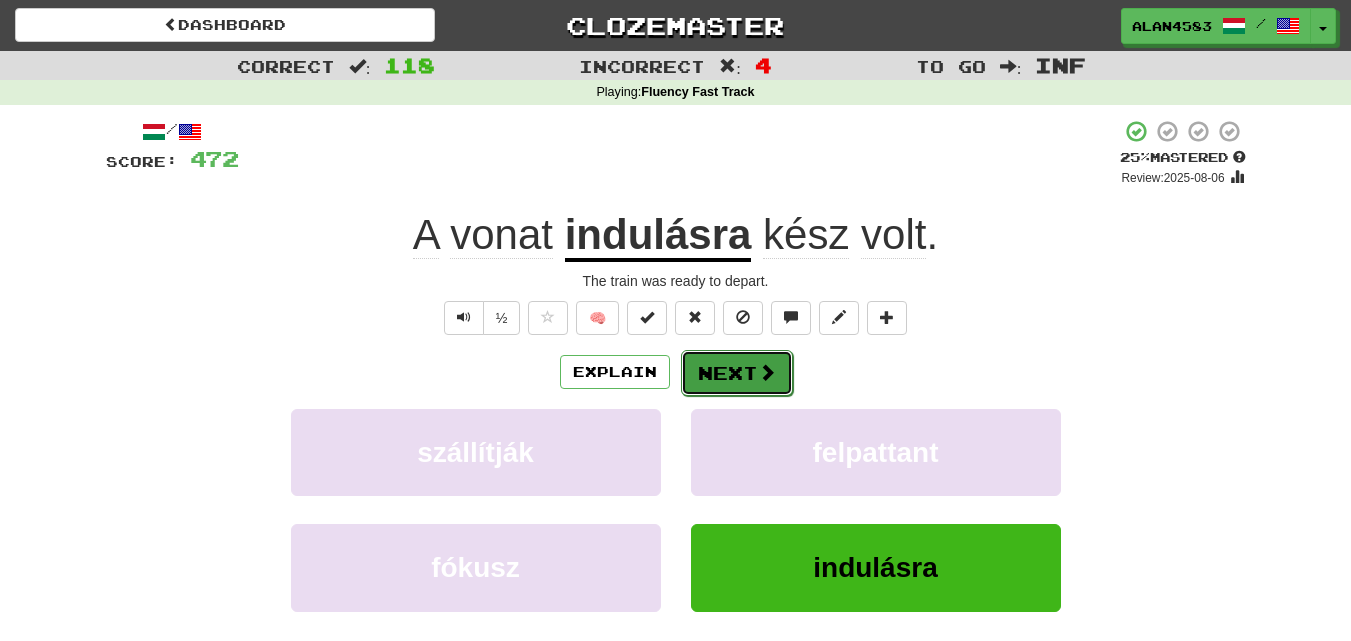 click on "Next" at bounding box center (737, 373) 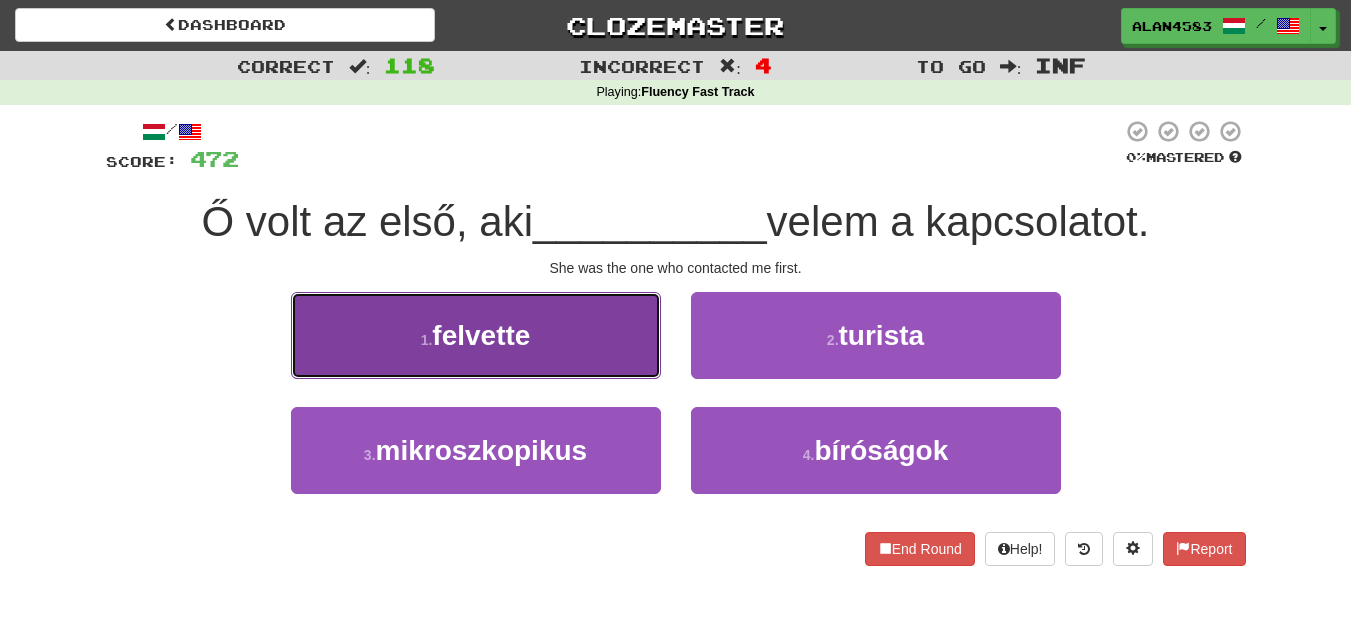 click on "1 .  felvette" at bounding box center (476, 335) 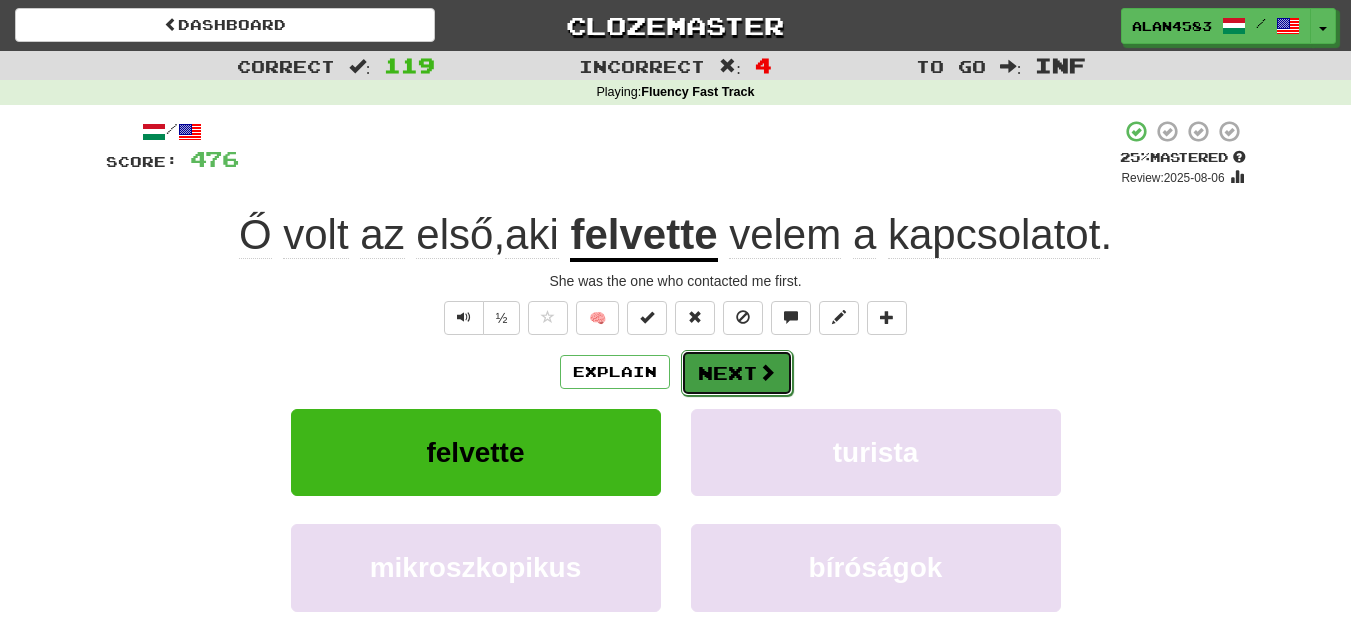 click on "Next" at bounding box center [737, 373] 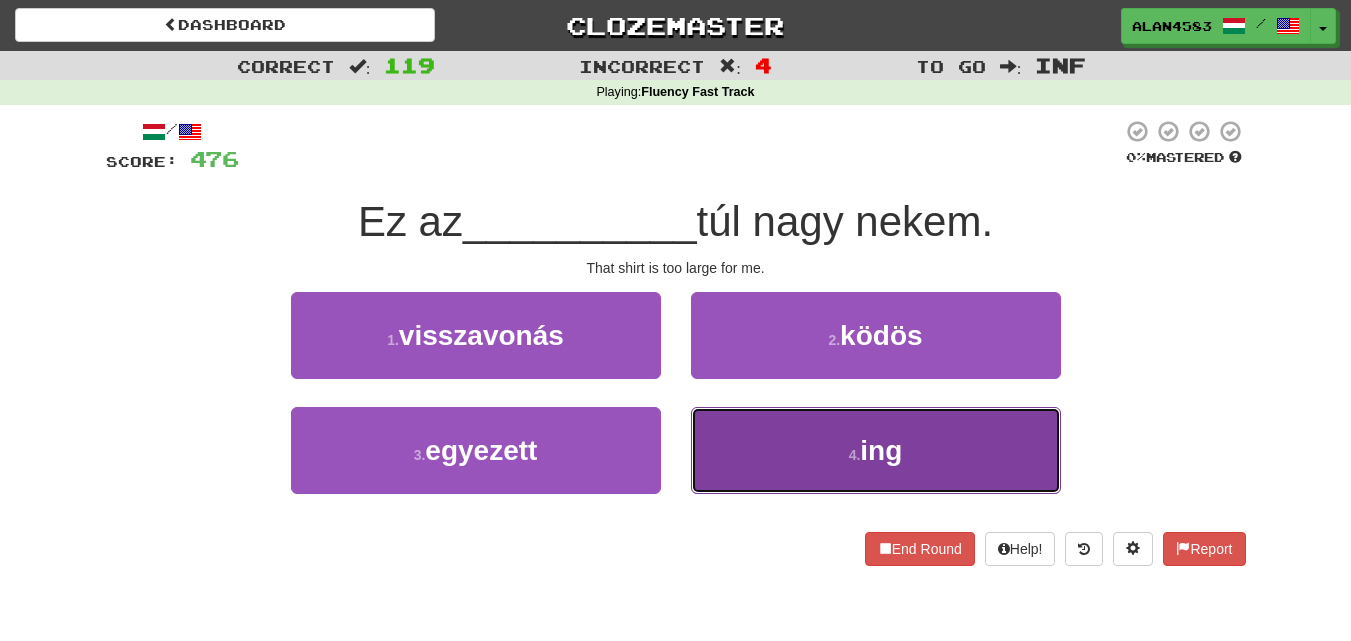 click on "4 .  ing" at bounding box center (876, 450) 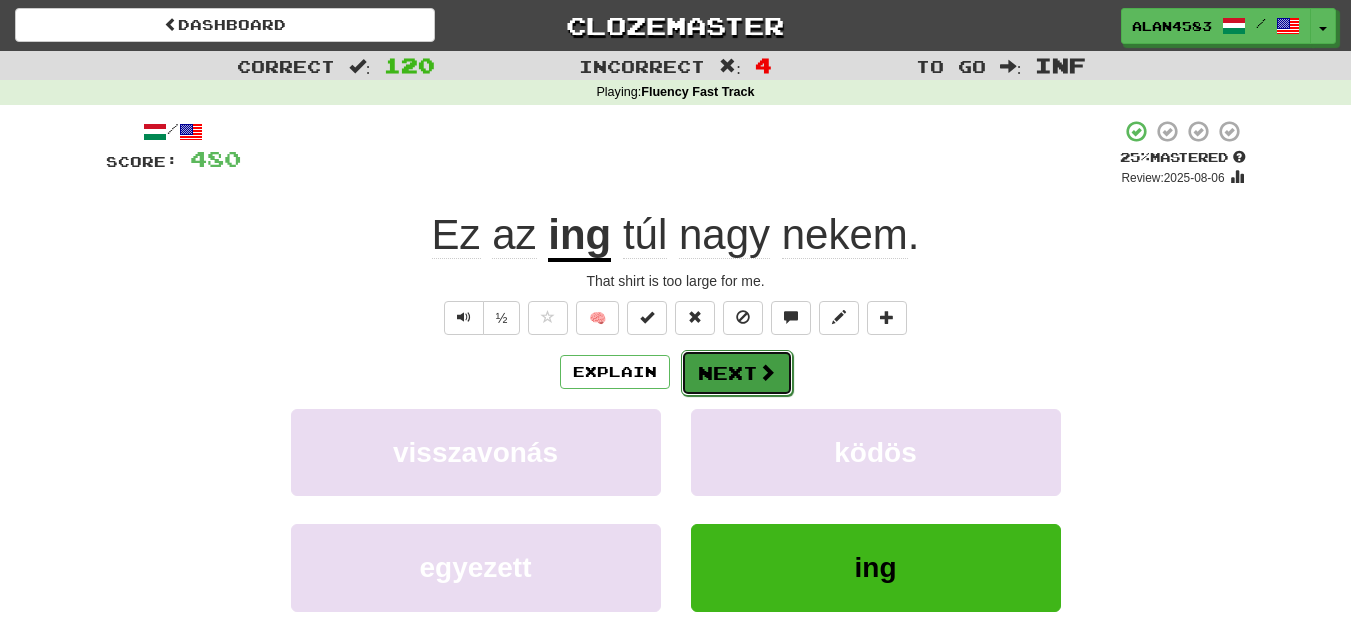 click on "Next" at bounding box center (737, 373) 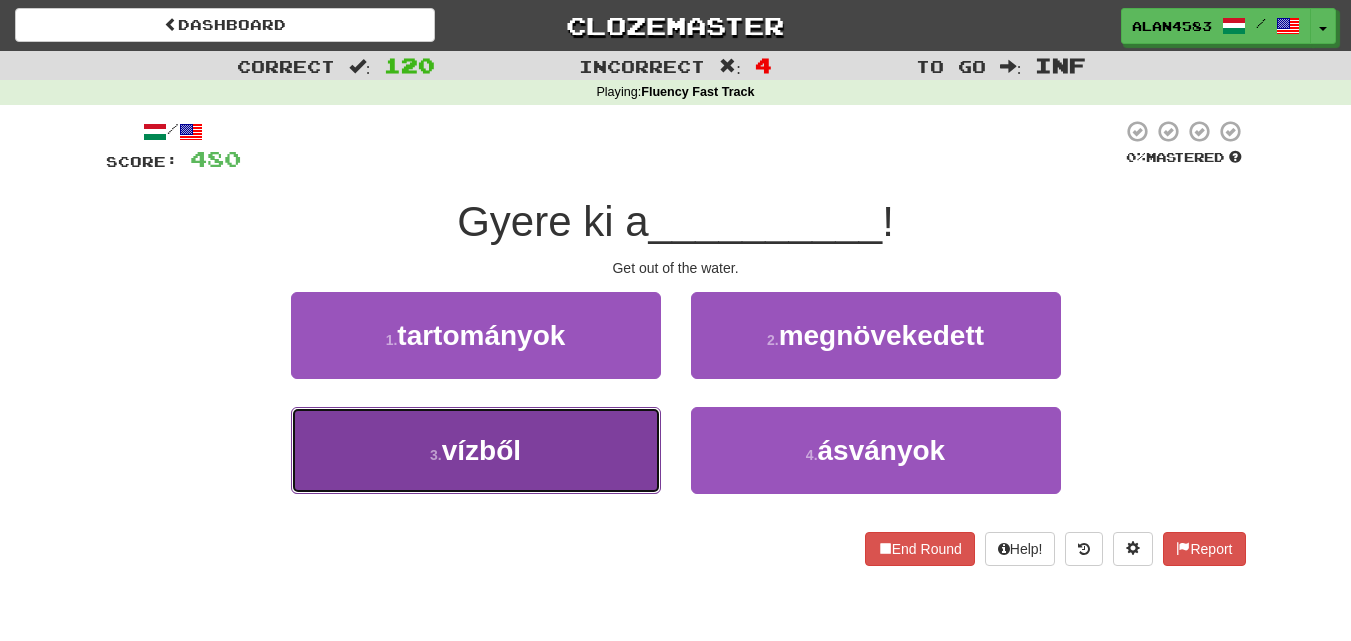click on "3 .  vízből" at bounding box center [476, 450] 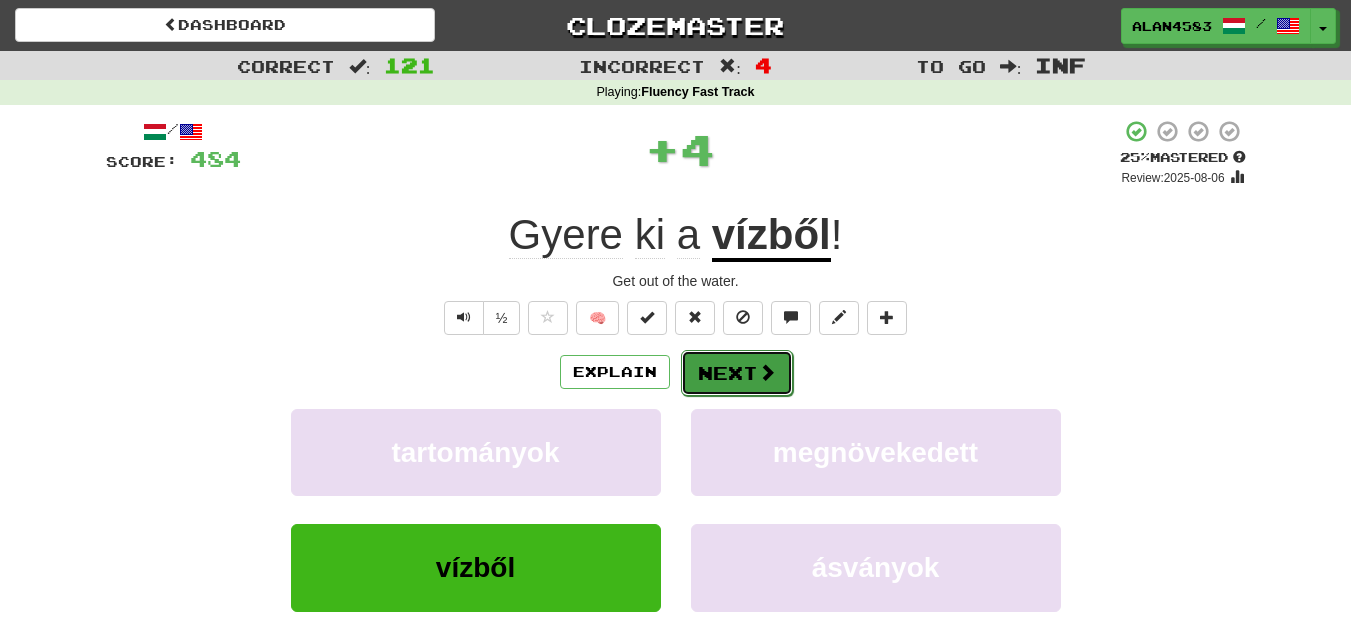 click on "Next" at bounding box center [737, 373] 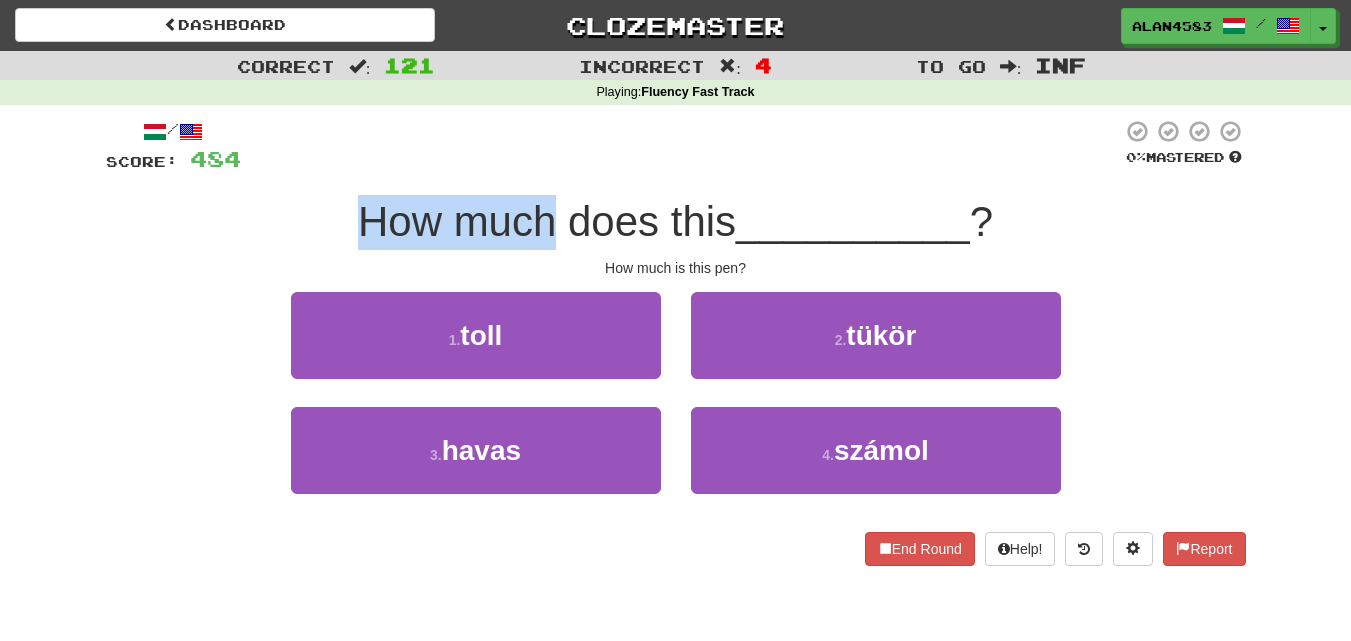 drag, startPoint x: 531, startPoint y: 218, endPoint x: 289, endPoint y: 204, distance: 242.40462 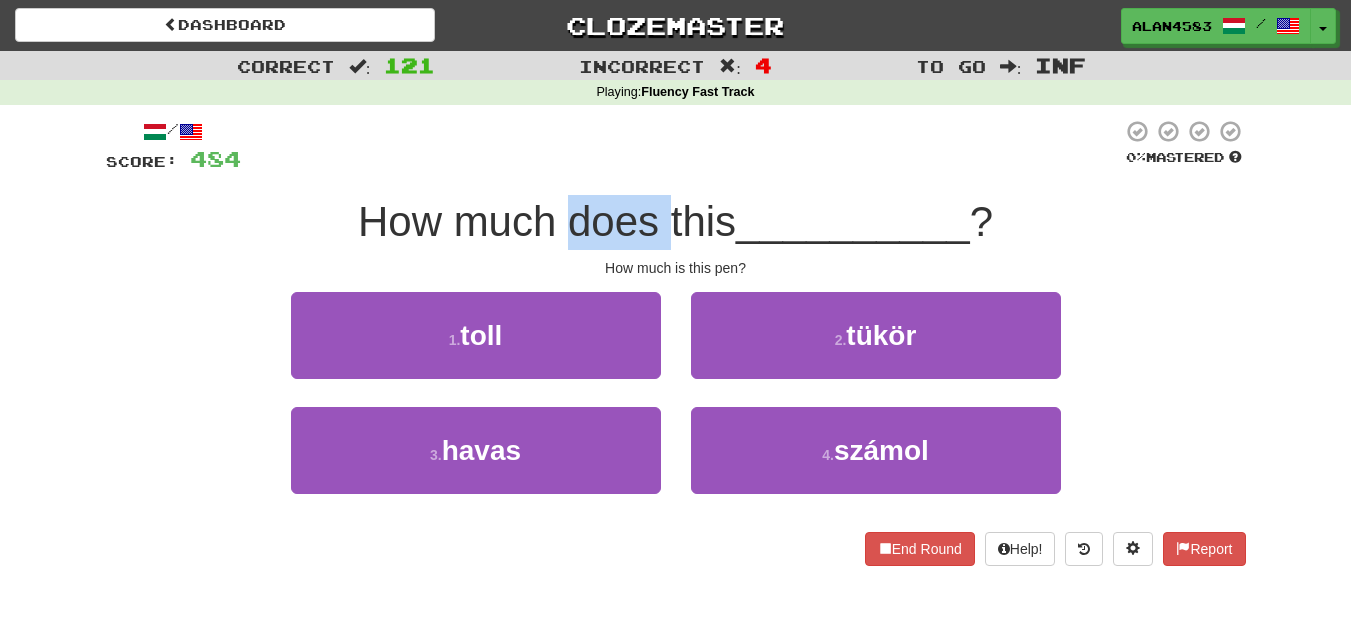drag, startPoint x: 554, startPoint y: 213, endPoint x: 637, endPoint y: 203, distance: 83.60024 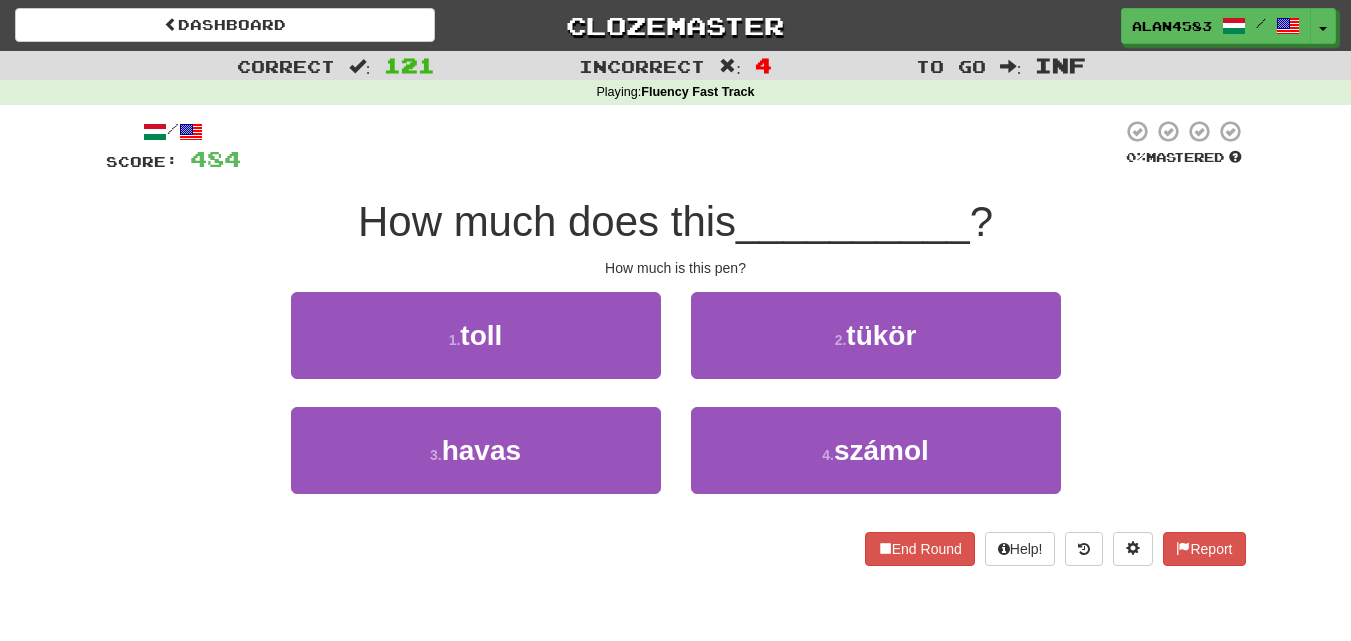 click at bounding box center [681, 146] 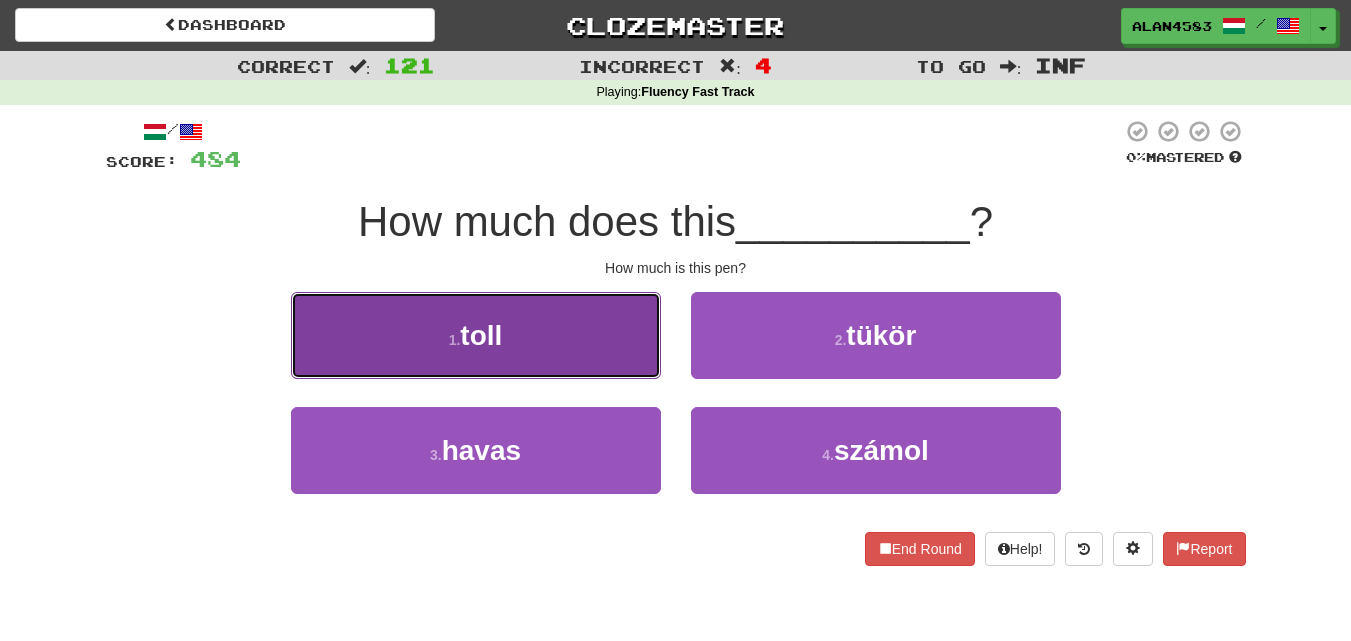 click on "1 .  toll" at bounding box center [476, 335] 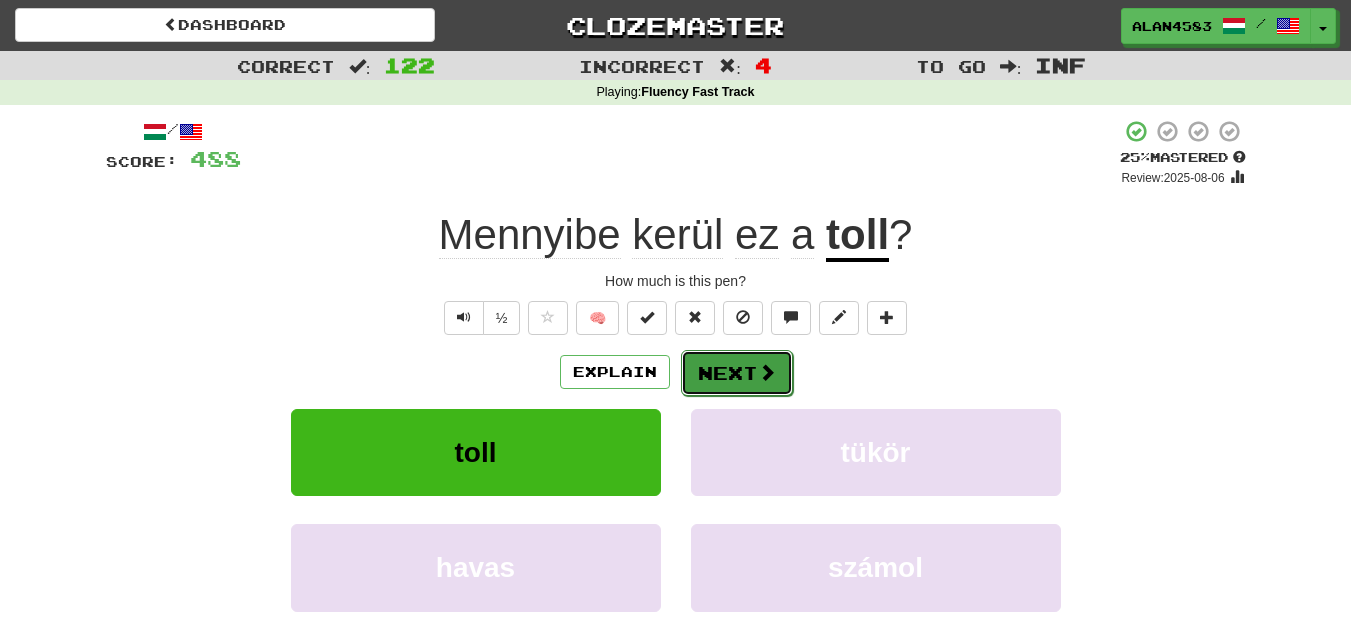 click on "Next" at bounding box center [737, 373] 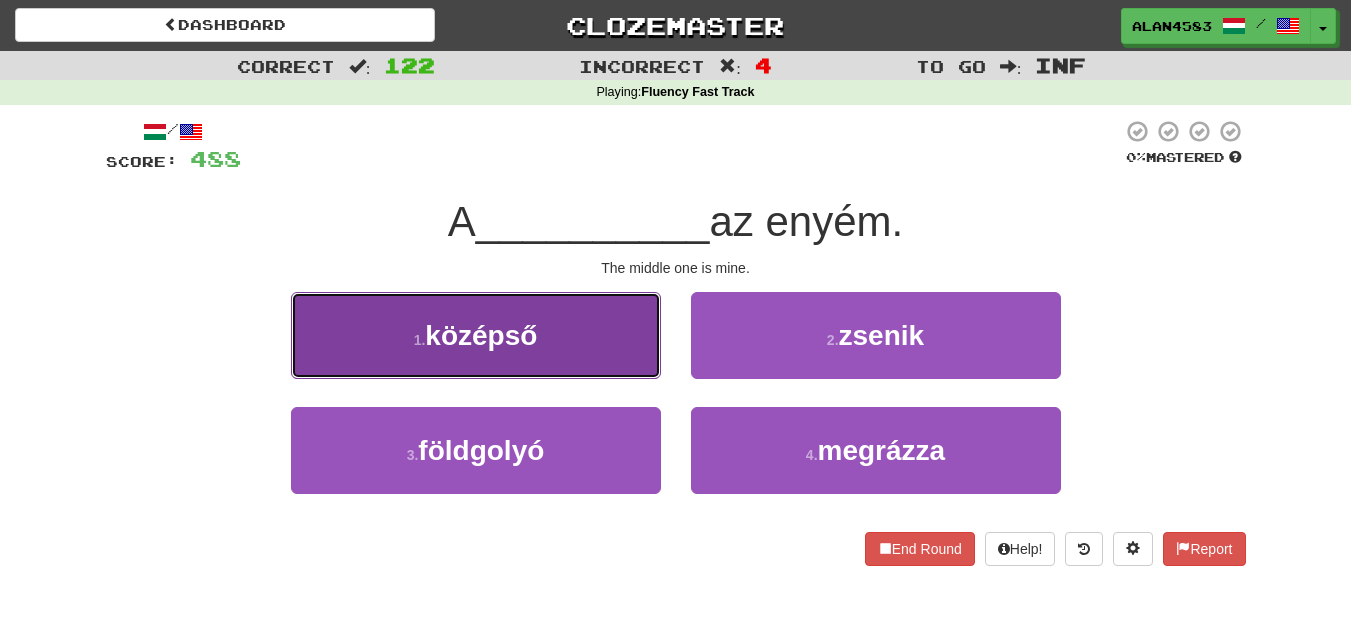 click on "középső" at bounding box center [481, 335] 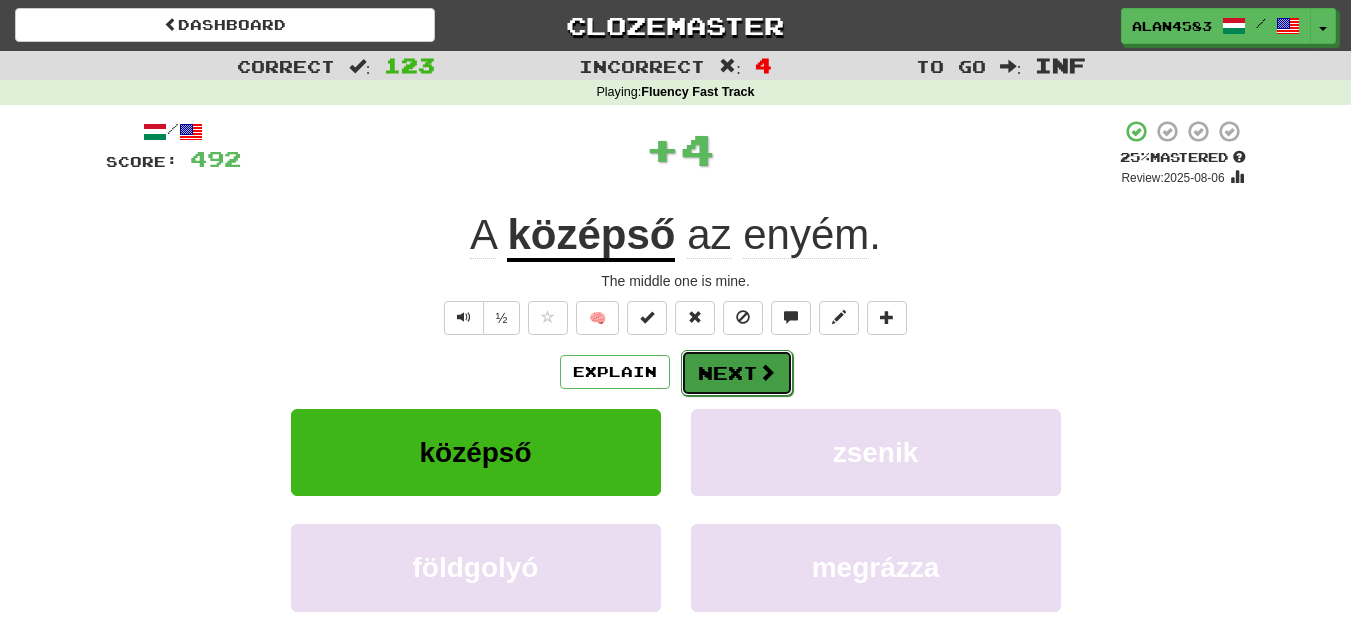 click on "Next" at bounding box center [737, 373] 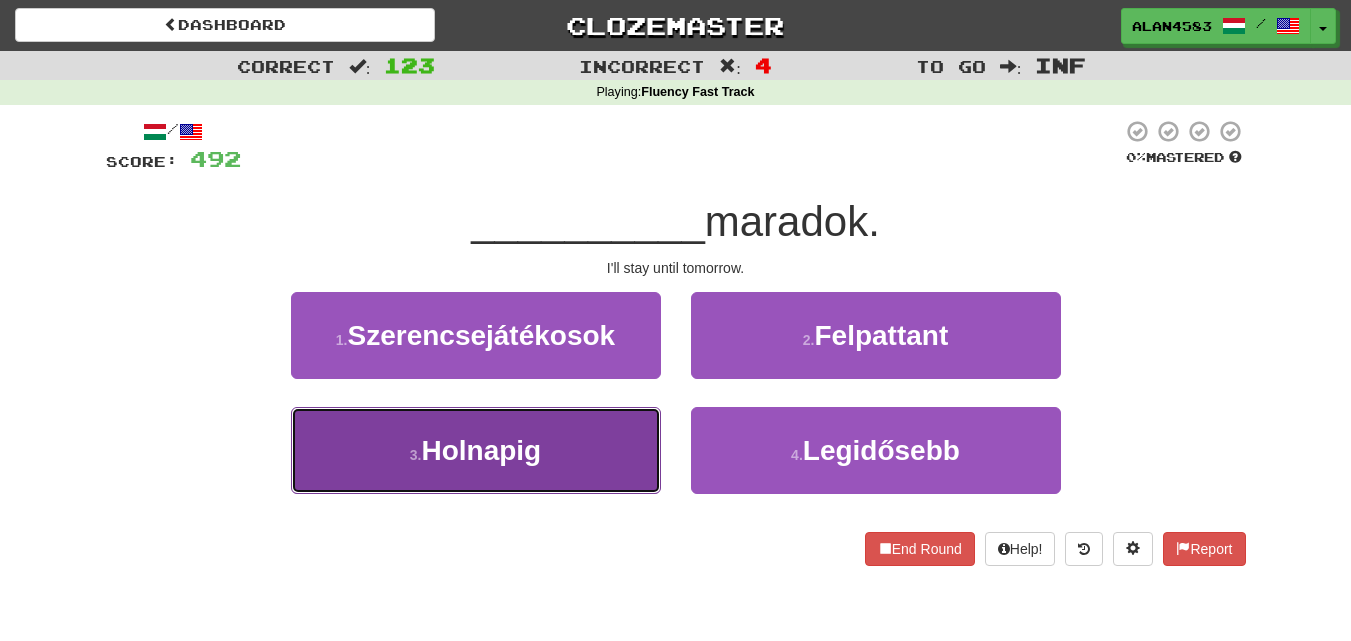 click on "3 .  Holnapig" at bounding box center [476, 450] 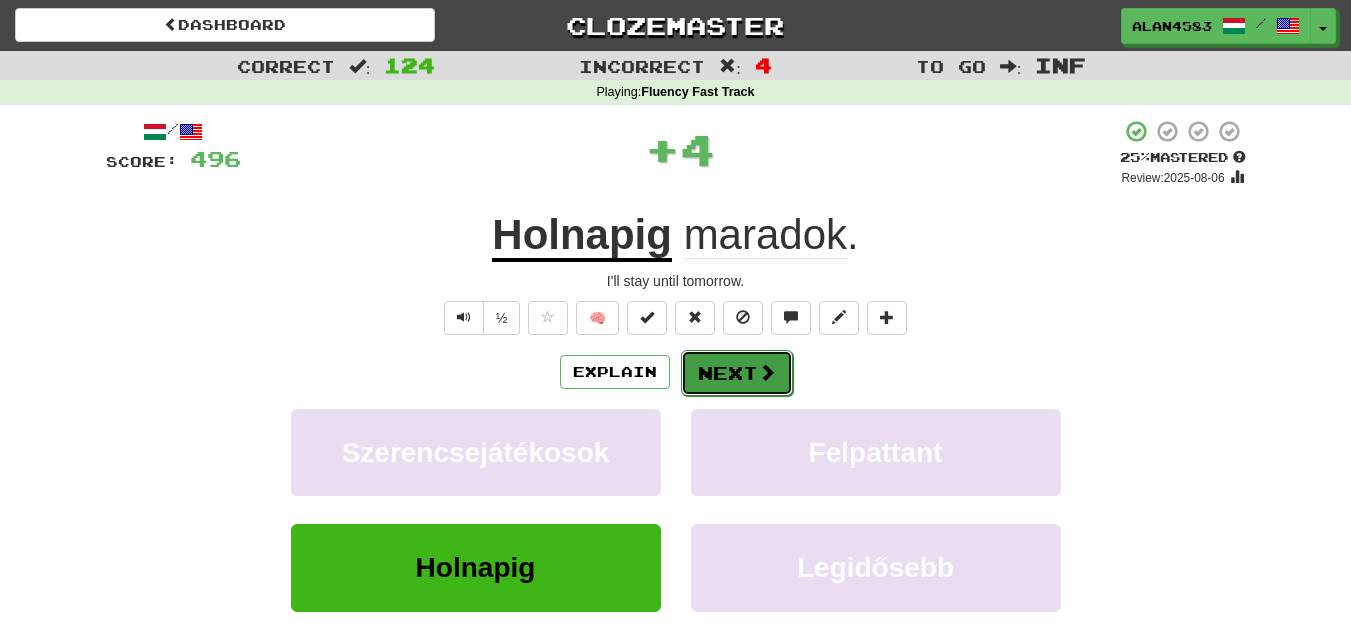 click on "Next" at bounding box center (737, 373) 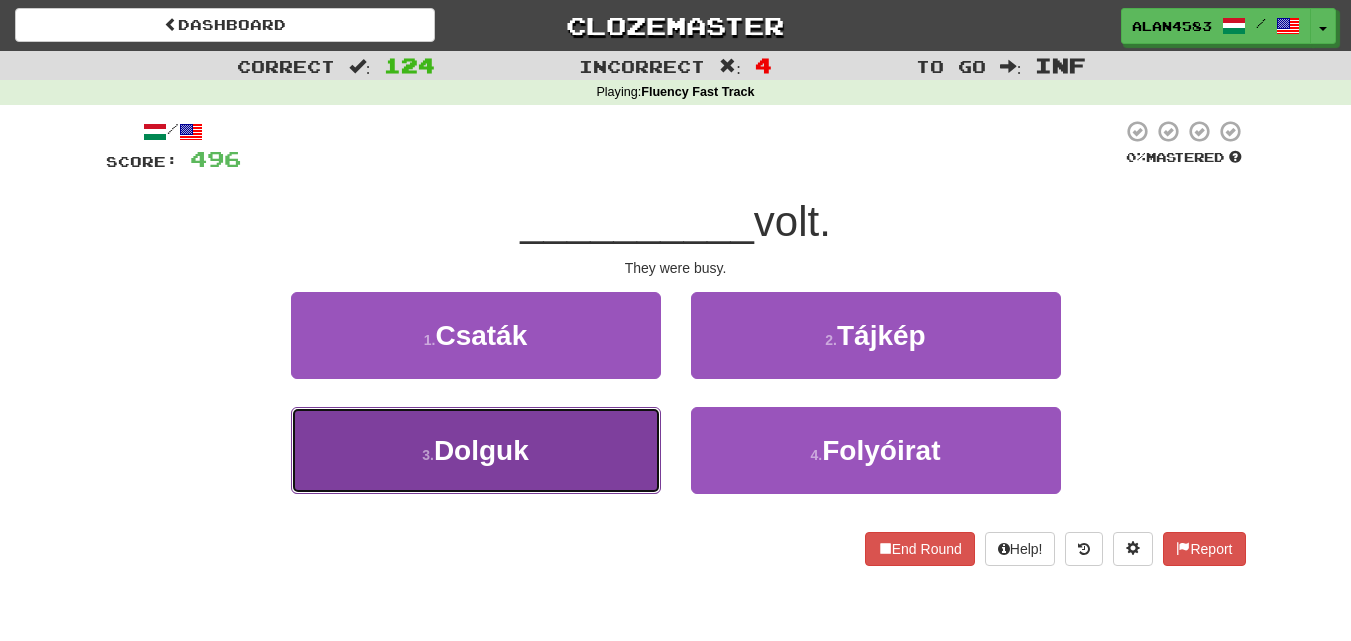 click on "3 .  Dolguk" at bounding box center (476, 450) 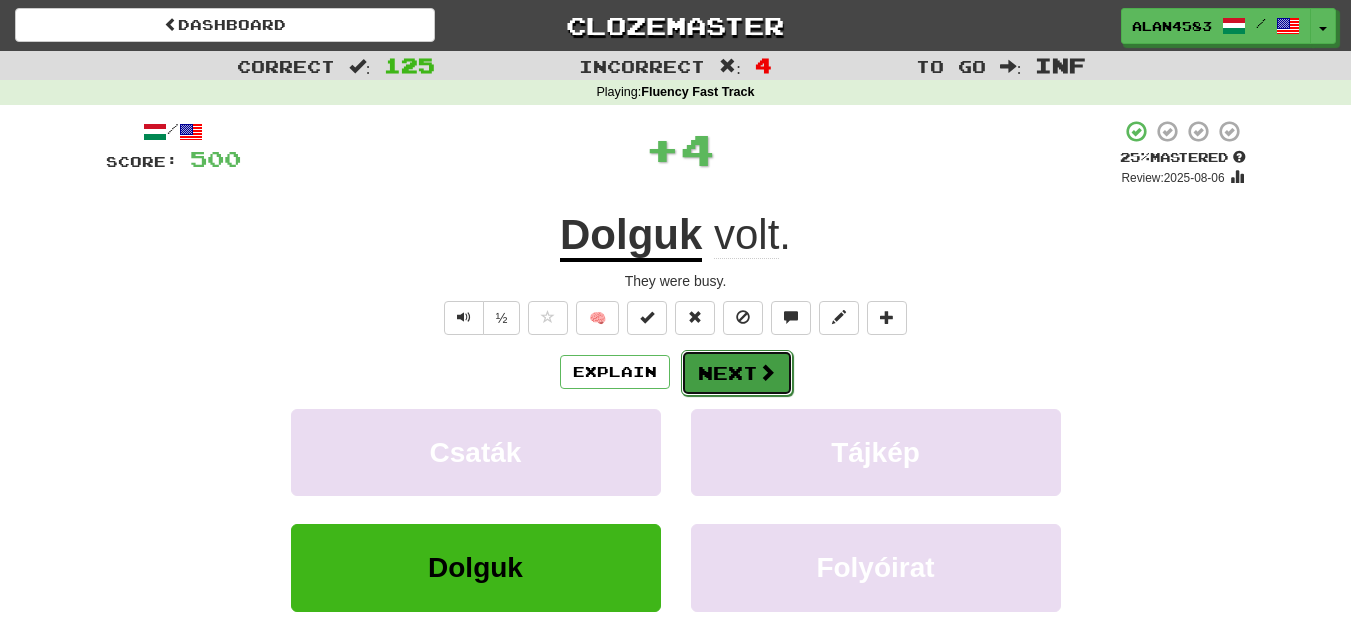 click on "Next" at bounding box center [737, 373] 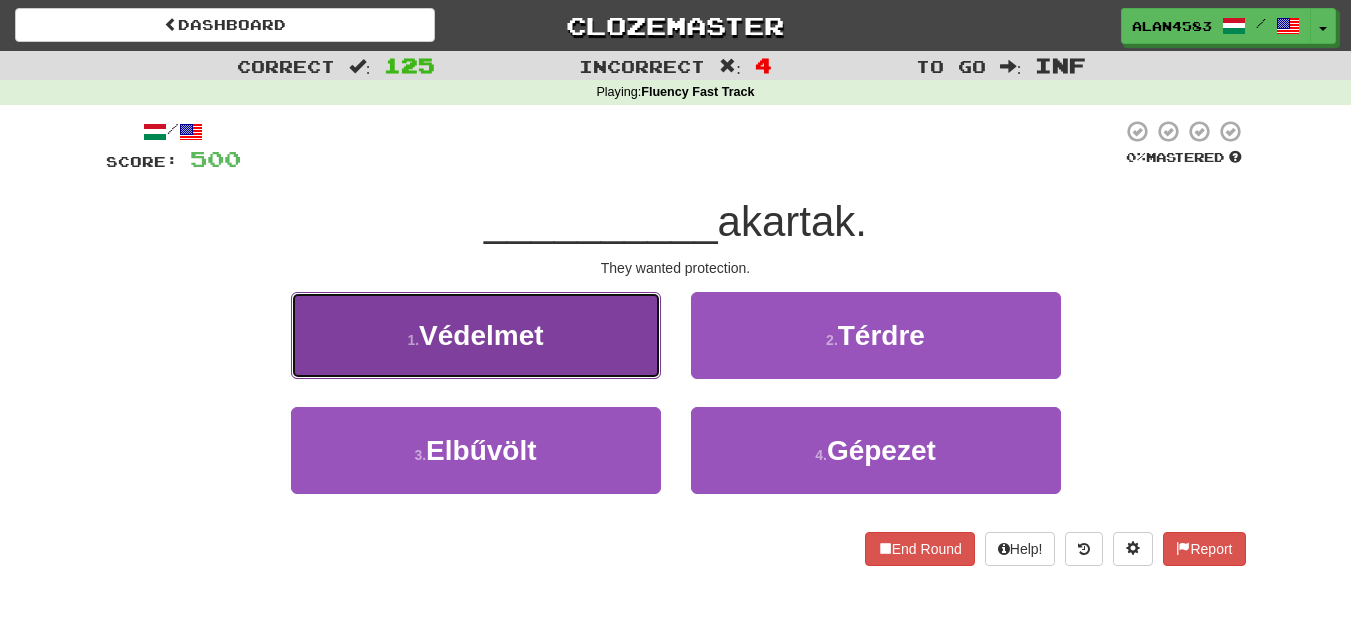 click on "Védelmet" at bounding box center (481, 335) 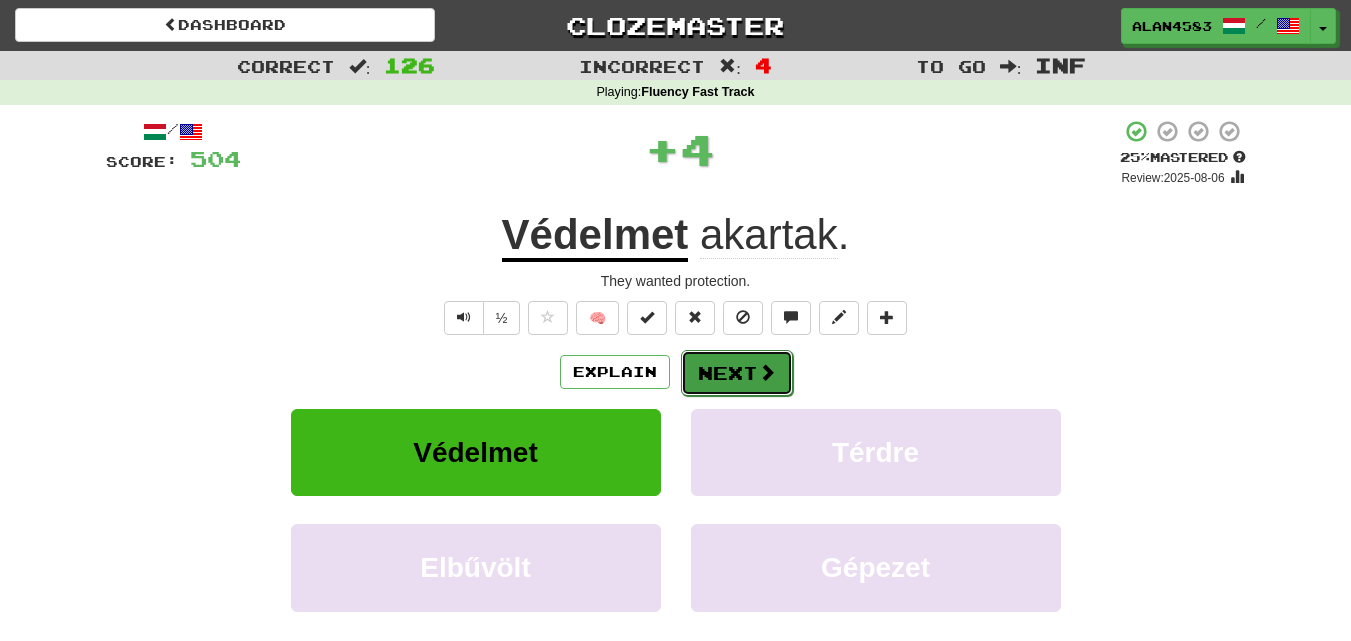 click on "Next" at bounding box center [737, 373] 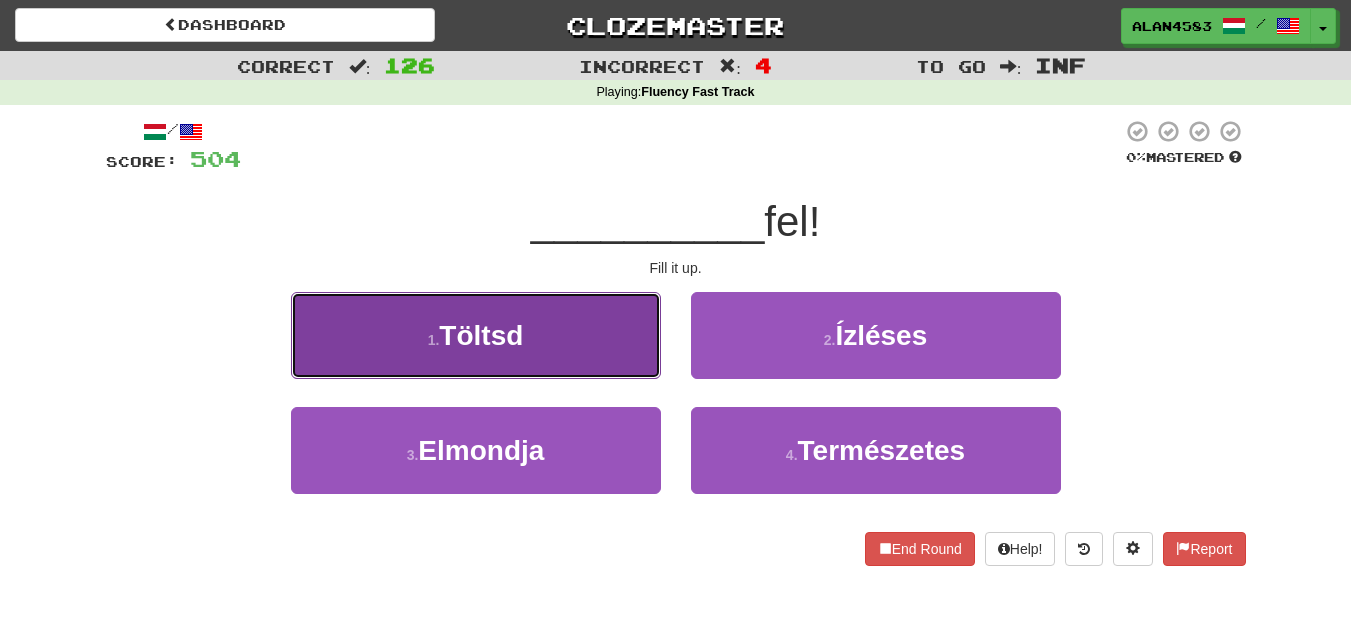 click on "1 . Töltsd" at bounding box center (476, 335) 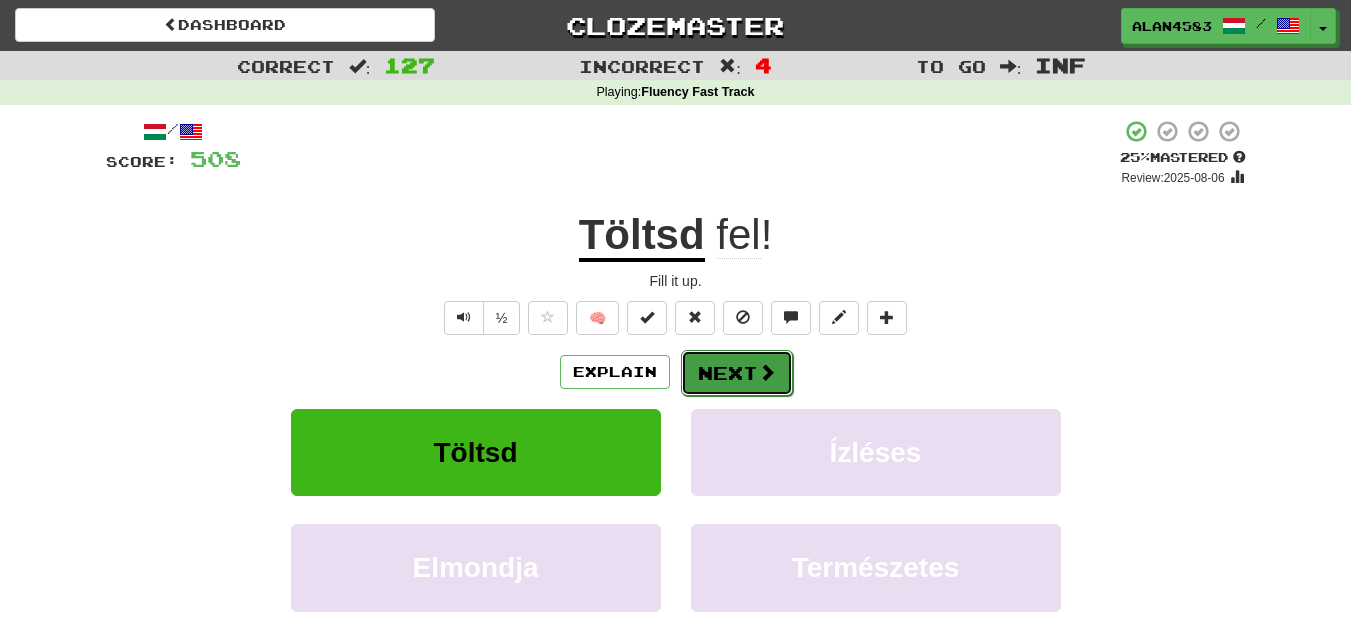 click on "Next" at bounding box center [737, 373] 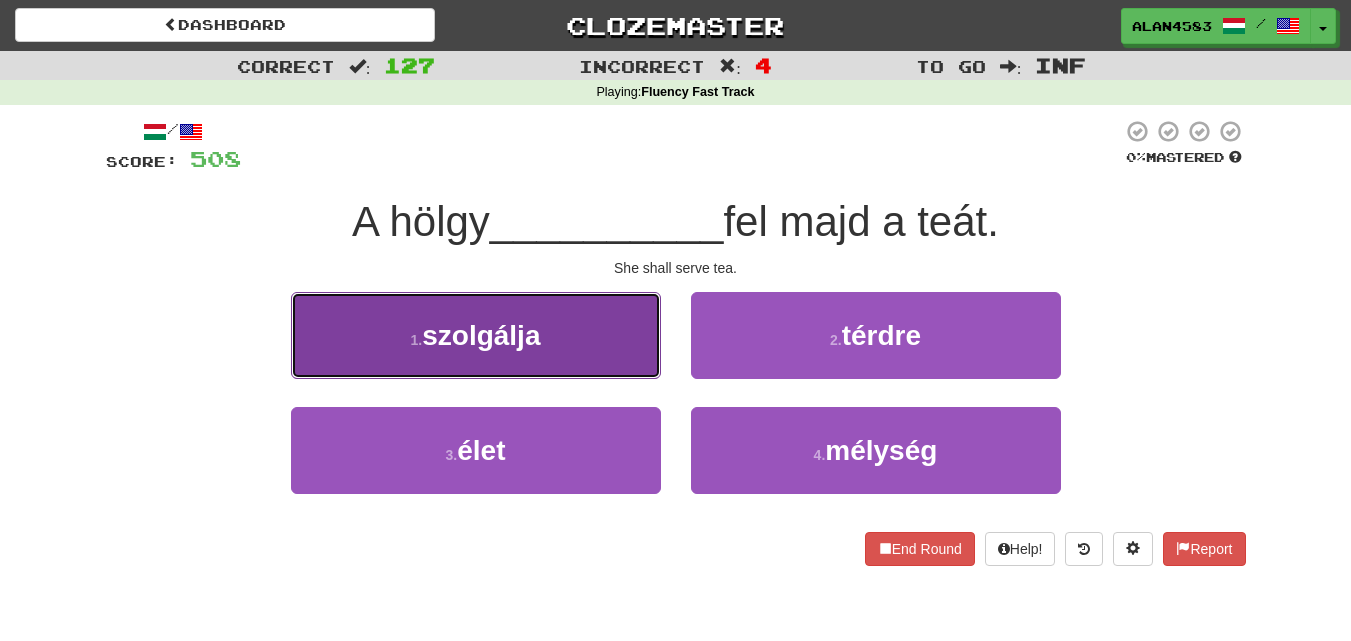 click on "szolgálja" at bounding box center [481, 335] 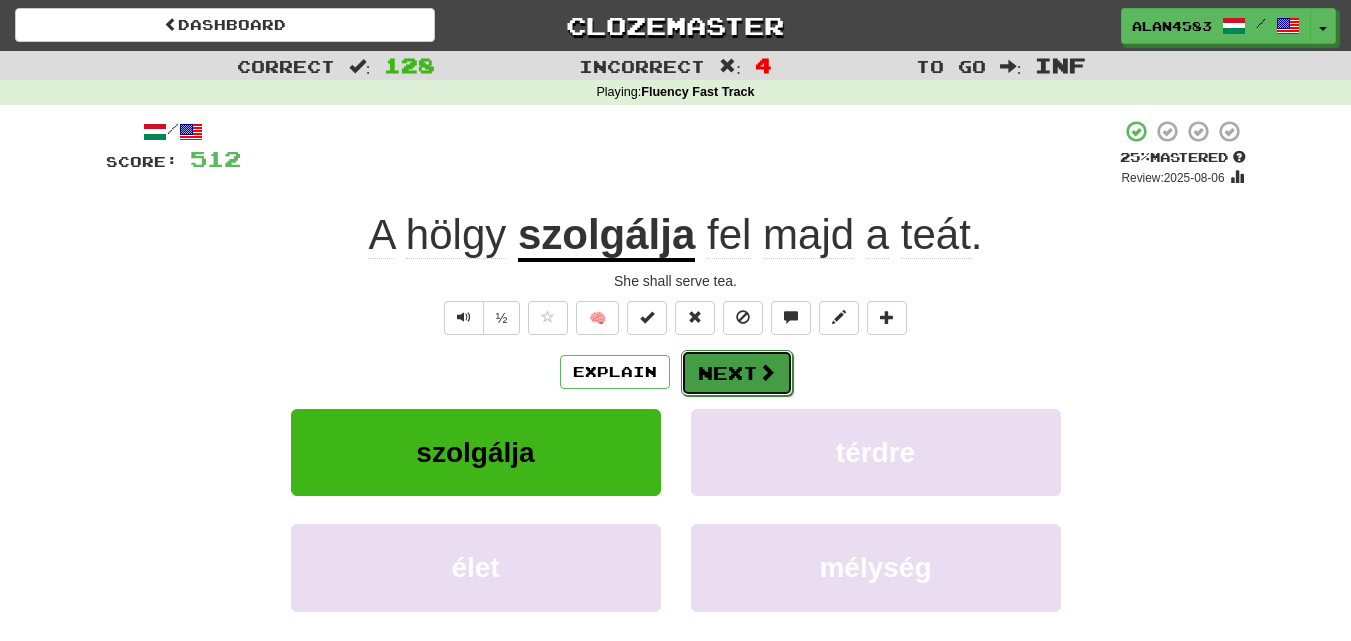 click on "Next" at bounding box center [737, 373] 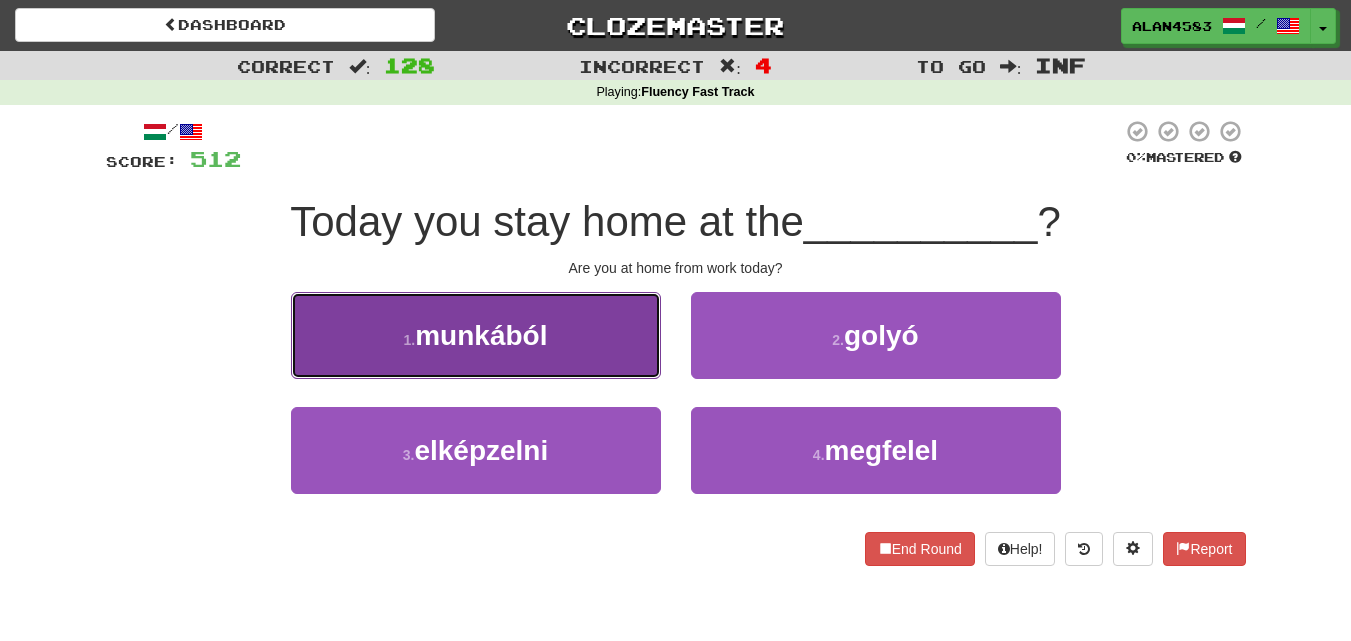 click on "1 . munkából" at bounding box center [476, 335] 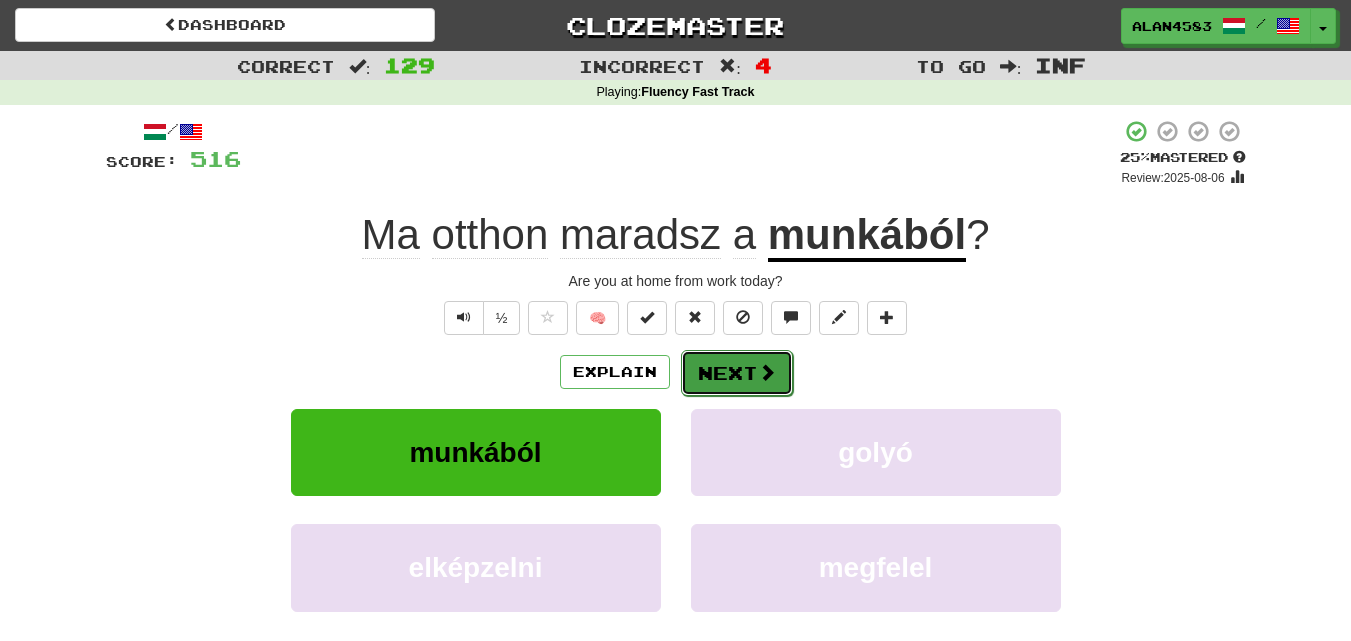 click on "Next" at bounding box center (737, 373) 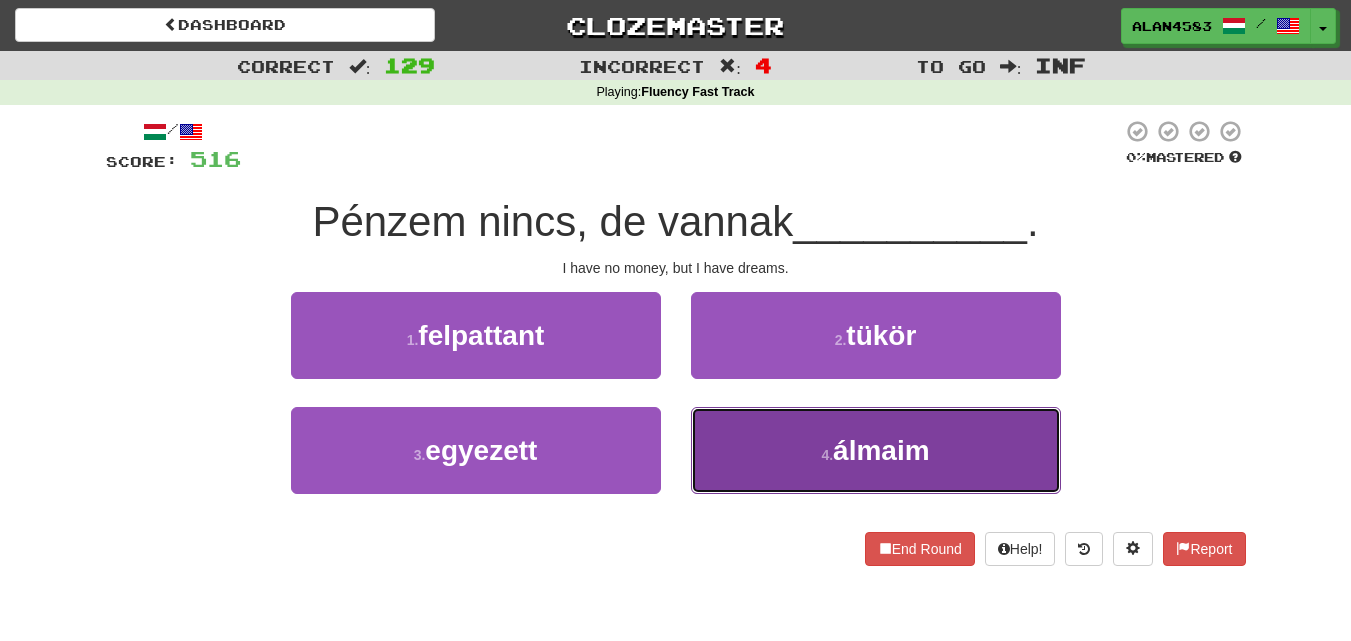 click on "4 .  álmaim" at bounding box center (876, 450) 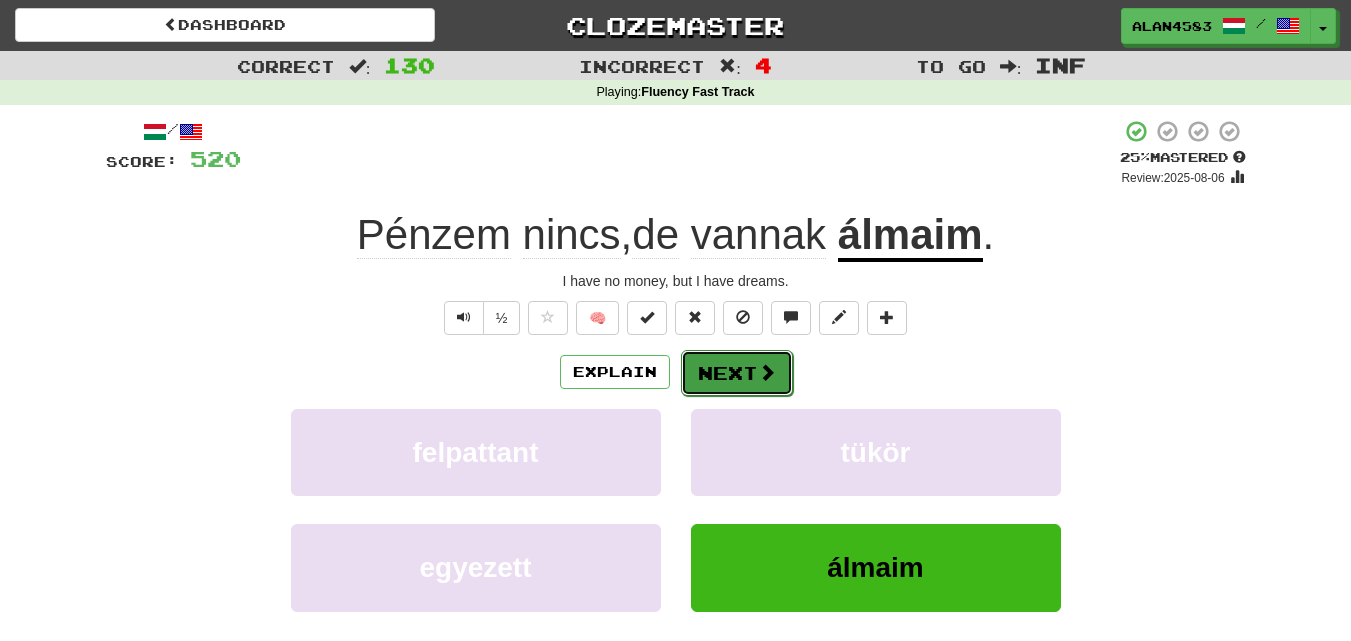 click on "Next" at bounding box center [737, 373] 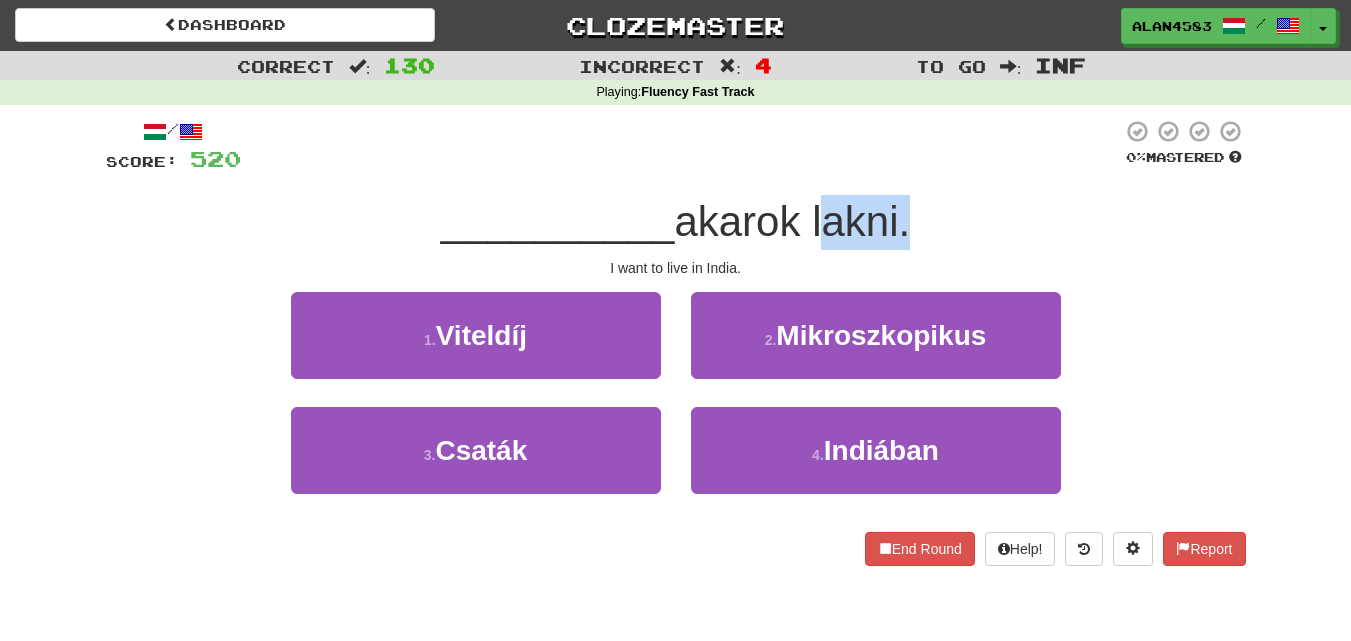 drag, startPoint x: 815, startPoint y: 221, endPoint x: 909, endPoint y: 212, distance: 94.42987 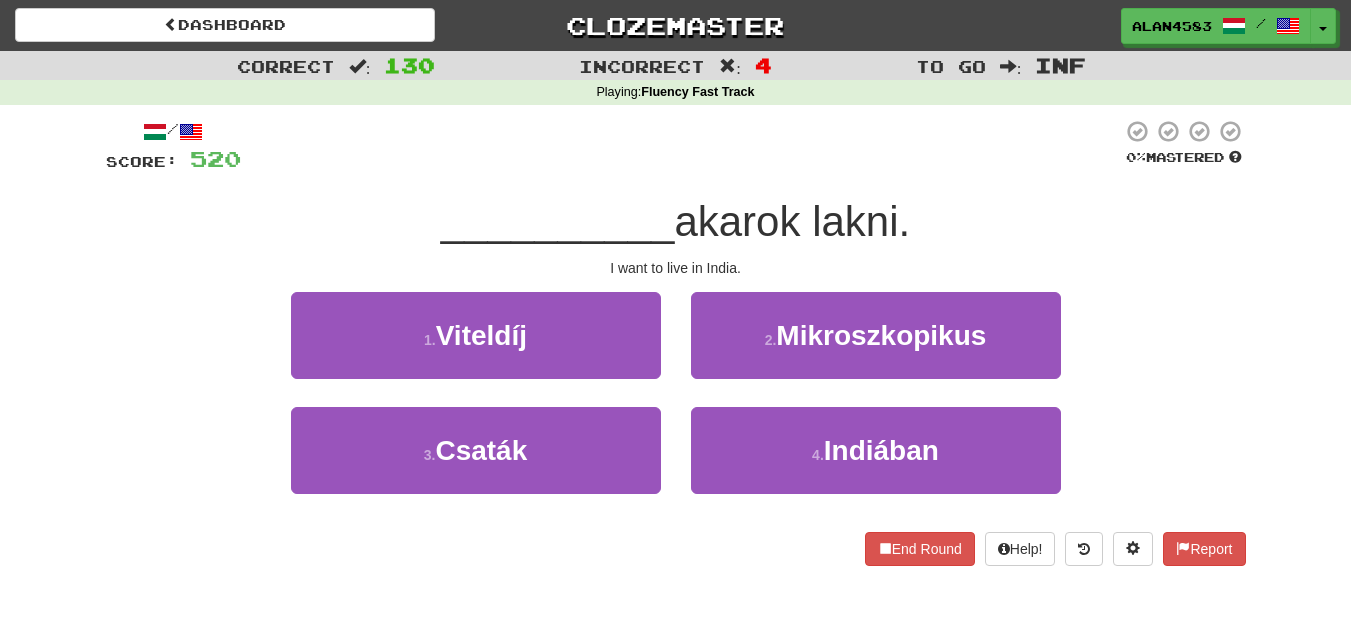 click on "/ Score: 520 0 % Mastered [WORD] akarok lakni. I want to live in India. 1 . Viteldíj 2 . Mikroszkopikus 3 . Csaták 4 . Indiában End Round Help! Report" at bounding box center [676, 342] 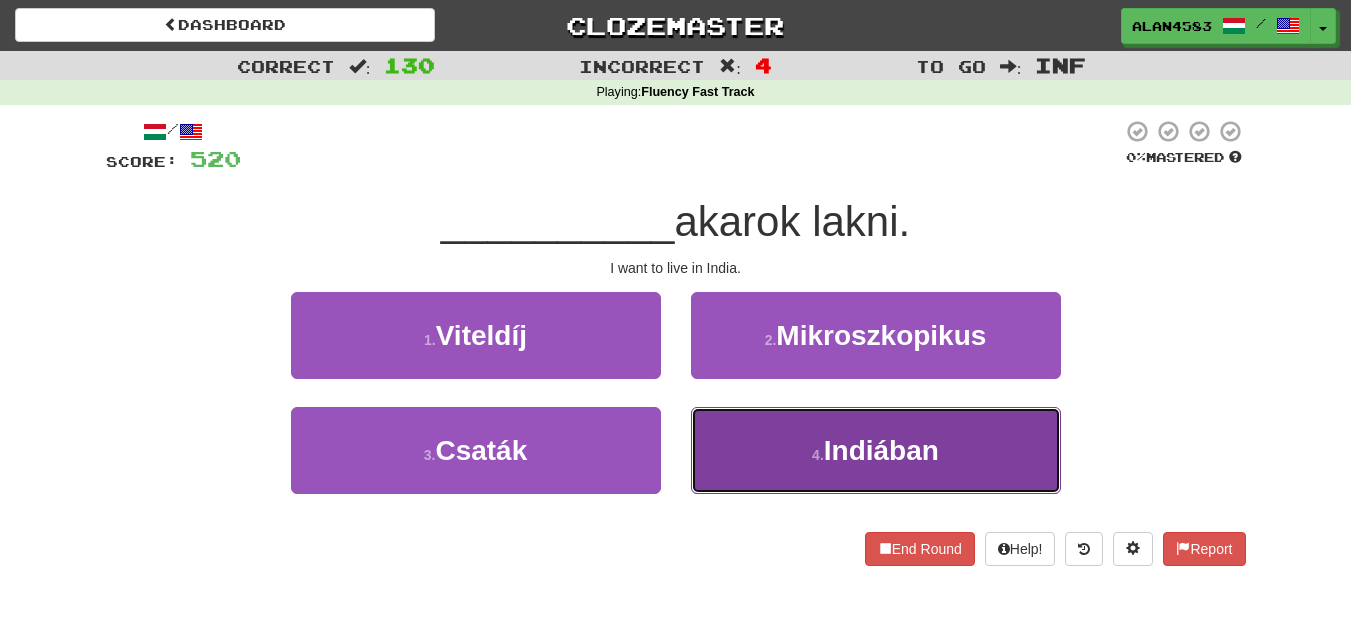 click on "4 .  Indiában" at bounding box center [876, 450] 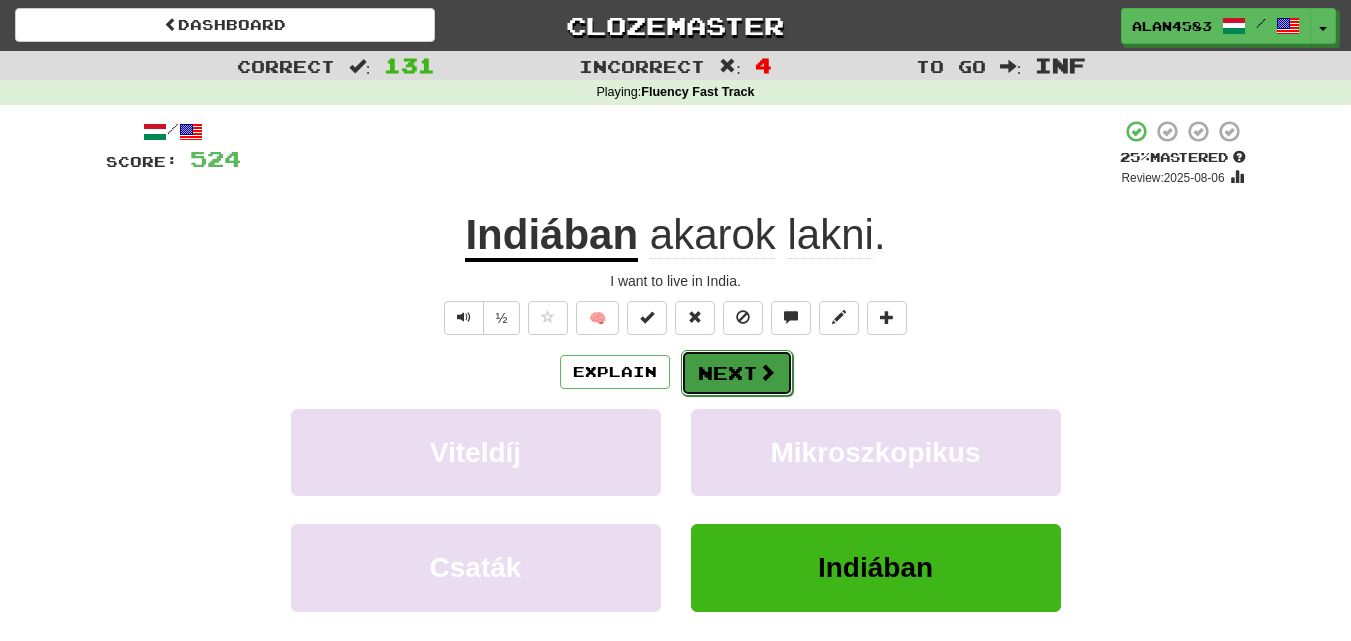 click on "Next" at bounding box center (737, 373) 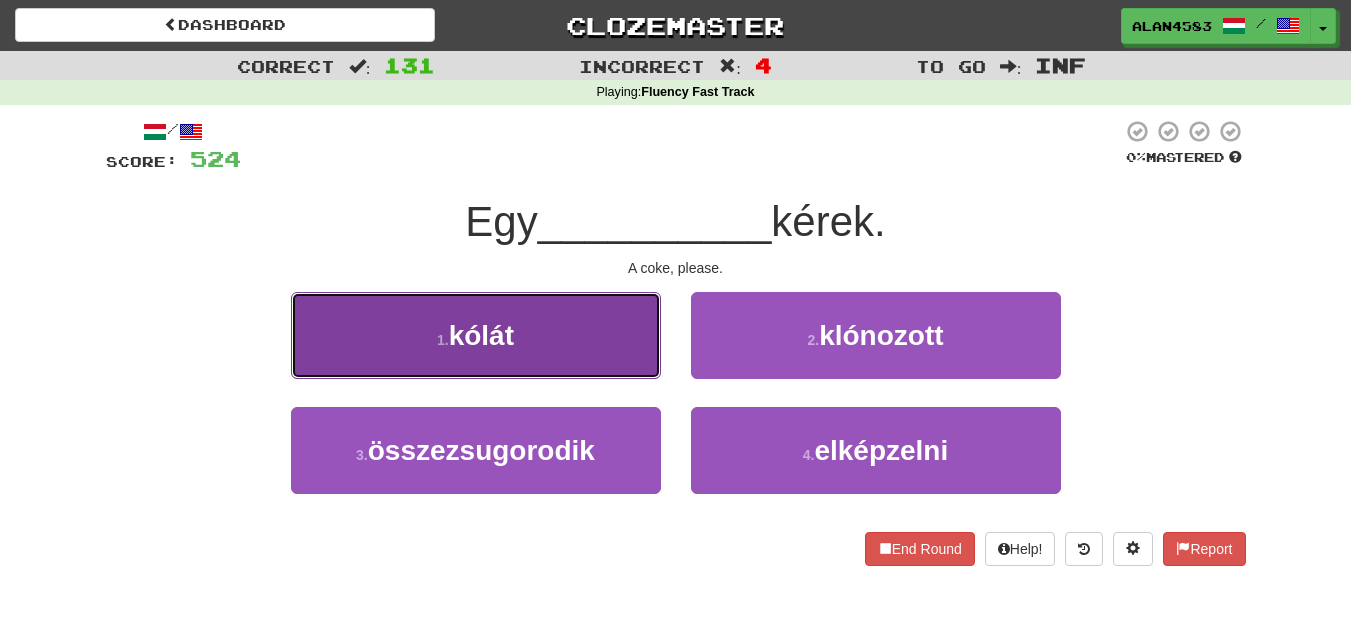 click on "1 .  kólát" at bounding box center (476, 335) 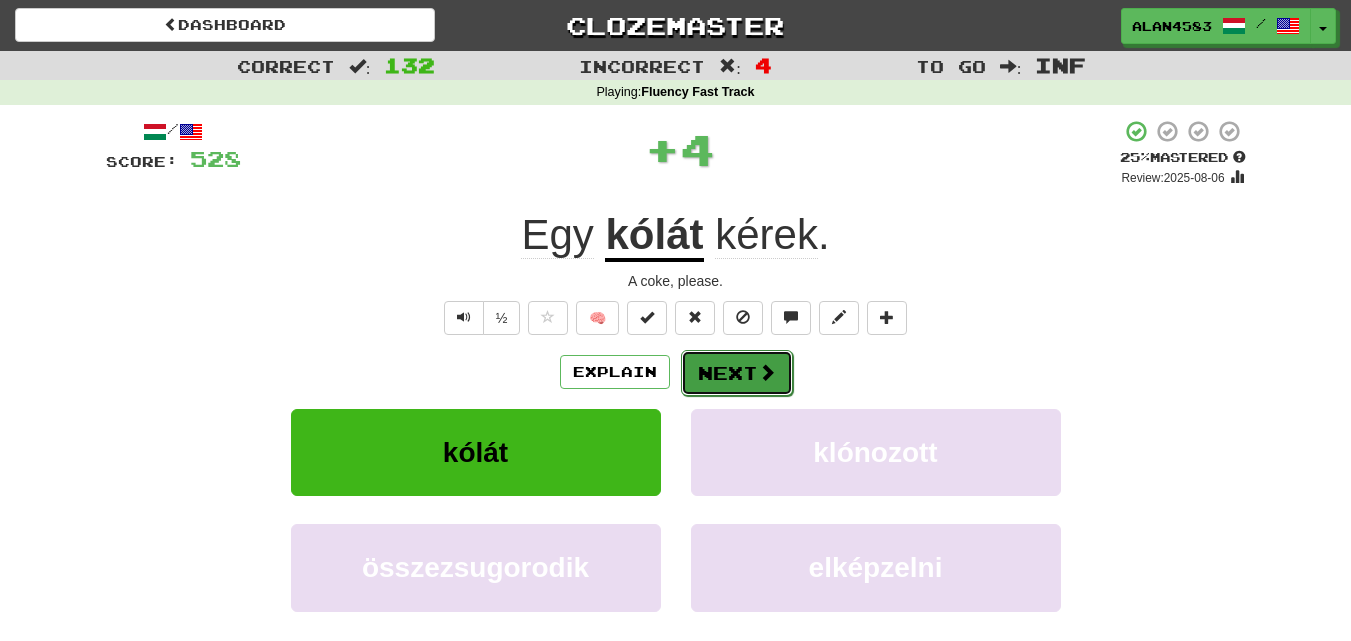 click on "Next" at bounding box center [737, 373] 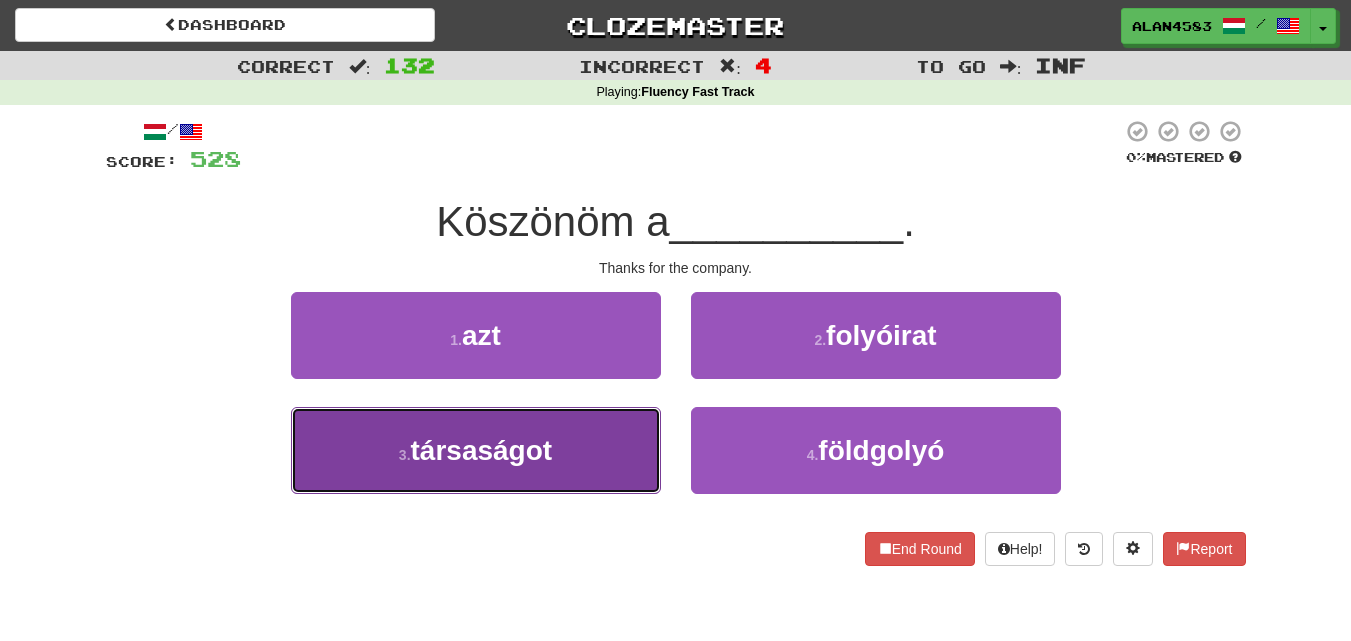 click on "társaságot" at bounding box center [482, 450] 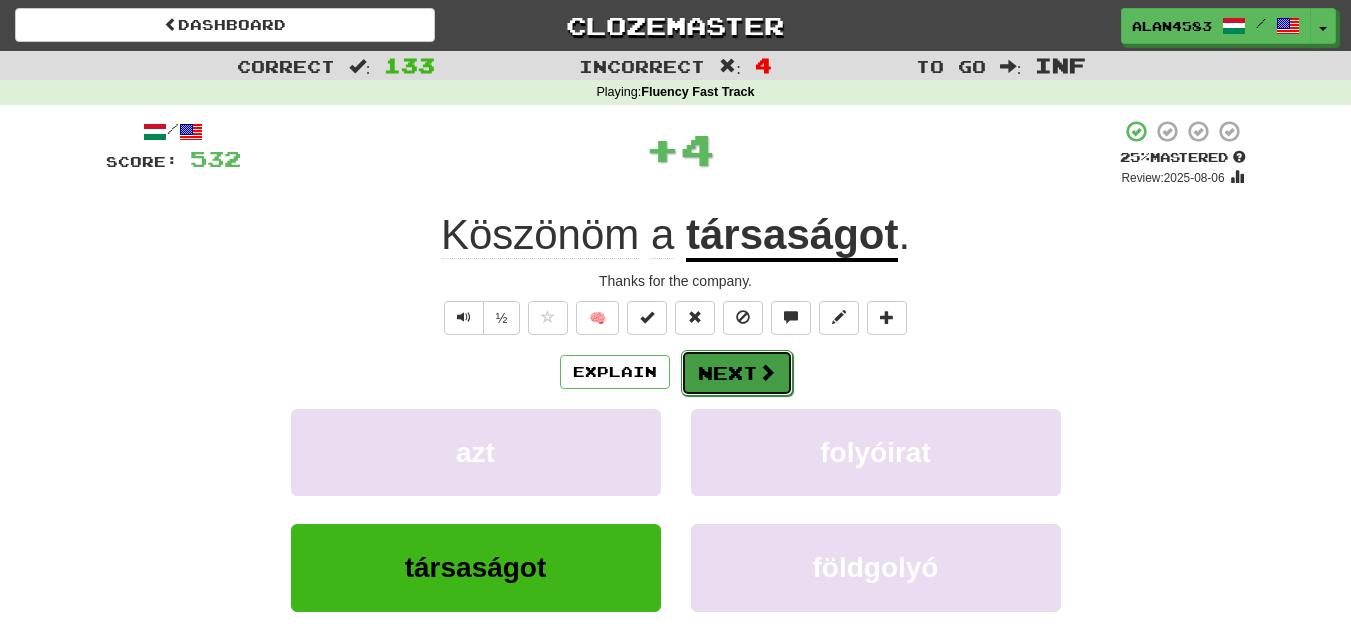 click on "Next" at bounding box center (737, 373) 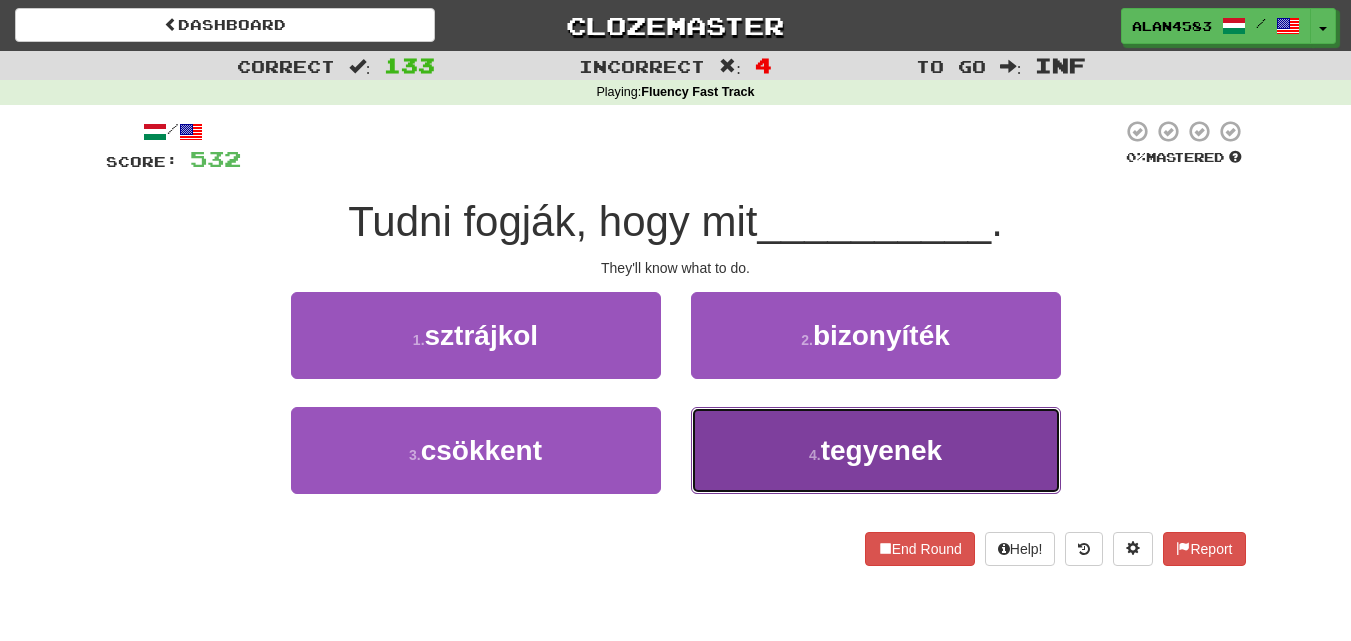 click on "4 .  tegyenek" at bounding box center (876, 450) 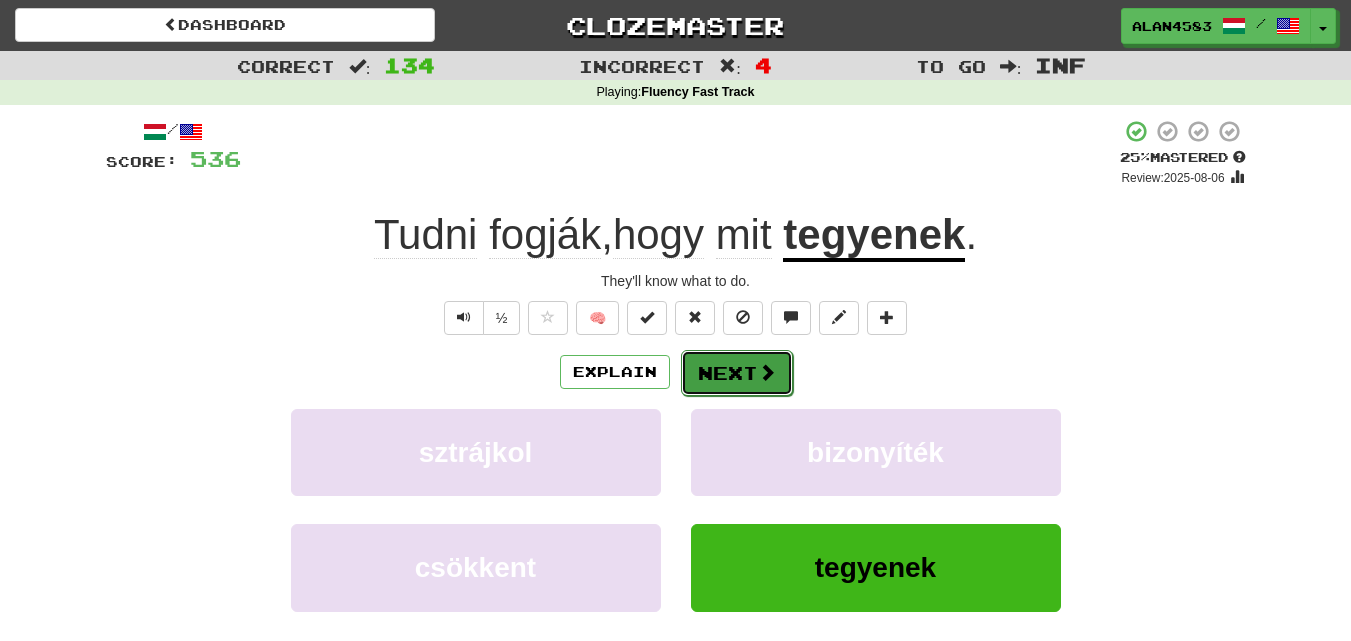 click on "Next" at bounding box center (737, 373) 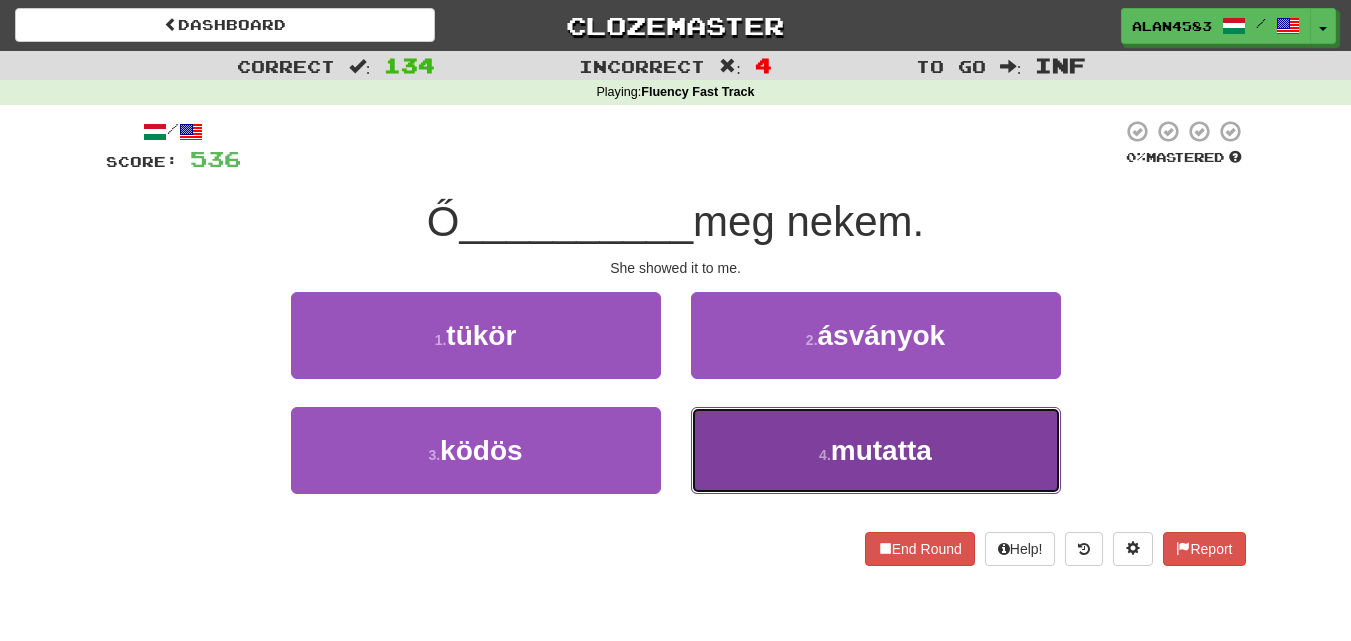 click on "4 .  mutatta" at bounding box center [876, 450] 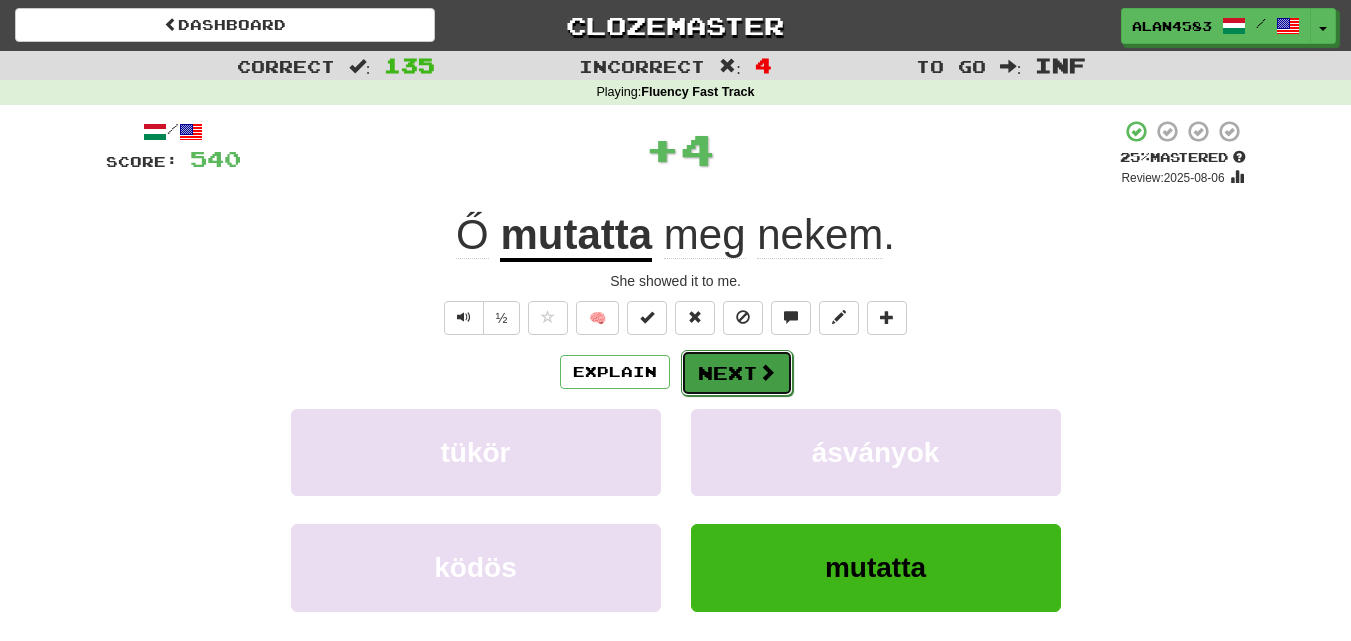 click on "Next" at bounding box center [737, 373] 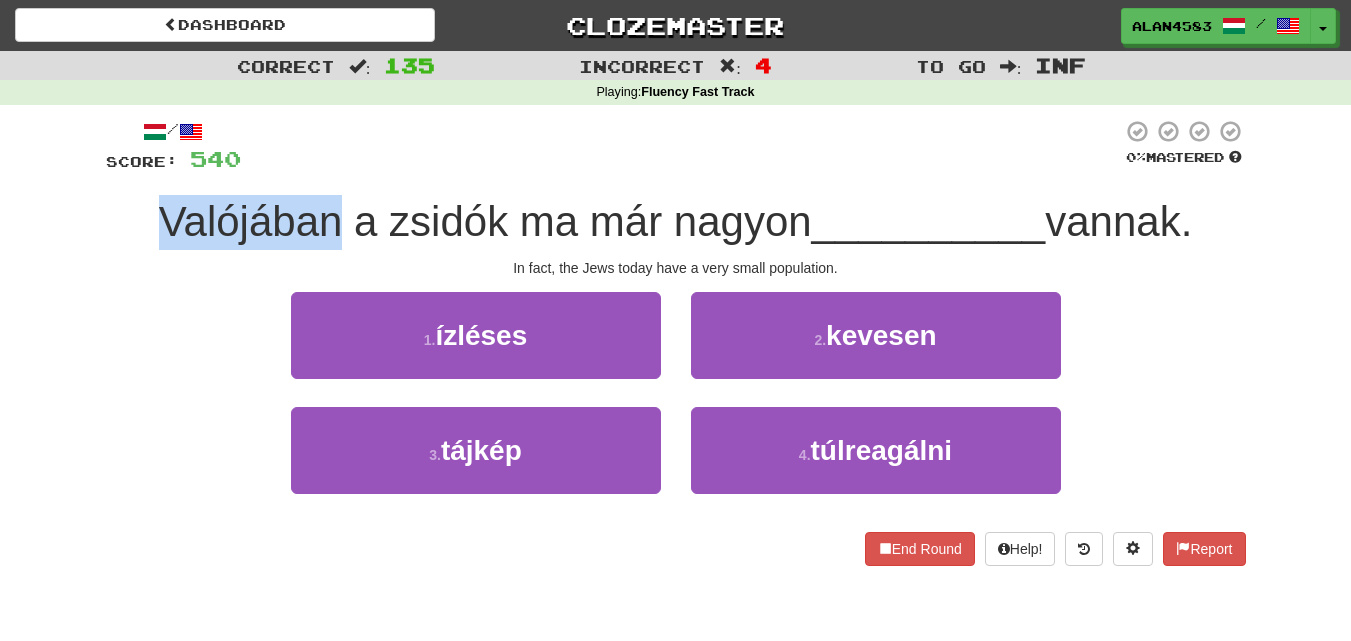 drag, startPoint x: 320, startPoint y: 216, endPoint x: 66, endPoint y: 205, distance: 254.23808 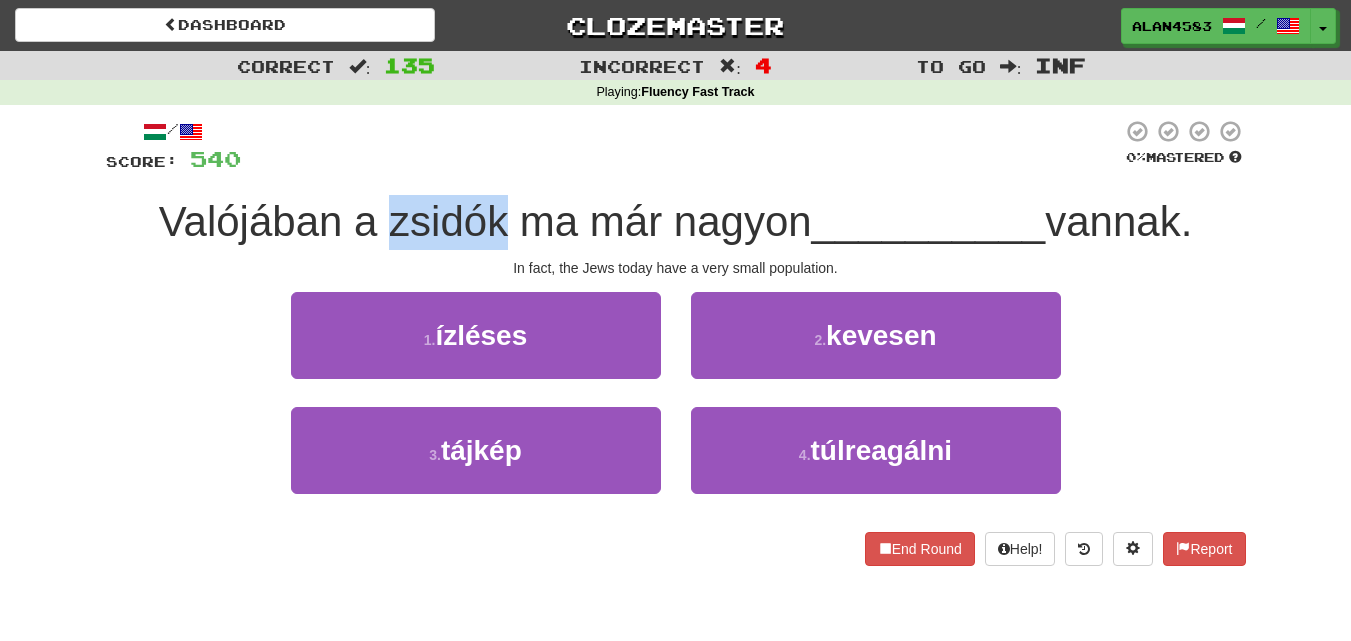 drag, startPoint x: 375, startPoint y: 216, endPoint x: 492, endPoint y: 211, distance: 117.10679 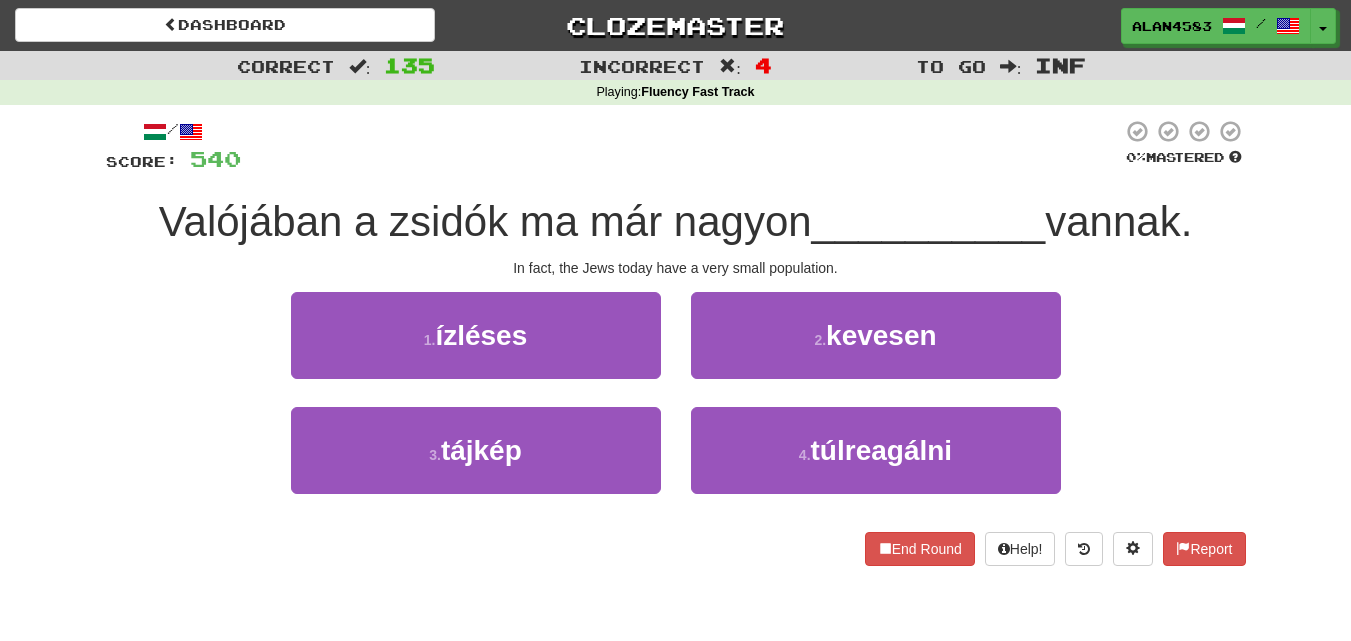 click at bounding box center [681, 146] 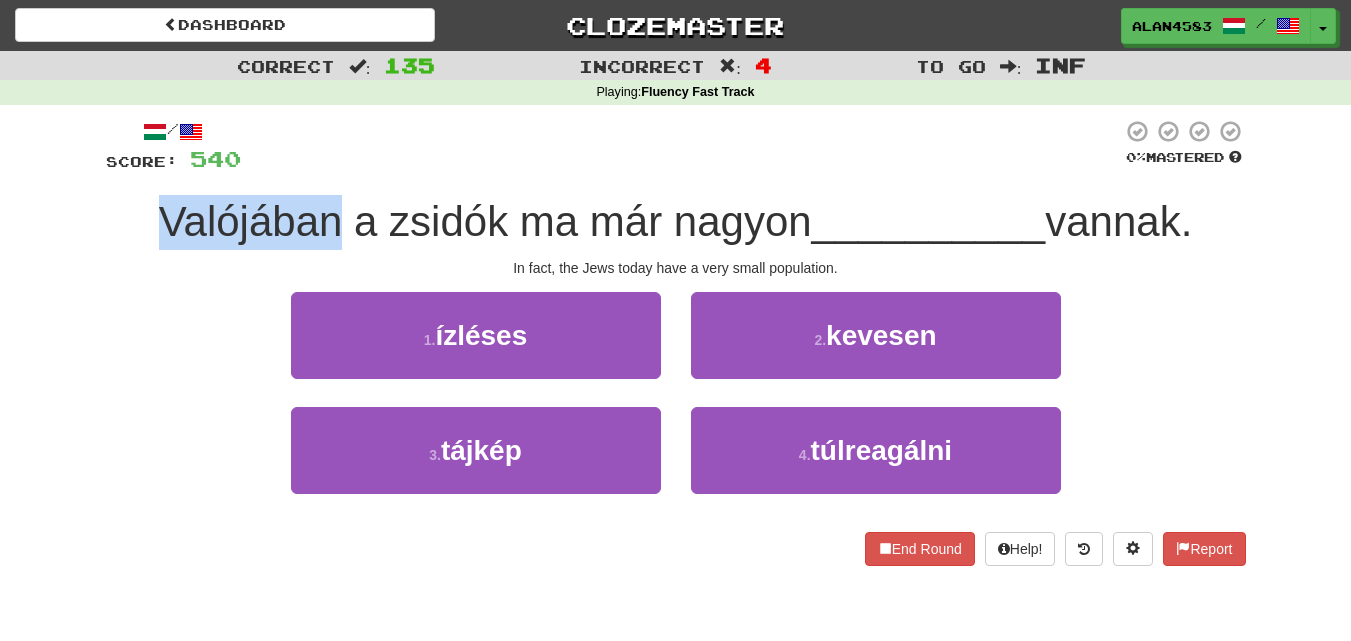 drag, startPoint x: 330, startPoint y: 207, endPoint x: 138, endPoint y: 208, distance: 192.00261 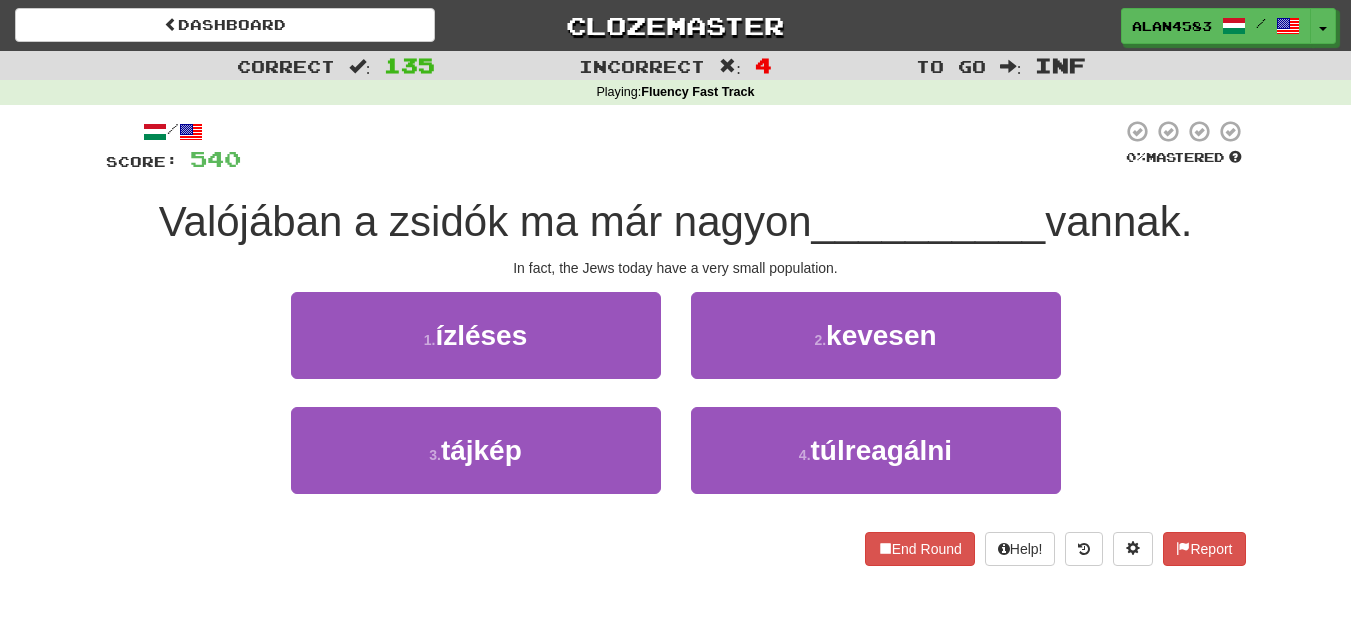click at bounding box center (681, 146) 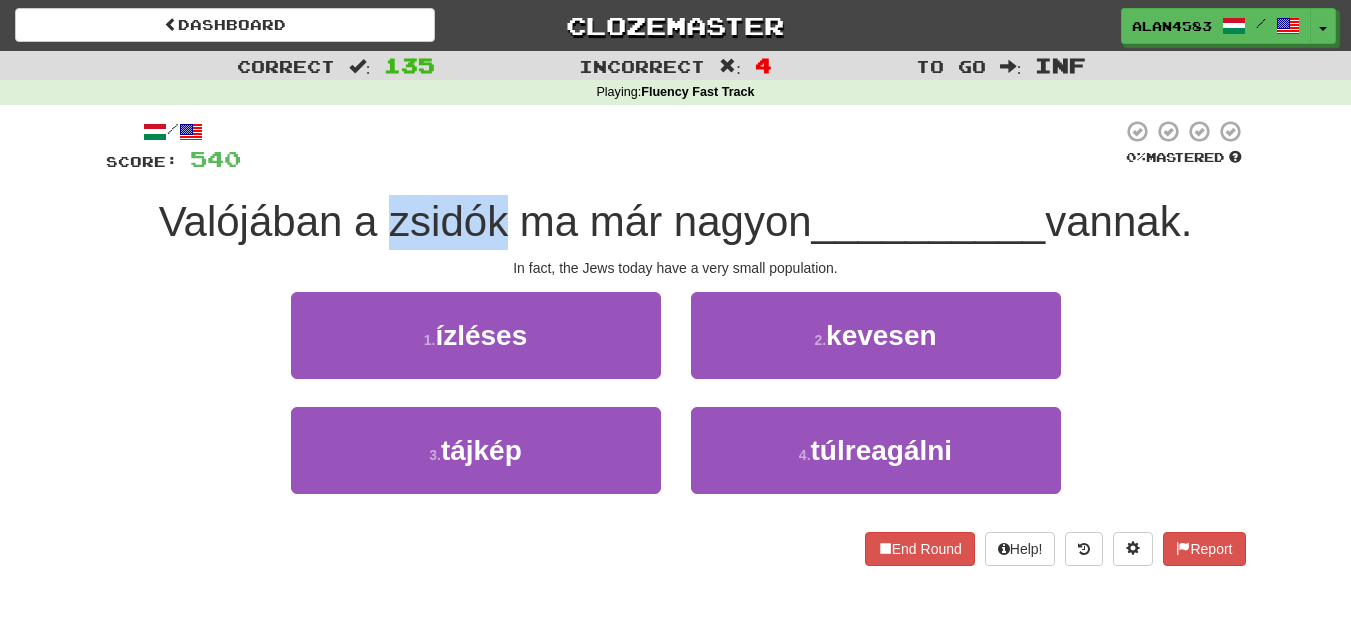 drag, startPoint x: 376, startPoint y: 214, endPoint x: 491, endPoint y: 212, distance: 115.01739 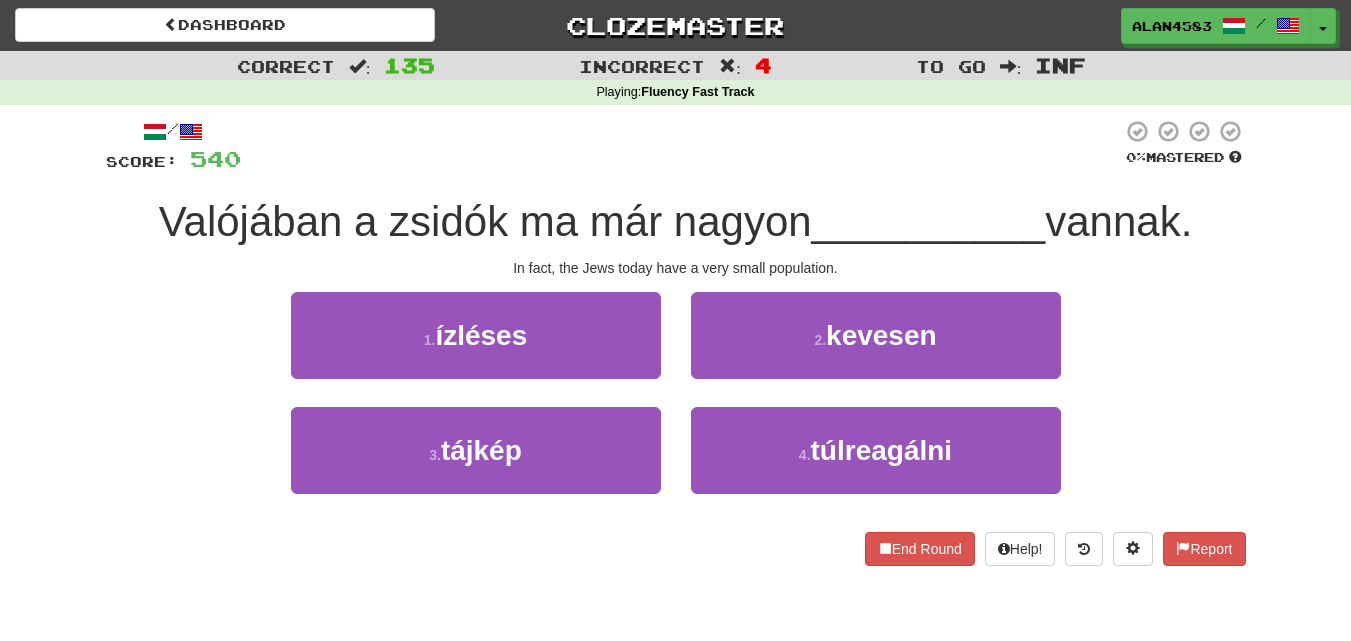 click at bounding box center [681, 146] 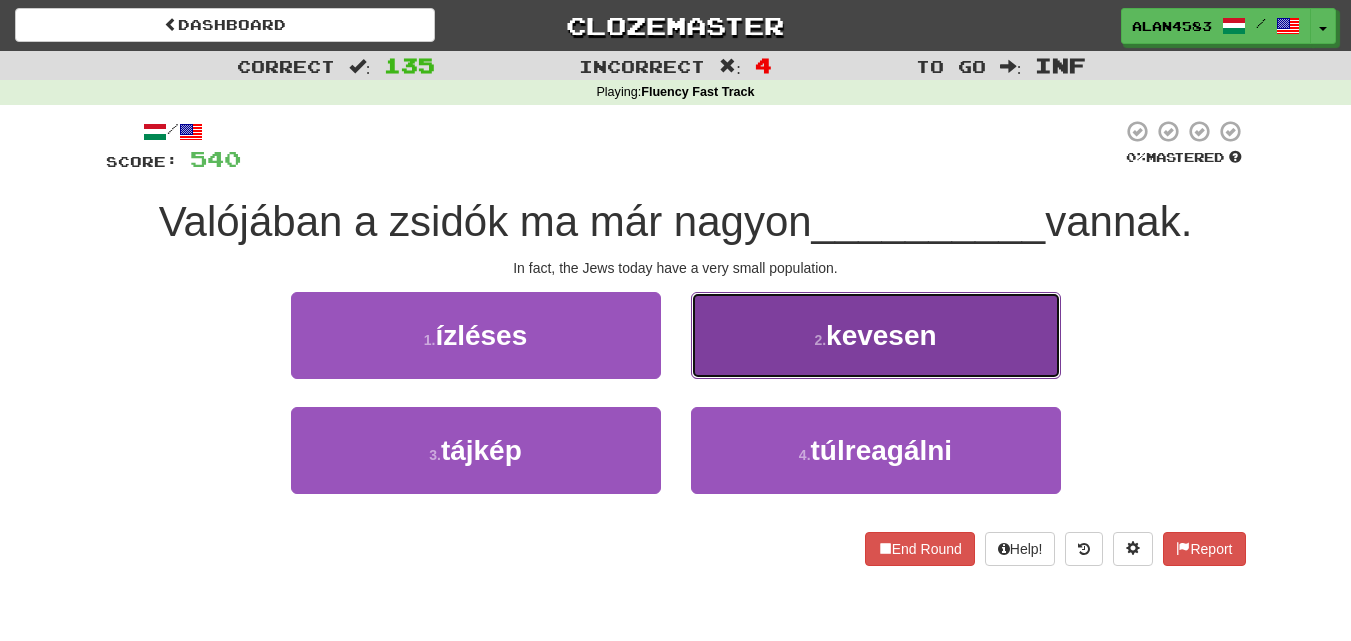 click on "2 .  kevesen" at bounding box center [876, 335] 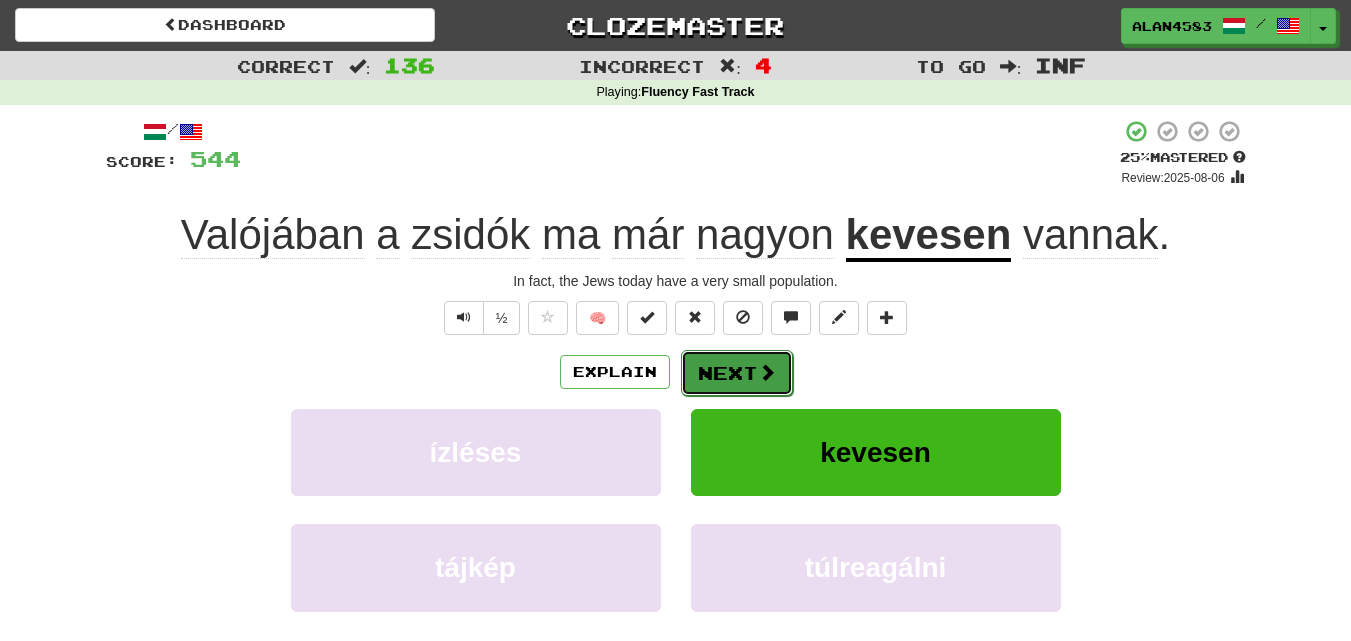 click on "Next" at bounding box center [737, 373] 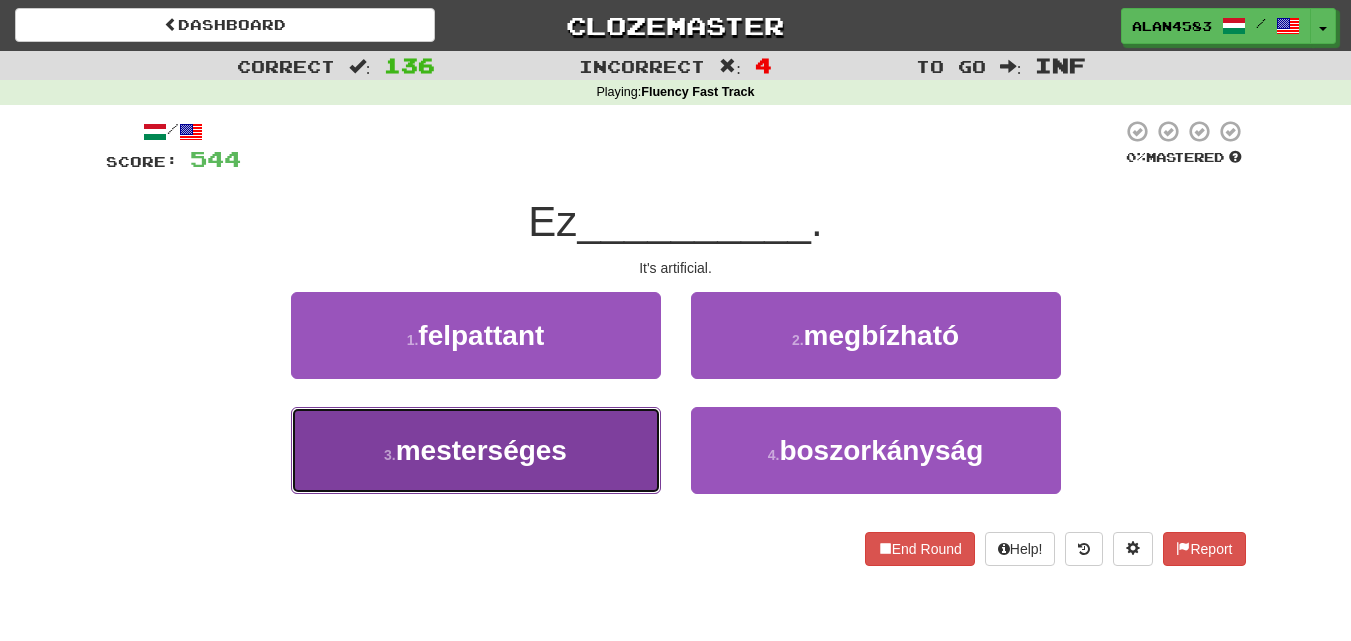 click on "3 .  mesterséges" at bounding box center (476, 450) 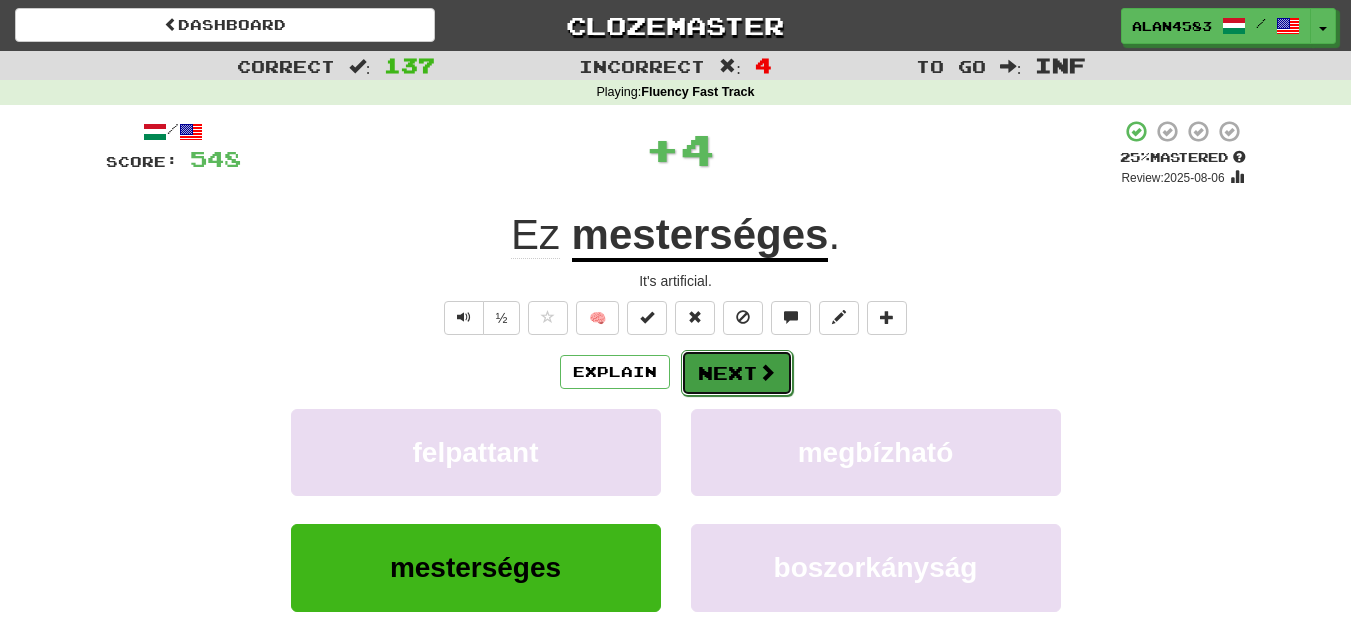 click on "Next" at bounding box center [737, 373] 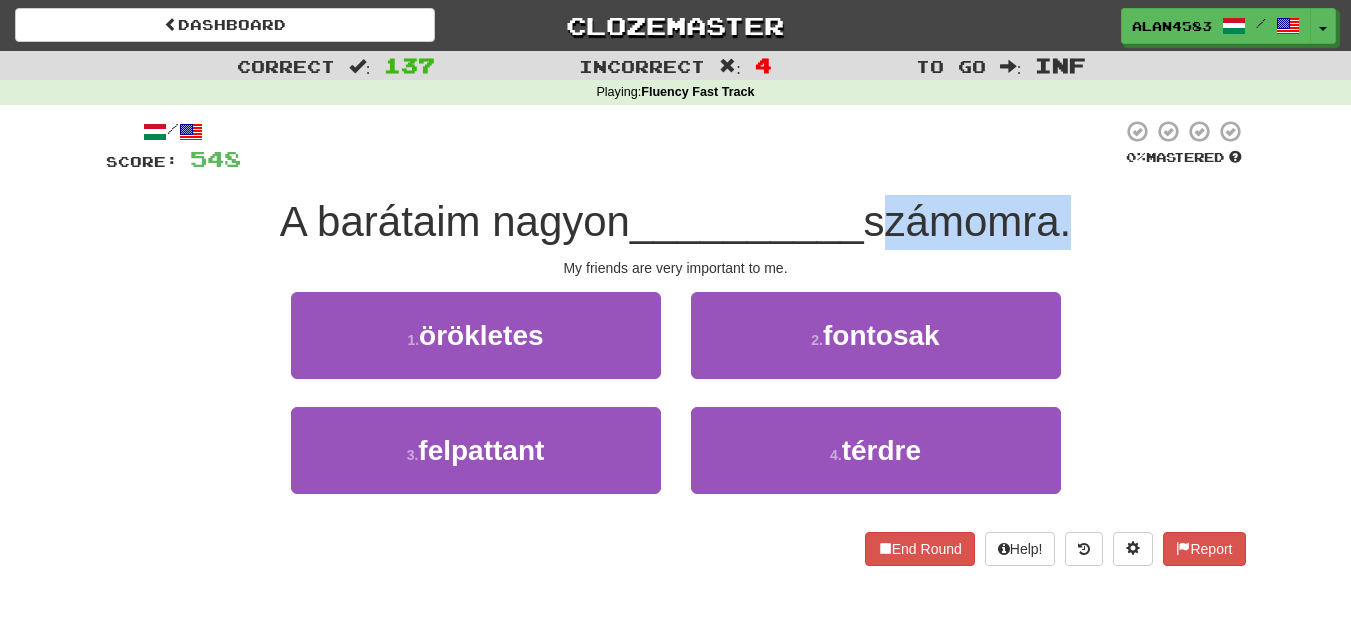 drag, startPoint x: 873, startPoint y: 220, endPoint x: 1064, endPoint y: 219, distance: 191.00262 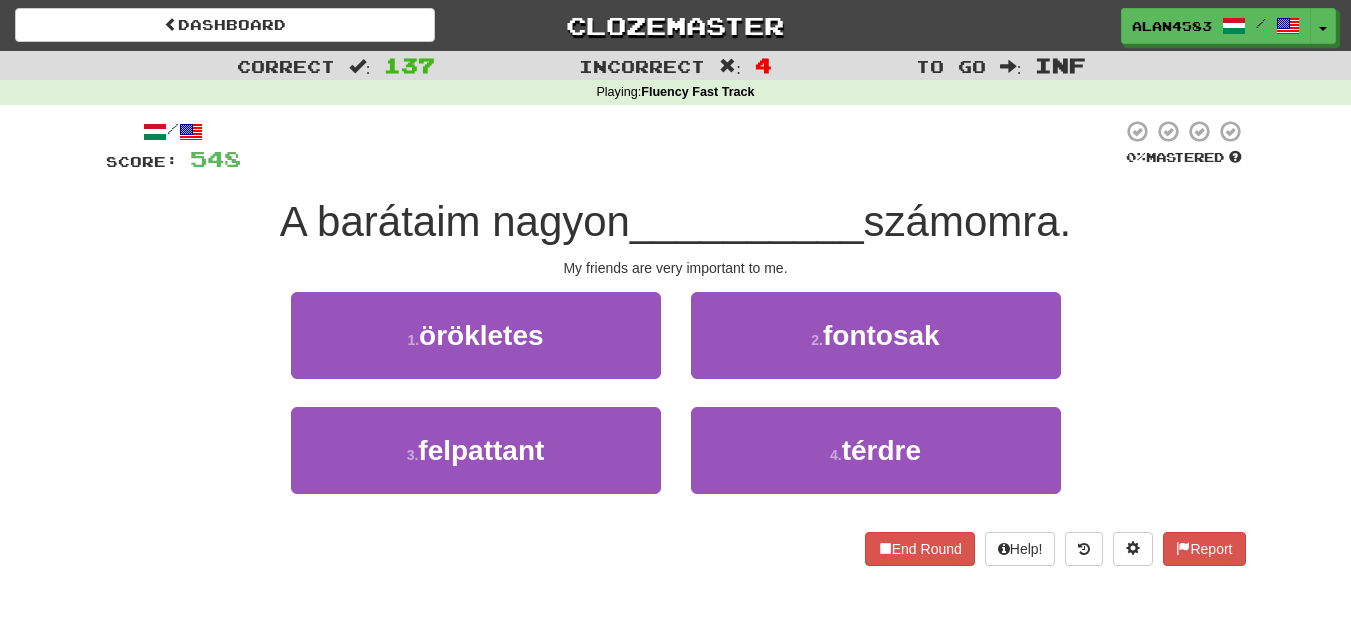 click at bounding box center [681, 146] 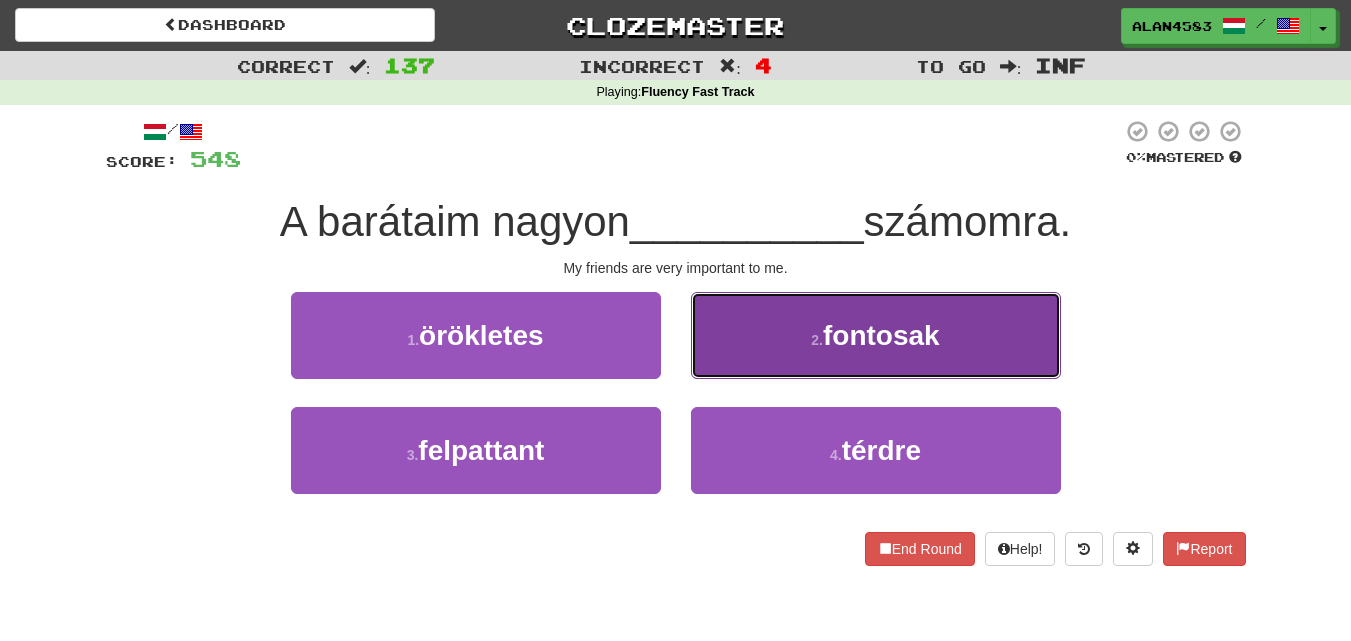 click on "2 .  fontosak" at bounding box center [876, 335] 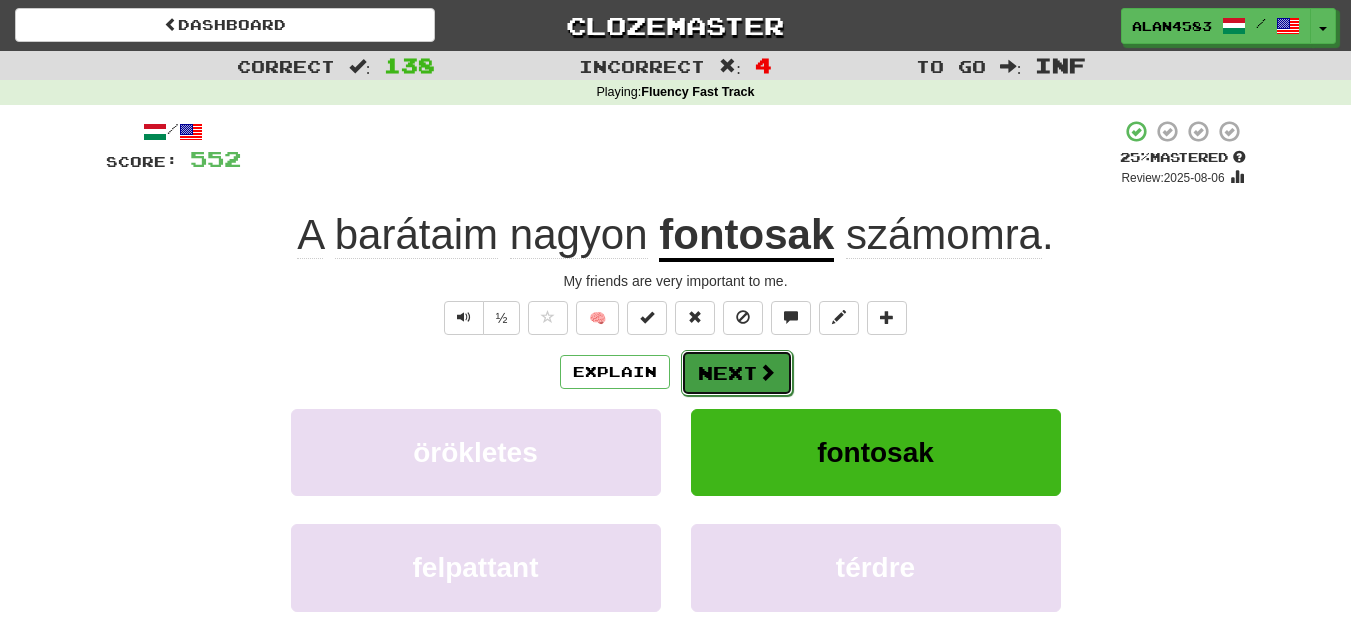 click at bounding box center [767, 372] 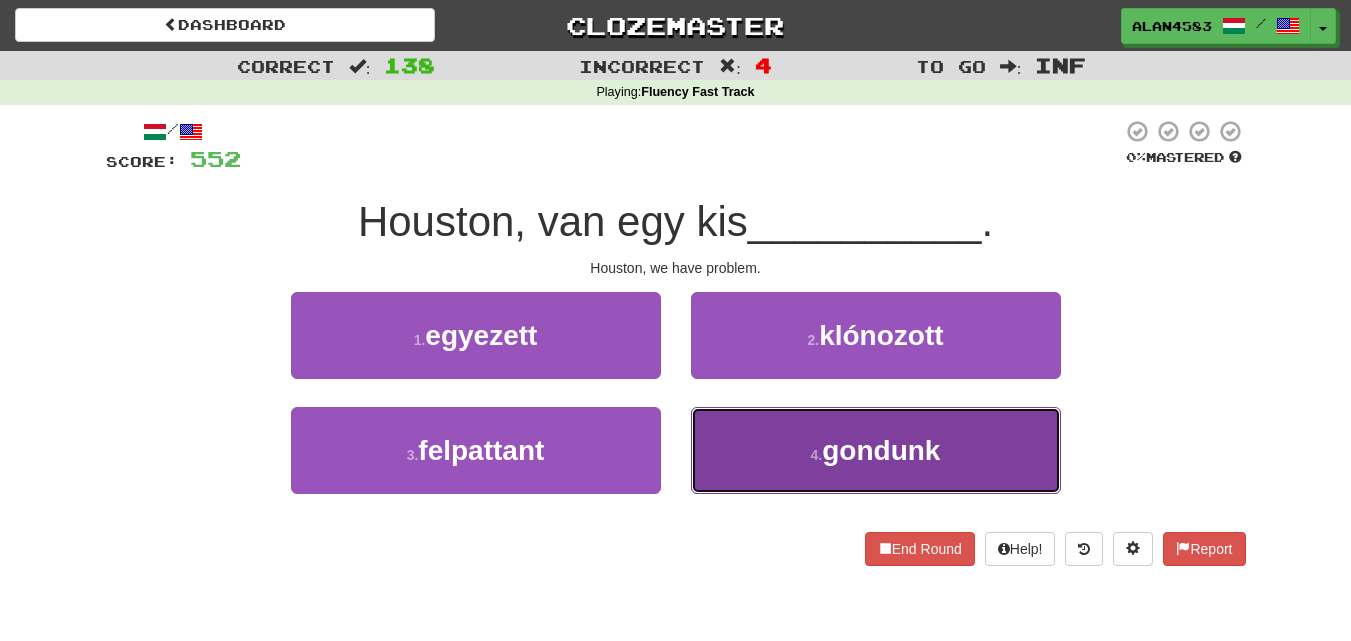 click on "4 . gondunk" at bounding box center [876, 450] 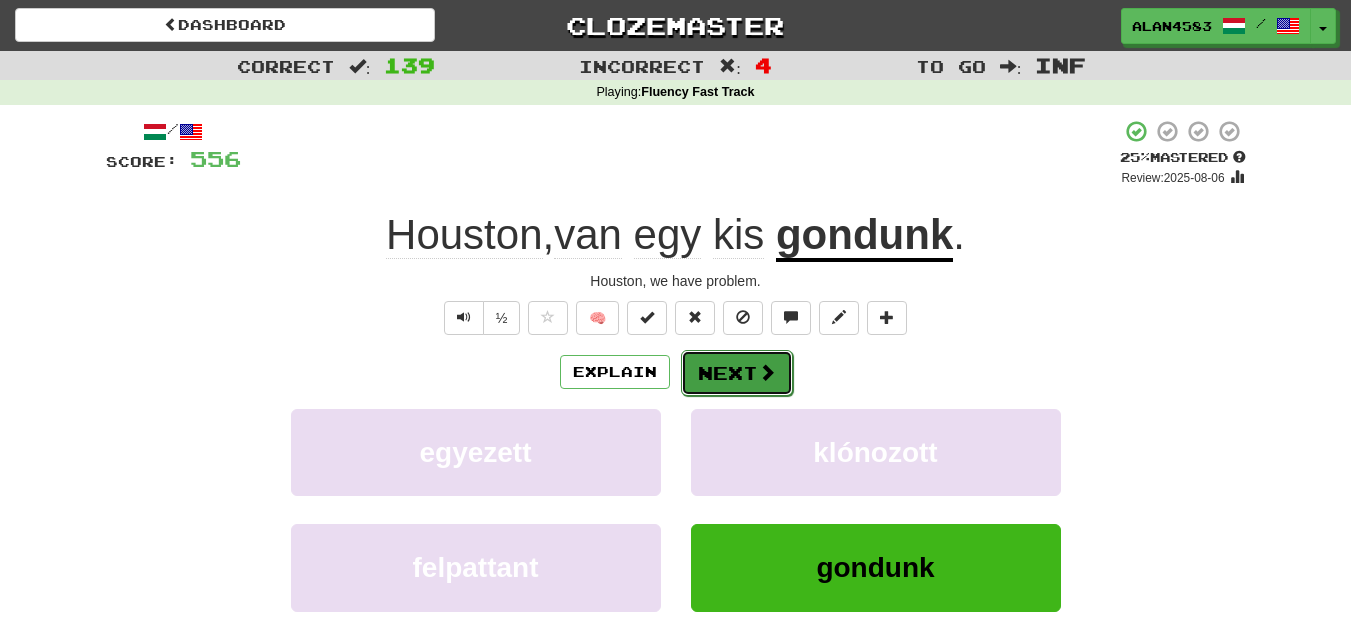 click on "Next" at bounding box center (737, 373) 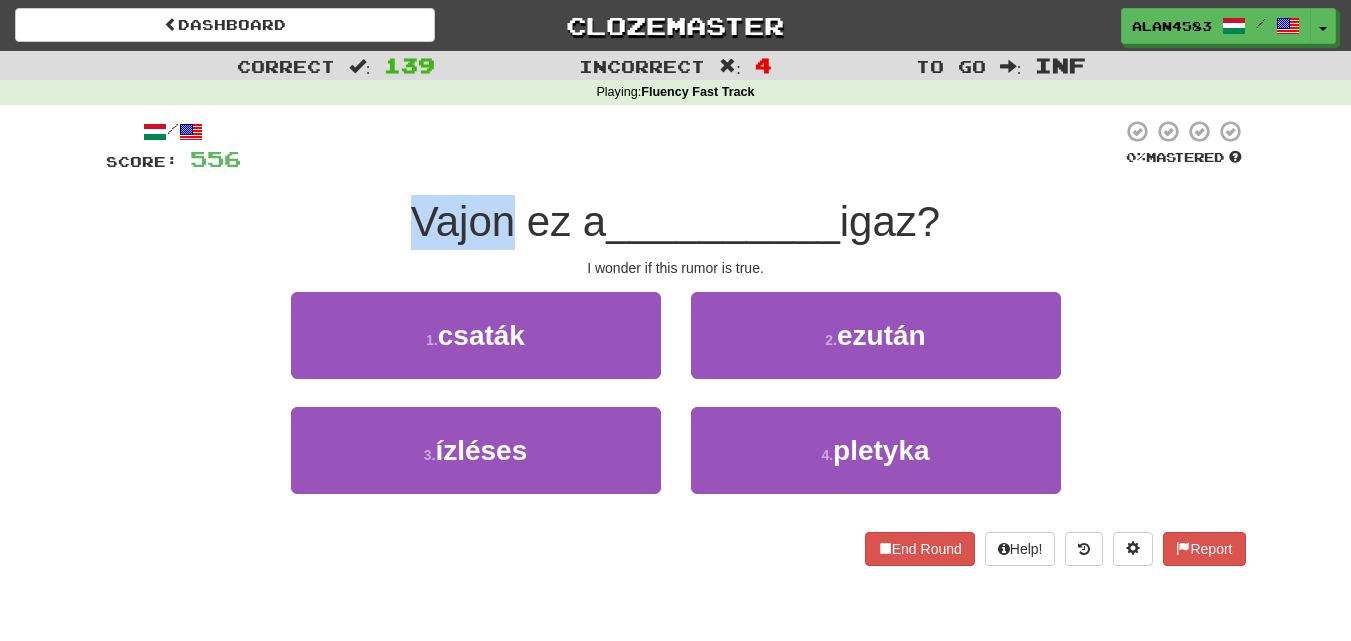 drag, startPoint x: 496, startPoint y: 221, endPoint x: 382, endPoint y: 210, distance: 114.52947 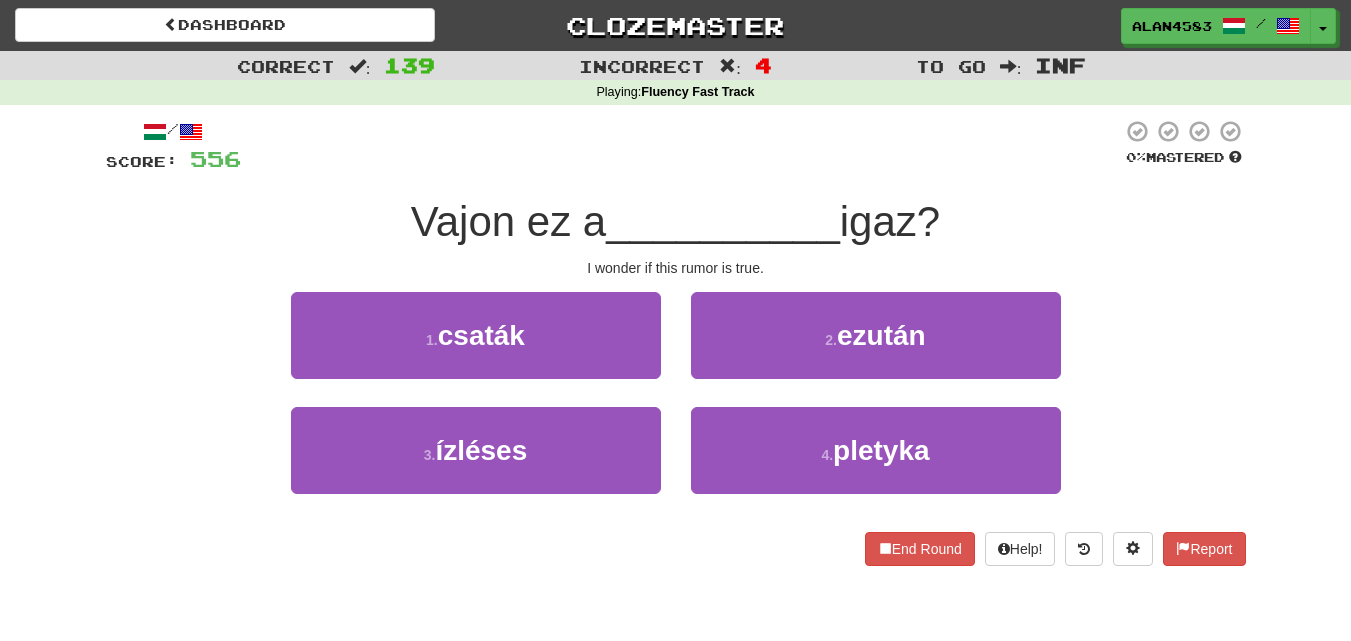 click on "/ Score: 556 0 % Mastered Vajon ez a __________ igaz? I wonder if this rumor is true. 1 . csaták 2 . ezután 3 . ízléses 4 . pletyka End Round Help! Report" at bounding box center [676, 342] 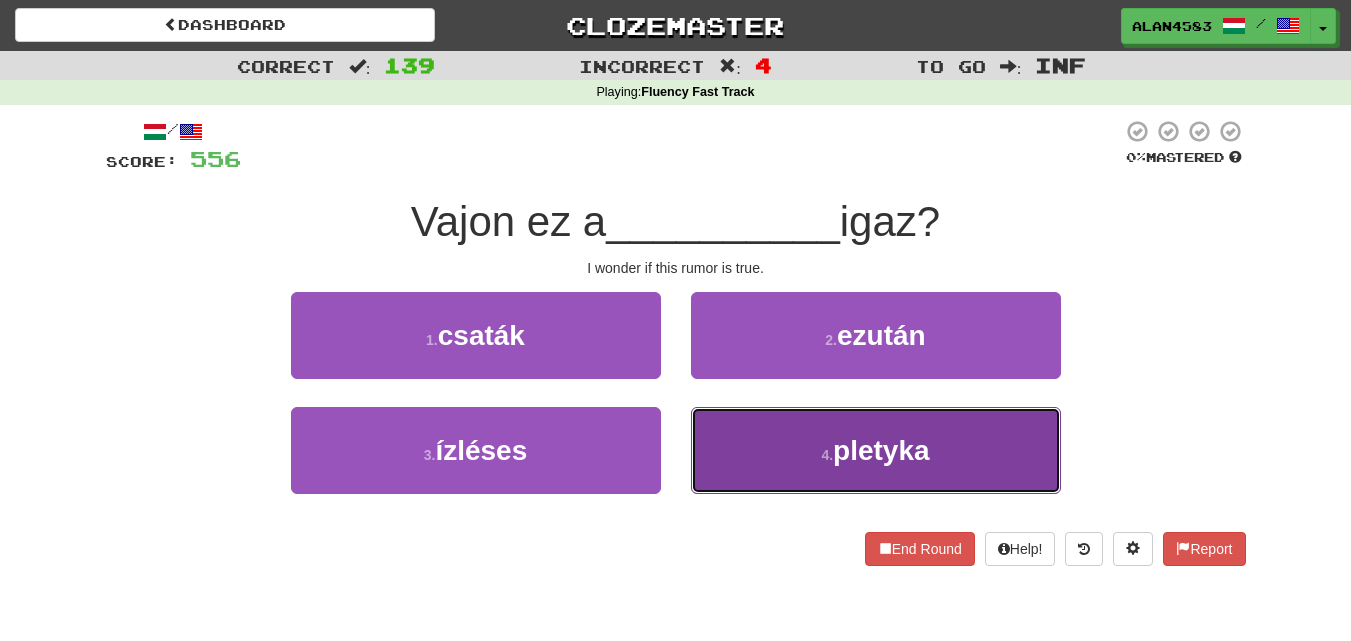 click on "4 .  pletyka" at bounding box center [876, 450] 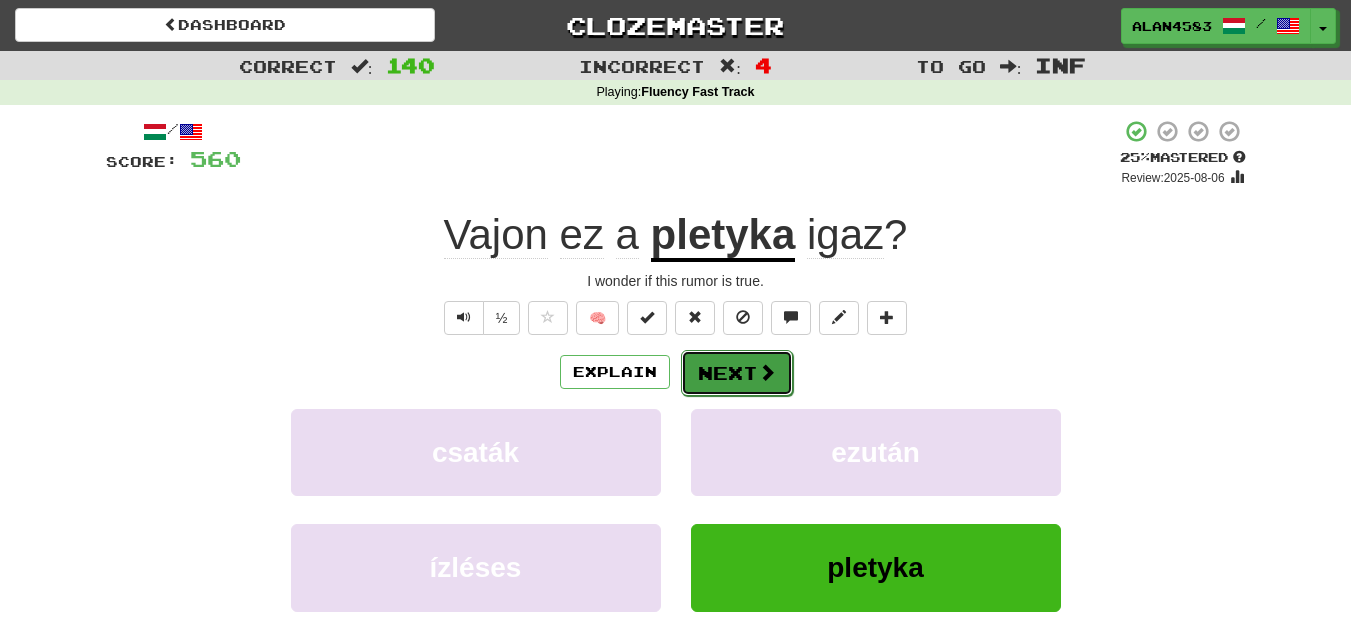 click on "Next" at bounding box center [737, 373] 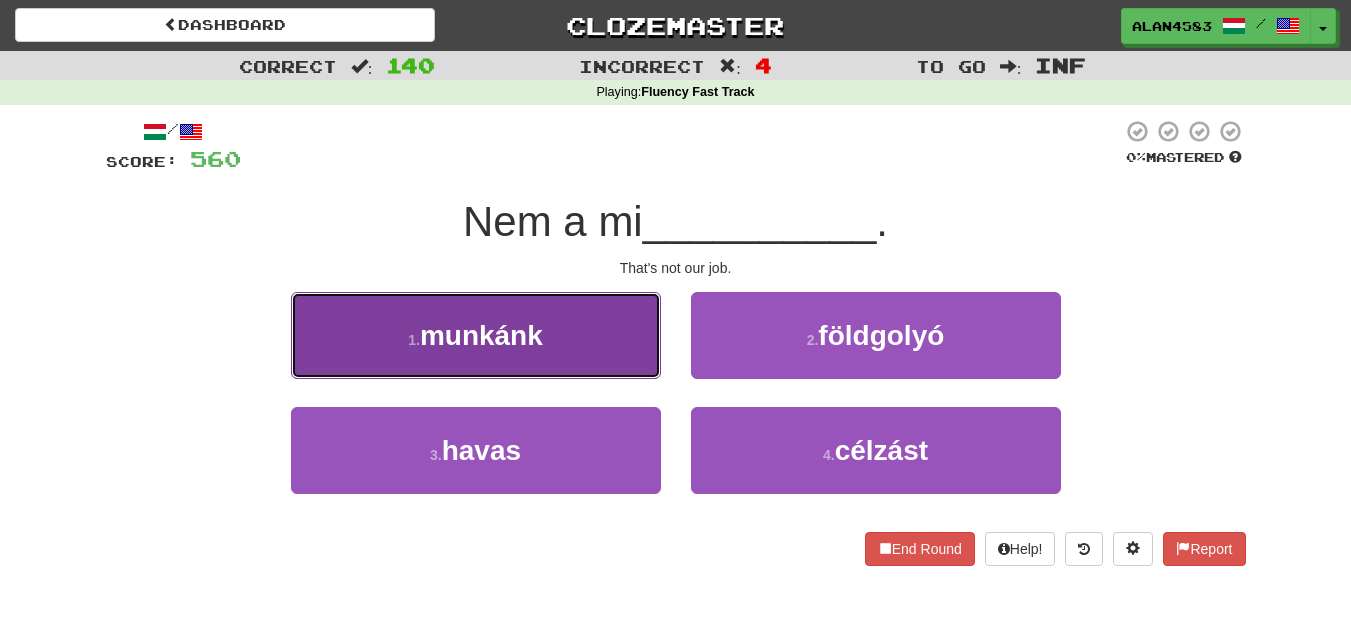click on "1 .  munkánk" at bounding box center (476, 335) 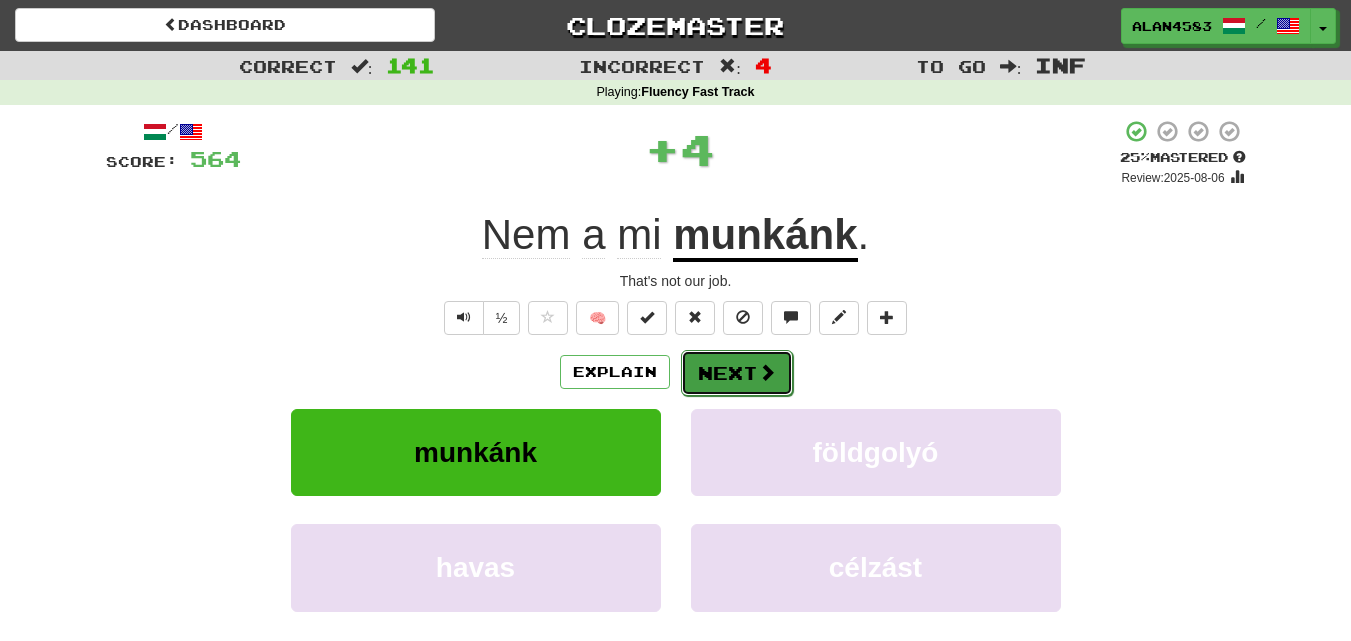 click on "Next" at bounding box center (737, 373) 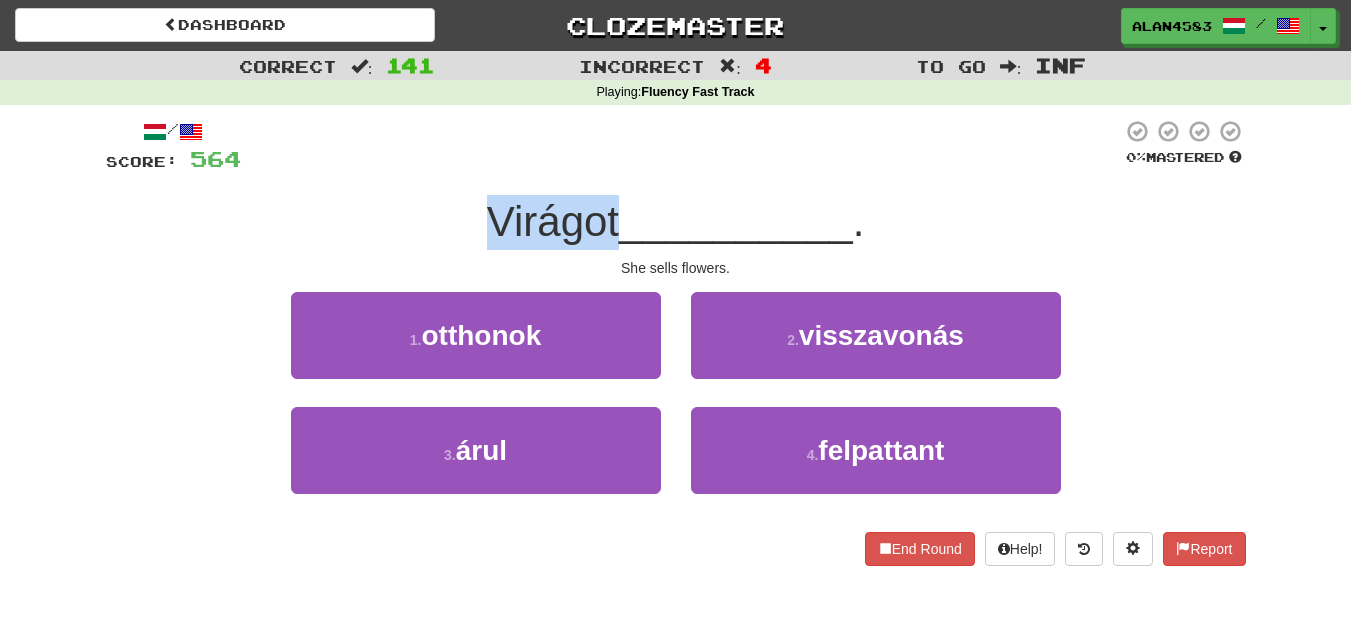 drag, startPoint x: 615, startPoint y: 212, endPoint x: 454, endPoint y: 207, distance: 161.07762 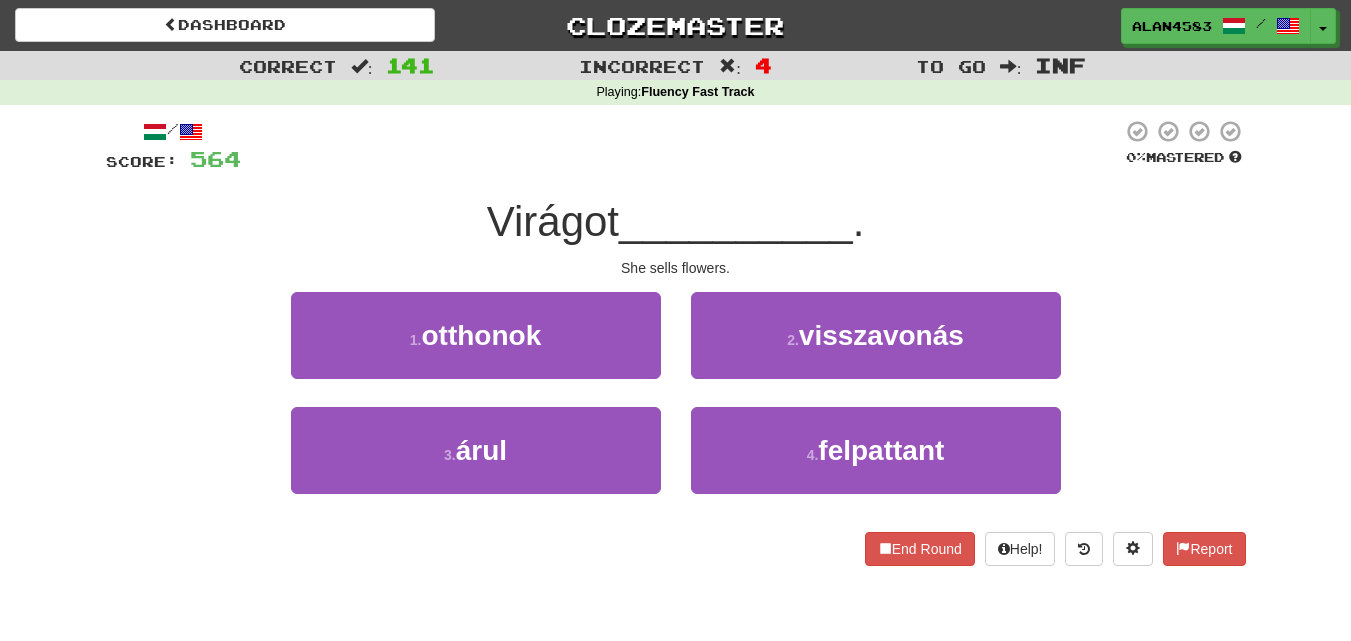click at bounding box center (681, 146) 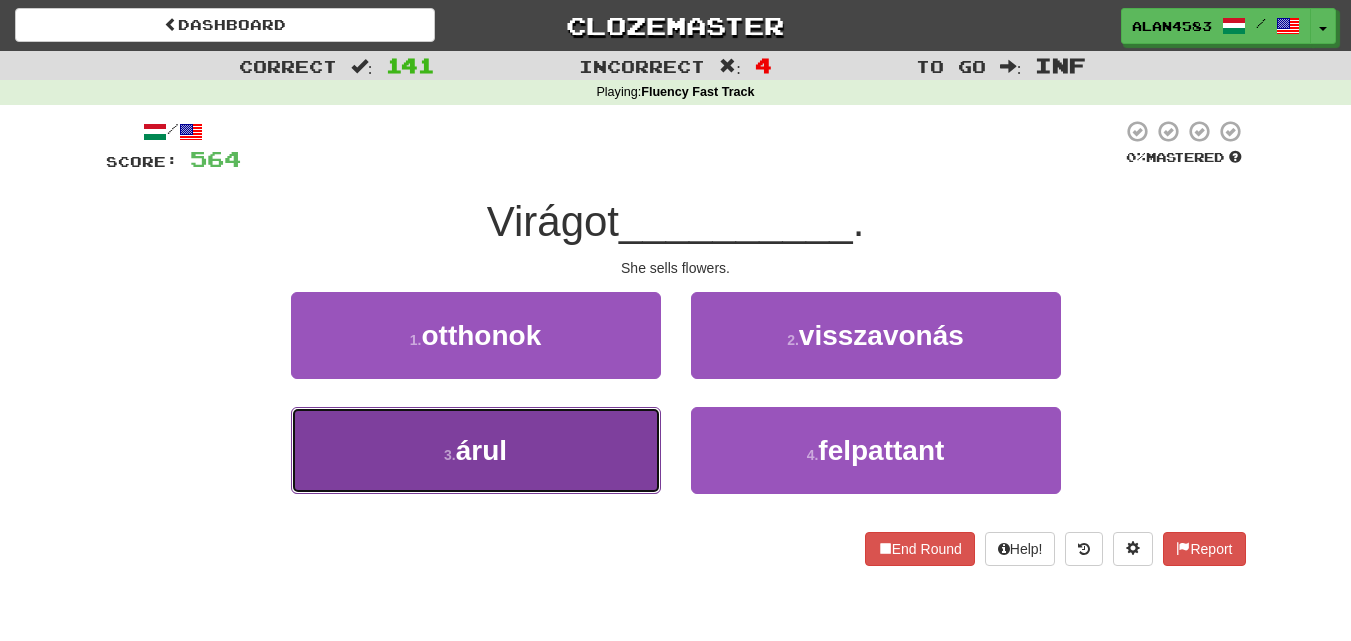 click on "3 . árul" at bounding box center [476, 450] 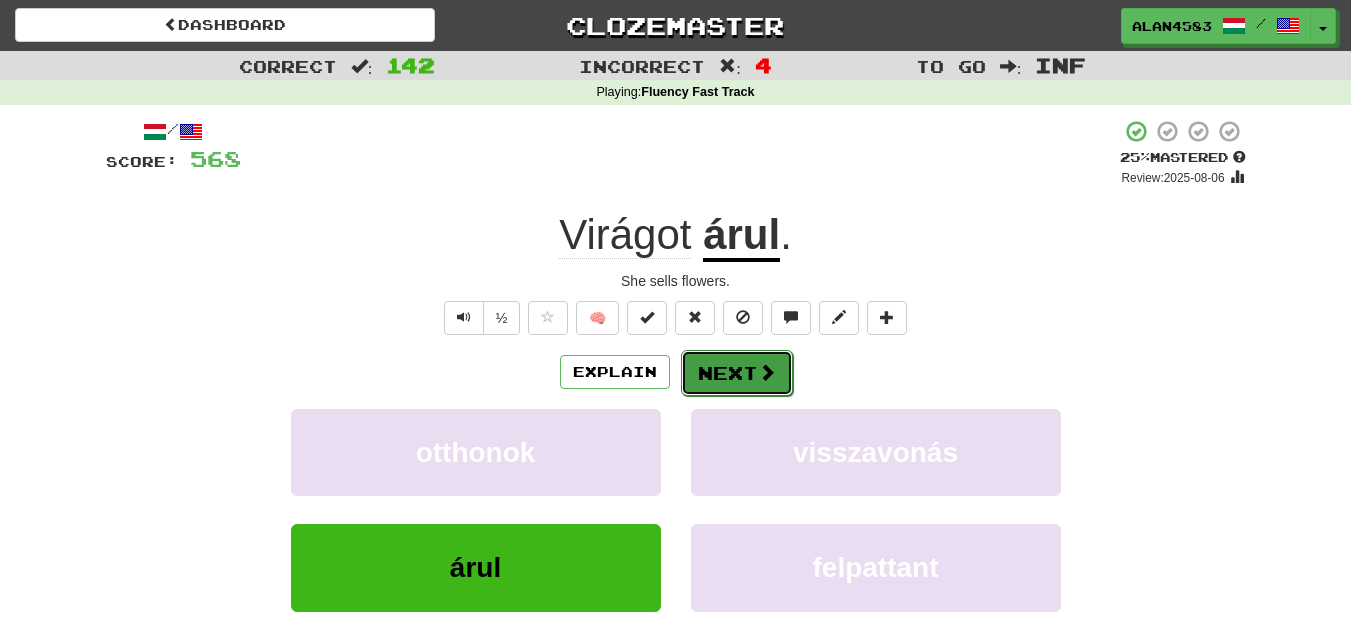 click on "Next" at bounding box center (737, 373) 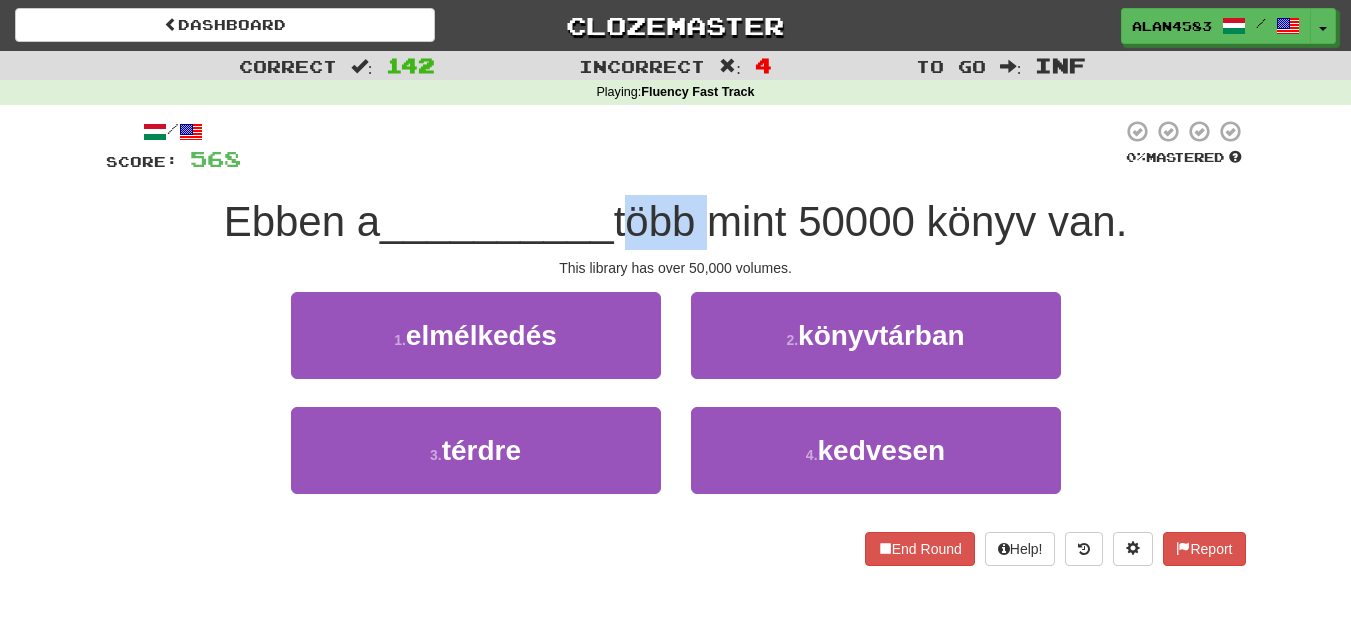 drag, startPoint x: 703, startPoint y: 219, endPoint x: 622, endPoint y: 229, distance: 81.61495 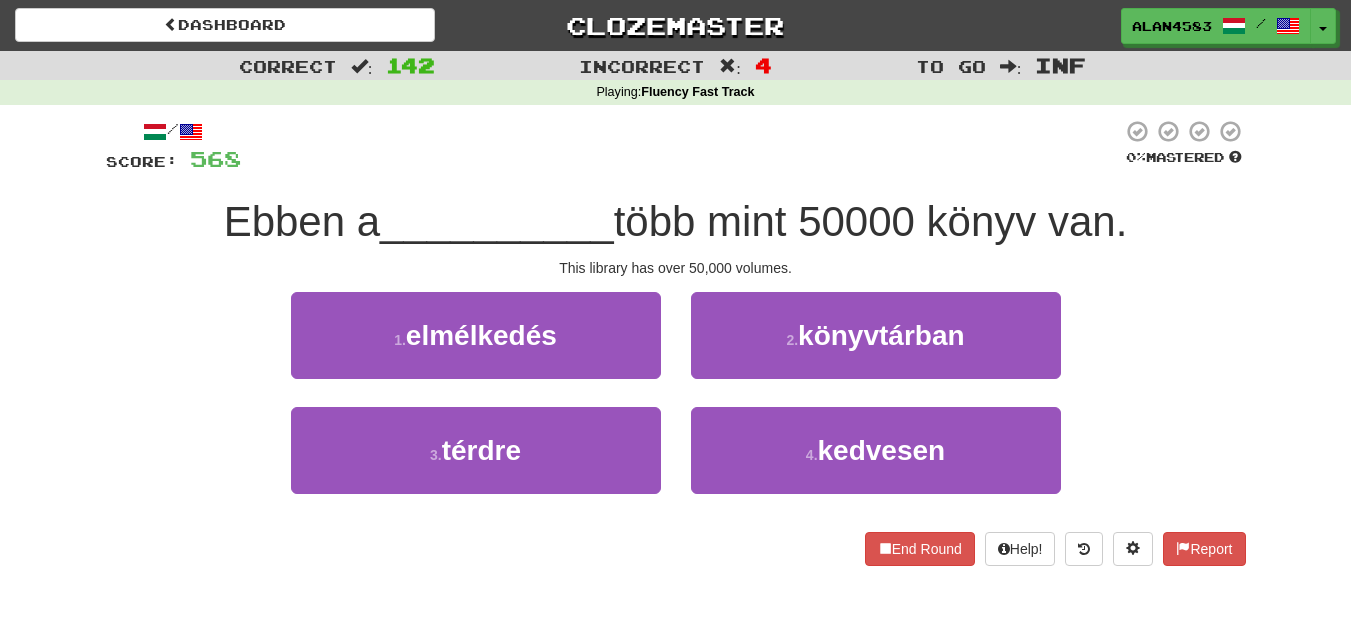 click on "/ Score: 568 0 % Mastered Ebben a [WORD] több mint 50000 könyv van. This library has over 50,000 volumes. 1 . elmélkedés 2 . könyvtárban 3 . térdre 4 . kedvesen End Round Help! Report" at bounding box center [676, 342] 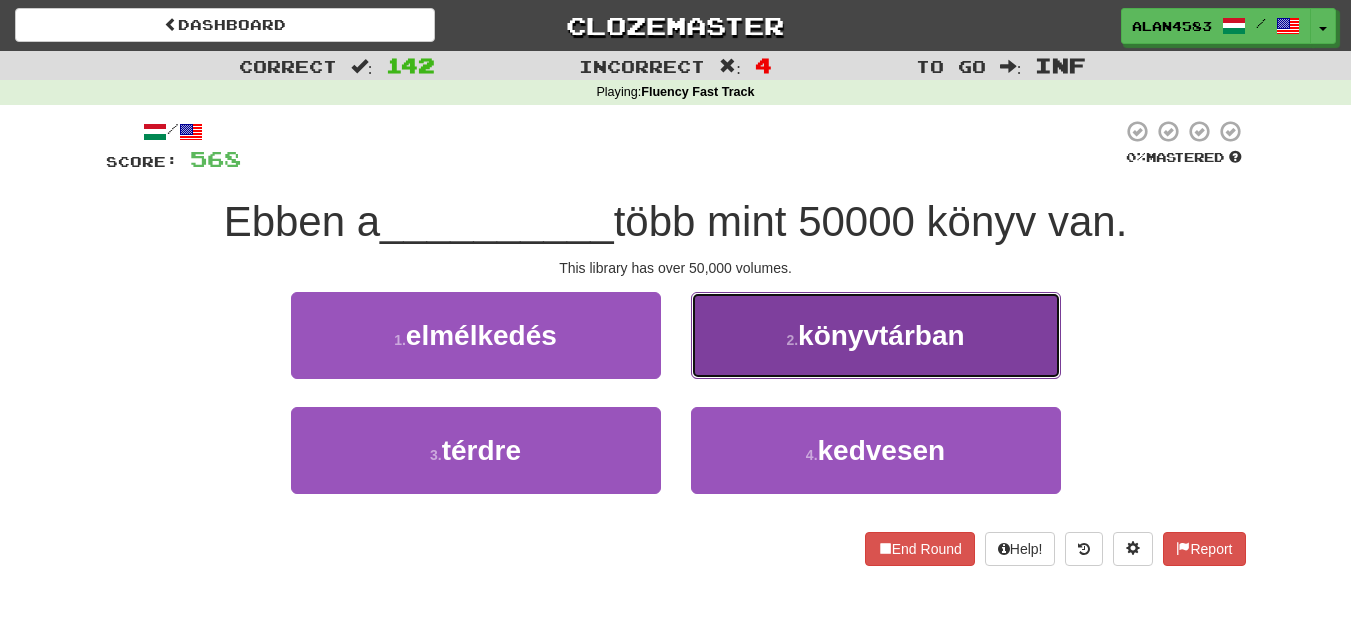 click on "2 ." at bounding box center (792, 340) 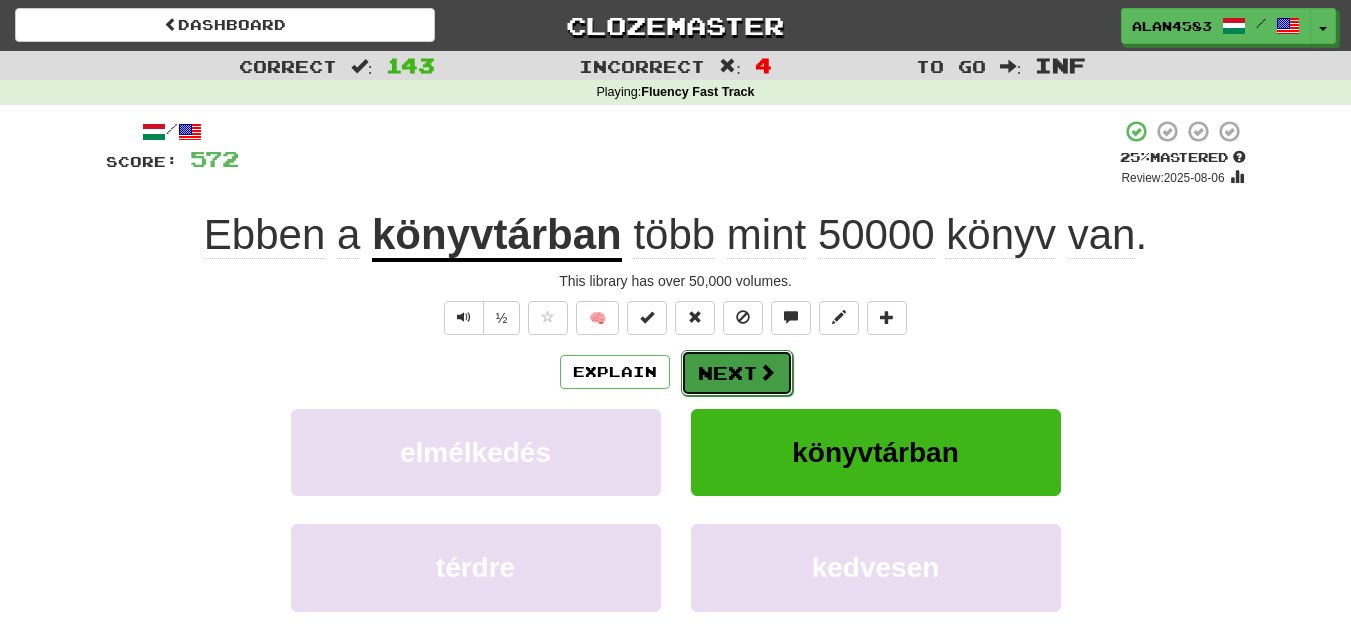 click on "Next" at bounding box center [737, 373] 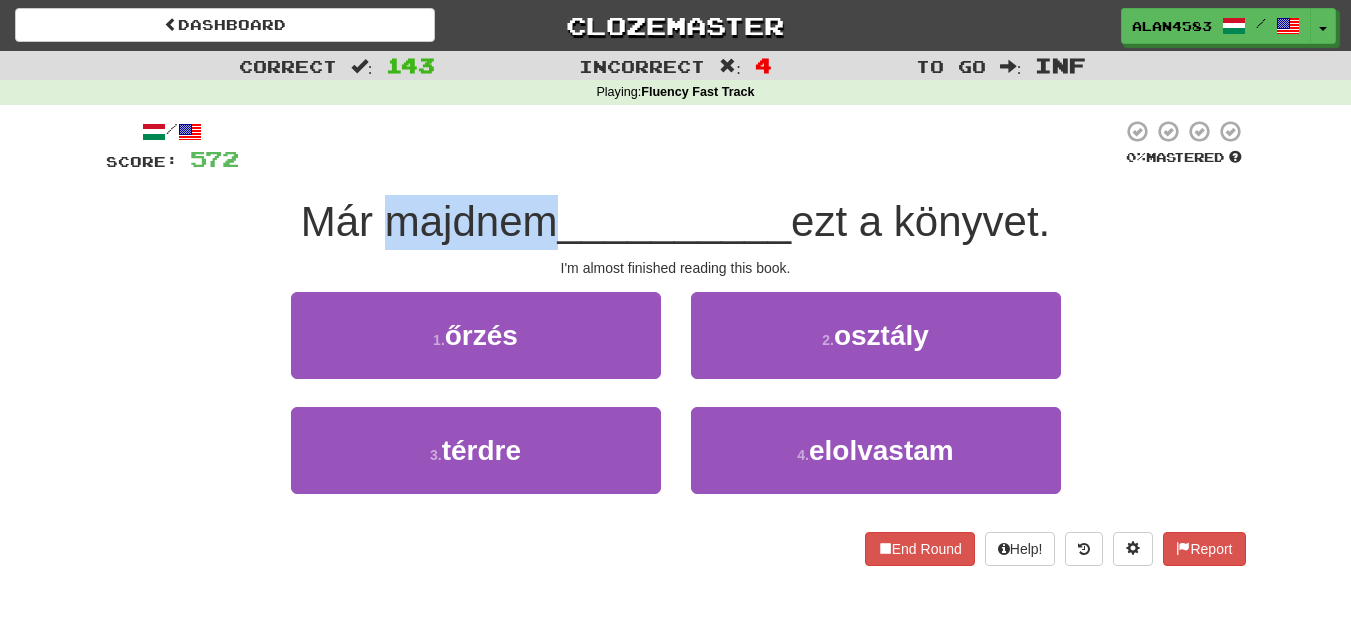 drag, startPoint x: 540, startPoint y: 221, endPoint x: 381, endPoint y: 222, distance: 159.00314 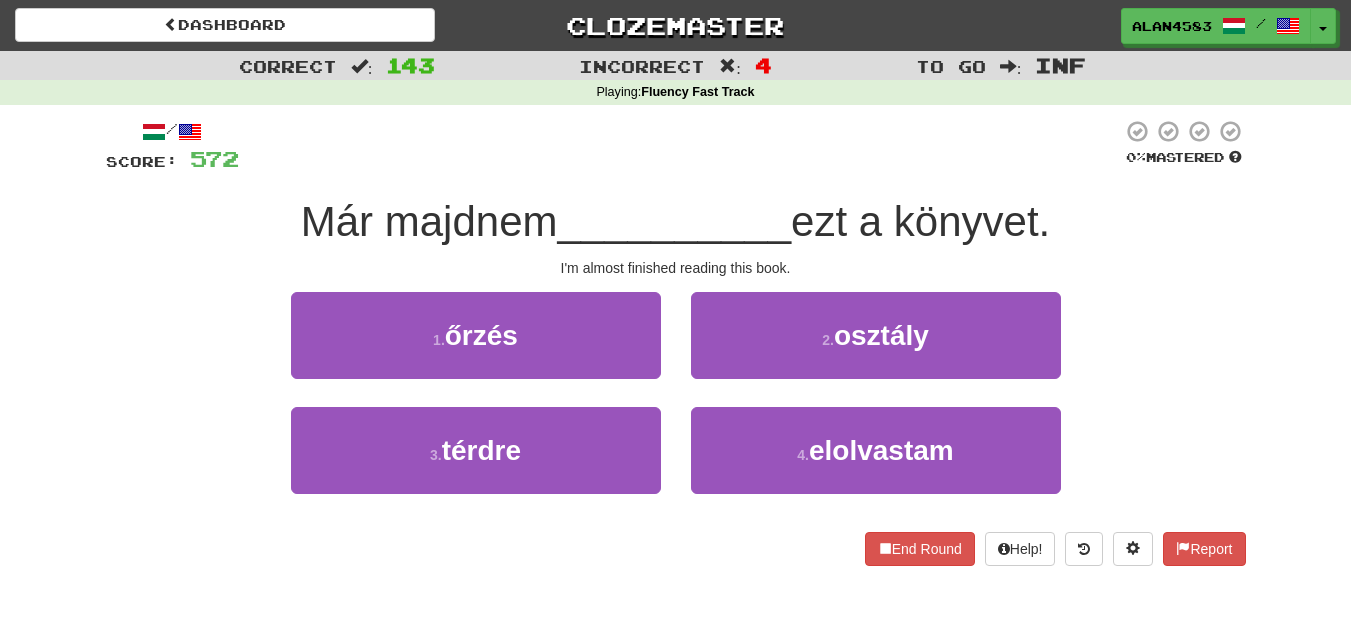click at bounding box center (680, 146) 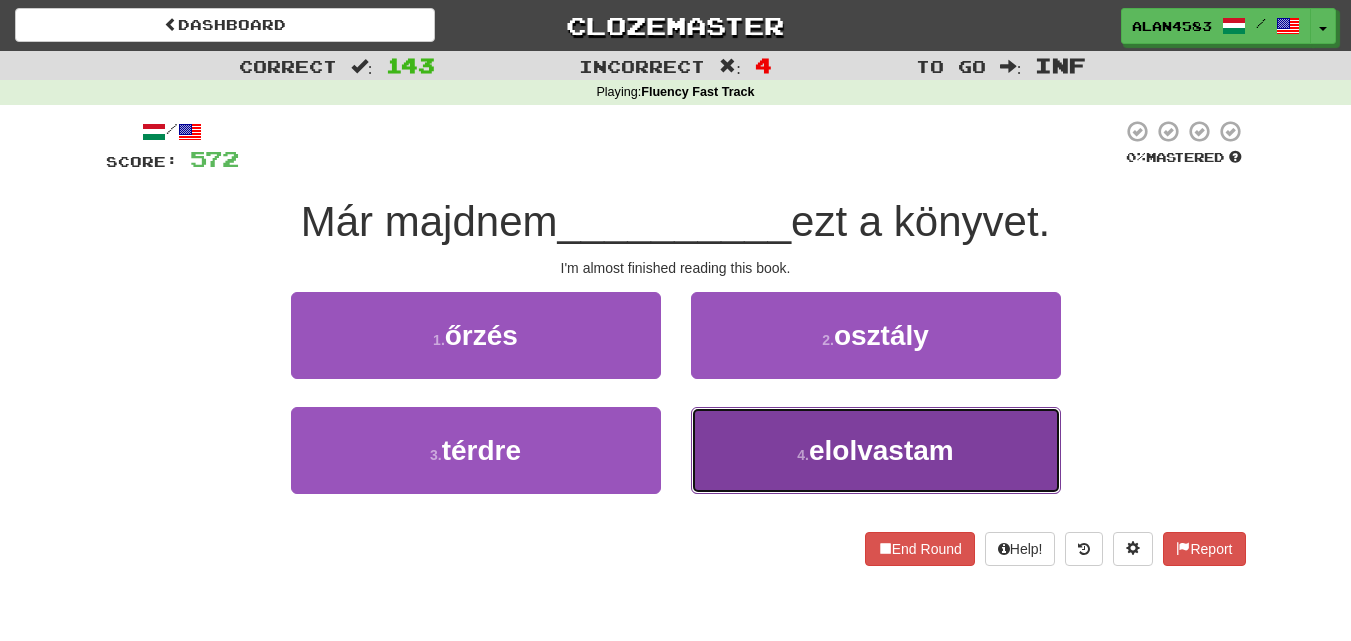 click on "4 .  elolvastam" at bounding box center [876, 450] 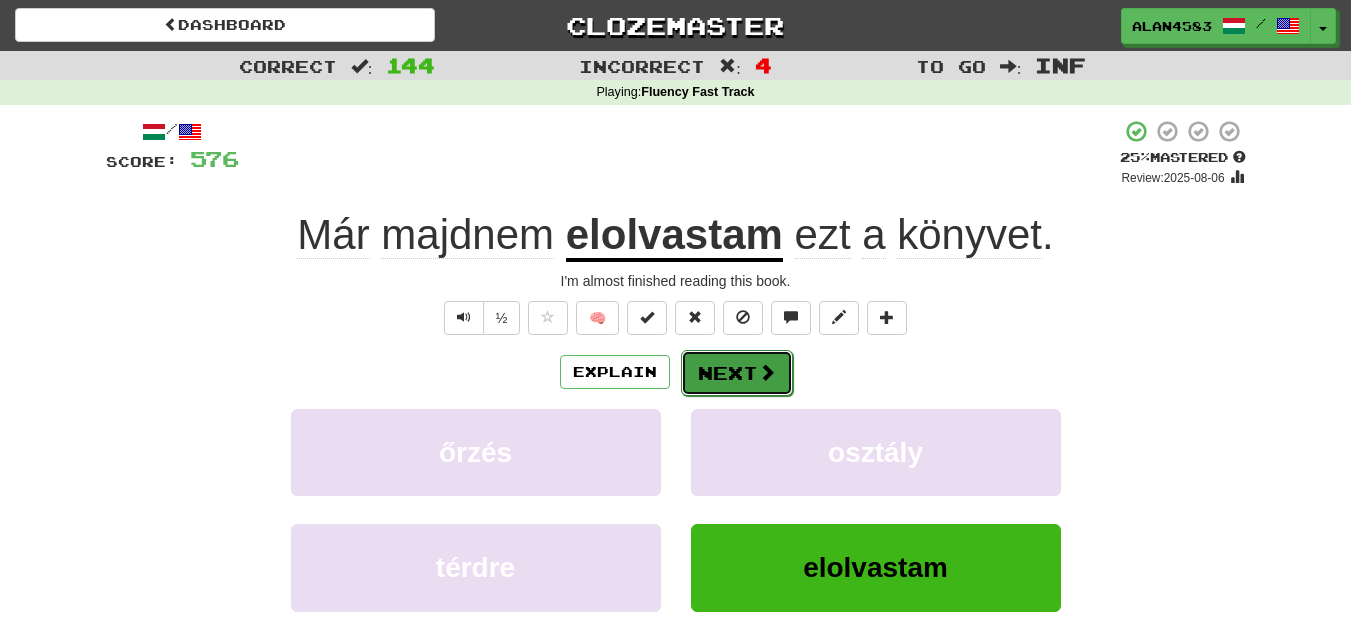 click on "Next" at bounding box center (737, 373) 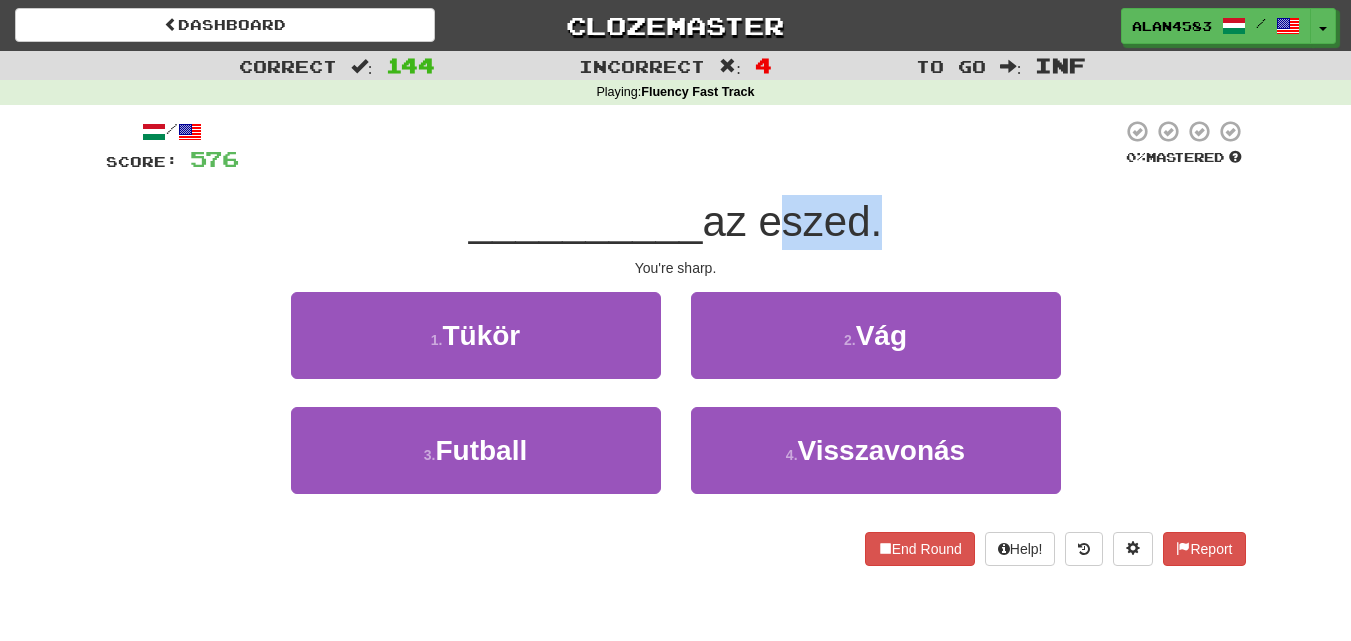 drag, startPoint x: 771, startPoint y: 225, endPoint x: 869, endPoint y: 221, distance: 98.0816 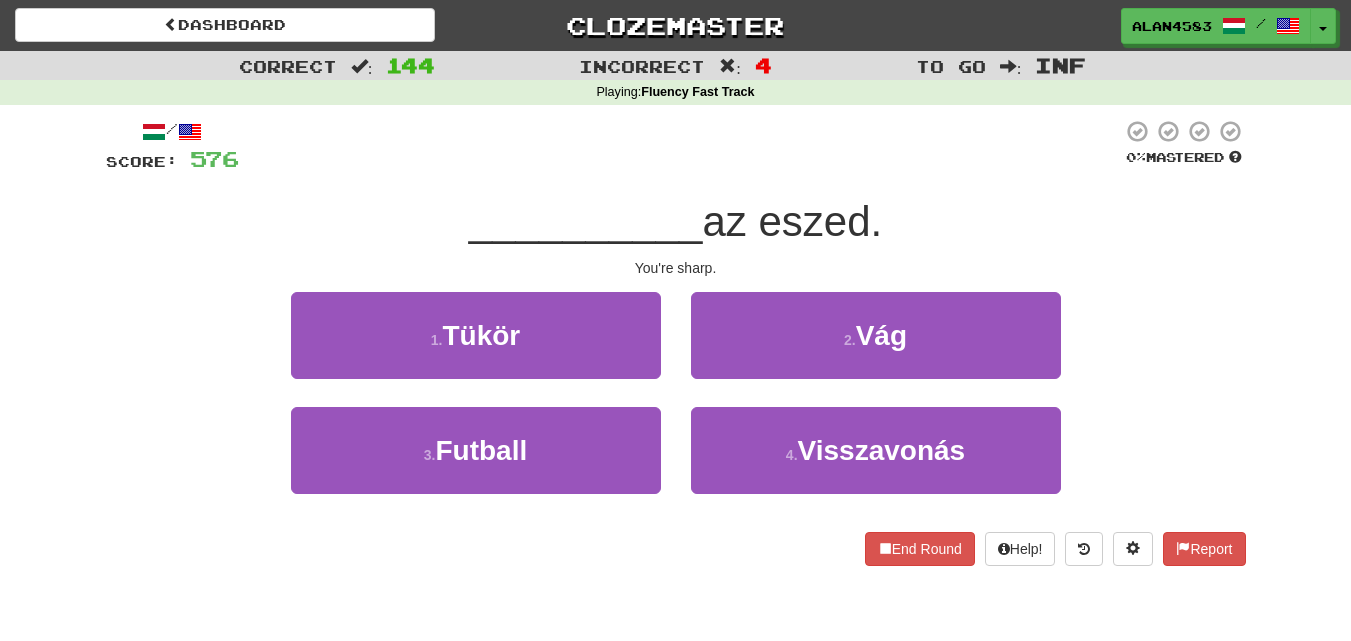 click at bounding box center (680, 146) 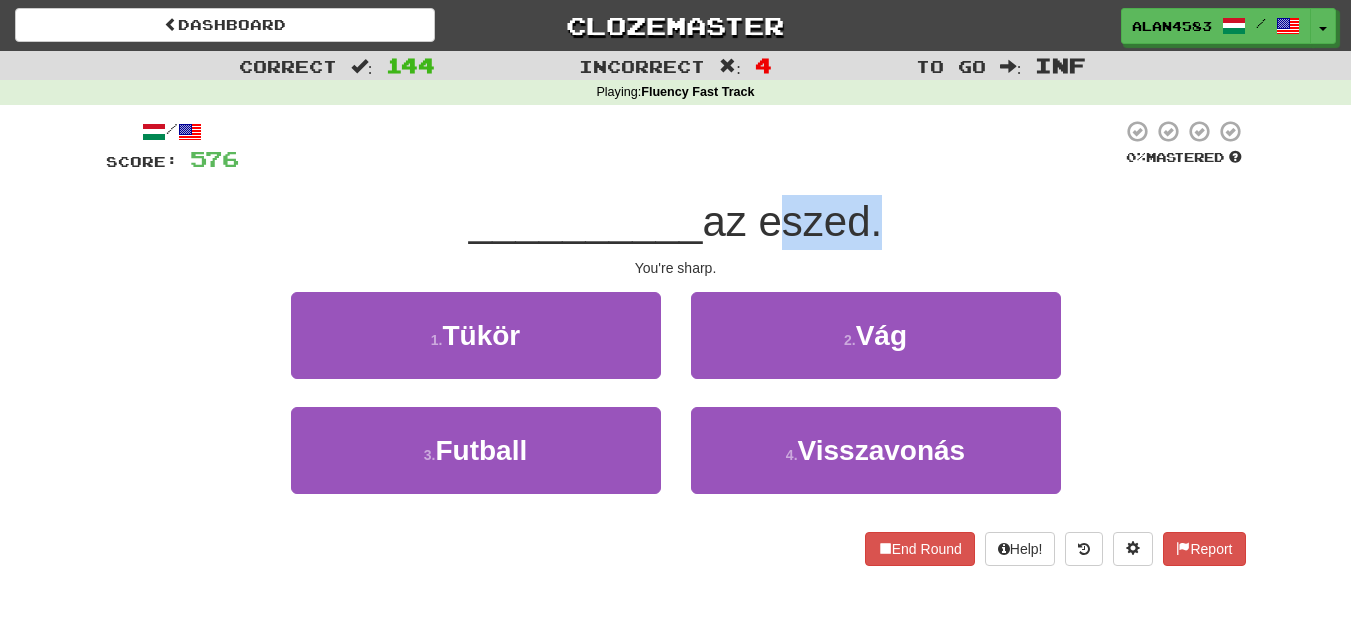 drag, startPoint x: 765, startPoint y: 228, endPoint x: 872, endPoint y: 217, distance: 107.563934 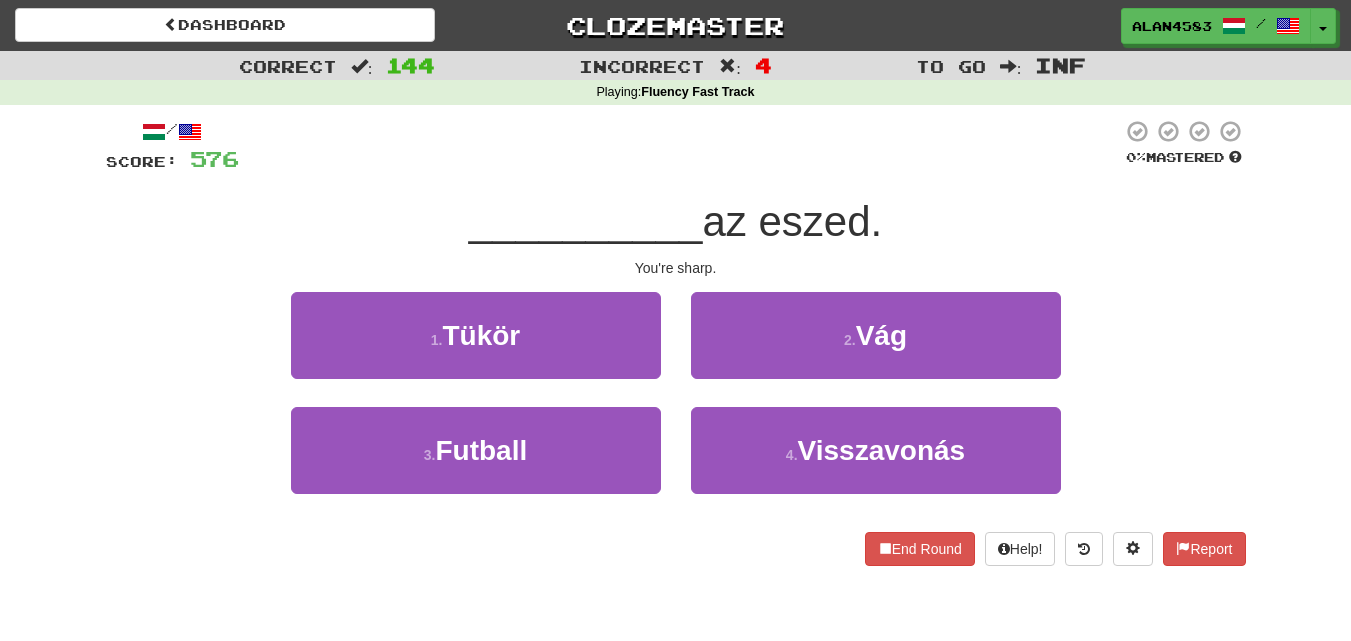 click at bounding box center (680, 146) 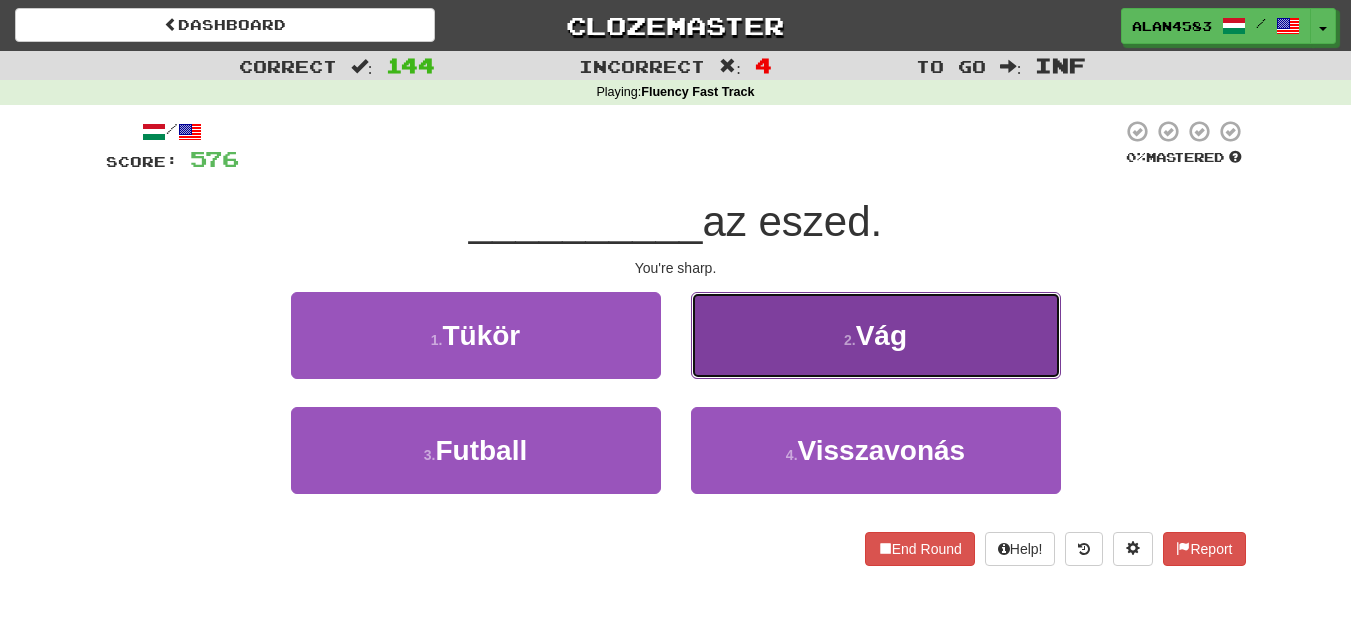 click on "2 .  Vág" at bounding box center [876, 335] 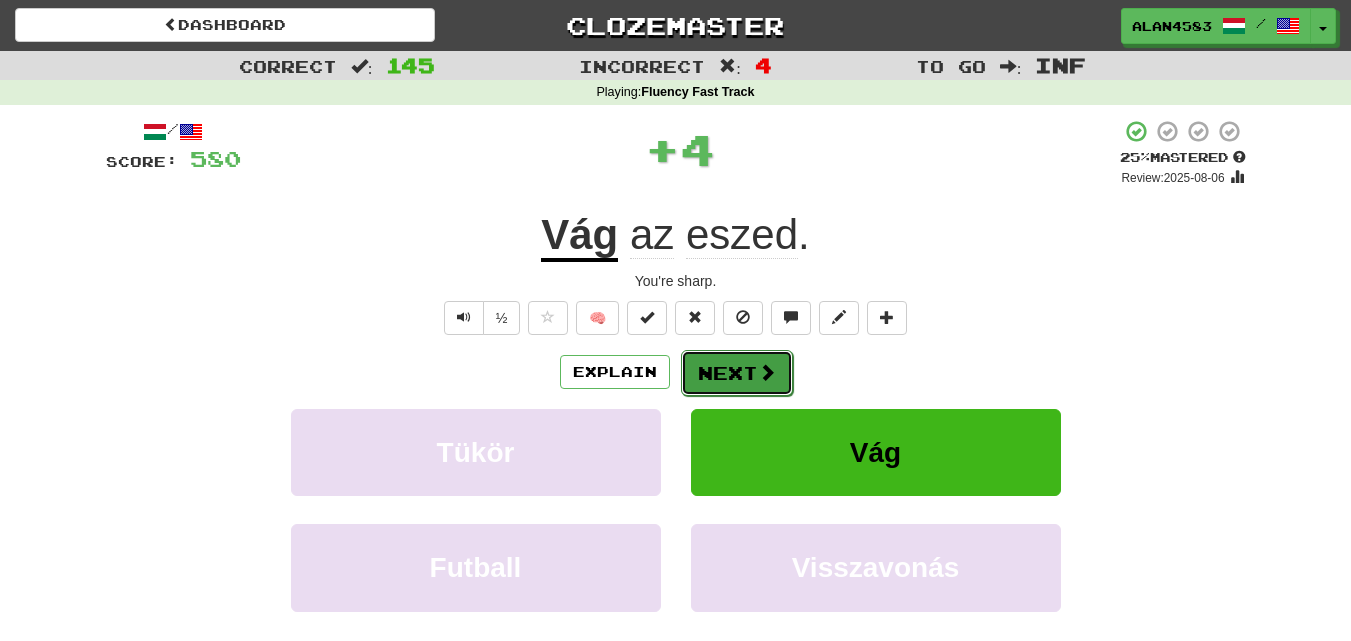 click on "Next" at bounding box center (737, 373) 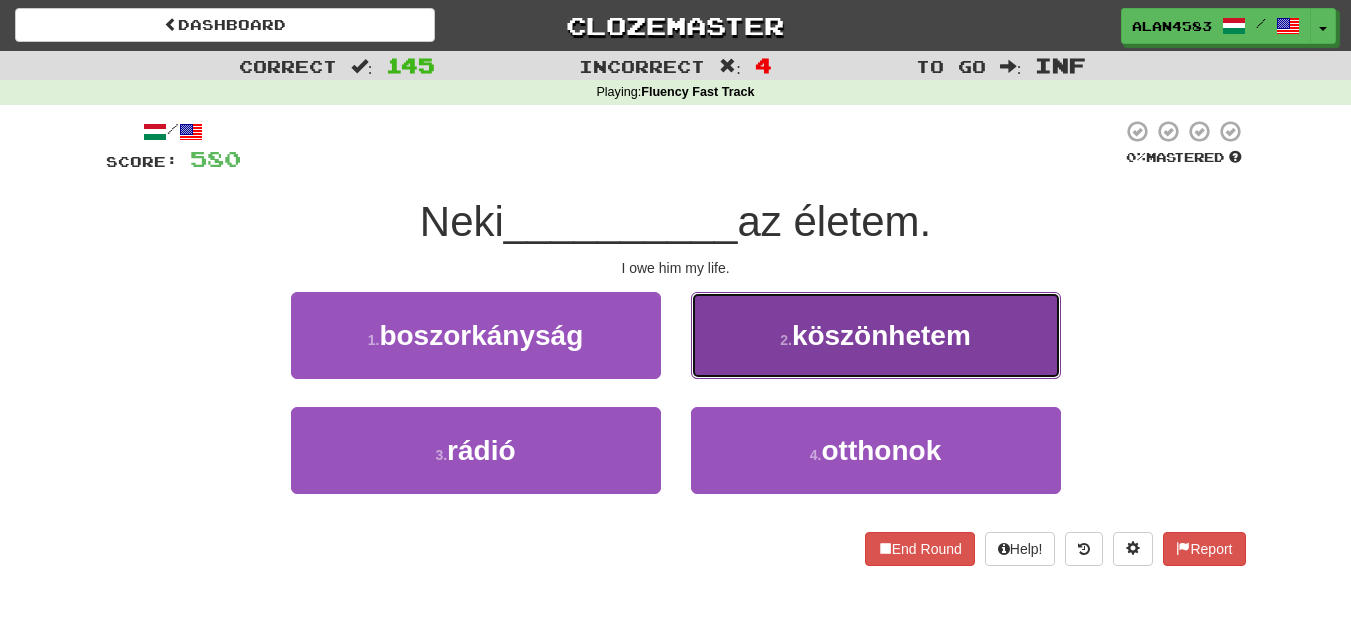 click on "köszönhetem" at bounding box center (881, 335) 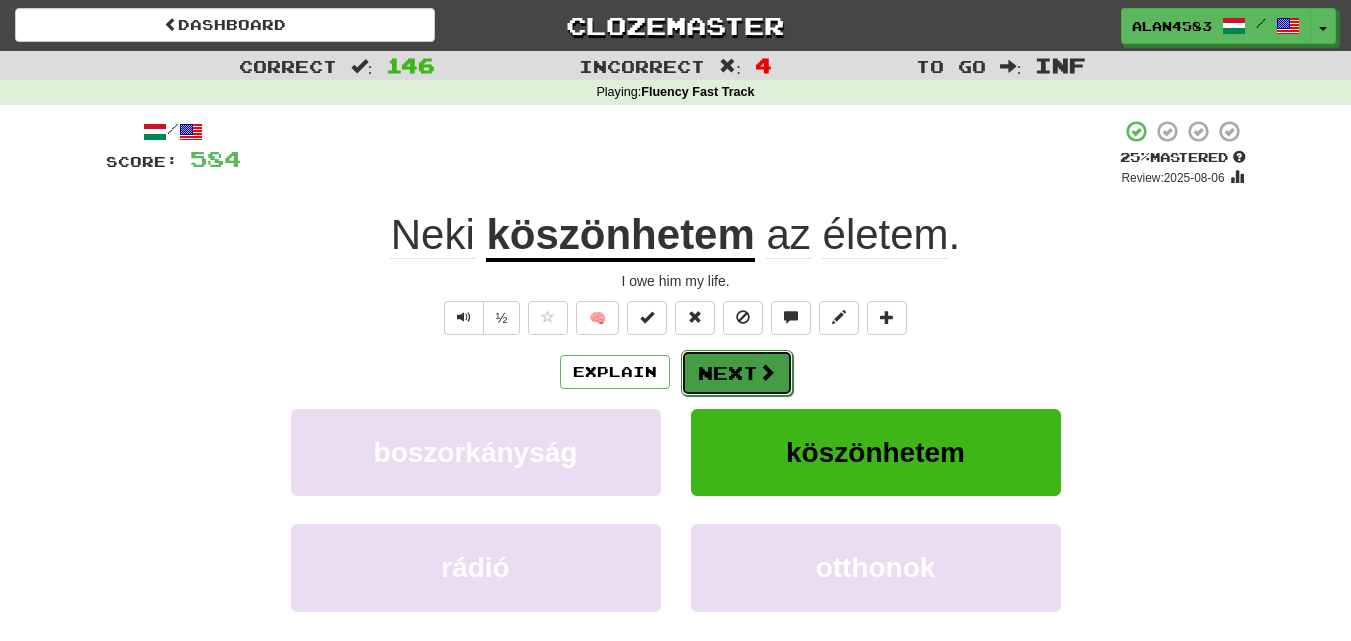 click on "Next" at bounding box center [737, 373] 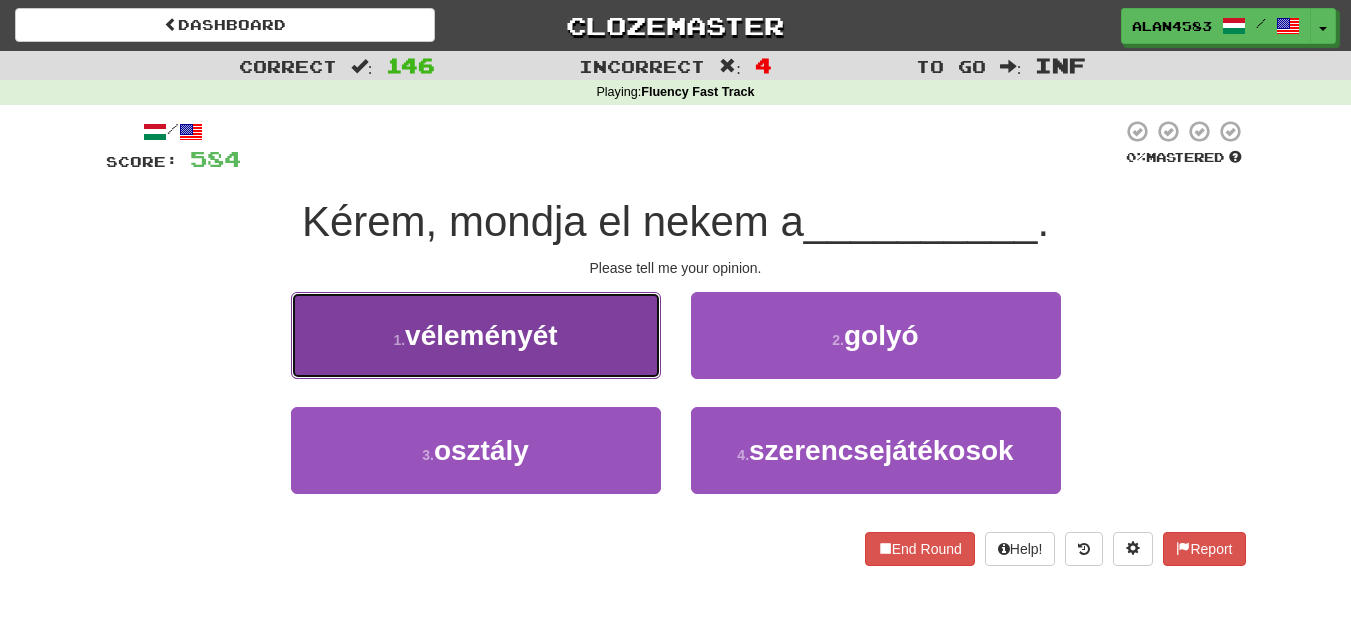 click on "véleményét" at bounding box center (481, 335) 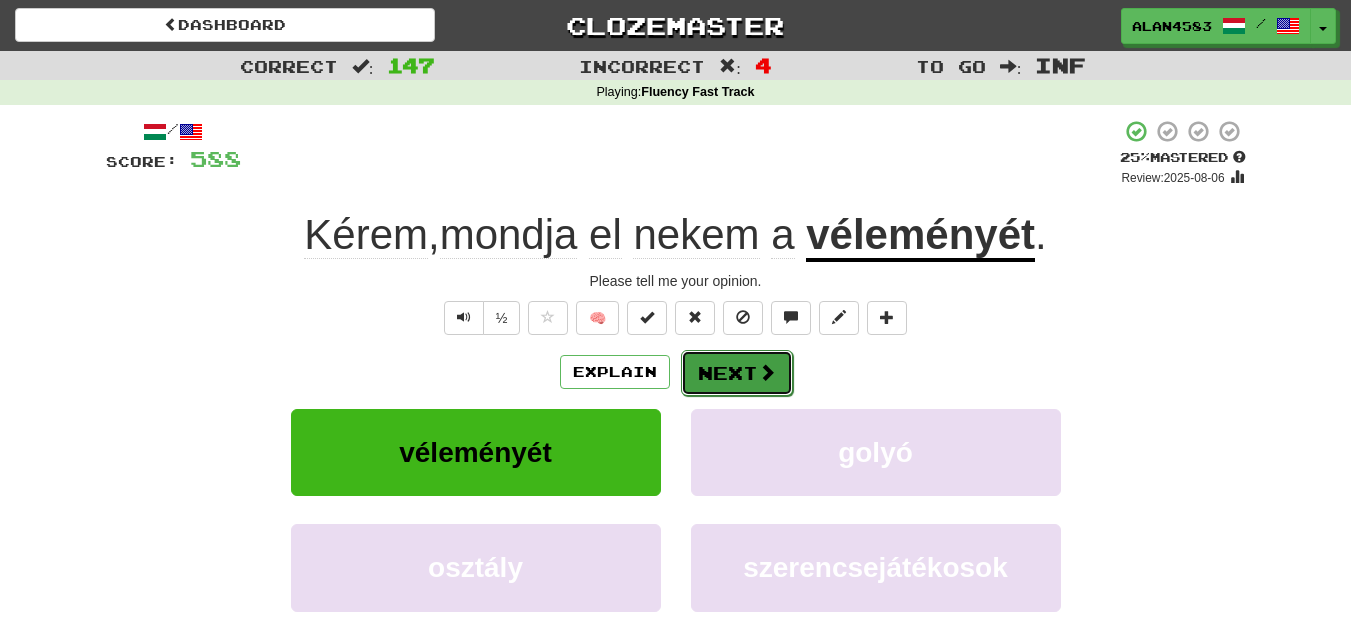 click on "Next" at bounding box center [737, 373] 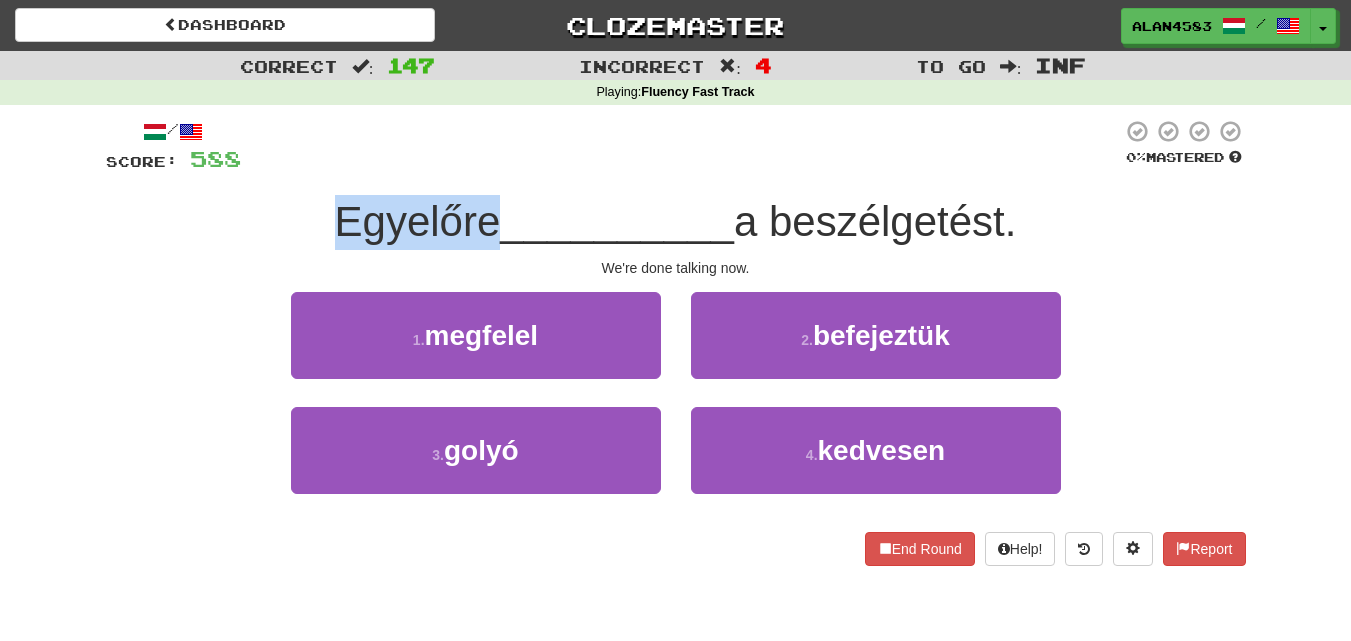 drag, startPoint x: 486, startPoint y: 216, endPoint x: 255, endPoint y: 209, distance: 231.10603 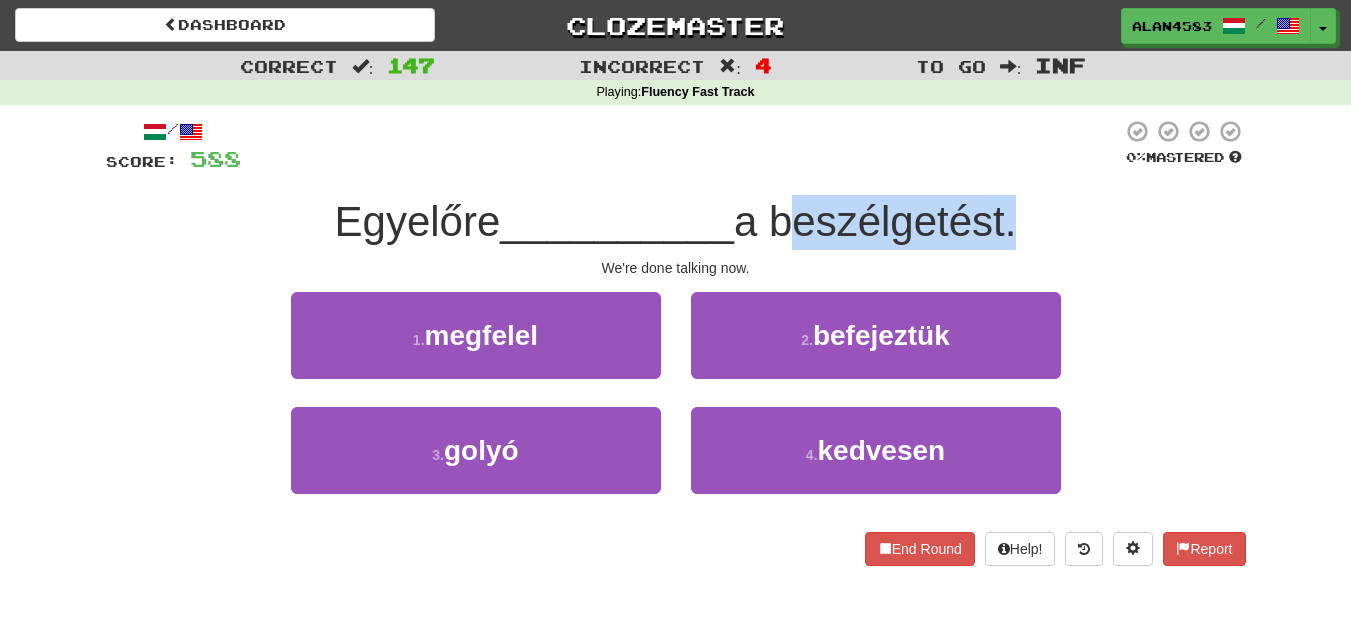 drag, startPoint x: 783, startPoint y: 222, endPoint x: 1013, endPoint y: 217, distance: 230.05434 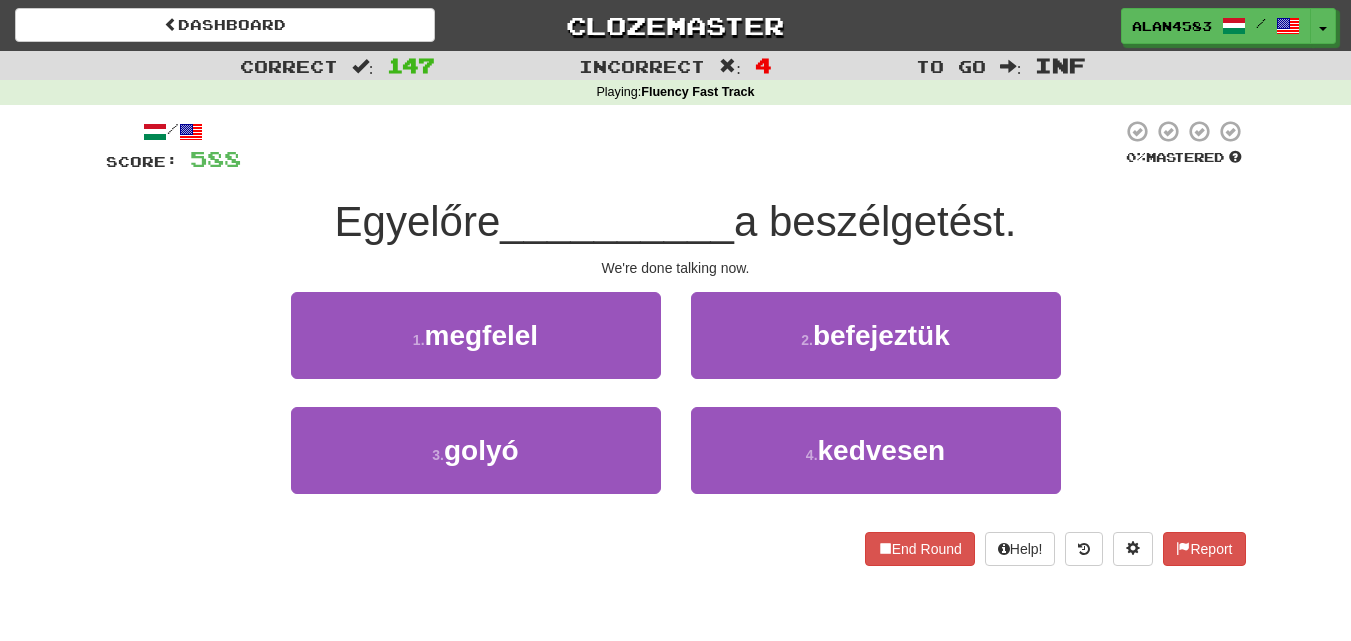 click at bounding box center [681, 146] 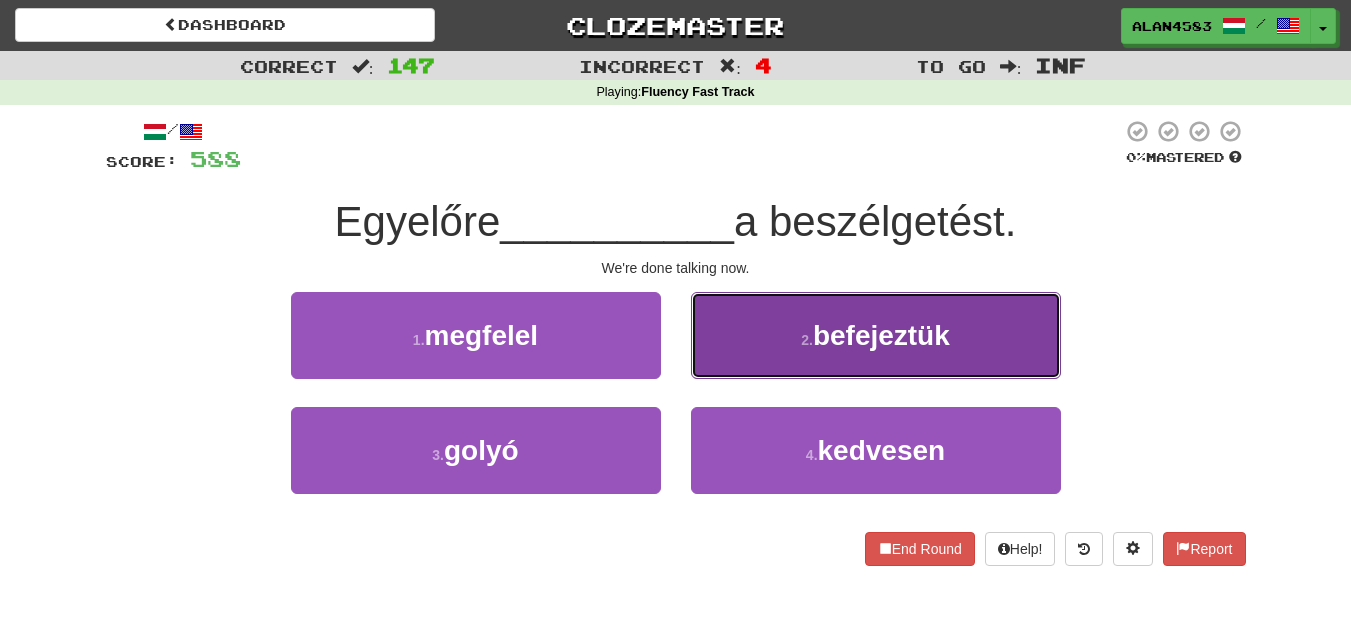 click on "2 ." at bounding box center [807, 340] 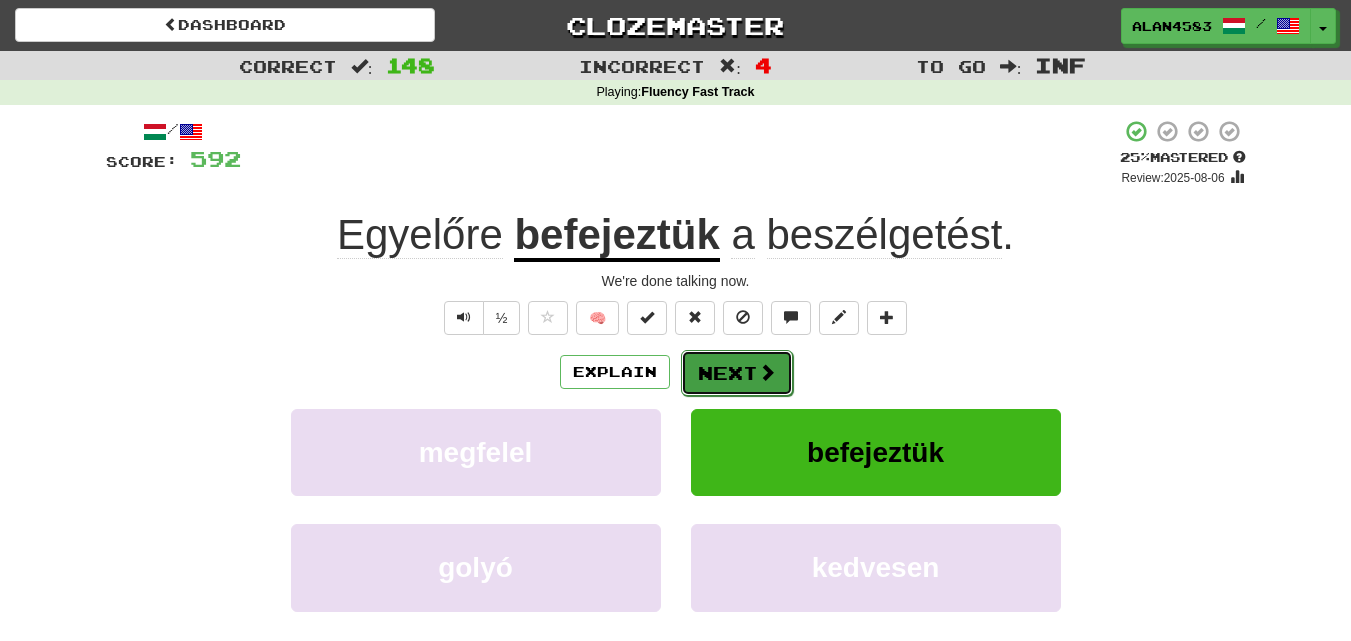 click on "Next" at bounding box center [737, 373] 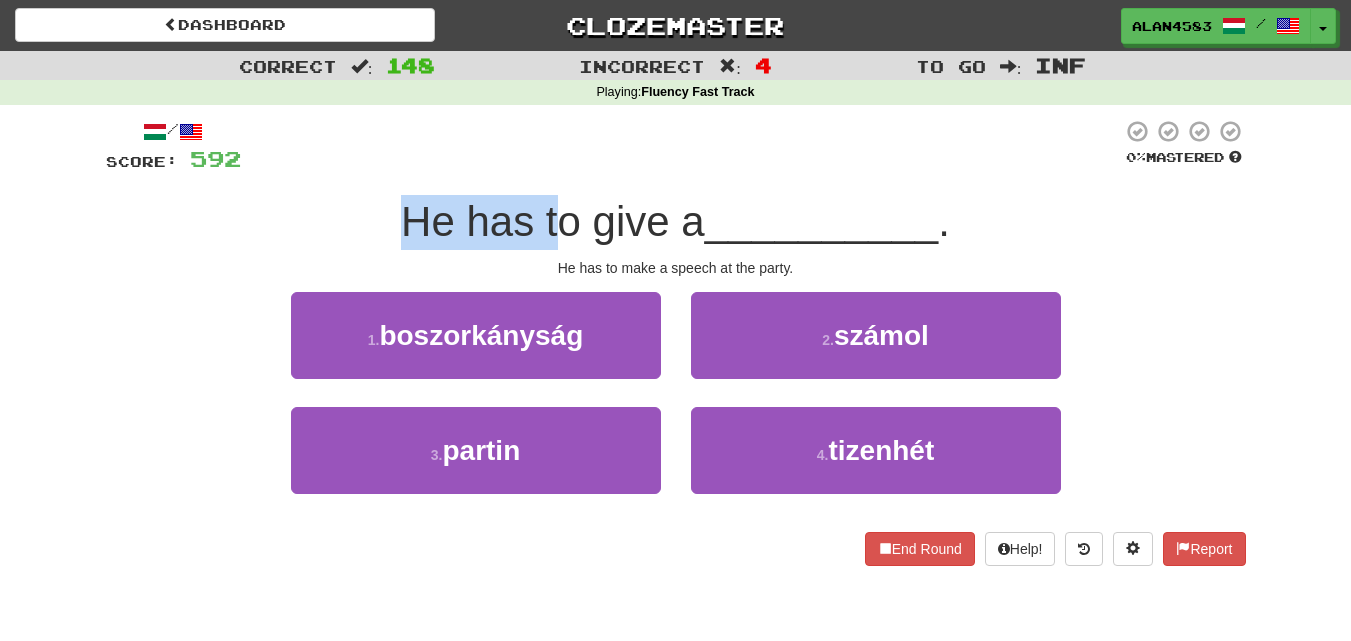 drag, startPoint x: 482, startPoint y: 219, endPoint x: 280, endPoint y: 219, distance: 202 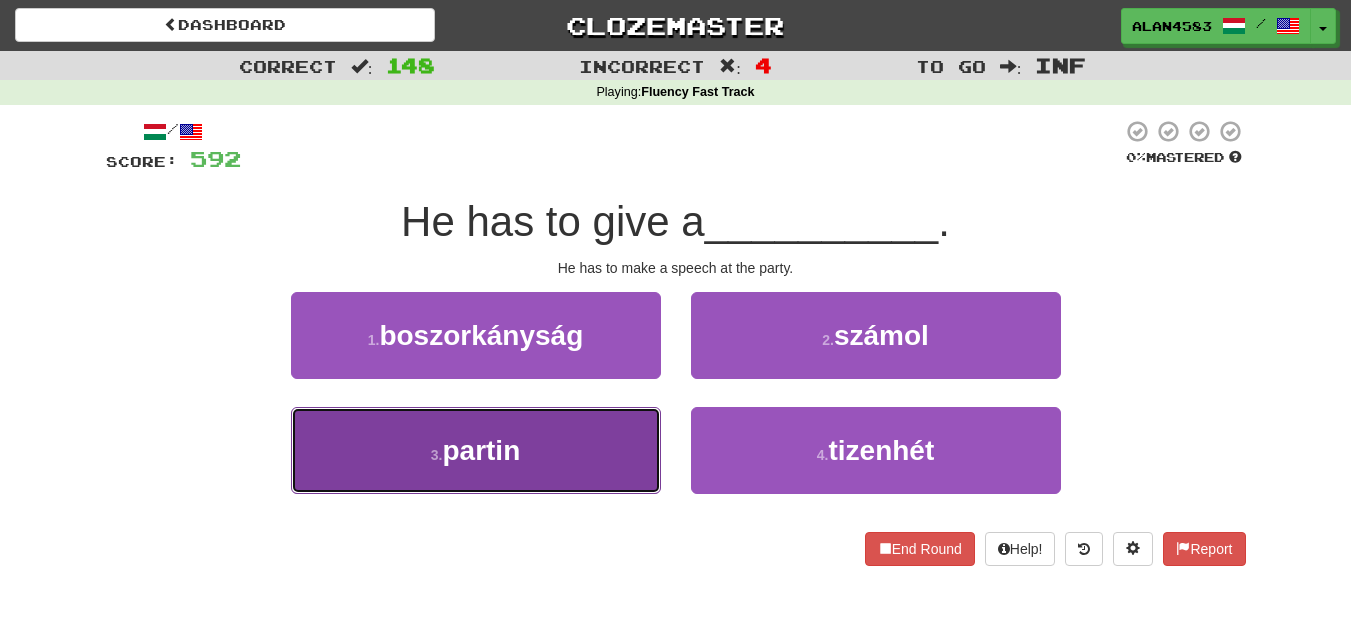 click on "3 .  partin" at bounding box center [476, 450] 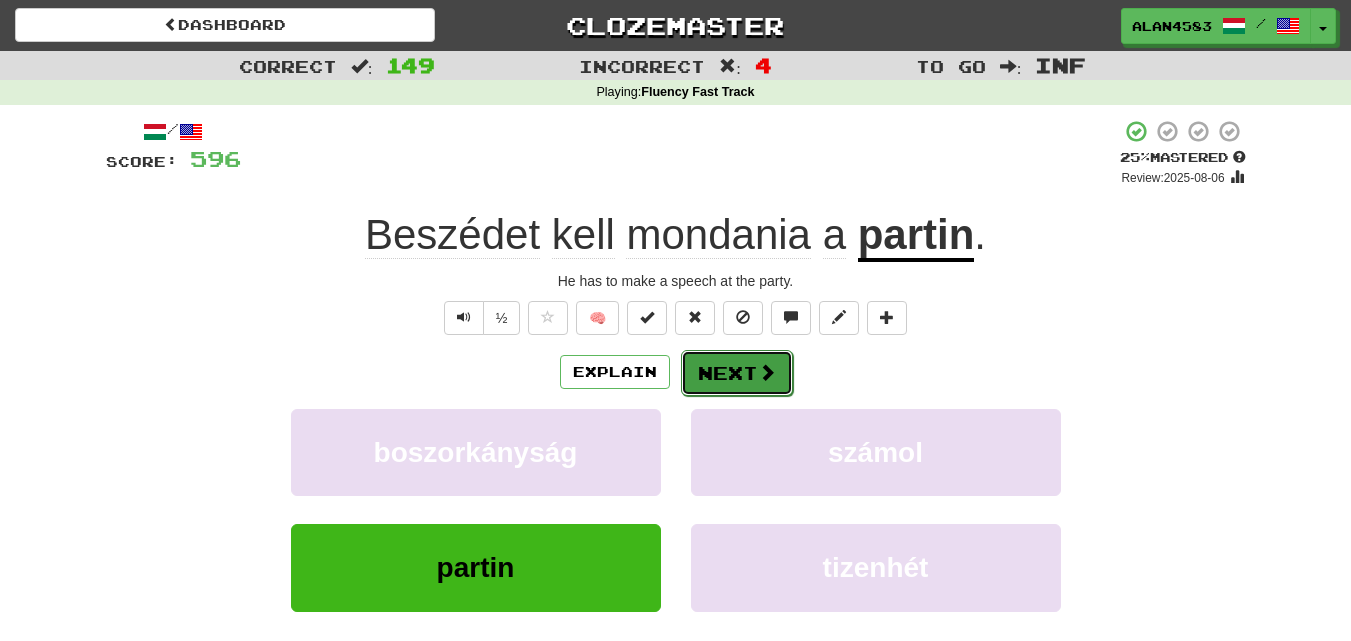 click on "Next" at bounding box center [737, 373] 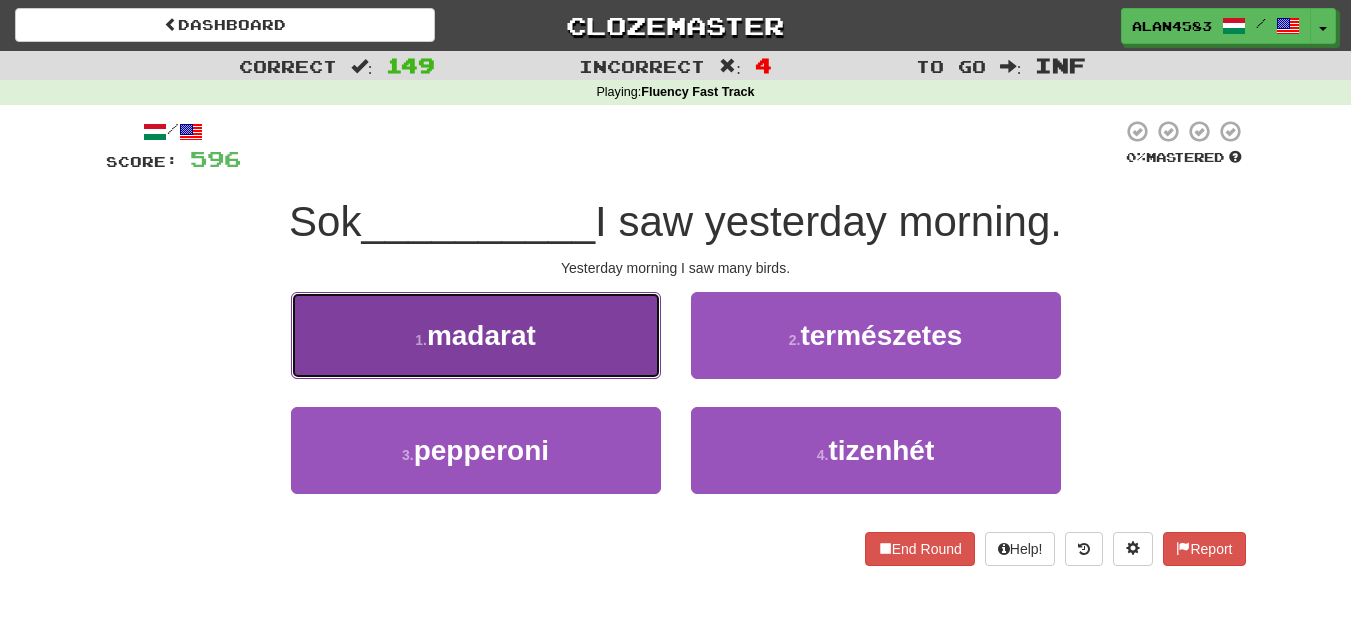 click on "madarat" at bounding box center (481, 335) 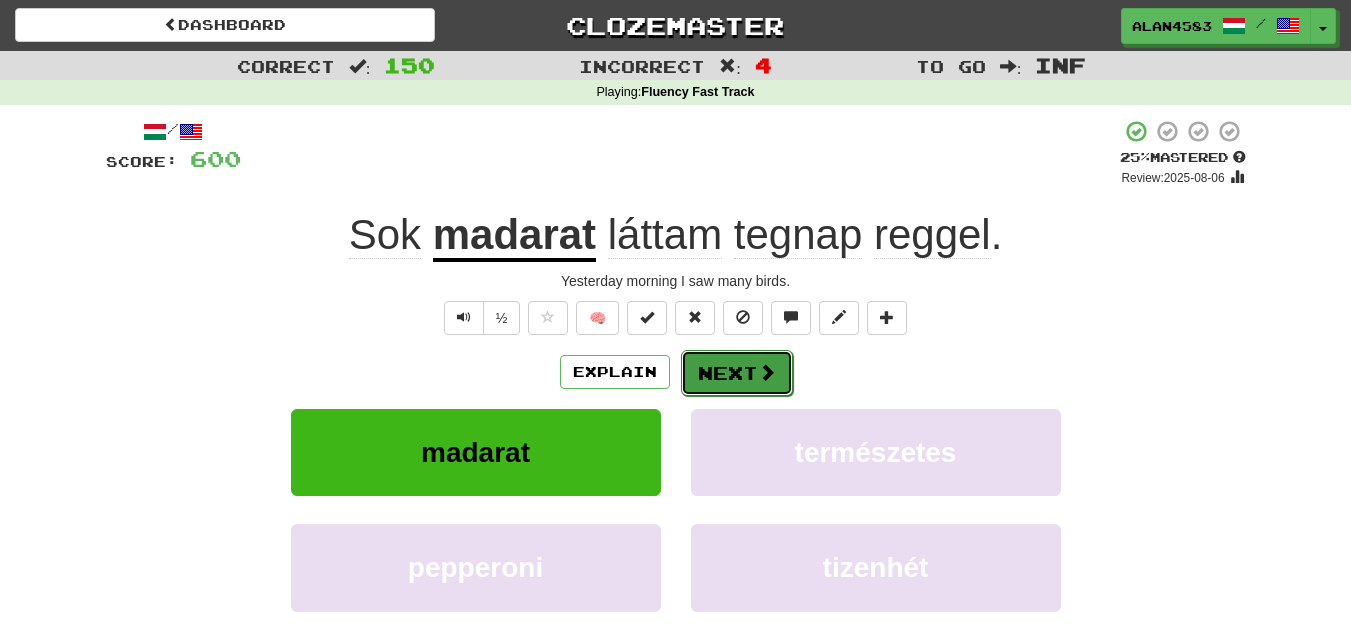 click on "Next" at bounding box center (737, 373) 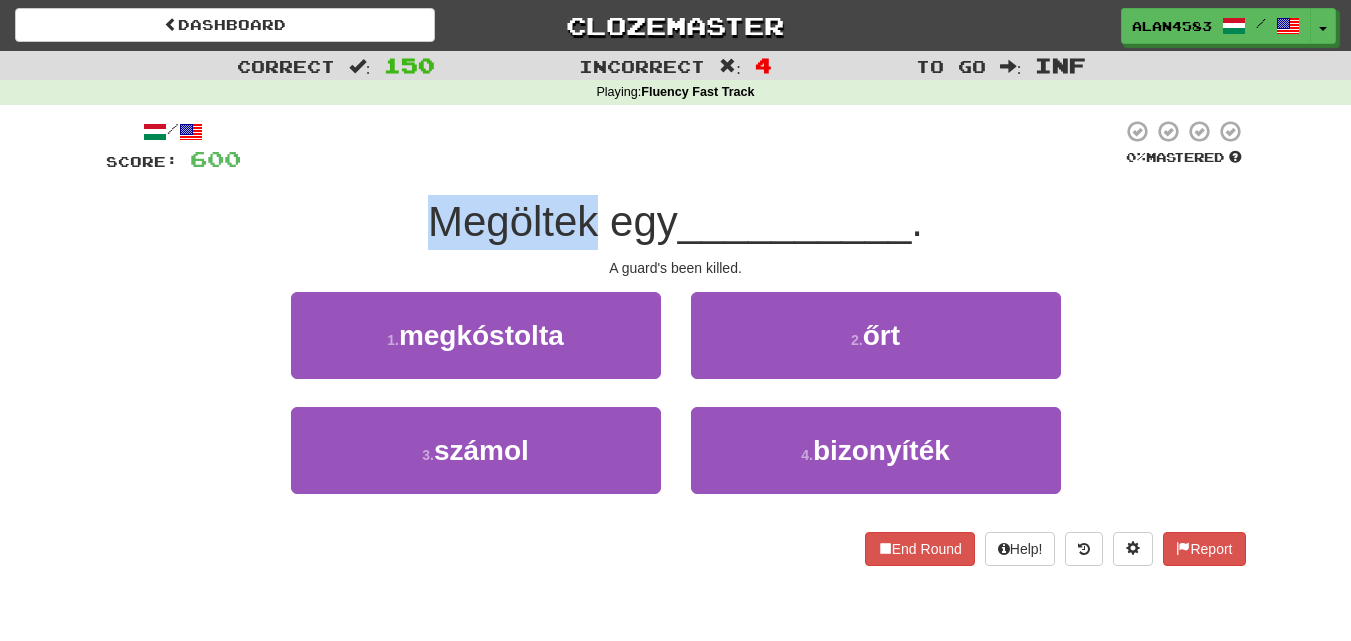 drag, startPoint x: 593, startPoint y: 214, endPoint x: 365, endPoint y: 203, distance: 228.2652 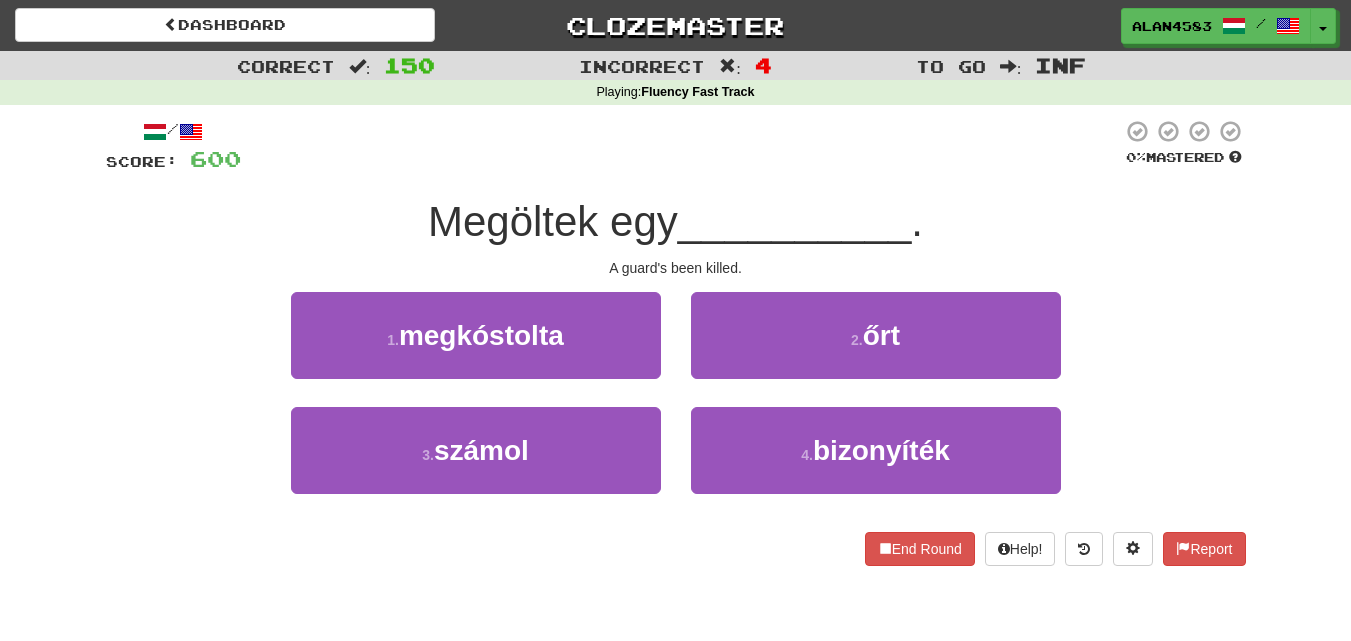 click at bounding box center [681, 146] 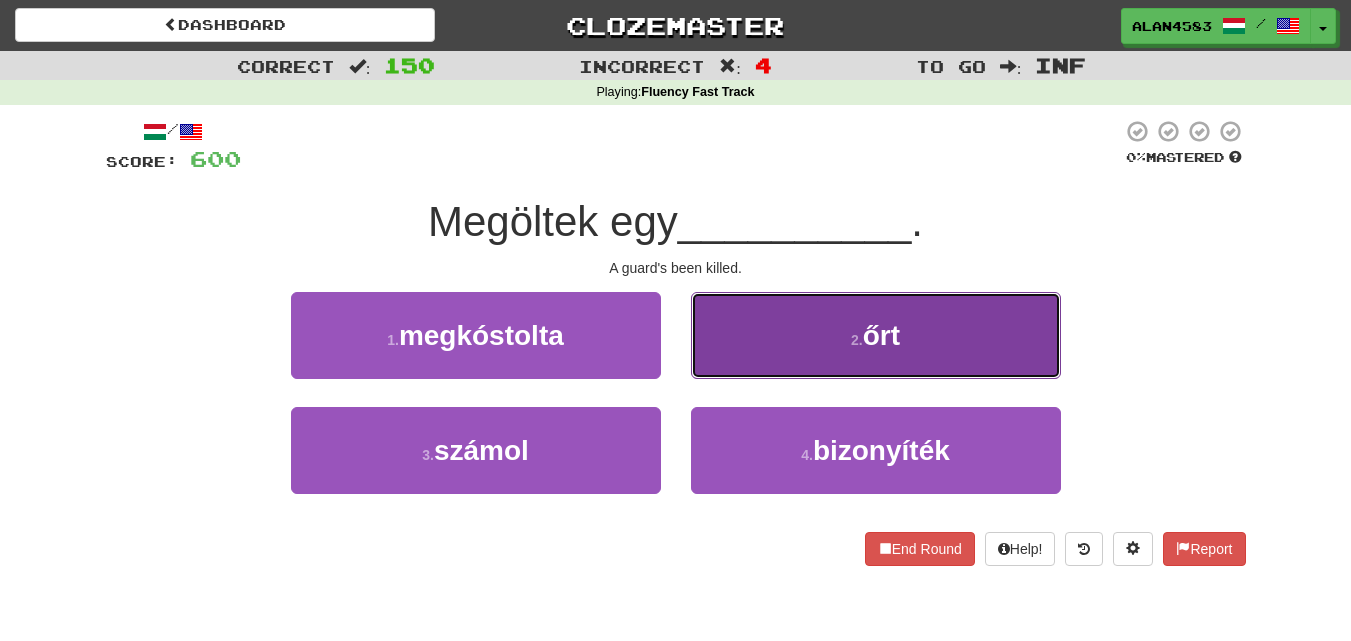 click on "2 .  őrt" at bounding box center [876, 335] 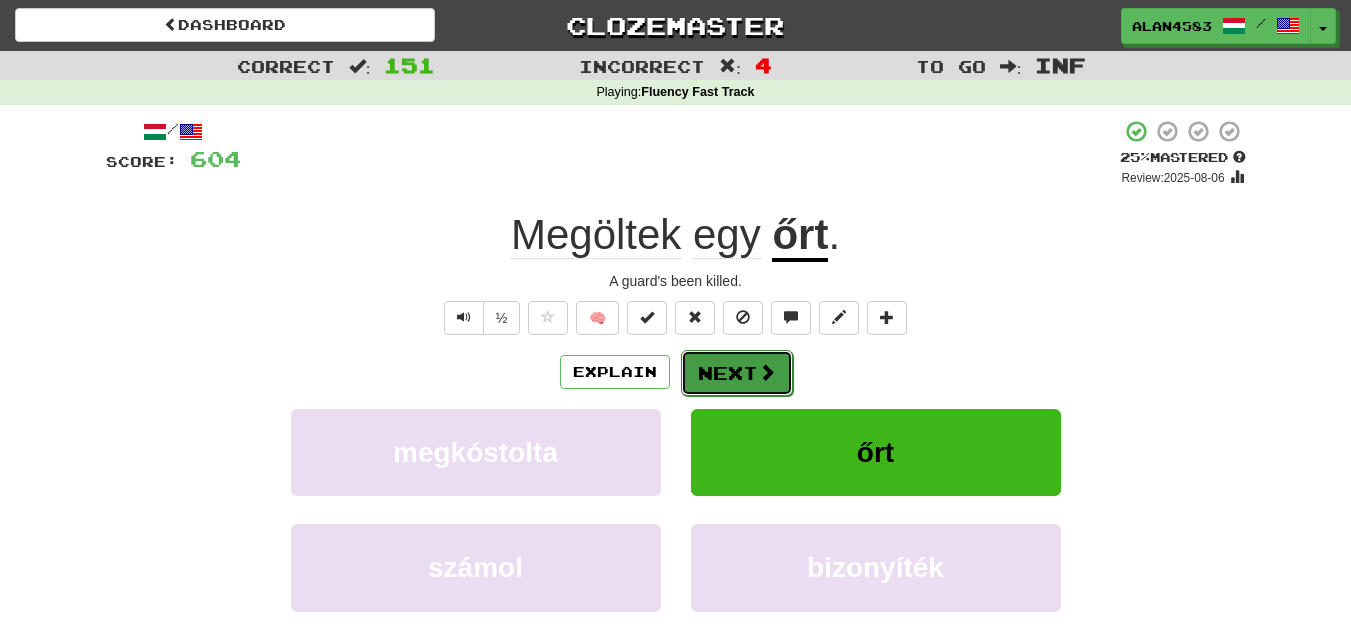 click on "Next" at bounding box center [737, 373] 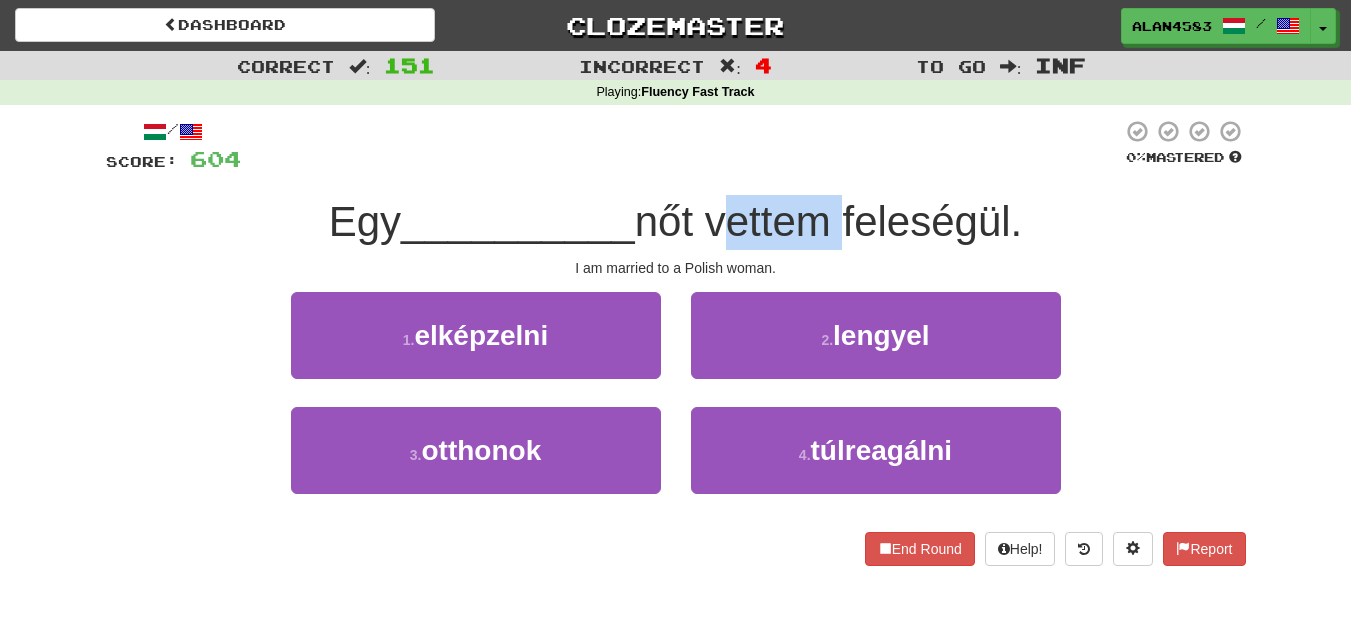drag, startPoint x: 722, startPoint y: 216, endPoint x: 836, endPoint y: 208, distance: 114.28036 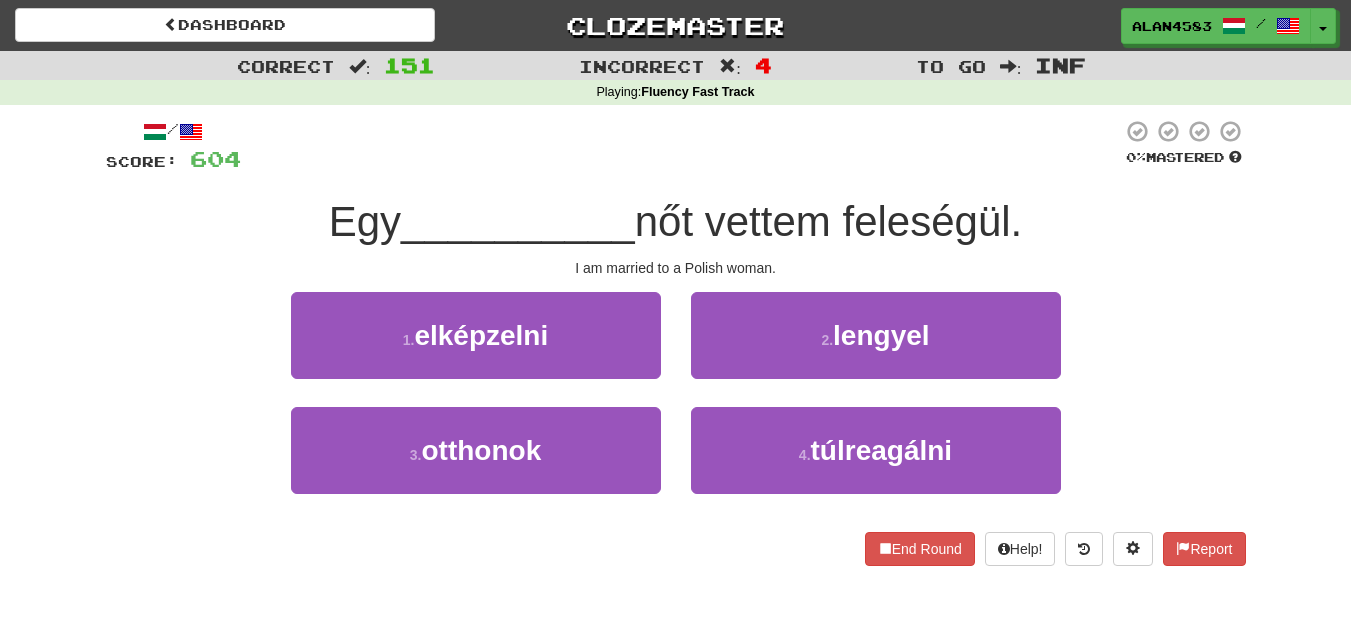 click at bounding box center (681, 146) 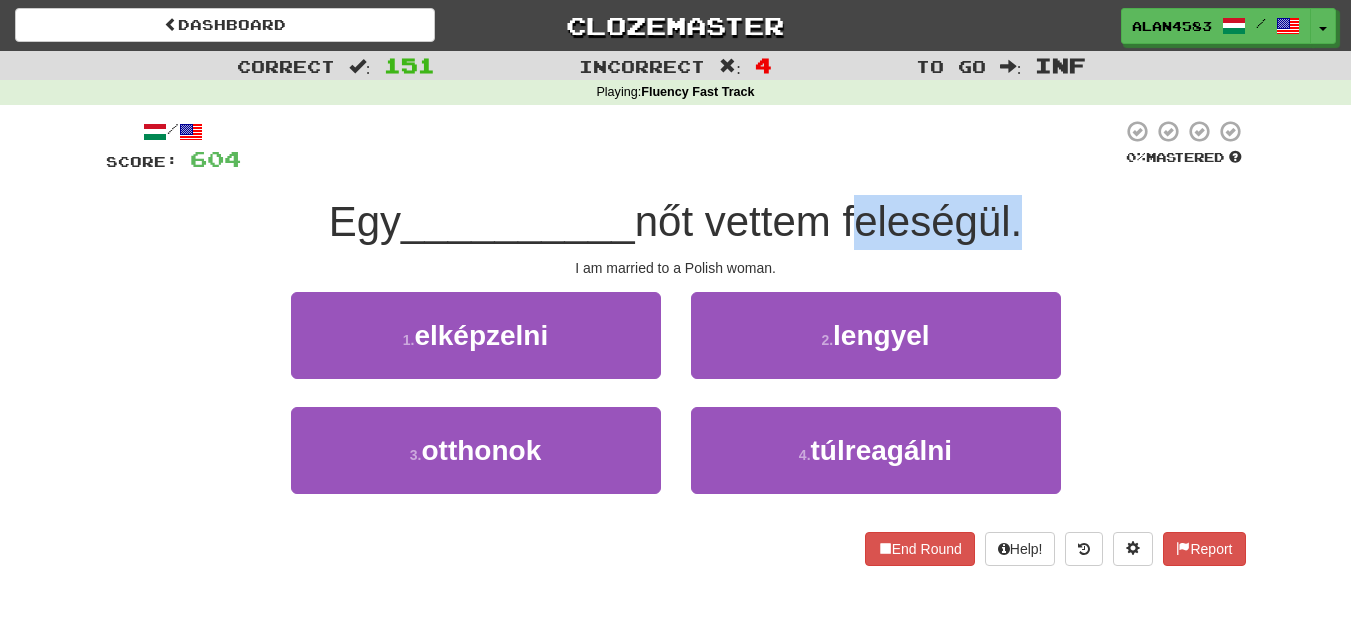 drag, startPoint x: 852, startPoint y: 222, endPoint x: 1027, endPoint y: 215, distance: 175.13994 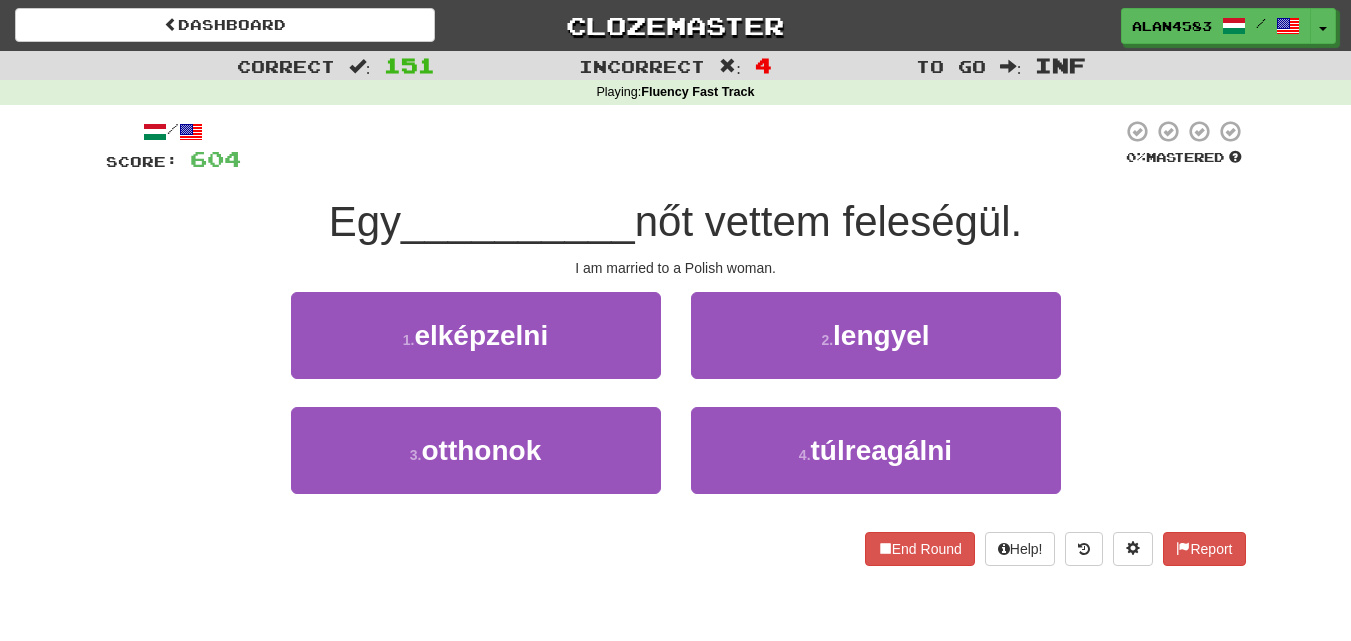 click at bounding box center (681, 146) 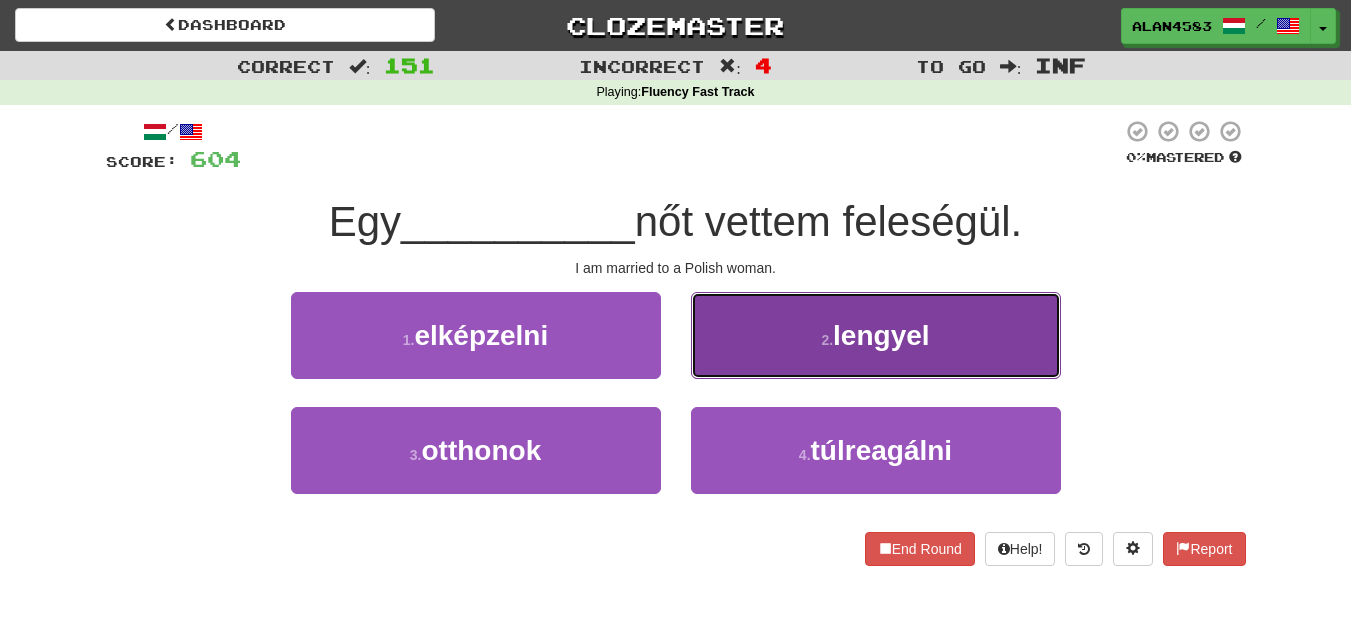 click on "2 .  lengyel" at bounding box center (876, 335) 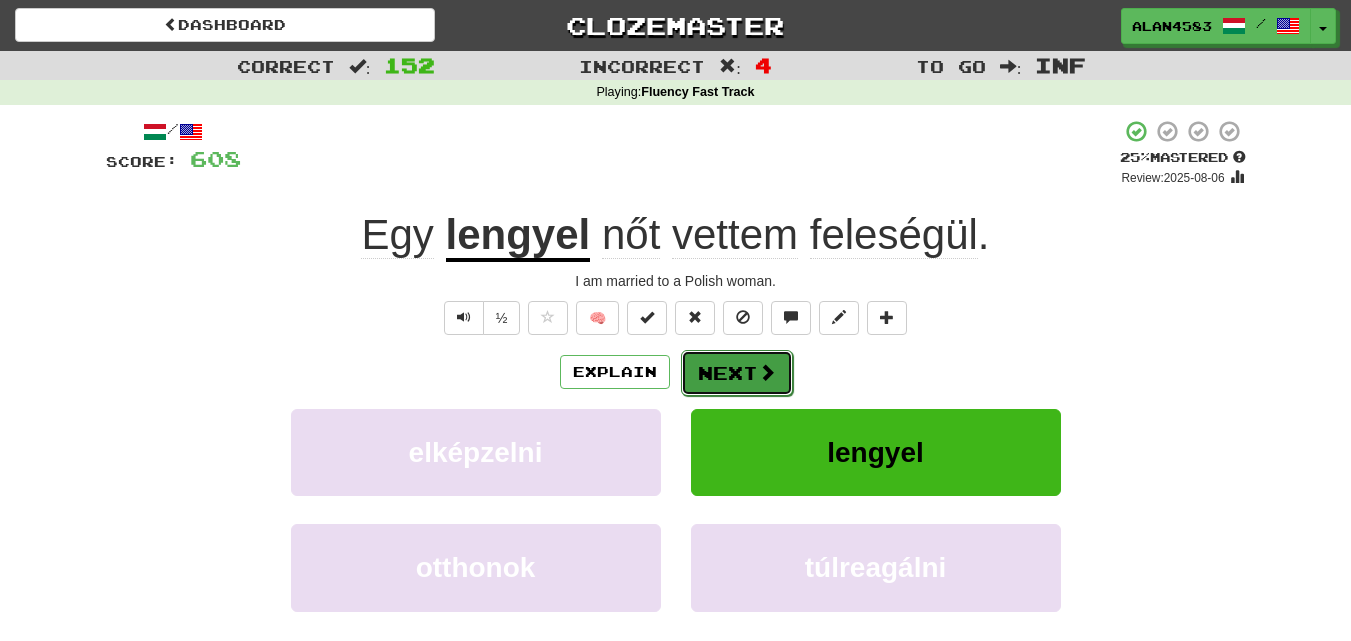 click on "Next" at bounding box center [737, 373] 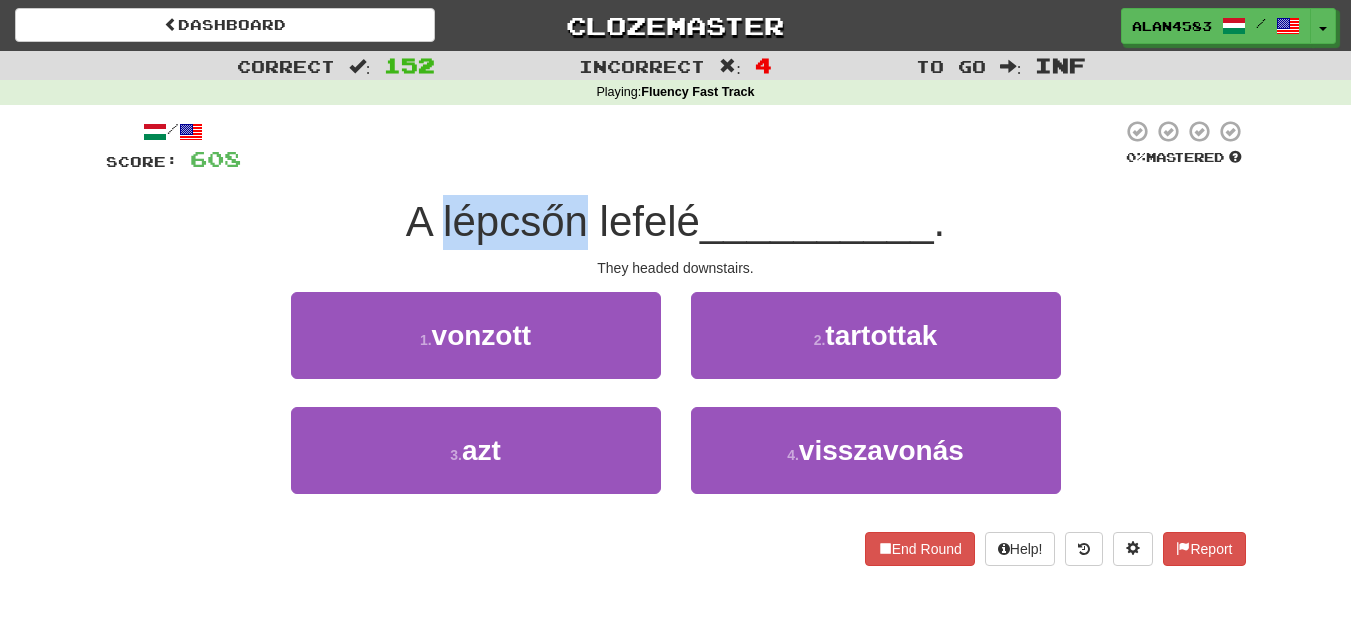 drag, startPoint x: 438, startPoint y: 221, endPoint x: 575, endPoint y: 215, distance: 137.13132 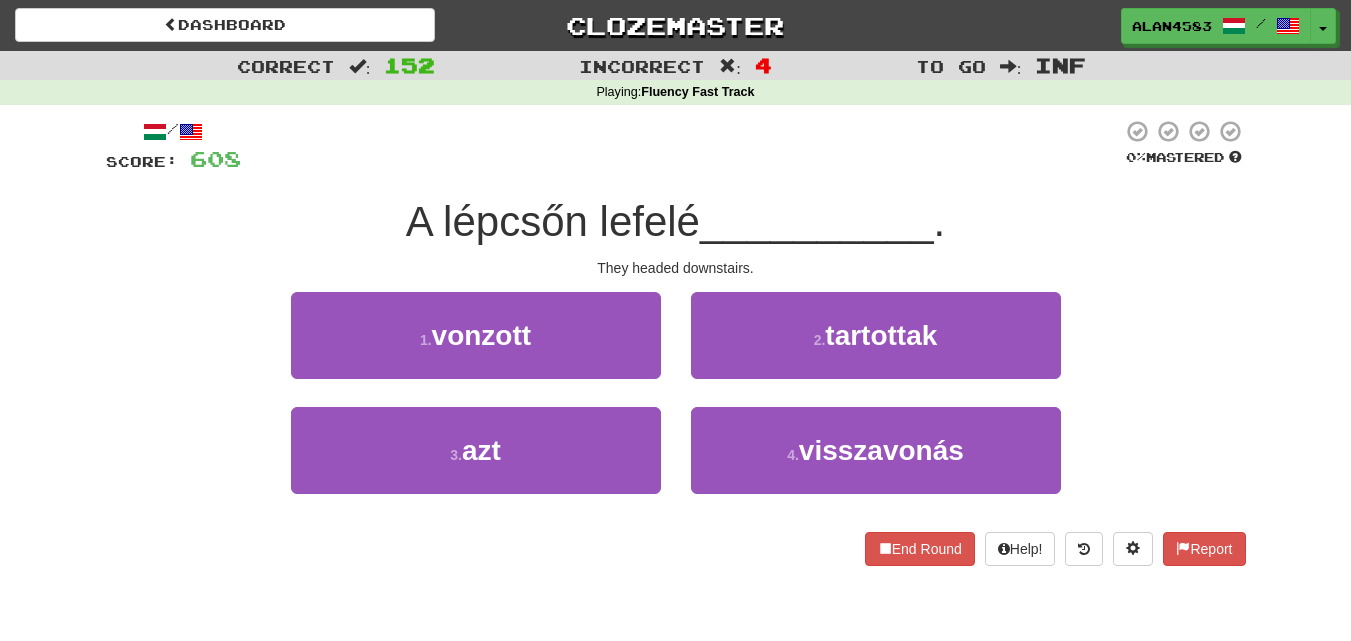 click at bounding box center (681, 146) 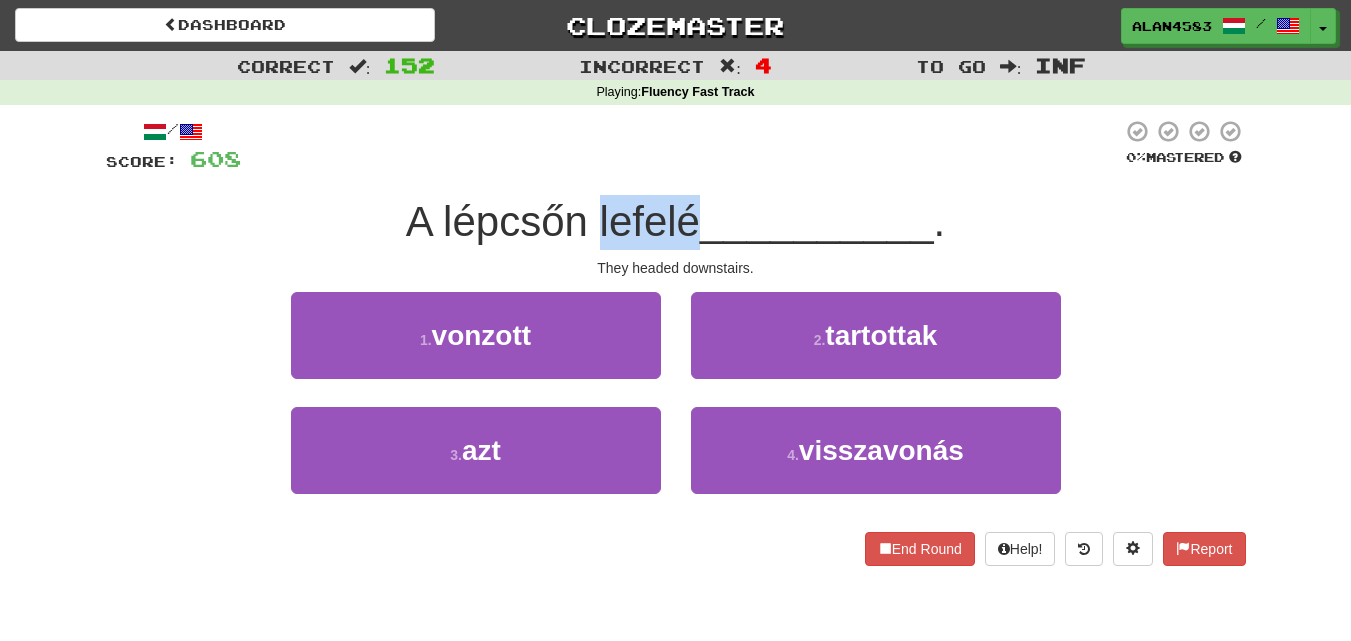 drag, startPoint x: 592, startPoint y: 226, endPoint x: 684, endPoint y: 220, distance: 92.19544 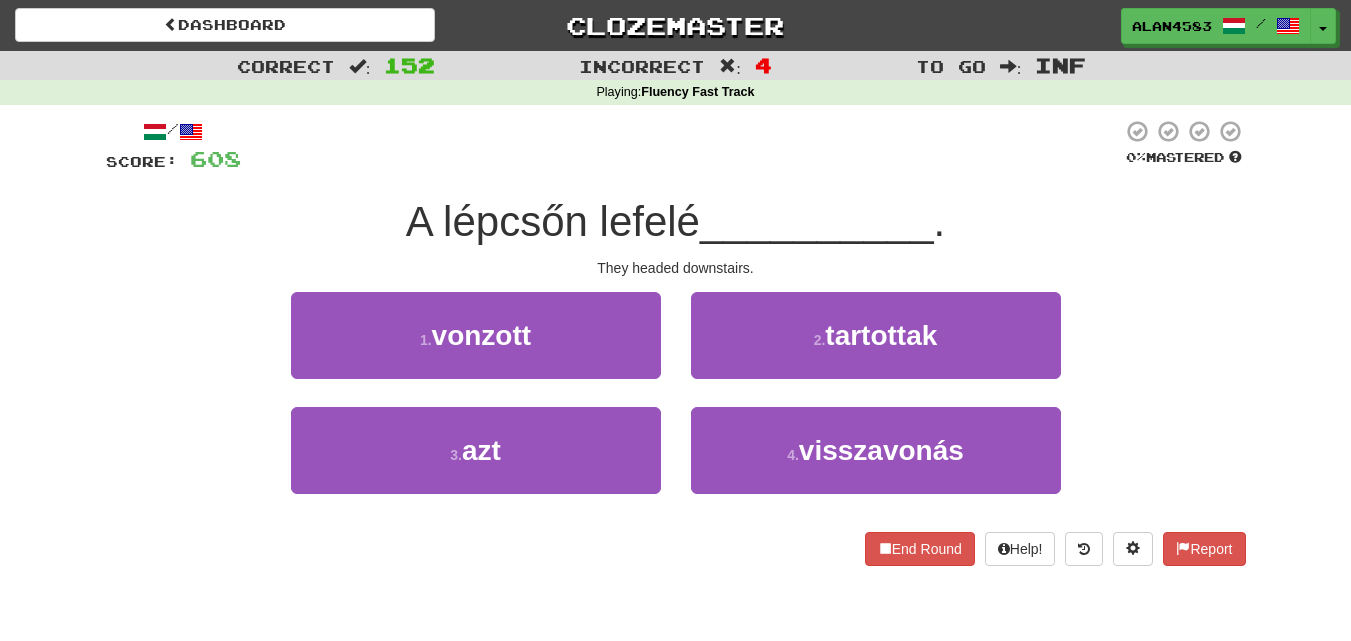 click at bounding box center [681, 146] 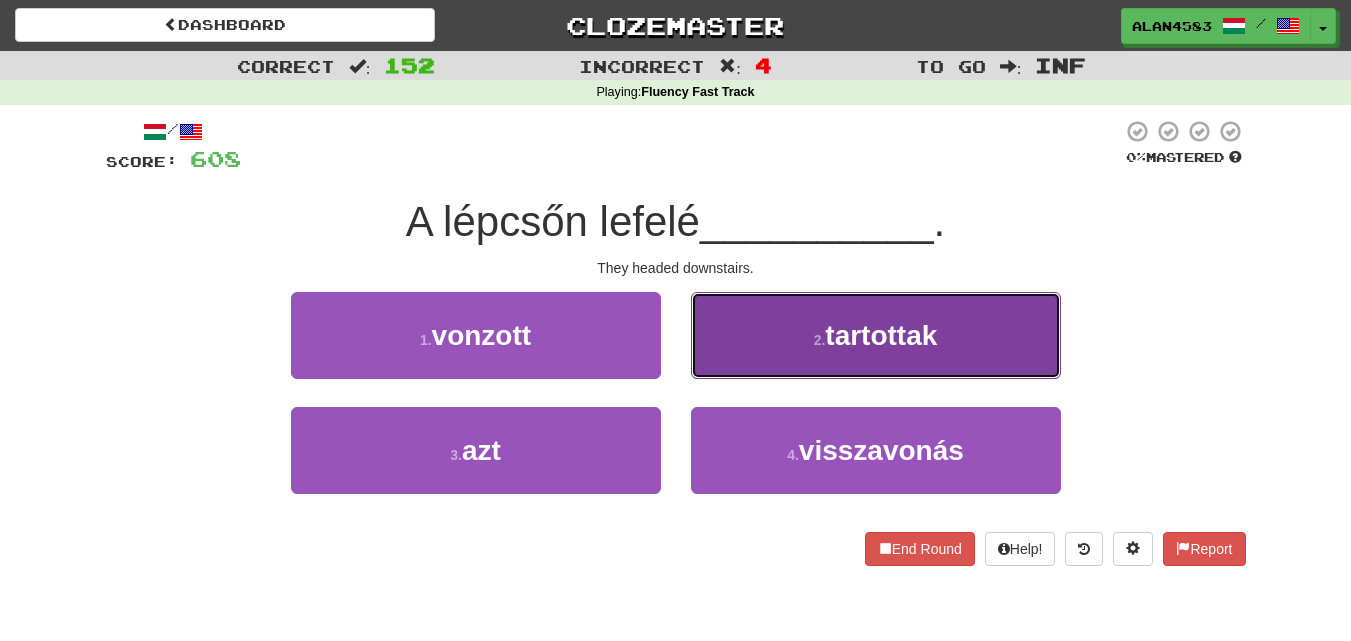 click on "tartottak" at bounding box center (881, 335) 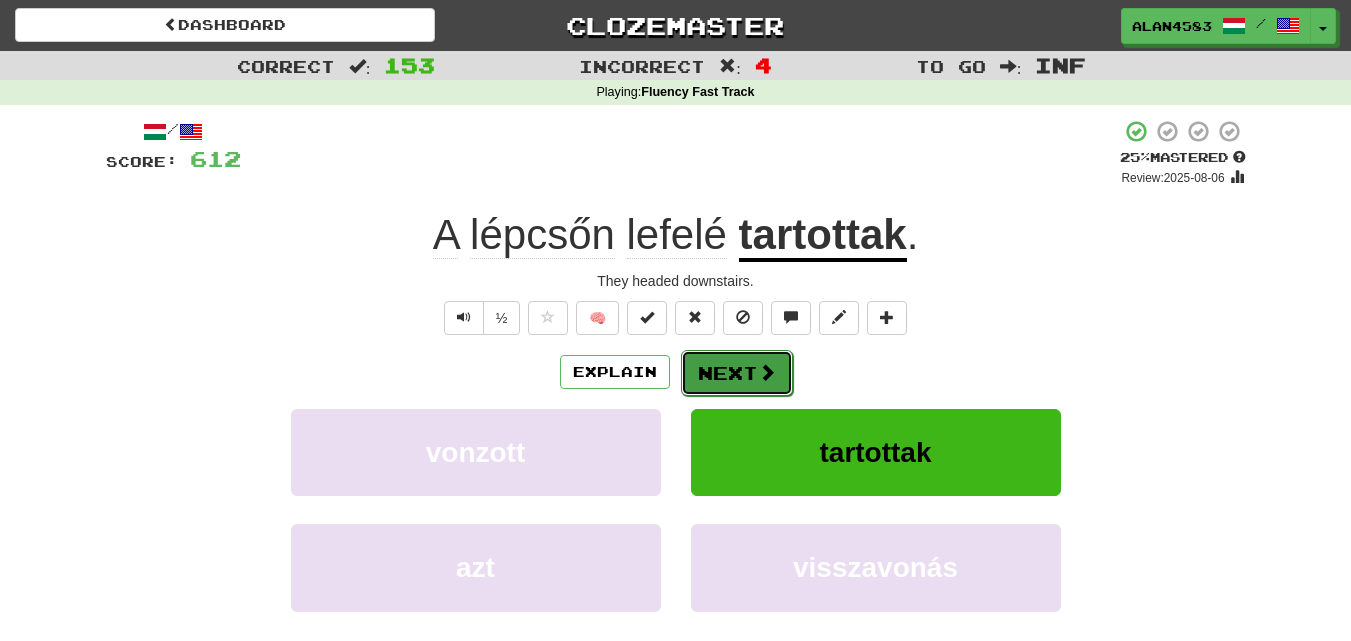 click on "Next" at bounding box center (737, 373) 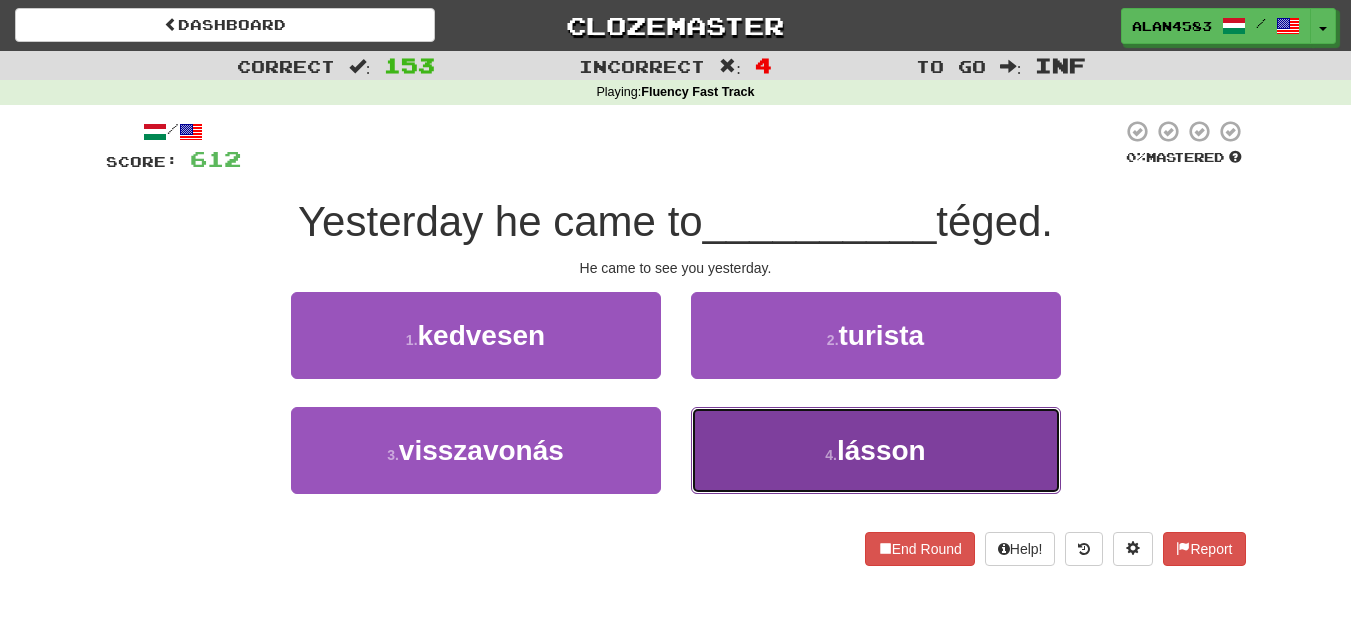 click on "4 .  lásson" at bounding box center [876, 450] 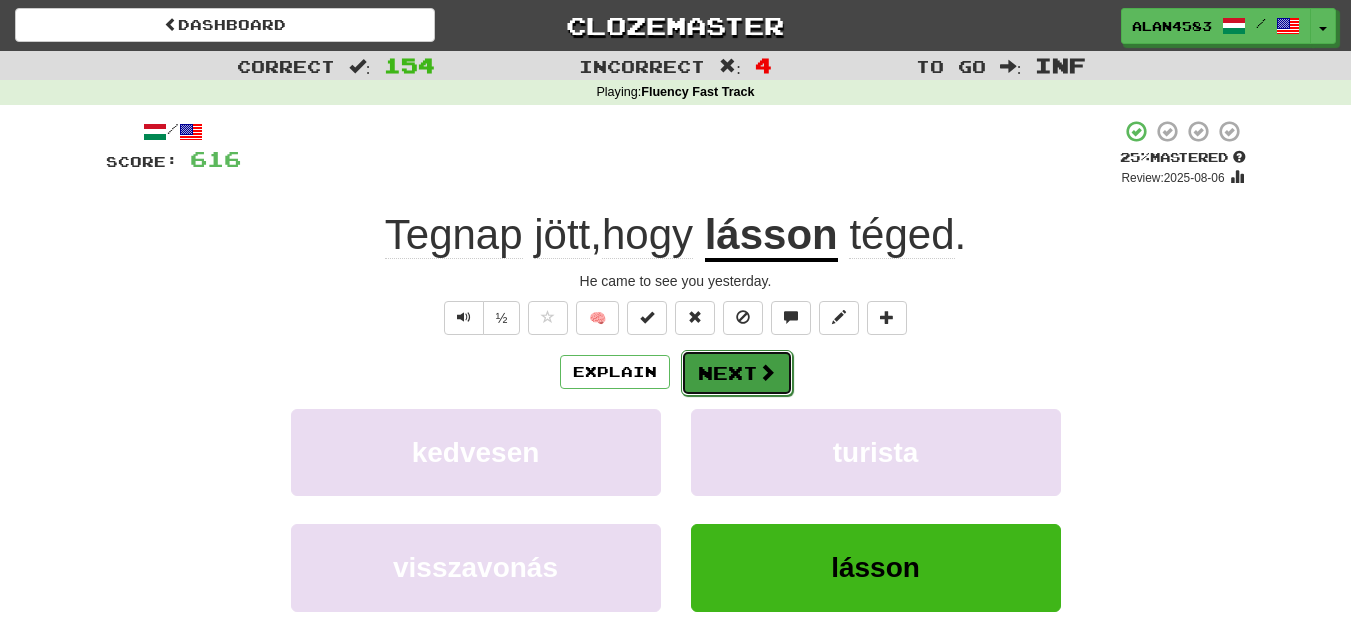 click on "Next" at bounding box center [737, 373] 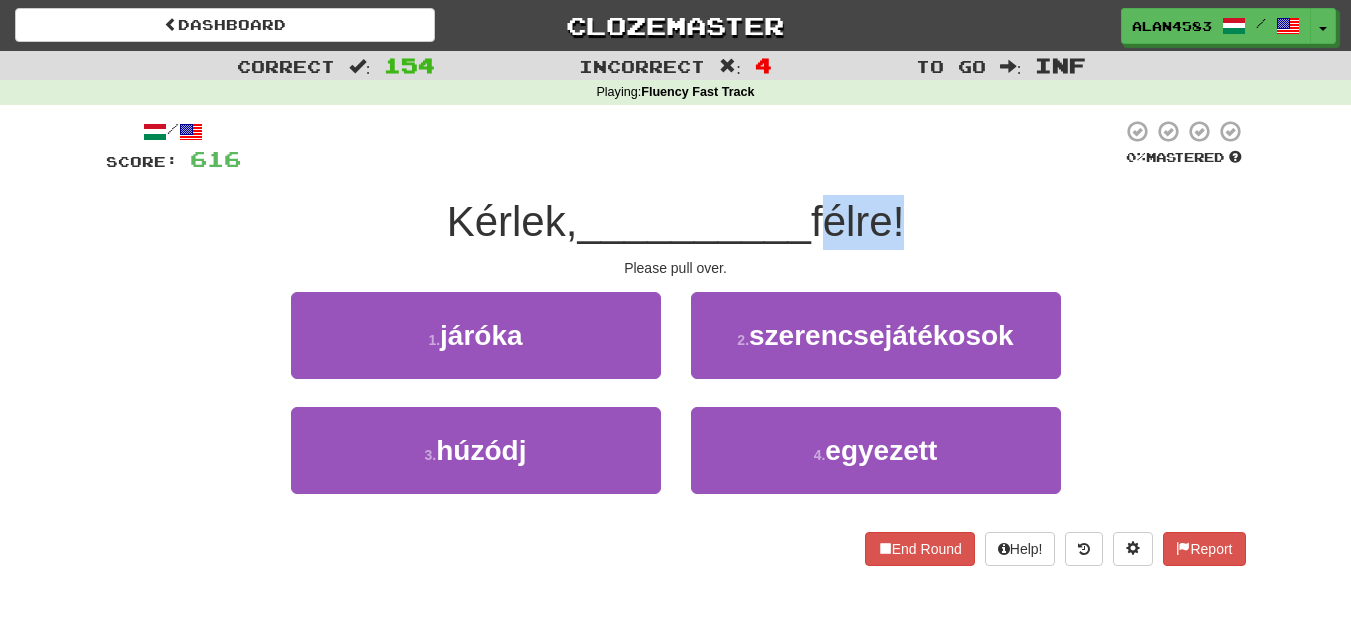 drag, startPoint x: 905, startPoint y: 225, endPoint x: 824, endPoint y: 224, distance: 81.00617 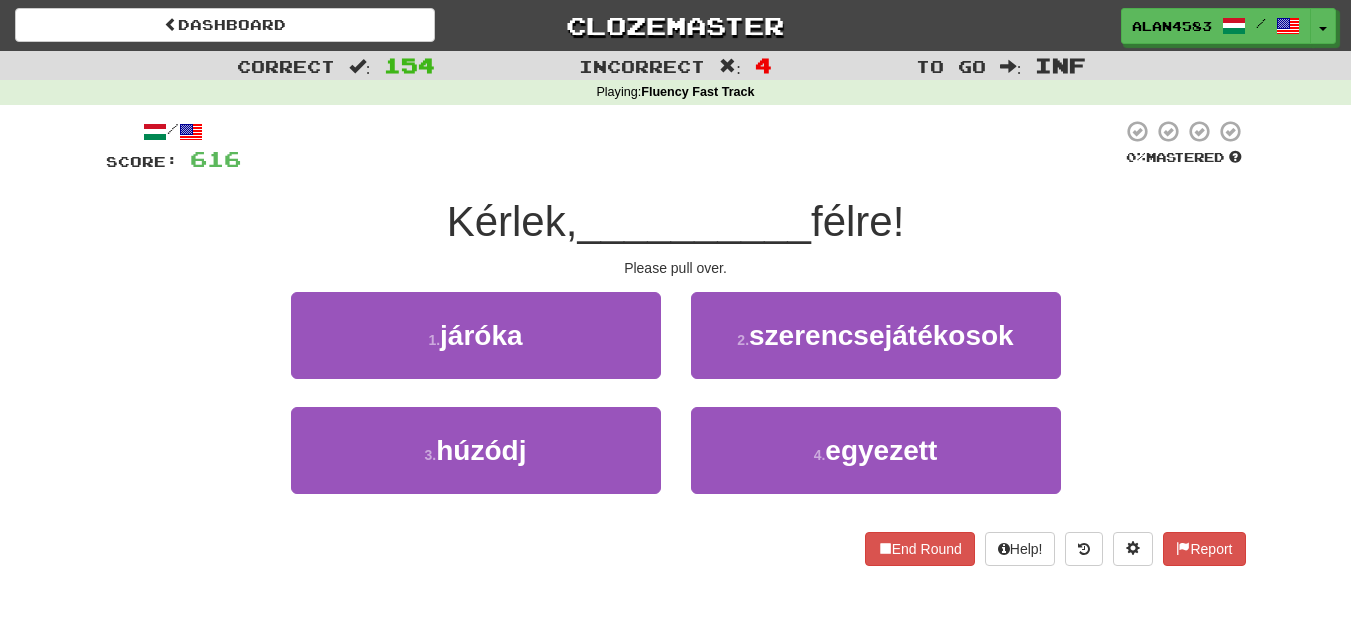 click on "Mastered Kérlek,  __________  félre! Please pull over." at bounding box center (676, 349) 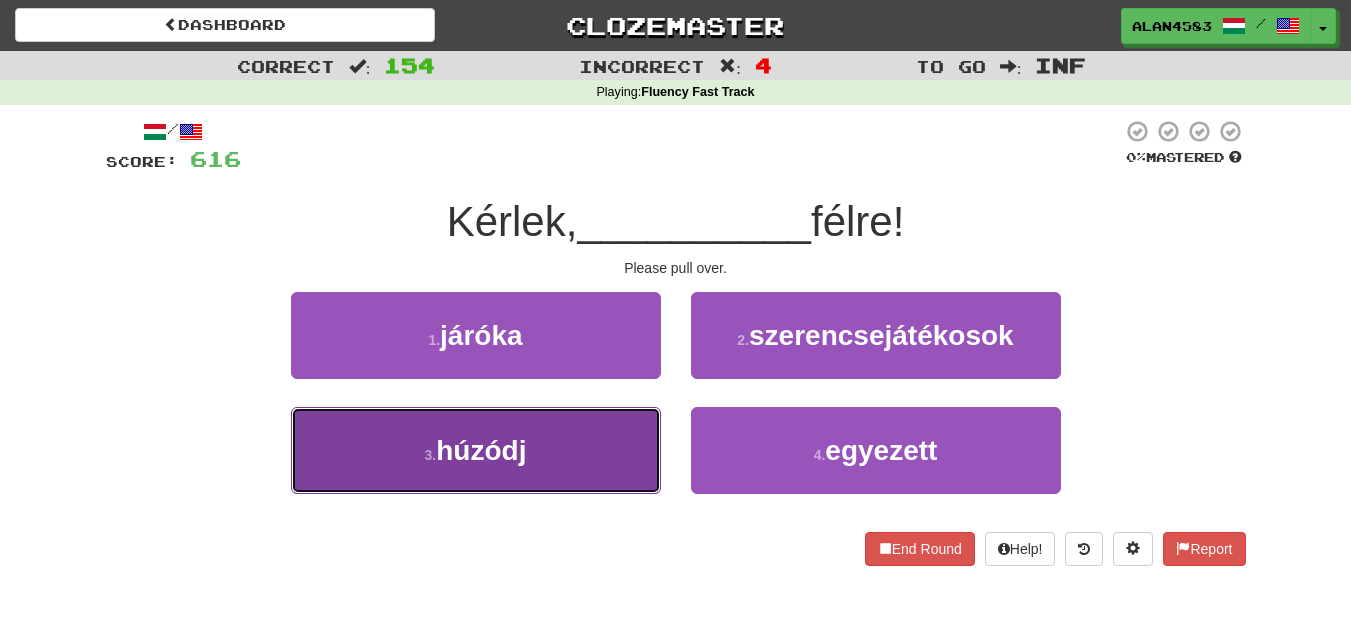 click on "húzódj" at bounding box center (481, 450) 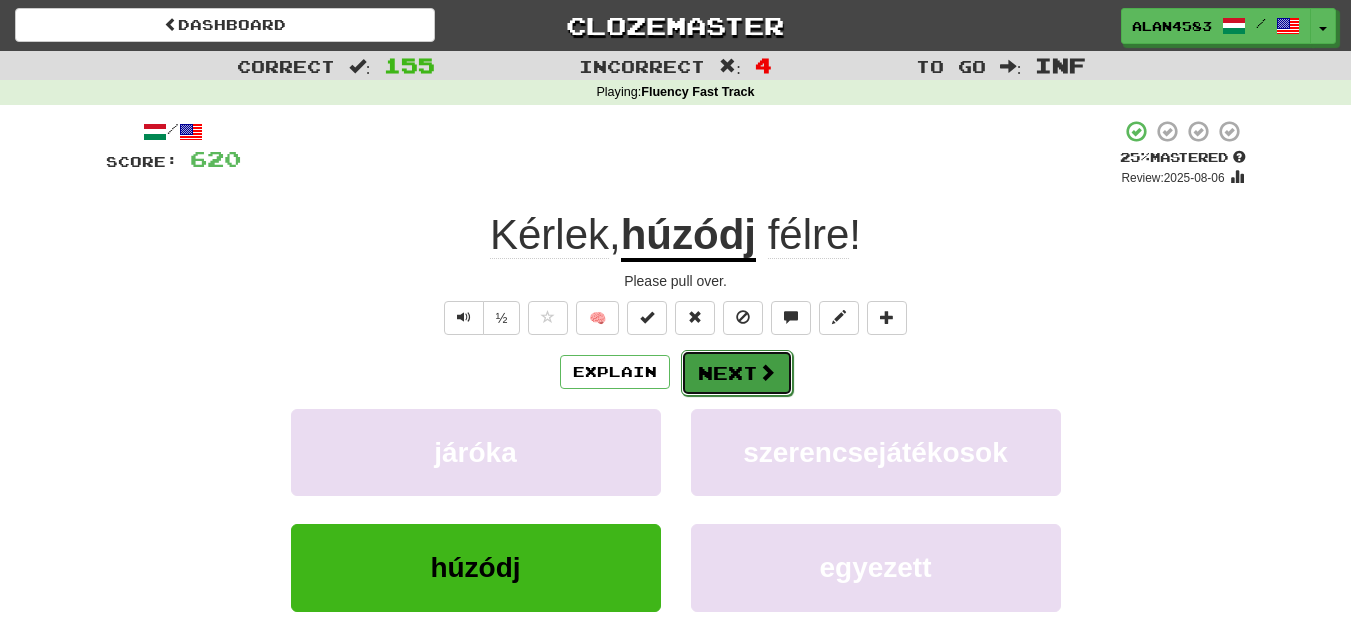 click on "Next" at bounding box center [737, 373] 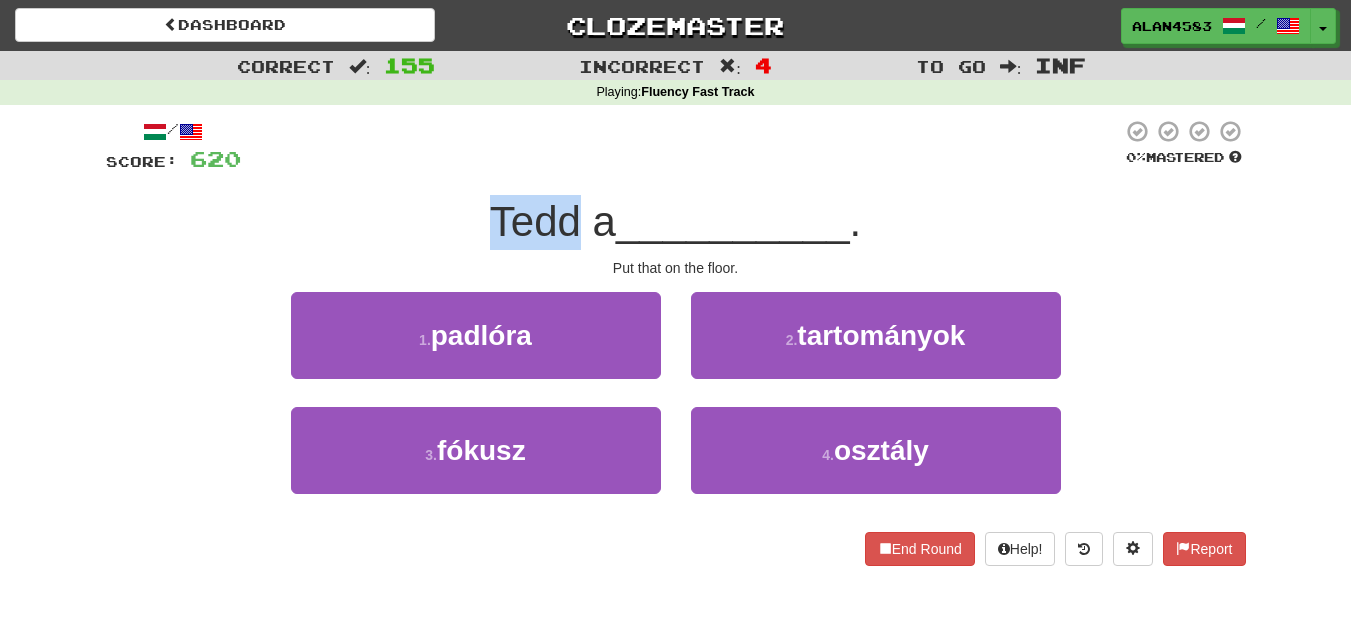 drag, startPoint x: 569, startPoint y: 216, endPoint x: 477, endPoint y: 214, distance: 92.021736 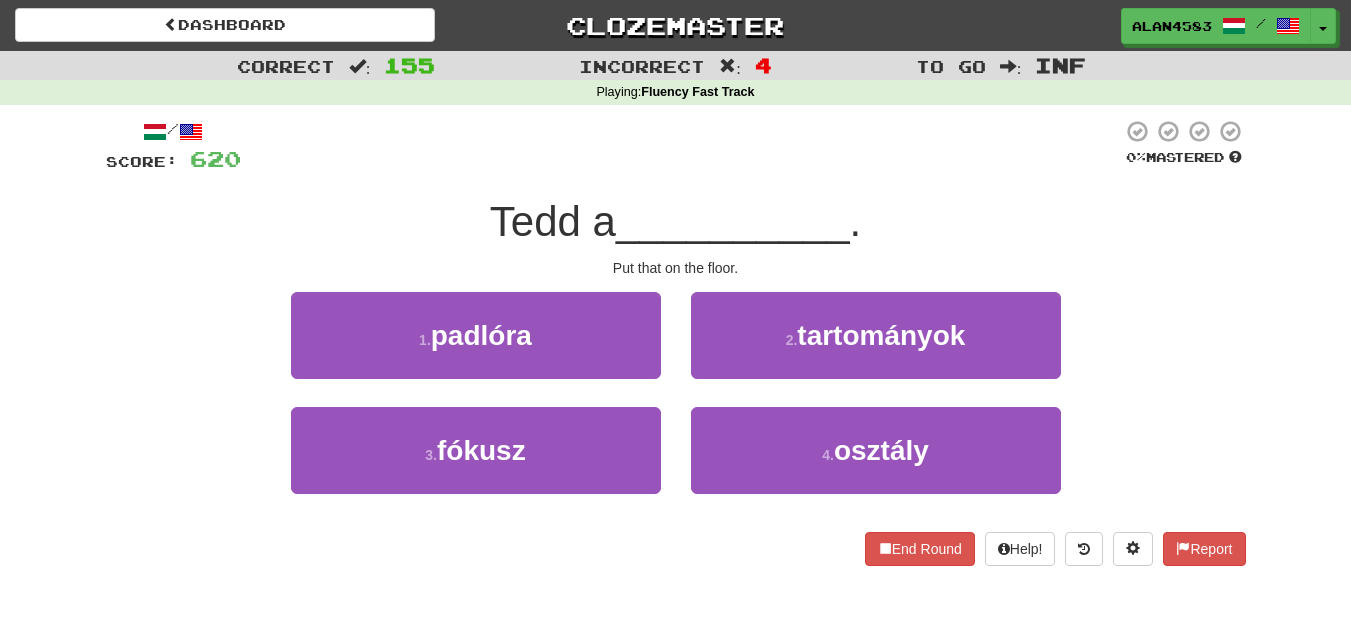 click at bounding box center (681, 146) 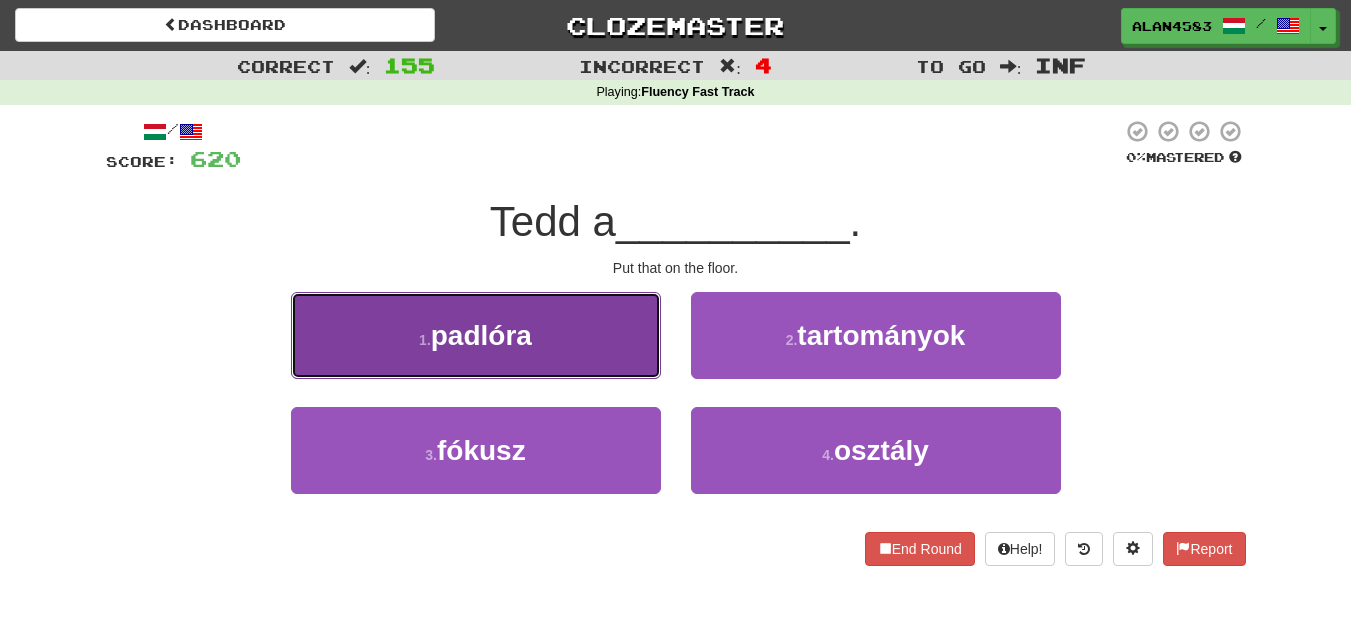 click on "padlóra" at bounding box center [481, 335] 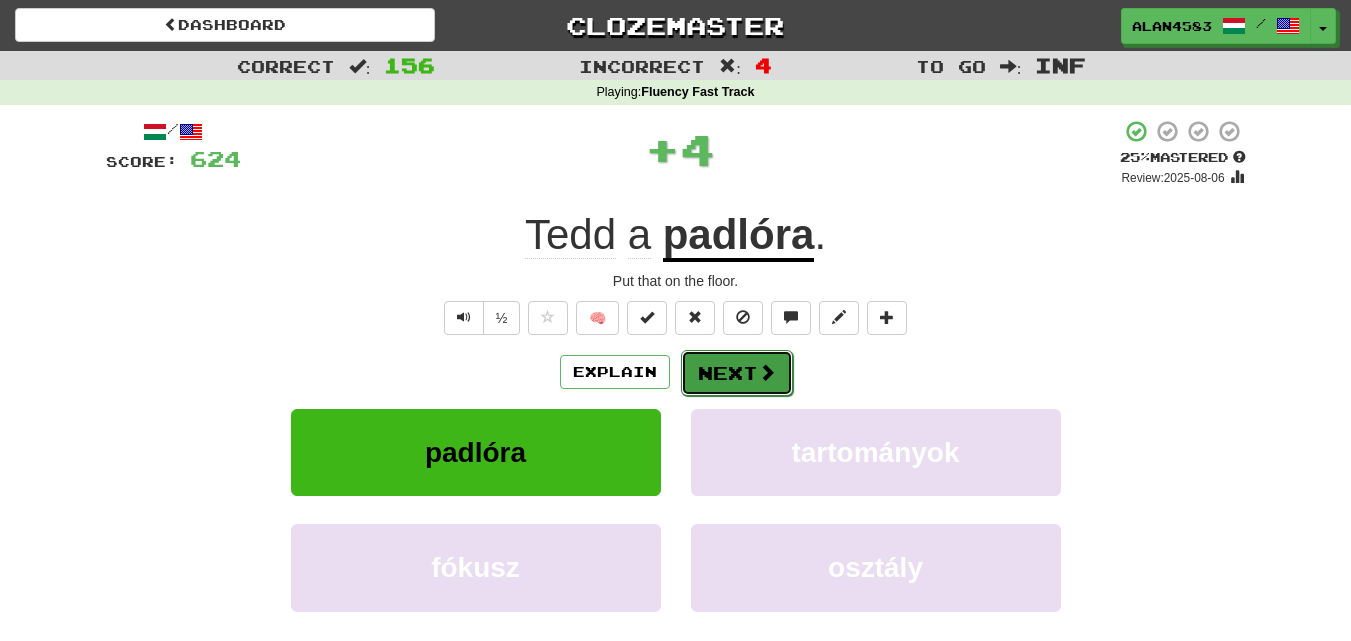 click on "Next" at bounding box center [737, 373] 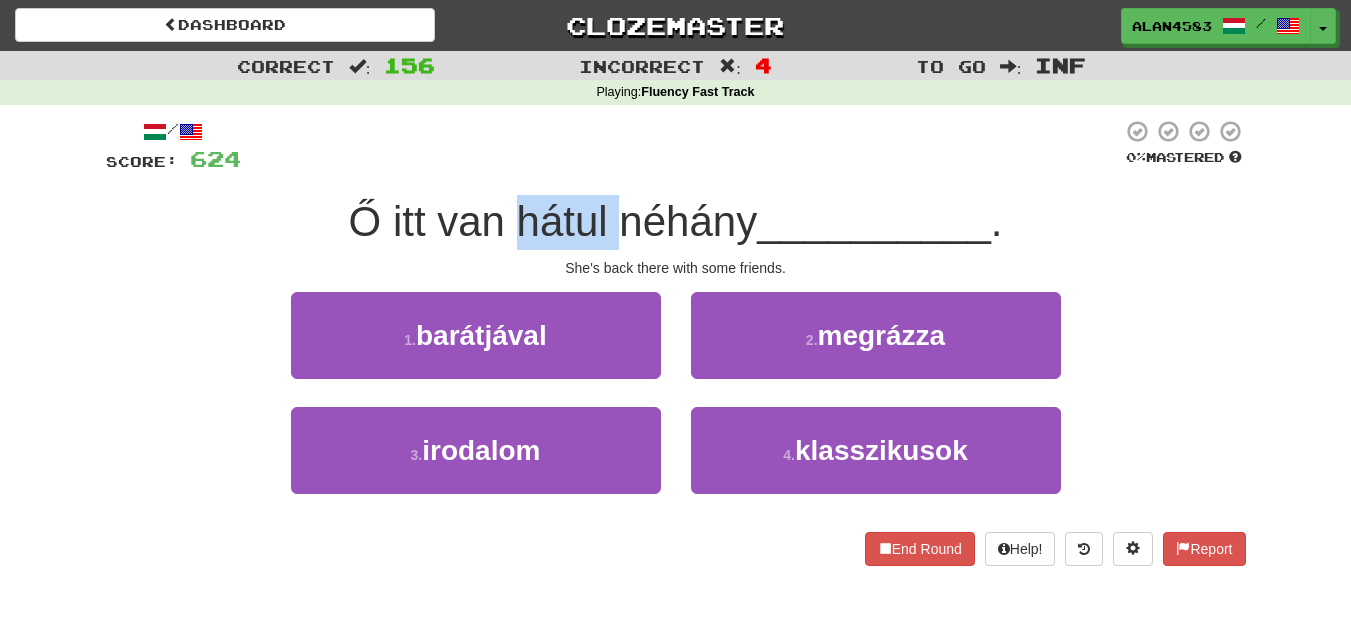 drag, startPoint x: 512, startPoint y: 218, endPoint x: 624, endPoint y: 208, distance: 112.44554 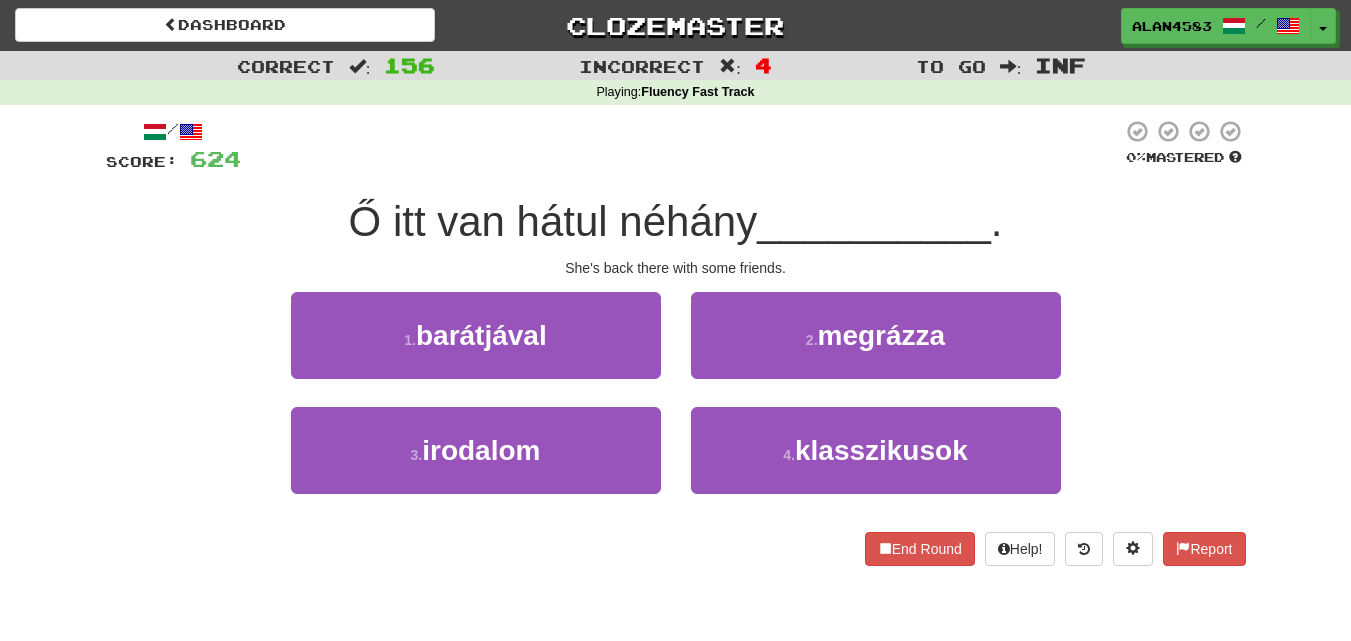 click at bounding box center (681, 146) 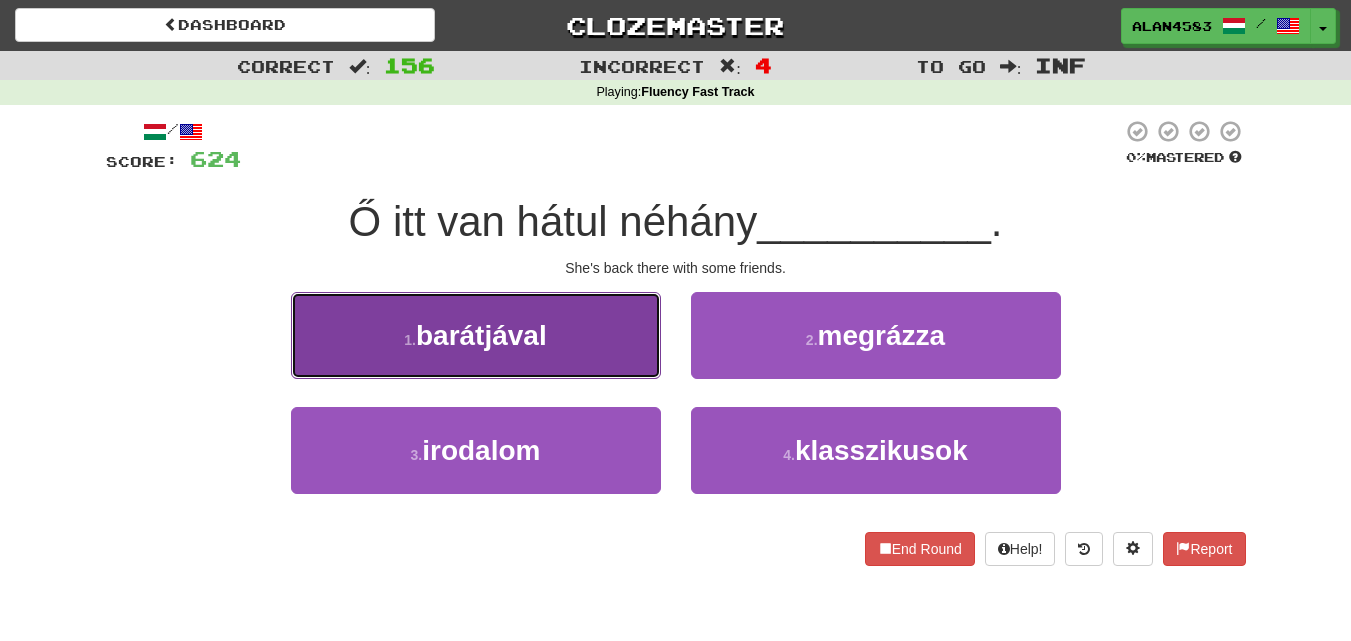 click on "barátjával" at bounding box center [481, 335] 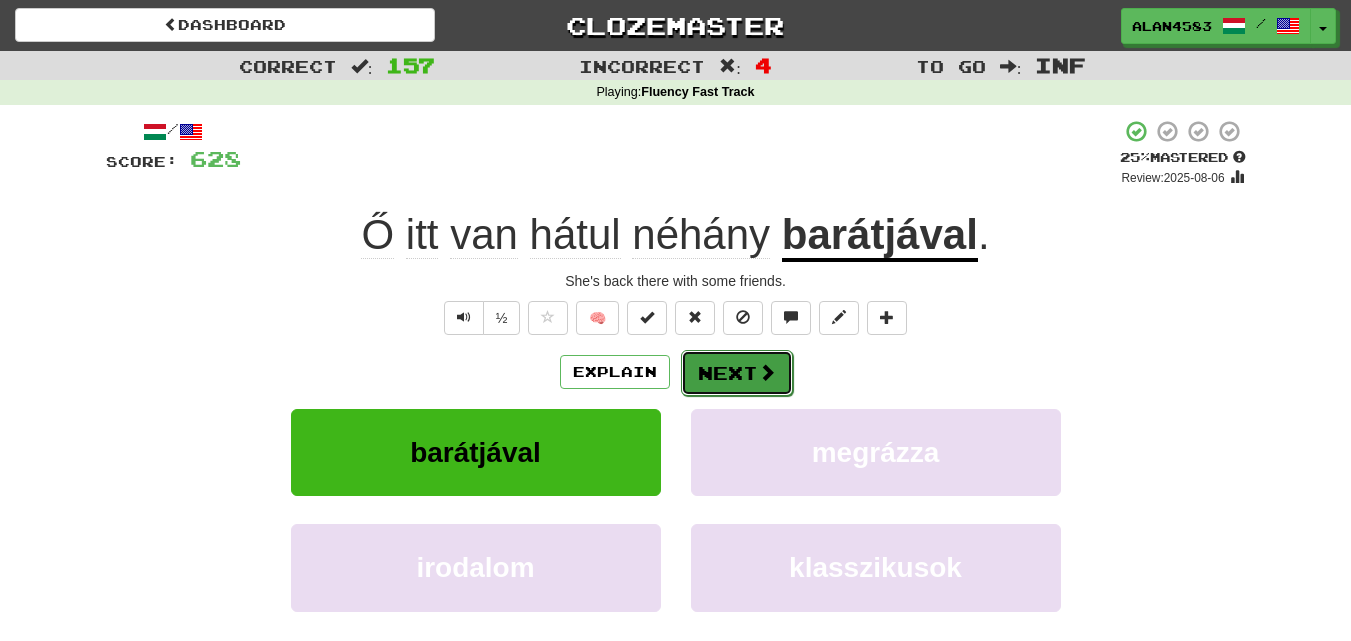 click on "Next" at bounding box center (737, 373) 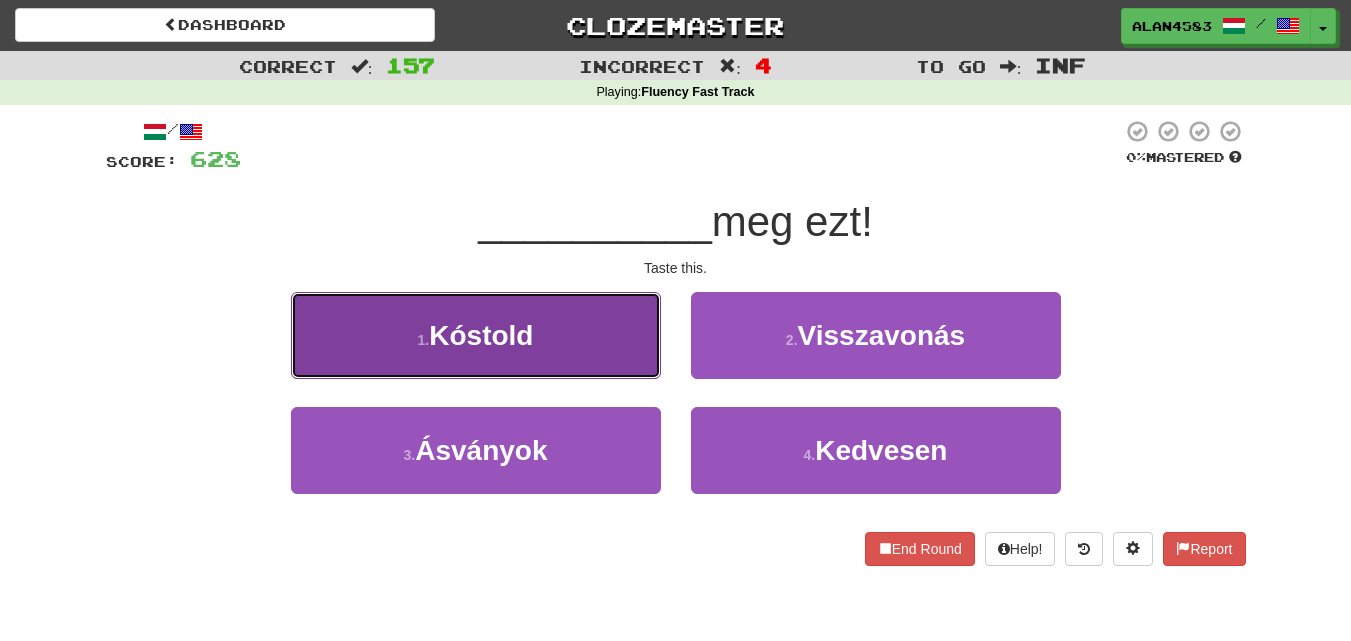 click on "1 .  Kóstold" at bounding box center [476, 335] 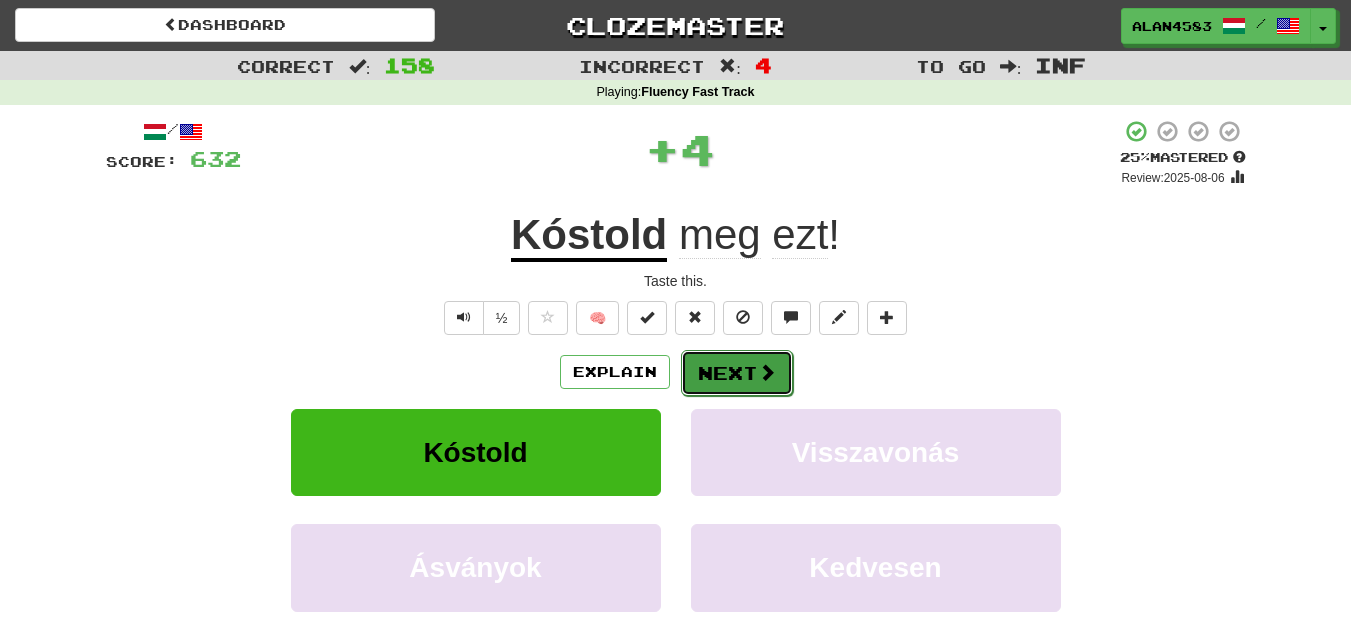 click on "Next" at bounding box center (737, 373) 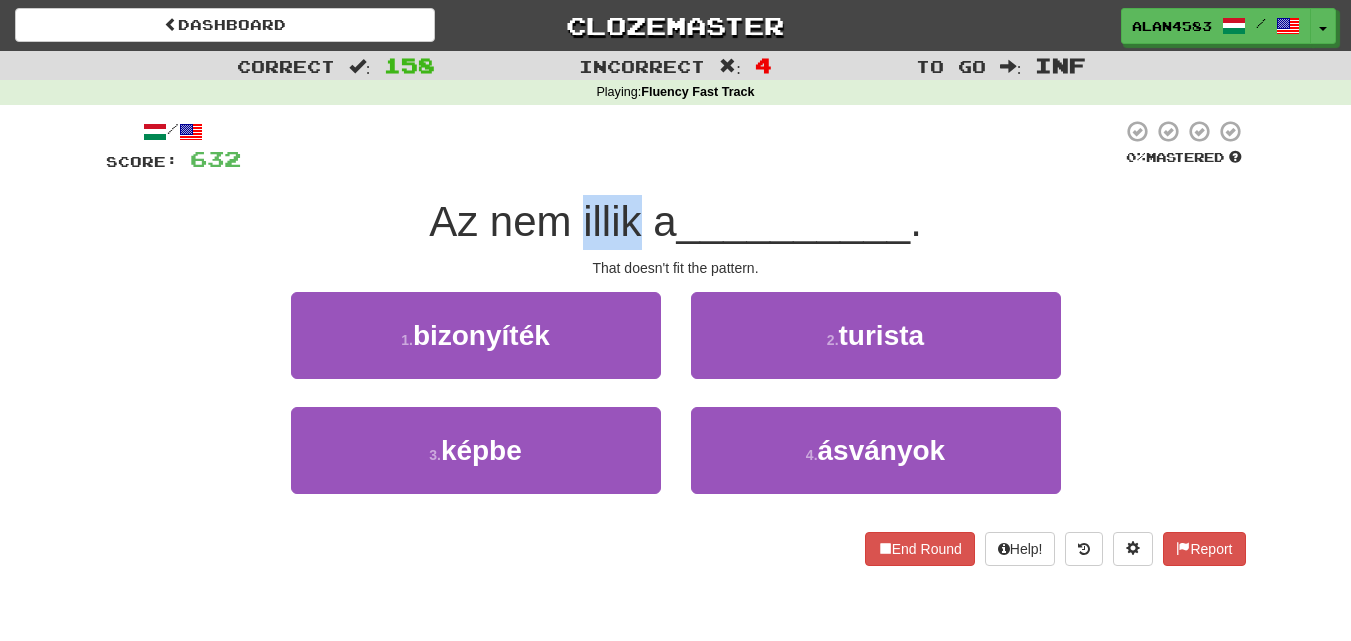 drag, startPoint x: 634, startPoint y: 222, endPoint x: 581, endPoint y: 222, distance: 53 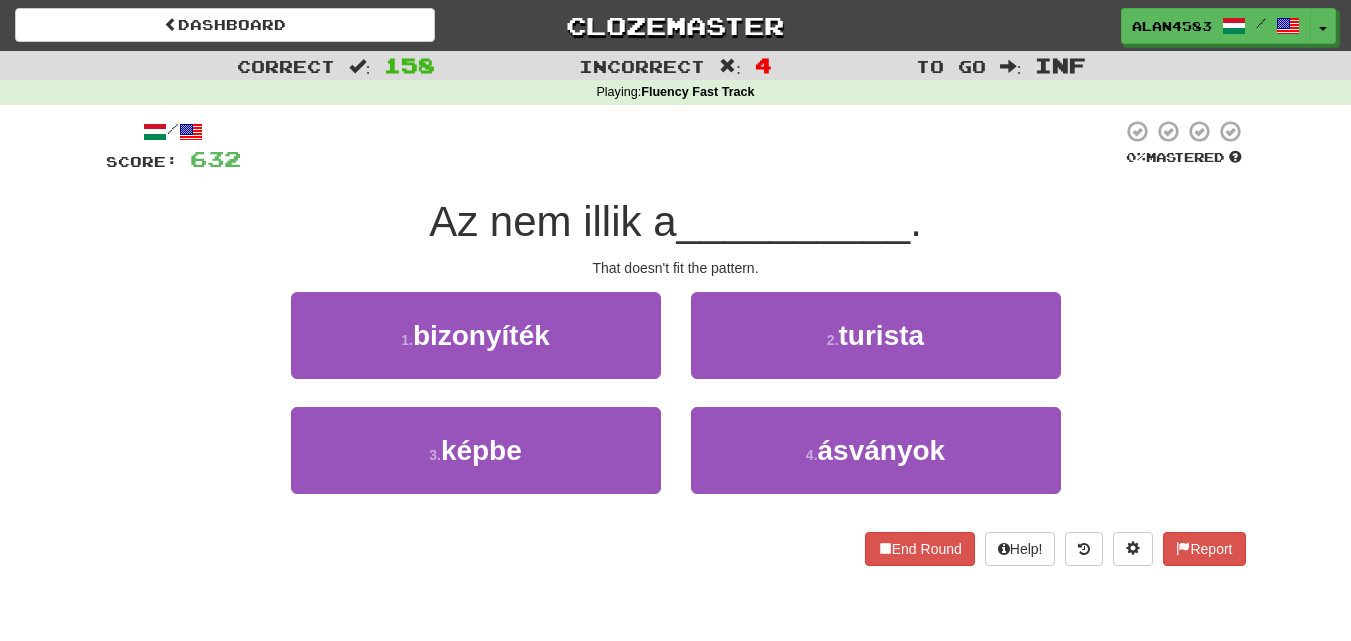 click at bounding box center [681, 146] 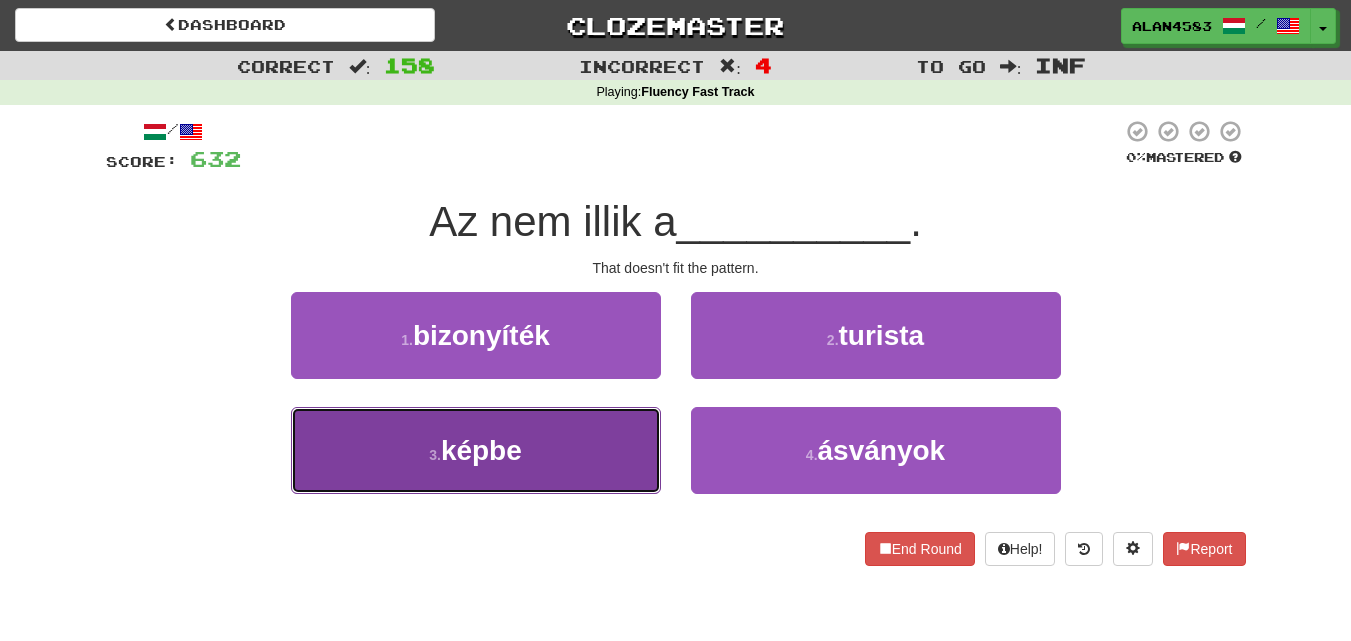 click on "3 . képbe" at bounding box center (476, 450) 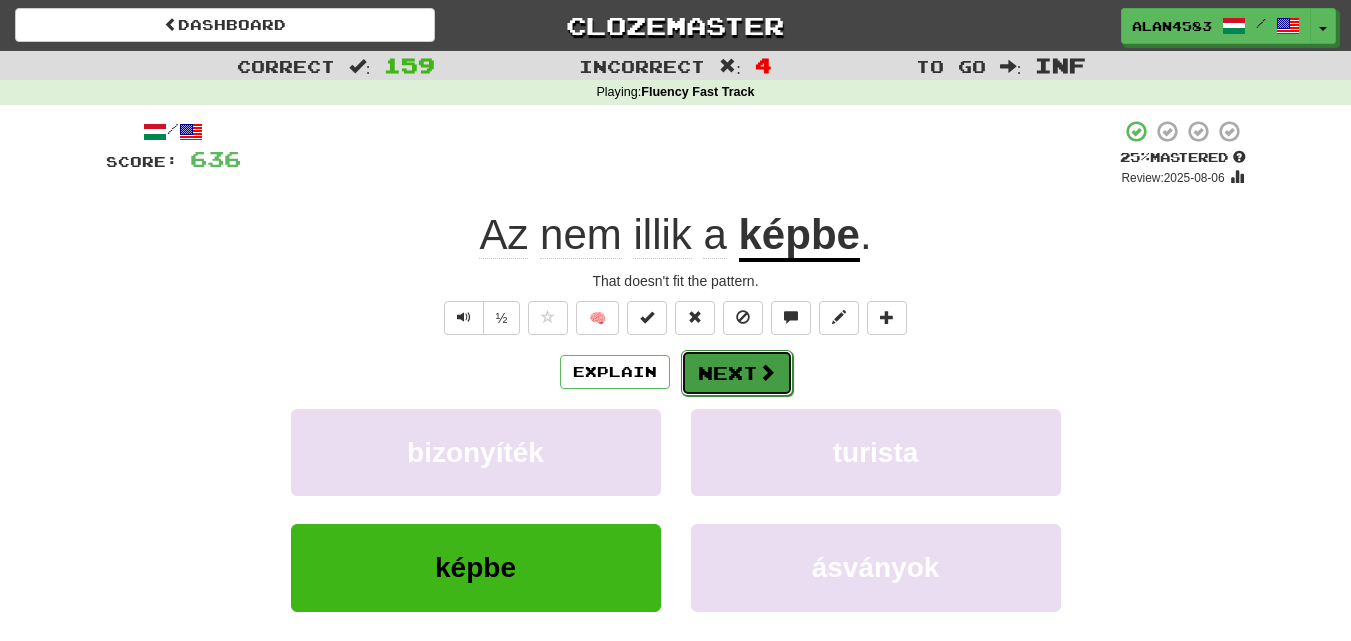 click on "Next" at bounding box center [737, 373] 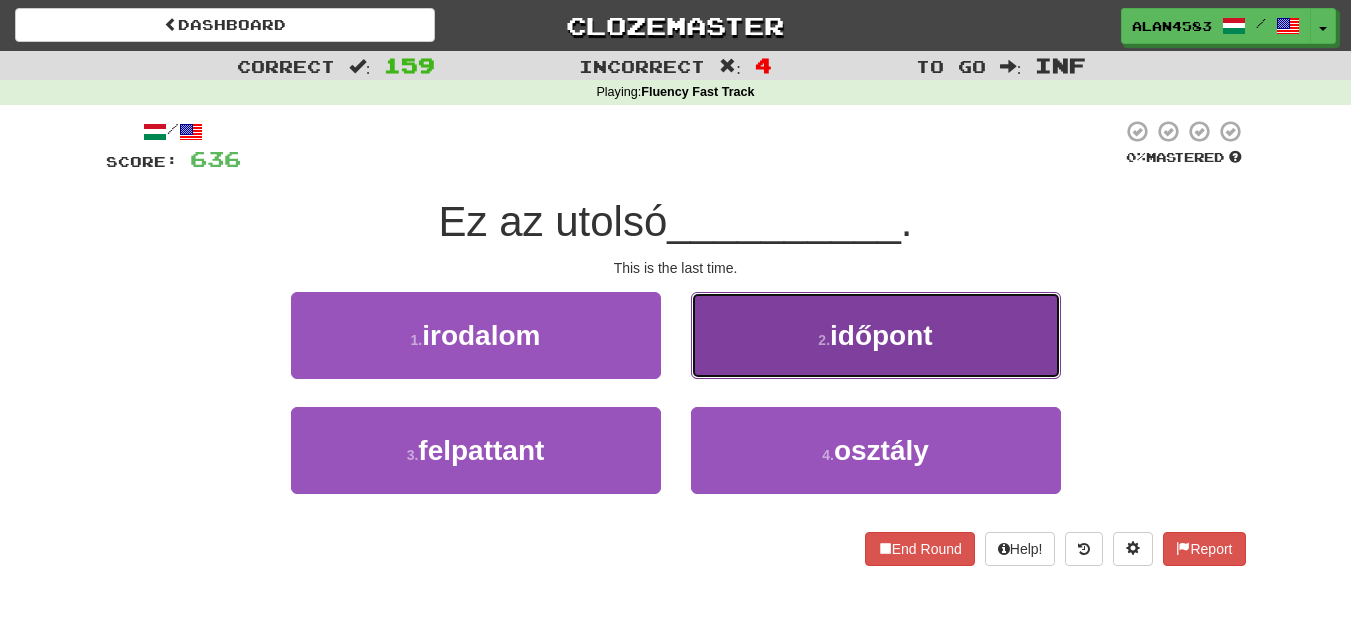 click on "2 .  időpont" at bounding box center (876, 335) 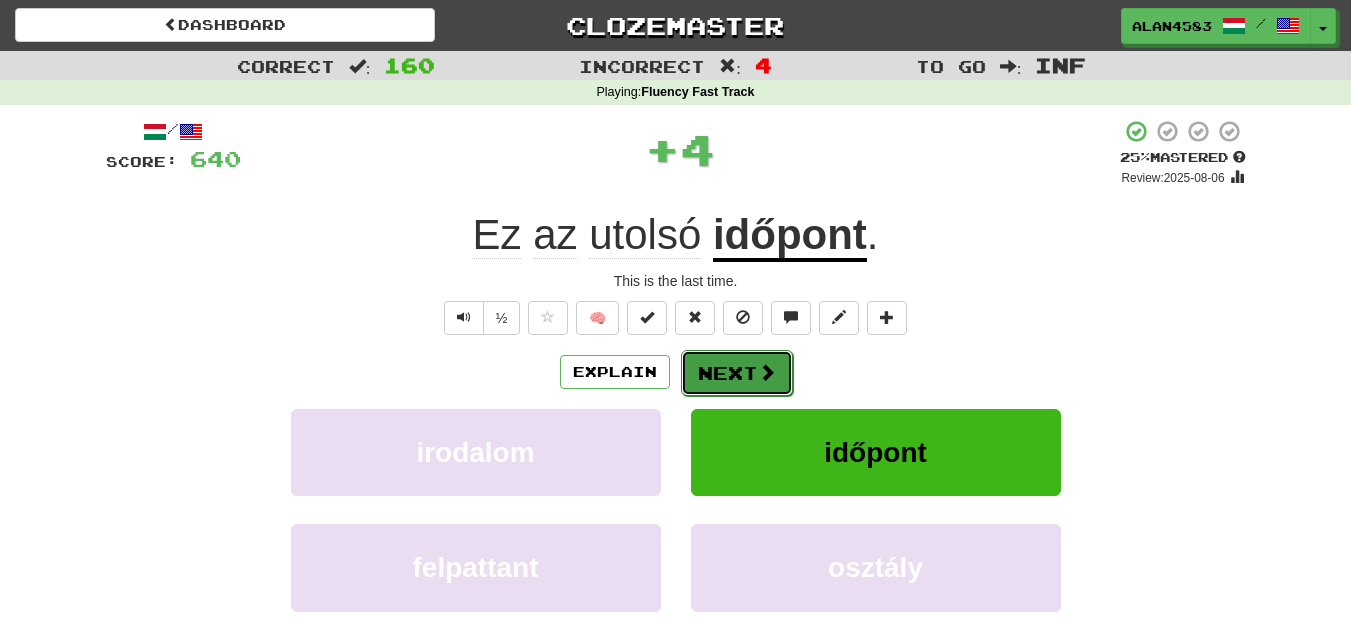 click on "Next" at bounding box center [737, 373] 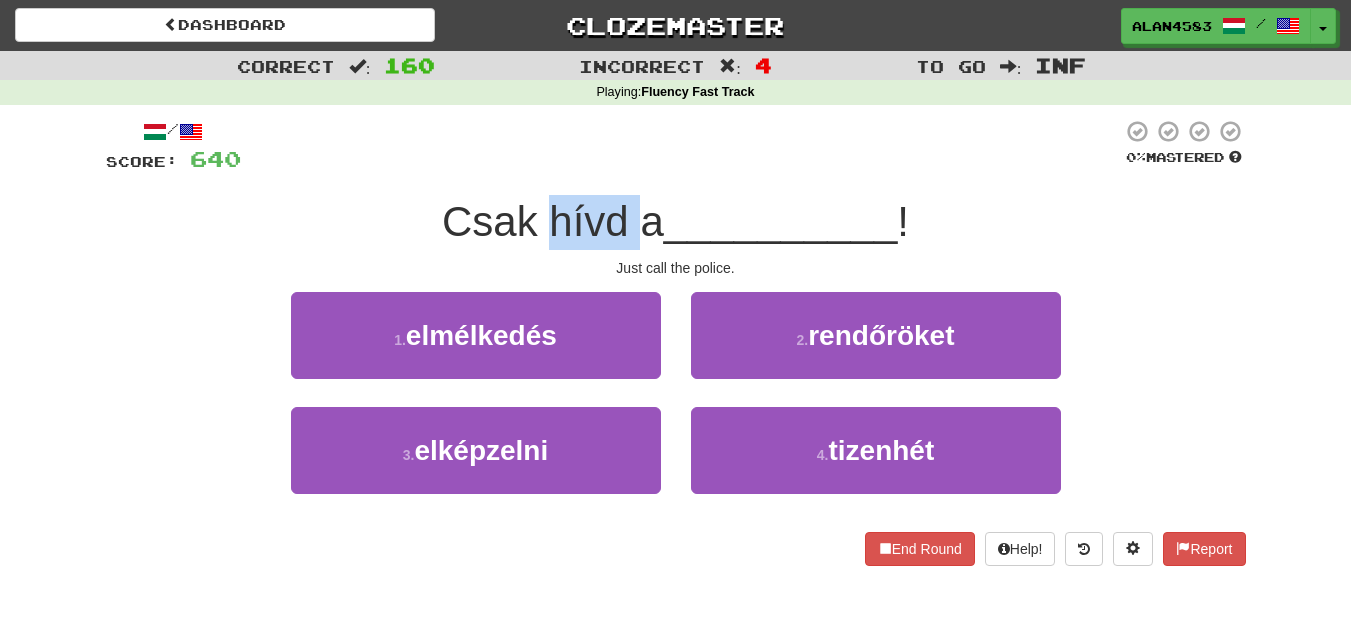 drag, startPoint x: 548, startPoint y: 209, endPoint x: 632, endPoint y: 207, distance: 84.0238 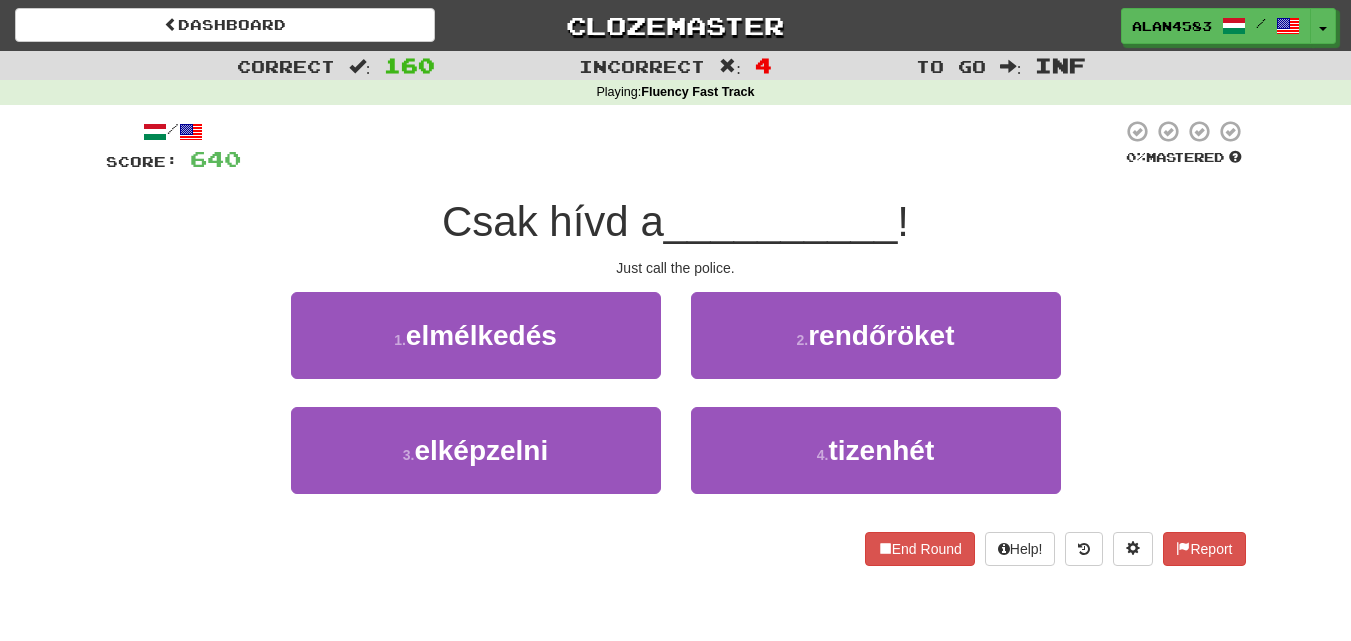 click at bounding box center [681, 146] 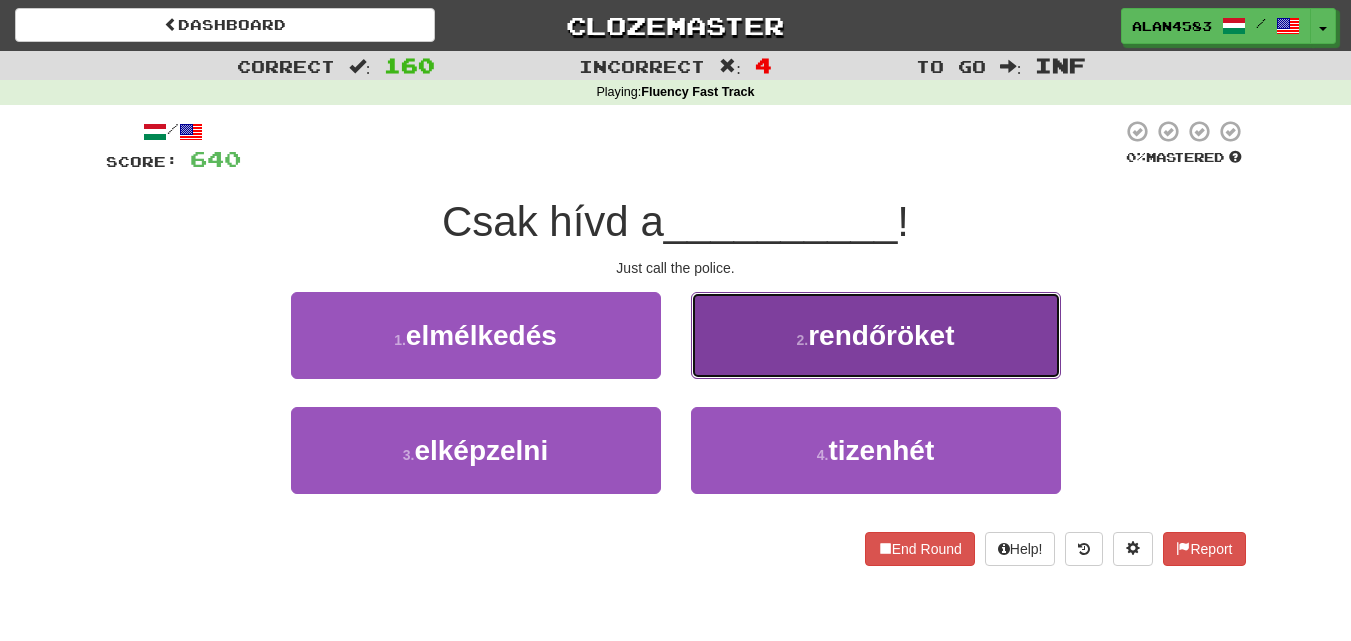 click on "2 . rendőröket" at bounding box center (876, 335) 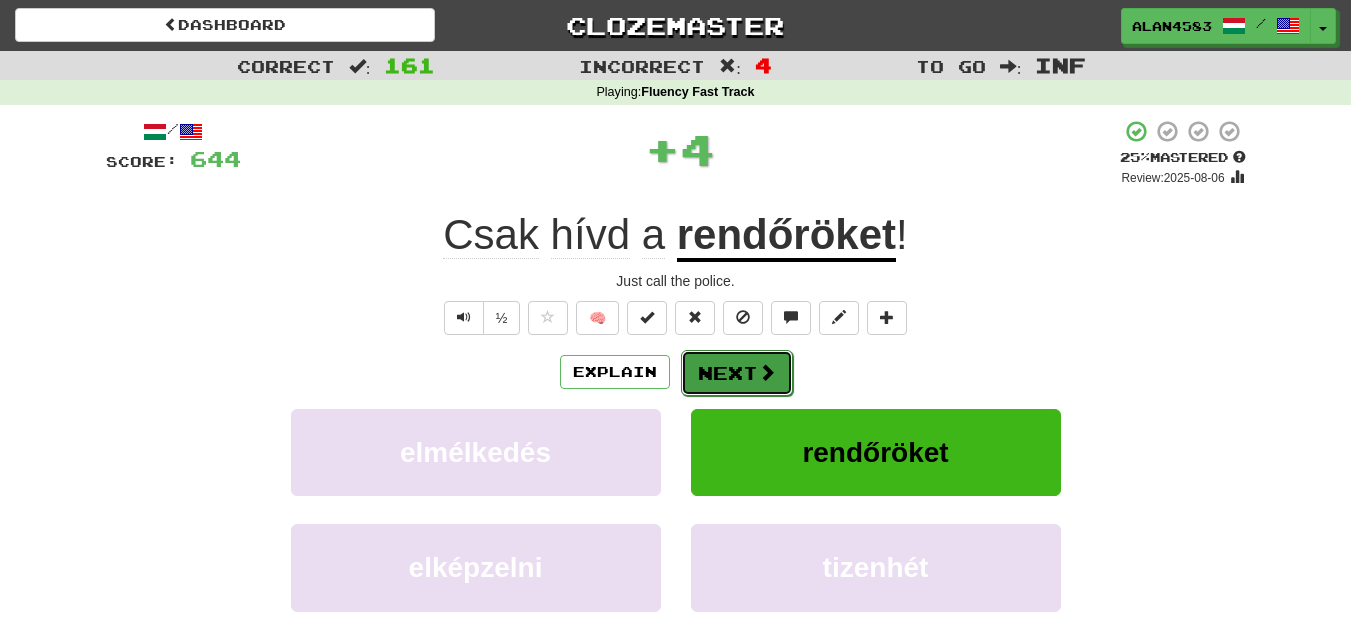 click on "Next" at bounding box center (737, 373) 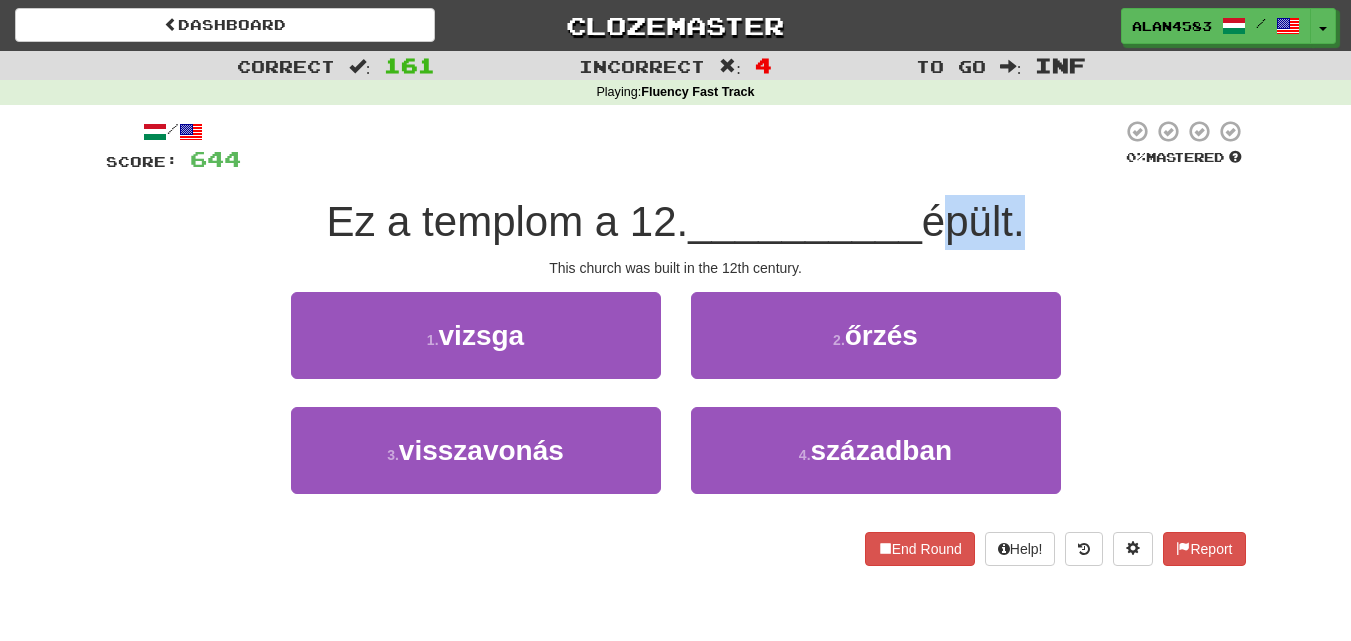 drag, startPoint x: 933, startPoint y: 219, endPoint x: 1022, endPoint y: 212, distance: 89.27486 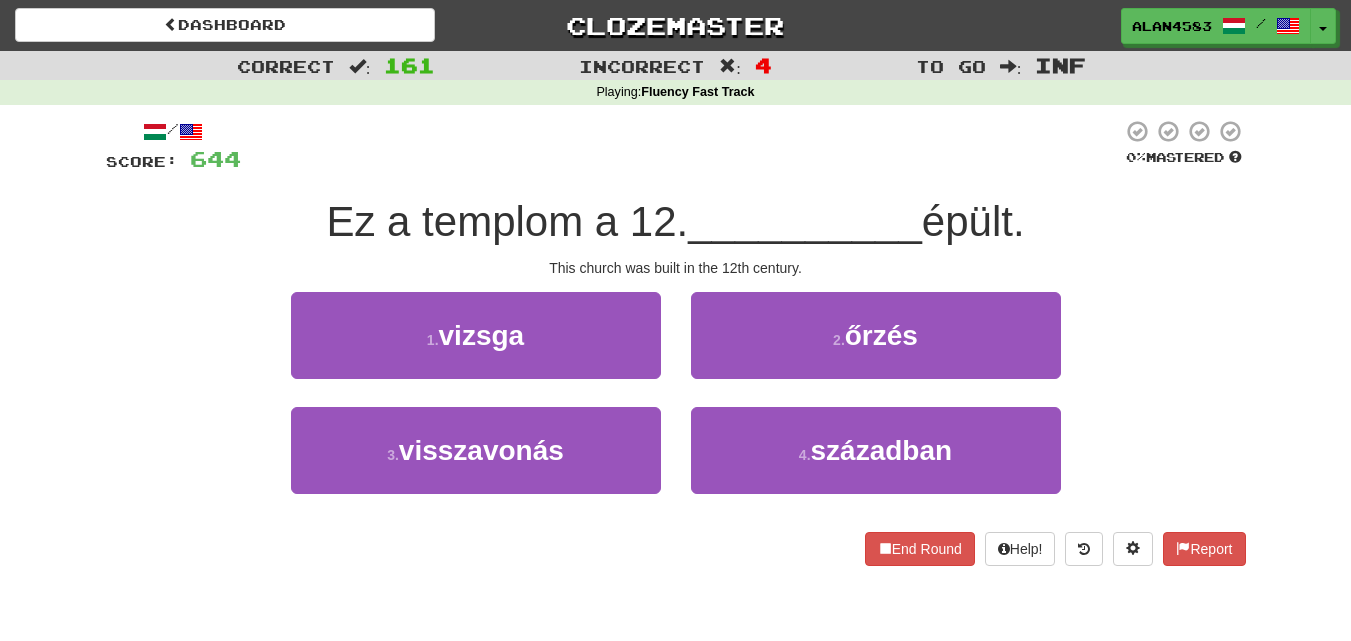 click at bounding box center (681, 146) 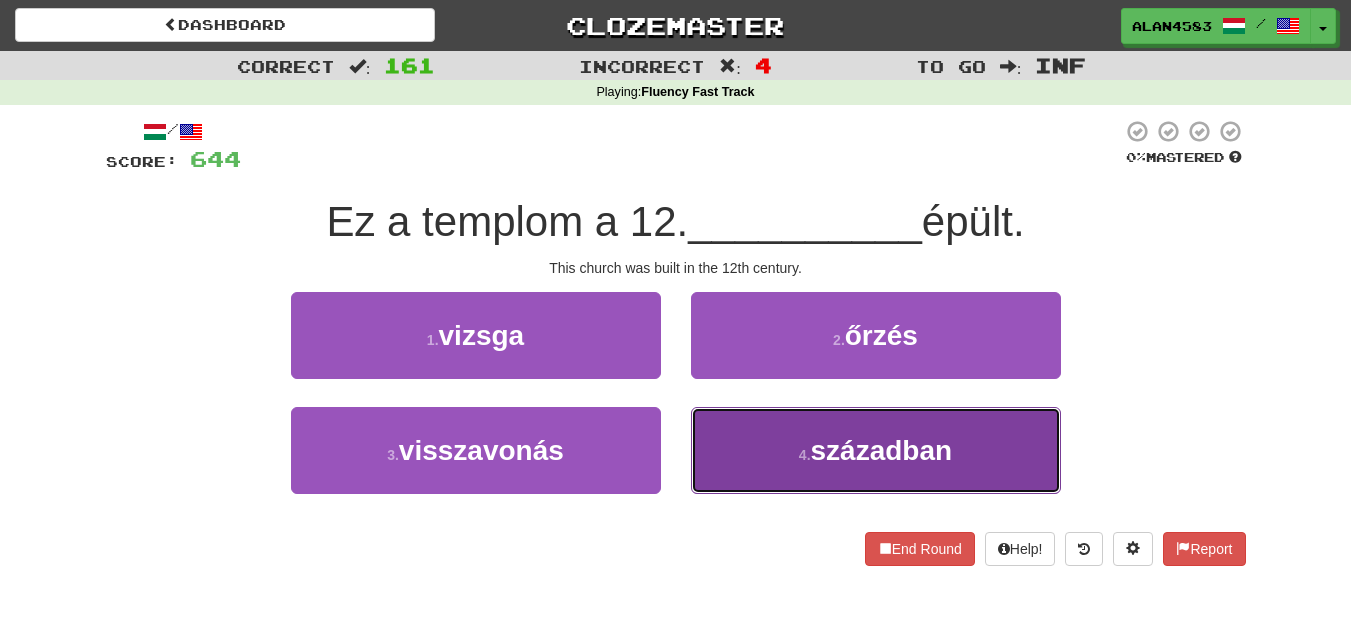 click on "században" at bounding box center [882, 450] 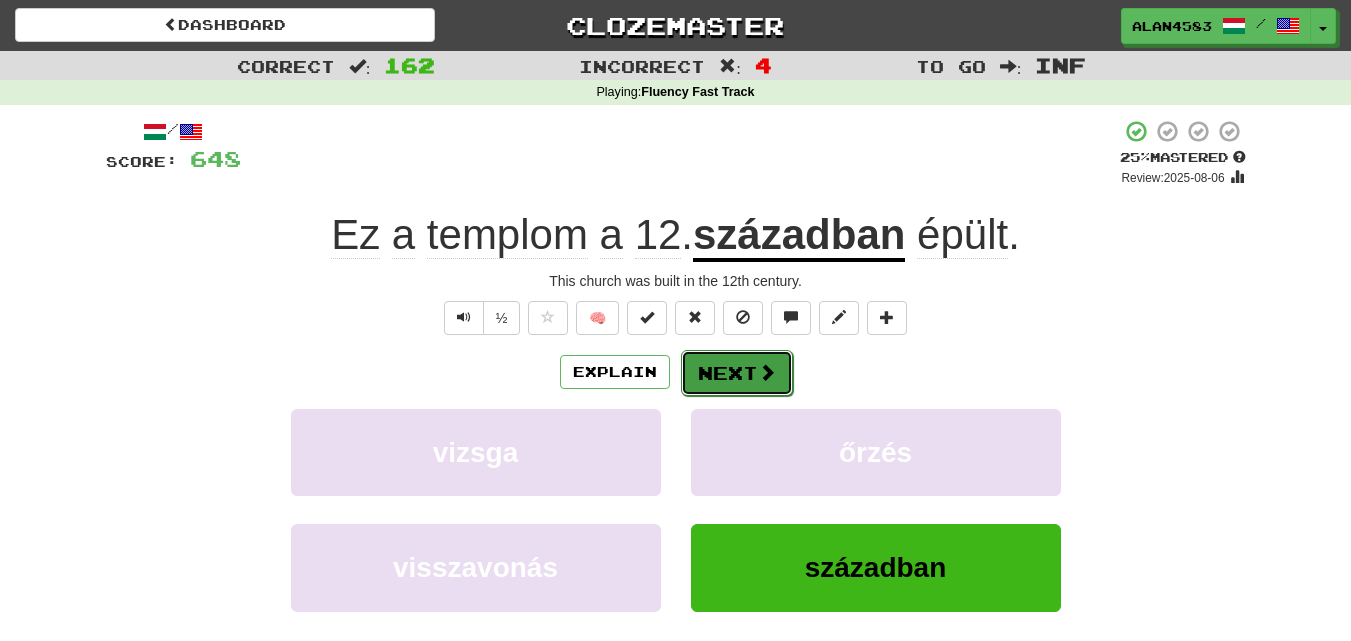 click at bounding box center (767, 372) 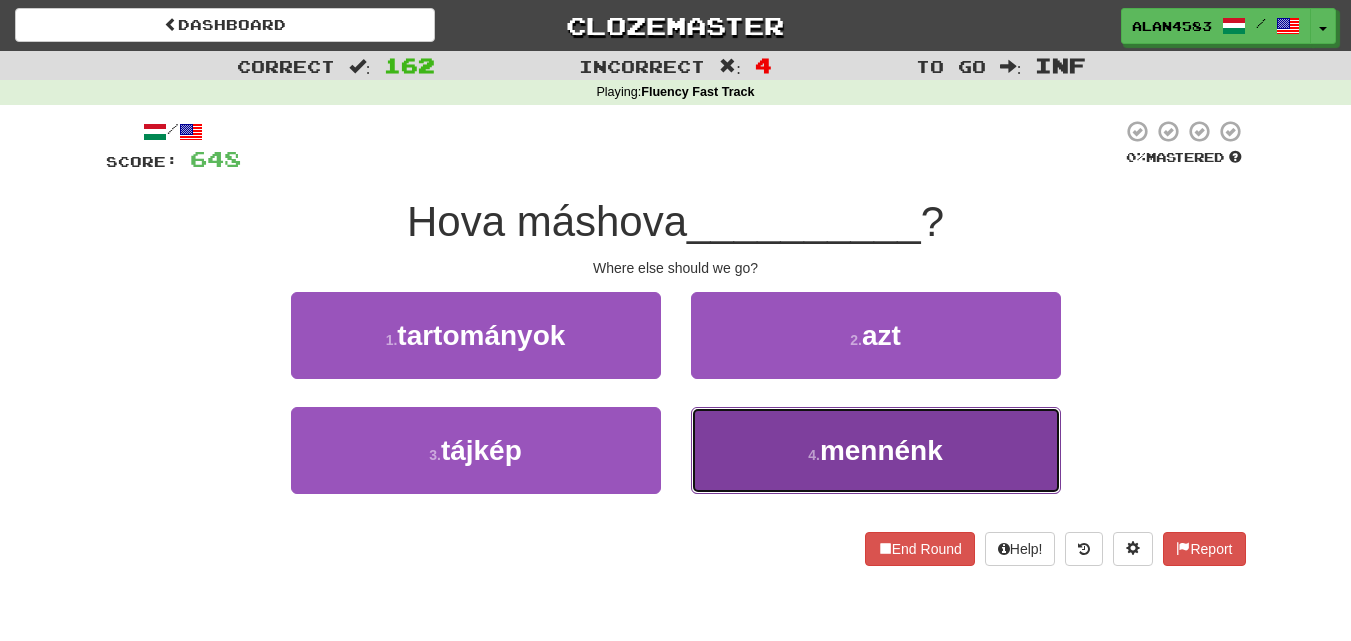 click on "4 .  mennénk" at bounding box center (876, 450) 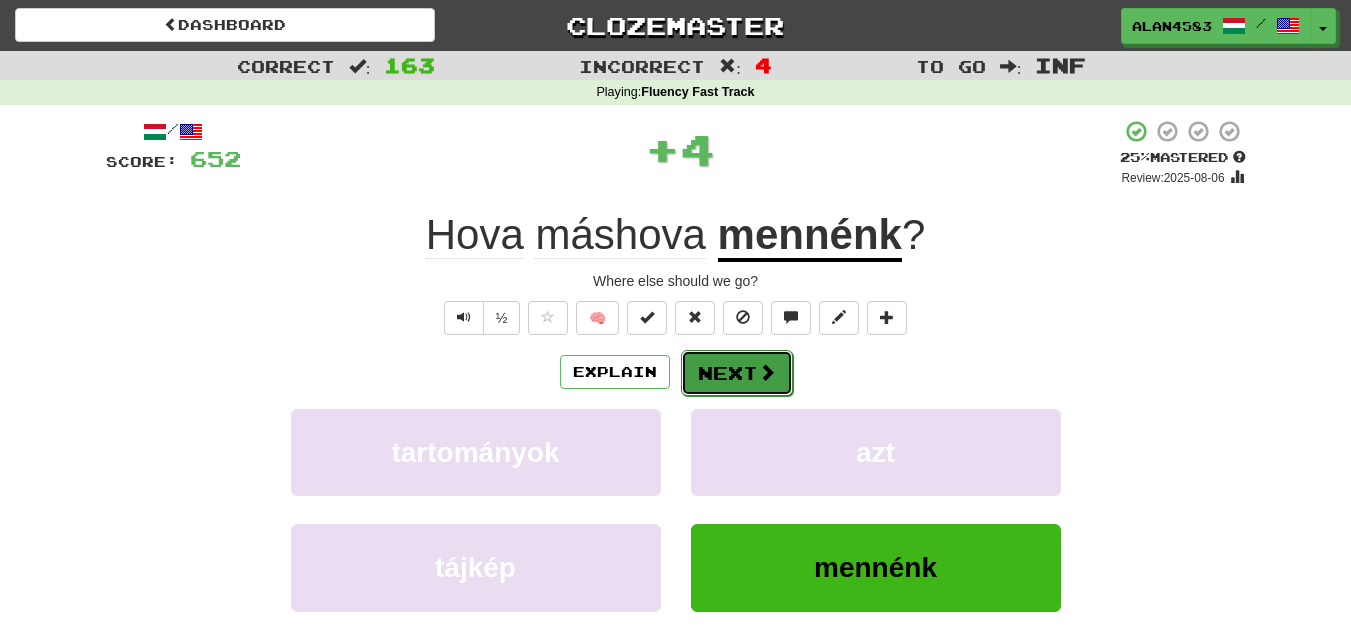 click on "Next" at bounding box center (737, 373) 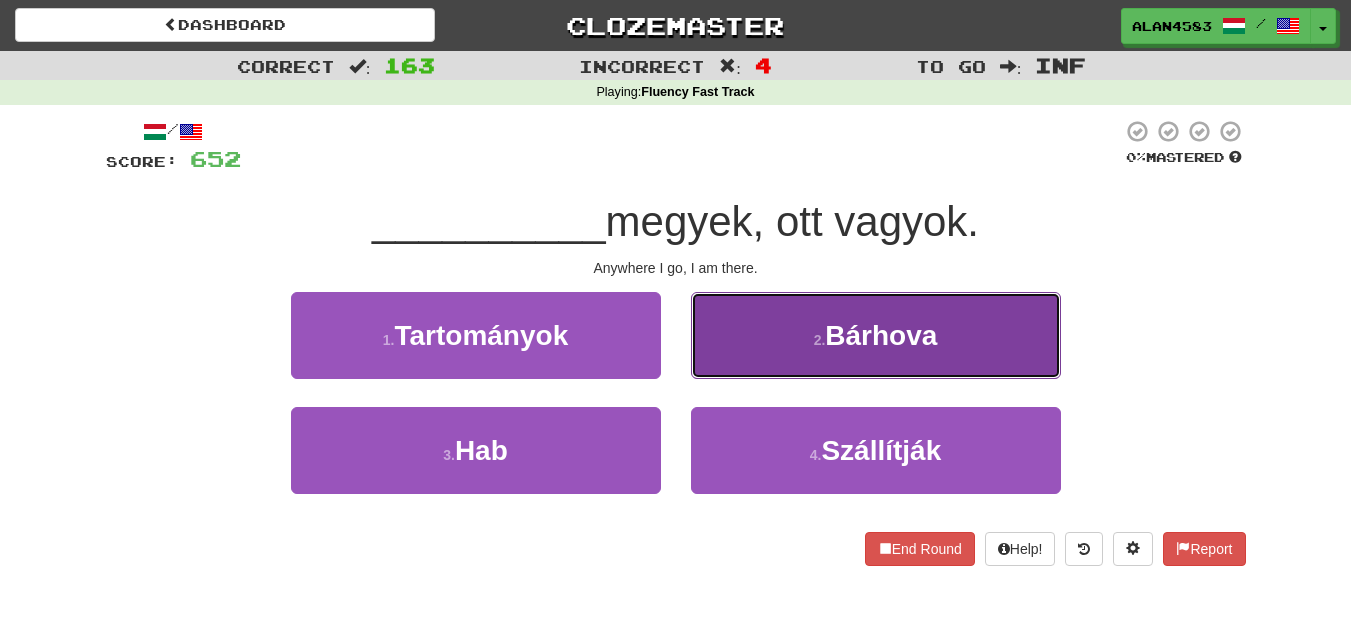 click on "Bárhova" at bounding box center (881, 335) 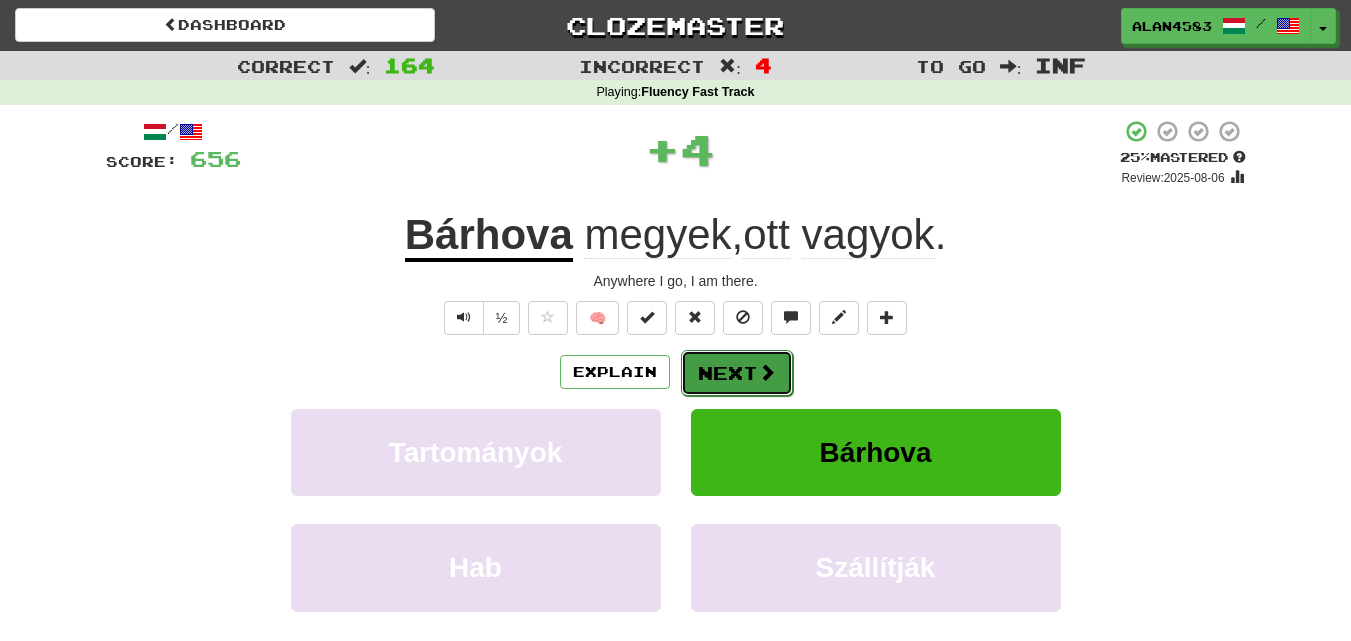 click on "Next" at bounding box center [737, 373] 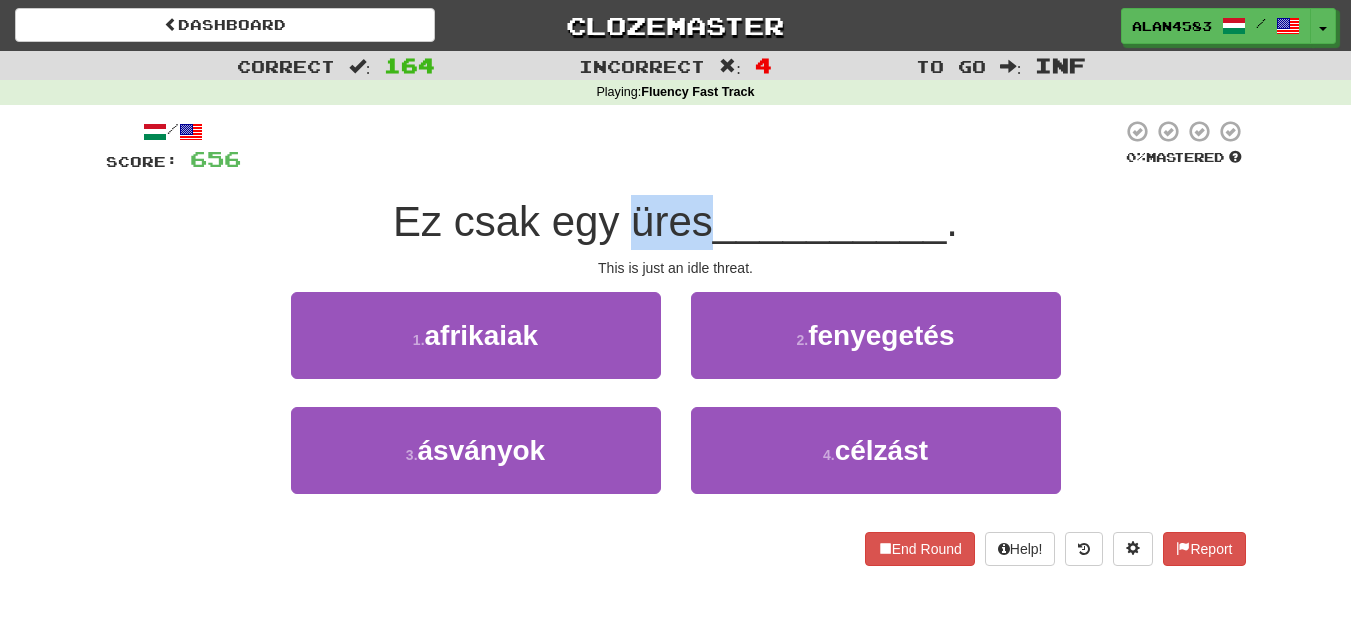 drag, startPoint x: 625, startPoint y: 227, endPoint x: 705, endPoint y: 218, distance: 80.50466 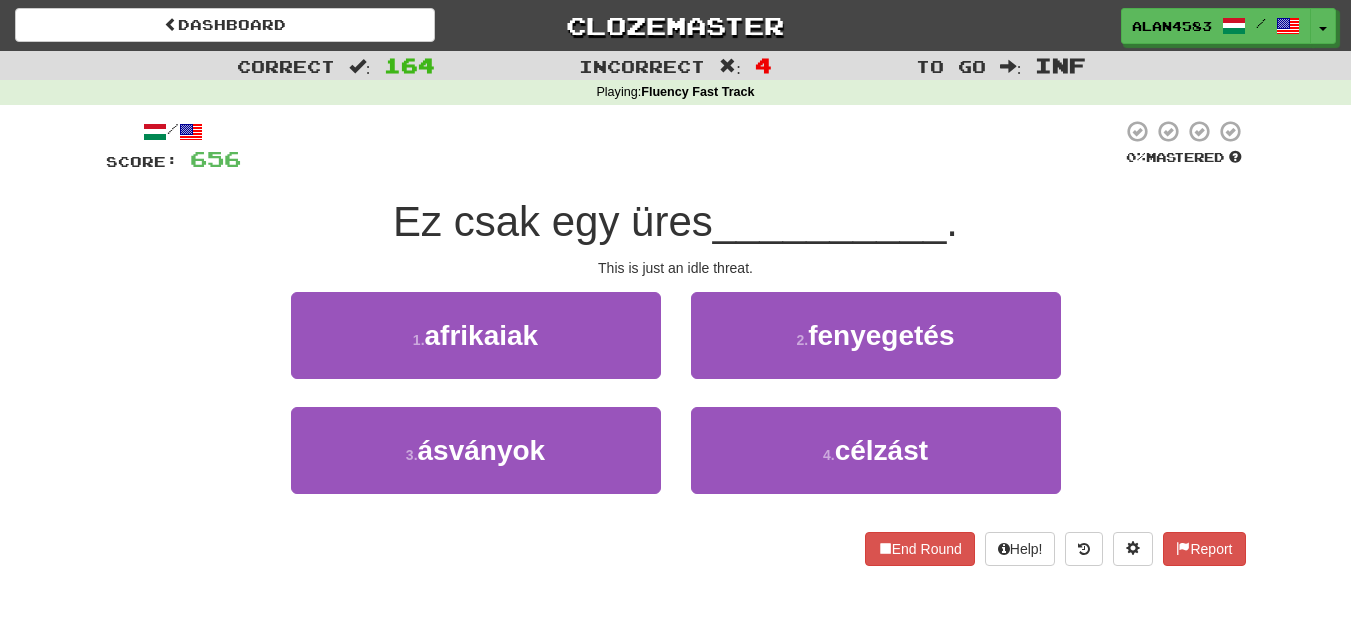 click at bounding box center [681, 146] 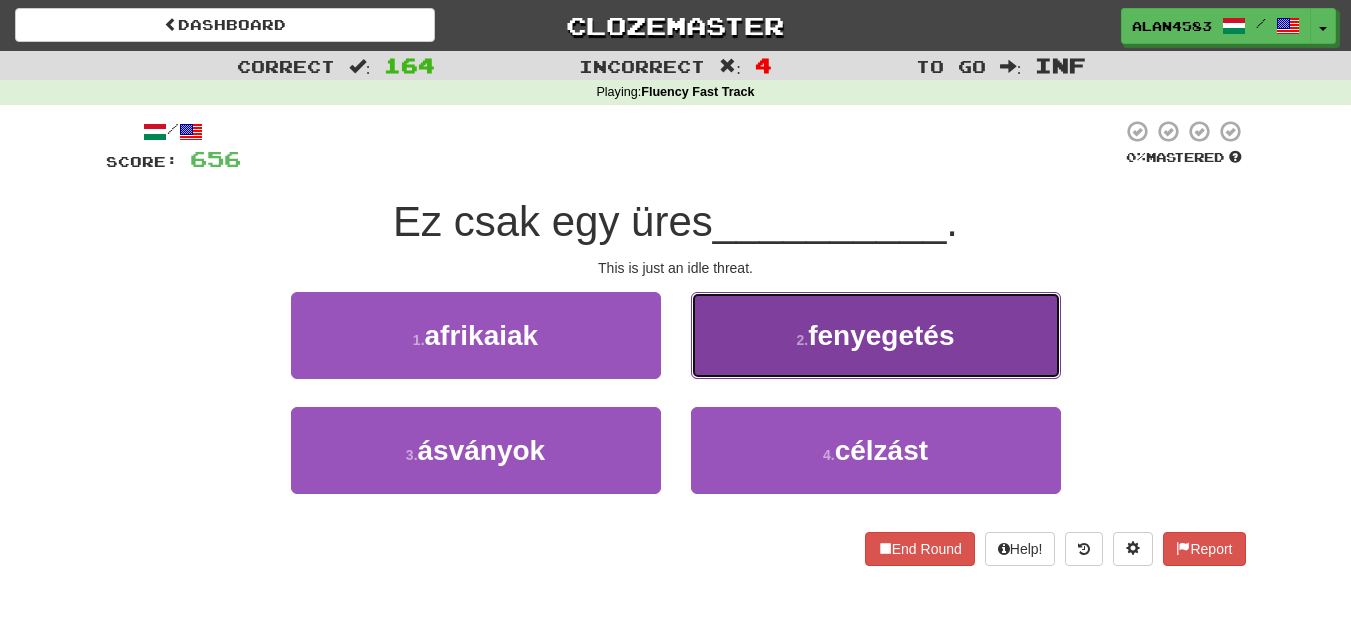 click on "fenyegetés" at bounding box center (881, 335) 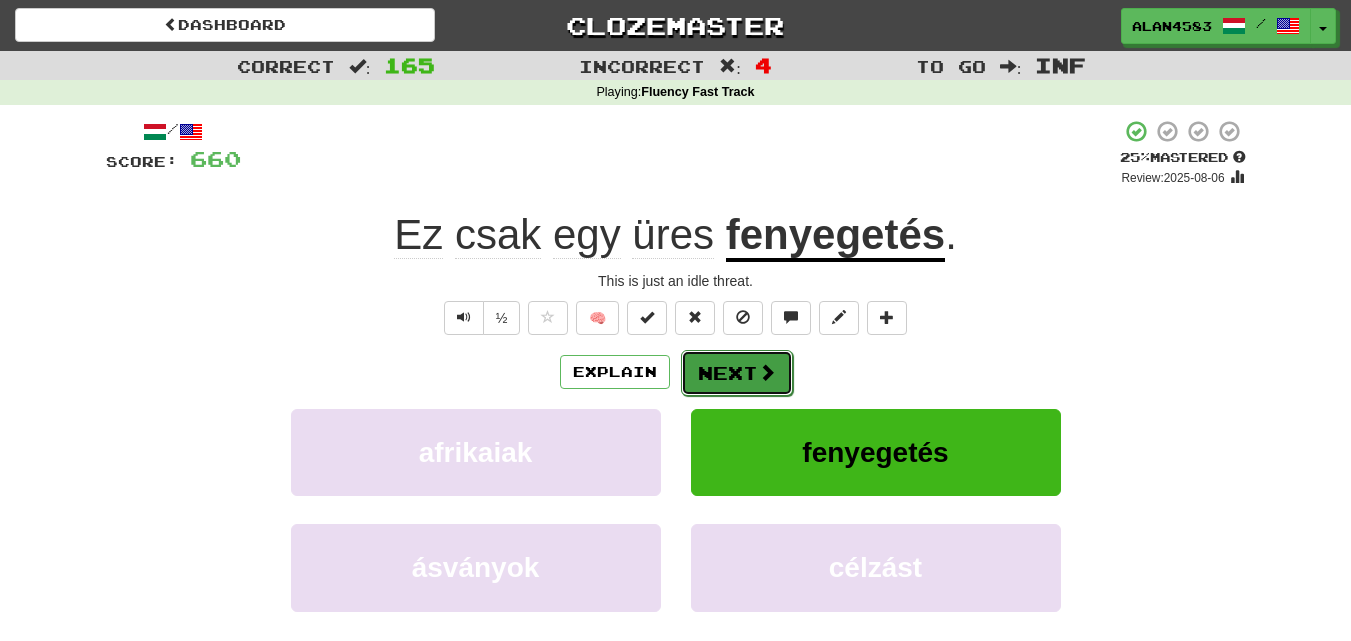 click at bounding box center (767, 372) 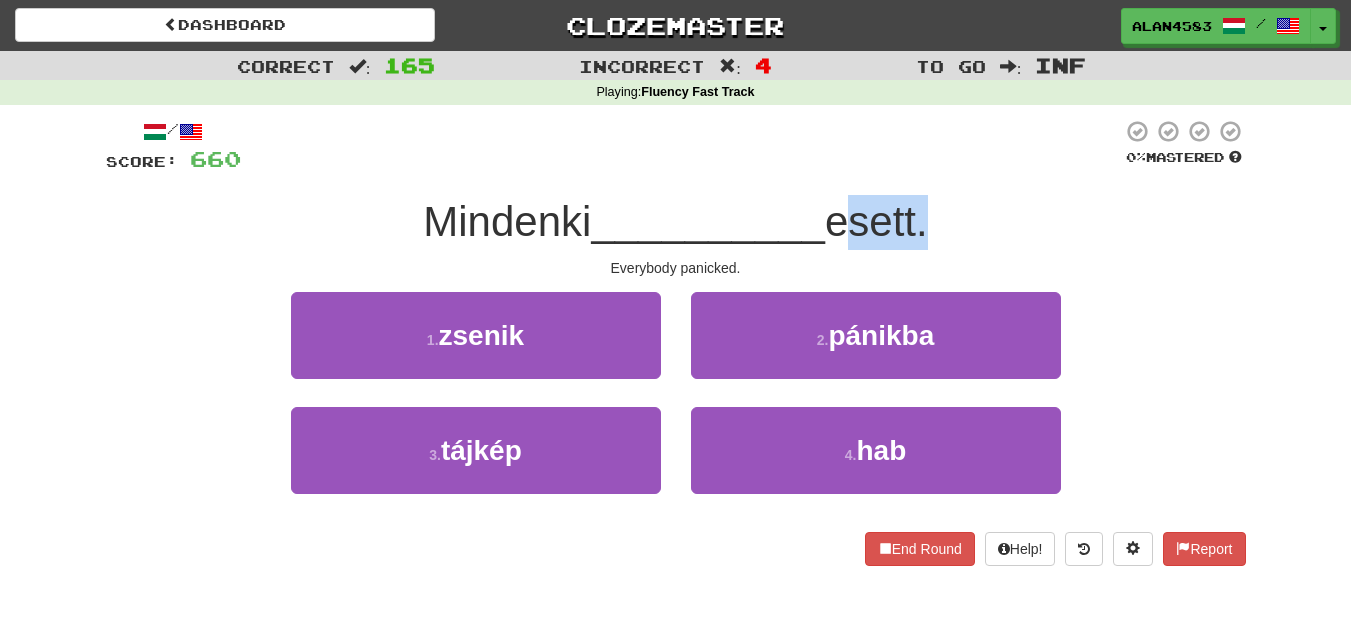 drag, startPoint x: 838, startPoint y: 218, endPoint x: 931, endPoint y: 217, distance: 93.00538 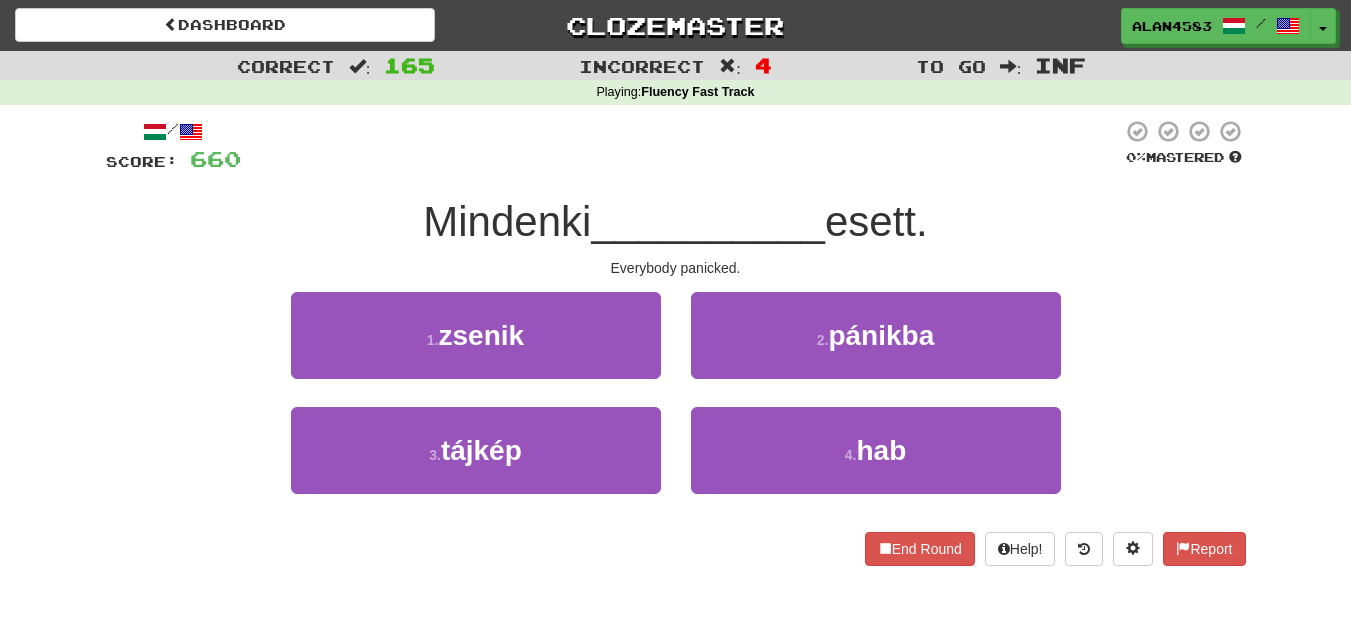 click at bounding box center [681, 146] 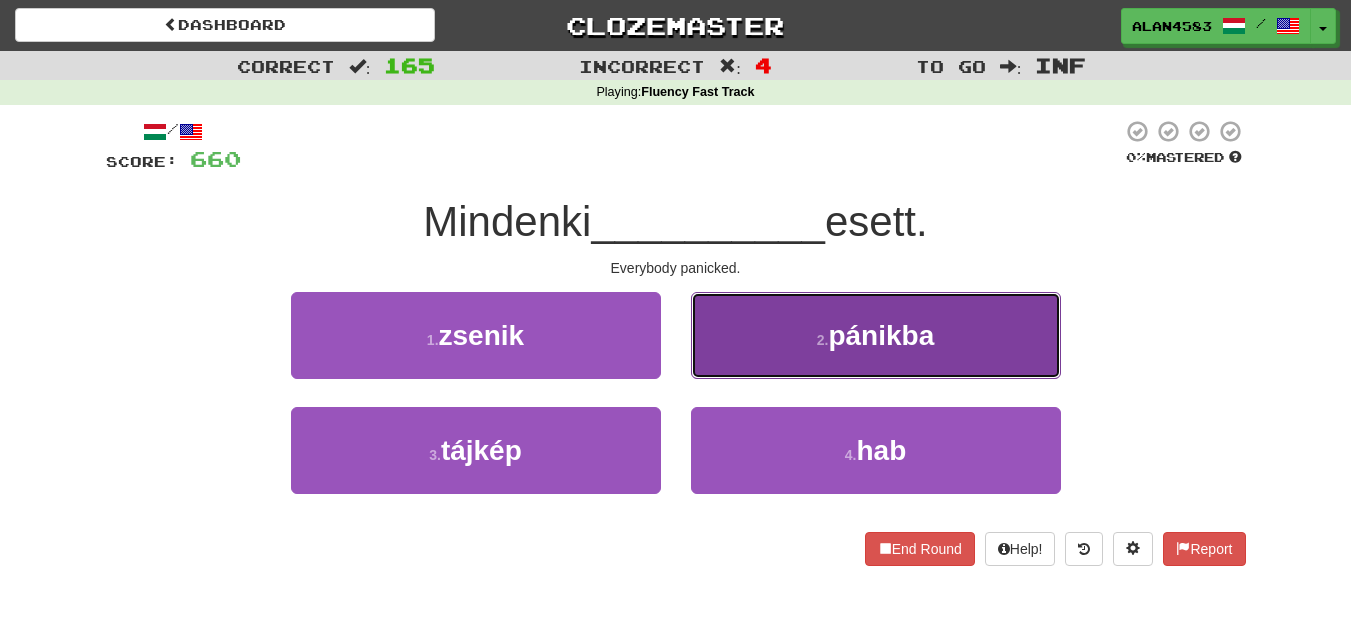 click on "pánikba" at bounding box center (881, 335) 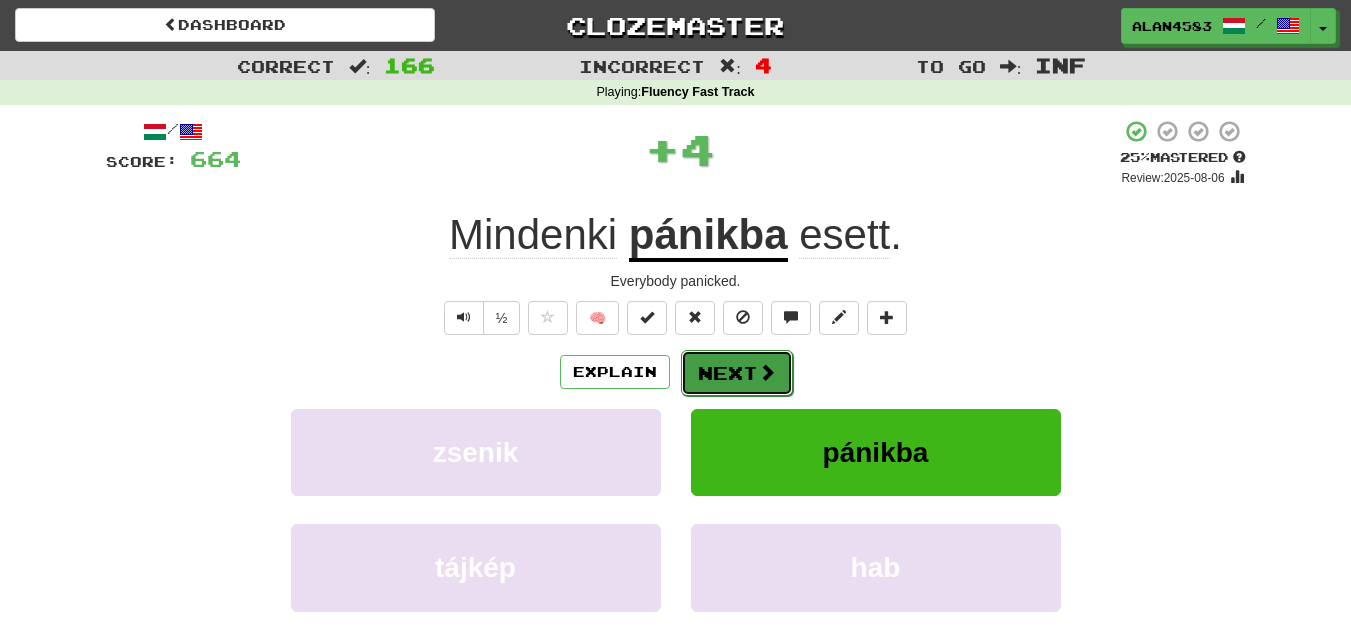 click on "Next" at bounding box center [737, 373] 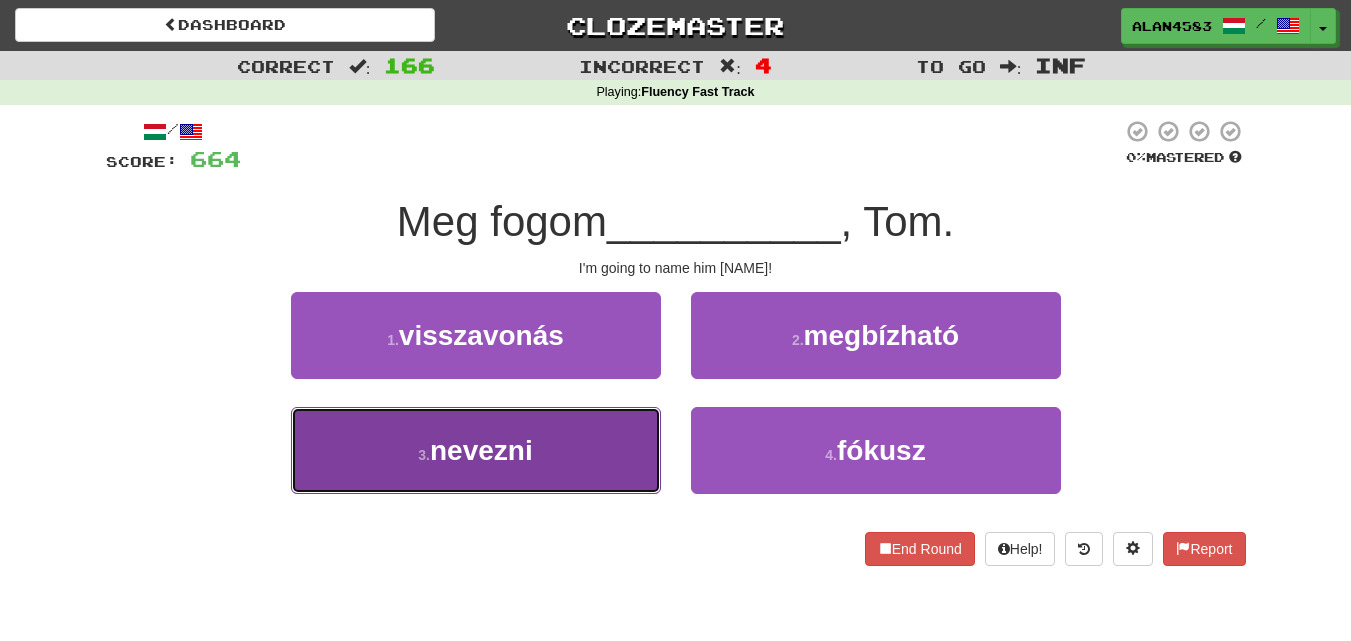 click on "3 .  nevezni" at bounding box center (476, 450) 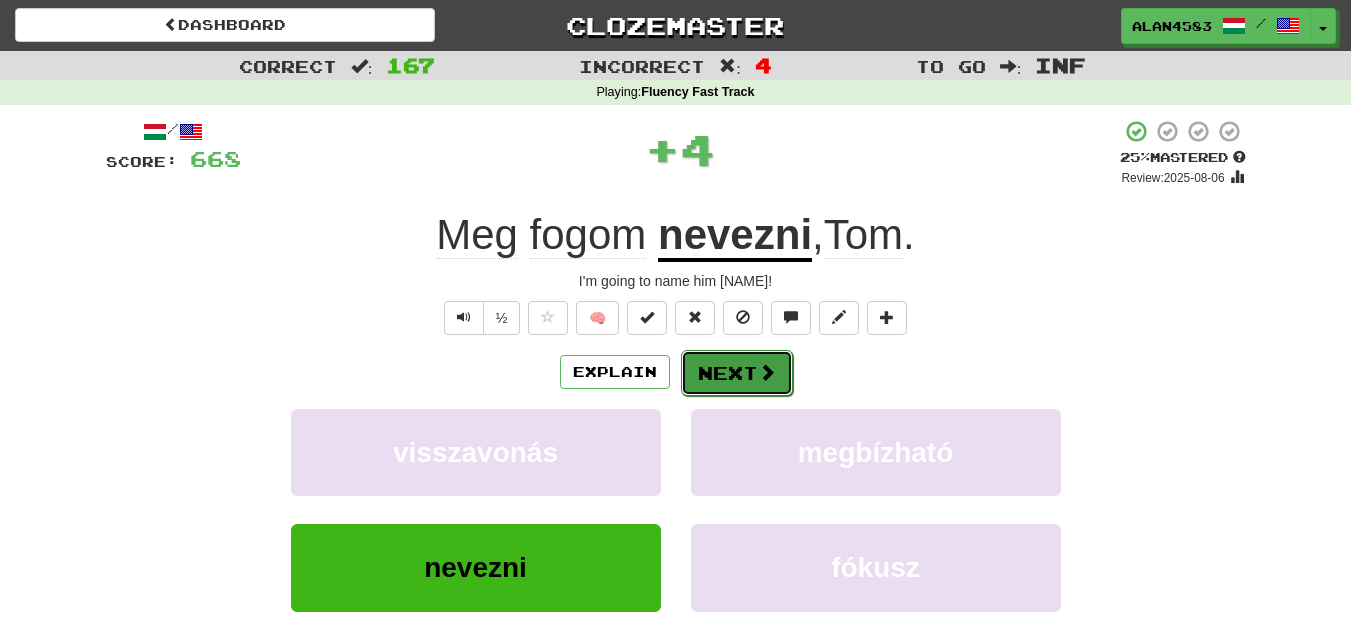click on "Next" at bounding box center [737, 373] 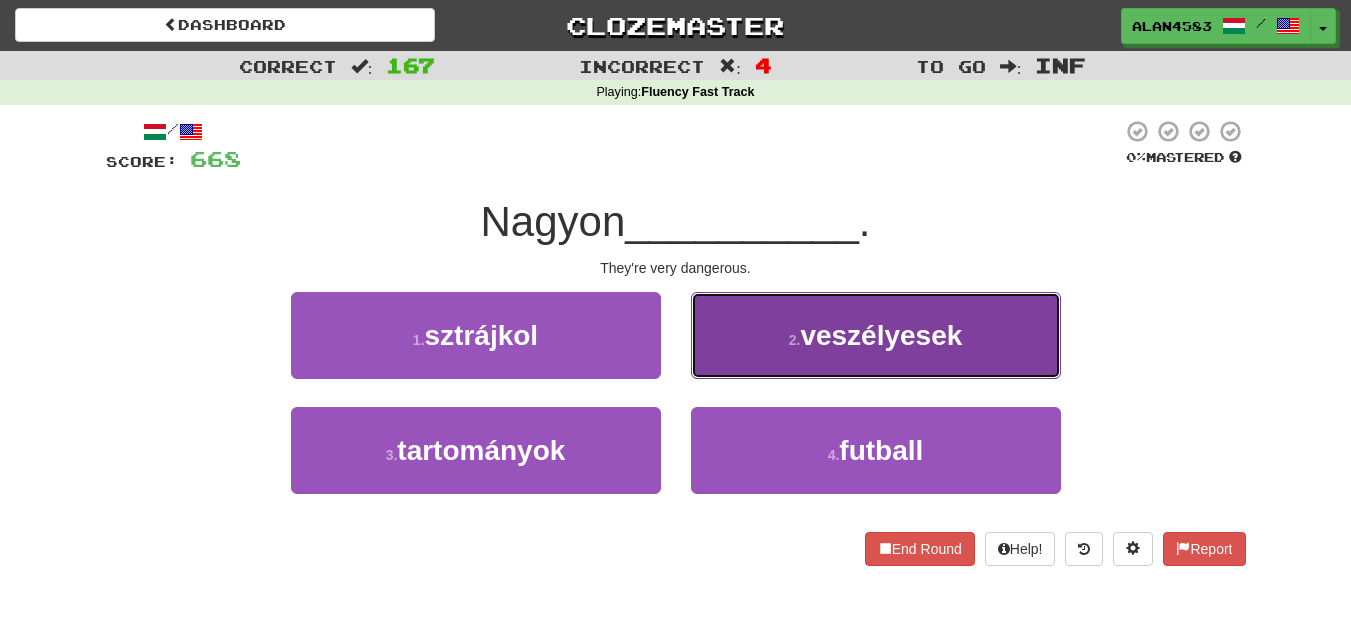 click on "veszélyesek" at bounding box center (881, 335) 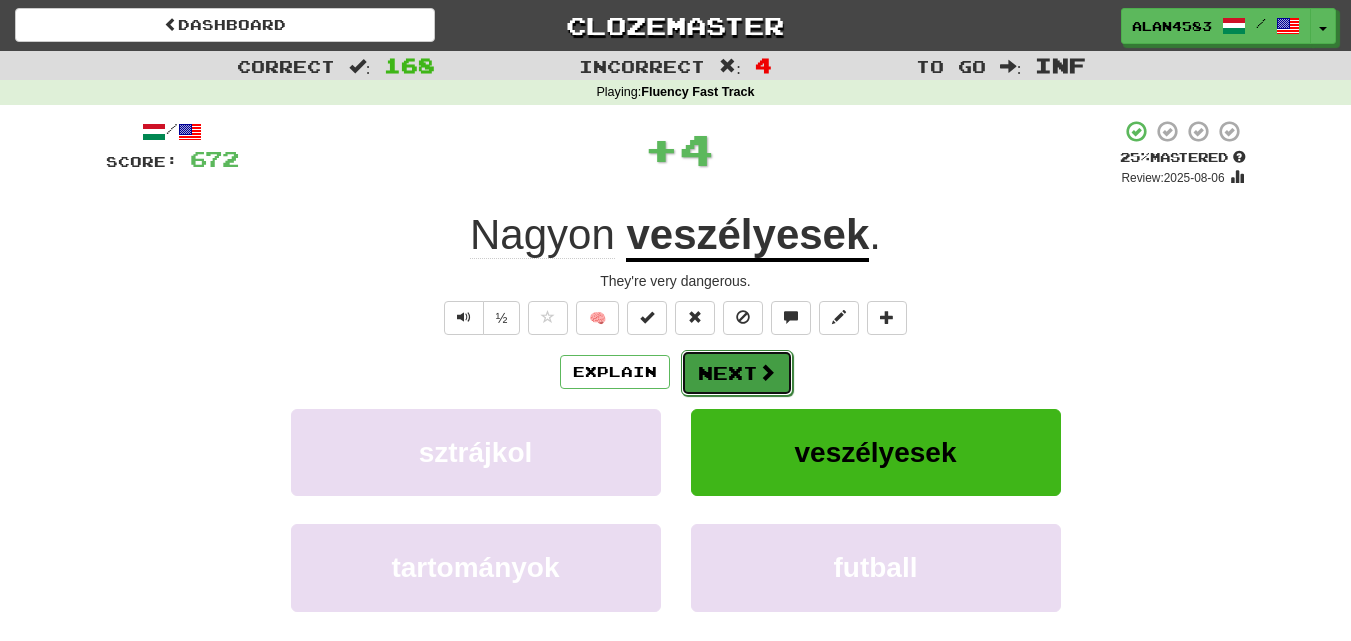click on "Next" at bounding box center (737, 373) 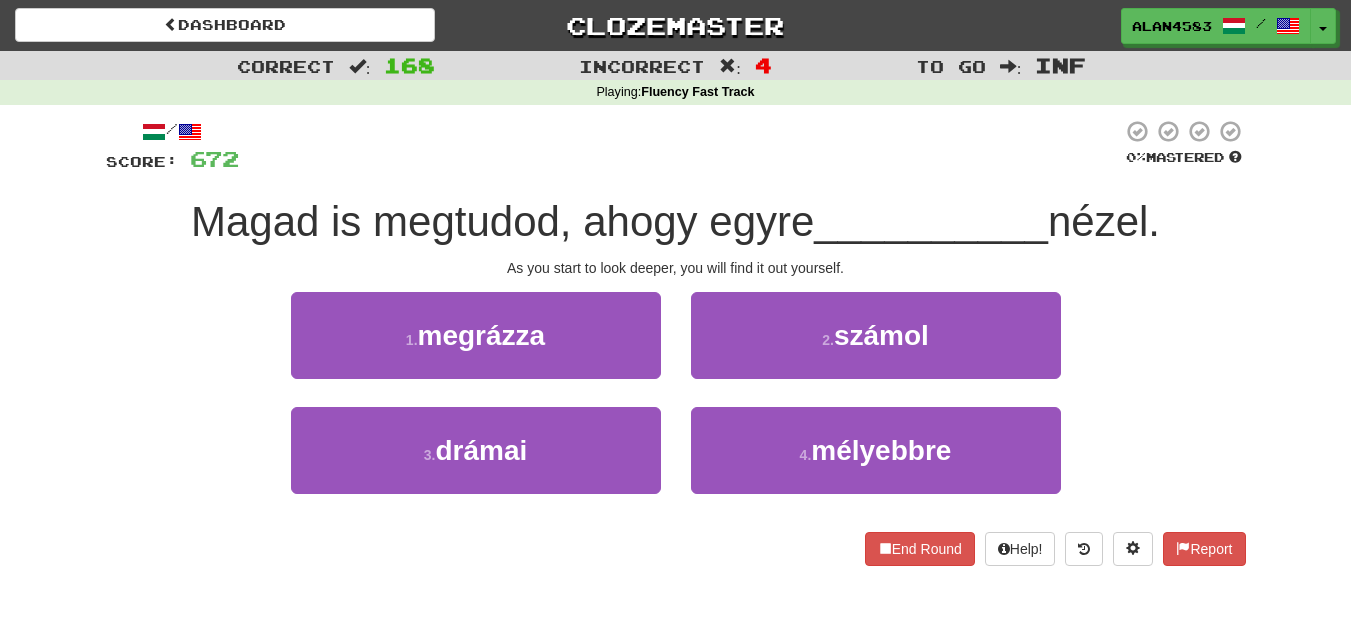 drag, startPoint x: 697, startPoint y: 213, endPoint x: 812, endPoint y: 214, distance: 115.00435 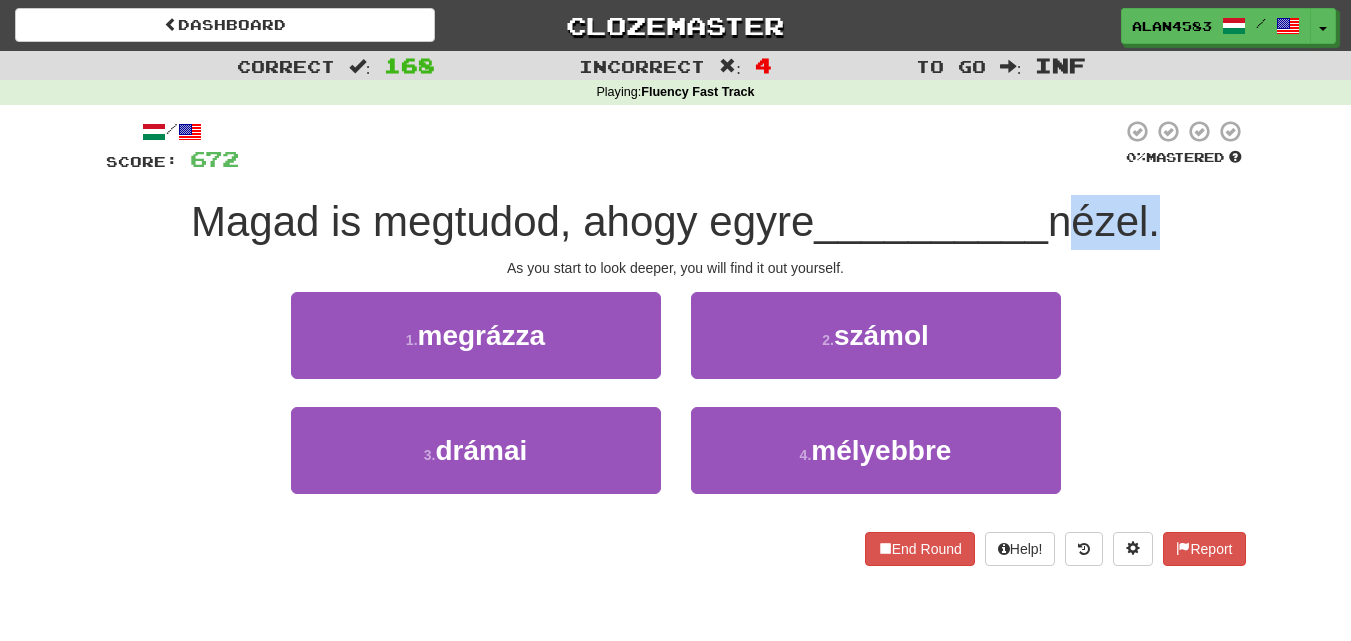 drag, startPoint x: 1058, startPoint y: 219, endPoint x: 1158, endPoint y: 209, distance: 100.49876 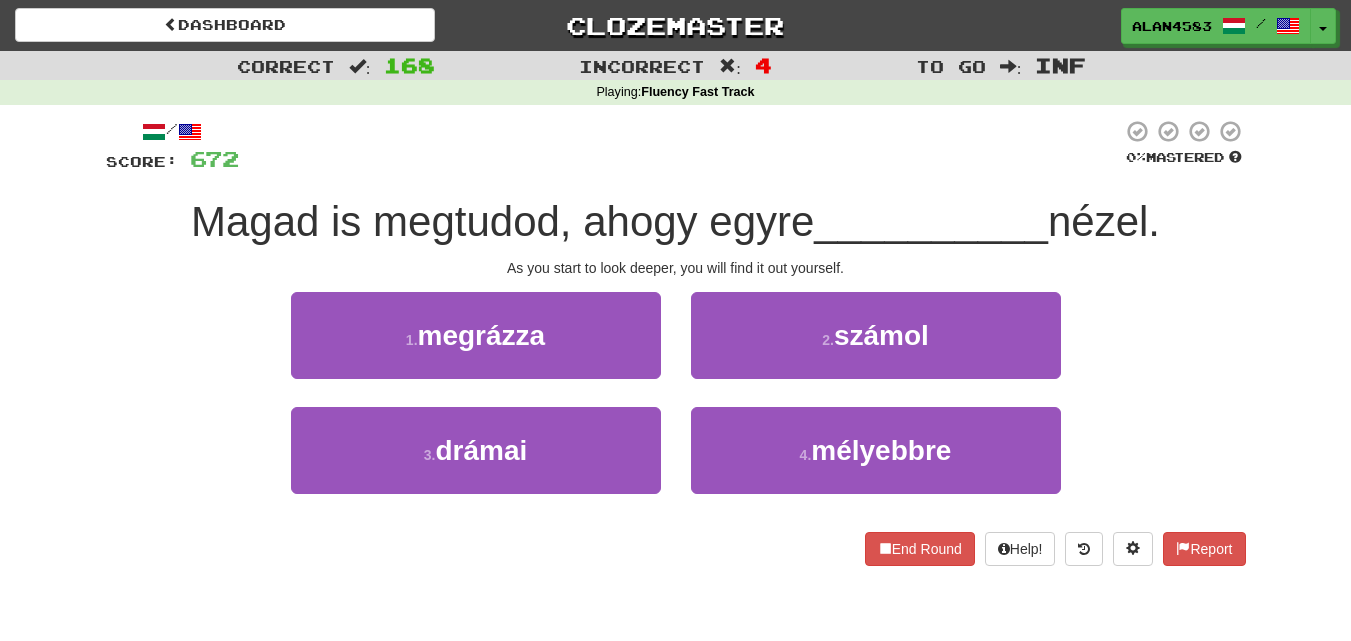 click on "/ Score: 672 0 % Mastered Magad is megtudod, ahogy egyre __________ nézel. As you start to look deeper, you will find it out yourself. 1 . megrázza 2 . számol 3 . drámai 4 . mélyebbre End Round Help! Report" at bounding box center (676, 342) 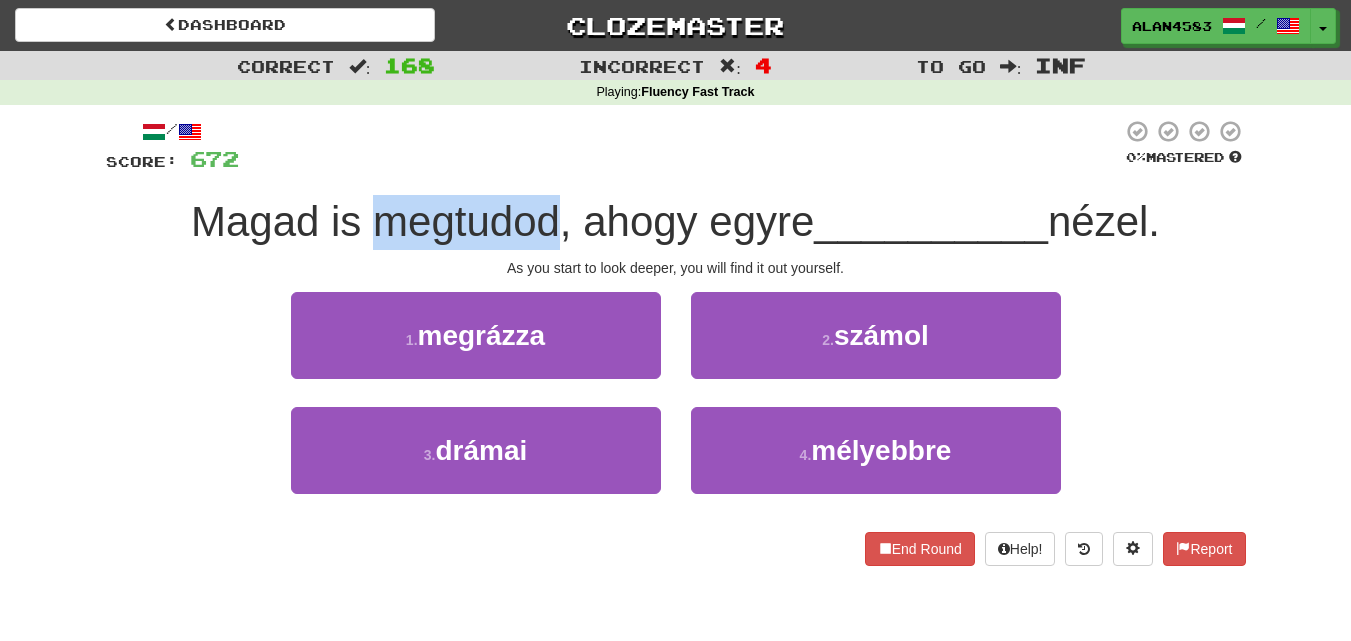 drag, startPoint x: 365, startPoint y: 222, endPoint x: 547, endPoint y: 216, distance: 182.09888 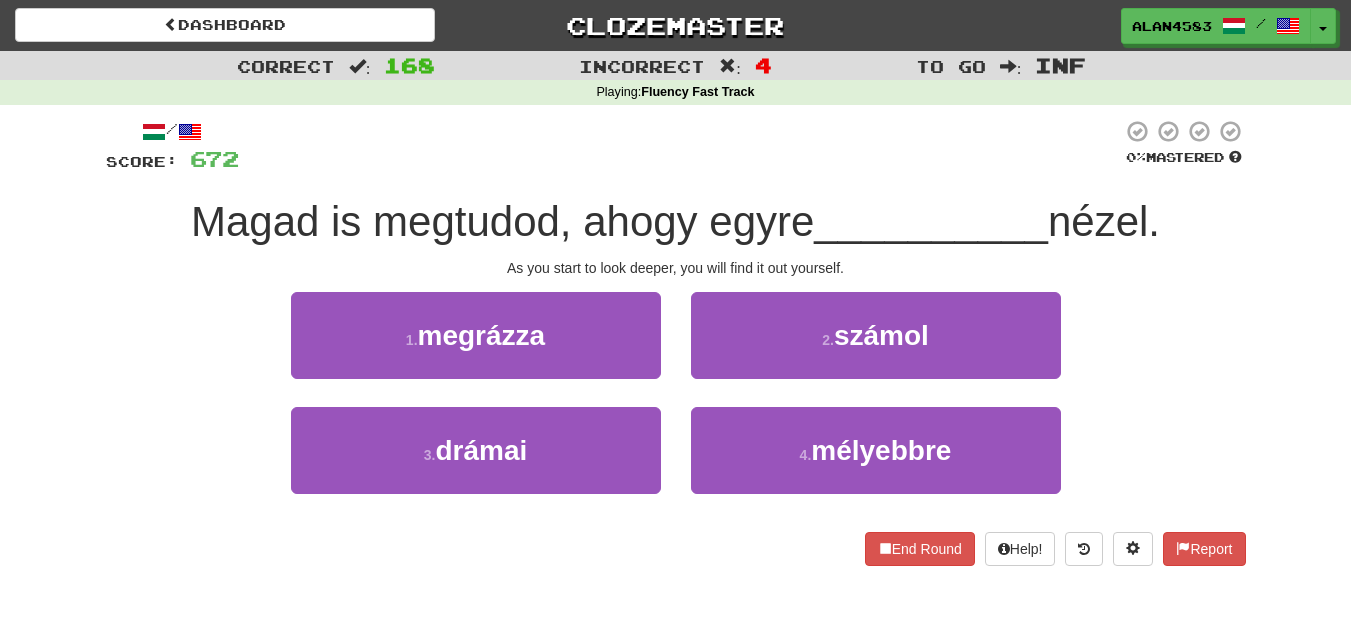 click at bounding box center [680, 146] 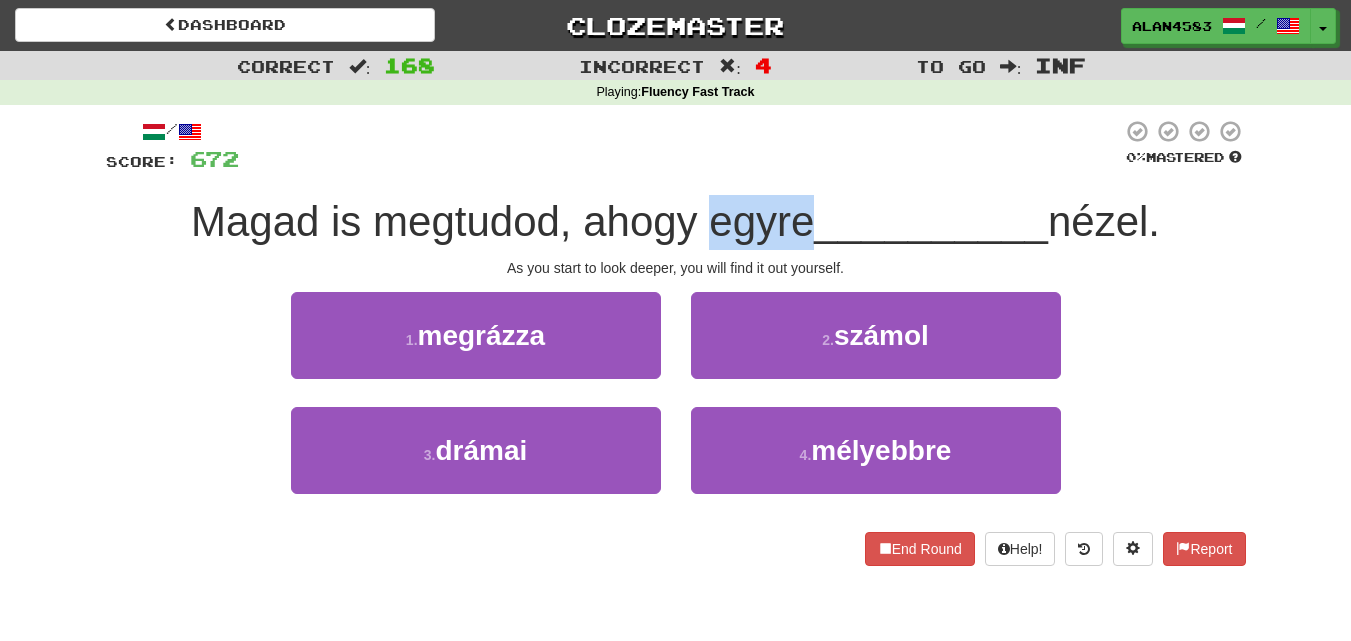 drag, startPoint x: 699, startPoint y: 220, endPoint x: 806, endPoint y: 211, distance: 107.37784 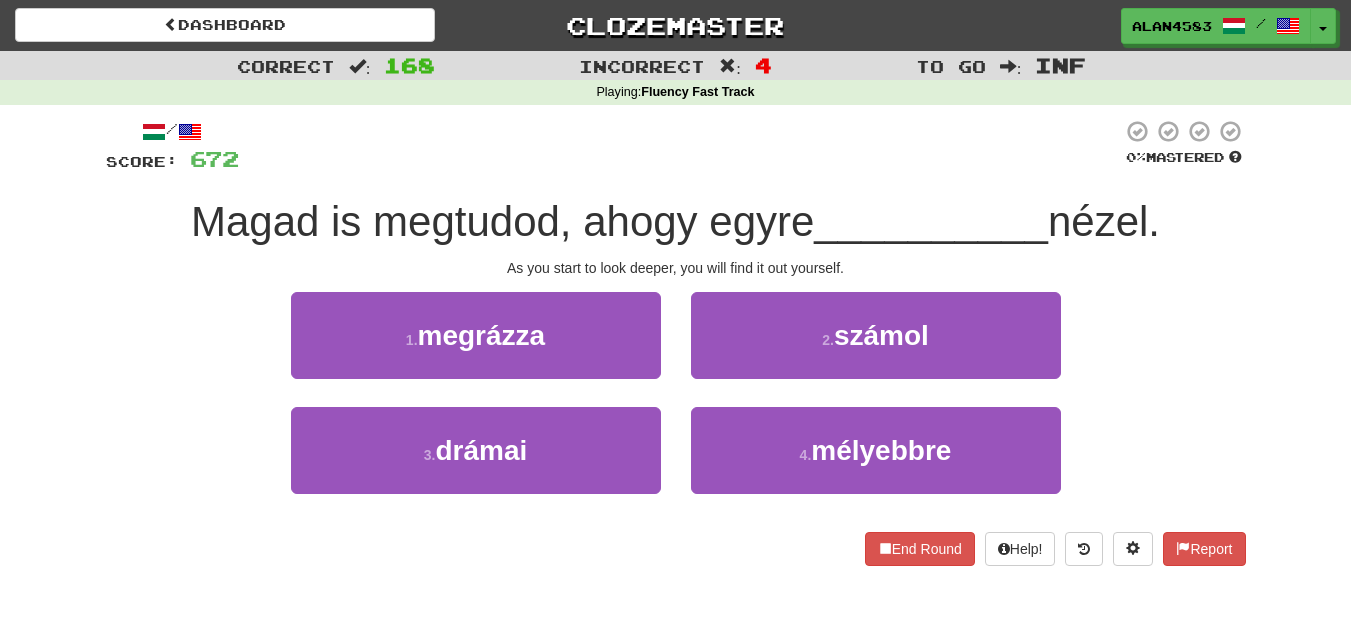 click at bounding box center [680, 146] 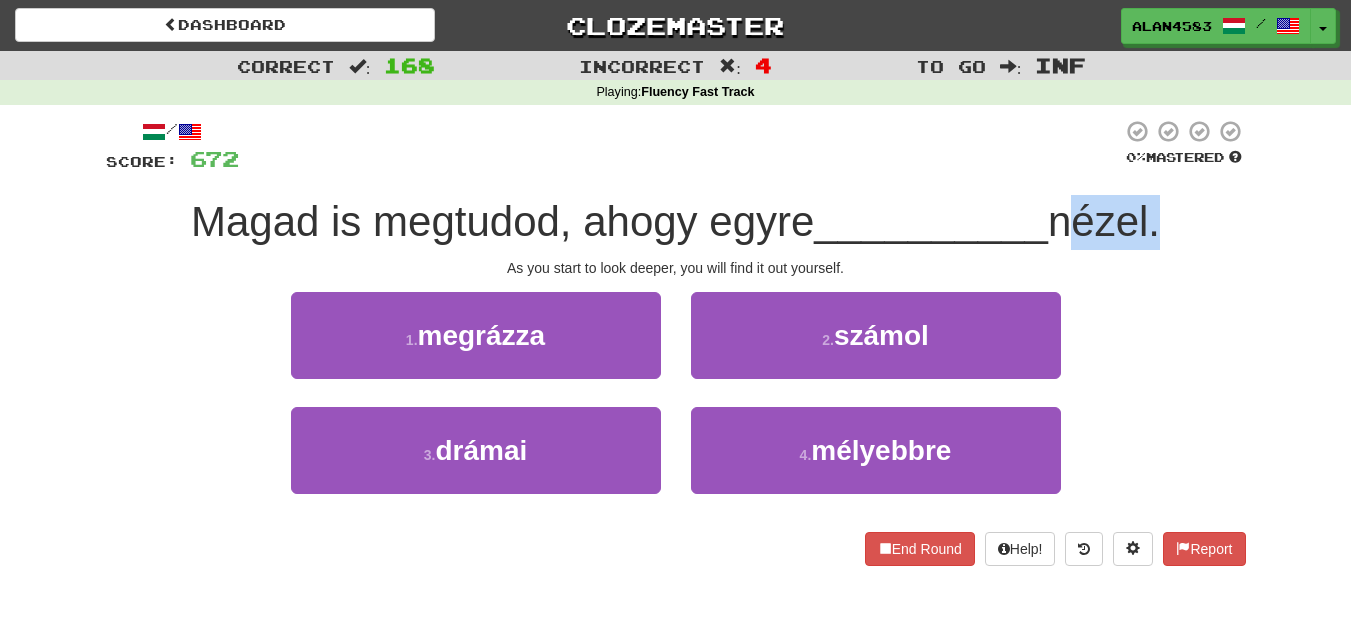 drag, startPoint x: 1058, startPoint y: 221, endPoint x: 1156, endPoint y: 214, distance: 98.24968 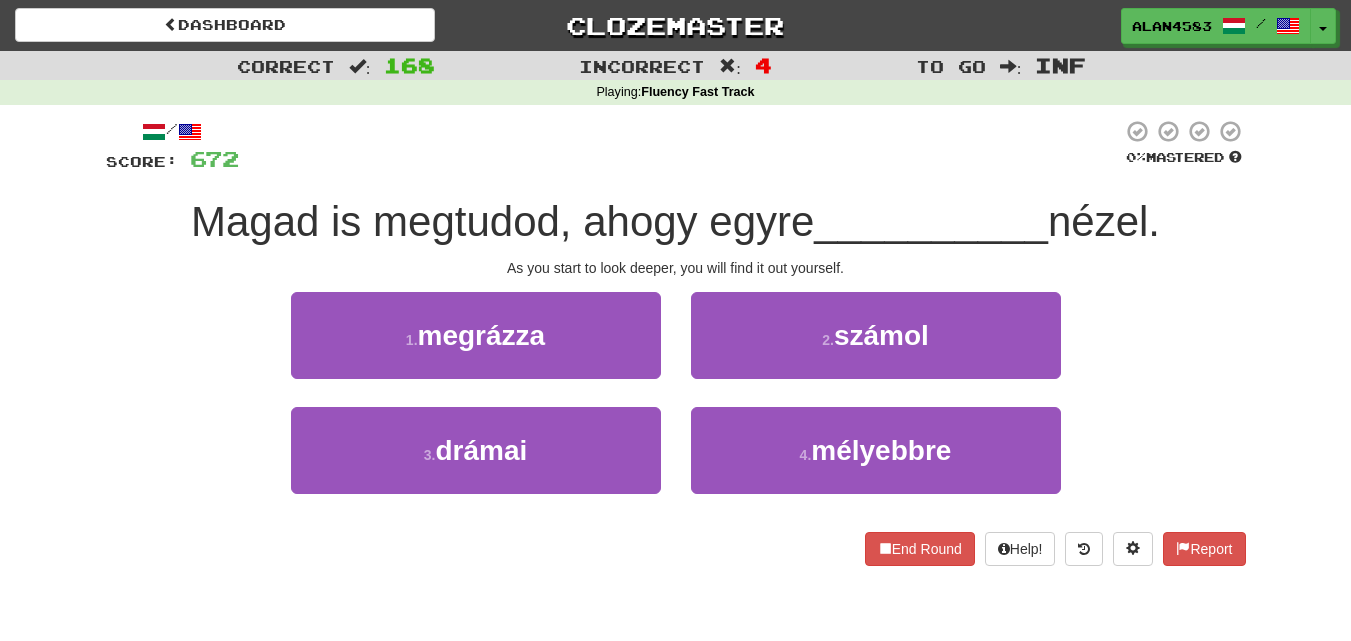 click on "/ Score: 672 0 % Mastered Magad is megtudod, ahogy egyre __________ nézel. As you start to look deeper, you will find it out yourself. 1 . megrázza 2 . számol 3 . drámai 4 . mélyebbre End Round Help! Report" at bounding box center [676, 342] 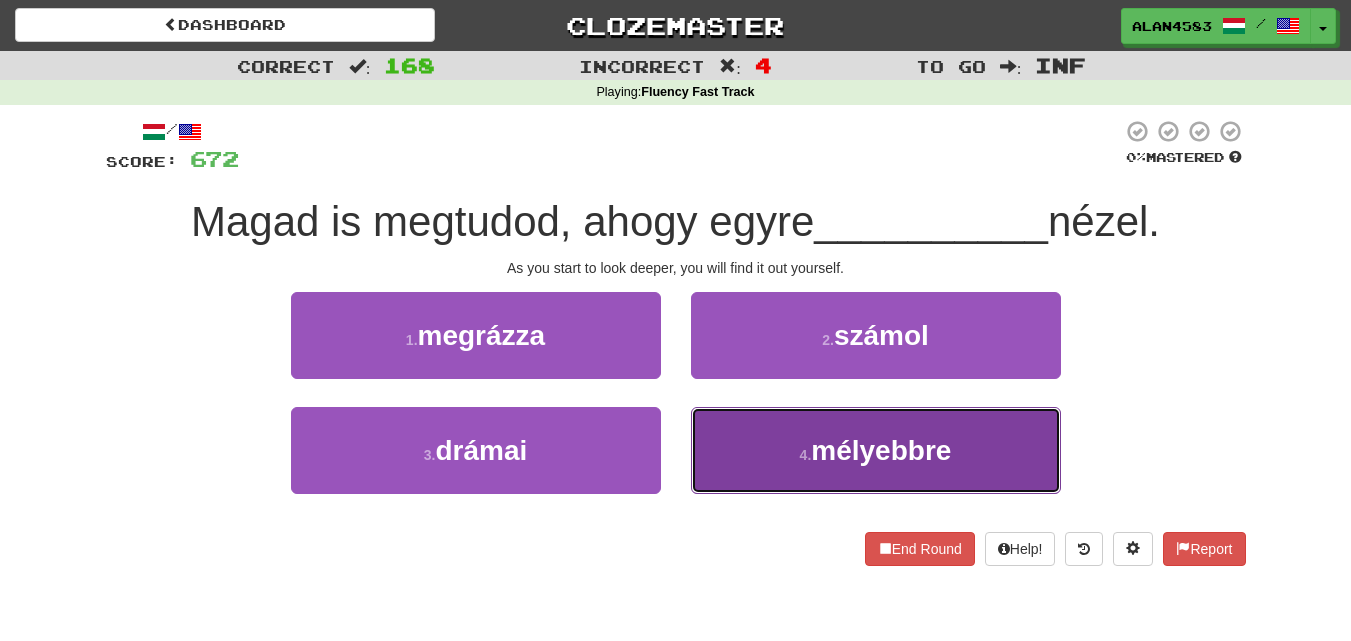click on "4 . mélyebbre" at bounding box center [876, 450] 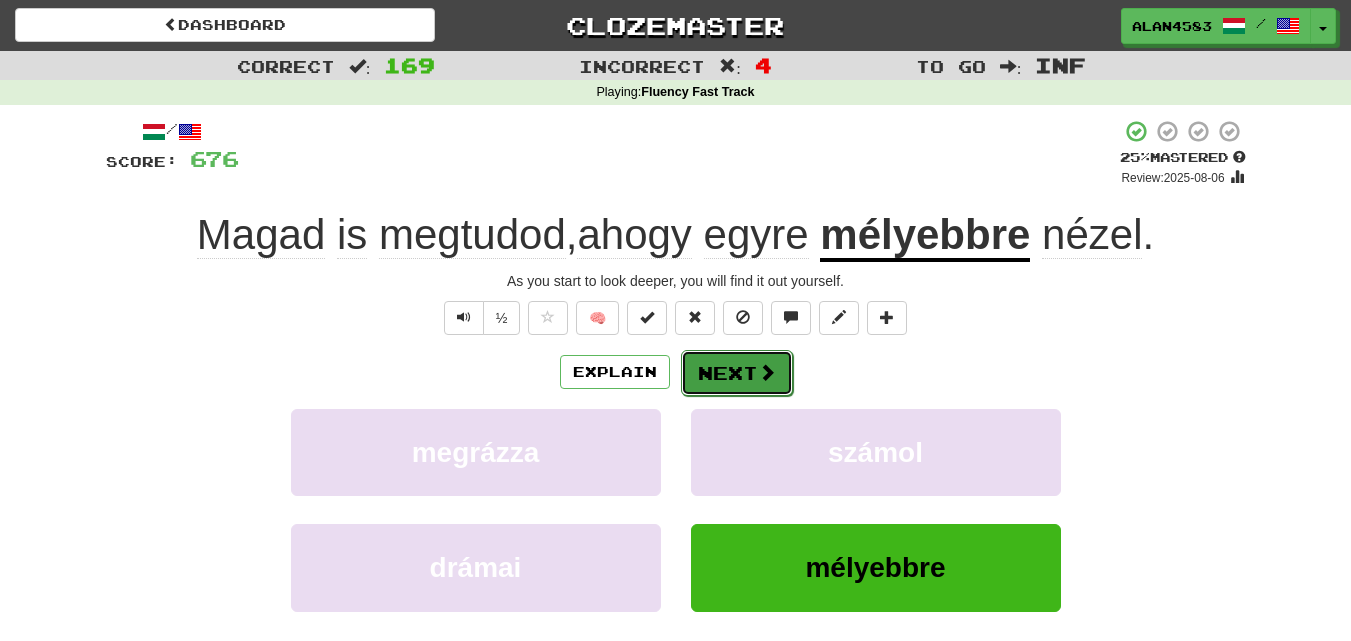 click on "Next" at bounding box center [737, 373] 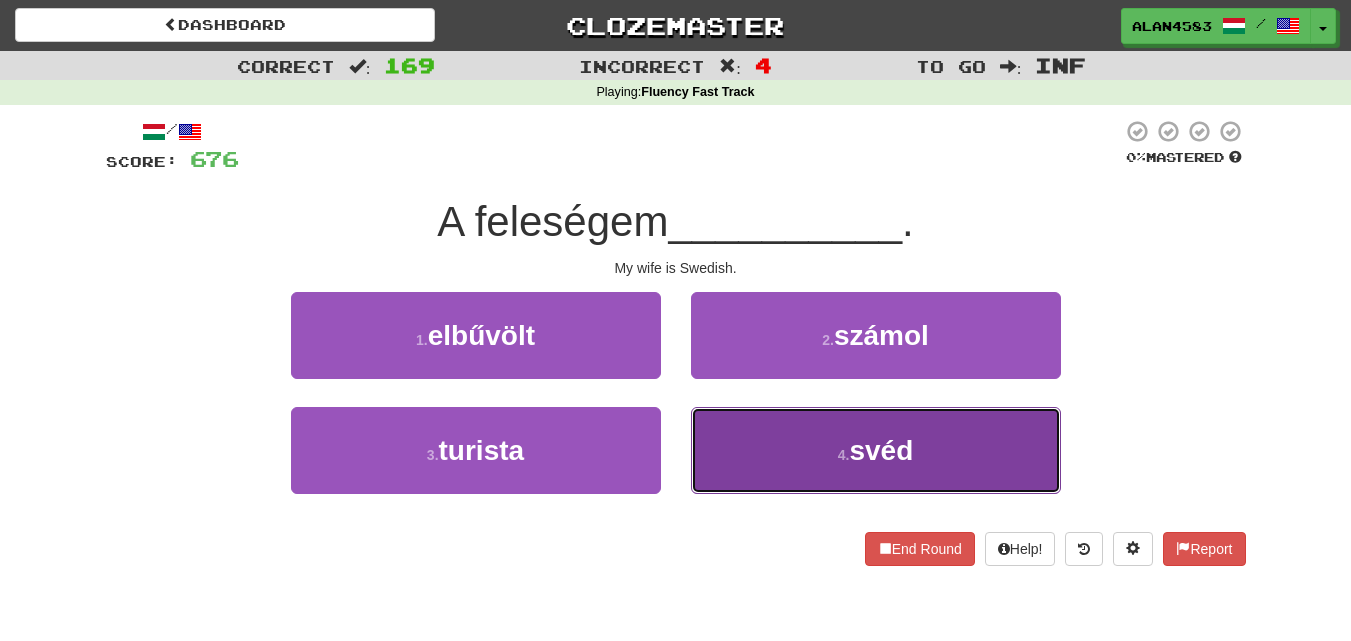 click on "4 .  svéd" at bounding box center [876, 450] 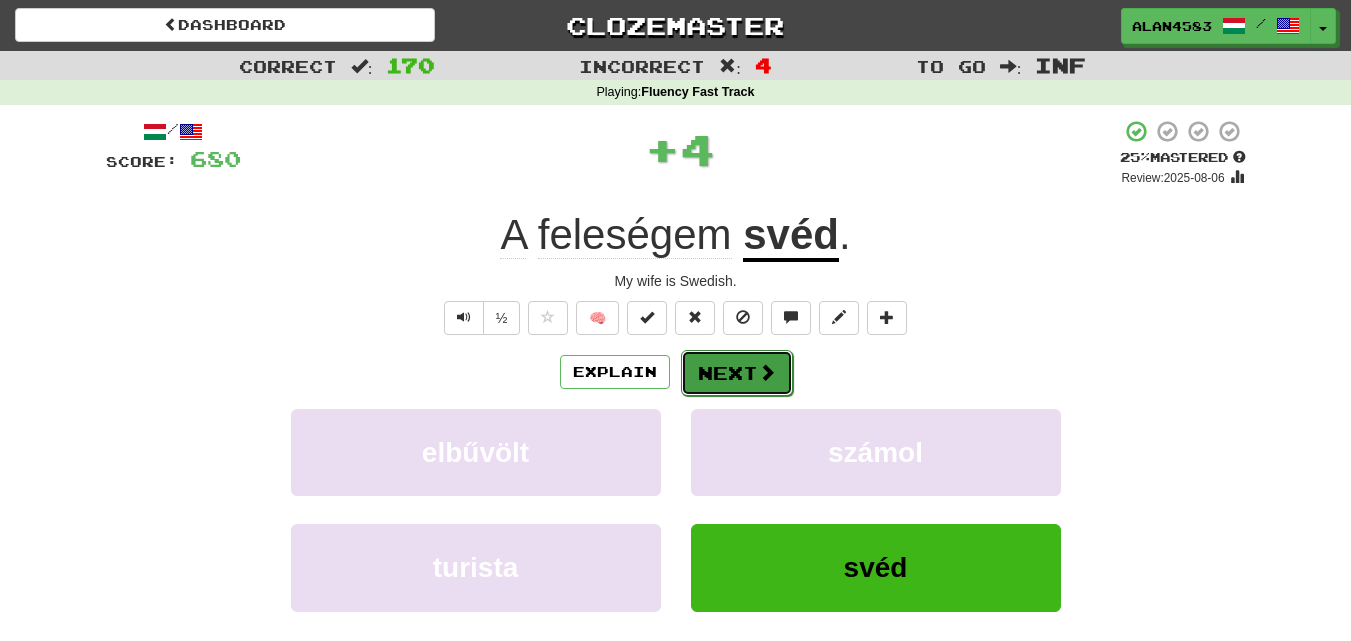 click on "Next" at bounding box center (737, 373) 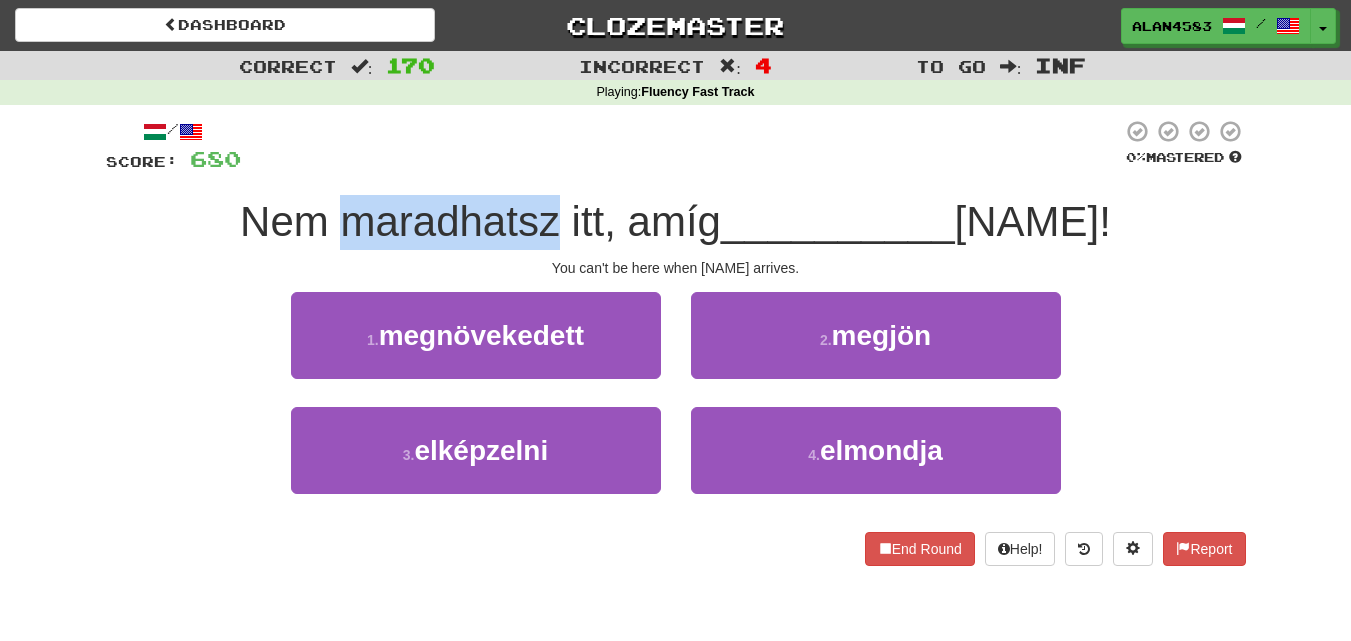 drag, startPoint x: 581, startPoint y: 224, endPoint x: 364, endPoint y: 218, distance: 217.08293 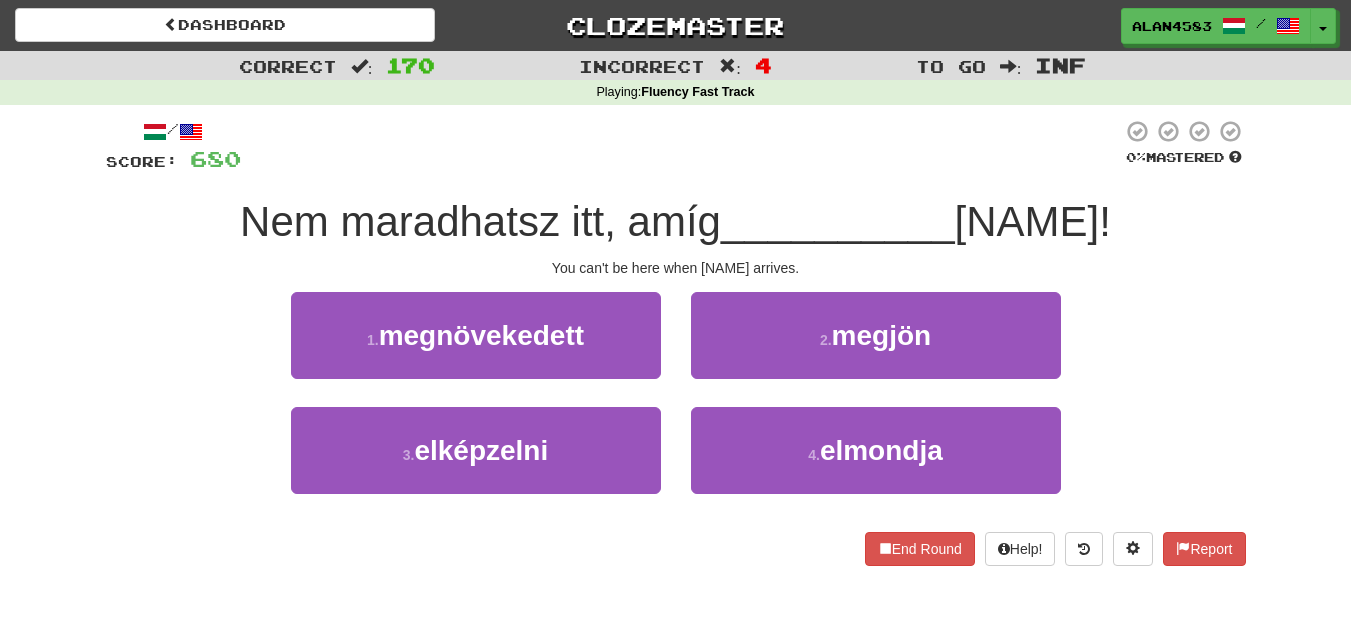 click on "Mastered Nem maradhatsz itt, amíg  __________  [NAME]! You can't be here when [NAME] arrives." at bounding box center [676, 342] 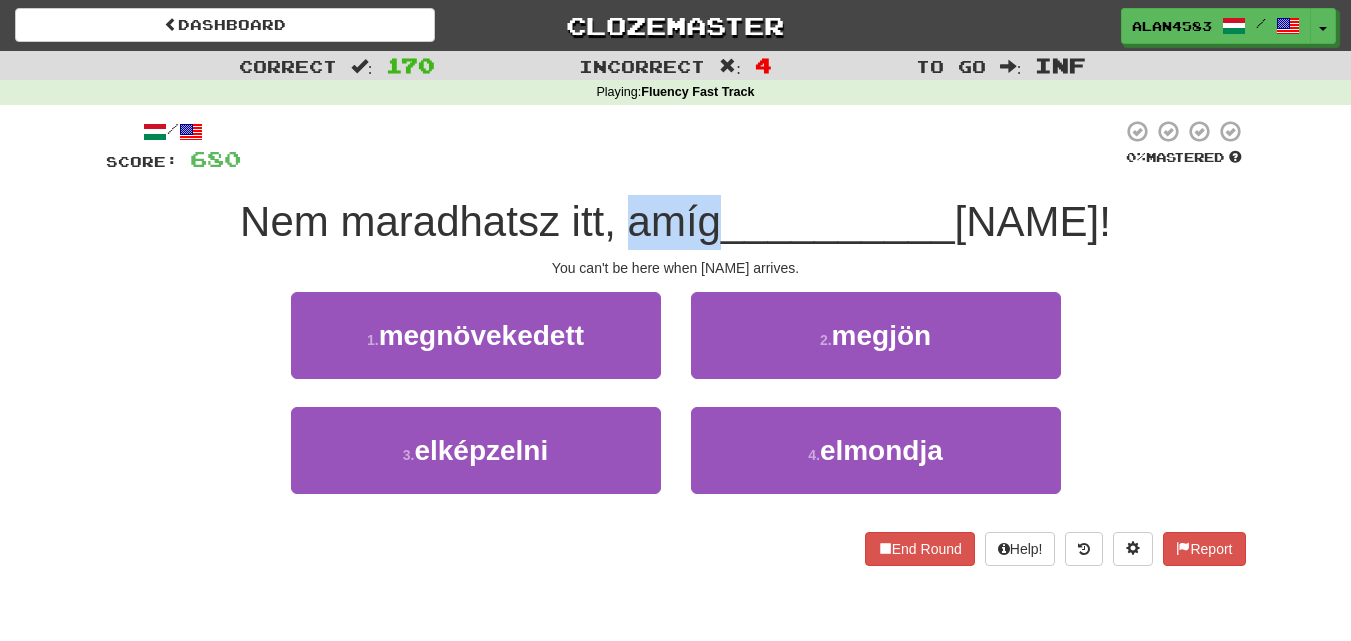 drag, startPoint x: 647, startPoint y: 216, endPoint x: 734, endPoint y: 213, distance: 87.05171 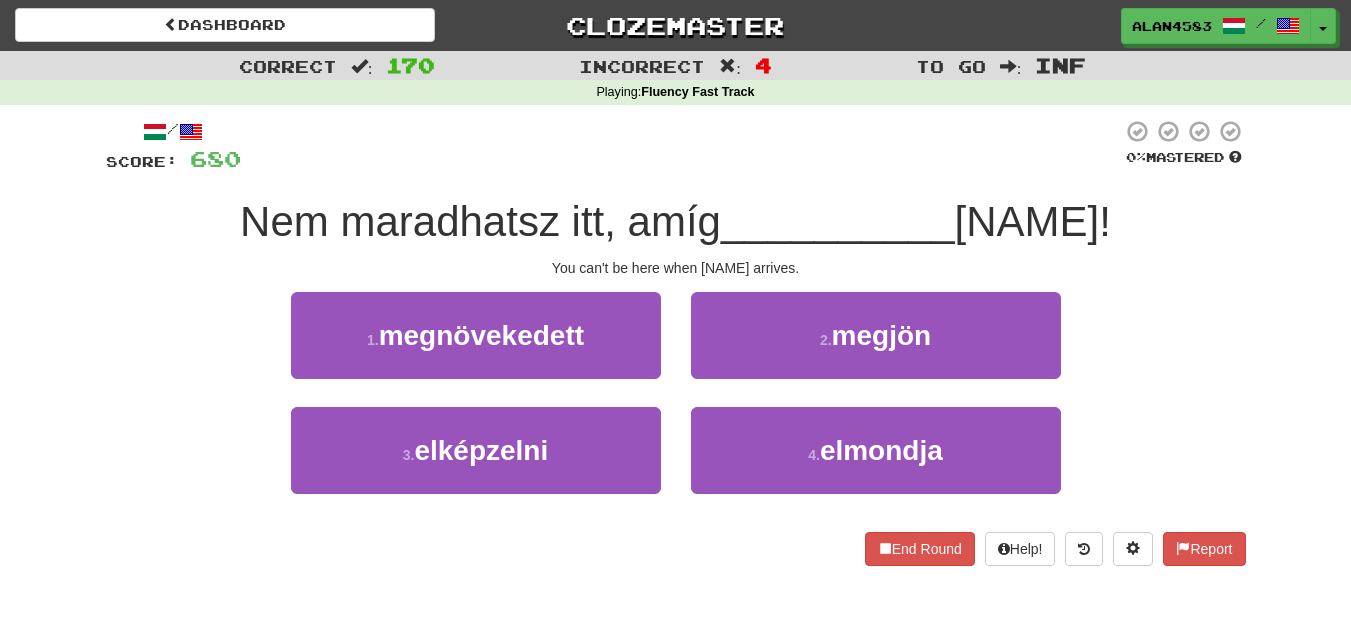 click at bounding box center [681, 146] 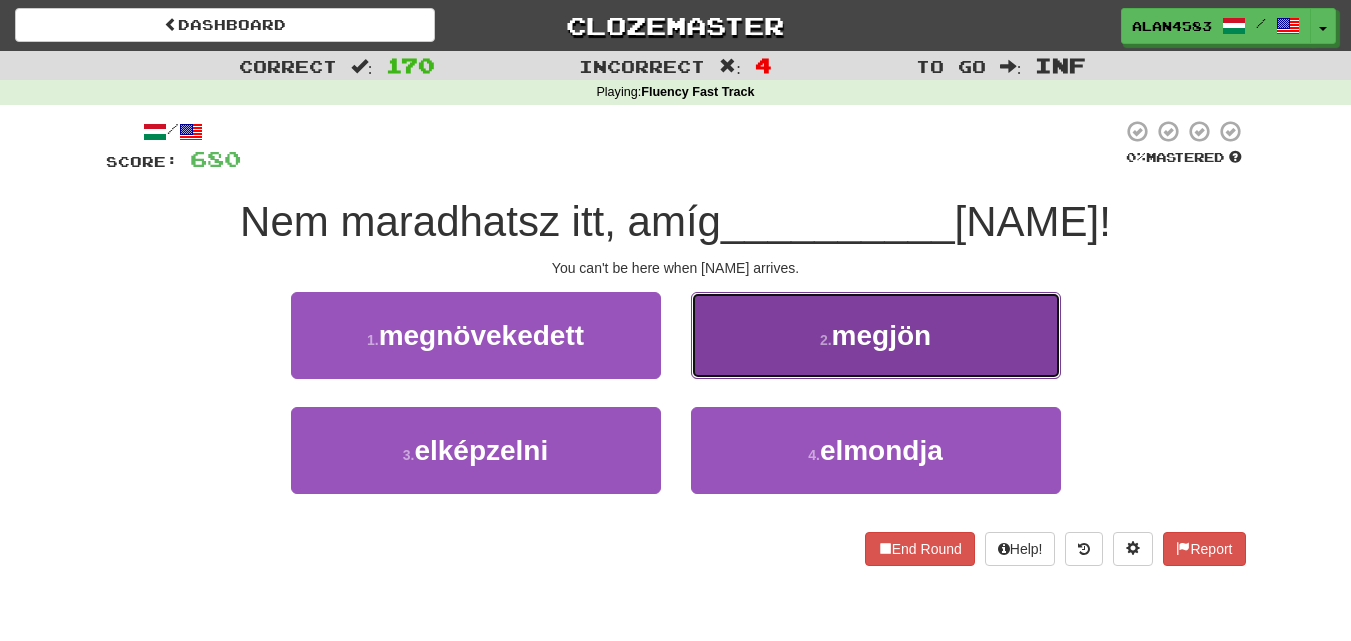 click on "2 . megjön" at bounding box center (876, 335) 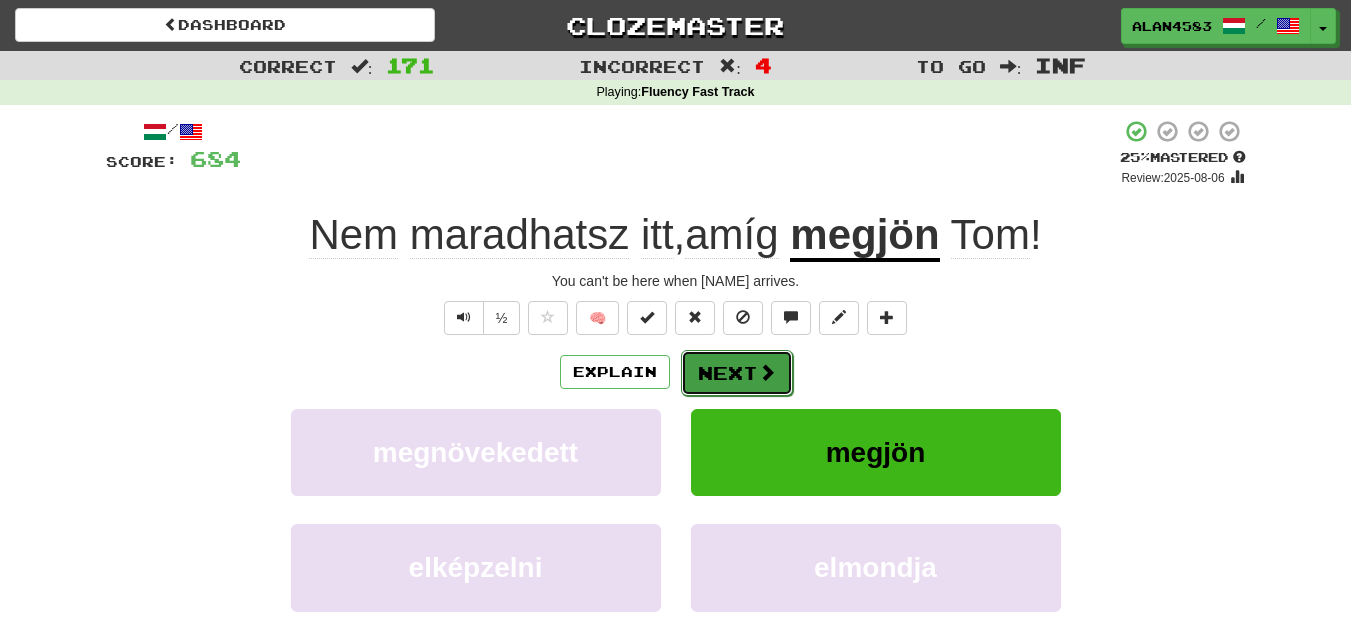 click on "Next" at bounding box center (737, 373) 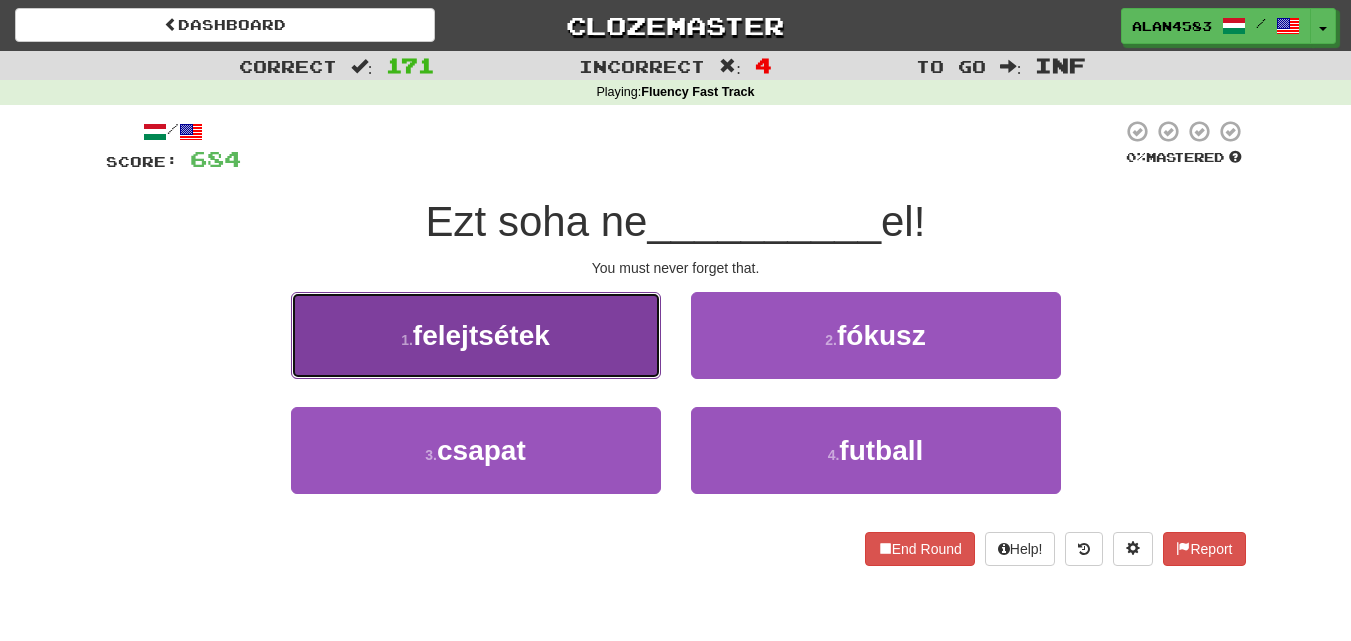click on "felejtsétek" at bounding box center [481, 335] 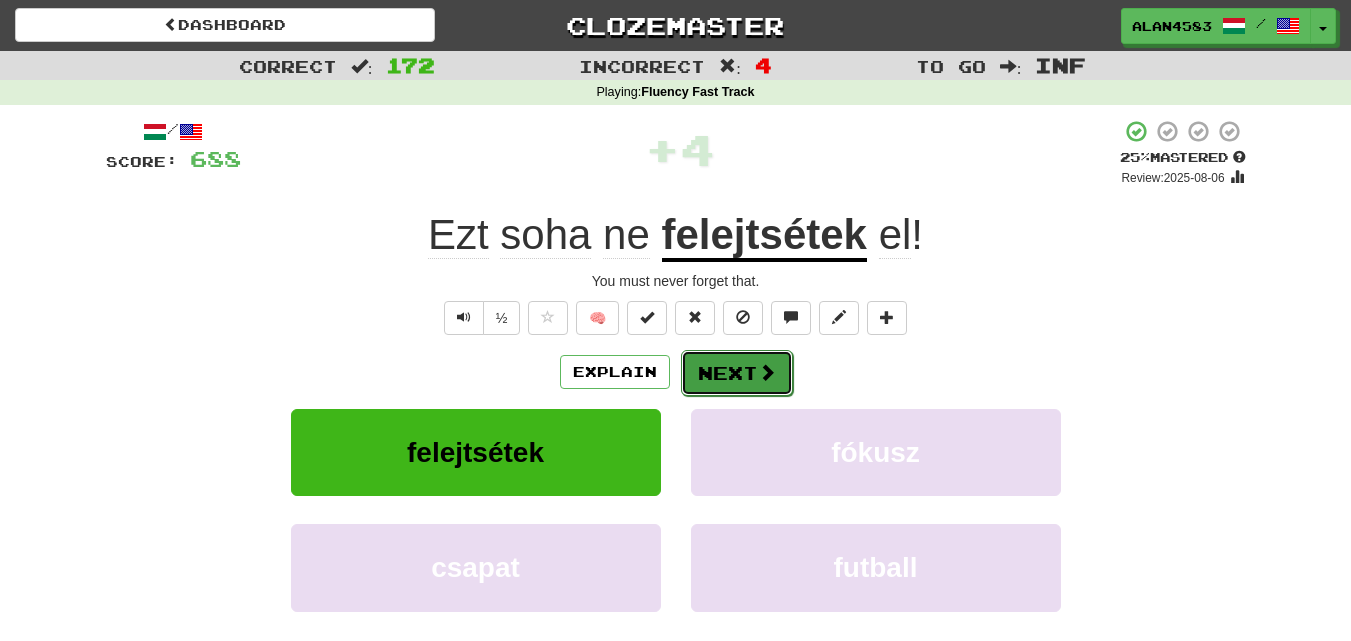 click on "Next" at bounding box center (737, 373) 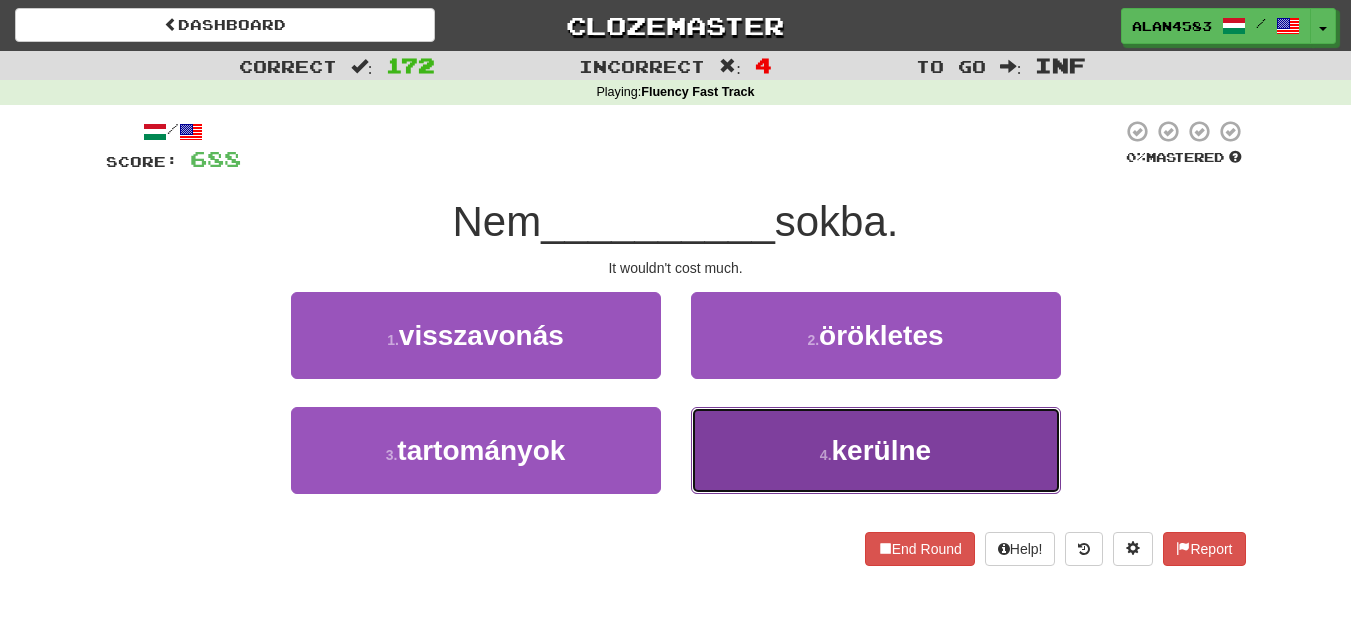 click on "4 . kerülne" at bounding box center [876, 450] 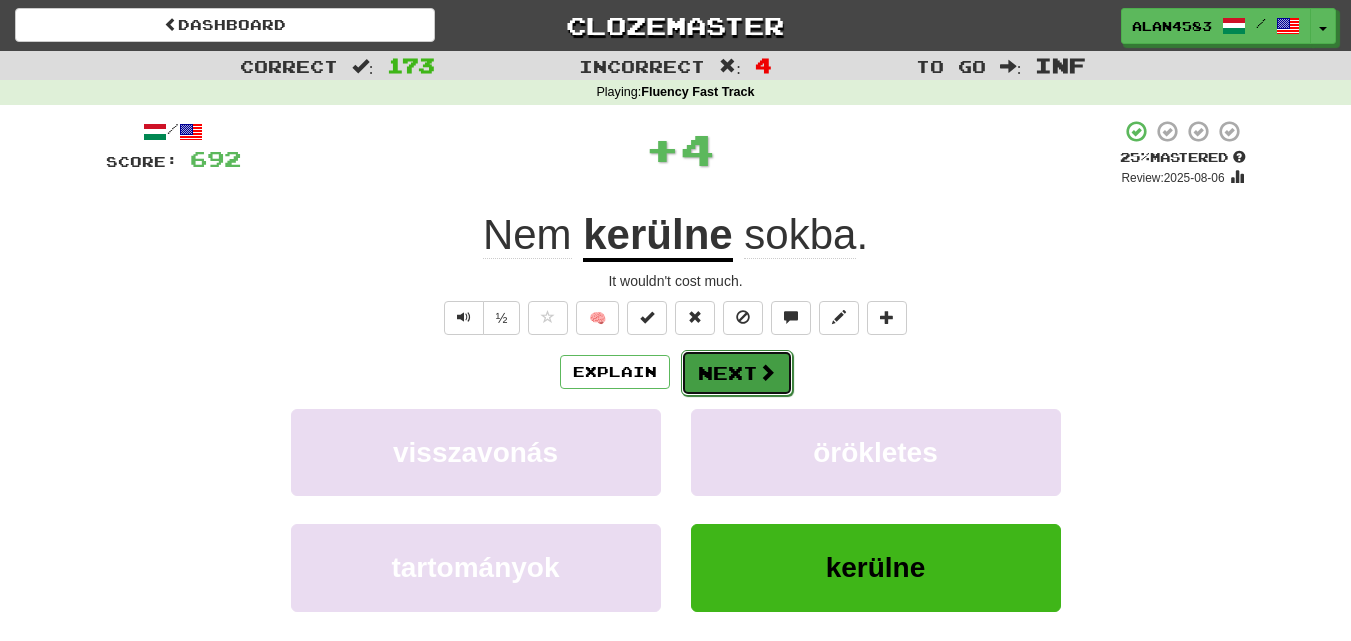 click on "Next" at bounding box center [737, 373] 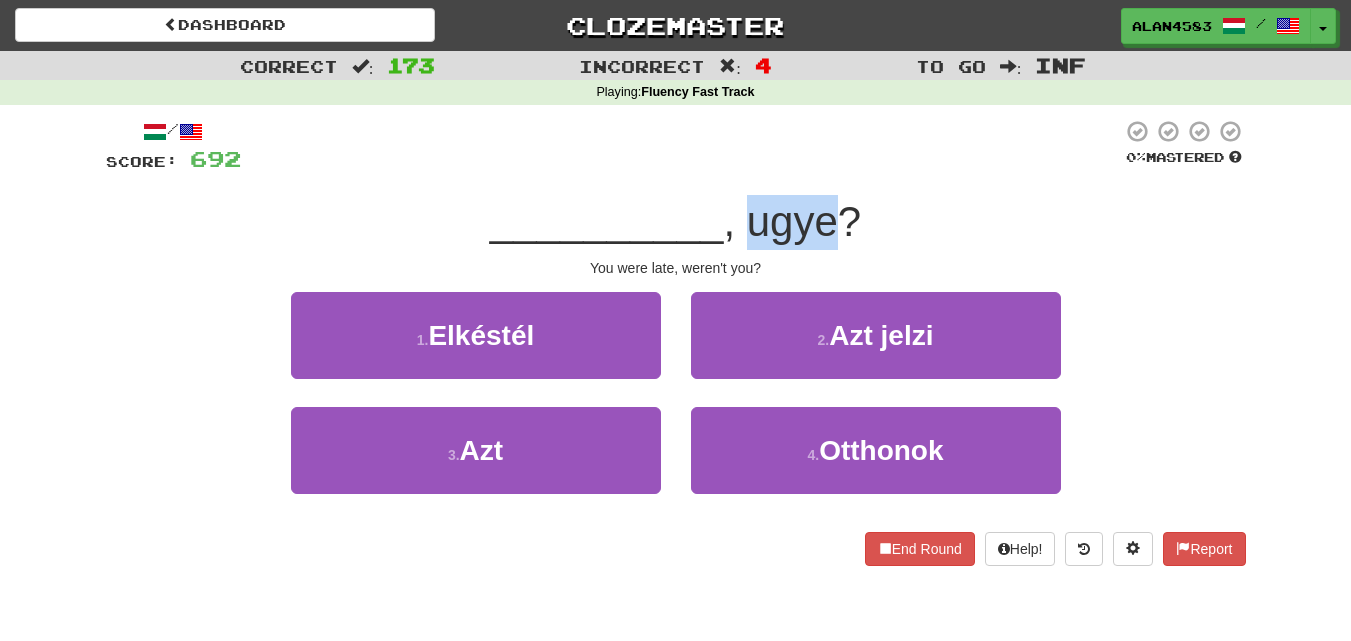 drag, startPoint x: 742, startPoint y: 222, endPoint x: 830, endPoint y: 218, distance: 88.09086 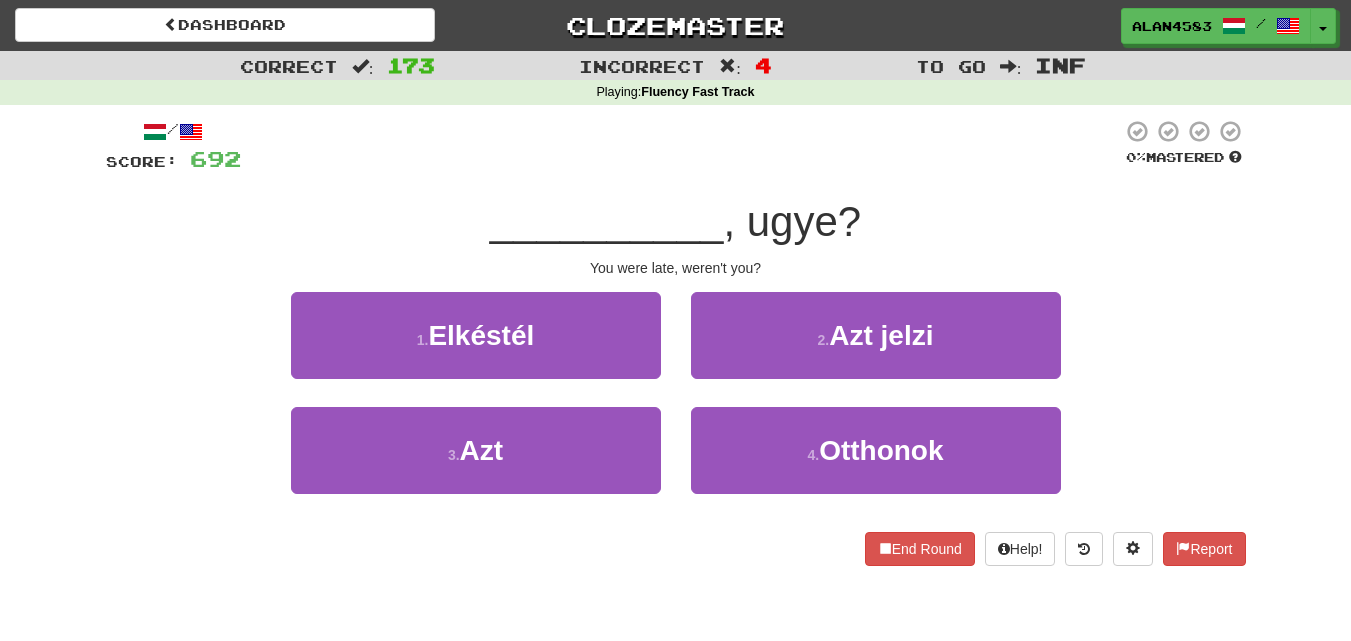 click at bounding box center (681, 146) 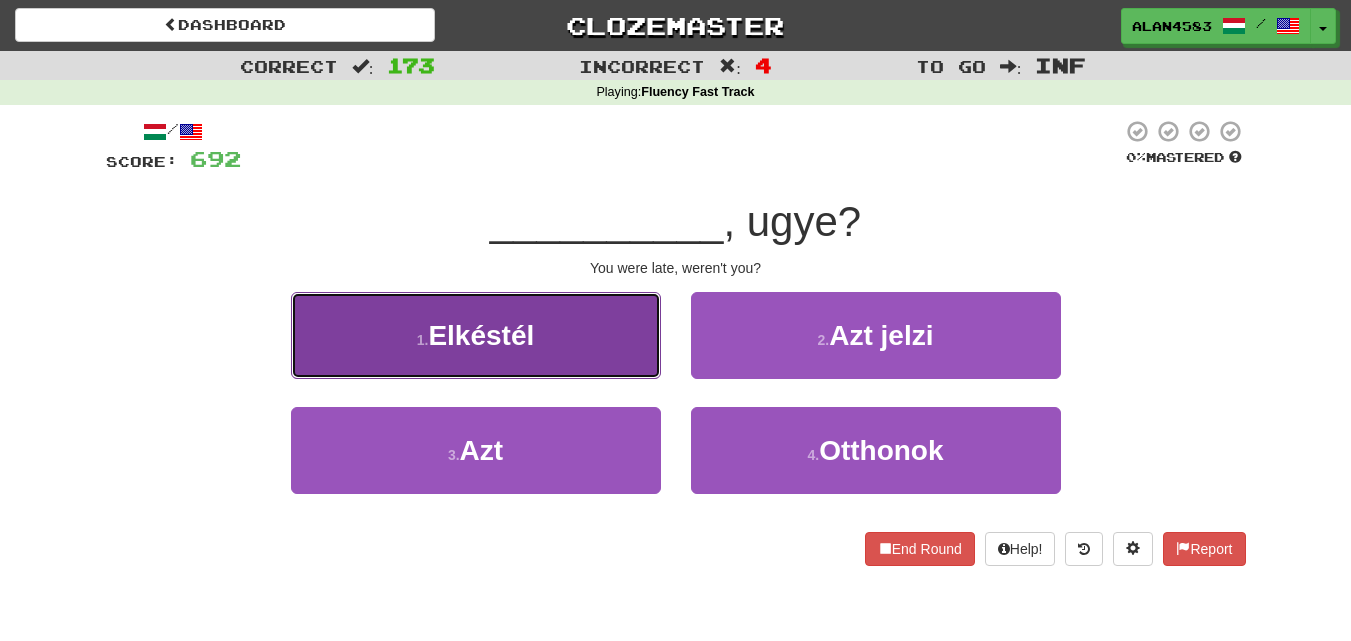 click on "Elkéstél" at bounding box center (481, 335) 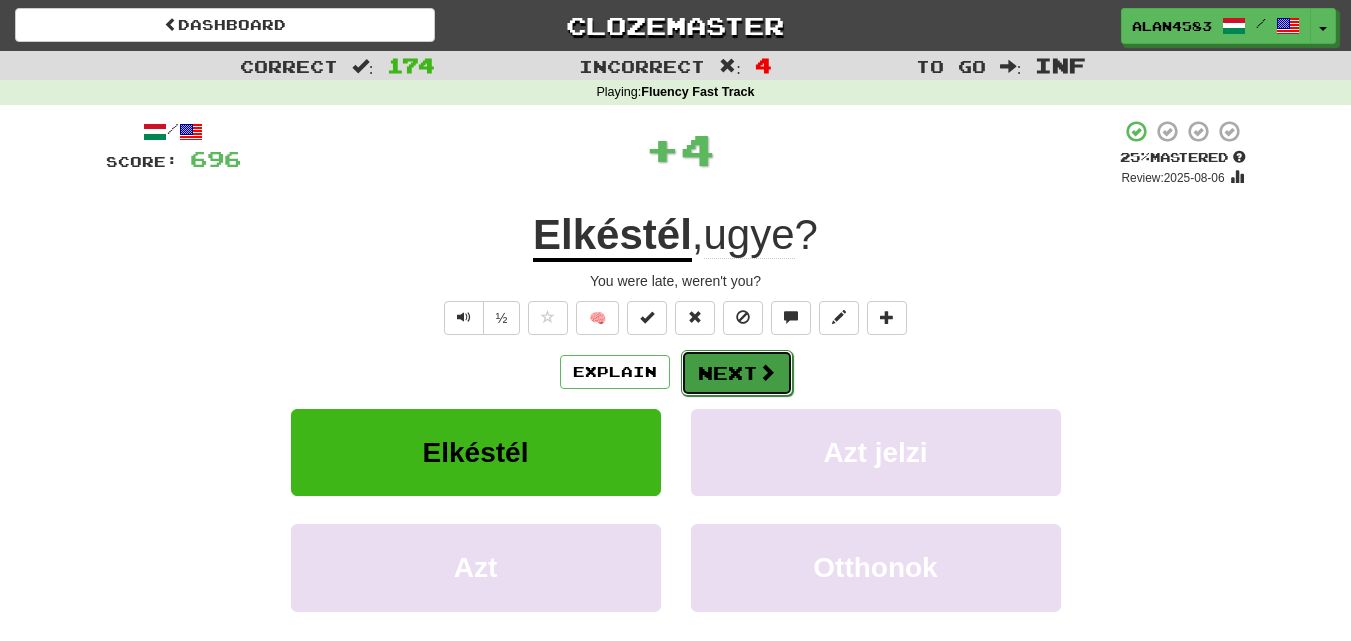 click on "Next" at bounding box center [737, 373] 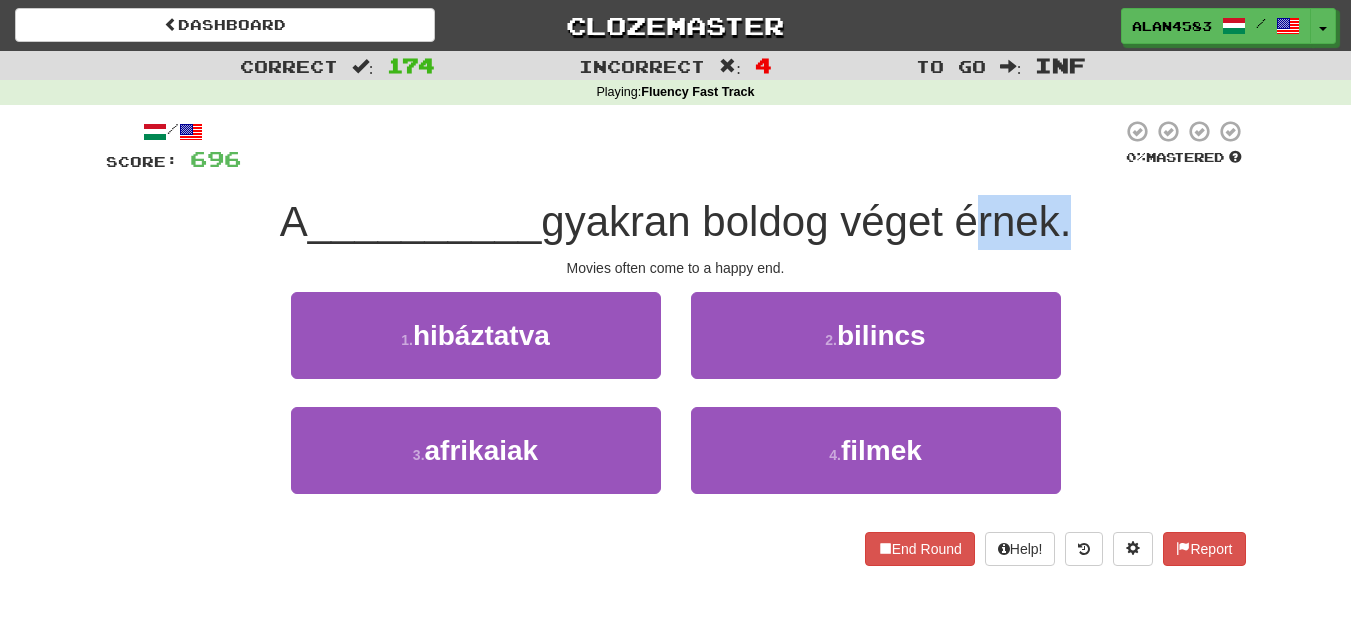 drag, startPoint x: 965, startPoint y: 219, endPoint x: 1064, endPoint y: 212, distance: 99.24717 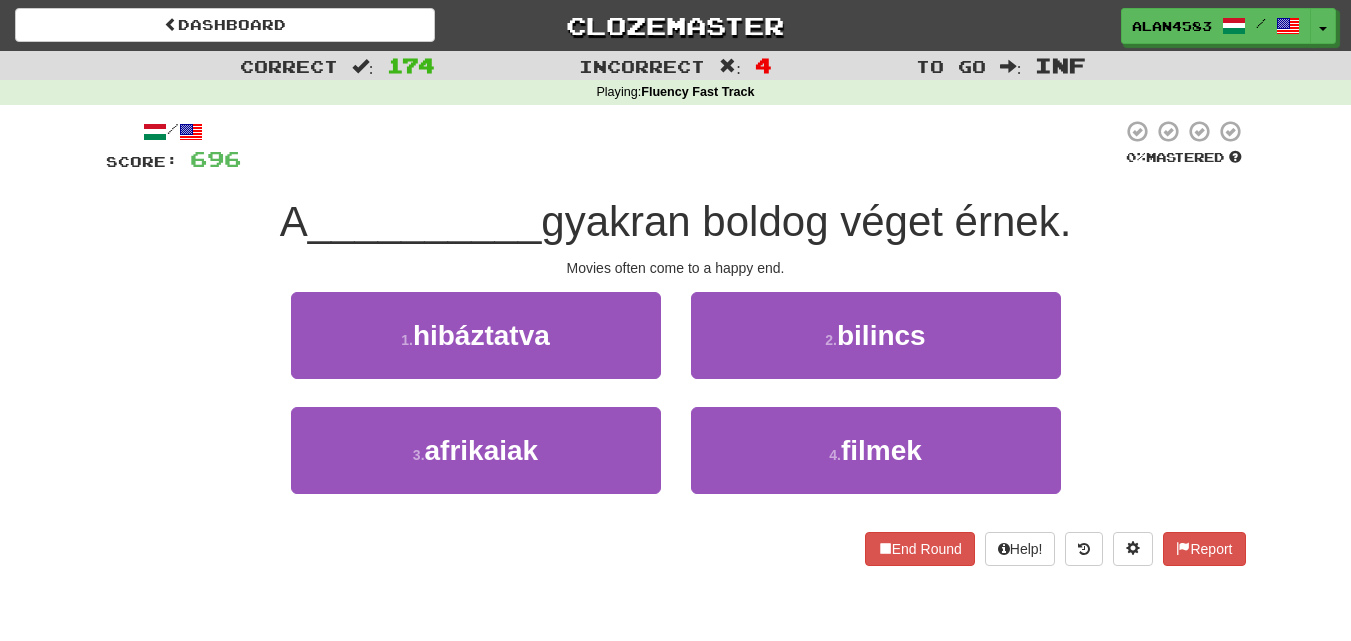 click at bounding box center (681, 146) 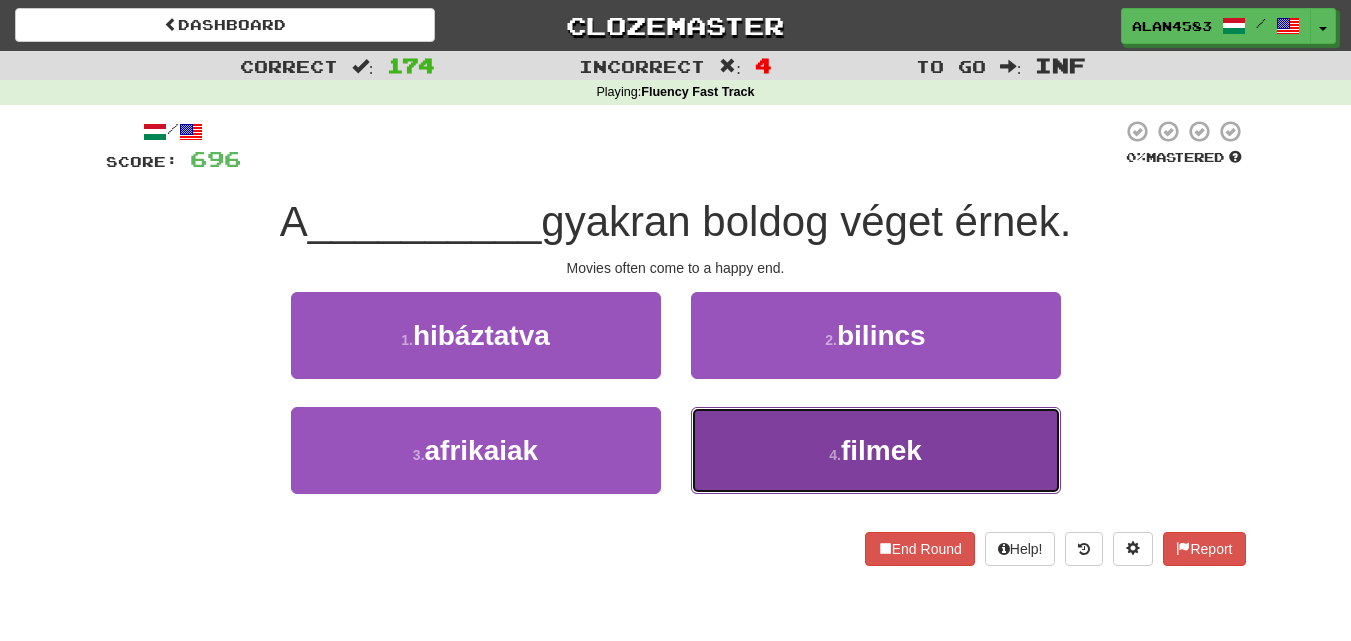 click on "filmek" at bounding box center [881, 450] 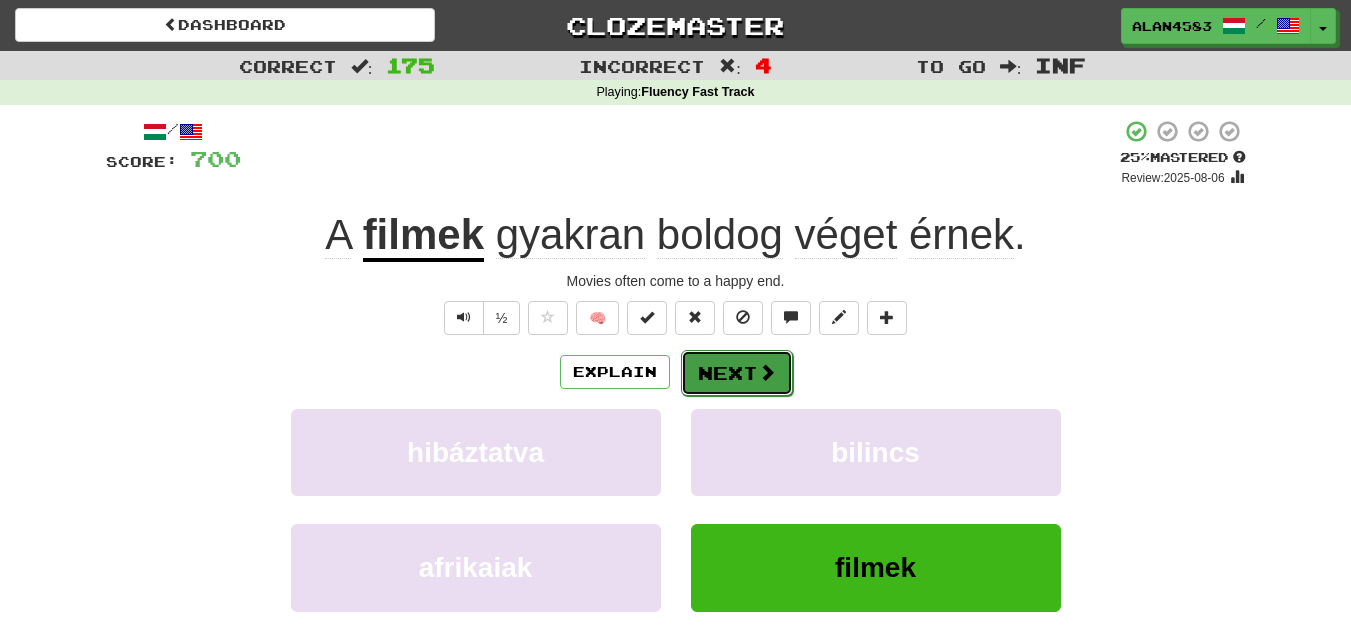 click on "Next" at bounding box center (737, 373) 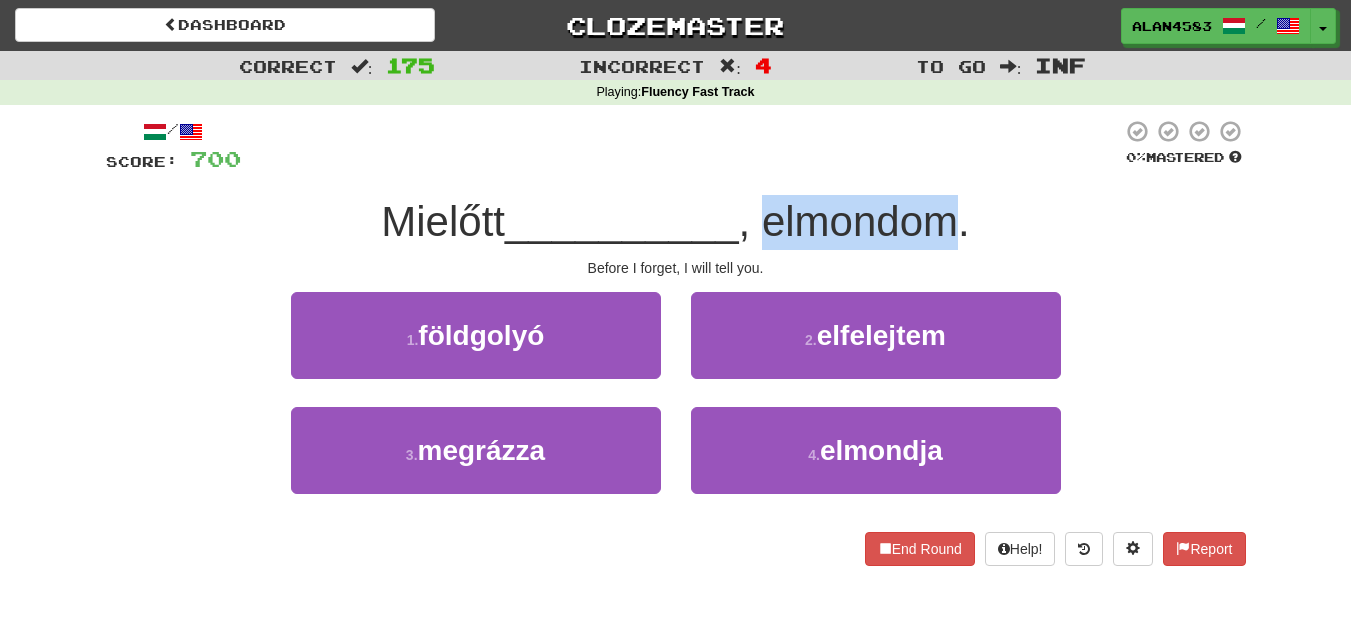 drag, startPoint x: 770, startPoint y: 226, endPoint x: 949, endPoint y: 218, distance: 179.17868 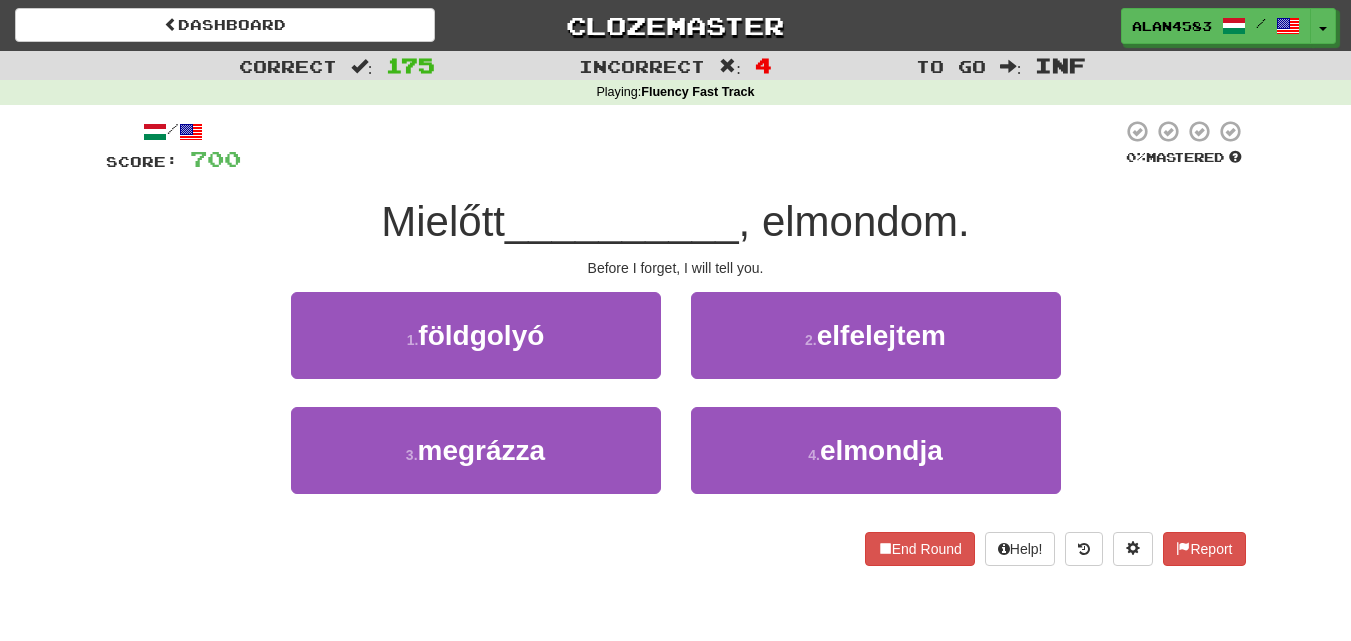 click at bounding box center [681, 146] 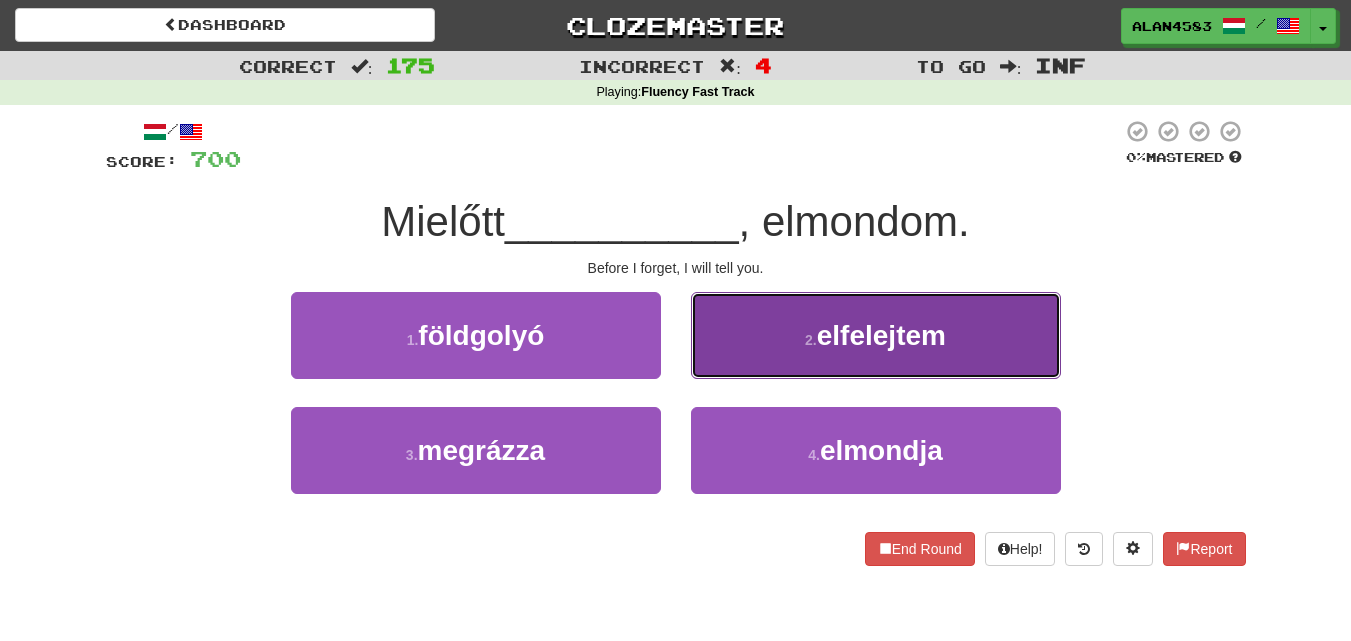 click on "elfelejtem" at bounding box center [881, 335] 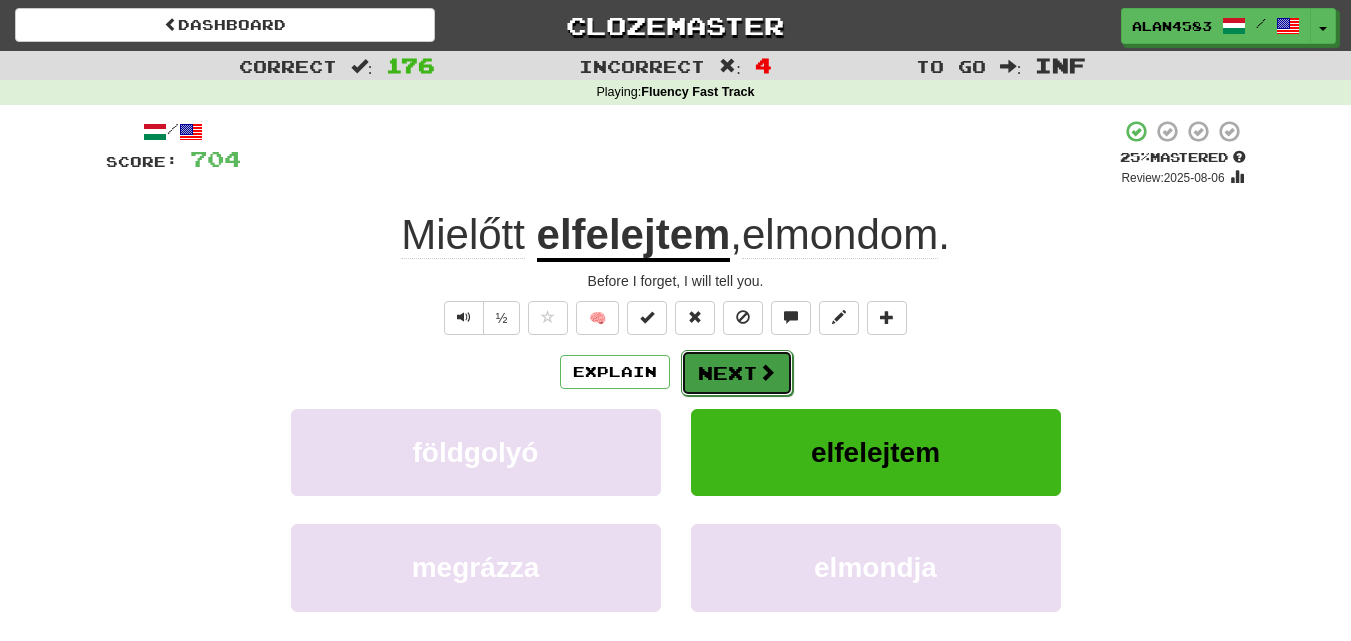 click on "Next" at bounding box center [737, 373] 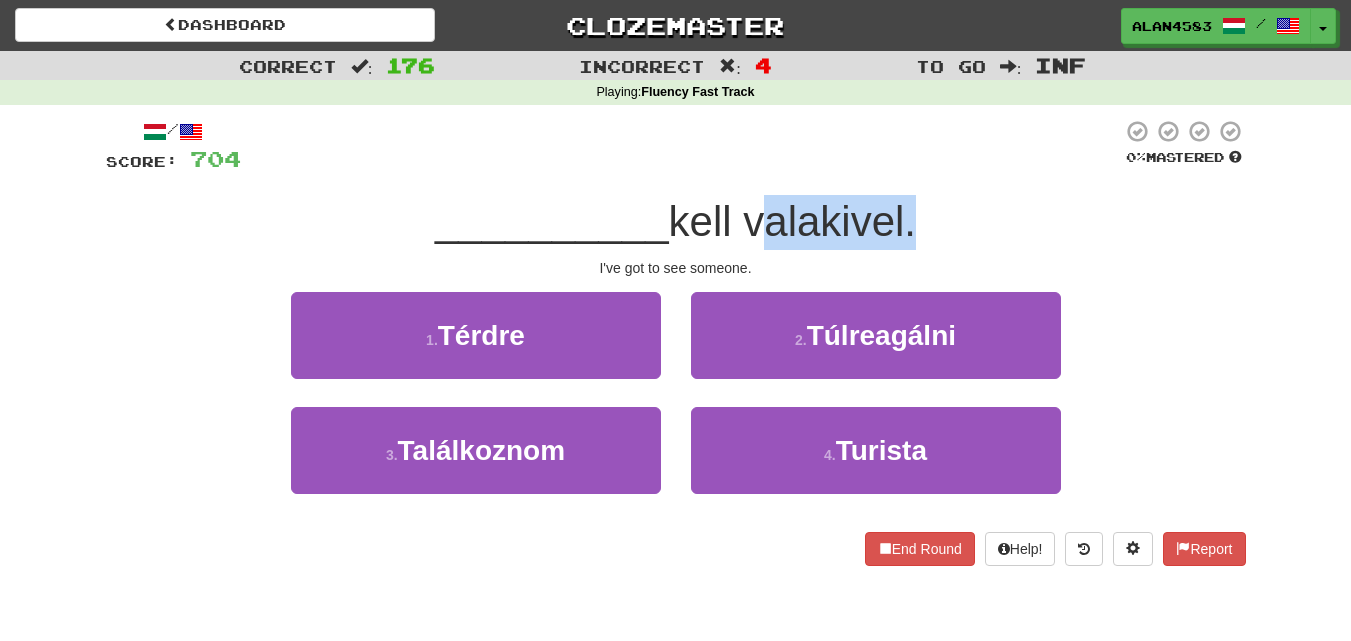 drag, startPoint x: 754, startPoint y: 223, endPoint x: 910, endPoint y: 209, distance: 156.62694 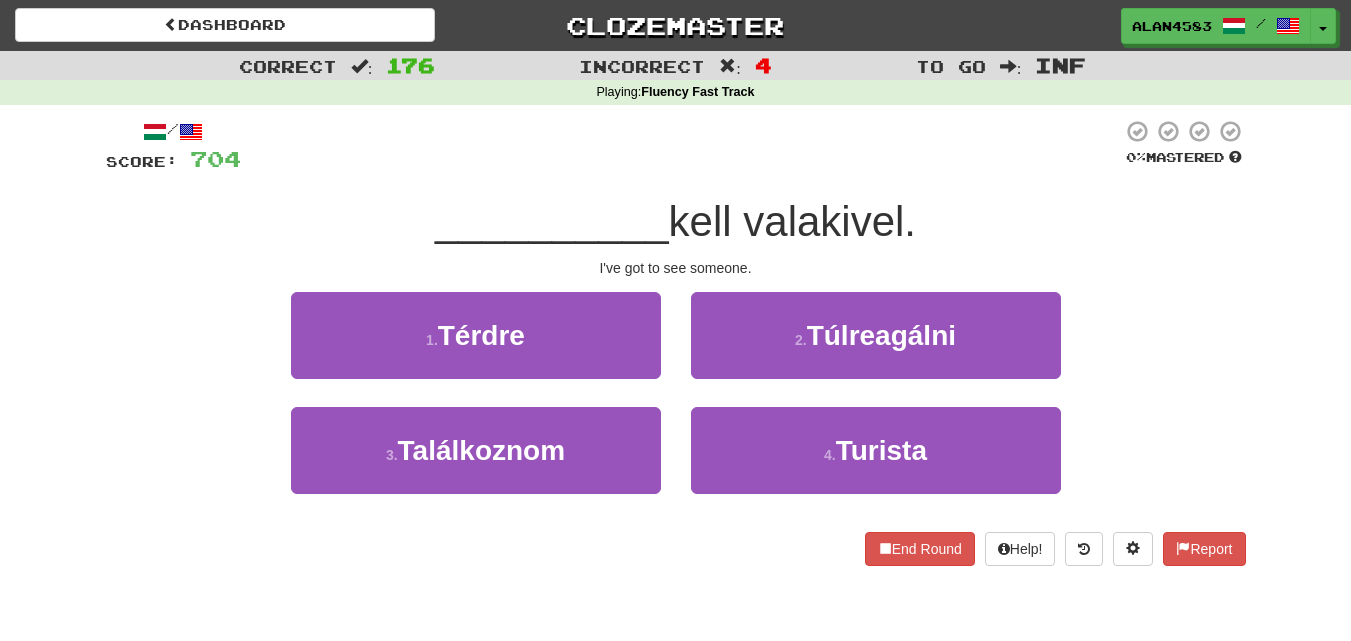 click at bounding box center [681, 146] 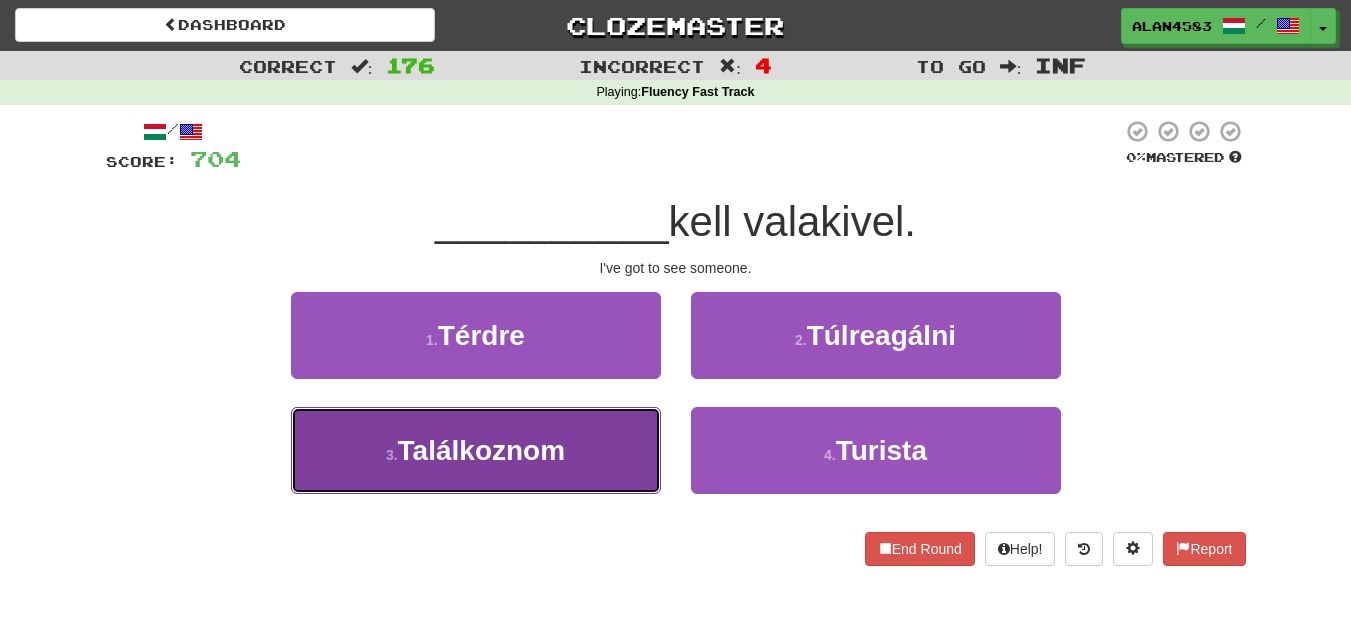 click on "Találkoznom" at bounding box center (482, 450) 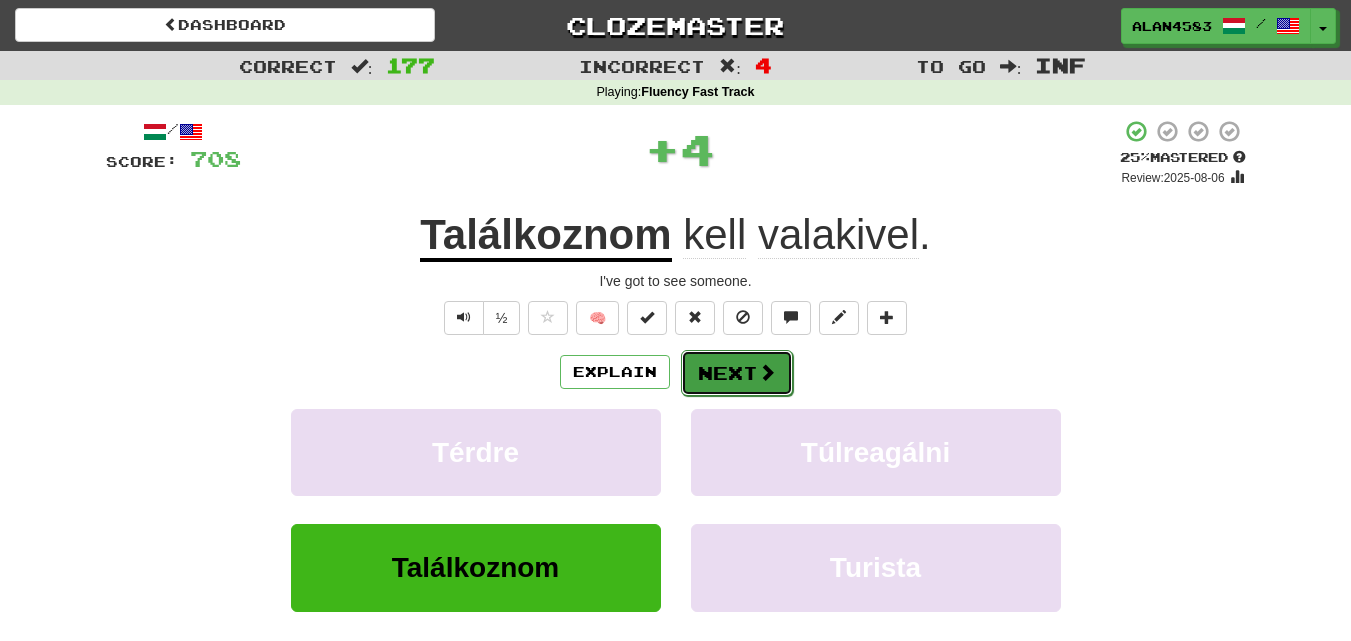 click on "Next" at bounding box center (737, 373) 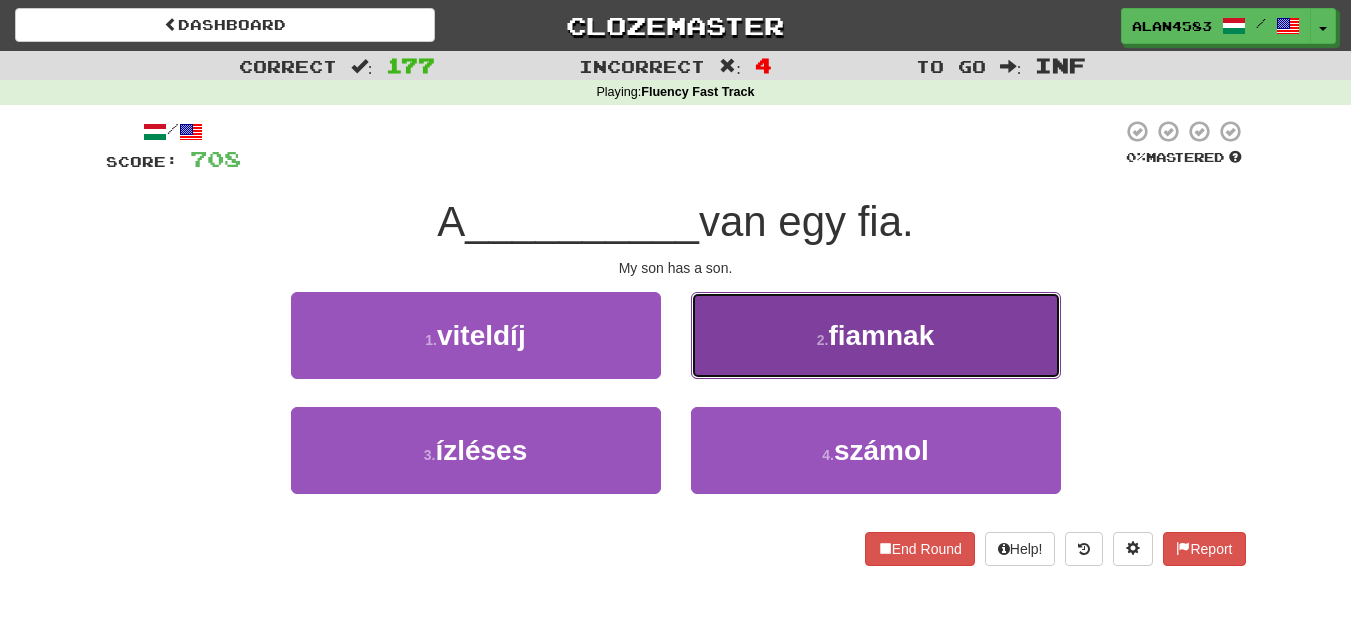 click on "2 . fiamnak" at bounding box center (876, 335) 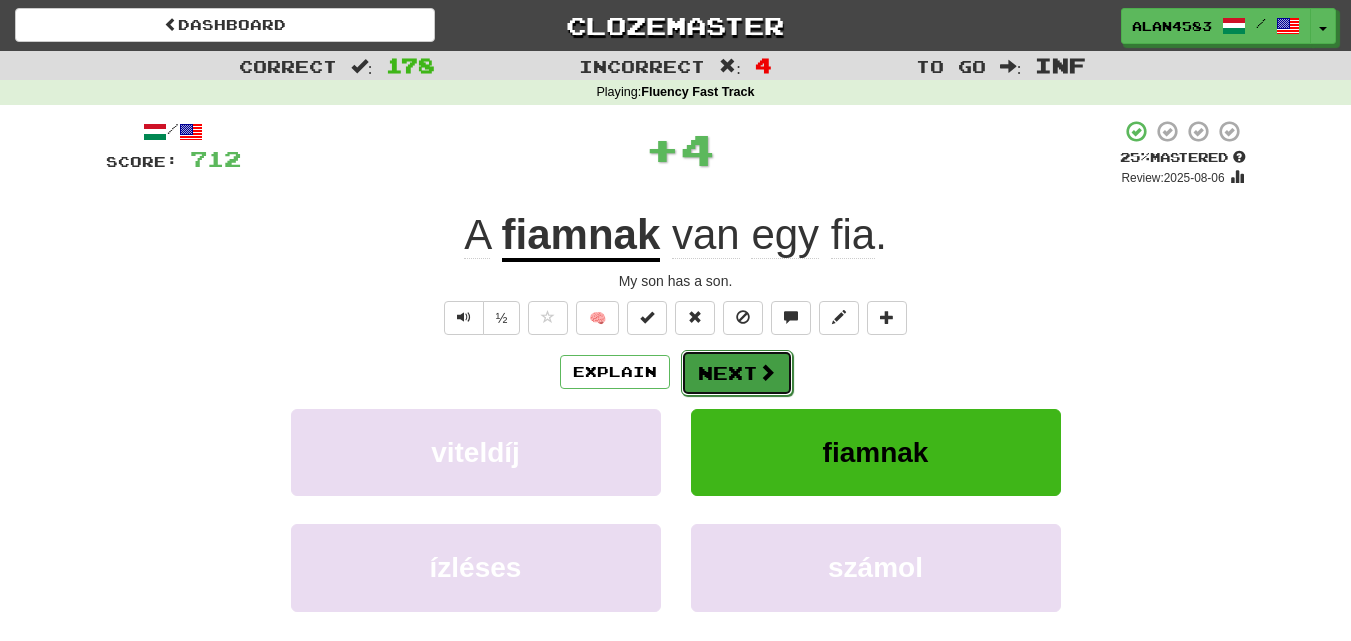 click on "Next" at bounding box center (737, 373) 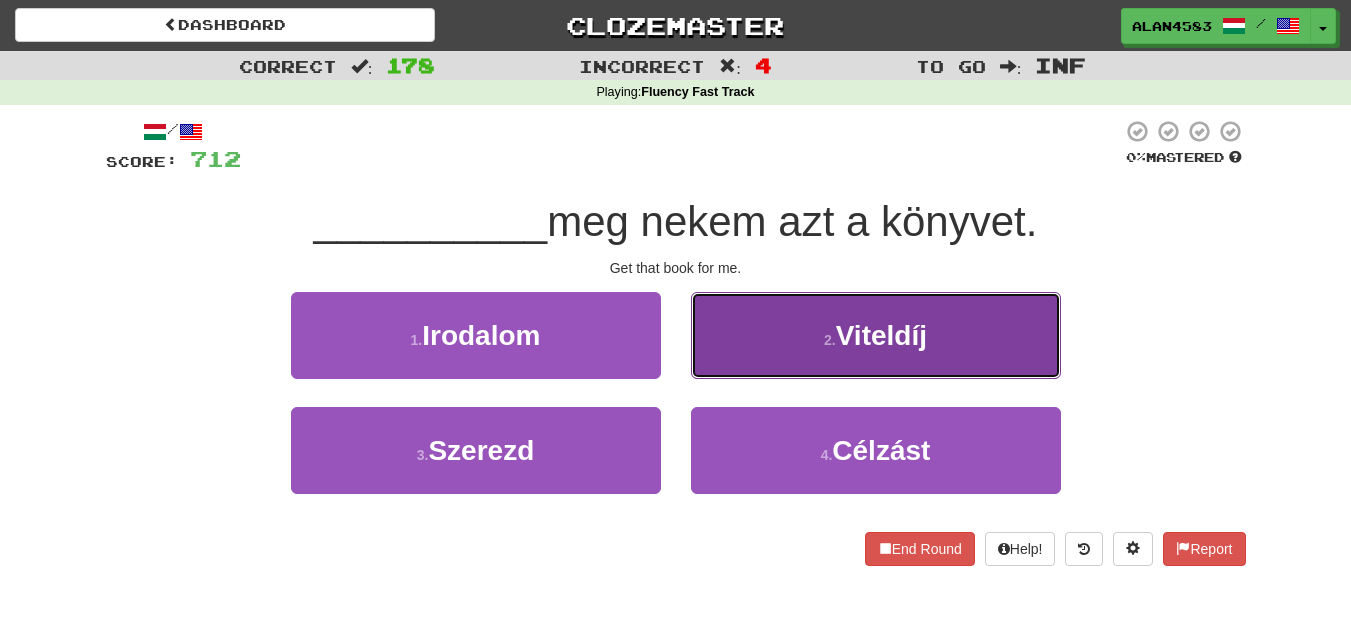 click on "2 .  Viteldíj" at bounding box center [876, 335] 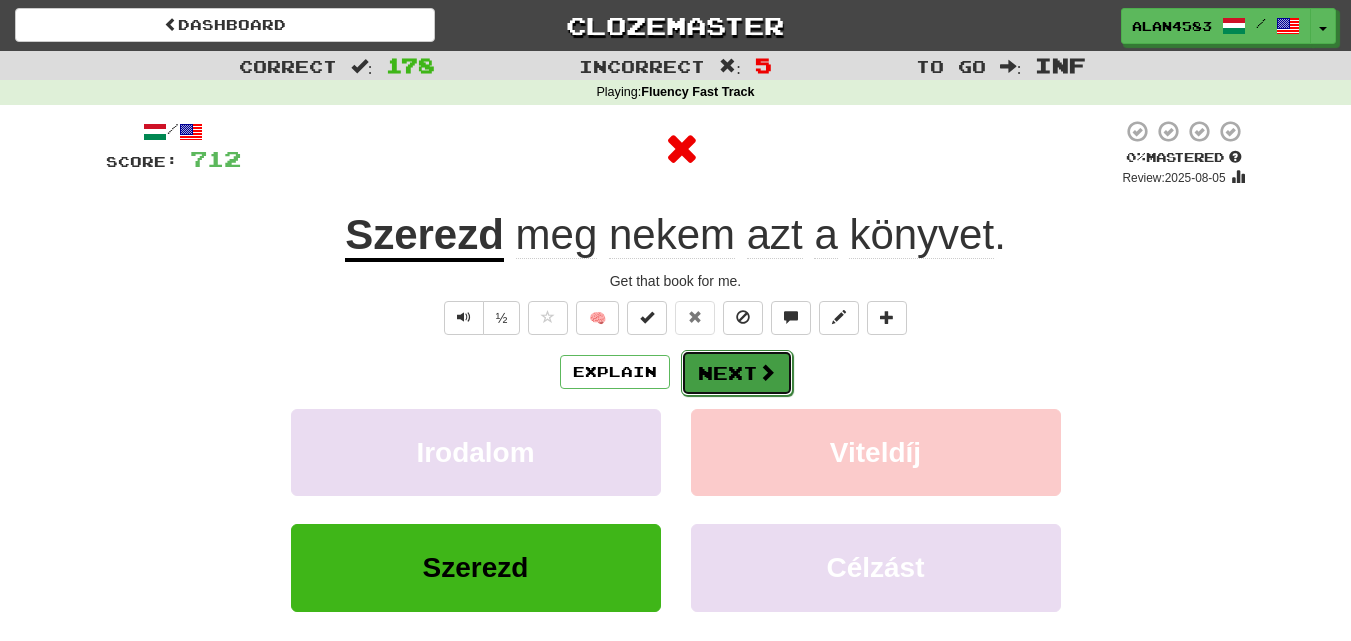 click on "Next" at bounding box center (737, 373) 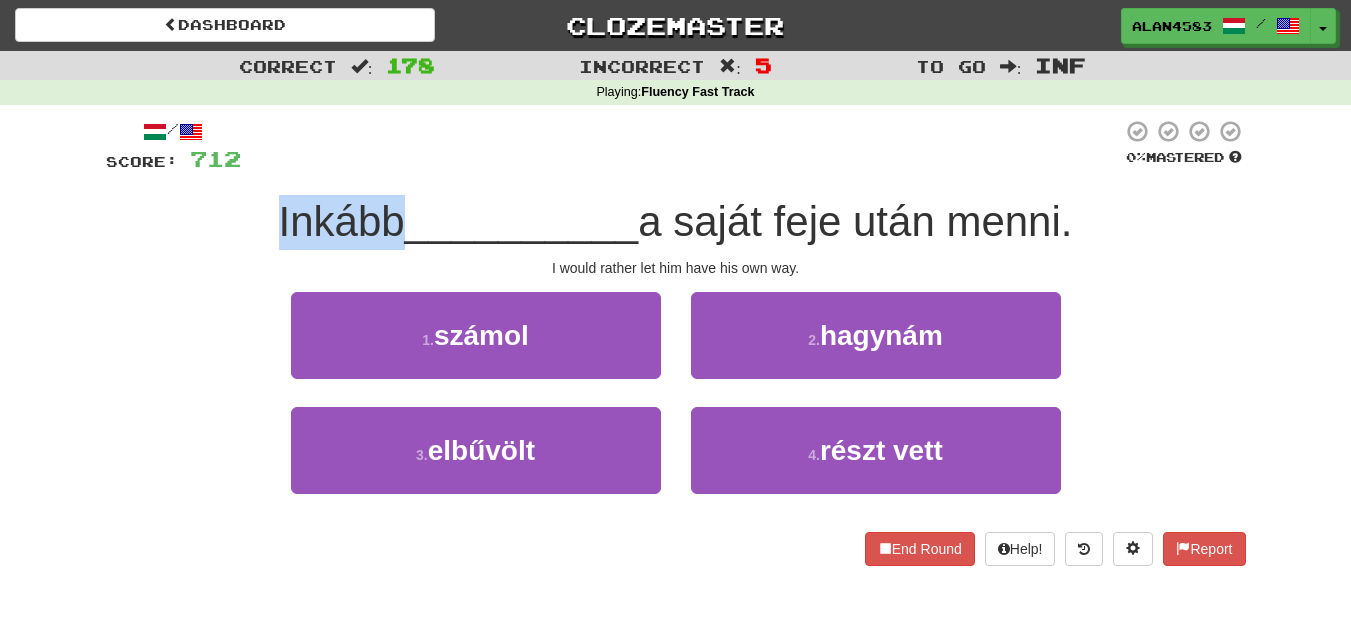 drag, startPoint x: 389, startPoint y: 219, endPoint x: 242, endPoint y: 216, distance: 147.03061 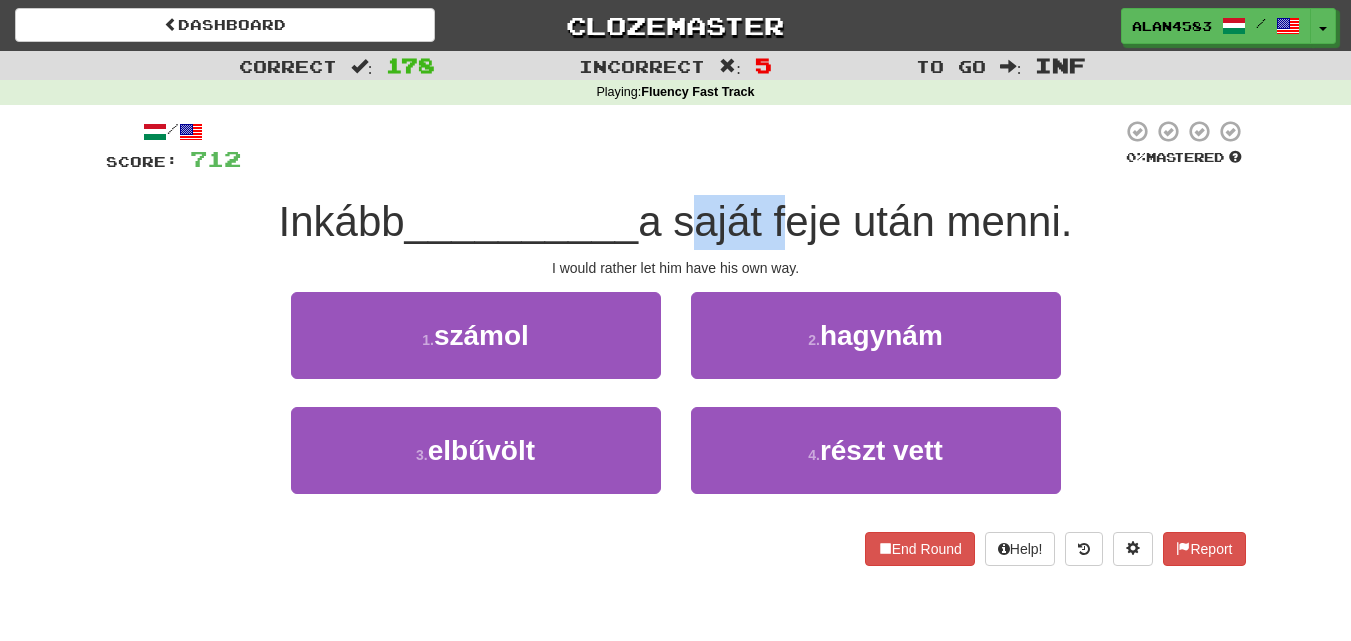 drag, startPoint x: 690, startPoint y: 215, endPoint x: 783, endPoint y: 207, distance: 93.34345 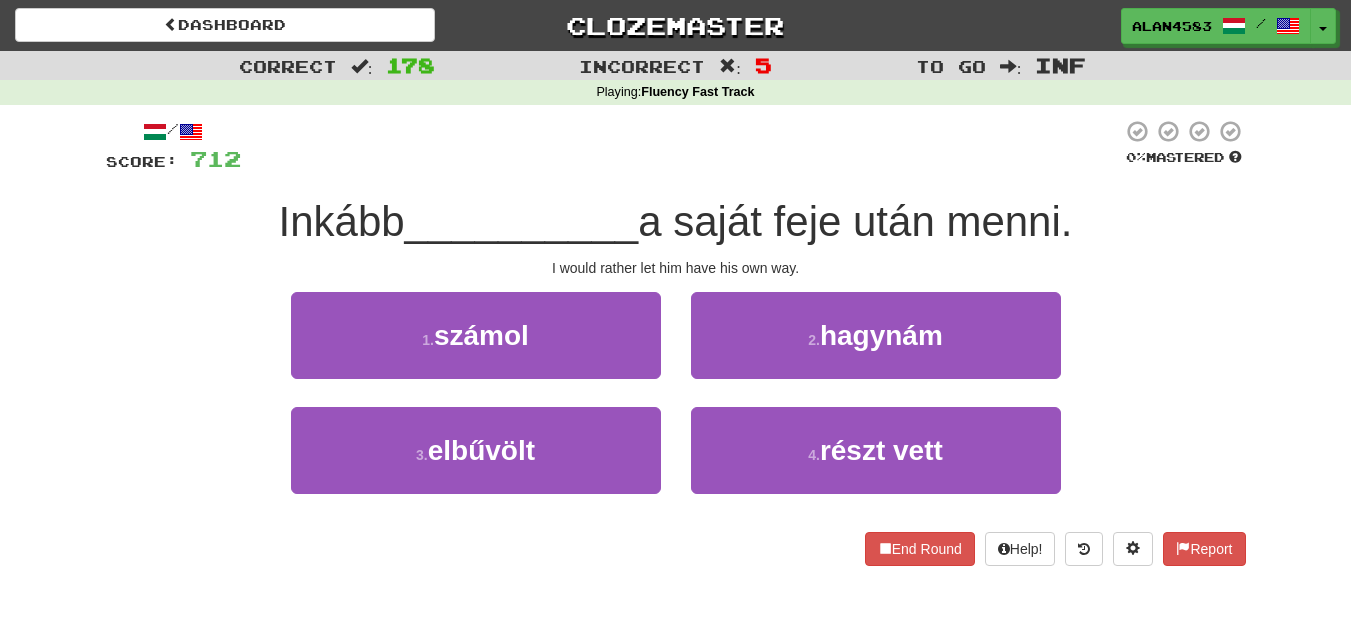 click at bounding box center [681, 146] 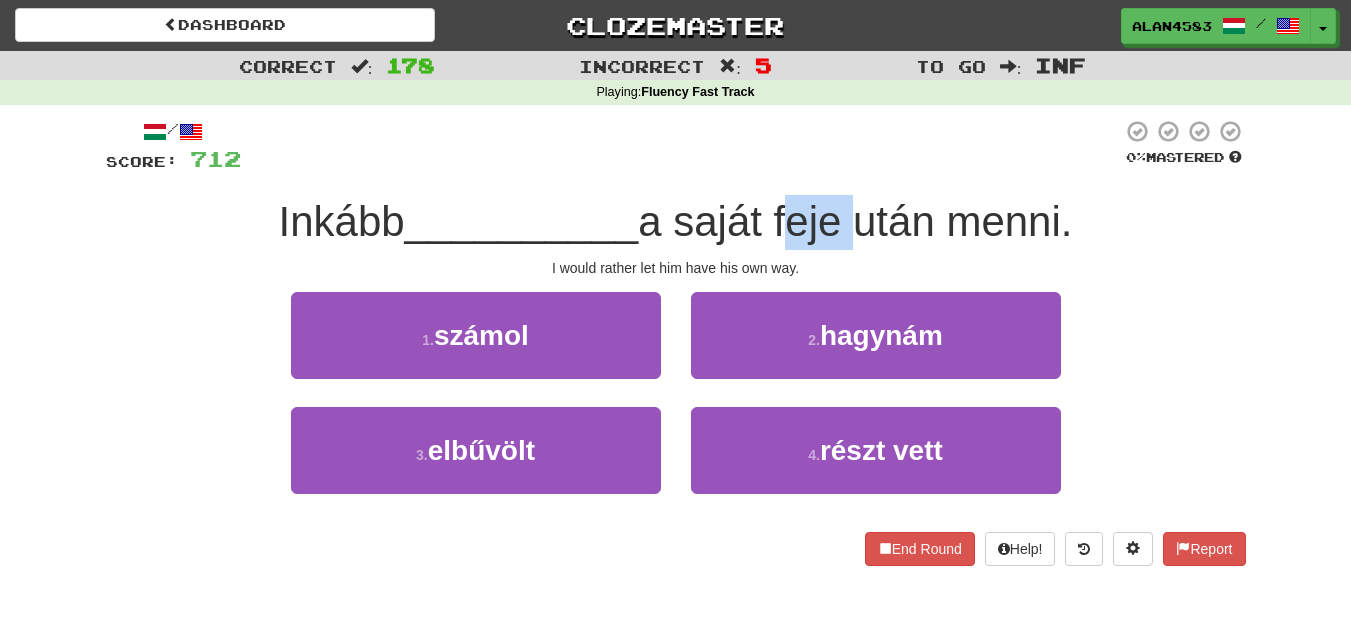 drag, startPoint x: 791, startPoint y: 215, endPoint x: 850, endPoint y: 209, distance: 59.3043 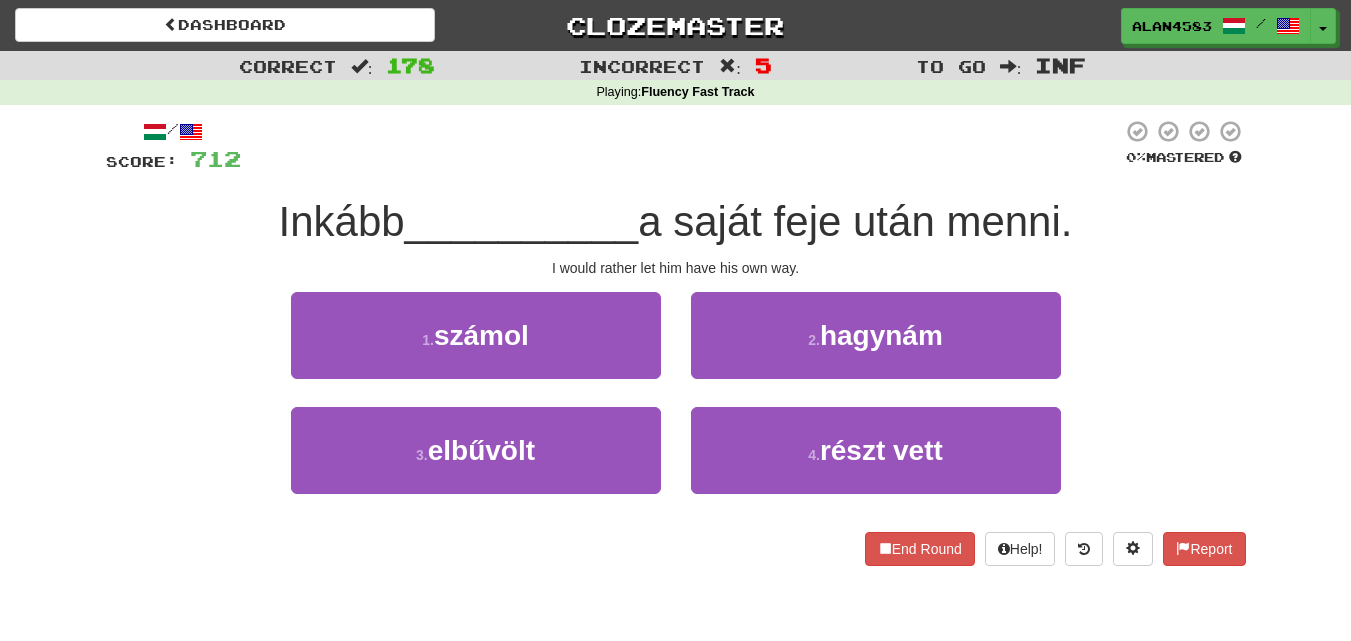 click at bounding box center [681, 146] 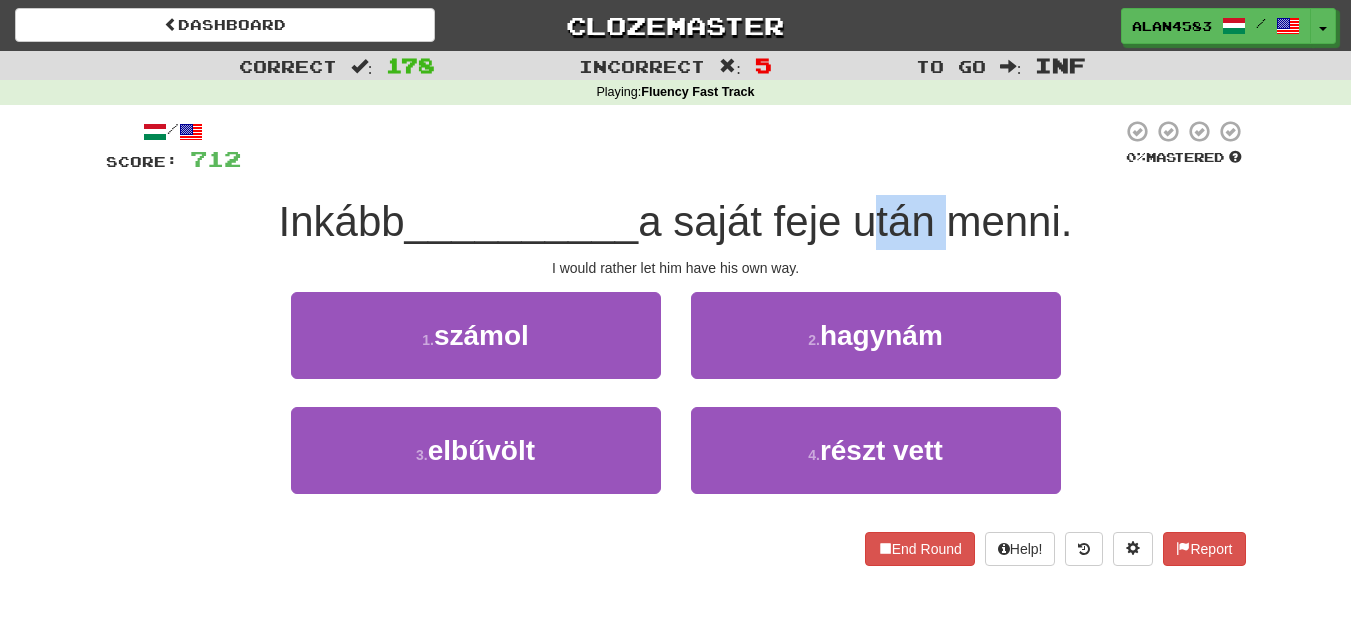 drag, startPoint x: 867, startPoint y: 218, endPoint x: 942, endPoint y: 210, distance: 75.42546 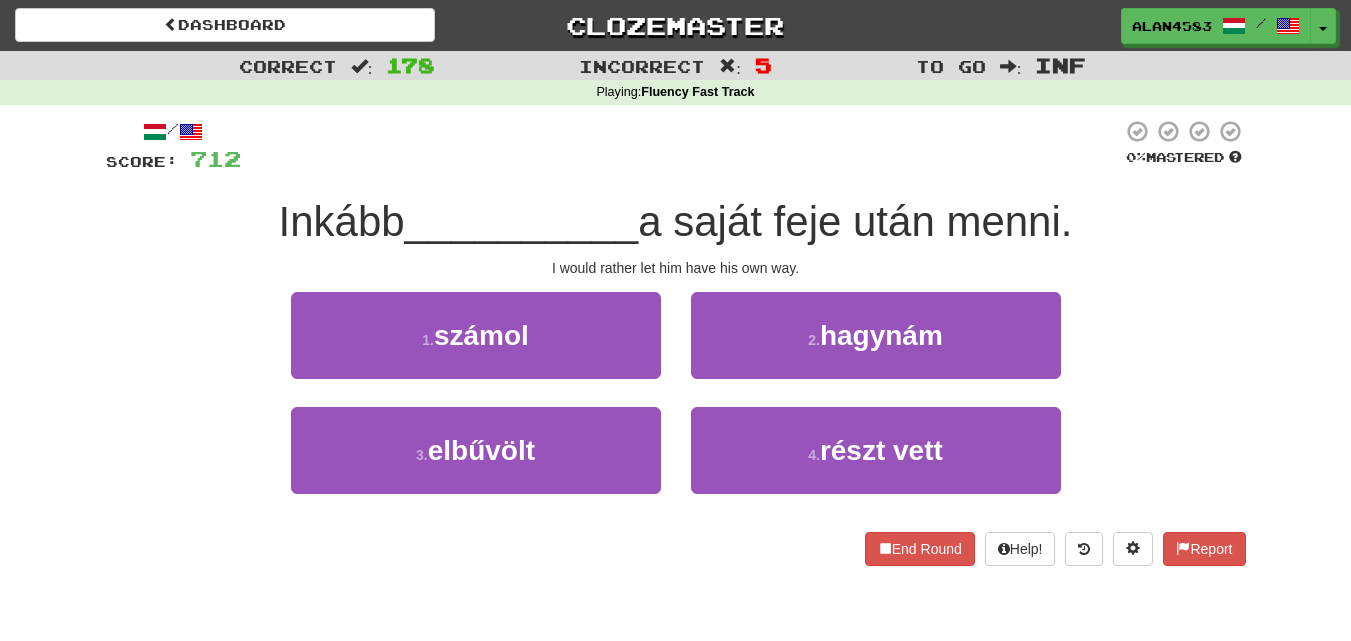 click at bounding box center (681, 146) 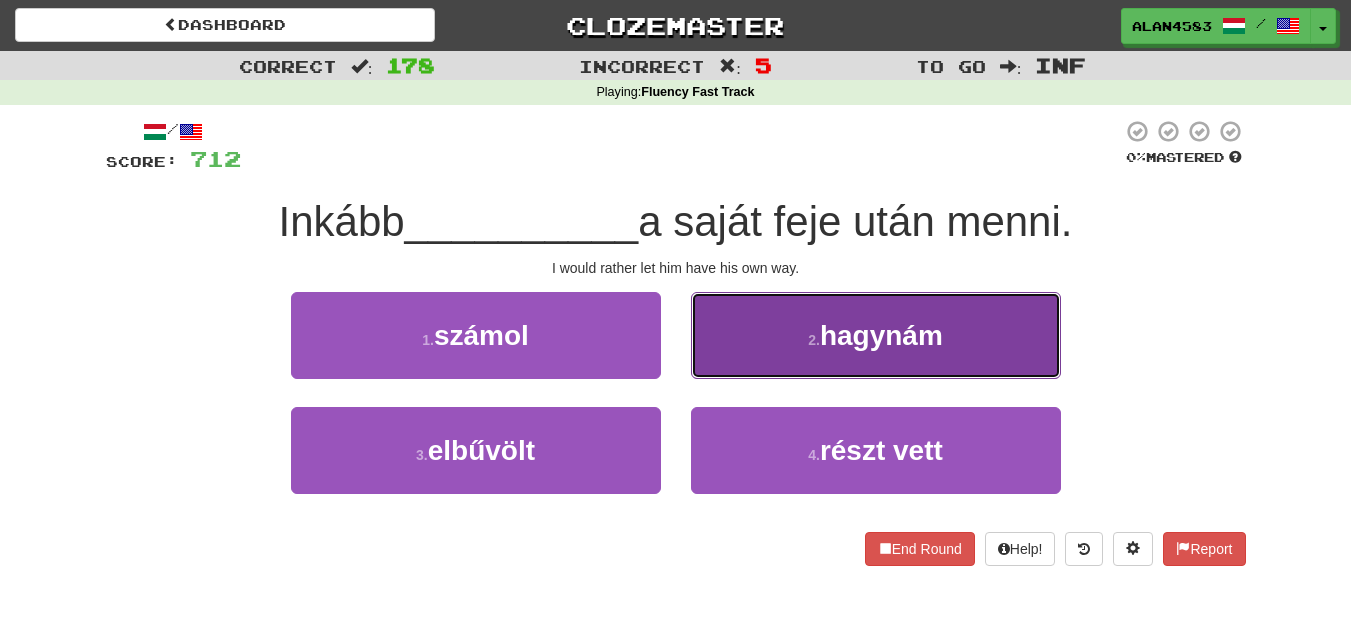click on "hagynám" at bounding box center (881, 335) 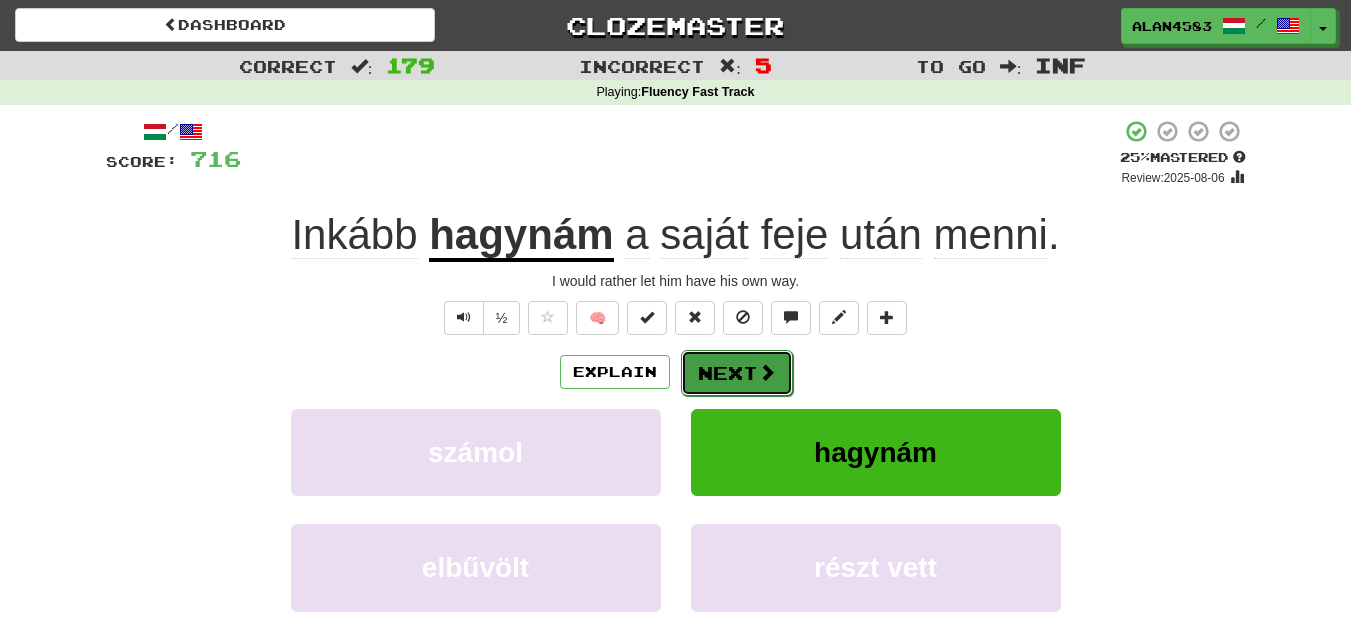 click on "Next" at bounding box center [737, 373] 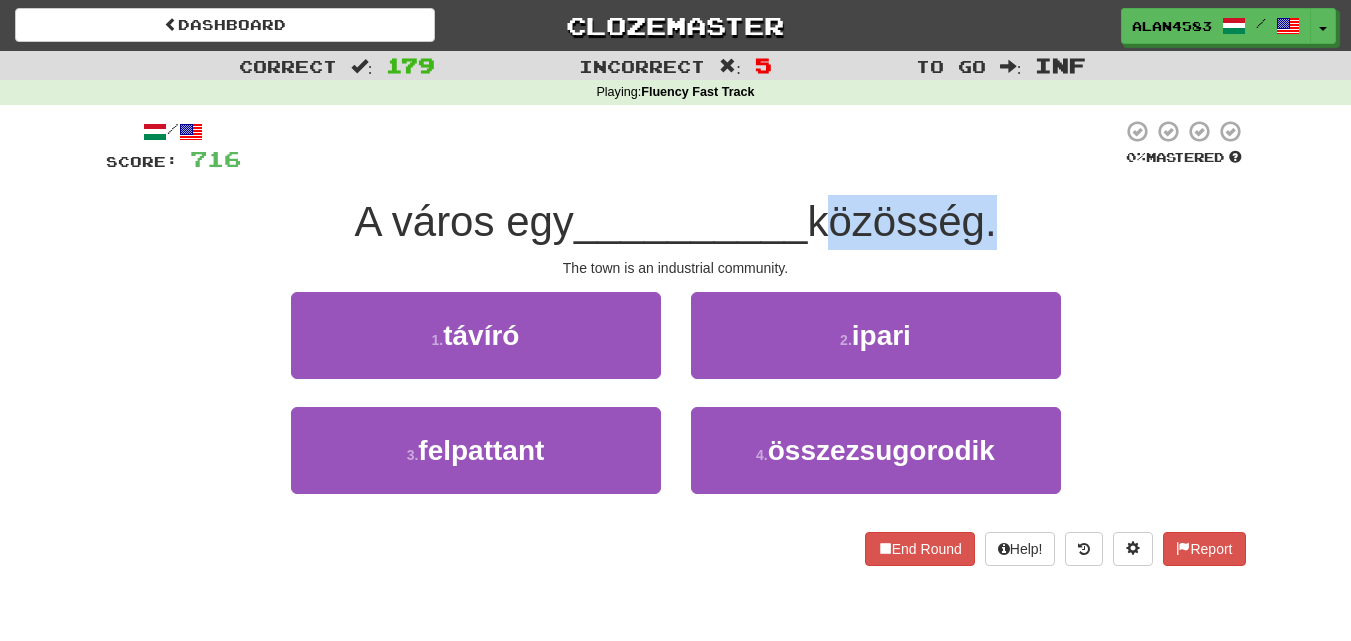 drag, startPoint x: 824, startPoint y: 222, endPoint x: 995, endPoint y: 210, distance: 171.42053 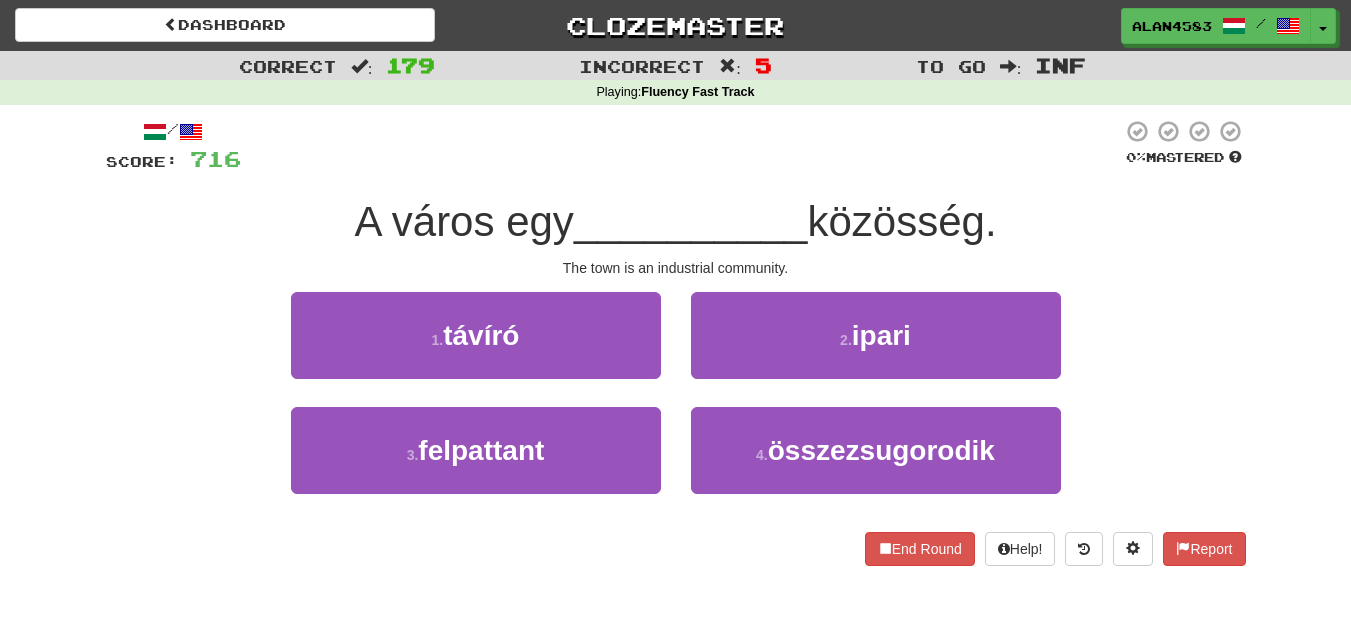 click at bounding box center (681, 146) 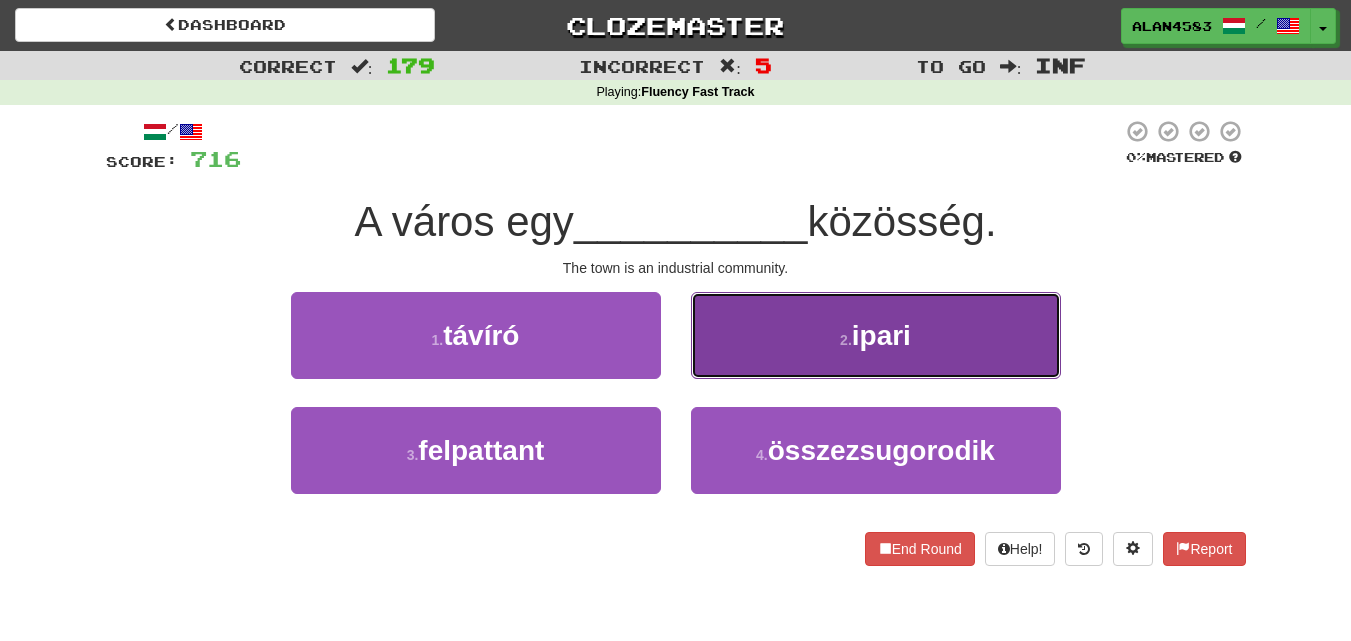 click on "2 . ipari" at bounding box center [876, 335] 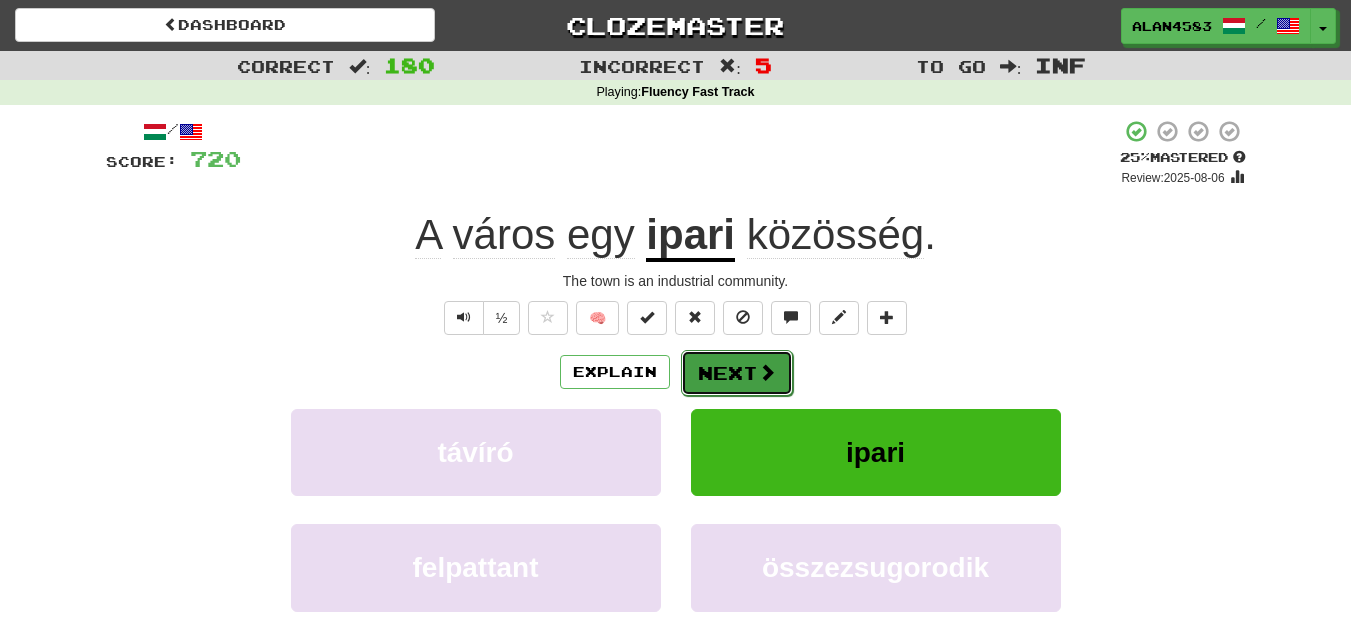 click on "Next" at bounding box center [737, 373] 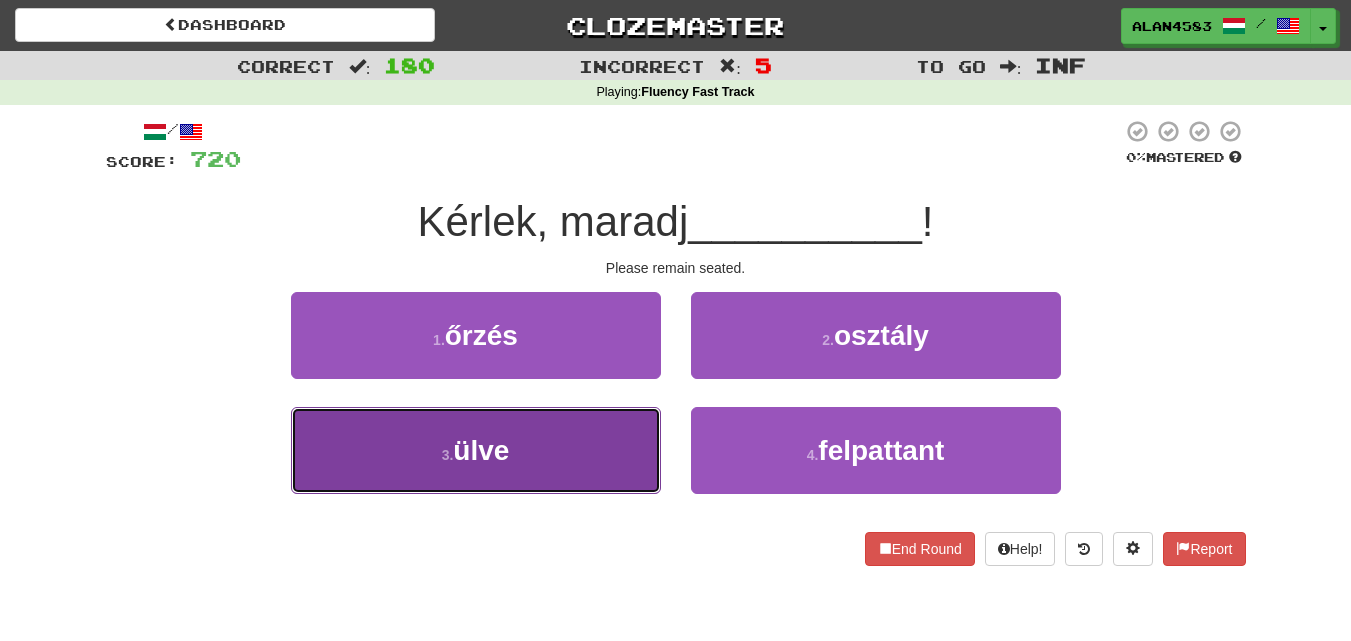 click on "3 .  ülve" at bounding box center (476, 450) 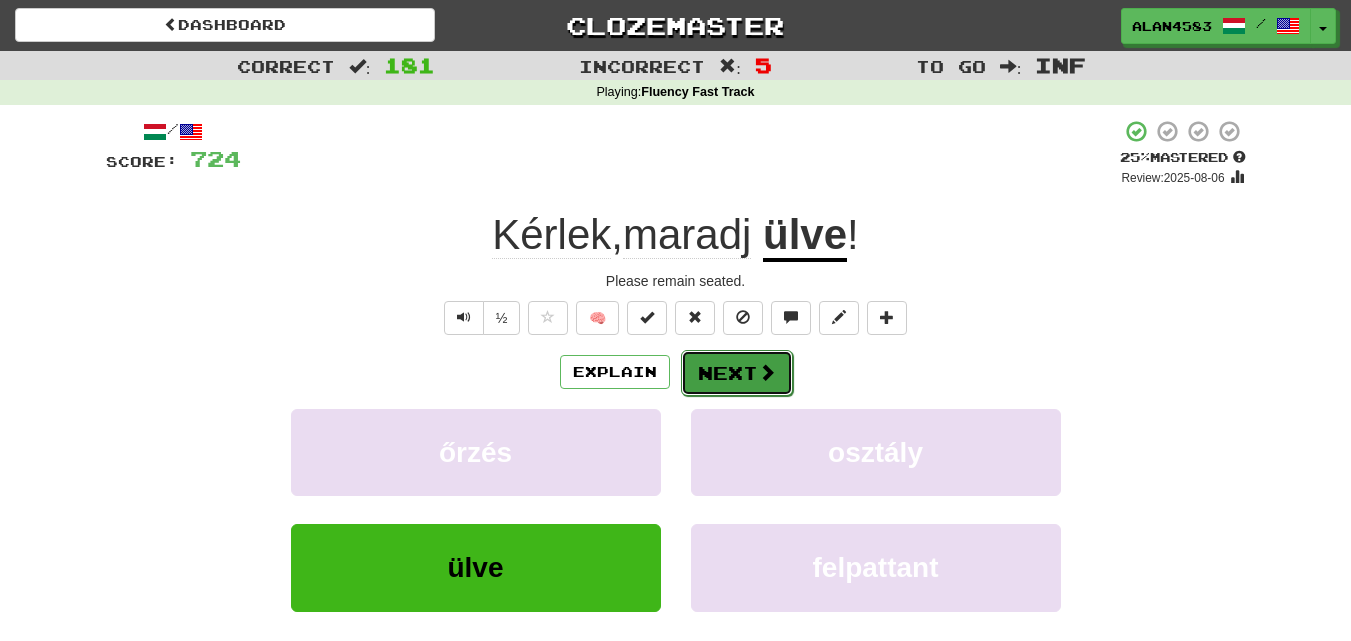 click on "Next" at bounding box center [737, 373] 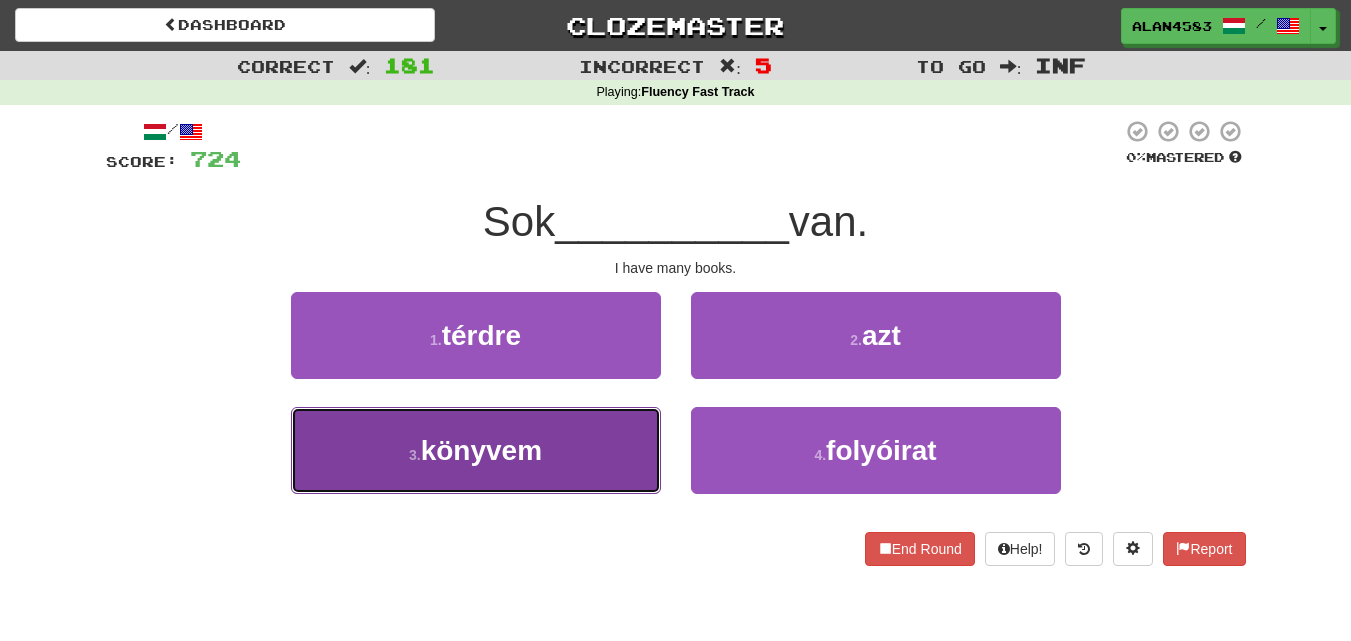 click on "3 .  könyvem" at bounding box center [476, 450] 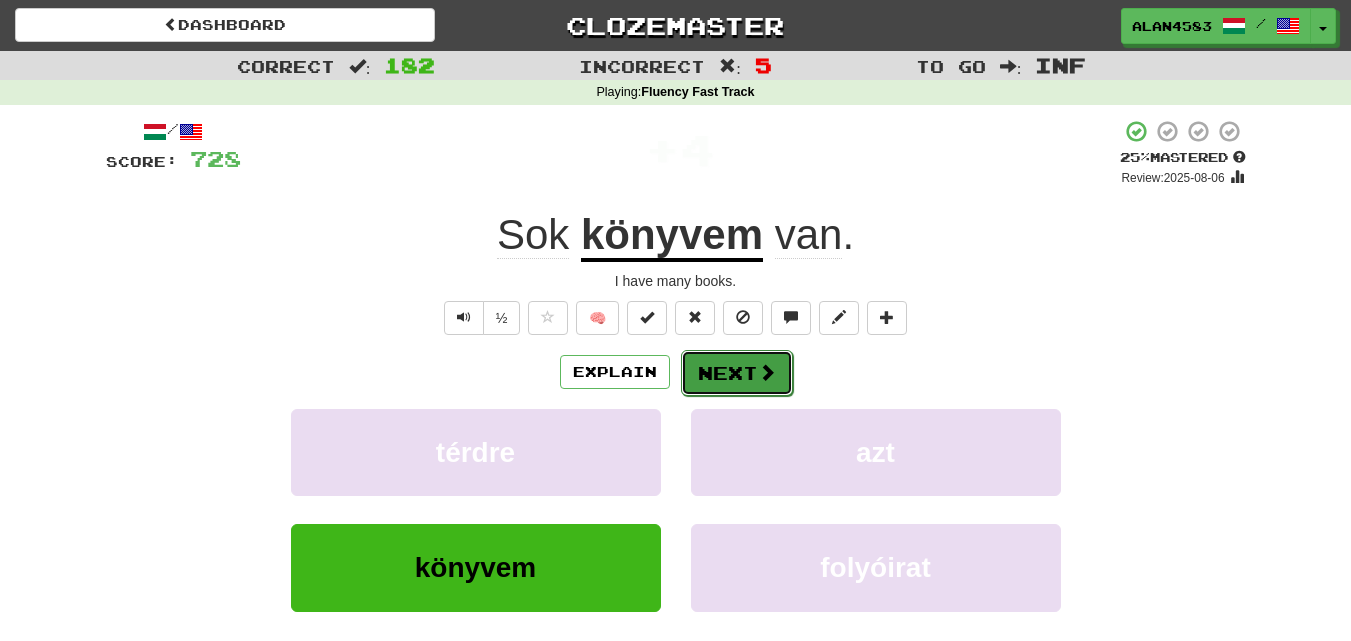 click on "Next" at bounding box center [737, 373] 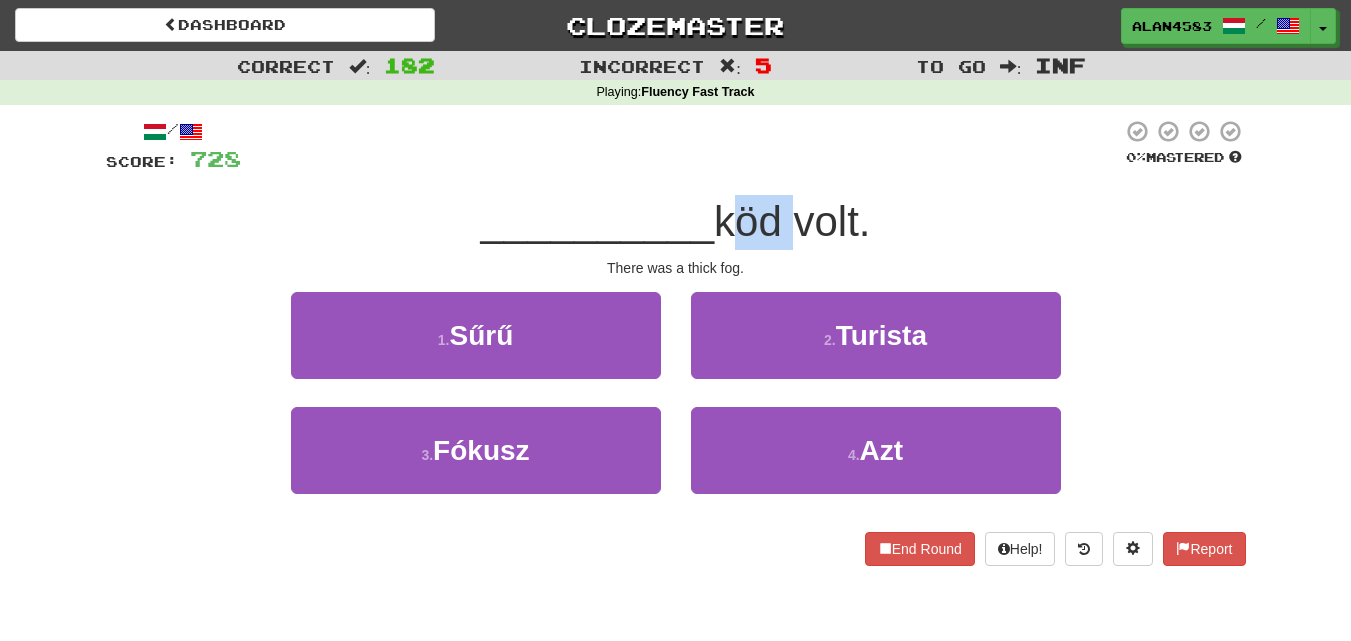 drag, startPoint x: 720, startPoint y: 220, endPoint x: 789, endPoint y: 208, distance: 70.035706 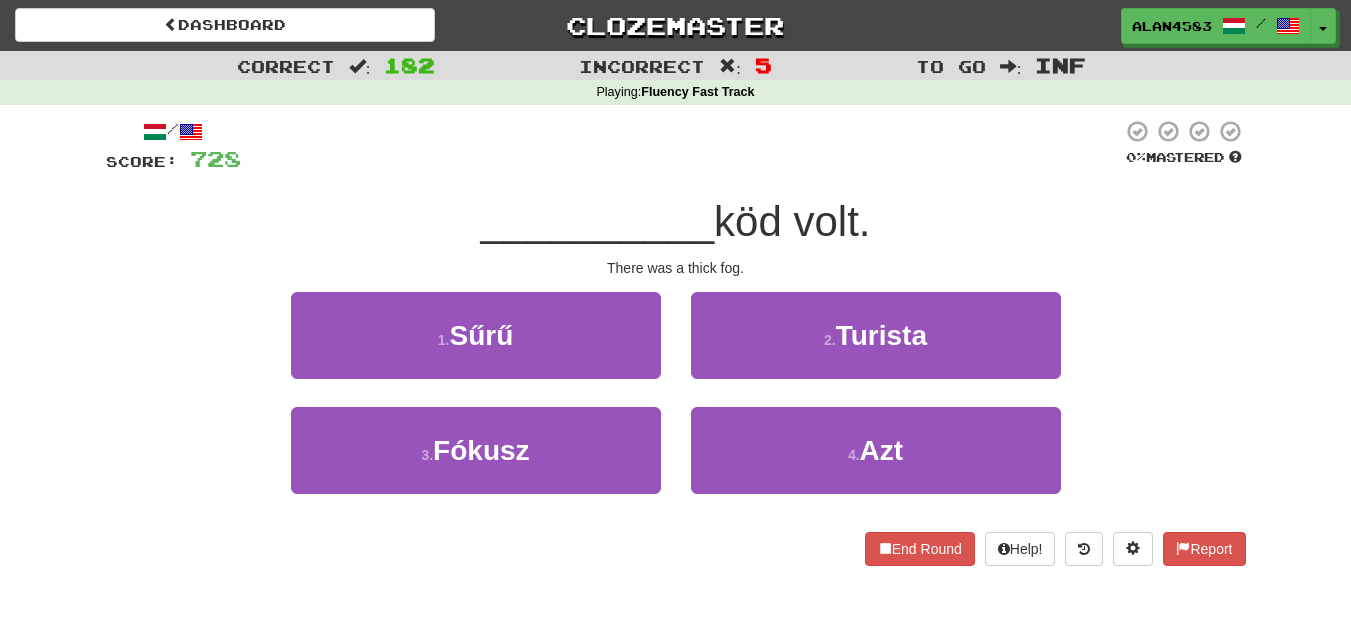 click at bounding box center (681, 146) 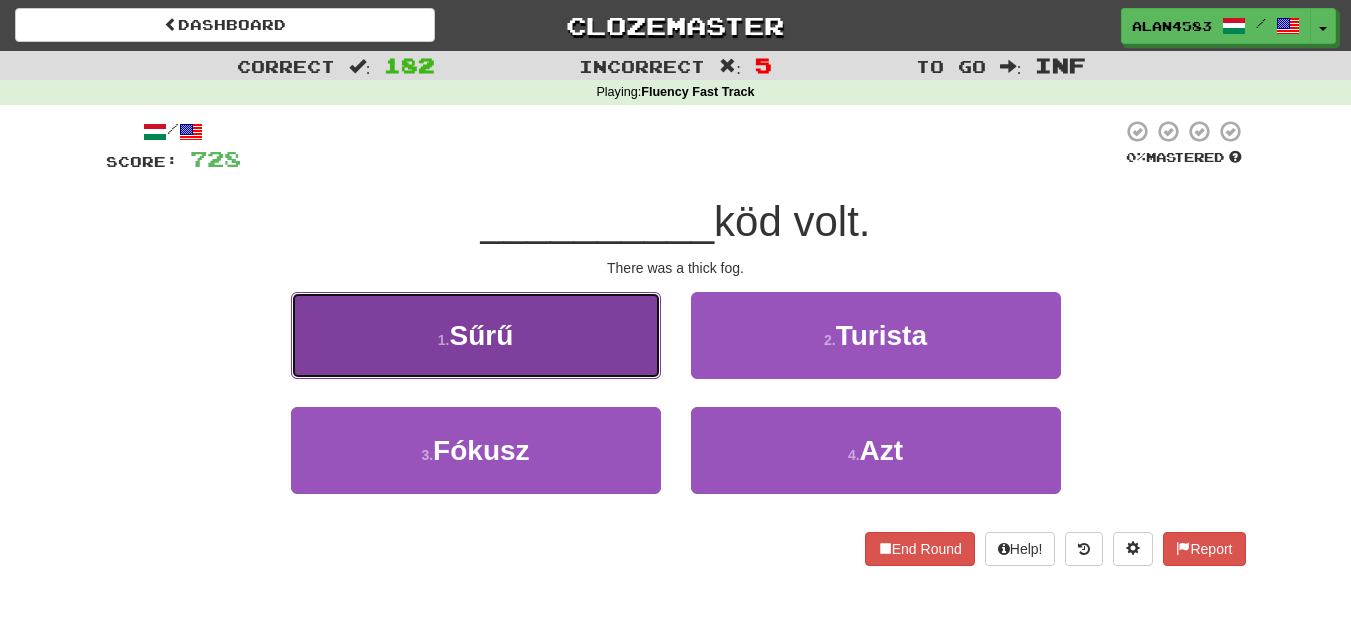 click on "1 .  Sűrű" at bounding box center [476, 335] 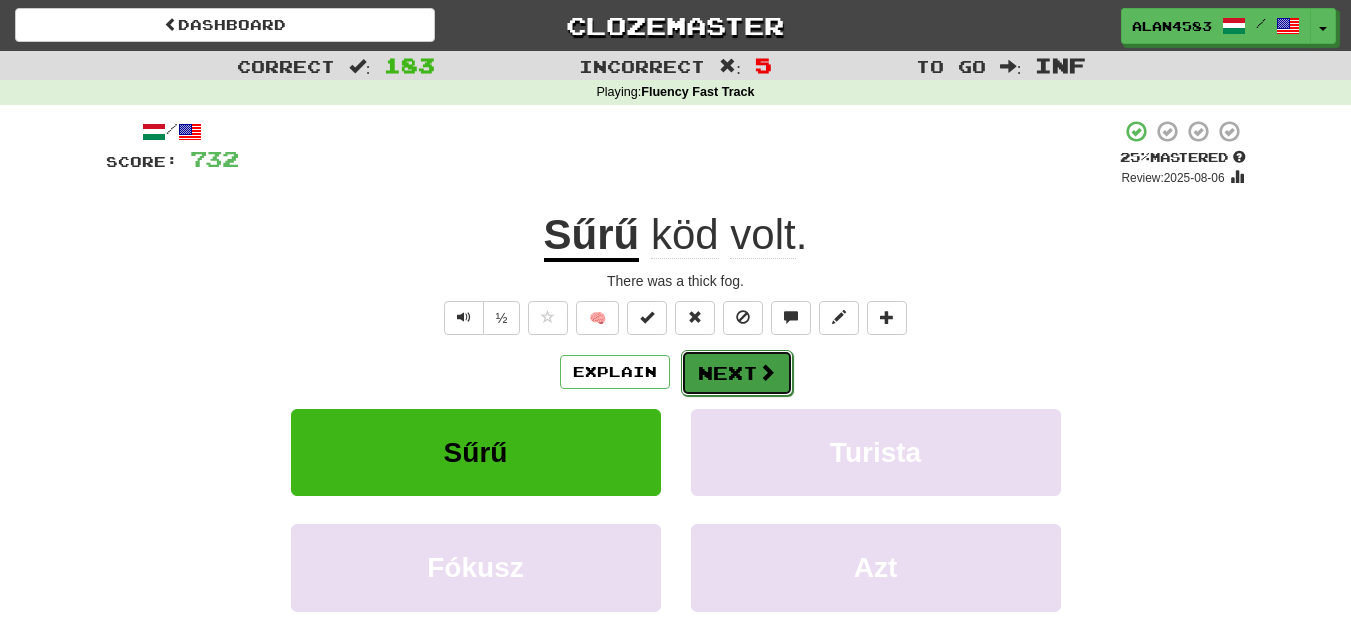 click on "Next" at bounding box center [737, 373] 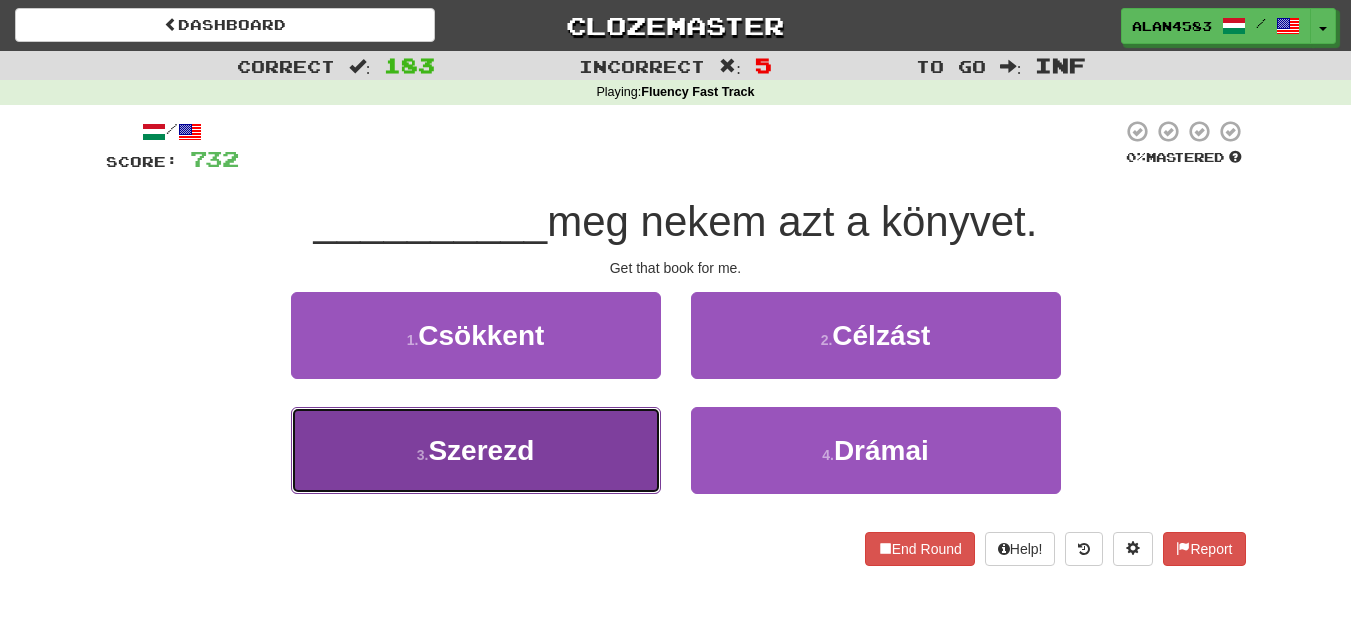 click on "Szerezd" at bounding box center [481, 450] 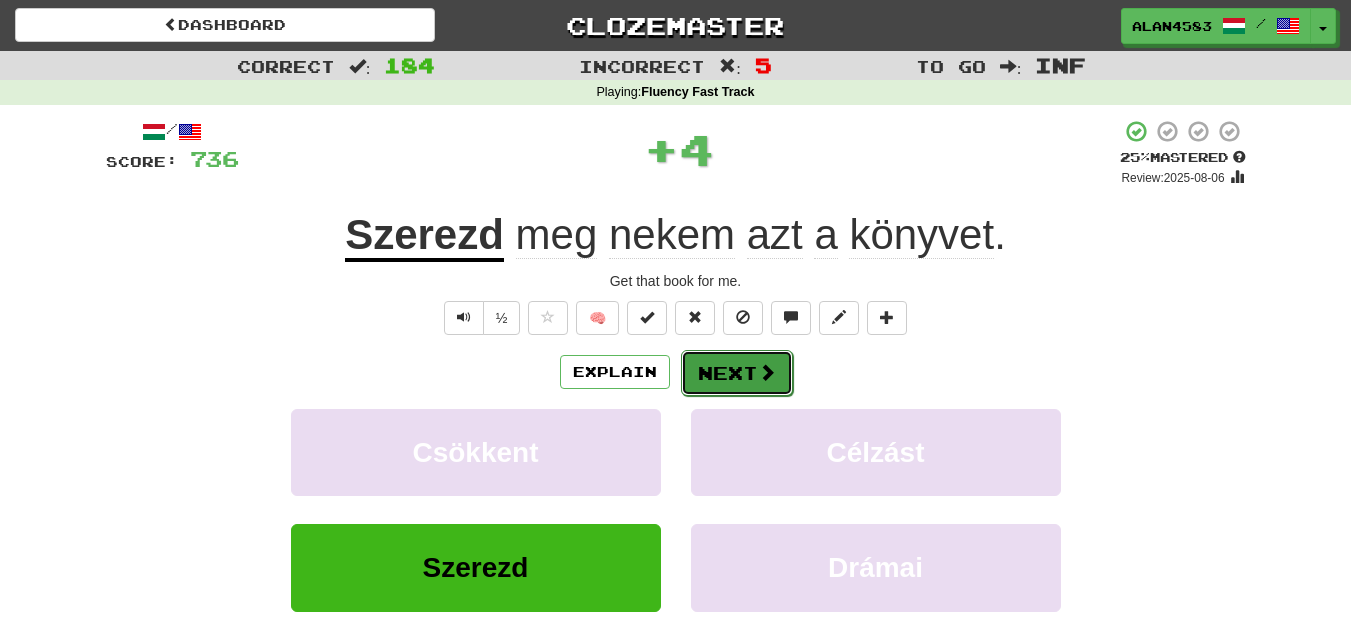 click on "Next" at bounding box center [737, 373] 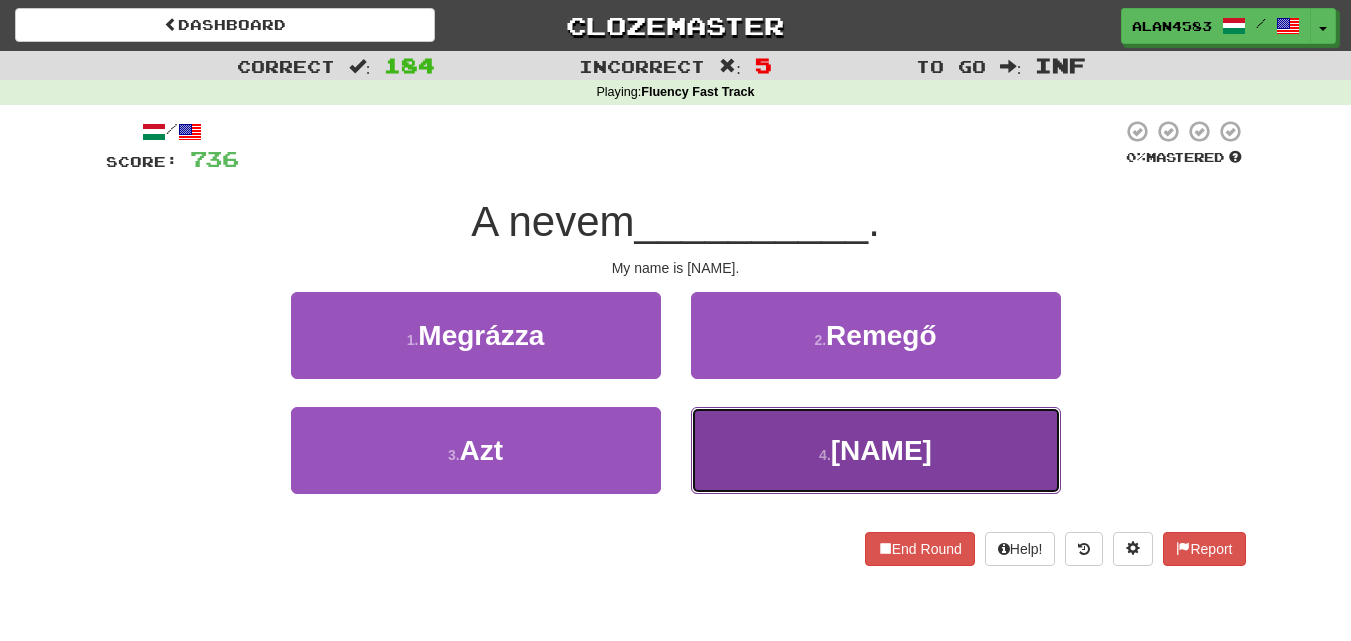 click on "[NAME]" at bounding box center [881, 450] 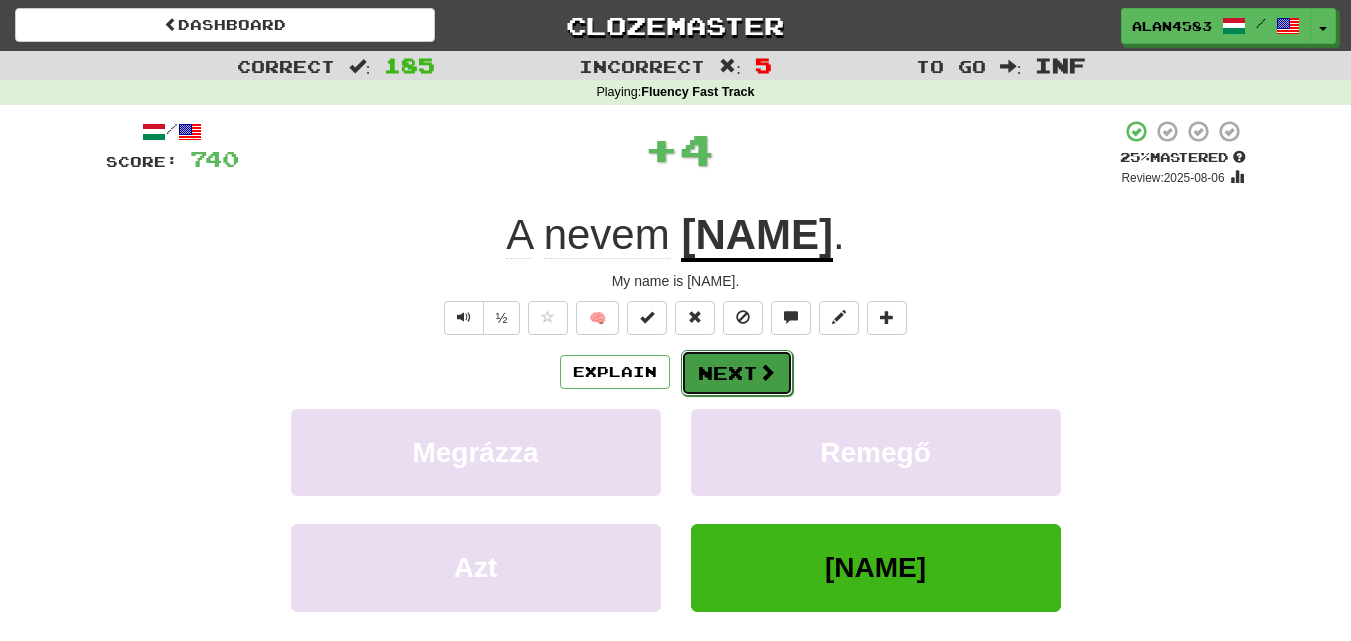 click on "Next" at bounding box center (737, 373) 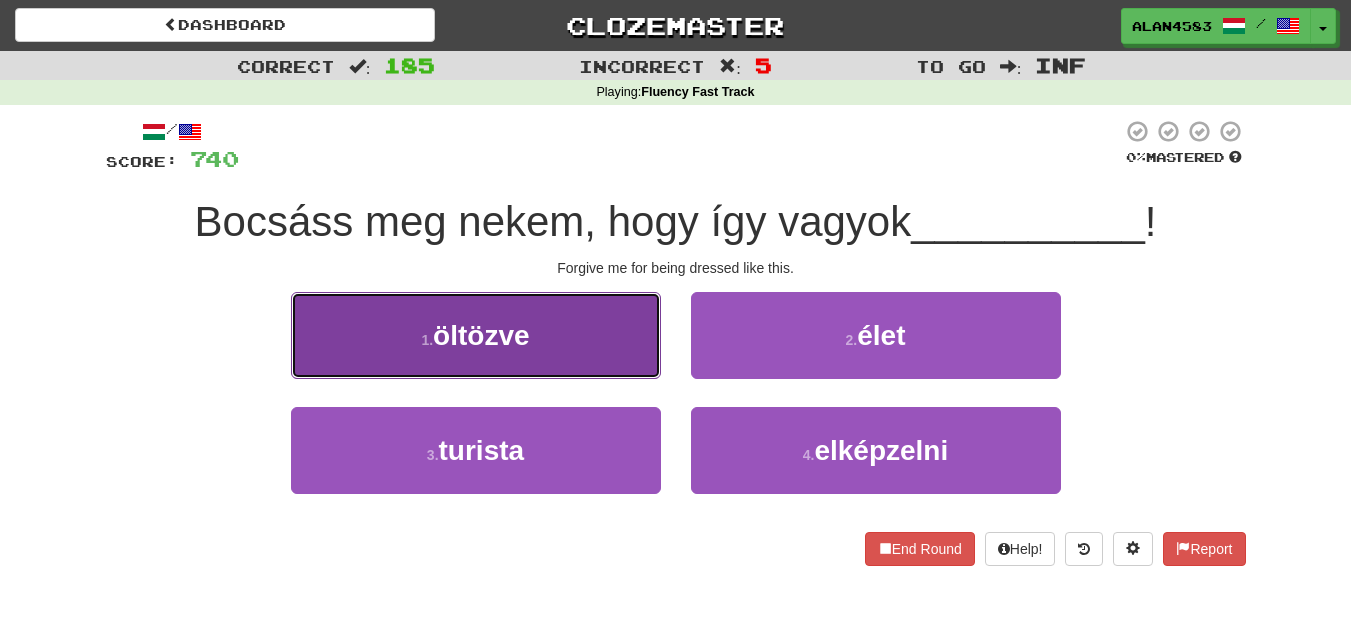 click on "öltözve" at bounding box center [481, 335] 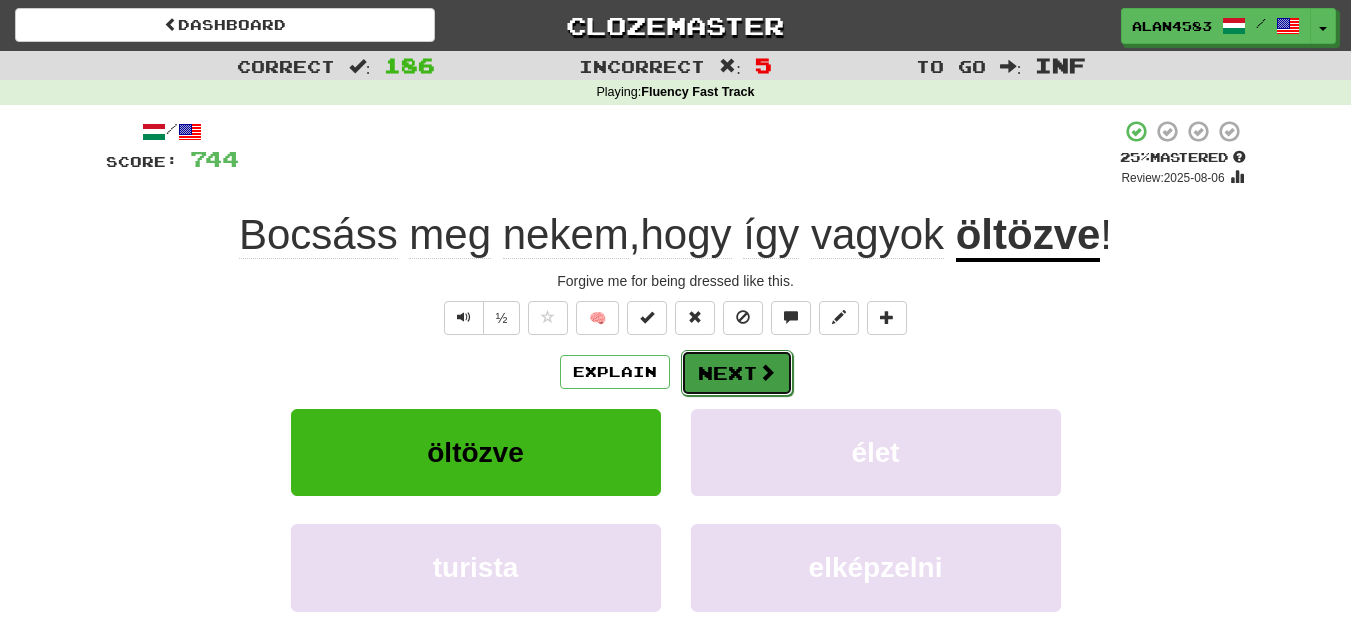 click on "Next" at bounding box center [737, 373] 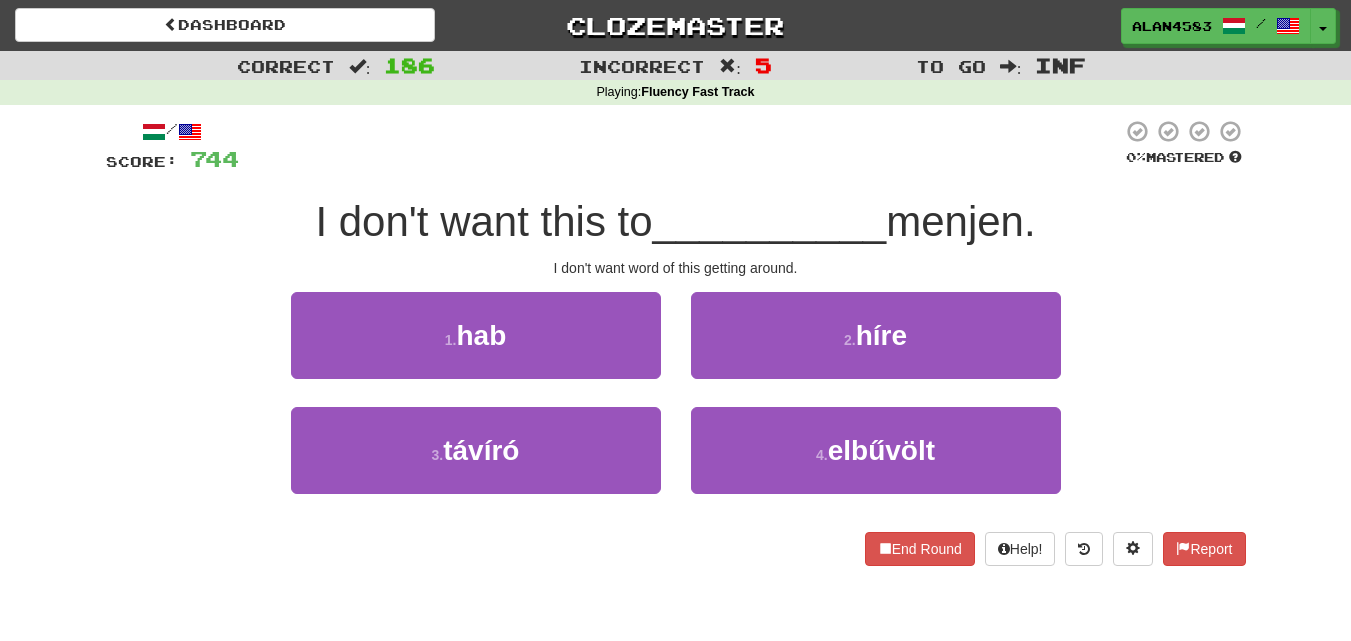 drag, startPoint x: 600, startPoint y: 226, endPoint x: 715, endPoint y: 210, distance: 116.10771 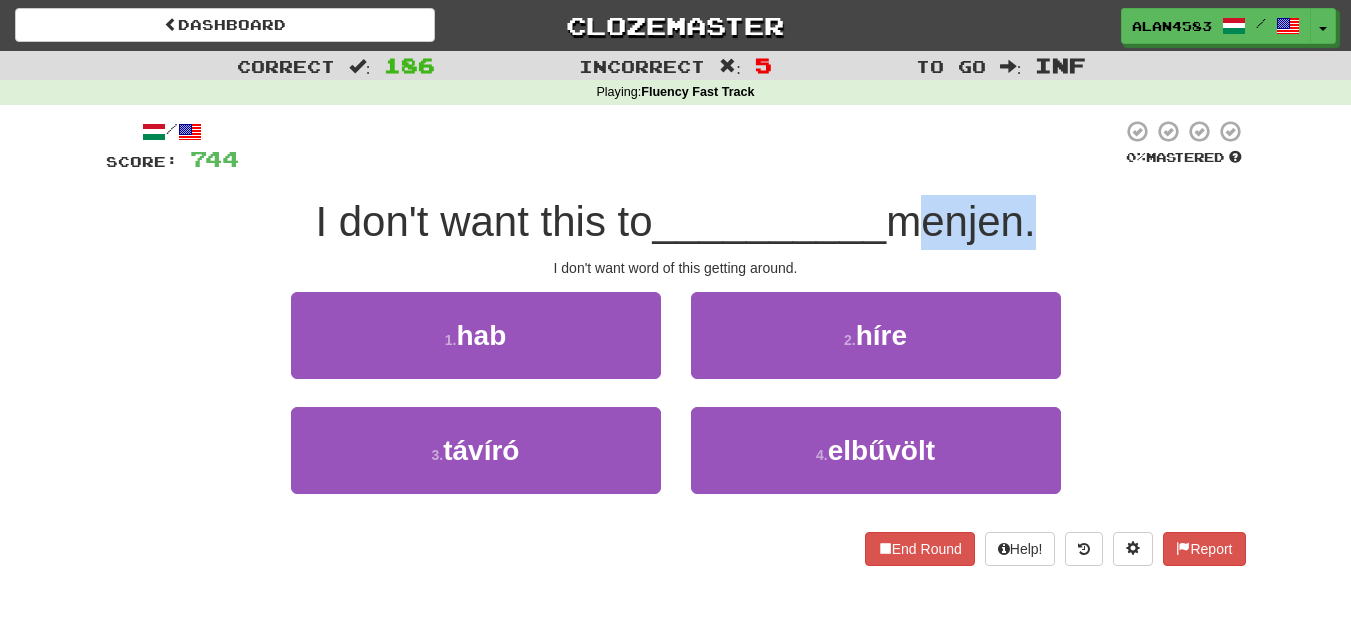 drag, startPoint x: 976, startPoint y: 218, endPoint x: 1099, endPoint y: 207, distance: 123.49089 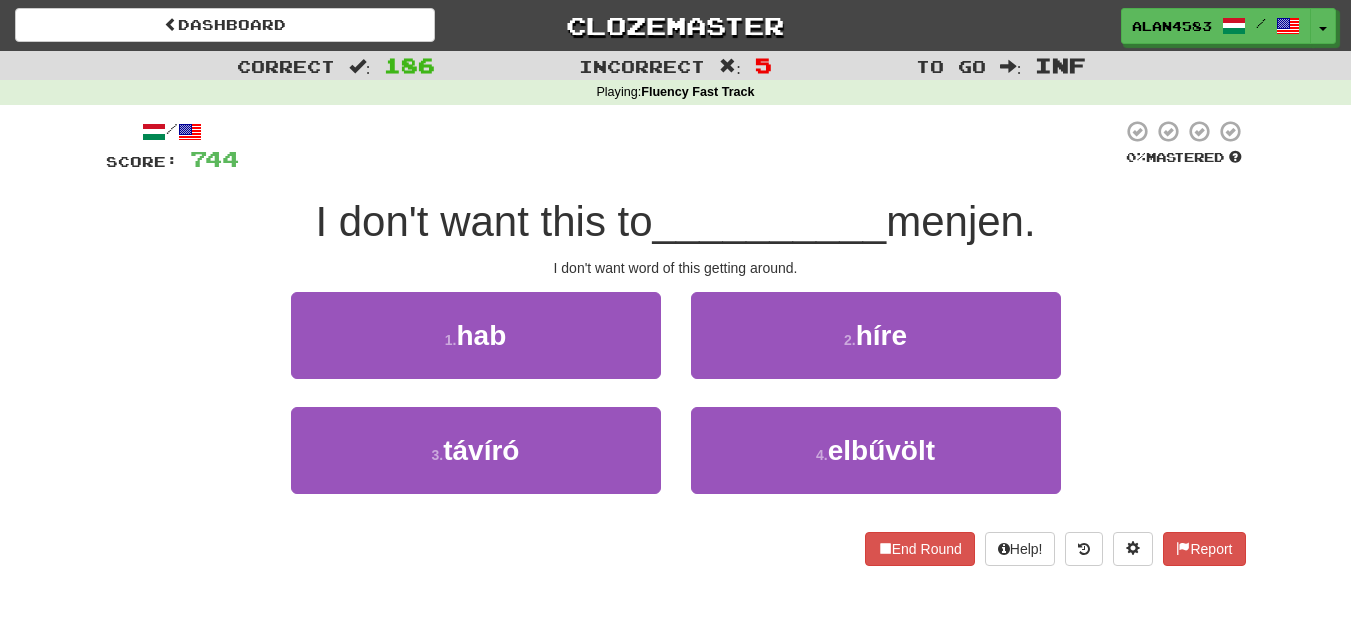 click at bounding box center (680, 146) 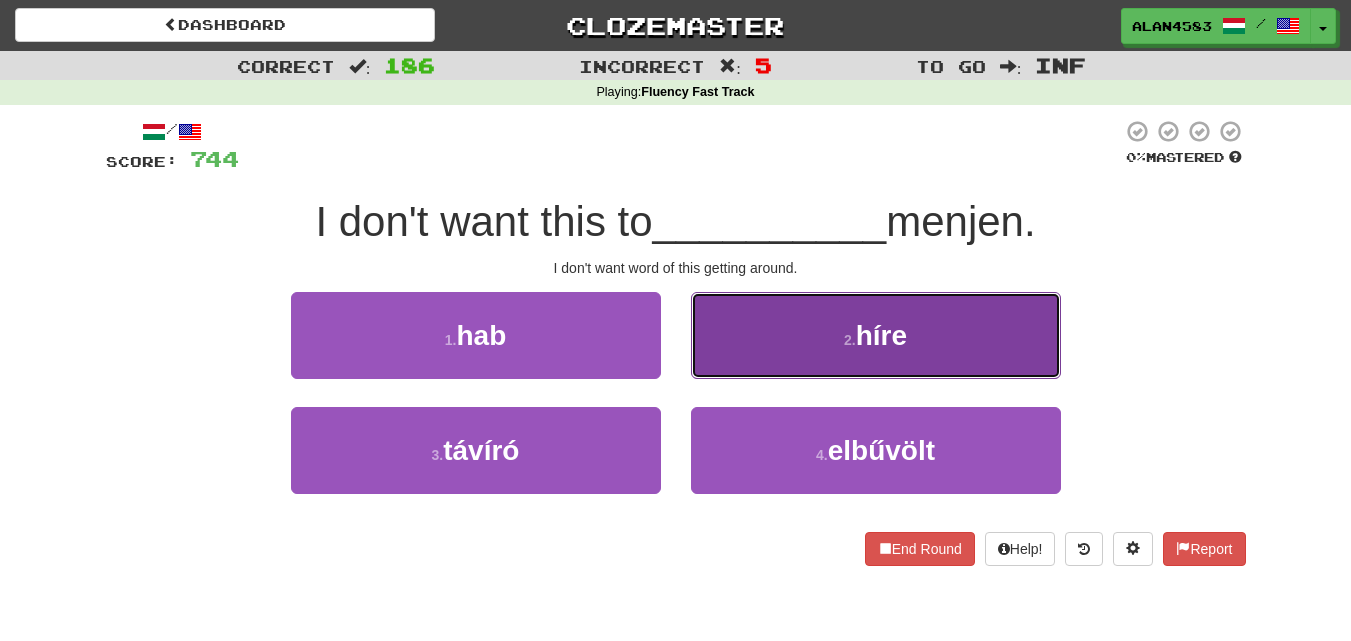 click on "2 .  híre" at bounding box center (876, 335) 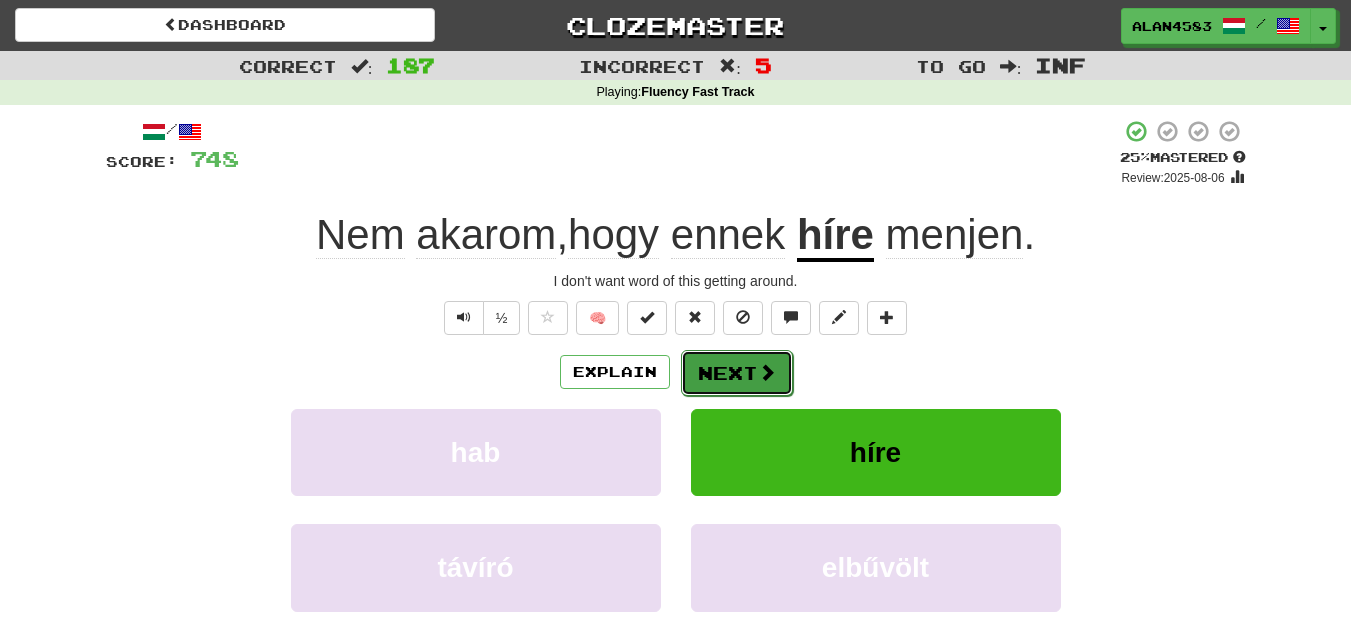 click on "Next" at bounding box center (737, 373) 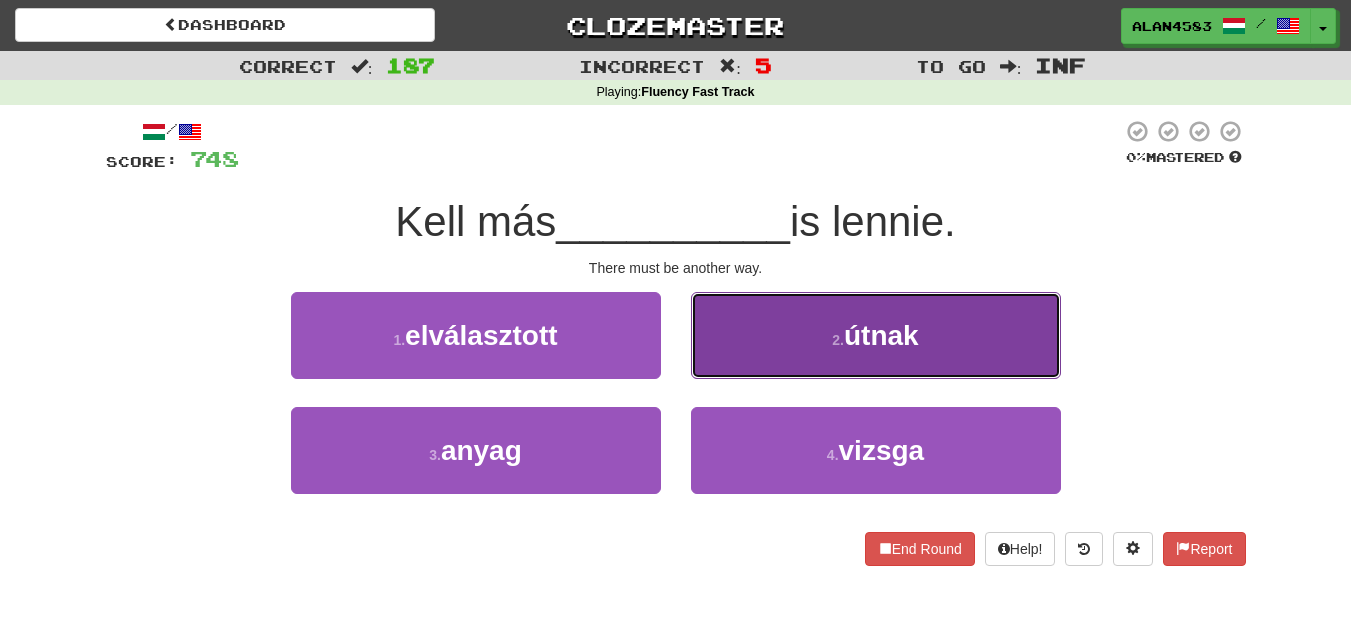click on "2 .  útnak" at bounding box center [876, 335] 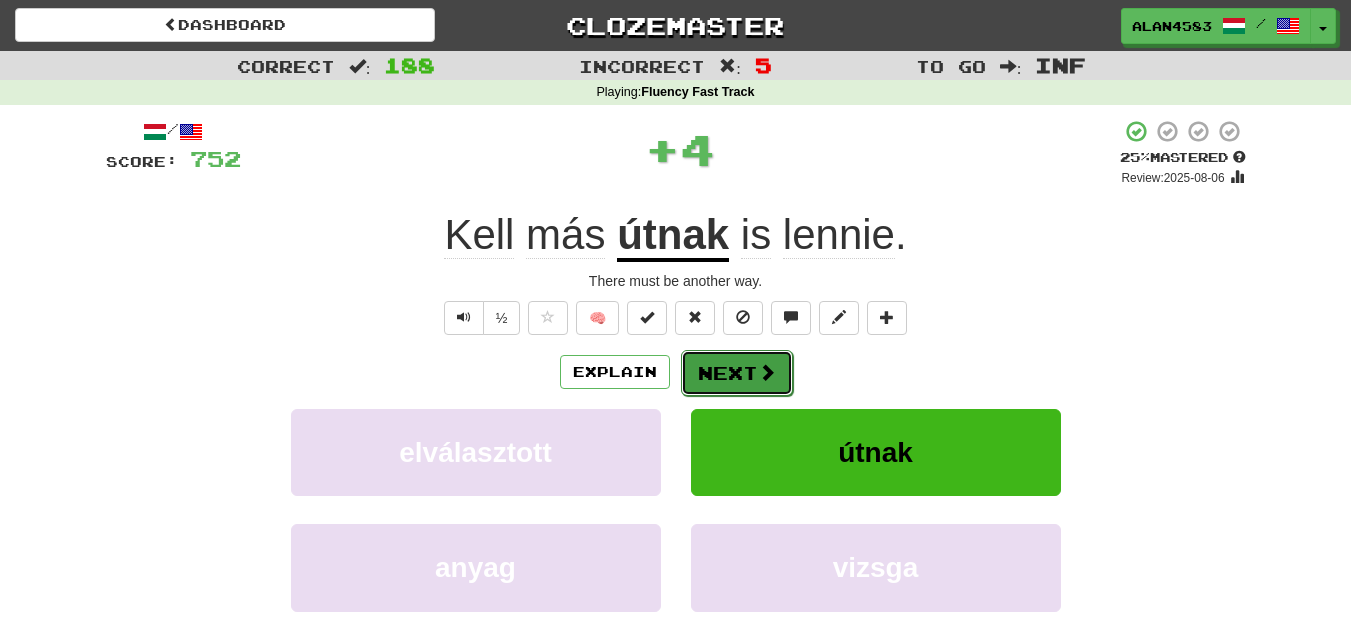 click at bounding box center (767, 372) 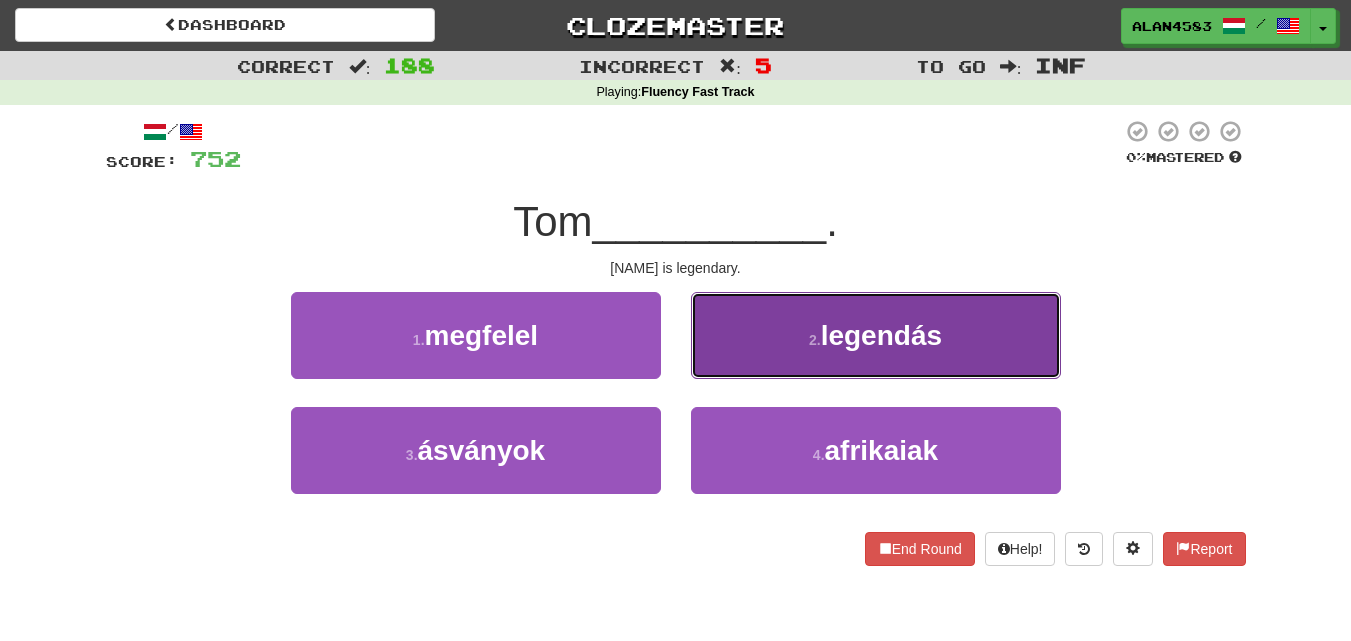 click on "legendás" at bounding box center (881, 335) 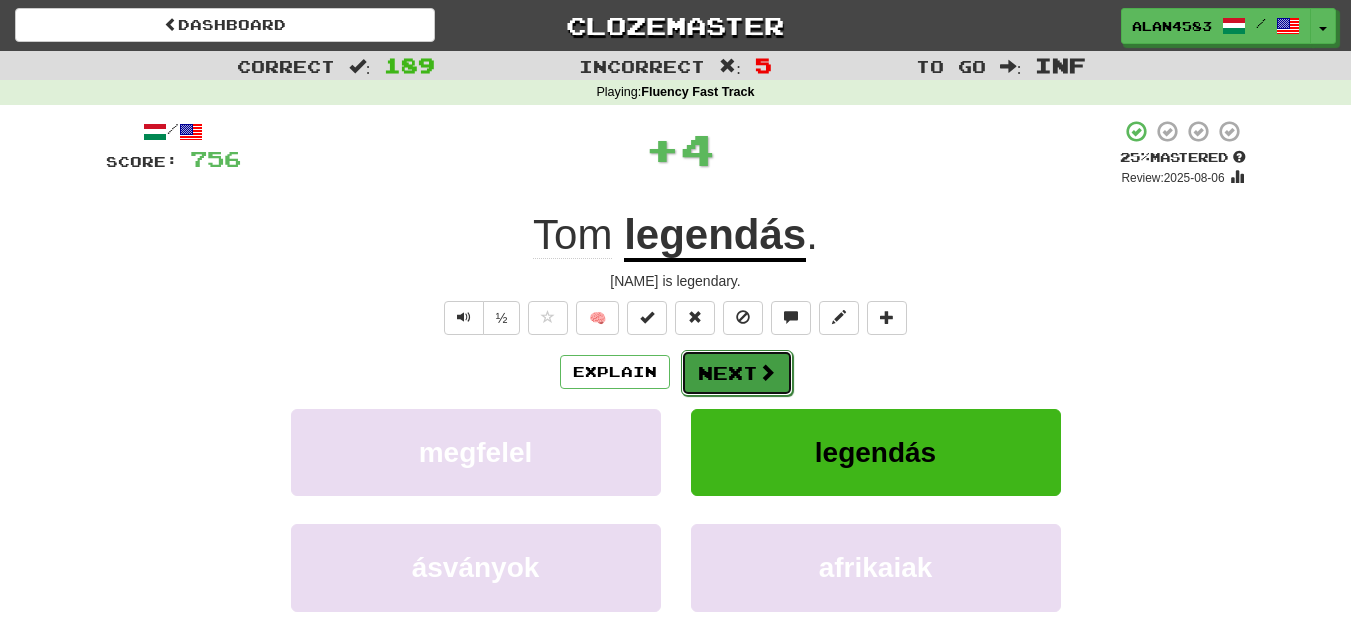 click at bounding box center [767, 372] 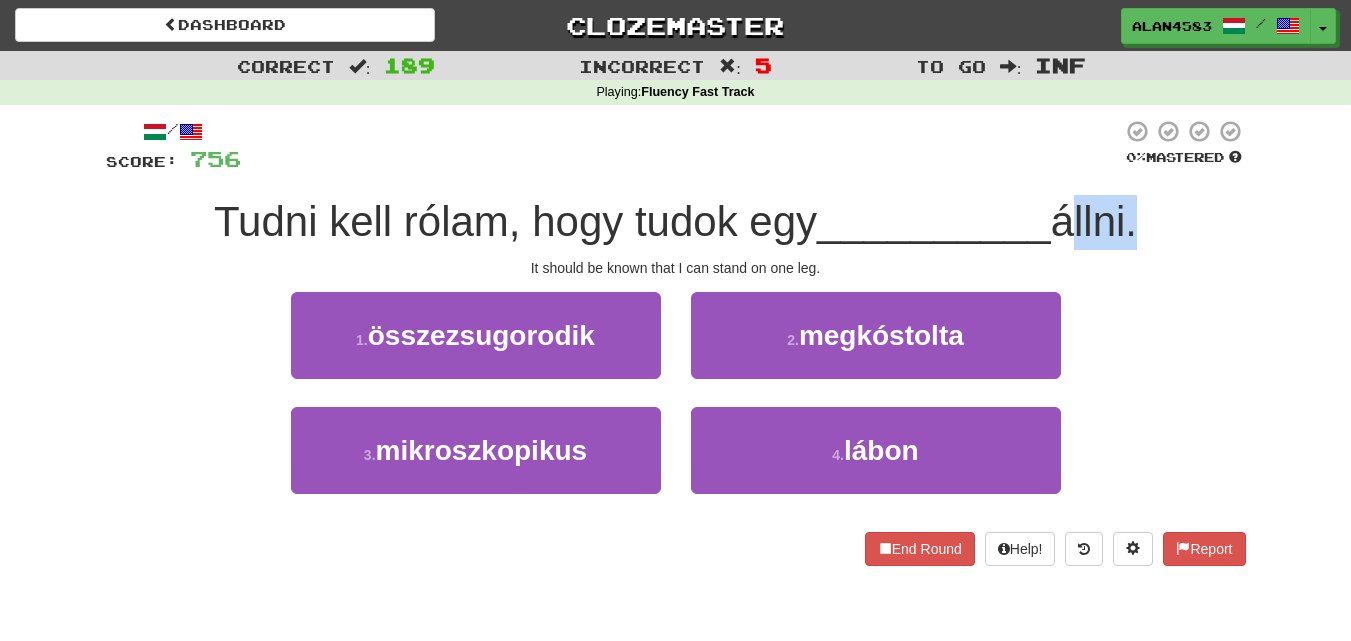 drag, startPoint x: 1064, startPoint y: 218, endPoint x: 1138, endPoint y: 211, distance: 74.330345 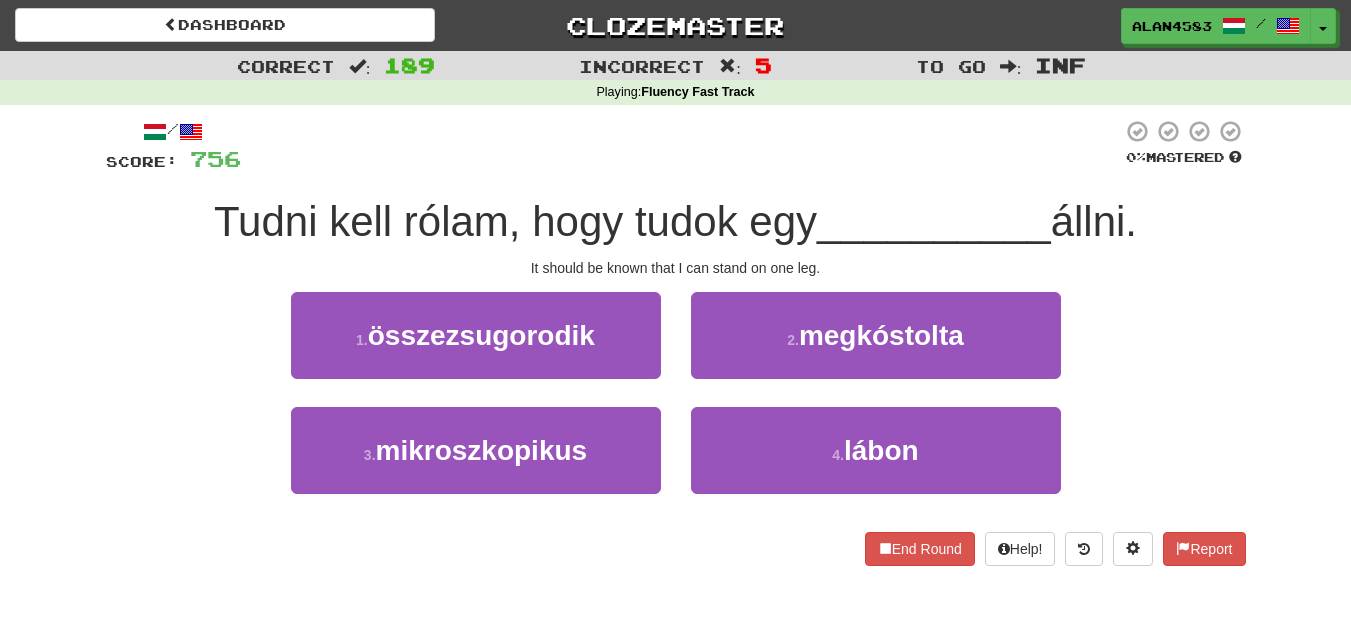 click at bounding box center [681, 146] 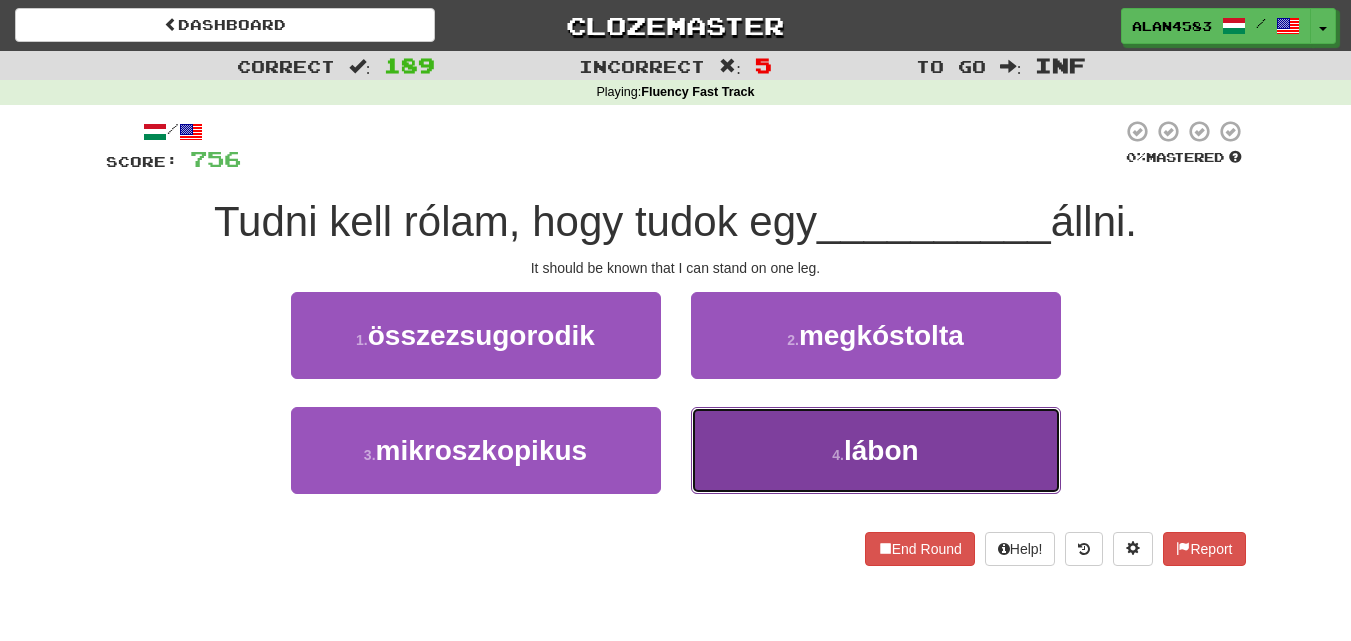 click on "4 .  lábon" at bounding box center (876, 450) 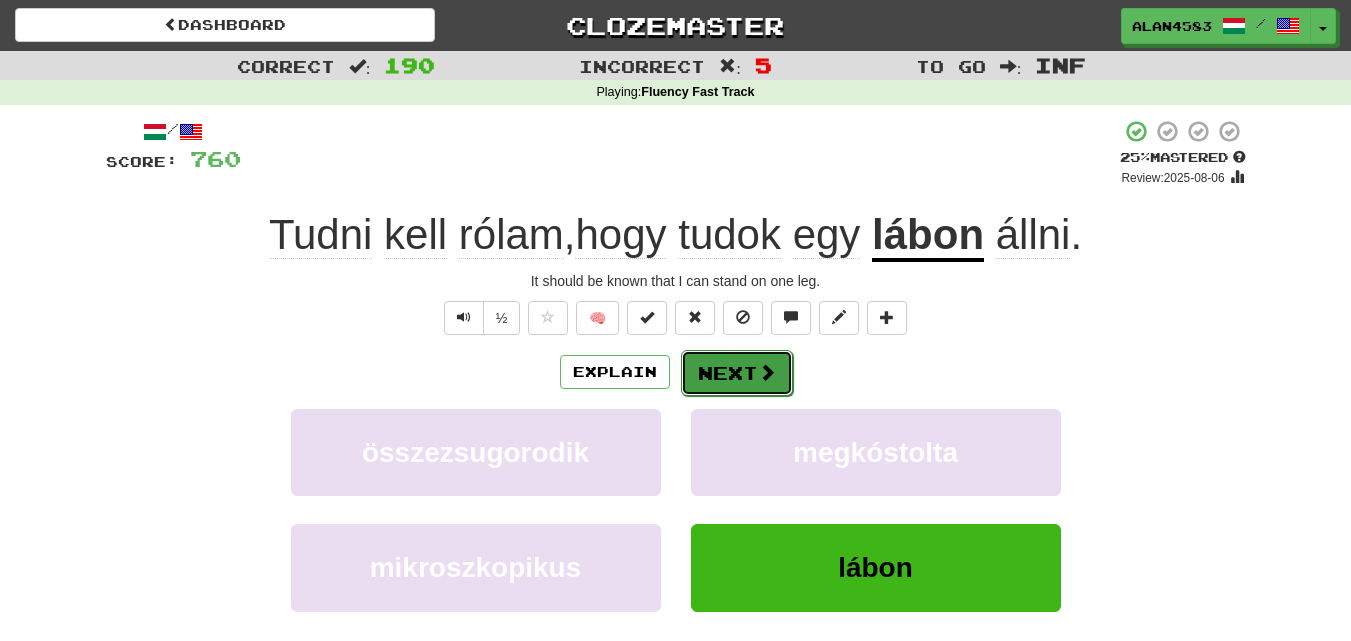 click on "Next" at bounding box center (737, 373) 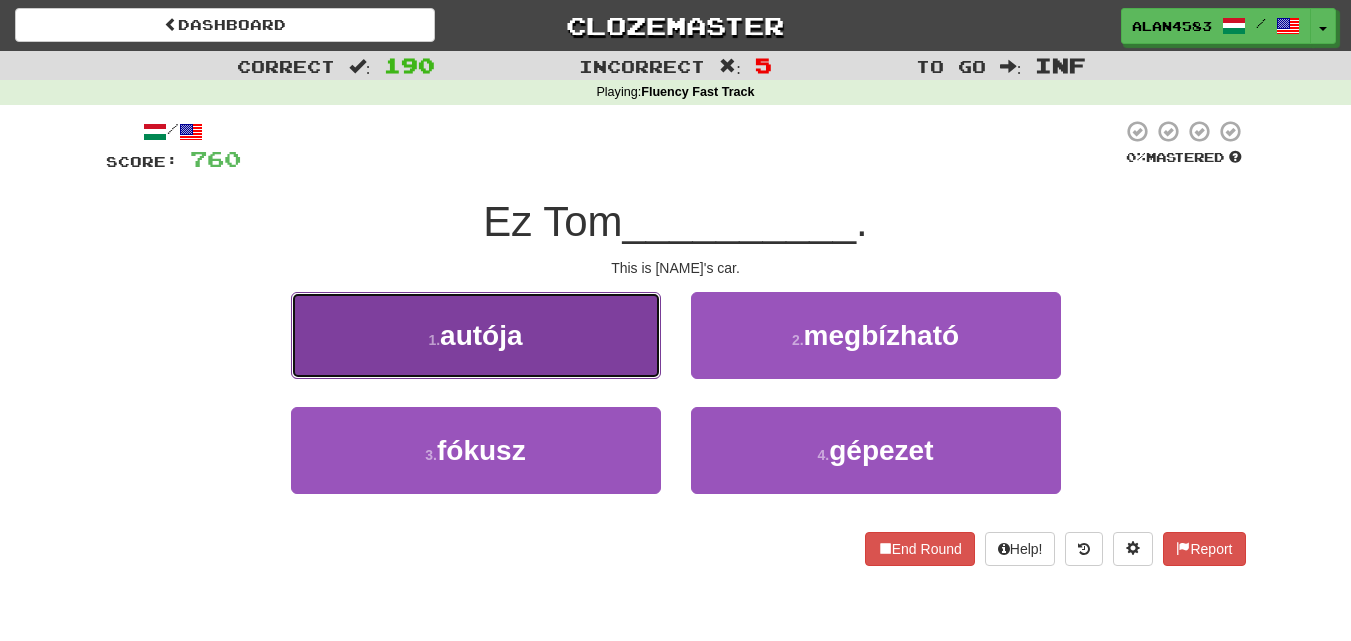 click on "autója" at bounding box center [481, 335] 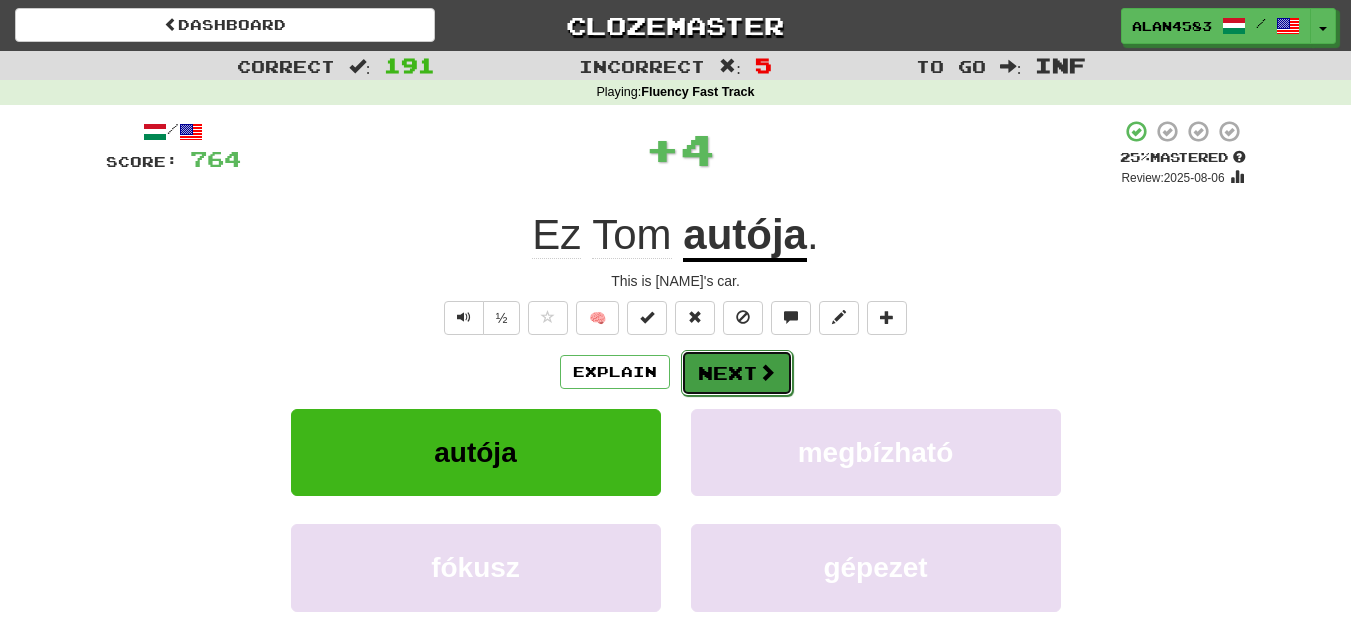 click at bounding box center (767, 372) 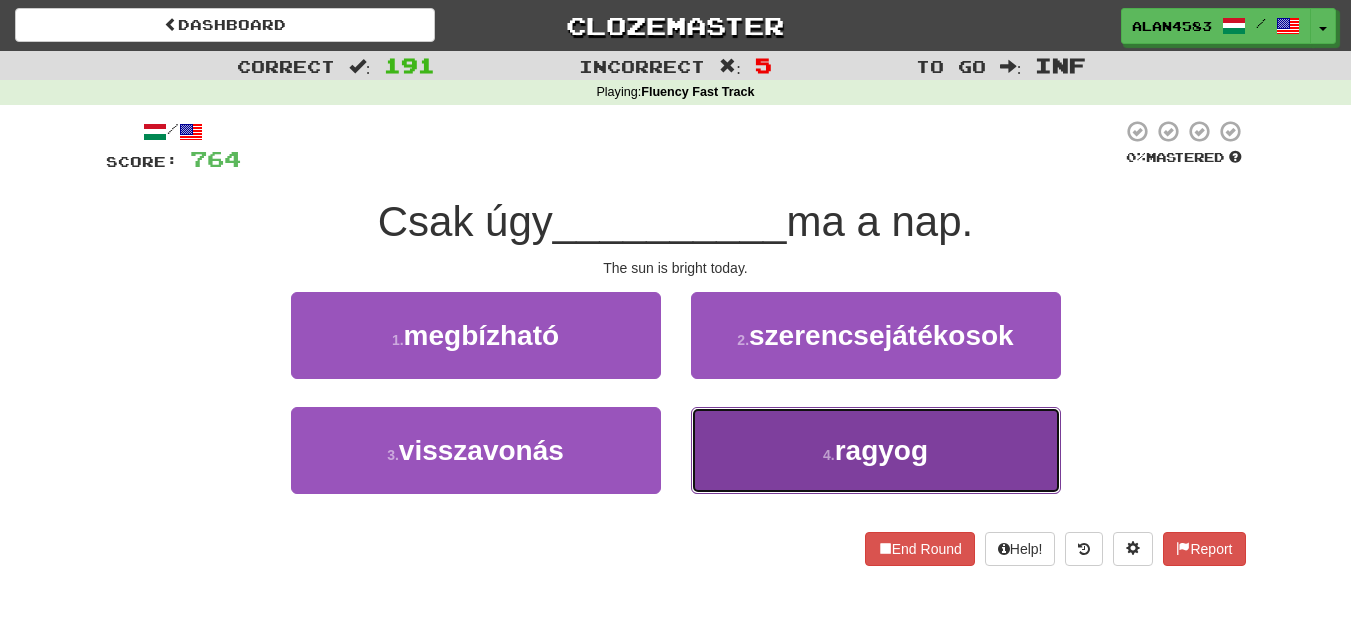 click on "4 . ragyog" at bounding box center (876, 450) 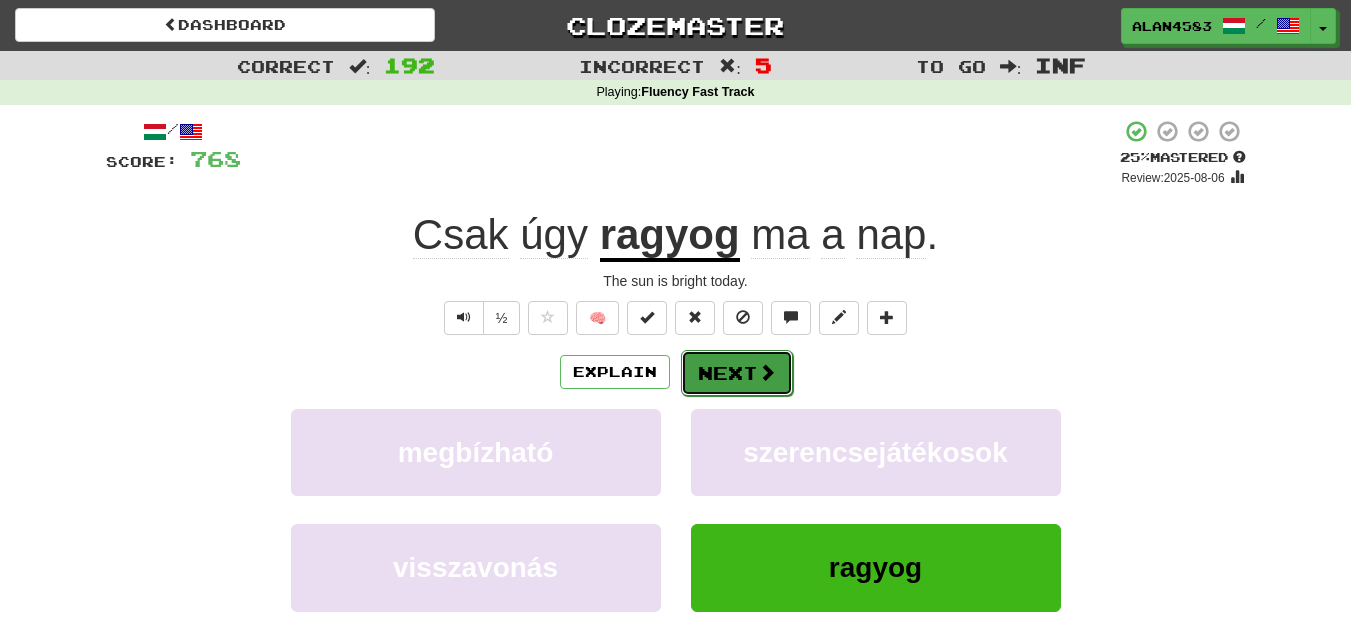 click on "Next" at bounding box center (737, 373) 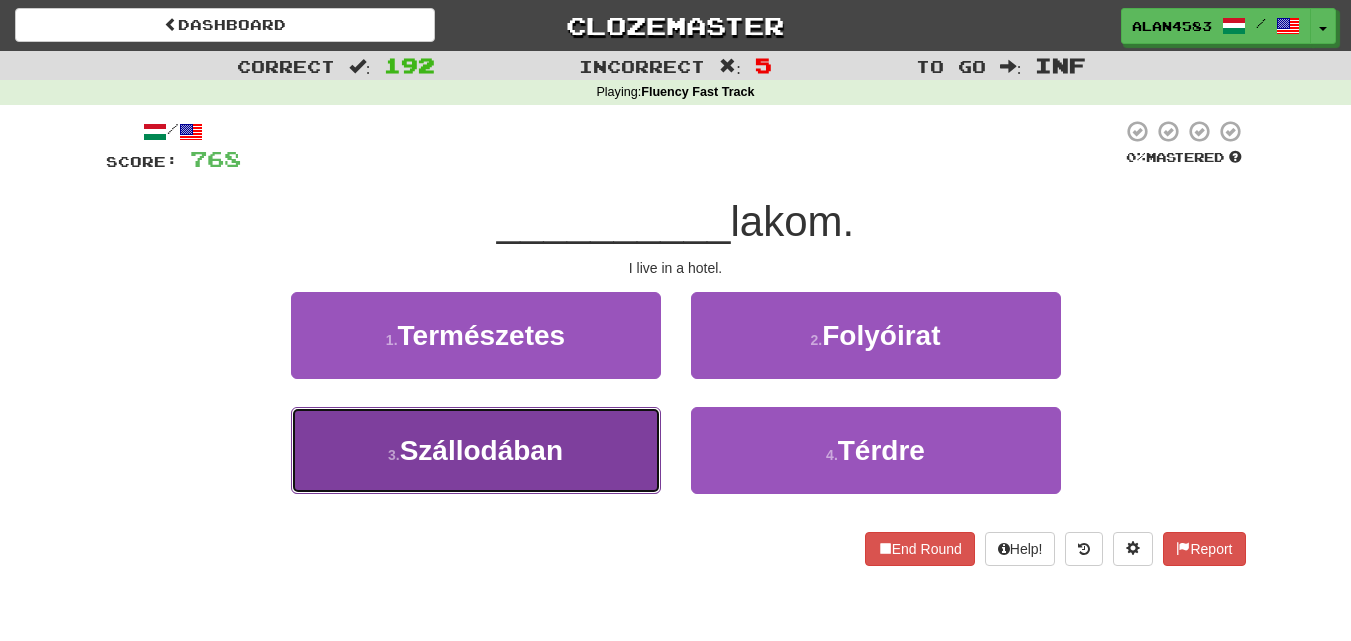click on "Szállodában" at bounding box center [481, 450] 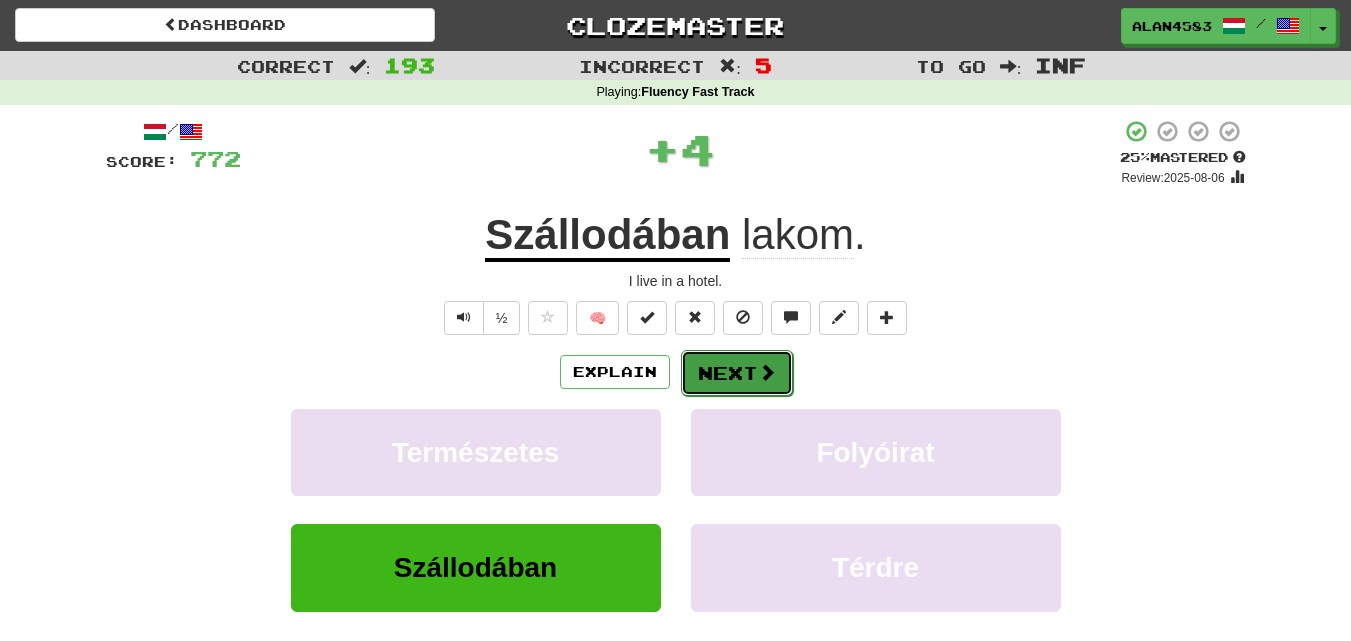 click on "Next" at bounding box center (737, 373) 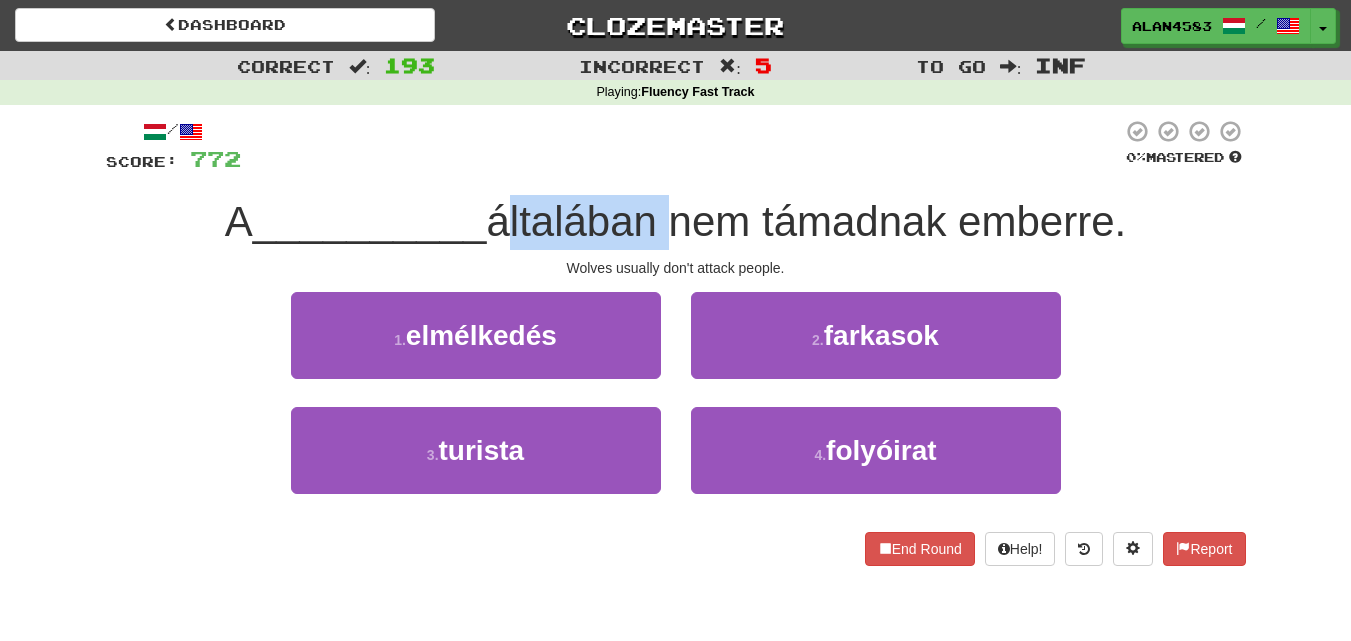 drag, startPoint x: 497, startPoint y: 216, endPoint x: 670, endPoint y: 209, distance: 173.14156 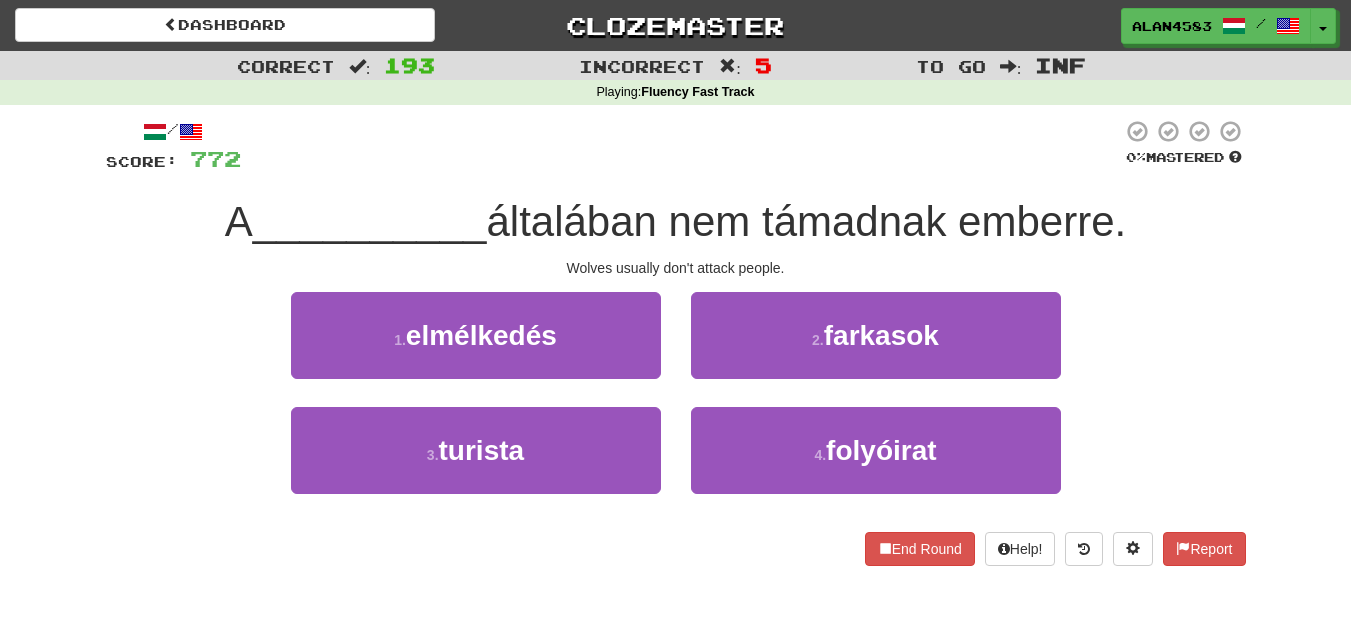 click at bounding box center (681, 146) 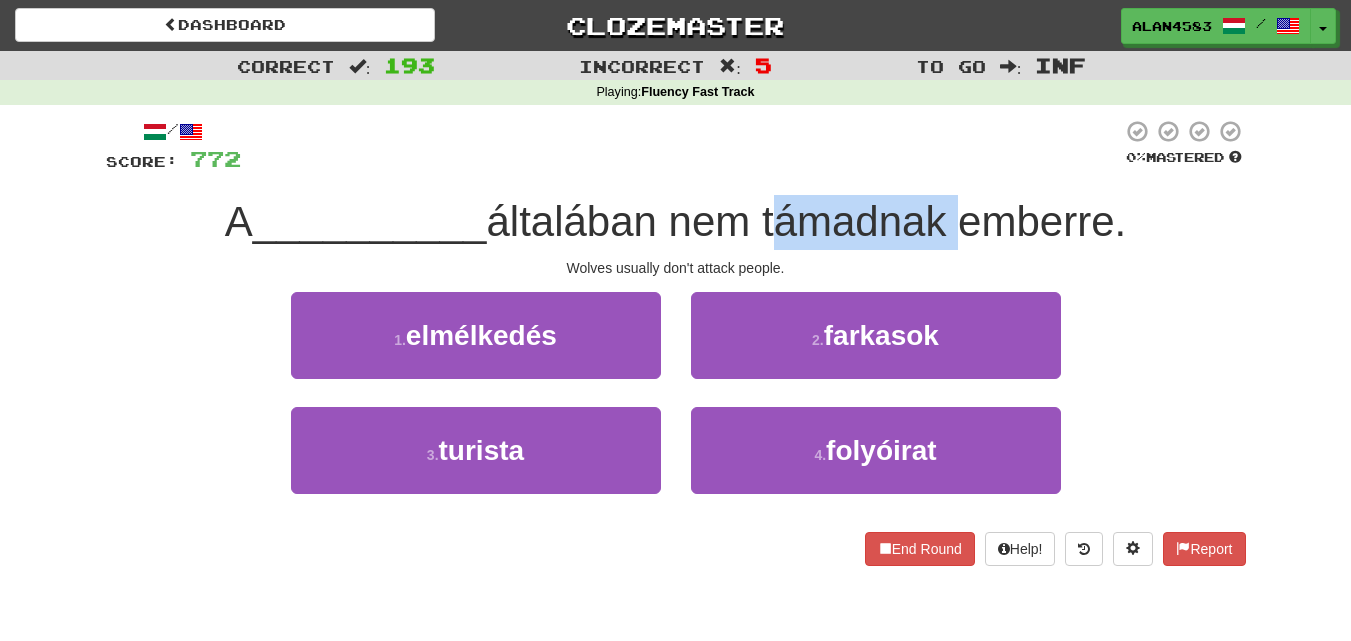 drag, startPoint x: 772, startPoint y: 214, endPoint x: 948, endPoint y: 200, distance: 176.55594 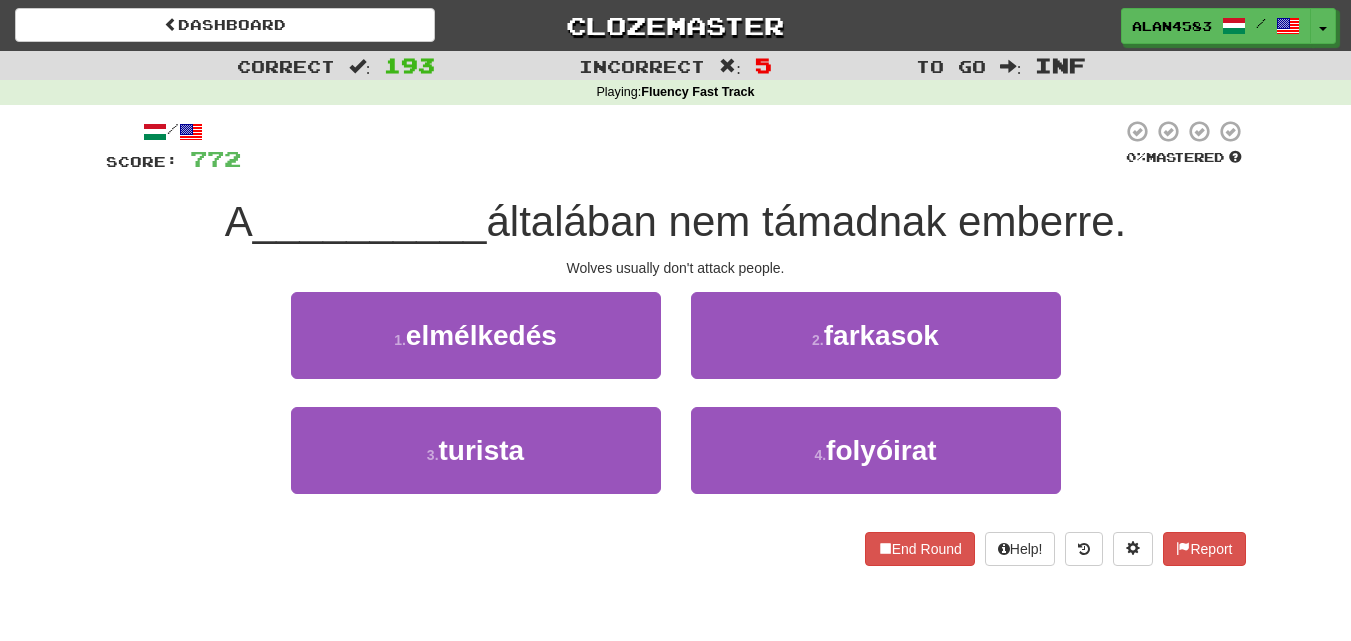 click at bounding box center (681, 146) 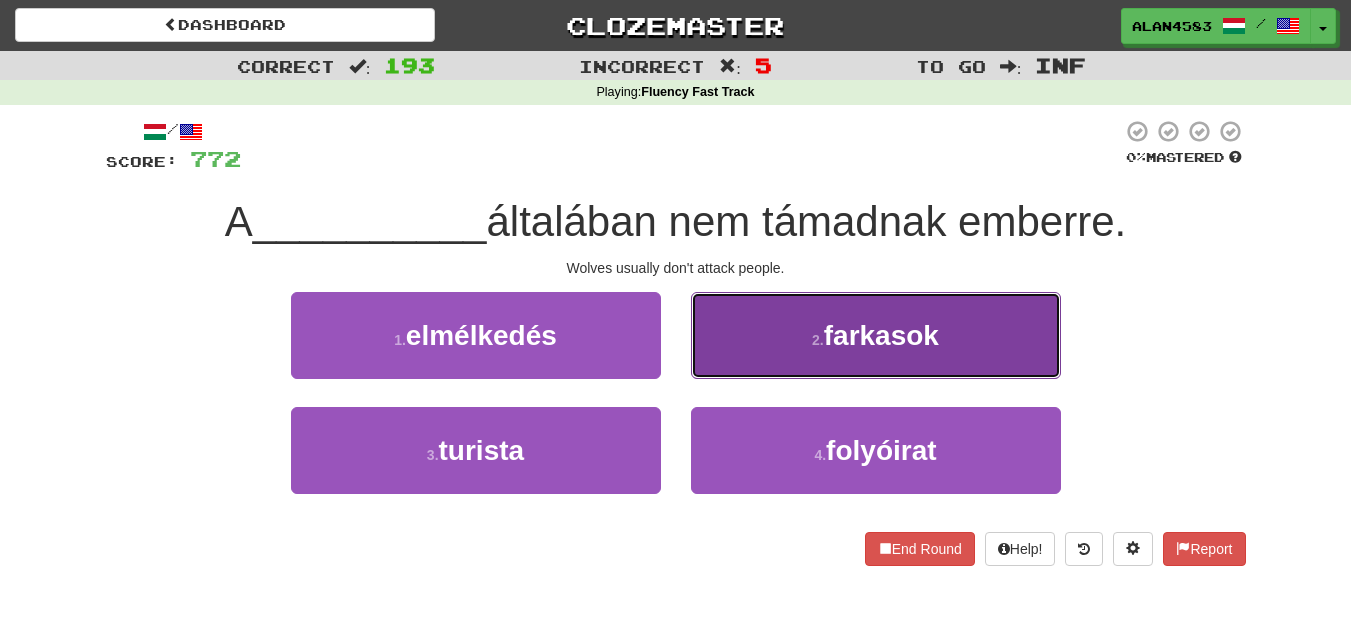 click on "2 .  farkasok" at bounding box center (876, 335) 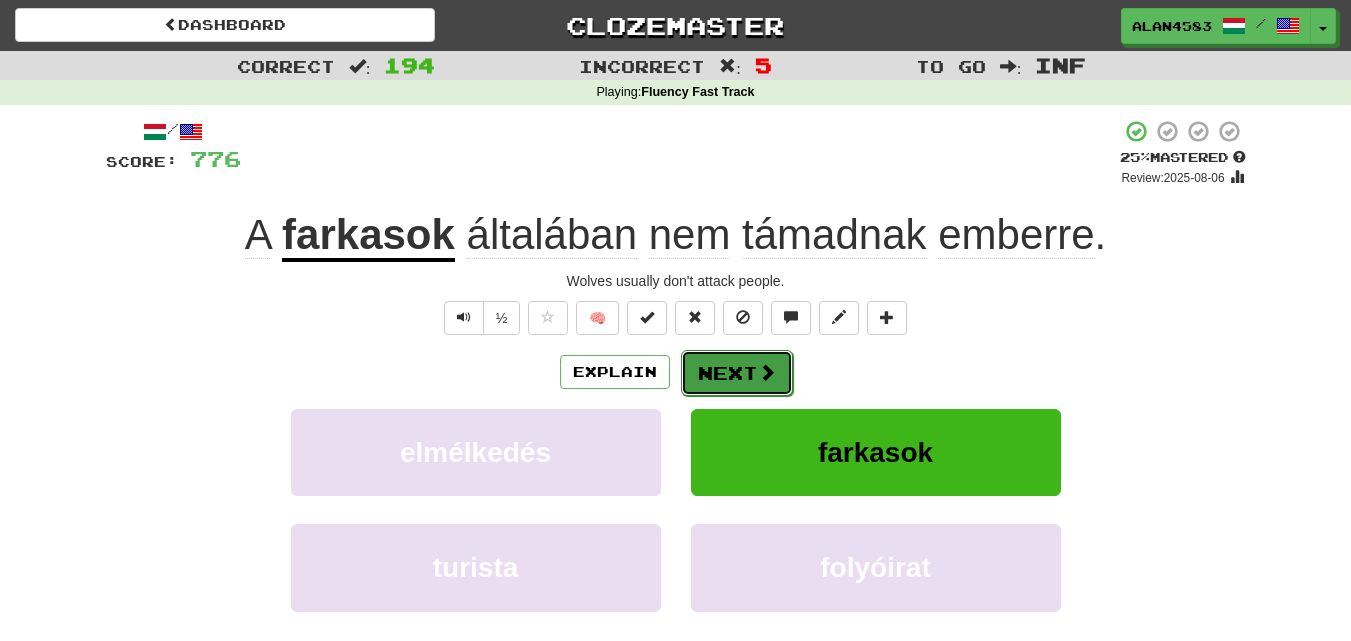 click on "Next" at bounding box center (737, 373) 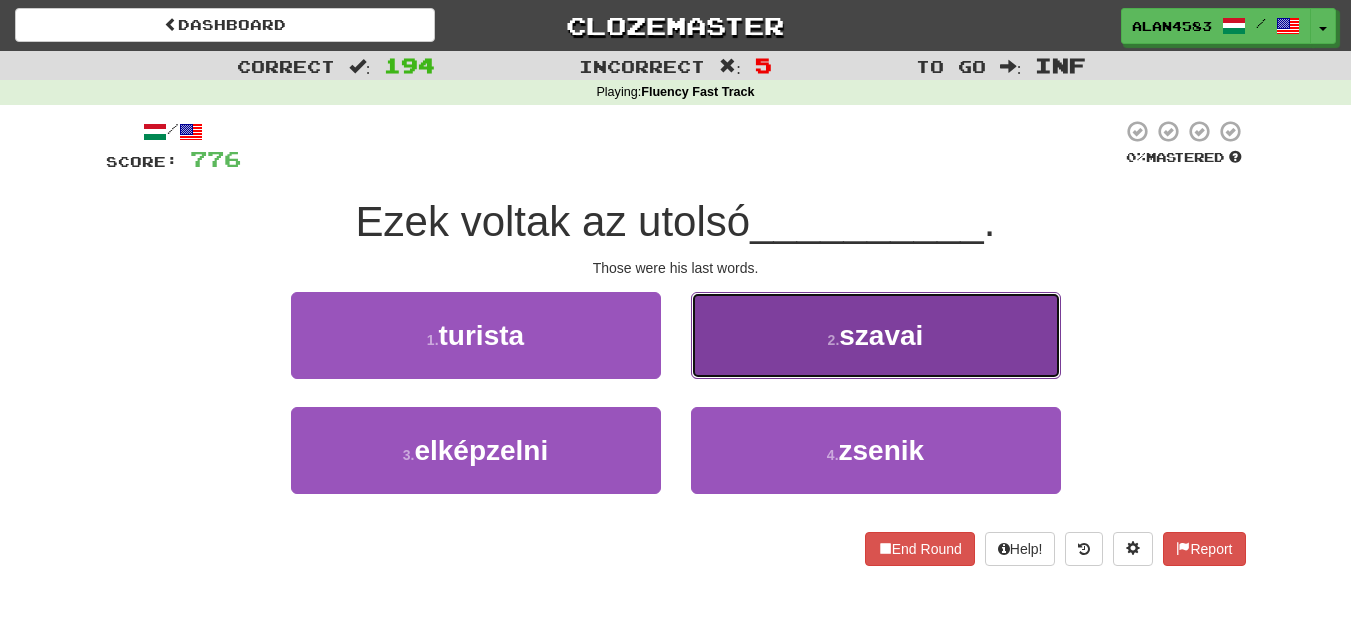 click on "2 . szavai" at bounding box center (876, 335) 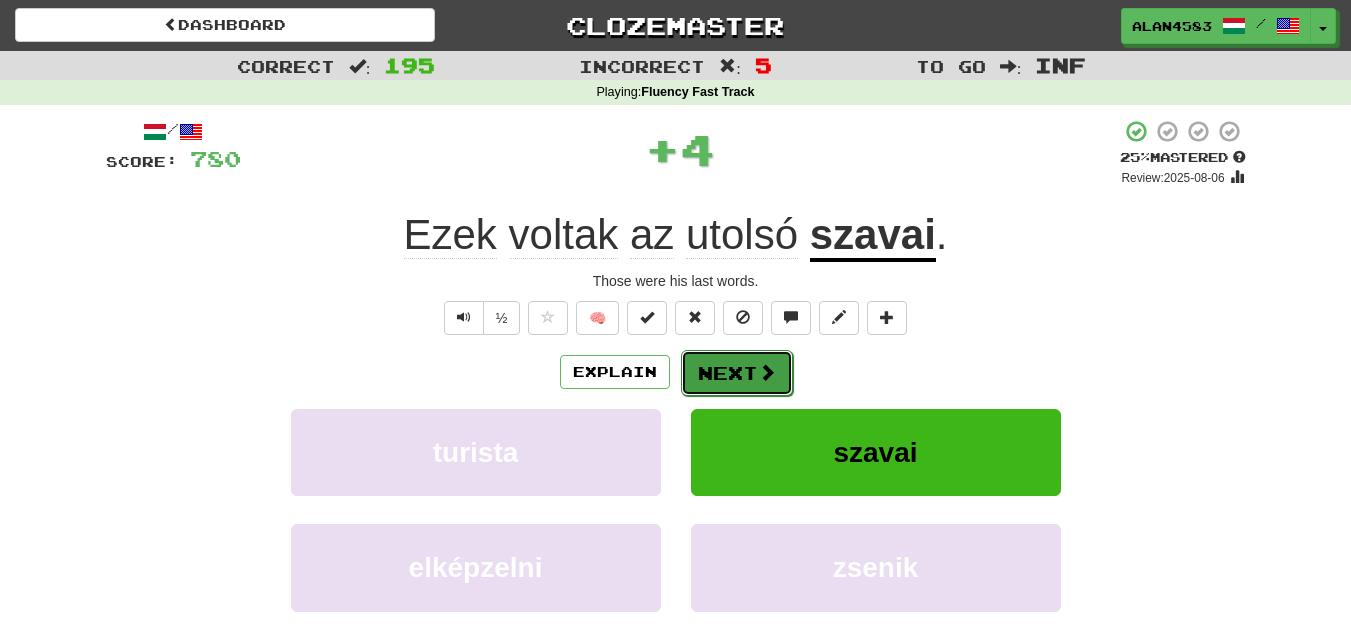 click on "Next" at bounding box center [737, 373] 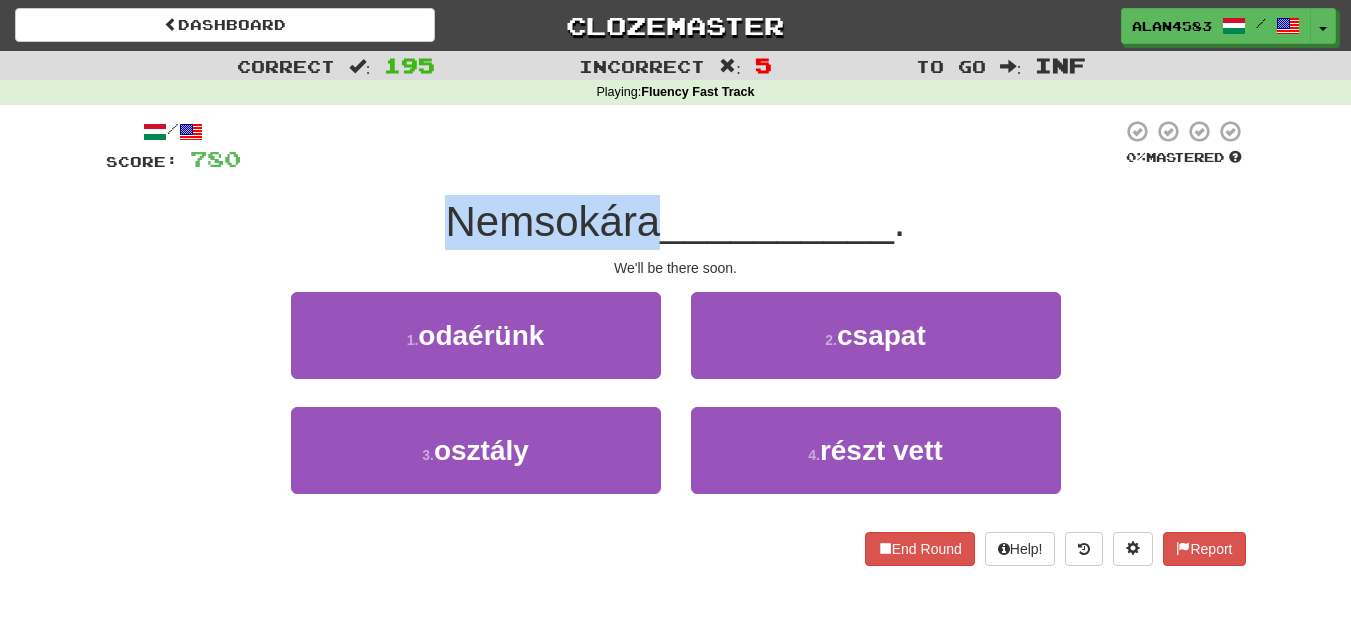 drag, startPoint x: 443, startPoint y: 218, endPoint x: 654, endPoint y: 207, distance: 211.28653 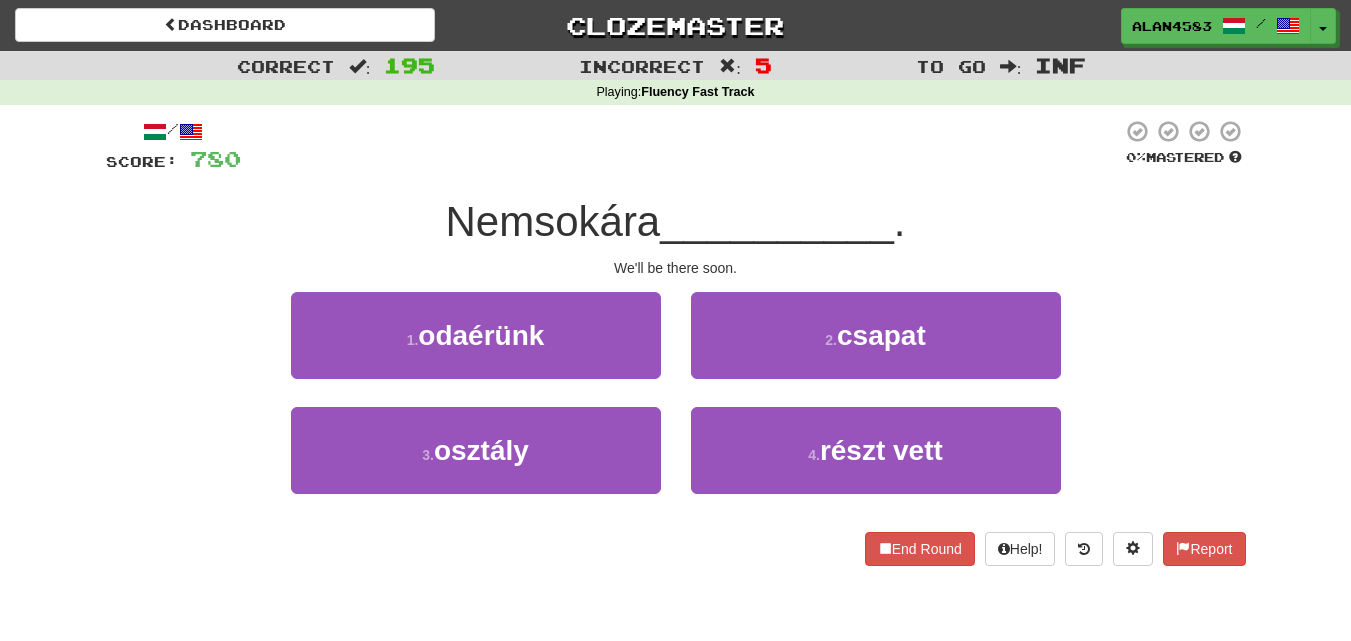click at bounding box center [681, 146] 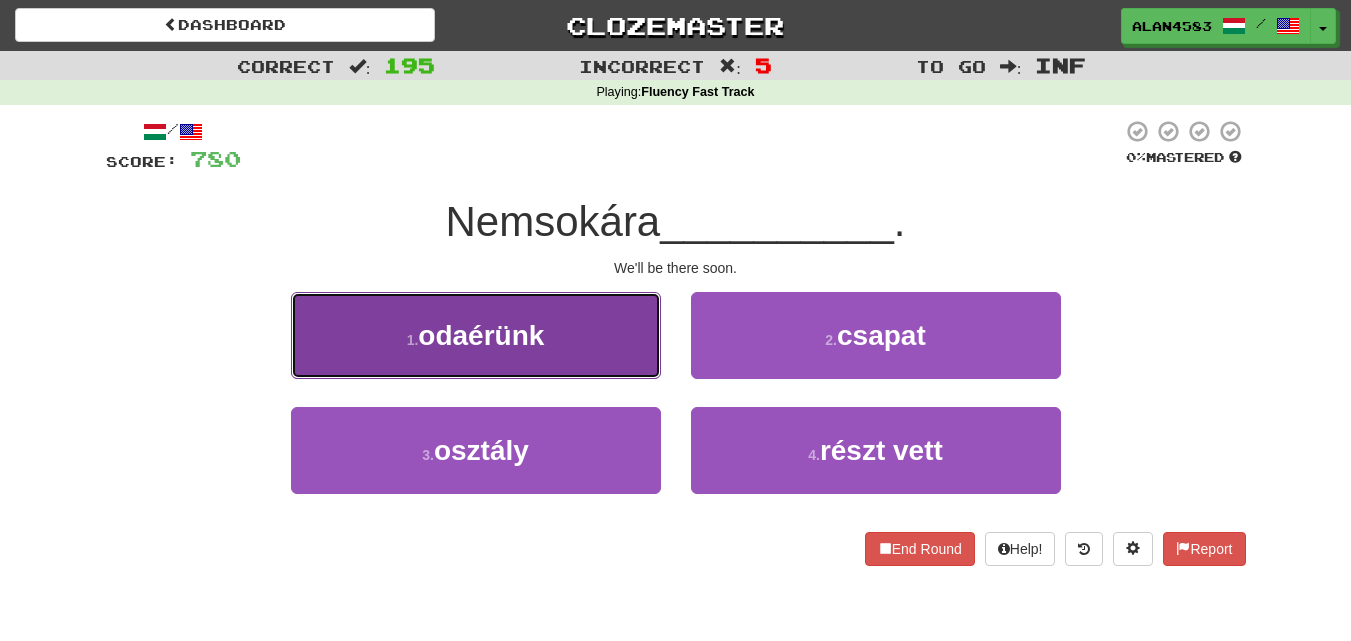 click on "1 ." at bounding box center (413, 340) 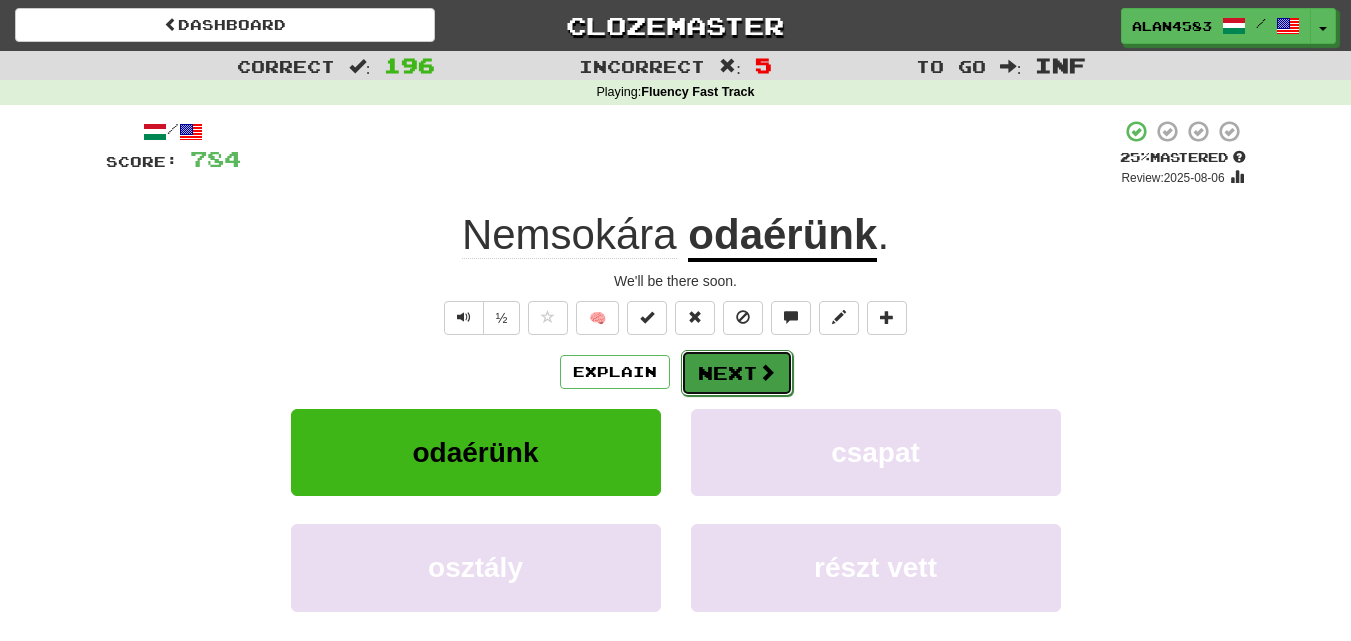click on "Next" at bounding box center (737, 373) 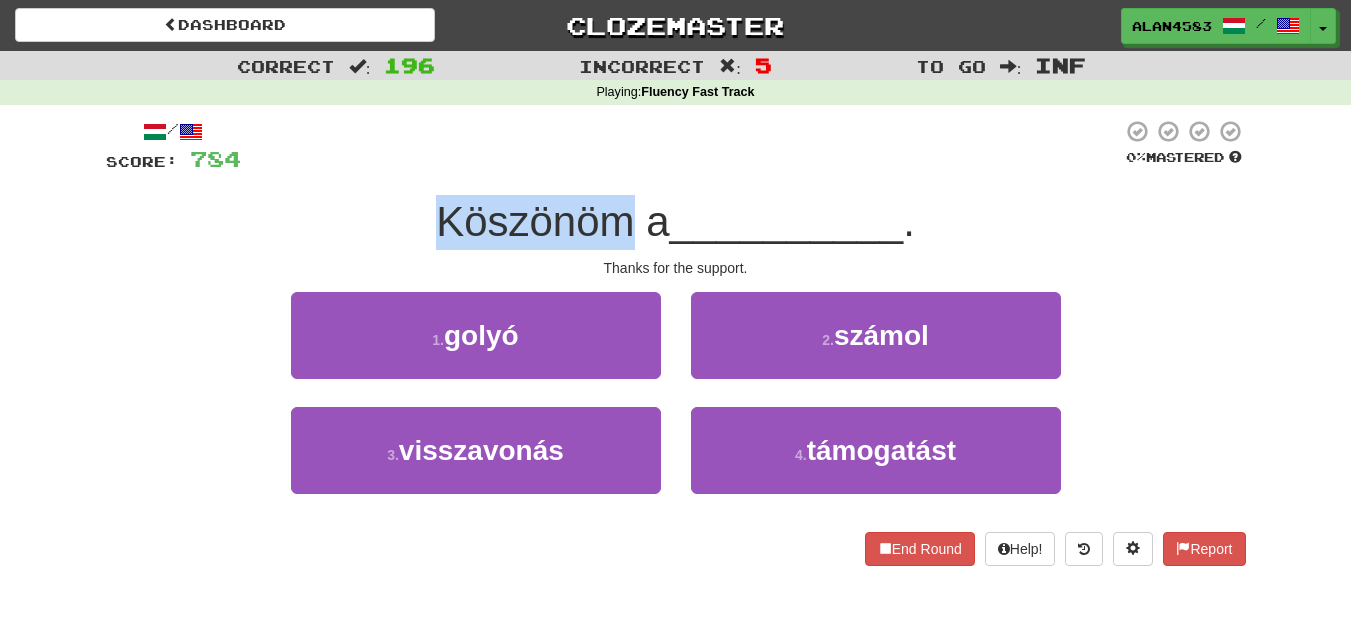 drag, startPoint x: 626, startPoint y: 220, endPoint x: 404, endPoint y: 210, distance: 222.22511 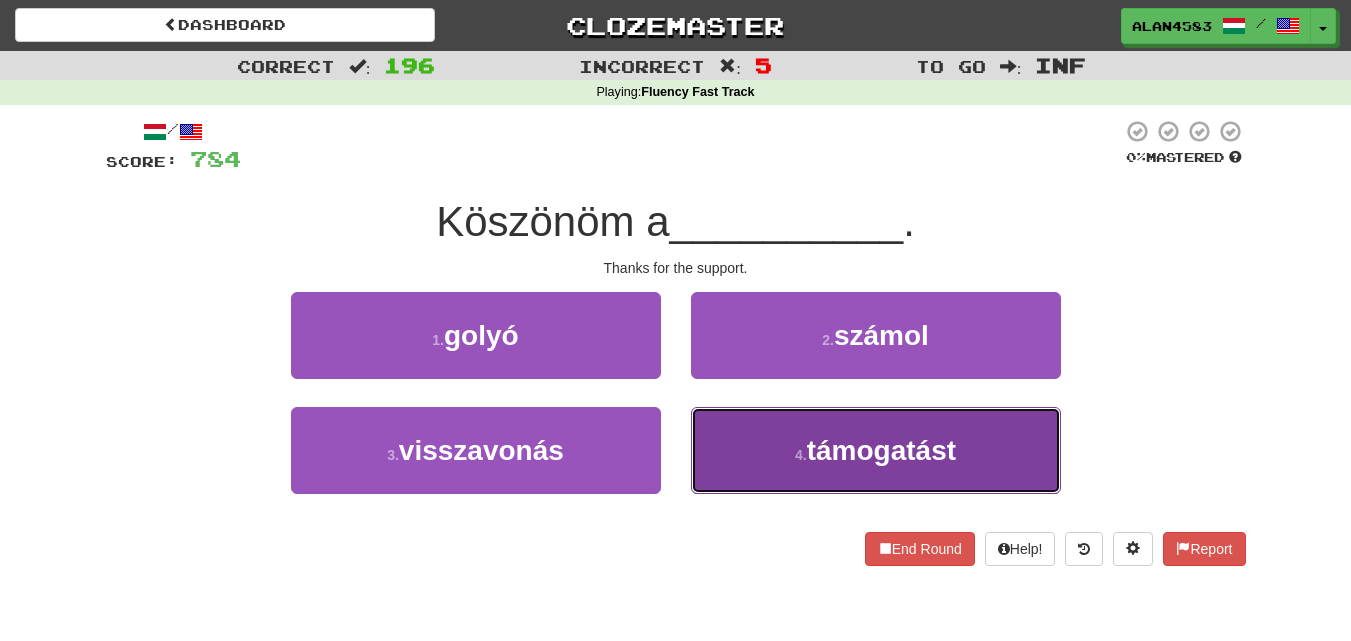 click on "támogatást" at bounding box center (881, 450) 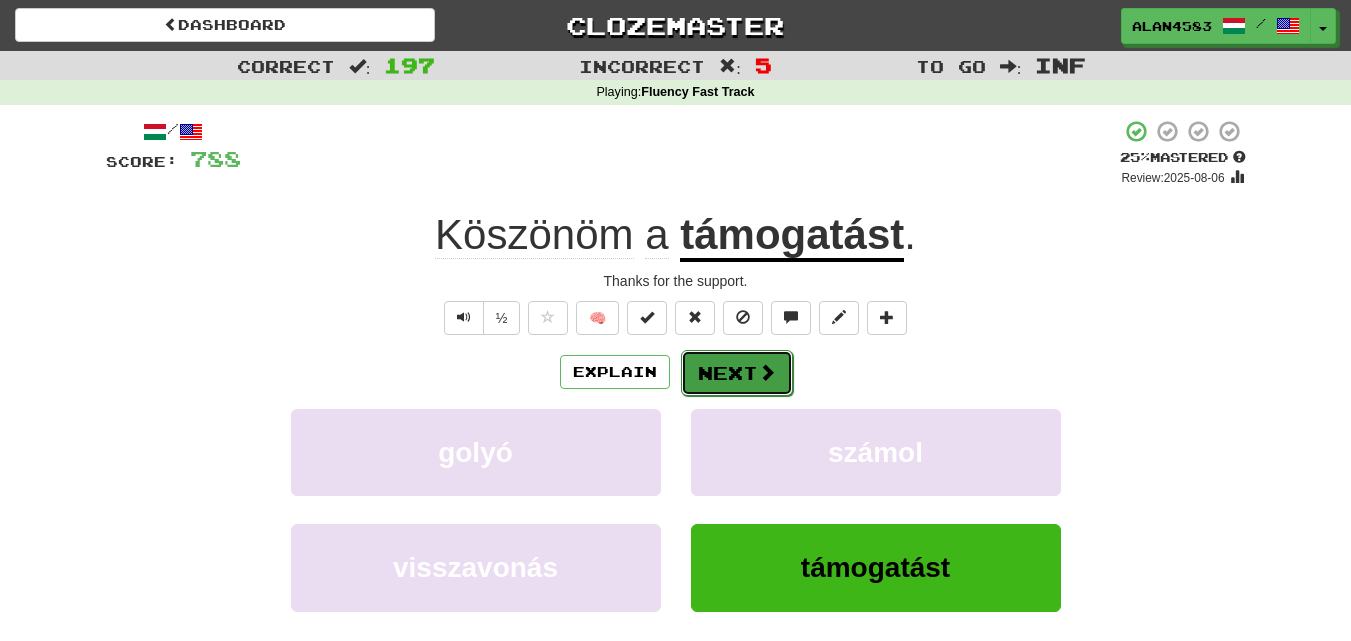 click on "Next" at bounding box center [737, 373] 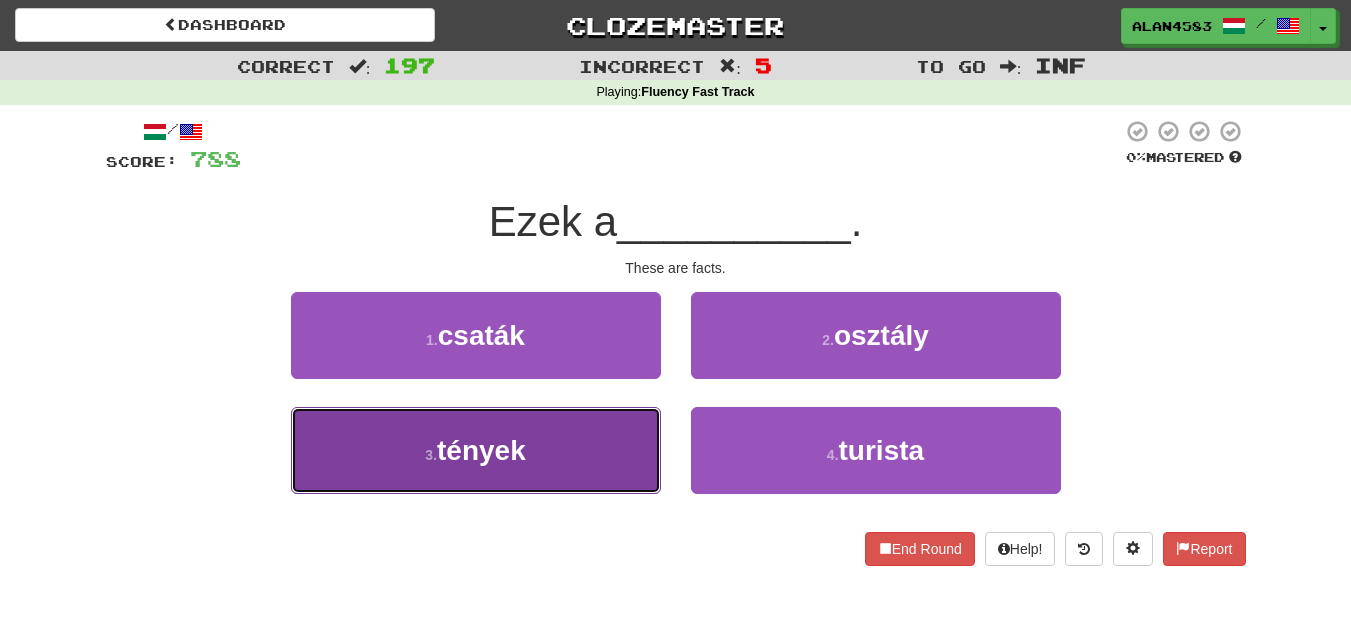 click on "3 .  tények" at bounding box center [476, 450] 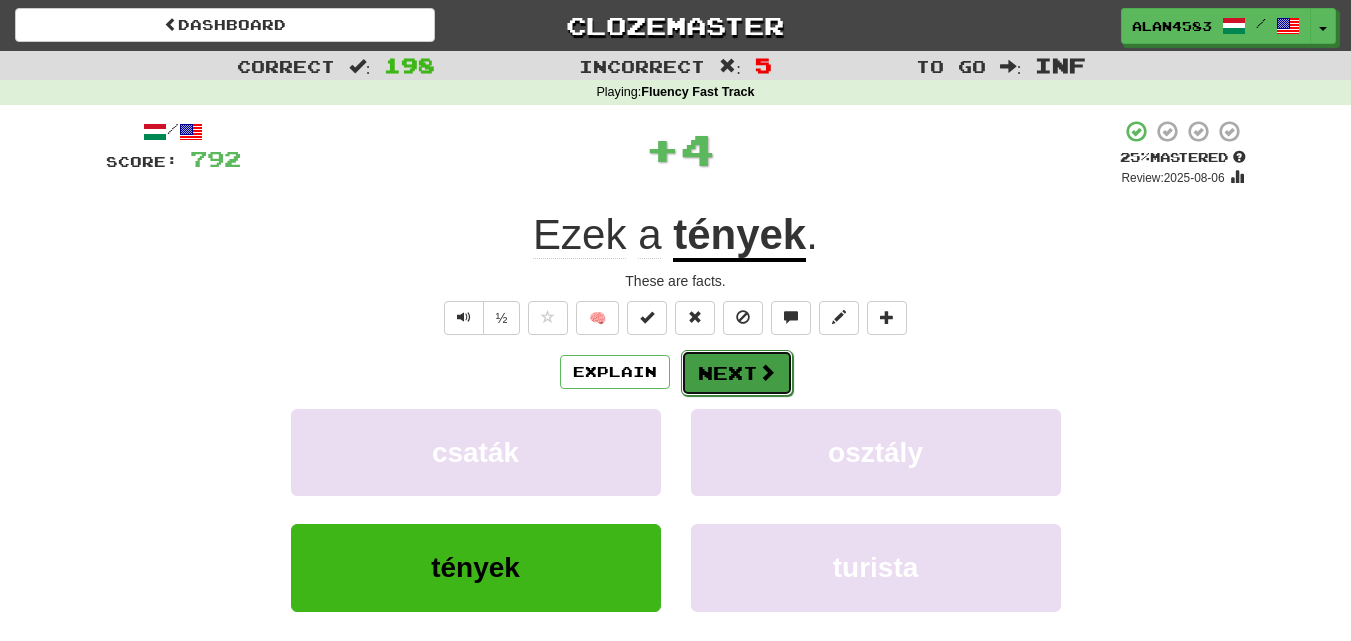 click on "Next" at bounding box center [737, 373] 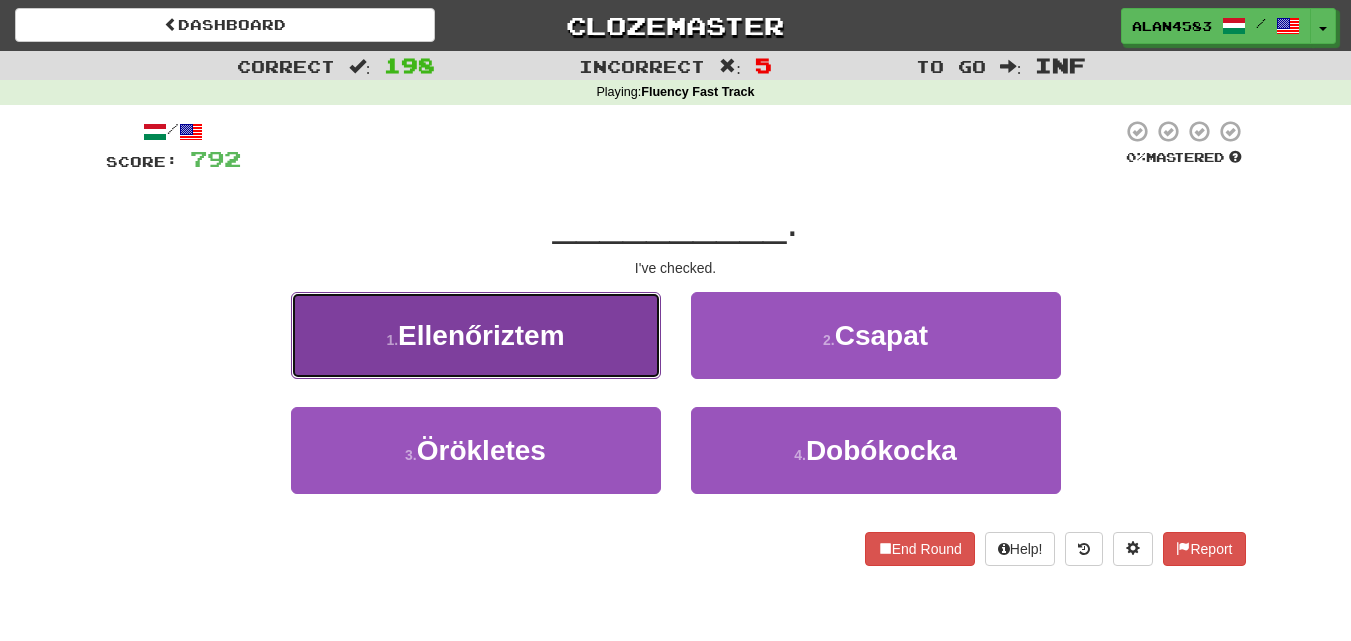 click on "Ellenőriztem" at bounding box center [481, 335] 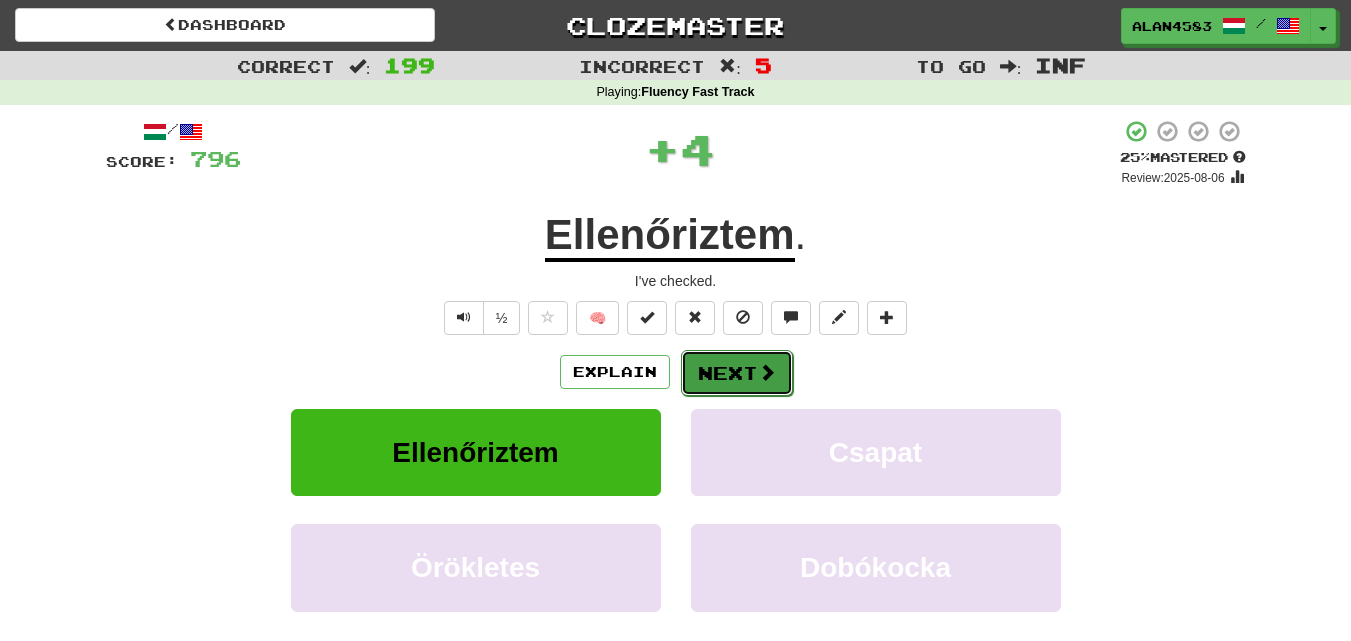 click at bounding box center [767, 372] 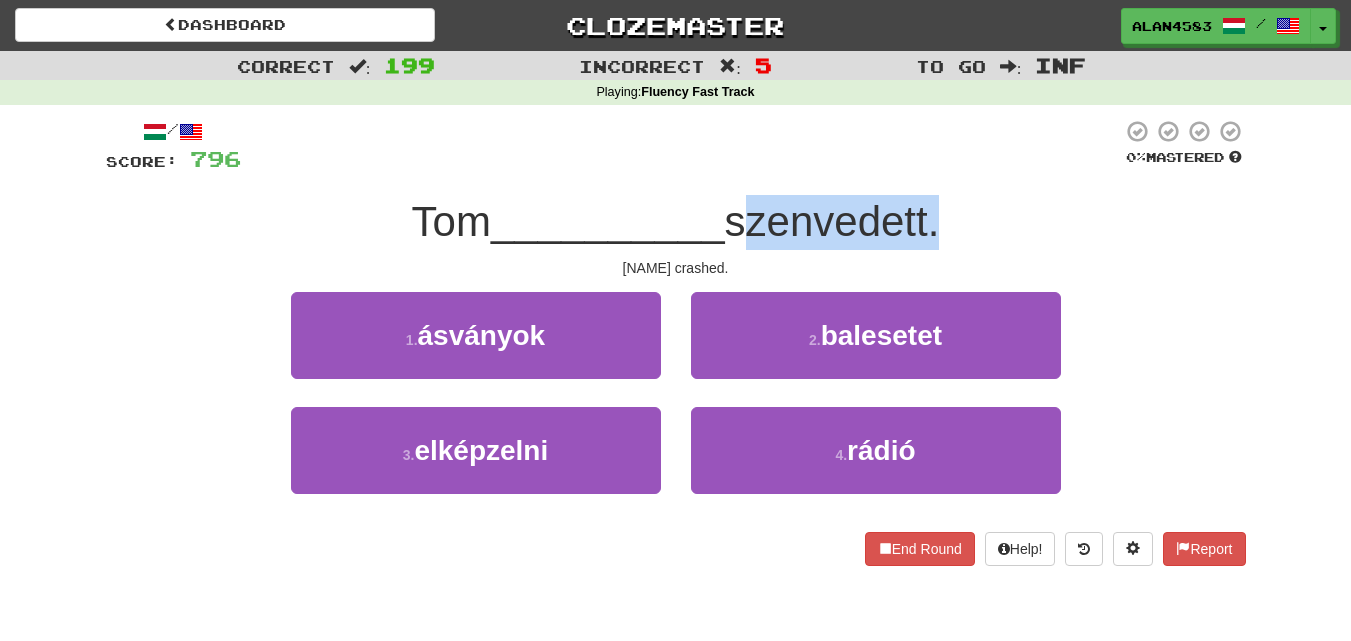 drag, startPoint x: 735, startPoint y: 222, endPoint x: 940, endPoint y: 207, distance: 205.54805 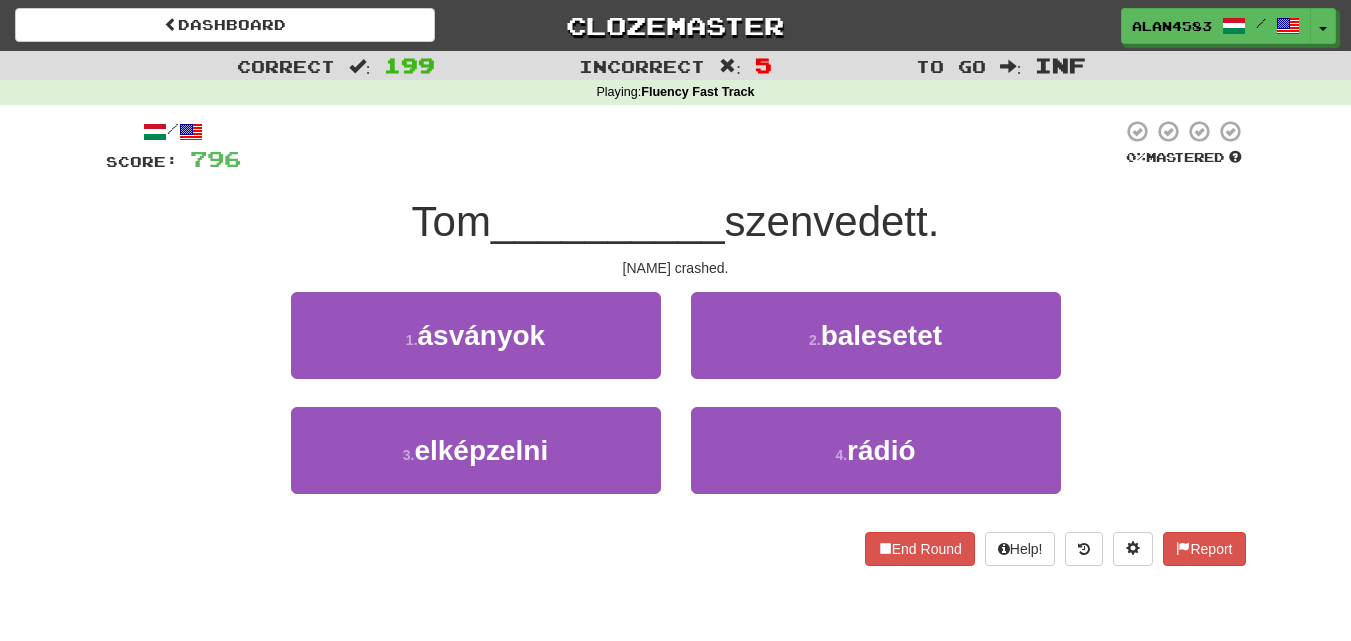 click at bounding box center [681, 146] 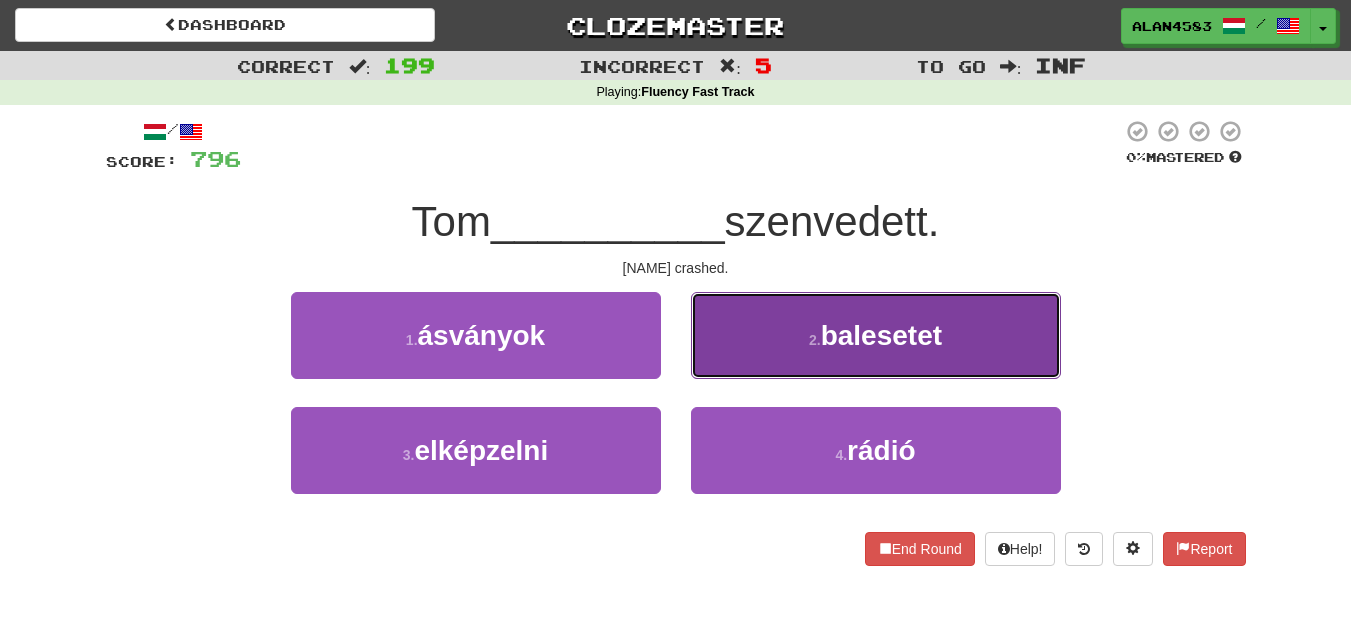 click on "2 . balesetet" at bounding box center [876, 335] 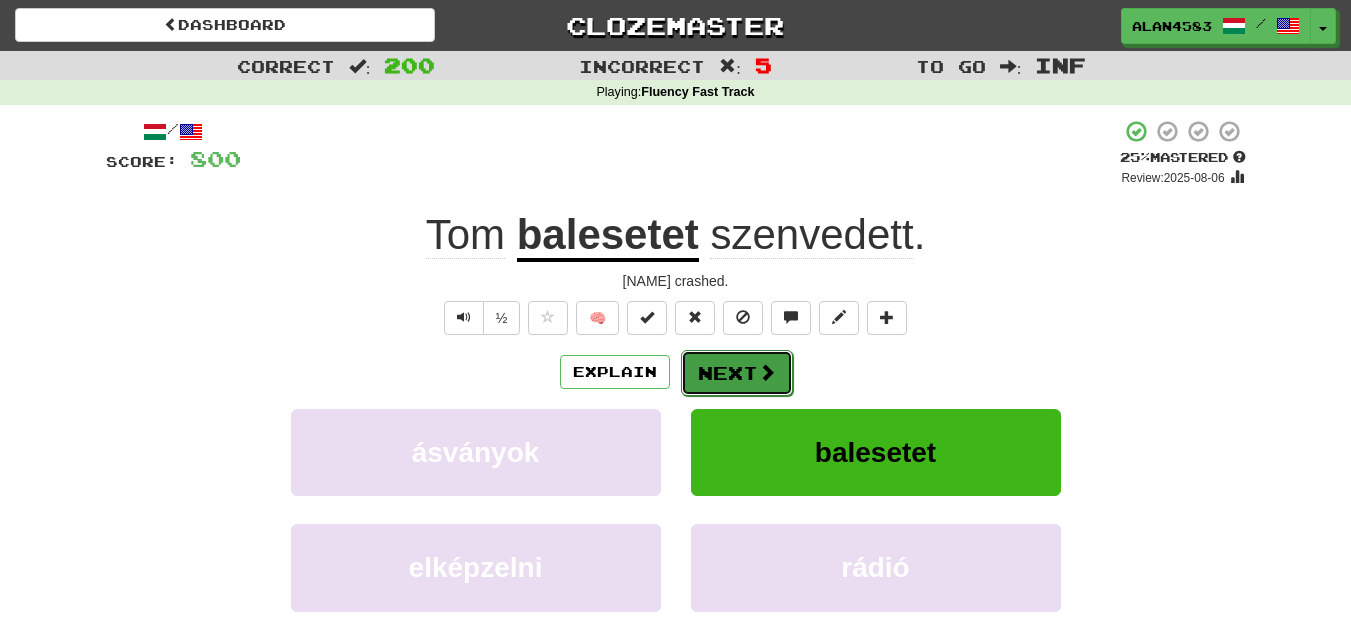 click at bounding box center [767, 372] 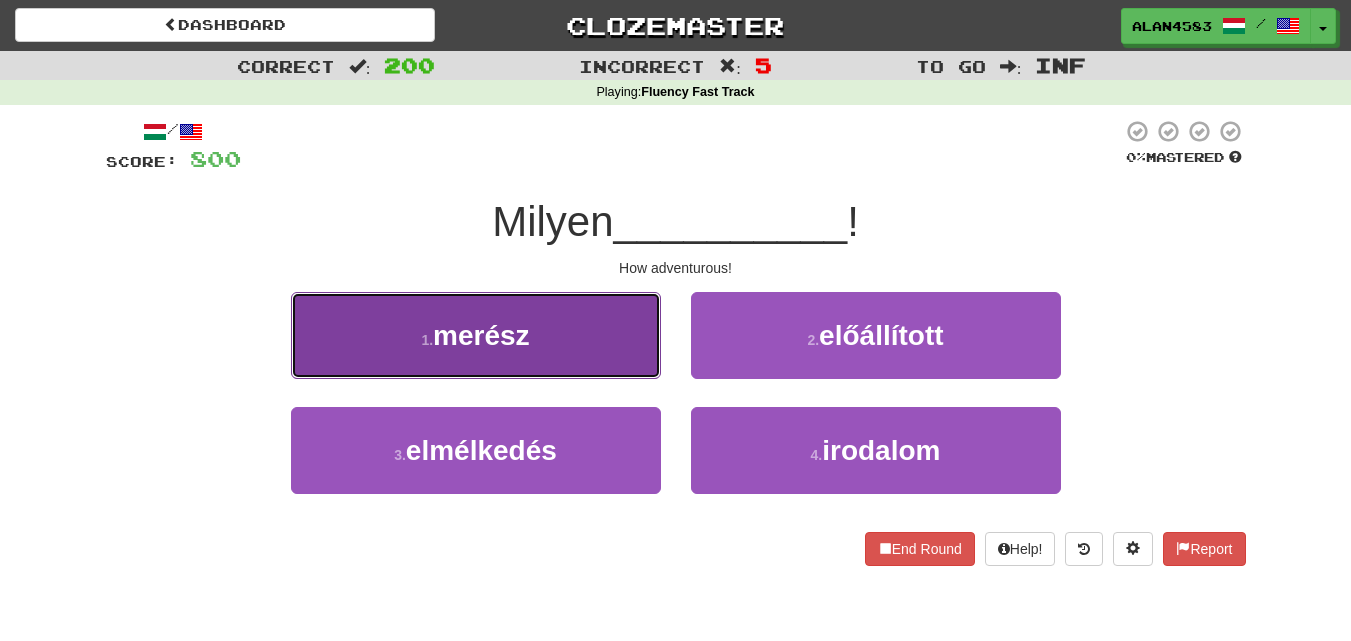 click on "merész" at bounding box center [481, 335] 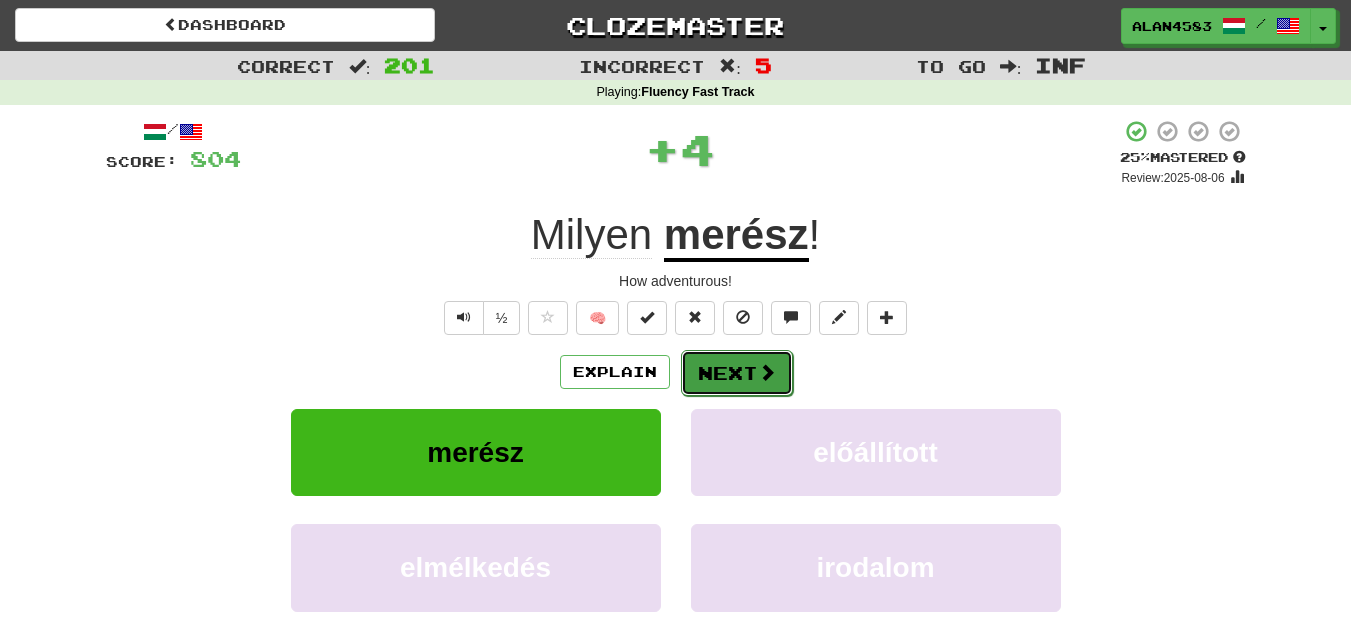 click on "Next" at bounding box center (737, 373) 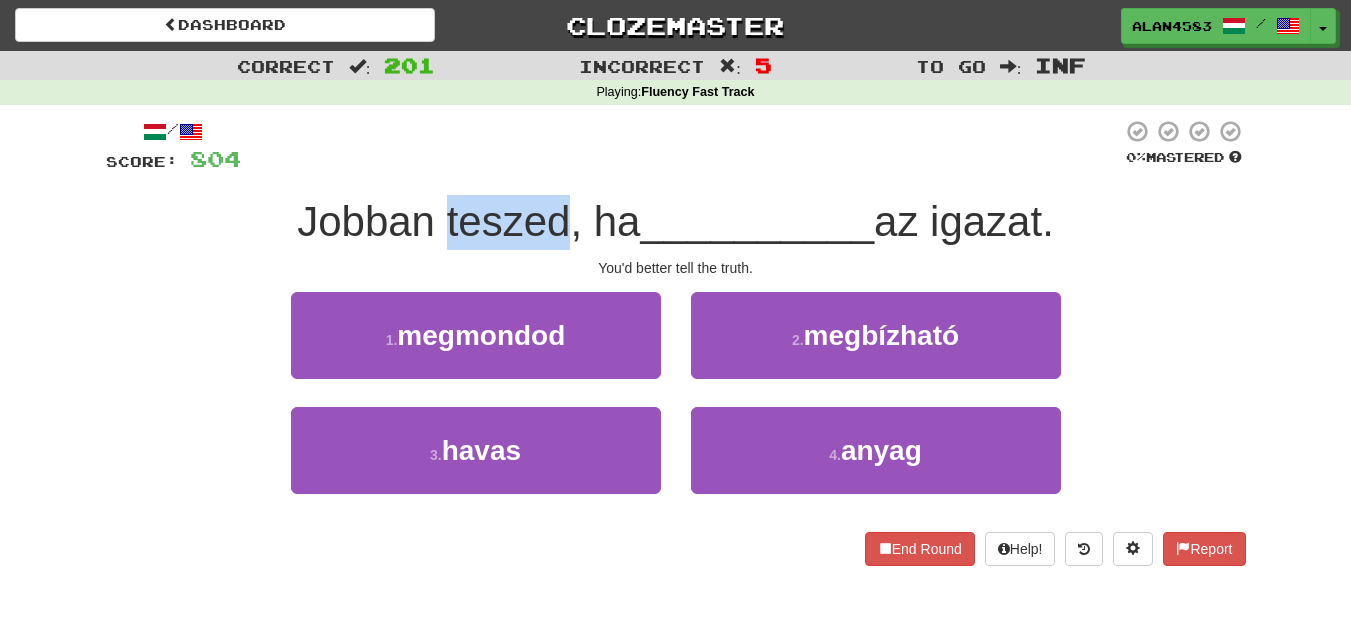 drag, startPoint x: 559, startPoint y: 223, endPoint x: 430, endPoint y: 228, distance: 129.09686 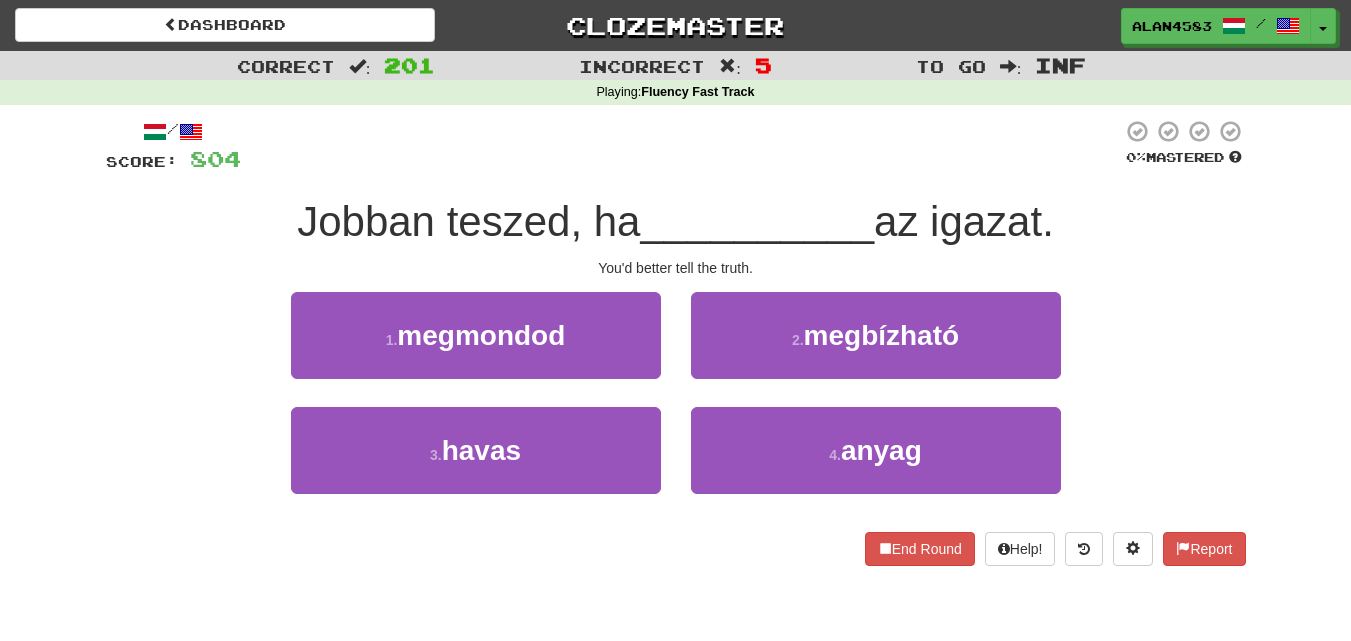 click at bounding box center (681, 146) 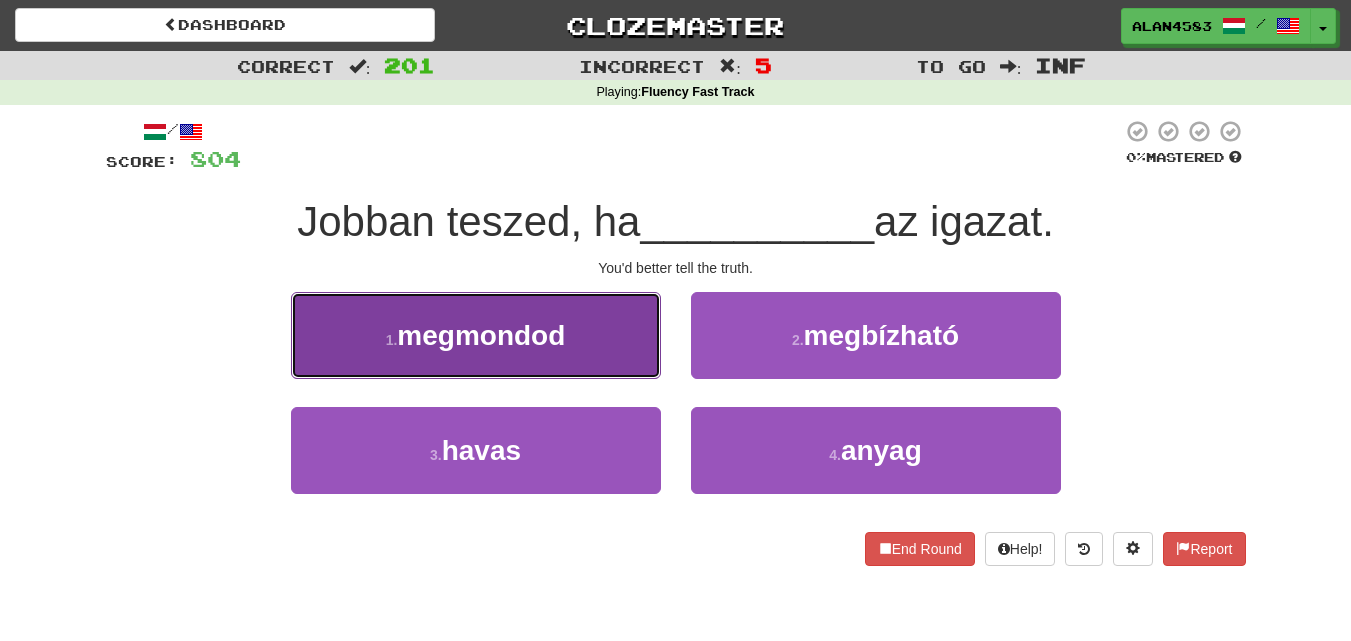 click on "megmondod" at bounding box center [481, 335] 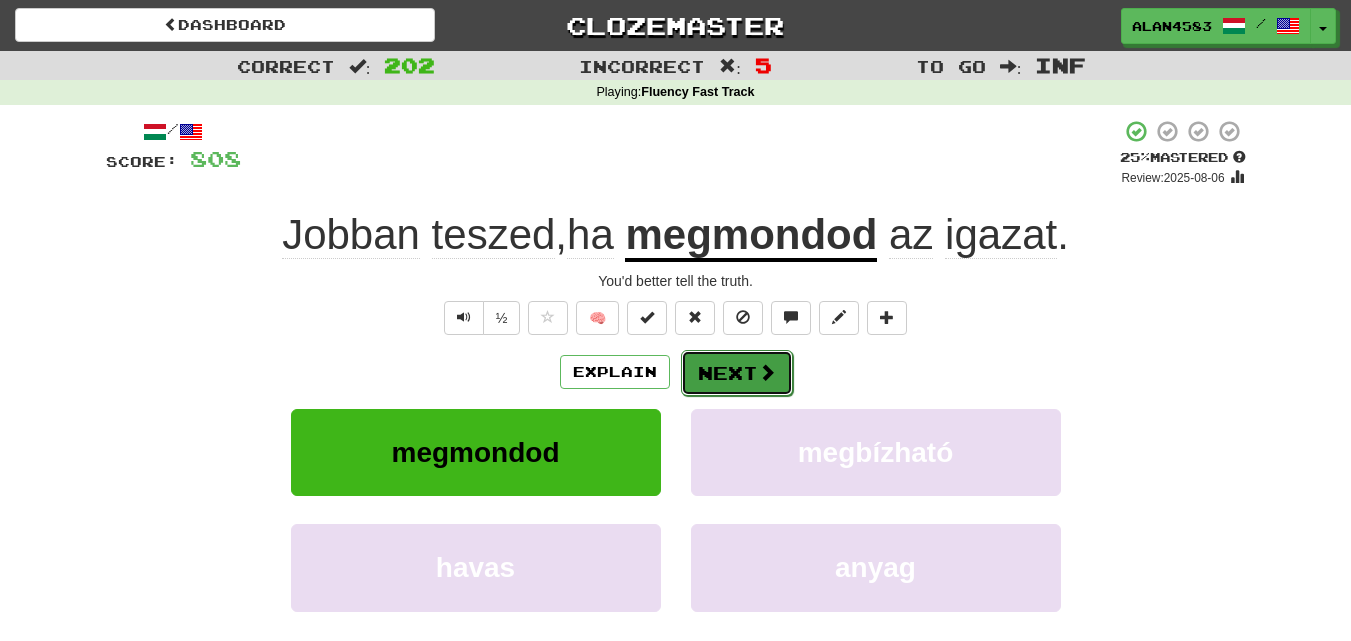 click on "Next" at bounding box center (737, 373) 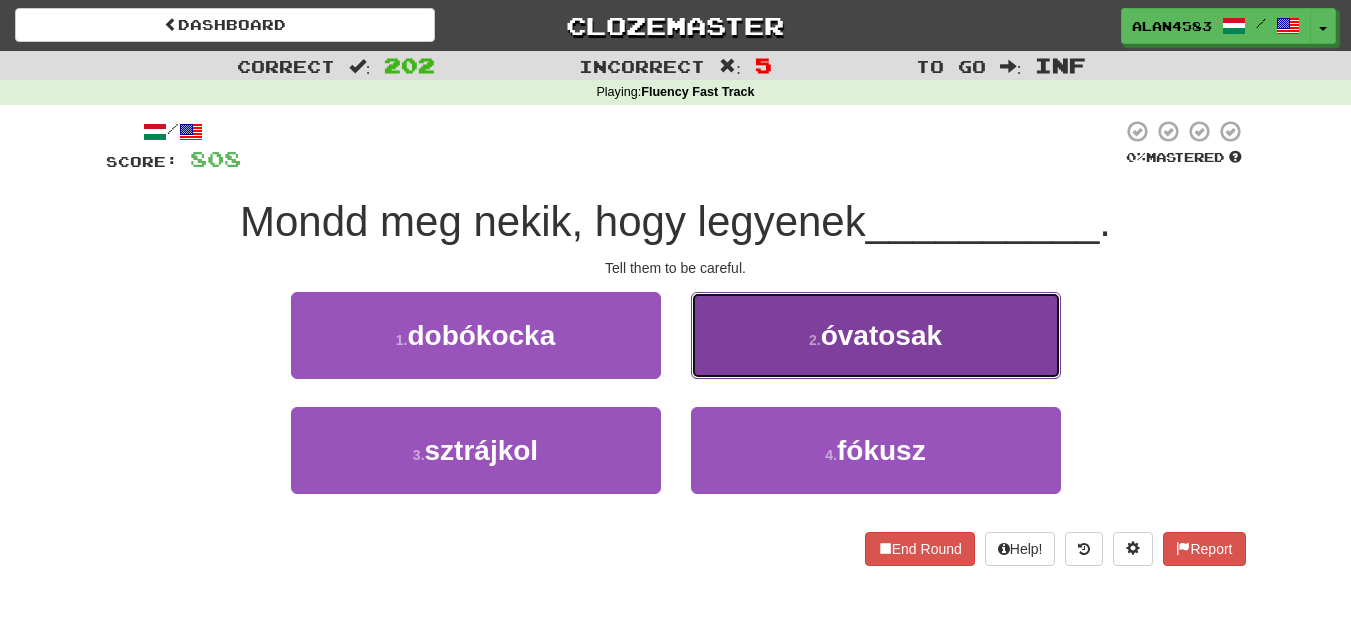 click on "2 . óvatosak" at bounding box center (876, 335) 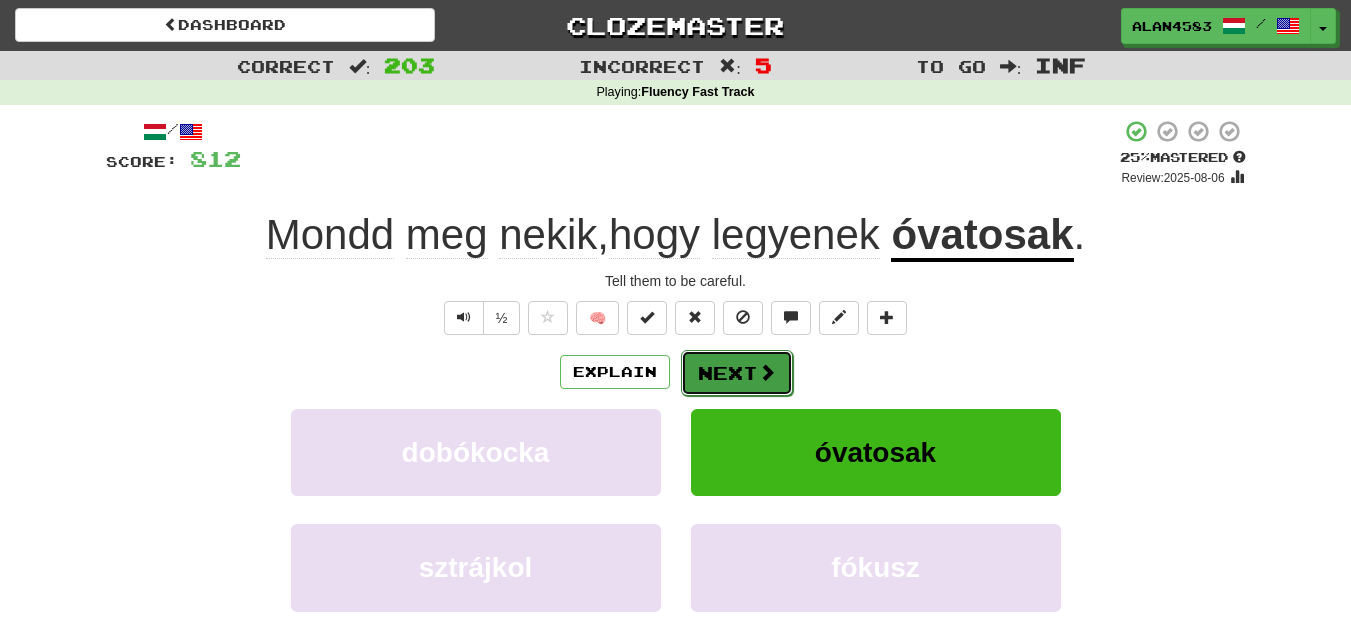 click on "Next" at bounding box center (737, 373) 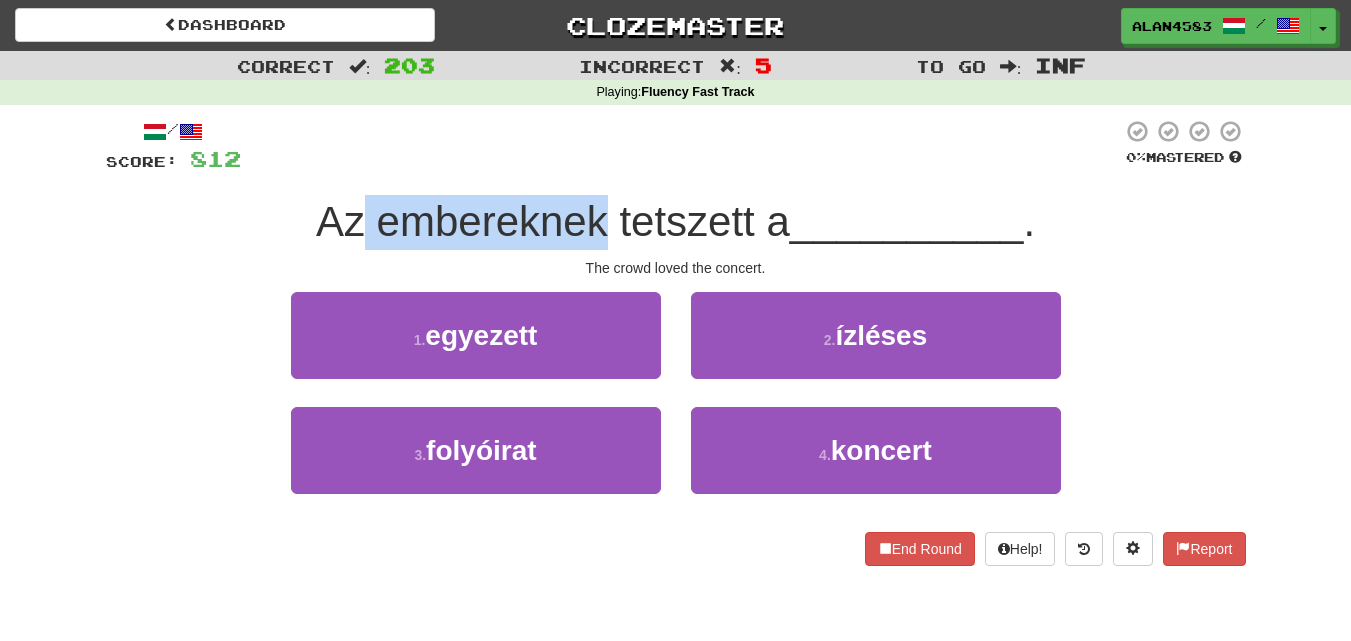 drag, startPoint x: 597, startPoint y: 222, endPoint x: 364, endPoint y: 214, distance: 233.1373 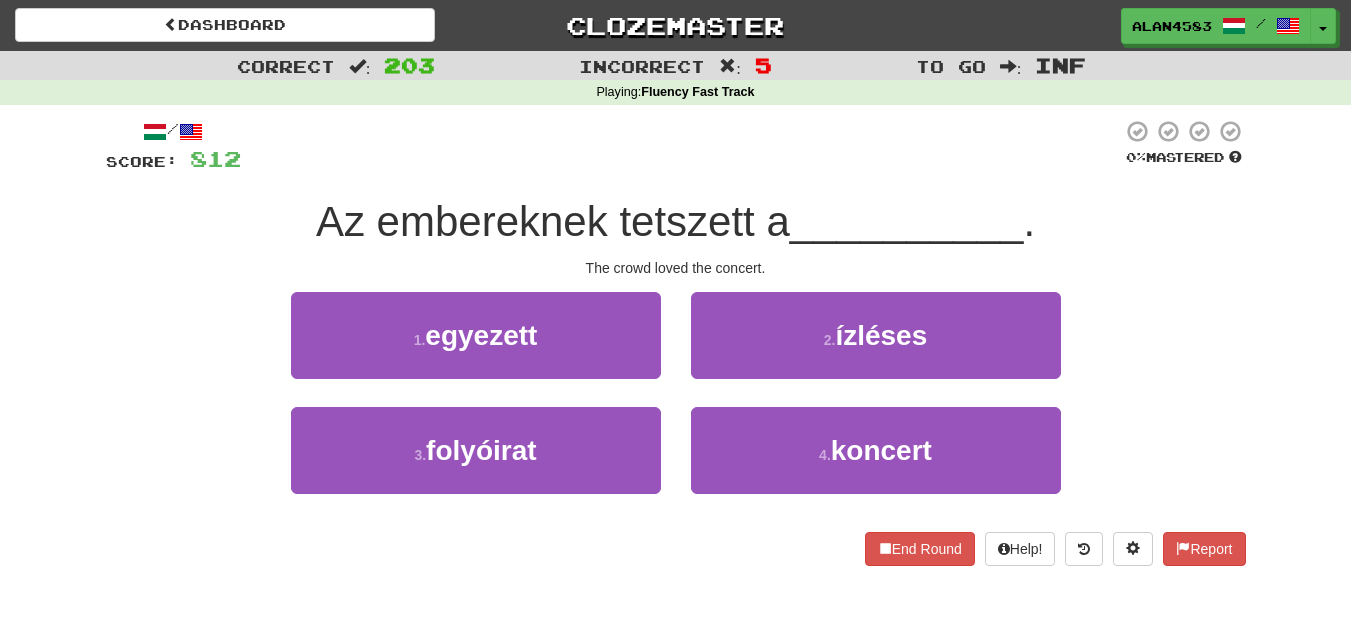 click on "/ Score: 812 0 % Mastered Az embereknek tetszett a __________ . The crowd loved the concert. 1 . egyezett 2 . ízléses 3 . folyóirat 4 . koncert End Round Help! Report" at bounding box center [676, 342] 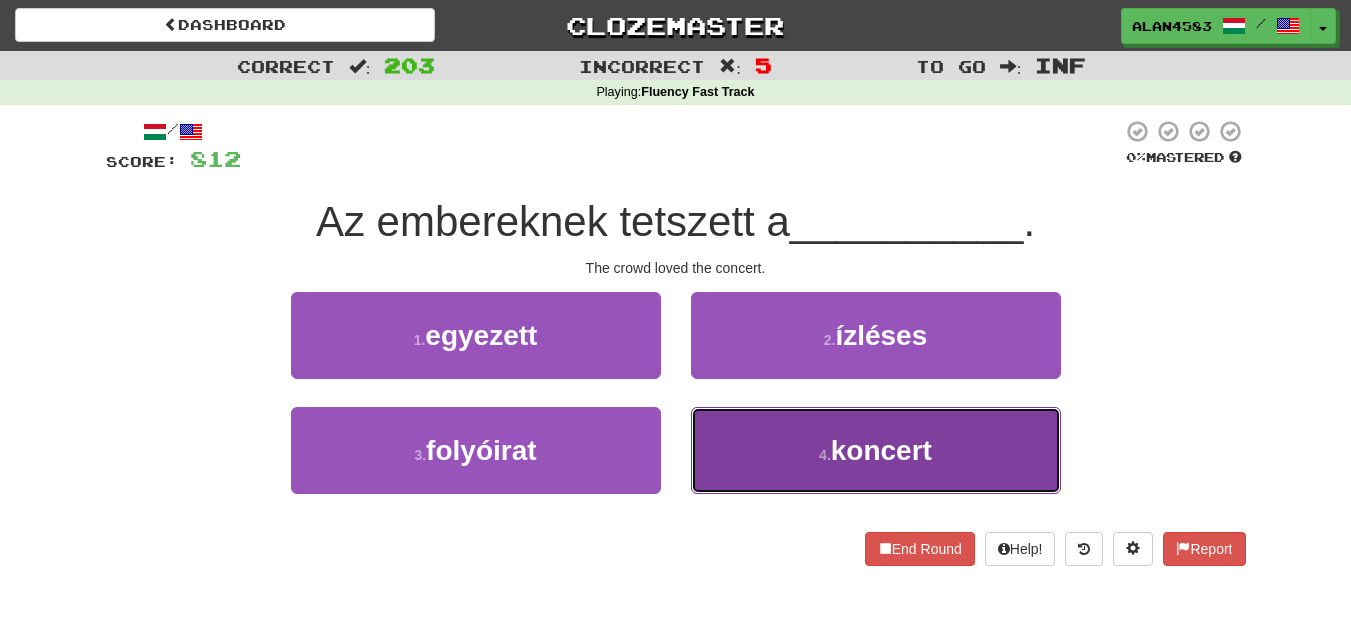 click on "4 . koncert" at bounding box center [876, 450] 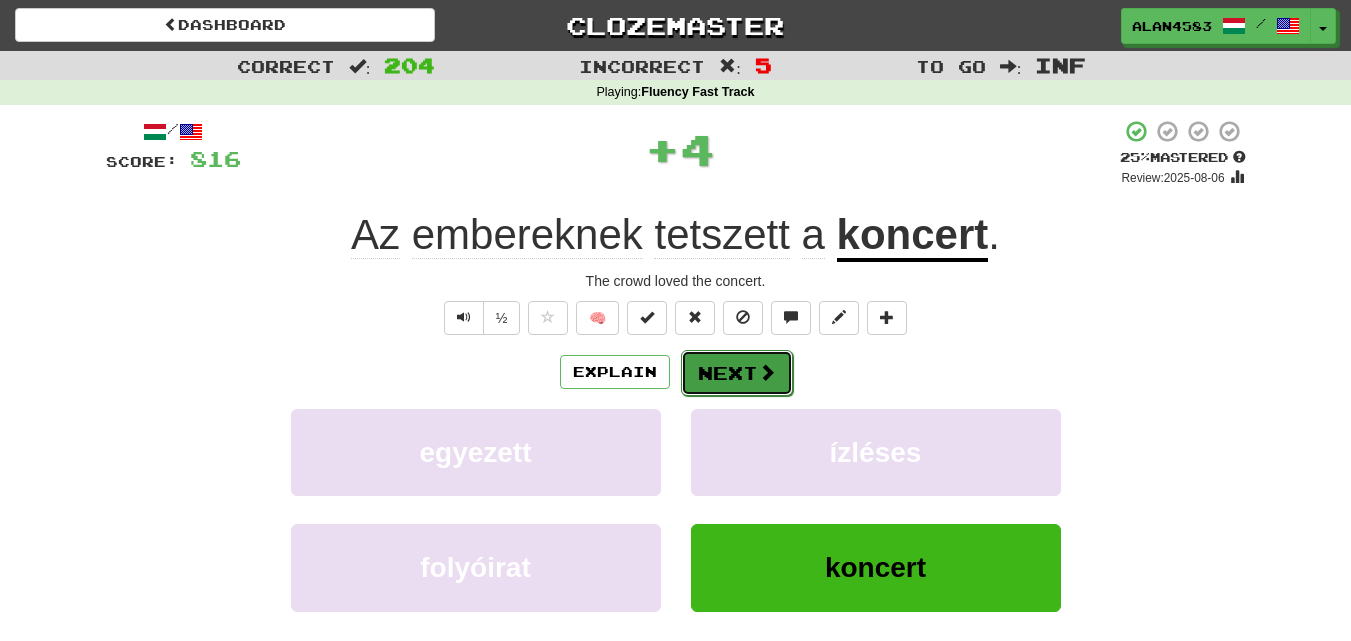 click on "Next" at bounding box center (737, 373) 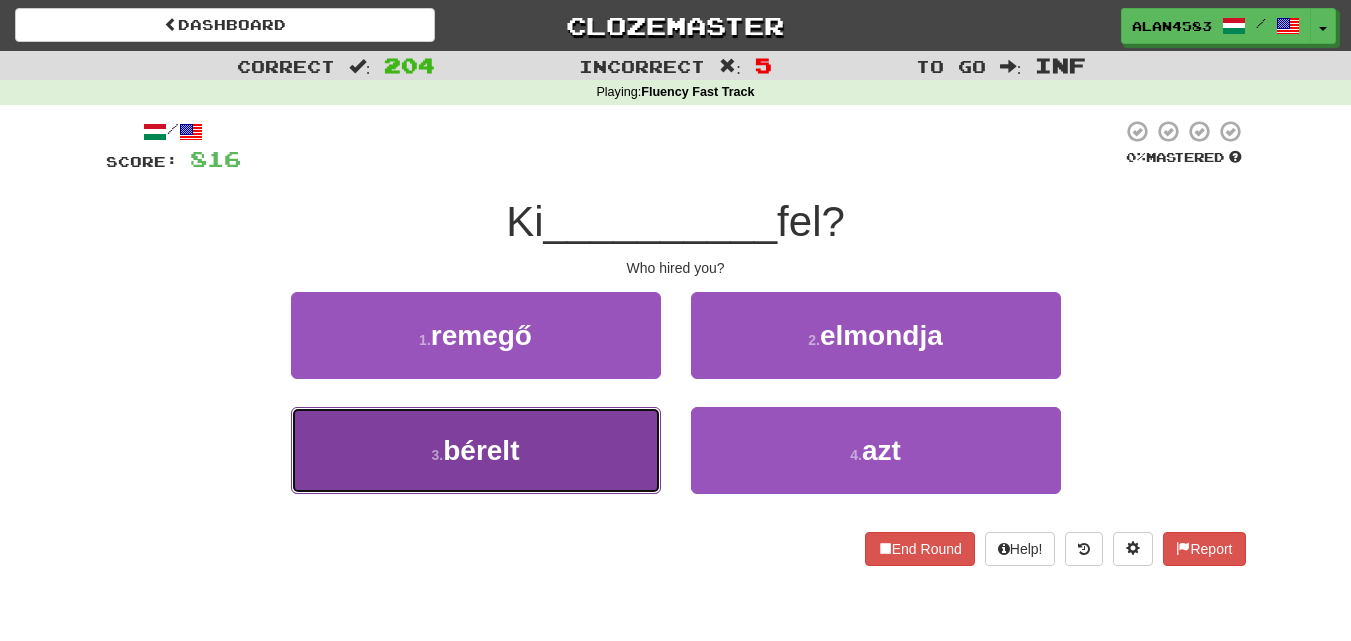 click on "bérelt" at bounding box center (481, 450) 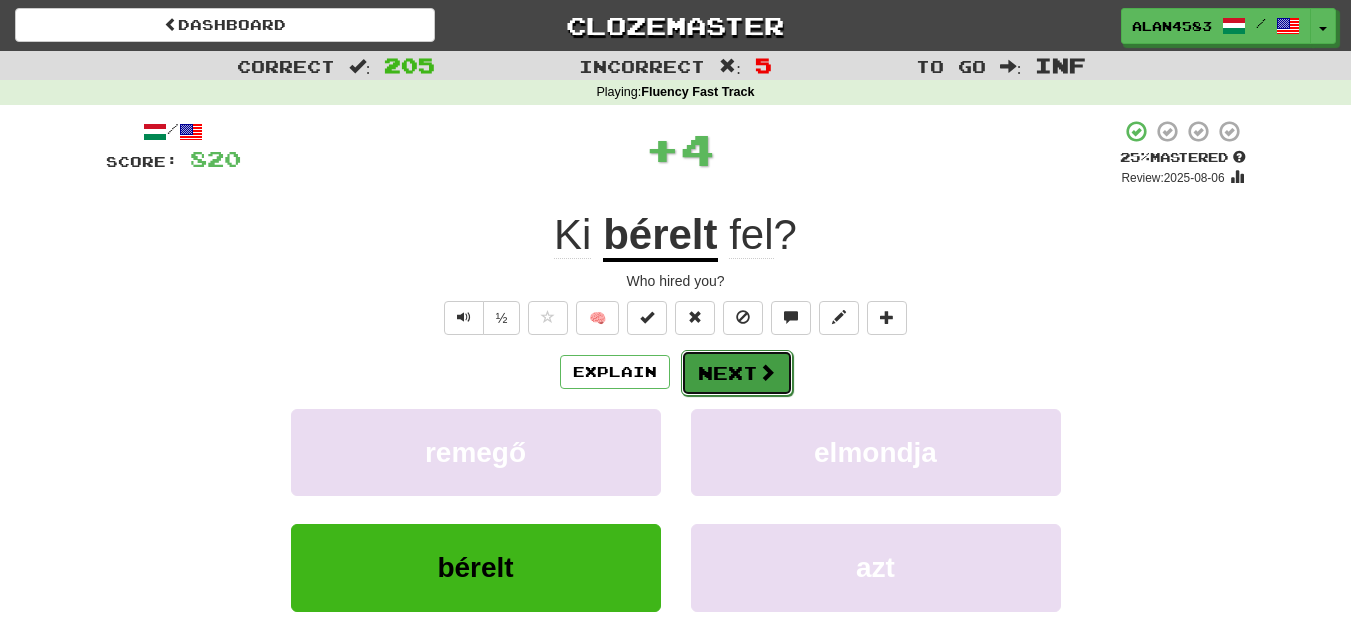 click on "Next" at bounding box center [737, 373] 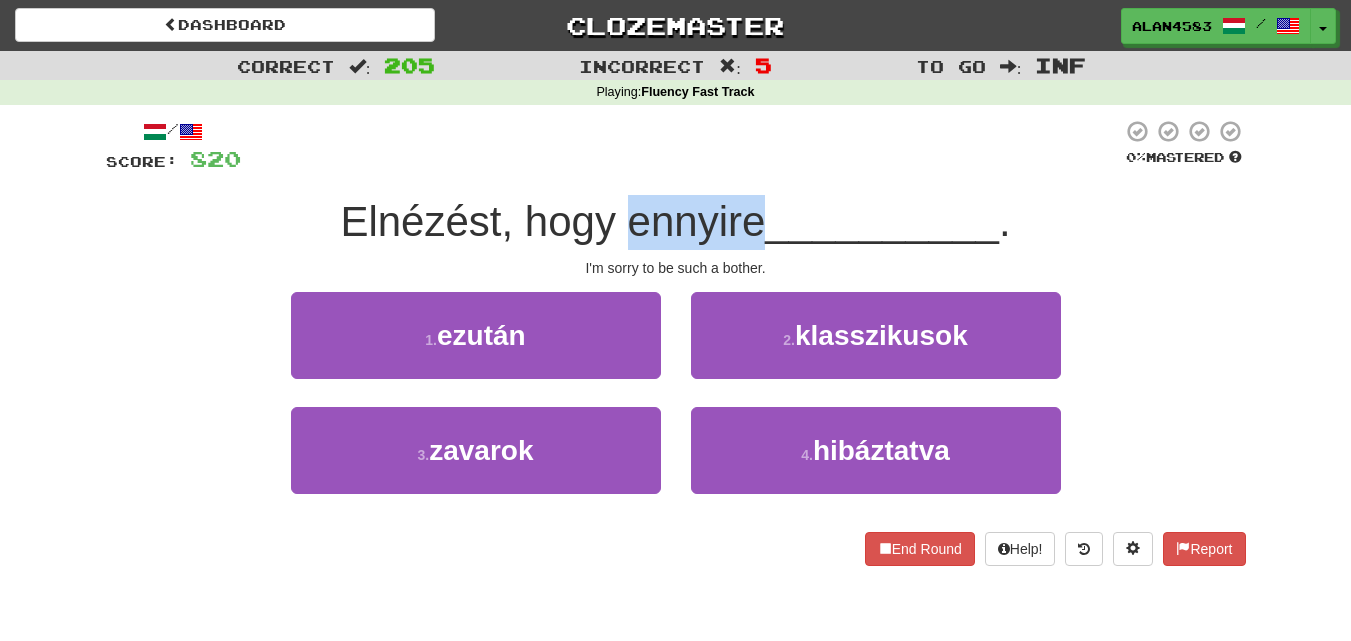 drag, startPoint x: 625, startPoint y: 221, endPoint x: 751, endPoint y: 207, distance: 126.77539 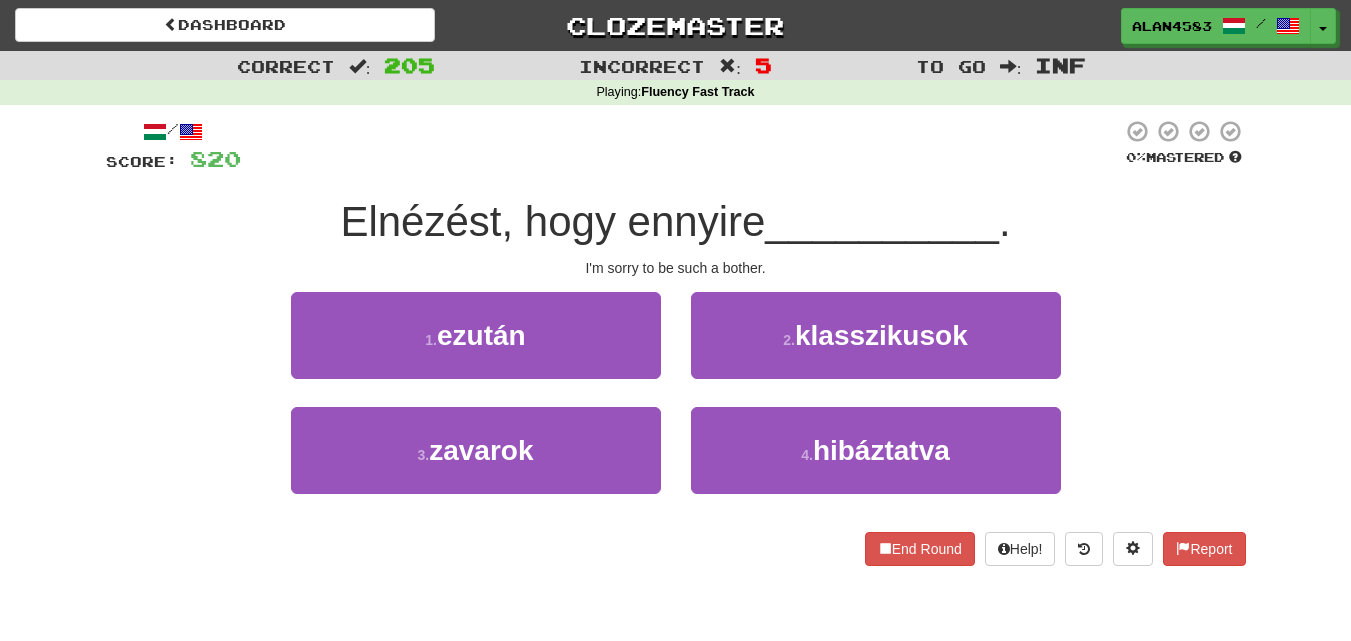 click on "I'm sorry to be such a bother." at bounding box center [676, 342] 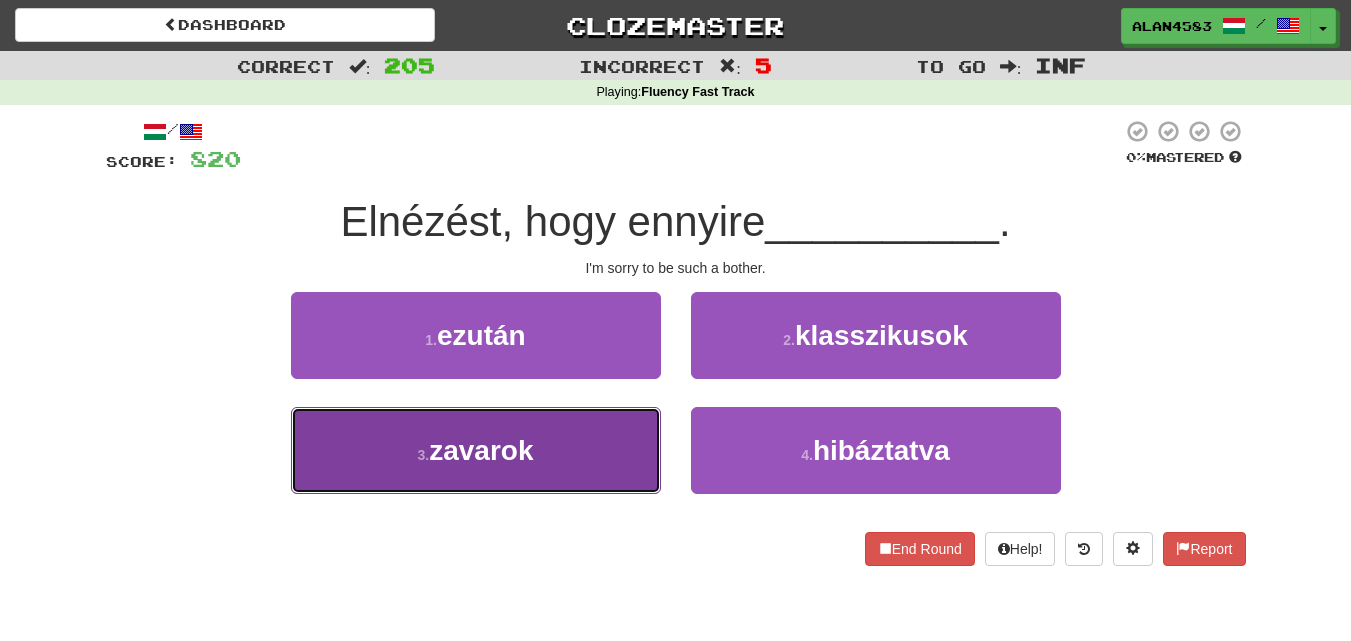 click on "3 .  zavarok" at bounding box center (476, 450) 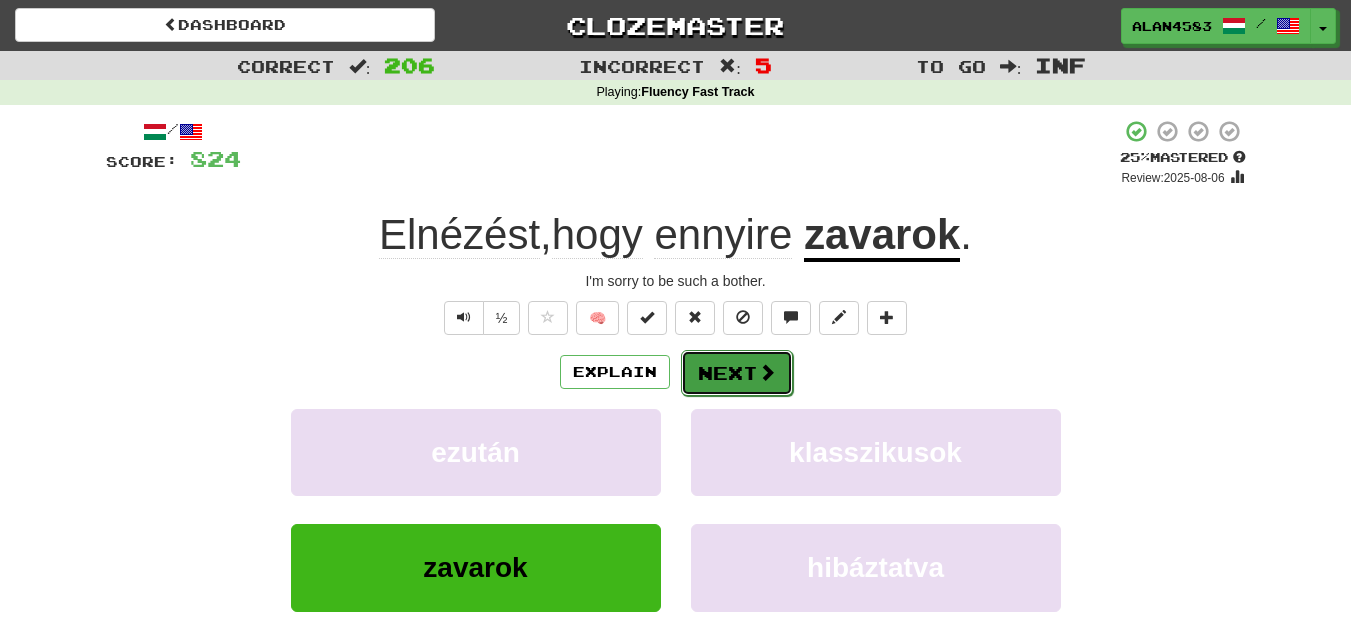 click on "Next" at bounding box center (737, 373) 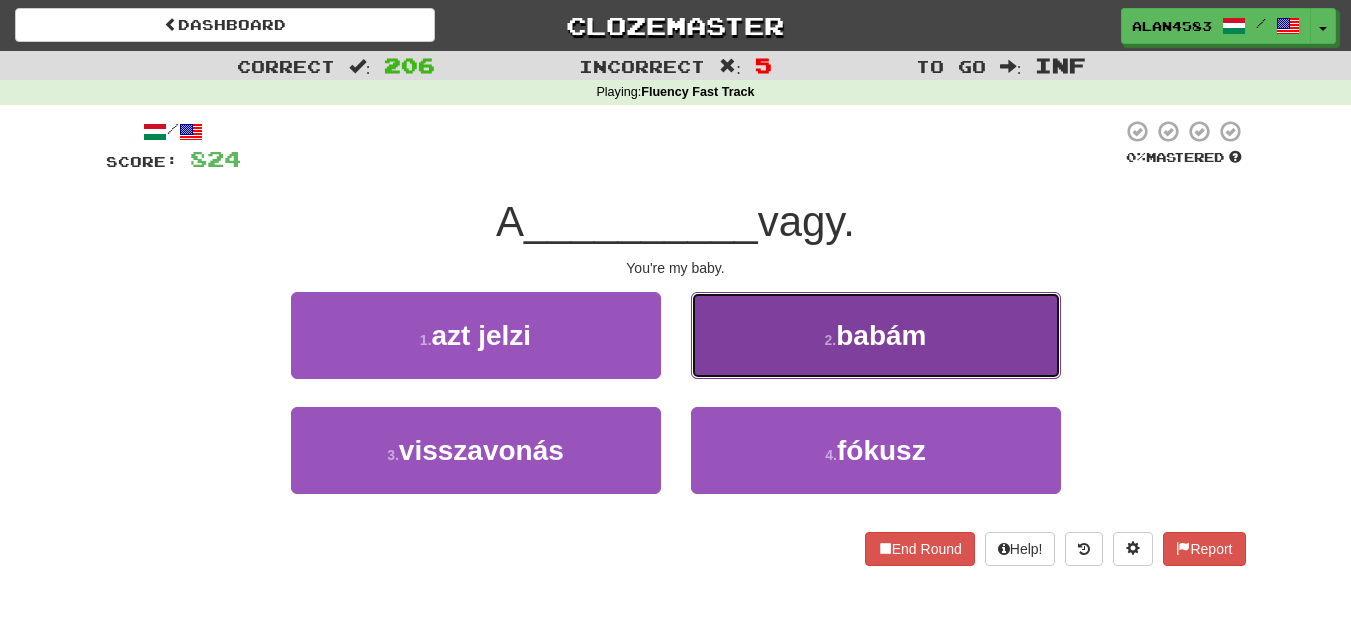 click on "2 .  babám" at bounding box center (876, 335) 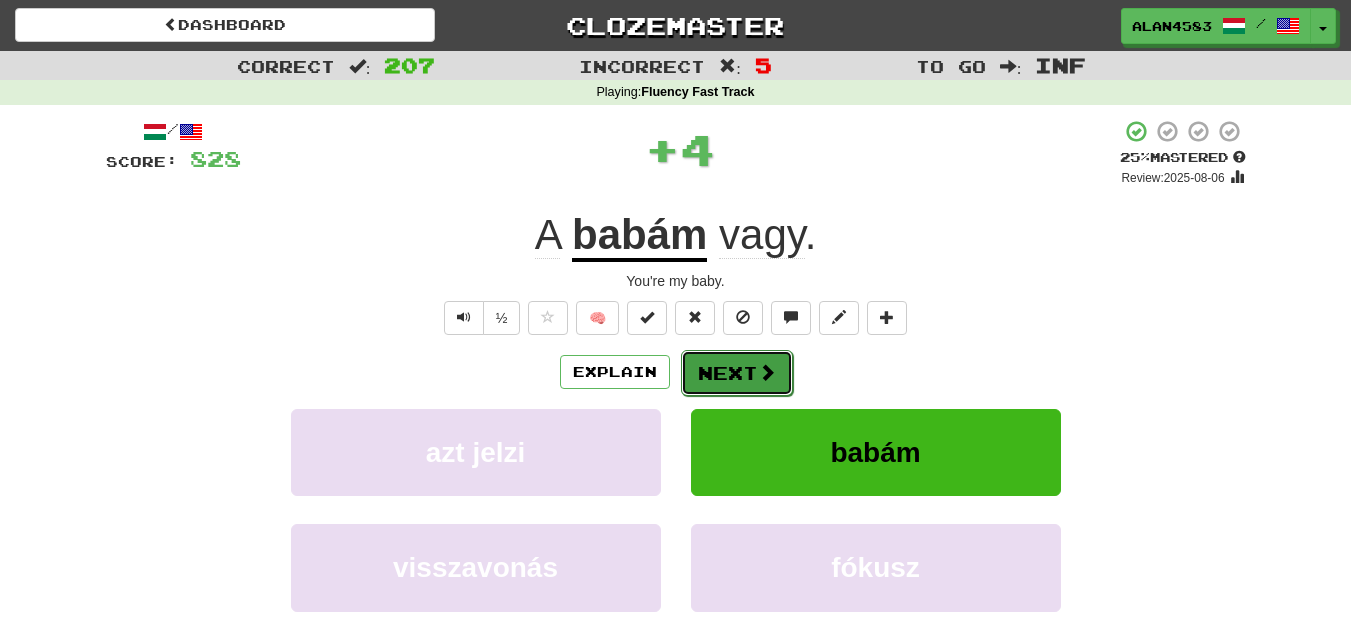 click on "Next" at bounding box center (737, 373) 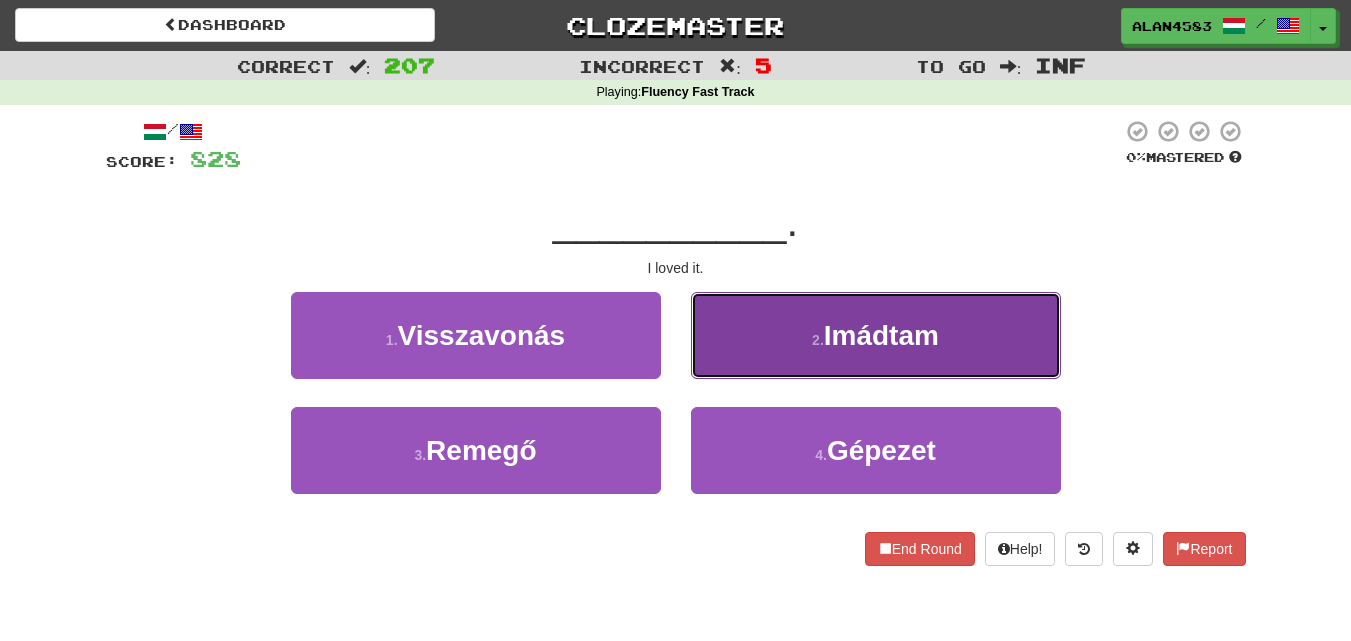 click on "Imádtam" at bounding box center (881, 335) 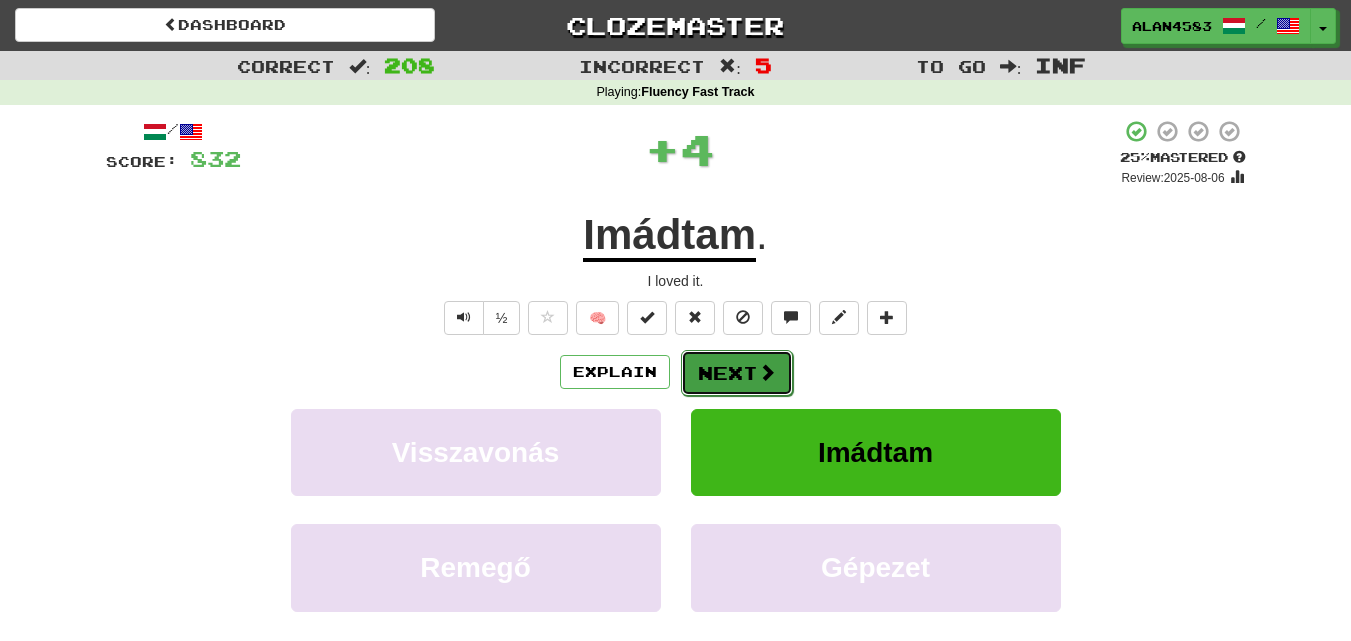 click on "Next" at bounding box center [737, 373] 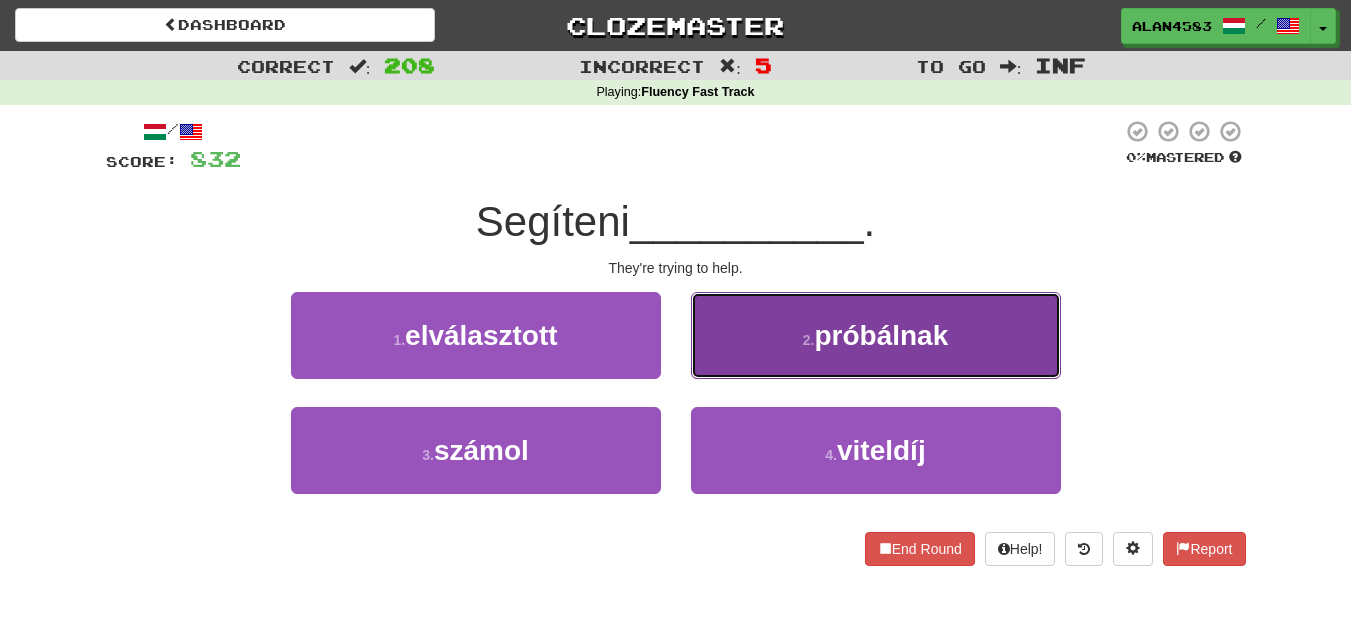 click on "2 .  próbálnak" at bounding box center (876, 335) 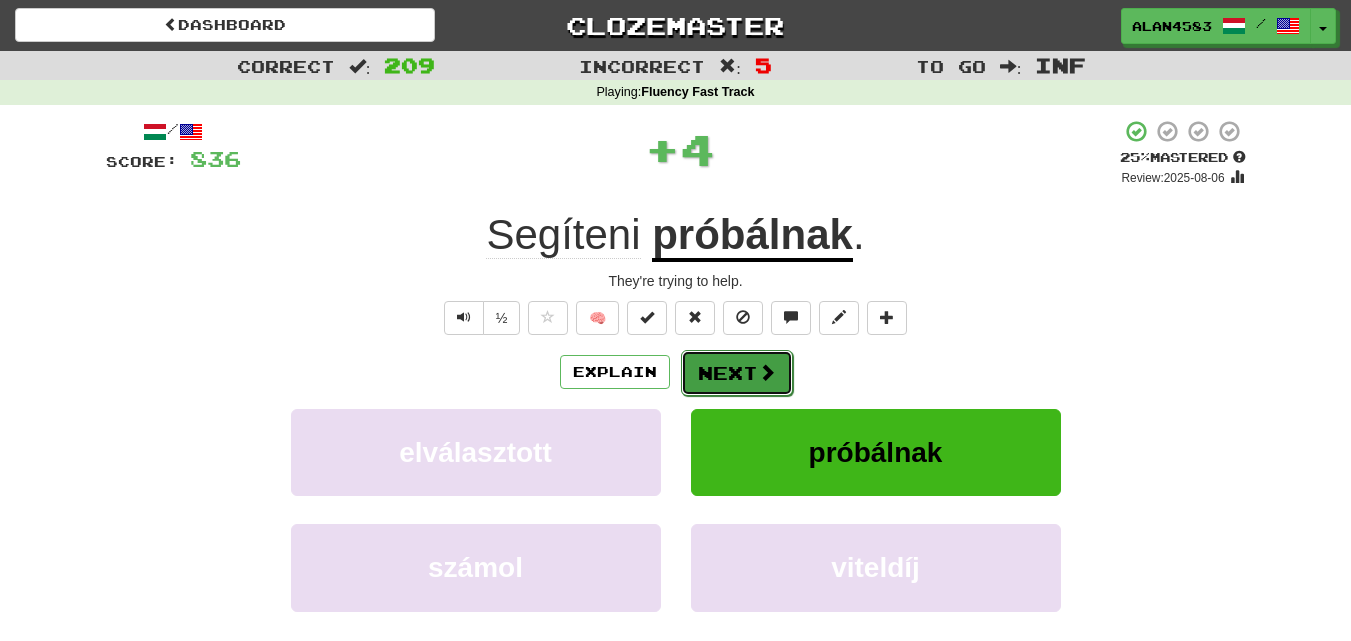 click on "Next" at bounding box center [737, 373] 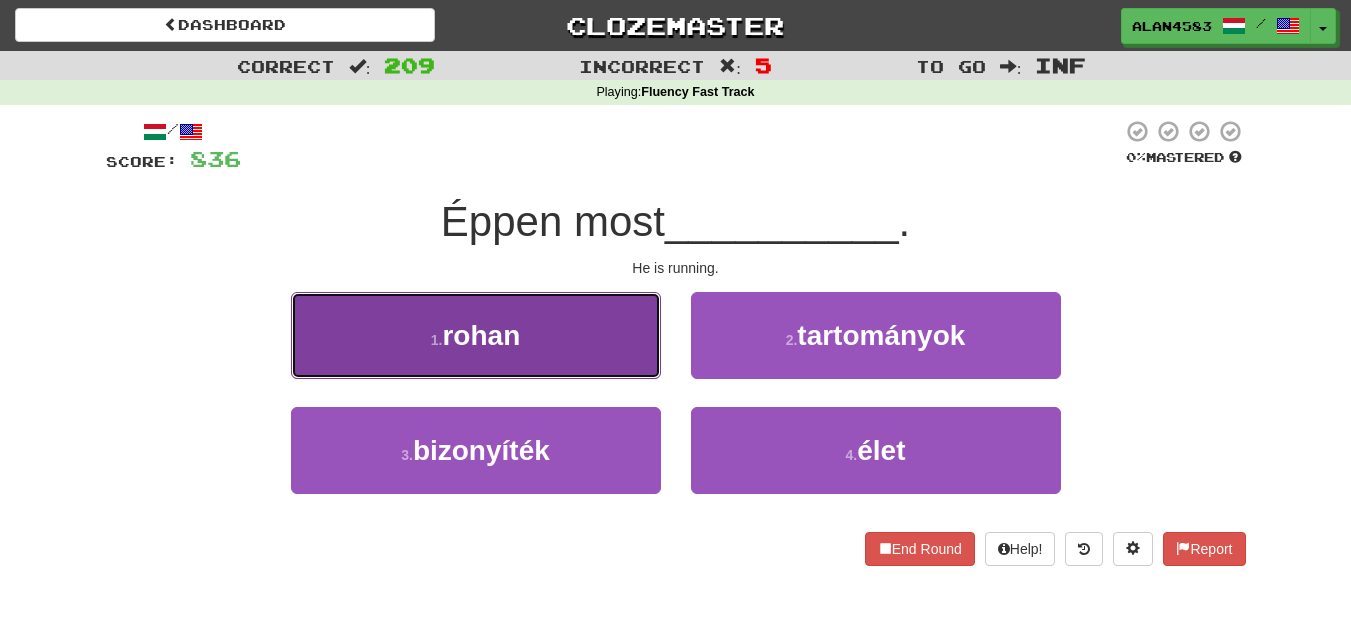 click on "1 .  rohan" at bounding box center [476, 335] 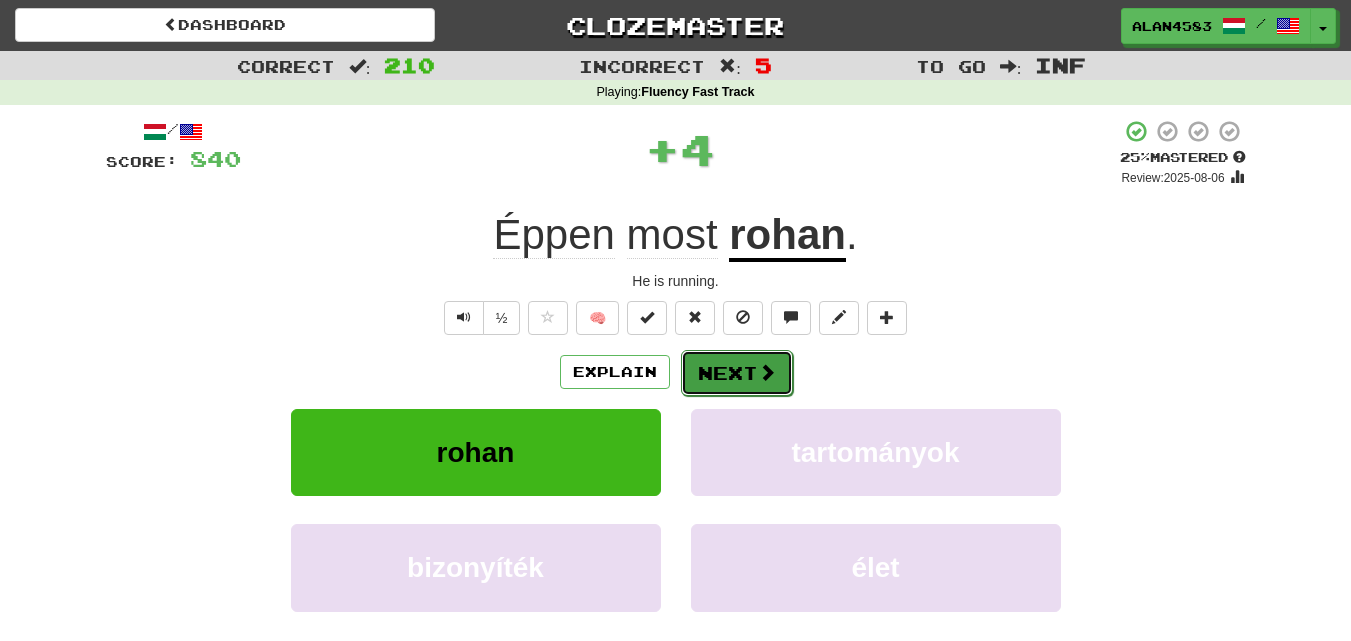 click on "Next" at bounding box center (737, 373) 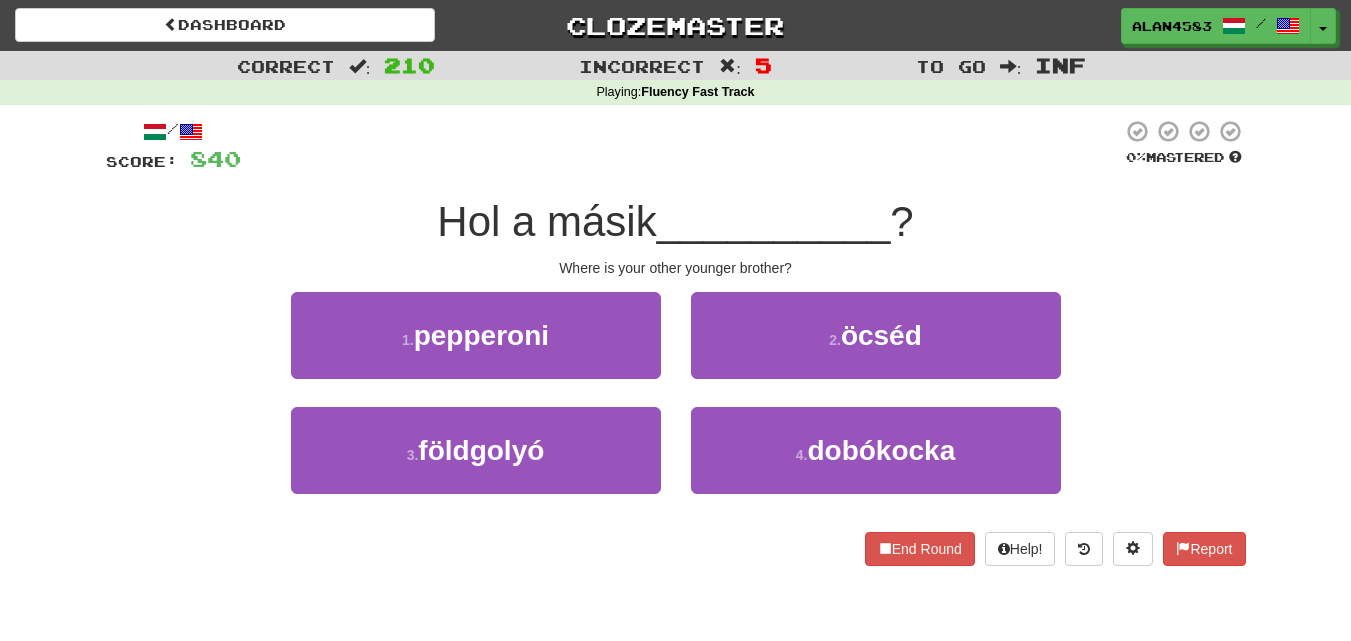 scroll, scrollTop: 0, scrollLeft: 0, axis: both 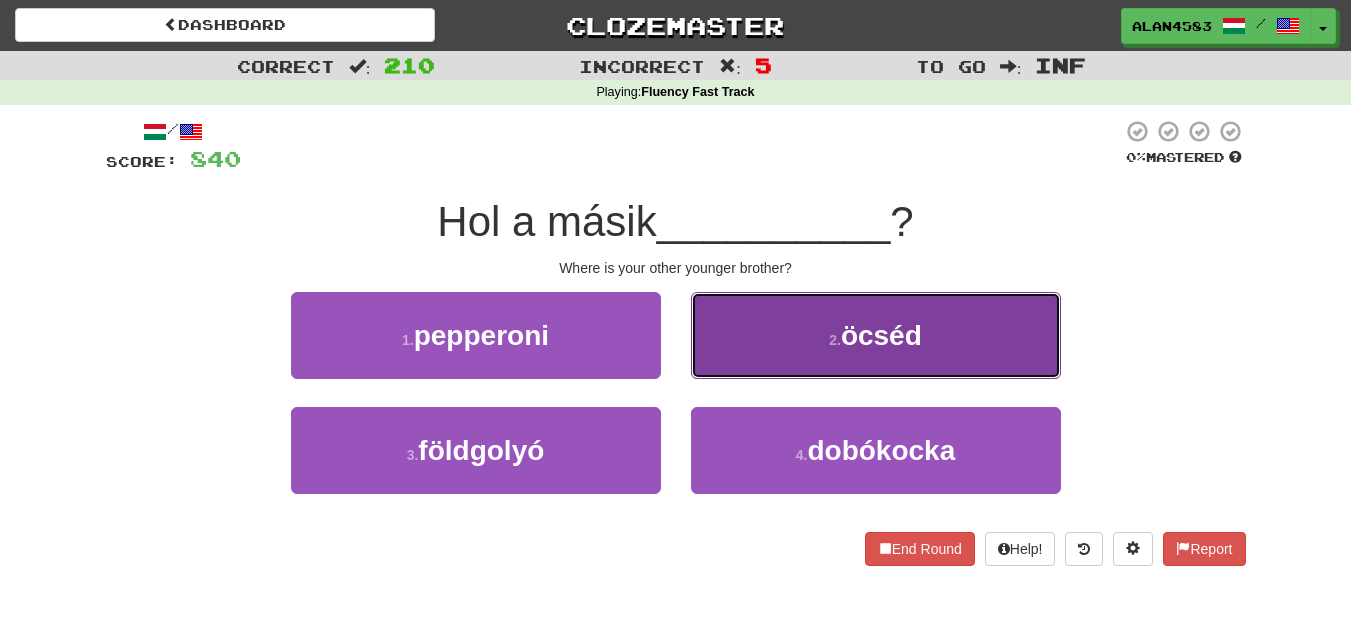 click on "2 .  öcséd" at bounding box center [876, 335] 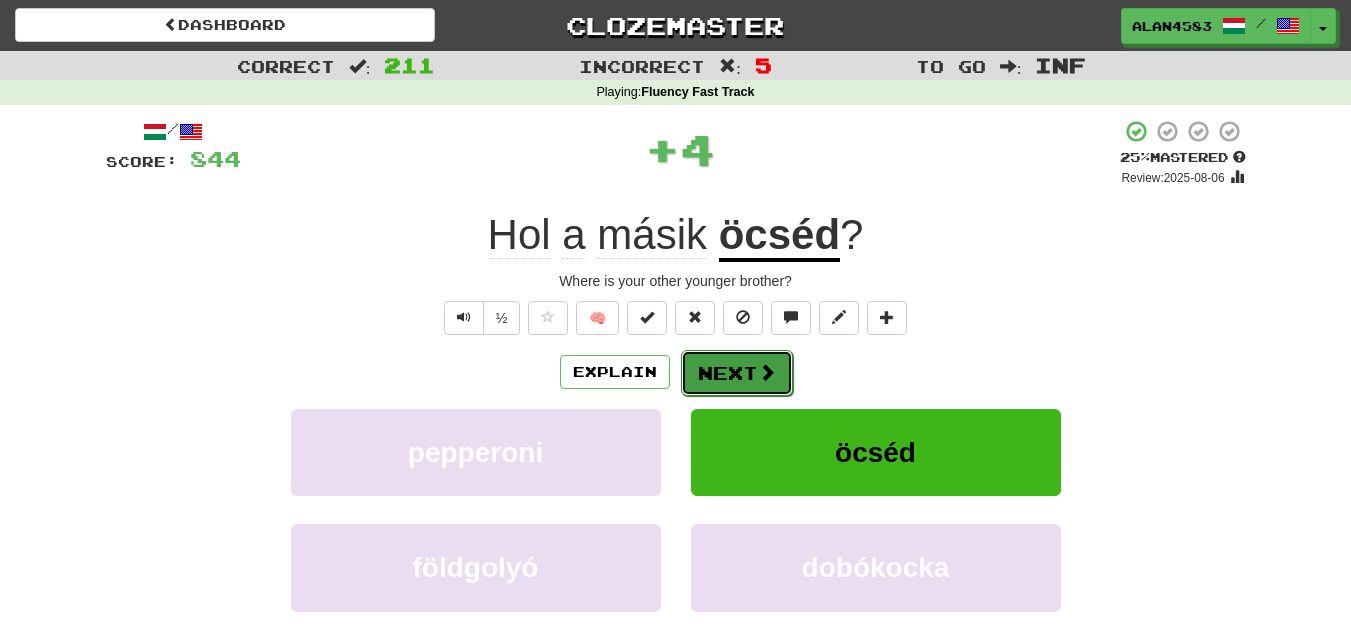click on "Next" at bounding box center (737, 373) 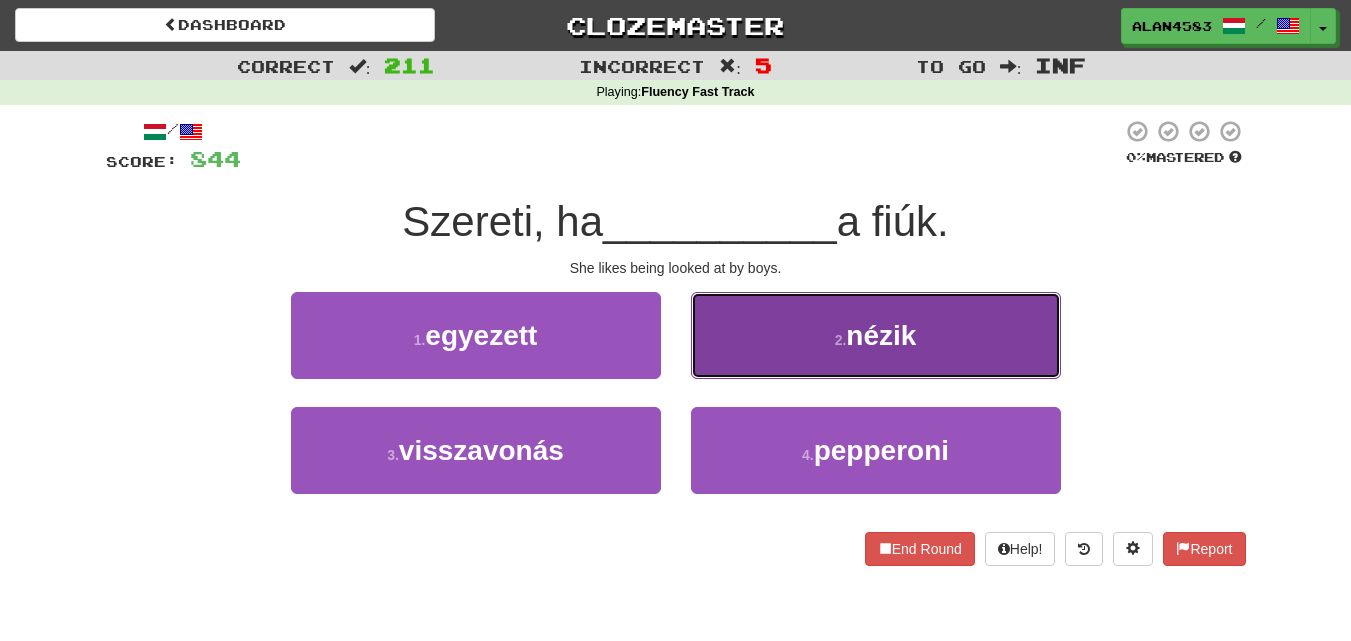 click on "2 .  nézik" at bounding box center [876, 335] 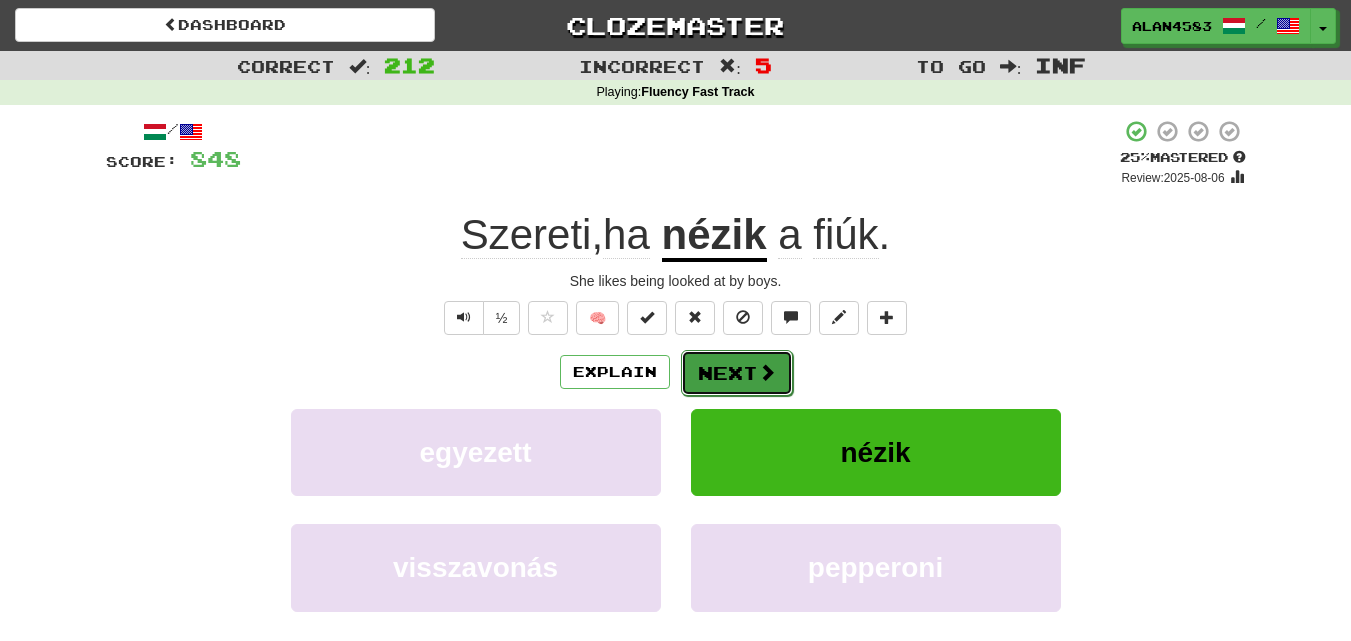 click on "Next" at bounding box center (737, 373) 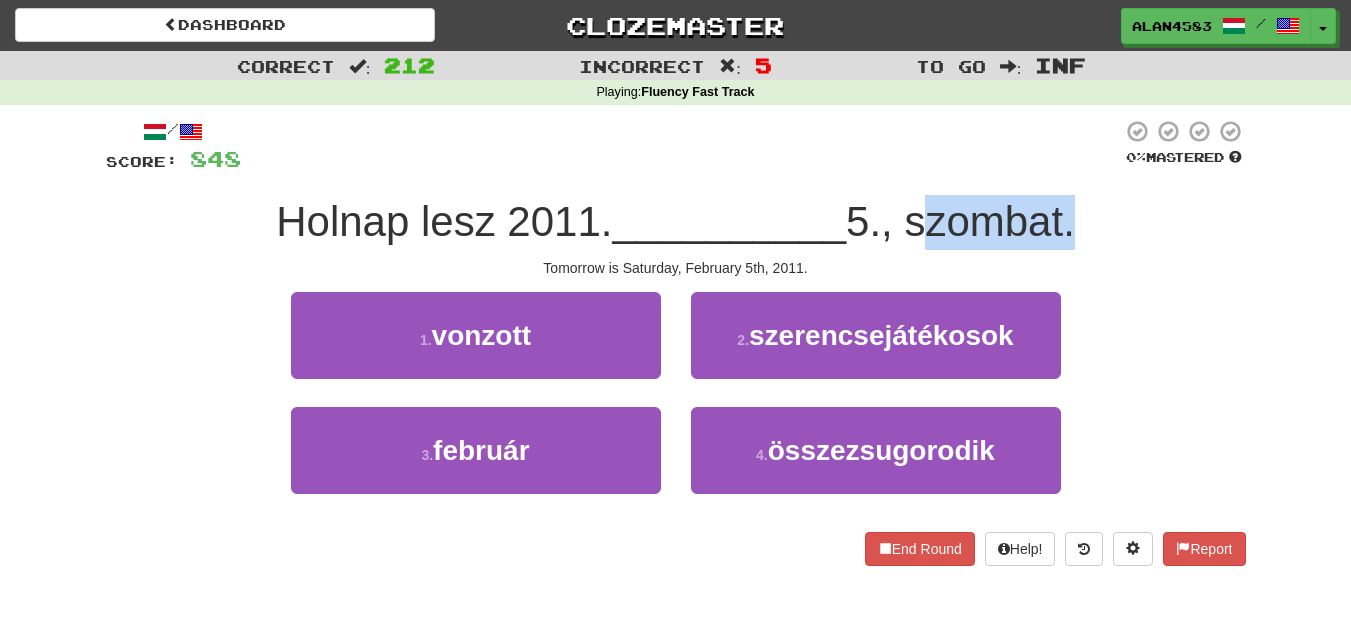 drag, startPoint x: 1069, startPoint y: 225, endPoint x: 910, endPoint y: 231, distance: 159.11317 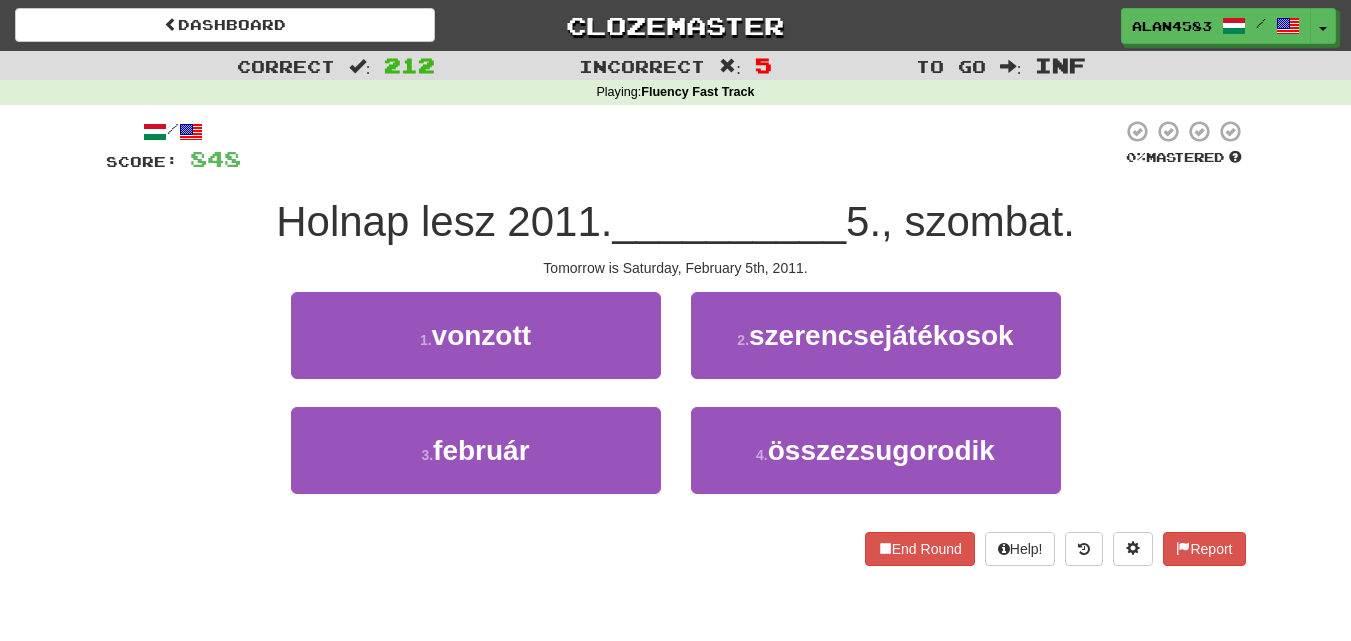 click at bounding box center (681, 146) 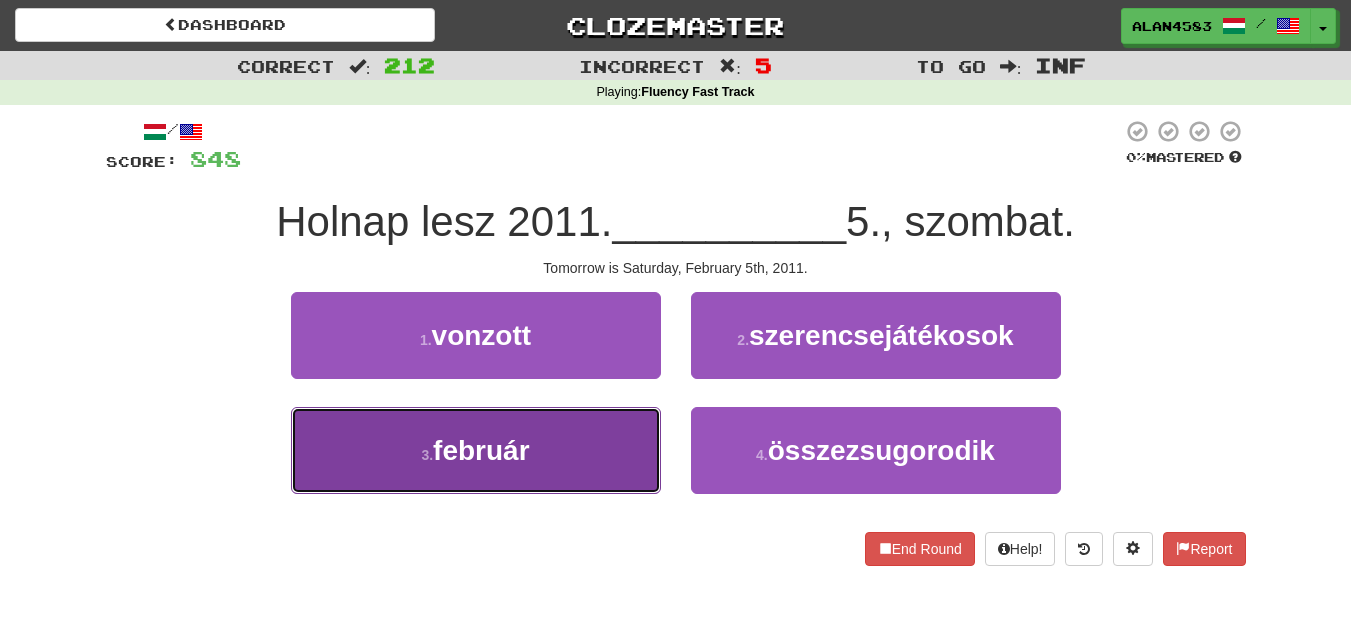 click on "3 .  február" at bounding box center [476, 450] 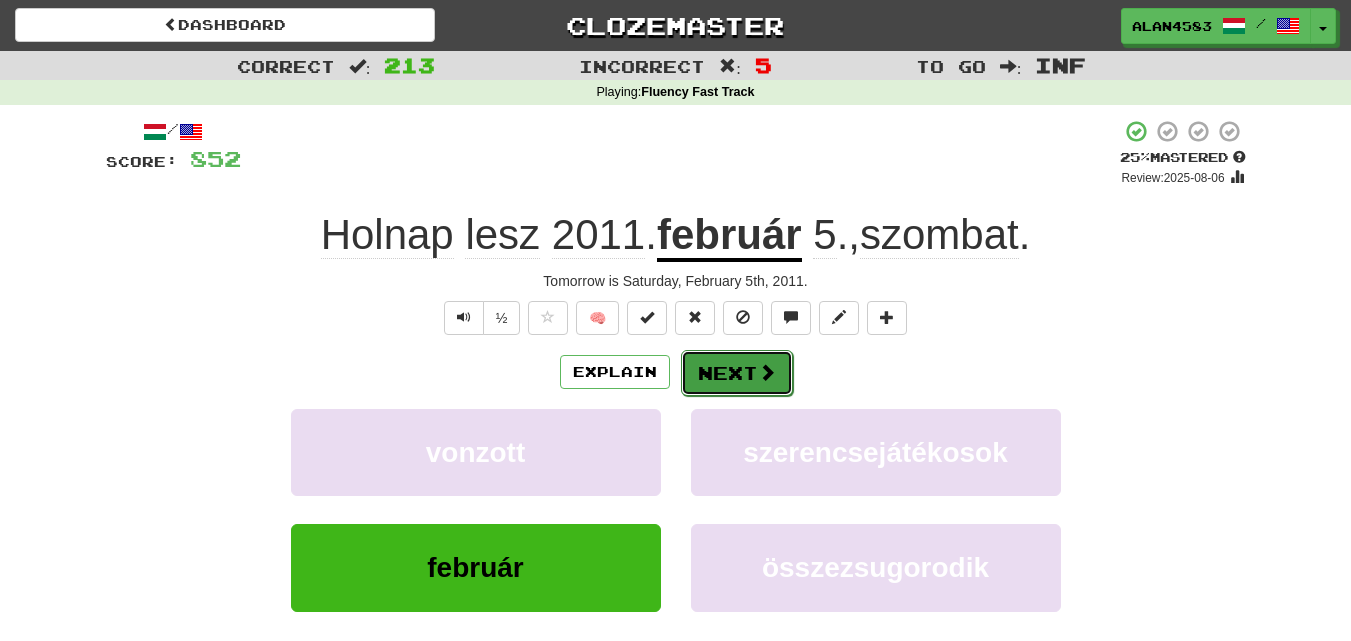 click on "Next" at bounding box center (737, 373) 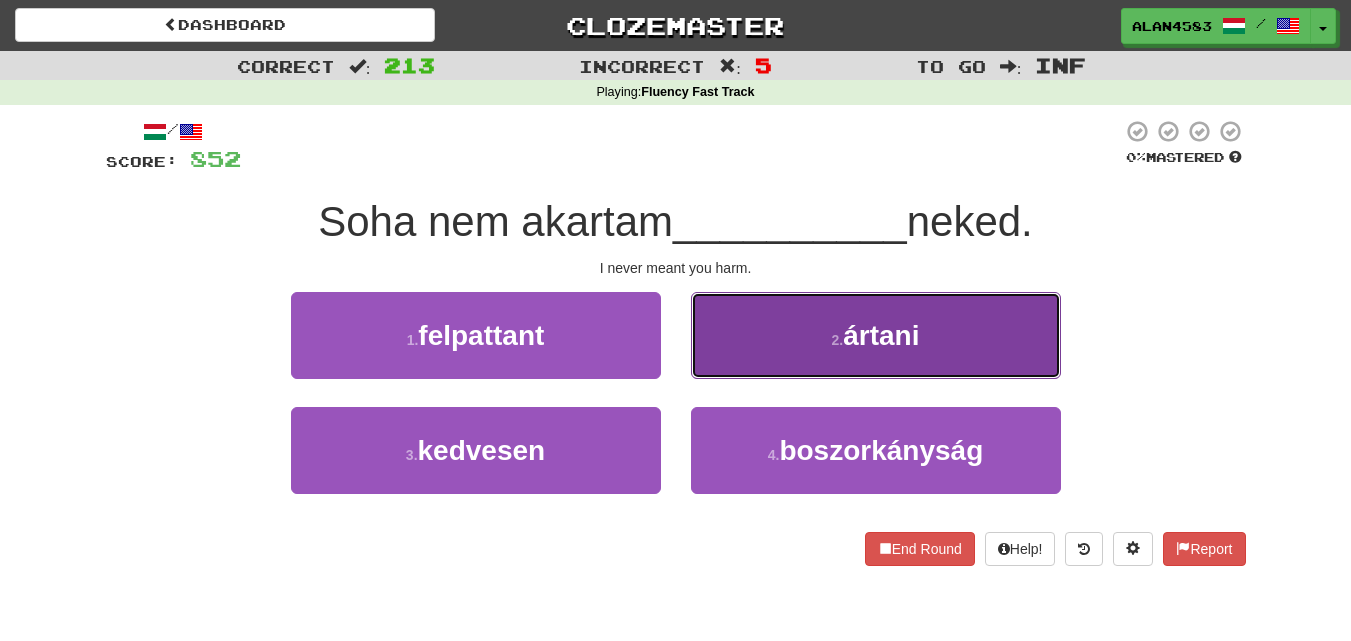 click on "2 .  ártani" at bounding box center (876, 335) 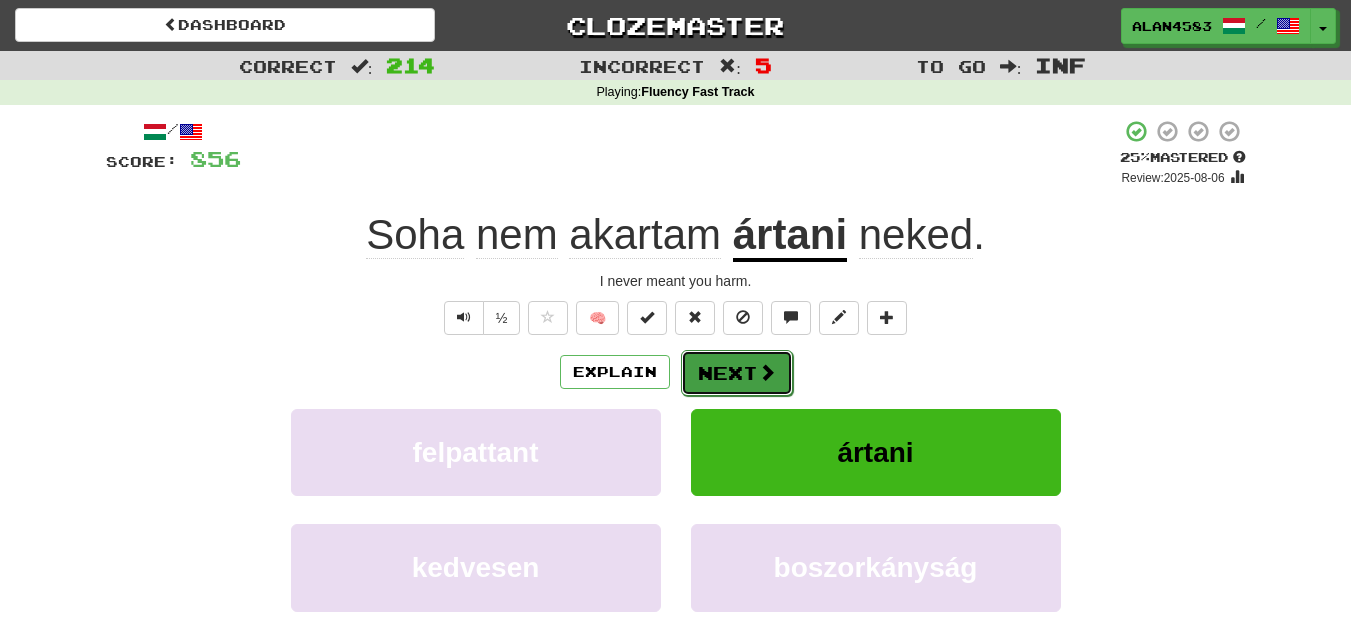 click at bounding box center (767, 372) 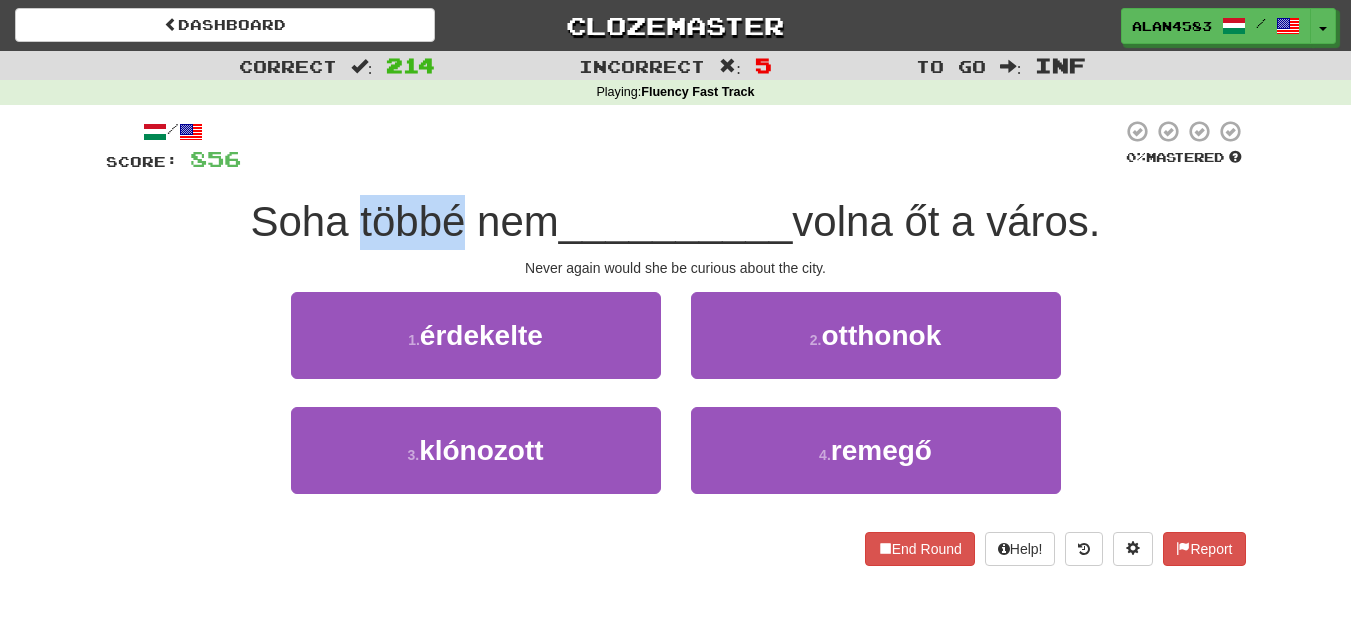 drag, startPoint x: 343, startPoint y: 223, endPoint x: 449, endPoint y: 219, distance: 106.07545 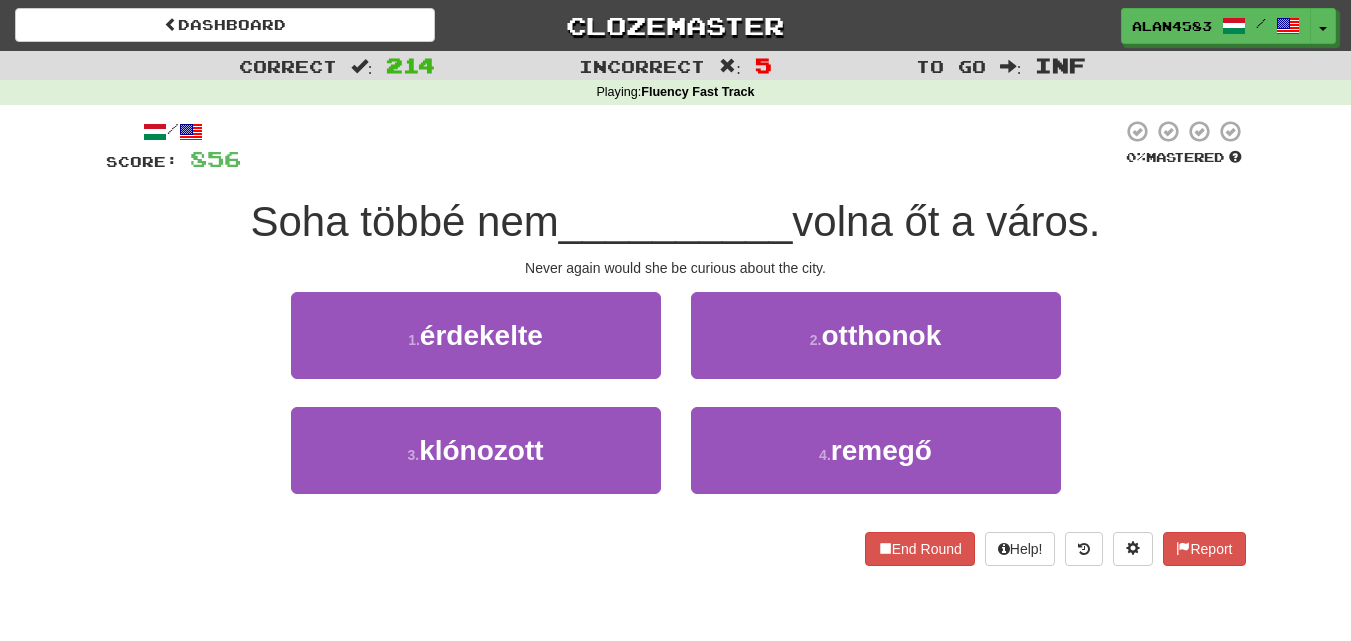 click at bounding box center [681, 146] 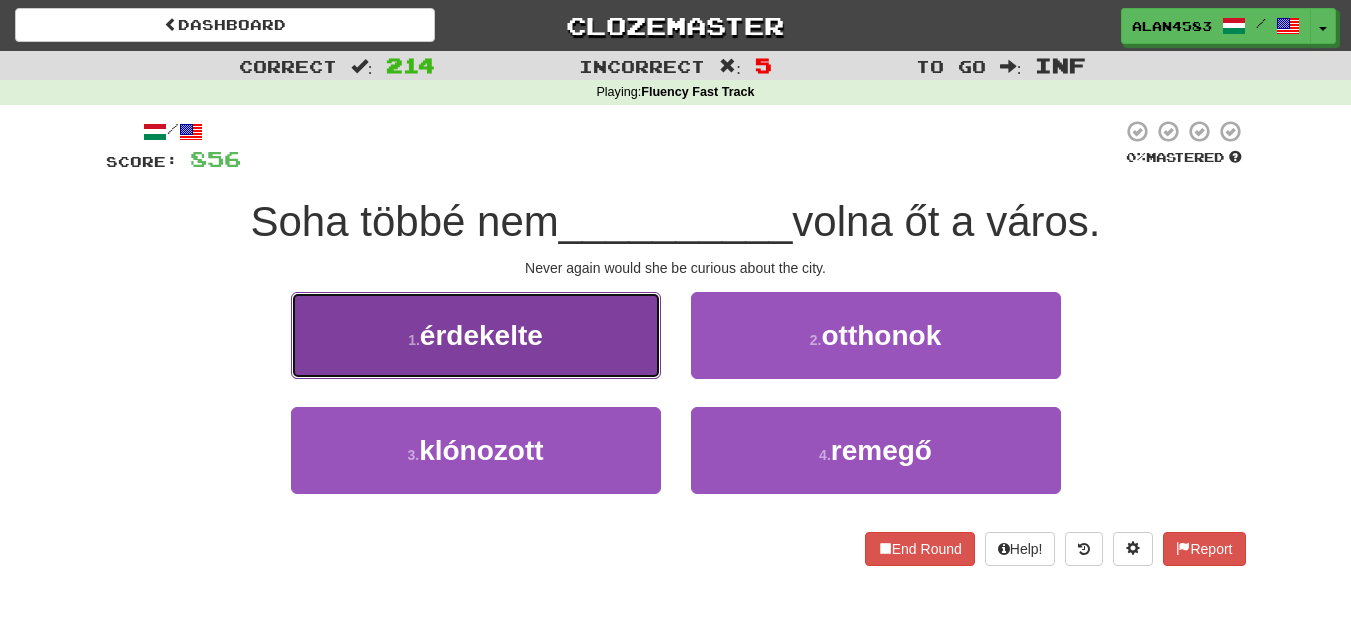 click on "érdekelte" at bounding box center [481, 335] 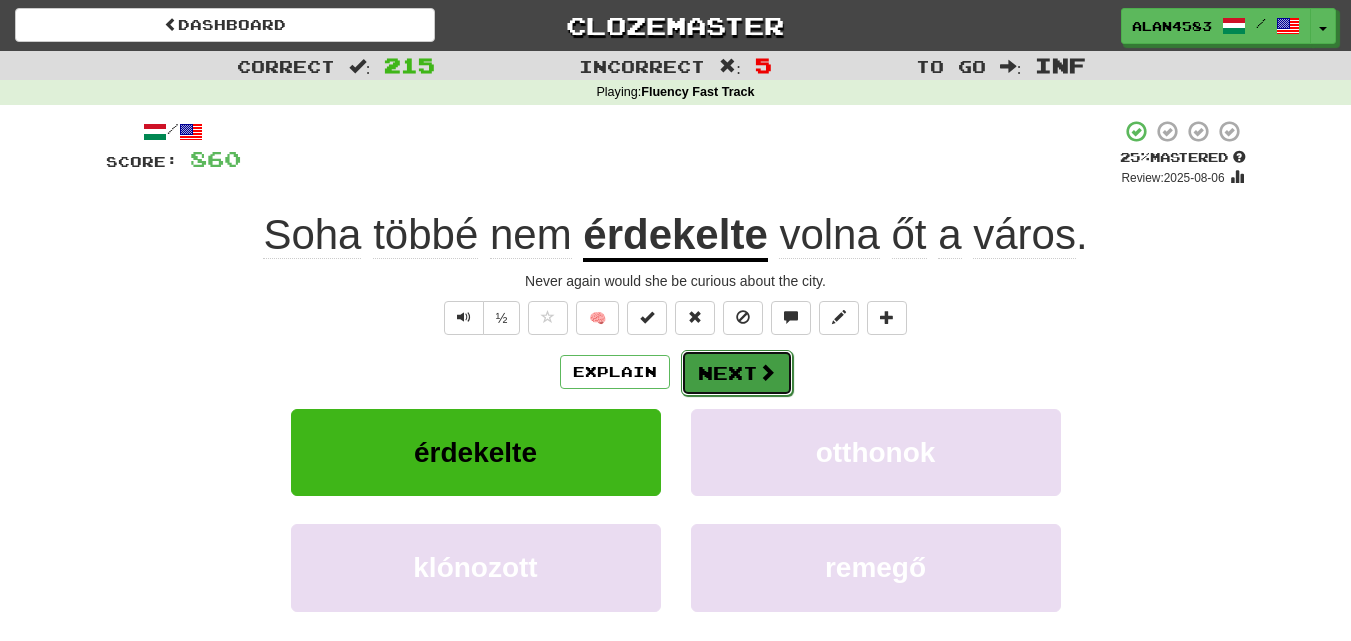 click on "Next" at bounding box center [737, 373] 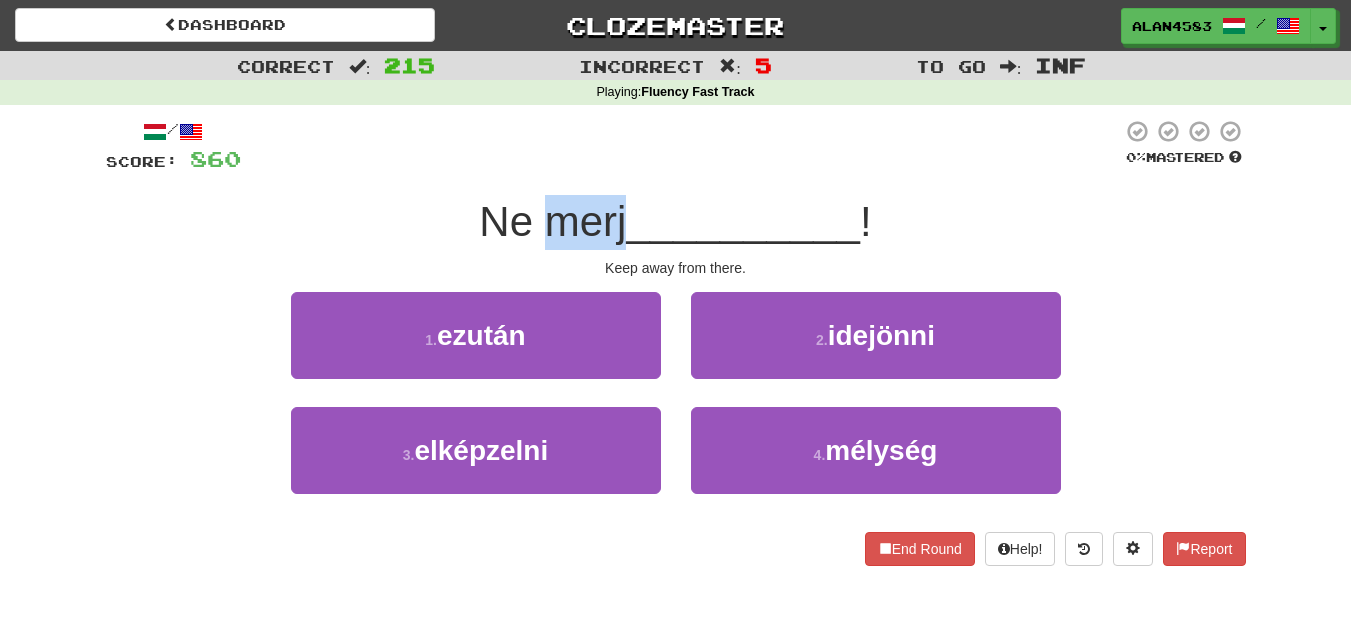 drag, startPoint x: 539, startPoint y: 220, endPoint x: 621, endPoint y: 209, distance: 82.73451 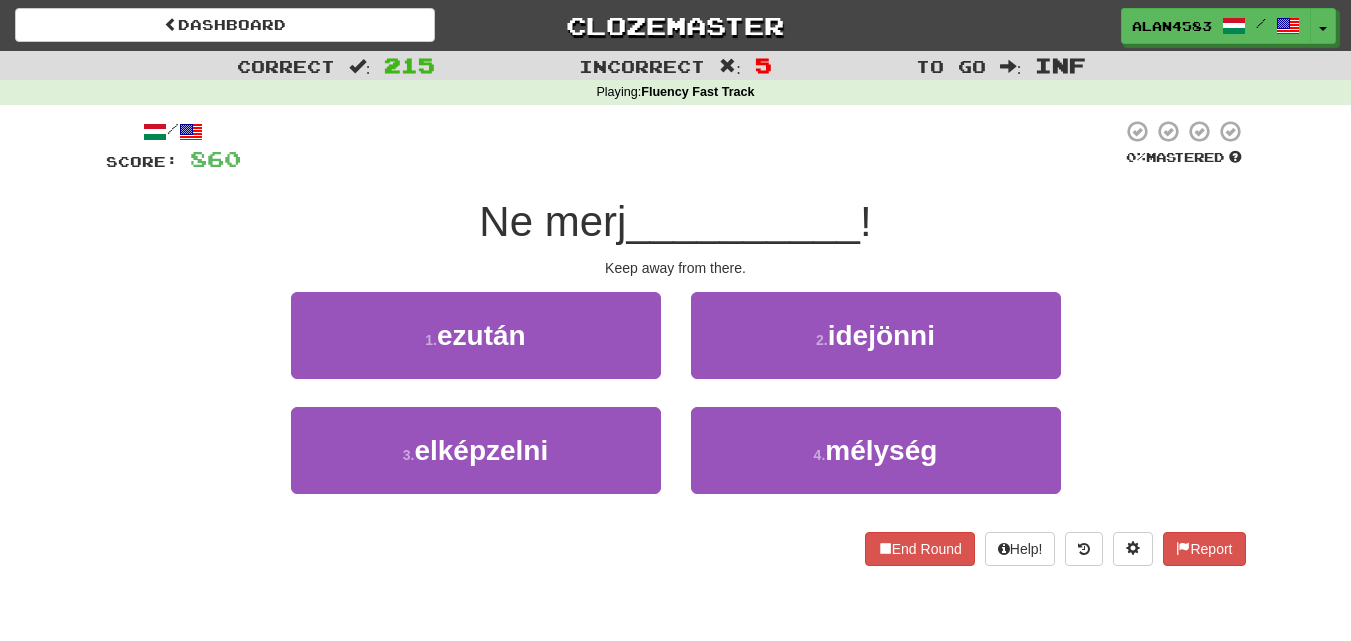 click on "/  Score:   860 0 %  Mastered Ne merj  __________ ! Keep away from there. 1 .  ezután 2 .  idejönni 3 .  elképzelni 4 .  mélység  End Round  Help!  Report" at bounding box center [676, 342] 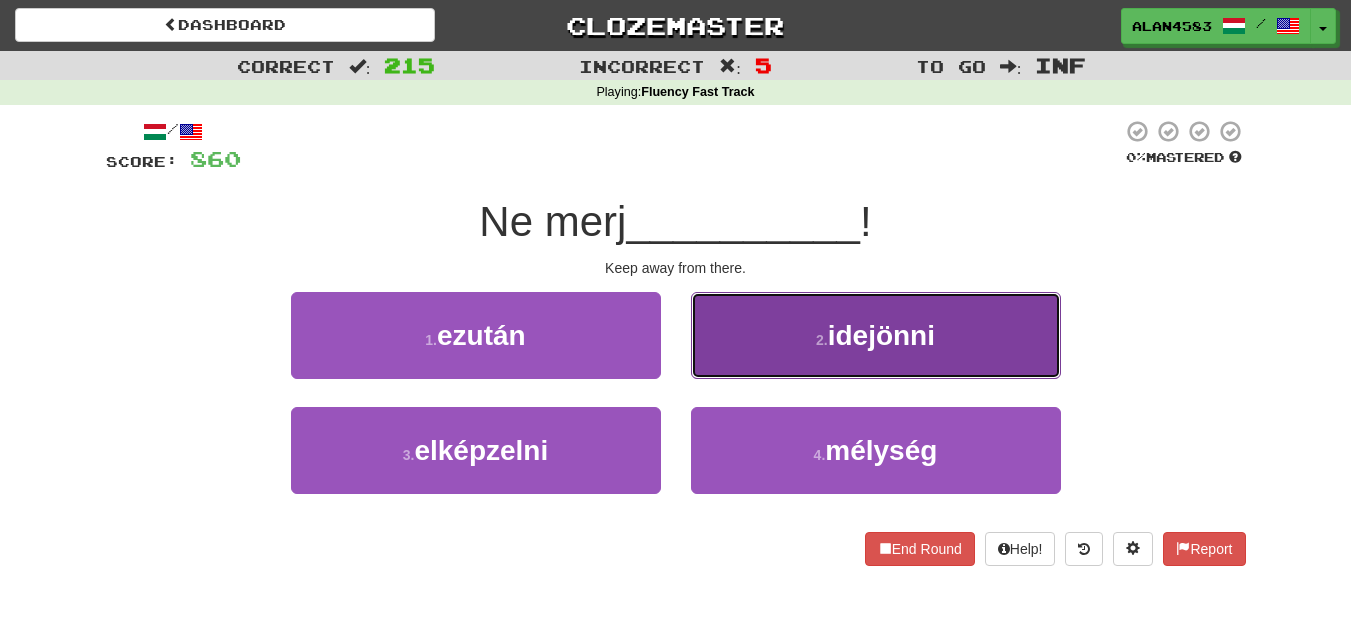 click on "2 .  idejönni" at bounding box center [876, 335] 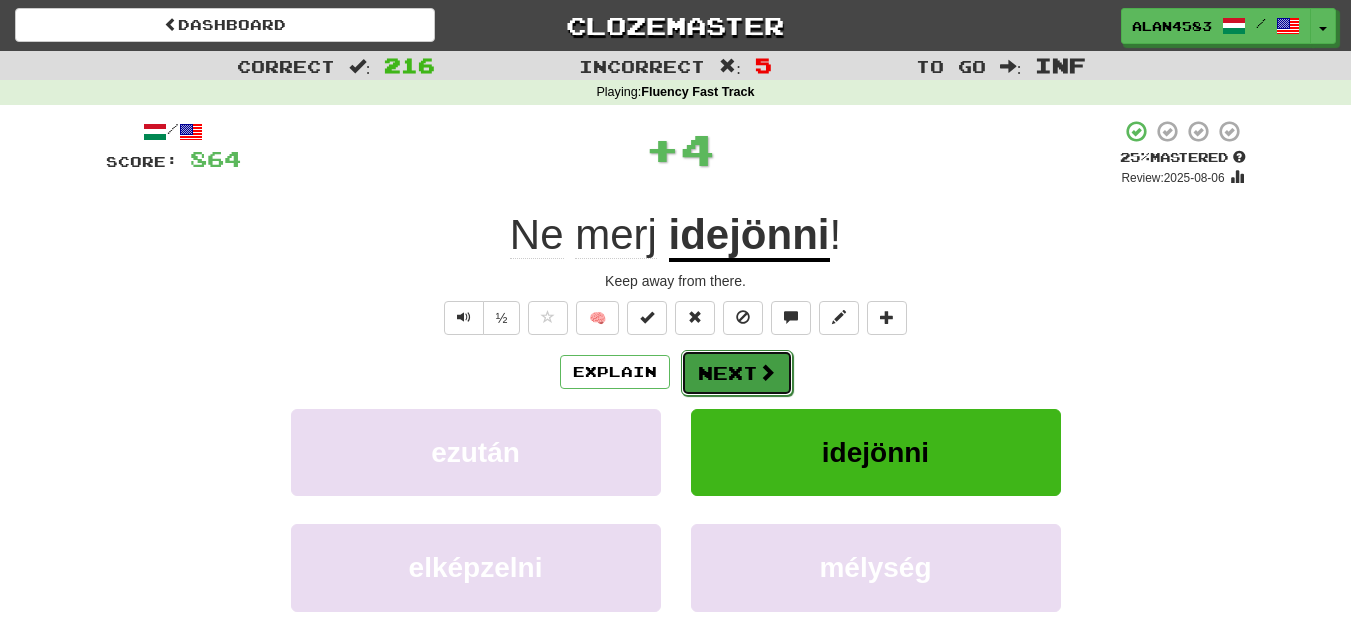 click on "Next" at bounding box center (737, 373) 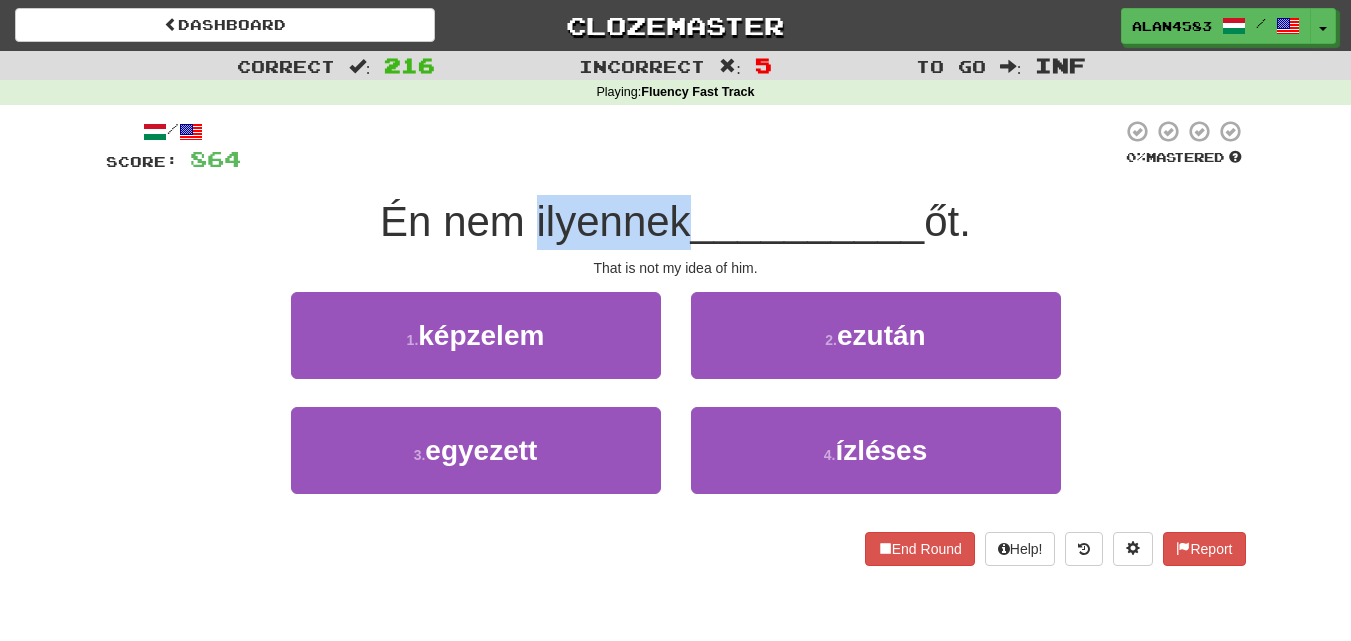 drag, startPoint x: 523, startPoint y: 216, endPoint x: 675, endPoint y: 205, distance: 152.3975 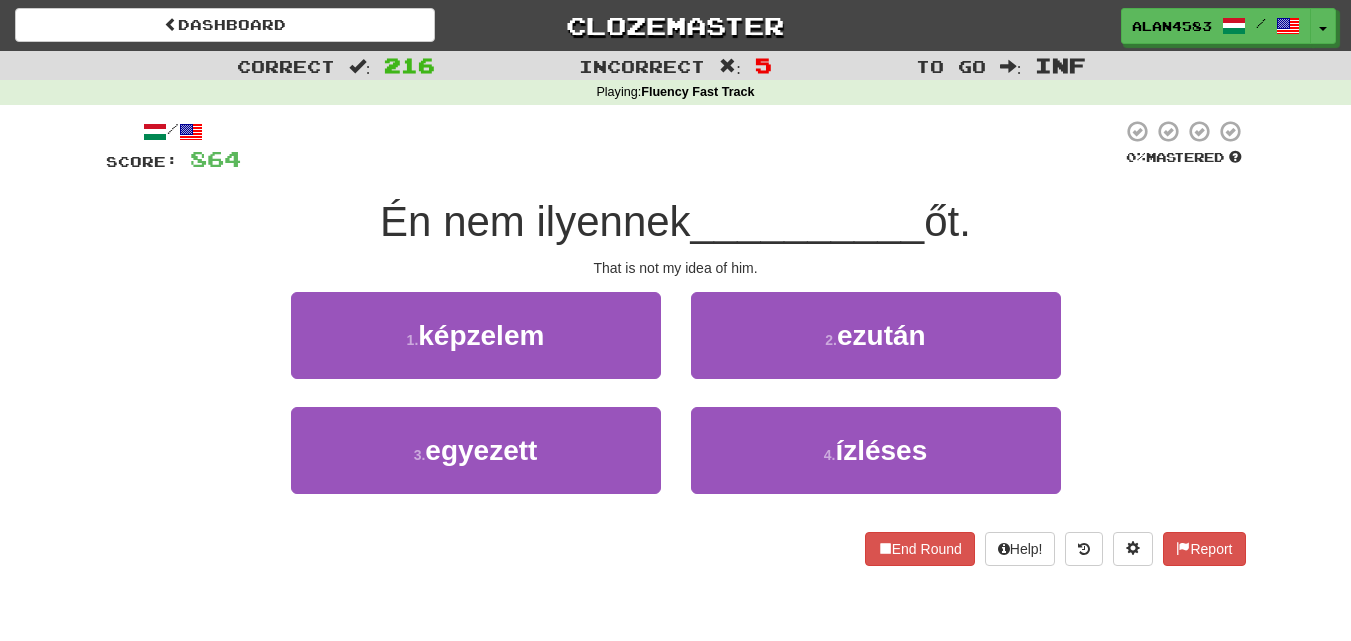 click at bounding box center (681, 146) 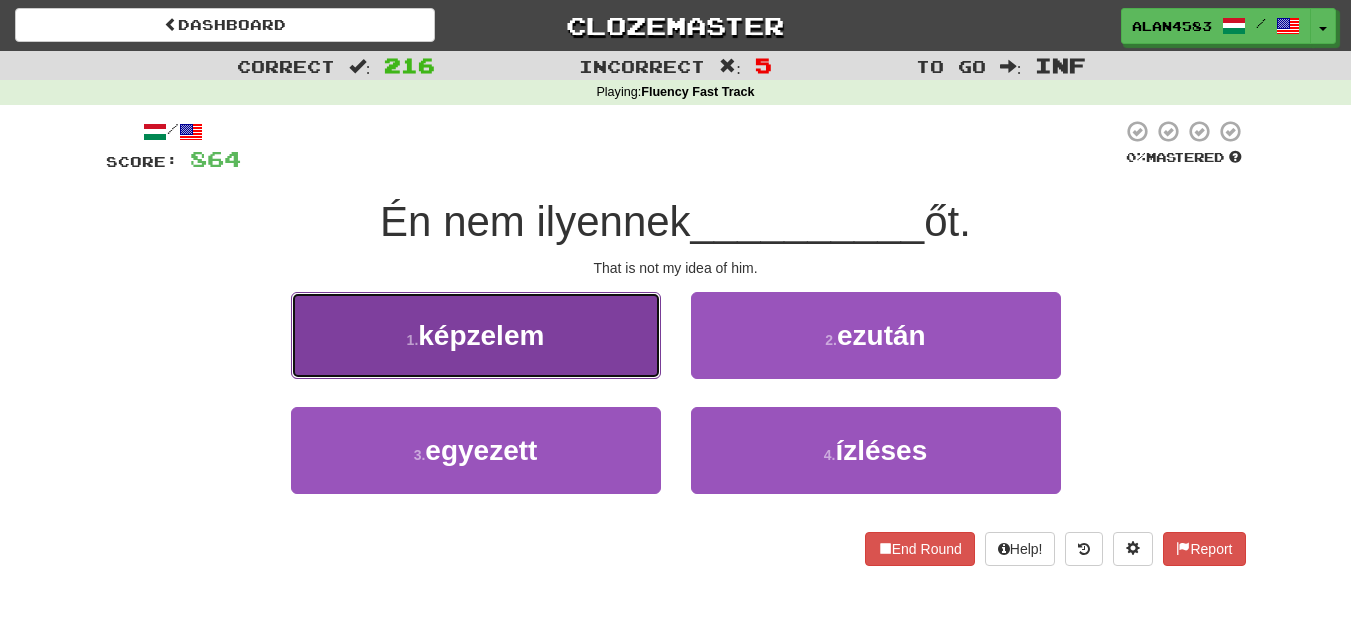 click on "képzelem" at bounding box center (481, 335) 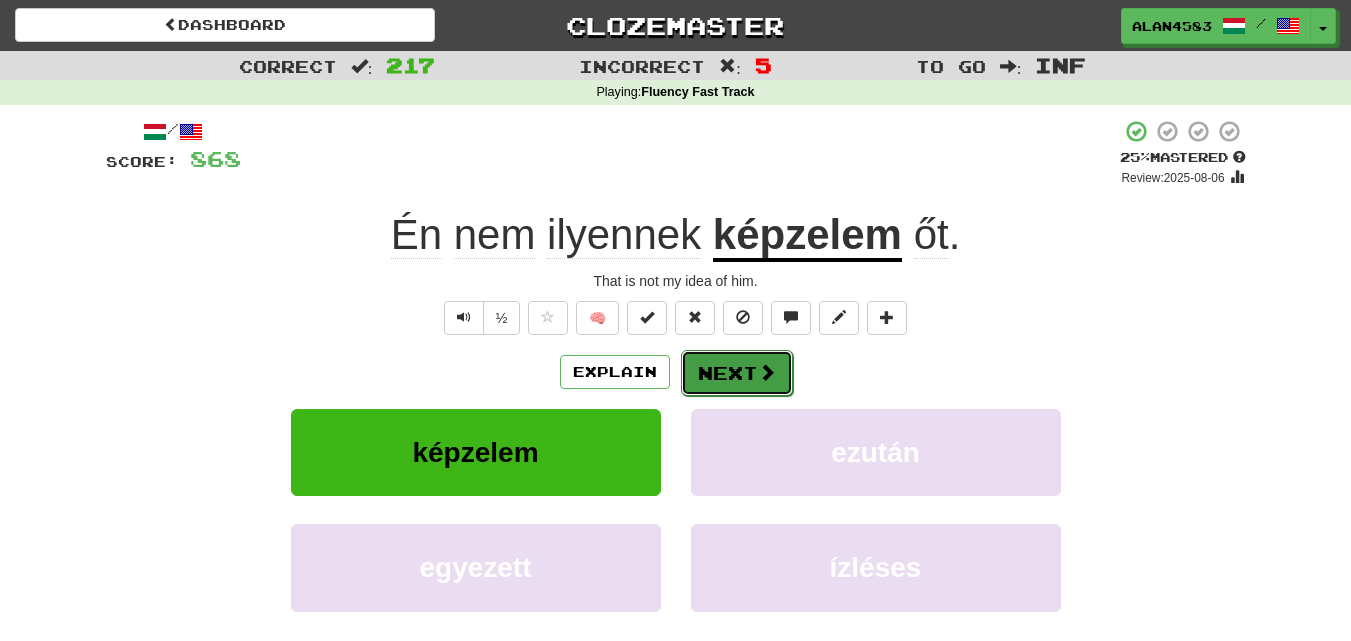 click on "Next" at bounding box center [737, 373] 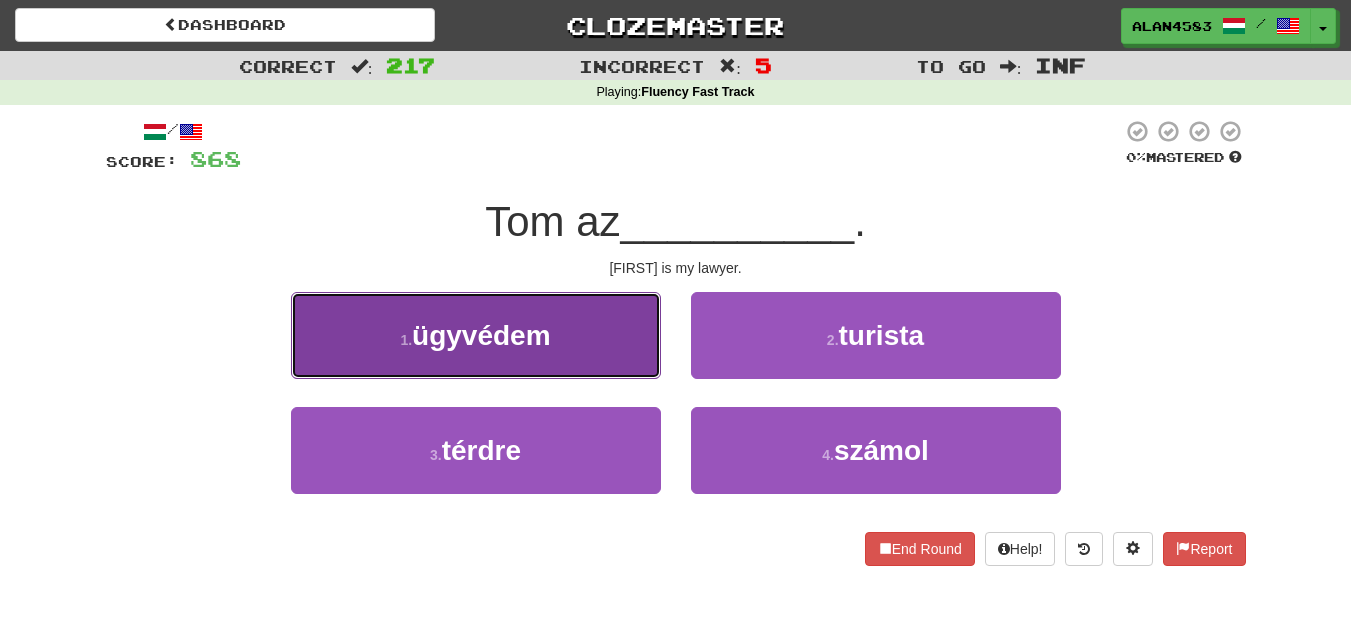 click on "1 .  ügyvédem" at bounding box center (476, 335) 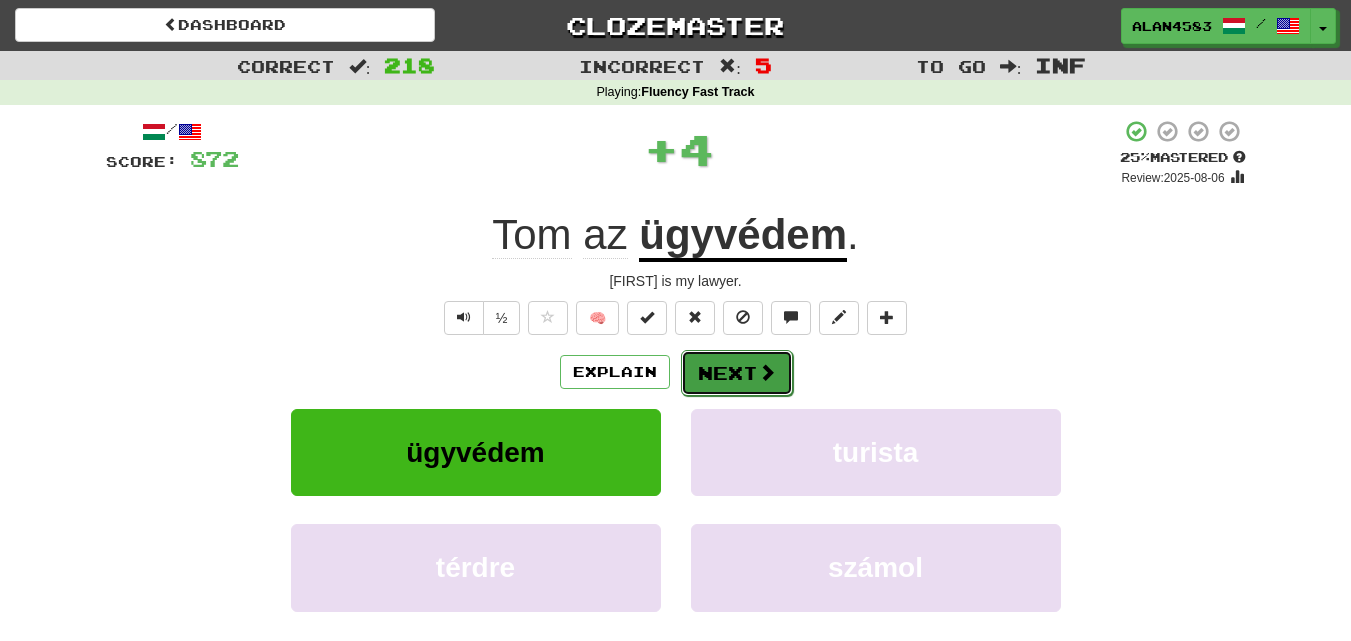 click on "Next" at bounding box center (737, 373) 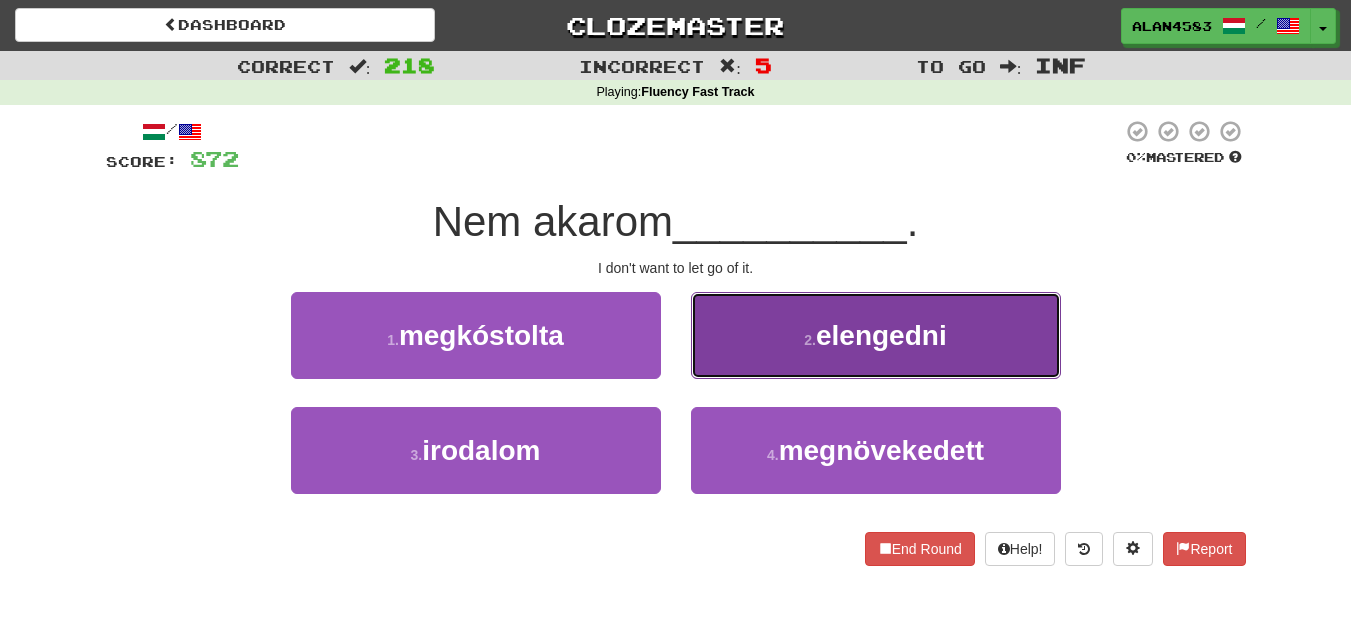 click on "elengedni" at bounding box center [881, 335] 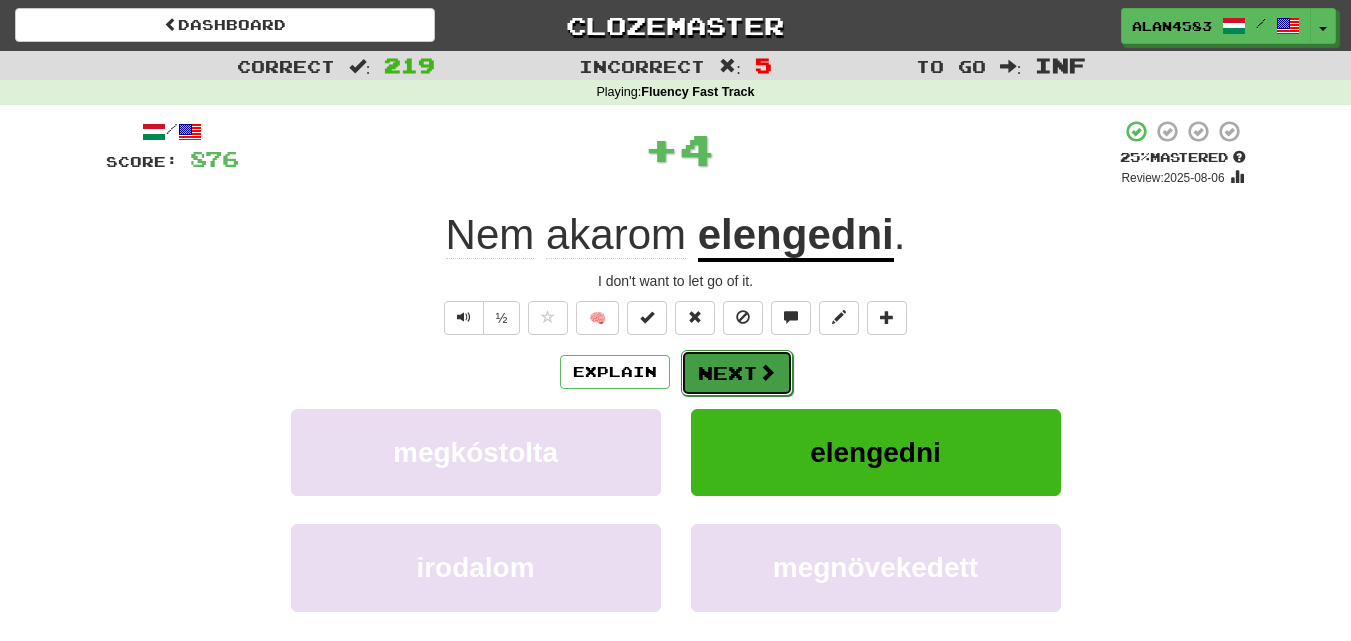 click on "Next" at bounding box center [737, 373] 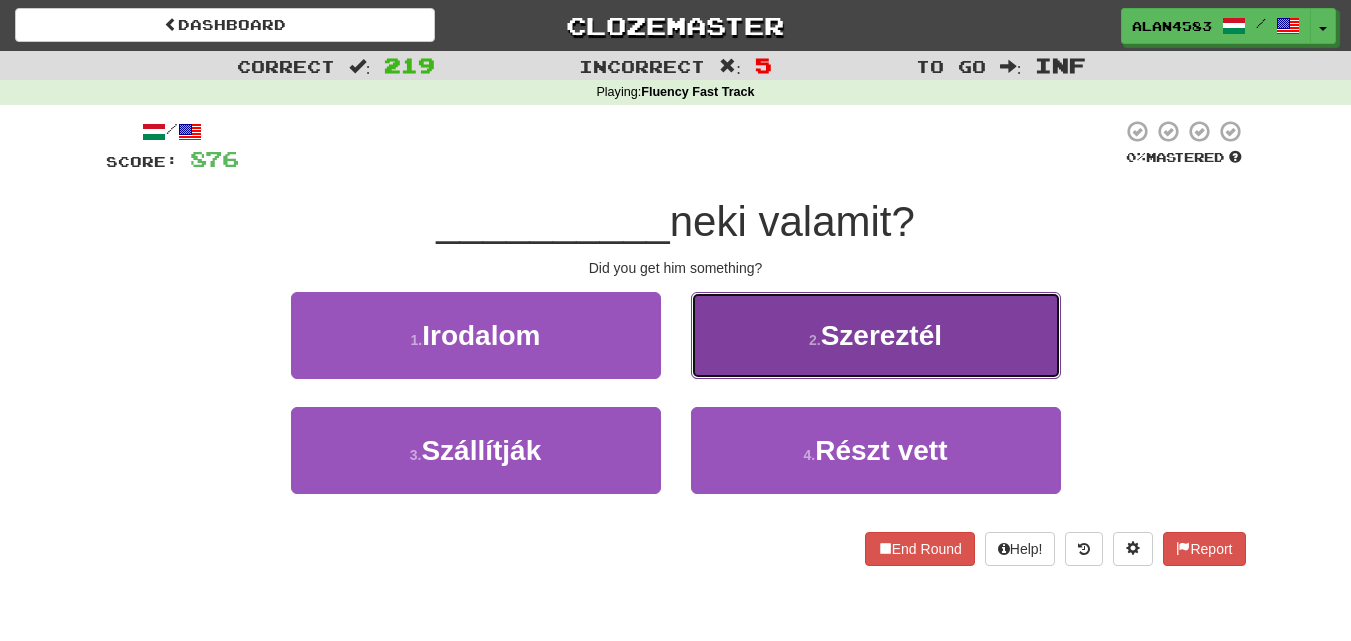 click on "Szereztél" at bounding box center (881, 335) 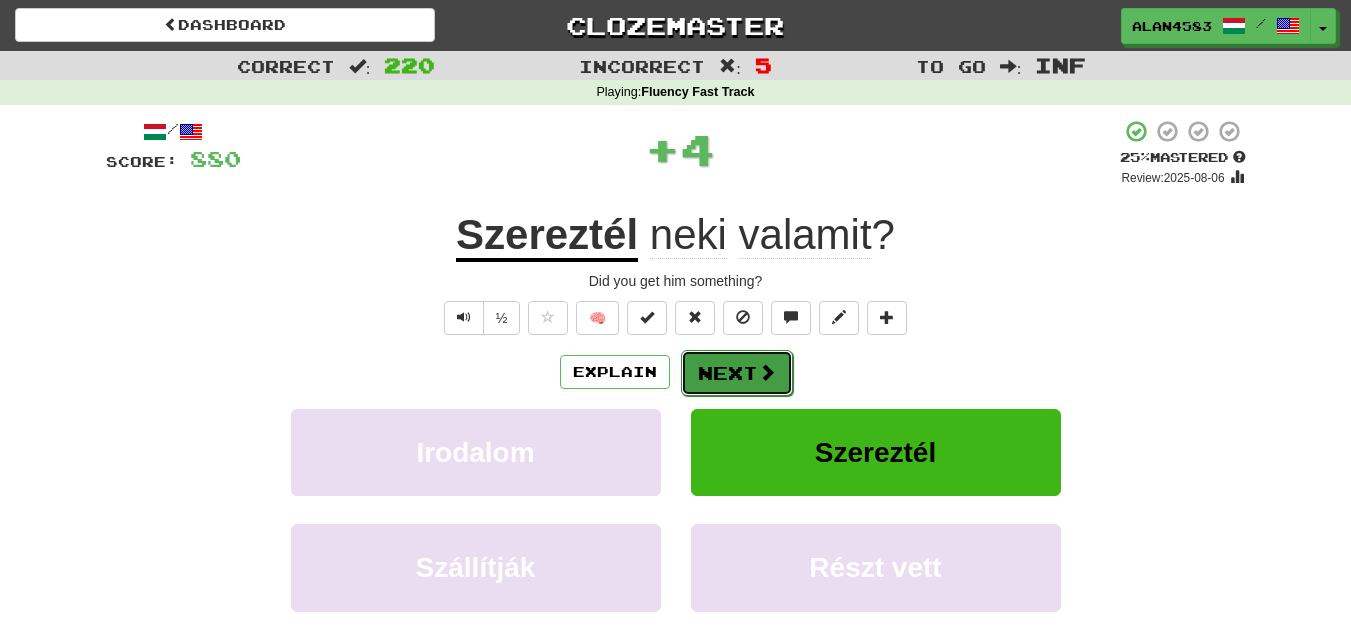 click on "Next" at bounding box center (737, 373) 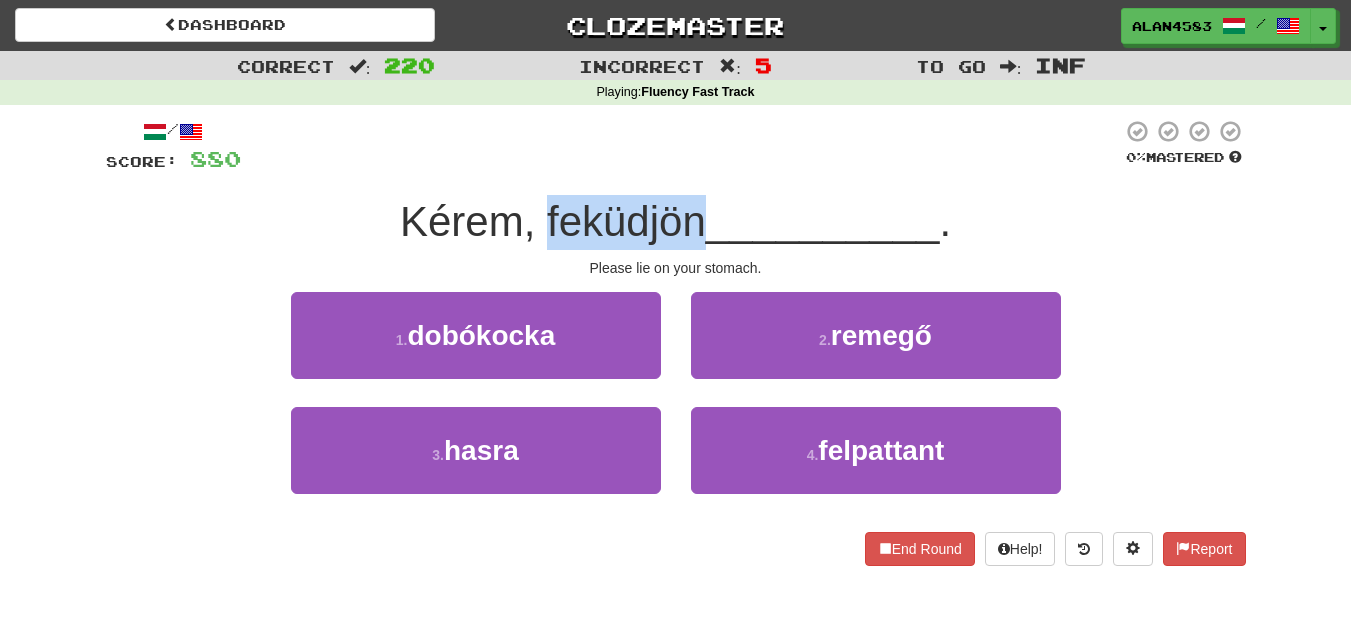 drag, startPoint x: 543, startPoint y: 223, endPoint x: 701, endPoint y: 208, distance: 158.71043 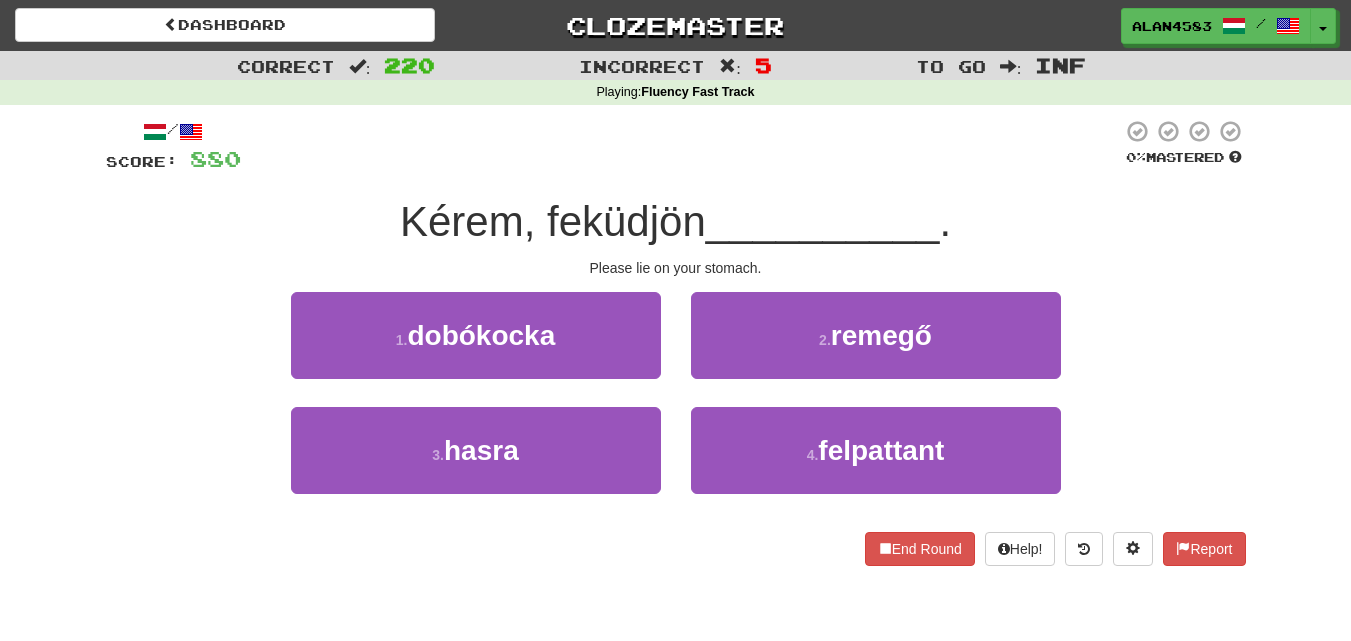 click at bounding box center [681, 146] 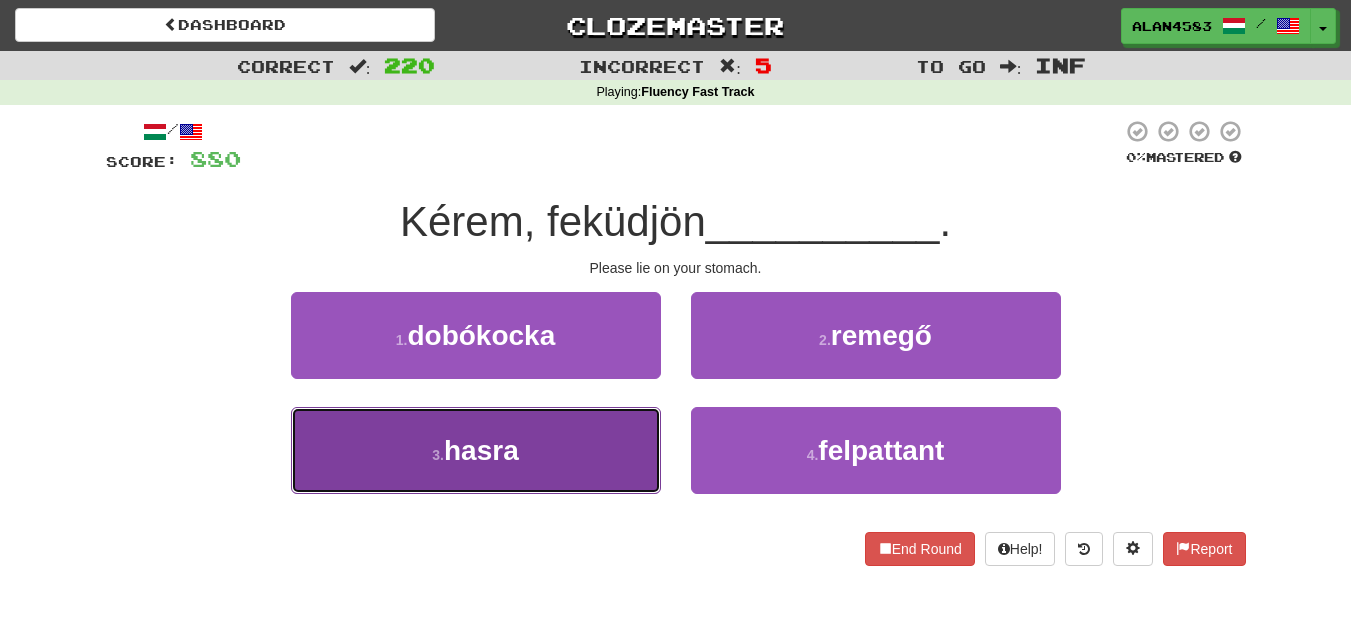 click on "3 .  hasra" at bounding box center (476, 450) 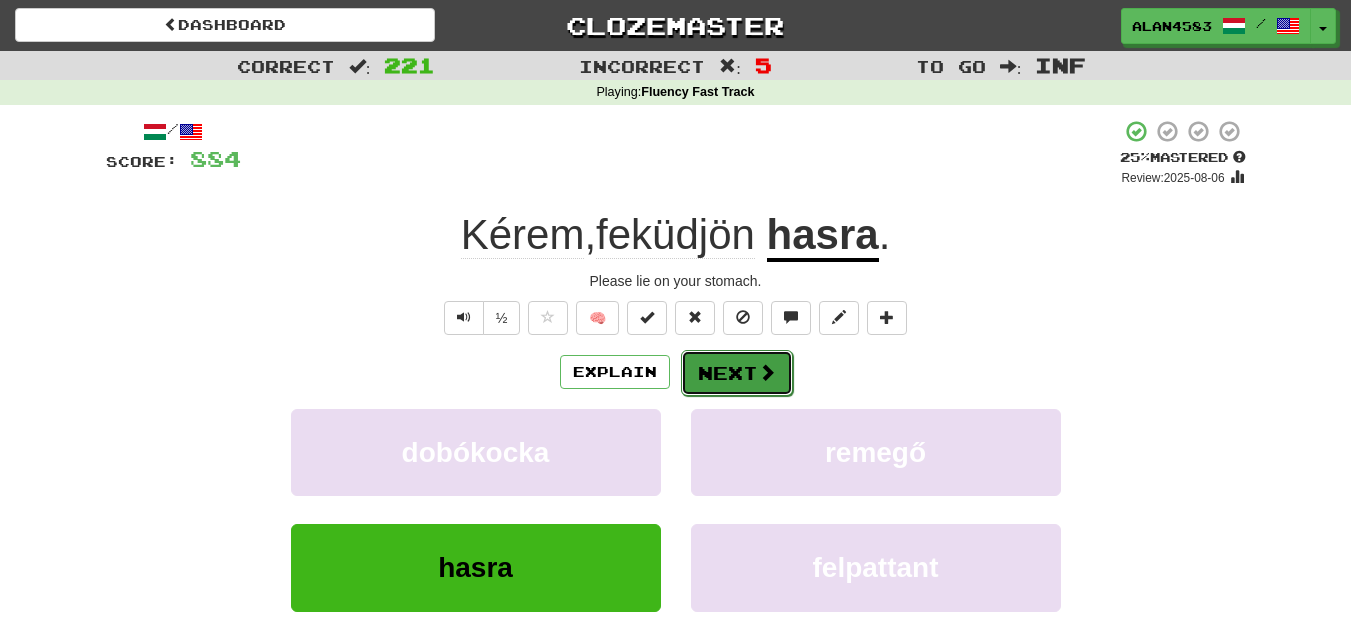 click on "Next" at bounding box center (737, 373) 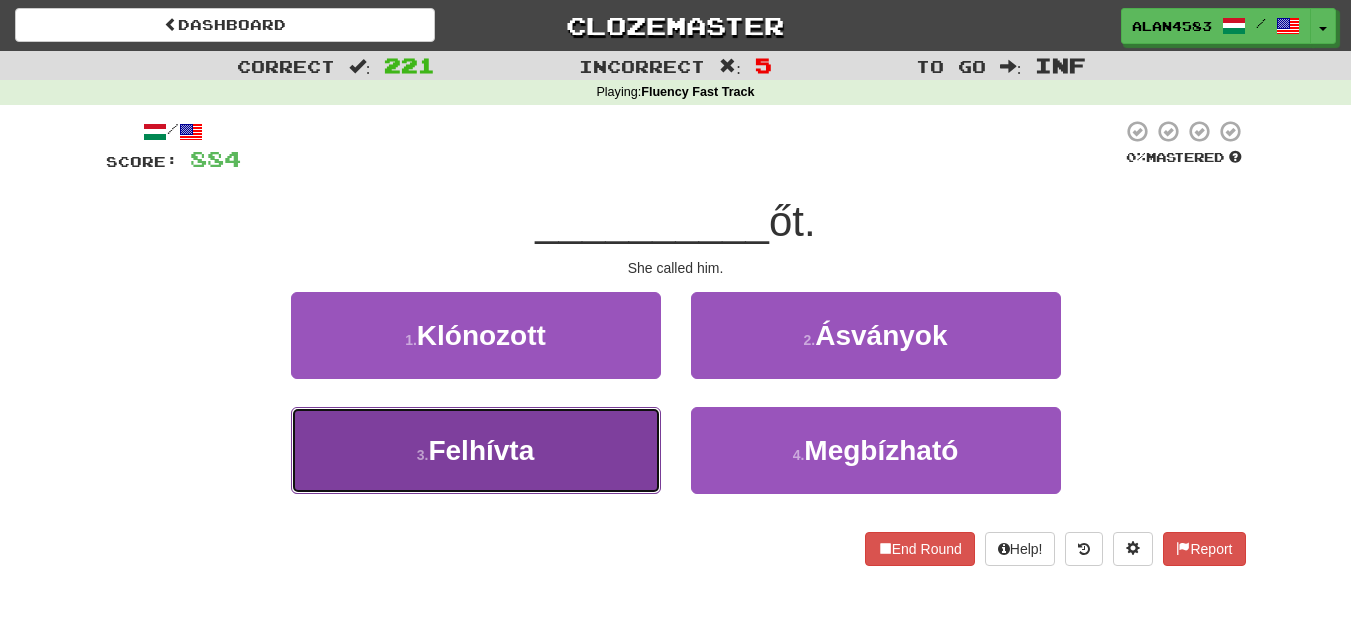 click on "Felhívta" at bounding box center [481, 450] 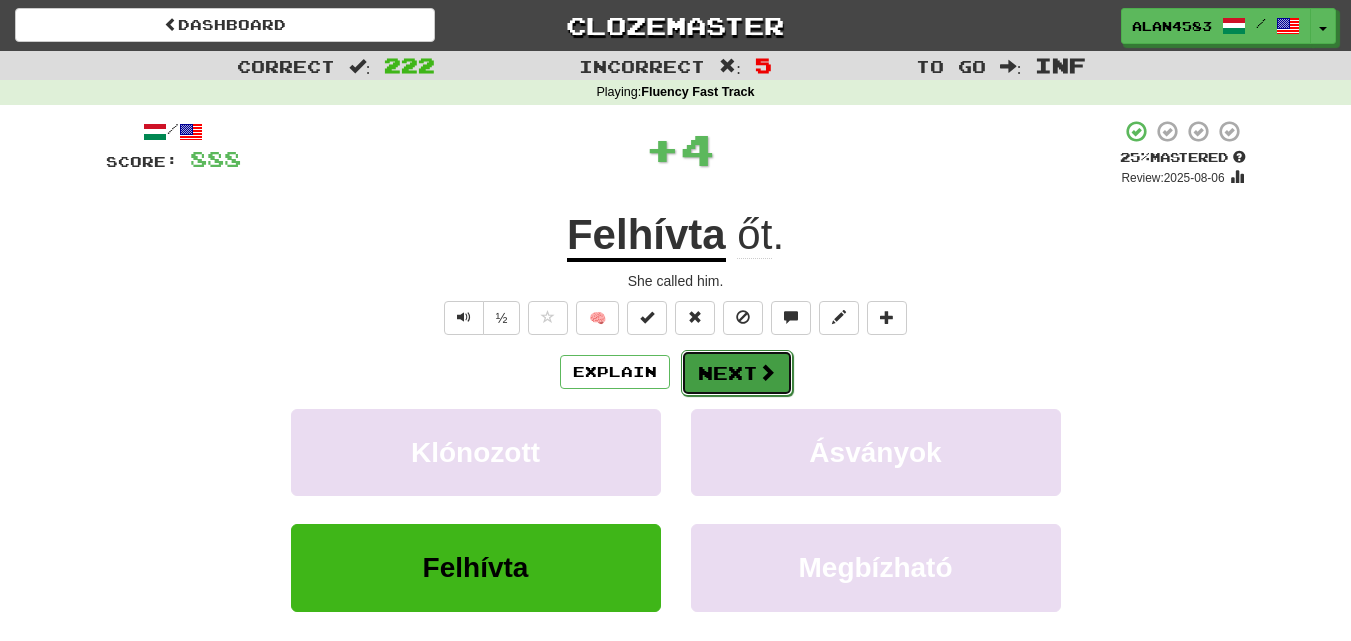 click on "Next" at bounding box center [737, 373] 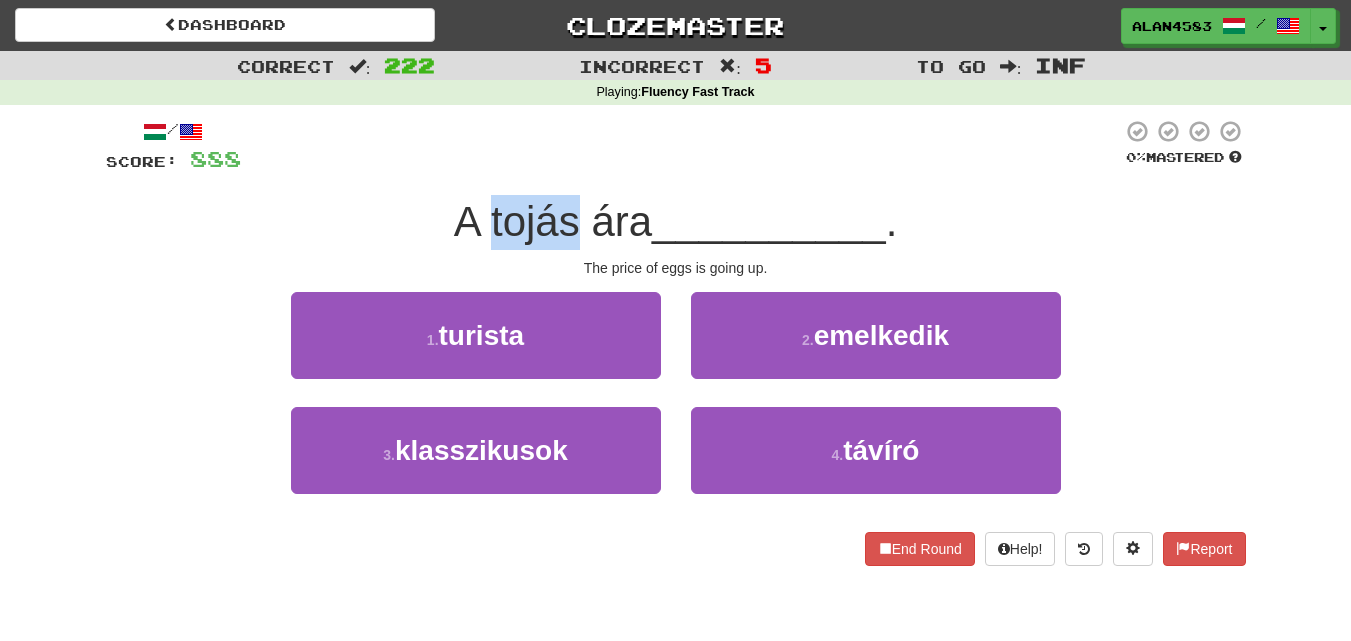 drag, startPoint x: 570, startPoint y: 218, endPoint x: 489, endPoint y: 222, distance: 81.09871 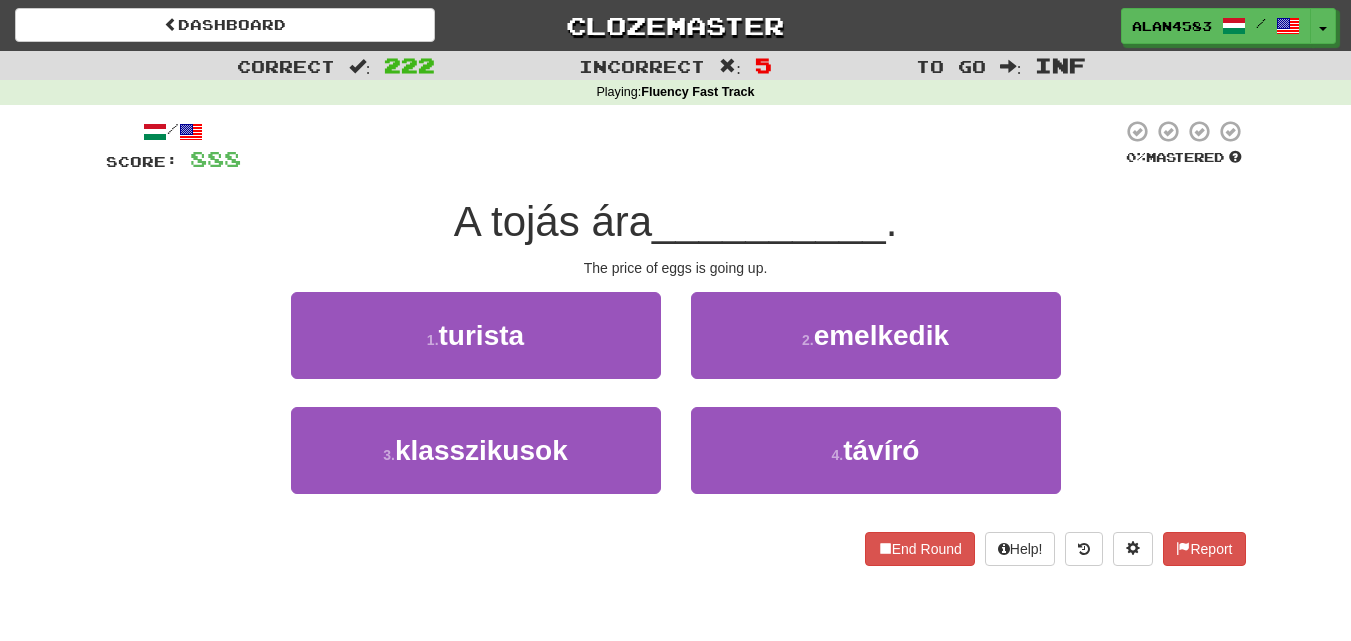click at bounding box center [681, 146] 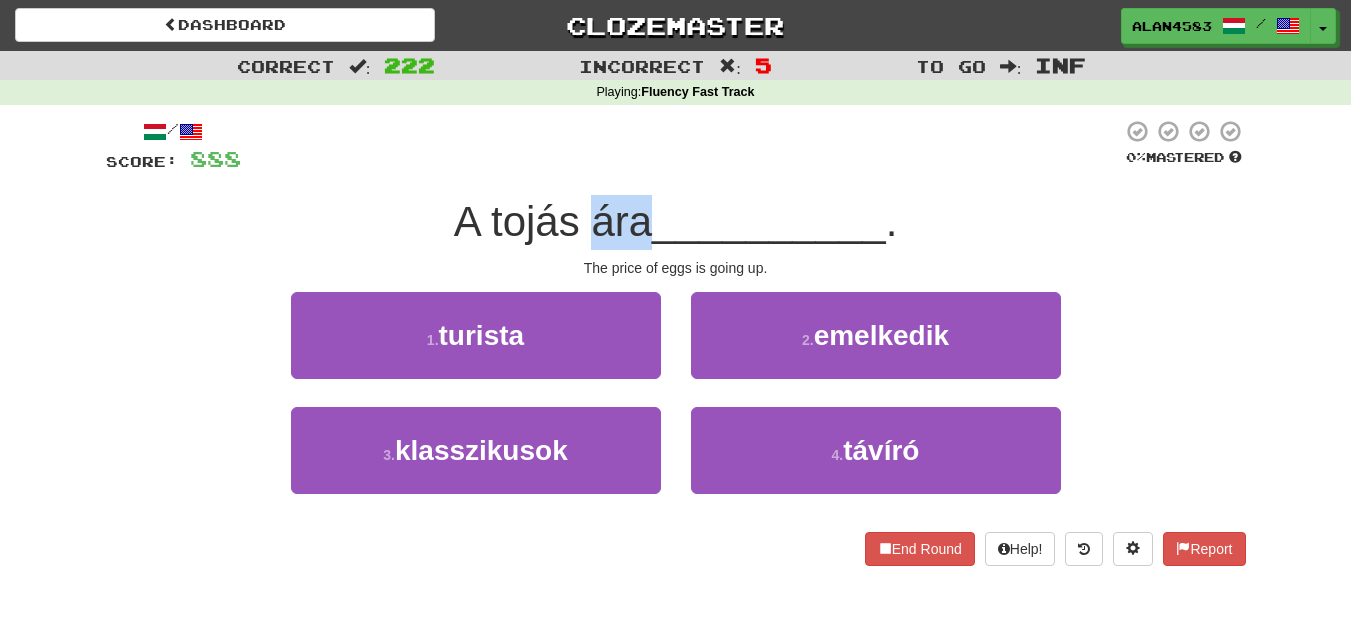 drag, startPoint x: 588, startPoint y: 226, endPoint x: 644, endPoint y: 221, distance: 56.22277 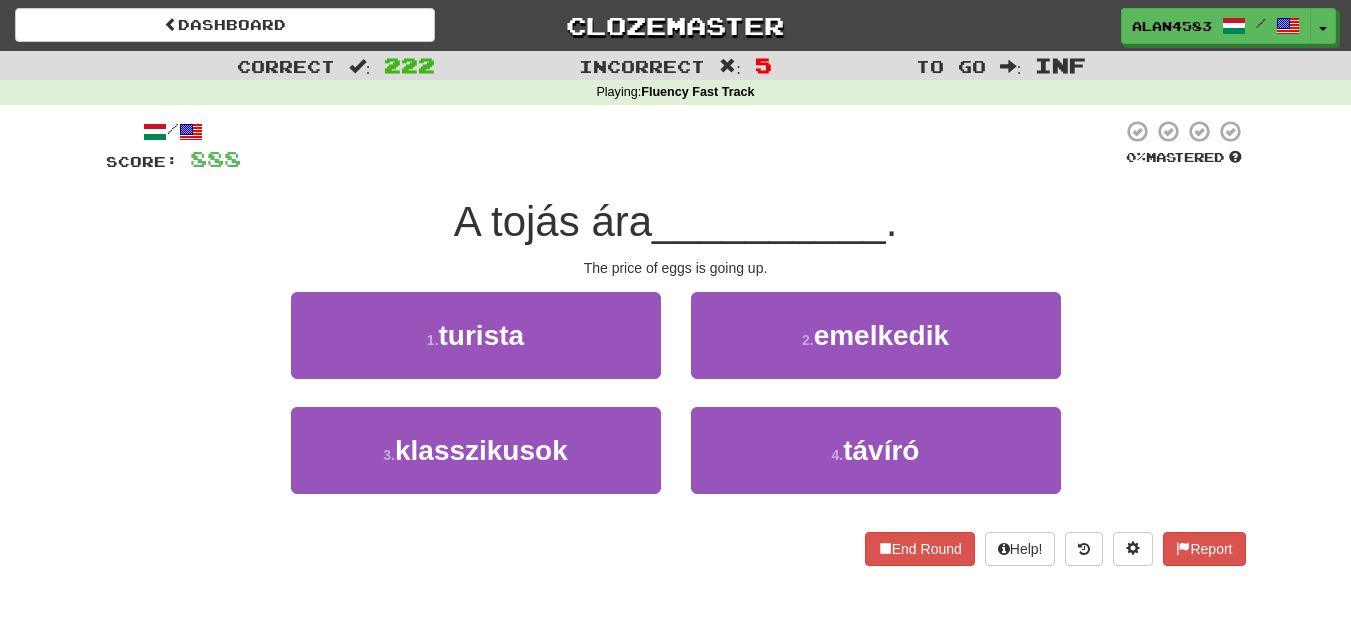 click at bounding box center (681, 146) 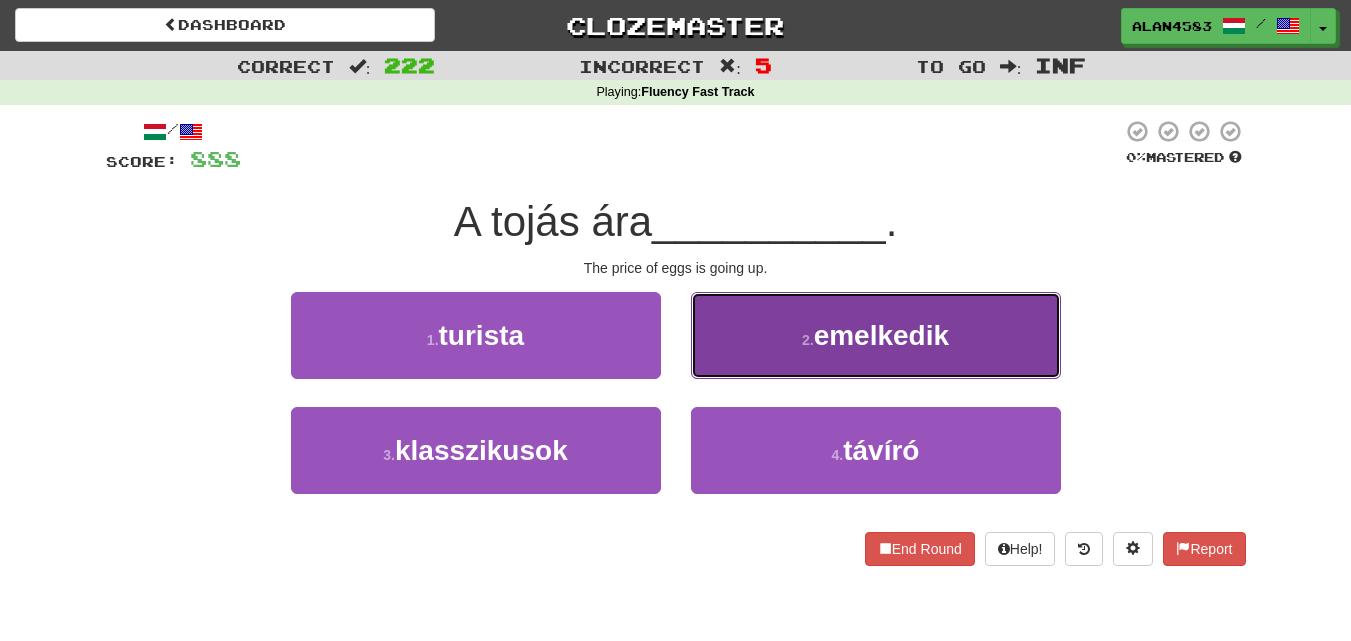 click on "2 .  emelkedik" at bounding box center (876, 335) 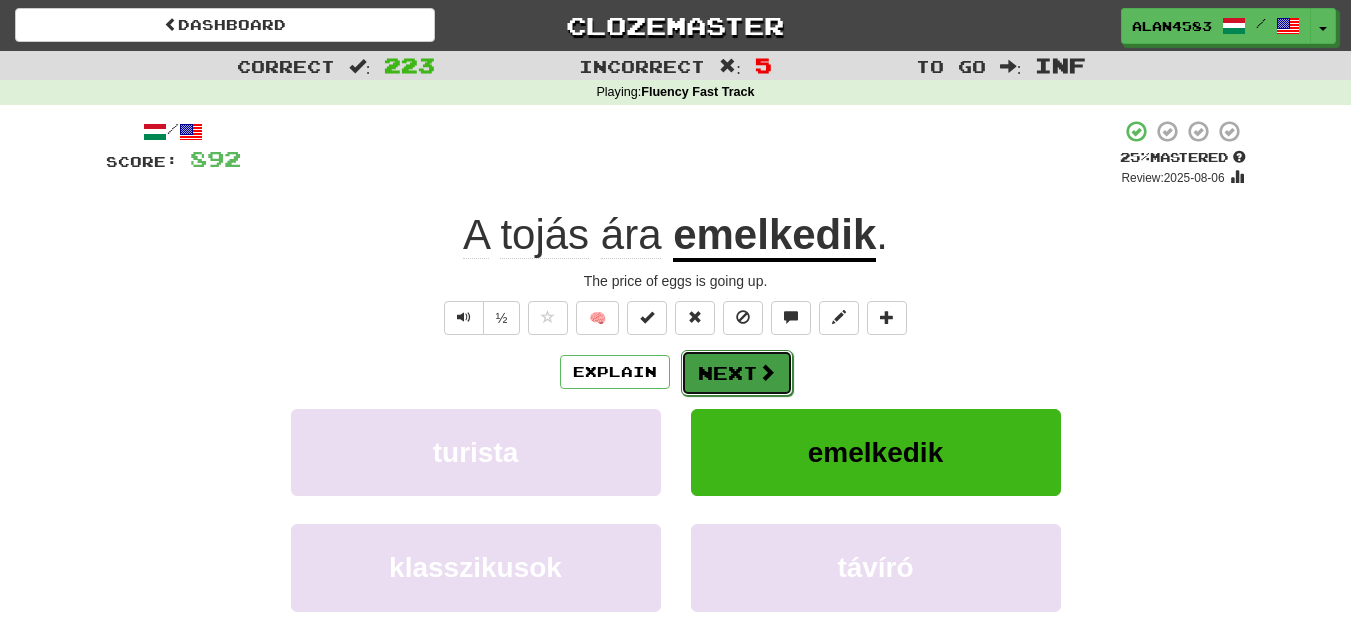 click on "Next" at bounding box center [737, 373] 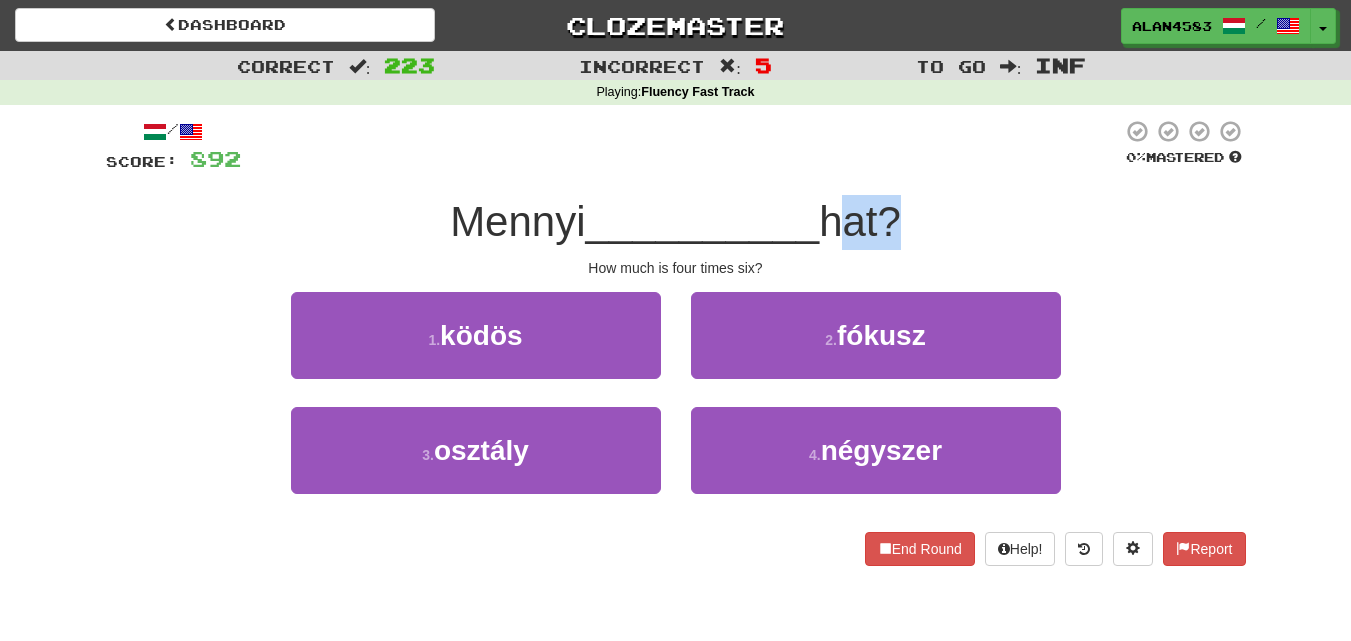 drag, startPoint x: 890, startPoint y: 220, endPoint x: 833, endPoint y: 220, distance: 57 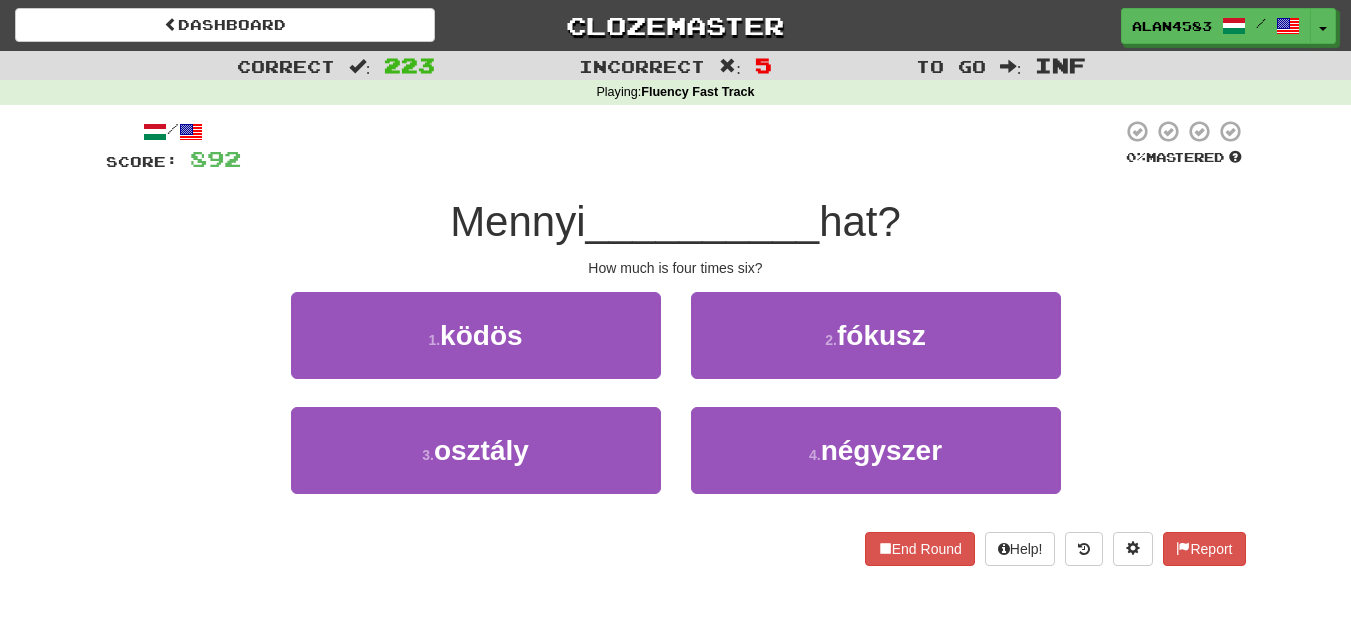 click at bounding box center (681, 146) 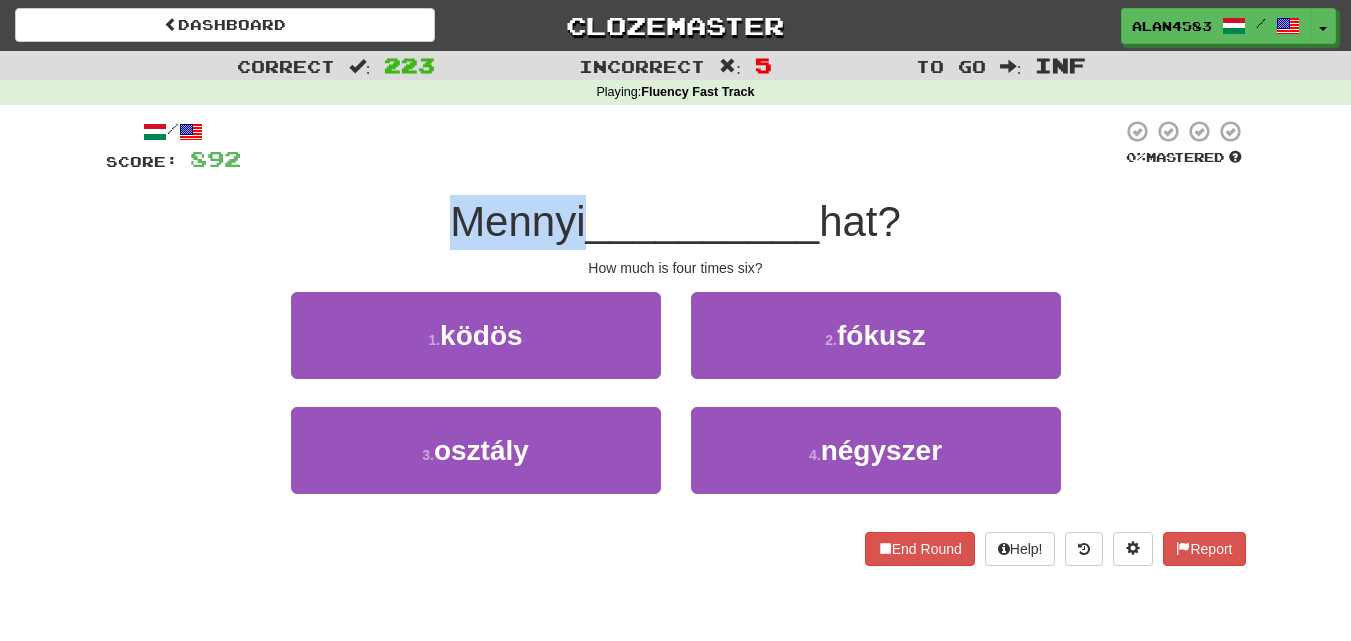 drag, startPoint x: 574, startPoint y: 203, endPoint x: 407, endPoint y: 212, distance: 167.24234 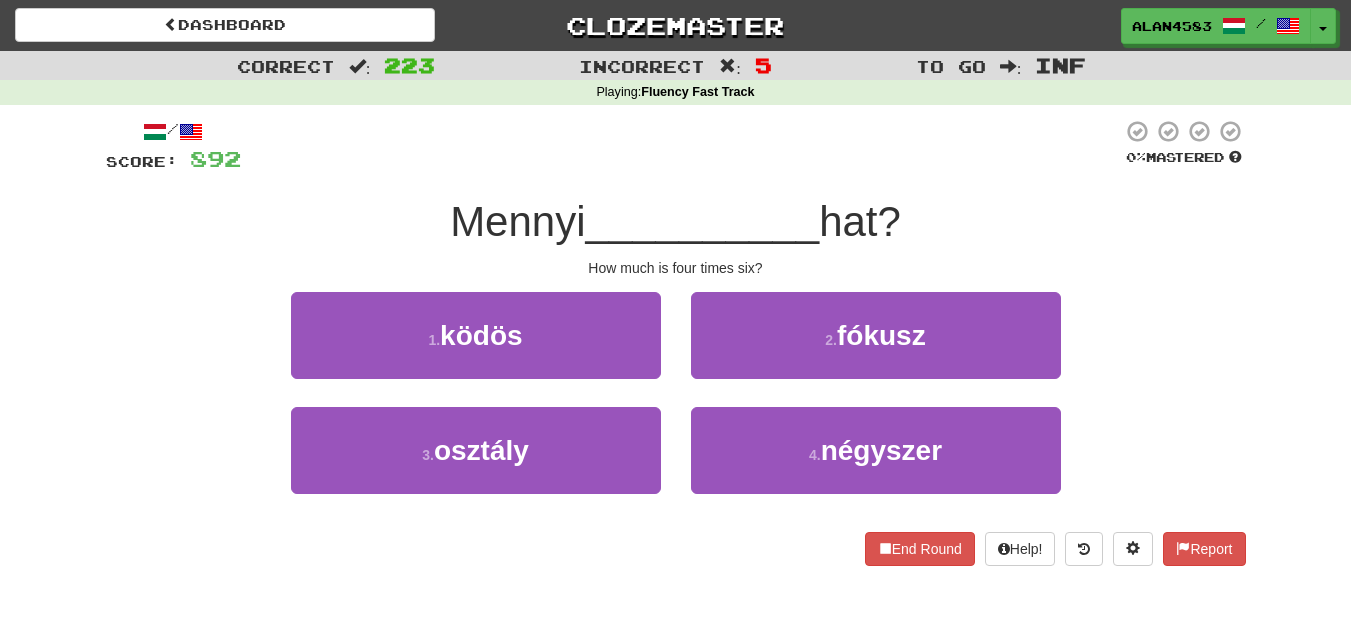 click at bounding box center (681, 146) 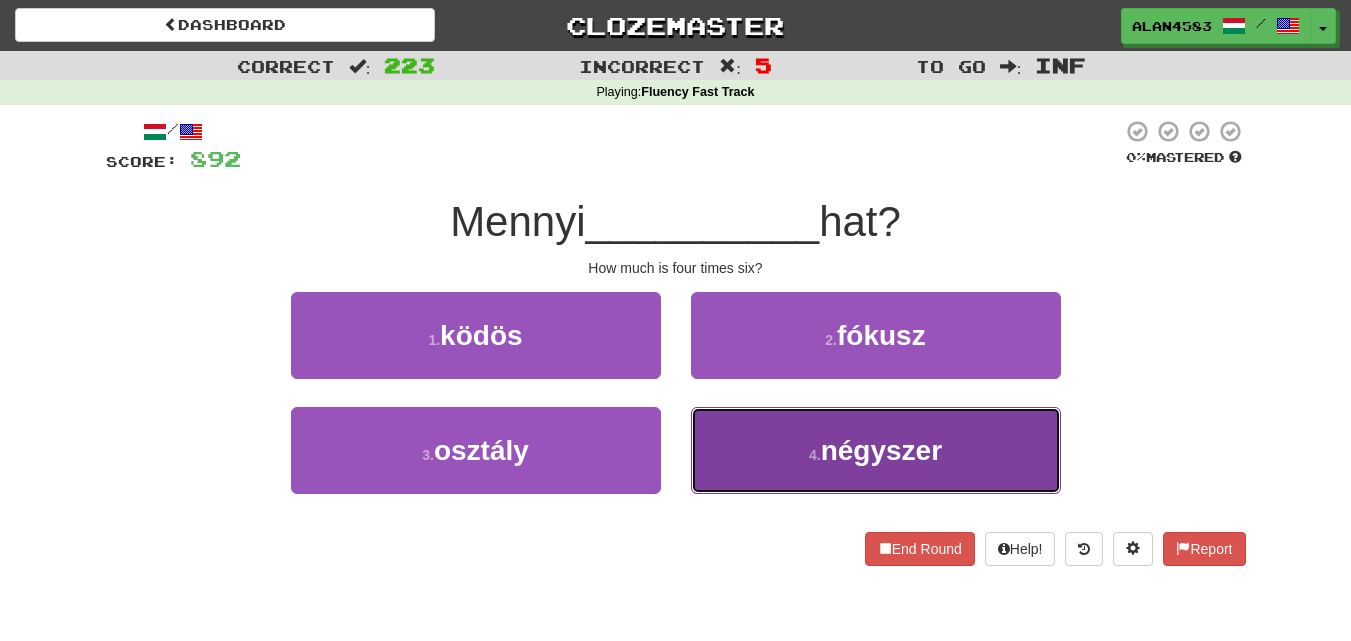 click on "4 .  négyszer" at bounding box center (876, 450) 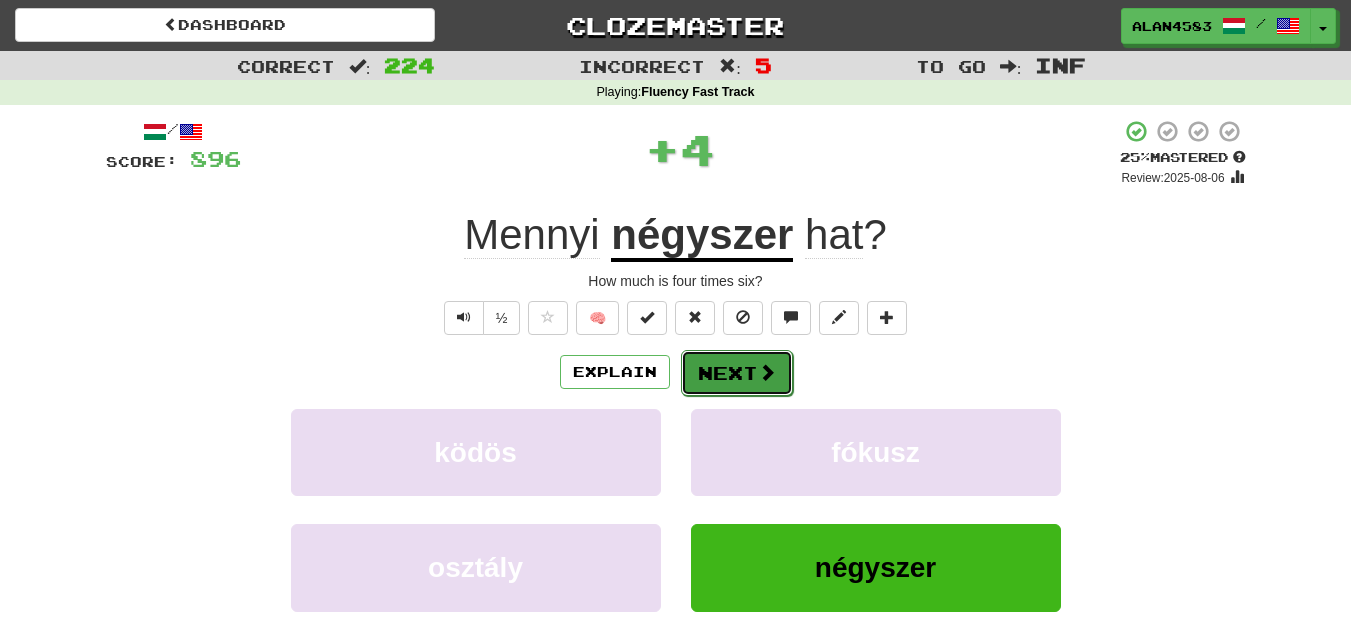 click on "Next" at bounding box center [737, 373] 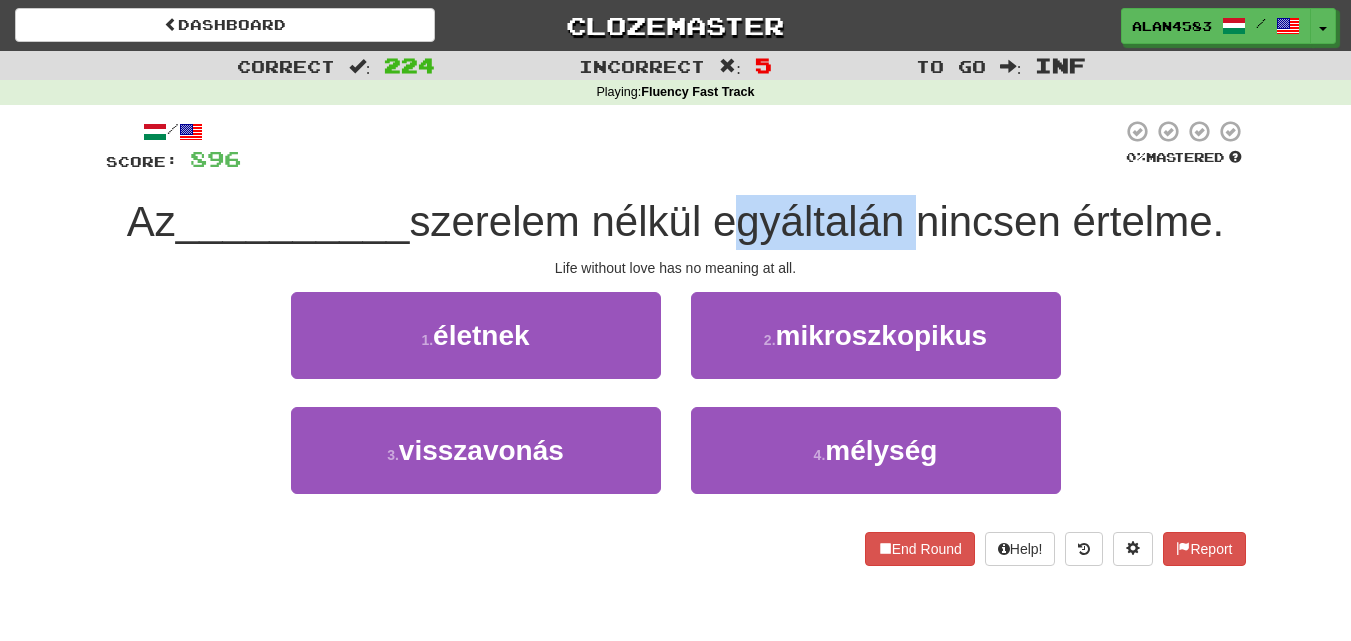 drag, startPoint x: 725, startPoint y: 221, endPoint x: 914, endPoint y: 213, distance: 189.16924 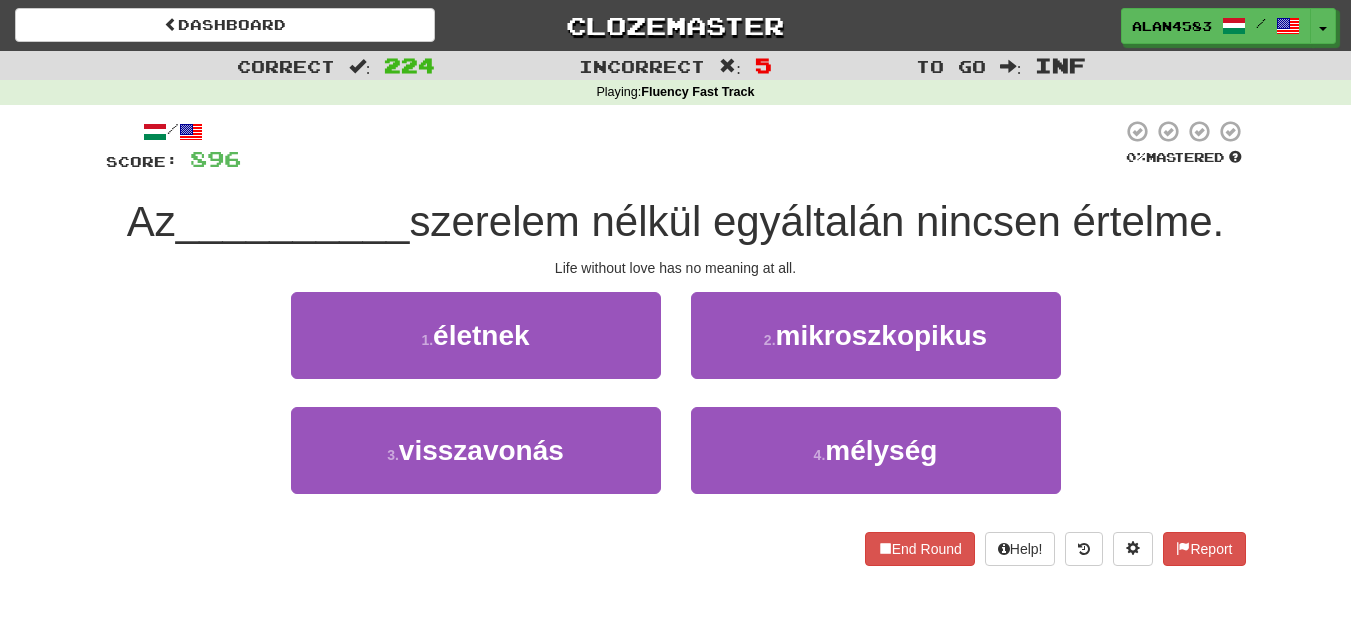 click at bounding box center (681, 146) 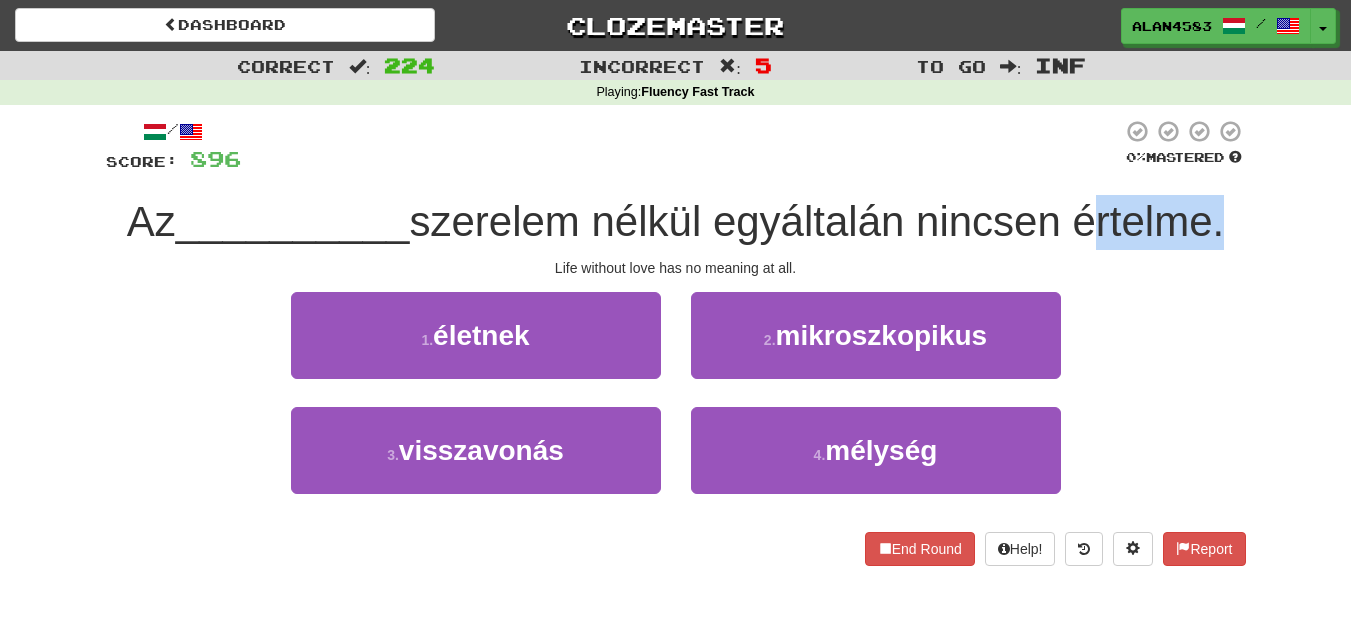 drag, startPoint x: 1090, startPoint y: 218, endPoint x: 1213, endPoint y: 204, distance: 123.79418 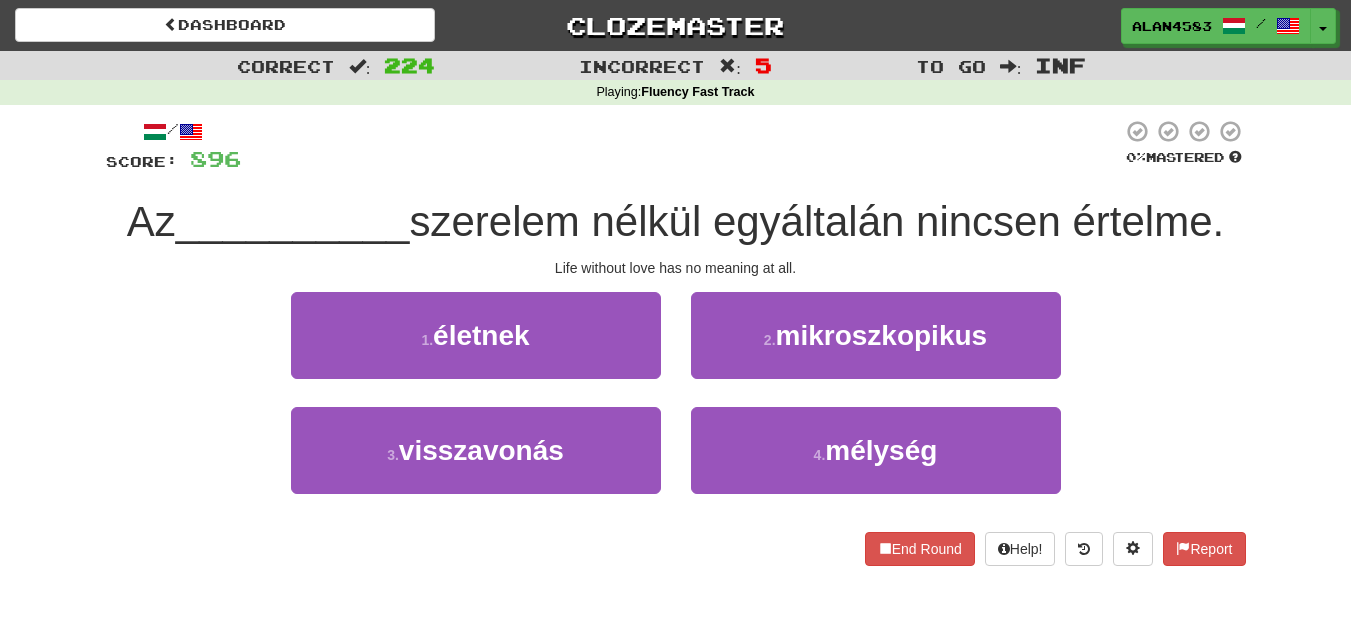 click at bounding box center [681, 146] 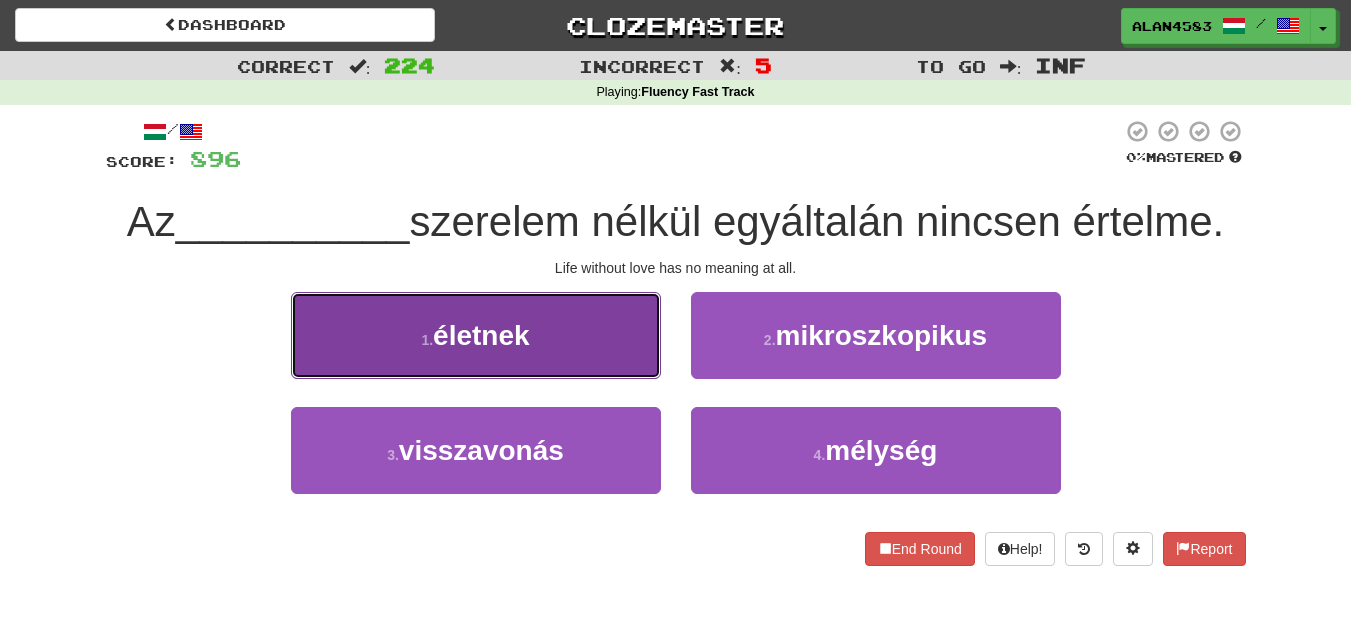 click on "életnek" at bounding box center (481, 335) 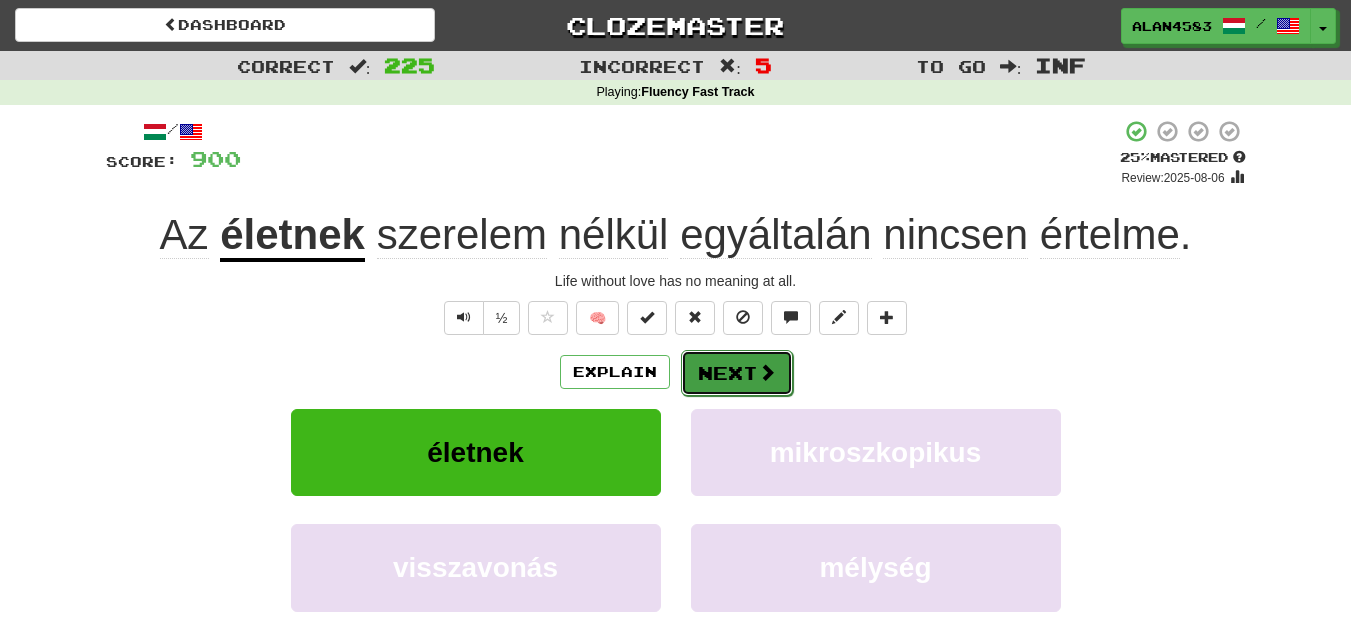 click on "Next" at bounding box center (737, 373) 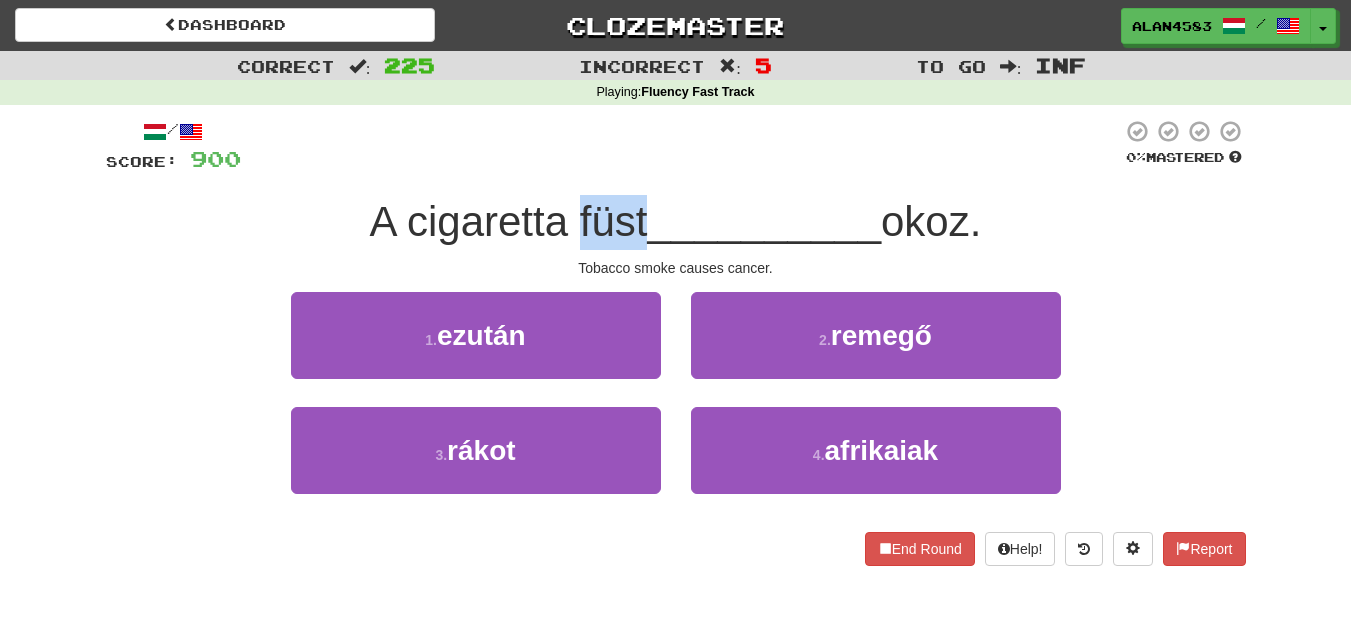 drag, startPoint x: 570, startPoint y: 225, endPoint x: 634, endPoint y: 219, distance: 64.28063 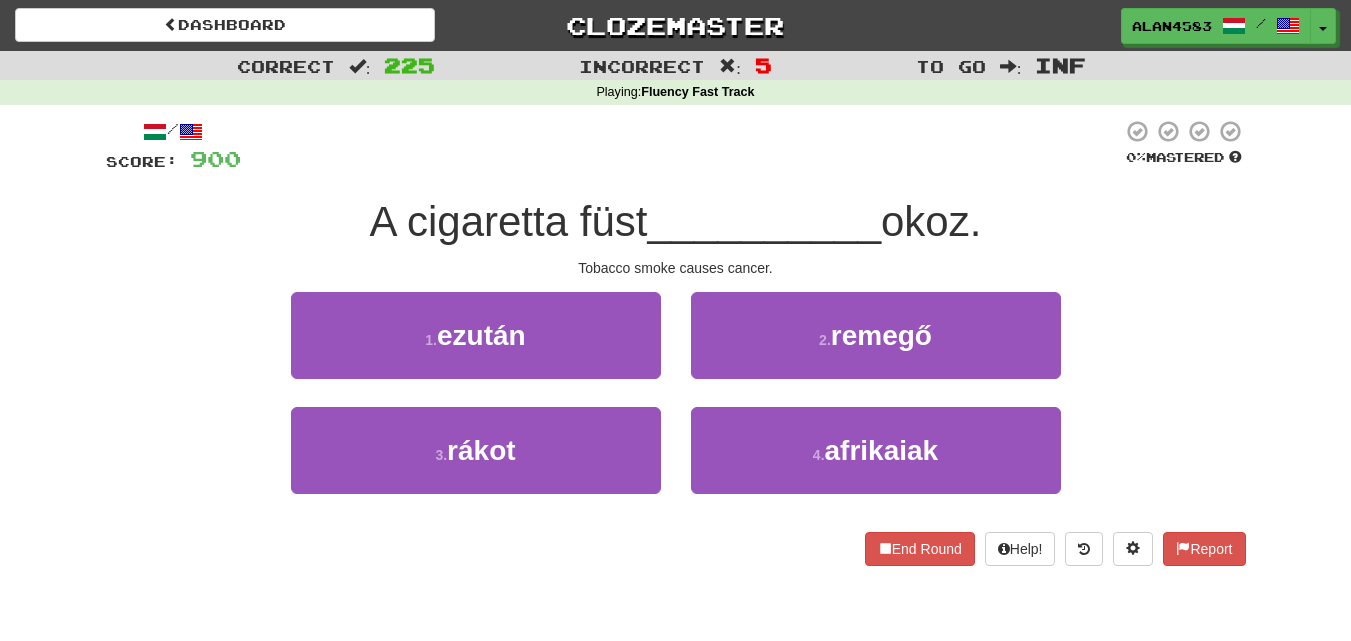 click at bounding box center [681, 146] 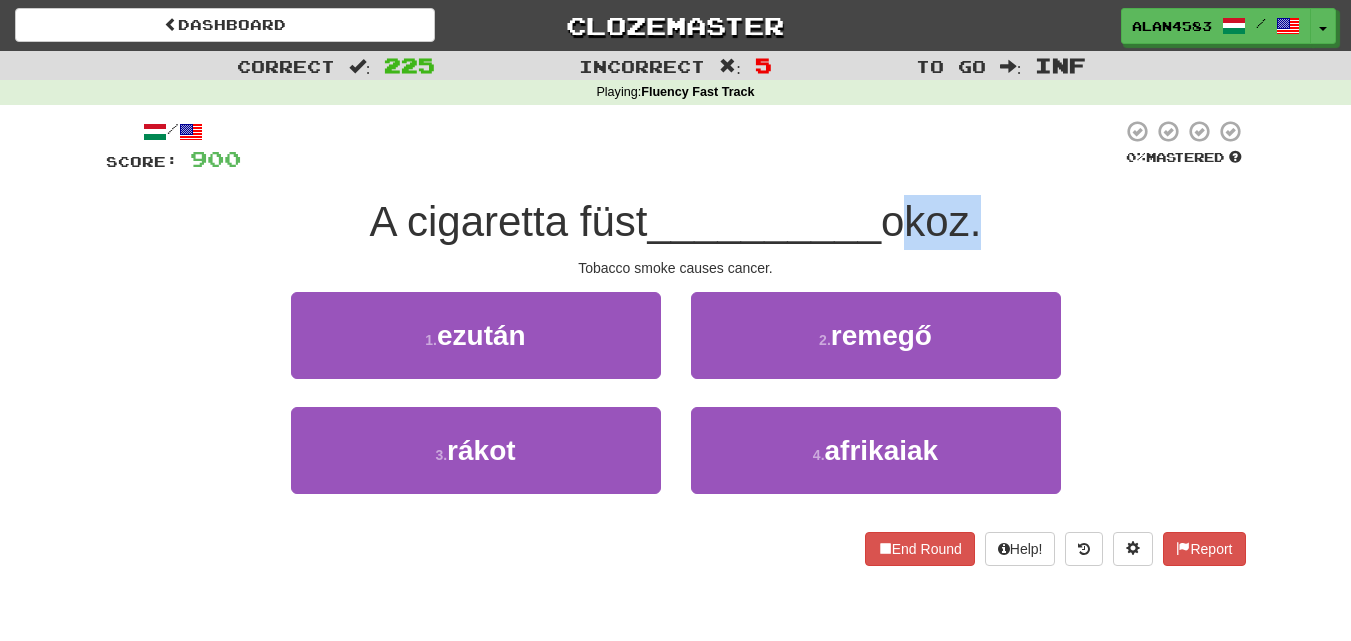 drag, startPoint x: 896, startPoint y: 217, endPoint x: 977, endPoint y: 209, distance: 81.394104 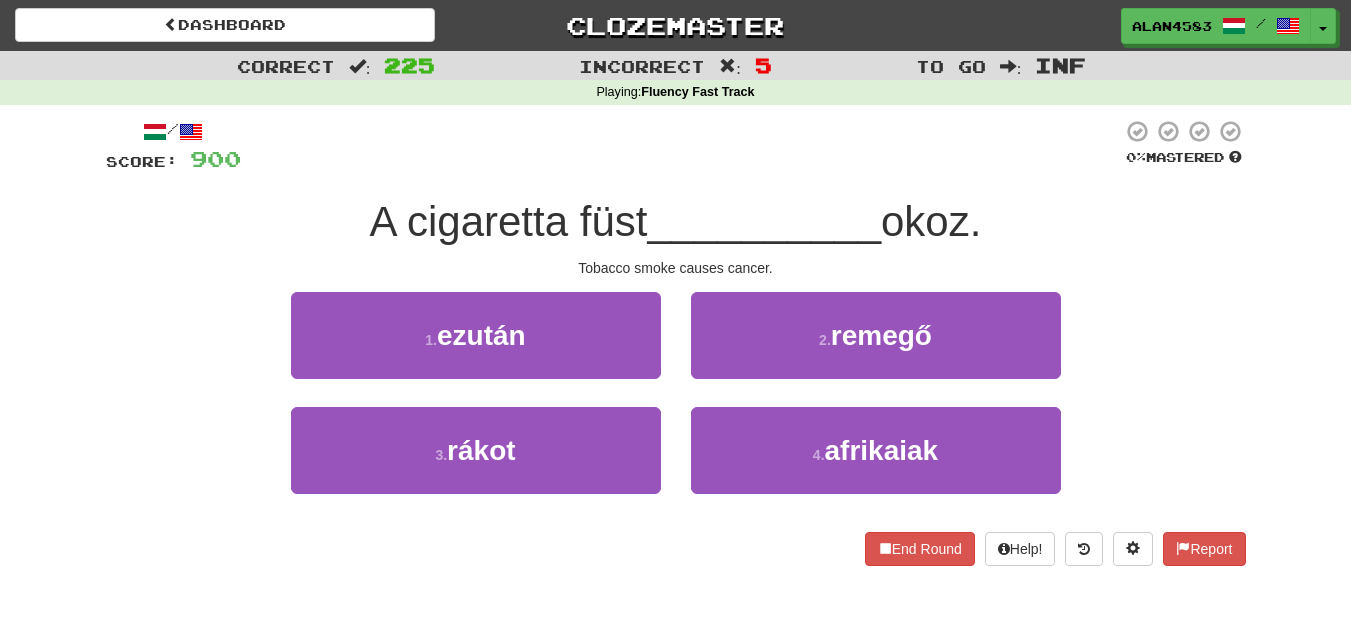 click at bounding box center (681, 146) 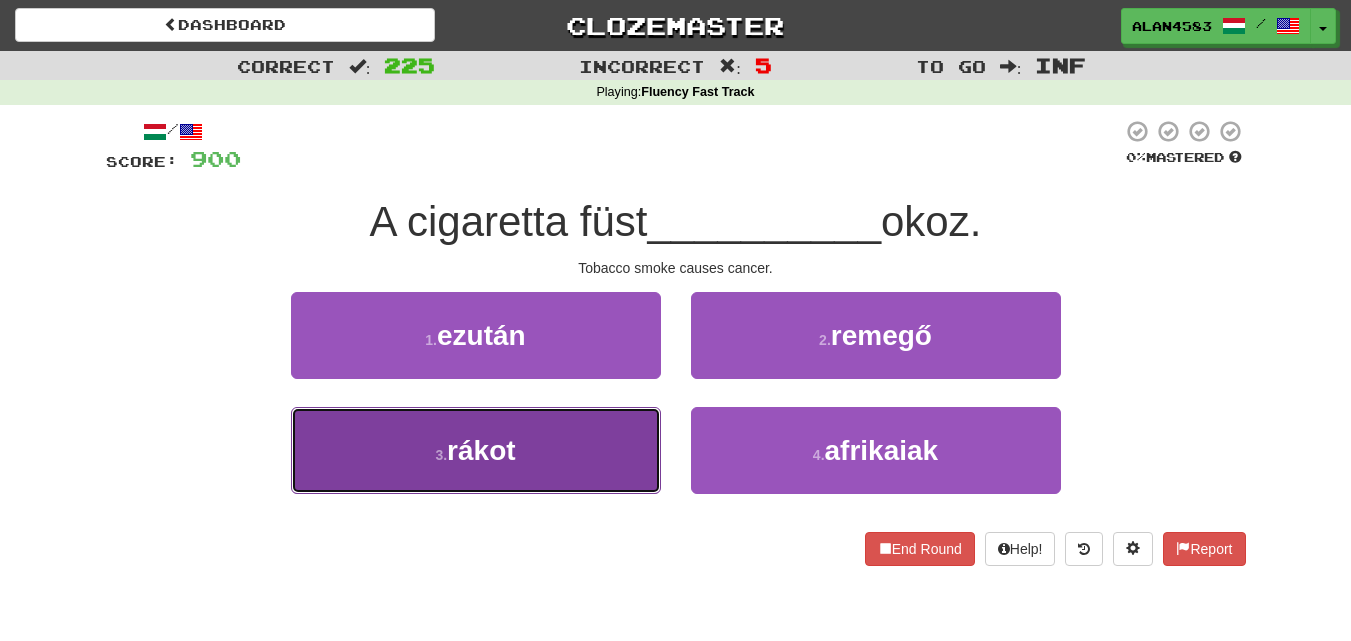 click on "rákot" at bounding box center (481, 450) 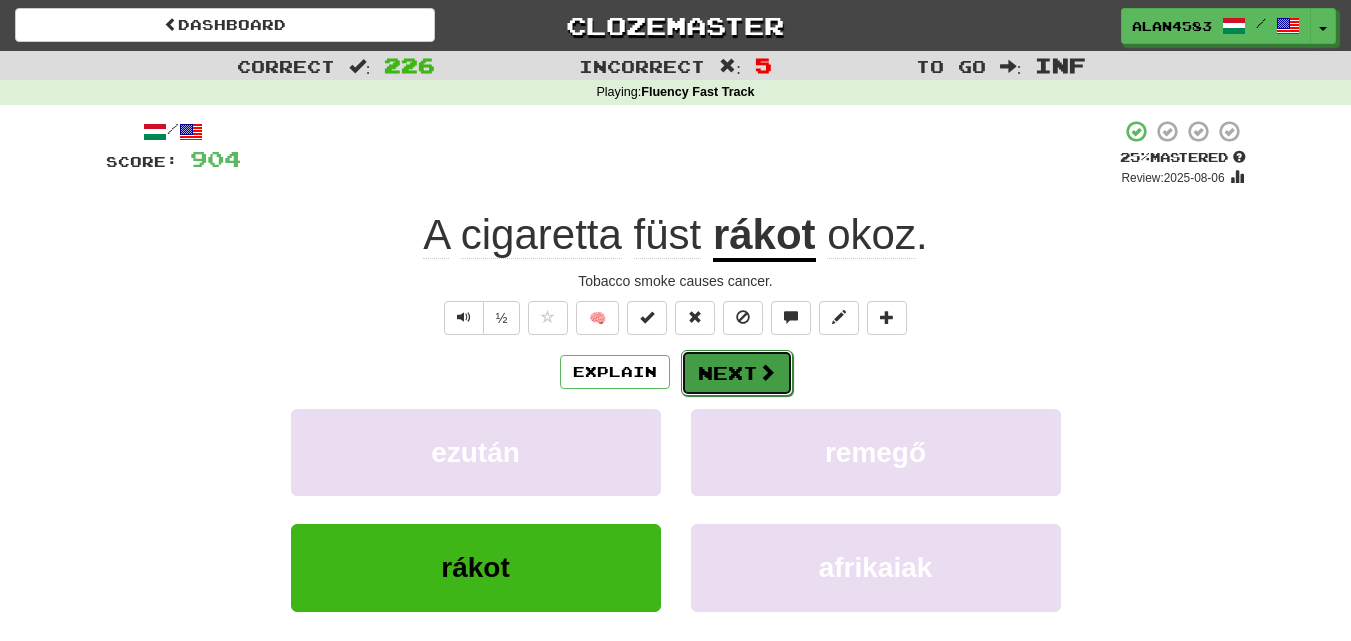 click on "Next" at bounding box center (737, 373) 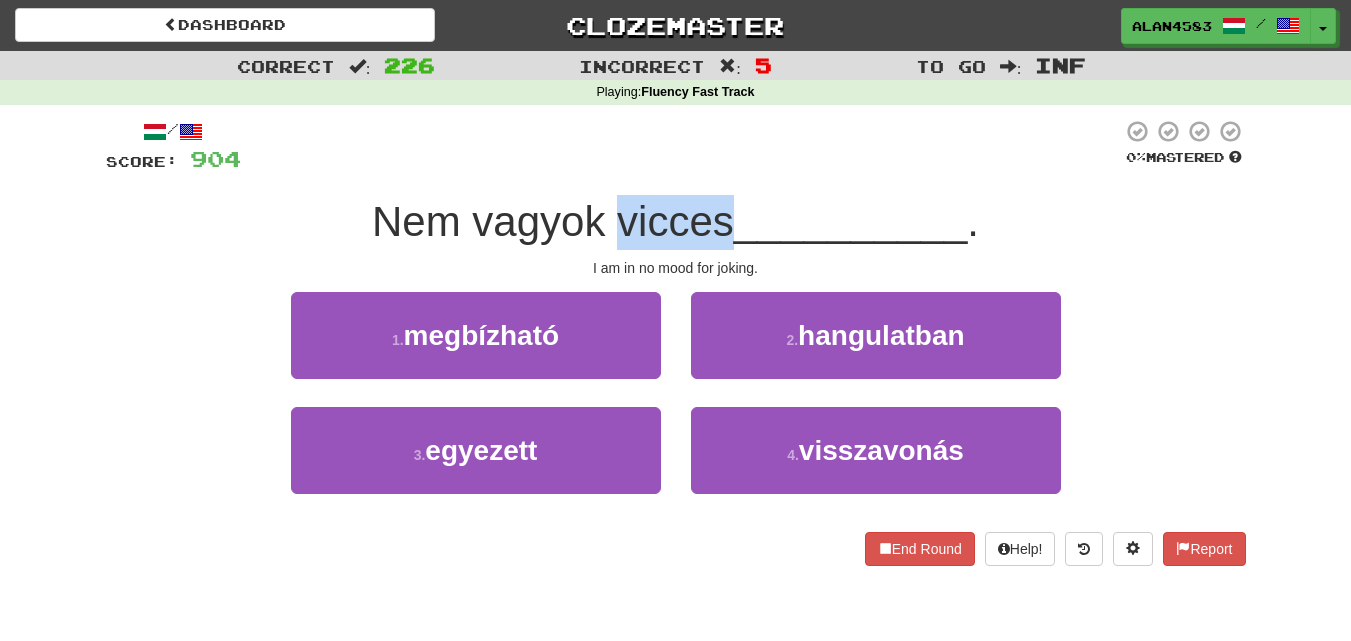 drag, startPoint x: 615, startPoint y: 228, endPoint x: 721, endPoint y: 222, distance: 106.16968 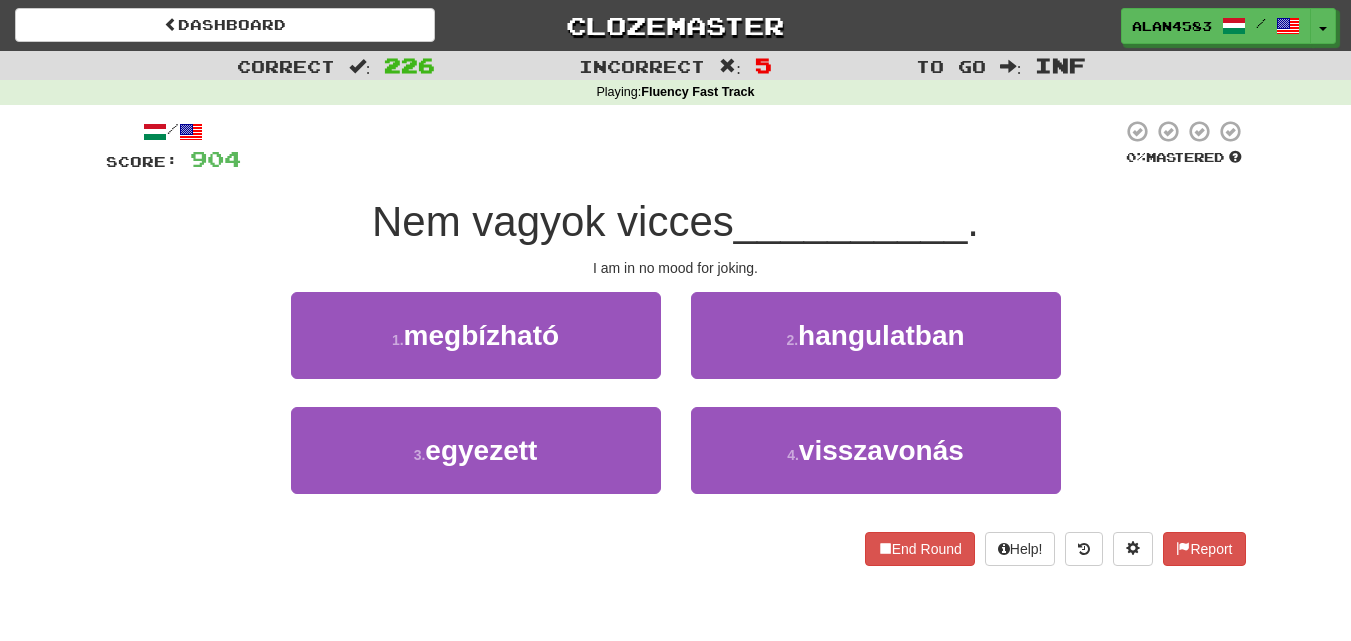 click at bounding box center (681, 146) 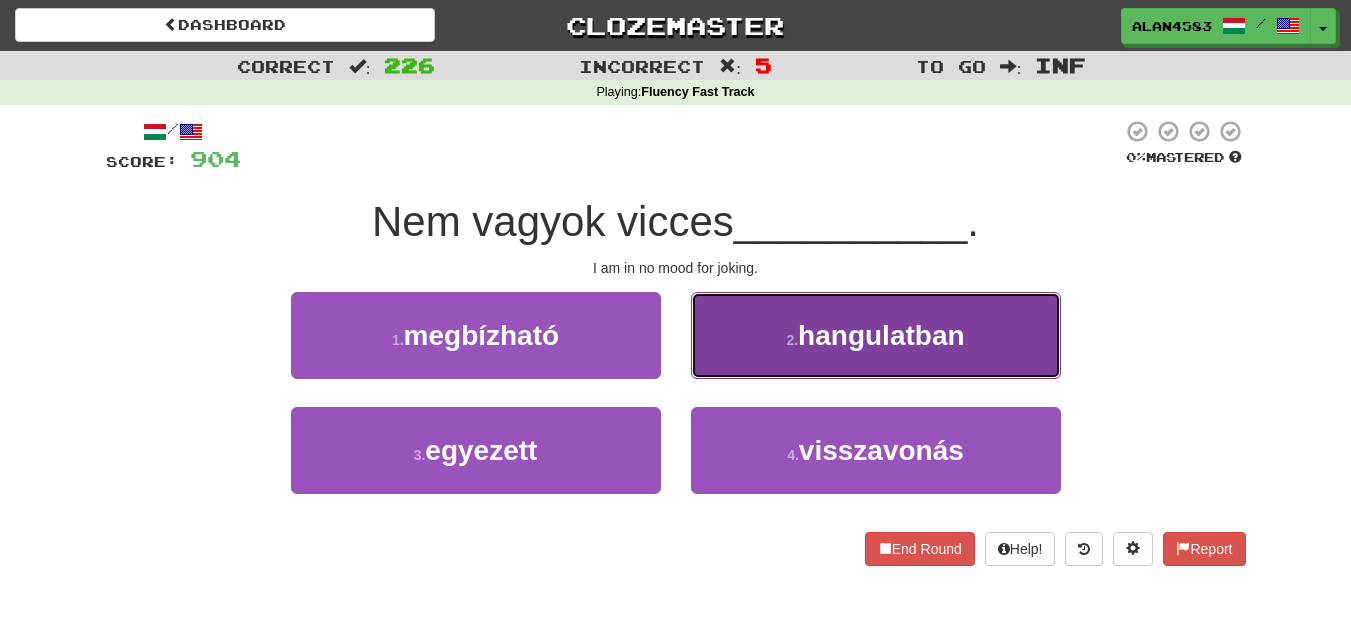 click on "hangulatban" at bounding box center (881, 335) 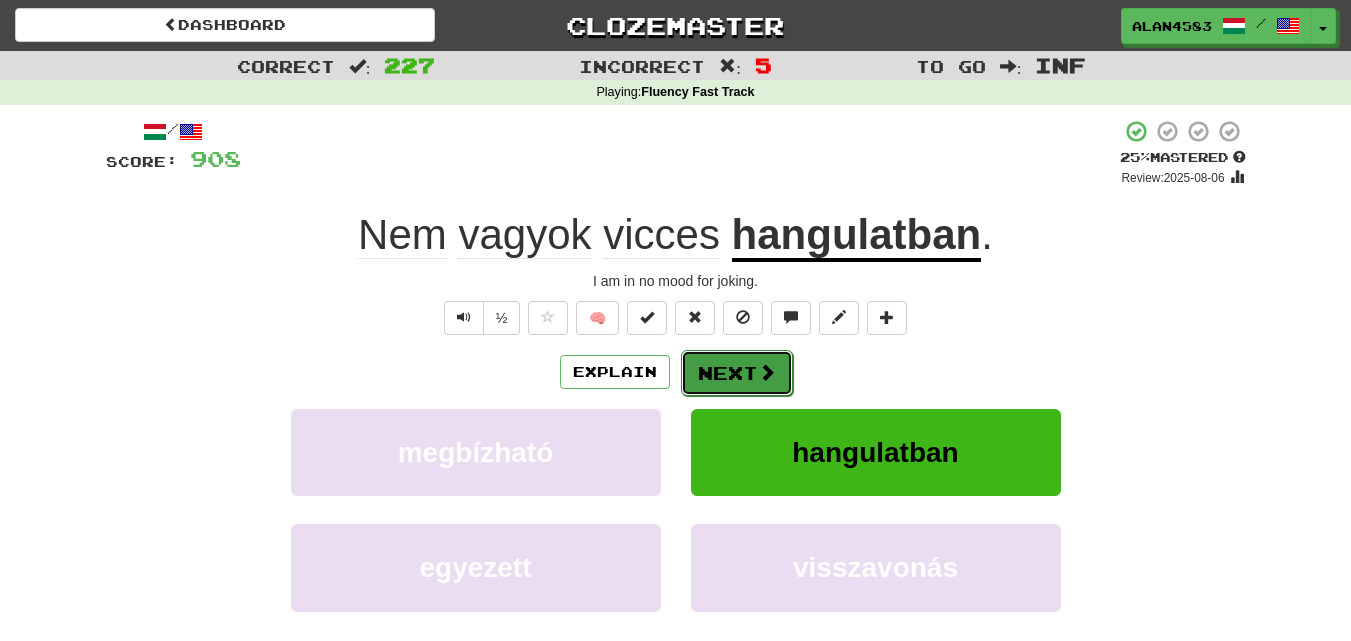 click on "Next" at bounding box center [737, 373] 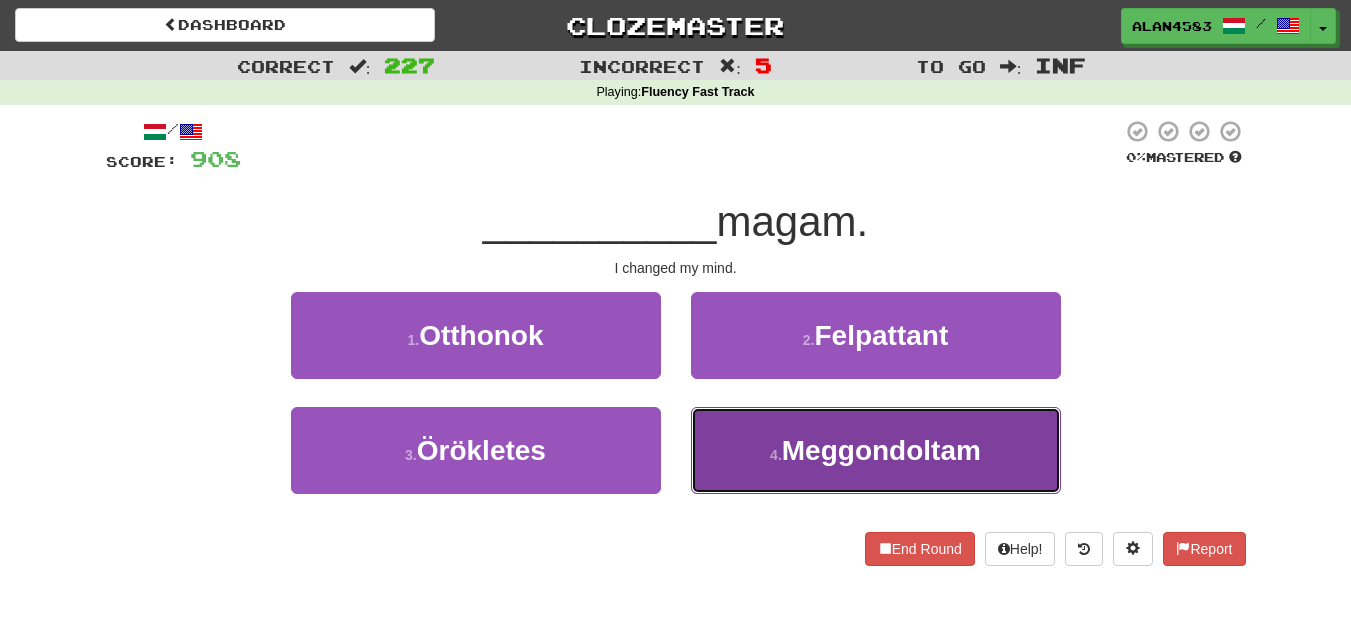 click on "4 .  Meggondoltam" at bounding box center [876, 450] 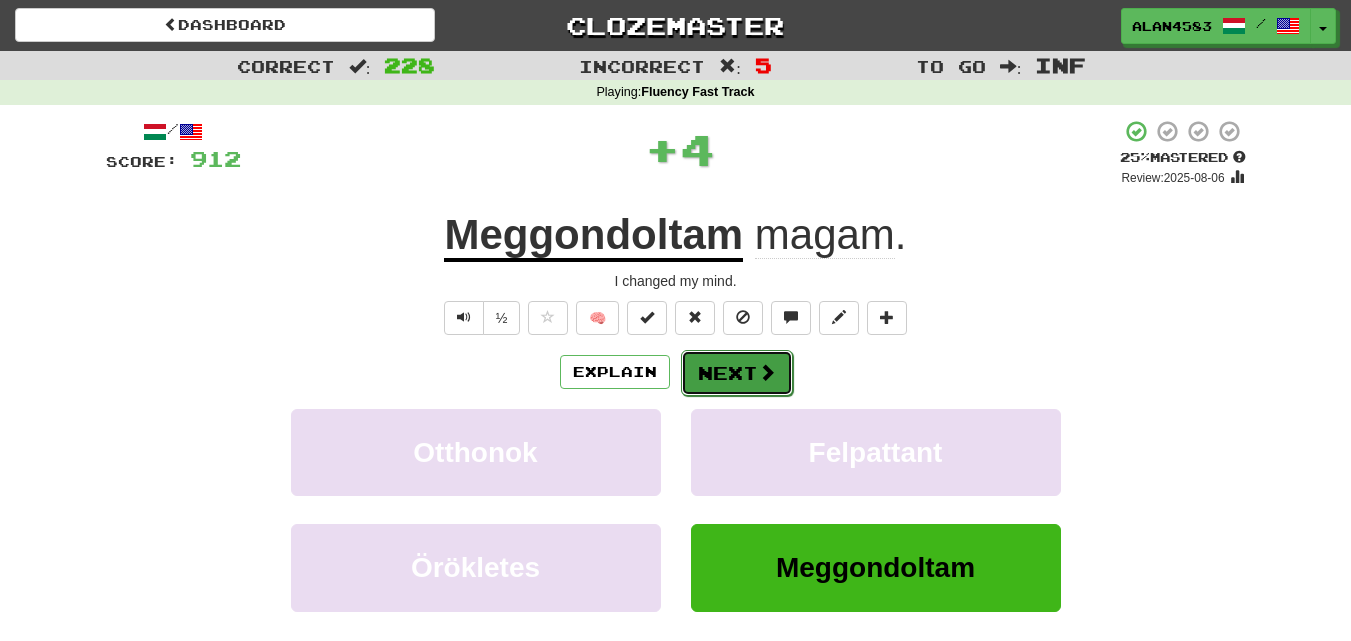 click at bounding box center (767, 372) 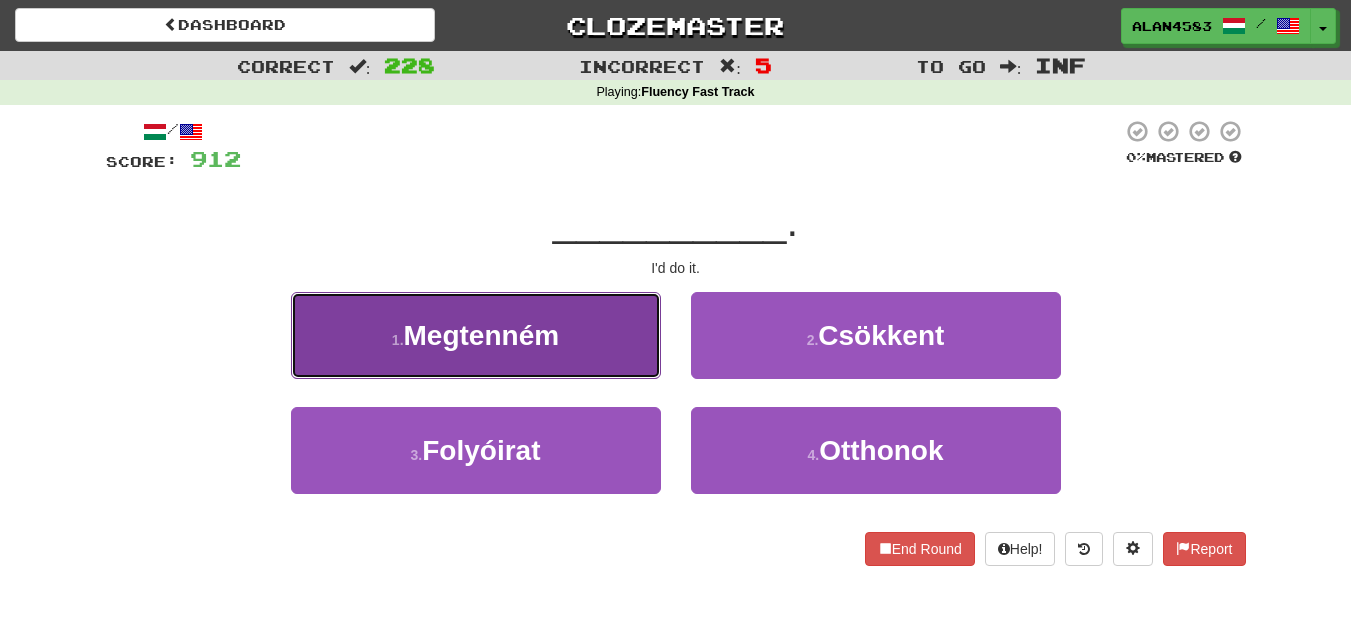 click on "1 .  Megtenném" at bounding box center (476, 335) 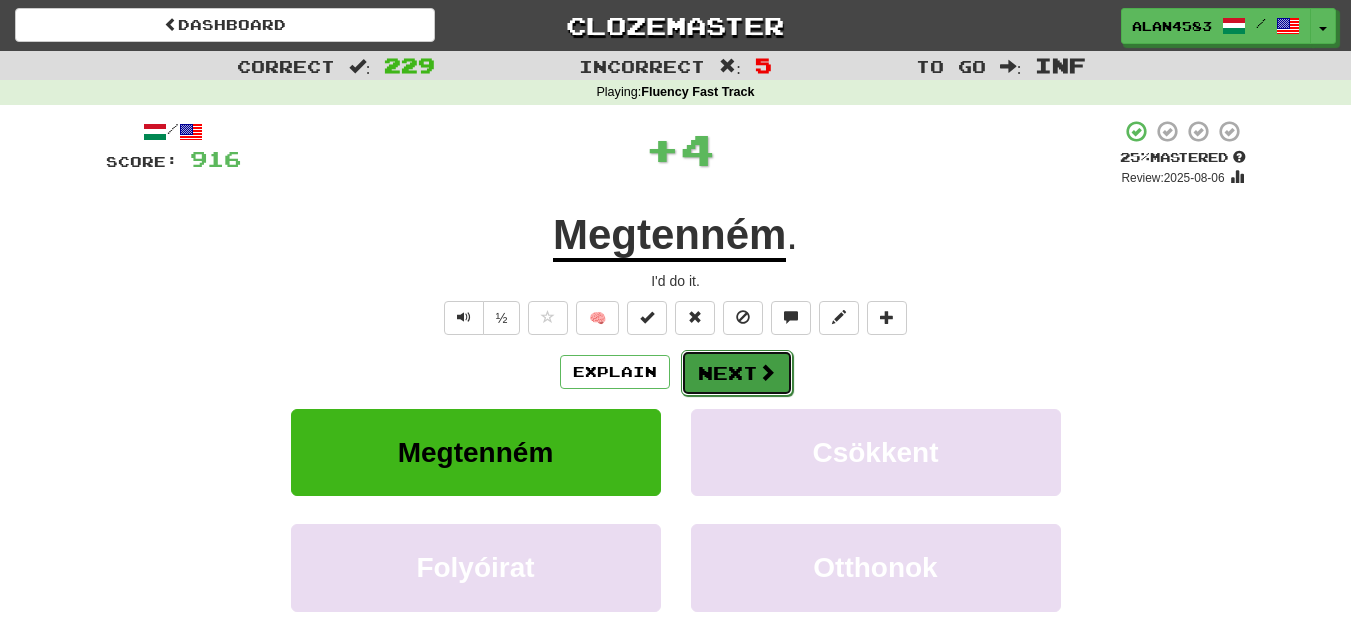 click on "Next" at bounding box center (737, 373) 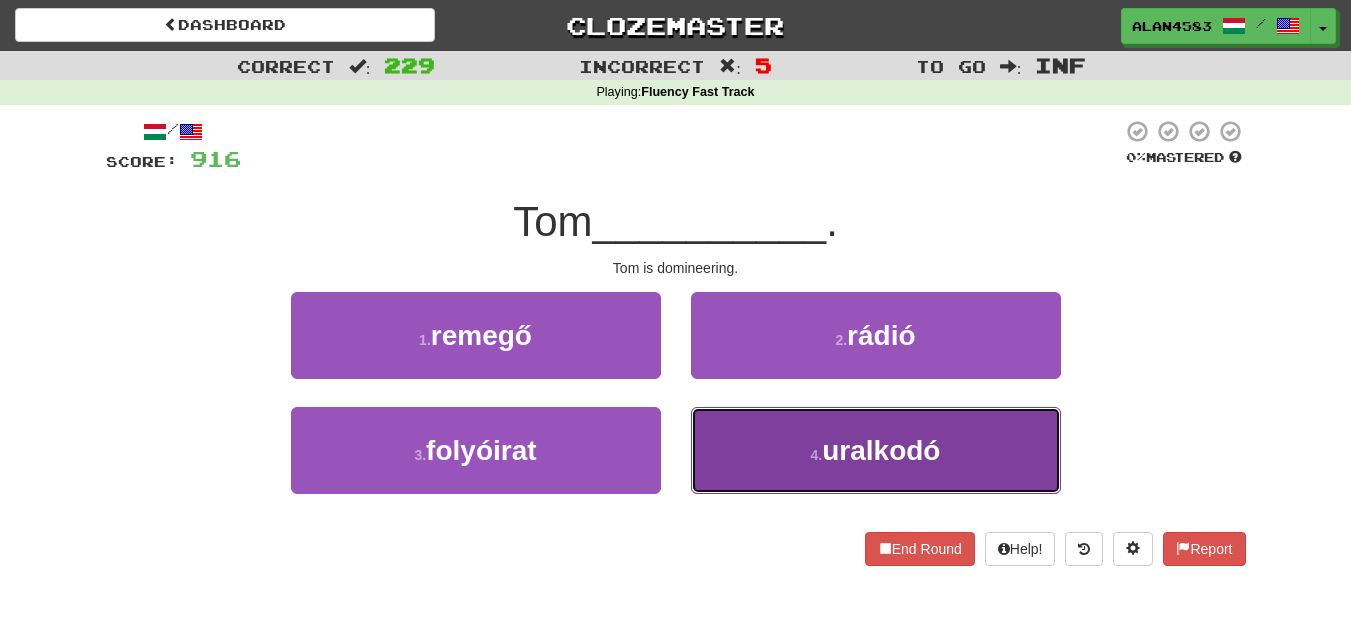 click on "4 .  uralkodó" at bounding box center [876, 450] 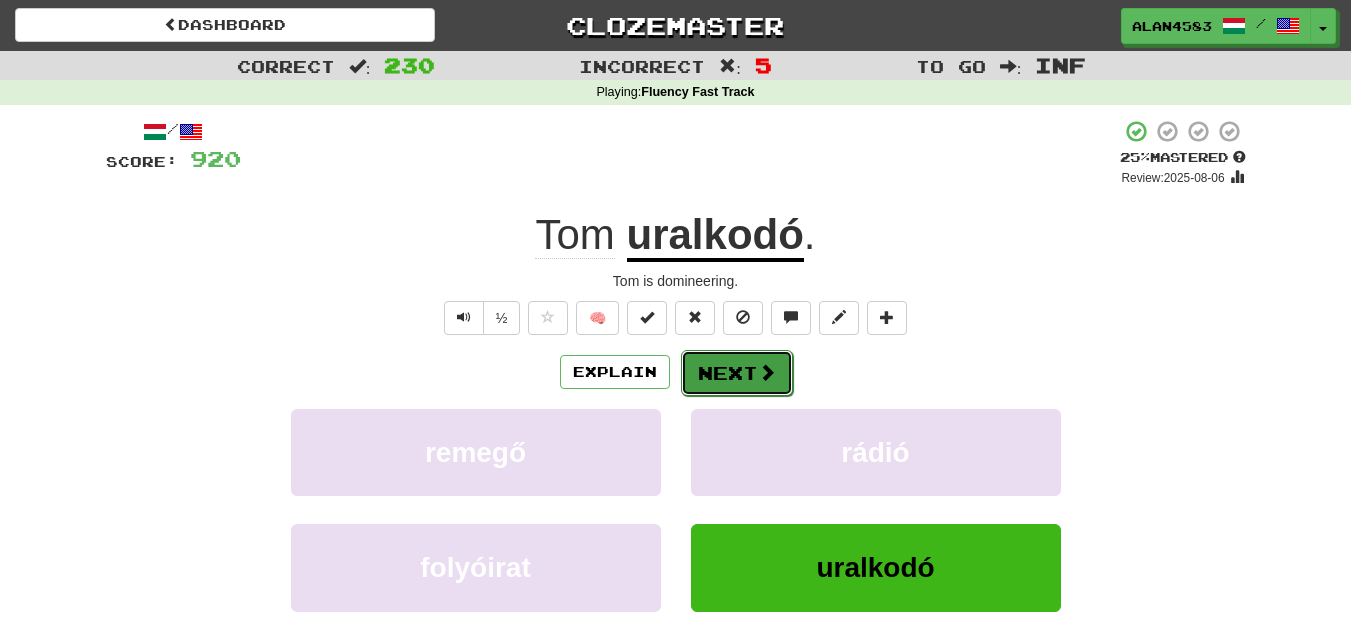 click on "Next" at bounding box center (737, 373) 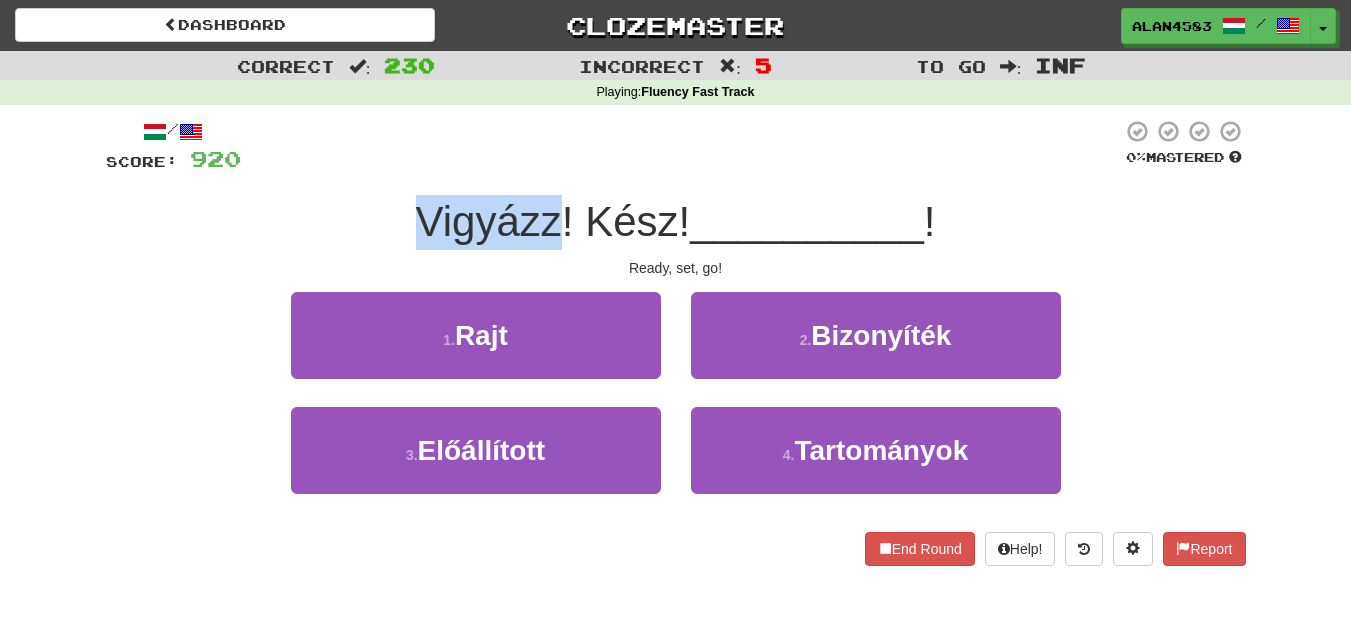 drag, startPoint x: 556, startPoint y: 221, endPoint x: 359, endPoint y: 224, distance: 197.02284 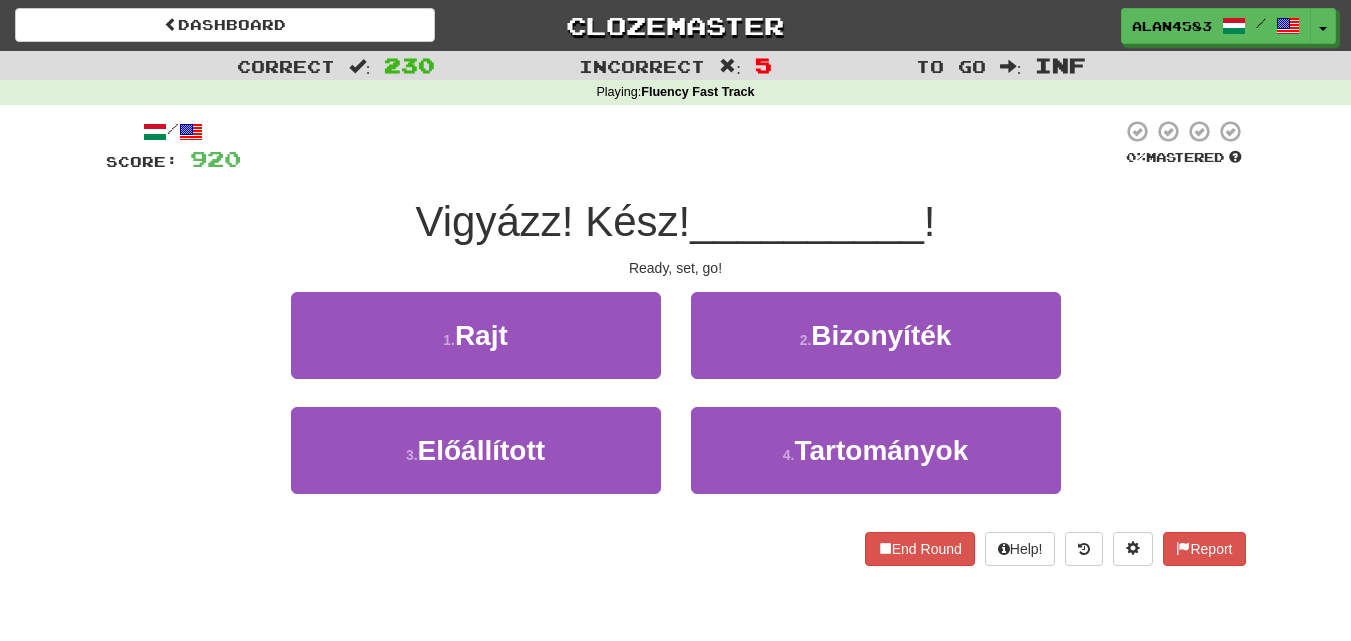 click at bounding box center [681, 146] 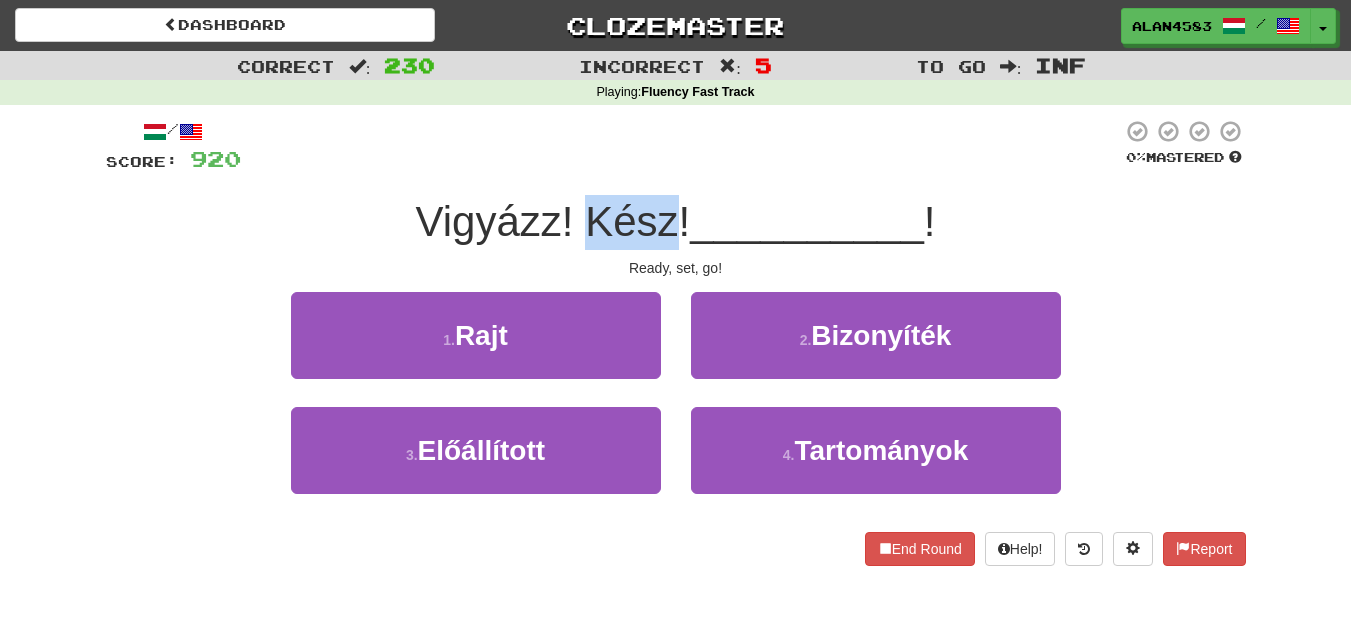 drag, startPoint x: 582, startPoint y: 222, endPoint x: 669, endPoint y: 209, distance: 87.965904 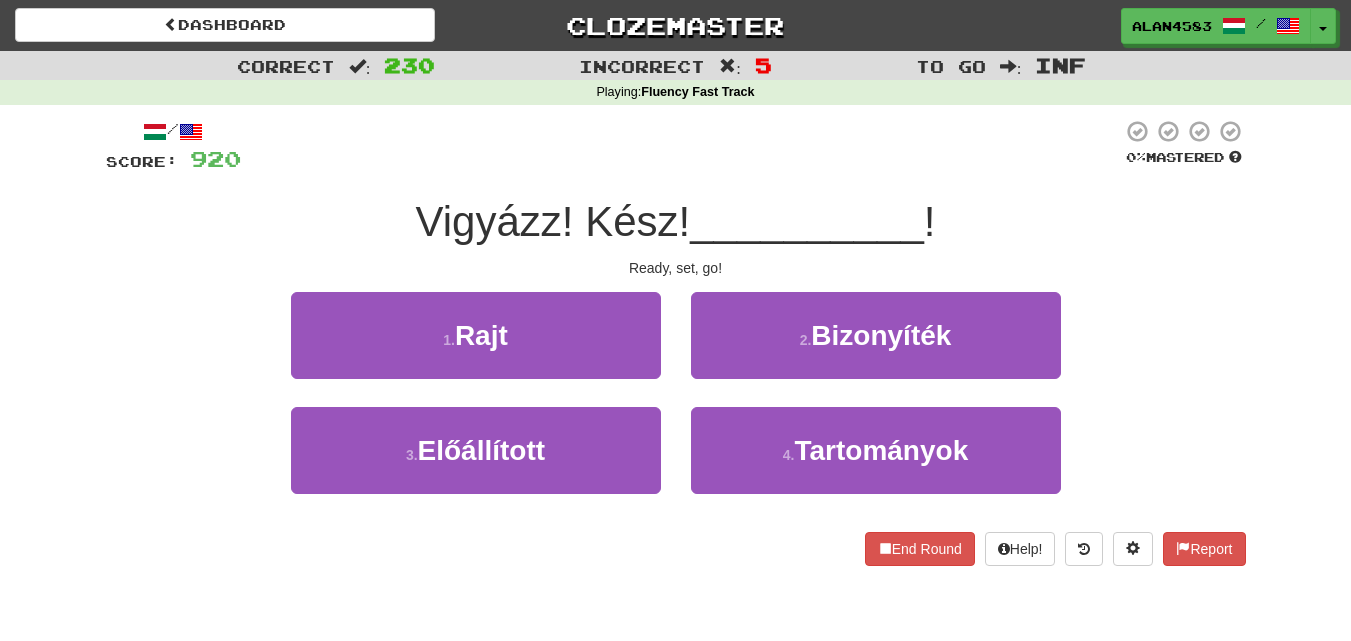 click at bounding box center [681, 146] 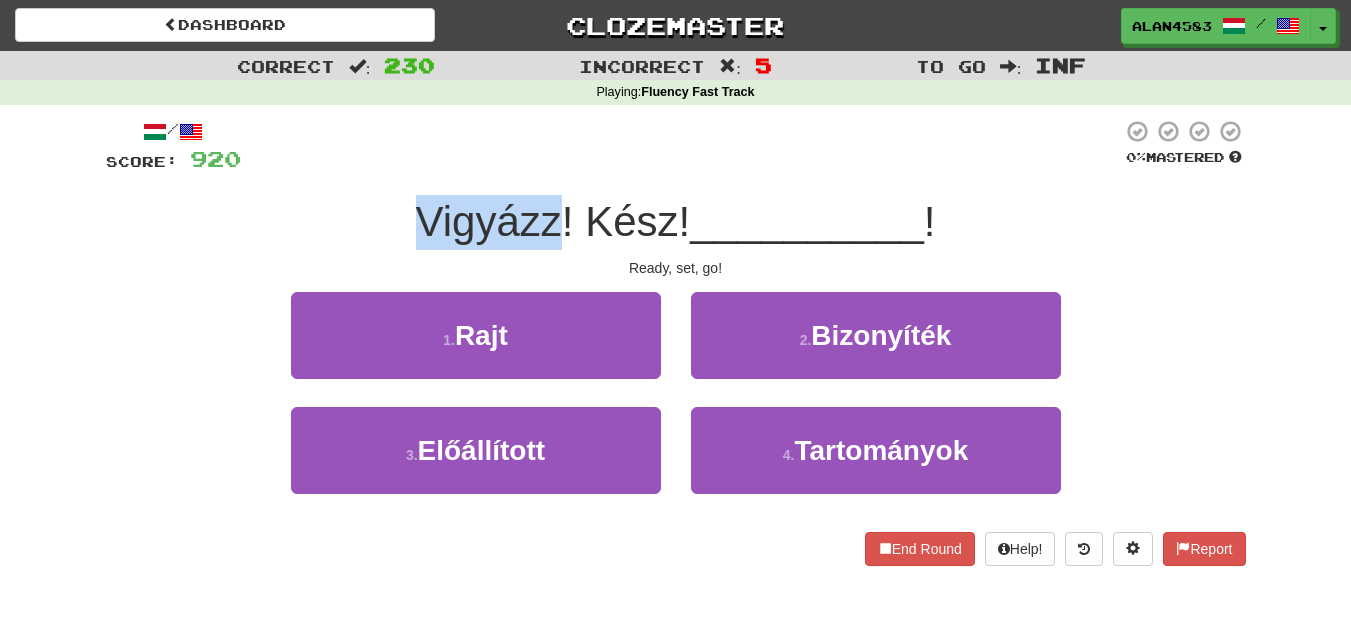 drag, startPoint x: 558, startPoint y: 215, endPoint x: 420, endPoint y: 212, distance: 138.03261 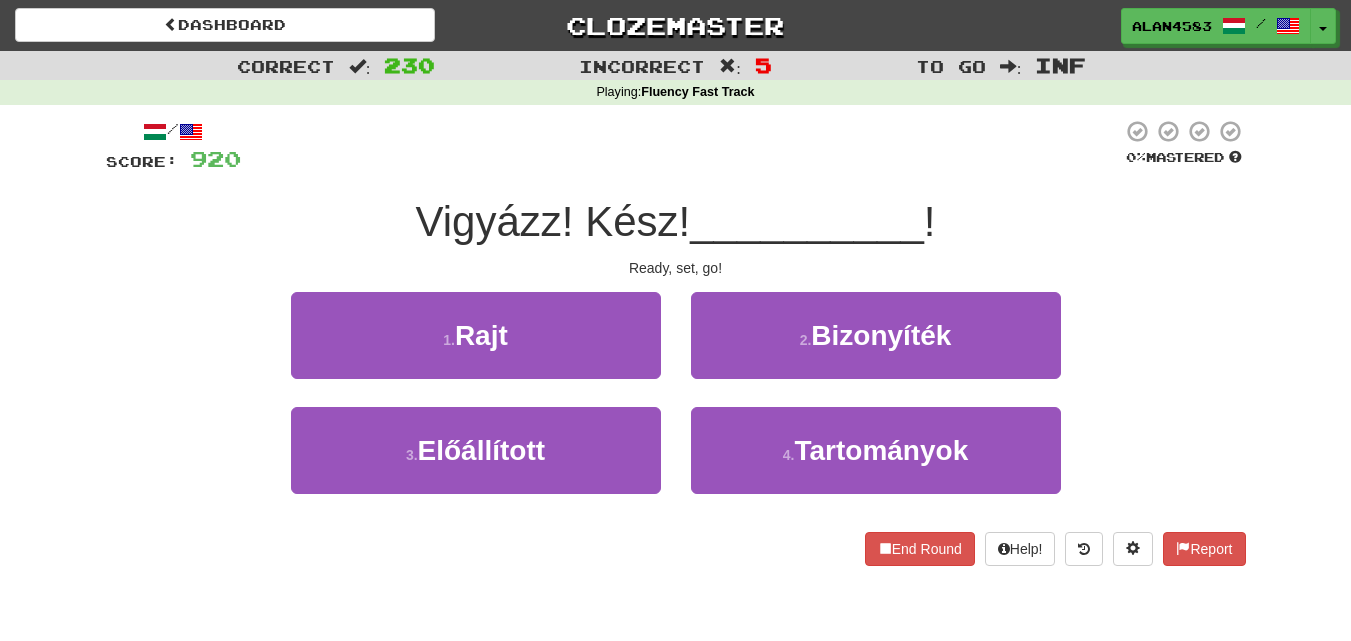 click at bounding box center (681, 146) 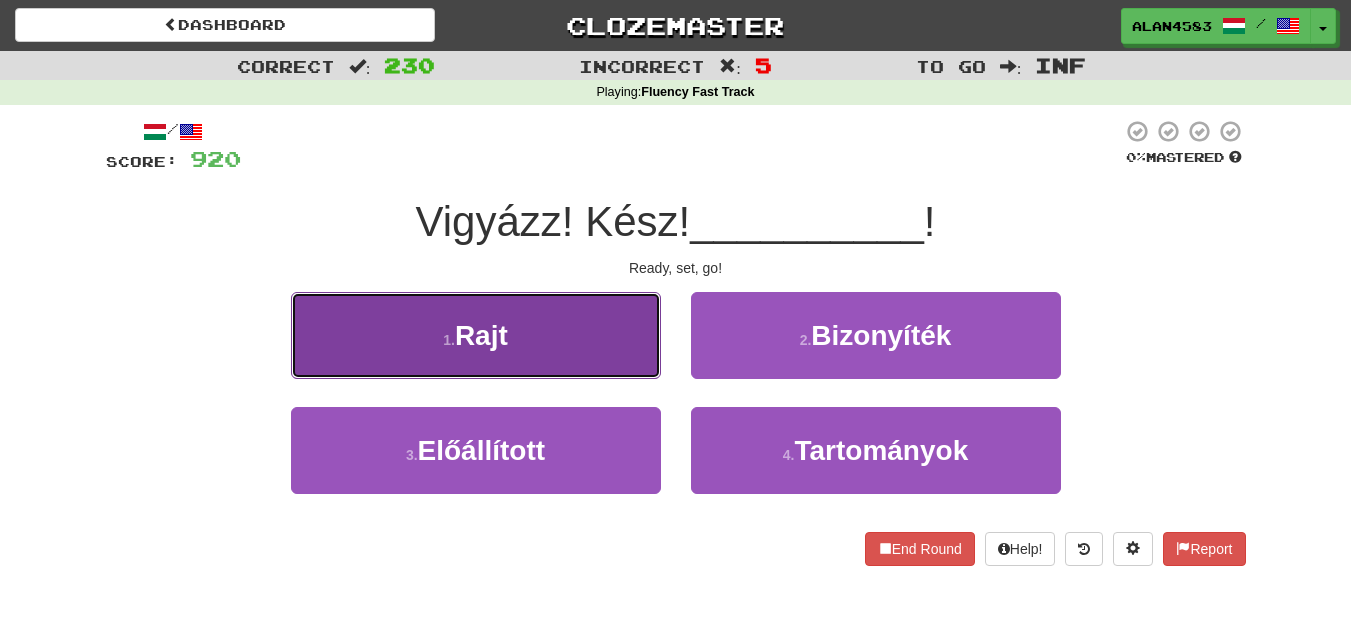 click on "1 ." at bounding box center [449, 340] 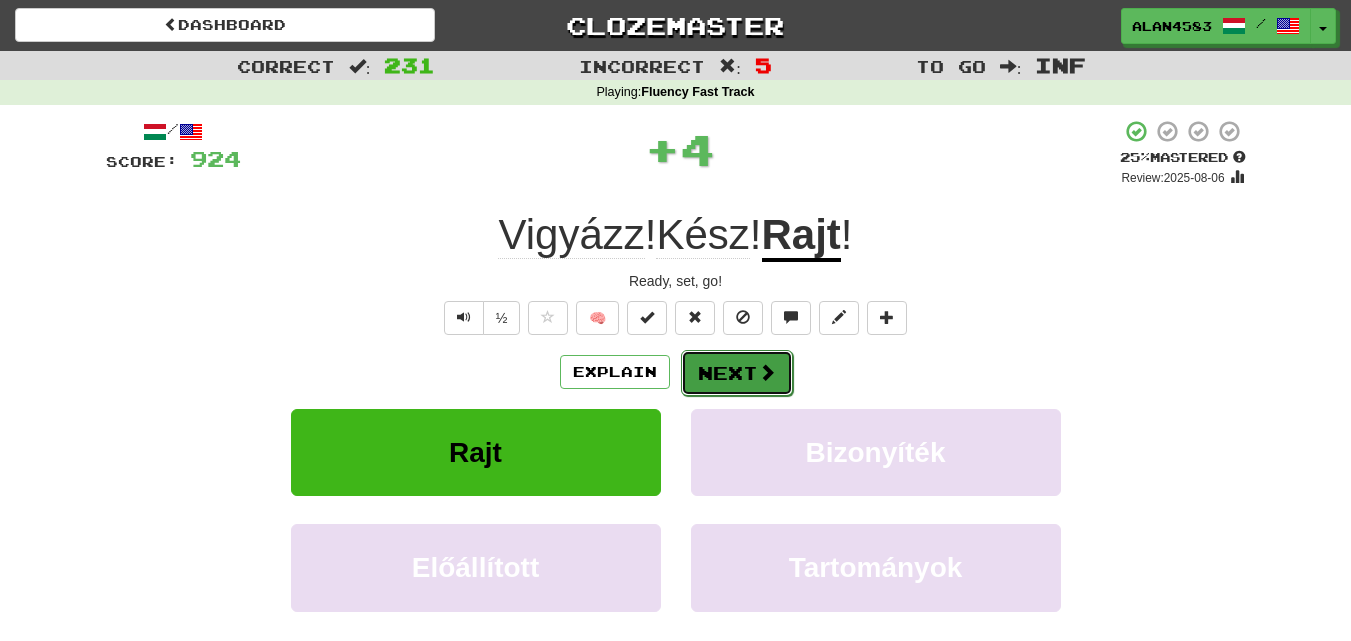 click on "Next" at bounding box center [737, 373] 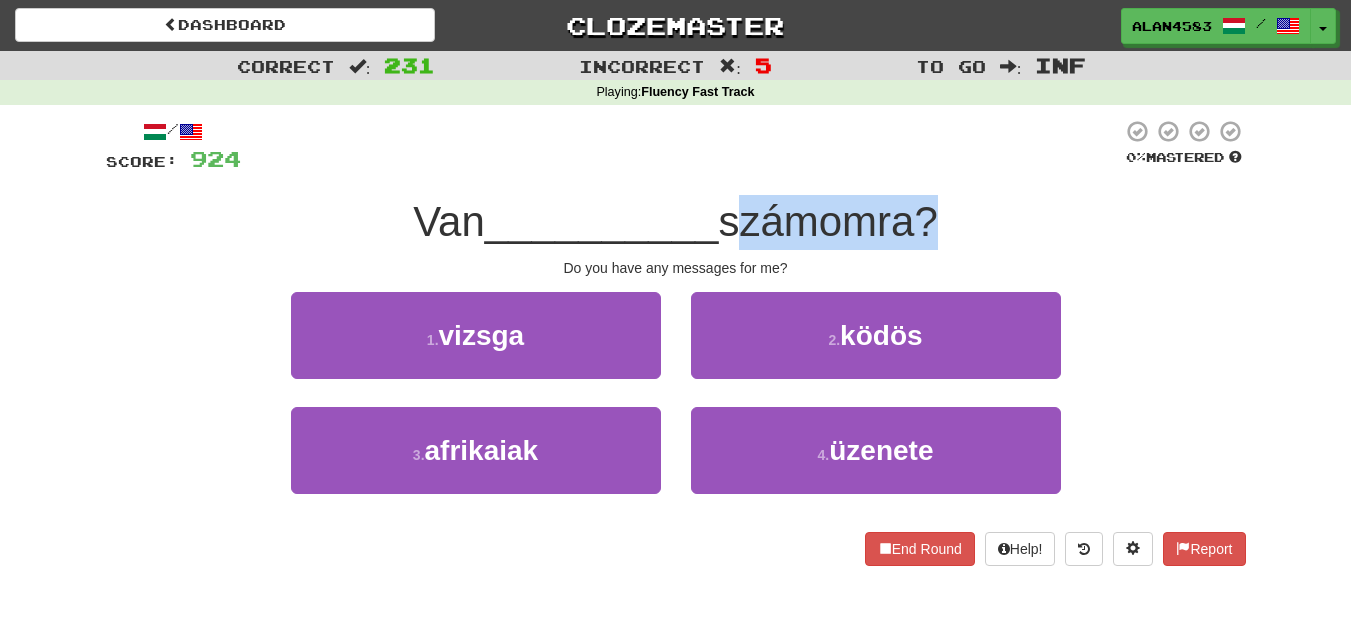 drag, startPoint x: 736, startPoint y: 216, endPoint x: 923, endPoint y: 201, distance: 187.60065 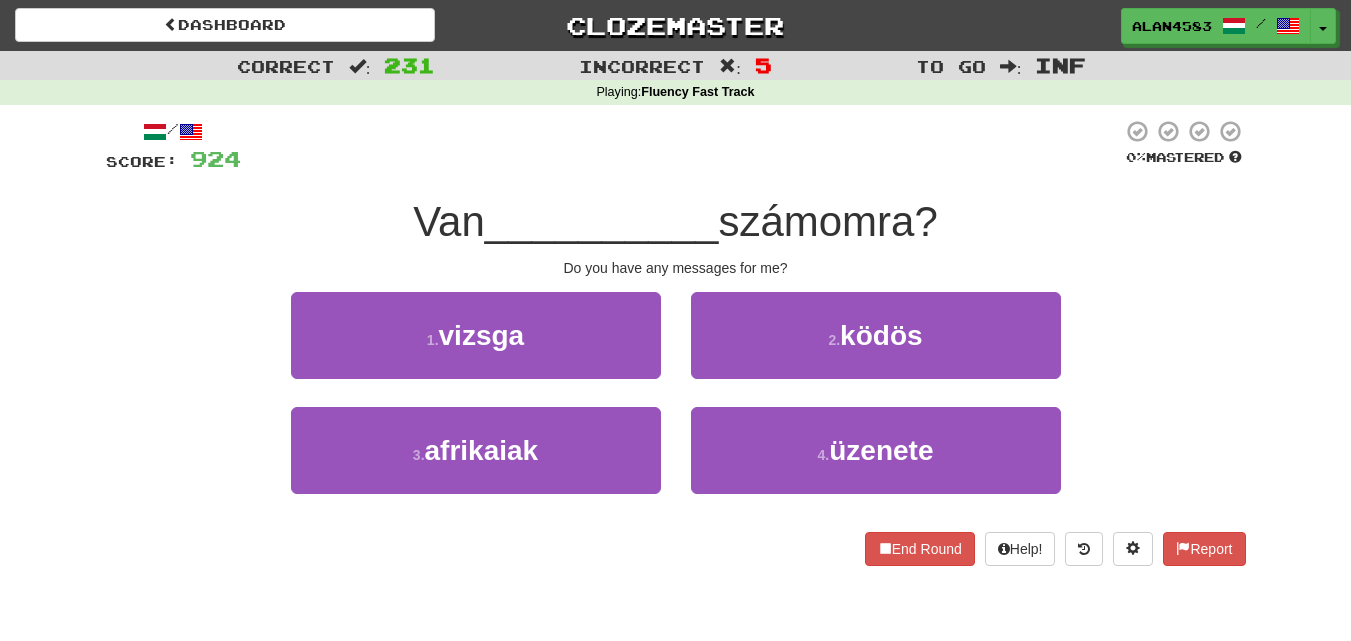 click at bounding box center (681, 146) 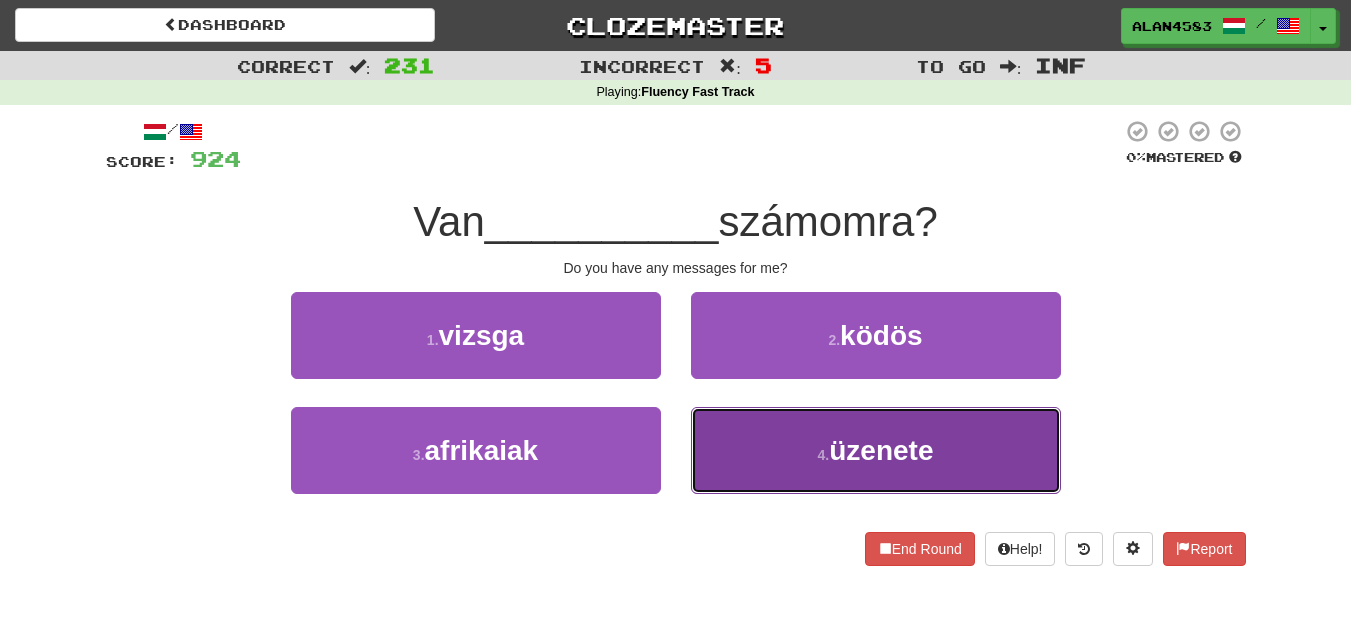 click on "4 .  üzenete" at bounding box center (876, 450) 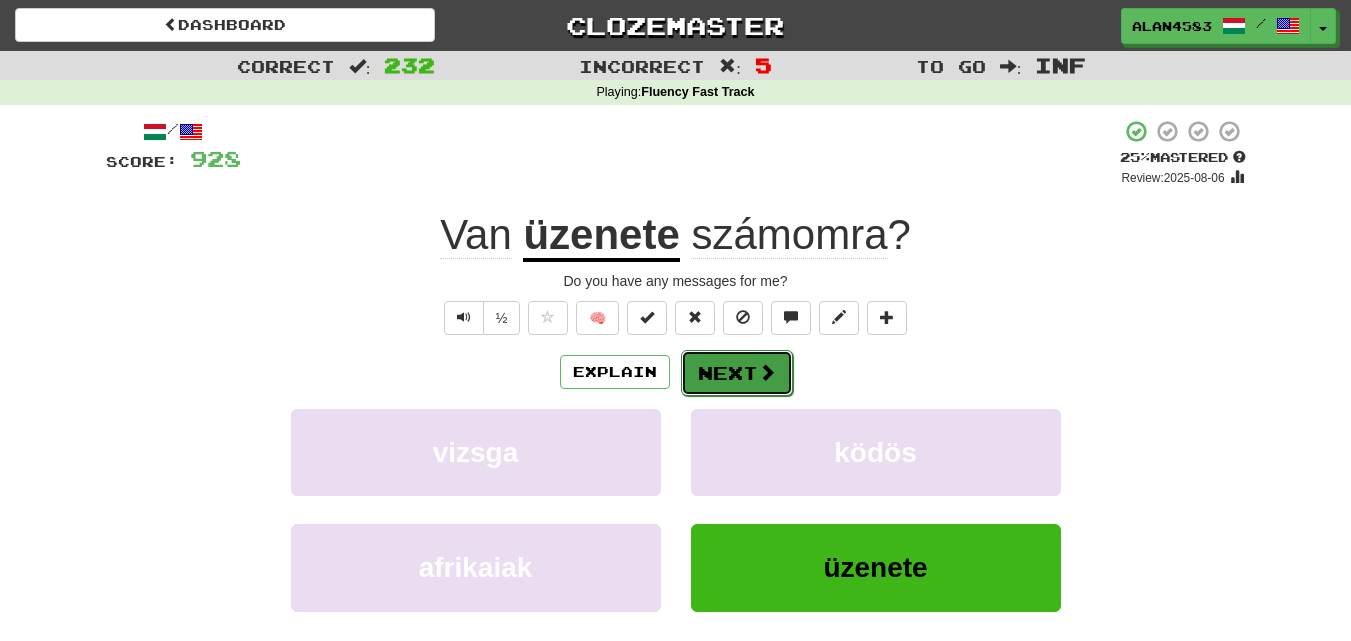 click on "Next" at bounding box center (737, 373) 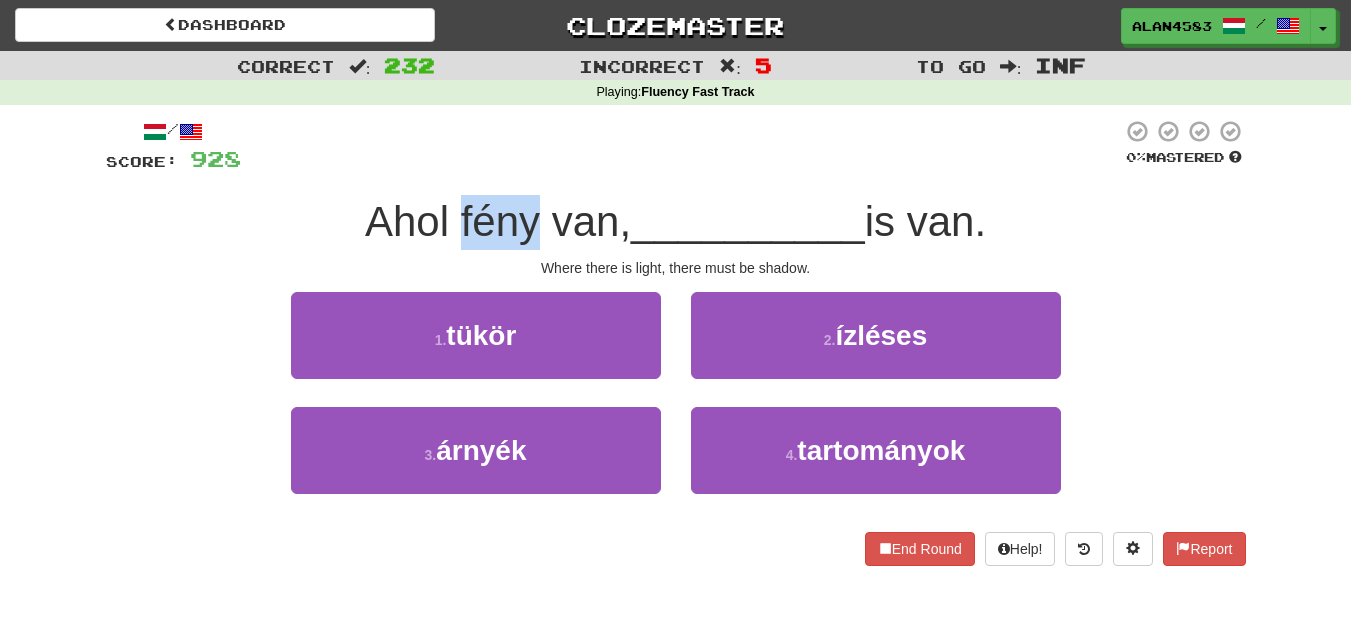 drag, startPoint x: 525, startPoint y: 216, endPoint x: 454, endPoint y: 212, distance: 71.11259 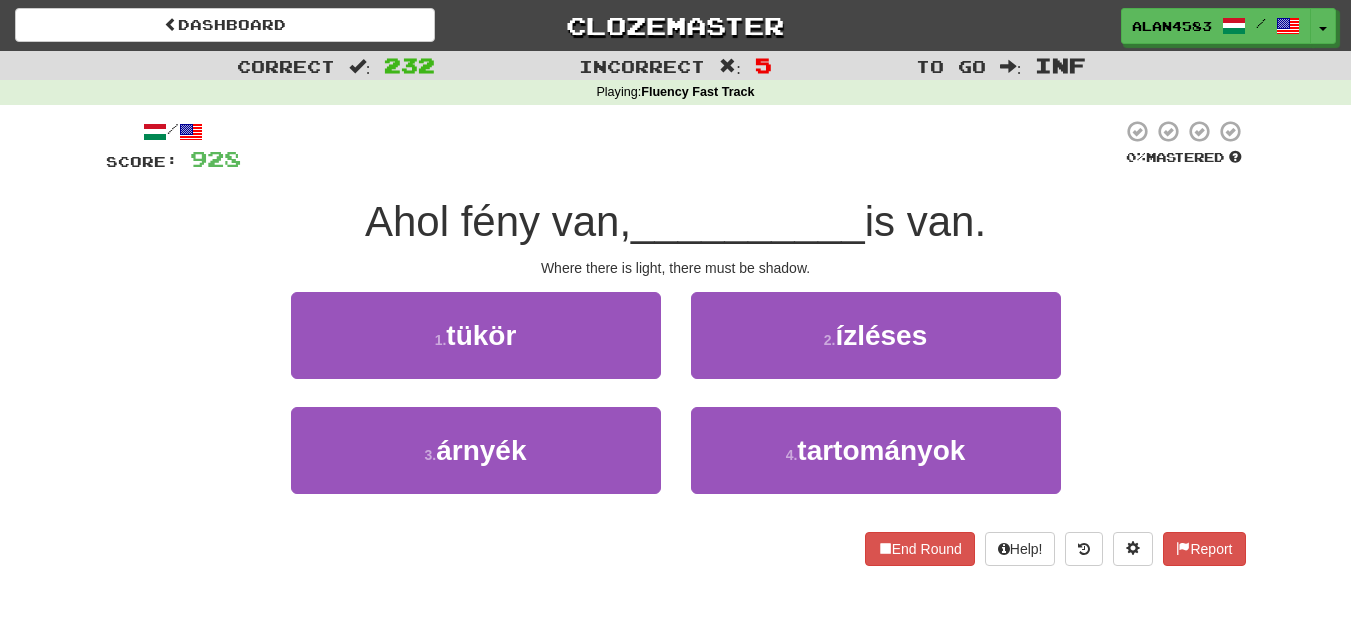 click at bounding box center (681, 146) 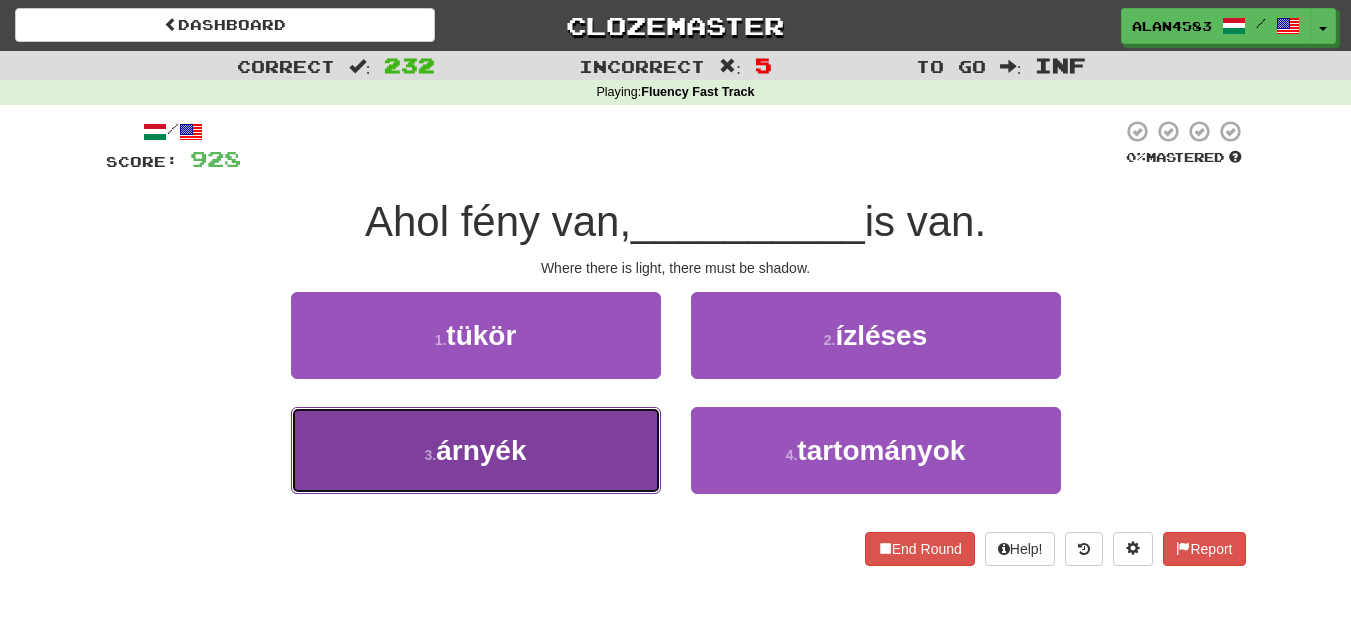 click on "árnyék" at bounding box center [481, 450] 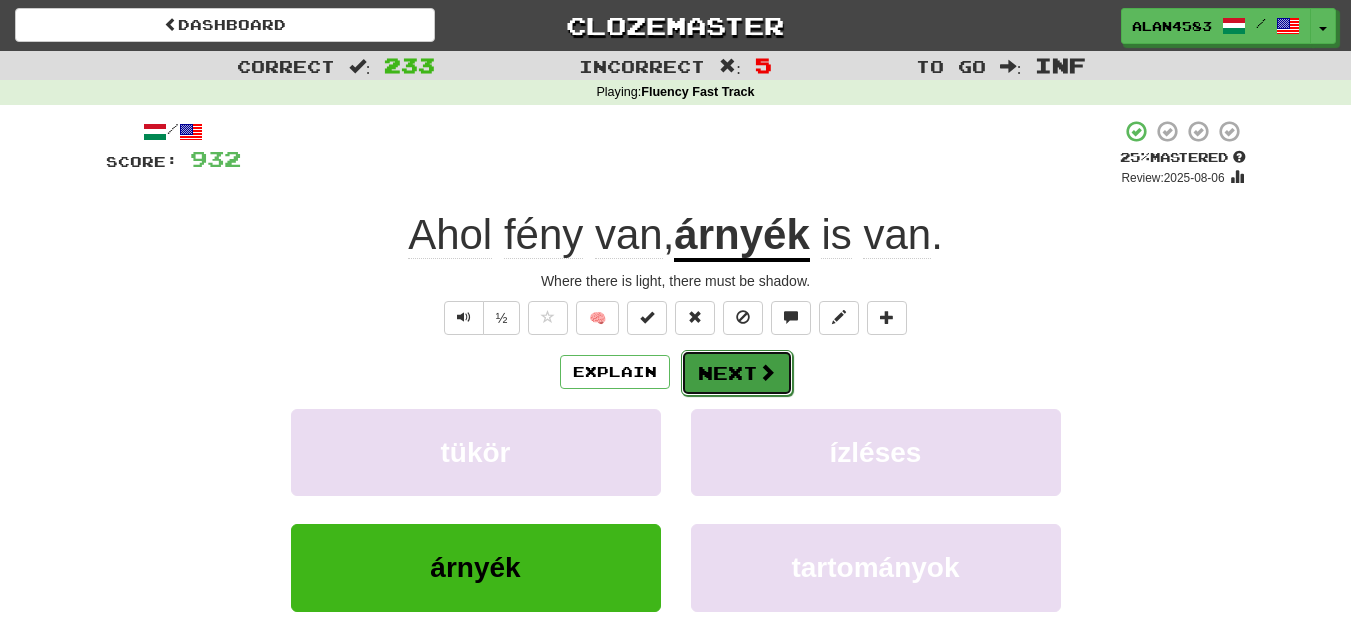 click on "Next" at bounding box center (737, 373) 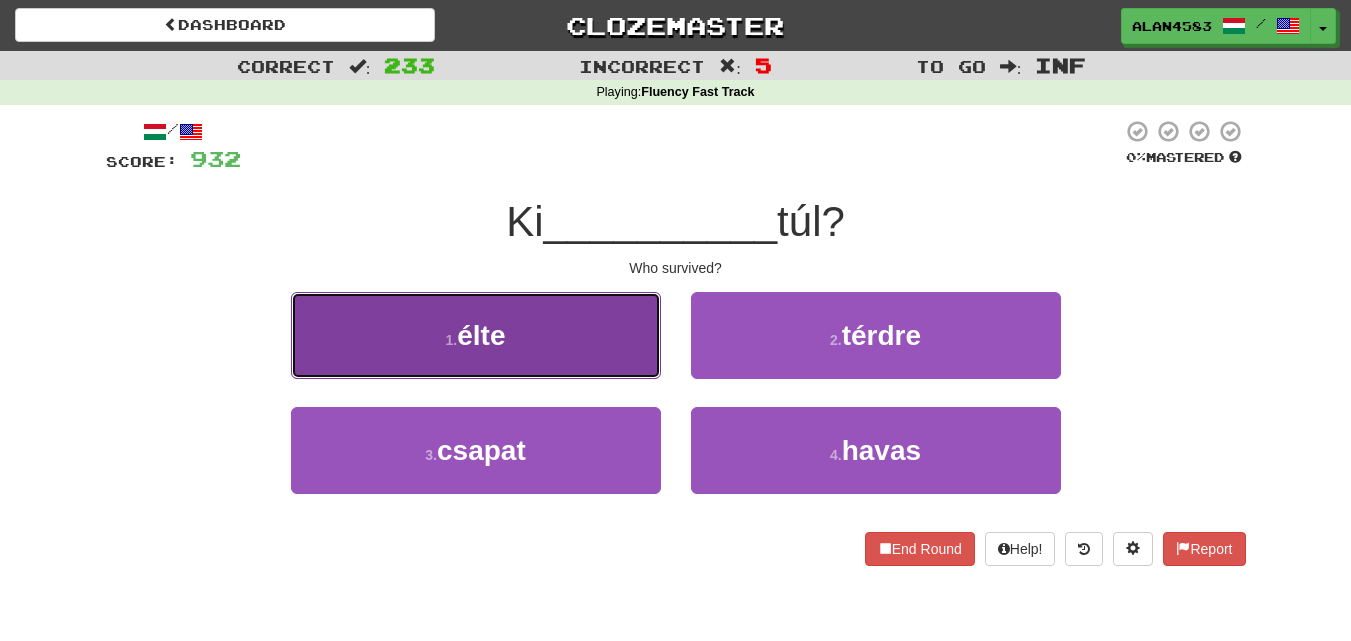 click on "élte" at bounding box center [481, 335] 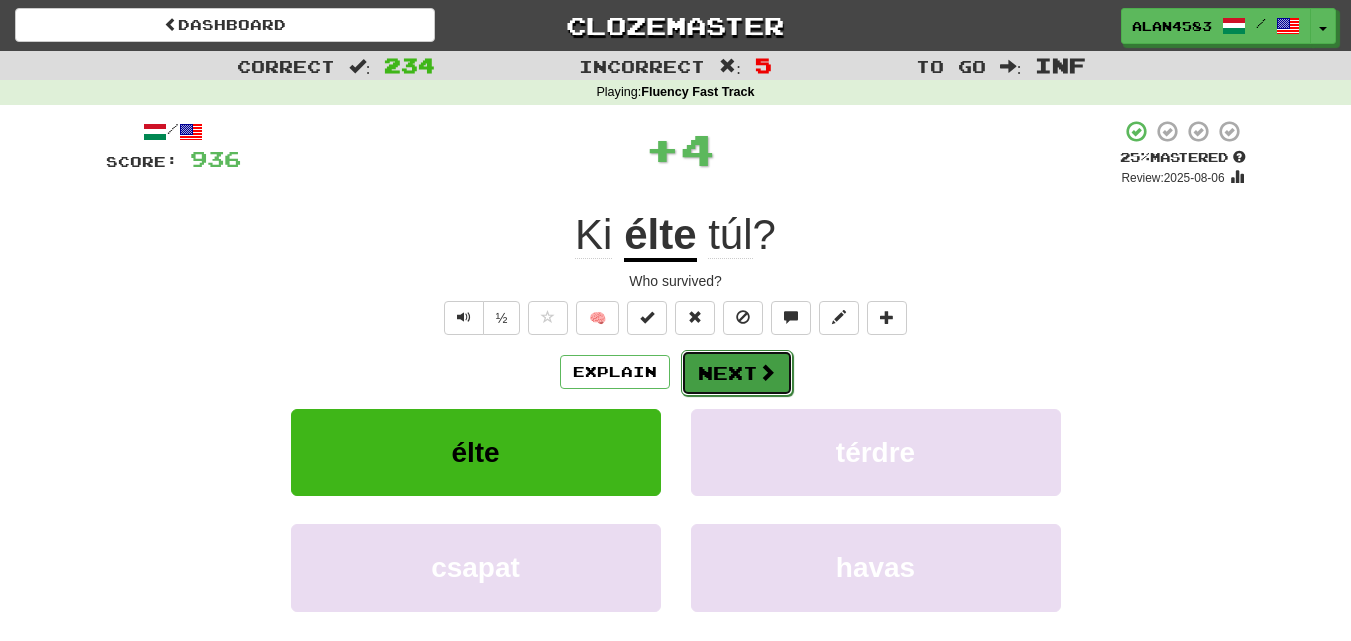 click on "Next" at bounding box center [737, 373] 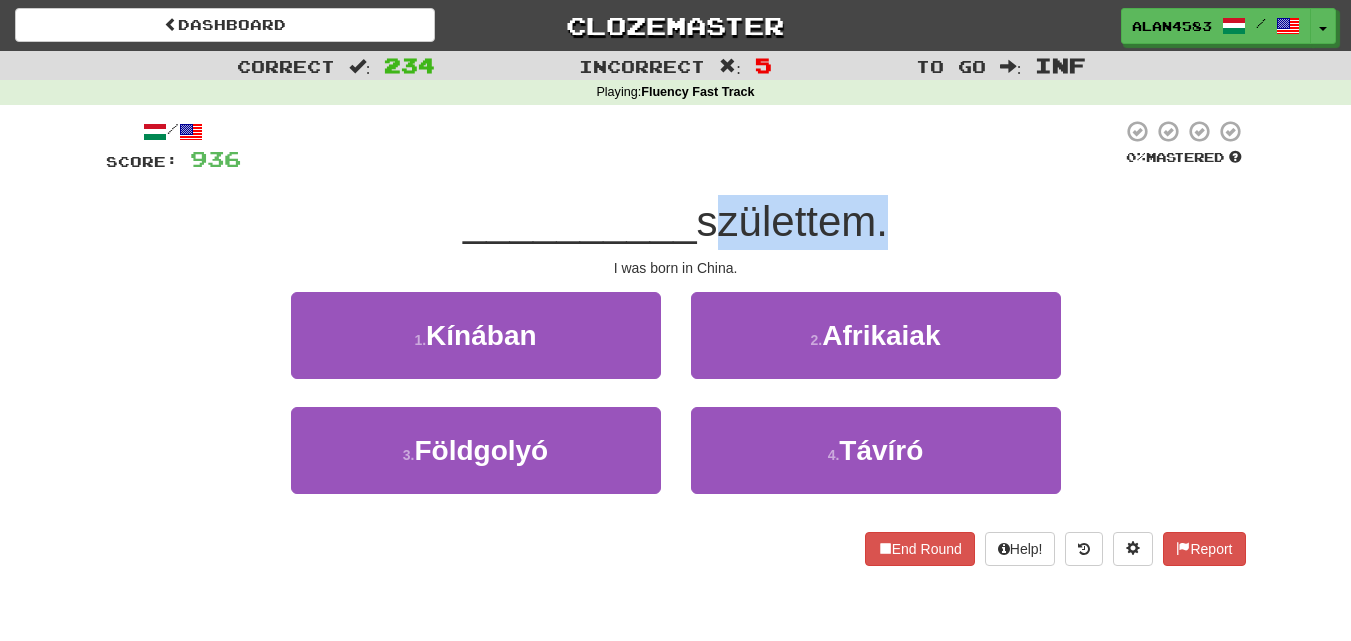 drag, startPoint x: 701, startPoint y: 229, endPoint x: 877, endPoint y: 221, distance: 176.18172 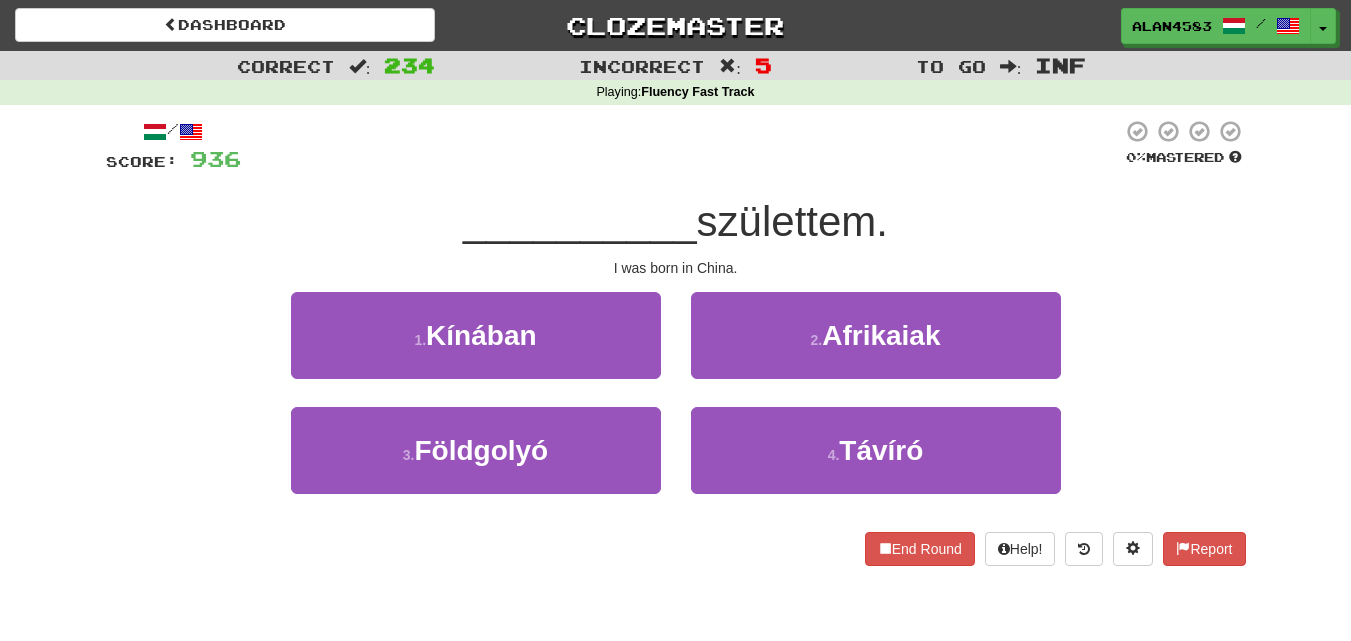 click at bounding box center (681, 146) 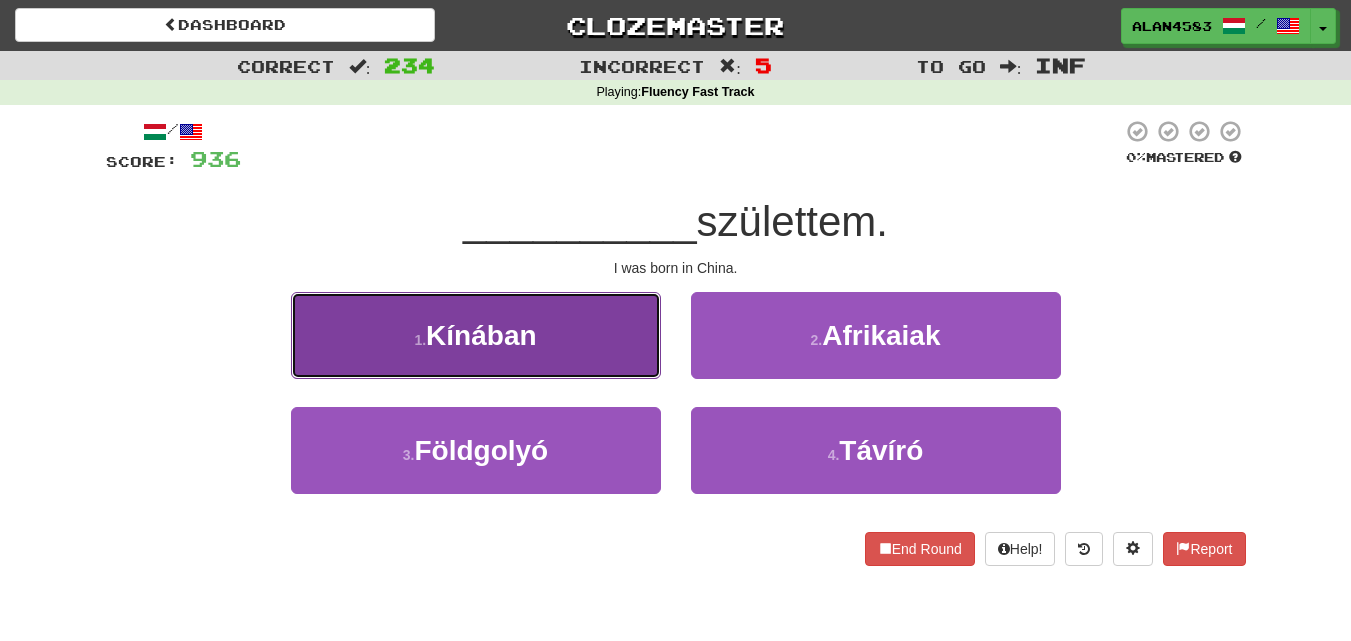 click on "1 .  Kínában" at bounding box center [476, 335] 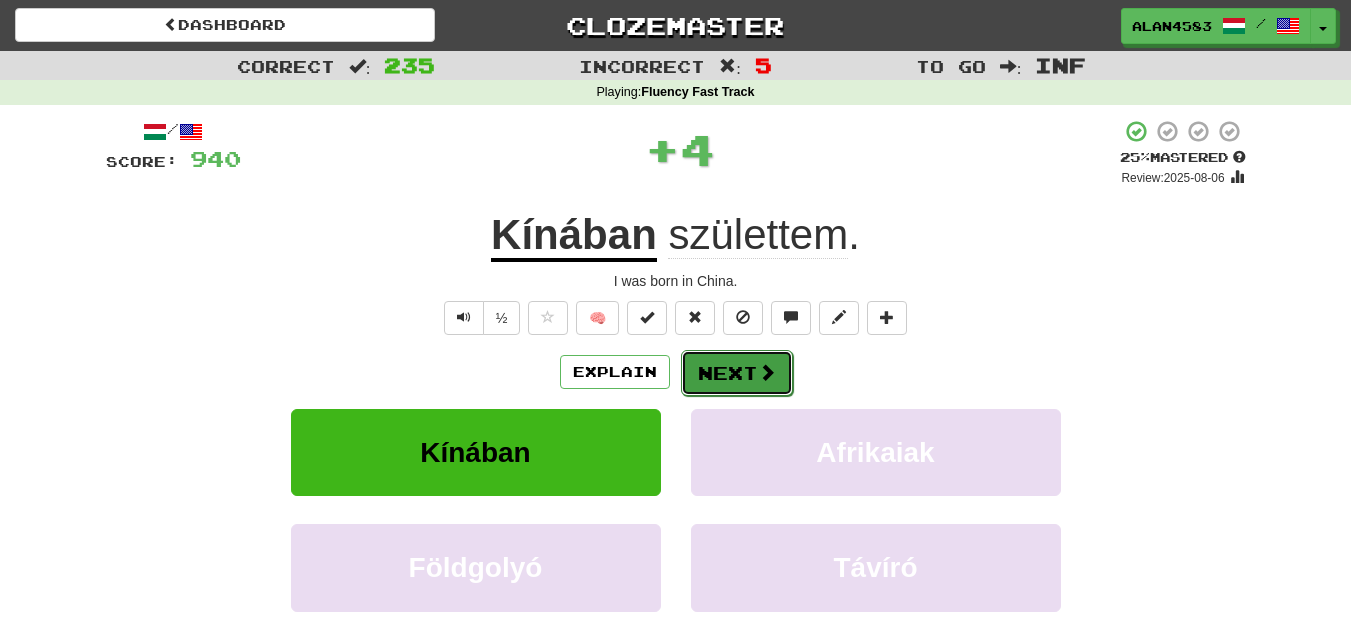 click on "Next" at bounding box center [737, 373] 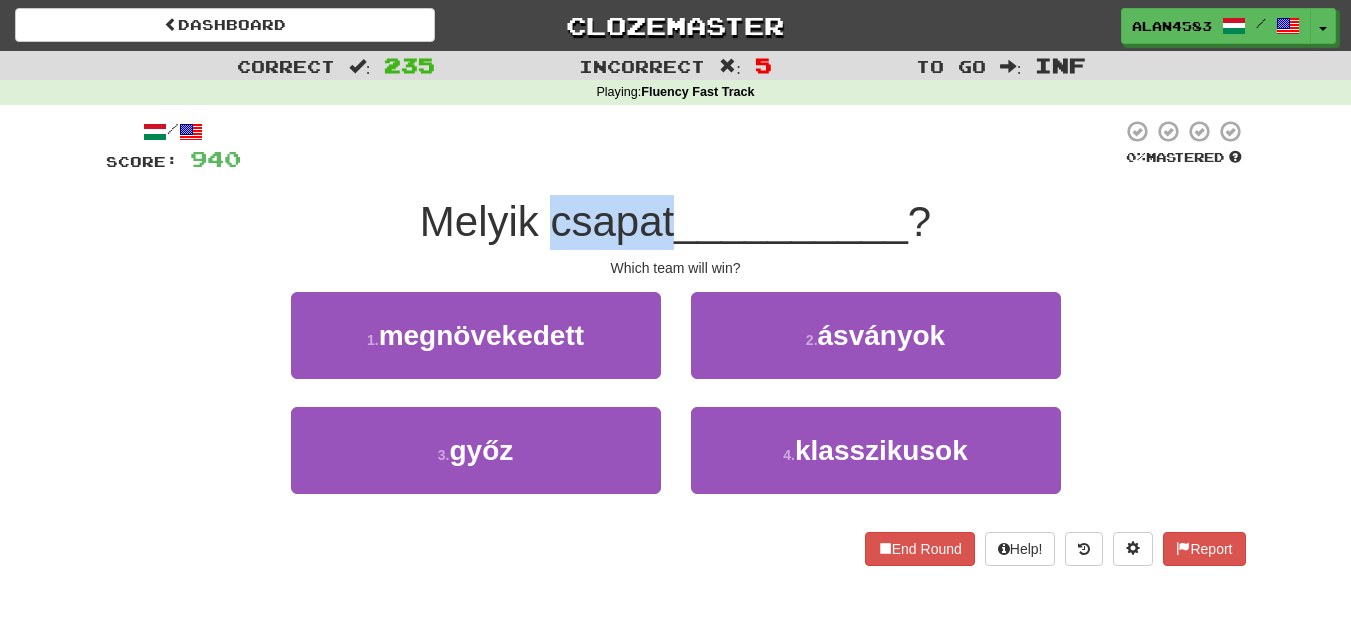 drag, startPoint x: 548, startPoint y: 206, endPoint x: 670, endPoint y: 204, distance: 122.016396 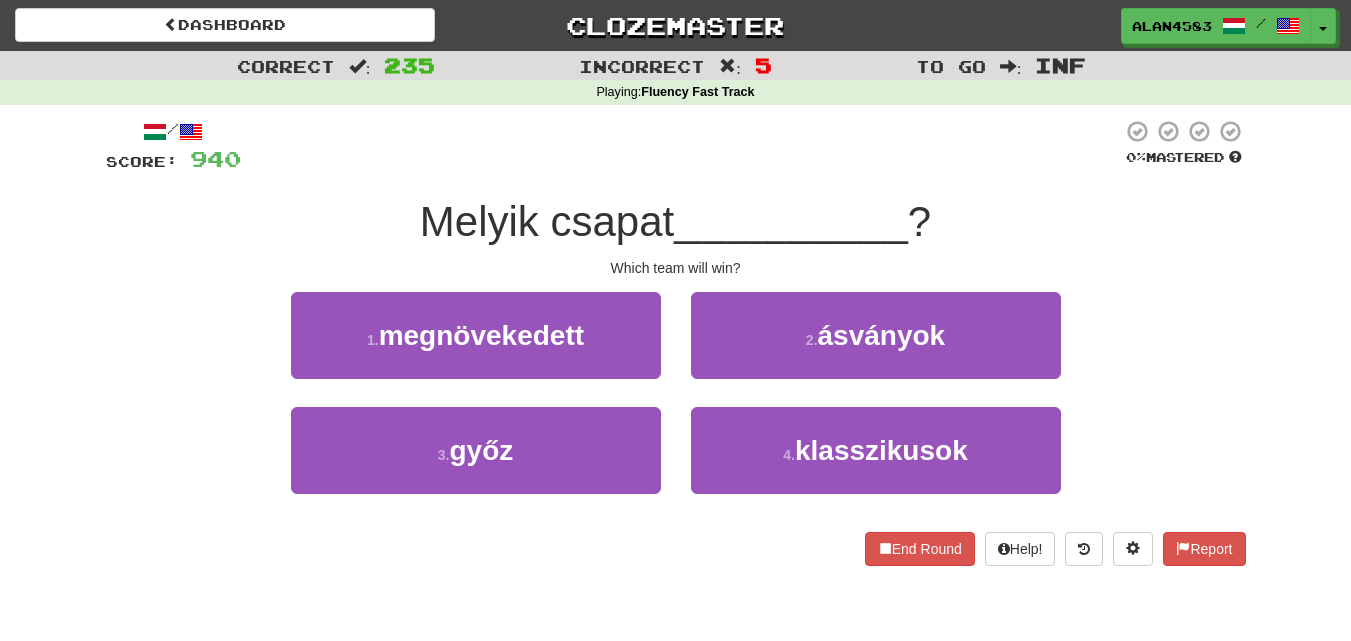 click at bounding box center [681, 146] 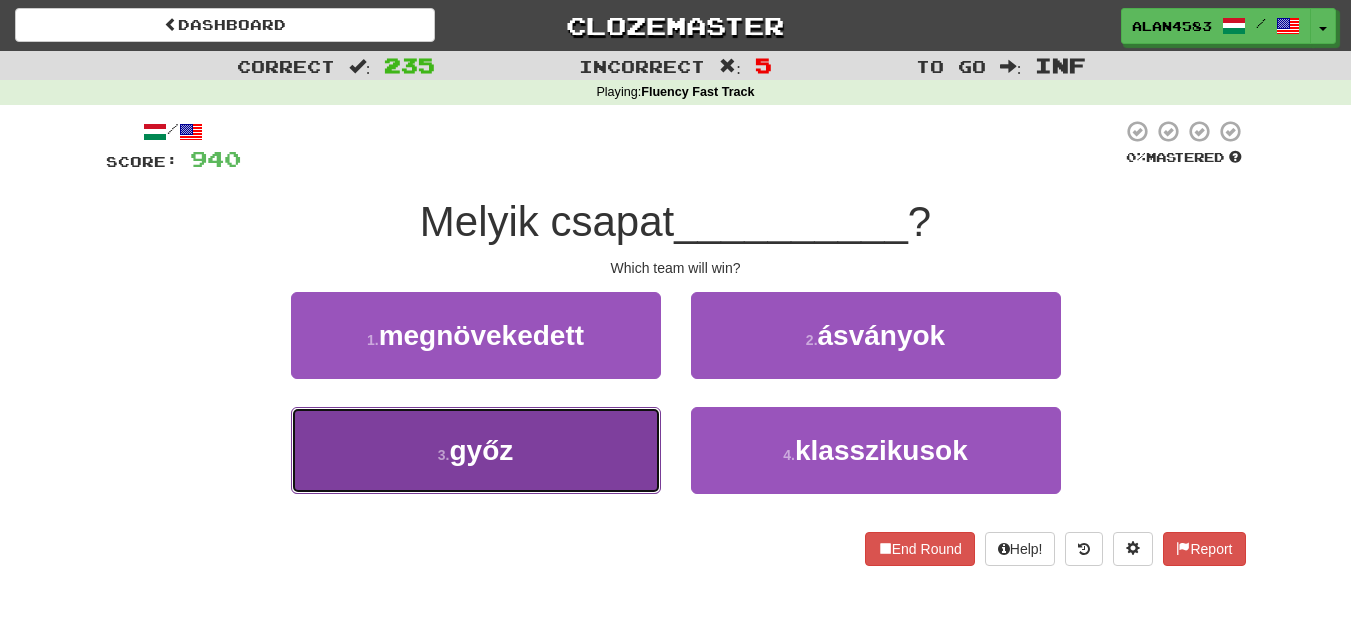 click on "3 .  győz" at bounding box center (476, 450) 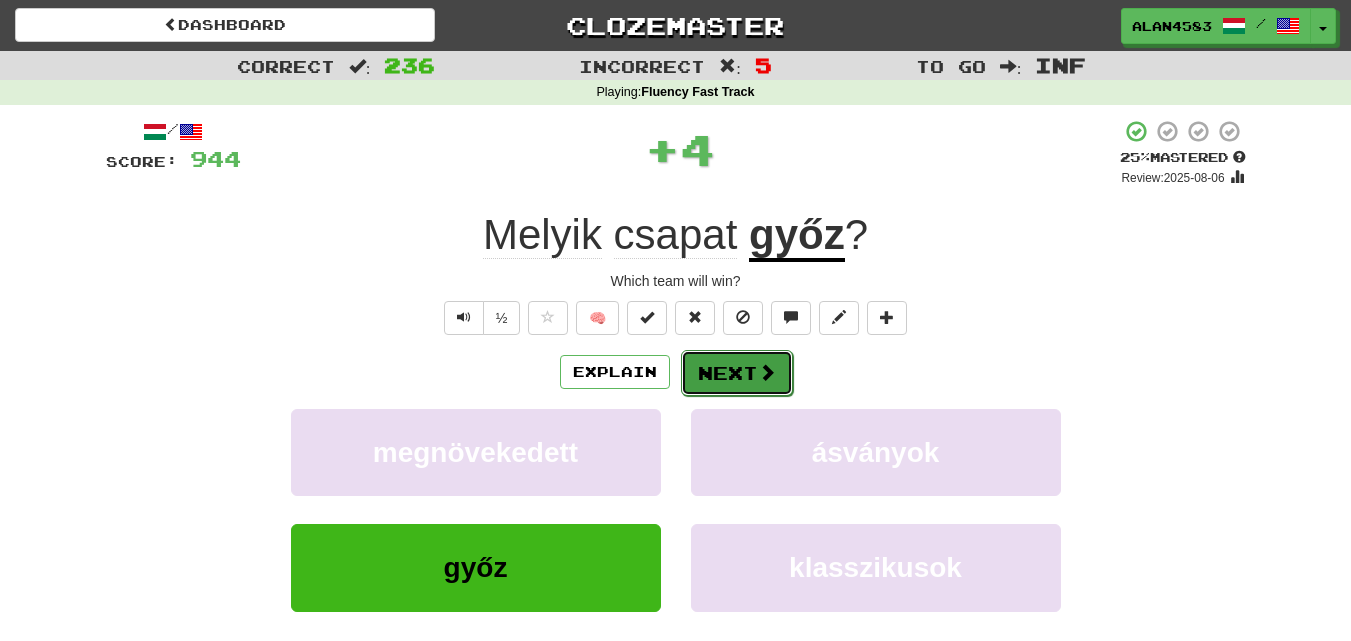 click on "Next" at bounding box center [737, 373] 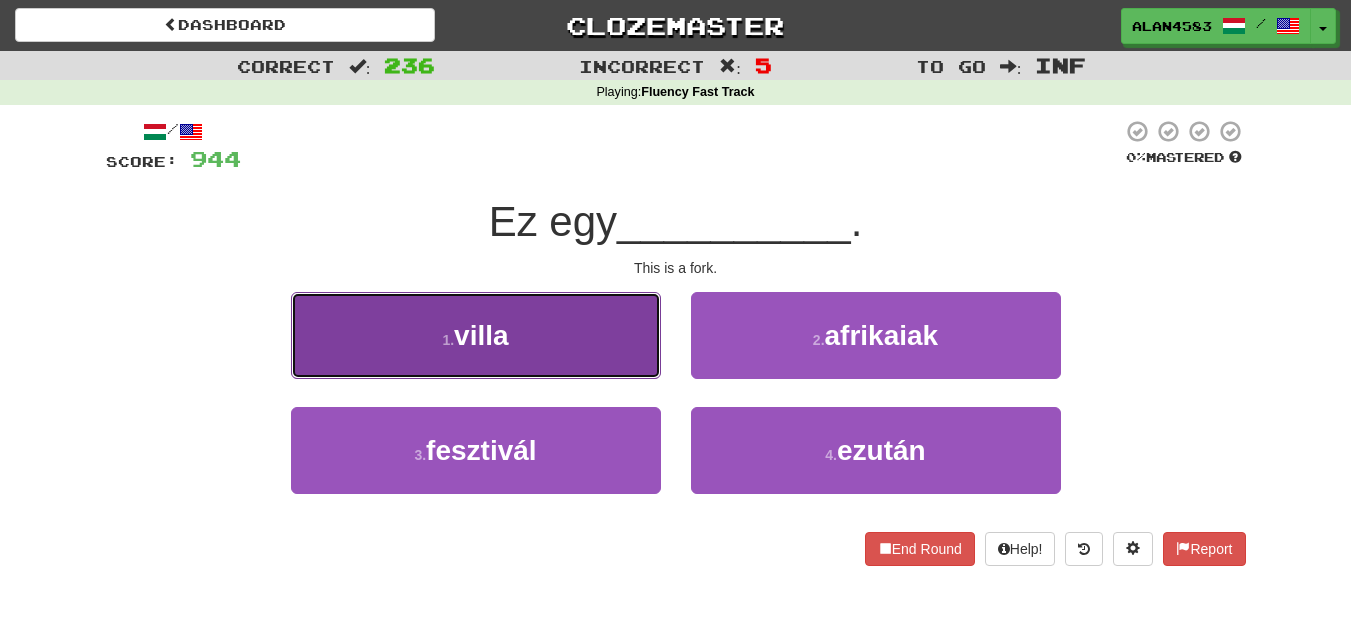 click on "villa" at bounding box center [481, 335] 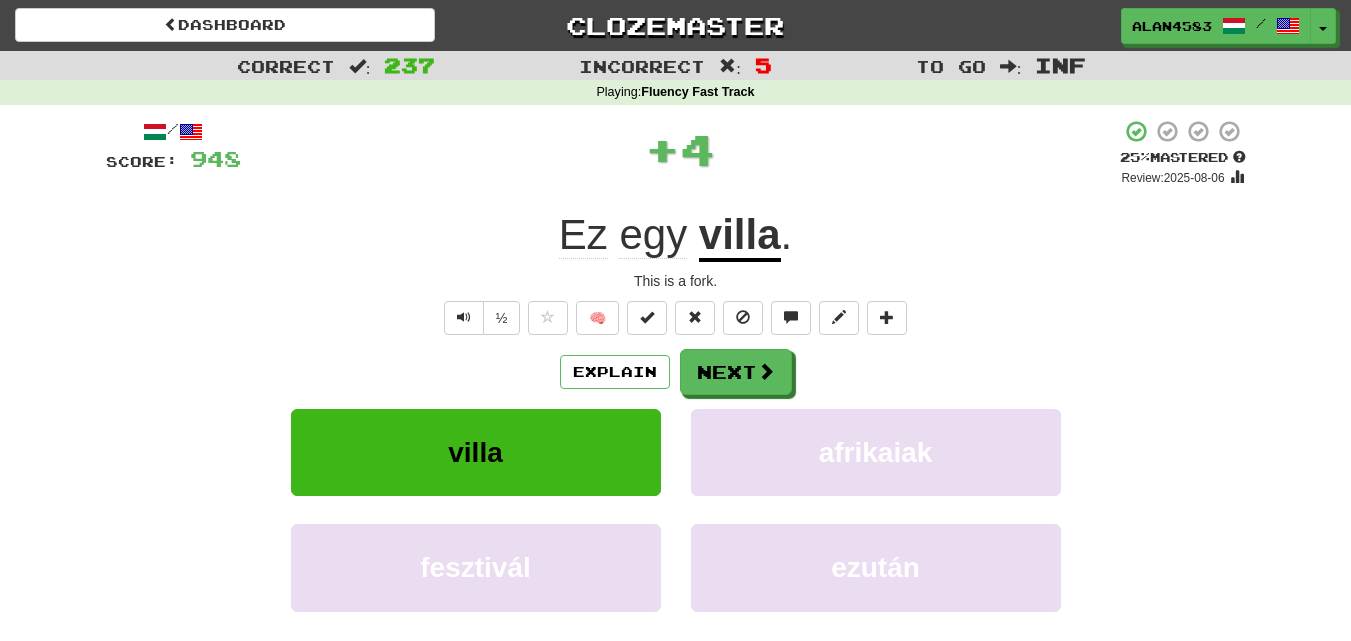 click on "Explain Next" at bounding box center (676, 372) 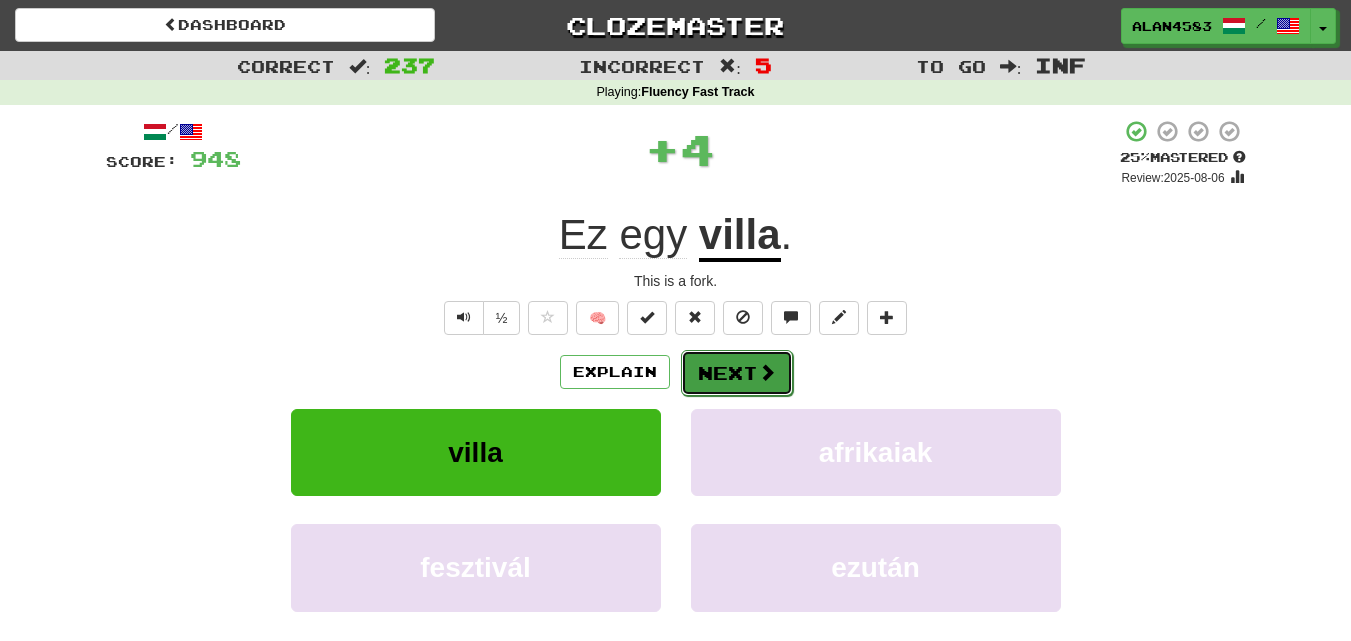 click on "Next" at bounding box center (737, 373) 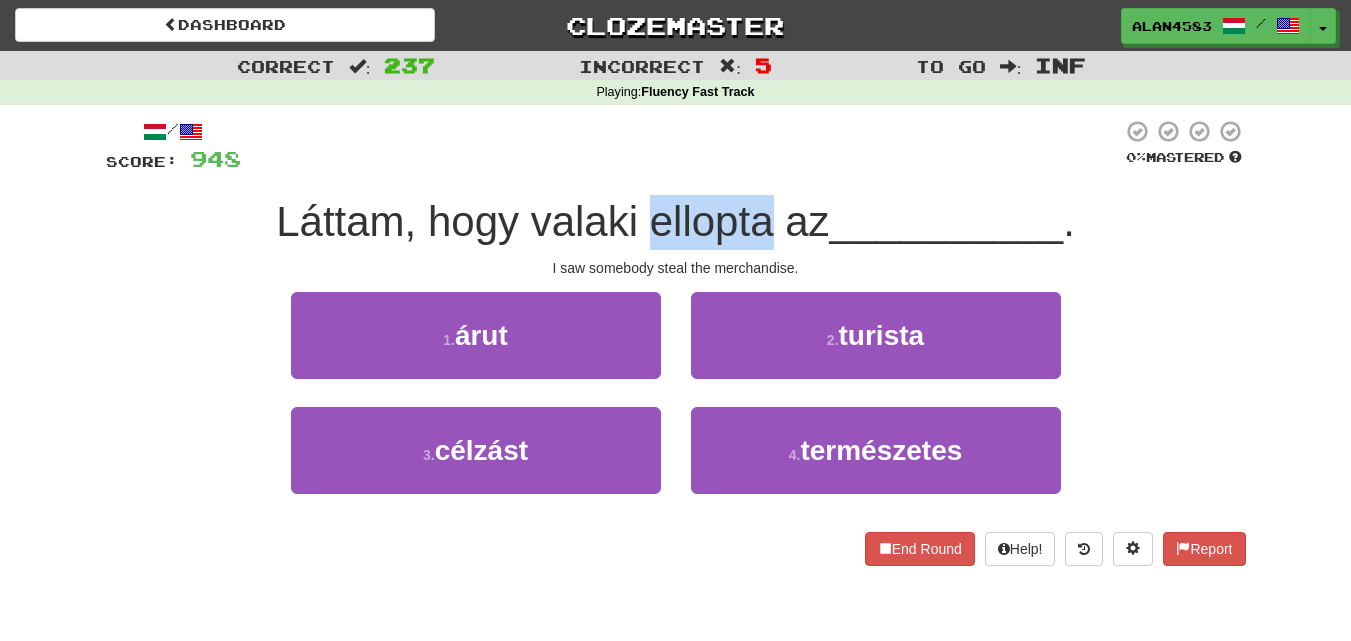 drag, startPoint x: 643, startPoint y: 225, endPoint x: 766, endPoint y: 214, distance: 123.49089 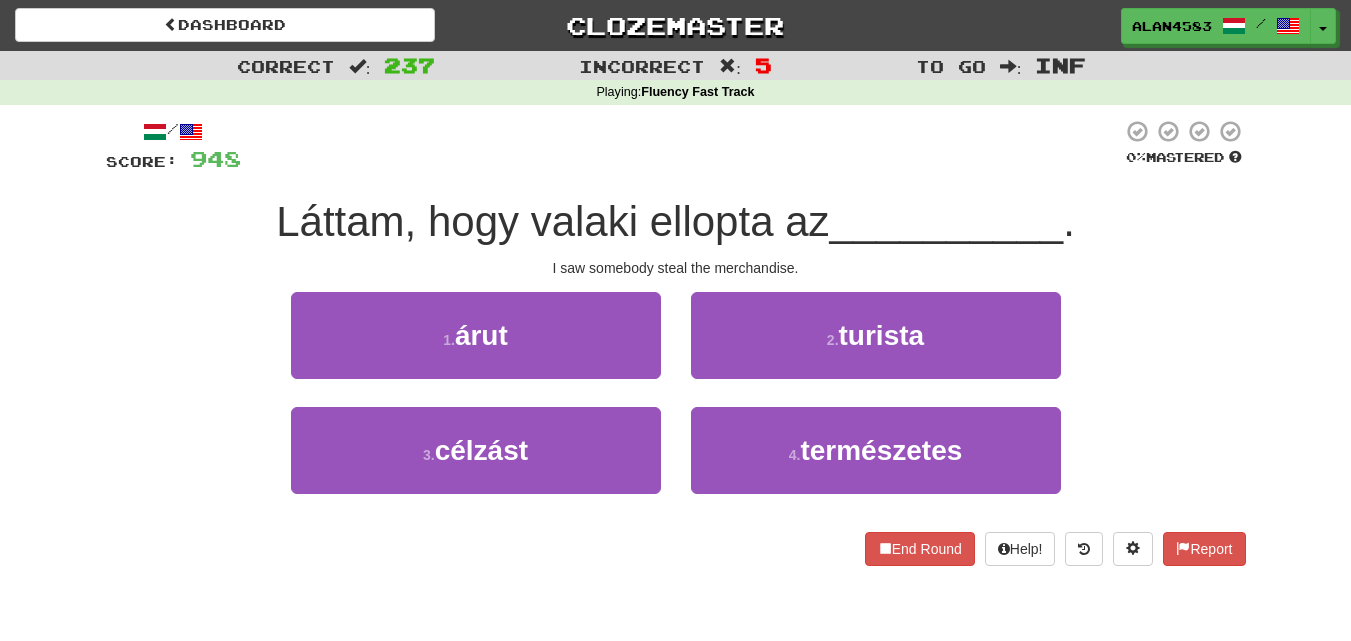 click at bounding box center (681, 146) 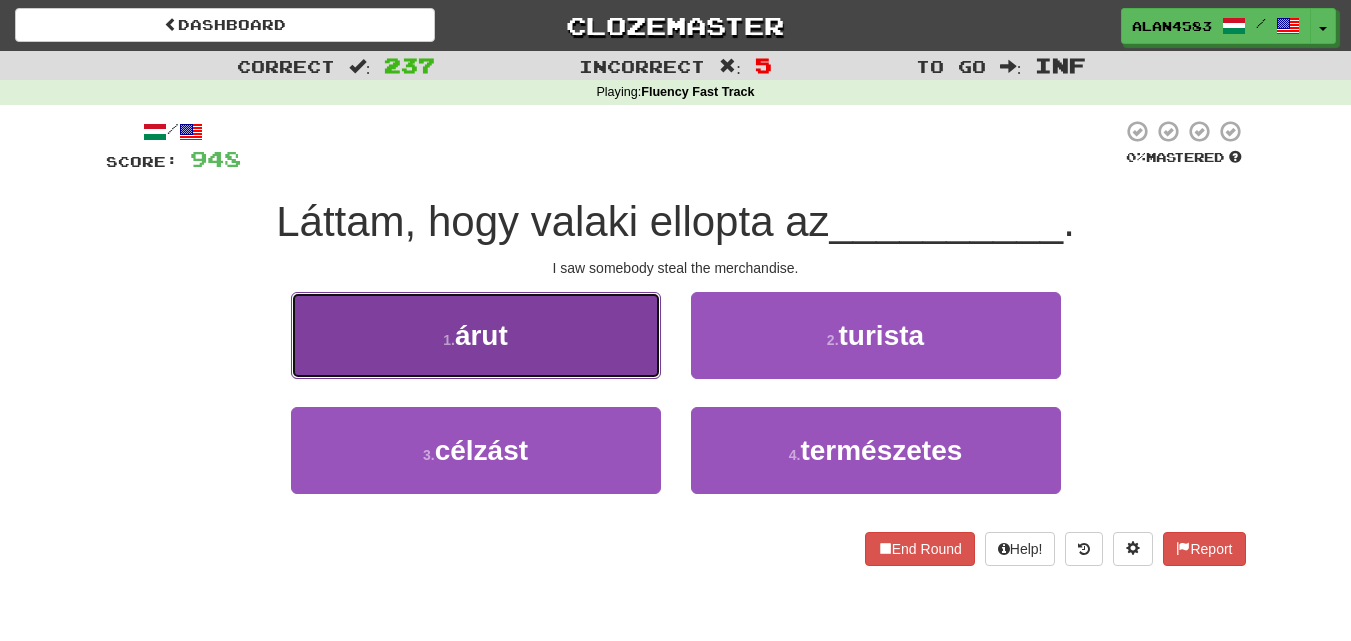 click on "1 ." at bounding box center (449, 340) 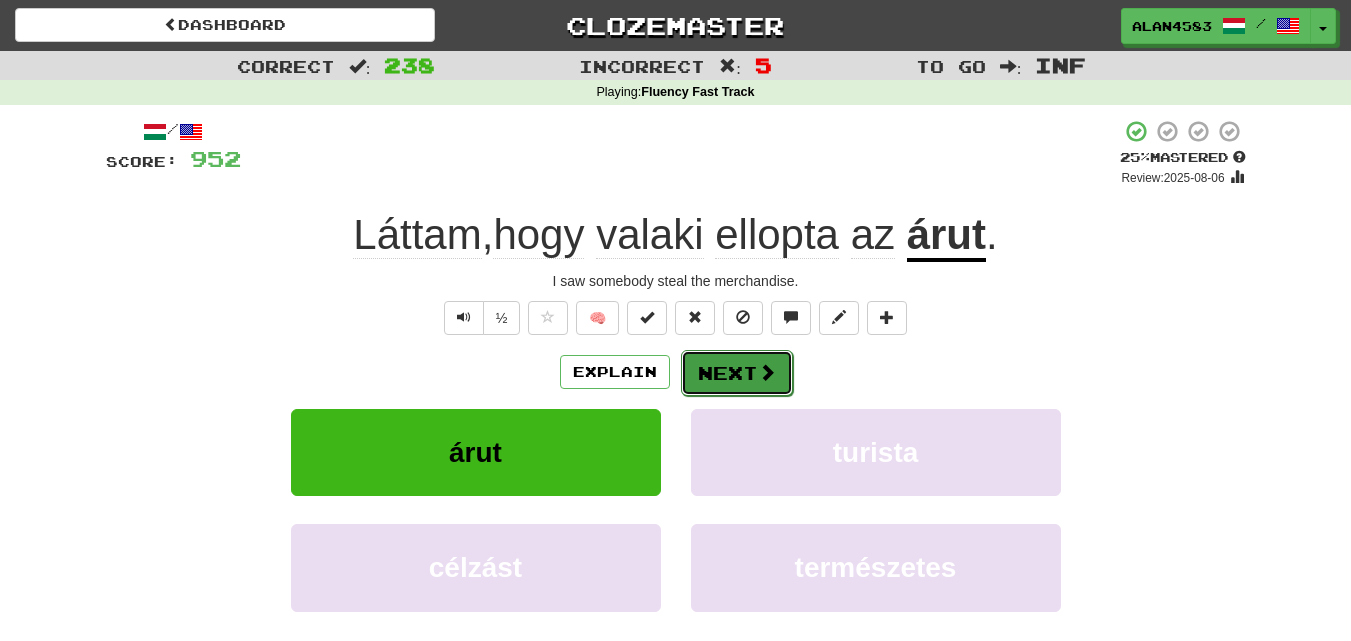 click on "Next" at bounding box center [737, 373] 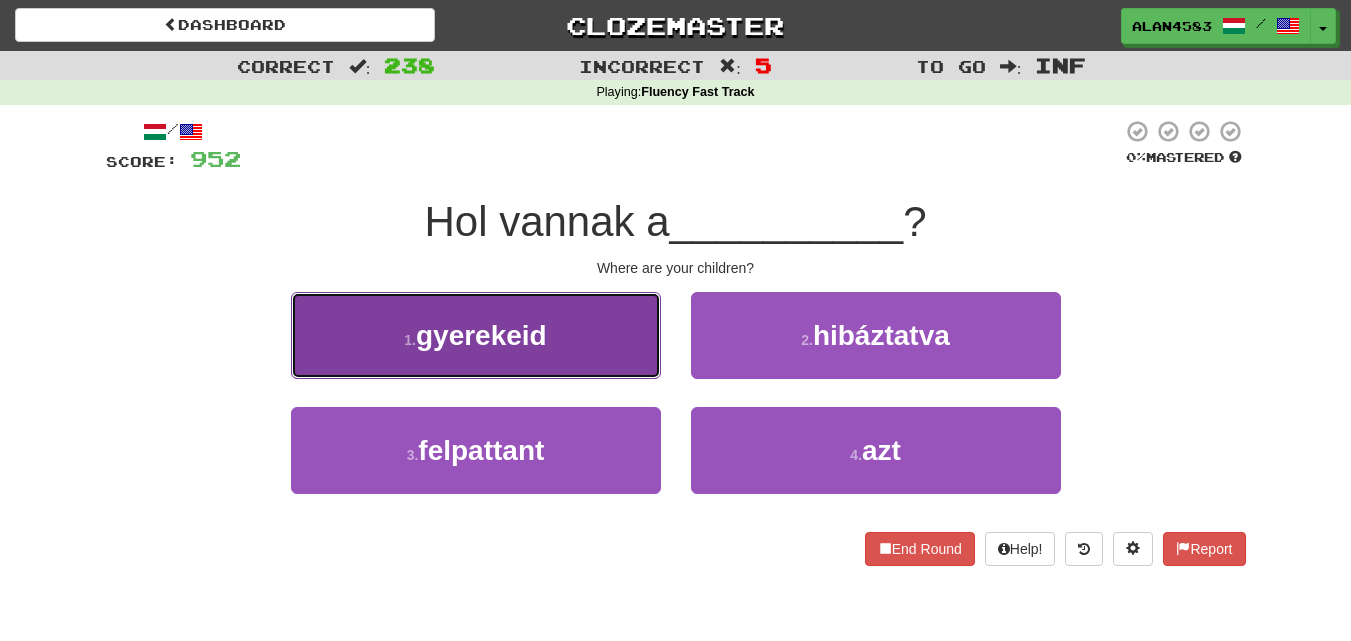 click on "gyerekeid" at bounding box center [481, 335] 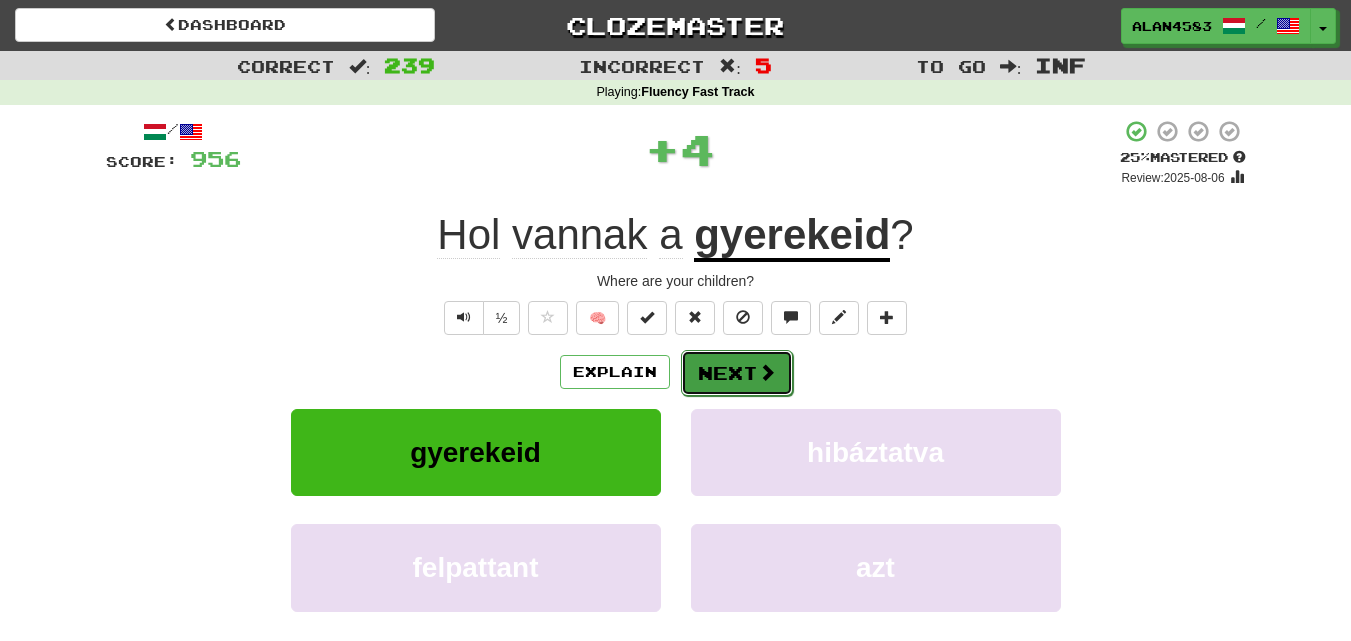 click on "Next" at bounding box center [737, 373] 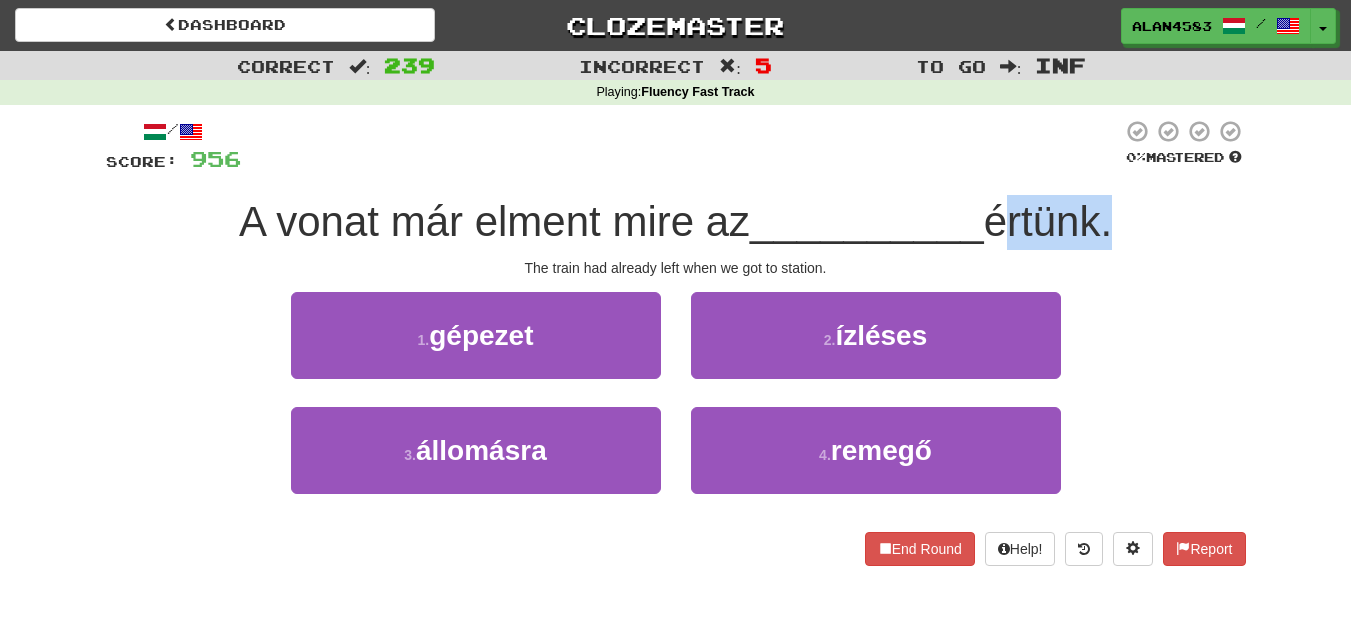 drag, startPoint x: 994, startPoint y: 223, endPoint x: 1108, endPoint y: 219, distance: 114.07015 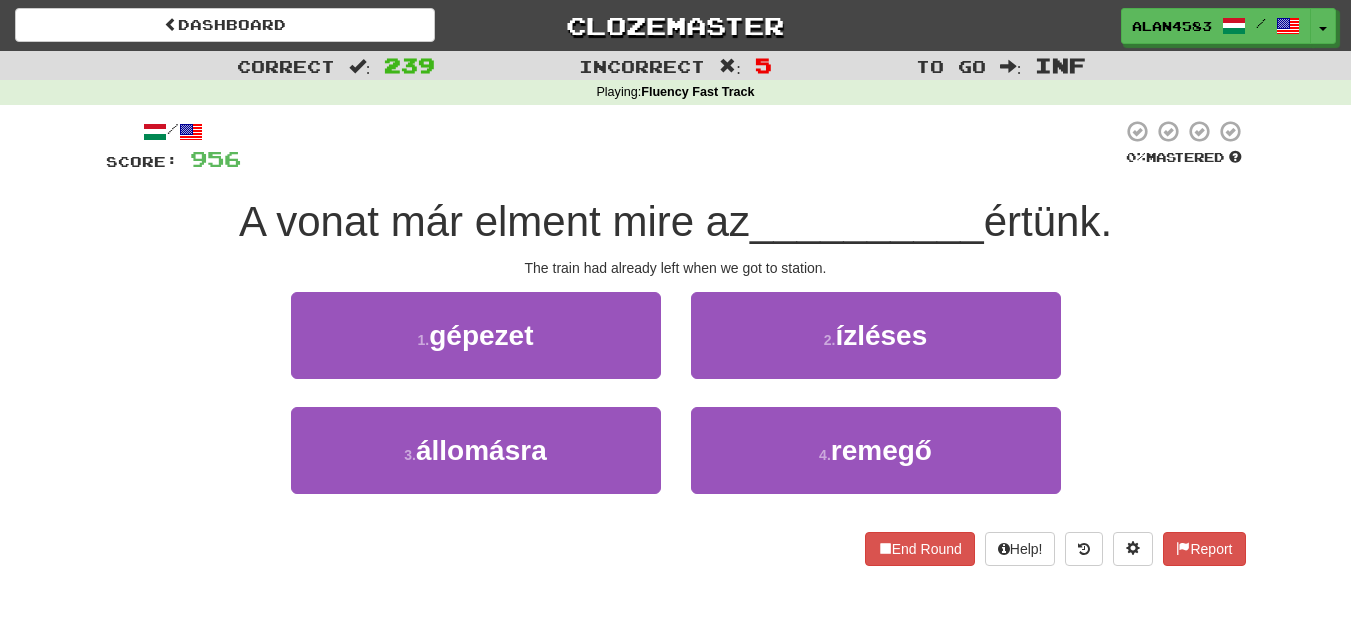 click at bounding box center [681, 146] 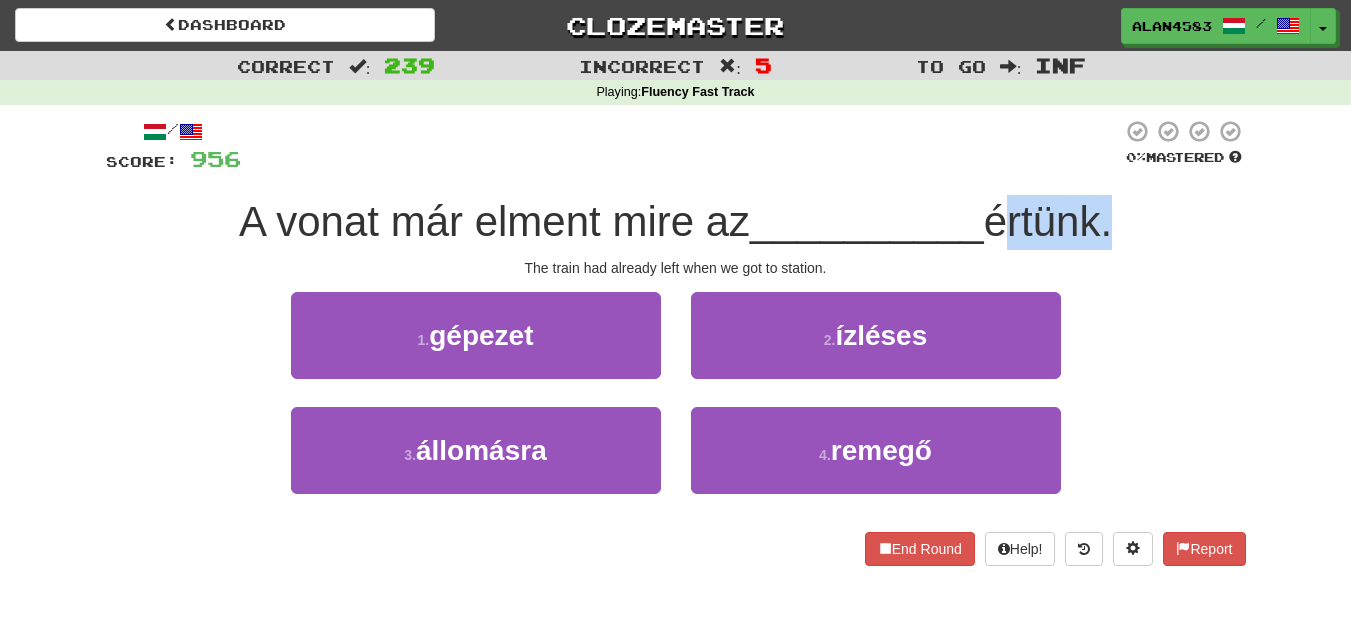 drag, startPoint x: 994, startPoint y: 225, endPoint x: 1108, endPoint y: 215, distance: 114.43776 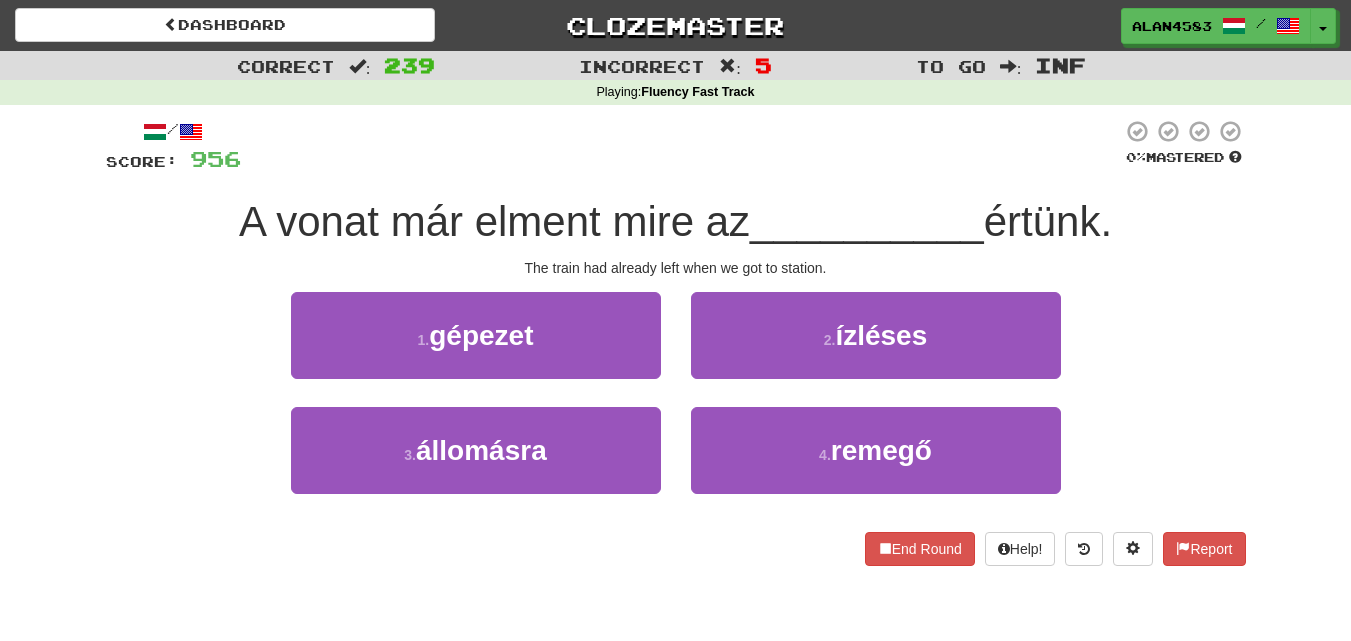 click on "/  Score:   956 0 %  Mastered A vonat már elment mire az  __________  értünk. The train had already left when we got to station. 1 .  gépezet 2 .  ízléses 3 .  állomásra 4 .  remegő  End Round  Help!  Report" at bounding box center [676, 349] 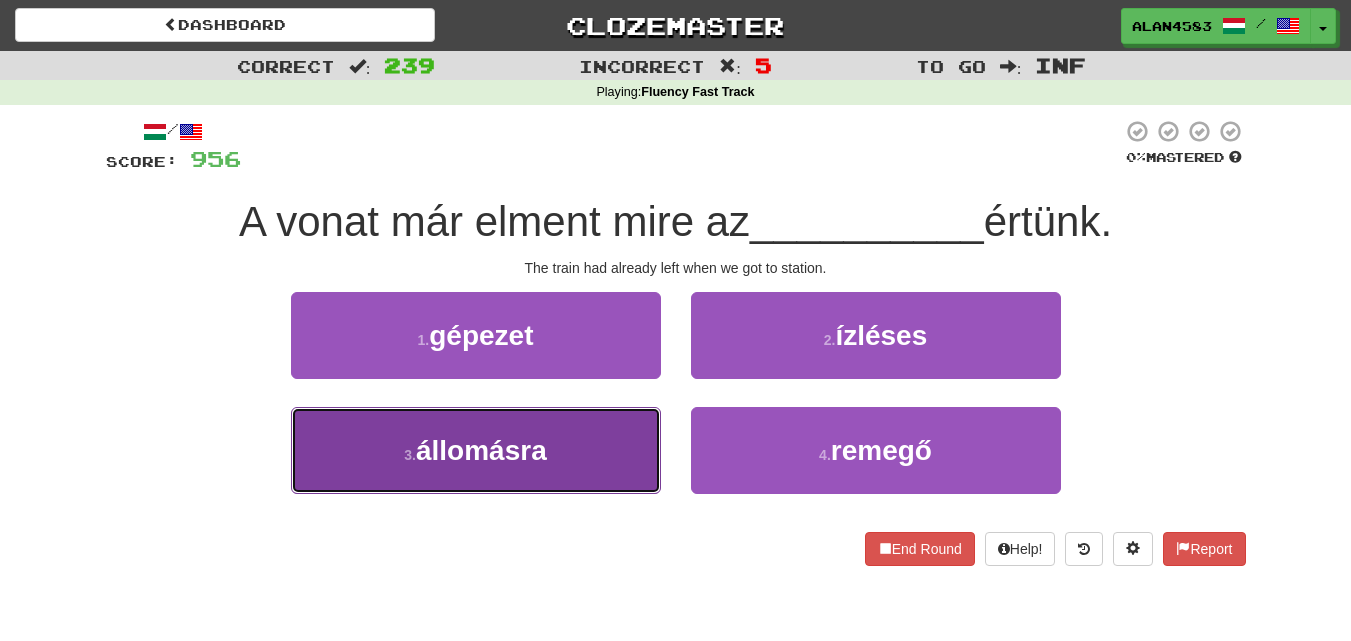click on "állomásra" at bounding box center (481, 450) 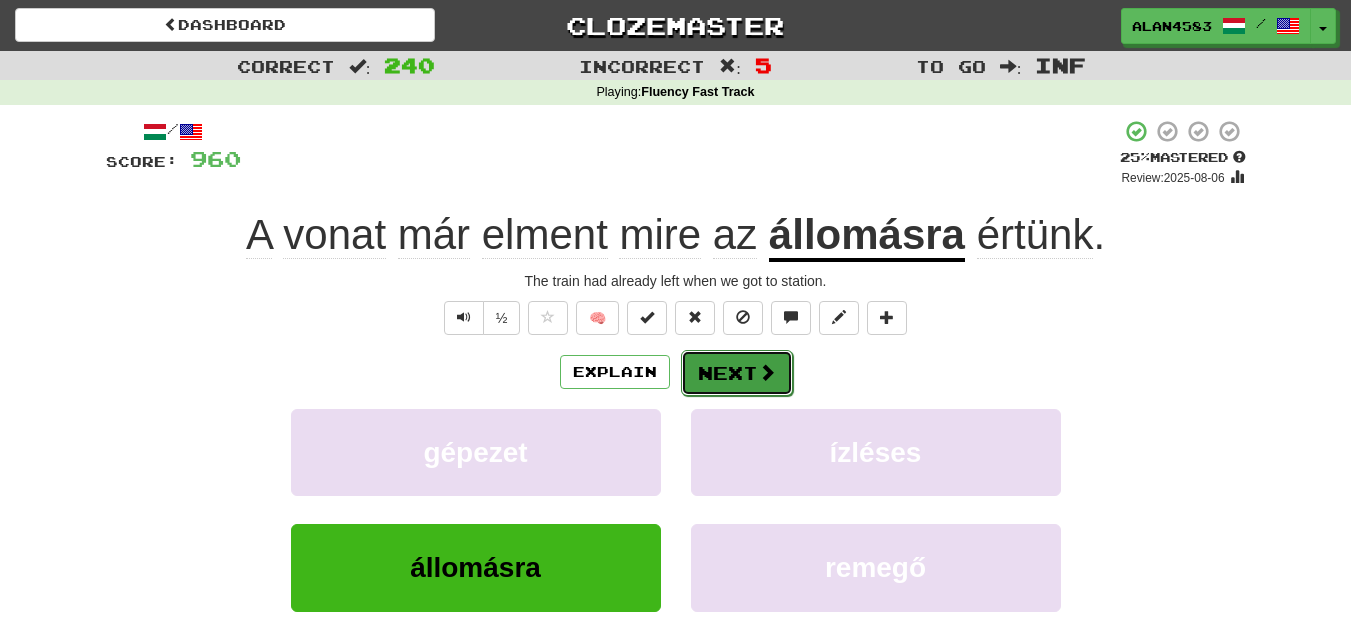click on "Next" at bounding box center [737, 373] 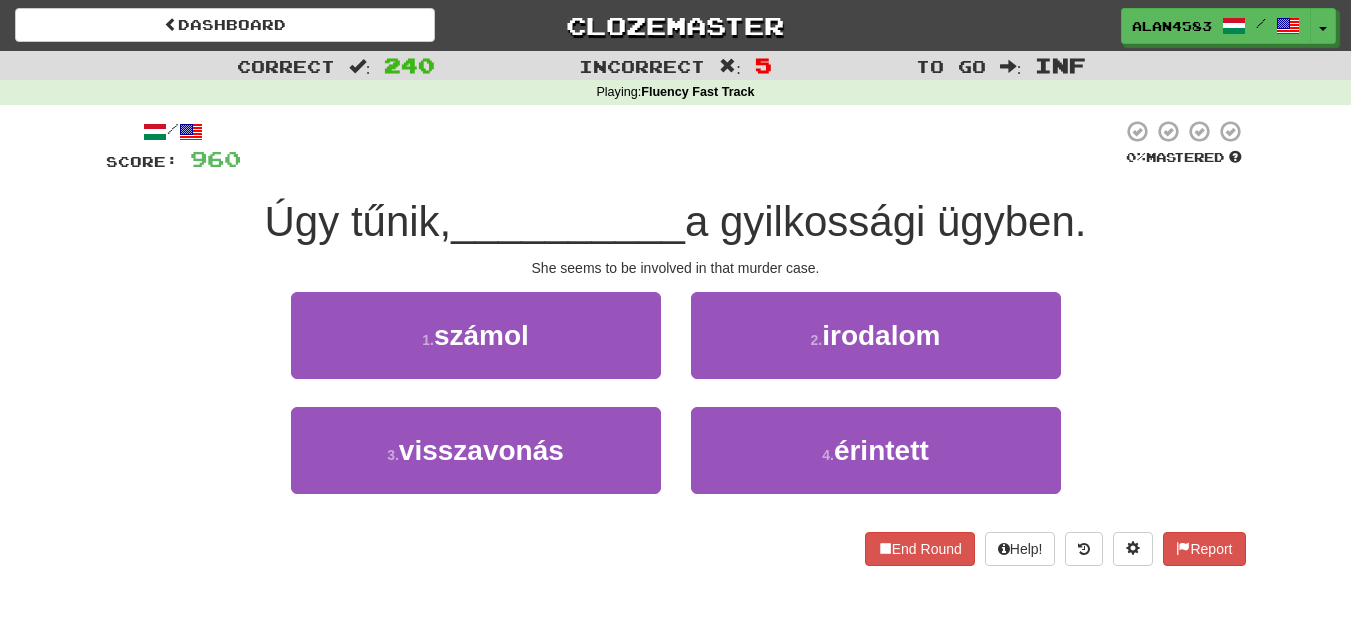 click on "/  Score:   960 0 %  Mastered Úgy tűnik,  __________  a gyilkossági ügyben. She seems to be involved in that murder case. 1 .  számol 2 .  irodalom 3 .  visszavonás 4 .  érintett  End Round  Help!  Report" at bounding box center (676, 342) 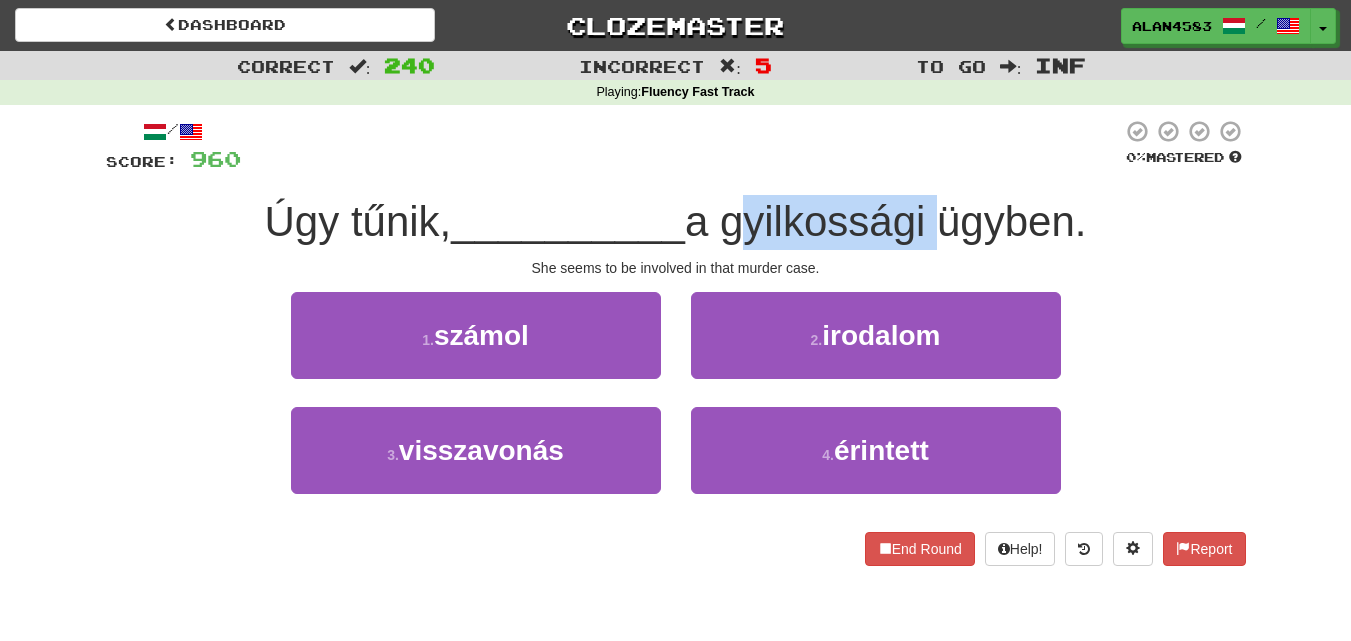 drag, startPoint x: 732, startPoint y: 222, endPoint x: 935, endPoint y: 209, distance: 203.41583 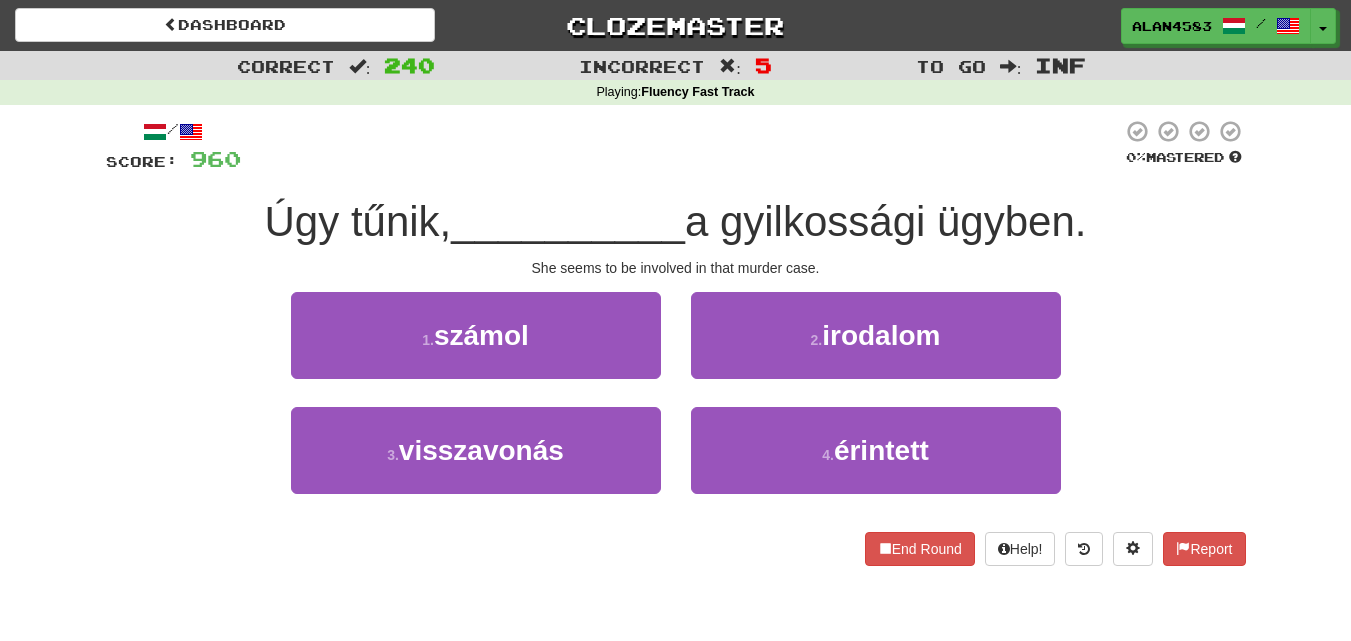 click at bounding box center [681, 146] 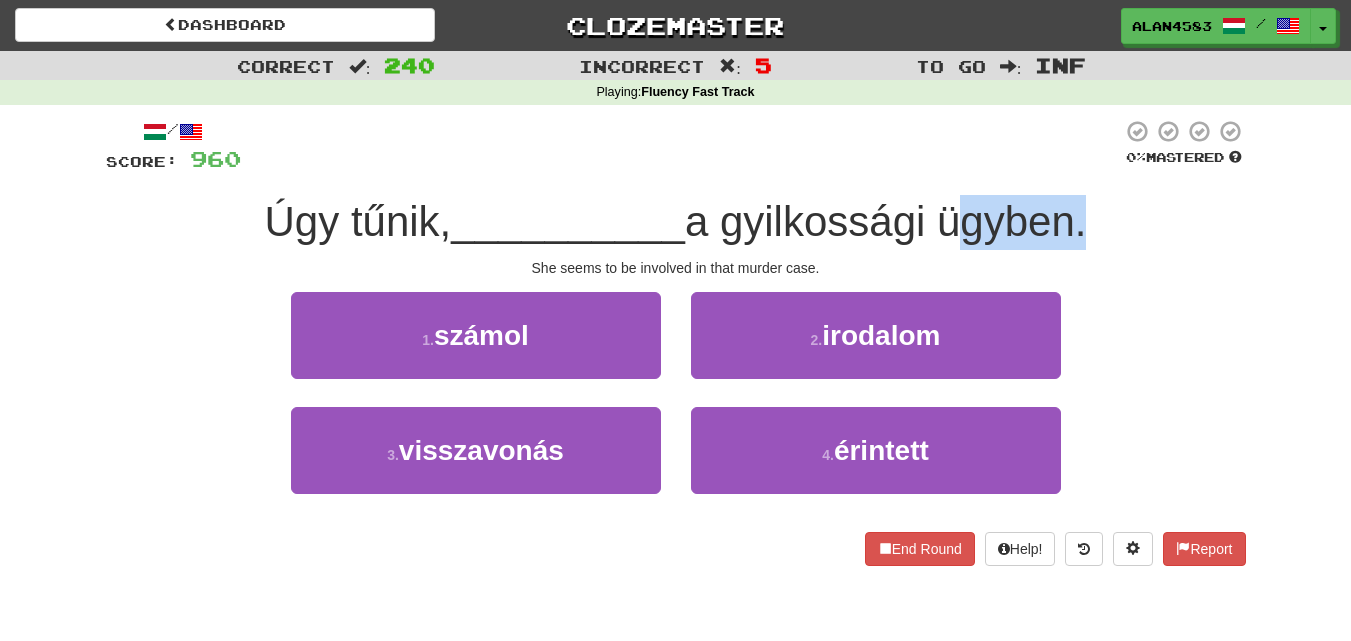 drag, startPoint x: 952, startPoint y: 226, endPoint x: 1083, endPoint y: 221, distance: 131.09538 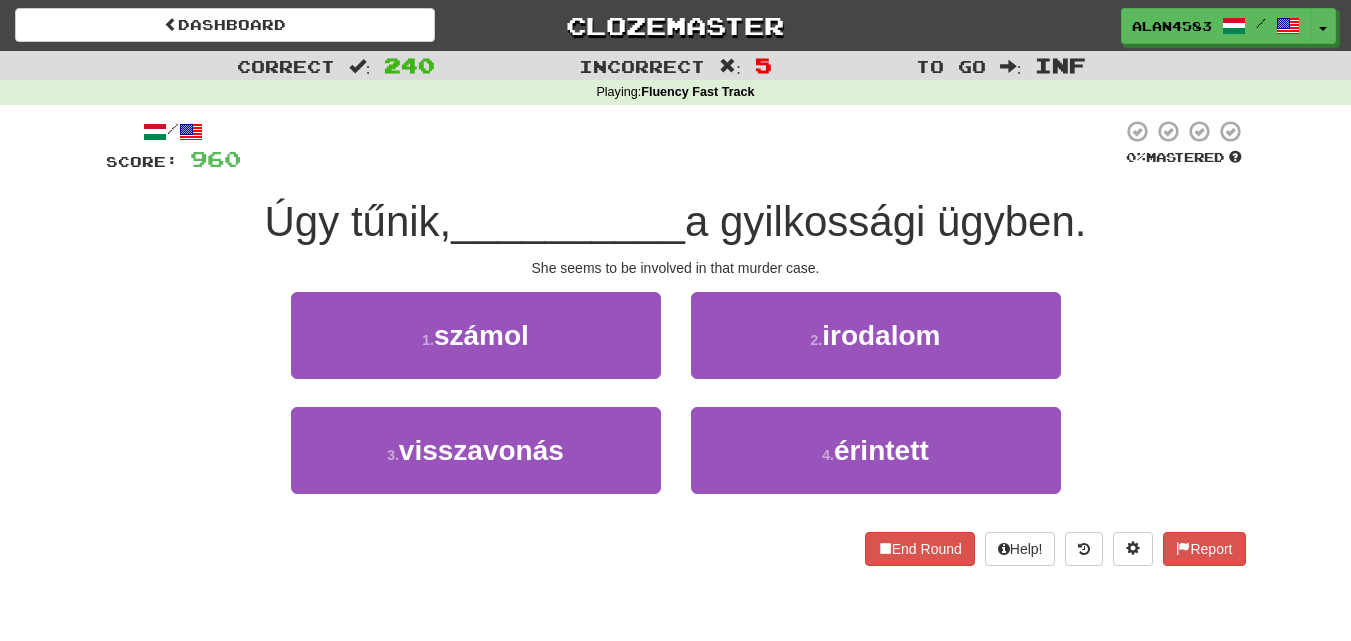 click at bounding box center (681, 146) 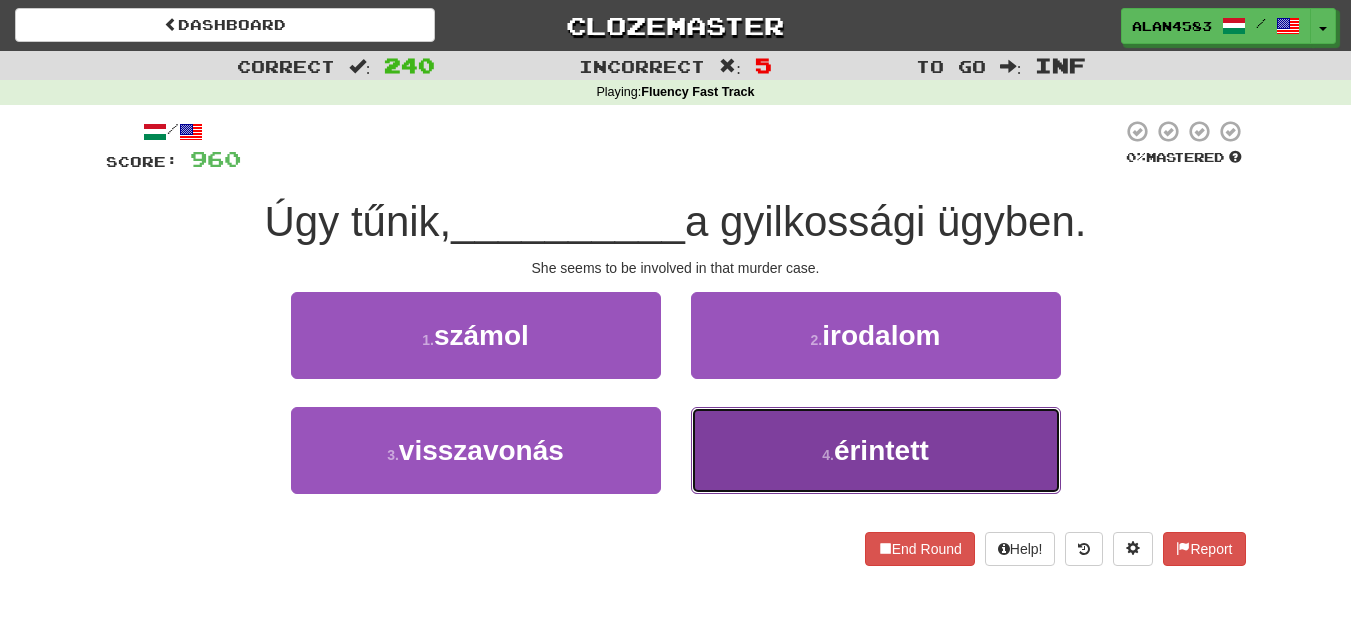 click on "4 .  érintett" at bounding box center (876, 450) 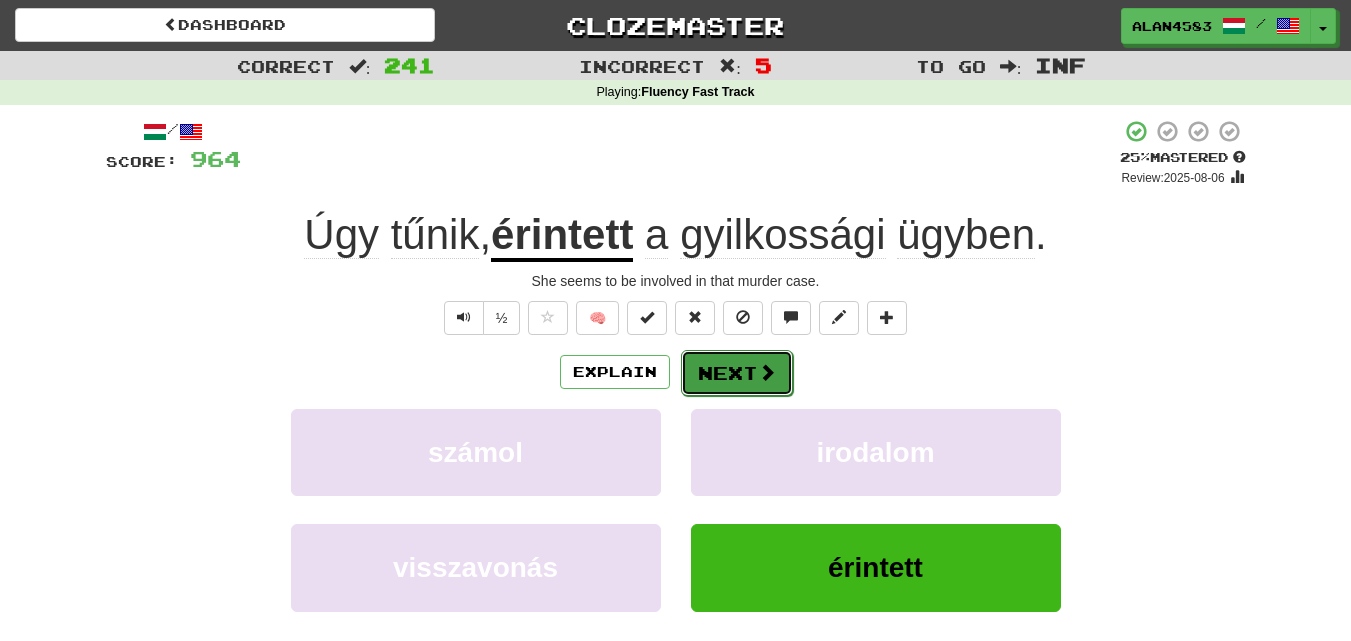click on "Next" at bounding box center [737, 373] 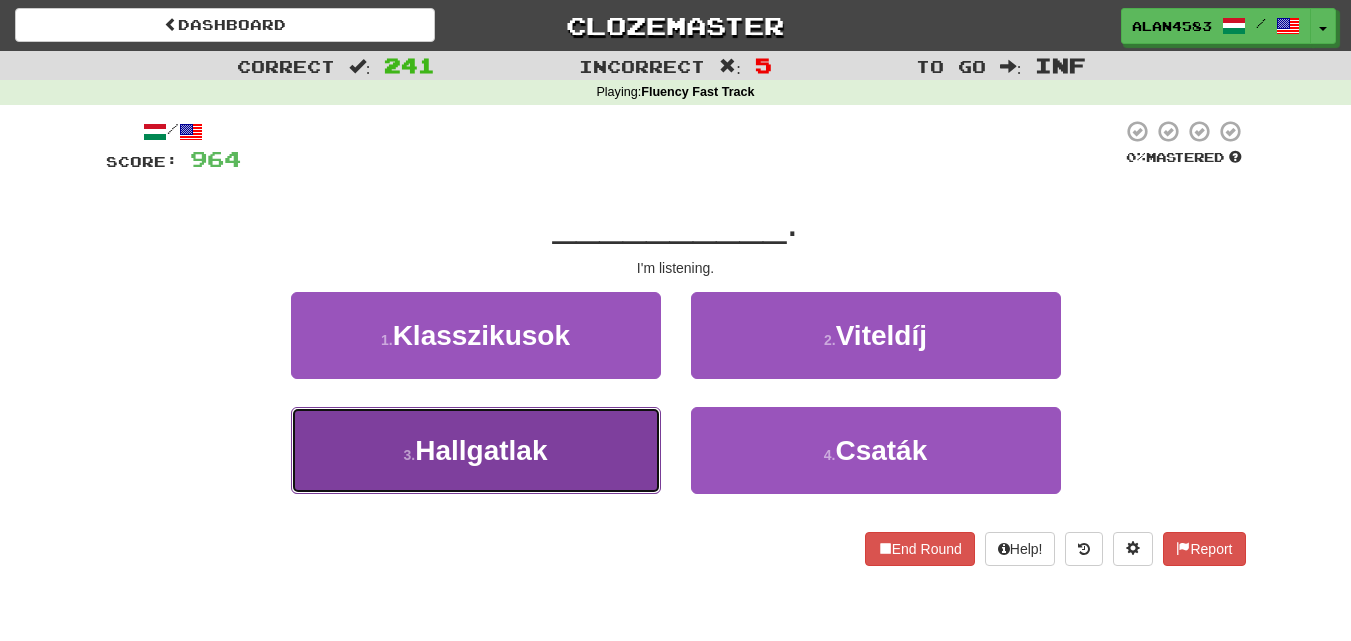 click on "3 .  Hallgatlak" at bounding box center (476, 450) 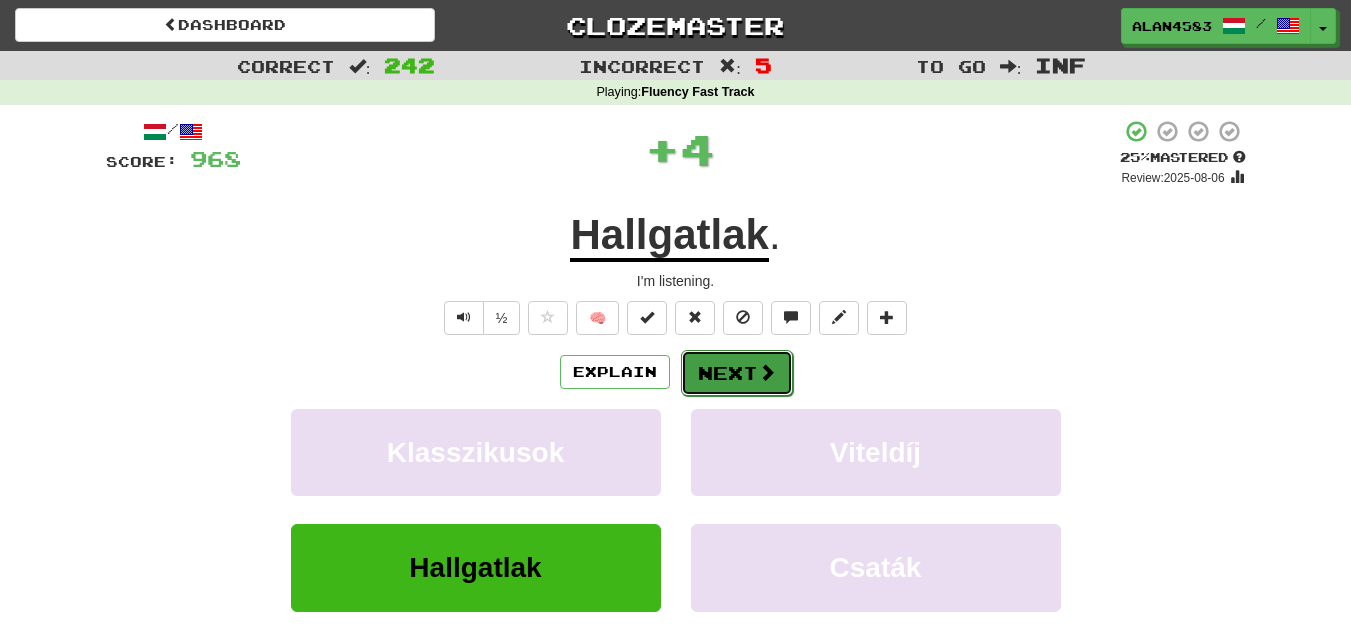 click on "Next" at bounding box center (737, 373) 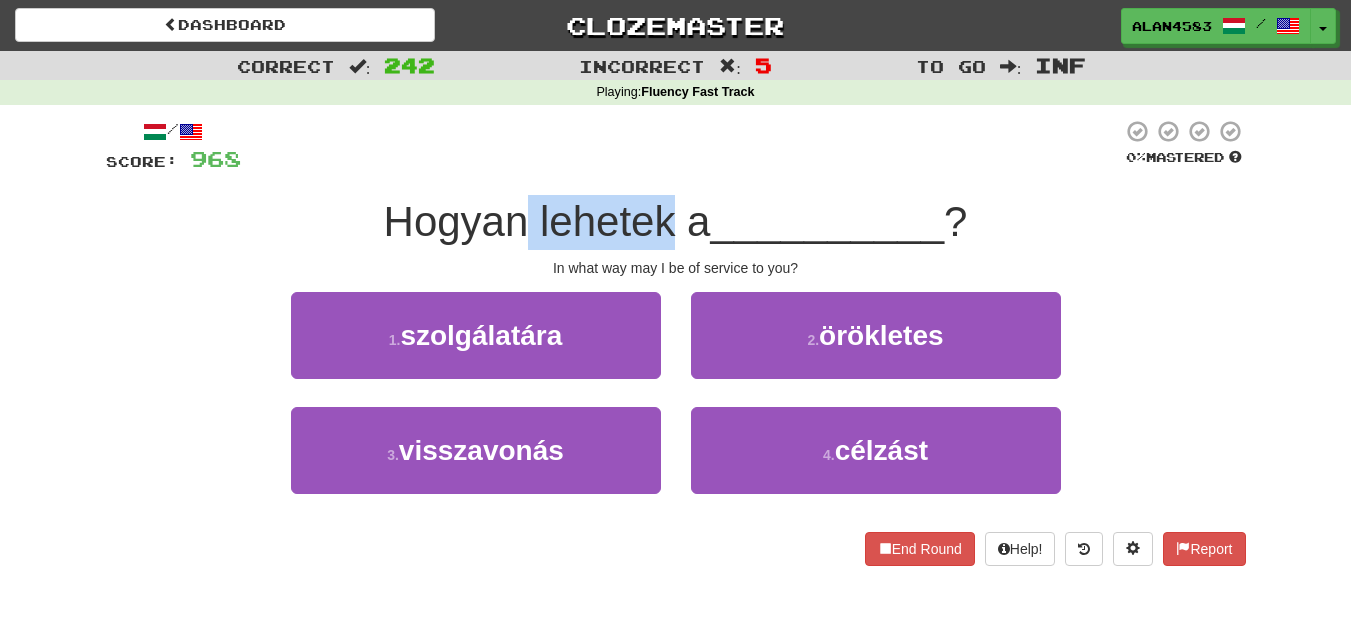 drag, startPoint x: 527, startPoint y: 214, endPoint x: 666, endPoint y: 206, distance: 139.23003 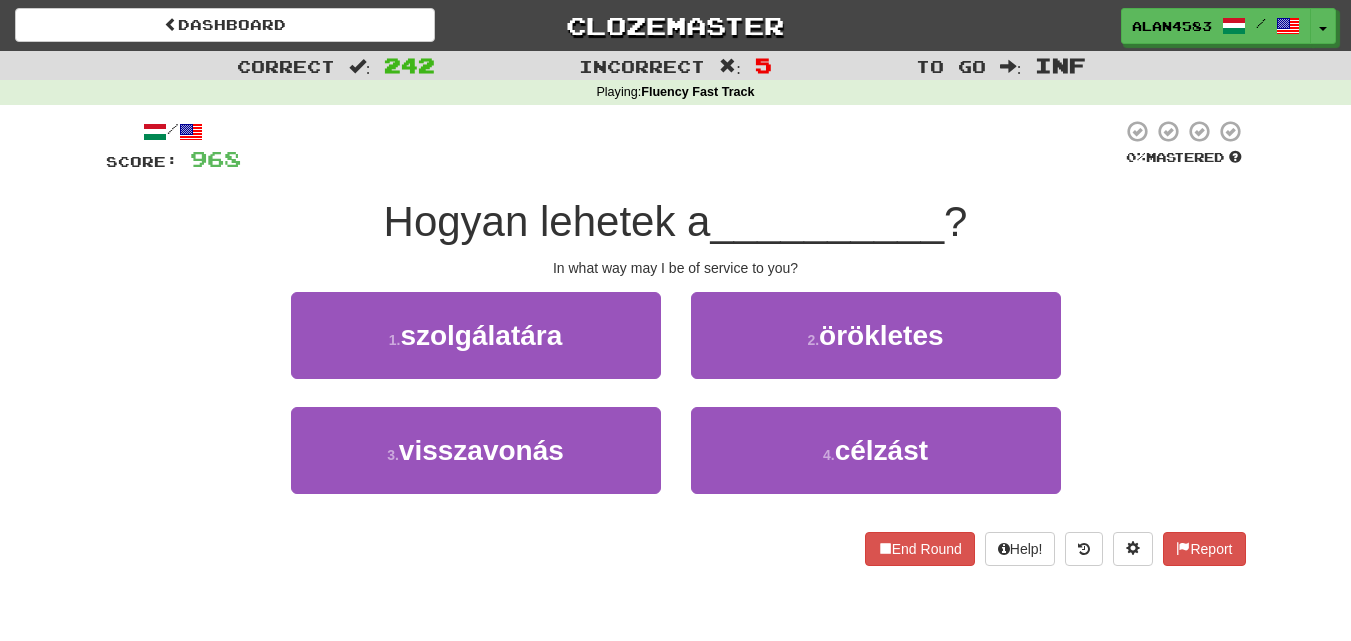 click at bounding box center (681, 146) 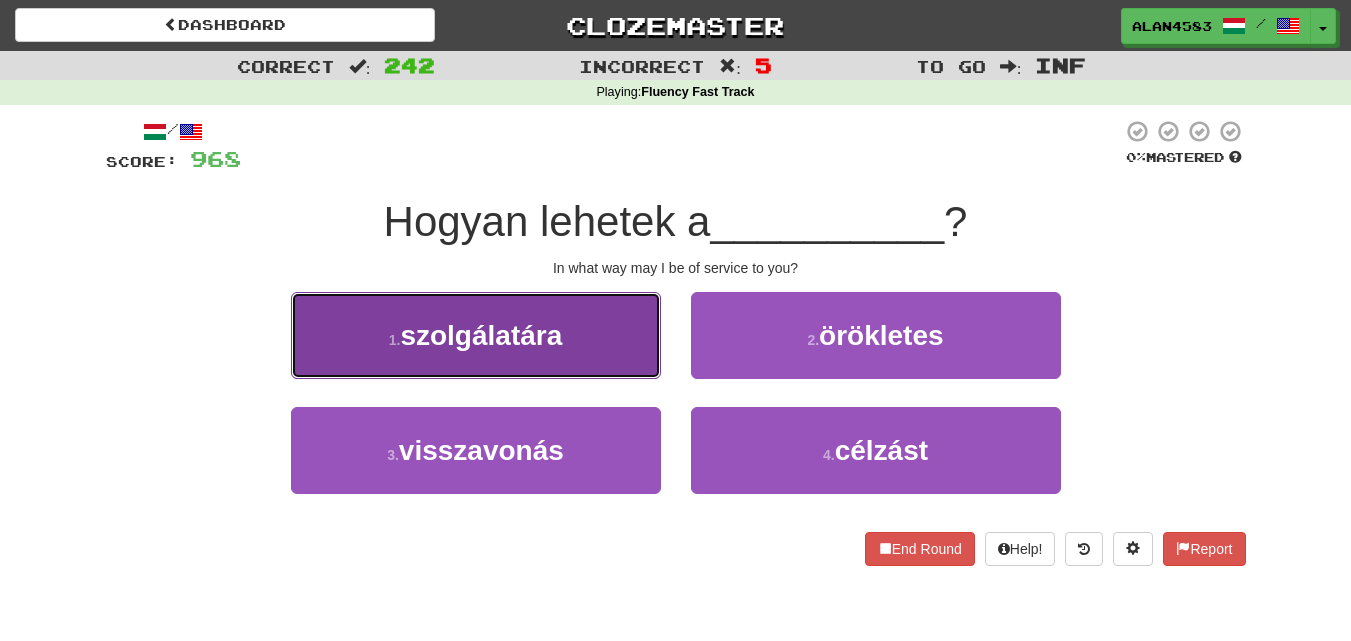 click on "szolgálatára" at bounding box center [481, 335] 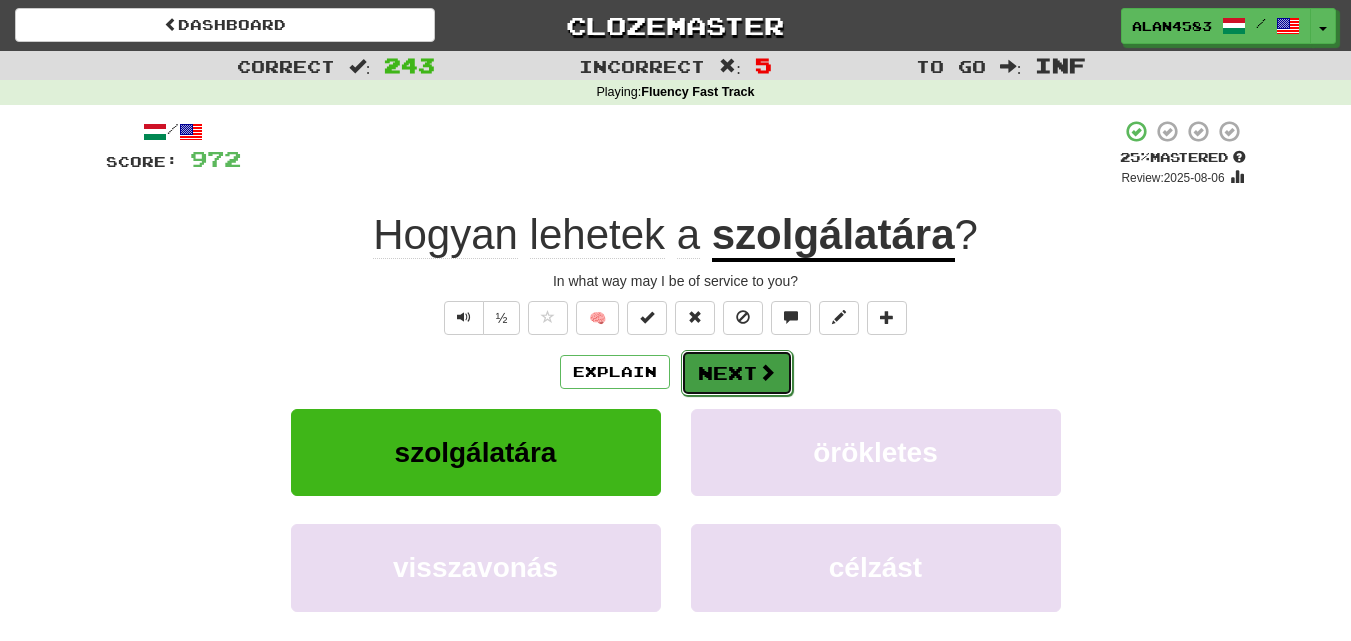 click on "Next" at bounding box center (737, 373) 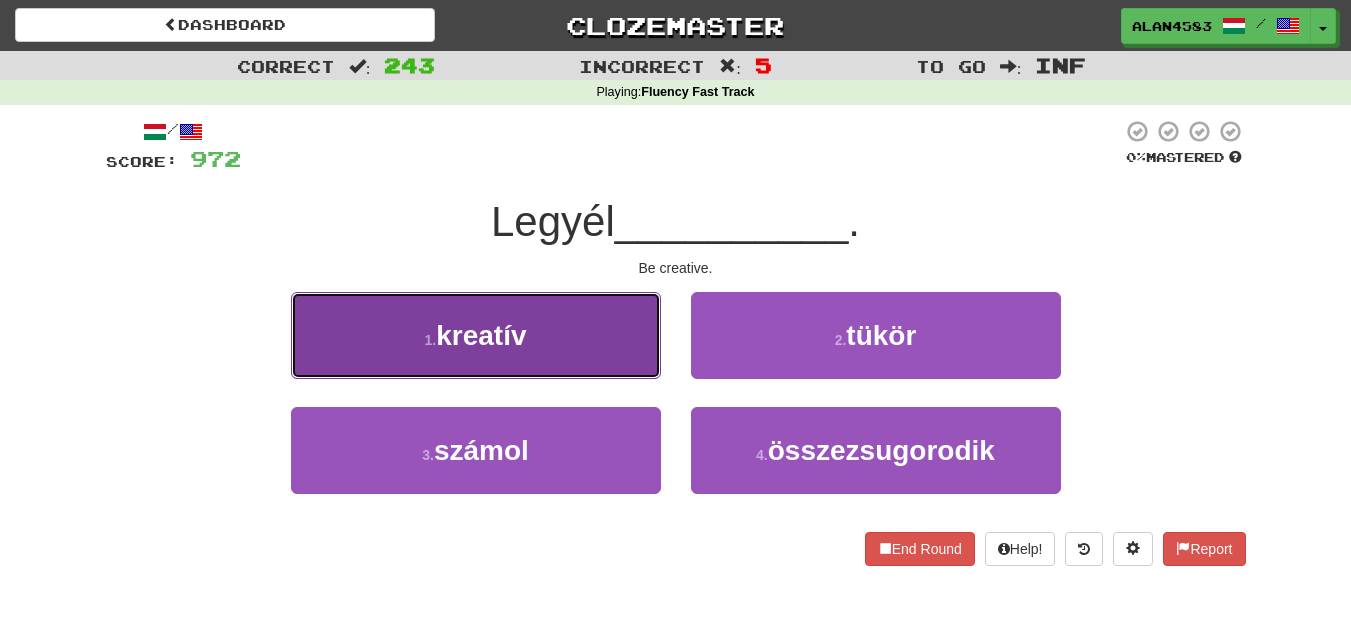 click on "1 .  kreatív" at bounding box center (476, 335) 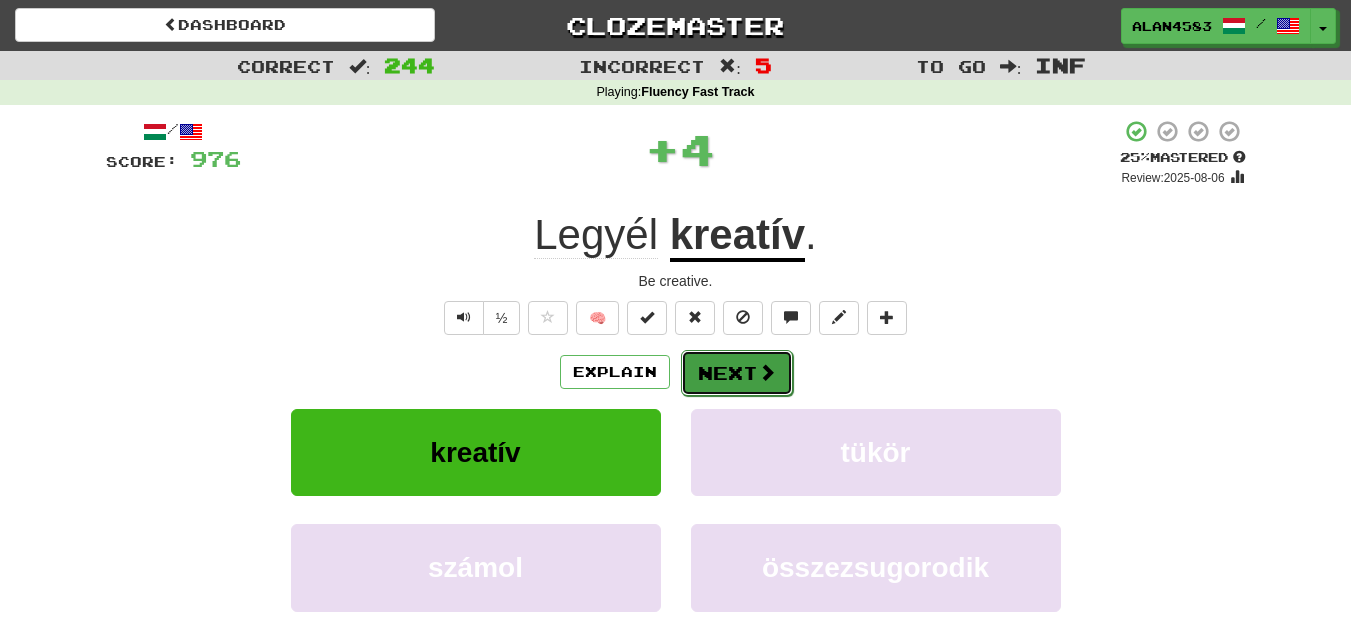 click on "Next" at bounding box center (737, 373) 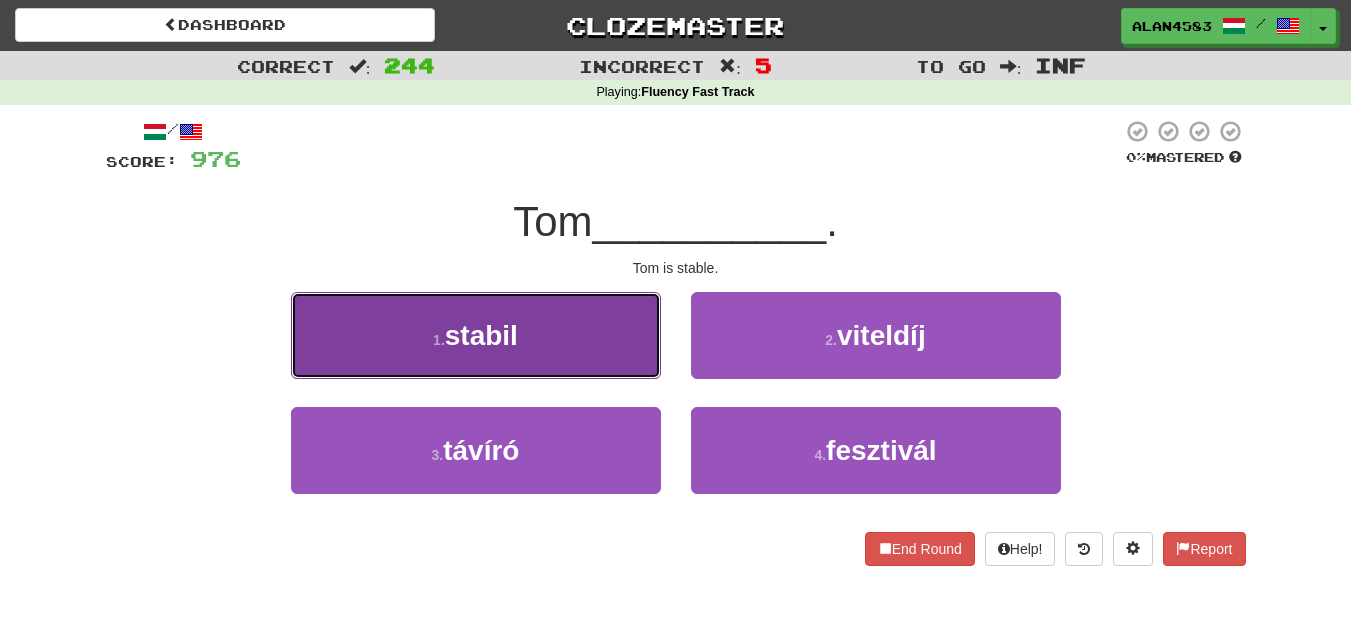 click on "1 .  stabil" at bounding box center [476, 335] 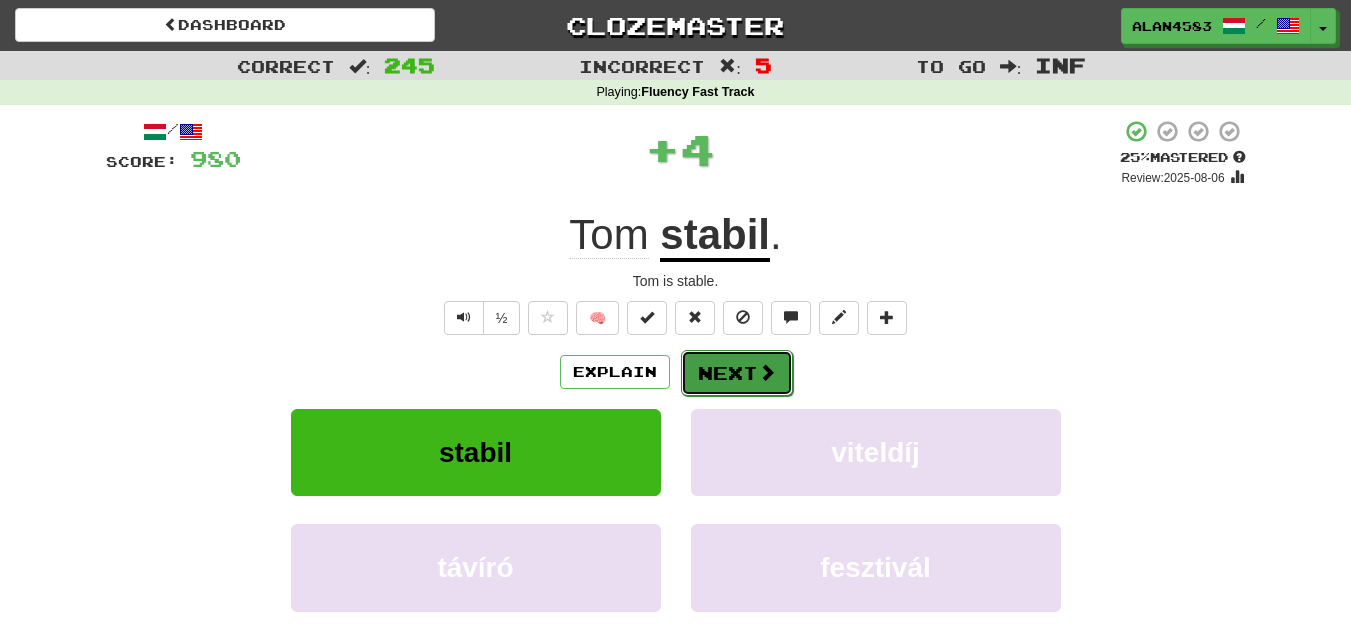 click on "Next" at bounding box center [737, 373] 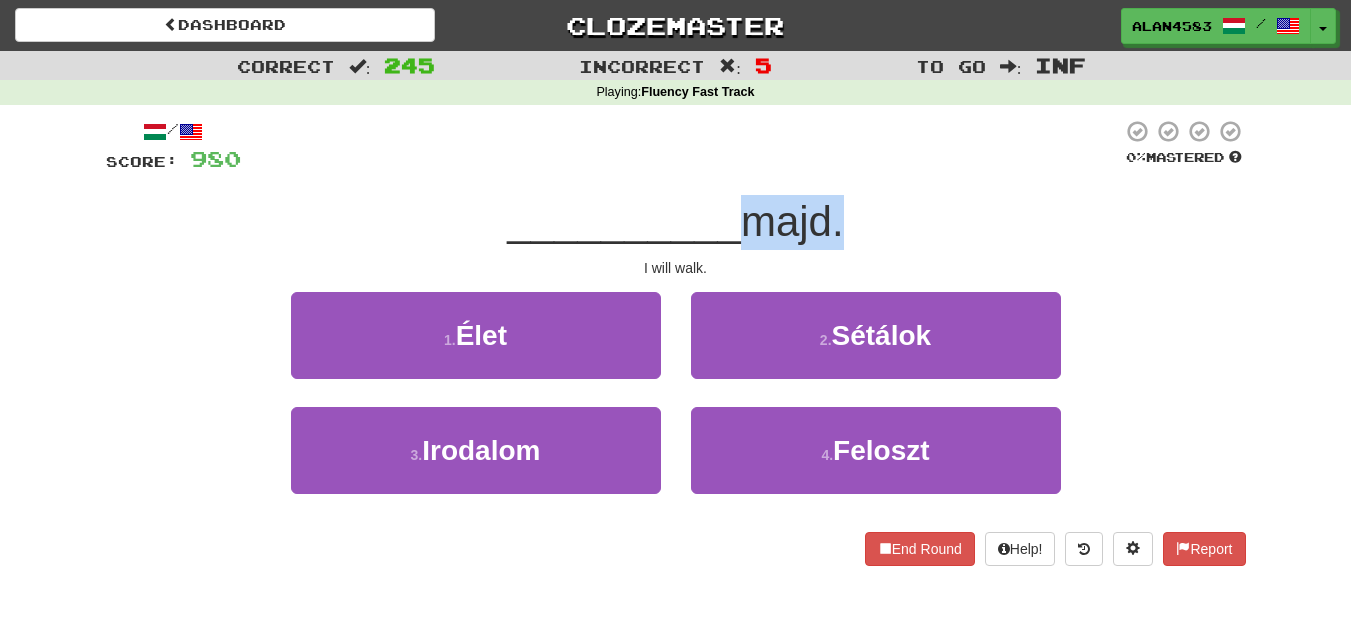 drag, startPoint x: 740, startPoint y: 224, endPoint x: 843, endPoint y: 215, distance: 103.392456 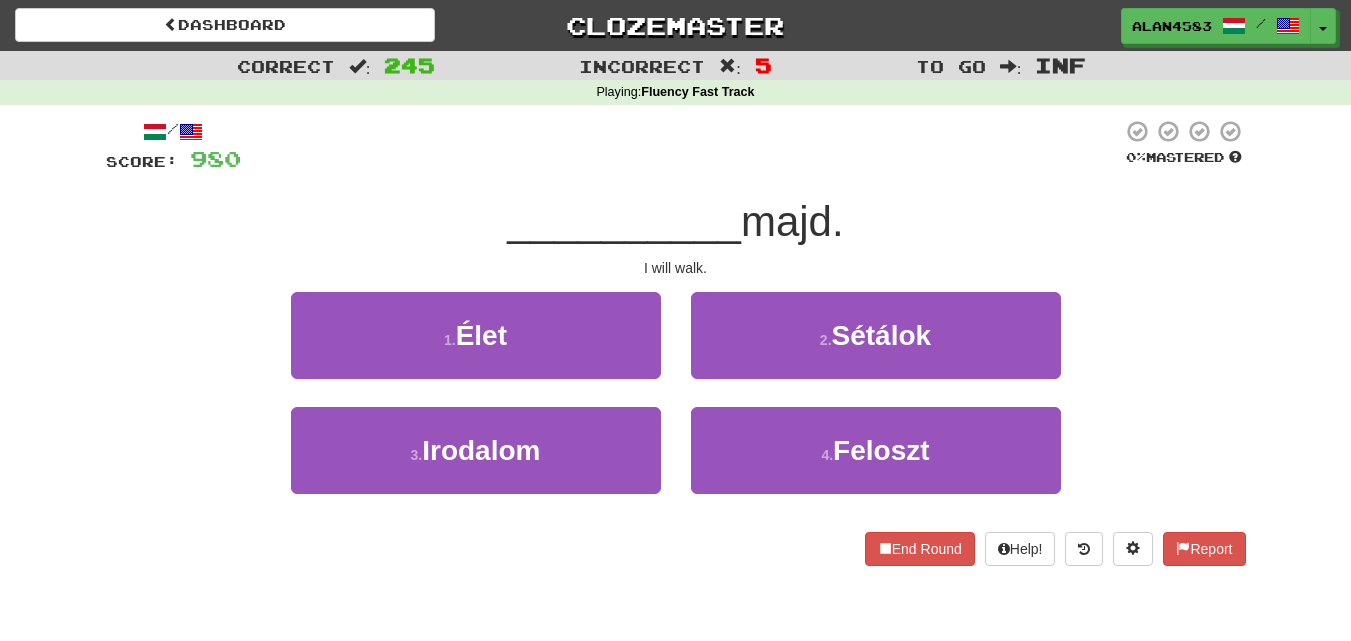 click at bounding box center (681, 146) 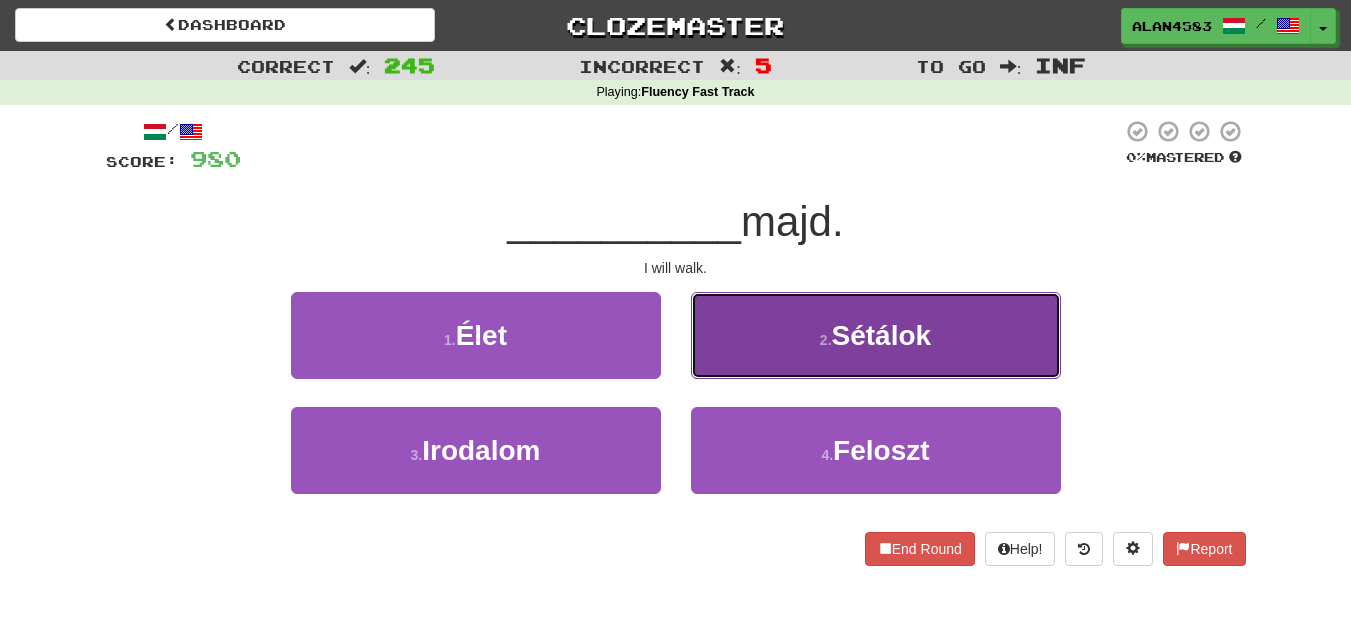 click on "2 .  Sétálok" at bounding box center [876, 335] 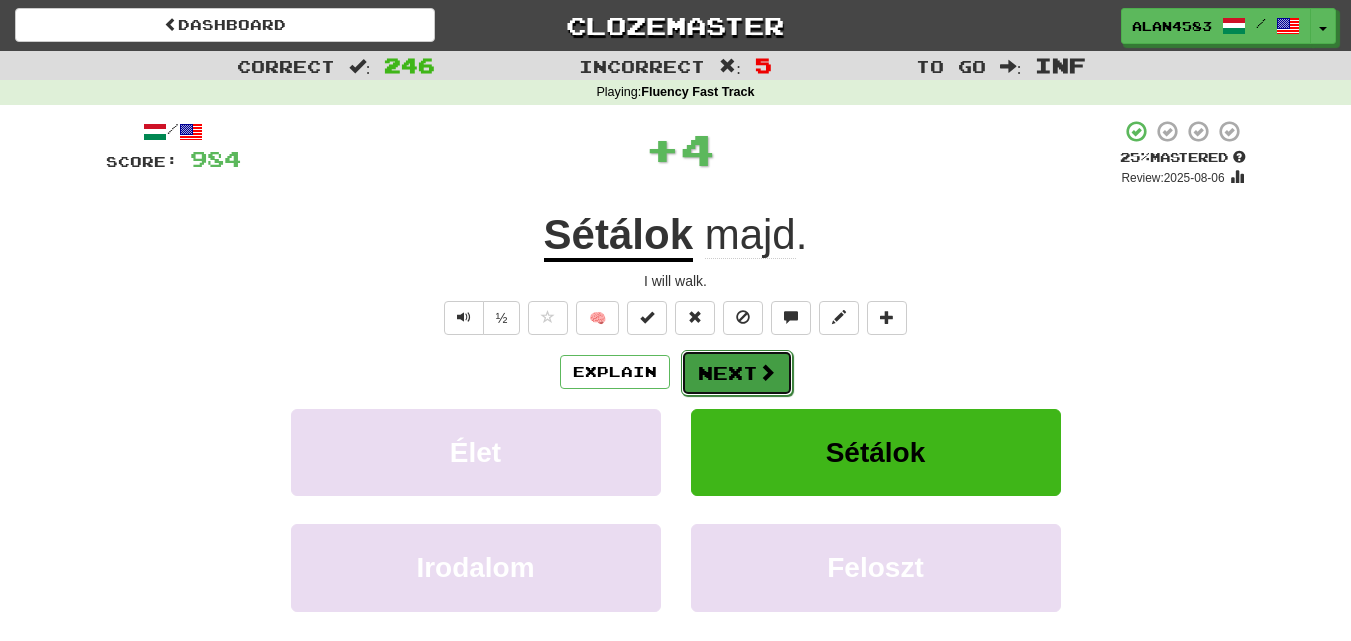click on "Next" at bounding box center [737, 373] 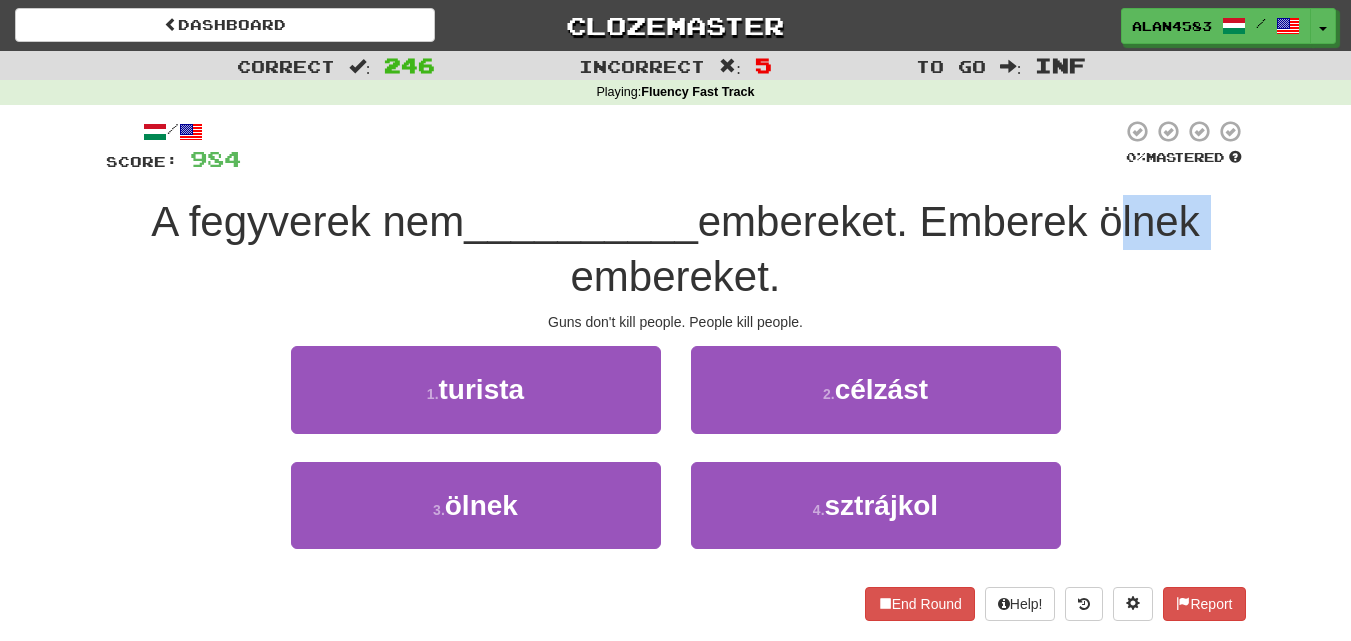 drag, startPoint x: 1113, startPoint y: 225, endPoint x: 1233, endPoint y: 215, distance: 120.41595 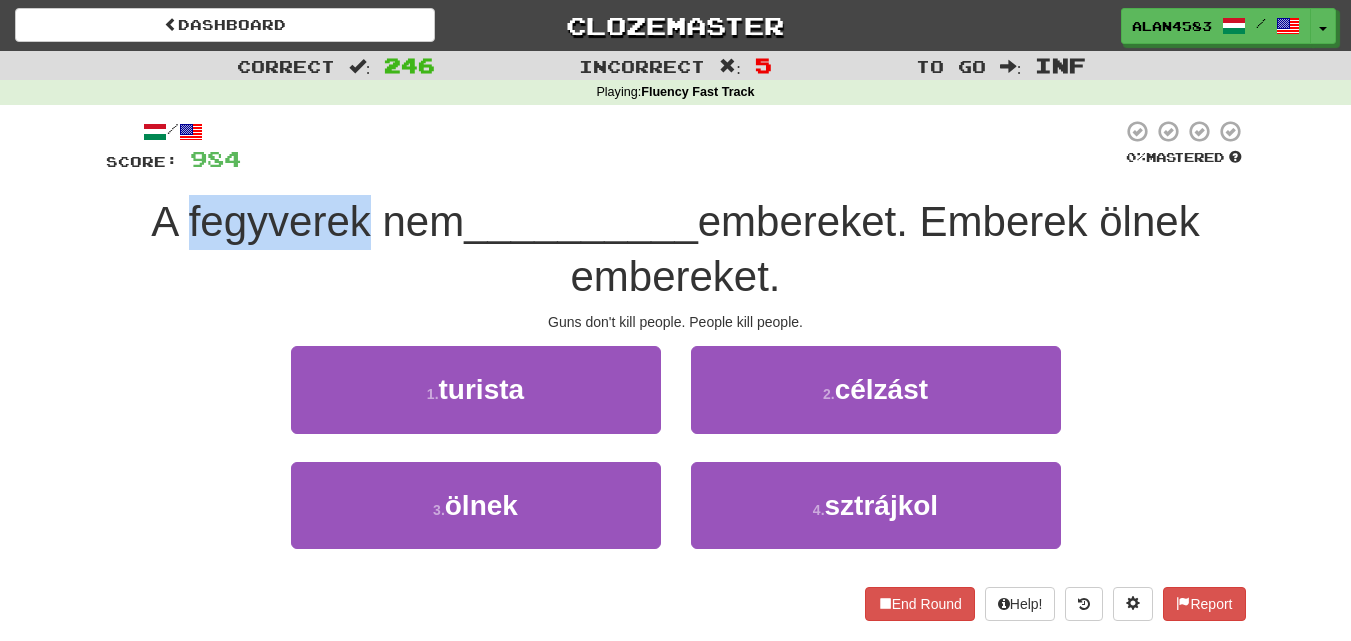 drag, startPoint x: 355, startPoint y: 215, endPoint x: 175, endPoint y: 222, distance: 180.13606 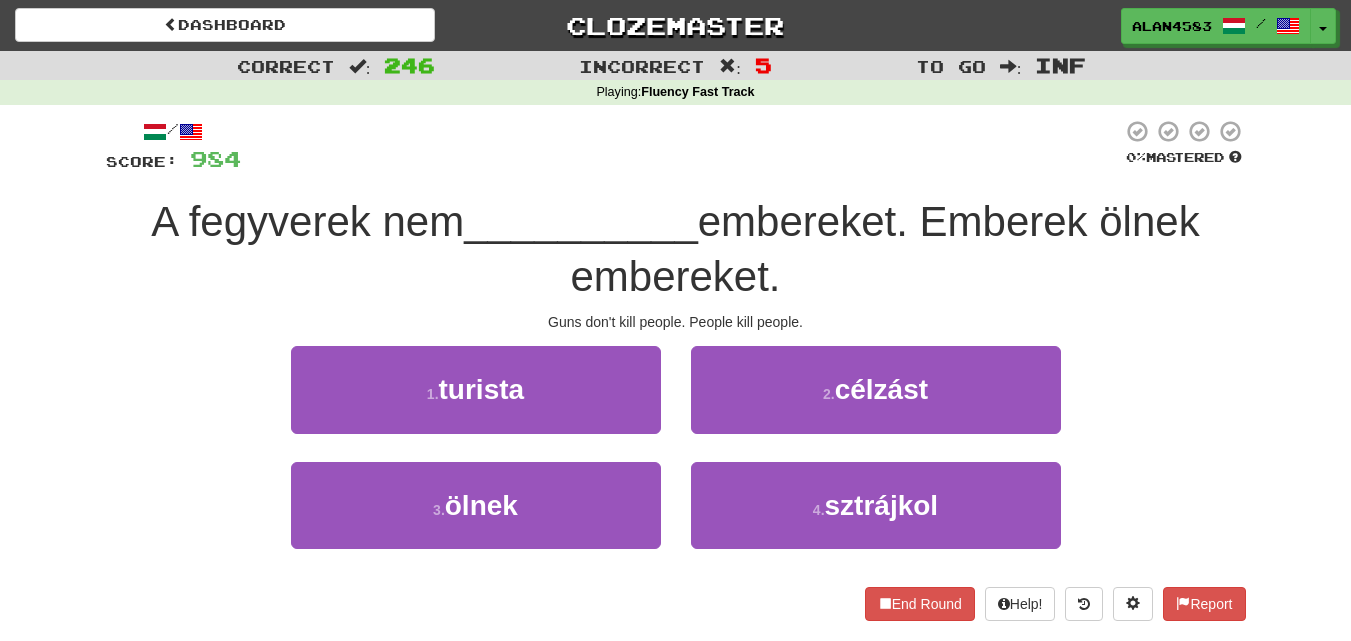 click on "Correct   :   246 Incorrect   :   5 To go   :   Inf Playing :  Fluency Fast Track  /  Score:   984 0 %  Mastered A fegyverek nem  __________  embereket. Emberek ölnek embereket. Guns don't kill people. People kill people. 1 .  turista 2 .  célzást 3 .  ölnek 4 .  sztrájkol  End Round  Help!  Report" at bounding box center (675, 350) 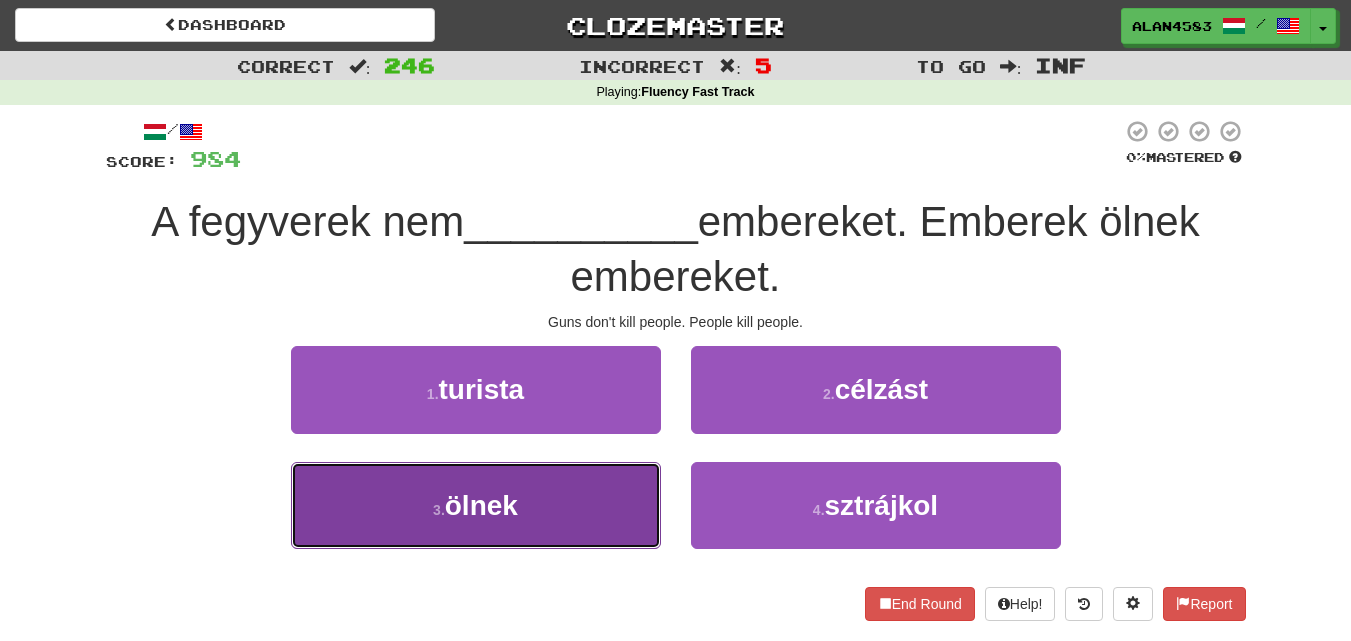 click on "3 .  ölnek" at bounding box center (476, 505) 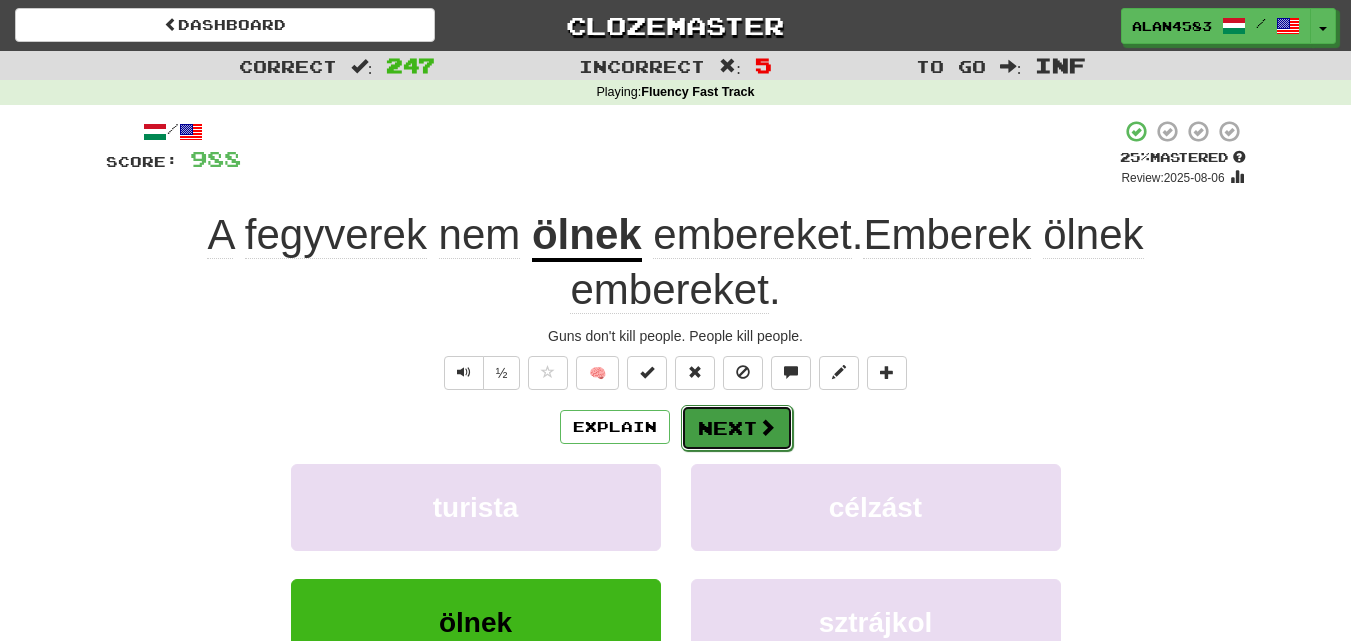 click on "Next" at bounding box center (737, 428) 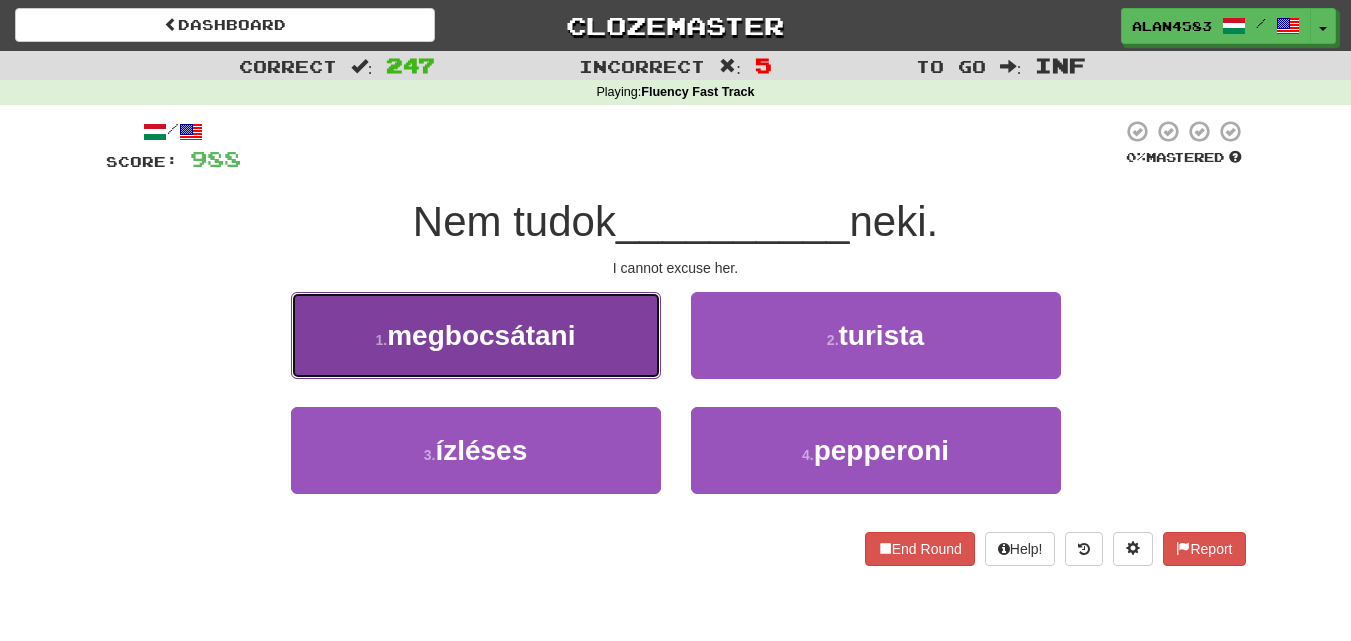 click on "megbocsátani" at bounding box center (481, 335) 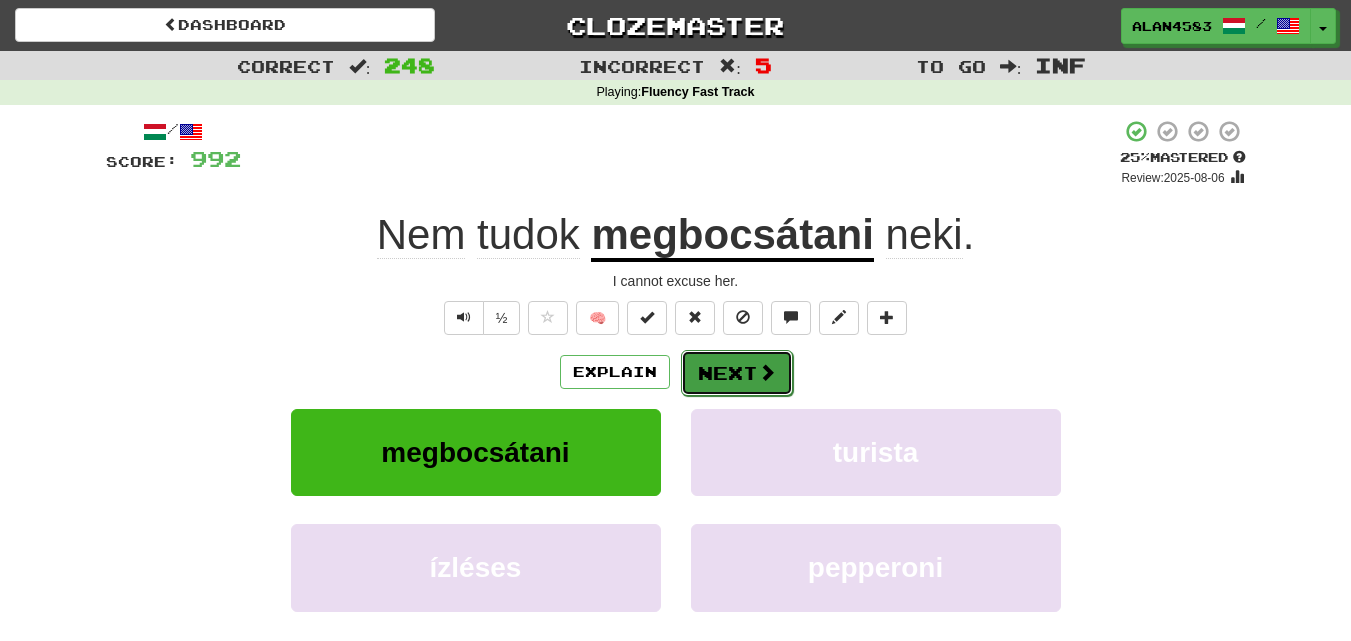 click on "Next" at bounding box center (737, 373) 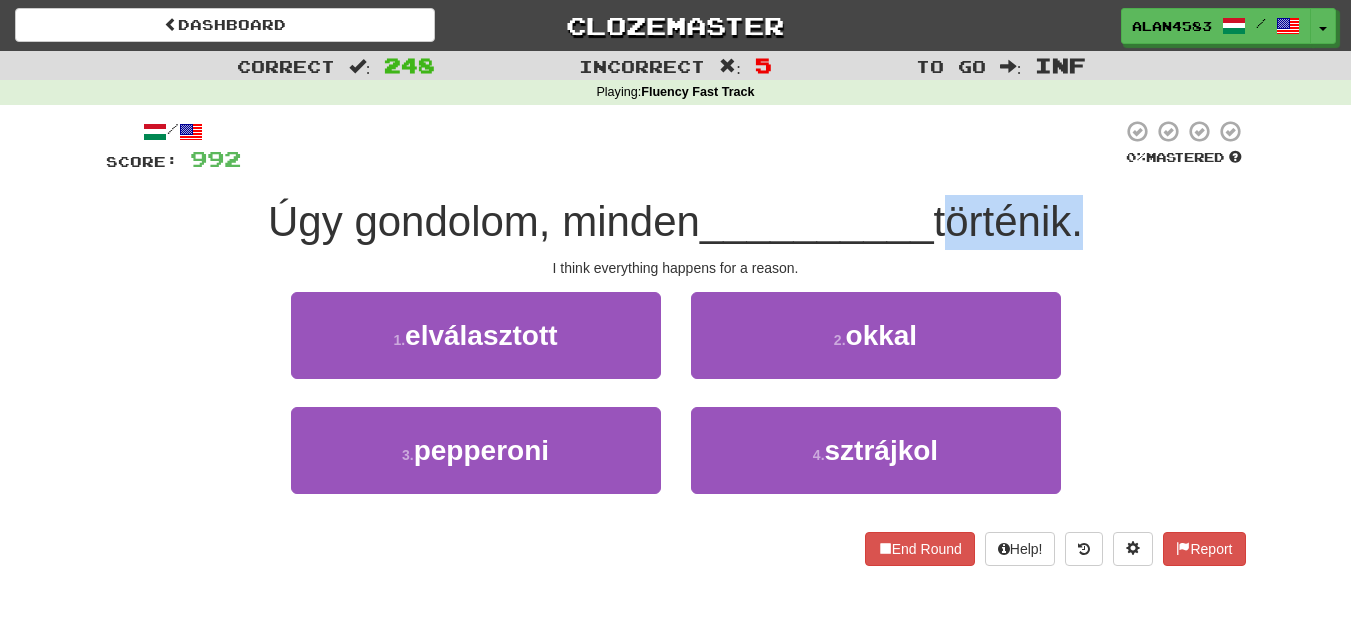 drag, startPoint x: 948, startPoint y: 229, endPoint x: 1076, endPoint y: 225, distance: 128.06248 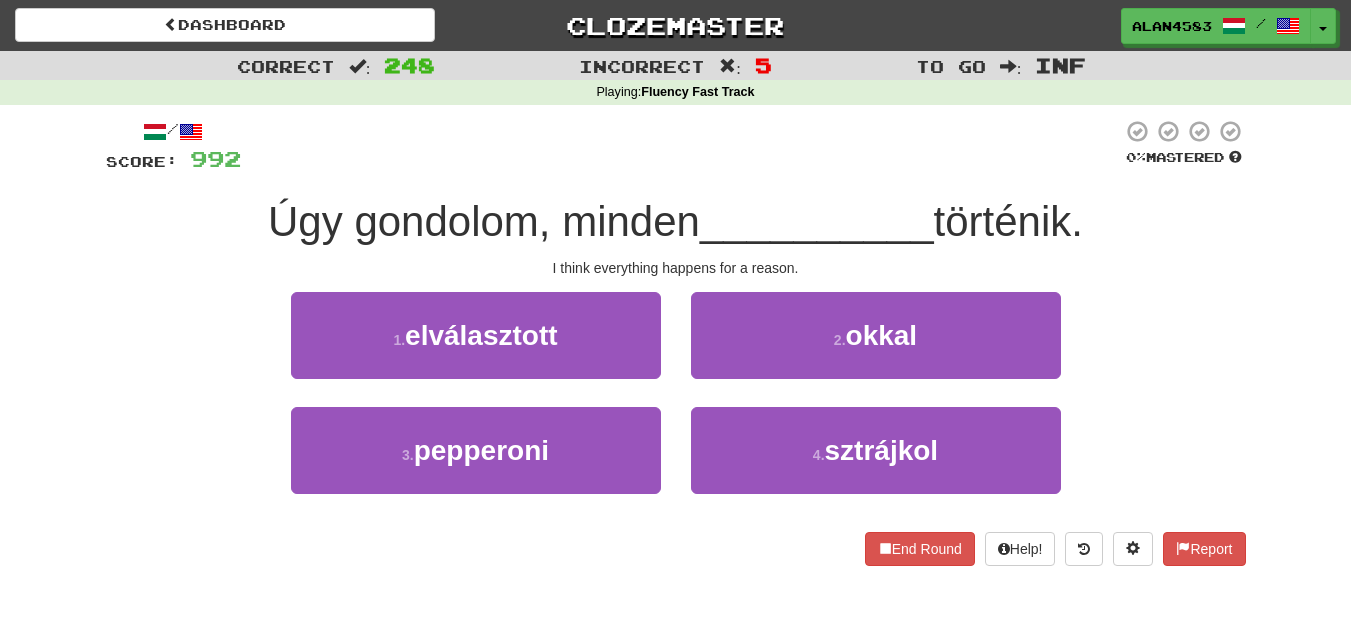 click on "/  Score:   992 0 %  Mastered Úgy gondolom, minden  __________  történik. I think everything happens for a reason. 1 .  elválasztott 2 .  okkal 3 .  pepperoni 4 .  sztrájkol  End Round  Help!  Report" at bounding box center [676, 342] 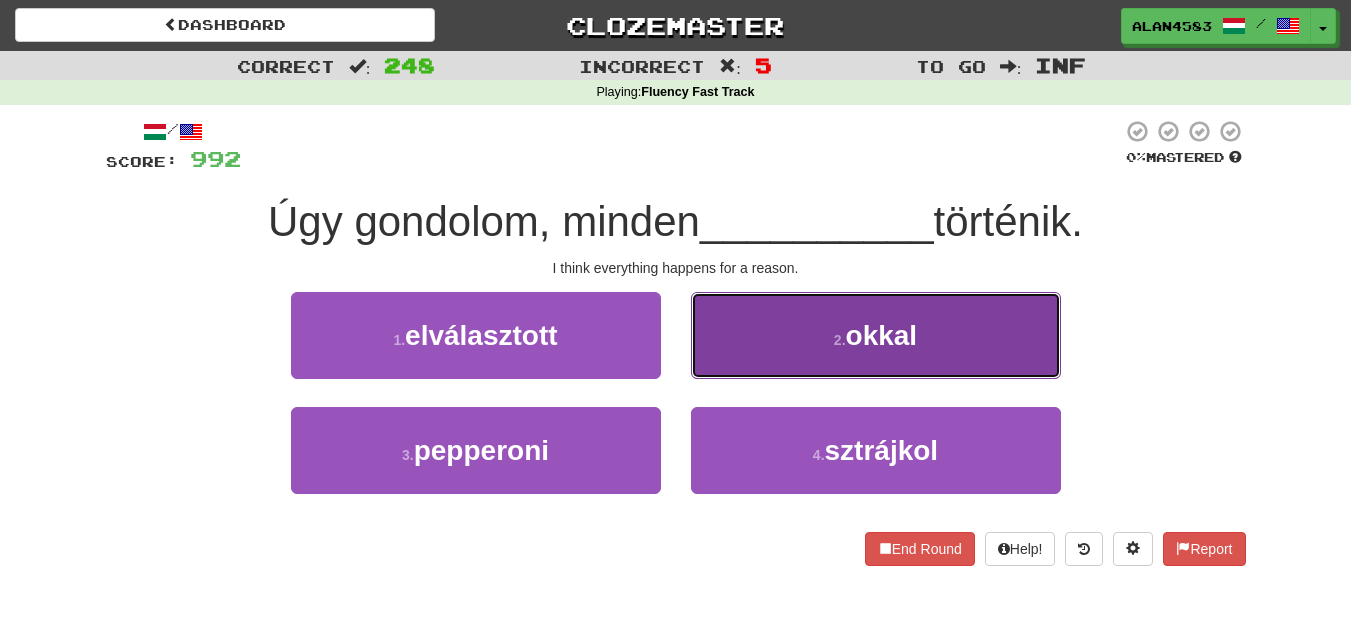 click on "2 .  okkal" at bounding box center (876, 335) 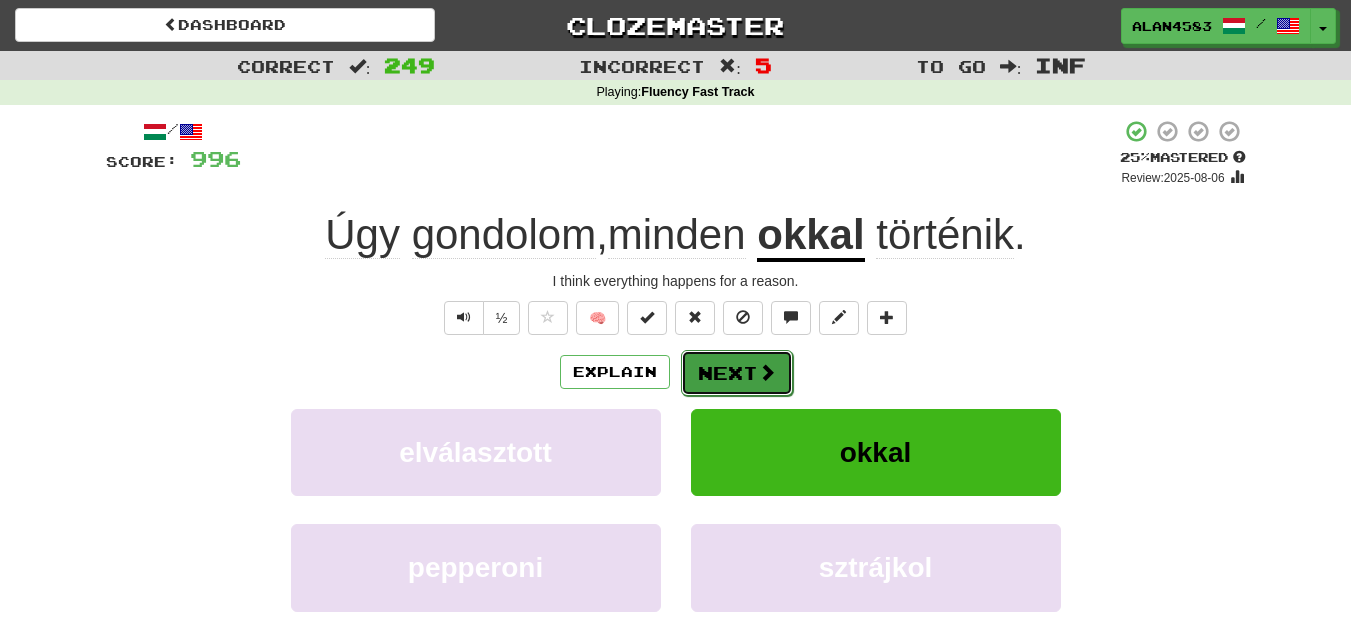 click on "Next" at bounding box center [737, 373] 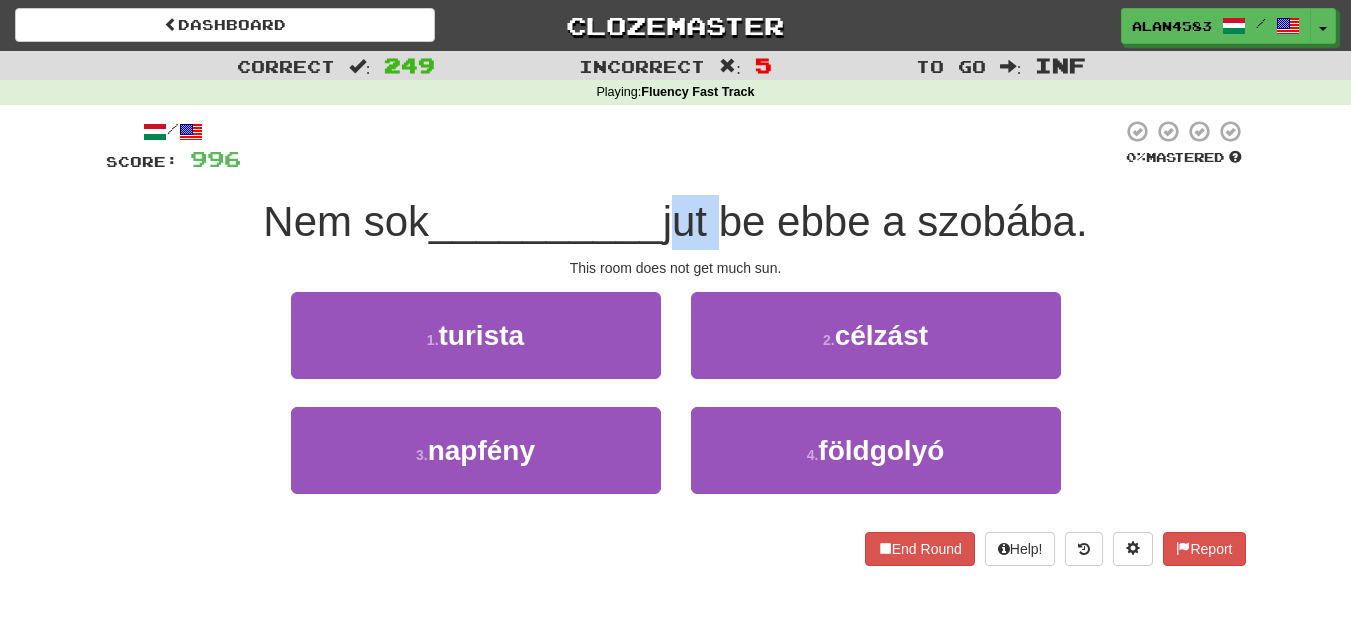 drag, startPoint x: 672, startPoint y: 217, endPoint x: 719, endPoint y: 216, distance: 47.010635 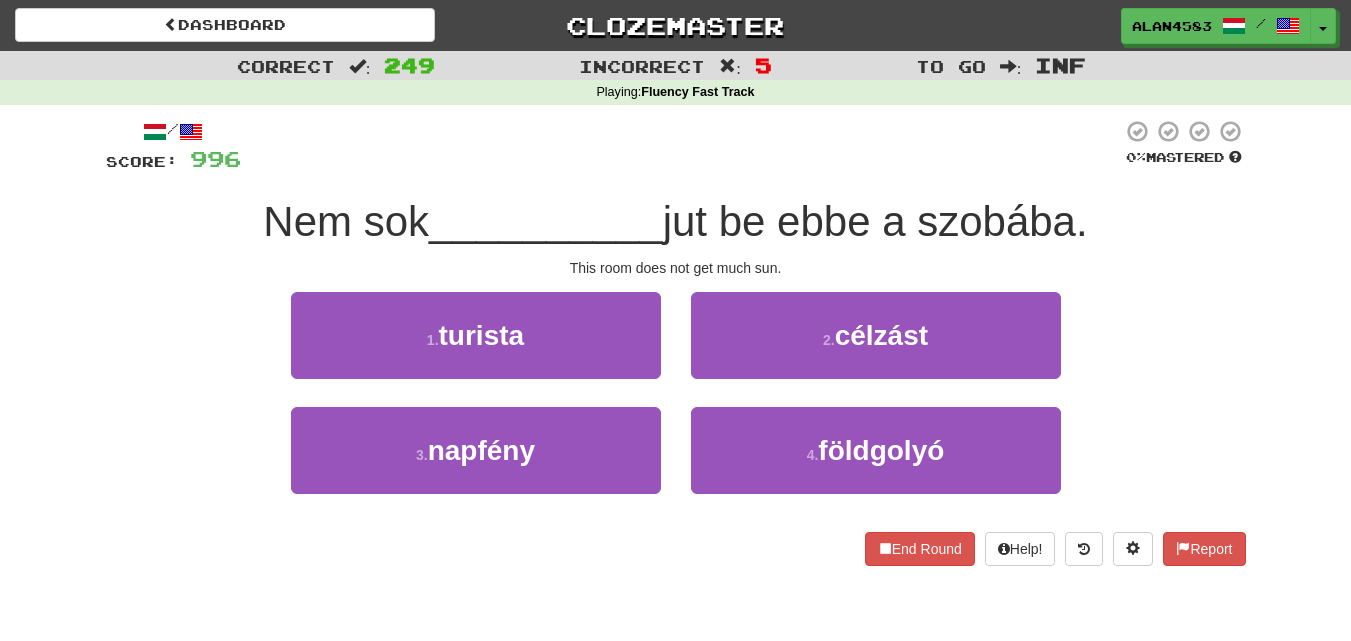 click at bounding box center (681, 146) 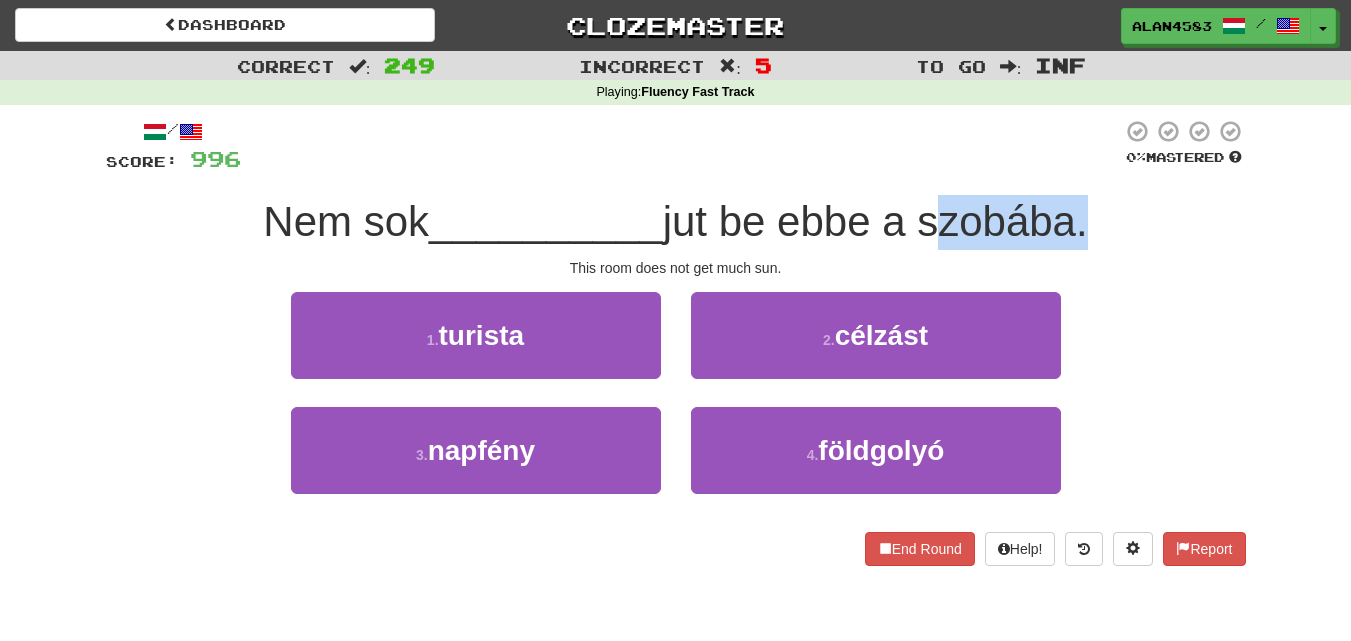 drag, startPoint x: 932, startPoint y: 214, endPoint x: 1086, endPoint y: 209, distance: 154.08115 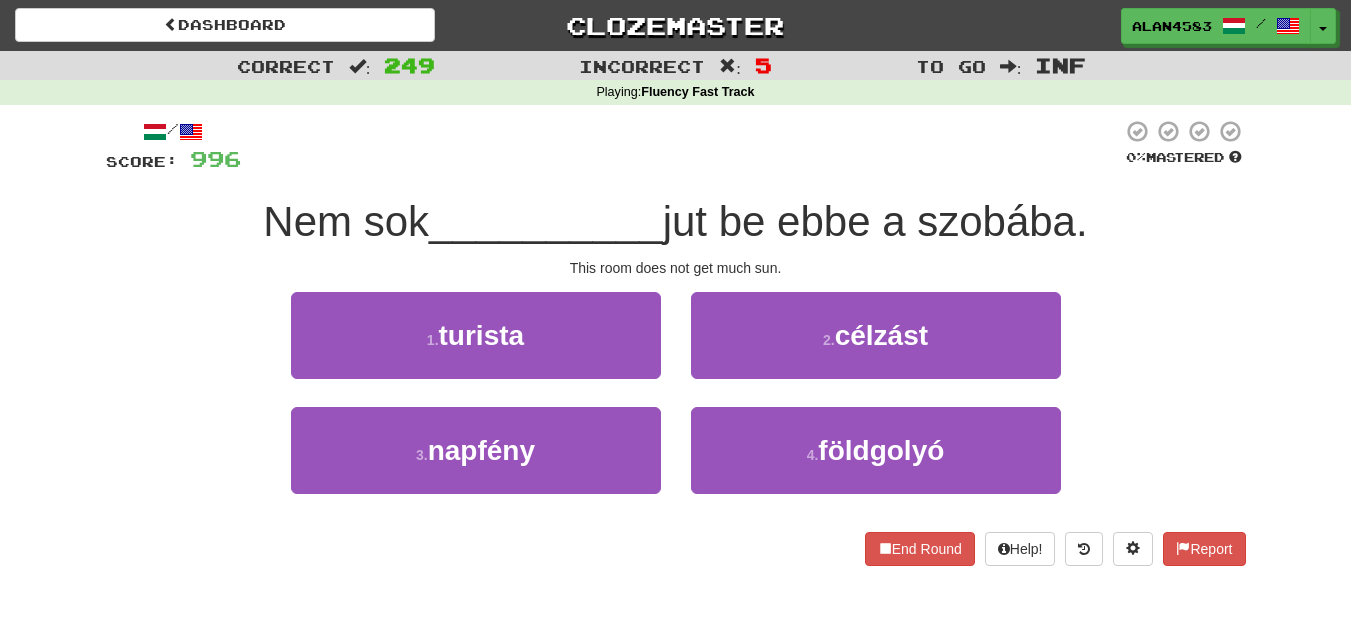 click at bounding box center [681, 146] 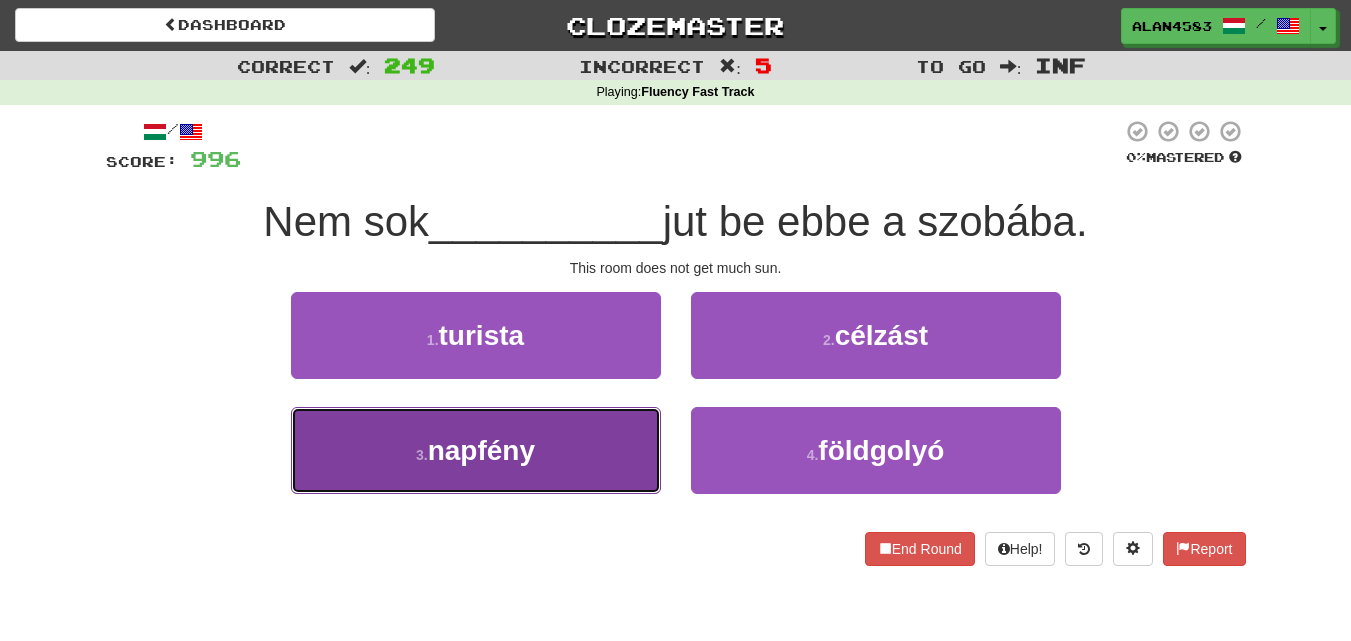 click on "3 .  napfény" at bounding box center (476, 450) 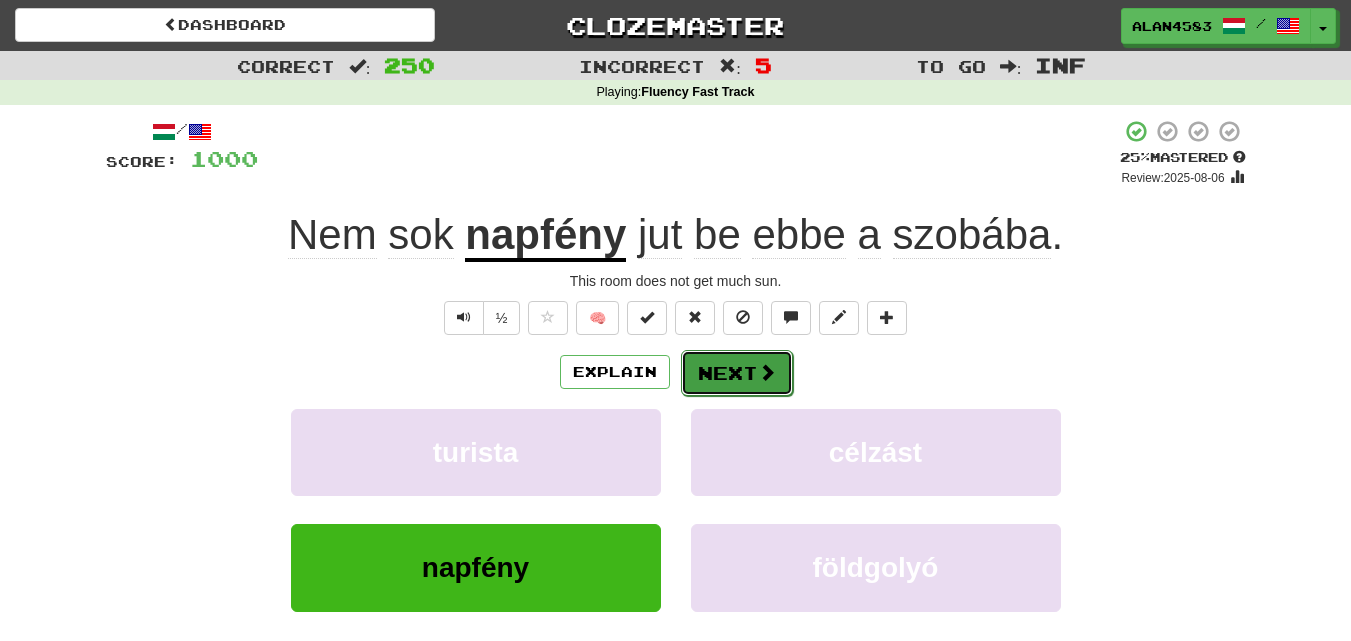 click at bounding box center (767, 372) 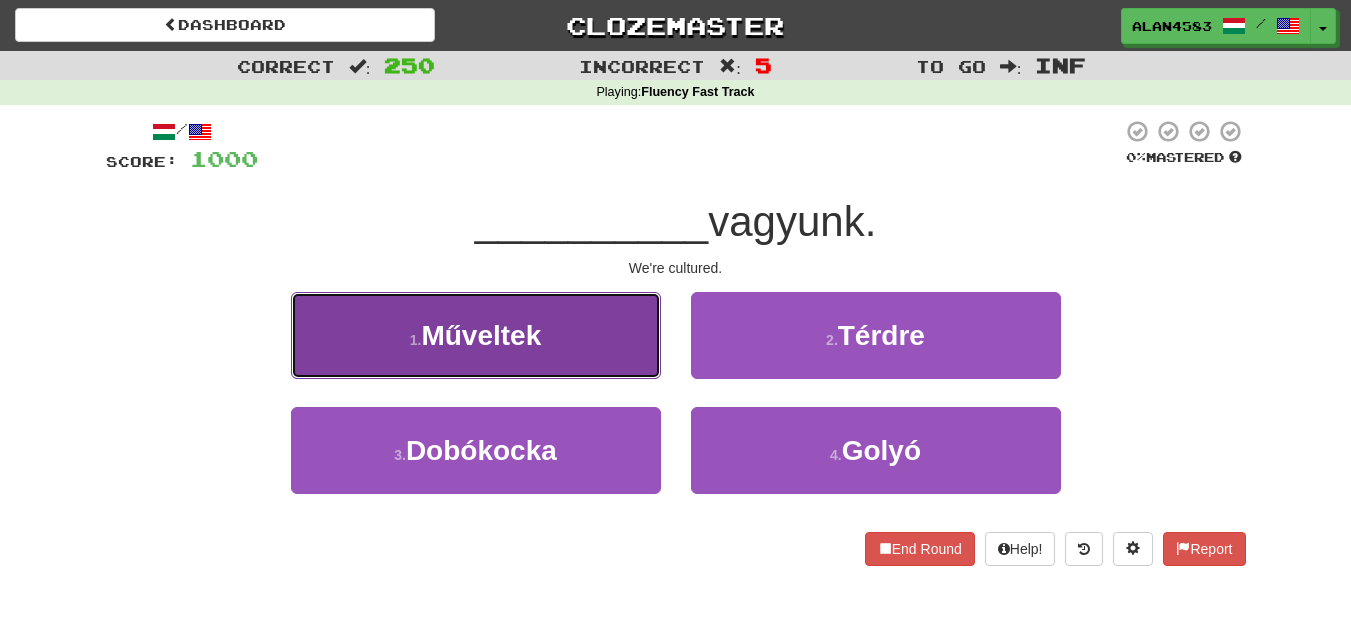 click on "Műveltek" at bounding box center (481, 335) 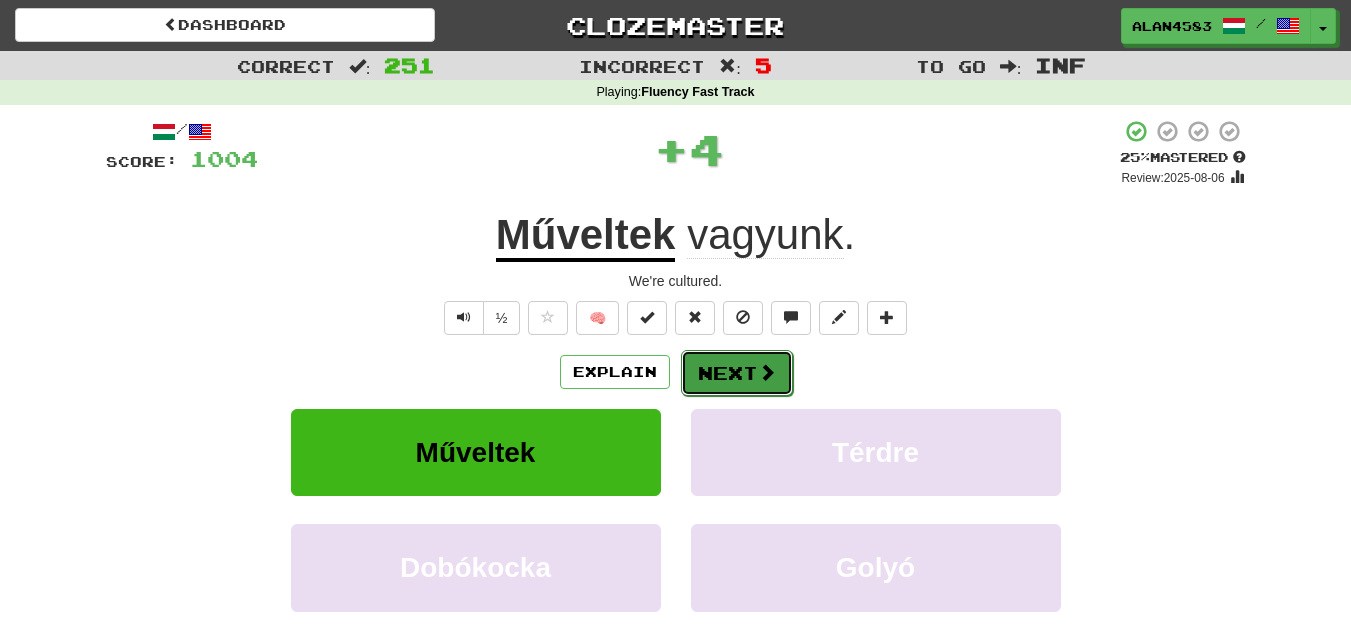 click on "Next" at bounding box center [737, 373] 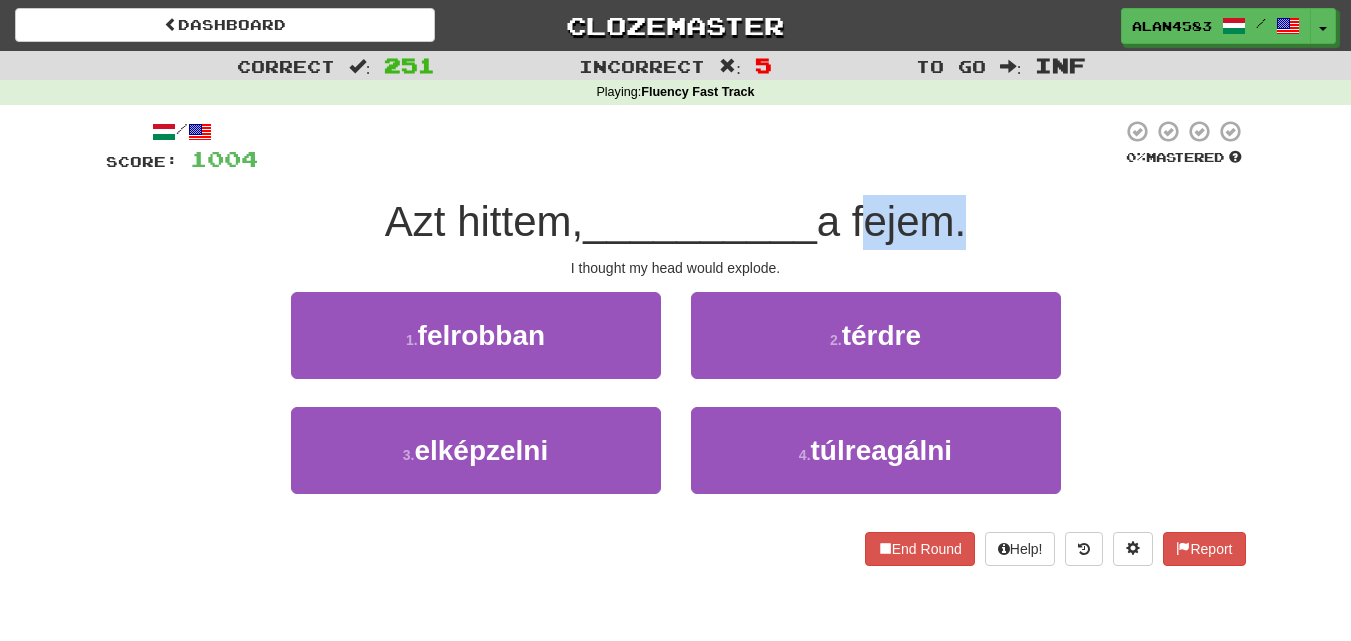 drag, startPoint x: 863, startPoint y: 228, endPoint x: 965, endPoint y: 218, distance: 102.48902 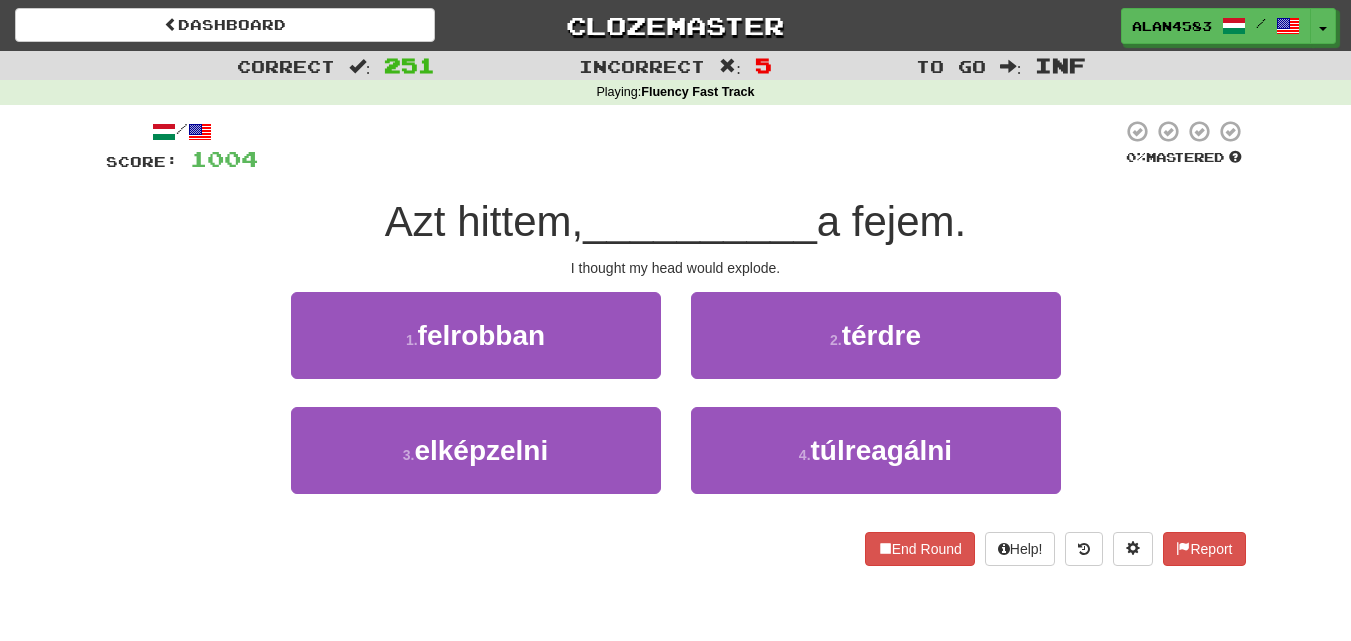 click on "__________" at bounding box center (700, 221) 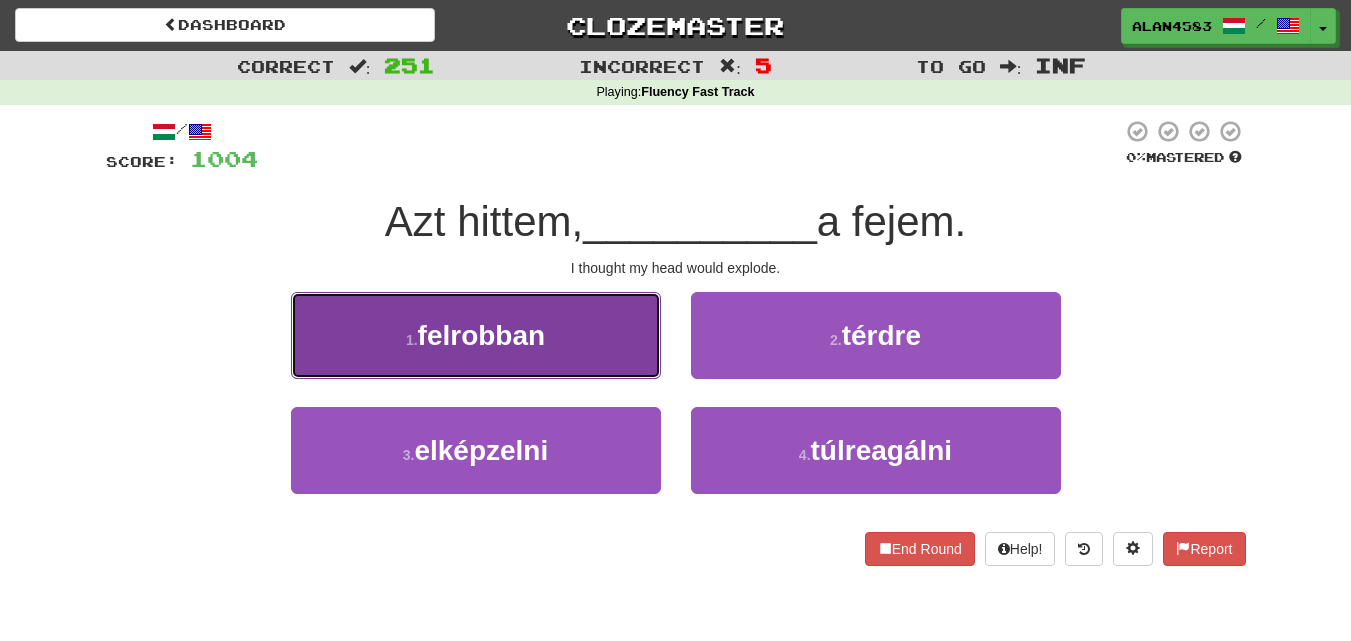 click on "1 .  felrobban" at bounding box center (476, 335) 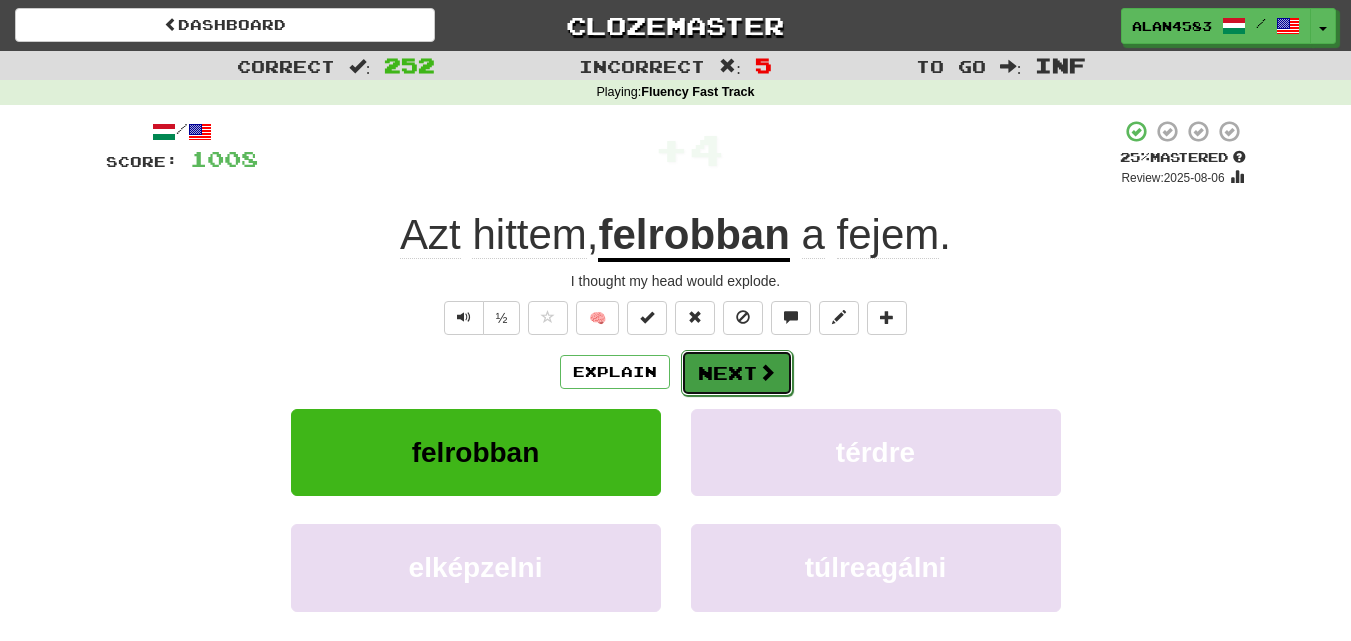 click on "Next" at bounding box center [737, 373] 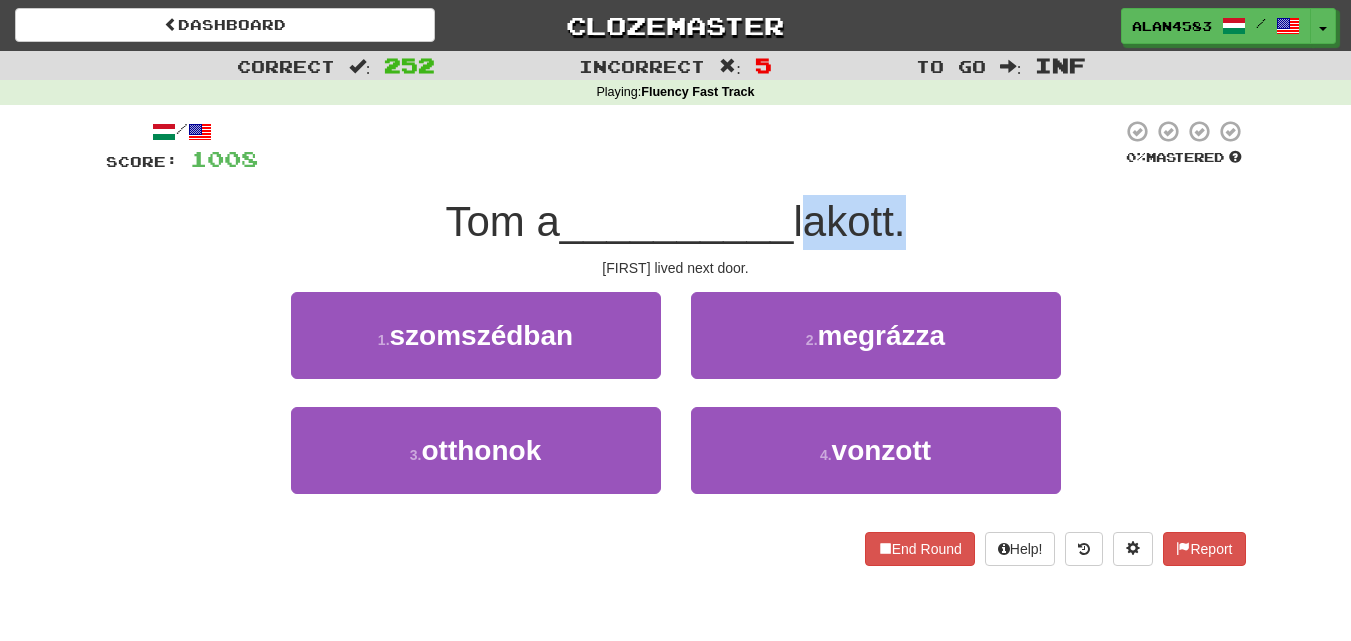 drag, startPoint x: 802, startPoint y: 219, endPoint x: 902, endPoint y: 209, distance: 100.49876 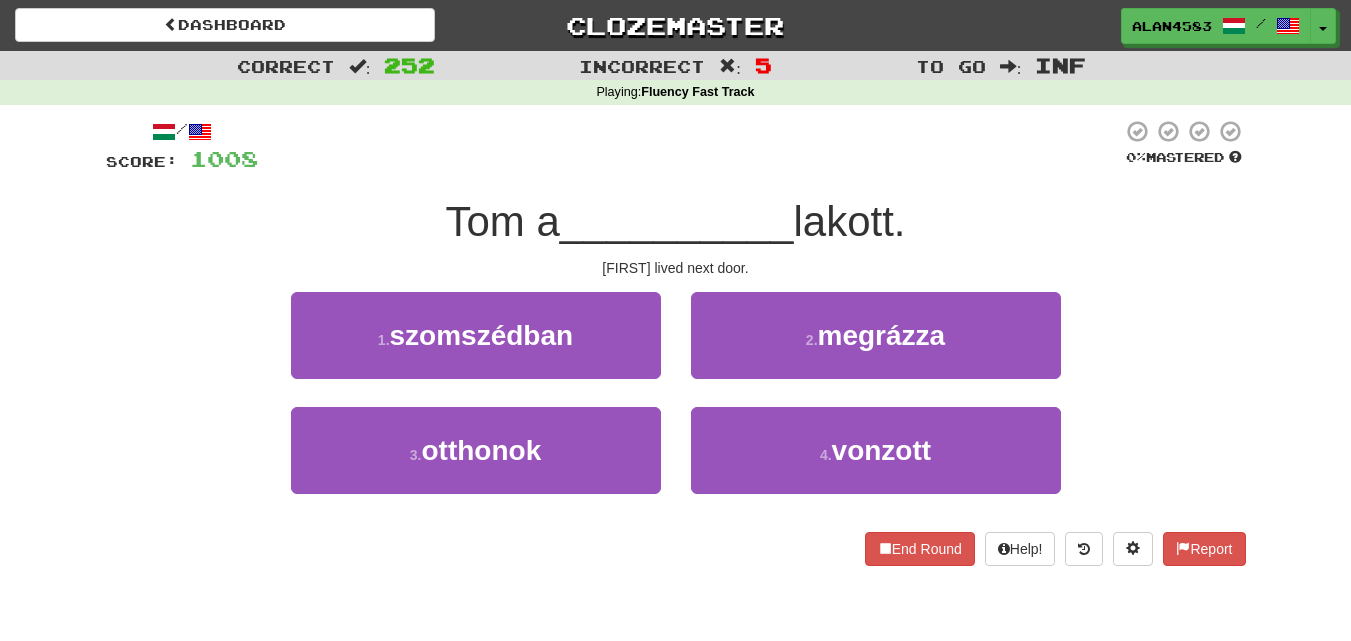 click at bounding box center [690, 146] 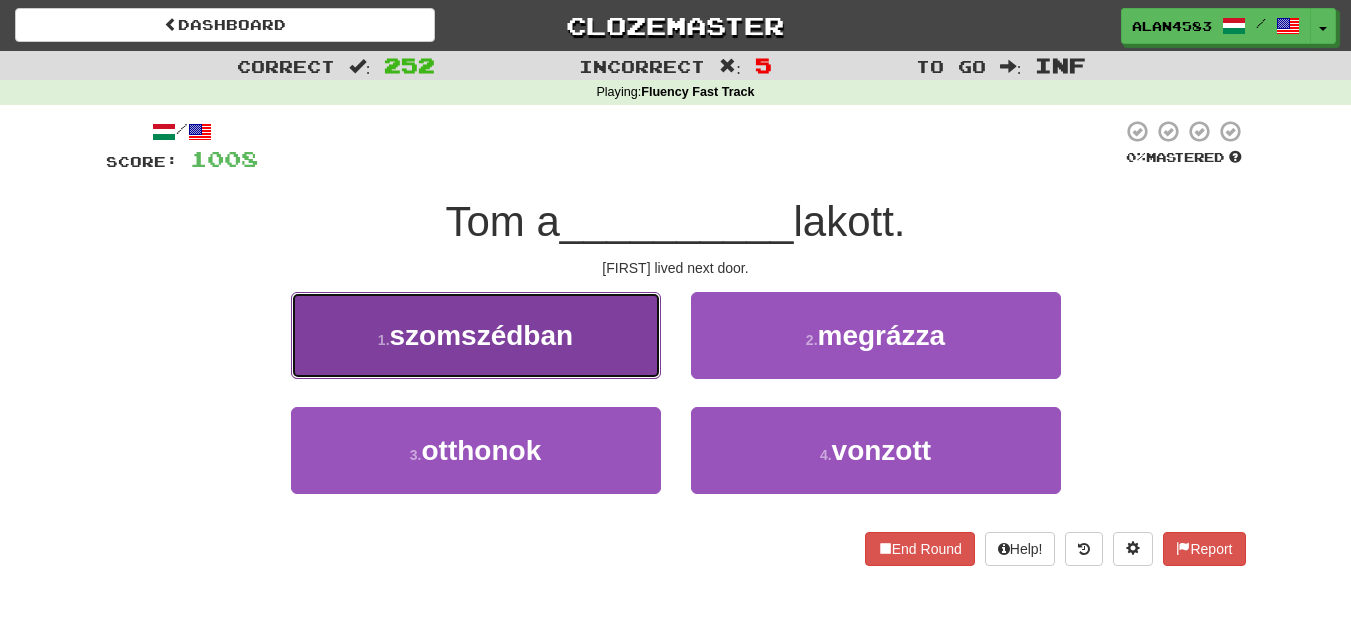 click on "szomszédban" at bounding box center [482, 335] 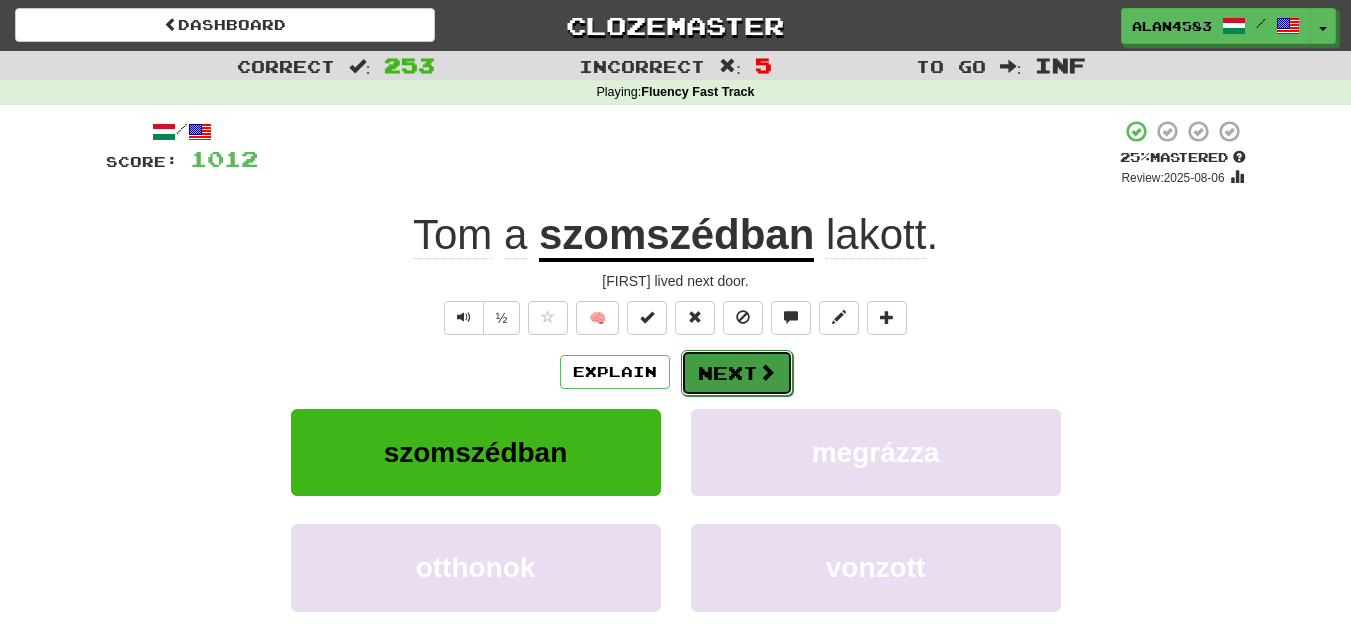 click on "Next" at bounding box center (737, 373) 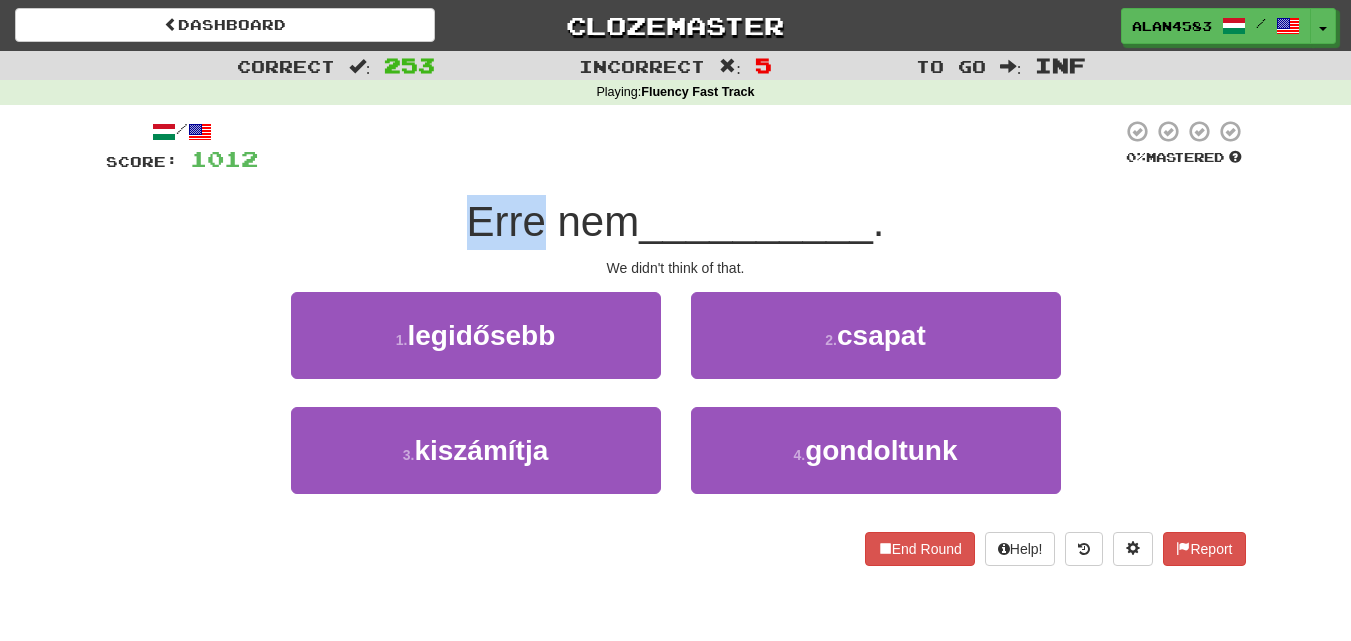 drag, startPoint x: 536, startPoint y: 218, endPoint x: 464, endPoint y: 219, distance: 72.00694 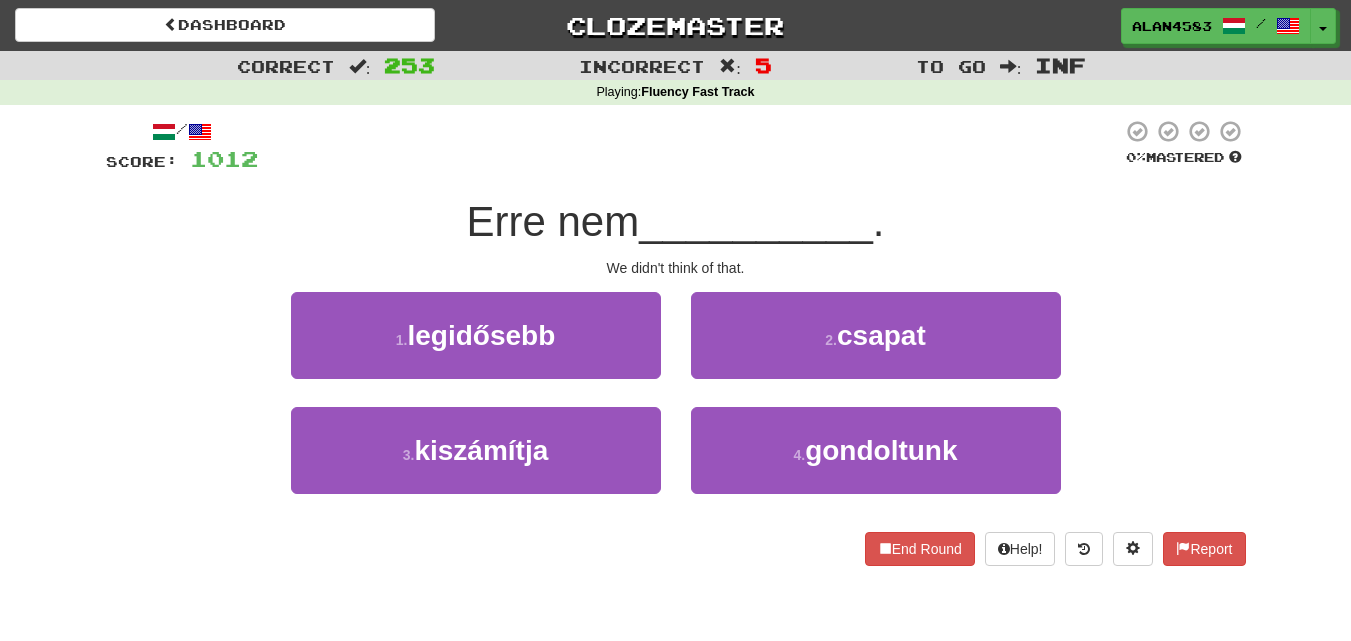 click at bounding box center [690, 146] 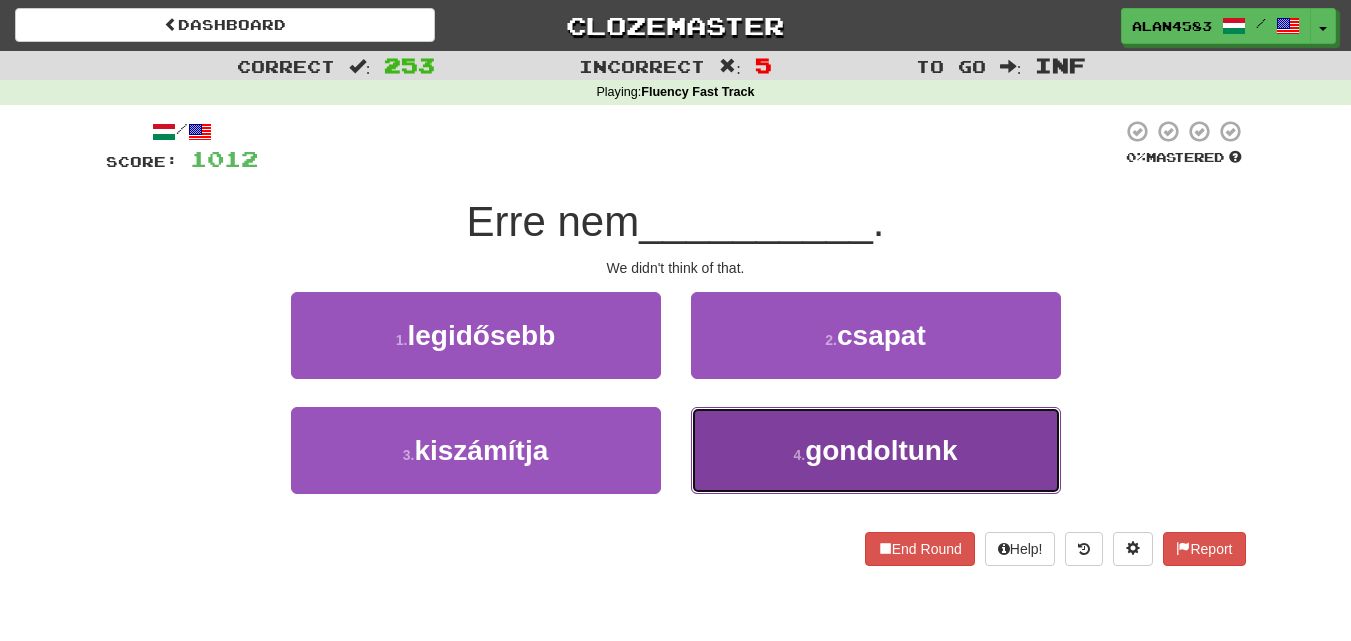 click on "gondoltunk" at bounding box center [881, 450] 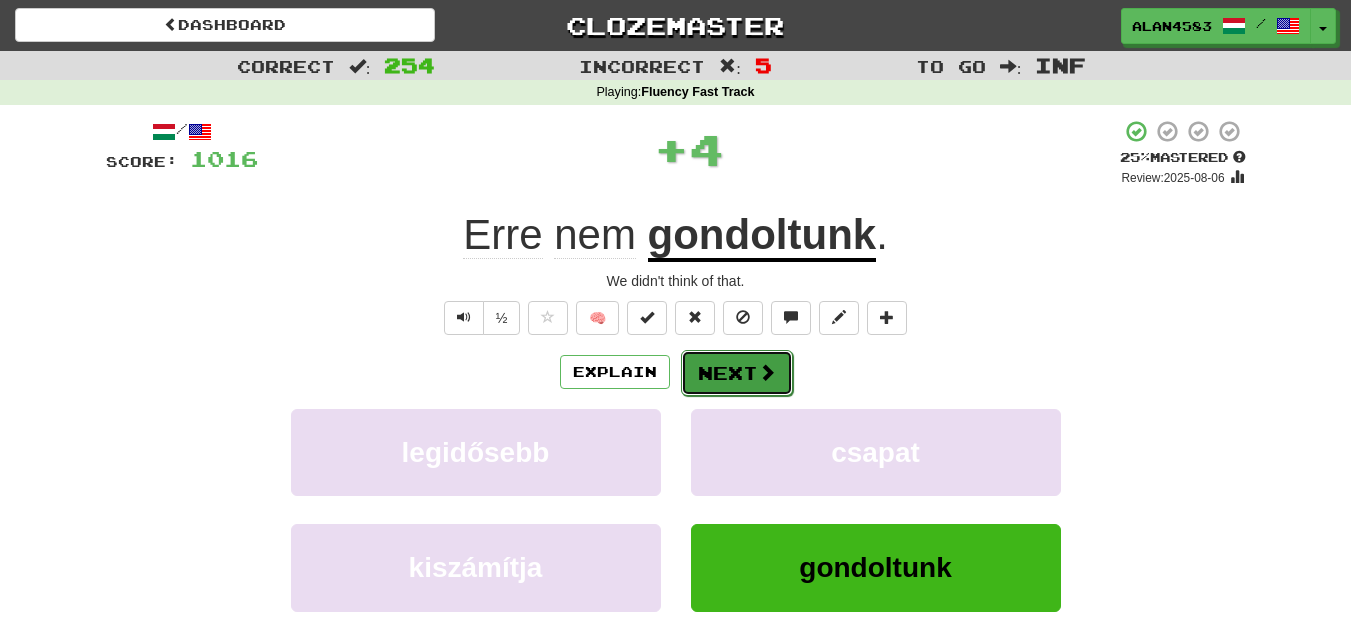 click on "Next" at bounding box center (737, 373) 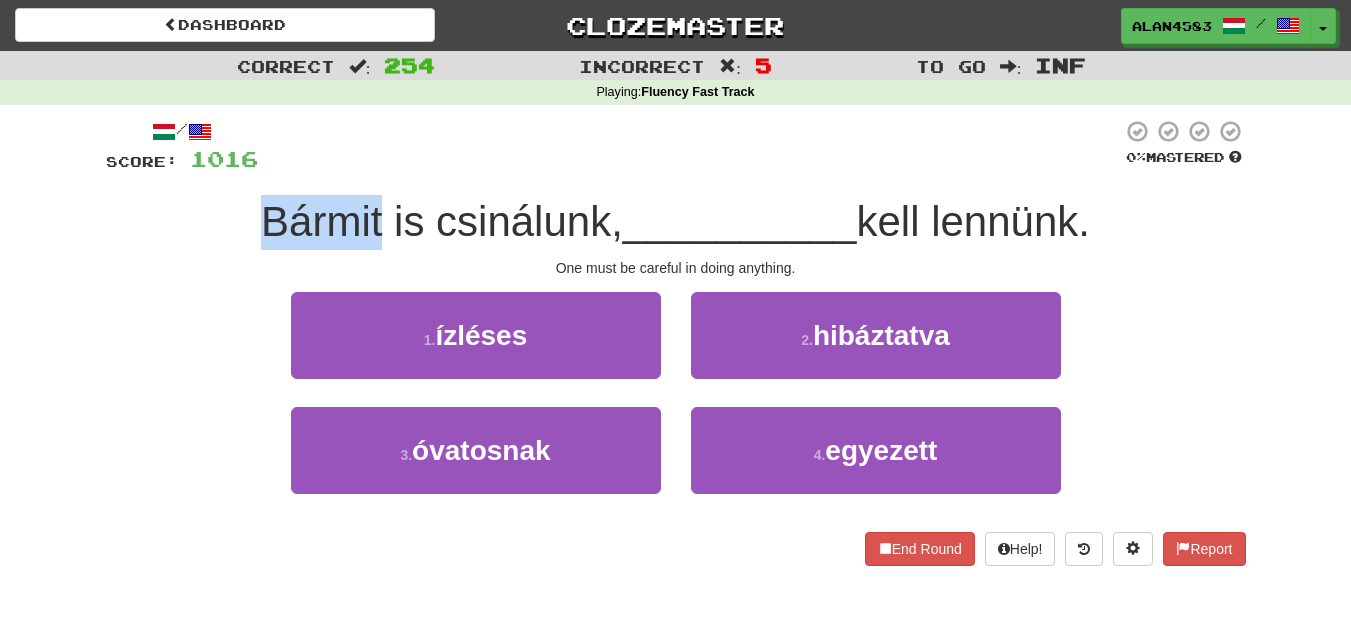 drag, startPoint x: 367, startPoint y: 219, endPoint x: 231, endPoint y: 212, distance: 136.18002 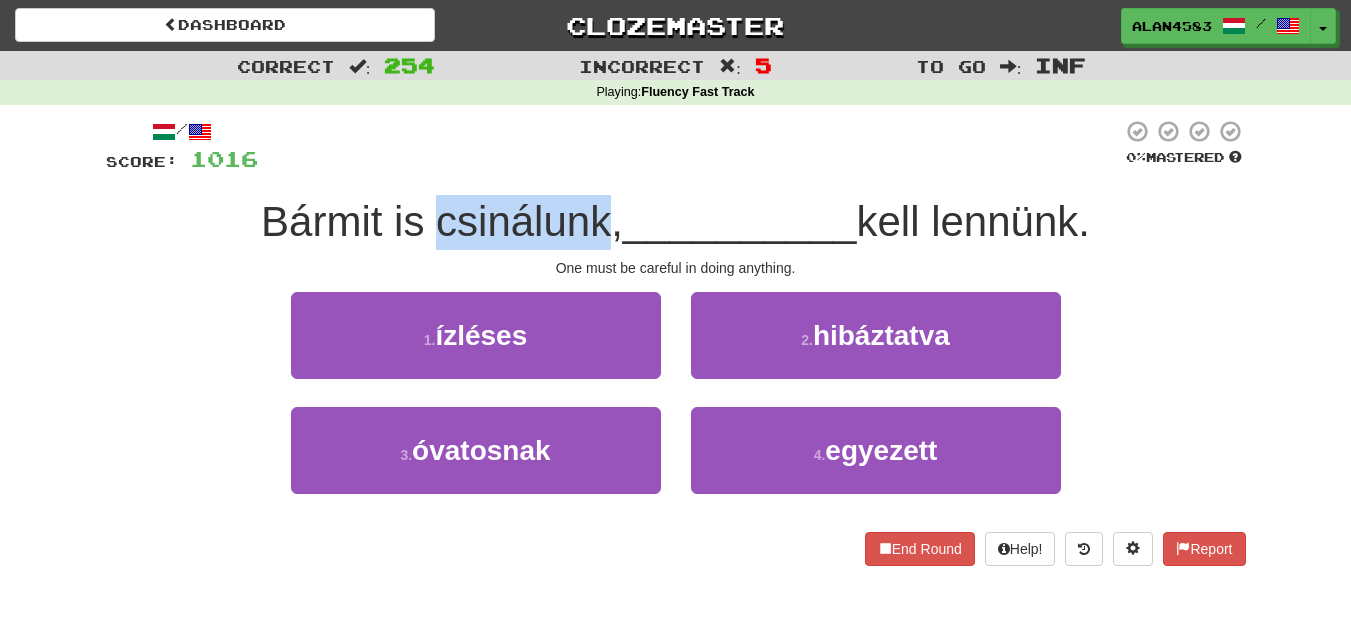 drag, startPoint x: 426, startPoint y: 219, endPoint x: 594, endPoint y: 205, distance: 168.58232 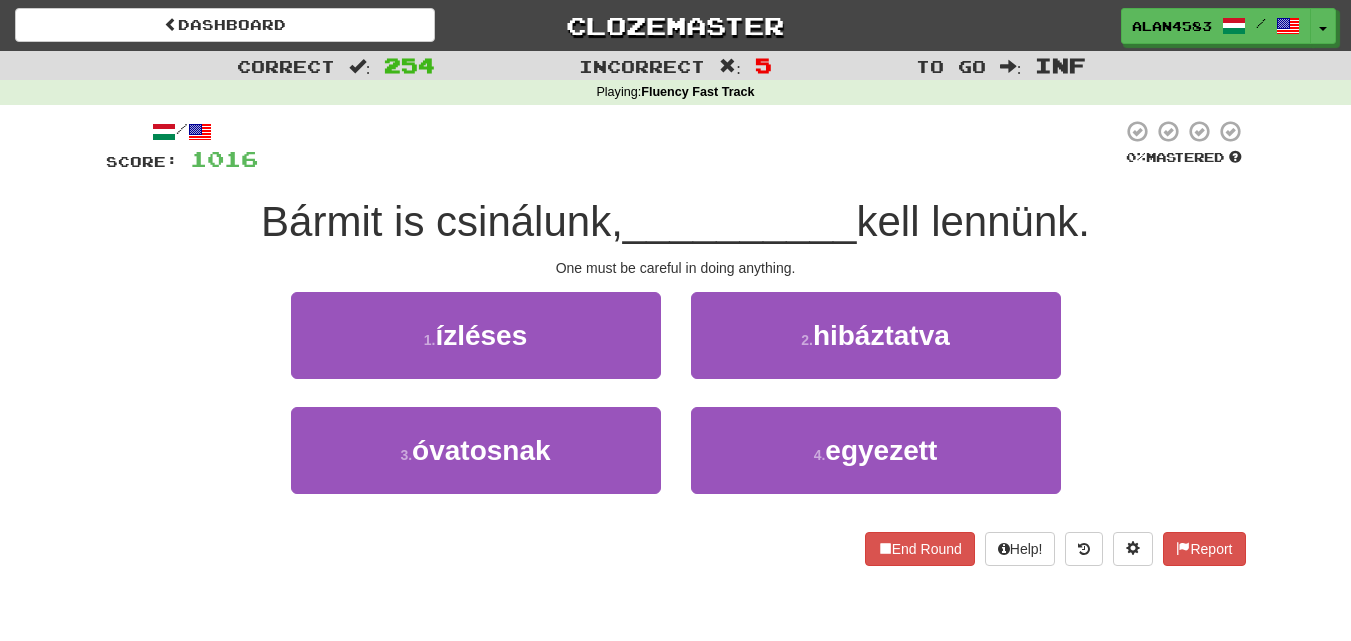 click at bounding box center [690, 146] 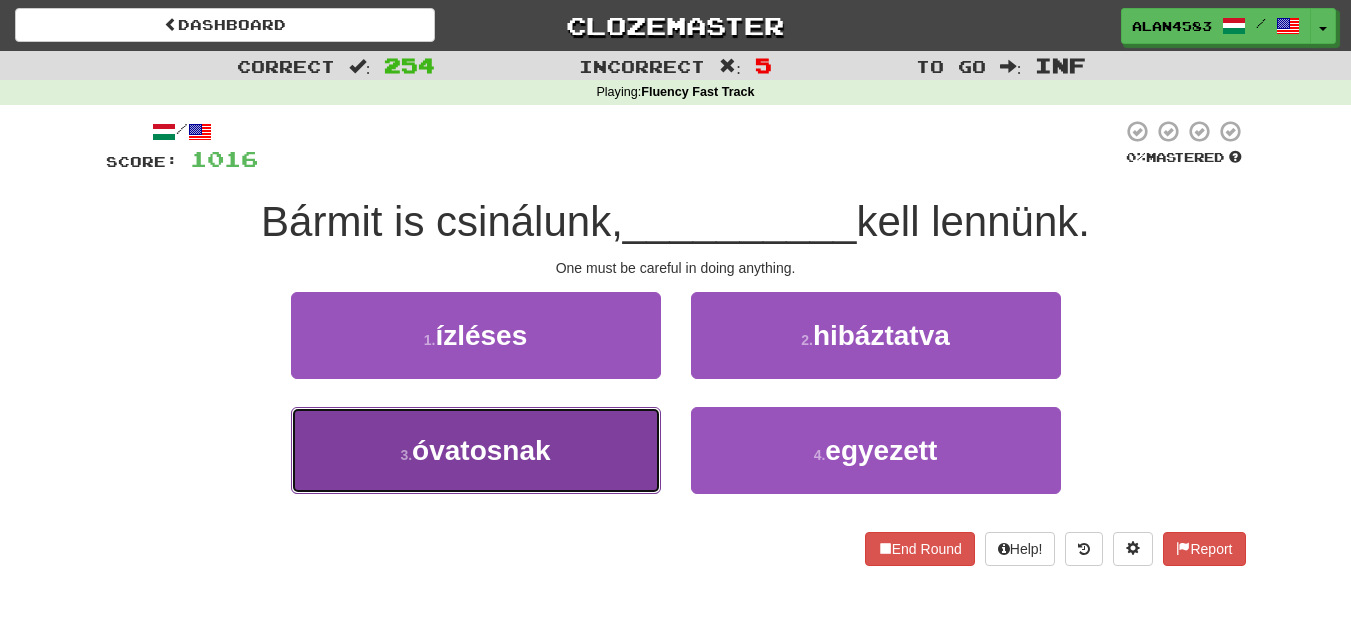 click on "óvatosnak" at bounding box center [481, 450] 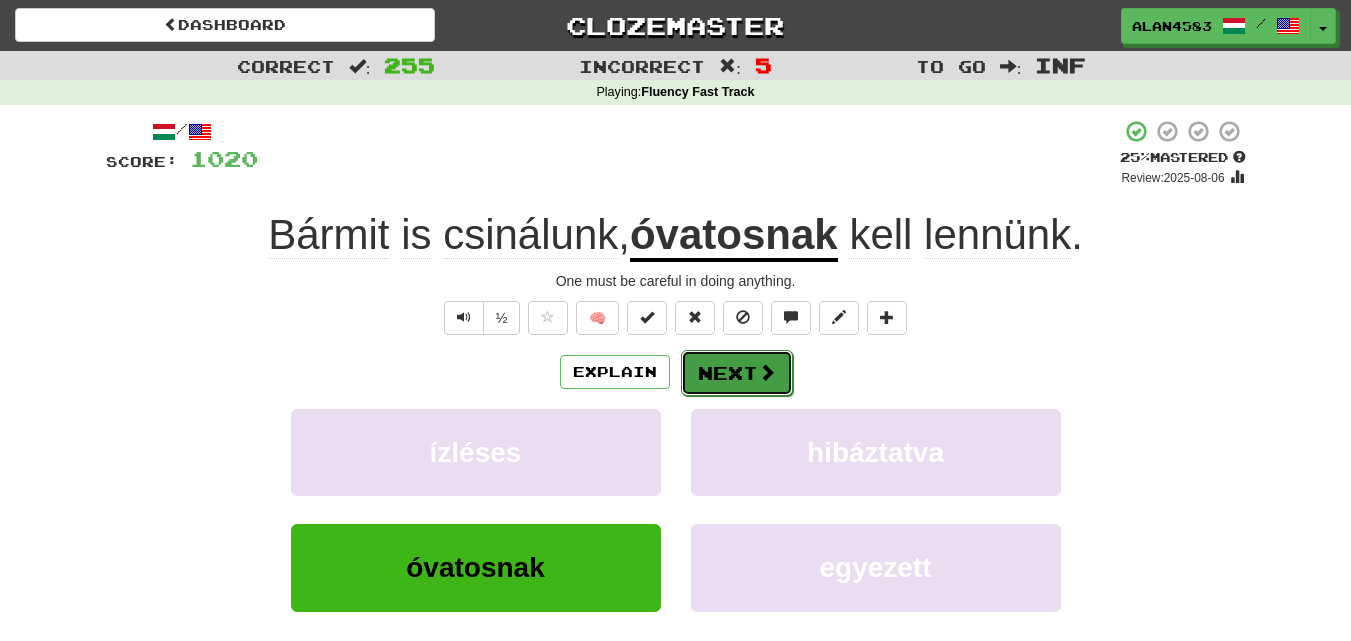 click on "Next" at bounding box center [737, 373] 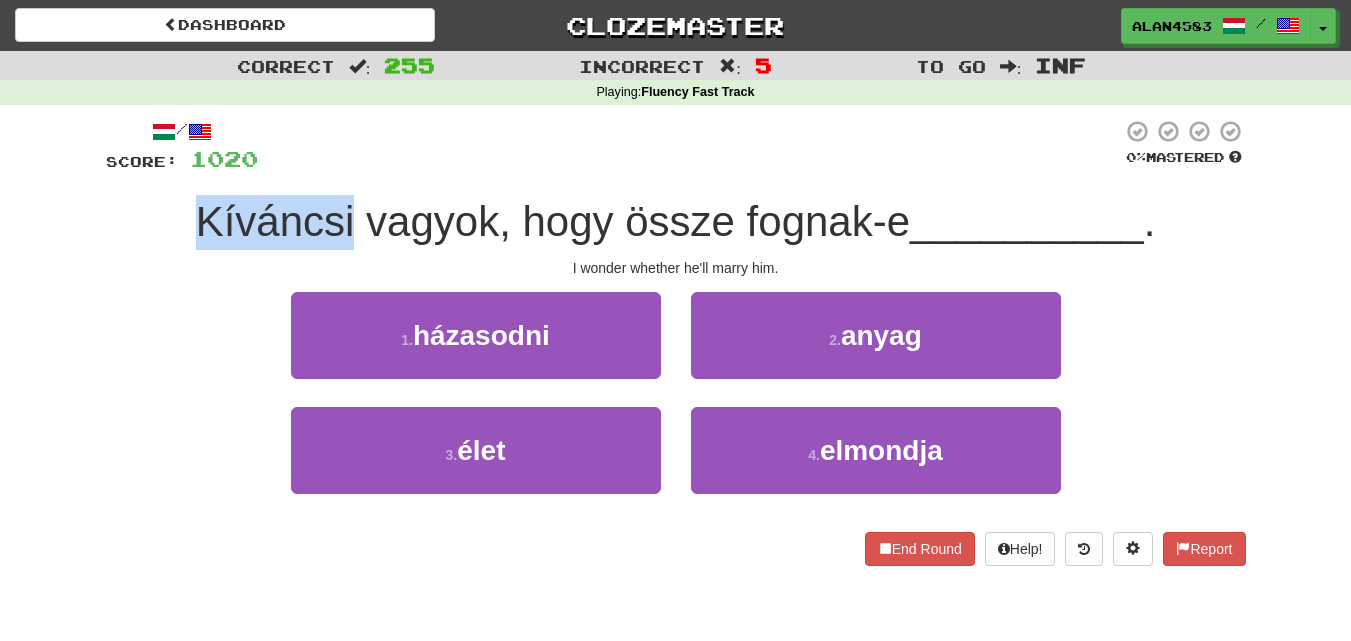 drag, startPoint x: 346, startPoint y: 204, endPoint x: 131, endPoint y: 203, distance: 215.00232 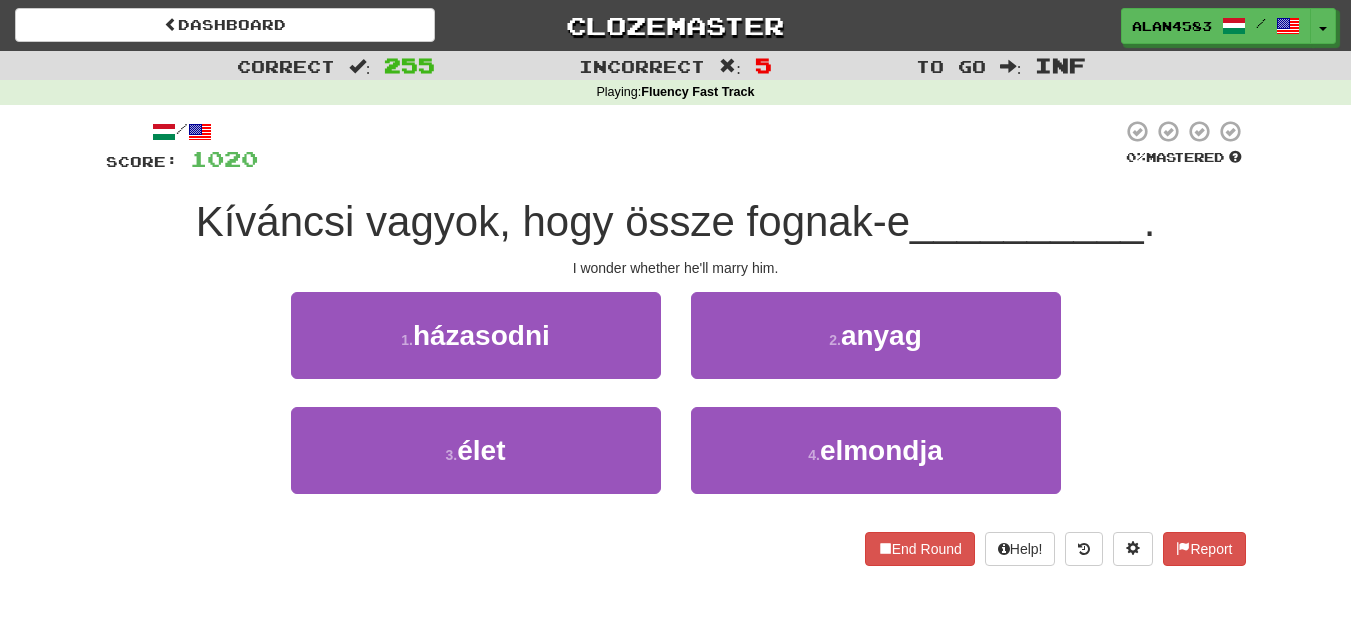 click at bounding box center (690, 146) 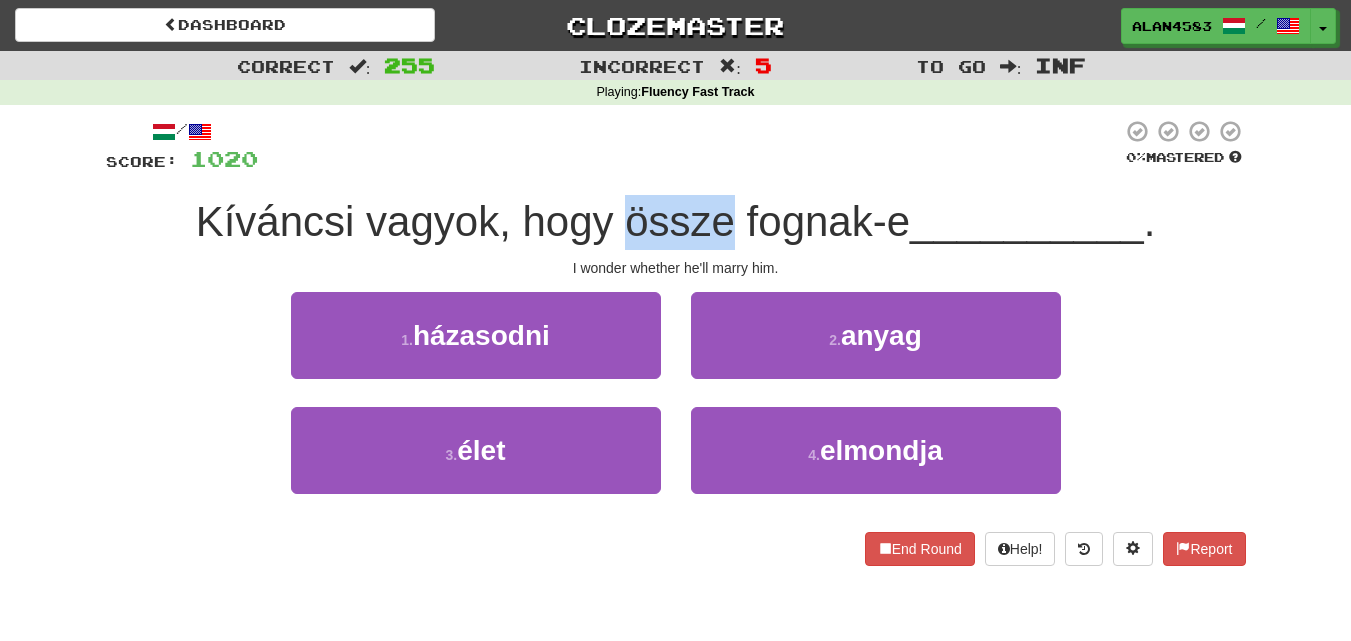 drag, startPoint x: 621, startPoint y: 233, endPoint x: 729, endPoint y: 230, distance: 108.04166 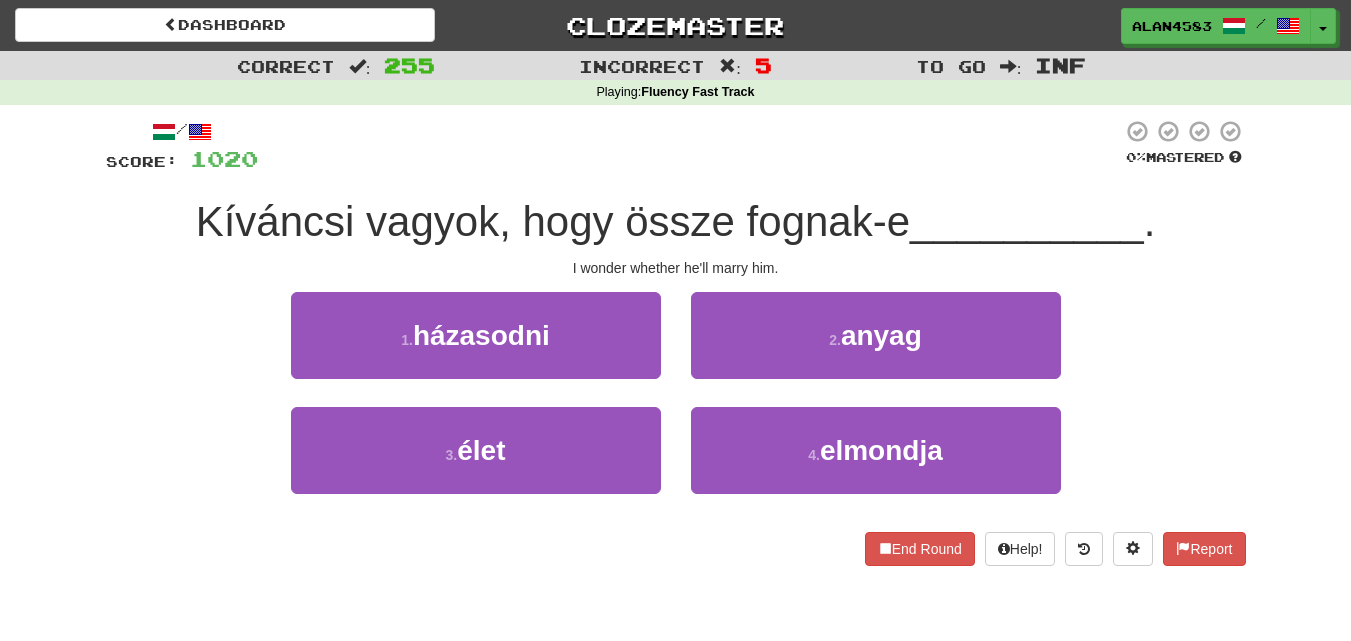 click at bounding box center (690, 146) 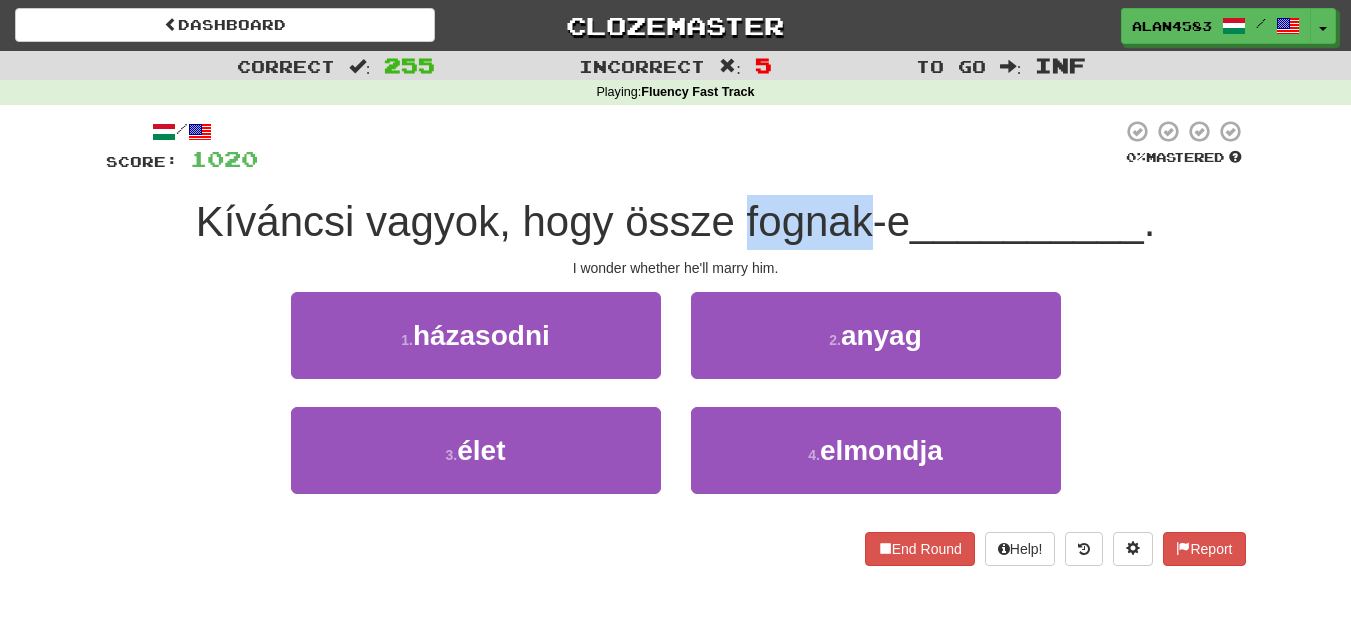 drag, startPoint x: 737, startPoint y: 220, endPoint x: 860, endPoint y: 207, distance: 123.68508 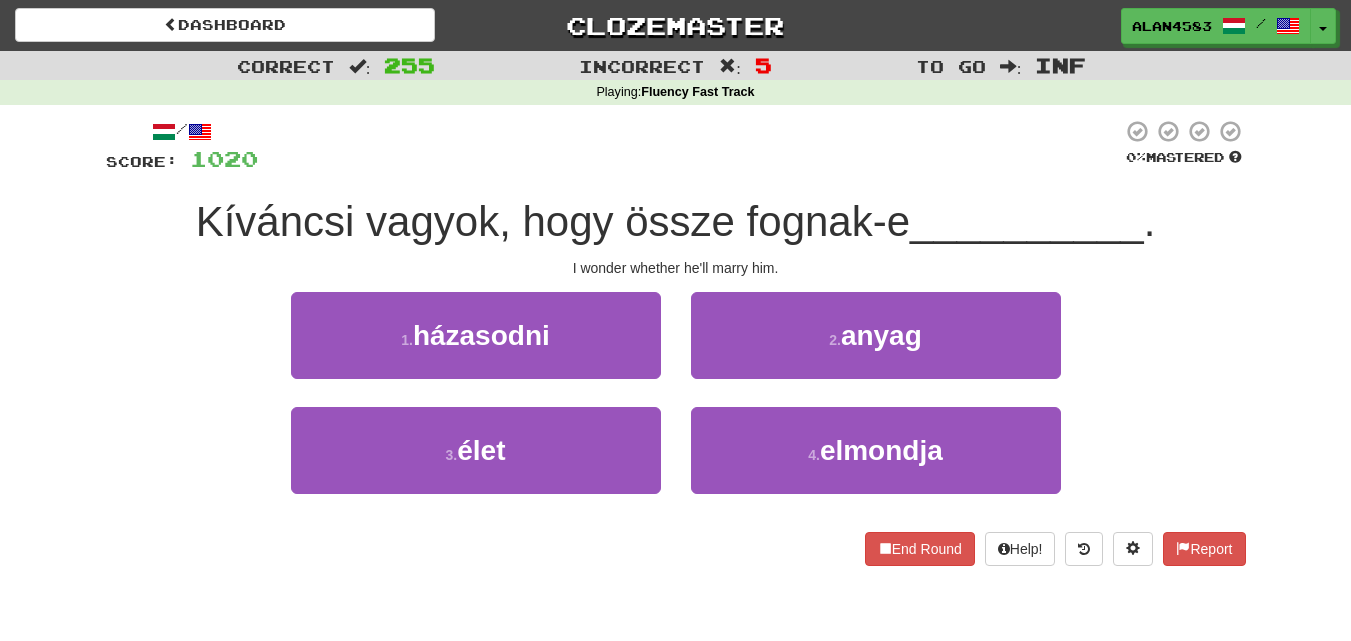 click on "Kíváncsi vagyok, hogy össze fognak-e" at bounding box center [553, 221] 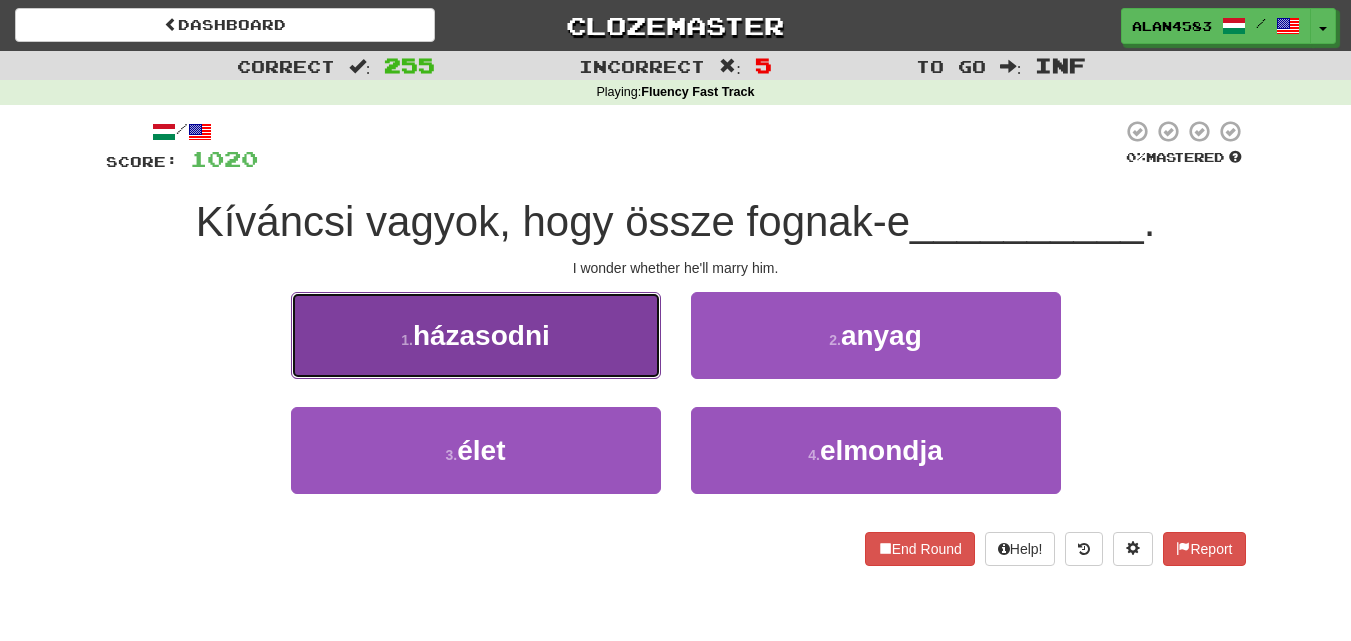 click on "házasodni" at bounding box center (481, 335) 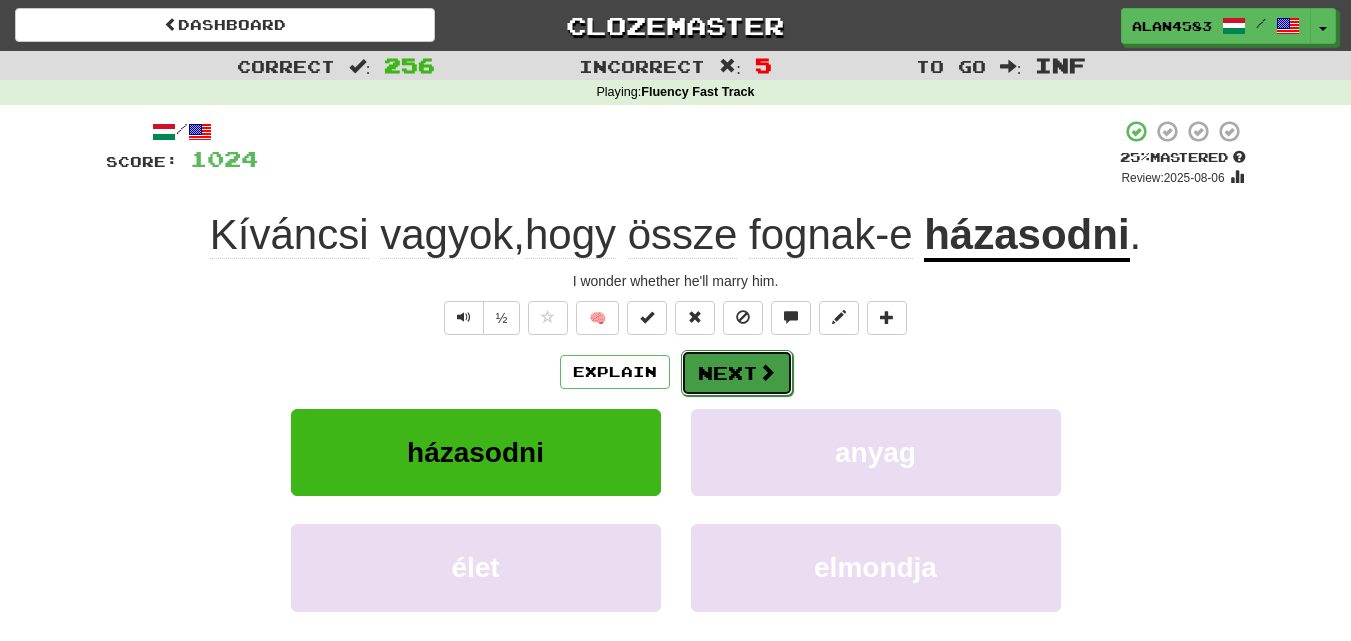 click on "Next" at bounding box center [737, 373] 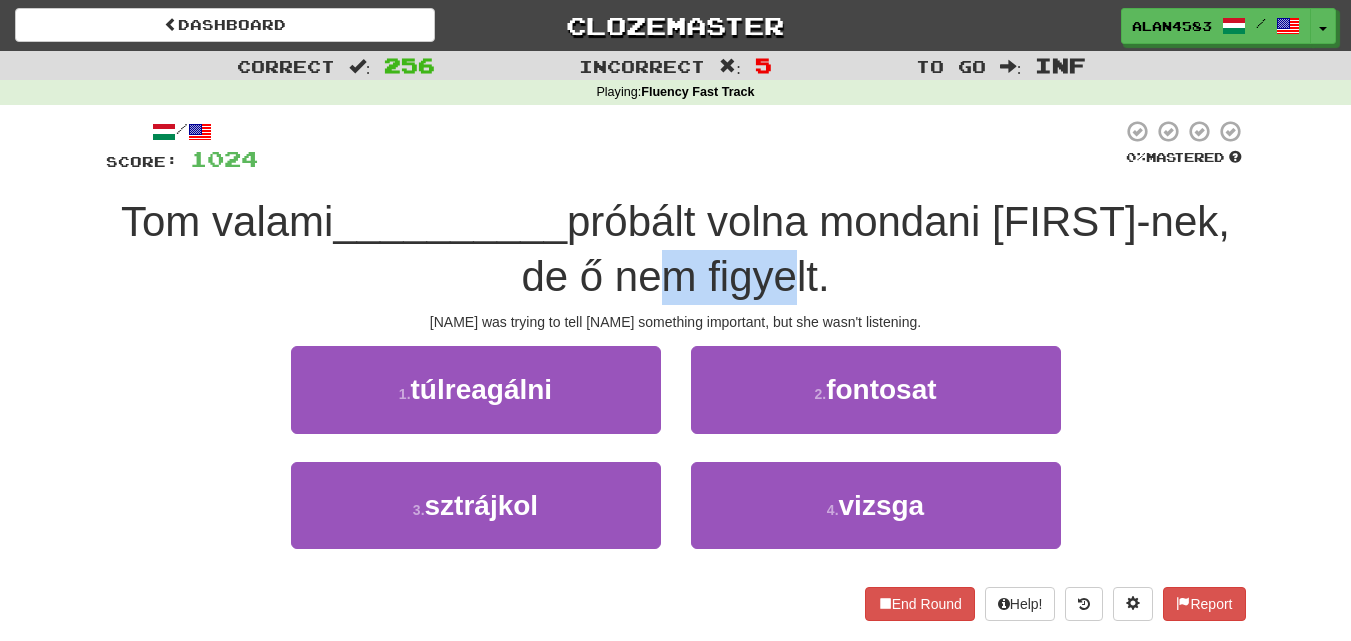 drag, startPoint x: 682, startPoint y: 278, endPoint x: 786, endPoint y: 271, distance: 104.23531 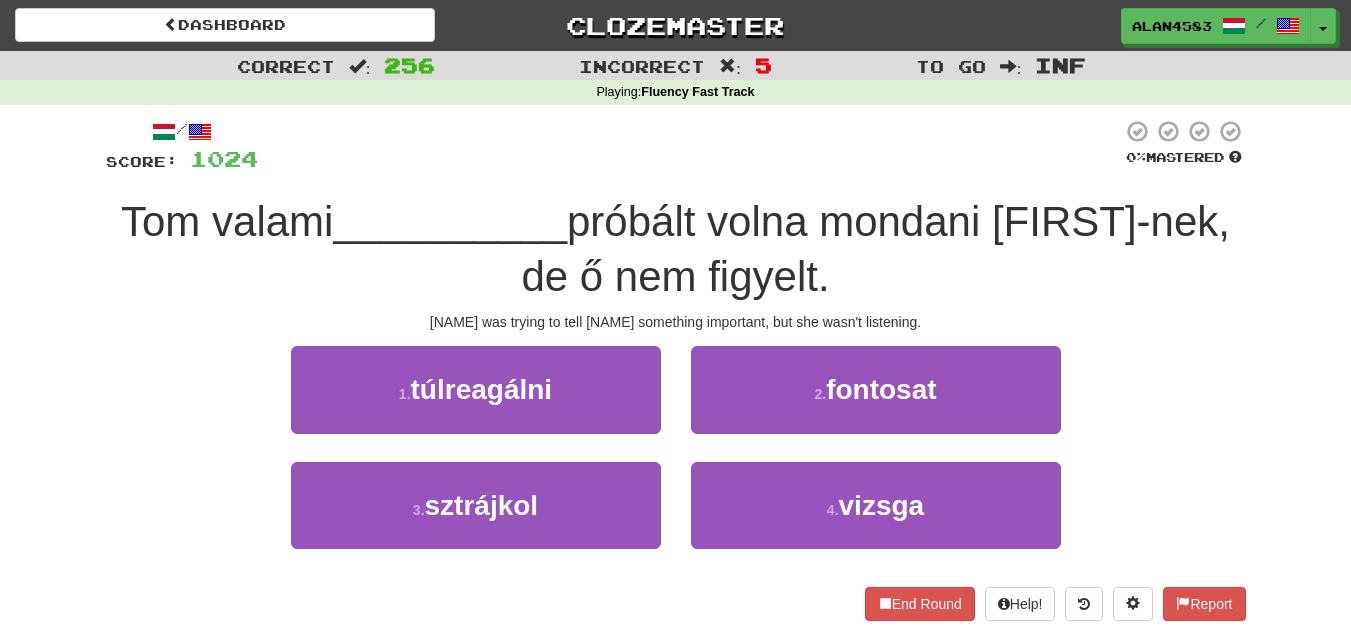 click on "próbált volna mondani Mary-nek, de ő nem figyelt." at bounding box center [875, 249] 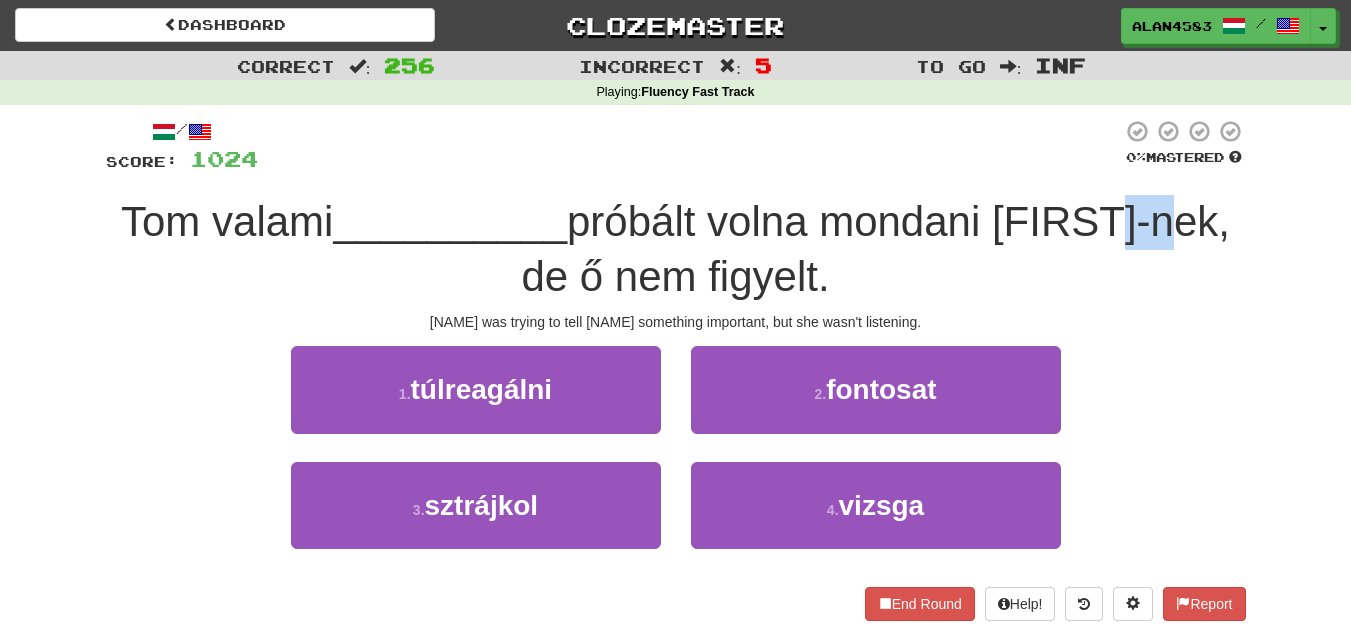 drag, startPoint x: 1116, startPoint y: 217, endPoint x: 1170, endPoint y: 213, distance: 54.147945 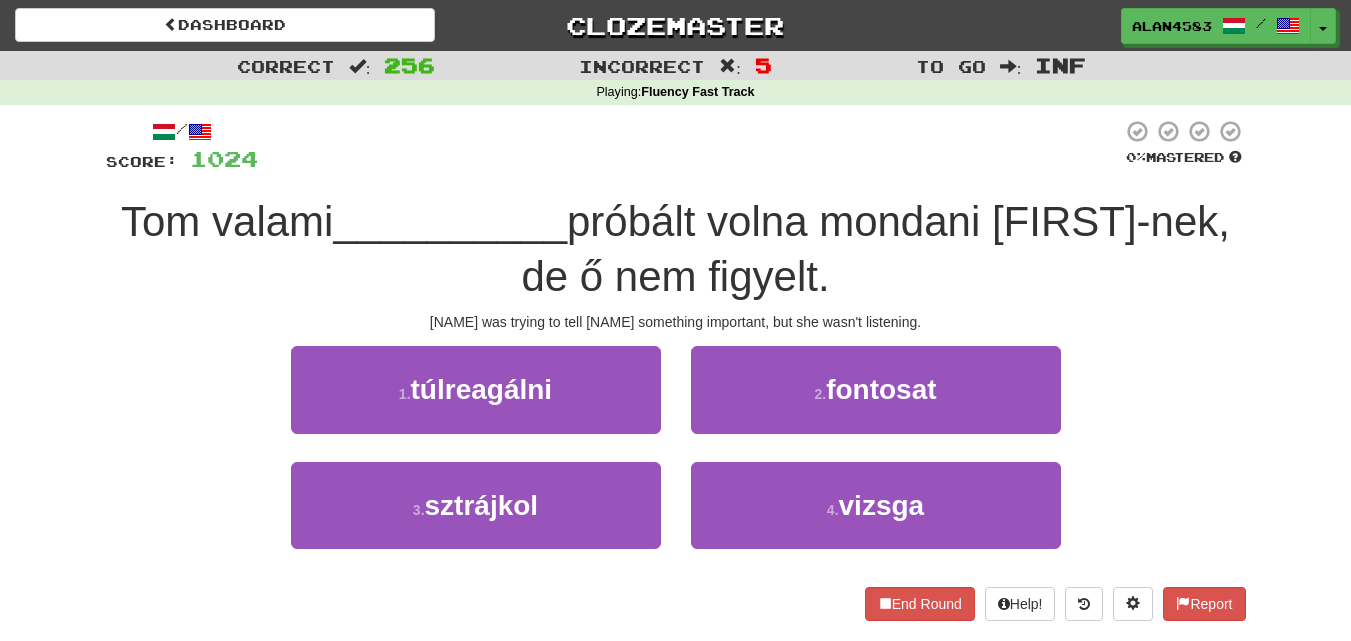 click at bounding box center [690, 146] 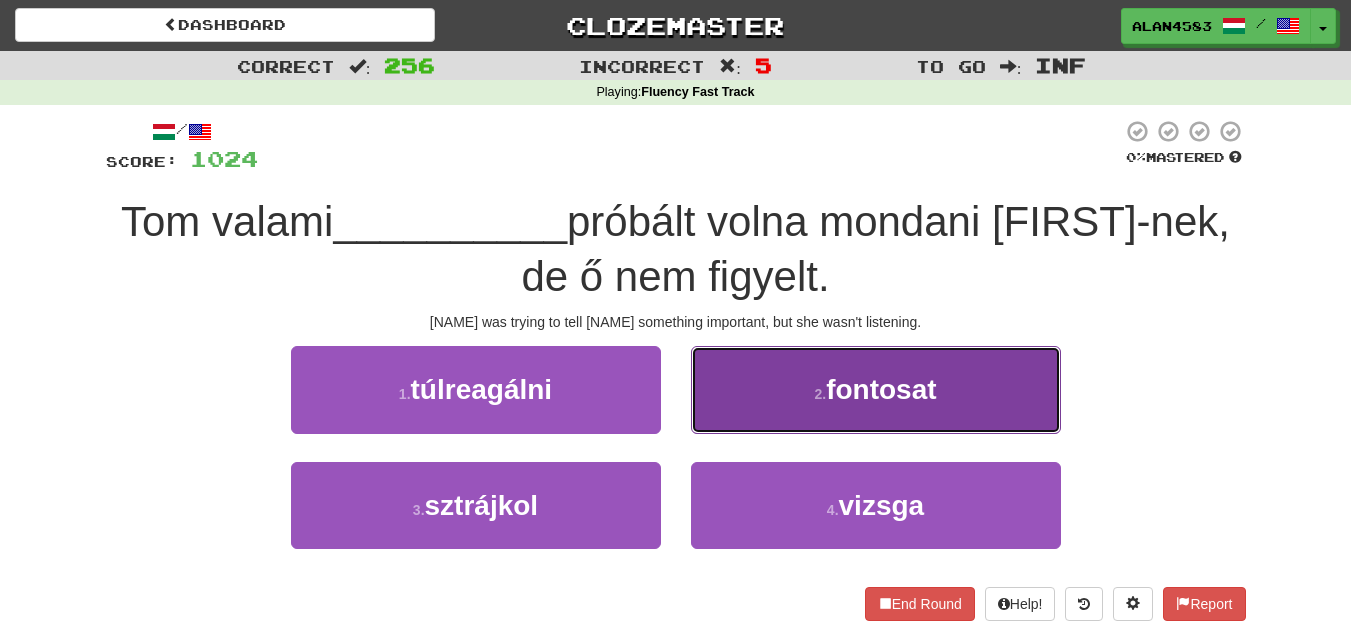 click on "fontosat" at bounding box center [881, 389] 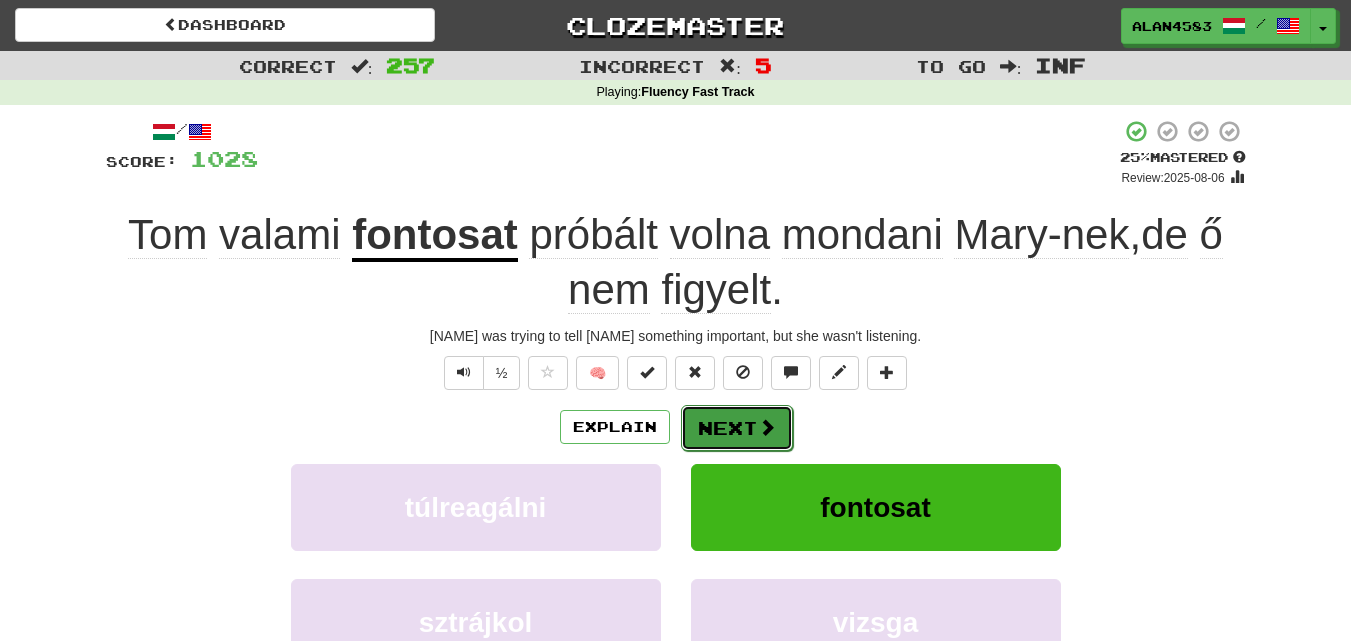 click on "Next" at bounding box center [737, 428] 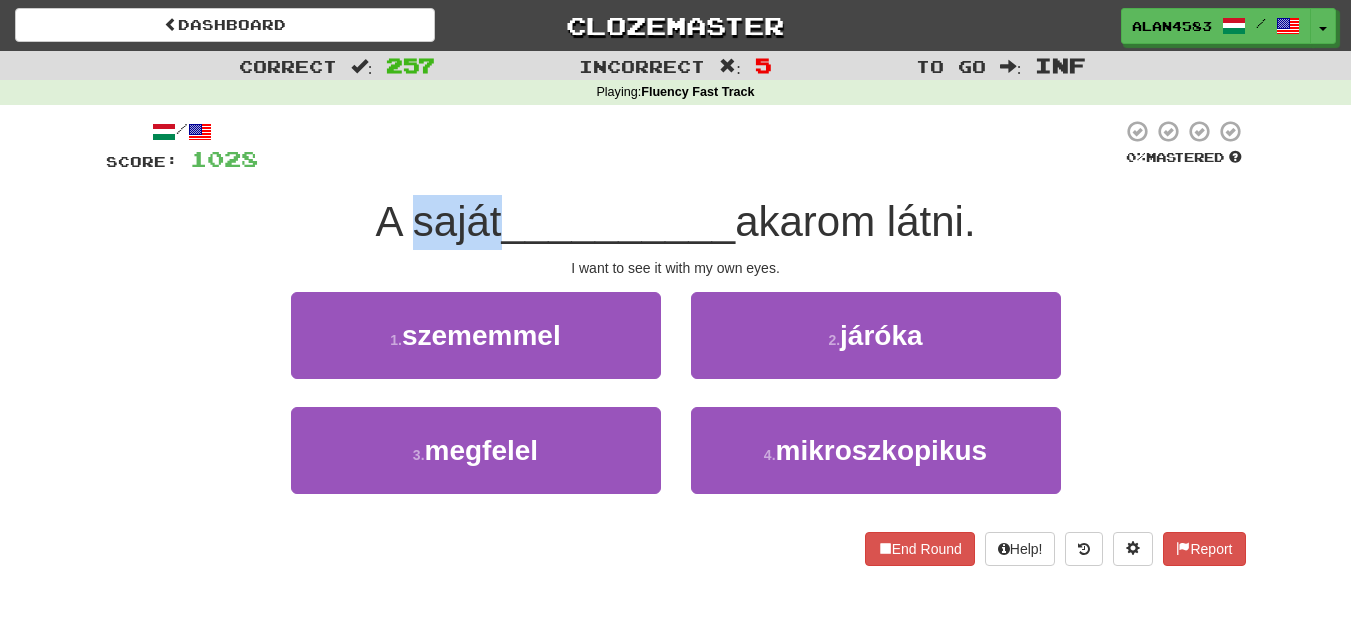 drag, startPoint x: 488, startPoint y: 207, endPoint x: 406, endPoint y: 204, distance: 82.05486 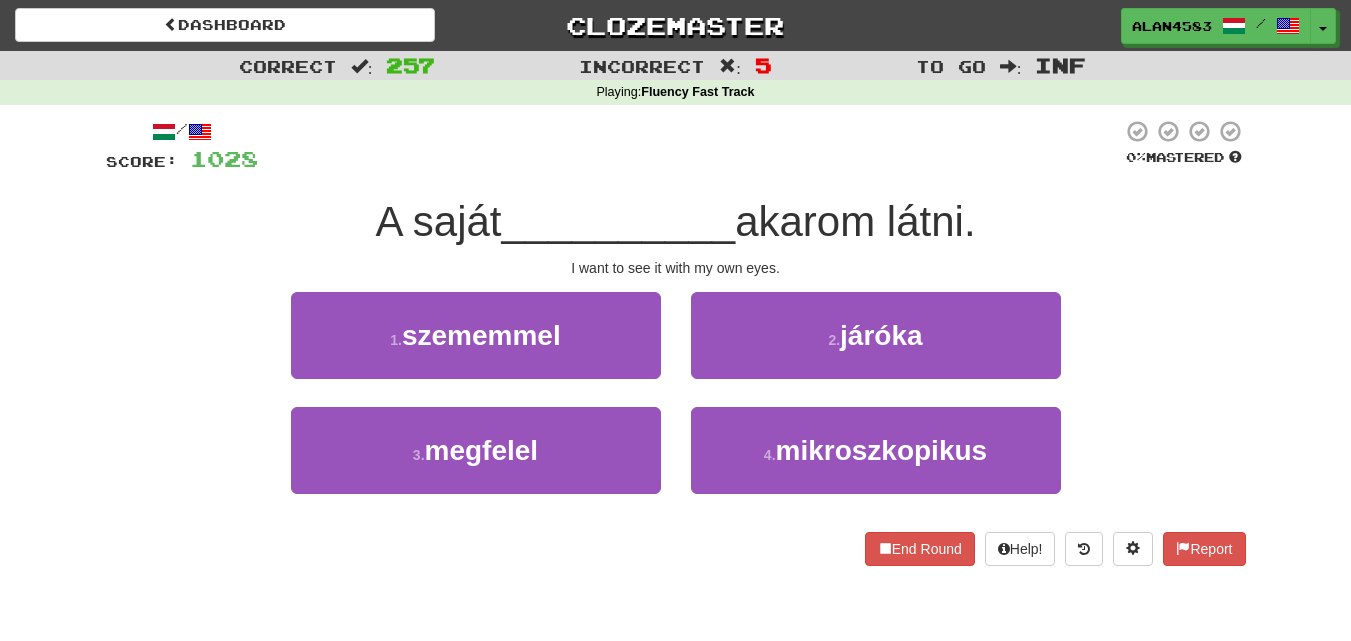 click on "/  Score:   1028 0 %  Mastered A saját  __________  akarom látni. I want to see it with my own eyes. 1 .  szememmel 2 .  járóka 3 .  megfelel 4 .  mikroszkopikus  End Round  Help!  Report" at bounding box center [676, 342] 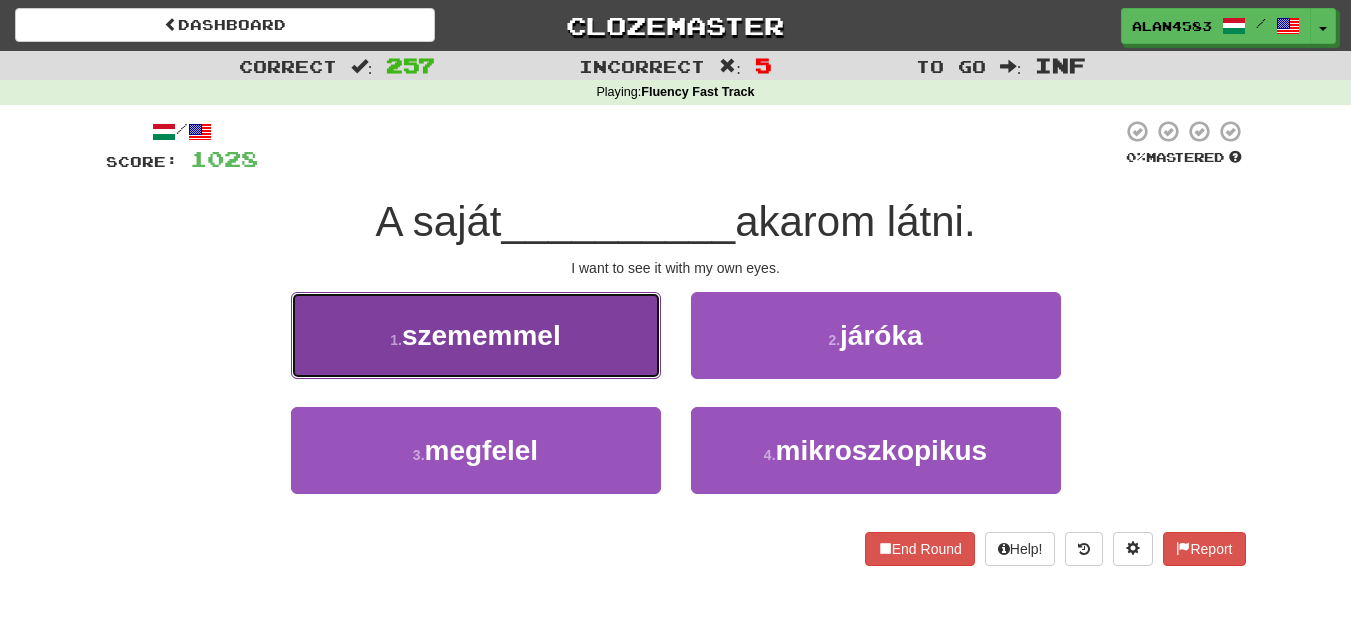 click on "1 .  szememmel" at bounding box center [476, 335] 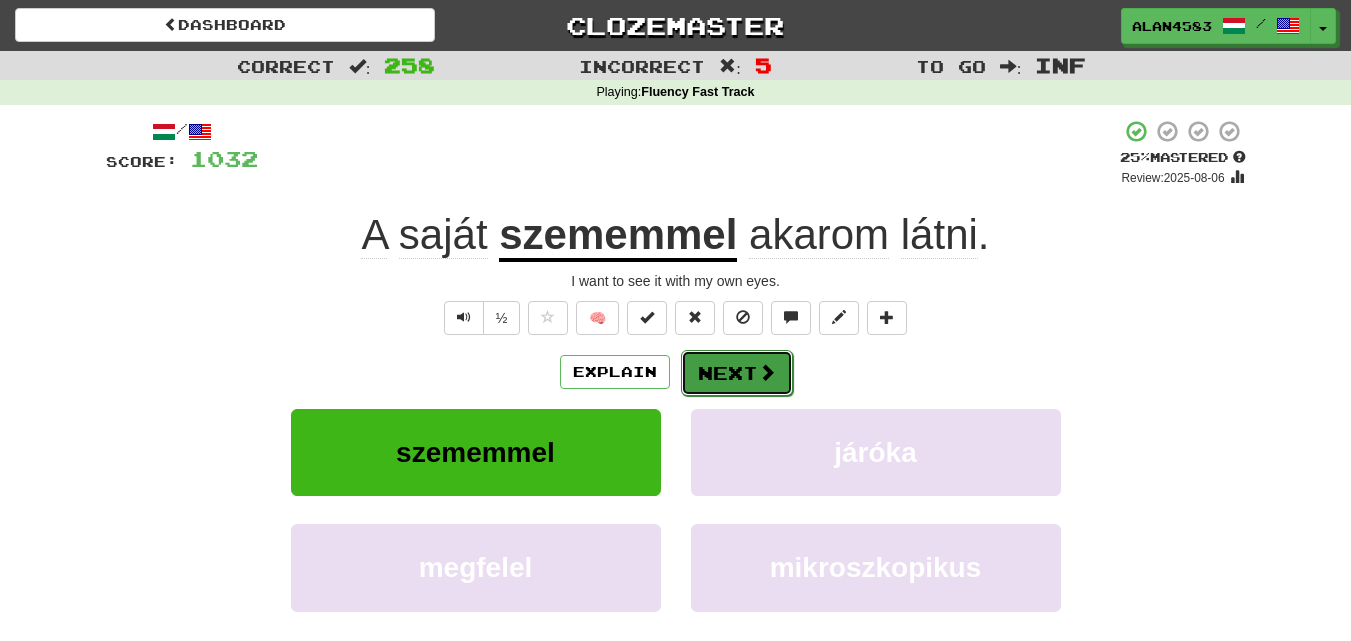 click at bounding box center (767, 372) 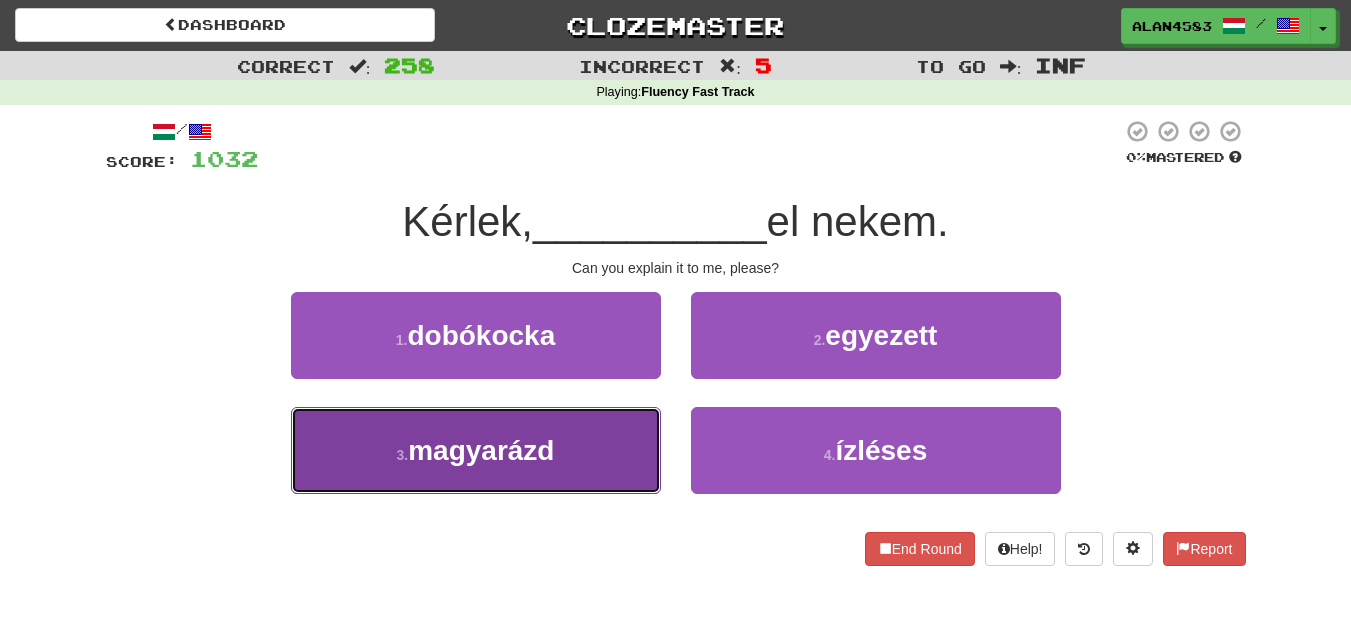 click on "magyarázd" at bounding box center [481, 450] 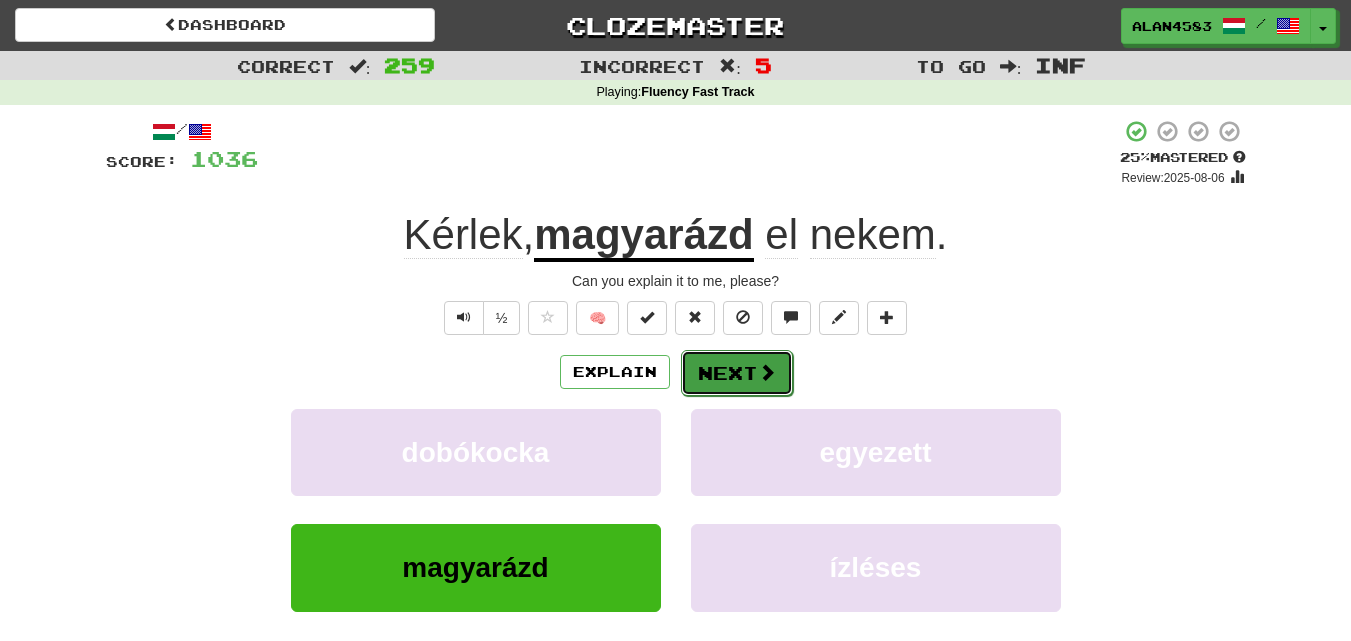 click at bounding box center (767, 372) 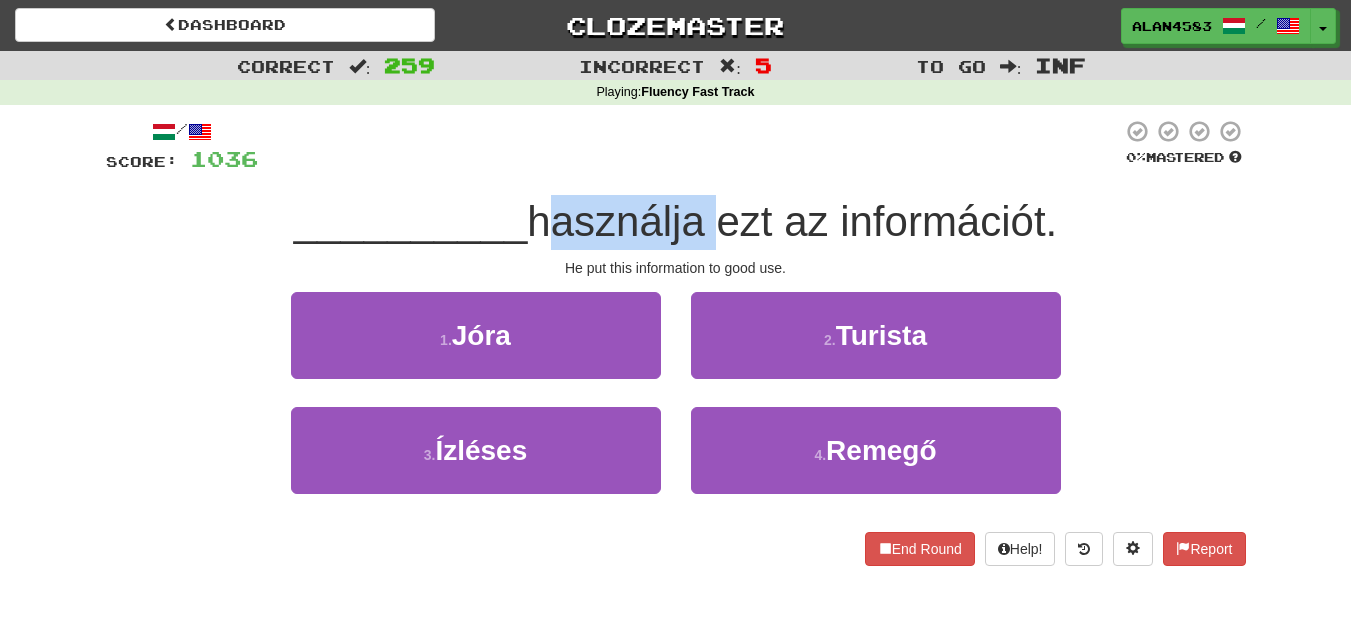drag, startPoint x: 707, startPoint y: 229, endPoint x: 536, endPoint y: 233, distance: 171.04678 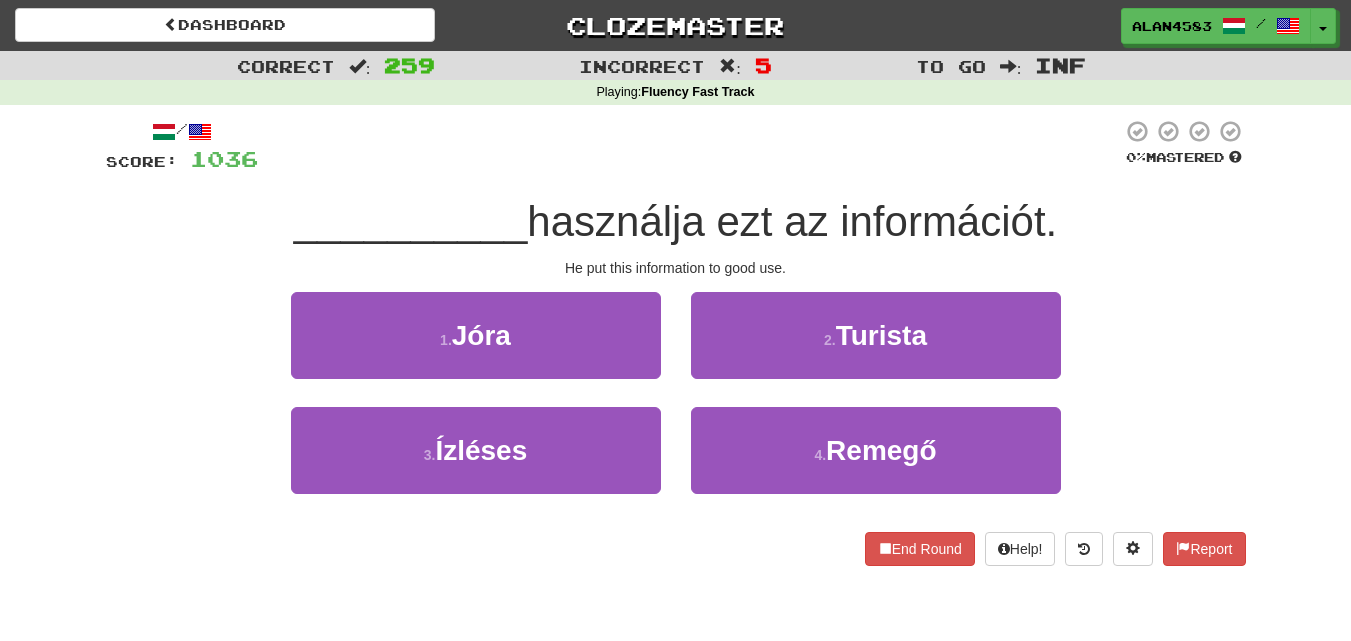 click at bounding box center (690, 146) 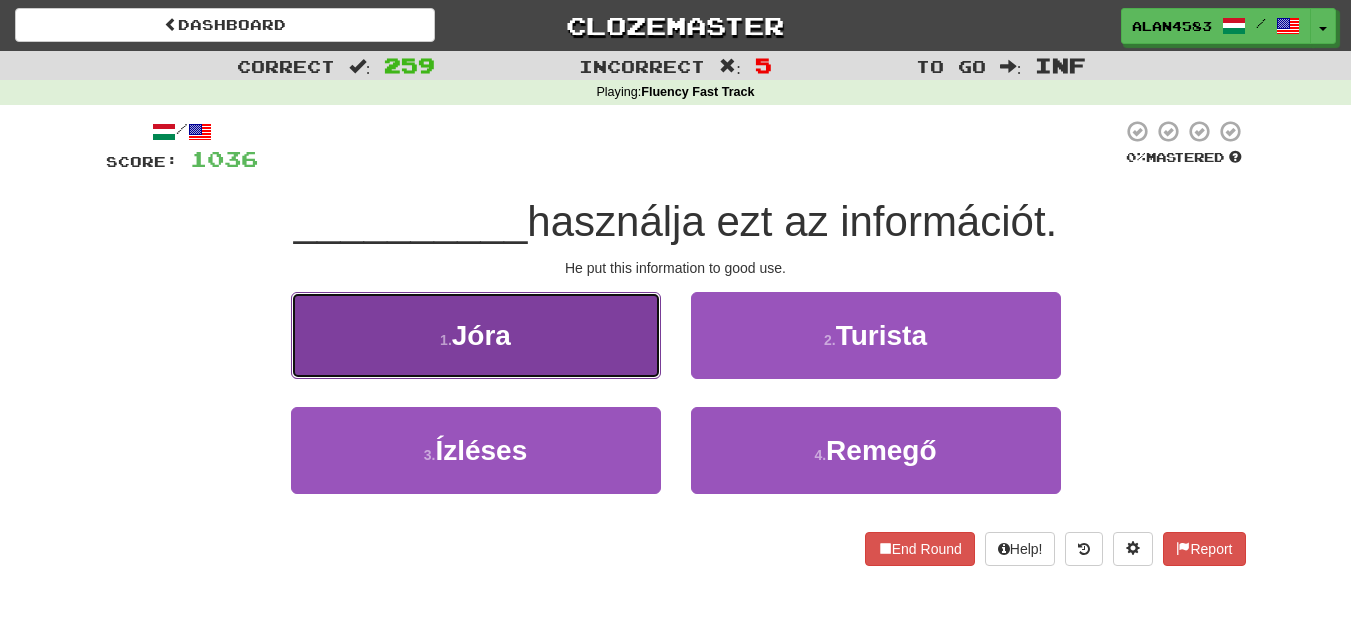 click on "1 .  Jóra" at bounding box center (476, 335) 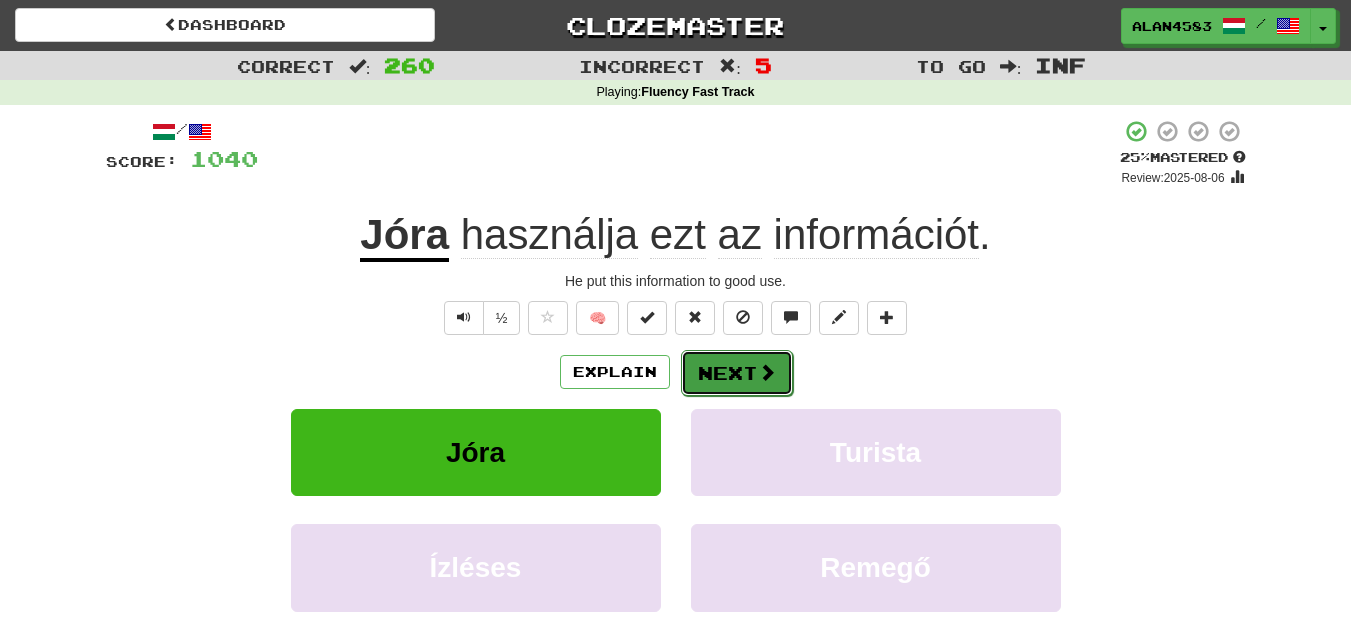 click at bounding box center (767, 372) 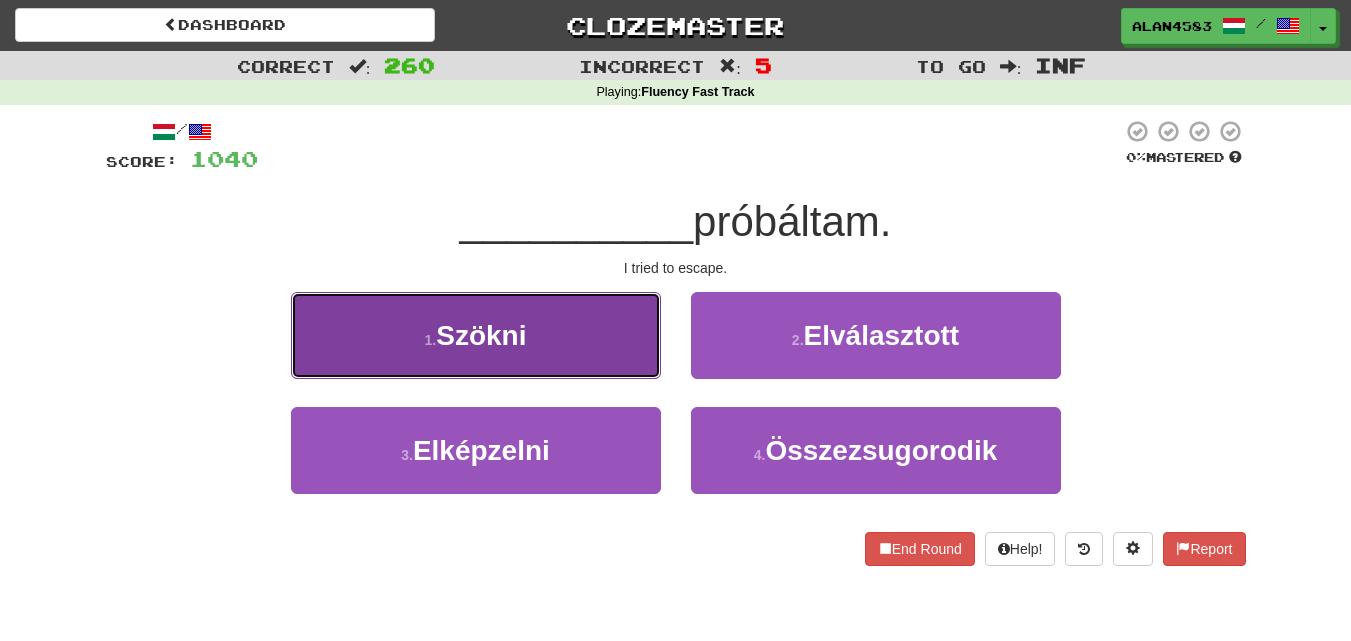 click on "1 .  Szökni" at bounding box center (476, 335) 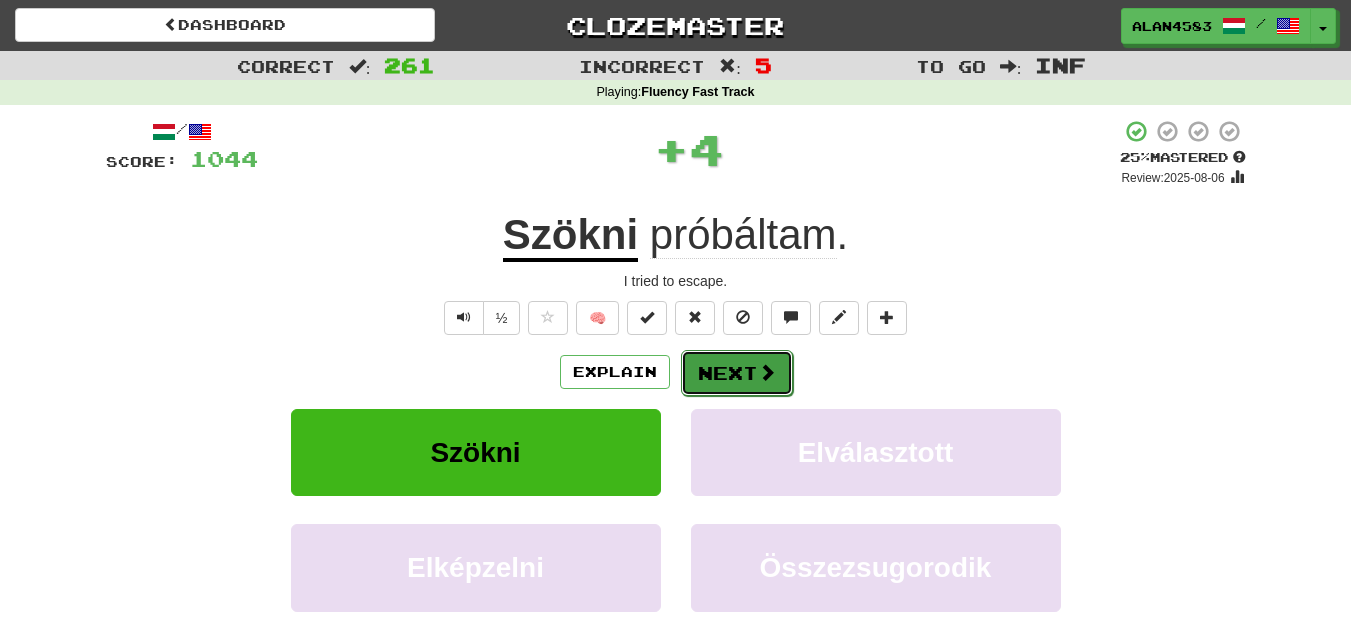 click on "Next" at bounding box center [737, 373] 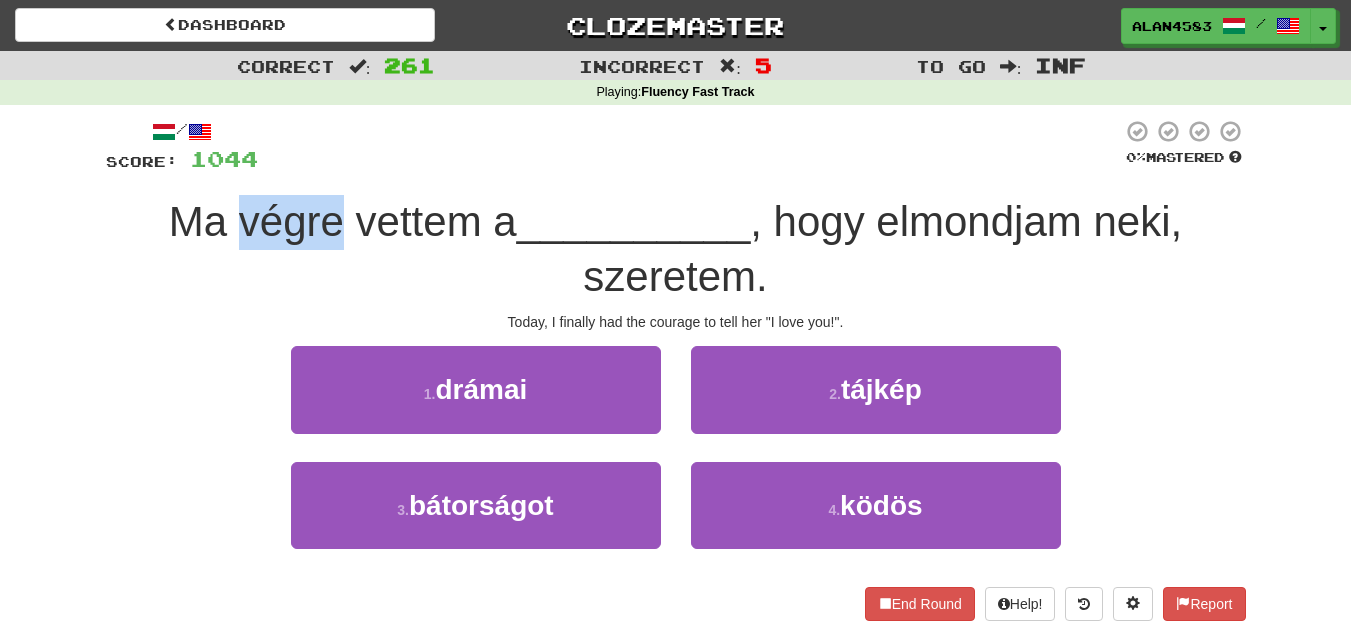 drag, startPoint x: 334, startPoint y: 220, endPoint x: 231, endPoint y: 217, distance: 103.04368 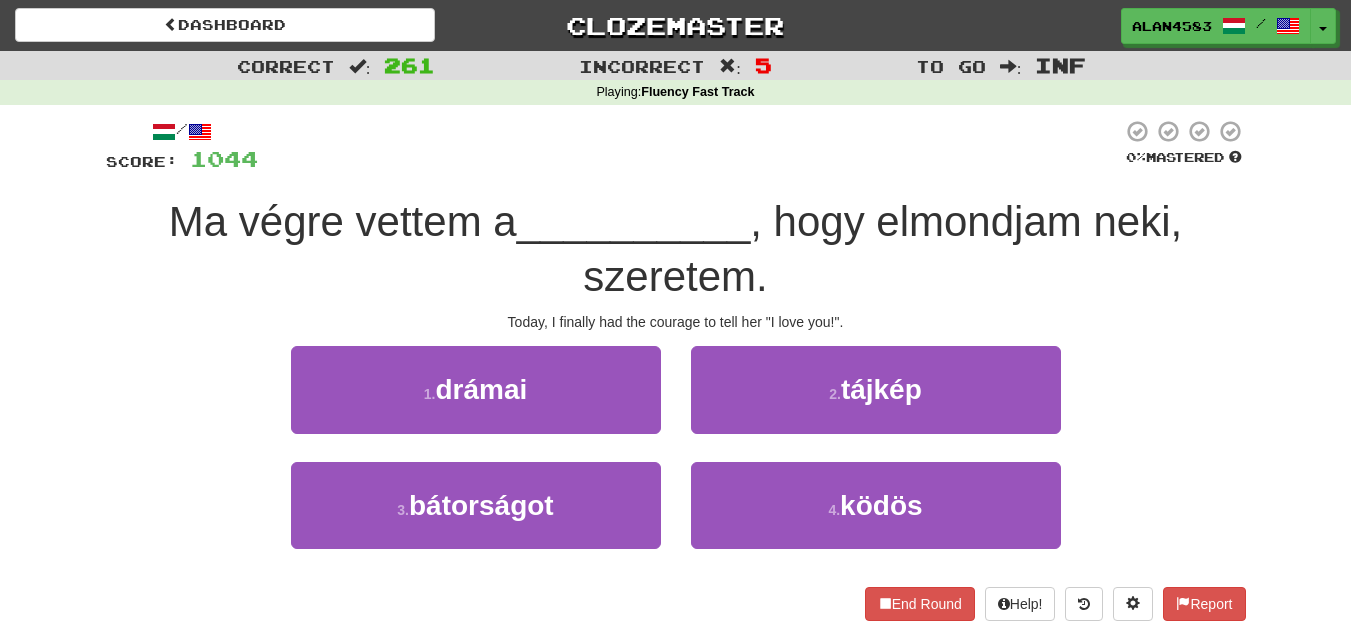 click at bounding box center (690, 146) 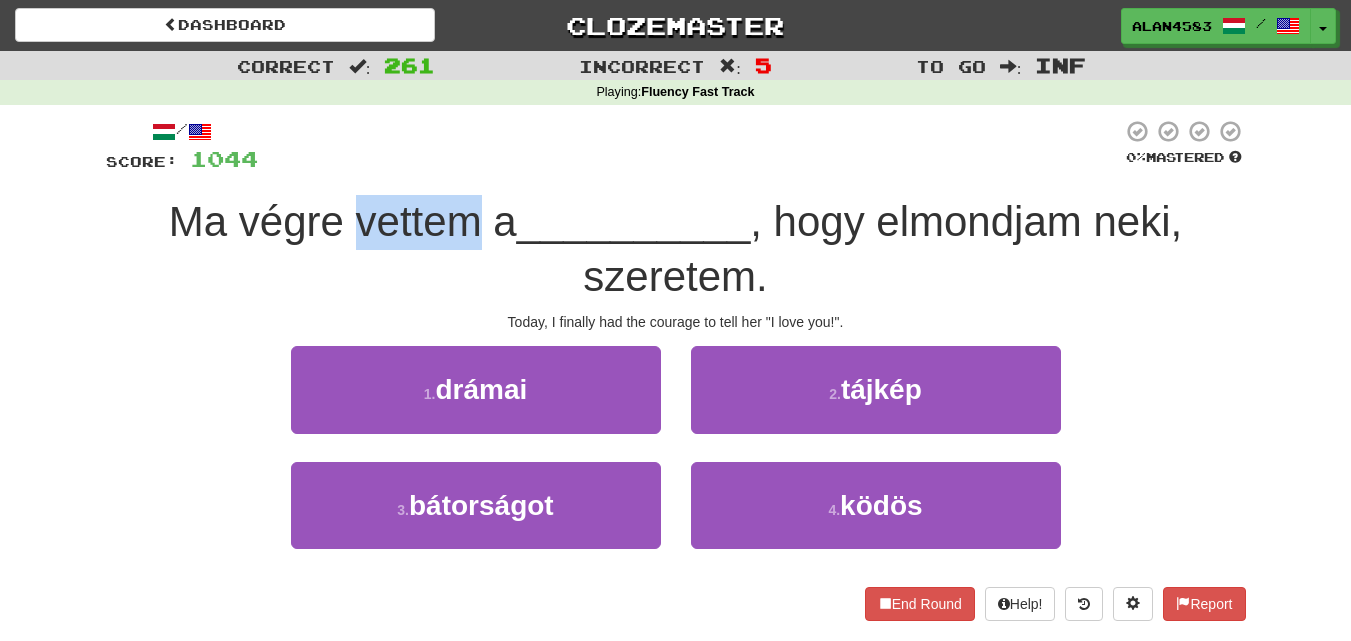 drag, startPoint x: 469, startPoint y: 220, endPoint x: 348, endPoint y: 215, distance: 121.103264 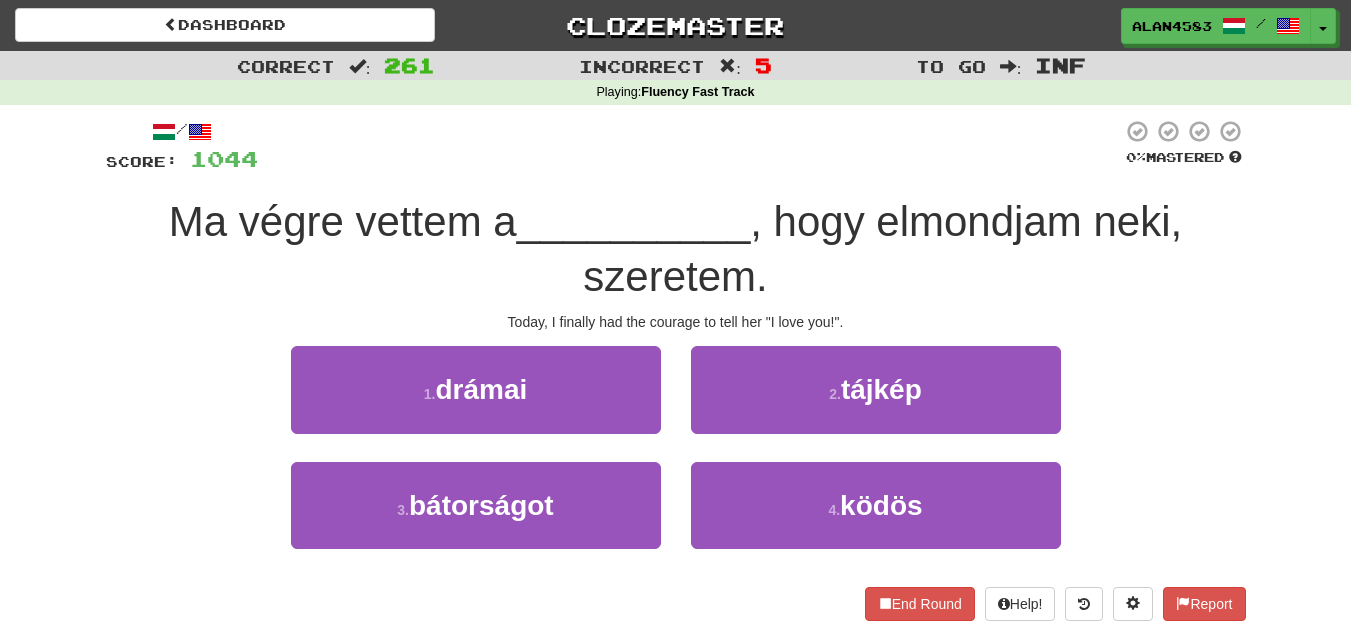 click on "__________" at bounding box center [634, 221] 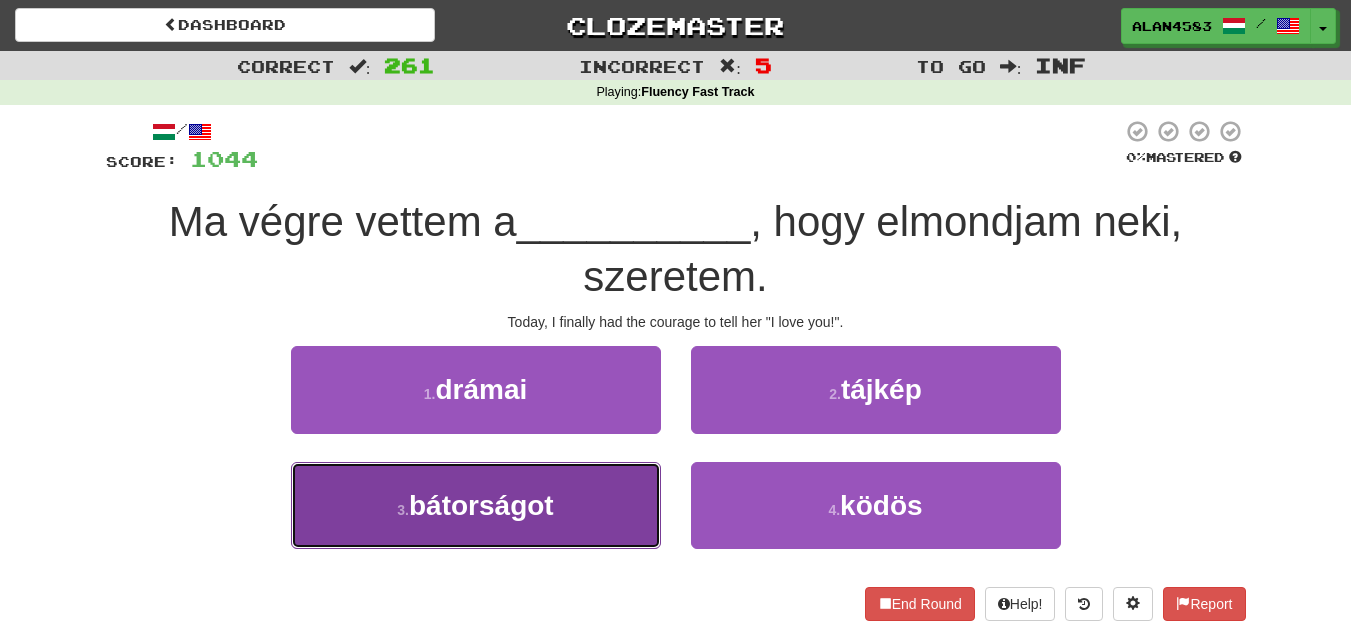 click on "3 .  bátorságot" at bounding box center [476, 505] 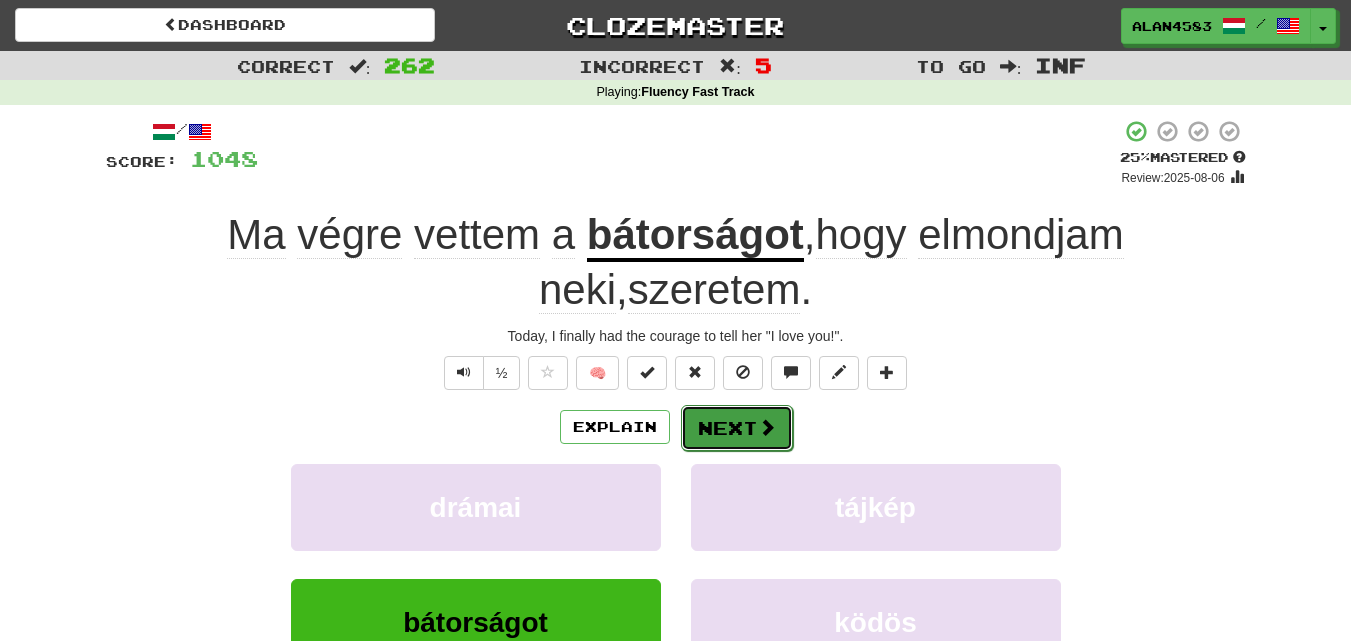 click on "Next" at bounding box center [737, 428] 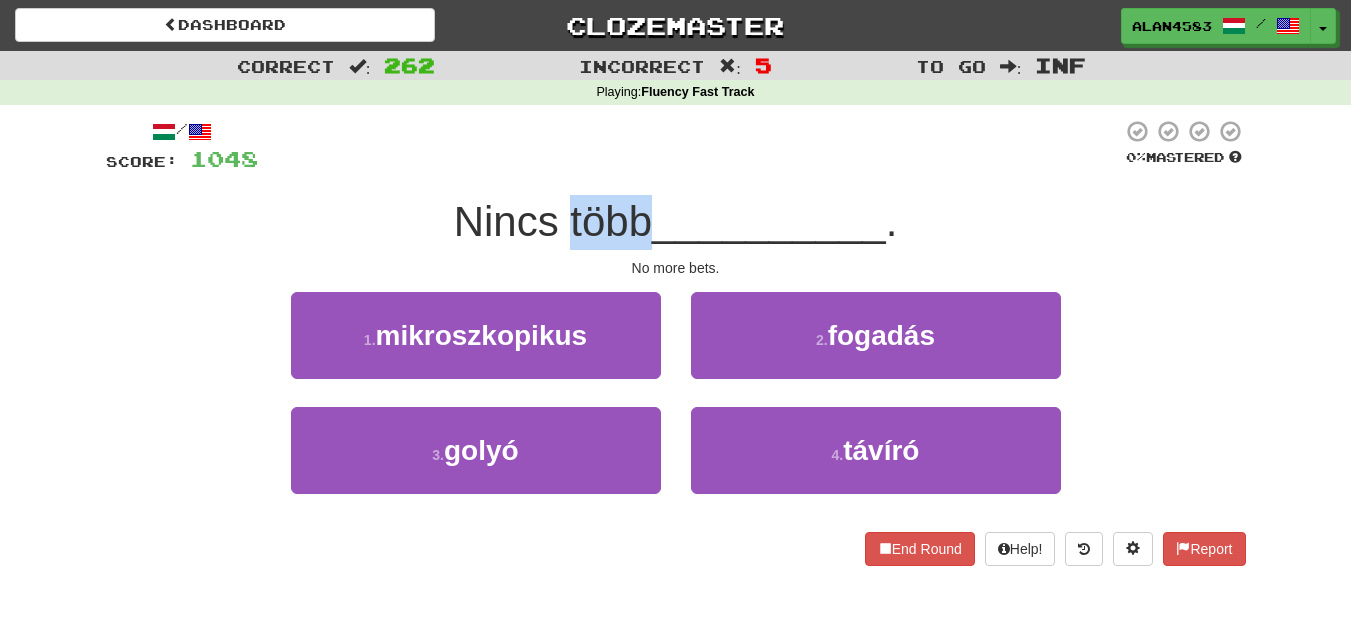 drag, startPoint x: 562, startPoint y: 232, endPoint x: 646, endPoint y: 218, distance: 85.158676 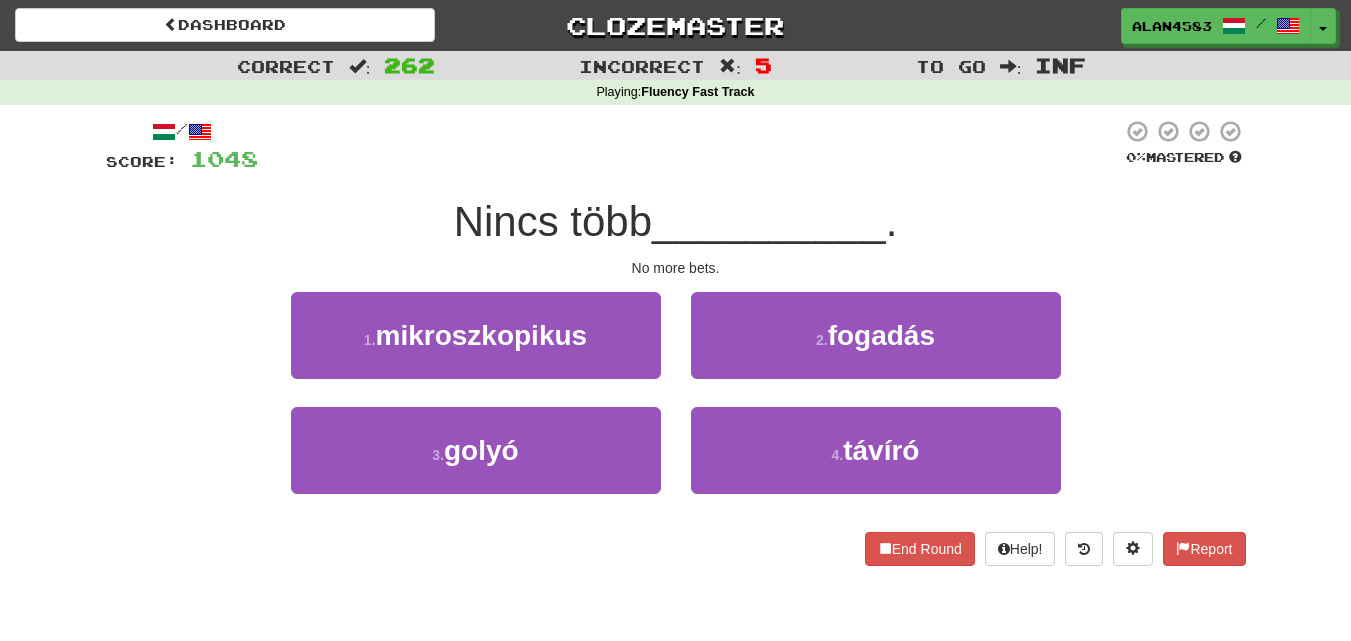 click at bounding box center [690, 146] 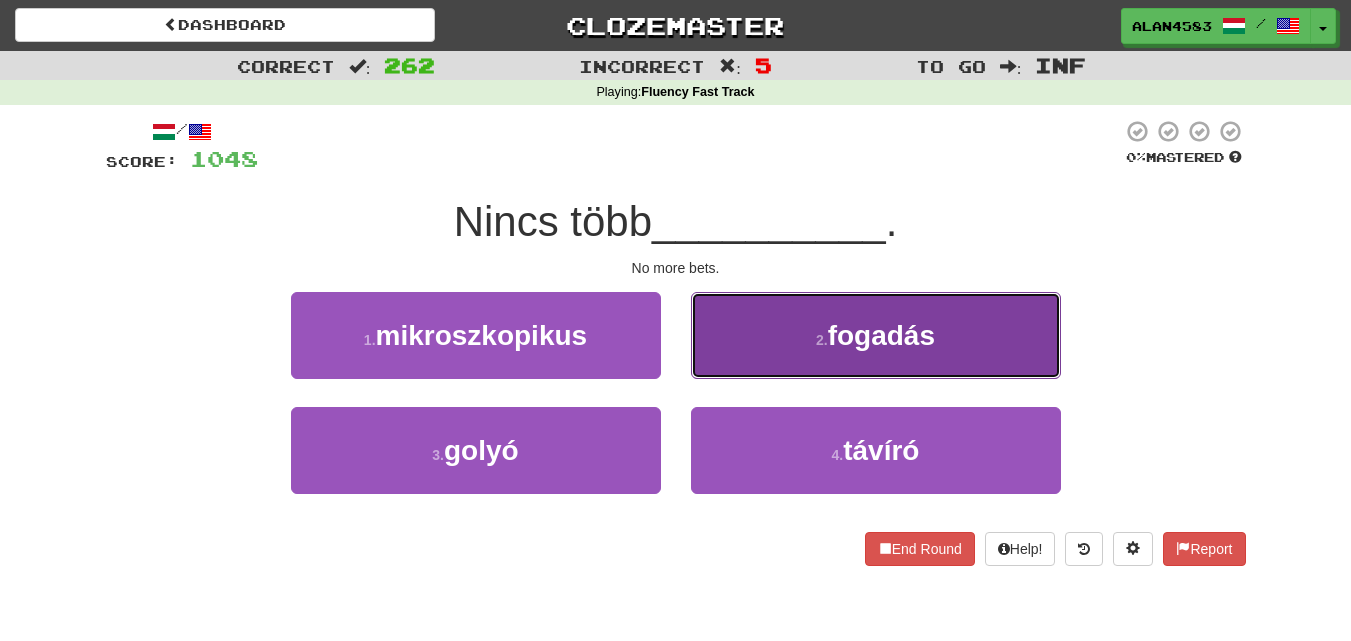 click on "2 .  fogadás" at bounding box center [876, 335] 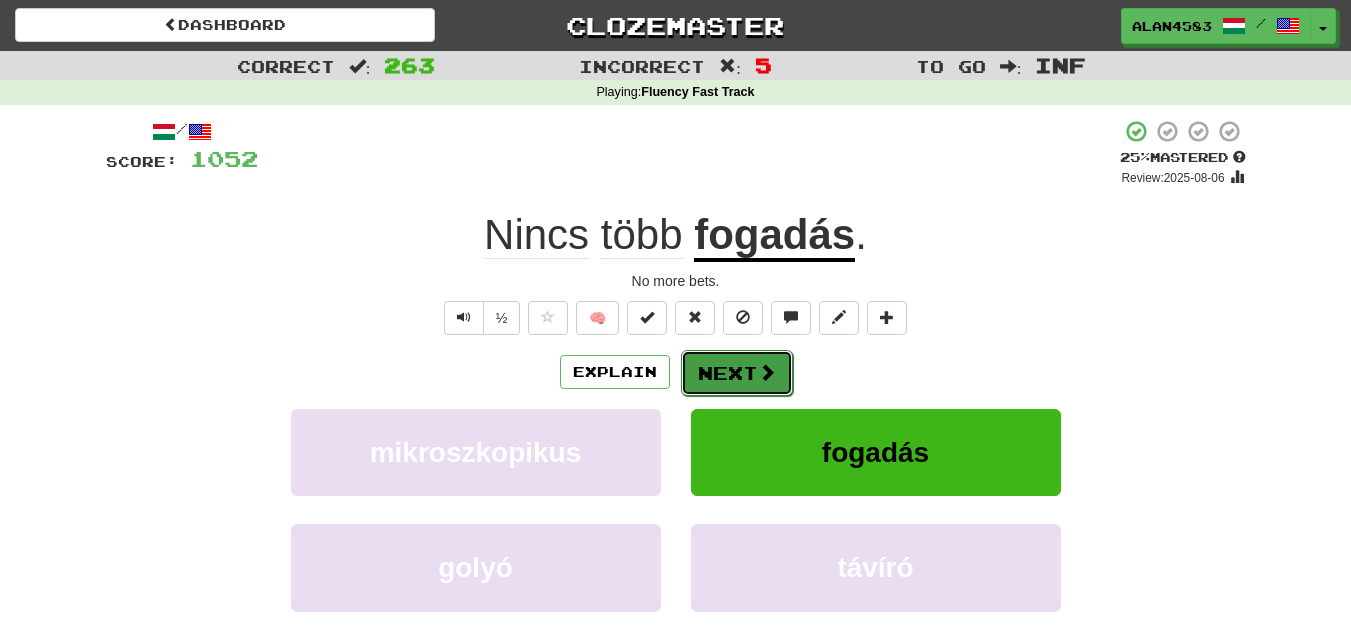 click at bounding box center (767, 372) 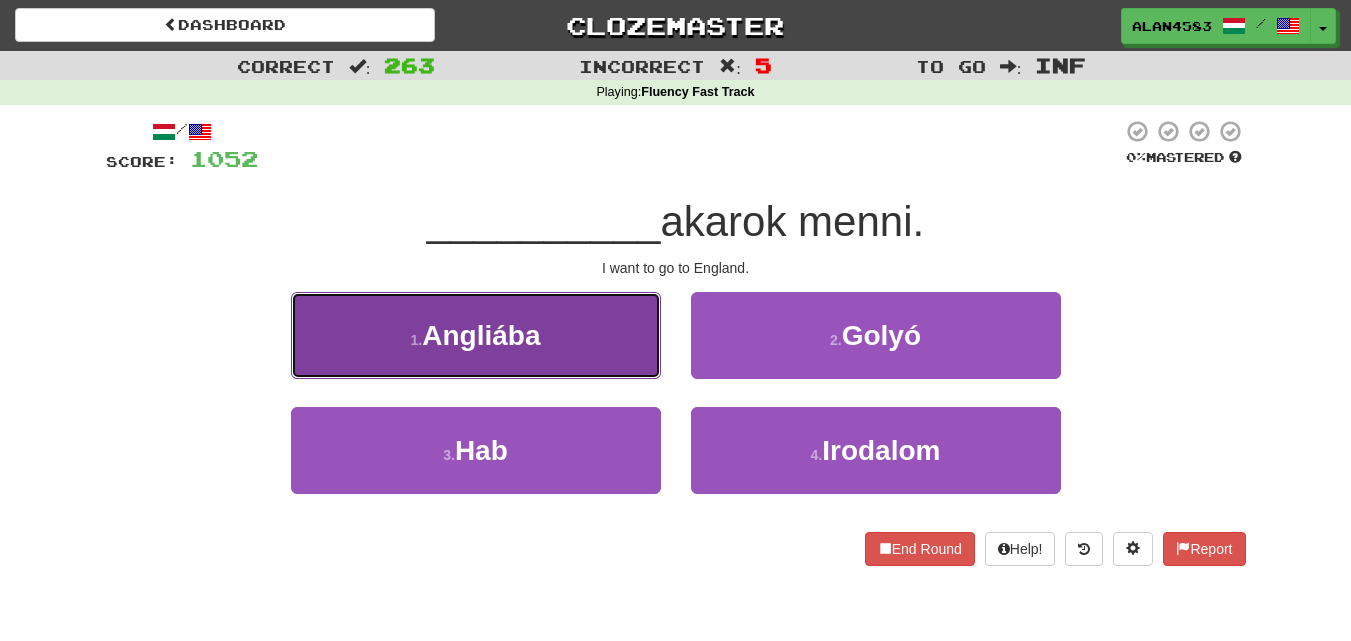 click on "1 .  Angliába" at bounding box center (476, 335) 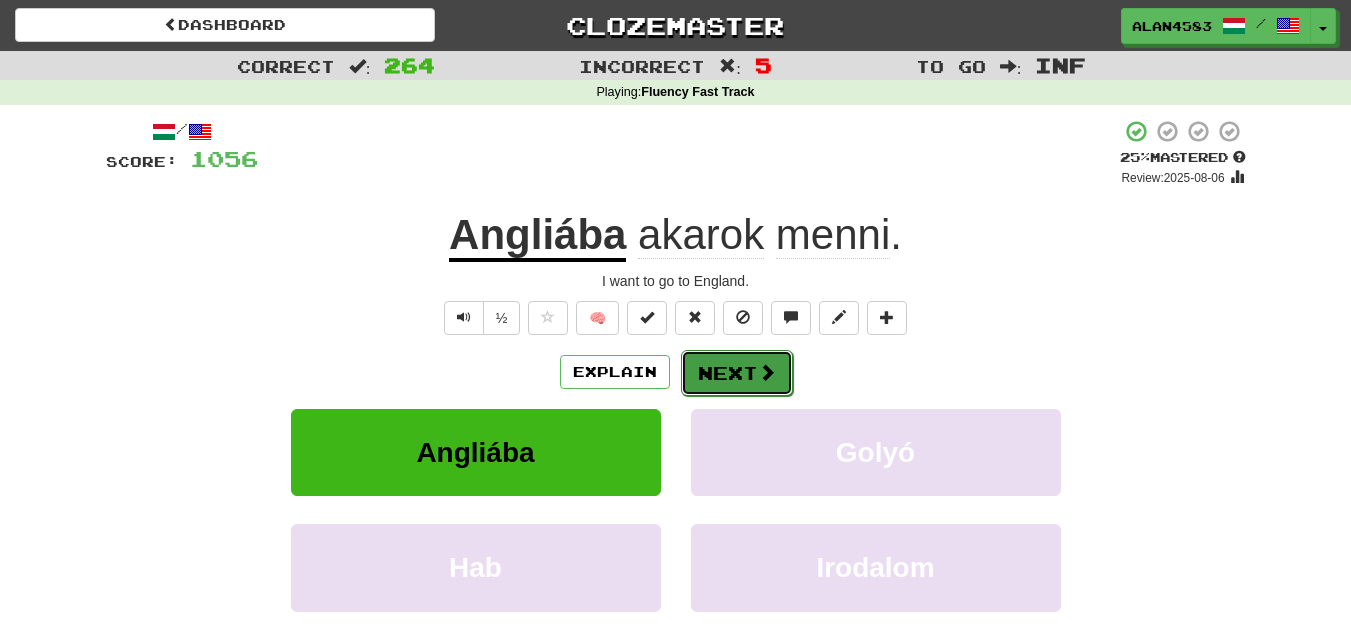 click on "Next" at bounding box center (737, 373) 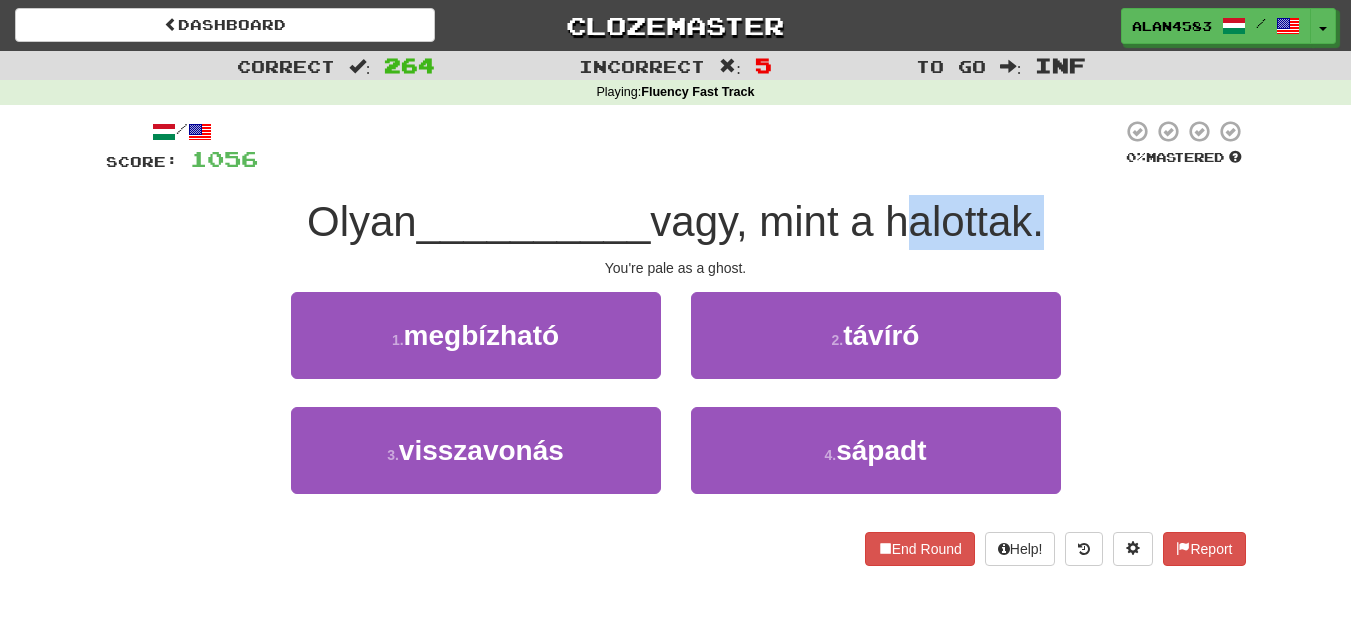 drag, startPoint x: 899, startPoint y: 211, endPoint x: 1036, endPoint y: 201, distance: 137.36447 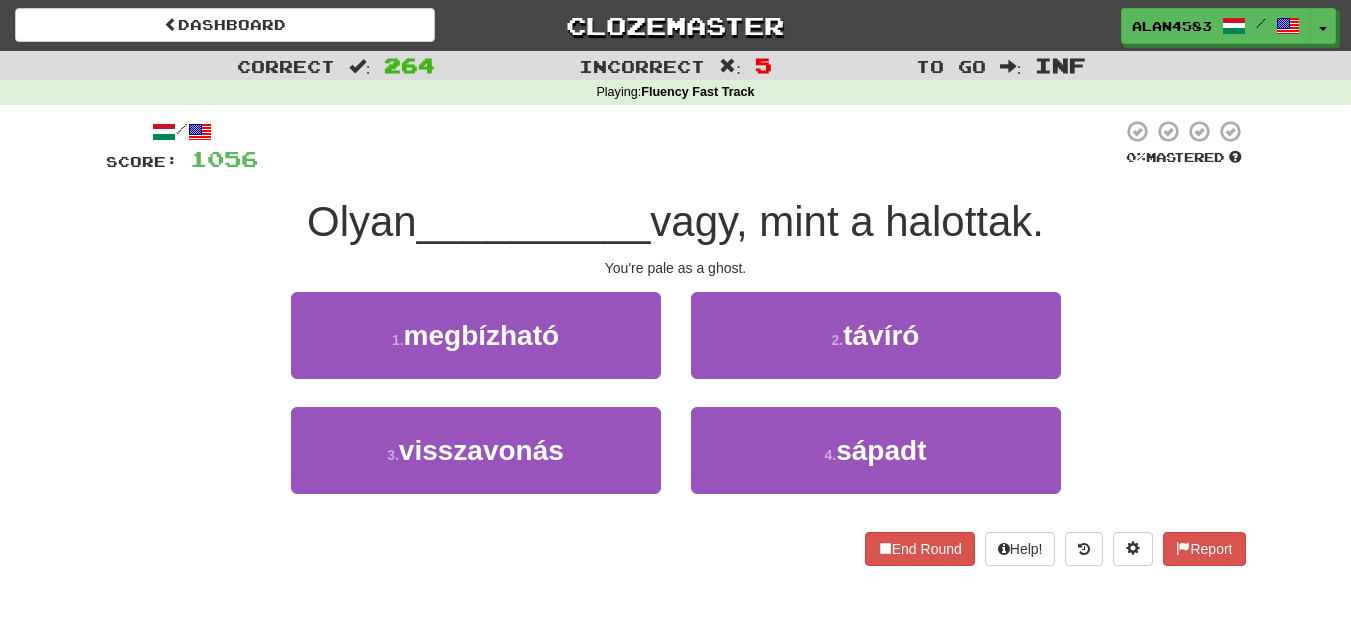 click at bounding box center (690, 146) 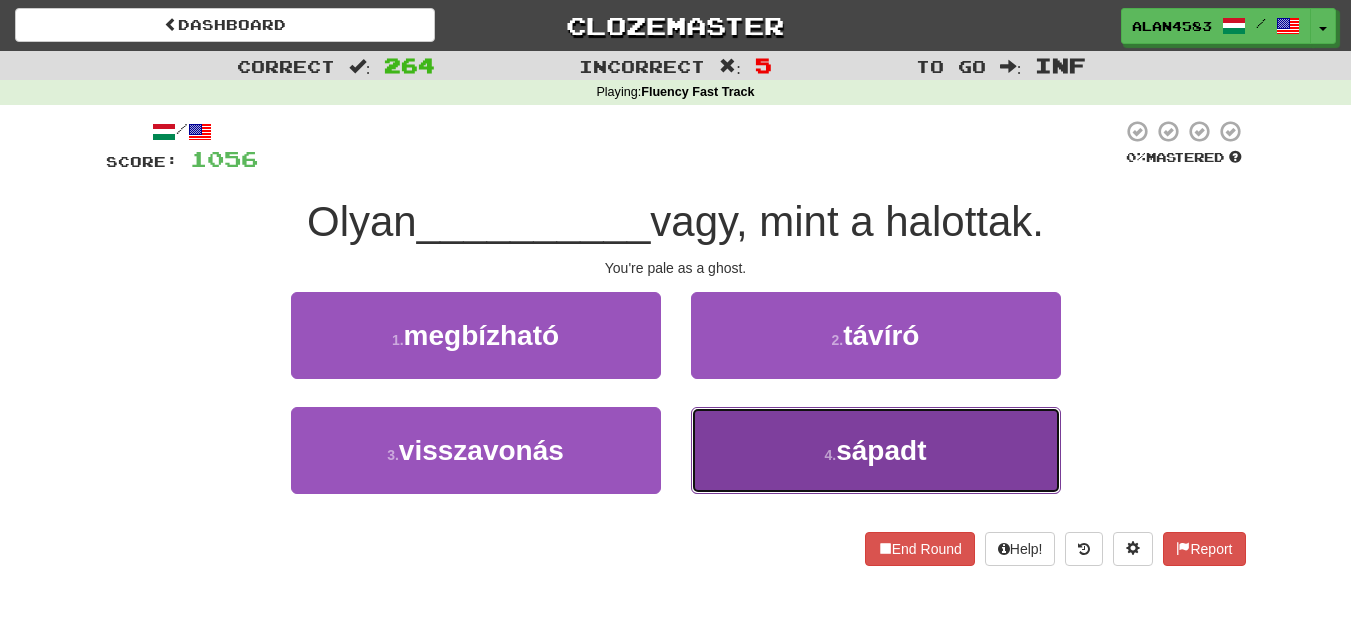 click on "4 .  sápadt" at bounding box center (876, 450) 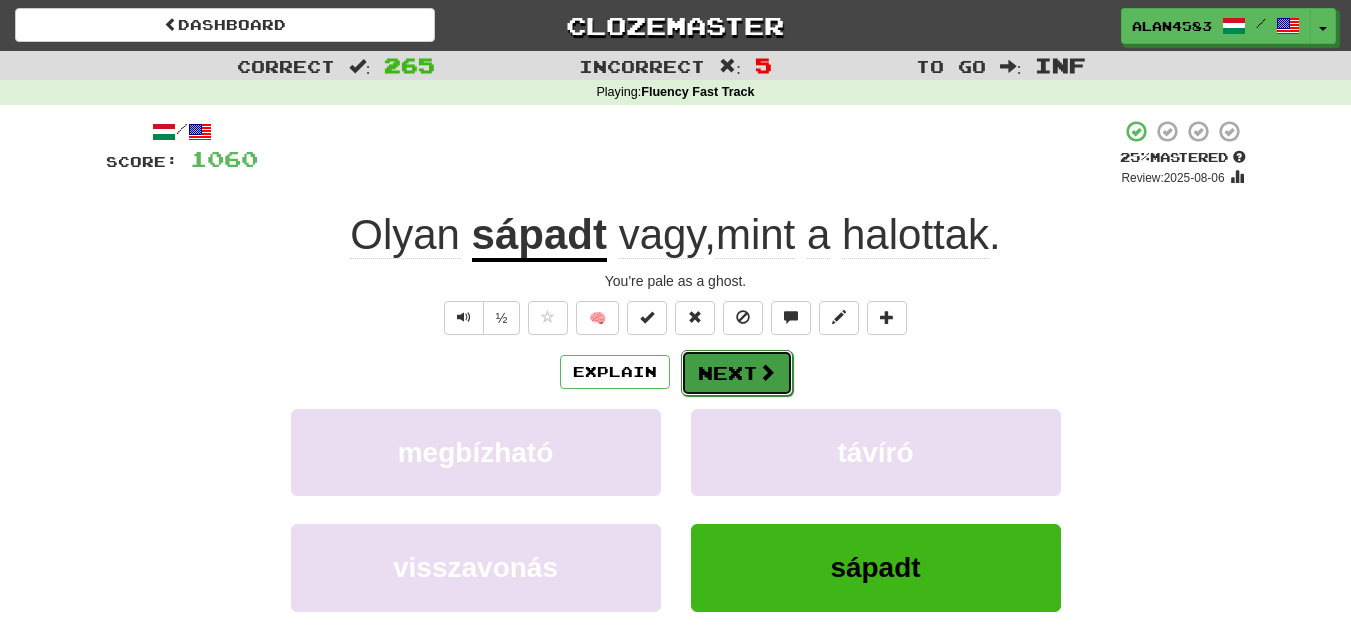 click on "Next" at bounding box center [737, 373] 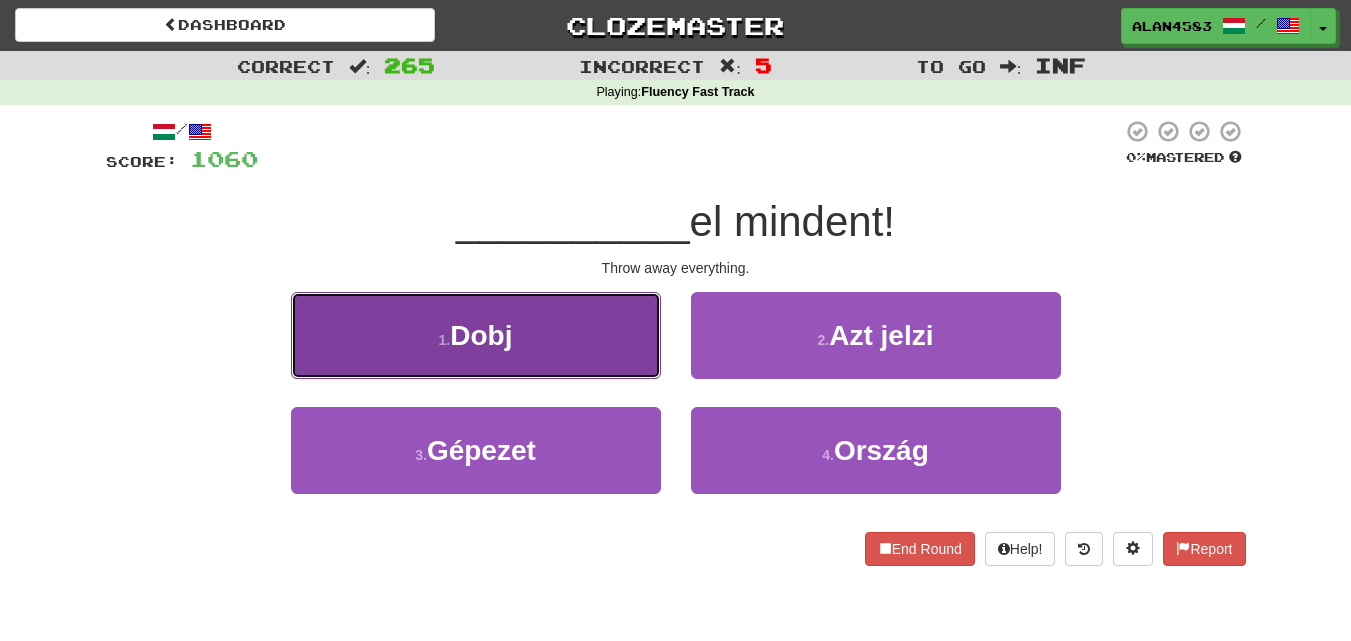 click on "1 .  Dobj" at bounding box center [476, 335] 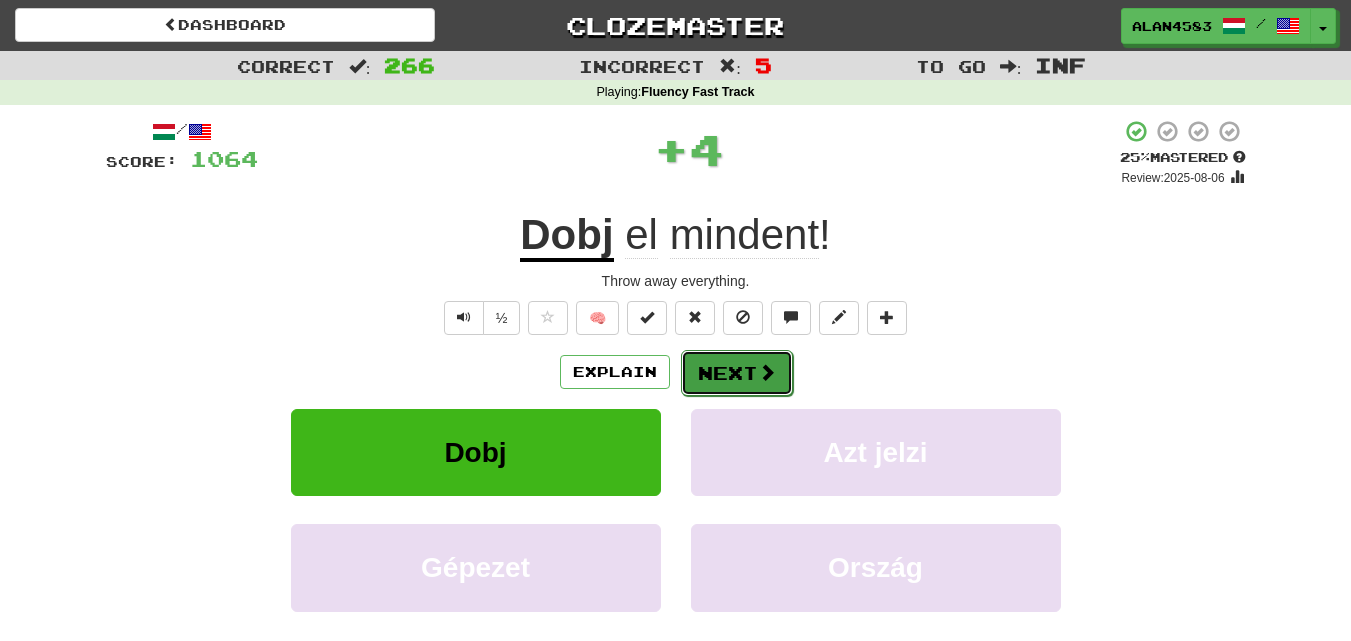 click on "Next" at bounding box center (737, 373) 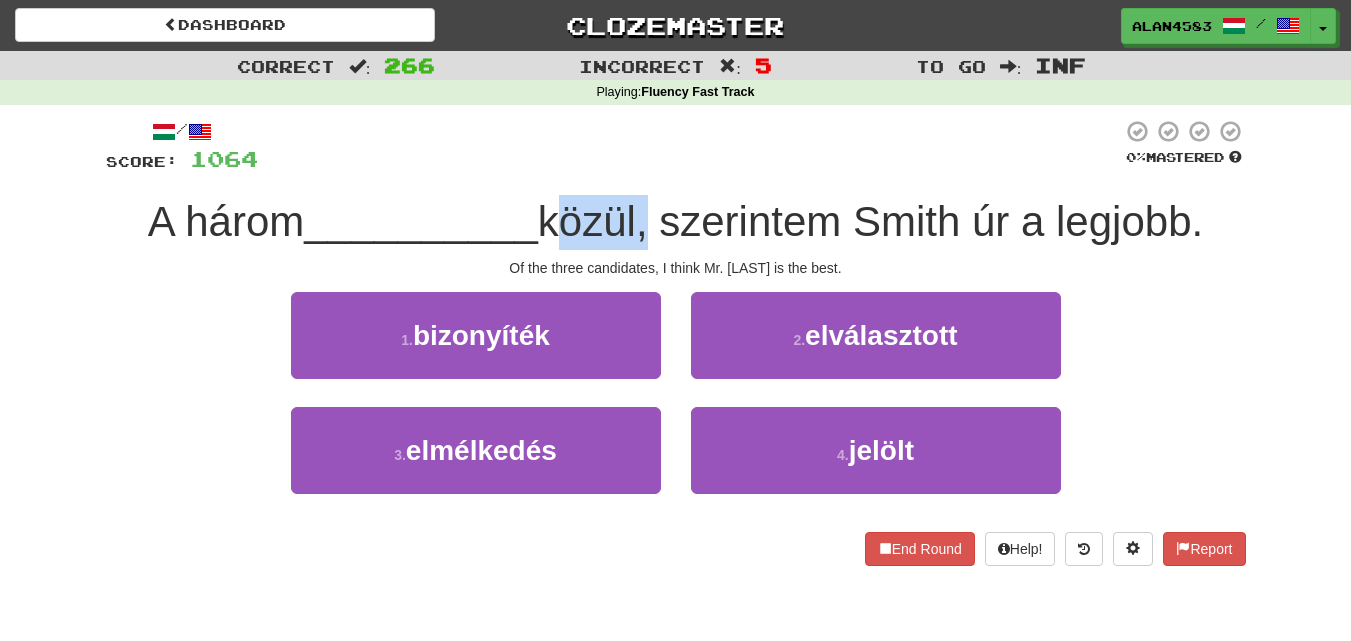 drag, startPoint x: 559, startPoint y: 214, endPoint x: 649, endPoint y: 206, distance: 90.35486 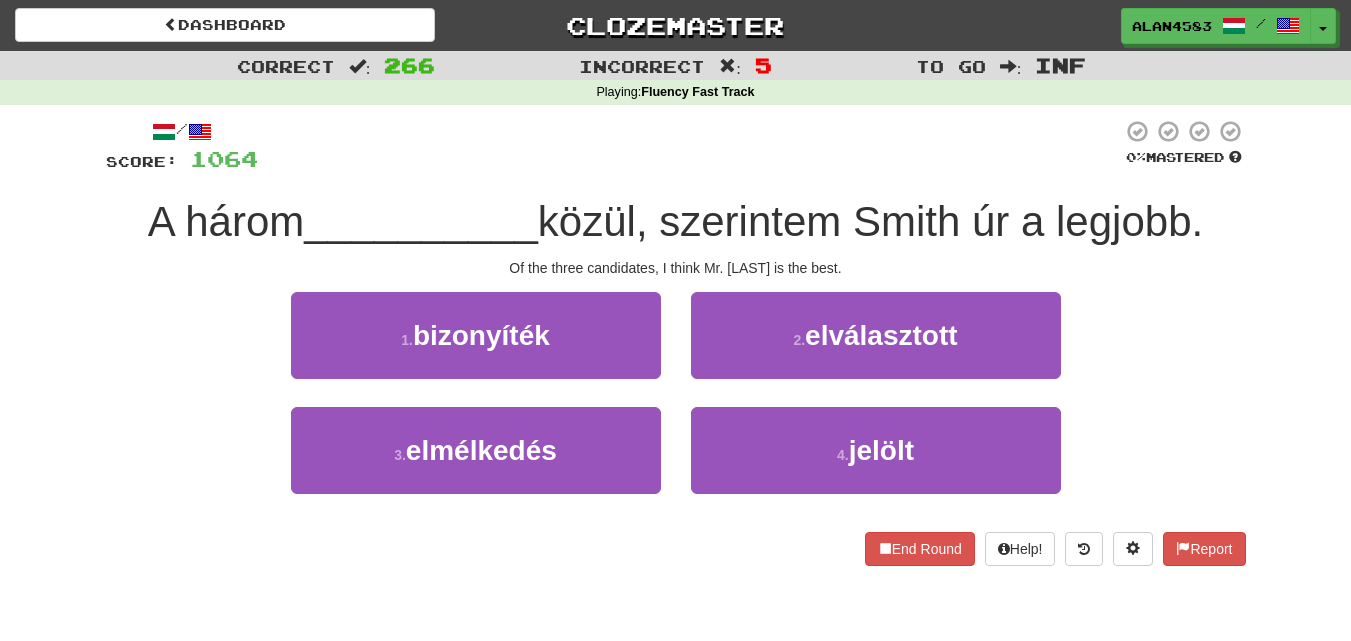 click at bounding box center [690, 146] 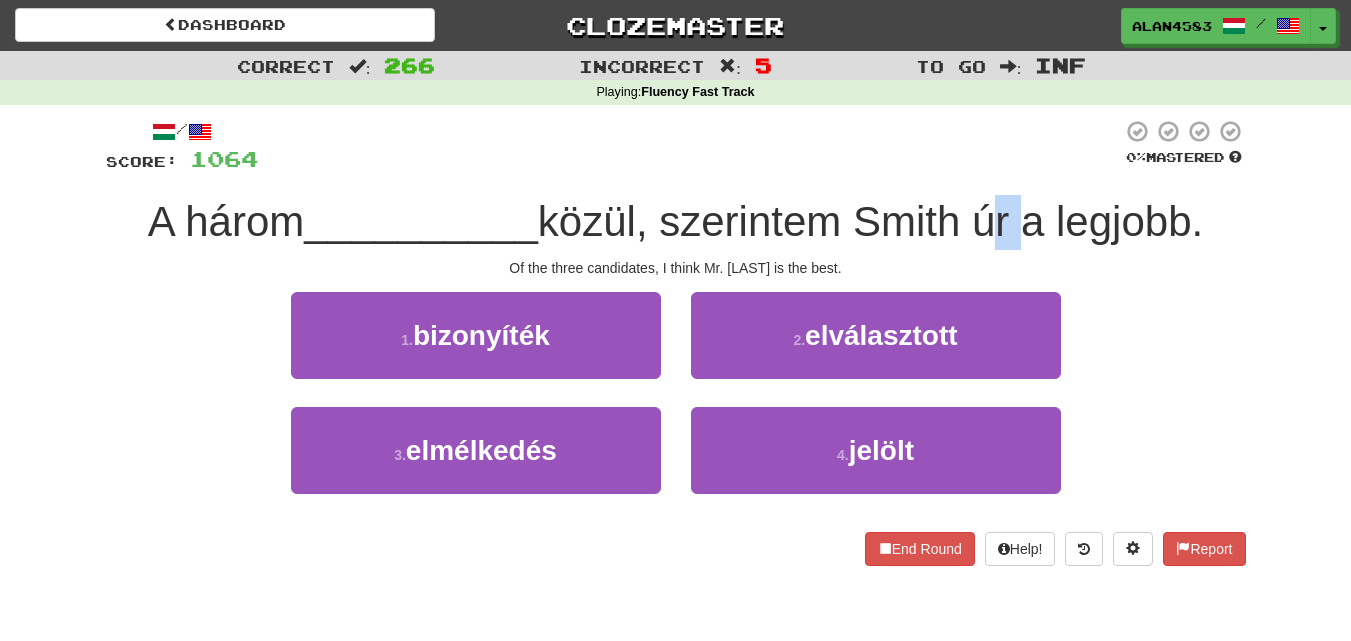 drag, startPoint x: 1018, startPoint y: 219, endPoint x: 984, endPoint y: 221, distance: 34.058773 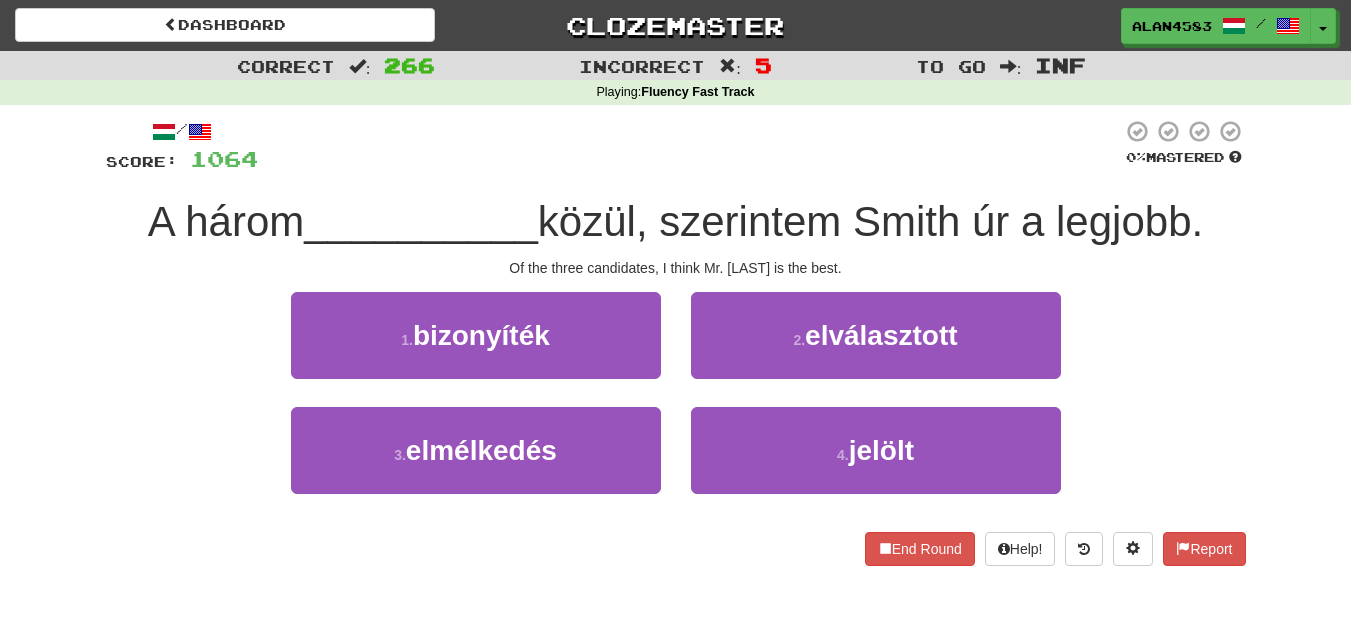 click at bounding box center [690, 146] 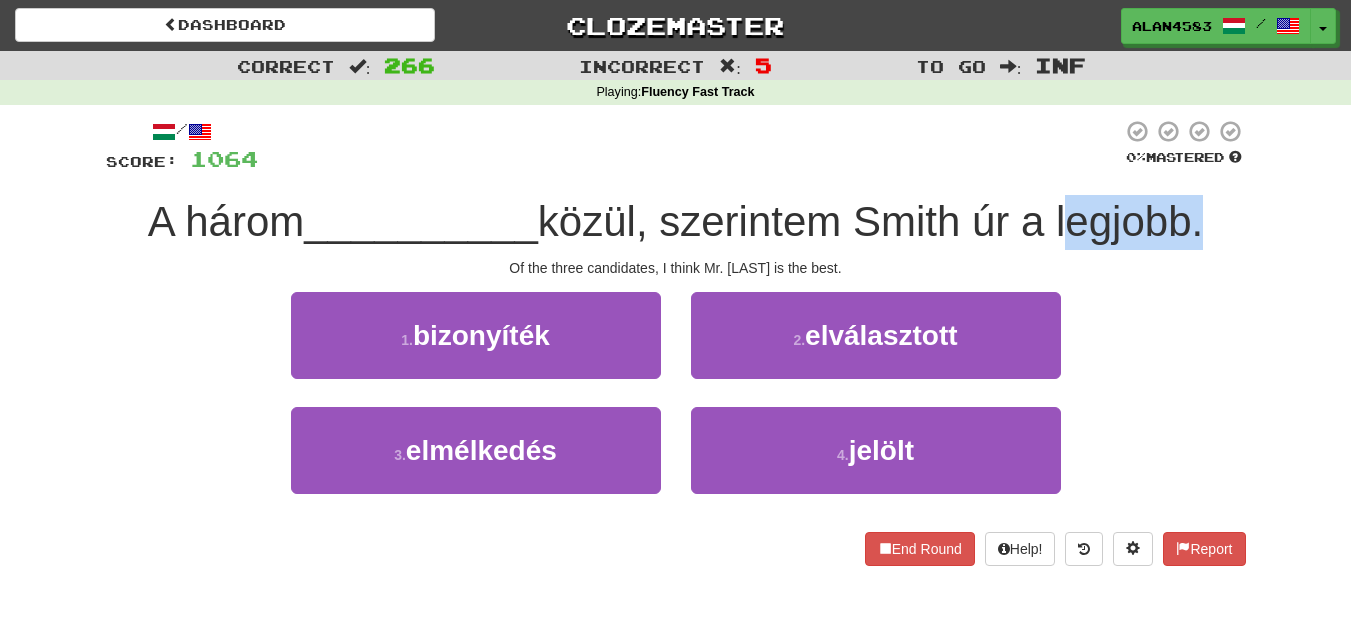 drag, startPoint x: 1069, startPoint y: 210, endPoint x: 1200, endPoint y: 195, distance: 131.85599 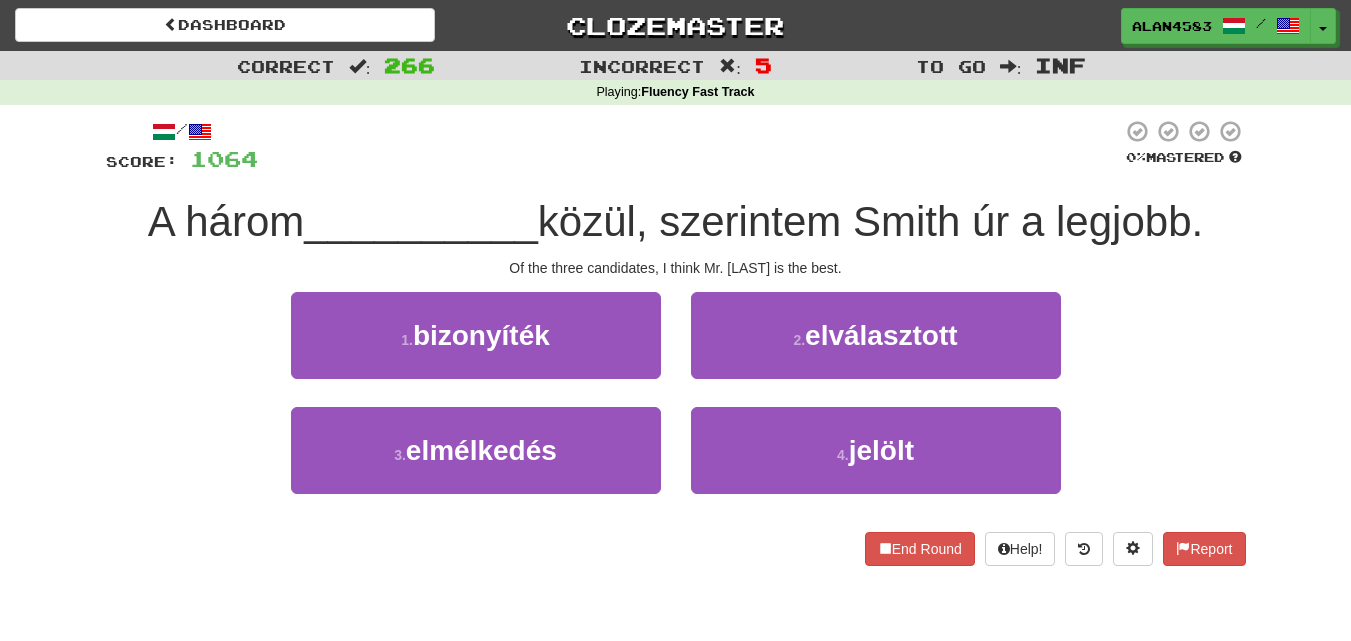 click at bounding box center [690, 146] 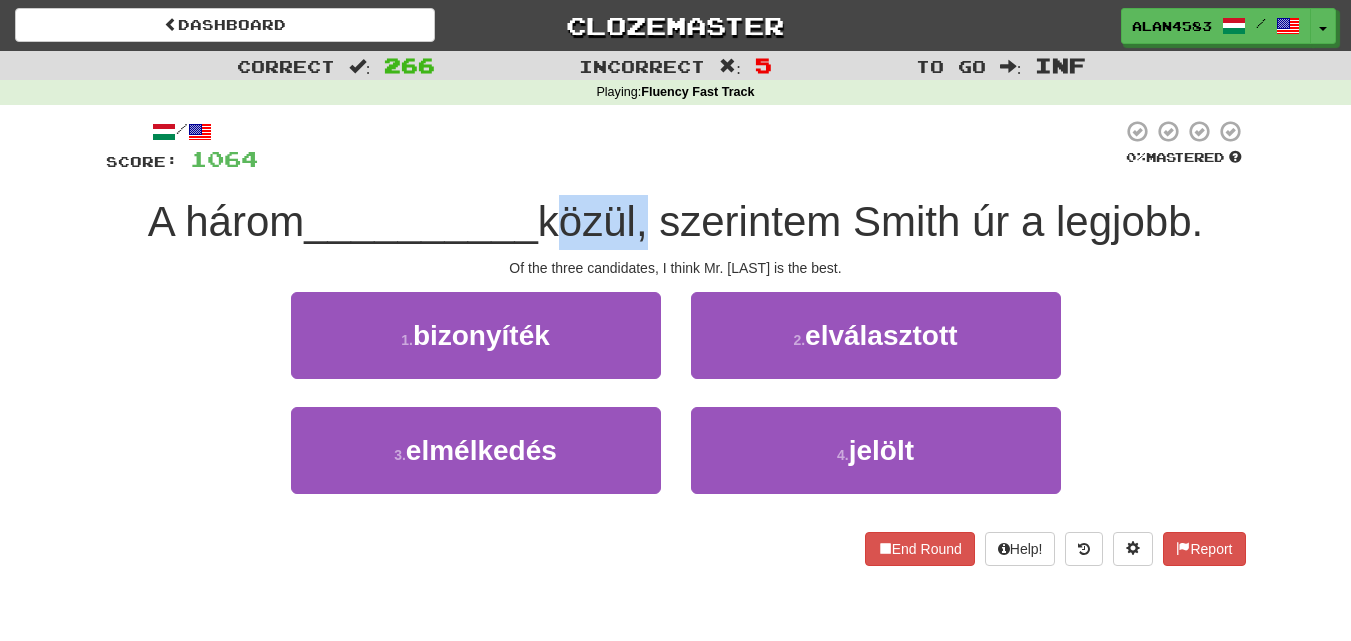 drag, startPoint x: 646, startPoint y: 199, endPoint x: 548, endPoint y: 198, distance: 98.005104 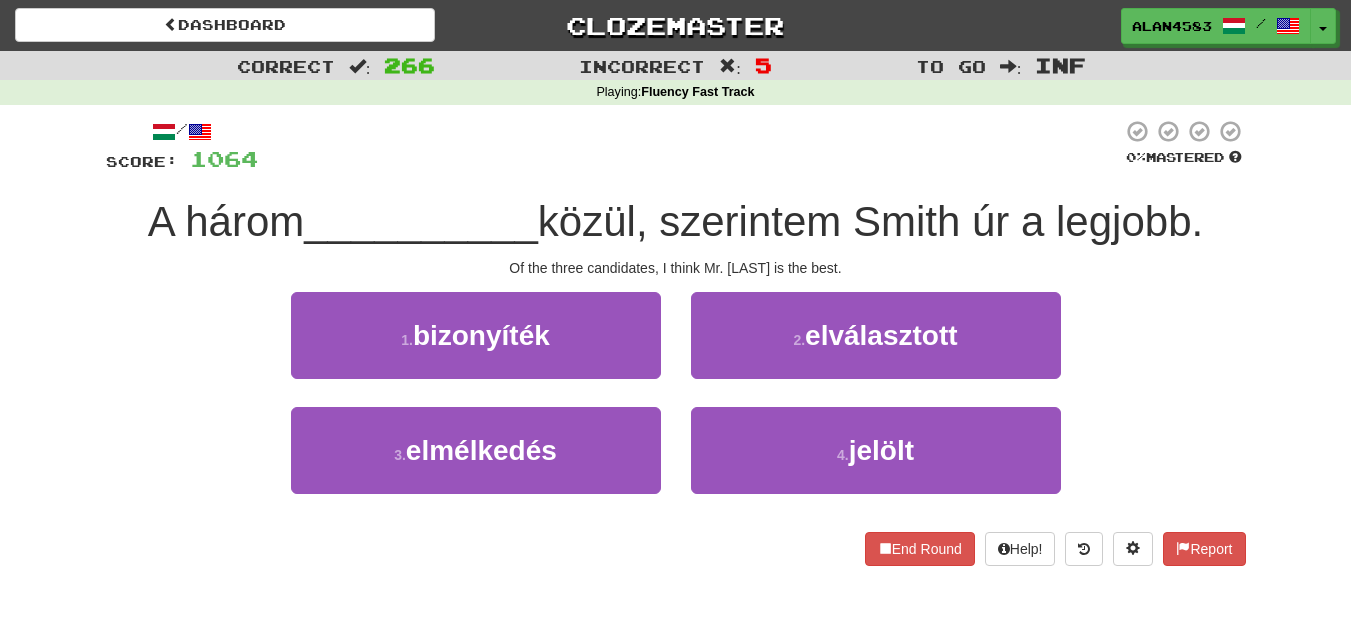 click at bounding box center (690, 146) 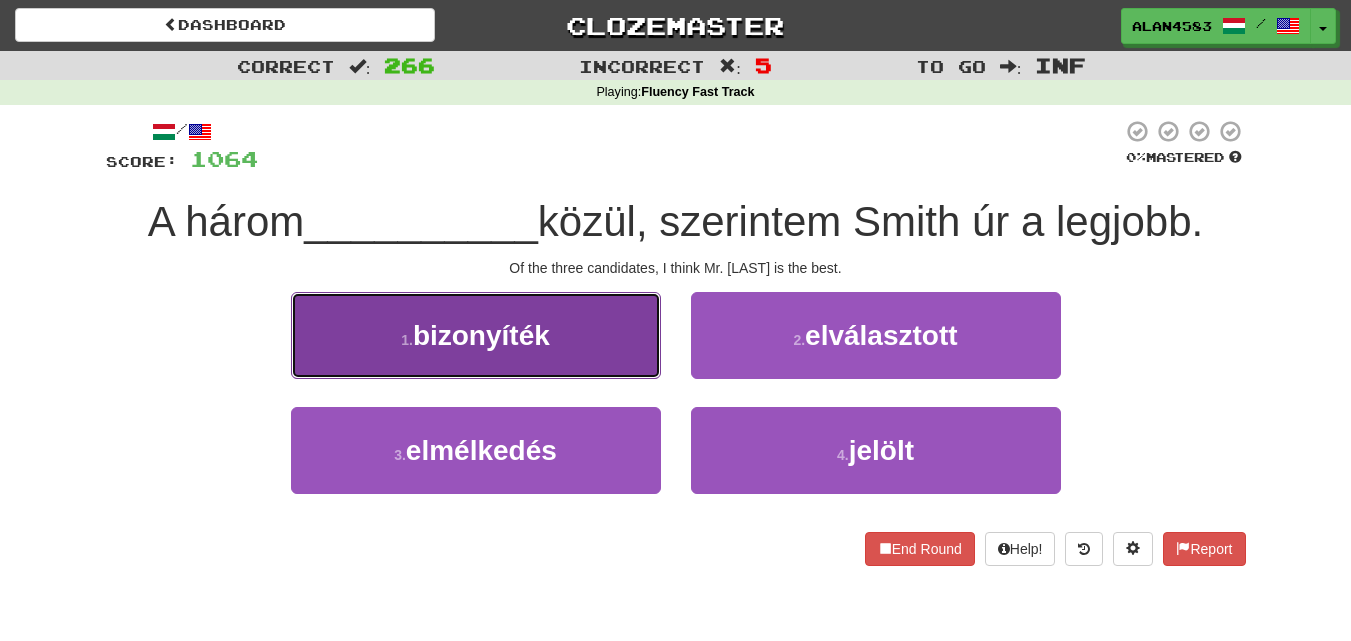 click on "1 .  bizonyíték" at bounding box center (476, 335) 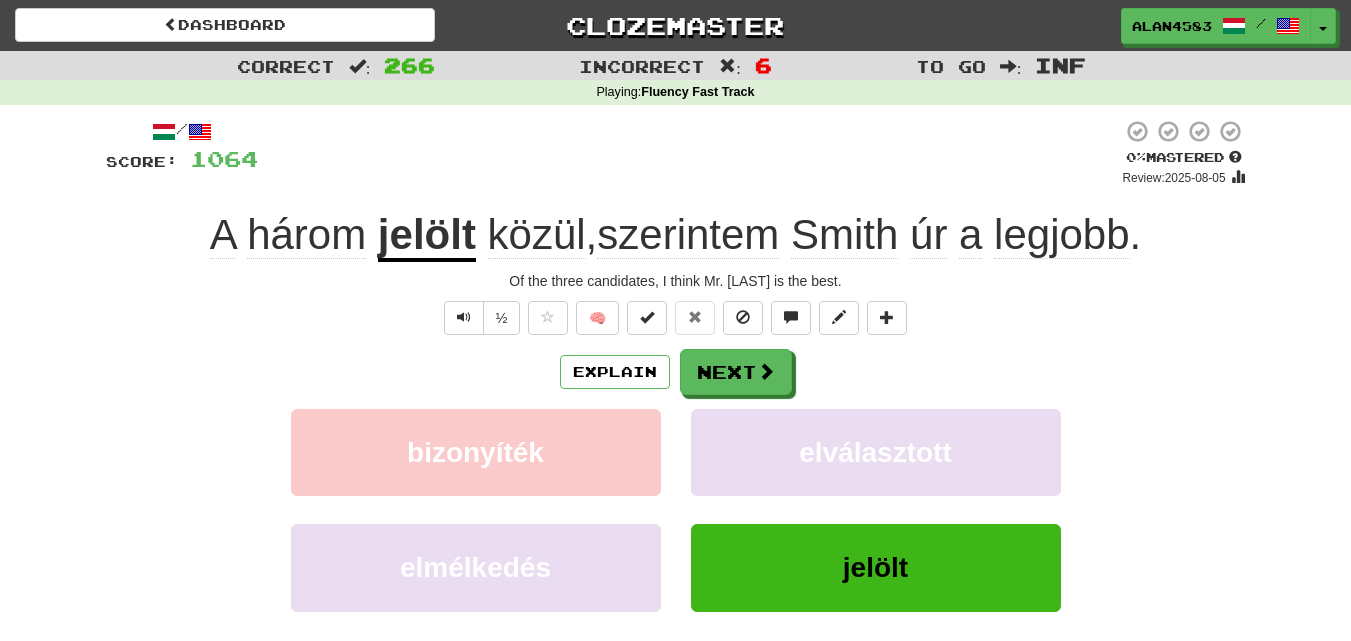 click on "Explain Next" at bounding box center [676, 372] 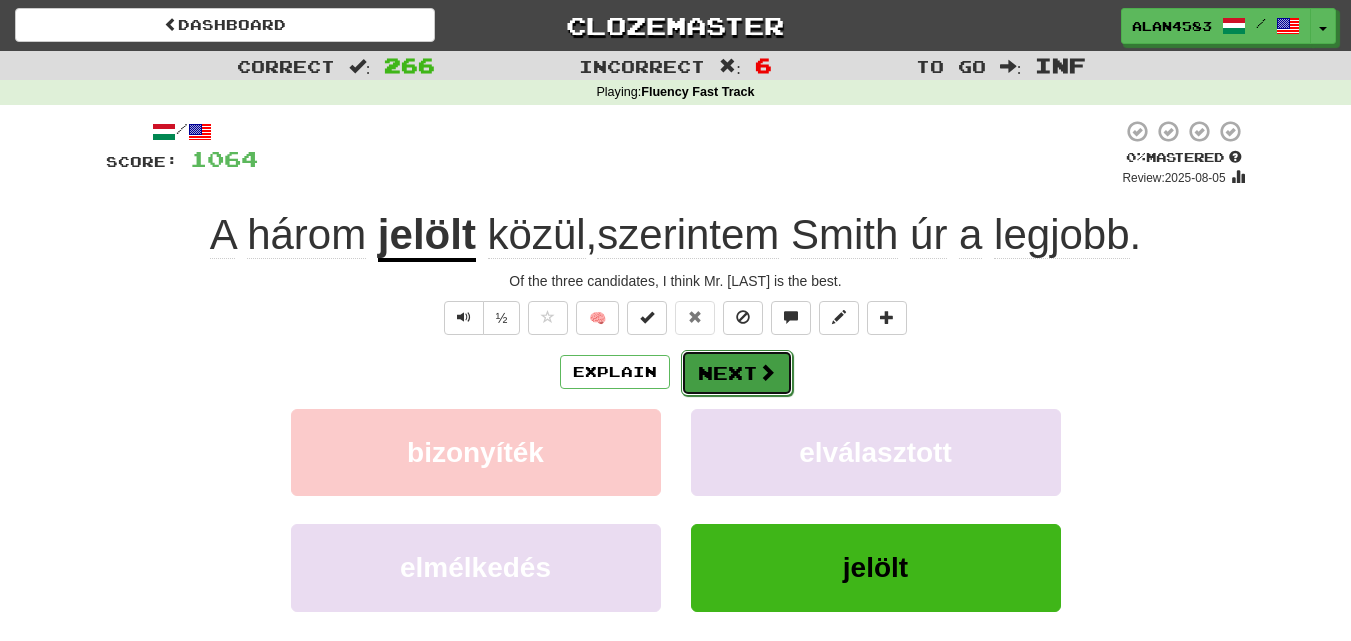 click at bounding box center [767, 372] 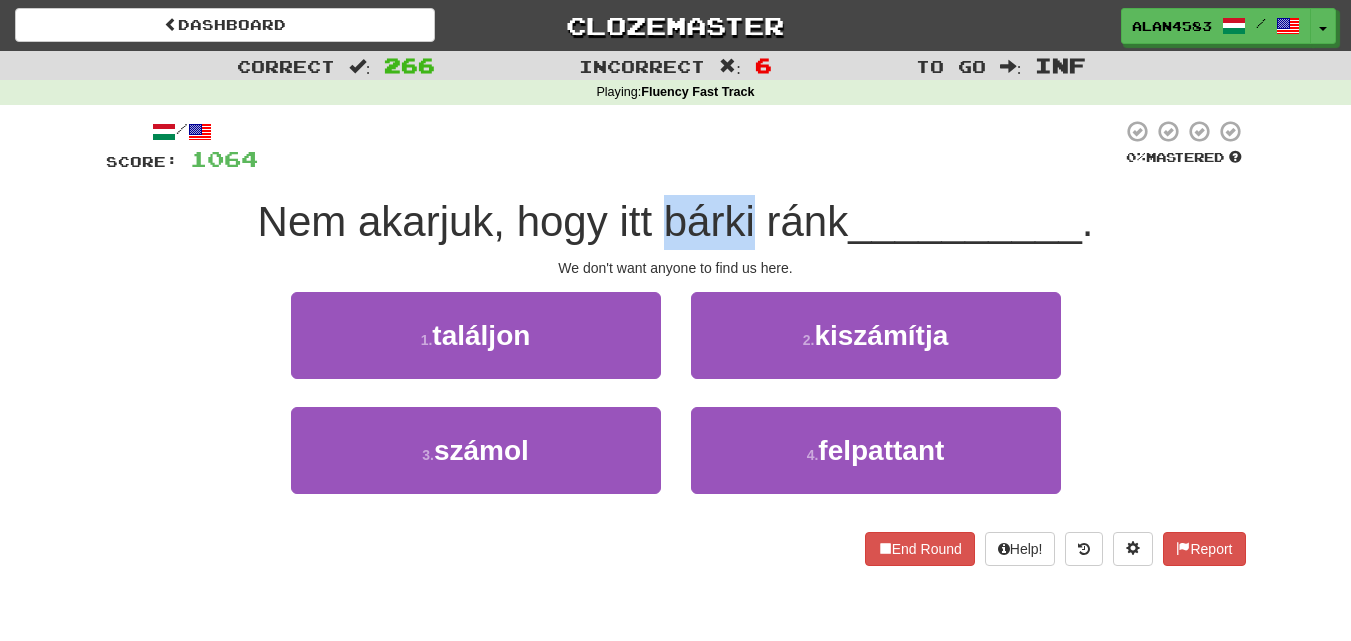 drag, startPoint x: 654, startPoint y: 223, endPoint x: 754, endPoint y: 215, distance: 100.31949 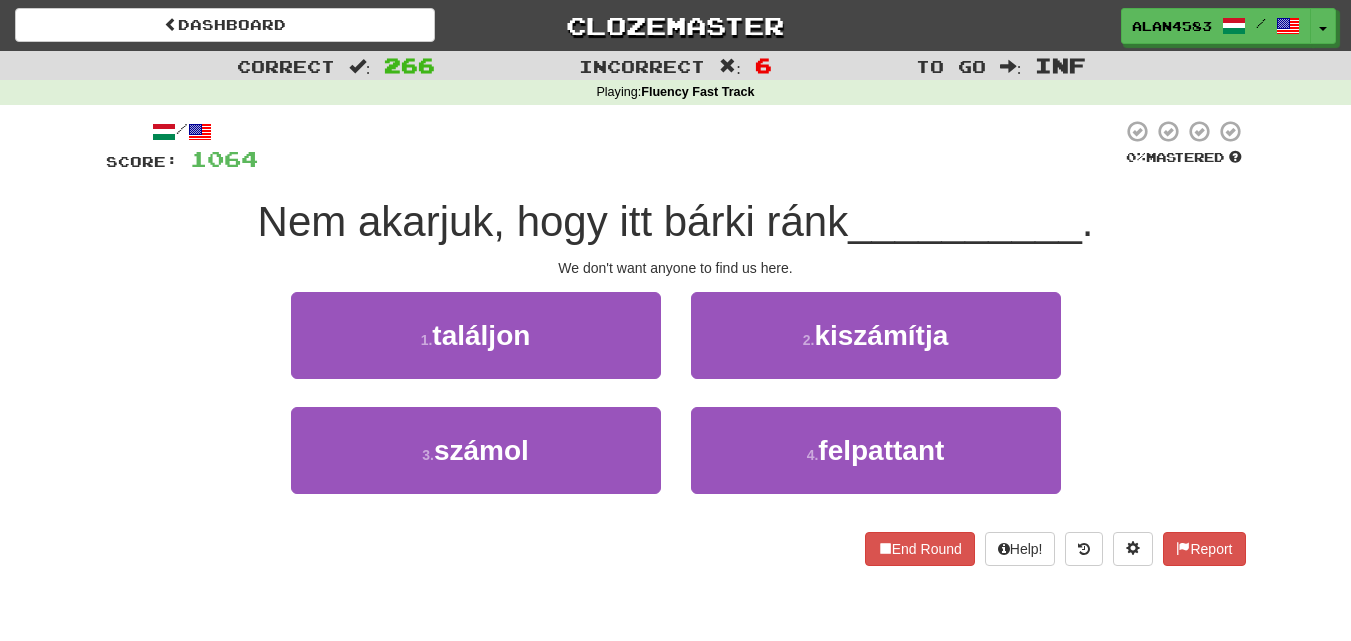 click at bounding box center (690, 146) 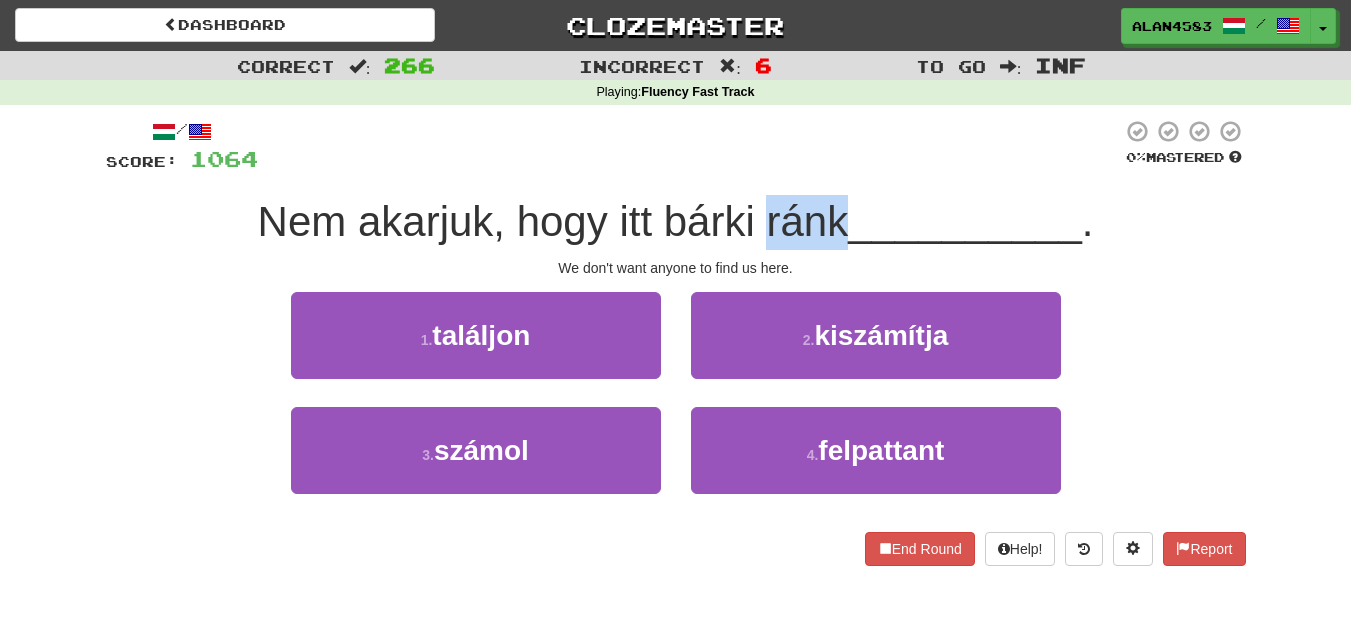drag, startPoint x: 839, startPoint y: 212, endPoint x: 765, endPoint y: 210, distance: 74.02702 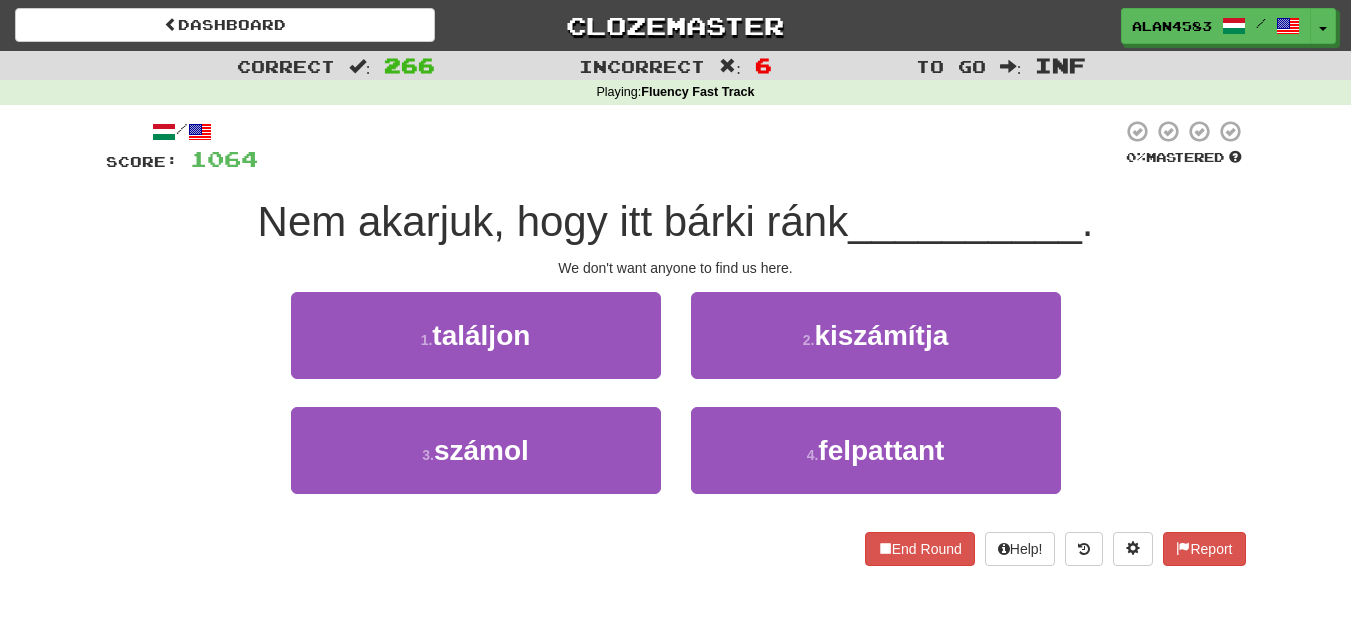 click at bounding box center (690, 146) 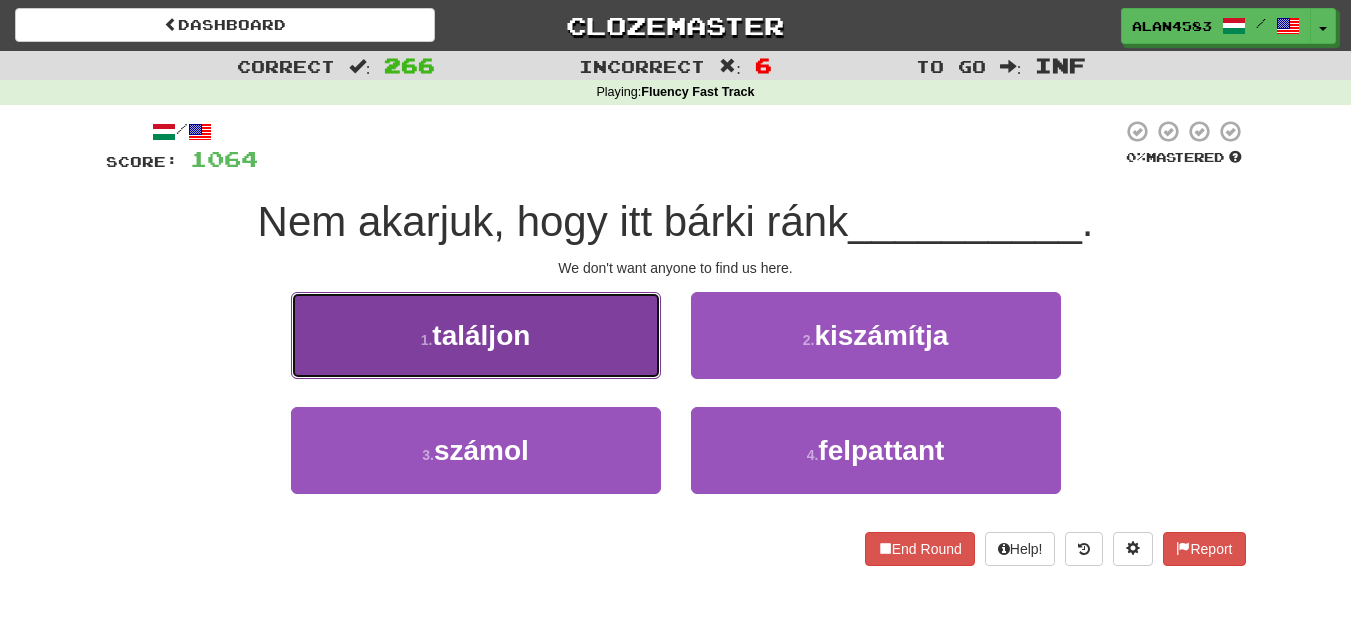 click on "1 .  találjon" at bounding box center (476, 335) 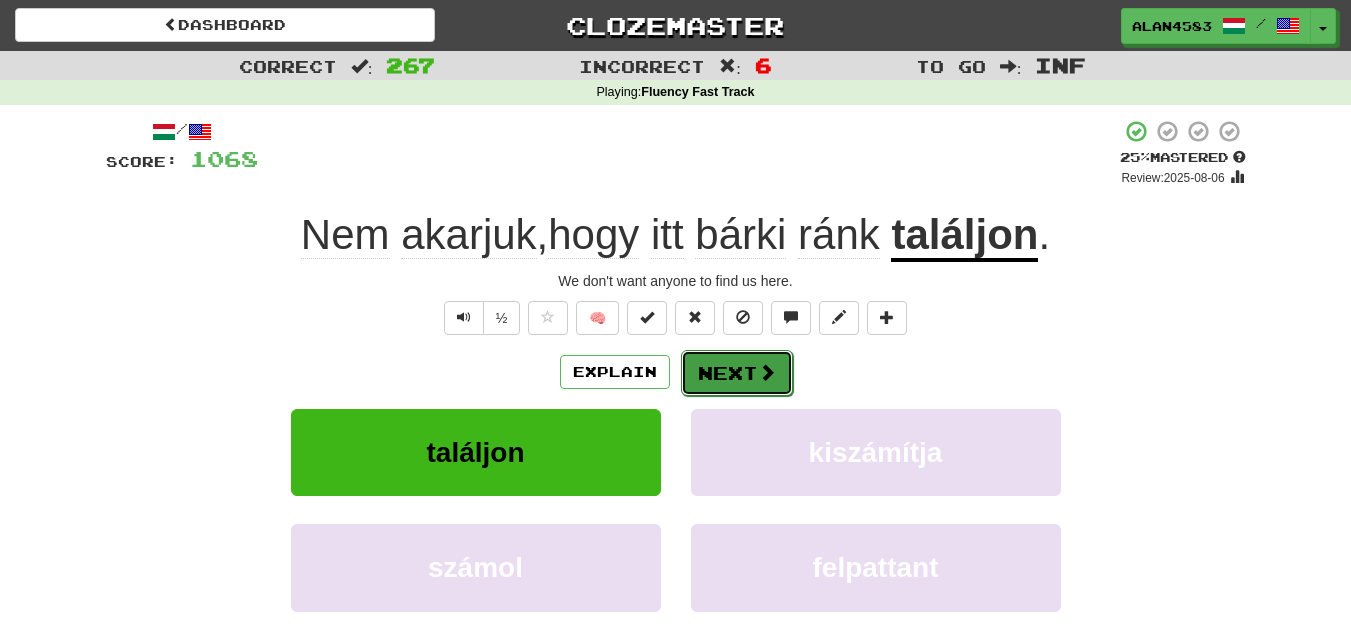 click on "Next" at bounding box center [737, 373] 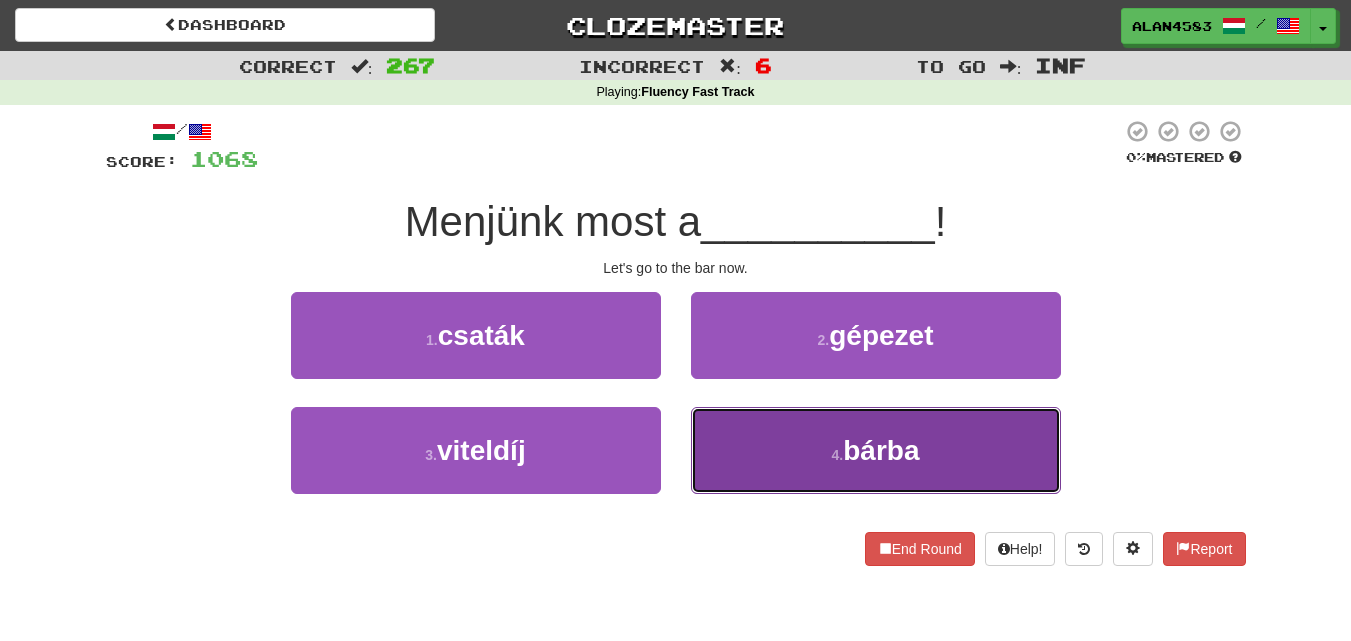 click on "4 .  bárba" at bounding box center [876, 450] 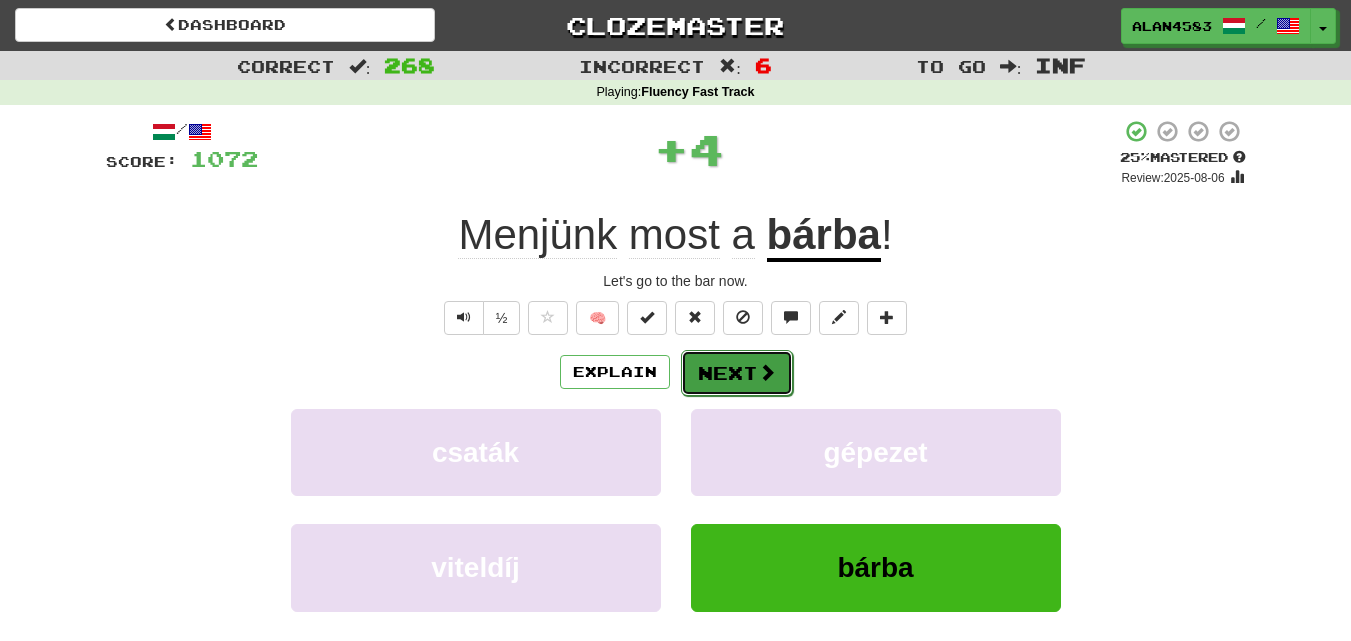 click on "Next" at bounding box center (737, 373) 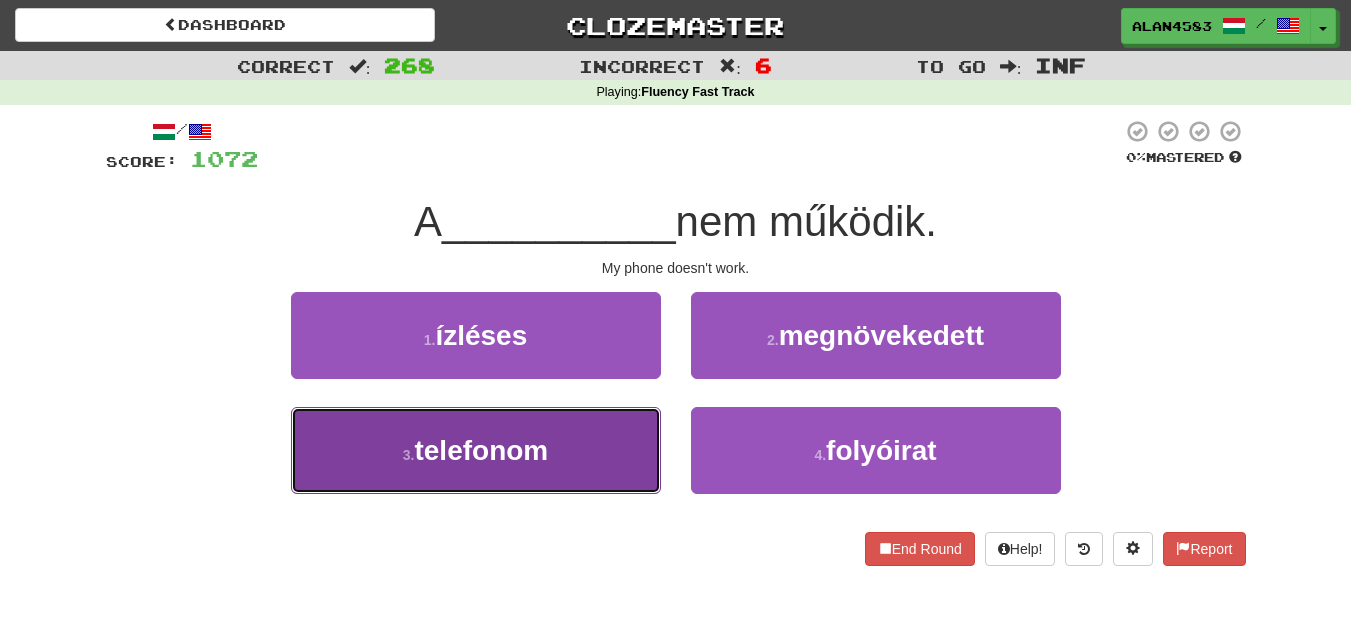 click on "3 .  telefonom" at bounding box center (476, 450) 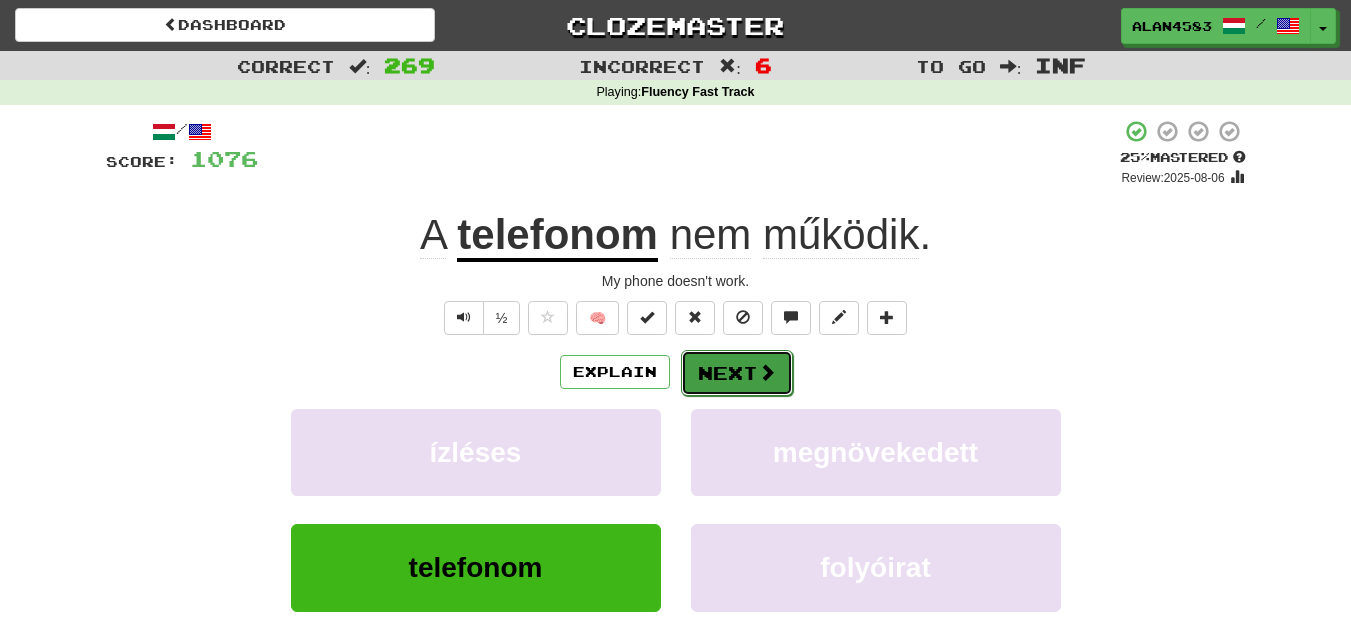 click on "Next" at bounding box center [737, 373] 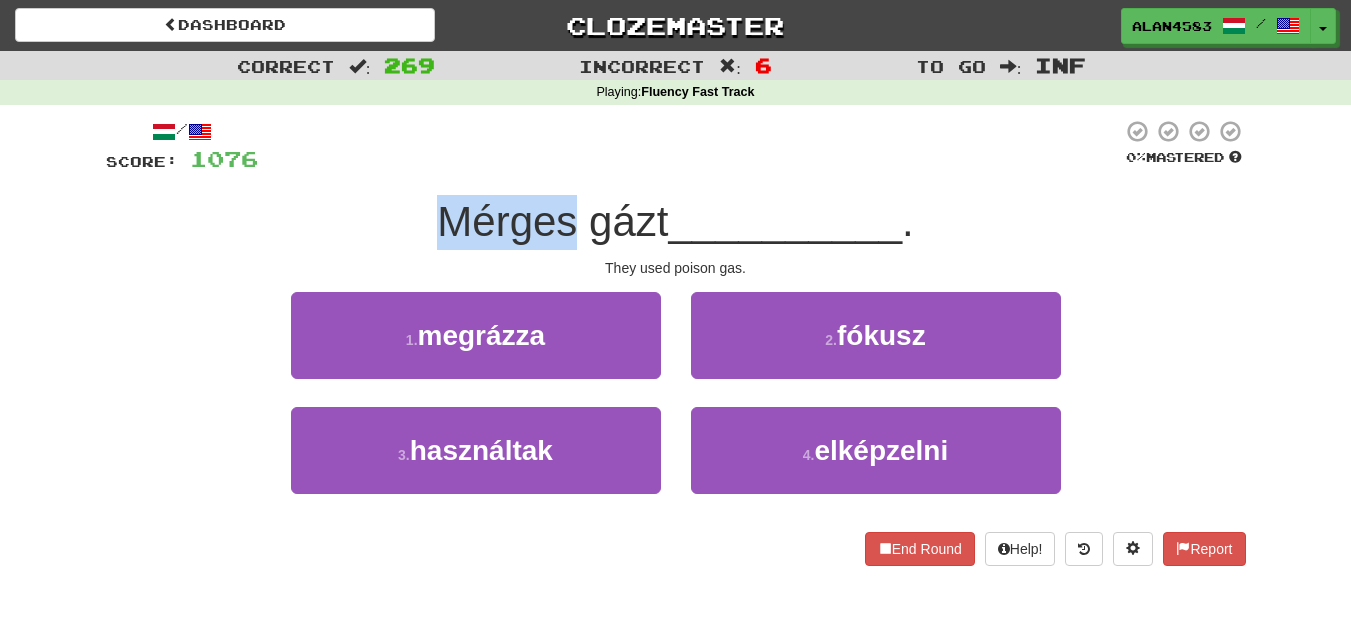drag, startPoint x: 432, startPoint y: 224, endPoint x: 571, endPoint y: 215, distance: 139.29106 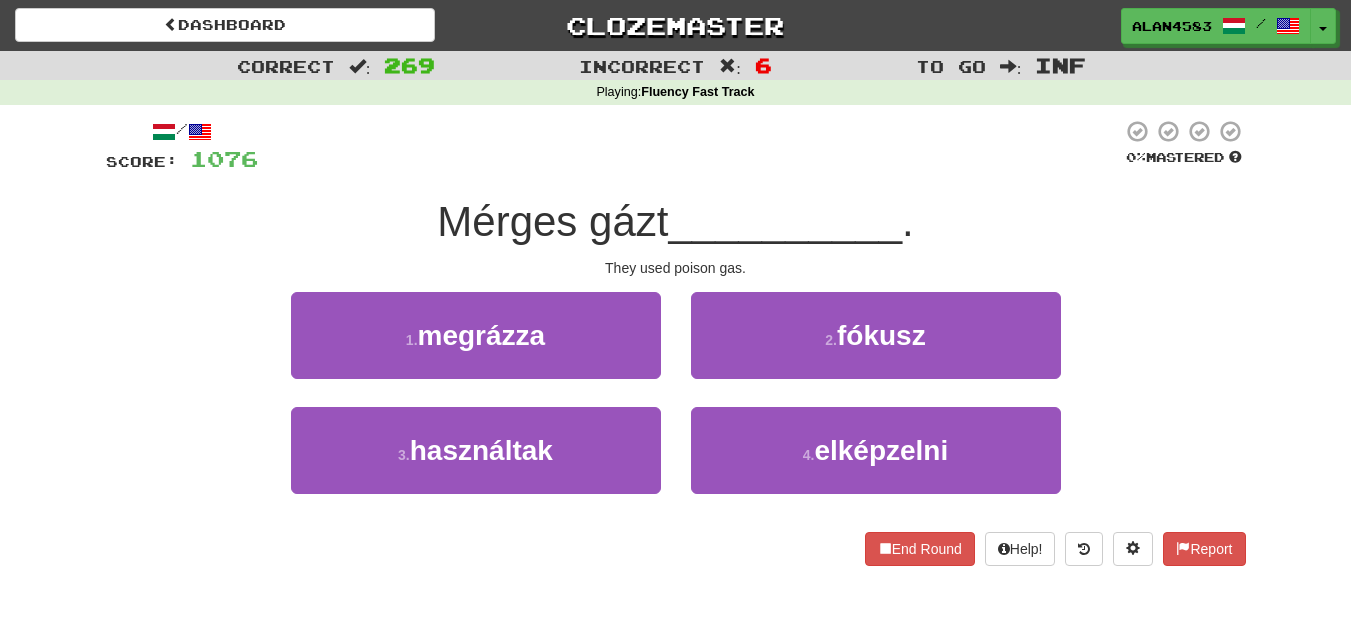 click at bounding box center (690, 146) 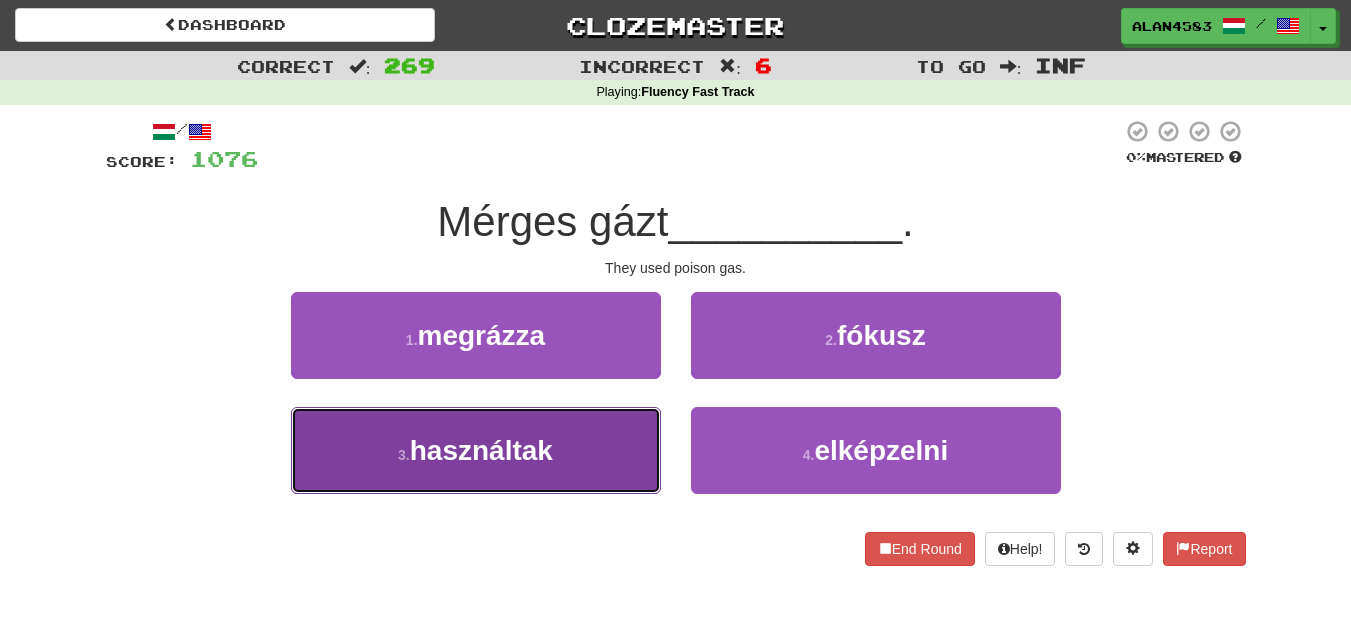 click on "használtak" at bounding box center (481, 450) 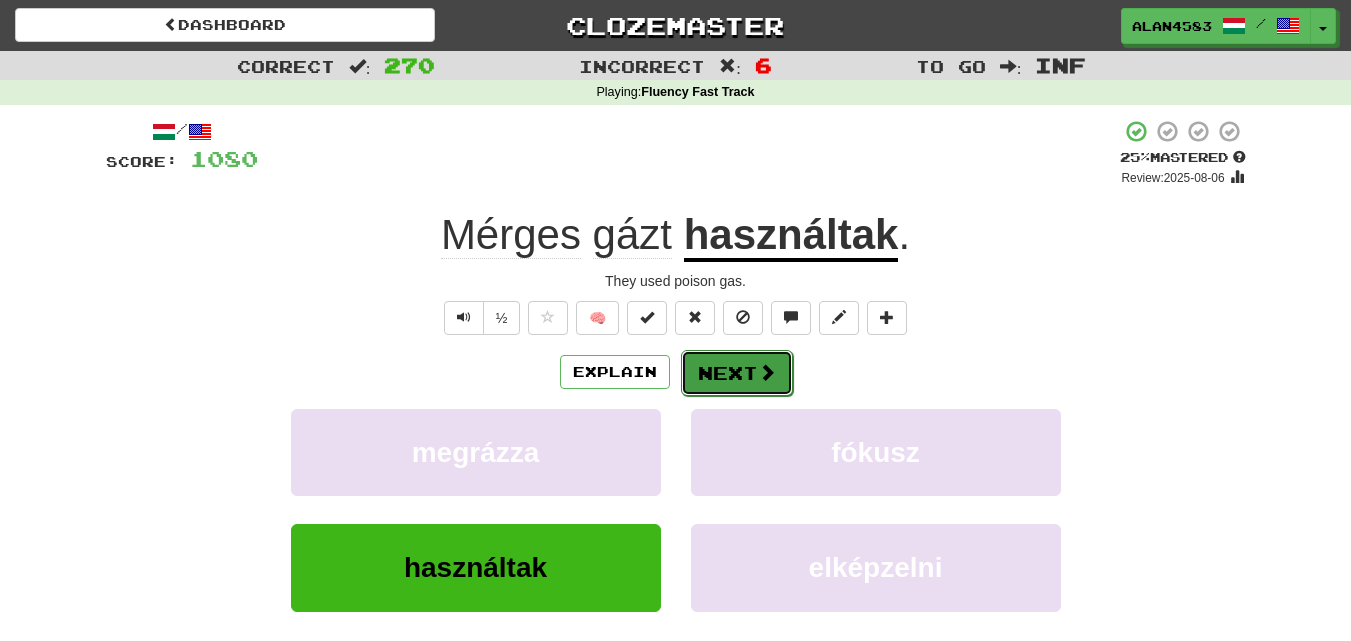 click on "Next" at bounding box center (737, 373) 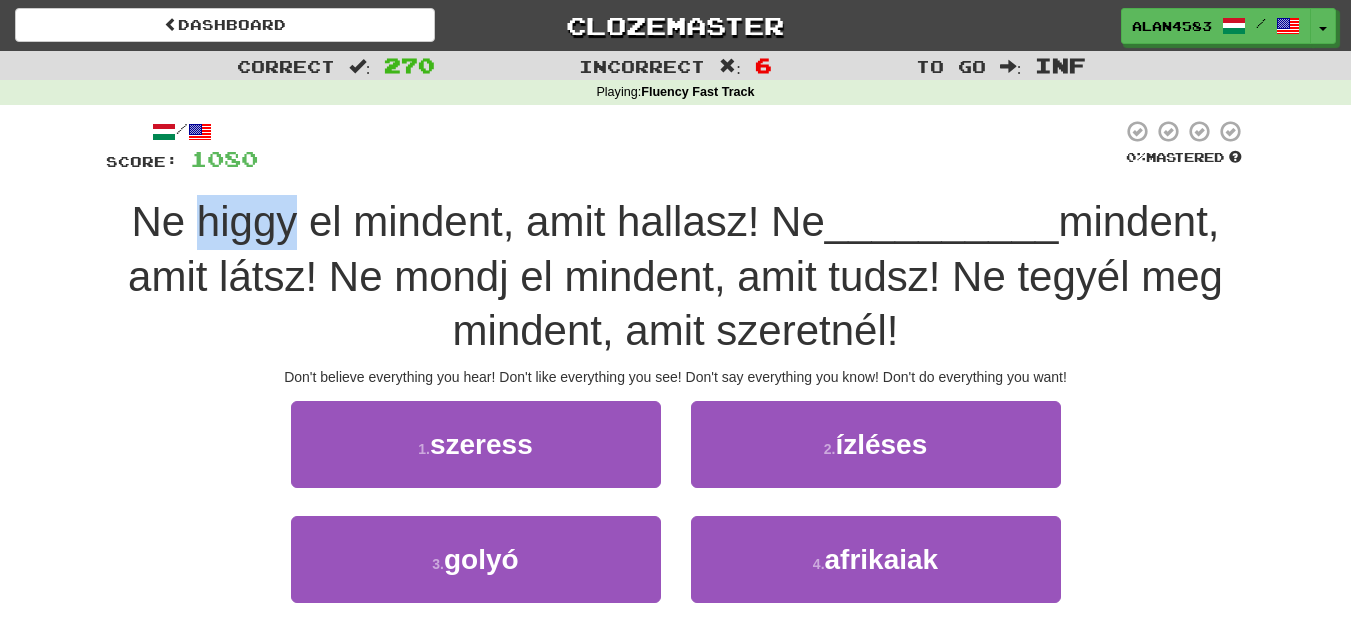 drag, startPoint x: 285, startPoint y: 215, endPoint x: 180, endPoint y: 214, distance: 105.00476 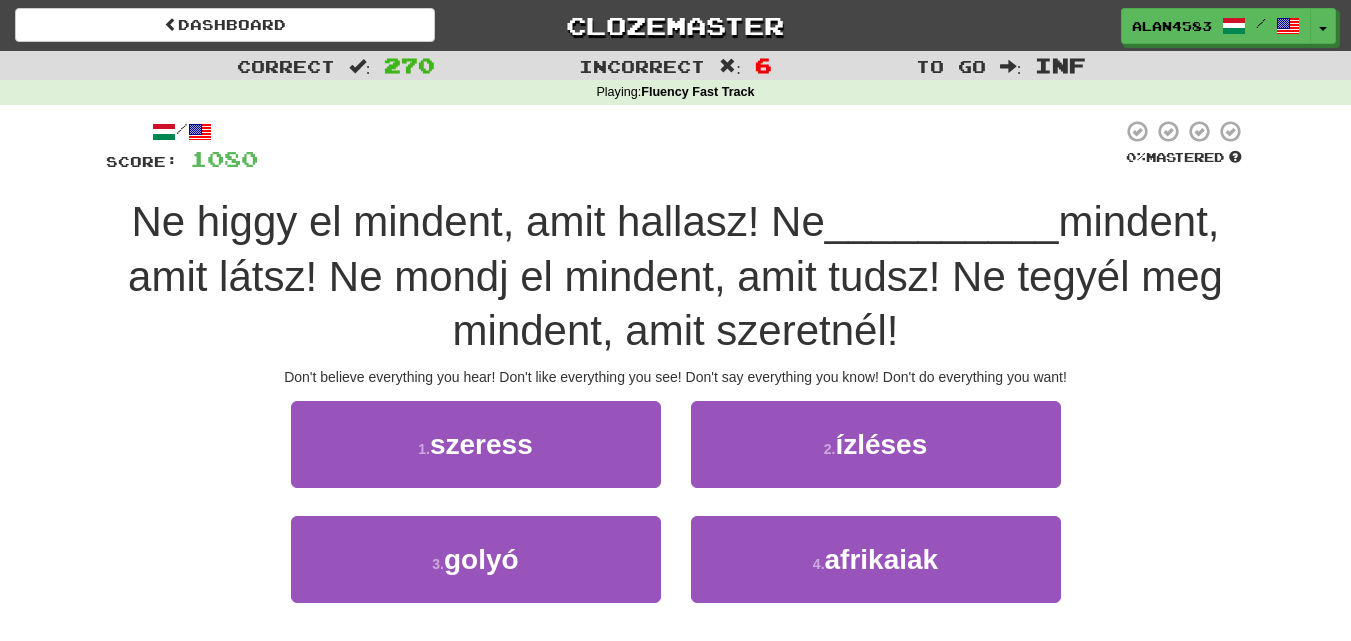click at bounding box center [690, 146] 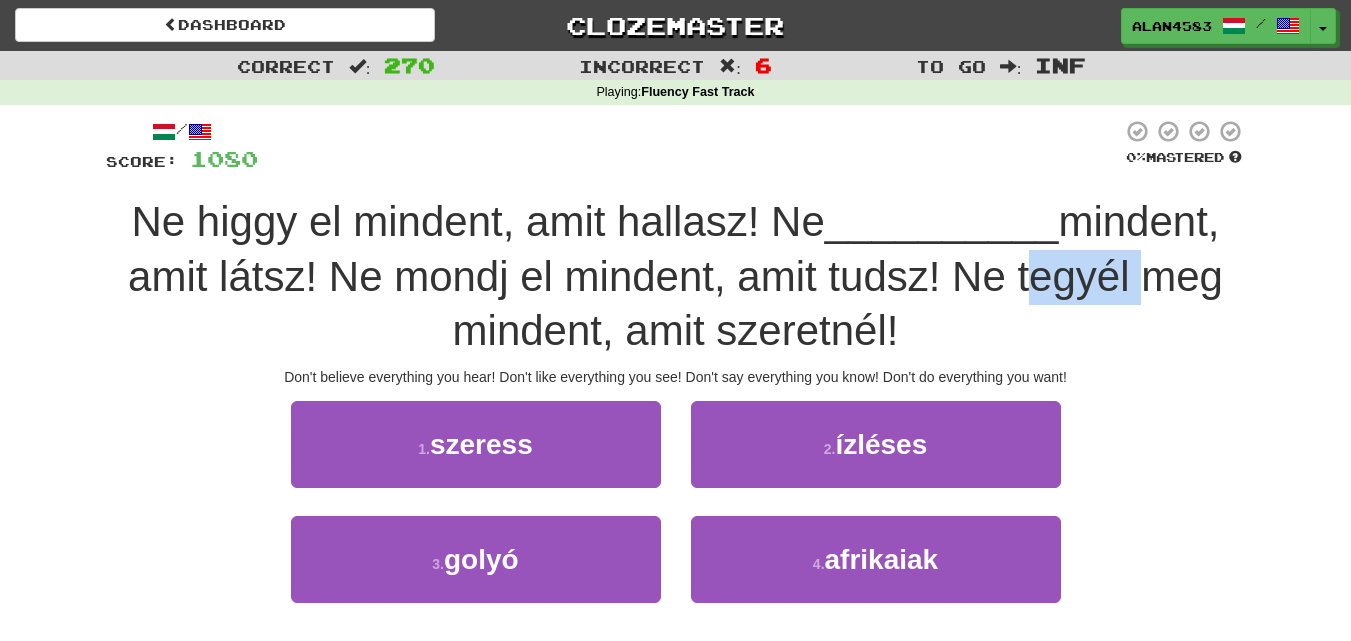 drag, startPoint x: 1016, startPoint y: 264, endPoint x: 1134, endPoint y: 257, distance: 118.20744 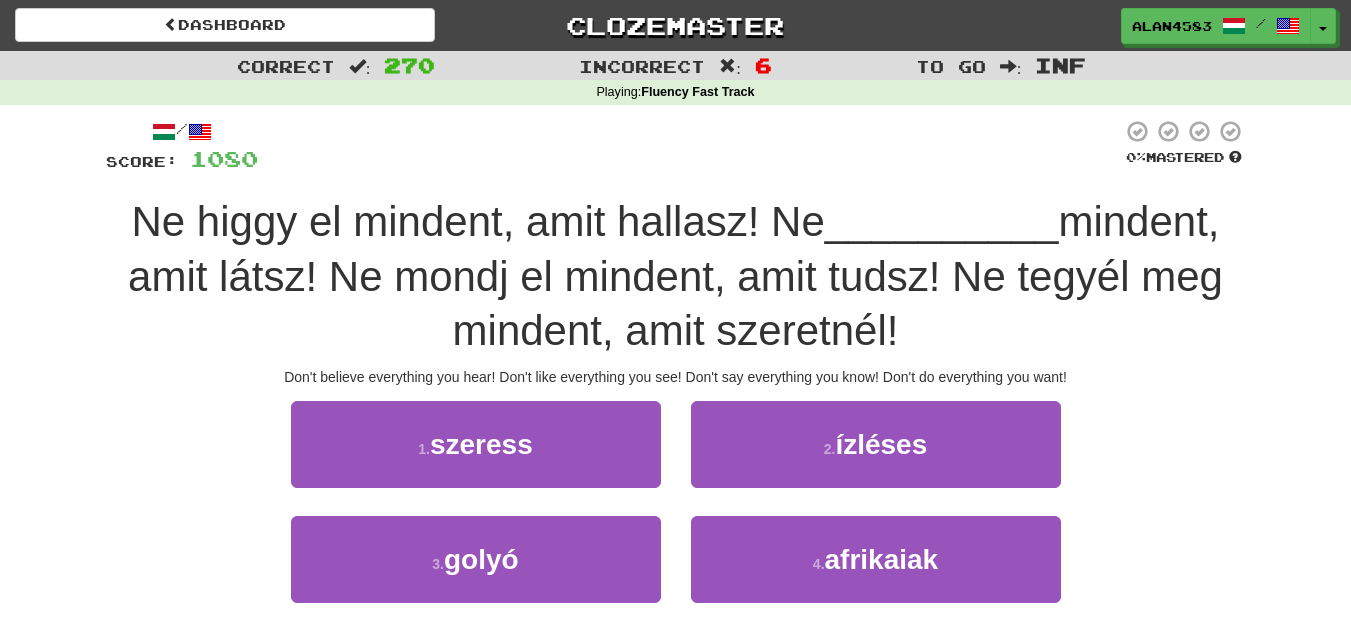 click on "Ne higgy el mindent, amit hallasz! Ne  __________  mindent, amit látsz! Ne mondj el mindent, amit tudsz! Ne tegyél meg mindent, amit szeretnél!" at bounding box center (676, 277) 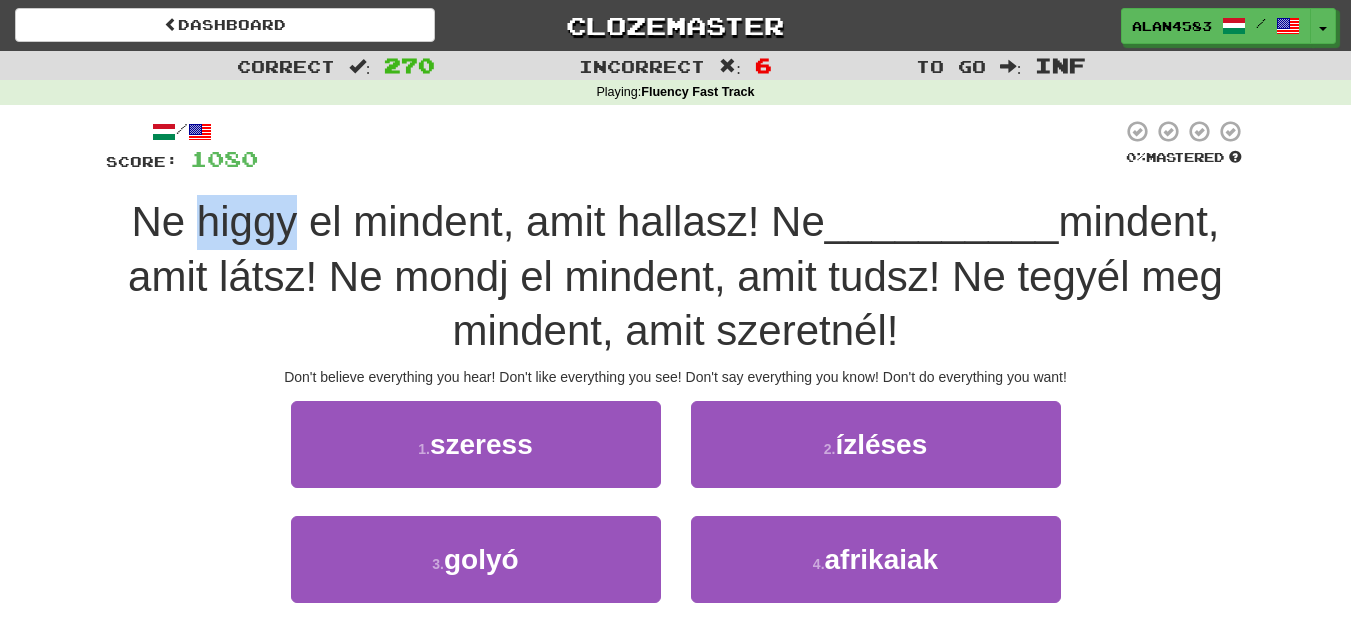 drag, startPoint x: 284, startPoint y: 223, endPoint x: 189, endPoint y: 212, distance: 95.63472 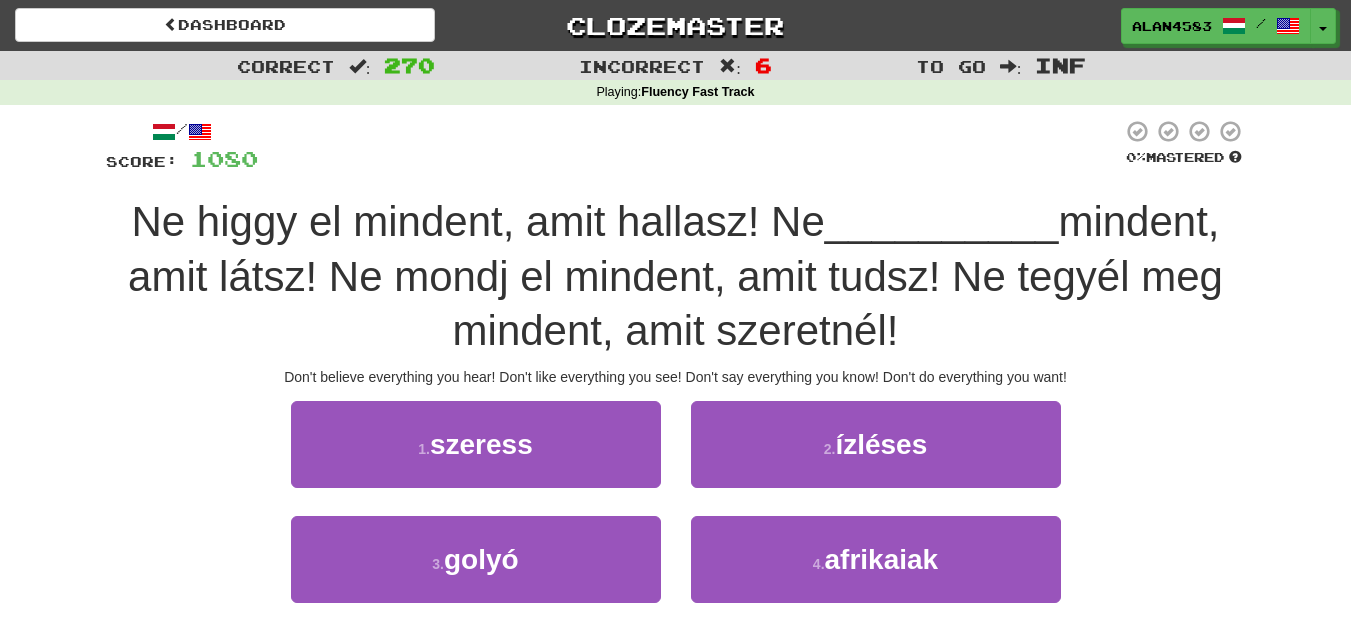 click at bounding box center [690, 146] 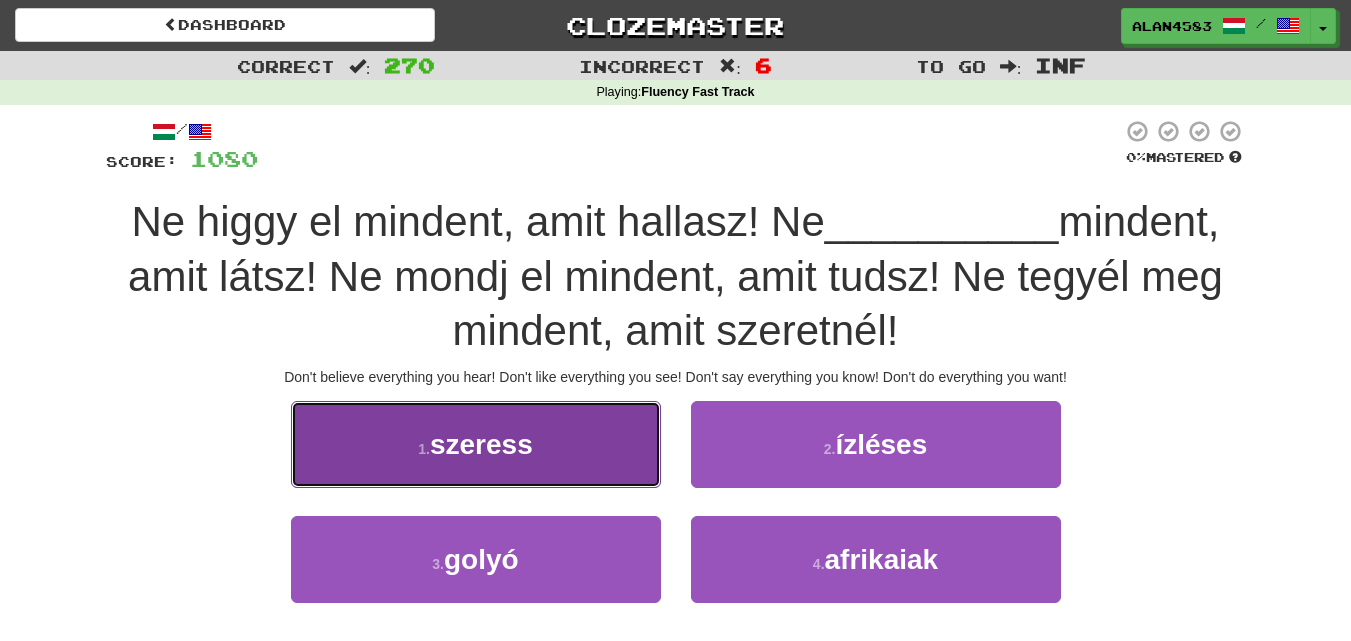 click on "1 .  szeress" at bounding box center [476, 444] 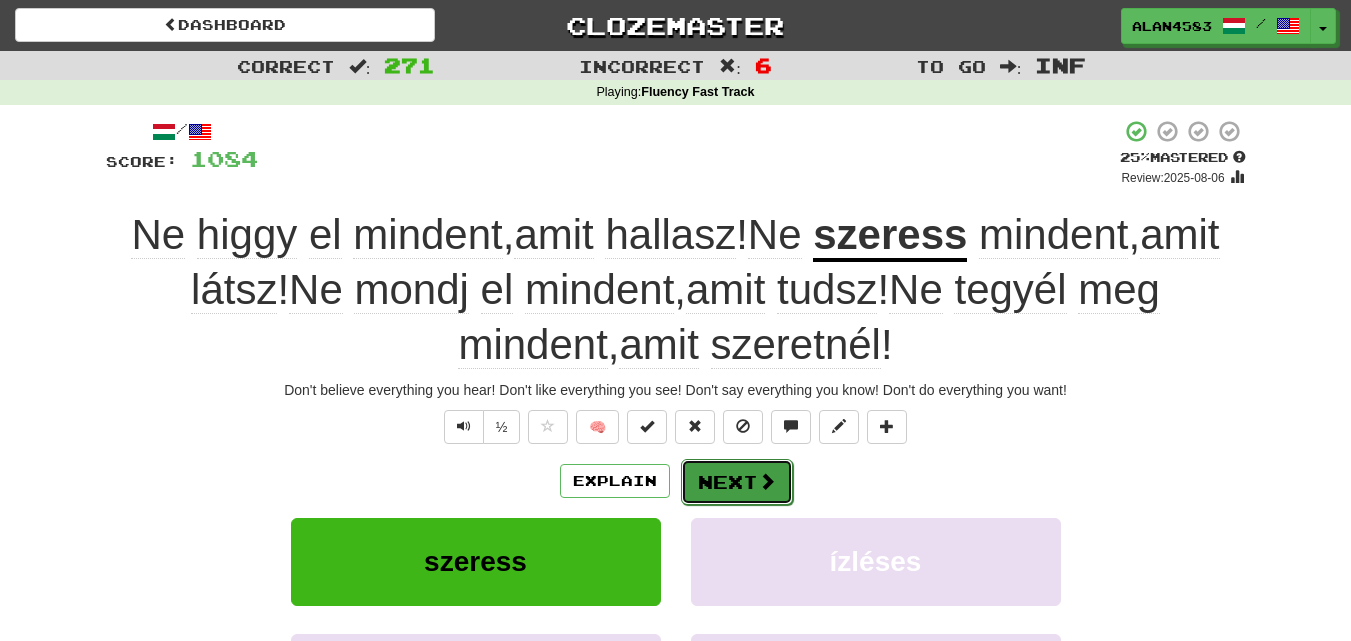click on "Next" at bounding box center [737, 482] 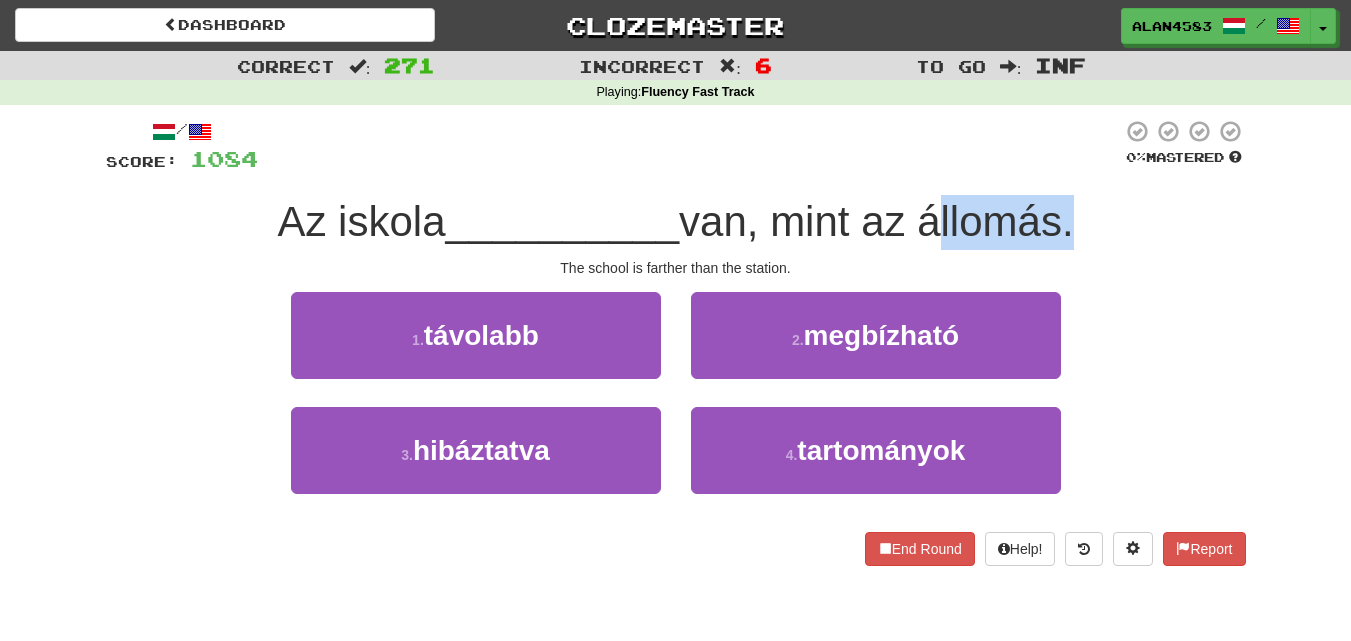 drag, startPoint x: 931, startPoint y: 213, endPoint x: 1067, endPoint y: 199, distance: 136.71869 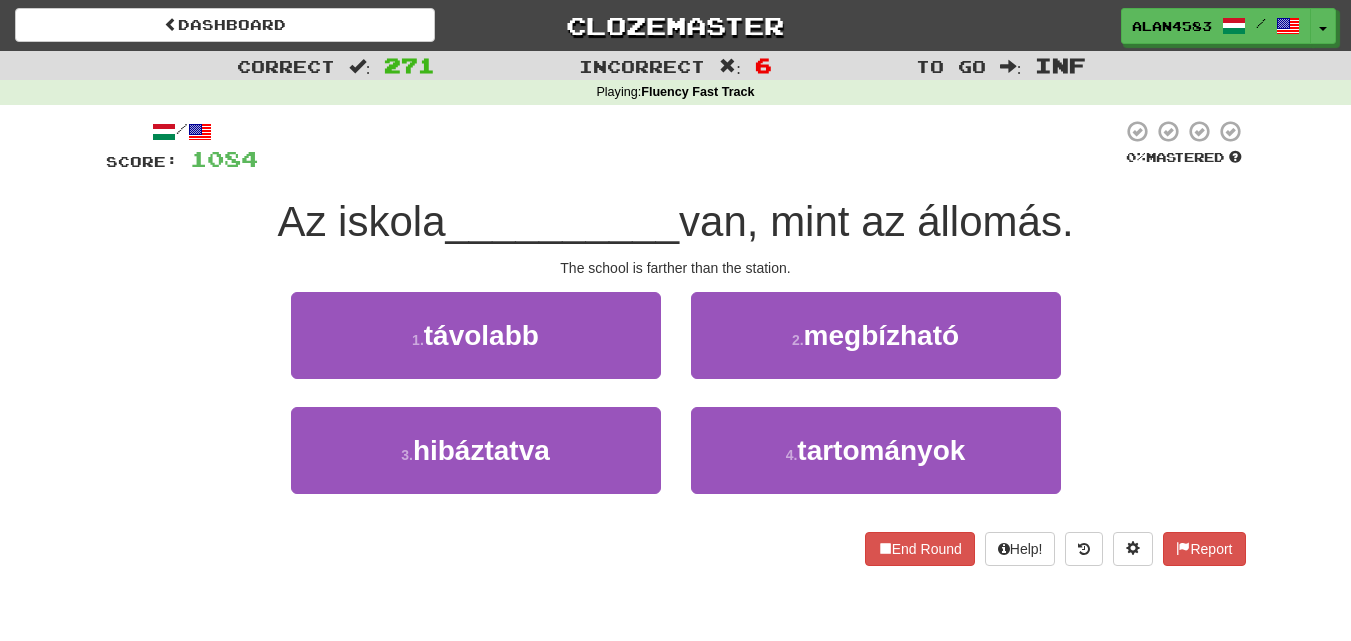 click at bounding box center (690, 146) 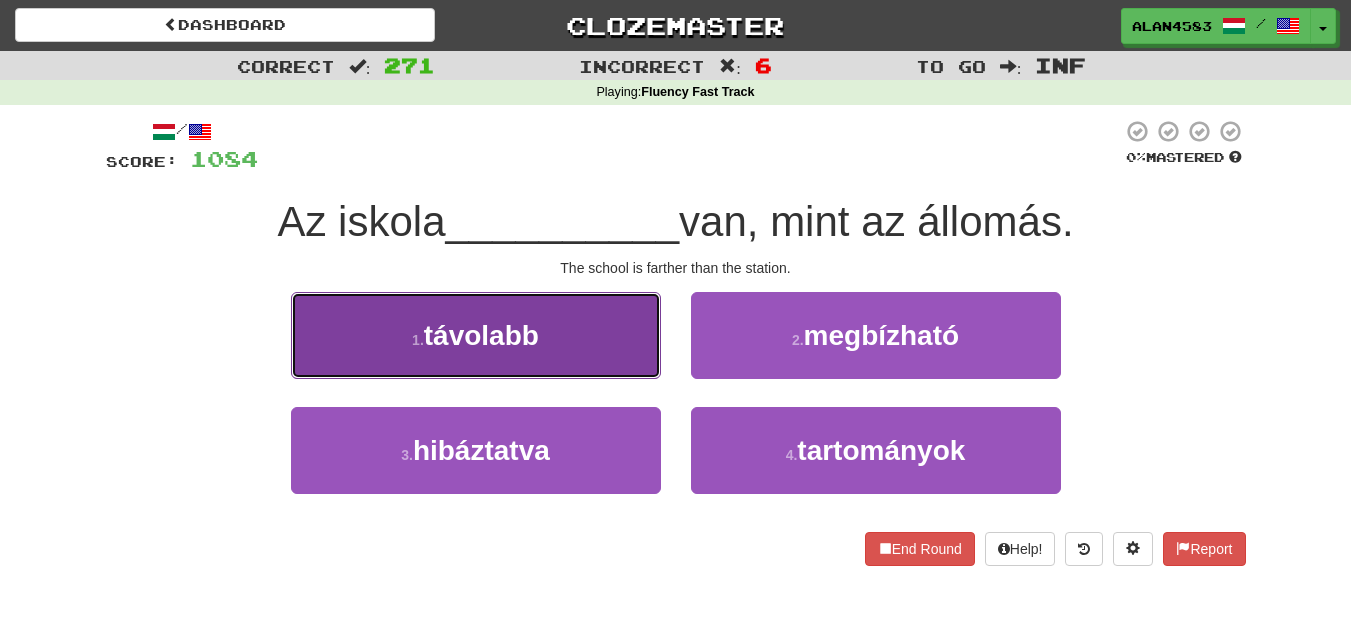 click on "távolabb" at bounding box center [481, 335] 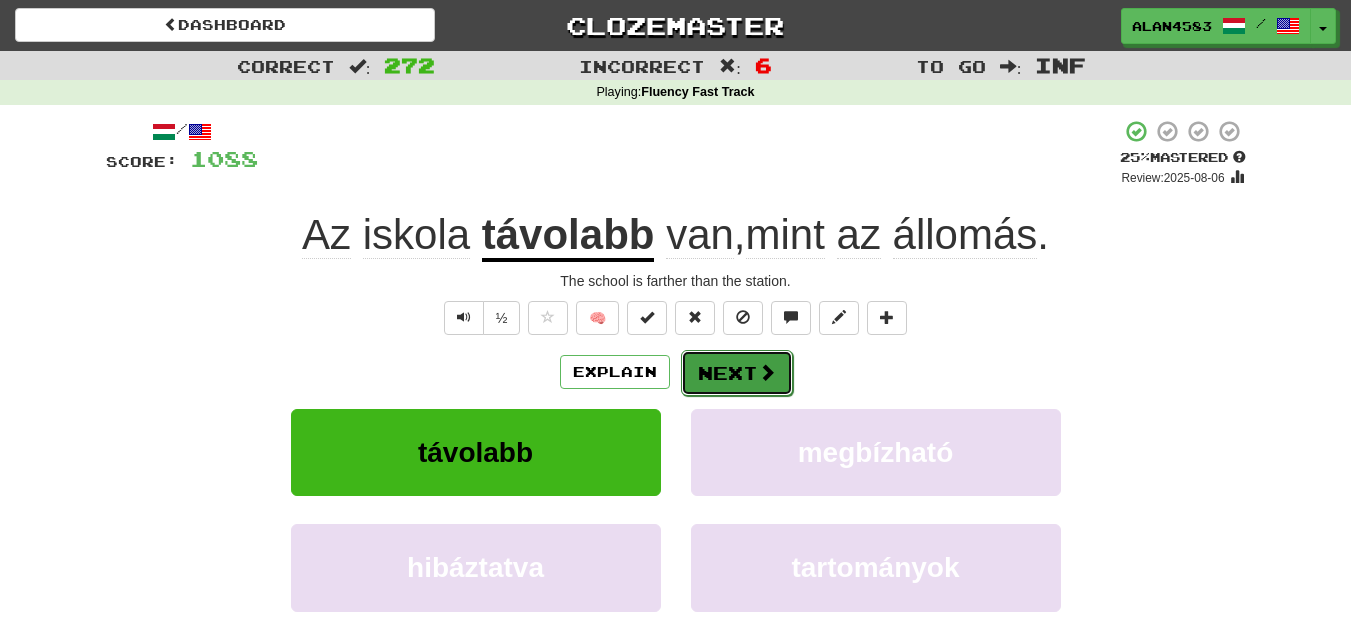 click on "Next" at bounding box center [737, 373] 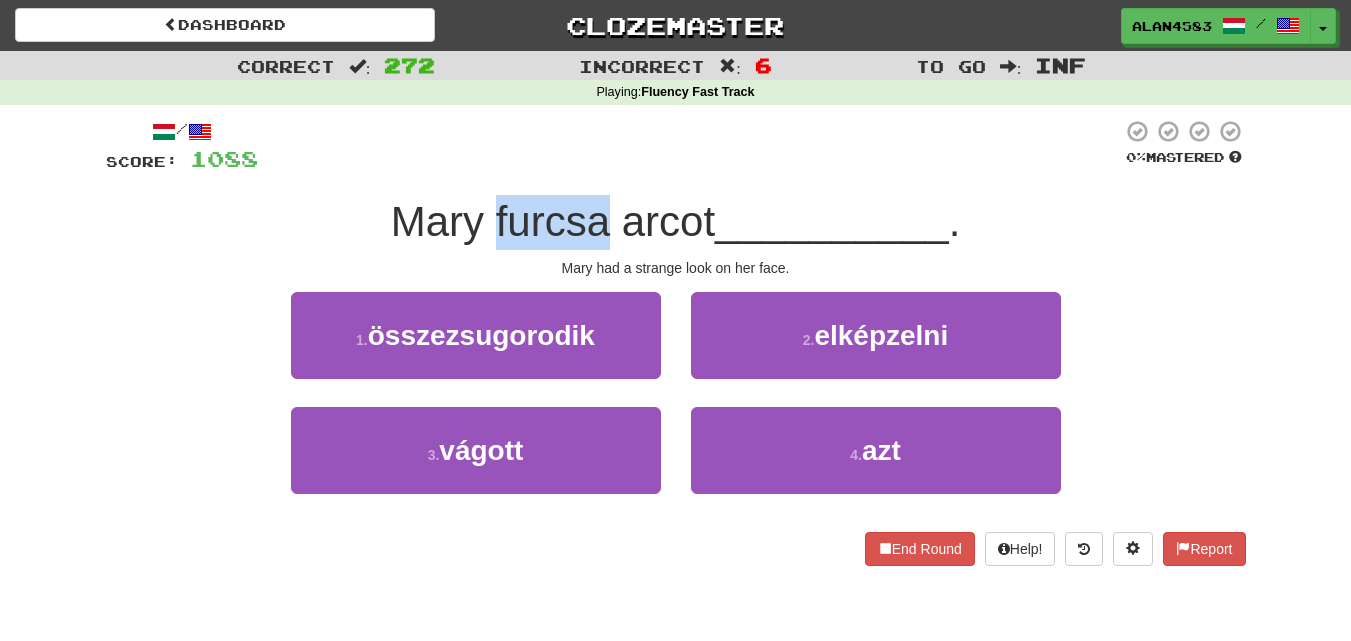 drag, startPoint x: 487, startPoint y: 229, endPoint x: 605, endPoint y: 215, distance: 118.82761 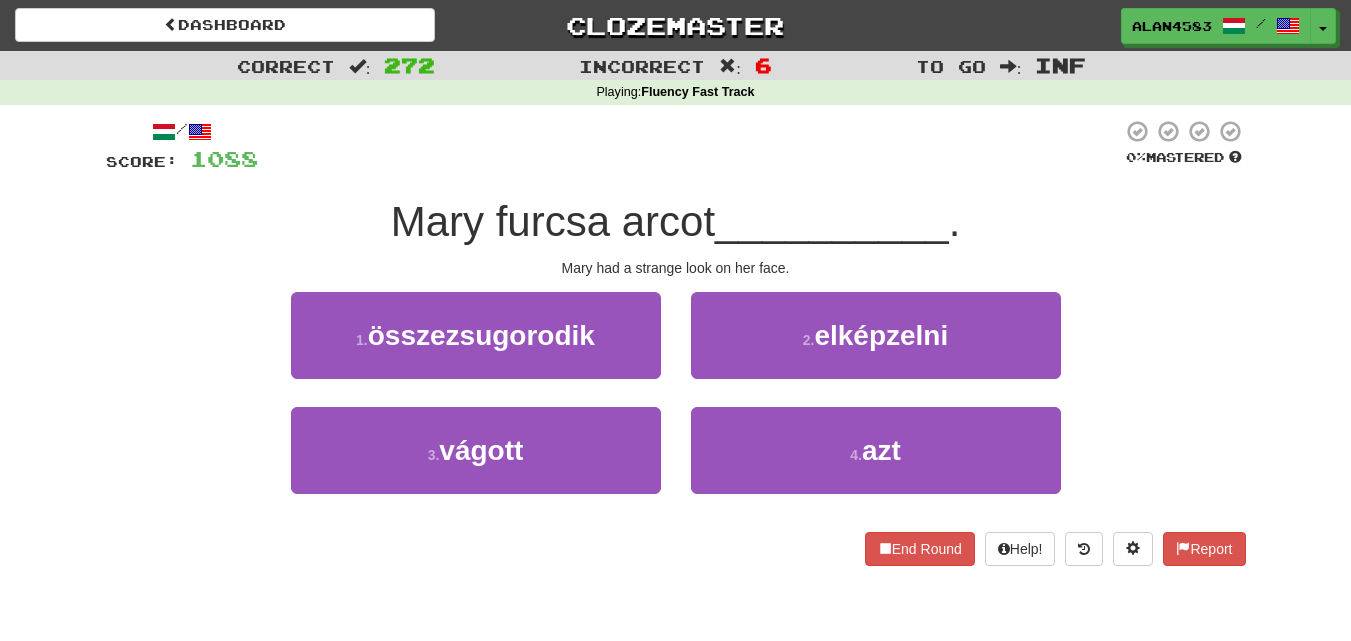 click at bounding box center (690, 146) 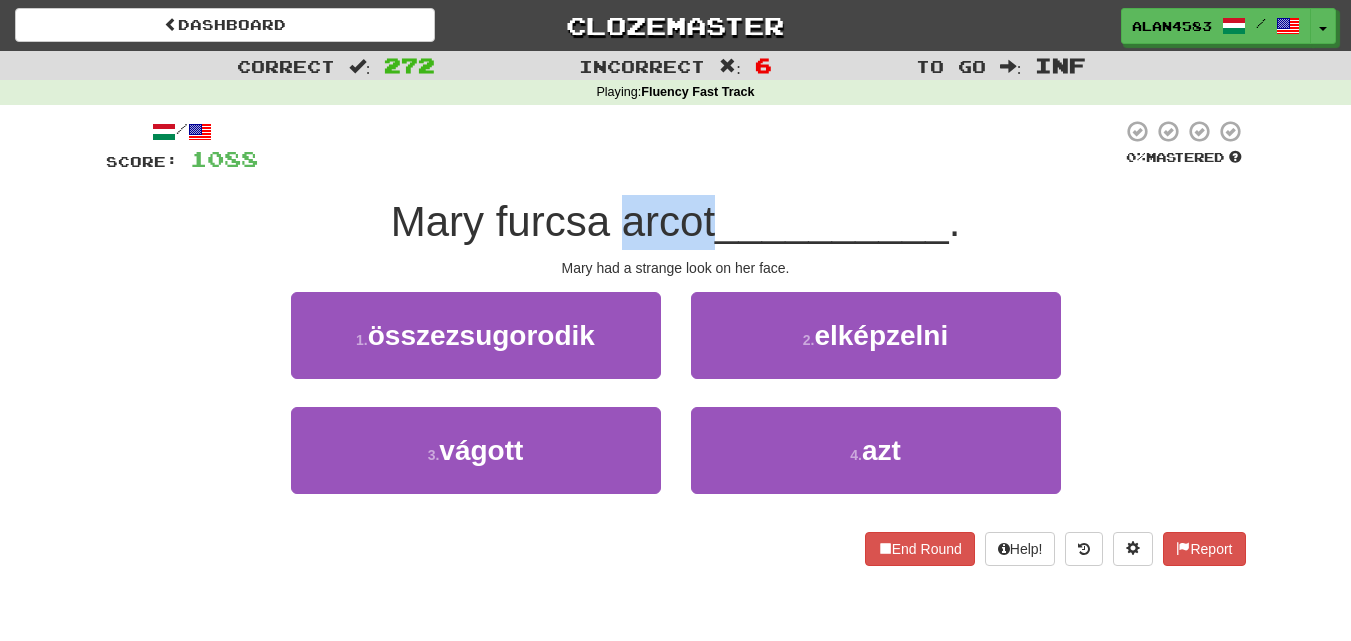drag, startPoint x: 622, startPoint y: 222, endPoint x: 709, endPoint y: 208, distance: 88.11924 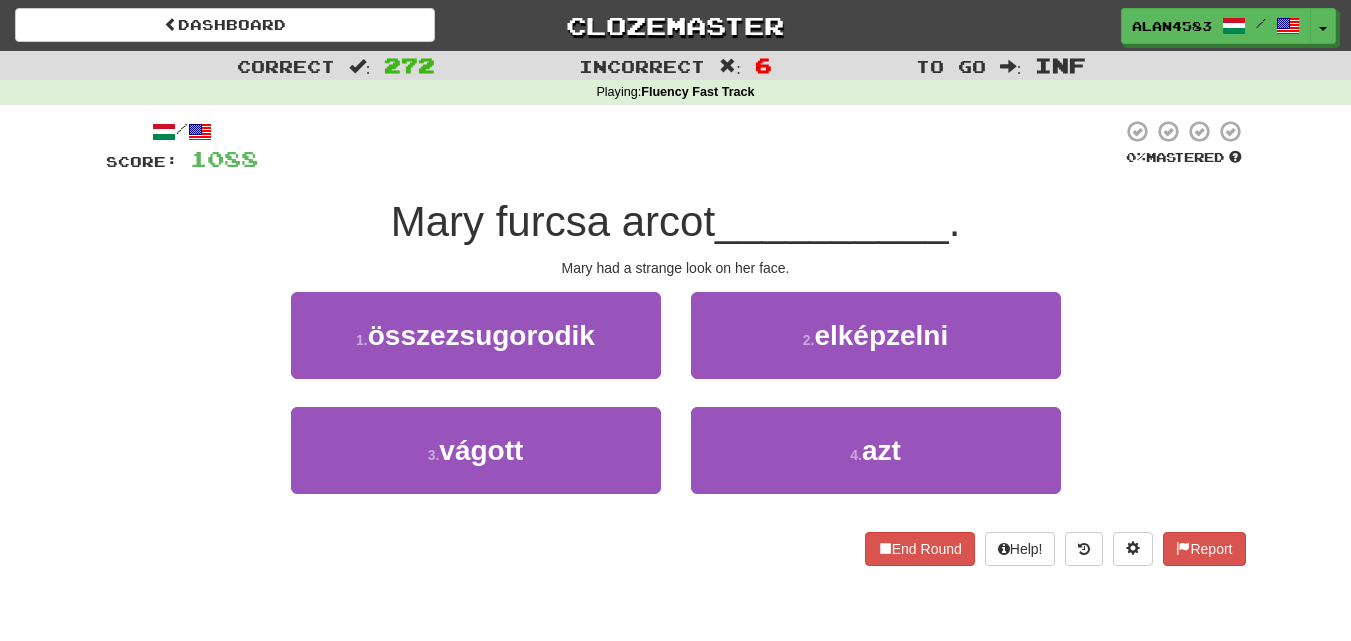 click at bounding box center (690, 146) 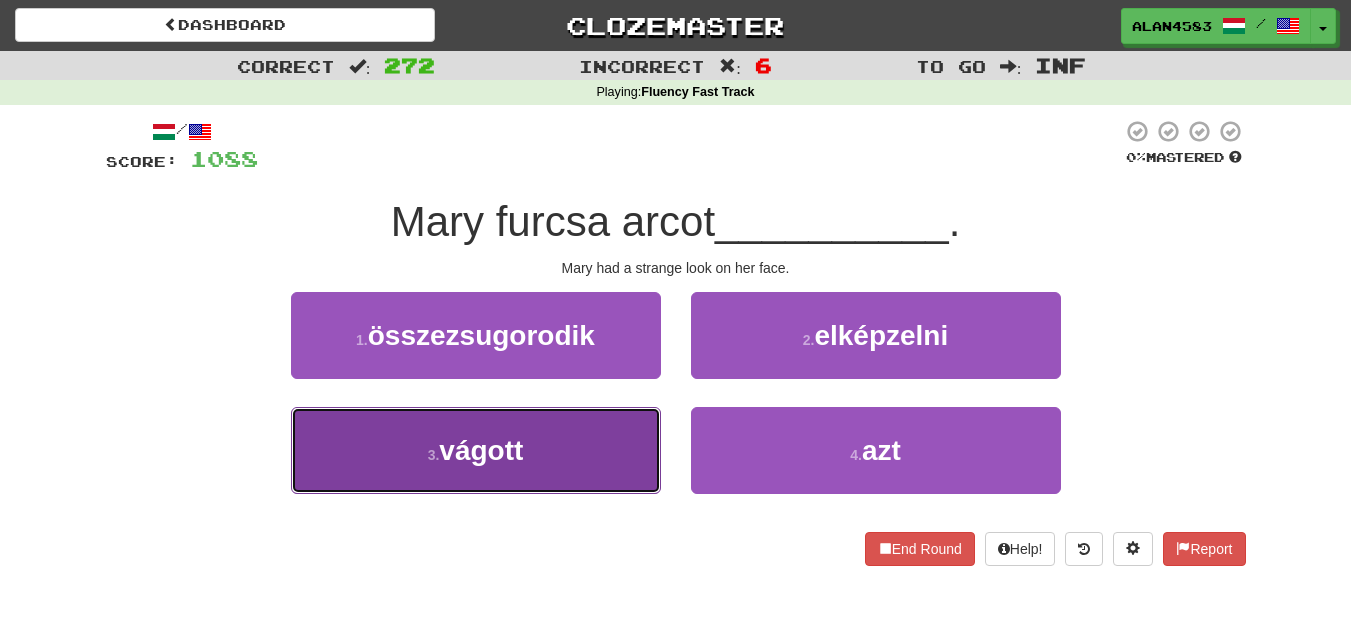 click on "3 .  vágott" at bounding box center (476, 450) 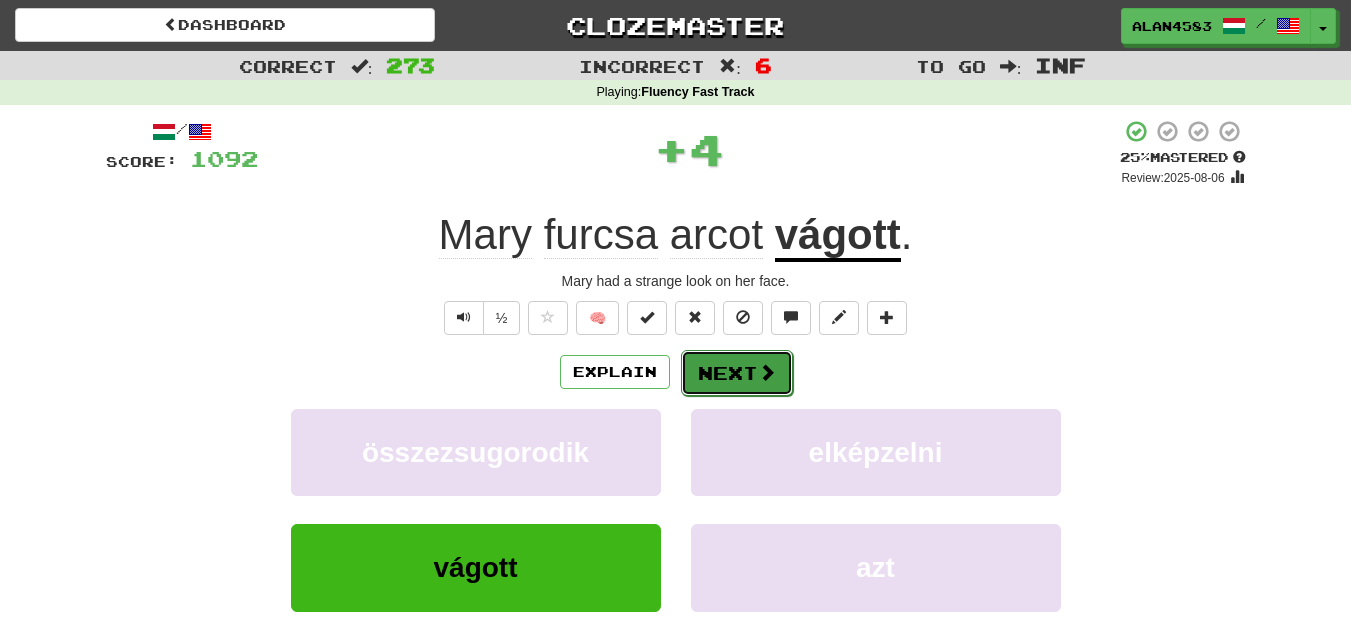 click on "Next" at bounding box center (737, 373) 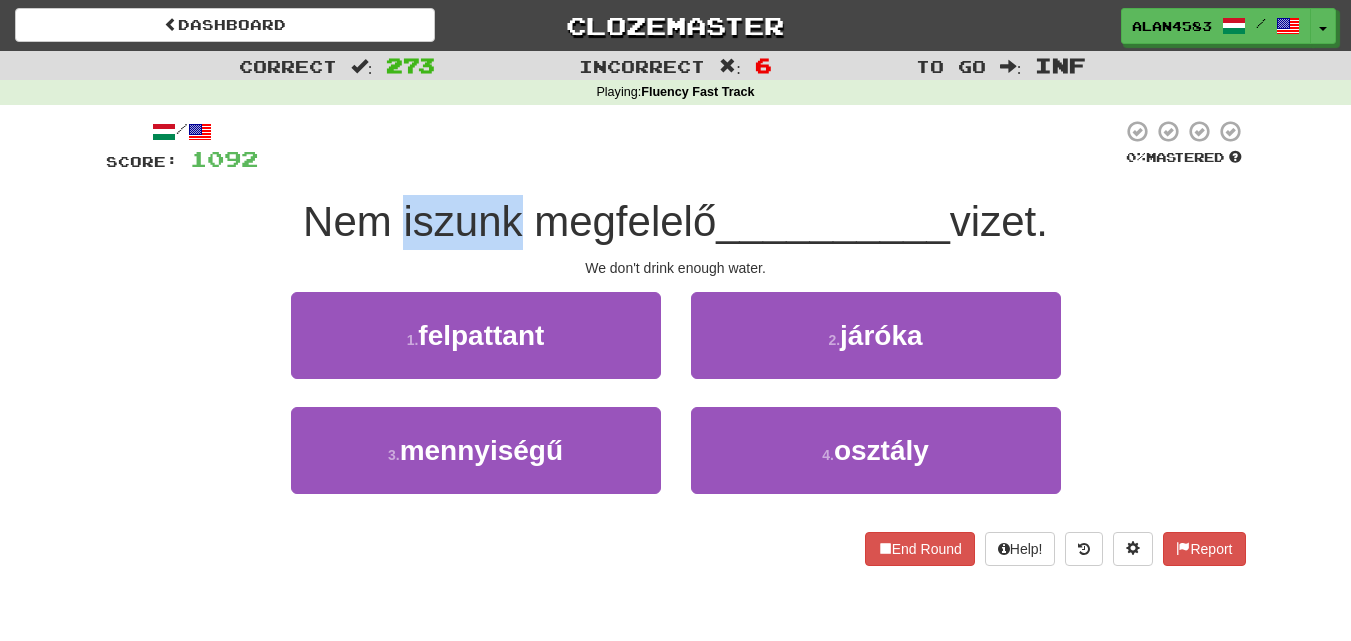drag, startPoint x: 505, startPoint y: 216, endPoint x: 392, endPoint y: 214, distance: 113.0177 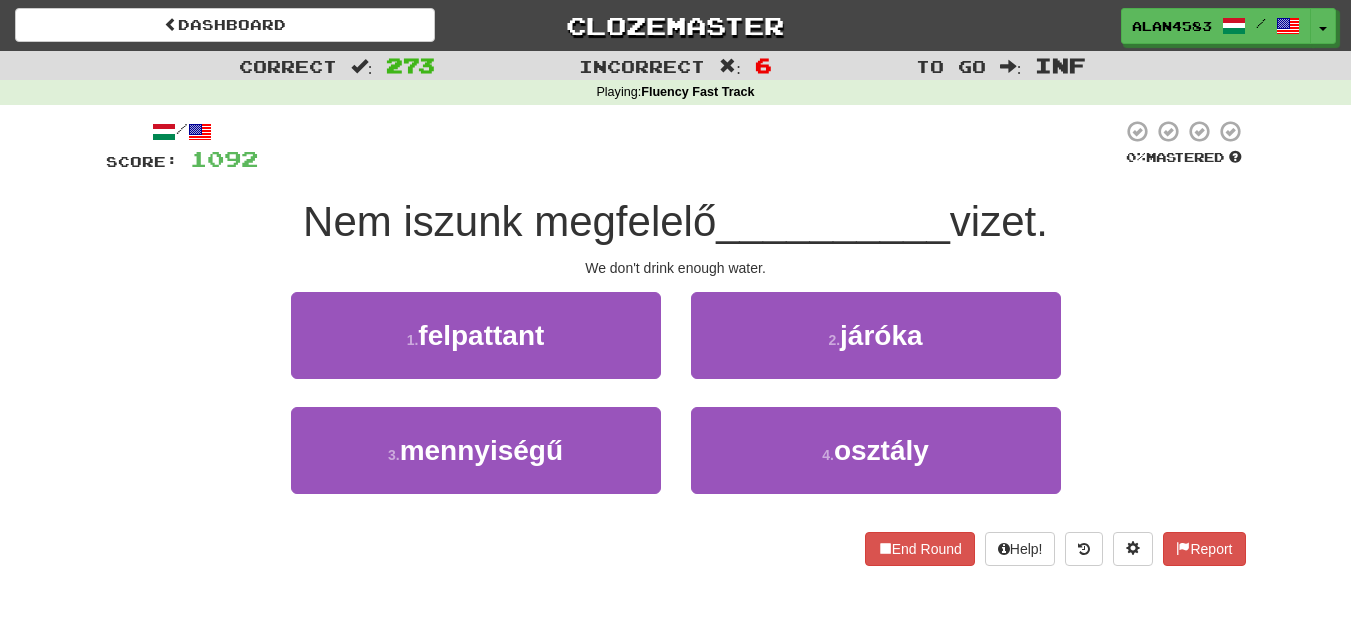 click at bounding box center (690, 146) 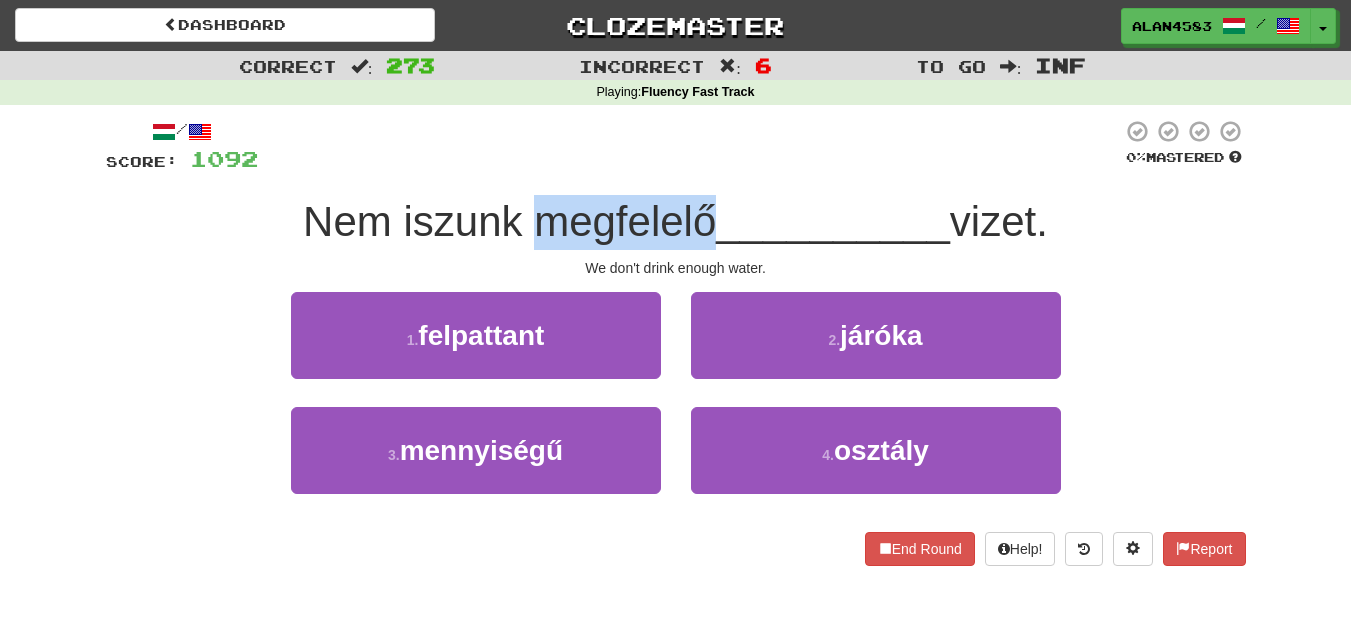 drag, startPoint x: 521, startPoint y: 217, endPoint x: 699, endPoint y: 195, distance: 179.3544 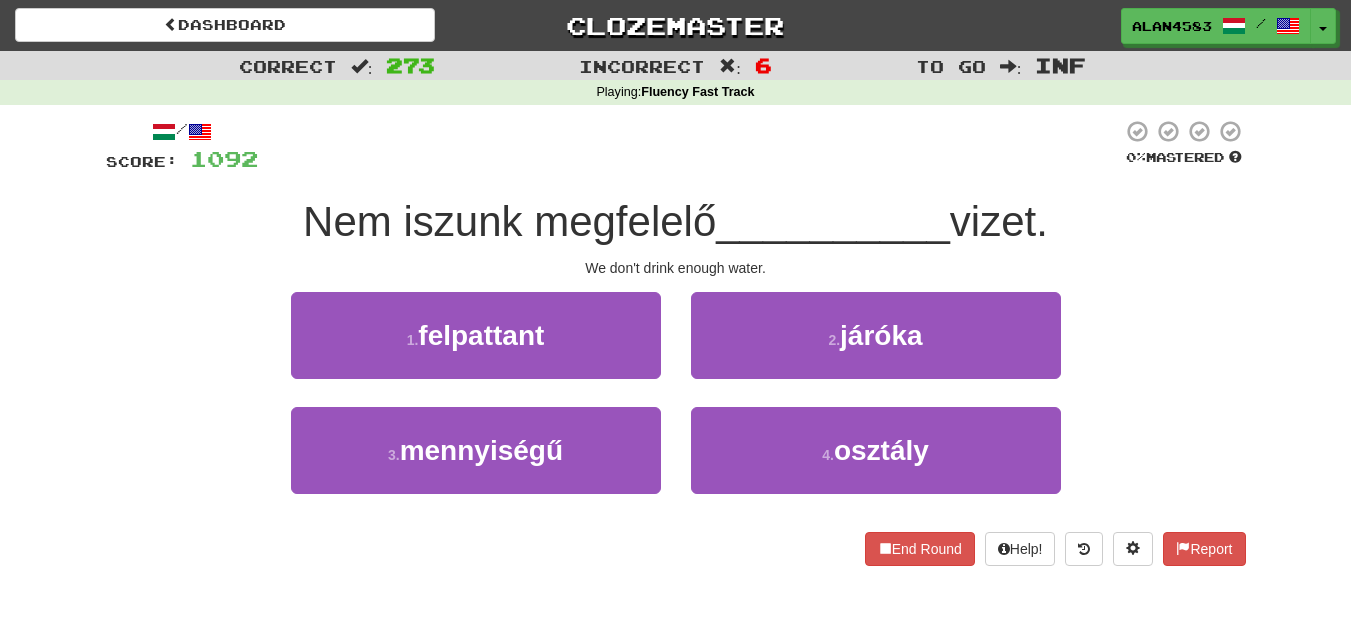 click at bounding box center [690, 146] 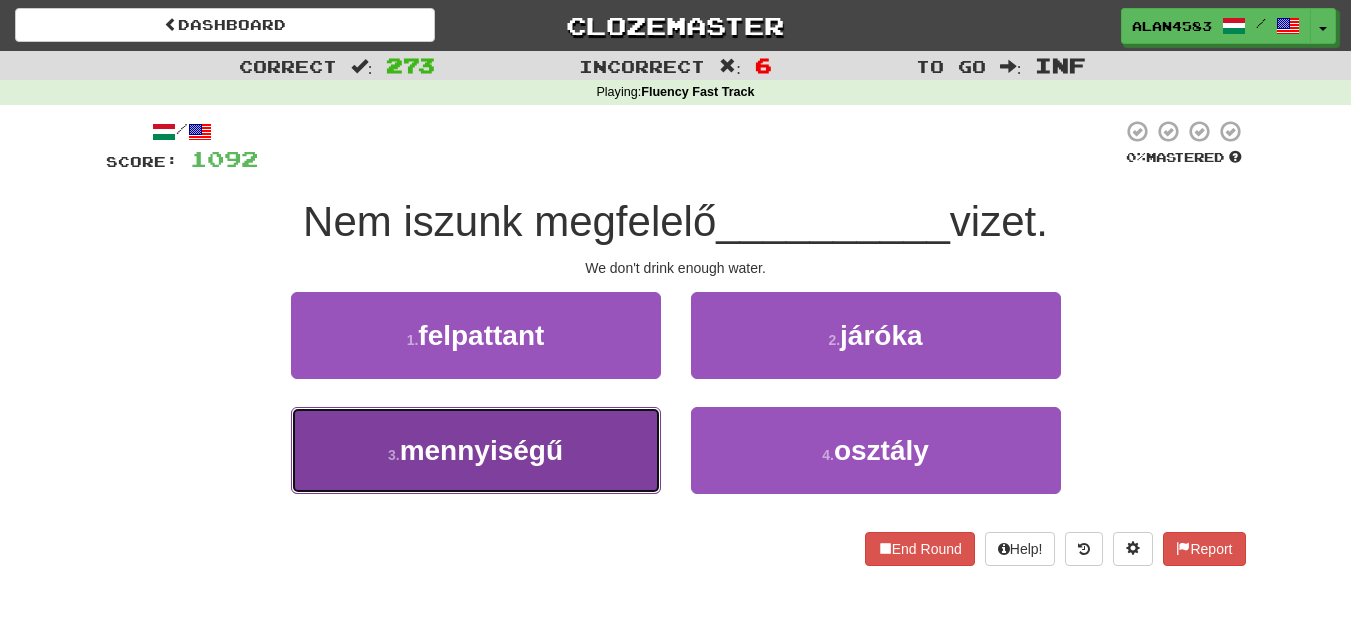 click on "mennyiségű" at bounding box center [481, 450] 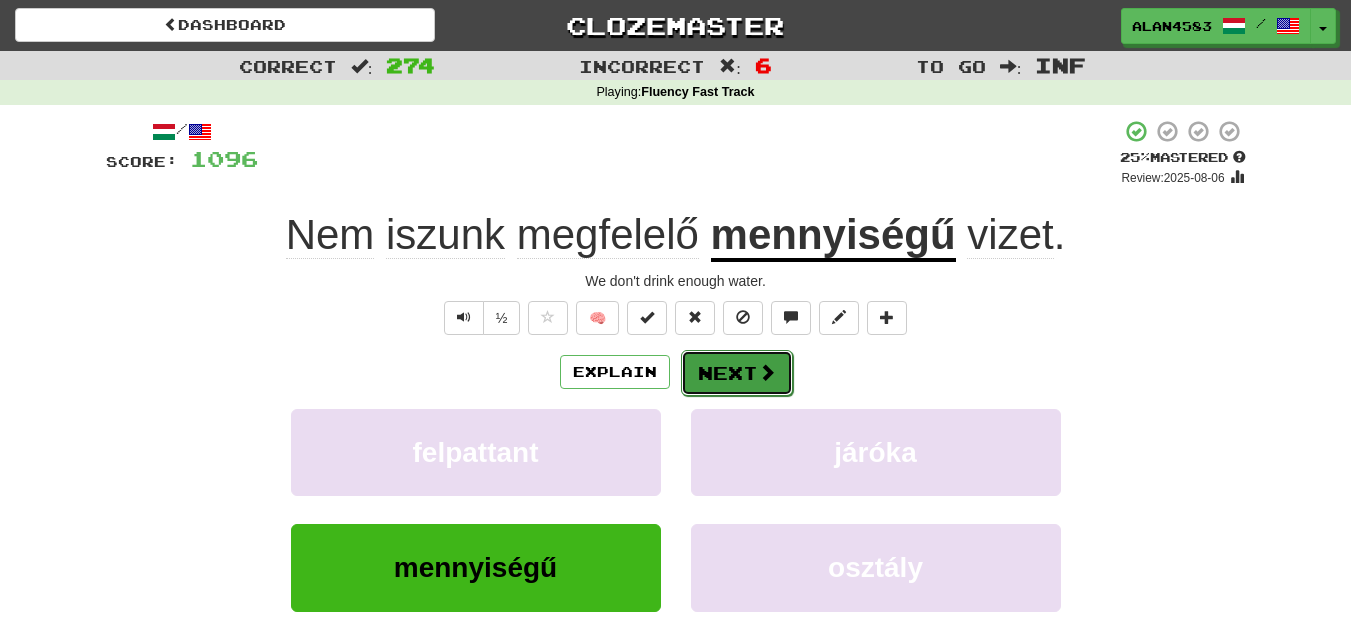 click on "Next" at bounding box center (737, 373) 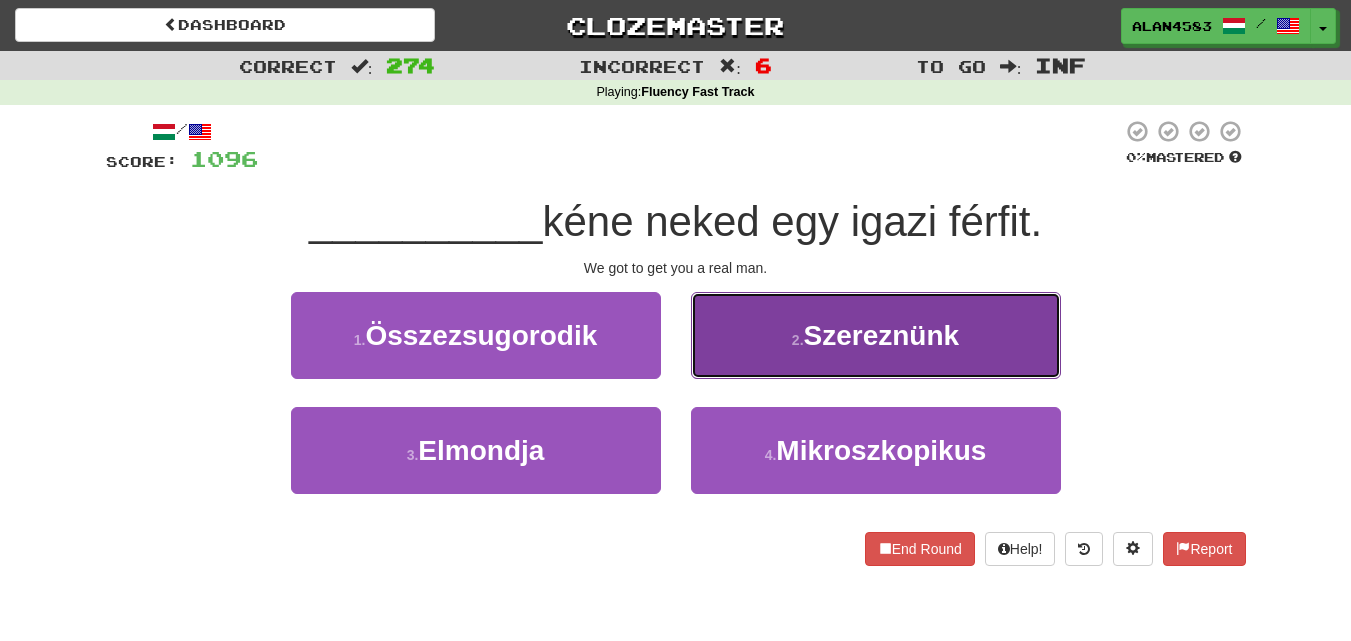 click on "Szereznünk" at bounding box center [882, 335] 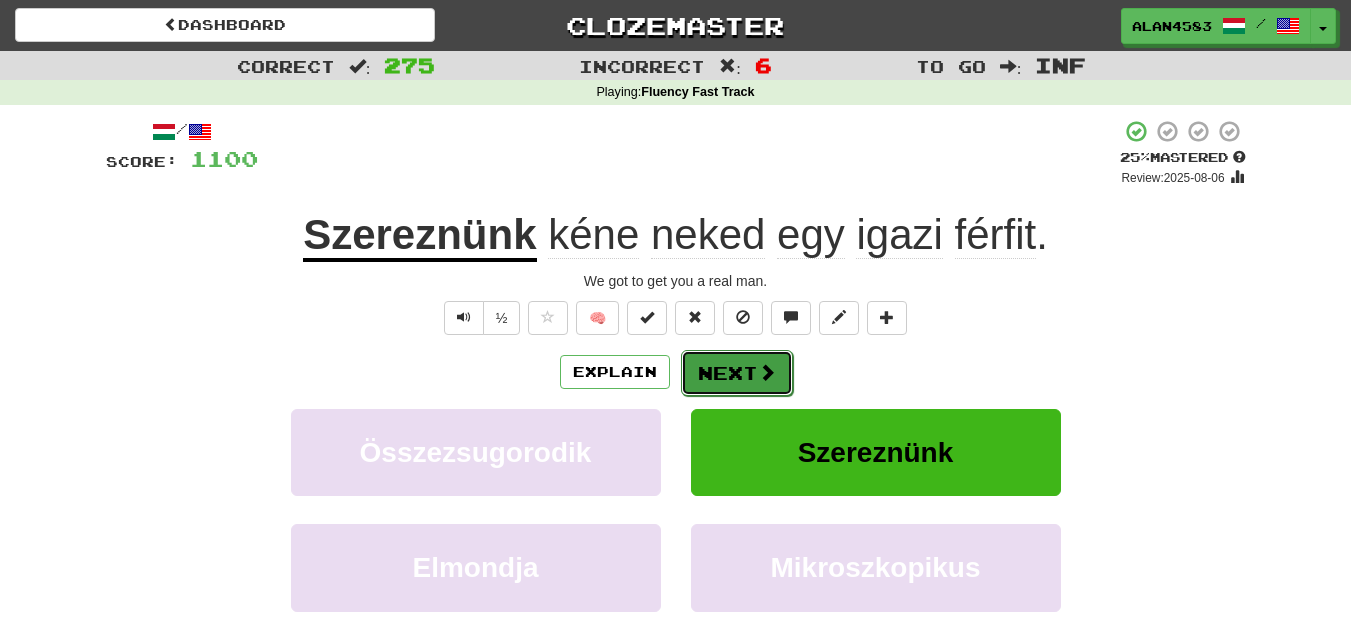 click on "Next" at bounding box center [737, 373] 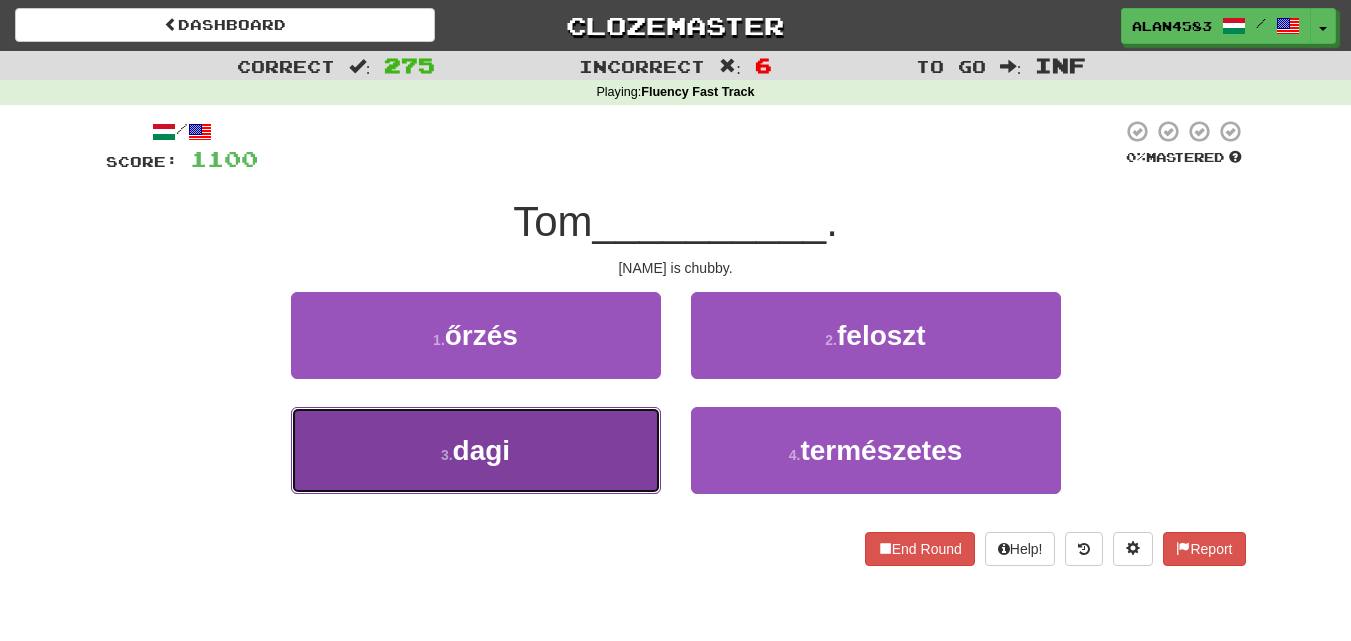 click on "3 .  dagi" at bounding box center [476, 450] 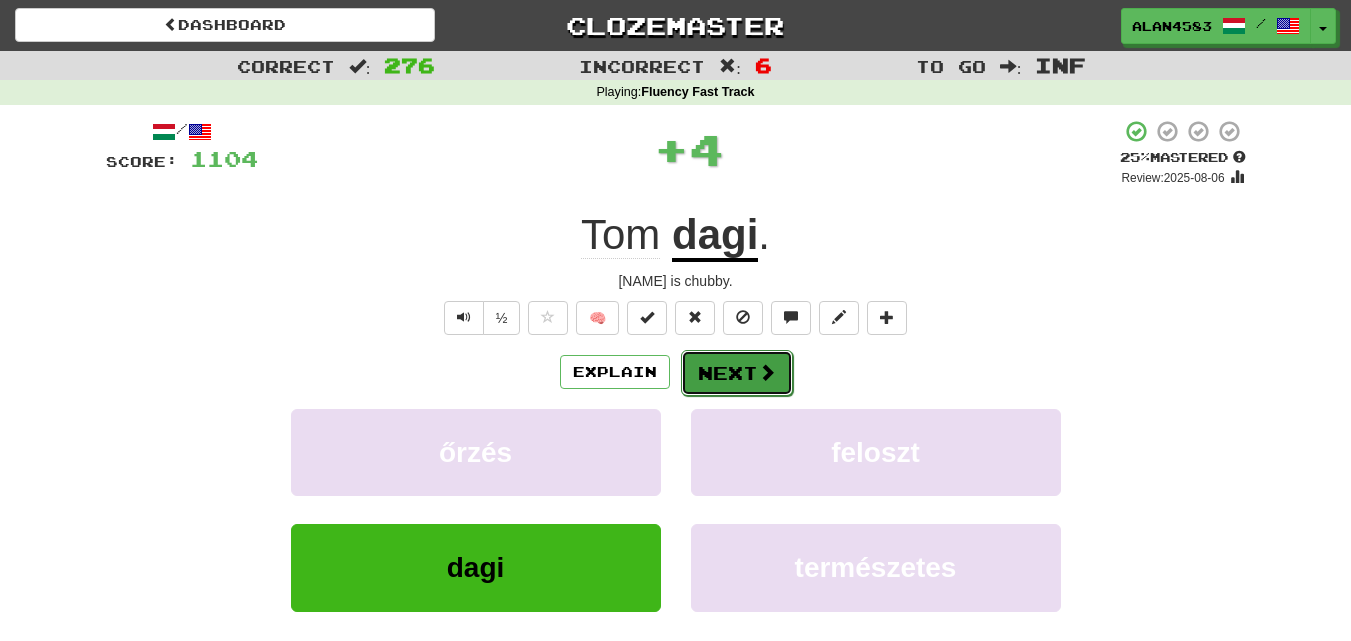 click on "Next" at bounding box center [737, 373] 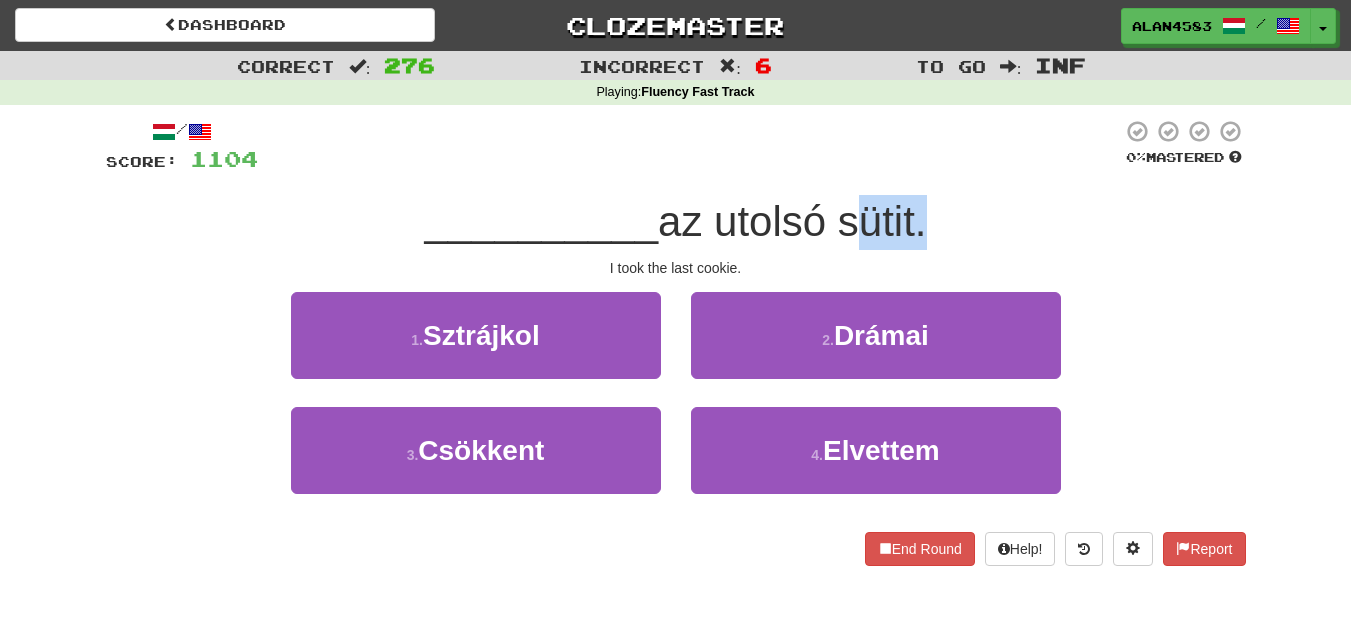 drag, startPoint x: 850, startPoint y: 211, endPoint x: 919, endPoint y: 204, distance: 69.354164 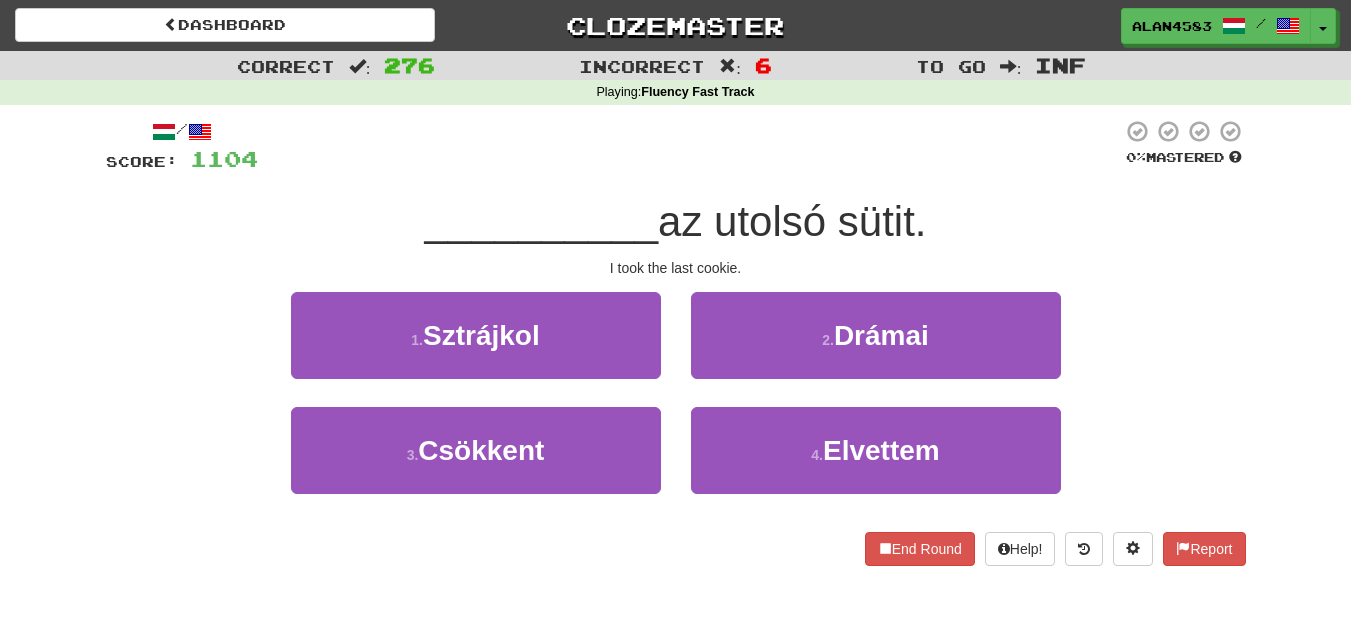 click at bounding box center (690, 146) 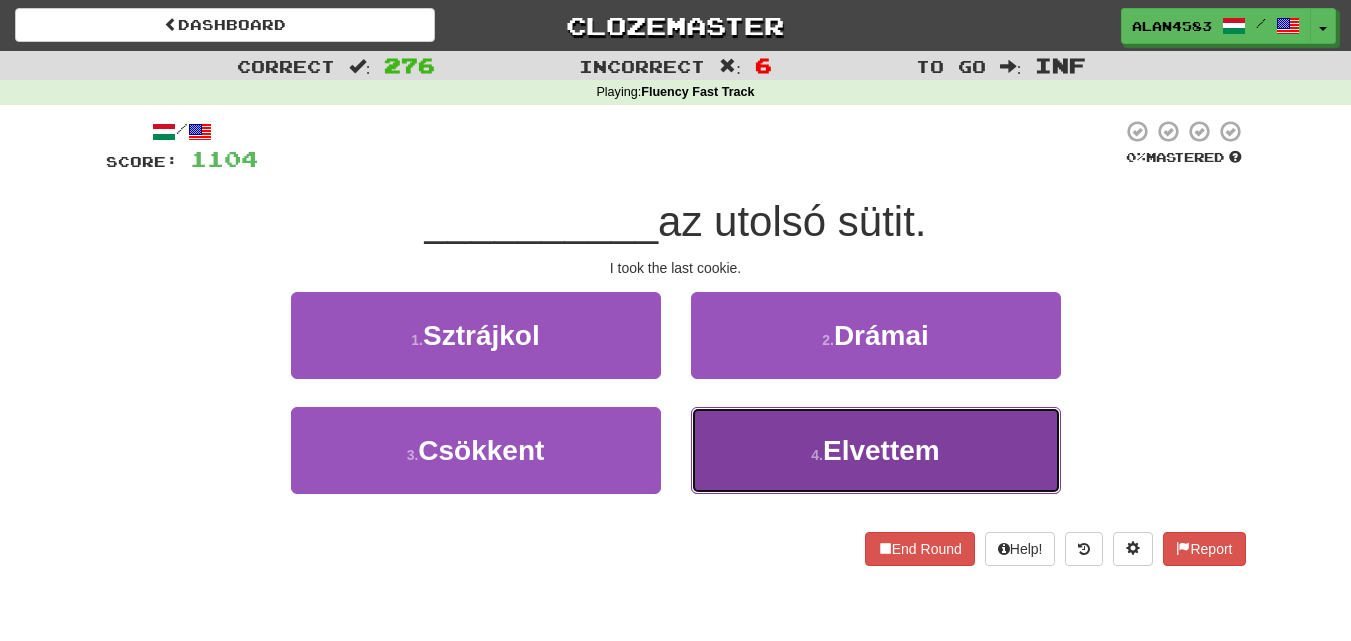 click on "4 .  Elvettem" at bounding box center [876, 450] 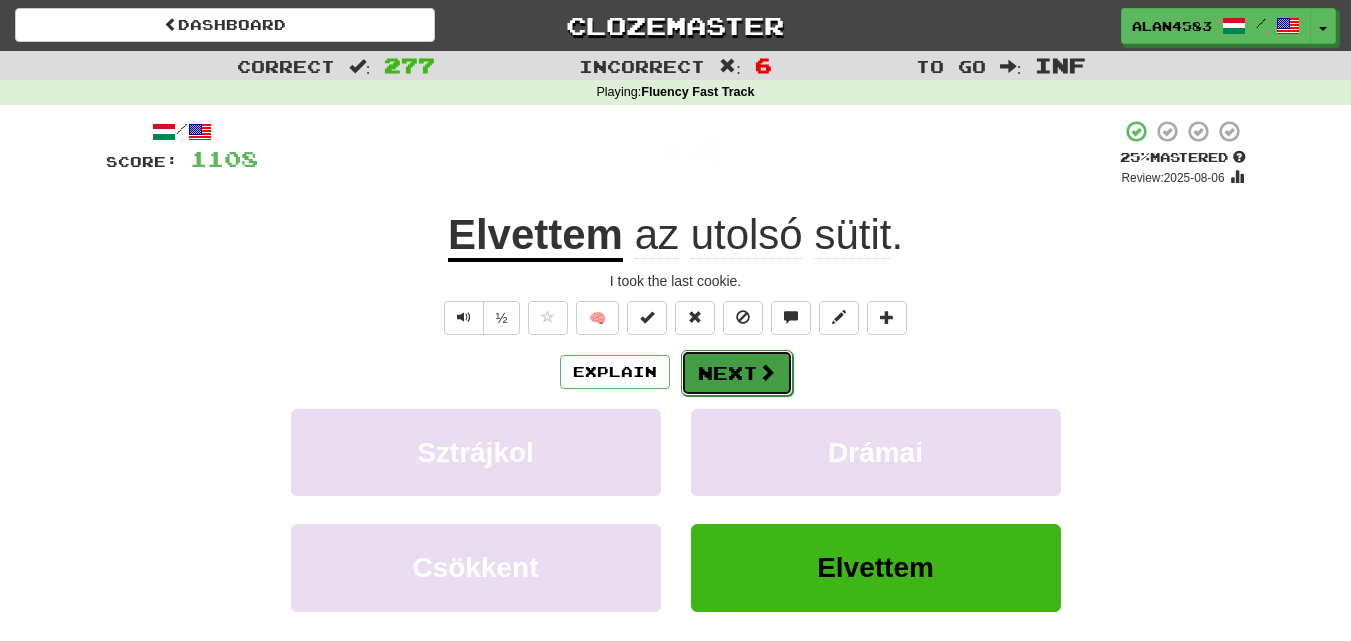 click on "Next" at bounding box center (737, 373) 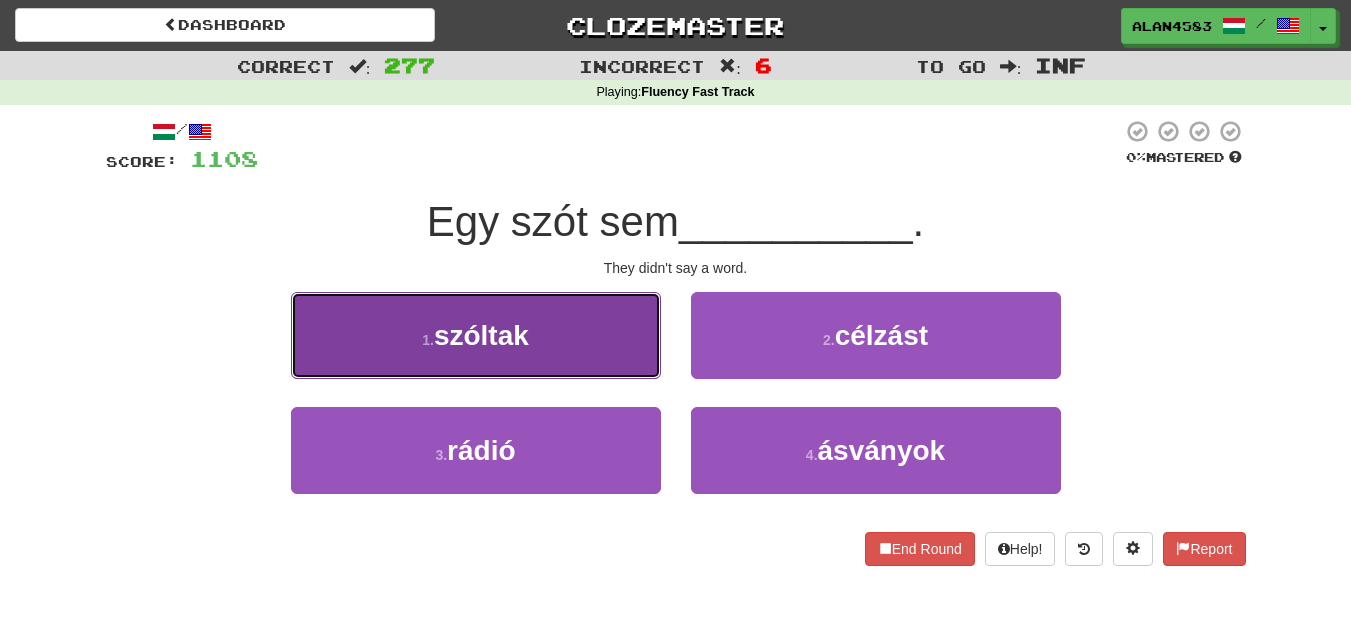 click on "1 .  szóltak" at bounding box center (476, 335) 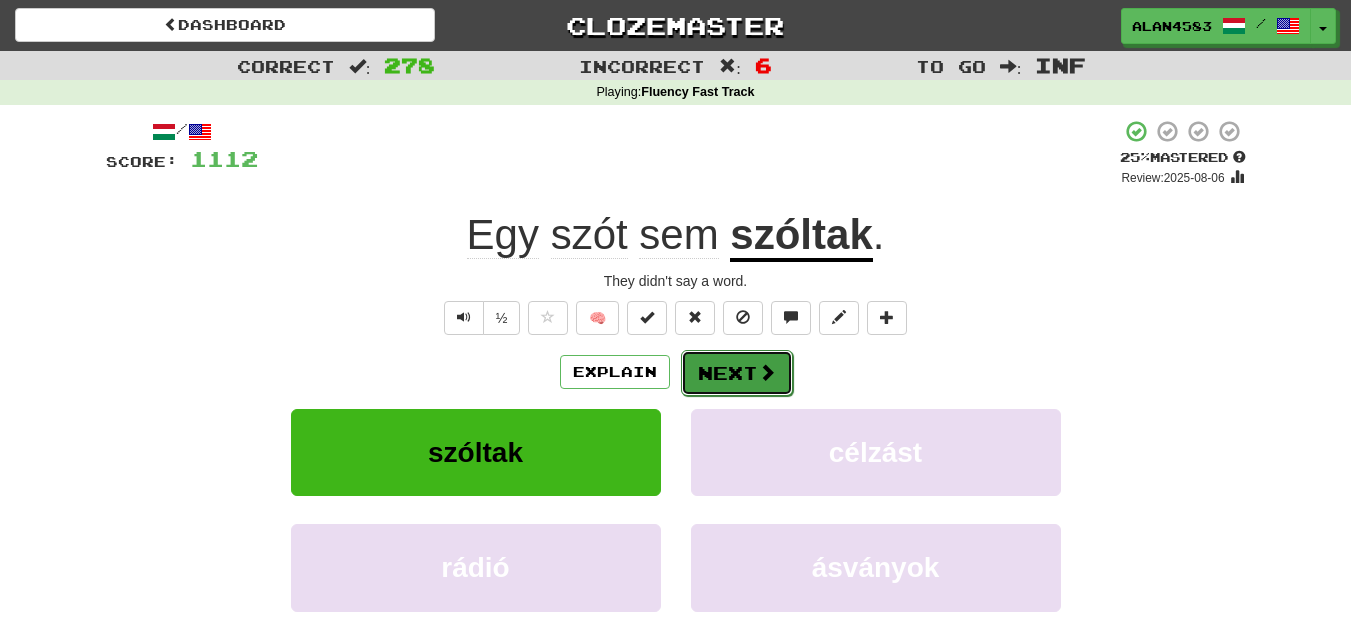 click on "Next" at bounding box center [737, 373] 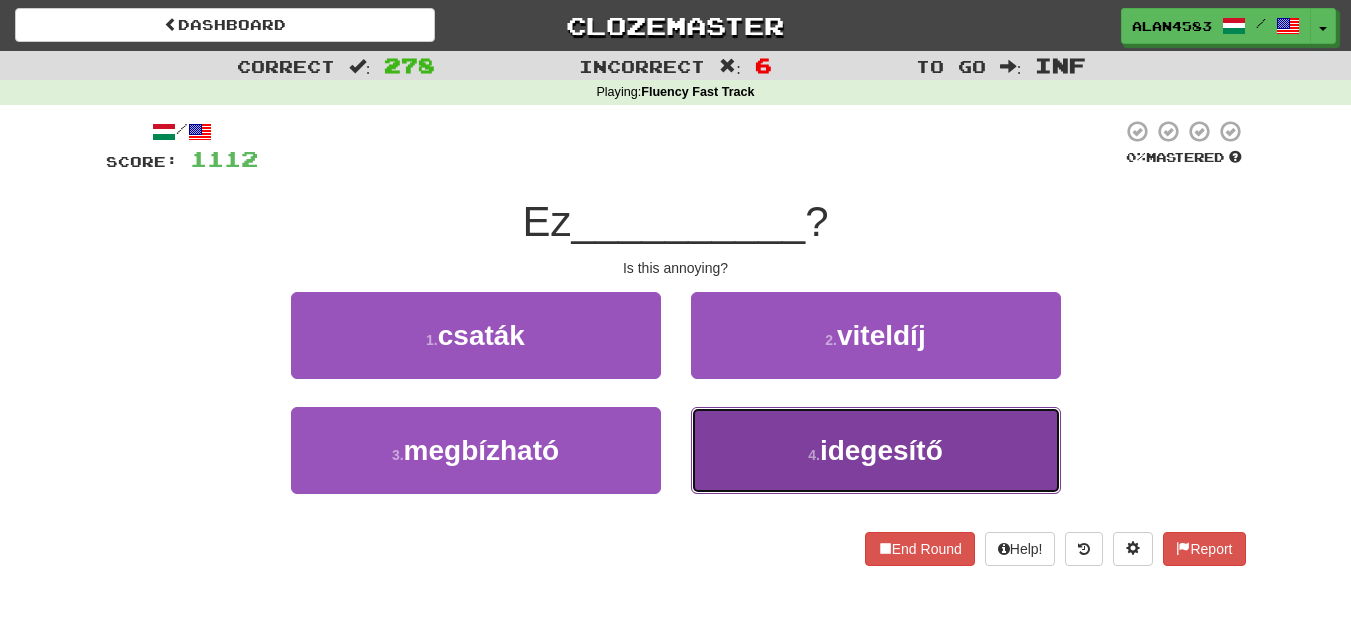 click on "idegesítő" at bounding box center [881, 450] 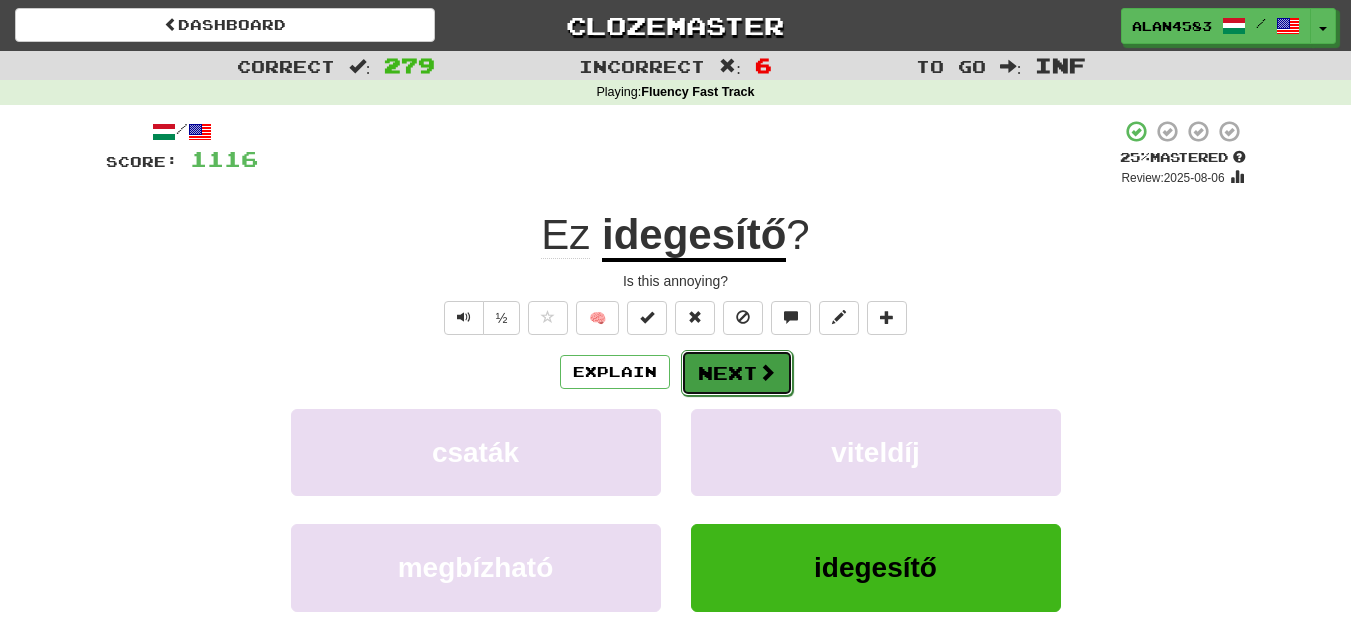 click on "Next" at bounding box center (737, 373) 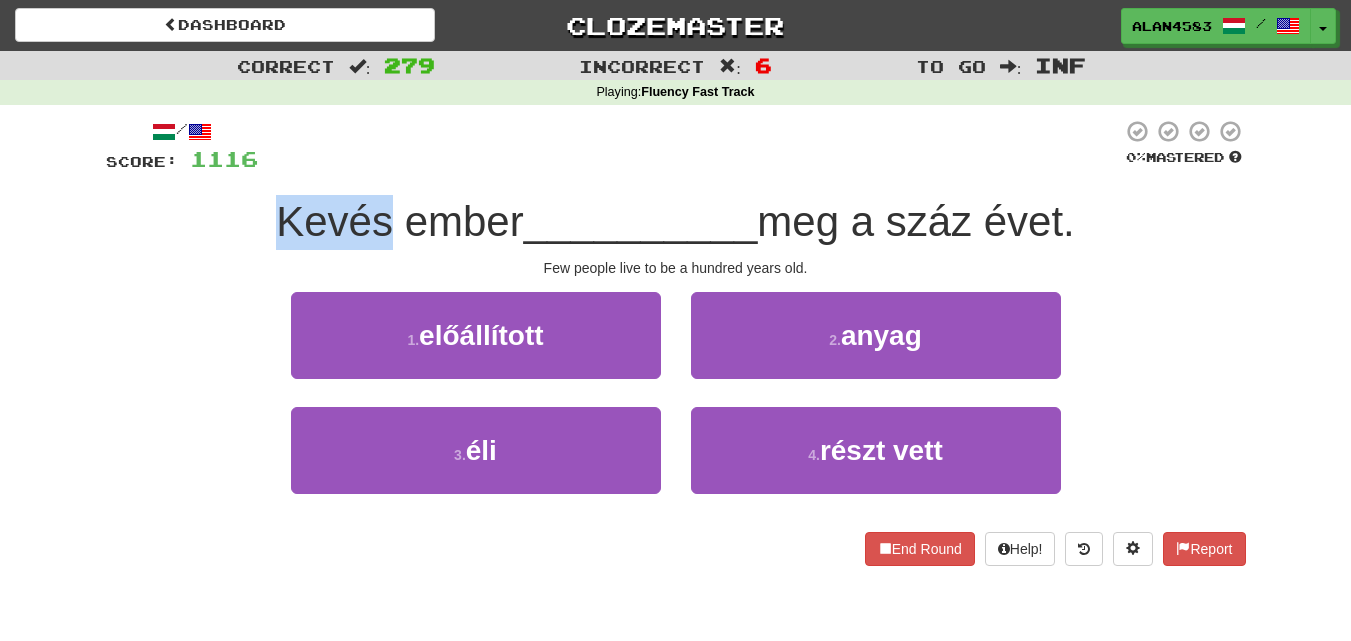 drag, startPoint x: 377, startPoint y: 214, endPoint x: 249, endPoint y: 215, distance: 128.0039 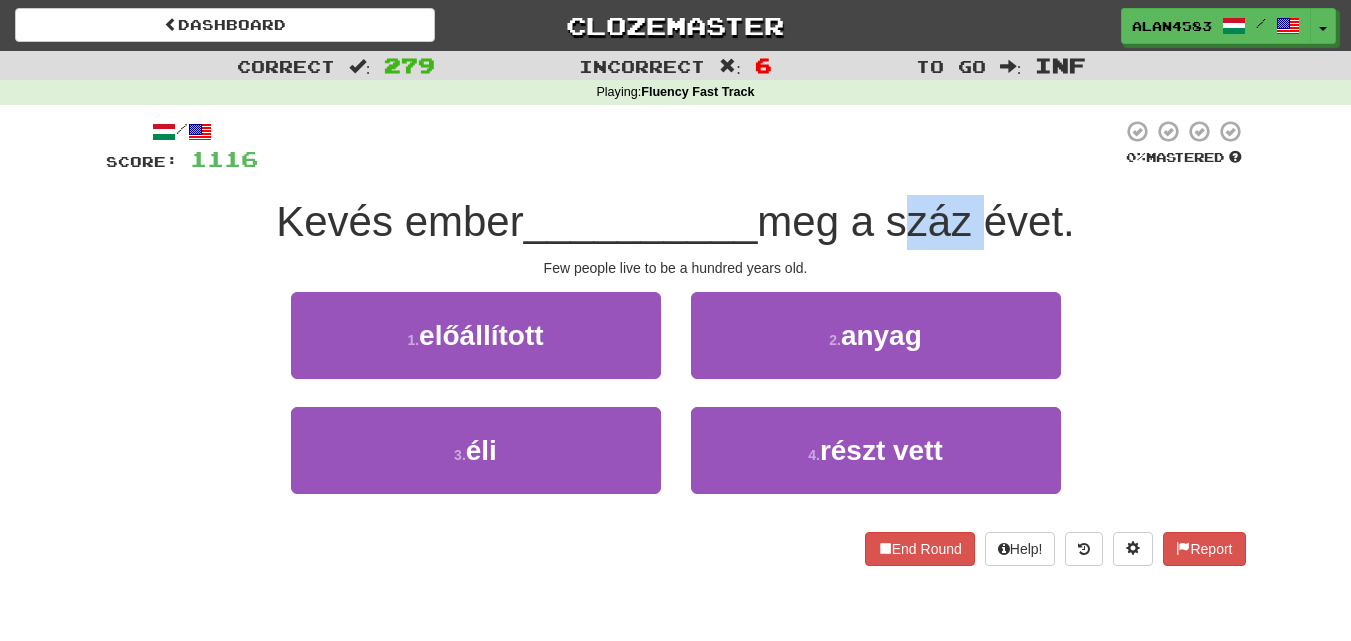 drag, startPoint x: 898, startPoint y: 226, endPoint x: 978, endPoint y: 216, distance: 80.622574 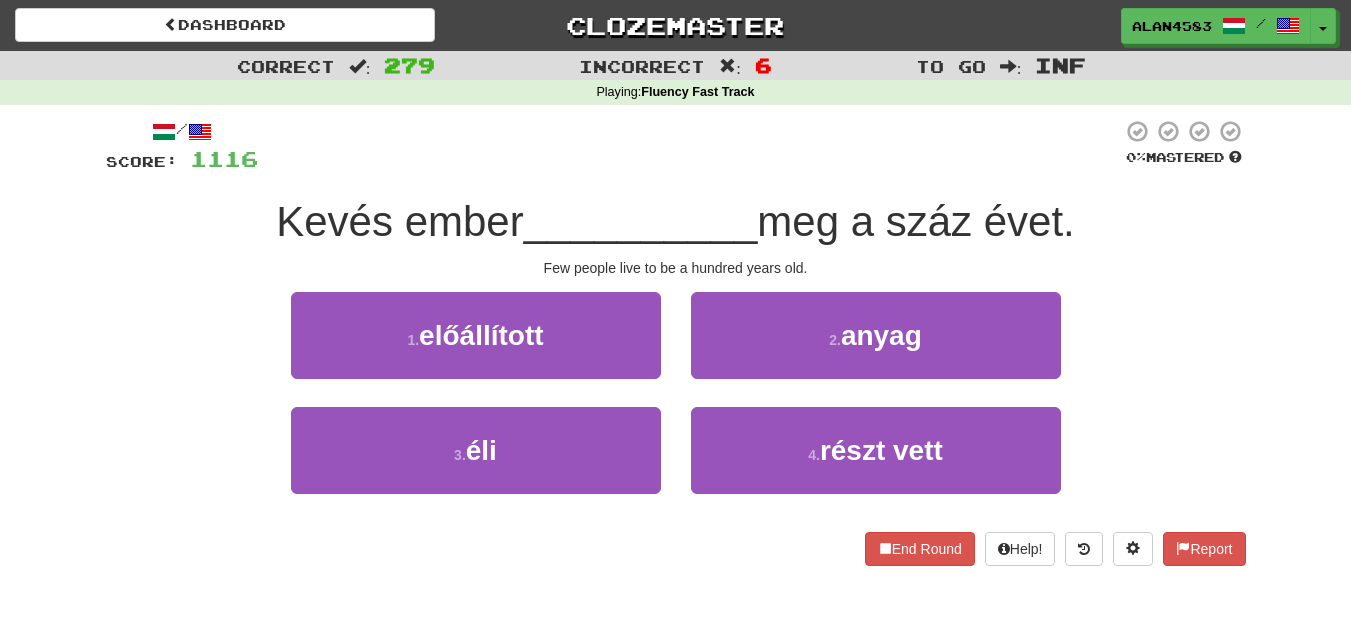 click at bounding box center [690, 146] 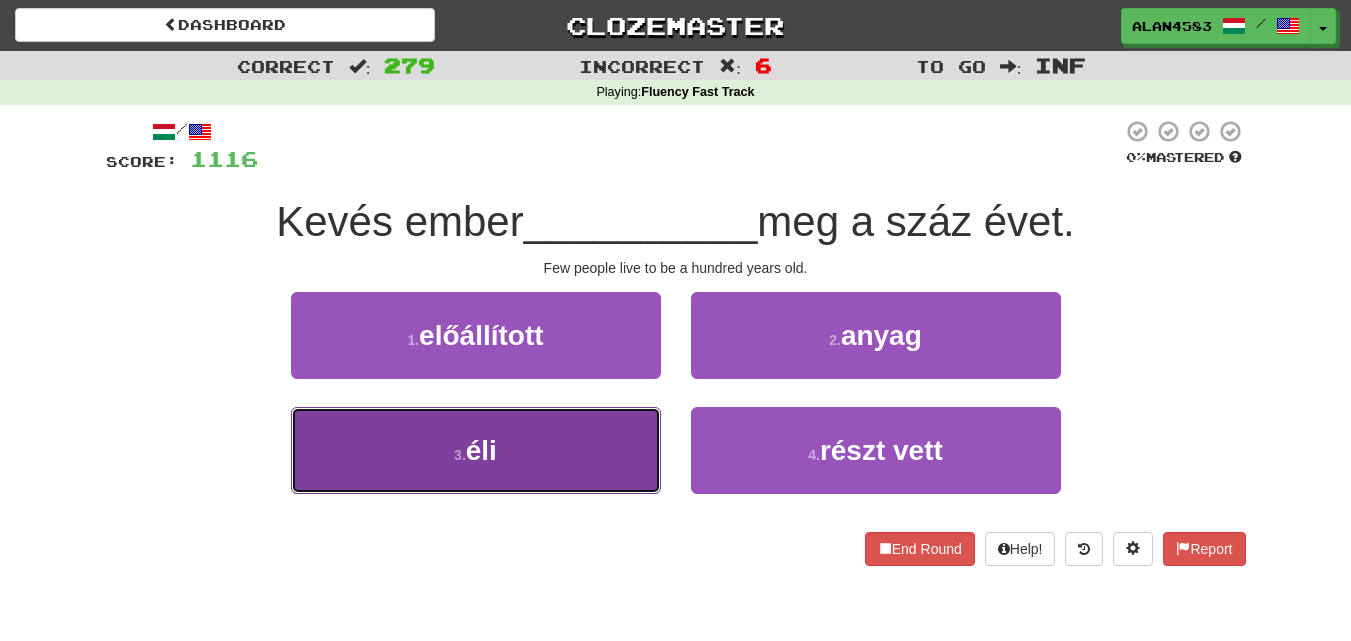 click on "3 .  éli" at bounding box center [476, 450] 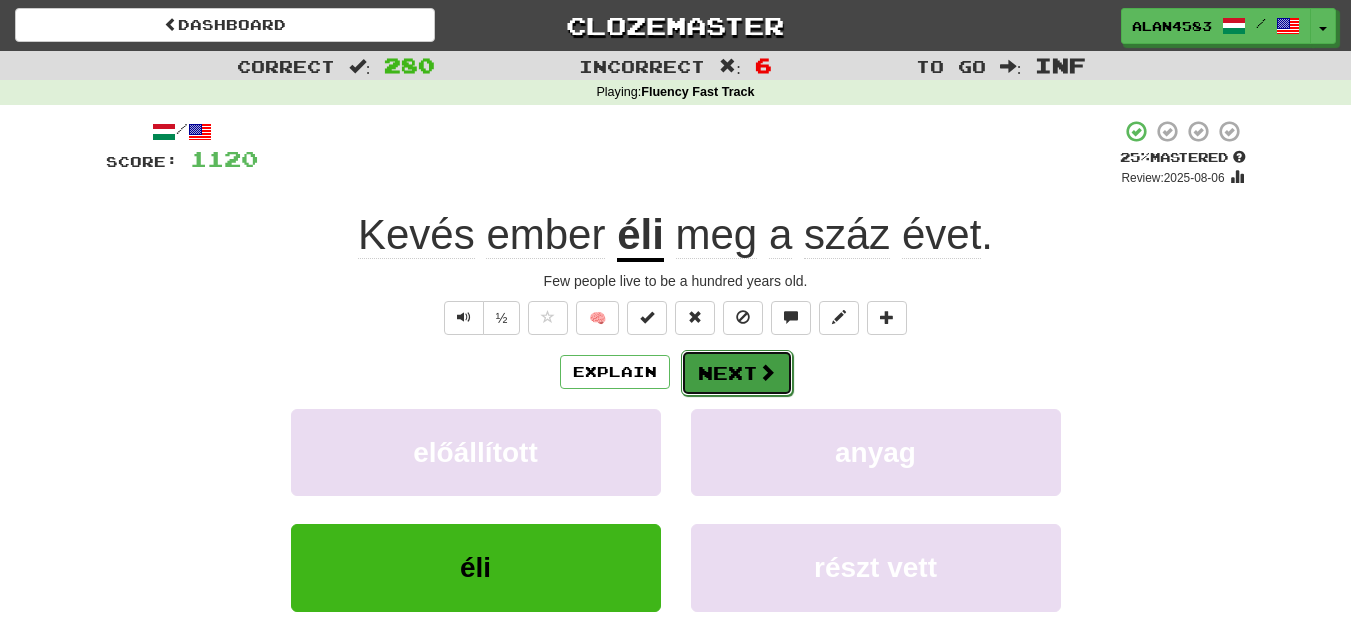click on "Next" at bounding box center [737, 373] 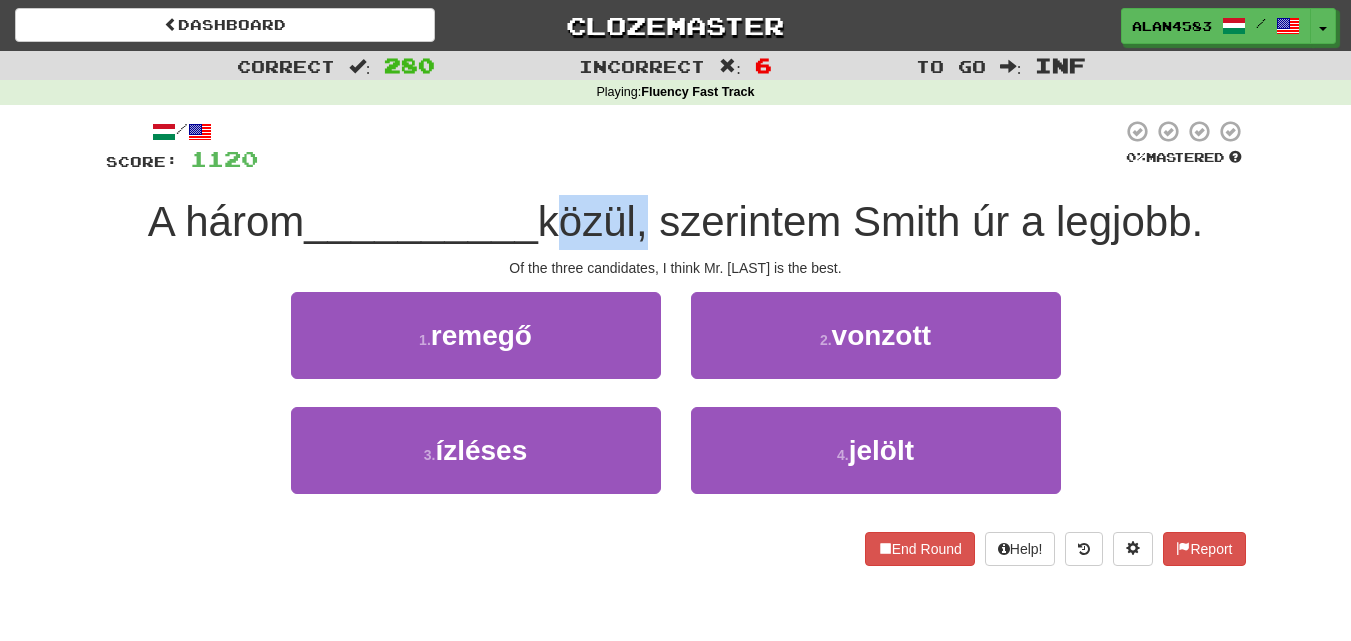 drag, startPoint x: 548, startPoint y: 219, endPoint x: 648, endPoint y: 205, distance: 100.97524 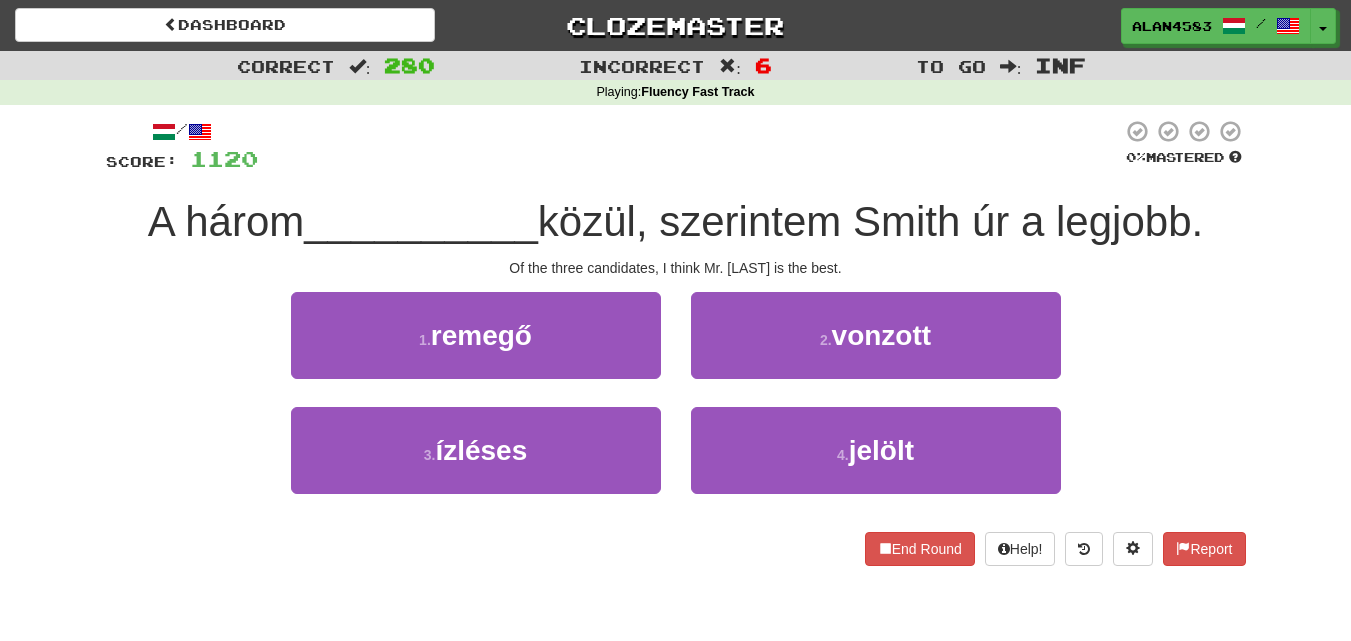 click at bounding box center (690, 146) 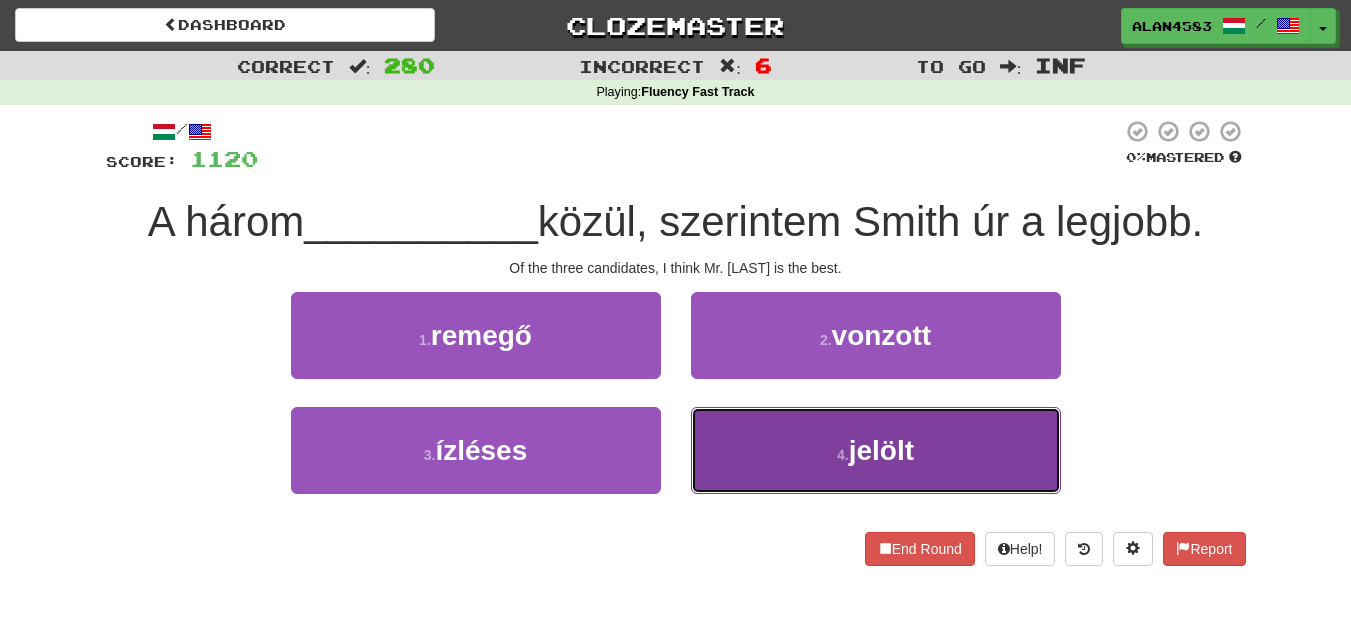 click on "4 .  jelölt" at bounding box center (876, 450) 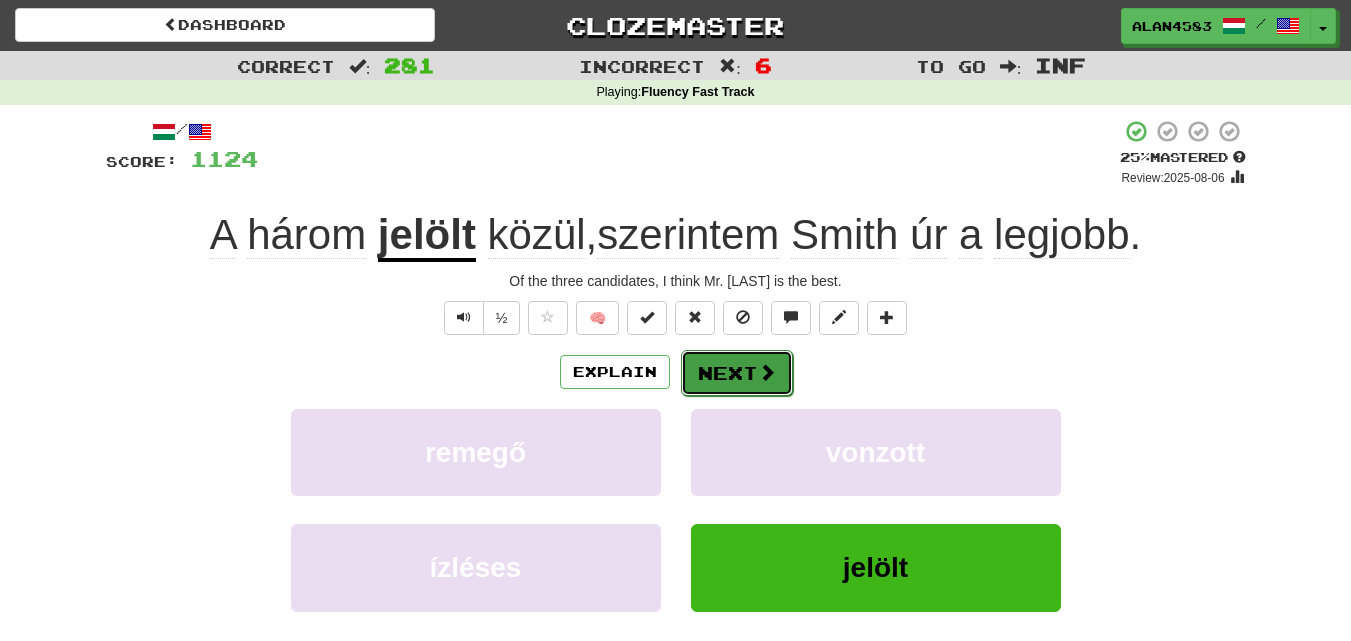 click on "Next" at bounding box center [737, 373] 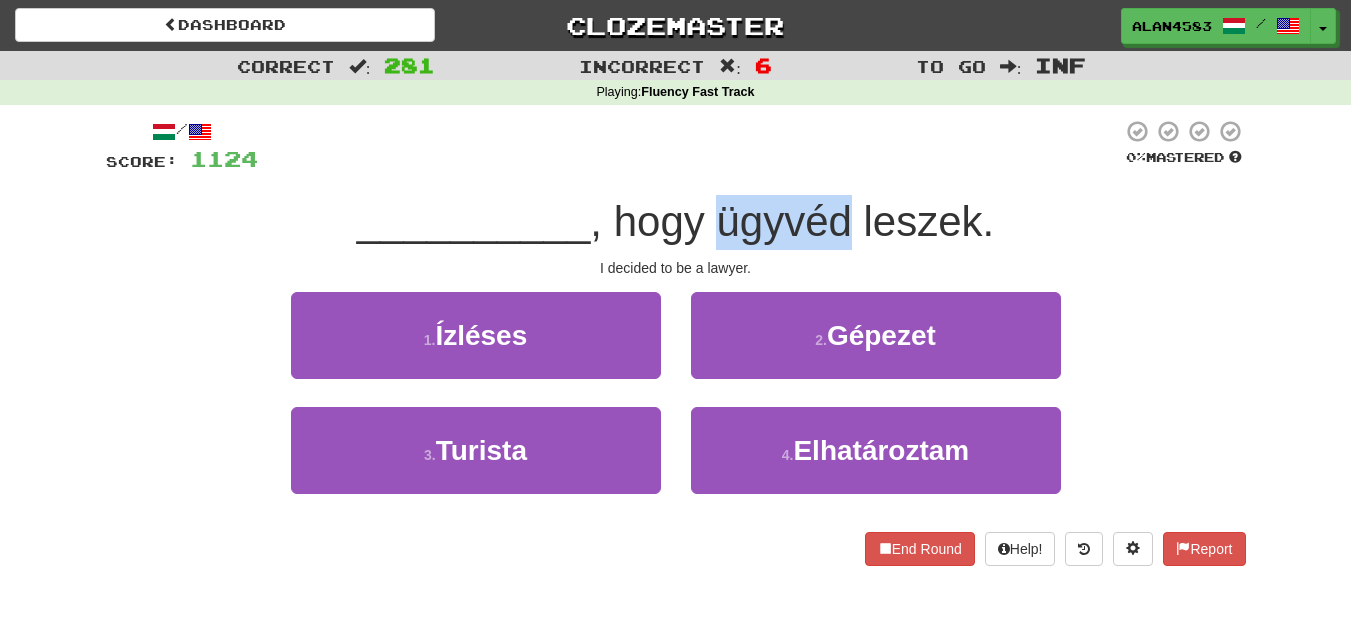 drag, startPoint x: 716, startPoint y: 226, endPoint x: 847, endPoint y: 209, distance: 132.09845 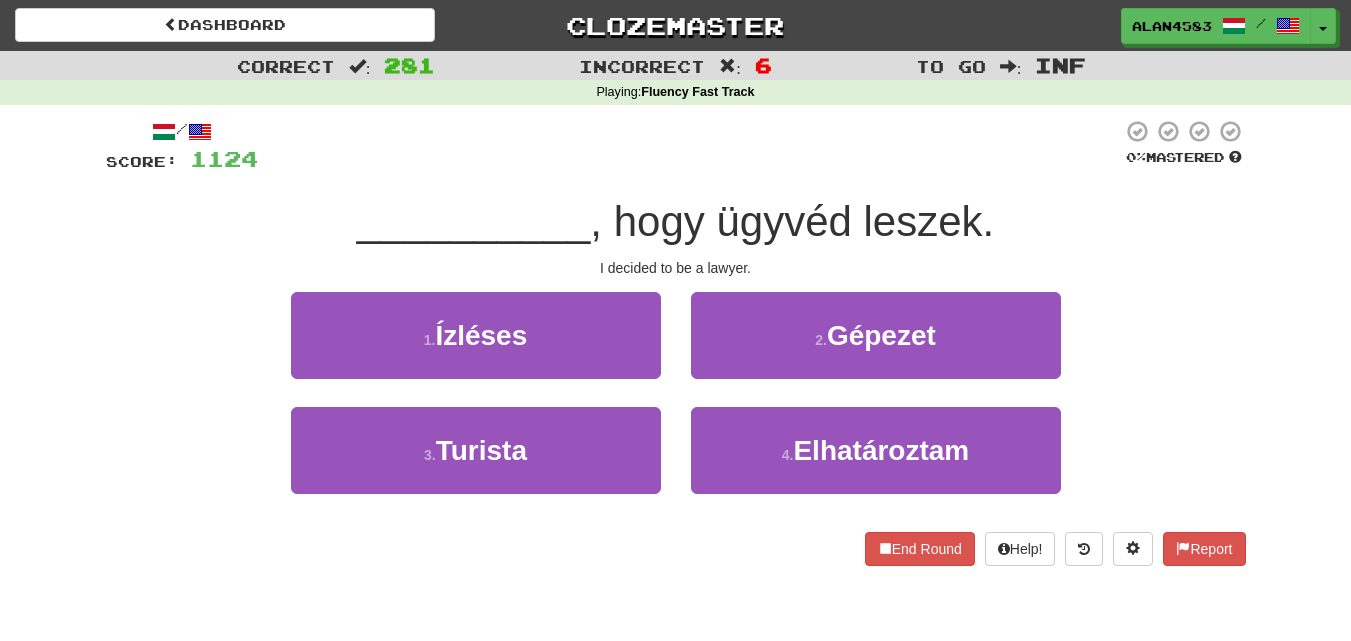 click at bounding box center (690, 146) 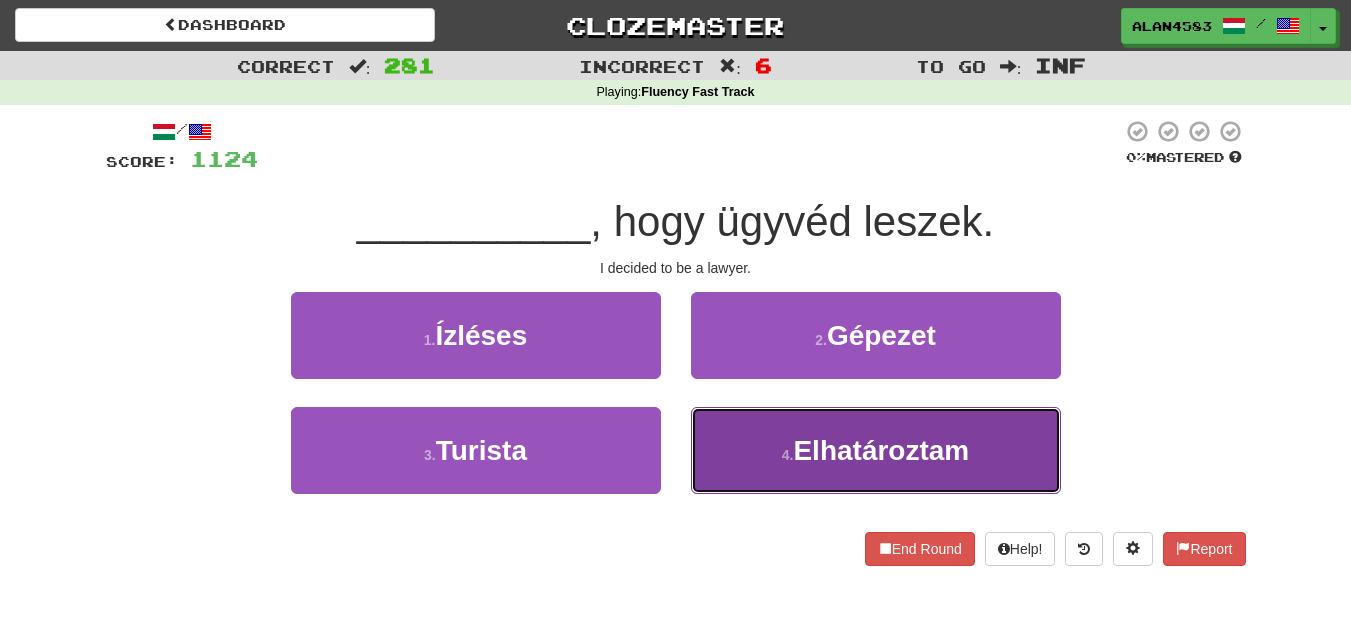 click on "Elhatároztam" at bounding box center (881, 450) 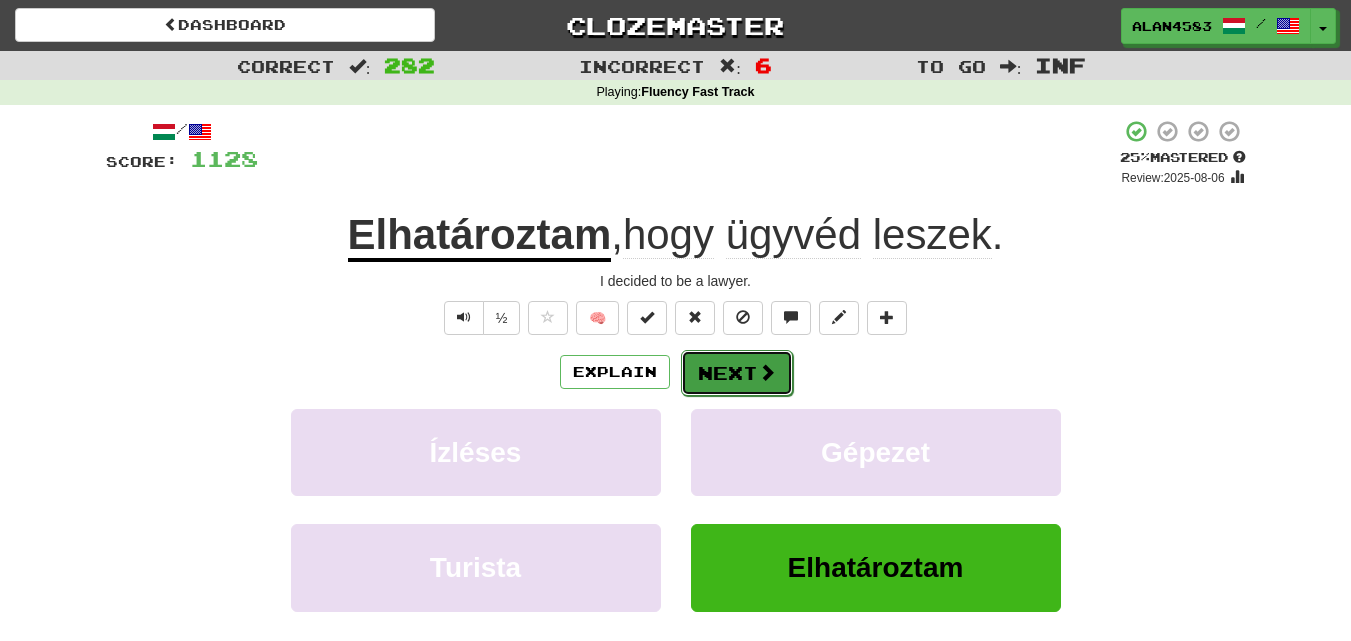 click on "Next" at bounding box center [737, 373] 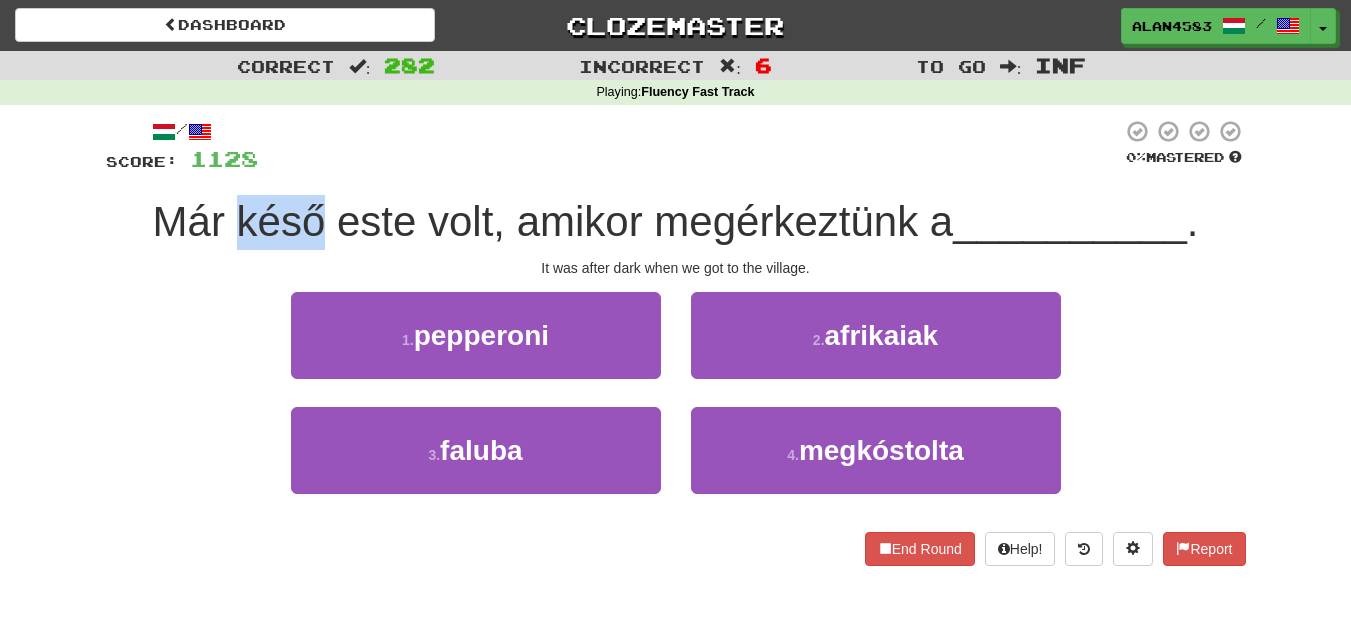 drag, startPoint x: 233, startPoint y: 220, endPoint x: 317, endPoint y: 211, distance: 84.48077 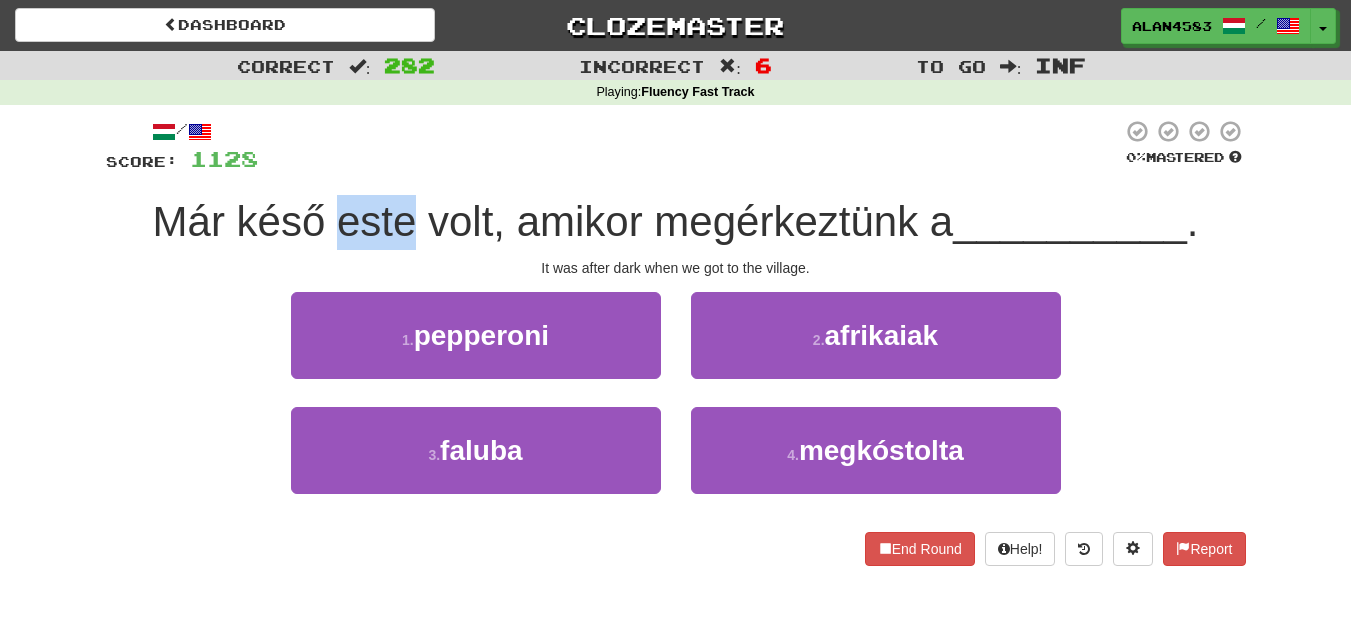 drag, startPoint x: 408, startPoint y: 213, endPoint x: 332, endPoint y: 212, distance: 76.00658 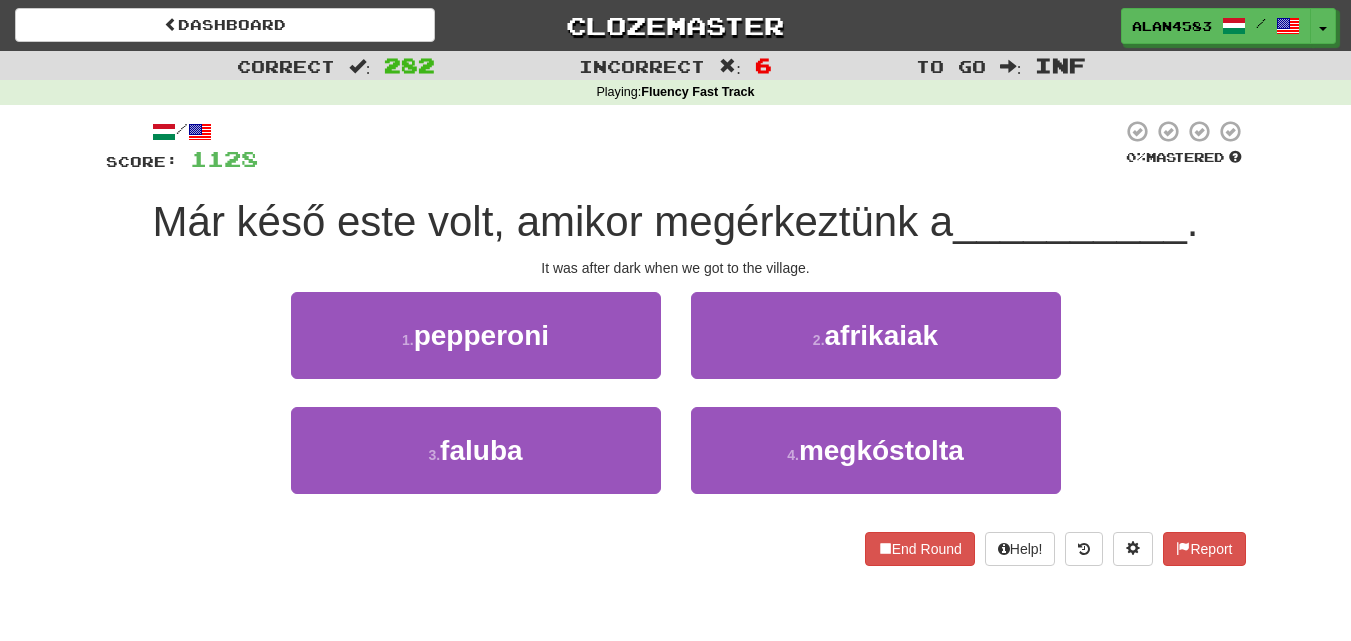click at bounding box center (690, 146) 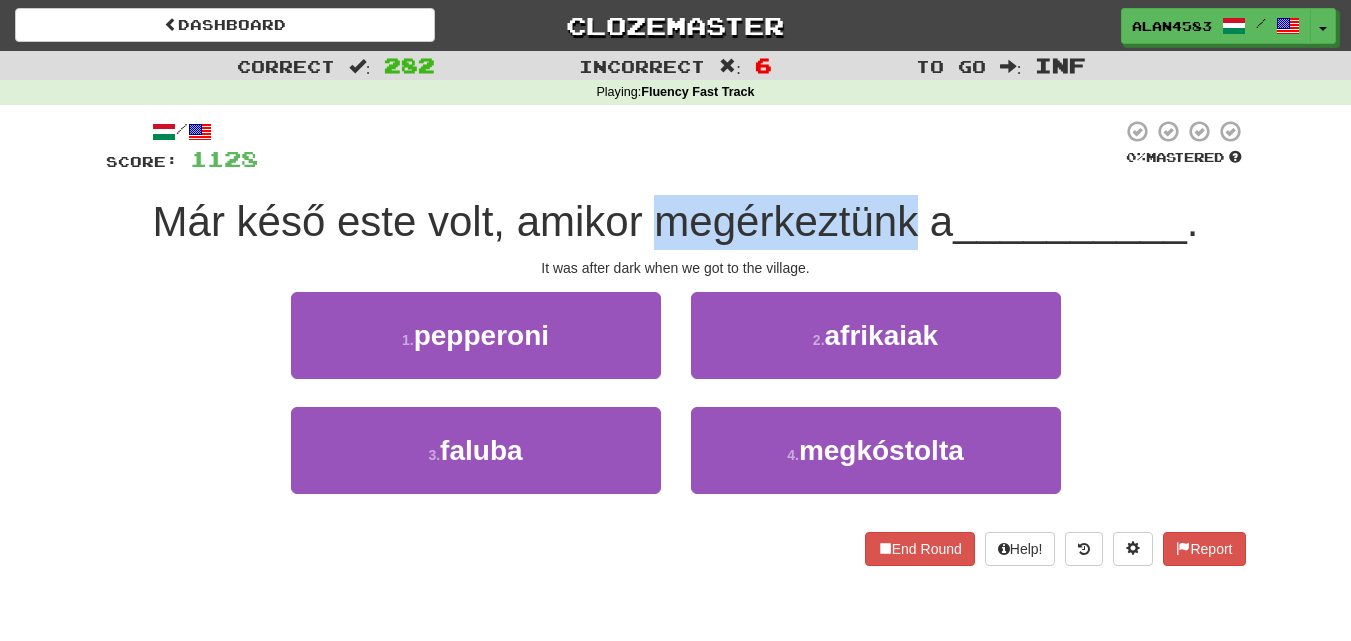 drag, startPoint x: 648, startPoint y: 216, endPoint x: 908, endPoint y: 196, distance: 260.7681 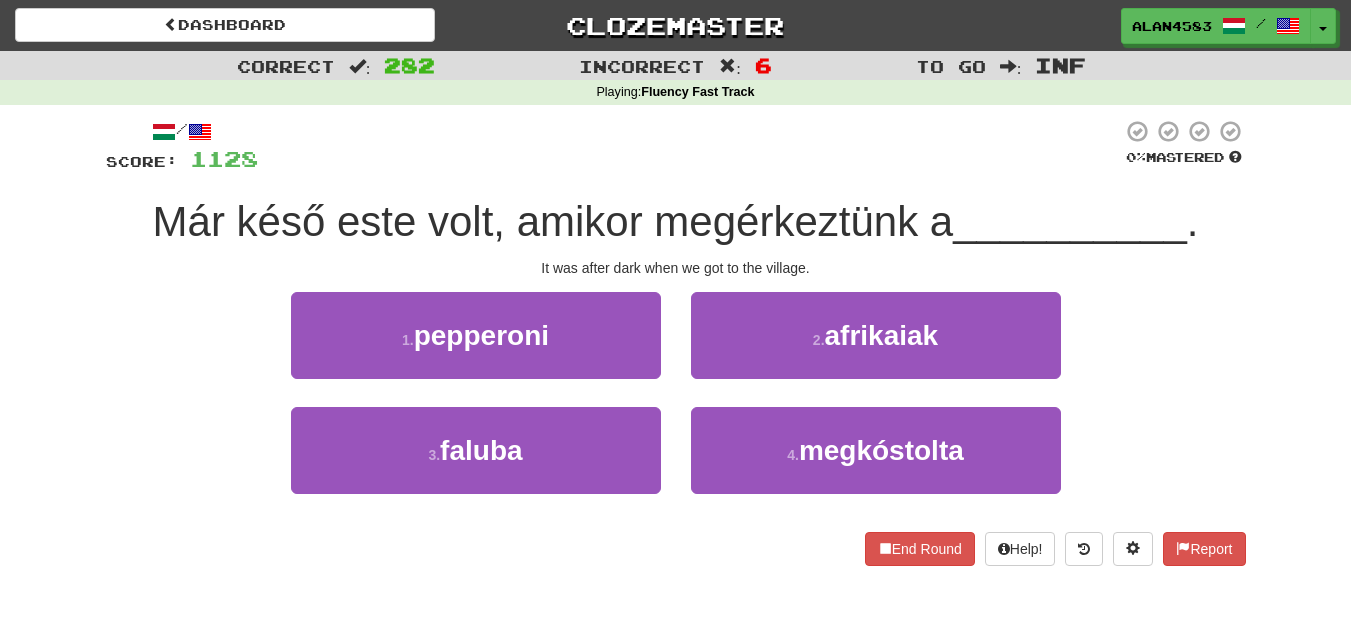 click at bounding box center [690, 146] 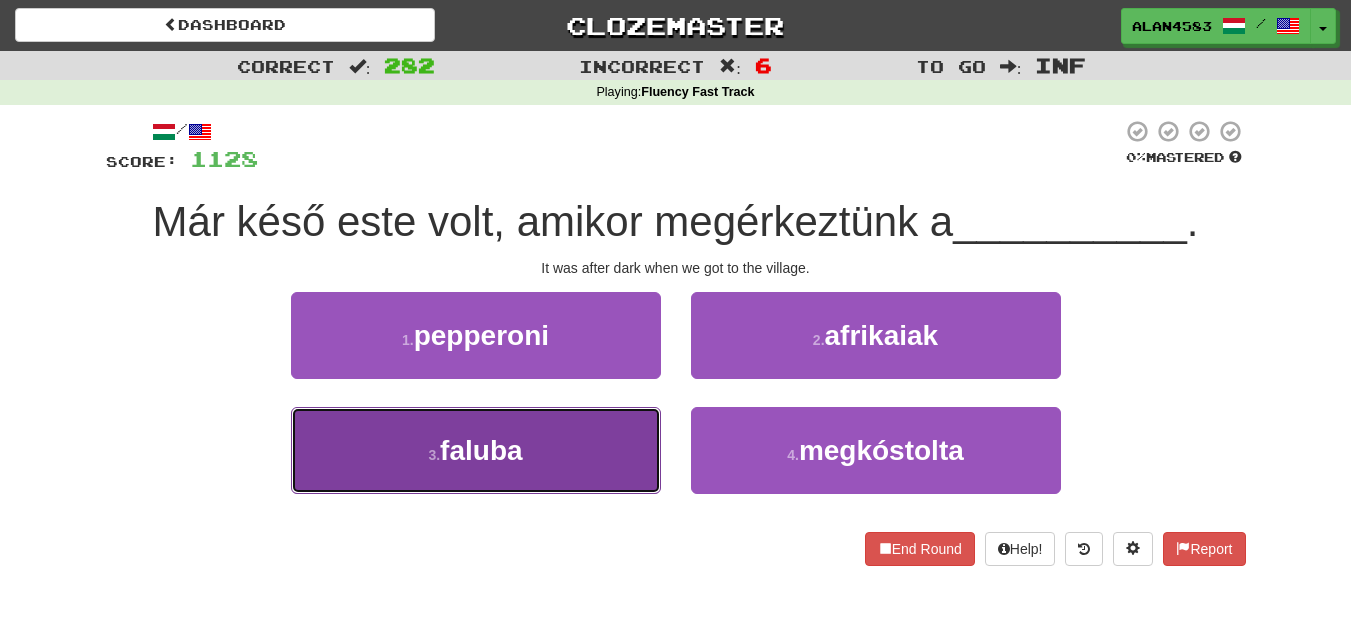 click on "faluba" at bounding box center [481, 450] 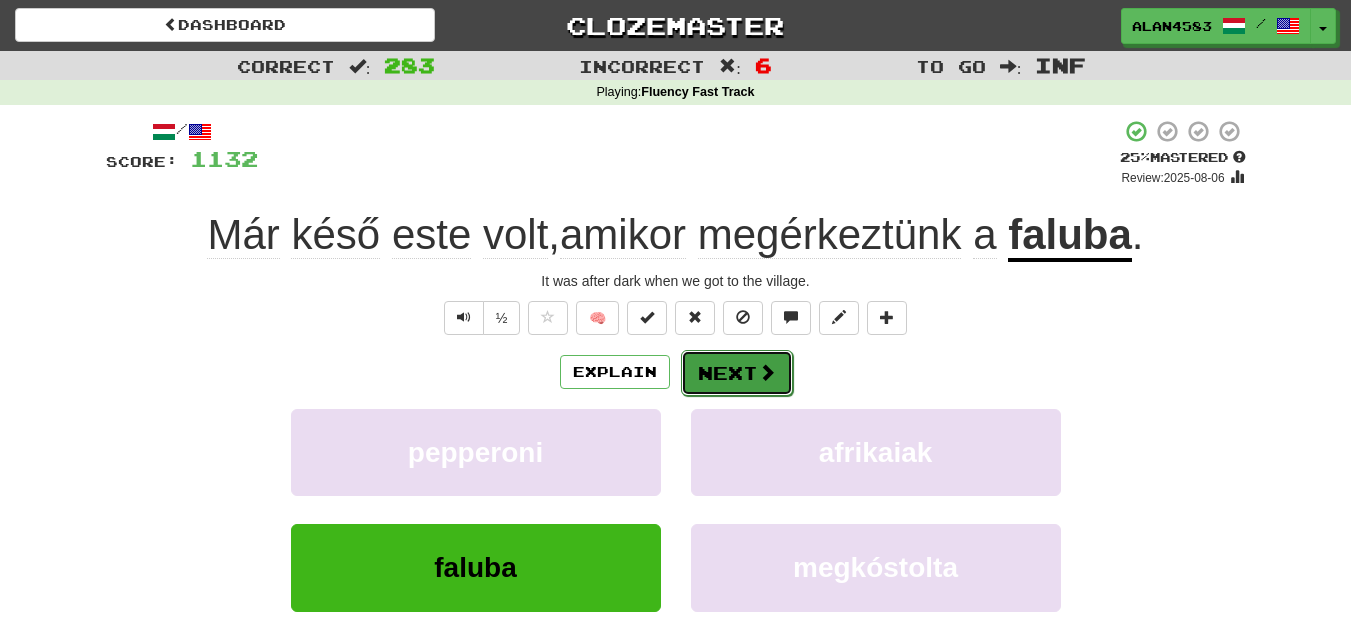 click on "Next" at bounding box center (737, 373) 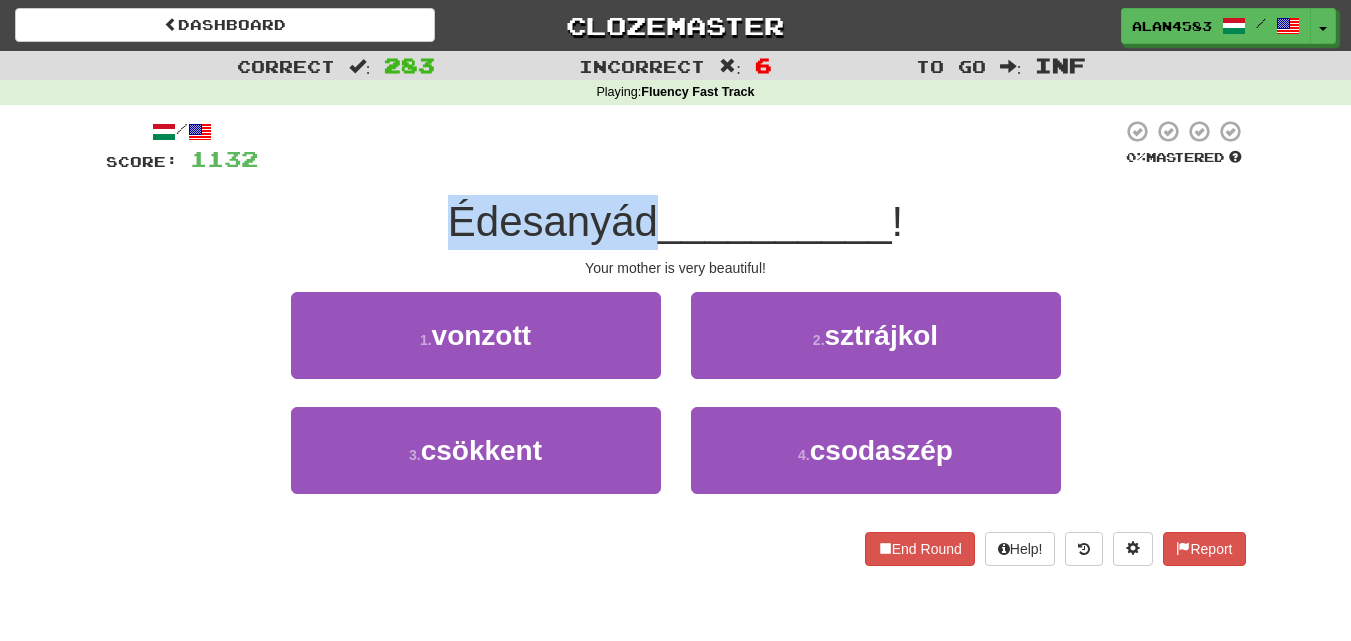 drag, startPoint x: 653, startPoint y: 221, endPoint x: 385, endPoint y: 217, distance: 268.02985 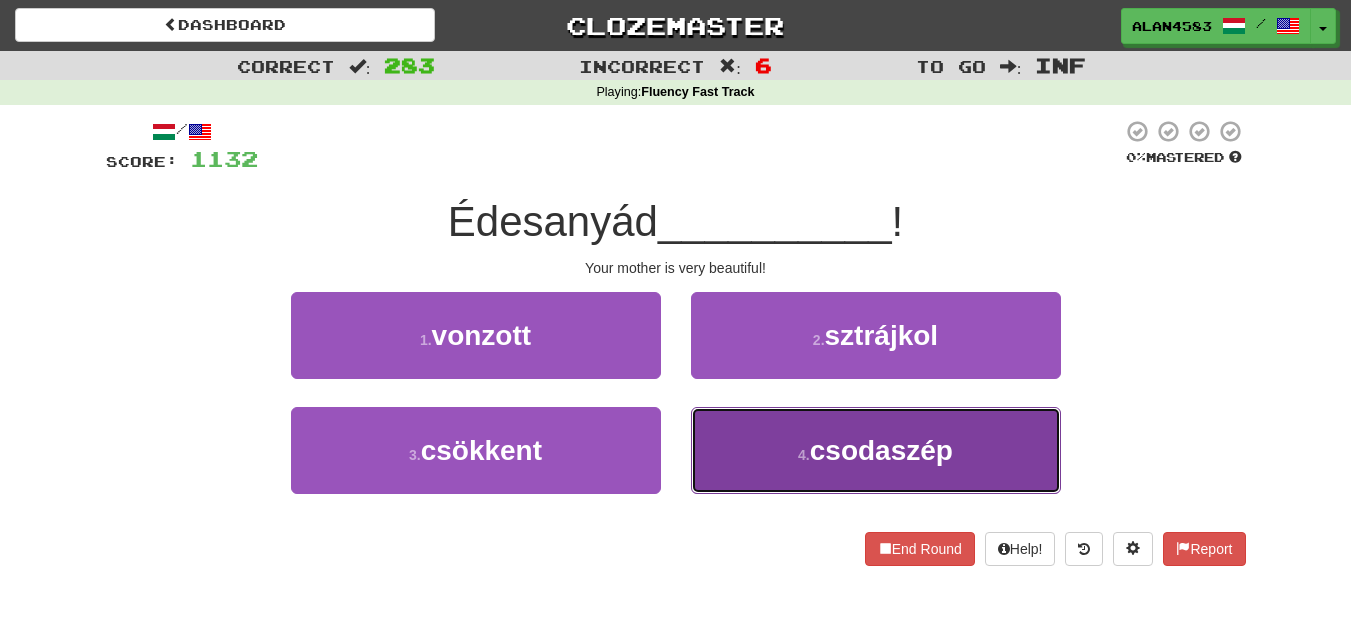 click on "csodaszép" at bounding box center [881, 450] 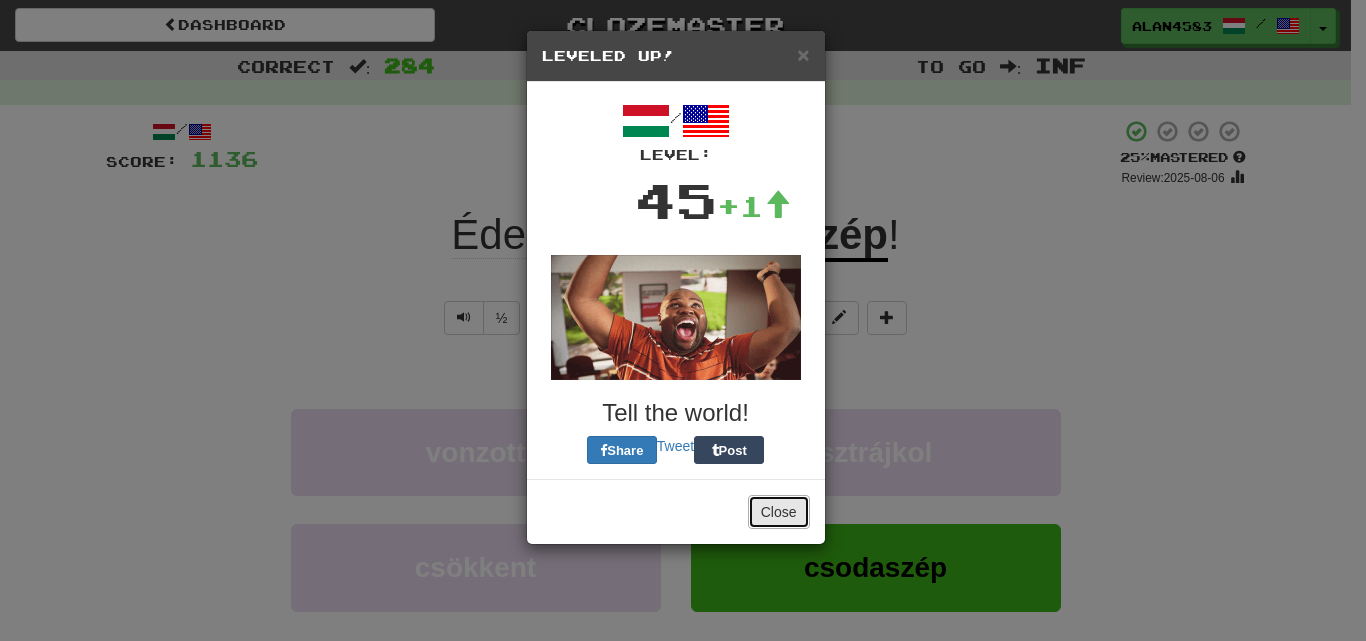 click on "Close" at bounding box center (779, 512) 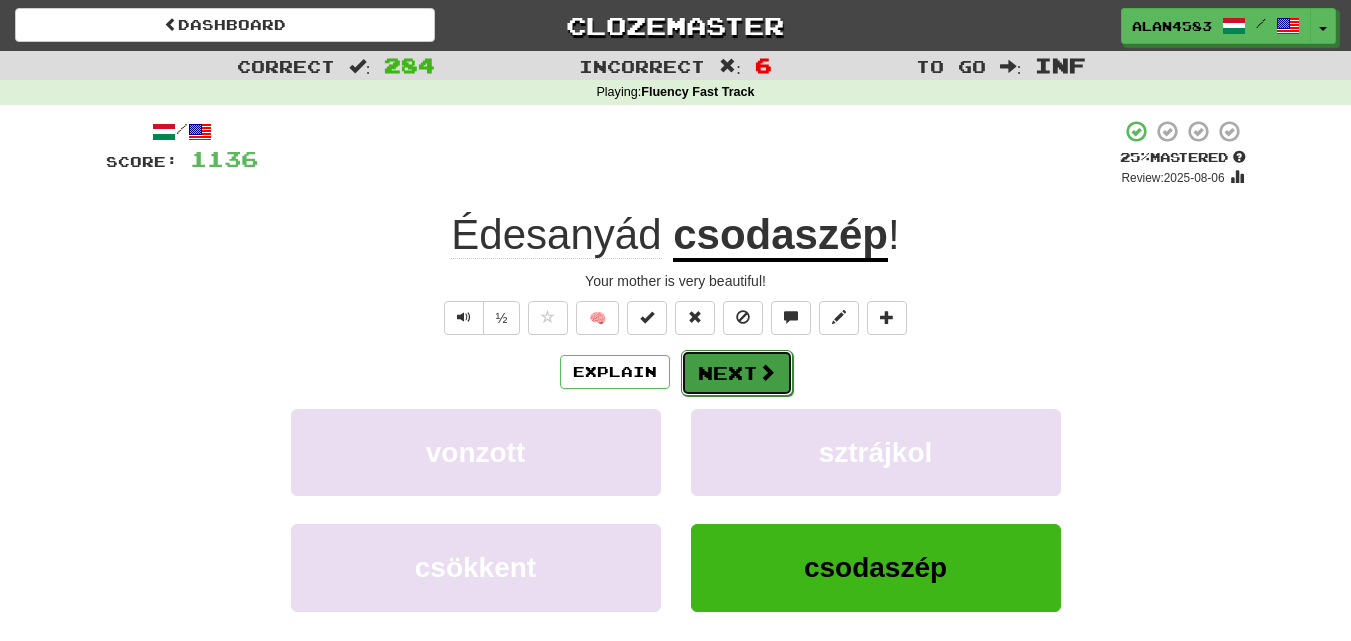 click on "Next" at bounding box center [737, 373] 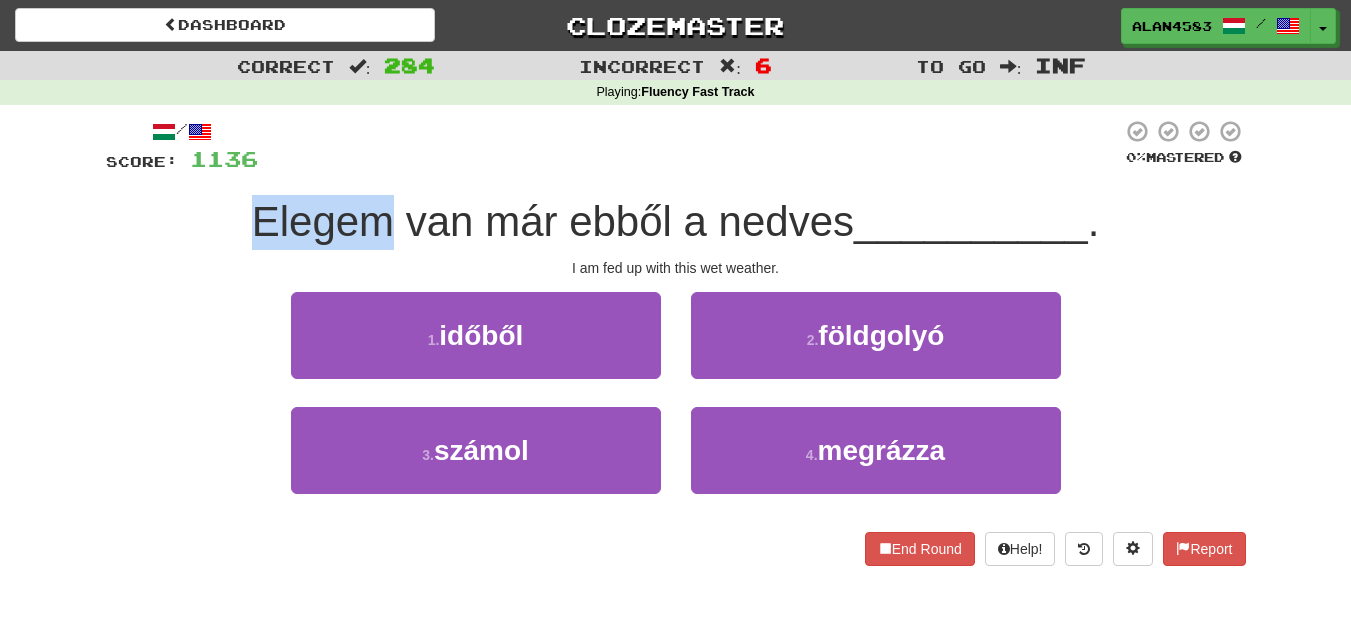 drag, startPoint x: 378, startPoint y: 213, endPoint x: 235, endPoint y: 209, distance: 143.05594 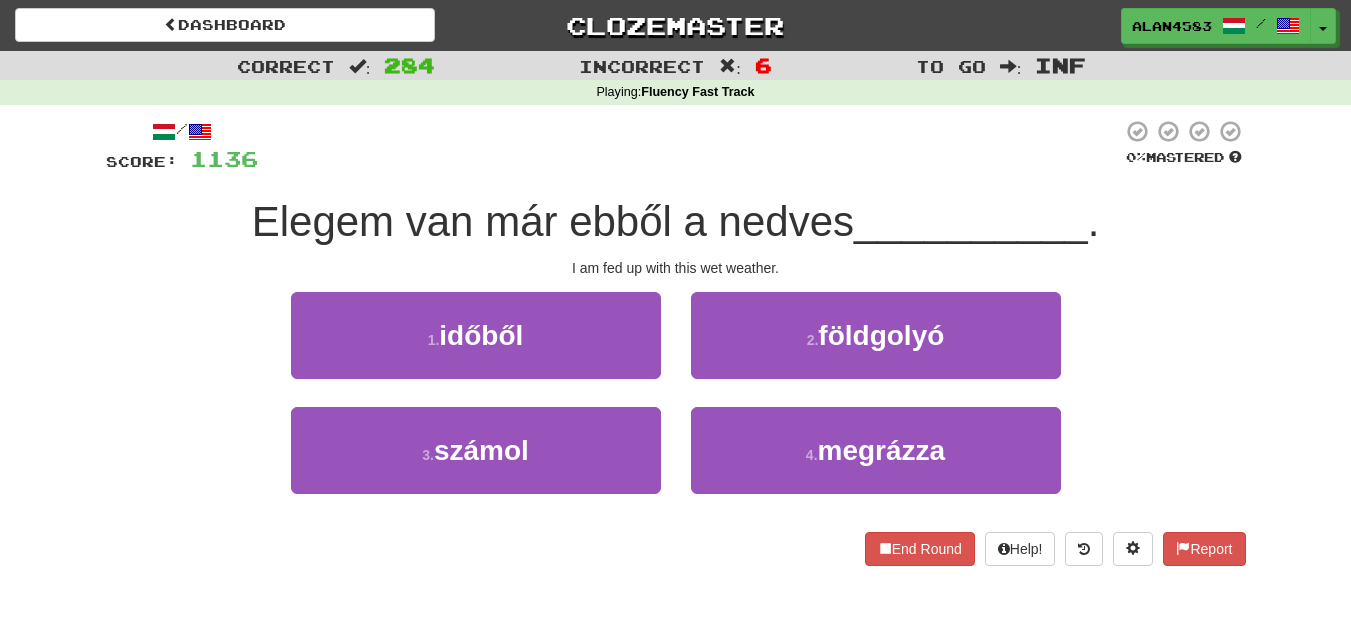 click on "1 .  időből 2 .  földgolyó" at bounding box center (676, 349) 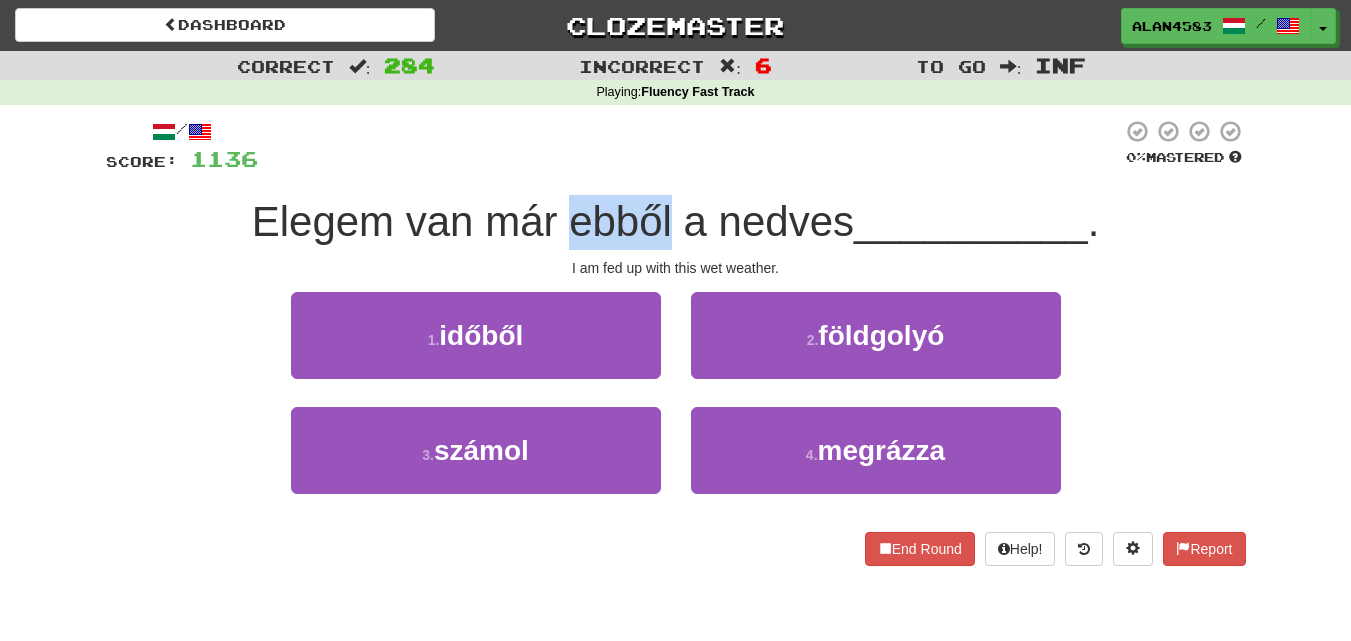 drag, startPoint x: 559, startPoint y: 214, endPoint x: 666, endPoint y: 199, distance: 108.04629 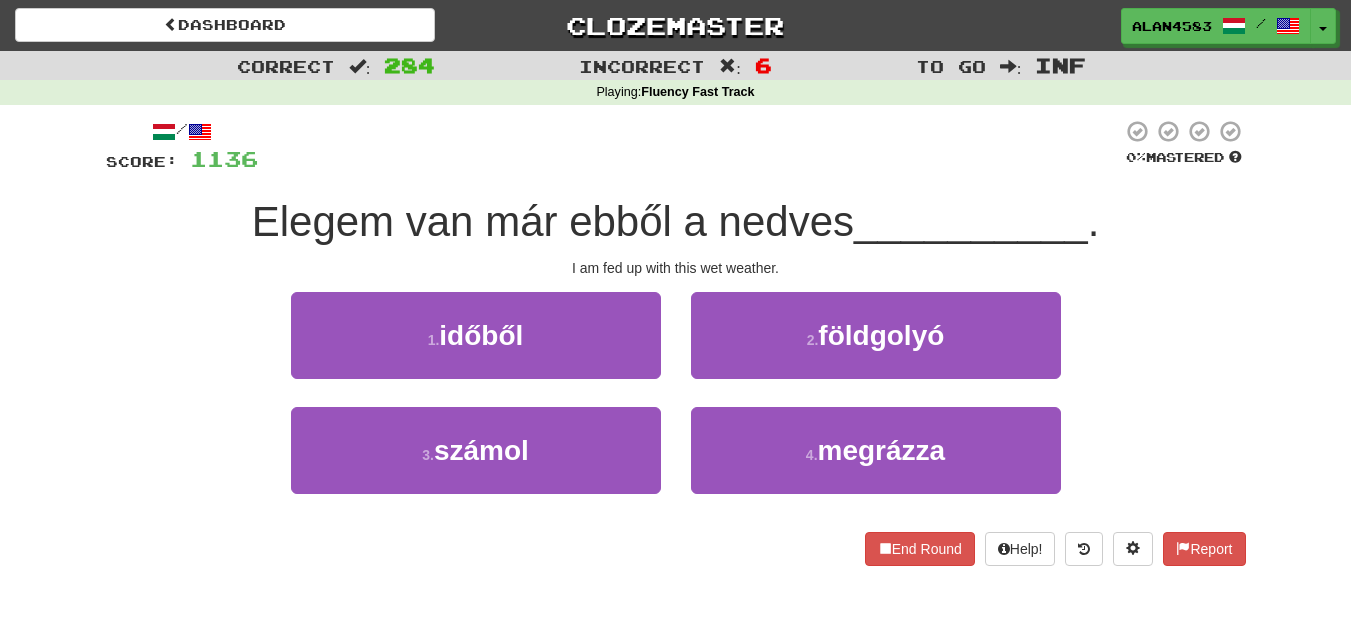 click at bounding box center [690, 146] 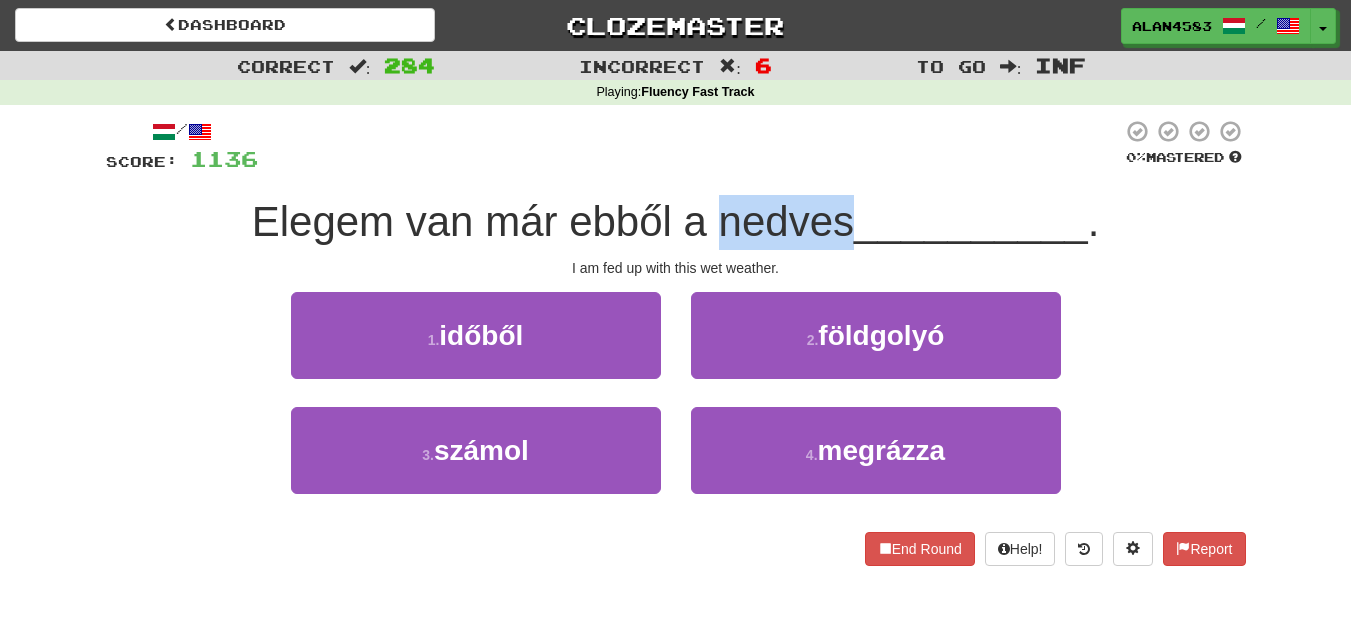 drag, startPoint x: 715, startPoint y: 219, endPoint x: 845, endPoint y: 199, distance: 131.52946 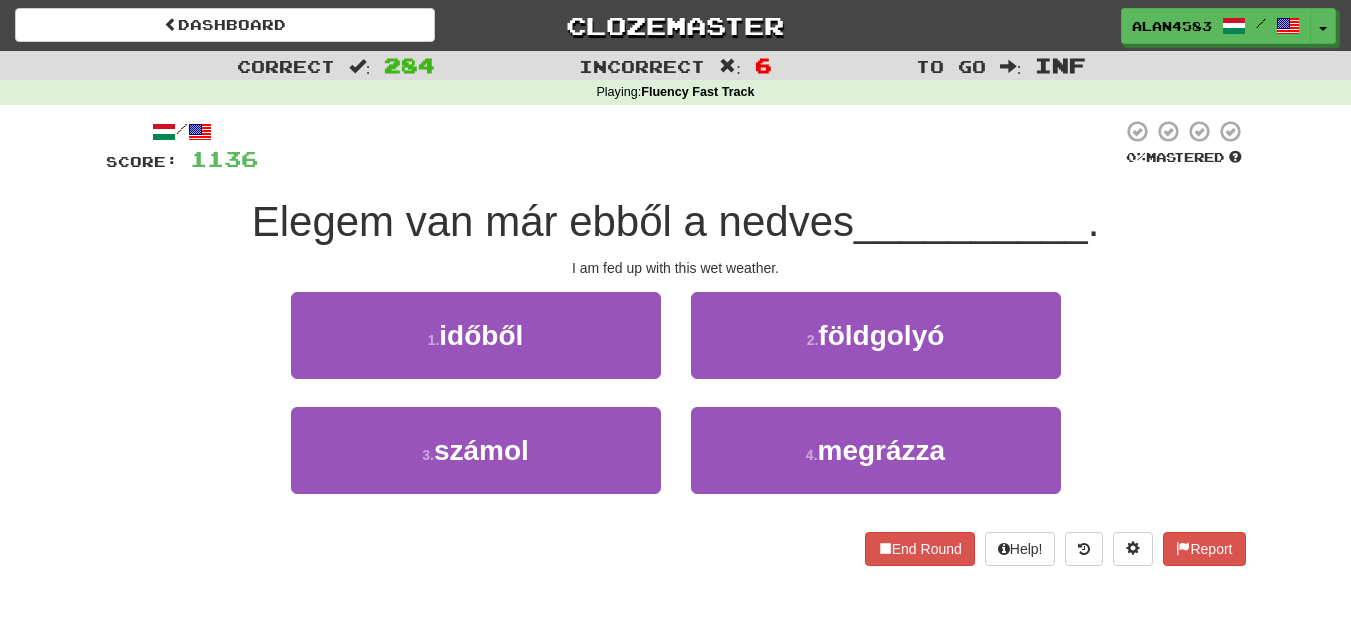 click at bounding box center [690, 146] 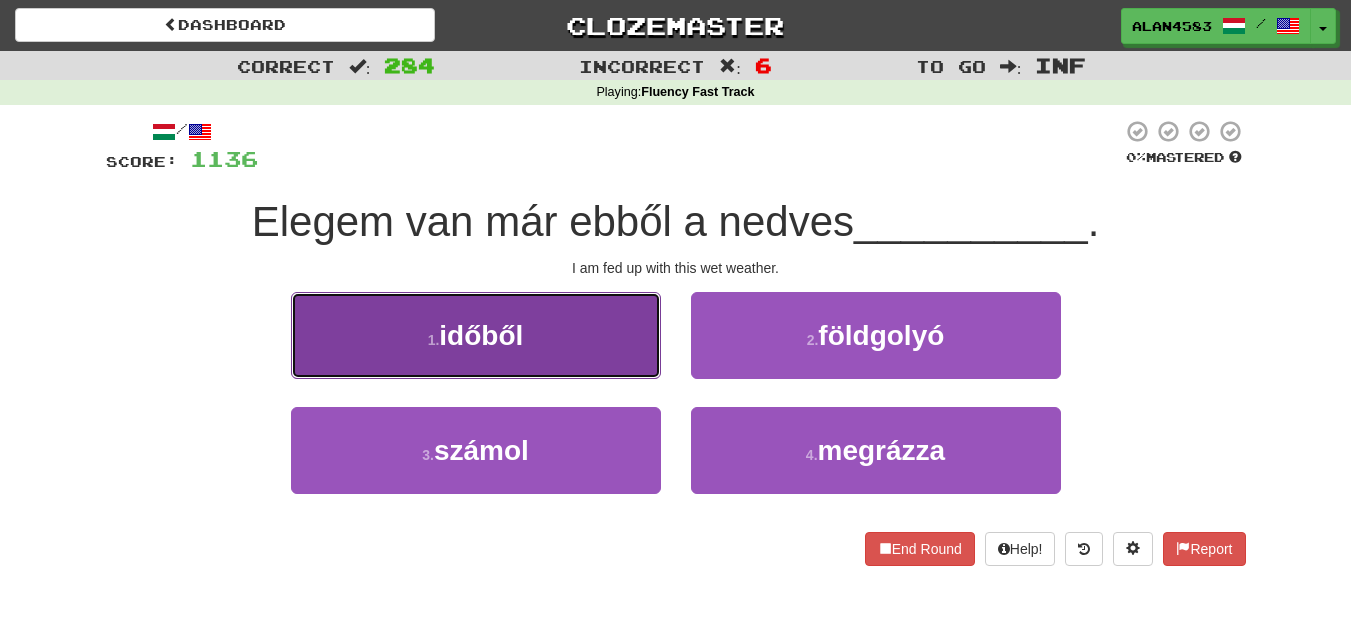 click on "1 .  időből" at bounding box center (476, 335) 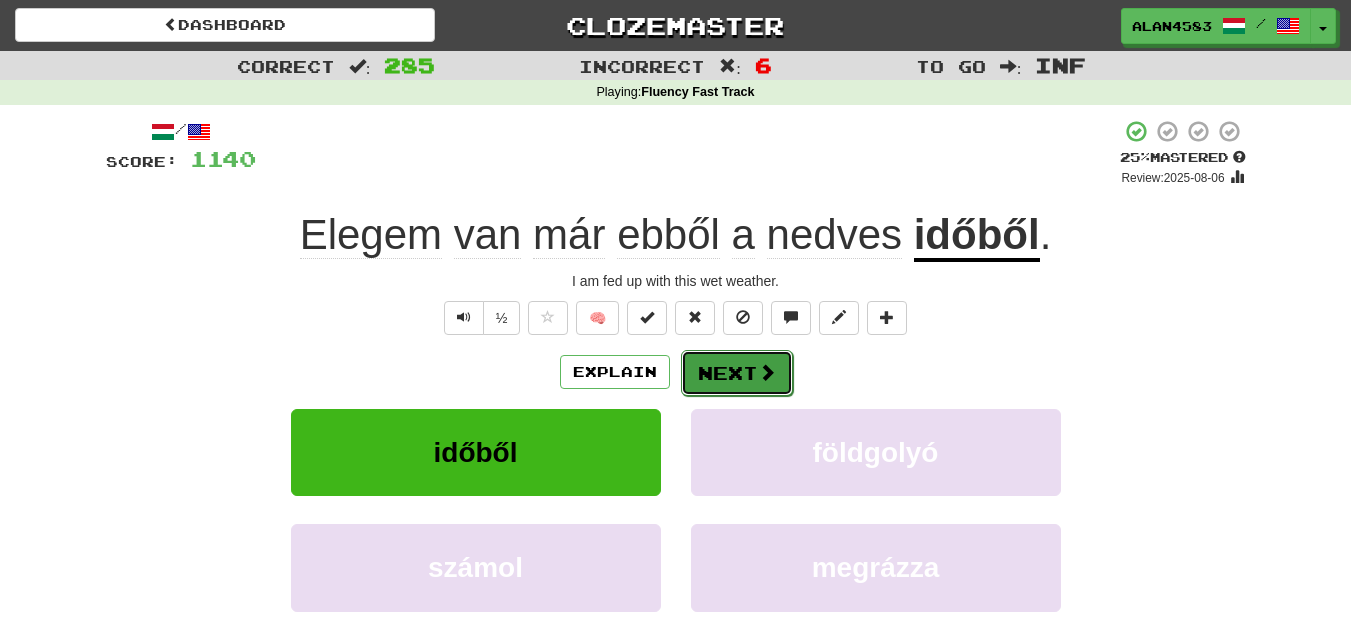 click on "Next" at bounding box center [737, 373] 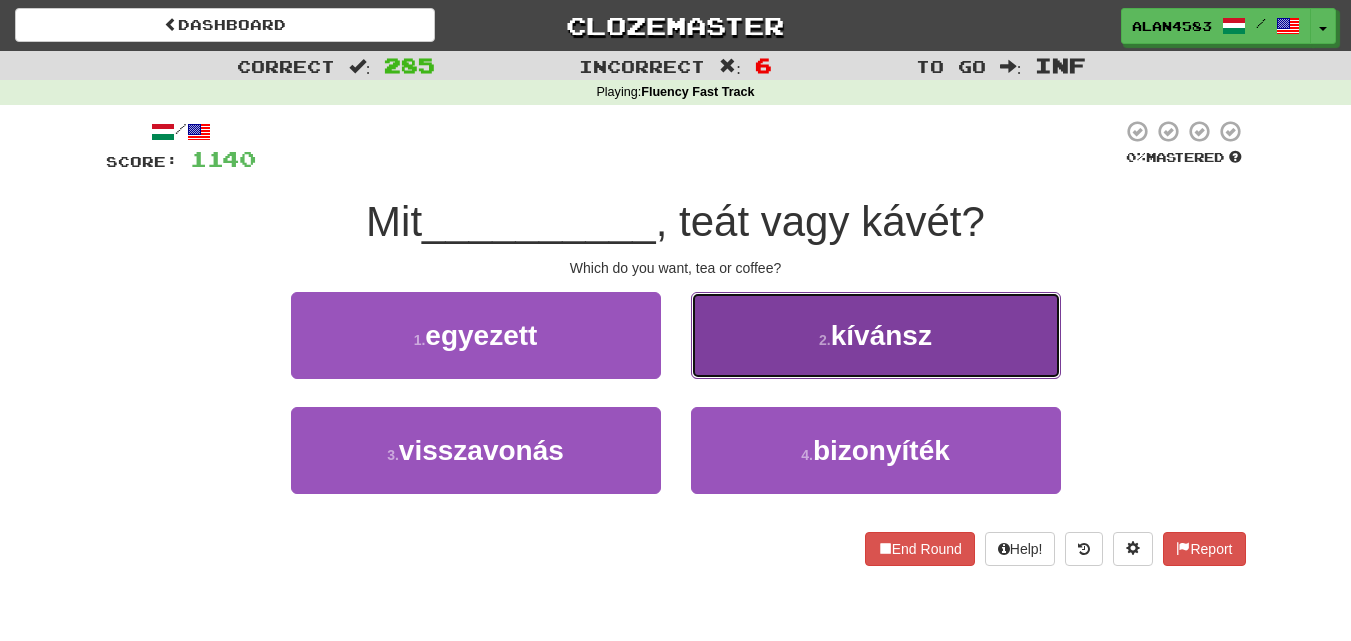 click on "2 .  kívánsz" at bounding box center [876, 335] 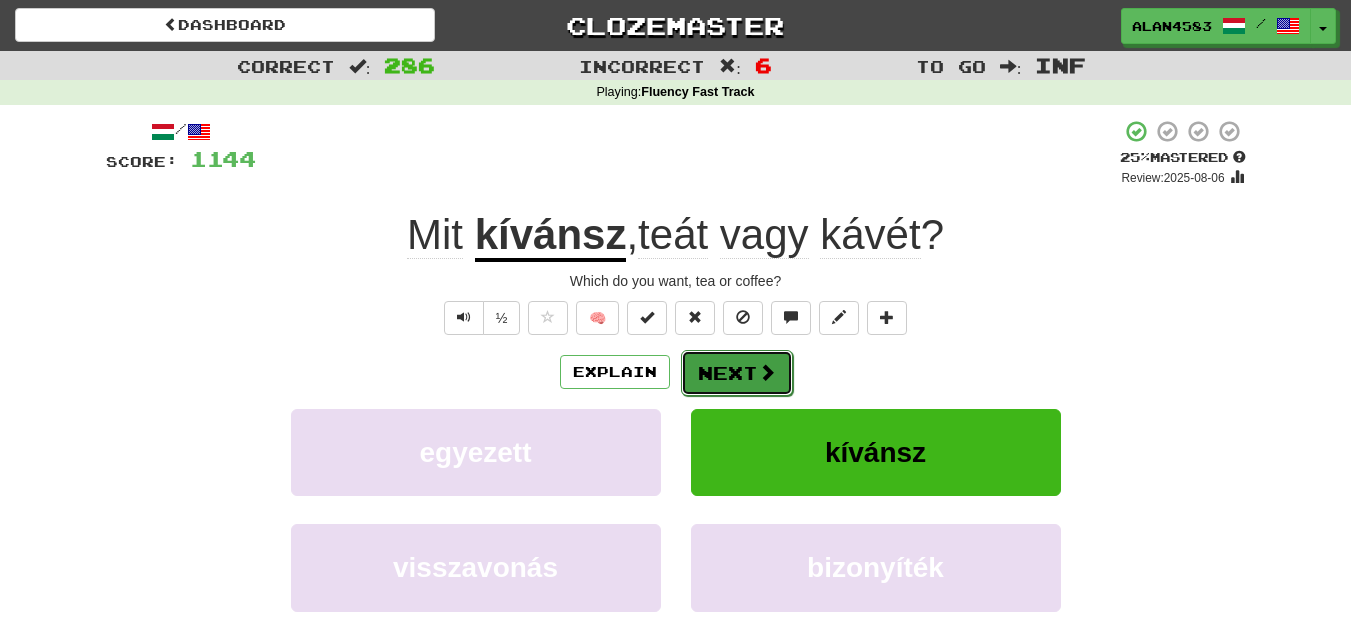 click on "Next" at bounding box center [737, 373] 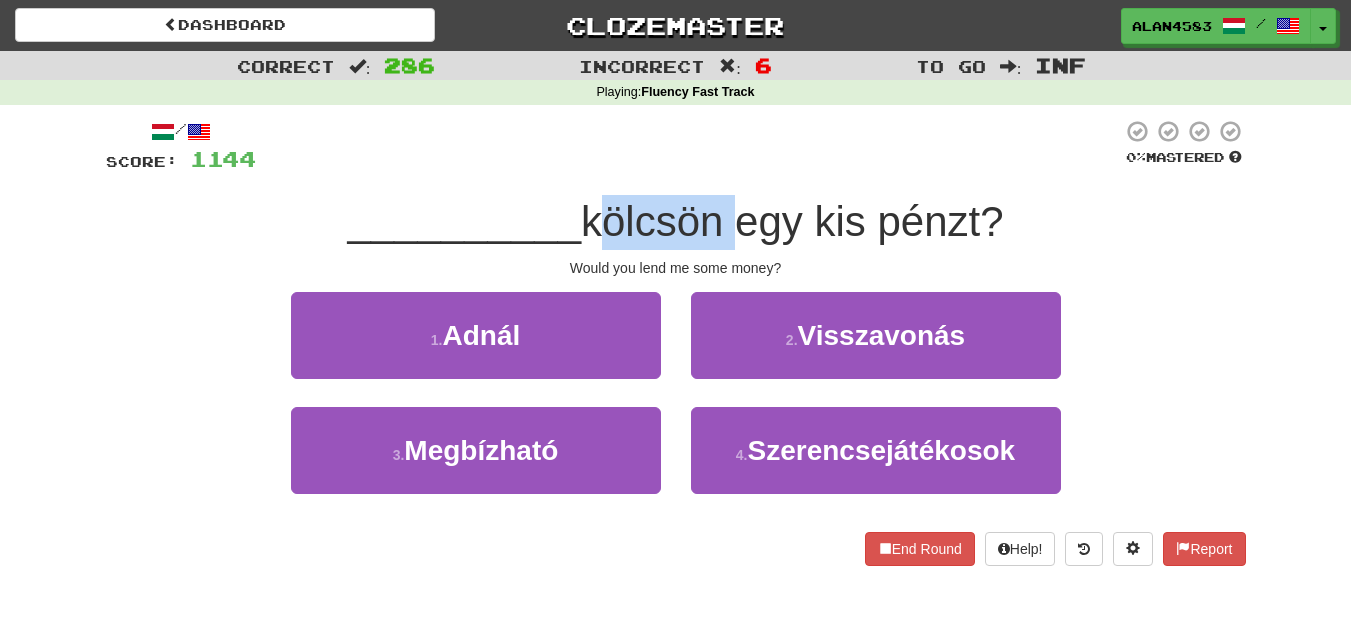drag, startPoint x: 589, startPoint y: 215, endPoint x: 730, endPoint y: 208, distance: 141.17365 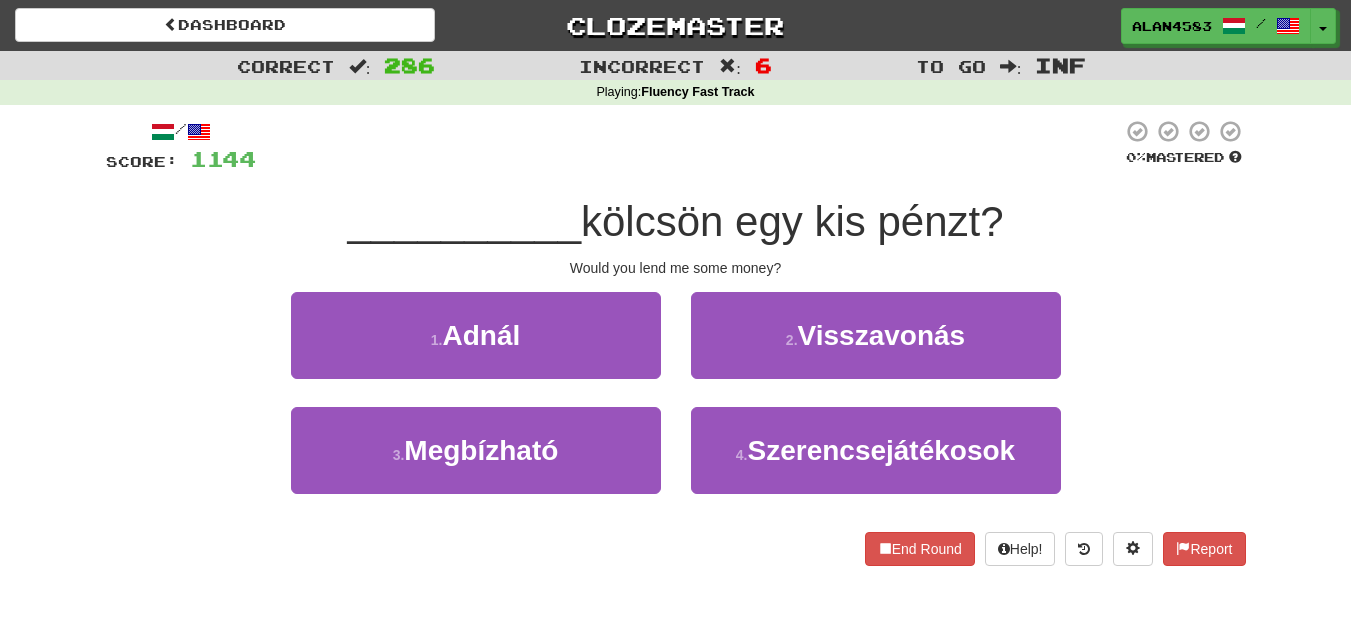 click at bounding box center [689, 146] 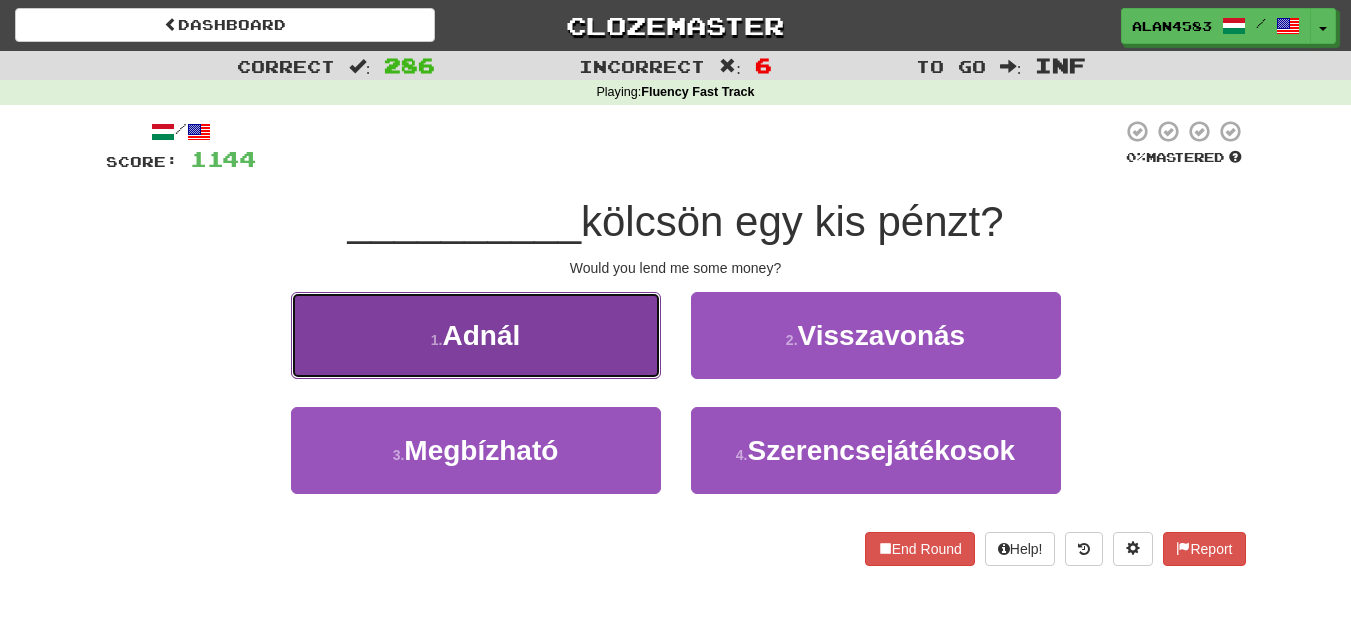 click on "Adnál" at bounding box center [481, 335] 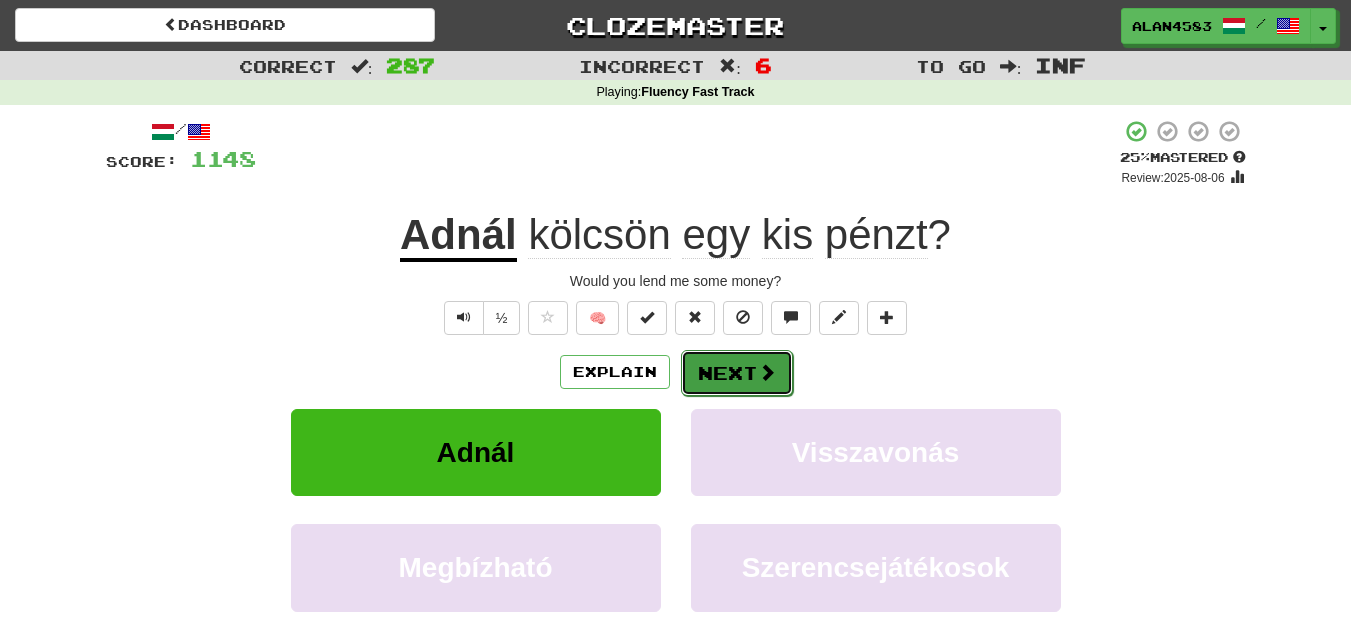 click on "Next" at bounding box center [737, 373] 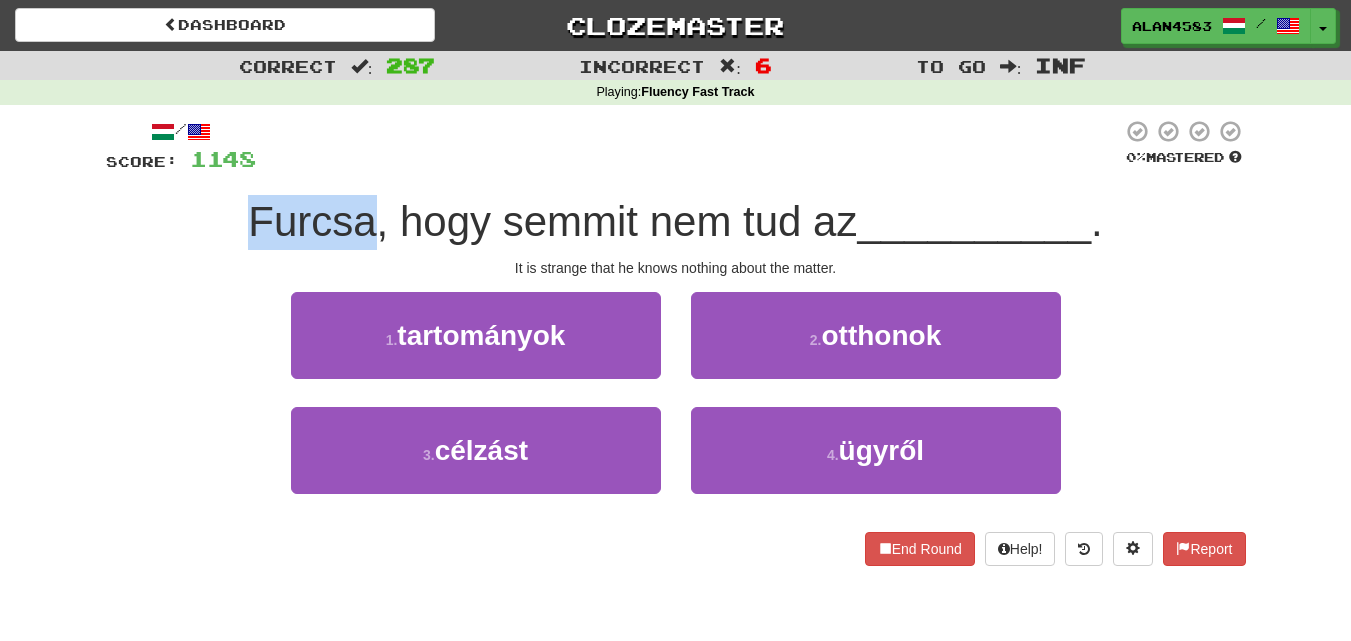drag, startPoint x: 366, startPoint y: 212, endPoint x: 220, endPoint y: 202, distance: 146.34207 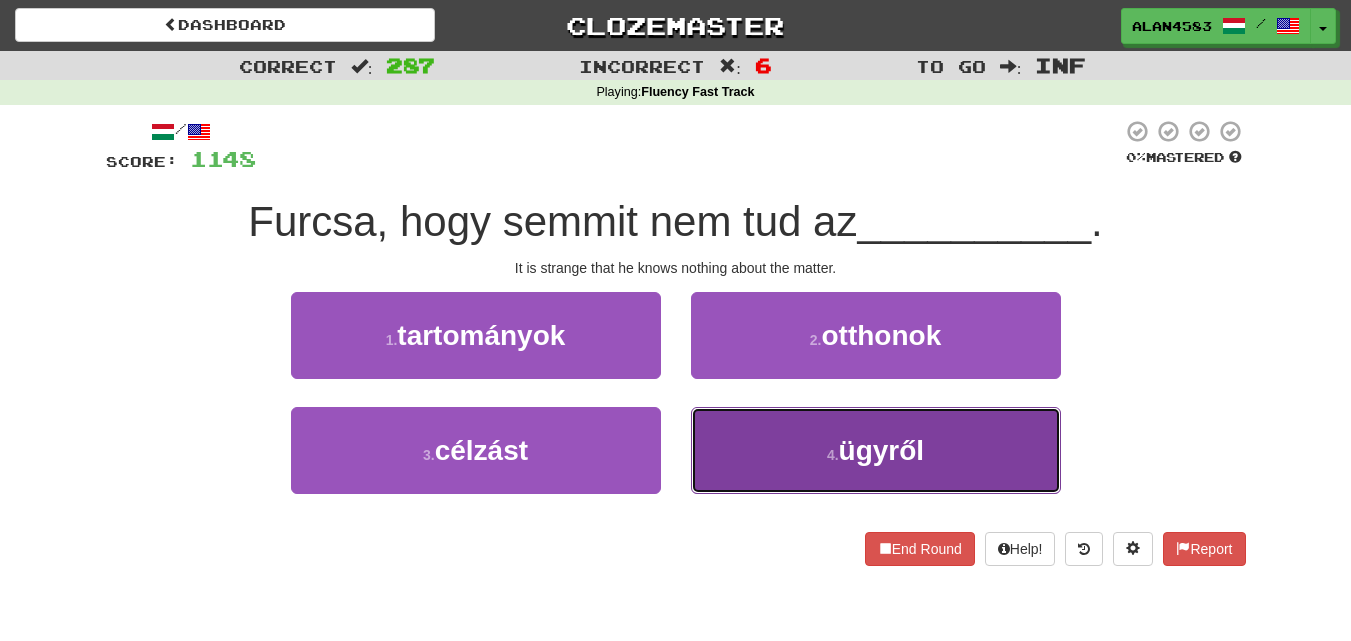 click on "4 .  ügyről" at bounding box center (876, 450) 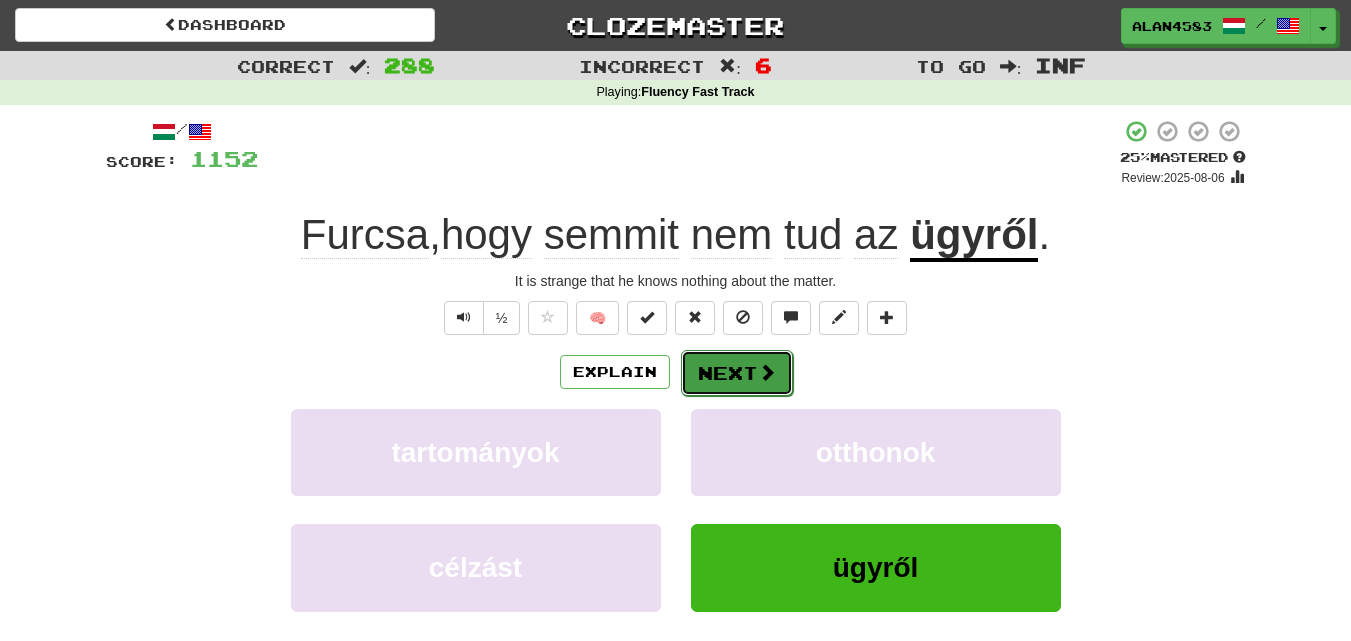 click on "Next" at bounding box center [737, 373] 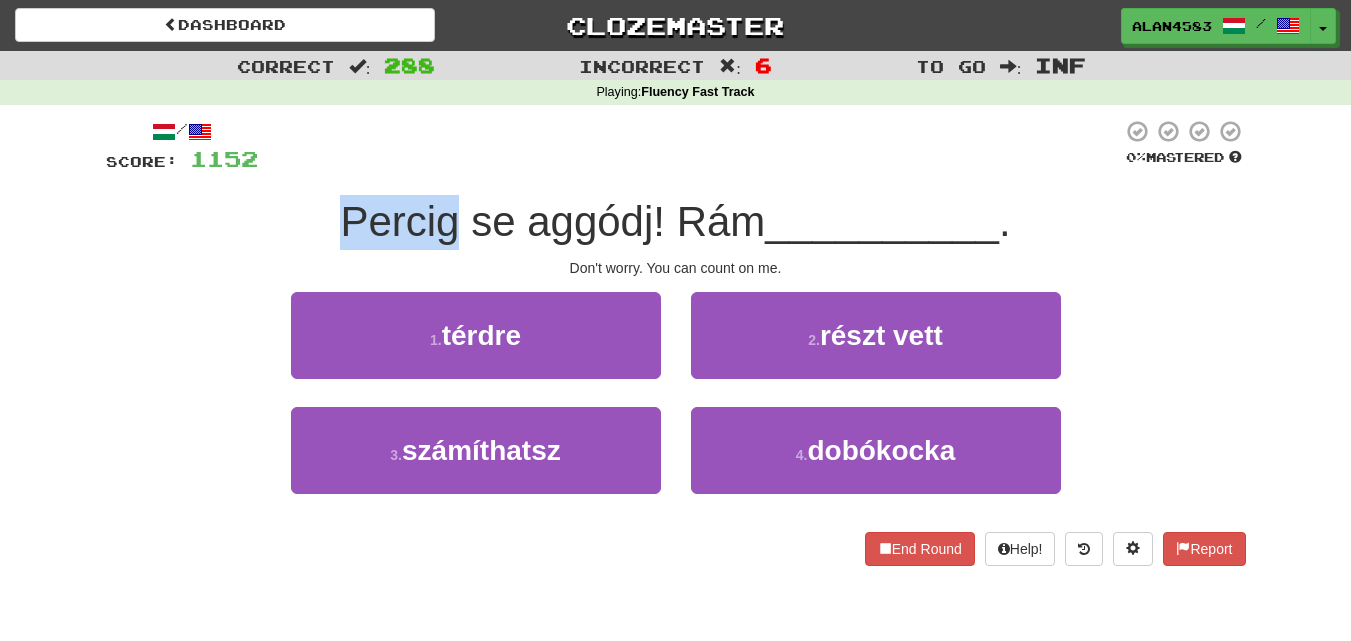 drag, startPoint x: 455, startPoint y: 234, endPoint x: 314, endPoint y: 230, distance: 141.05673 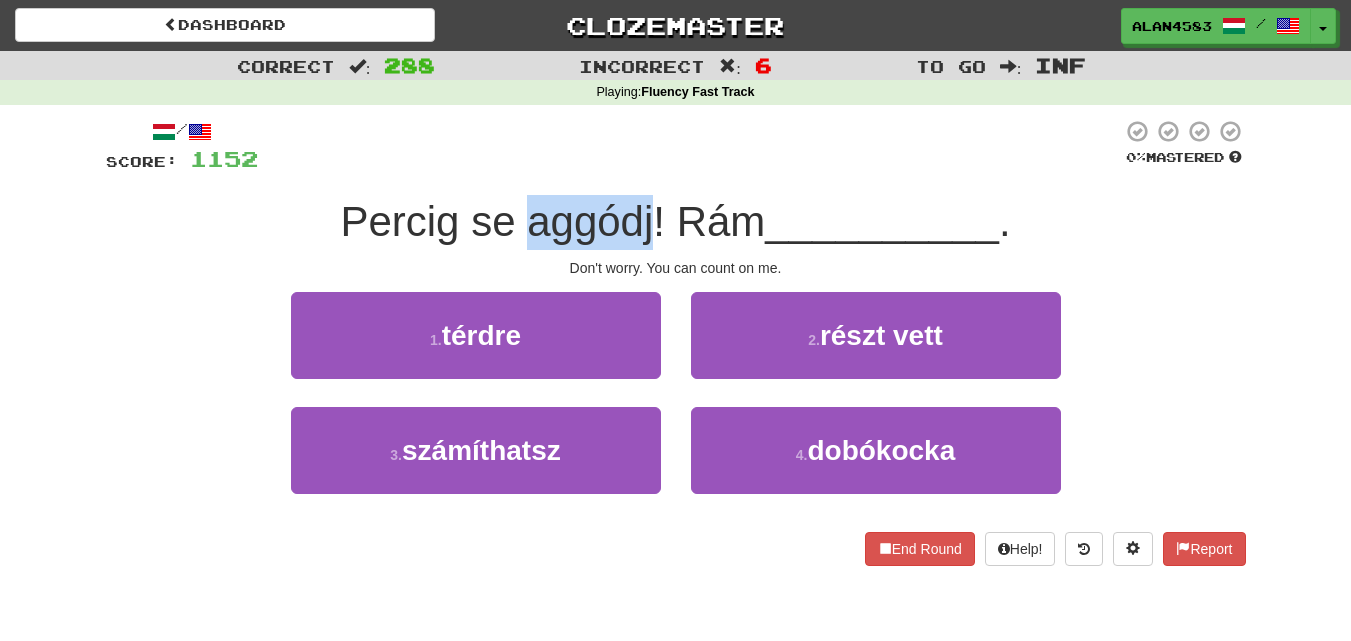 drag, startPoint x: 518, startPoint y: 215, endPoint x: 648, endPoint y: 207, distance: 130.24593 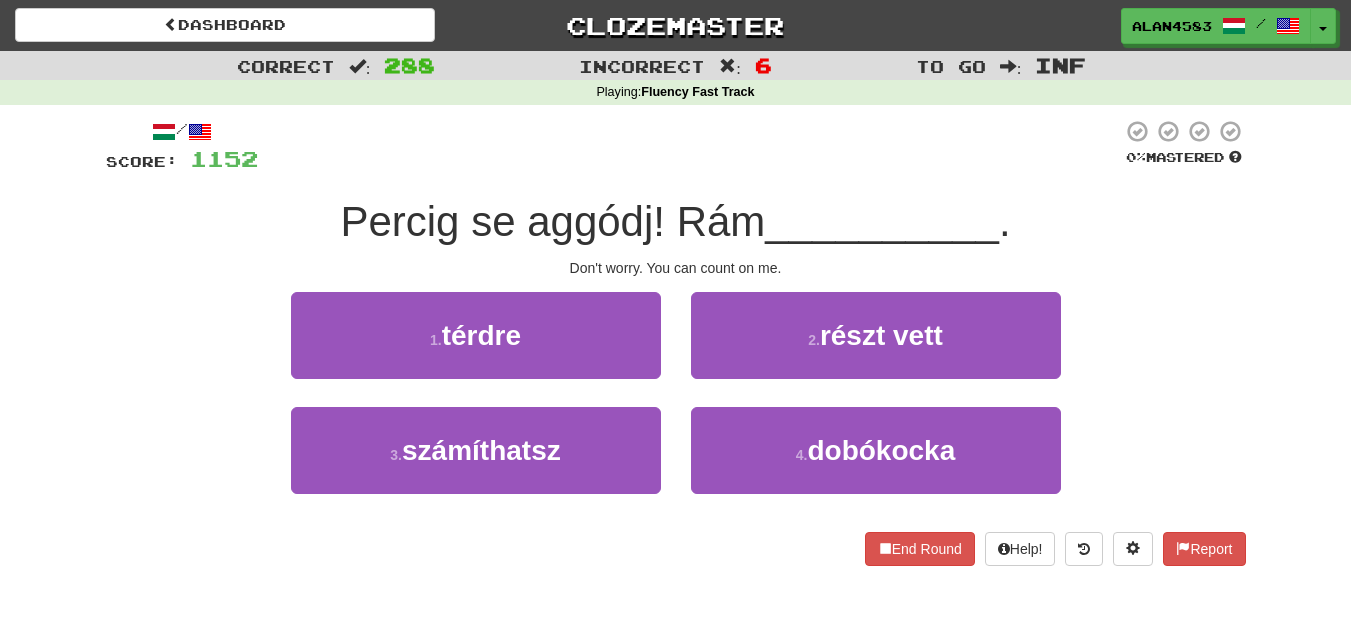 click at bounding box center [690, 146] 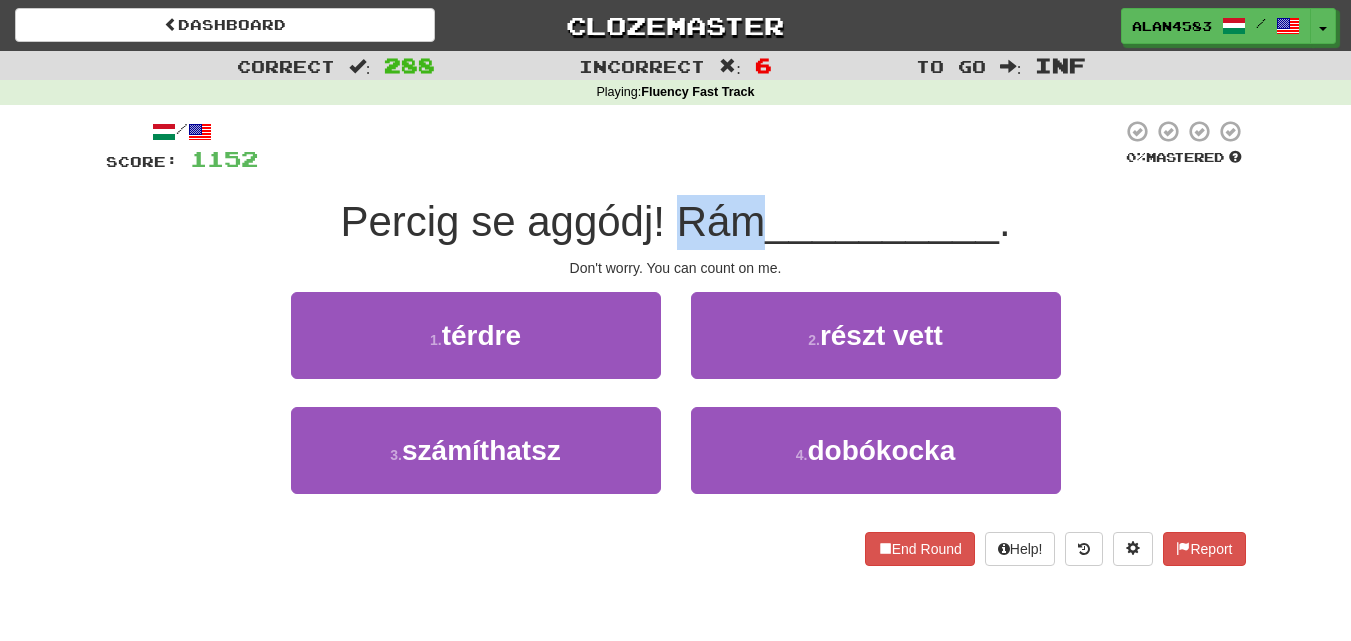 drag, startPoint x: 675, startPoint y: 220, endPoint x: 744, endPoint y: 215, distance: 69.18092 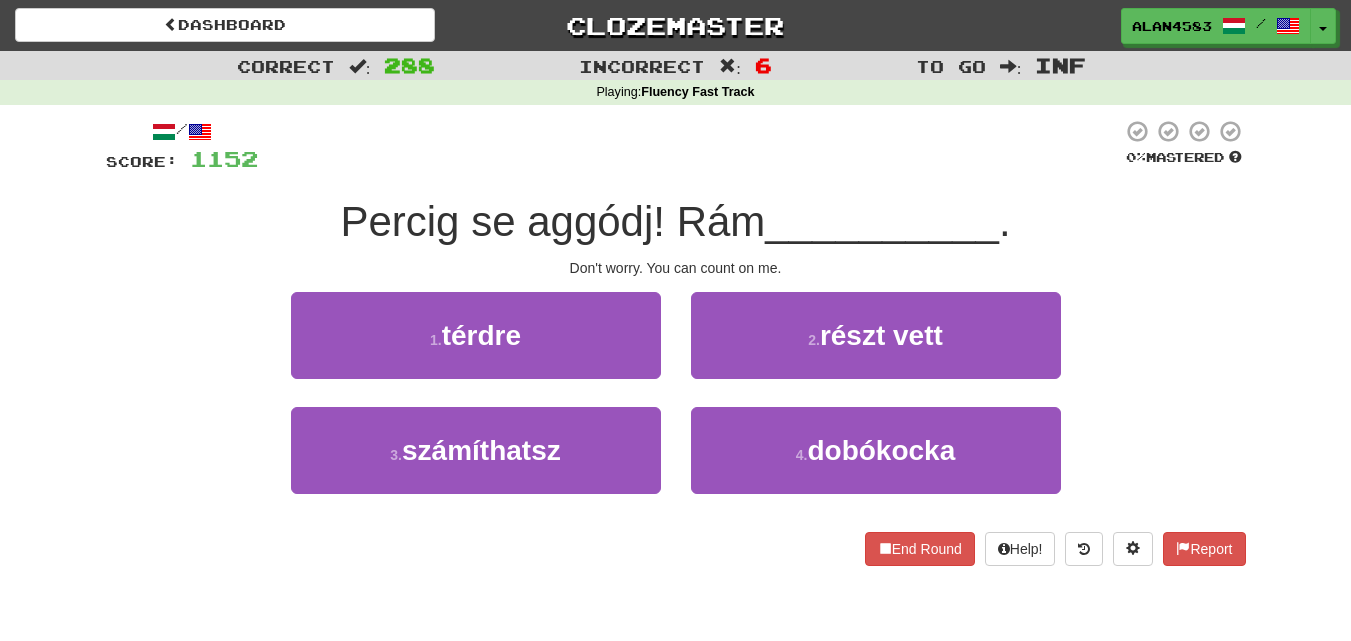 click at bounding box center (690, 146) 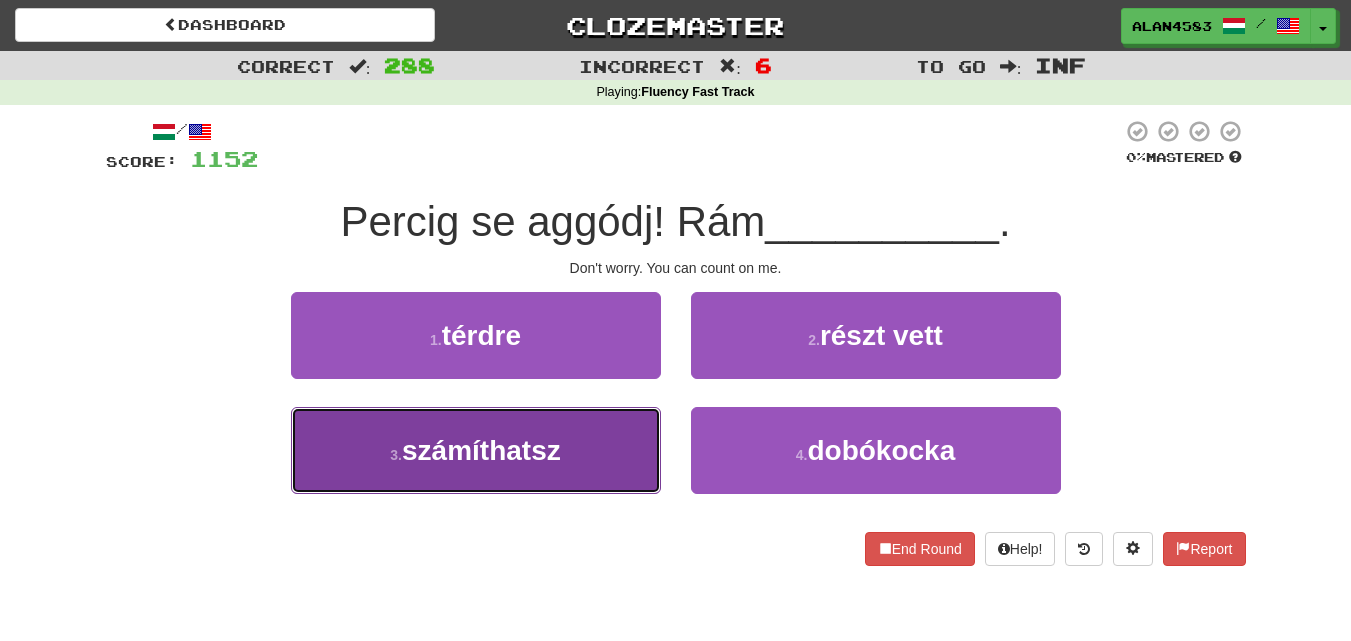 click on "3 .  számíthatsz" at bounding box center [476, 450] 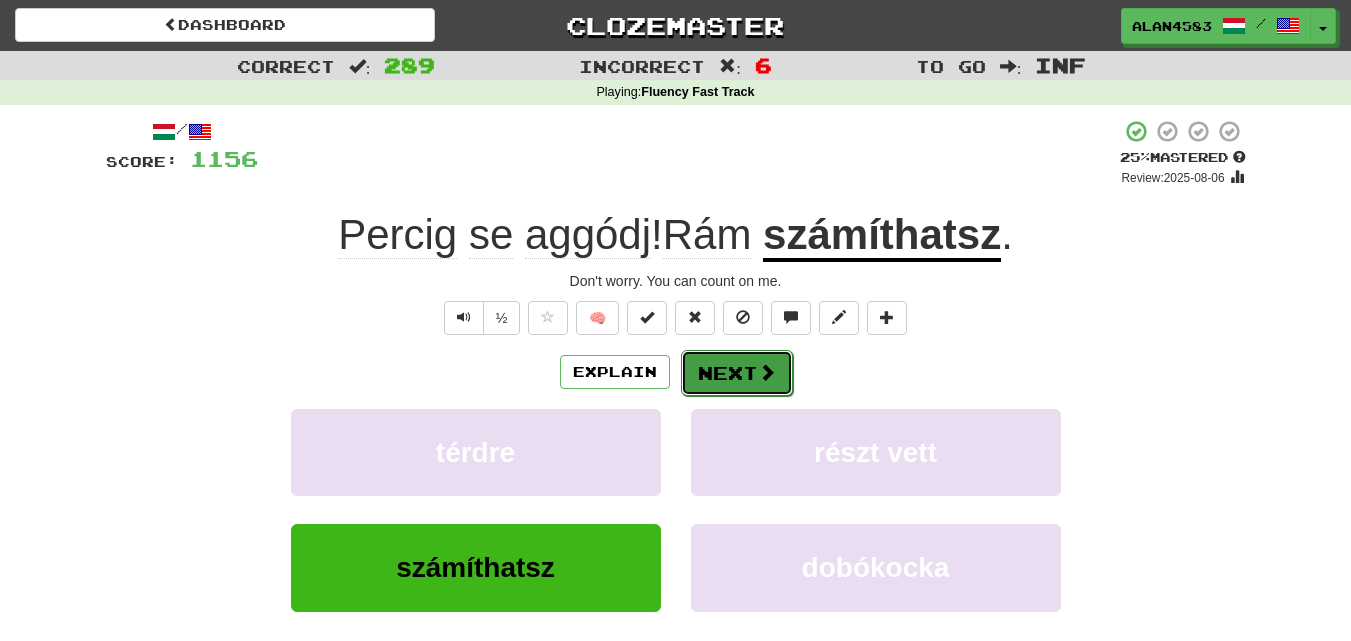 click on "Next" at bounding box center [737, 373] 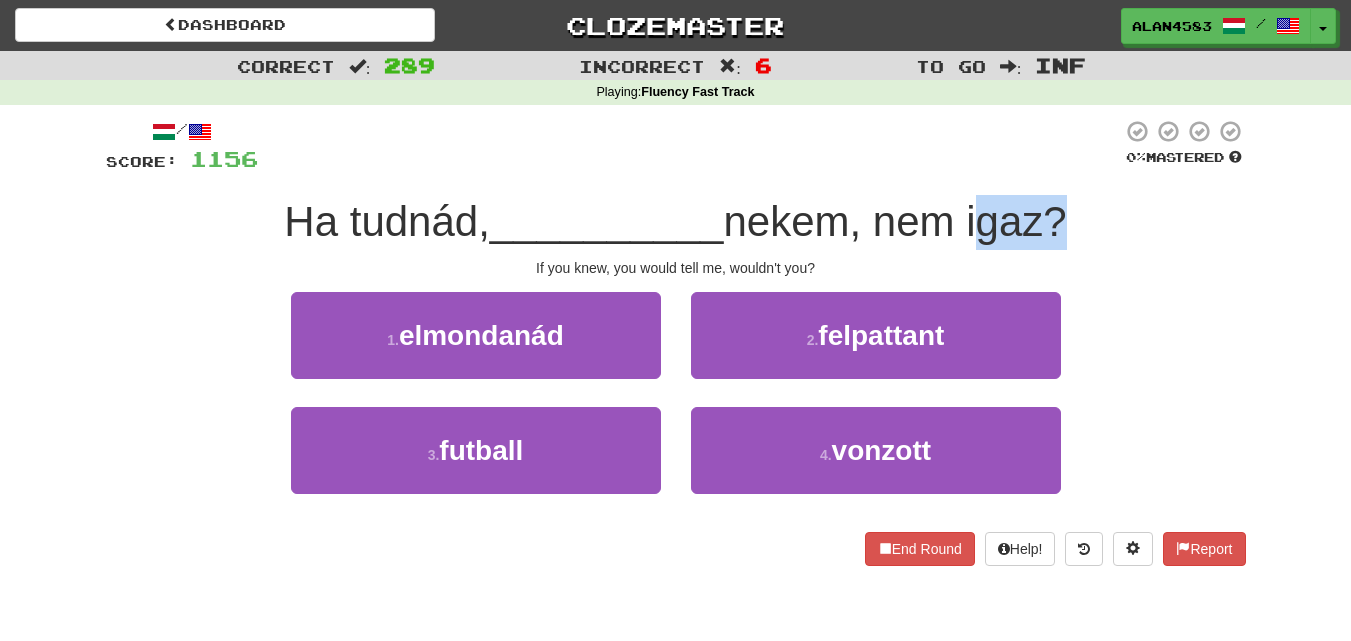 drag, startPoint x: 976, startPoint y: 216, endPoint x: 1045, endPoint y: 212, distance: 69.115845 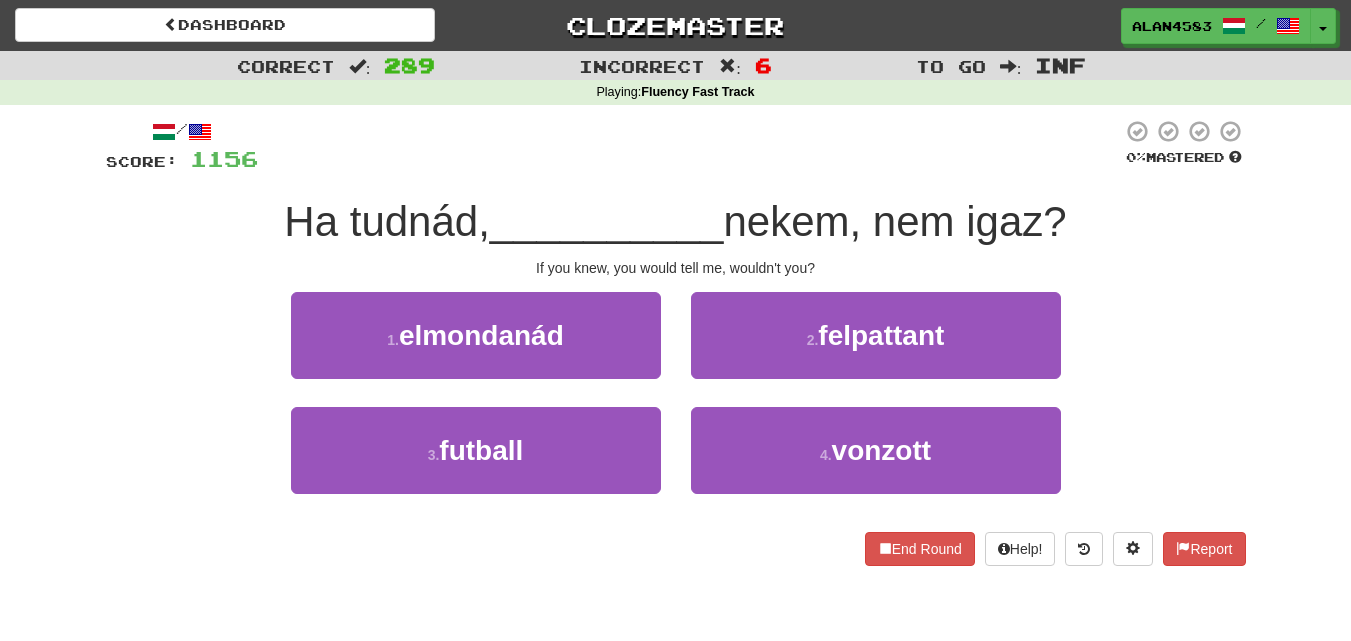 click at bounding box center (690, 146) 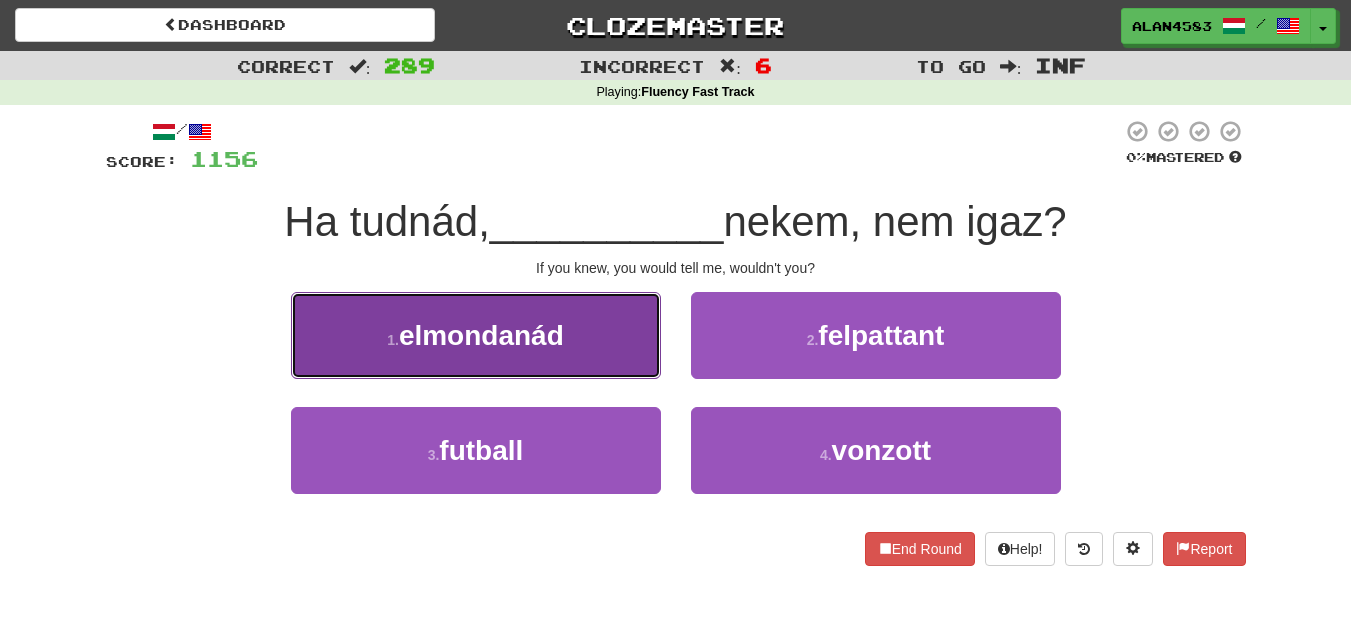 click on "1 .  elmondanád" at bounding box center [476, 335] 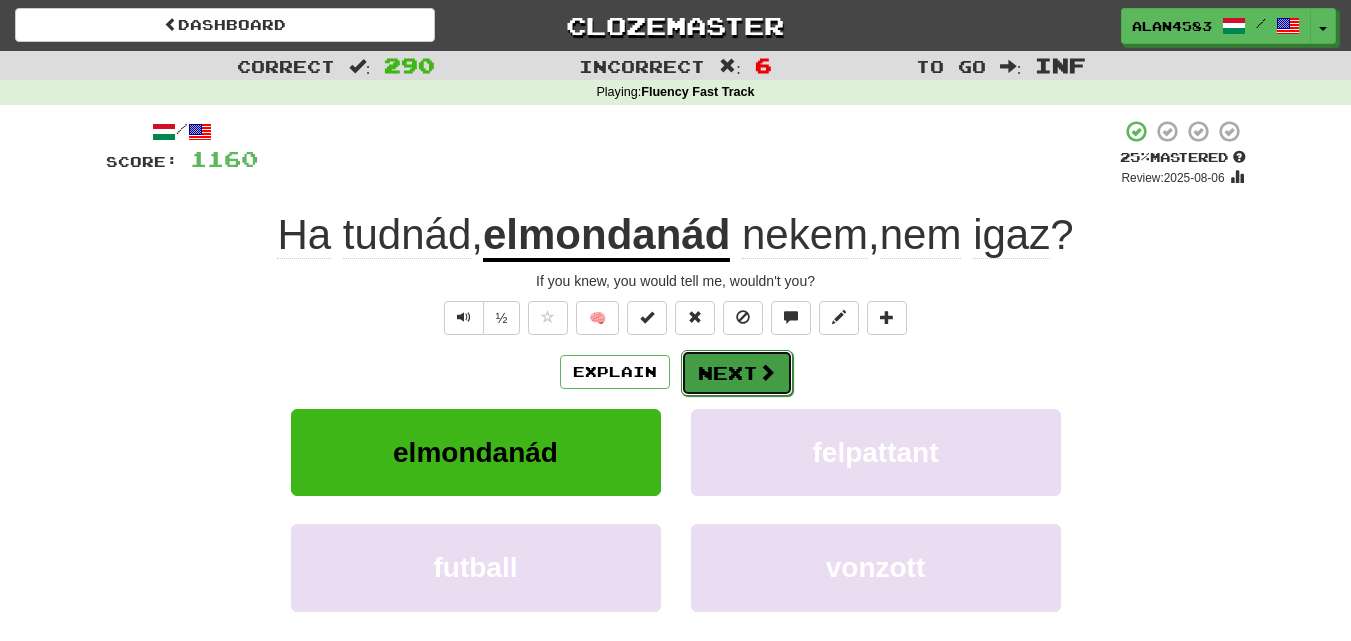 click on "Next" at bounding box center [737, 373] 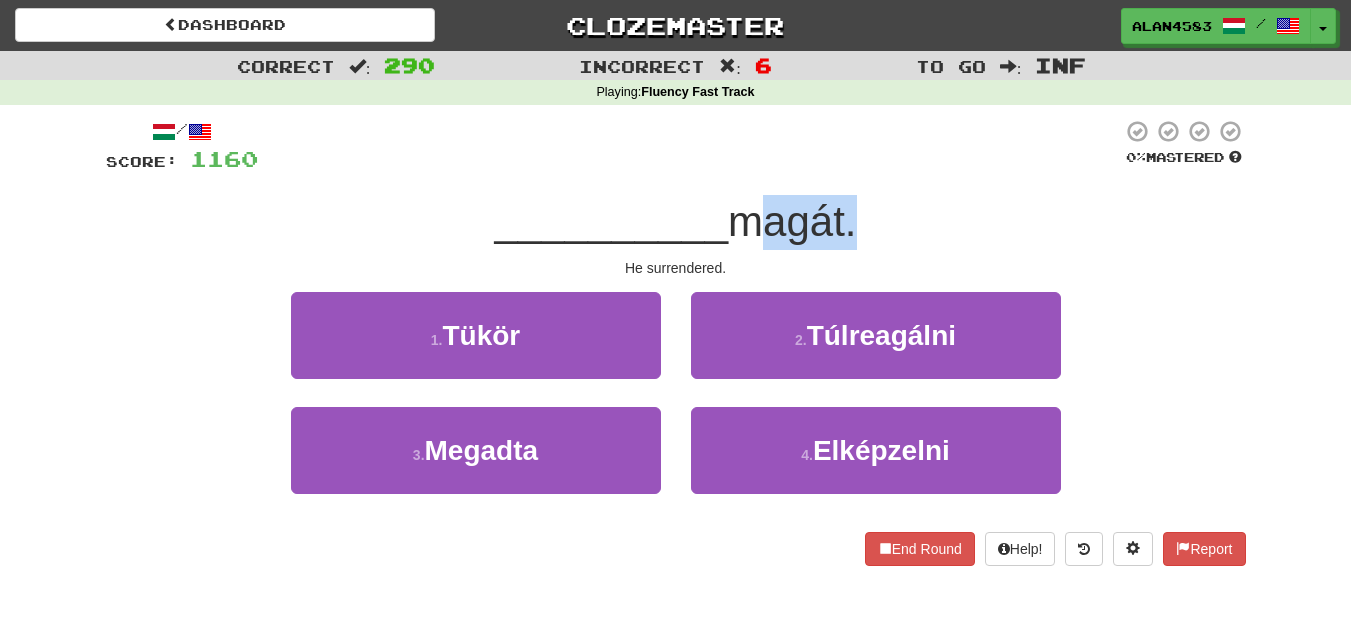 drag, startPoint x: 741, startPoint y: 226, endPoint x: 852, endPoint y: 206, distance: 112.78741 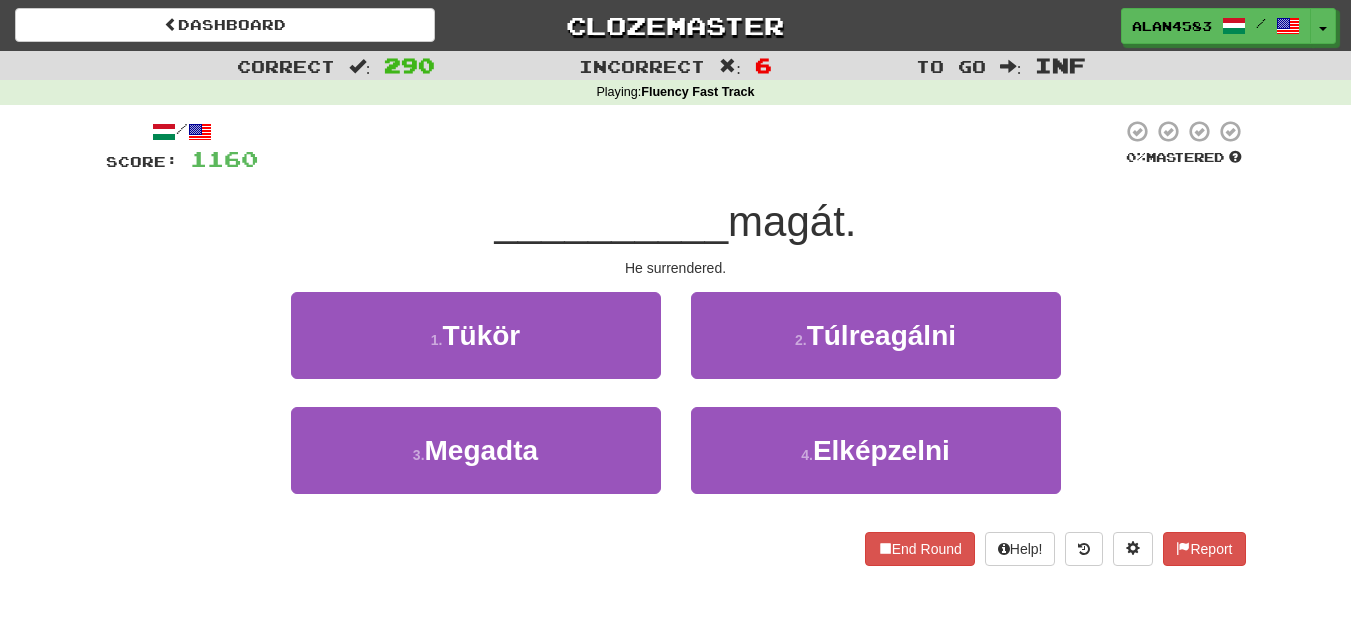 click at bounding box center (690, 146) 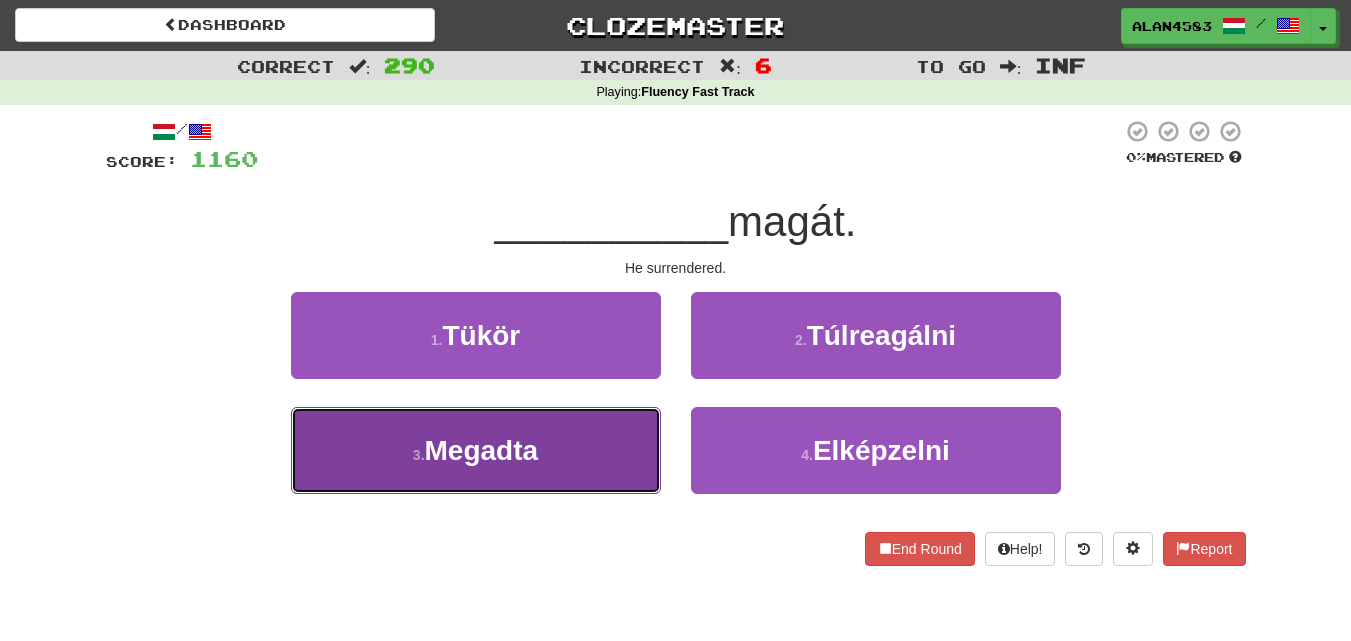 click on "3 .  Megadta" at bounding box center [476, 450] 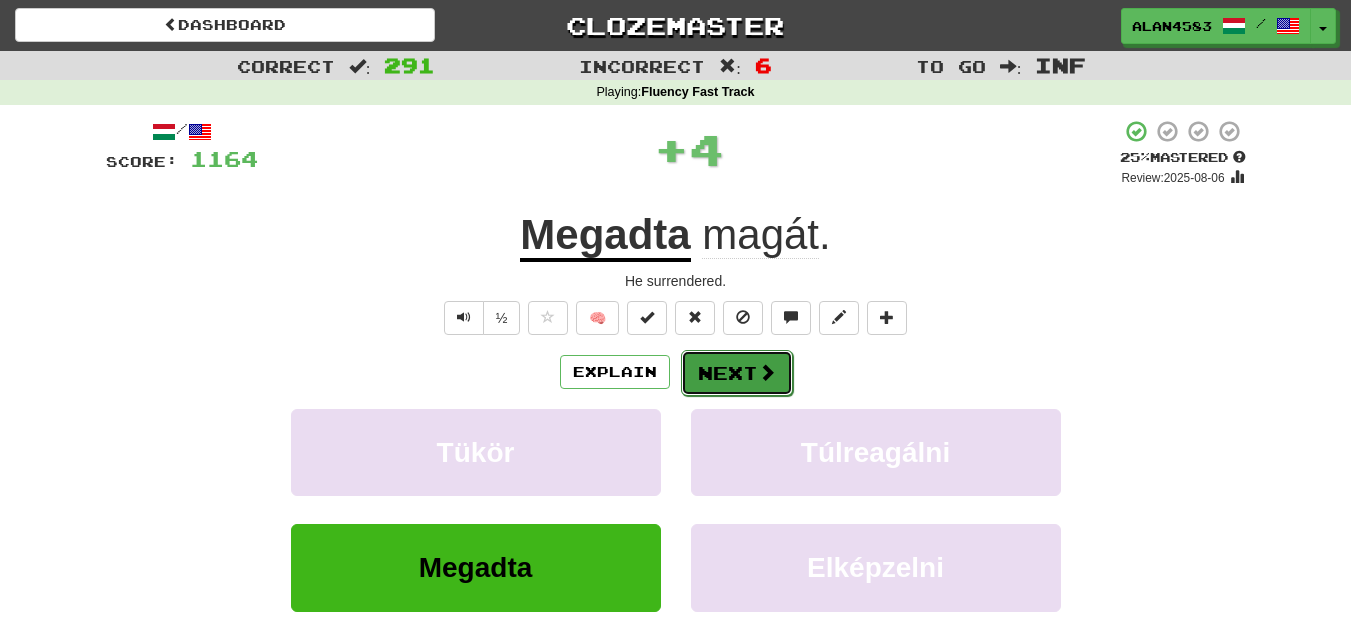 click on "Next" at bounding box center (737, 373) 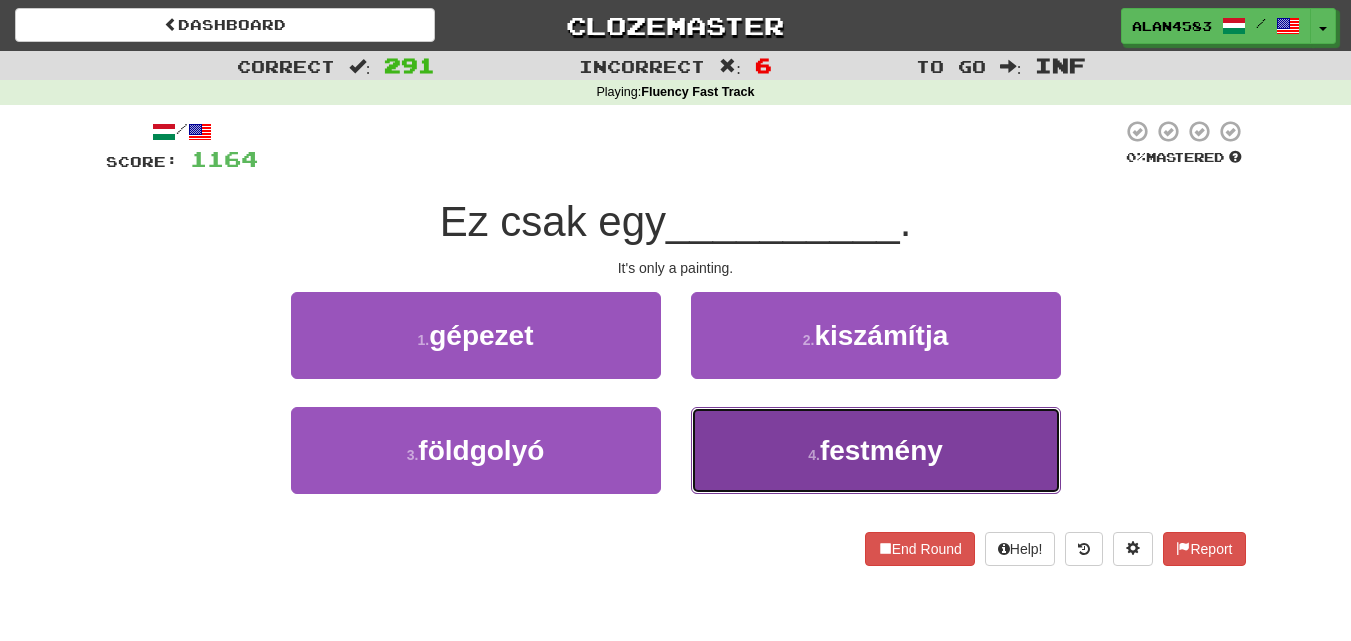 click on "4 .  festmény" at bounding box center (876, 450) 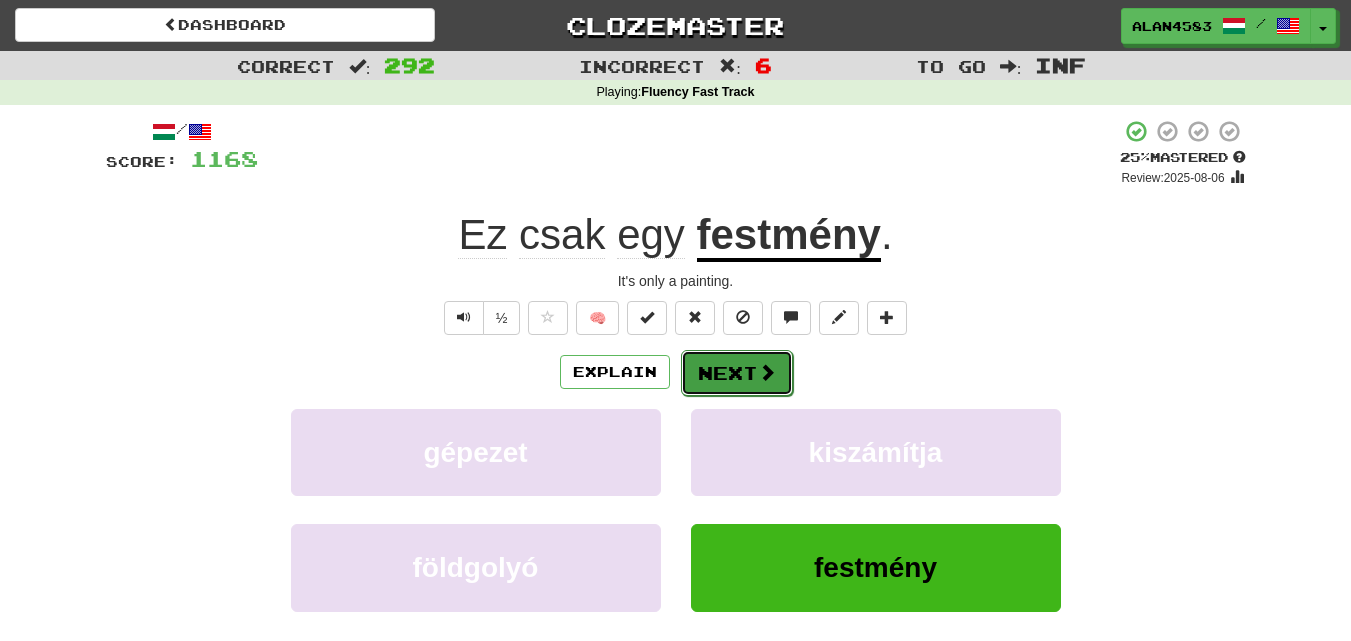 click on "Next" at bounding box center (737, 373) 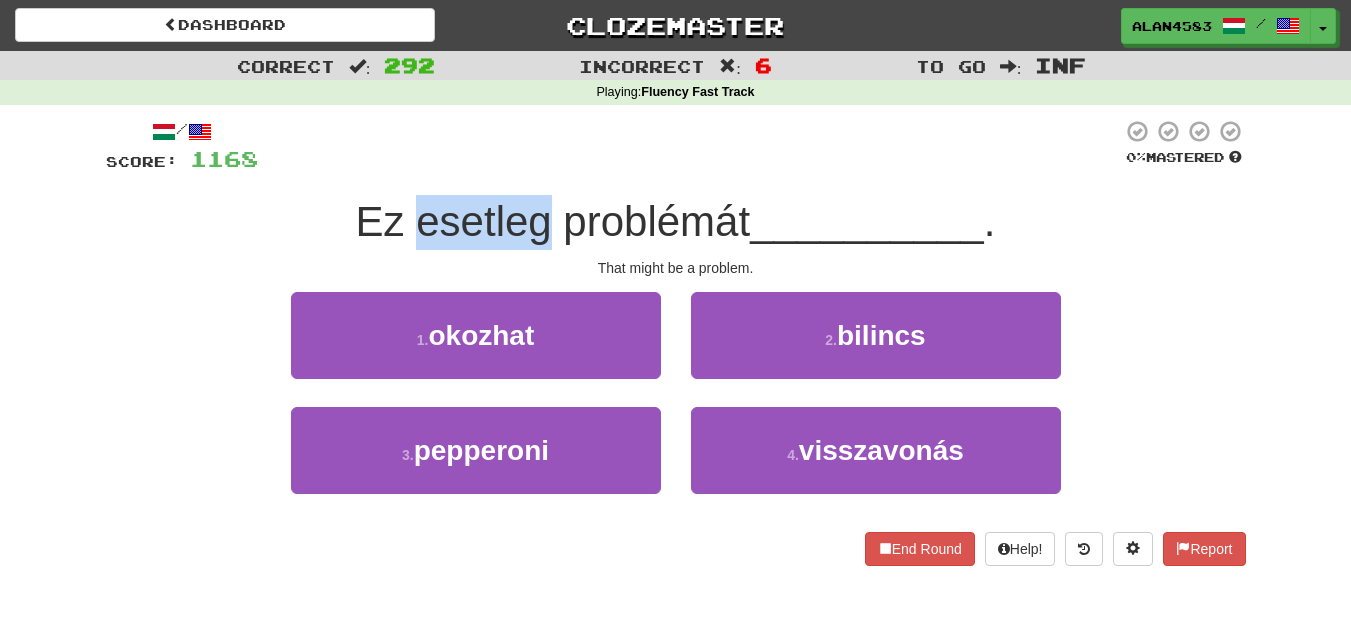drag, startPoint x: 544, startPoint y: 220, endPoint x: 418, endPoint y: 220, distance: 126 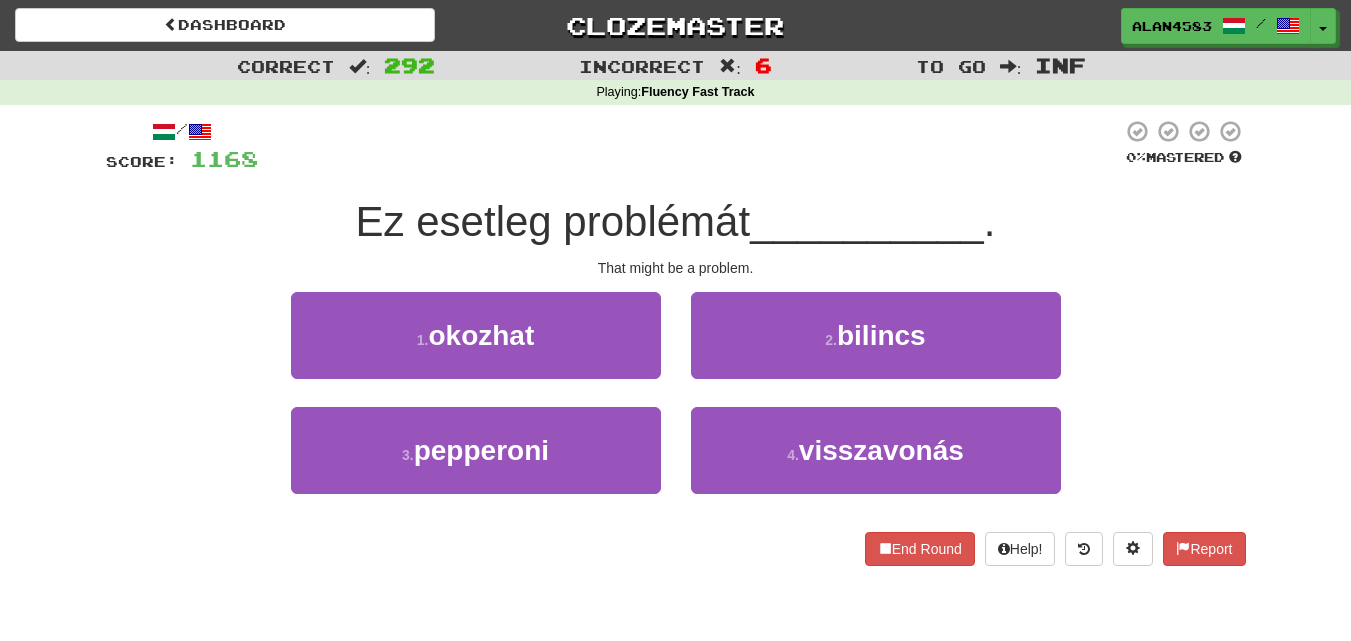 click on "/  Score:   1168 0 %  Mastered Ez esetleg problémát  __________ . That might be a problem. 1 .  okozhat 2 .  bilincs 3 .  pepperoni 4 .  visszavonás  End Round  Help!  Report" at bounding box center [676, 342] 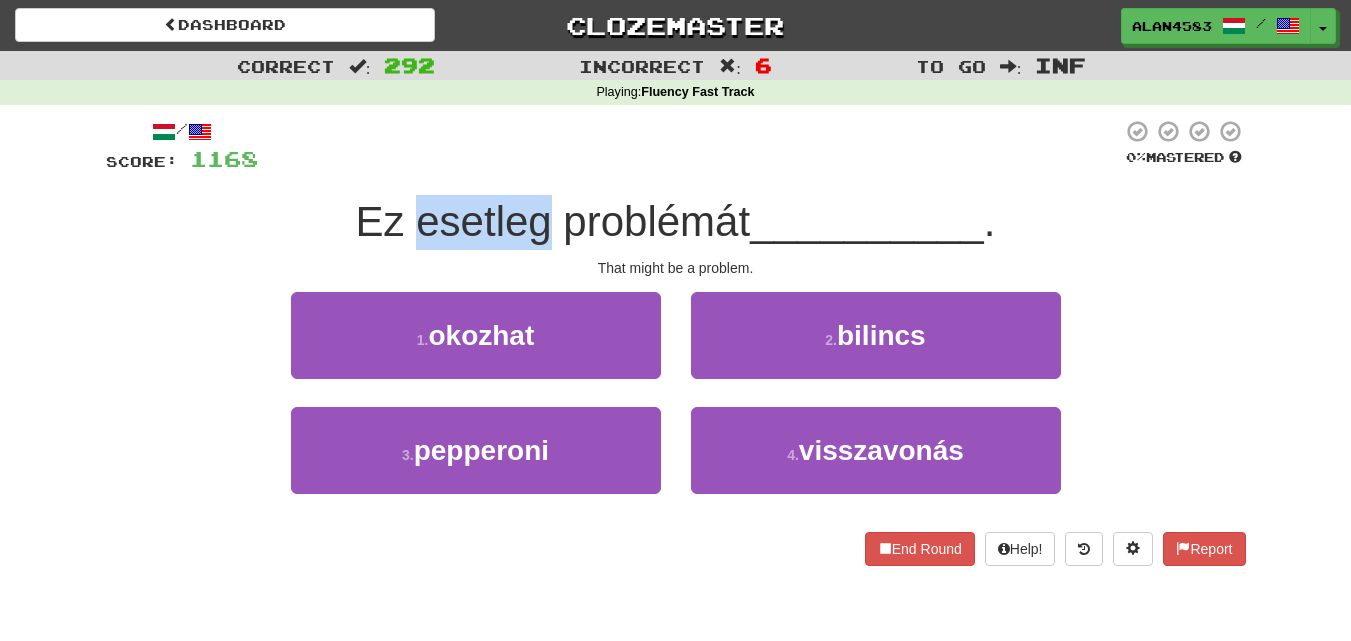drag, startPoint x: 536, startPoint y: 227, endPoint x: 419, endPoint y: 229, distance: 117.01709 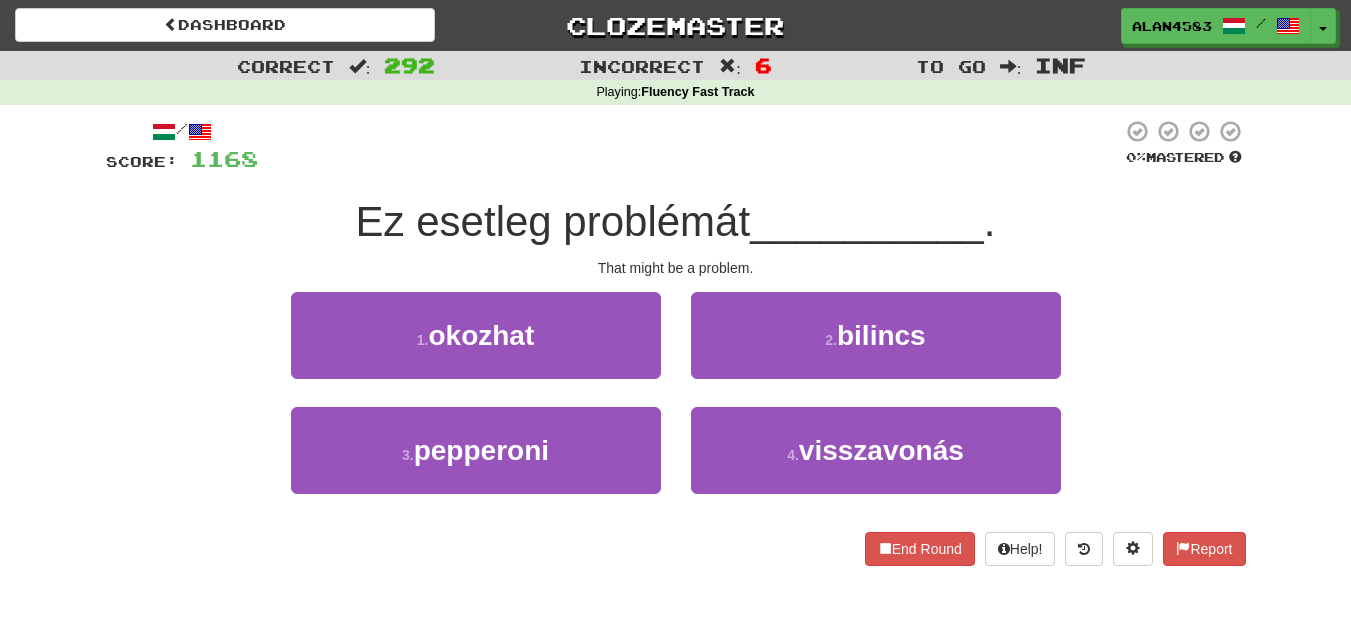 click at bounding box center [690, 146] 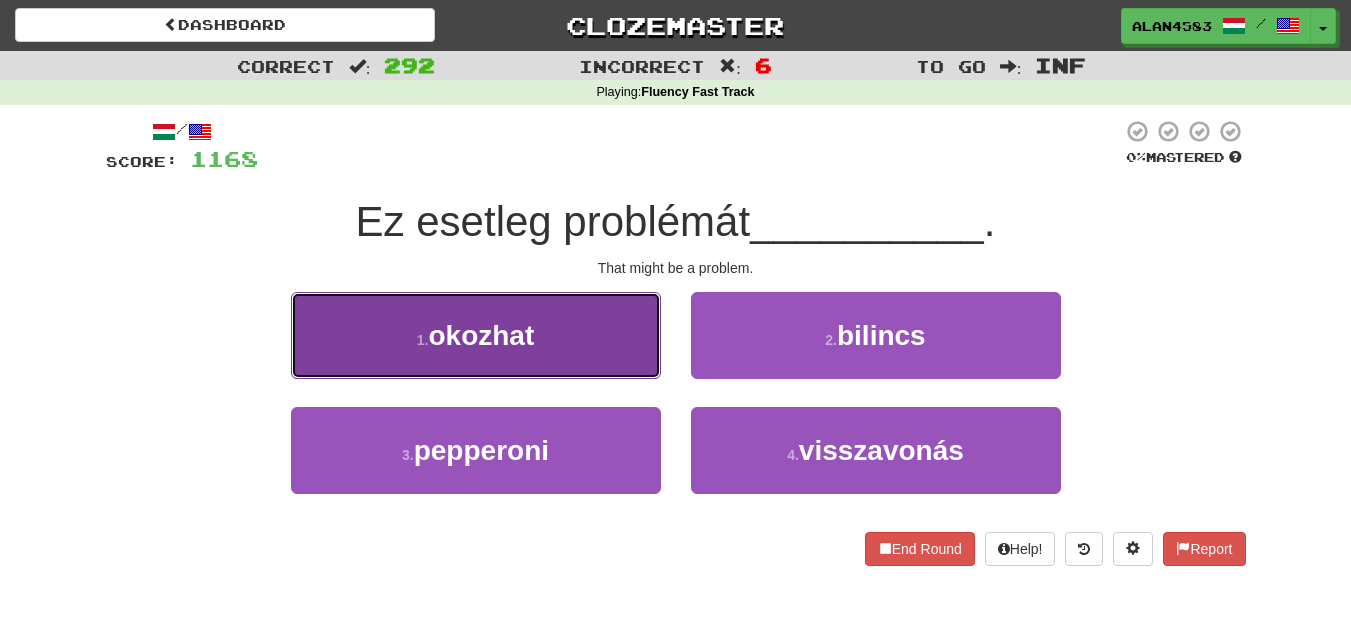 click on "okozhat" at bounding box center (481, 335) 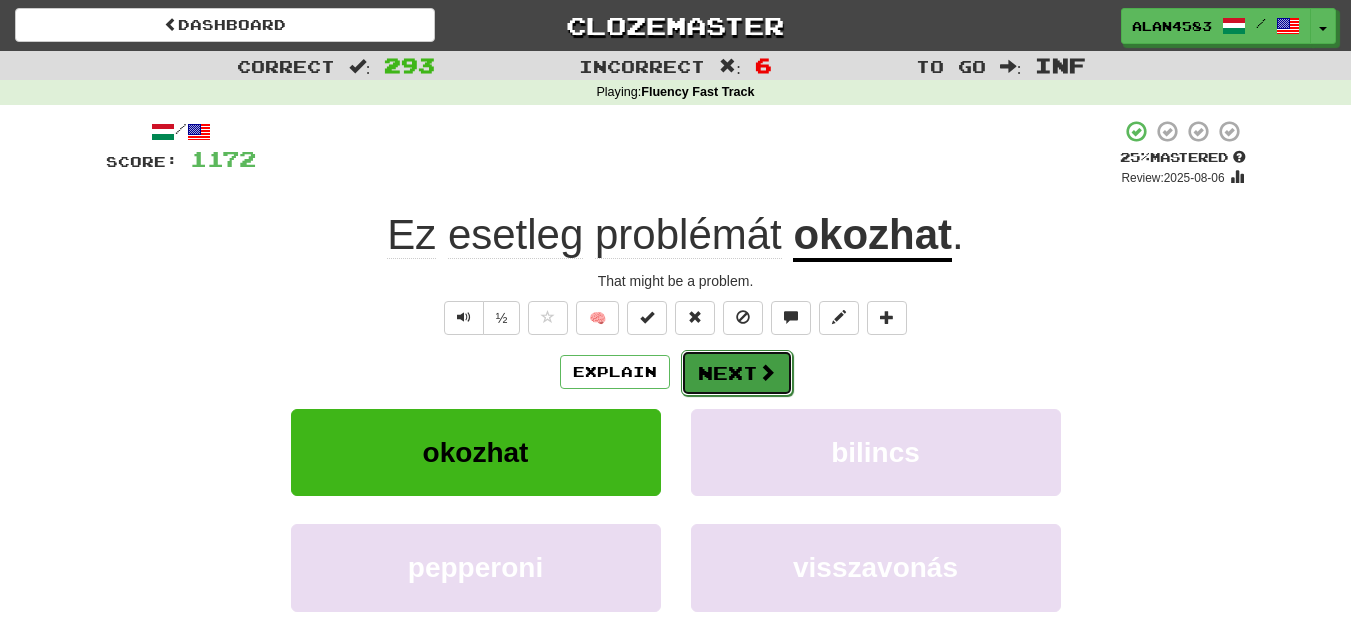 click on "Next" at bounding box center [737, 373] 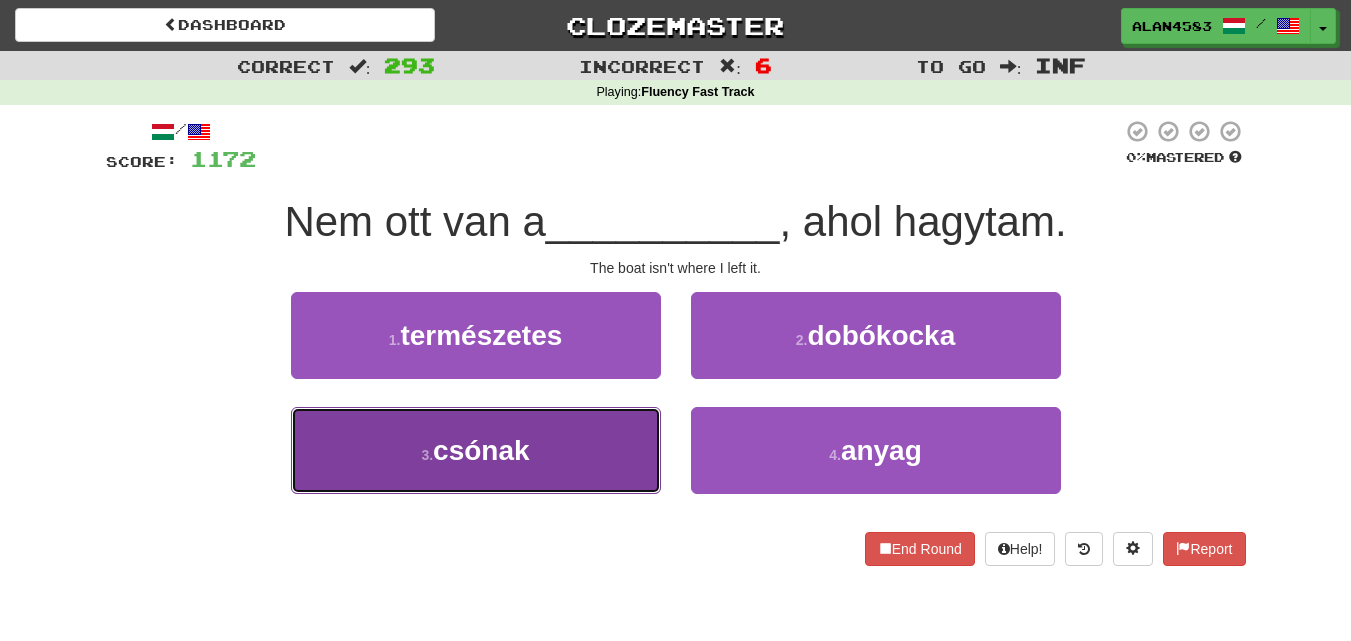 click on "3 .  csónak" at bounding box center (476, 450) 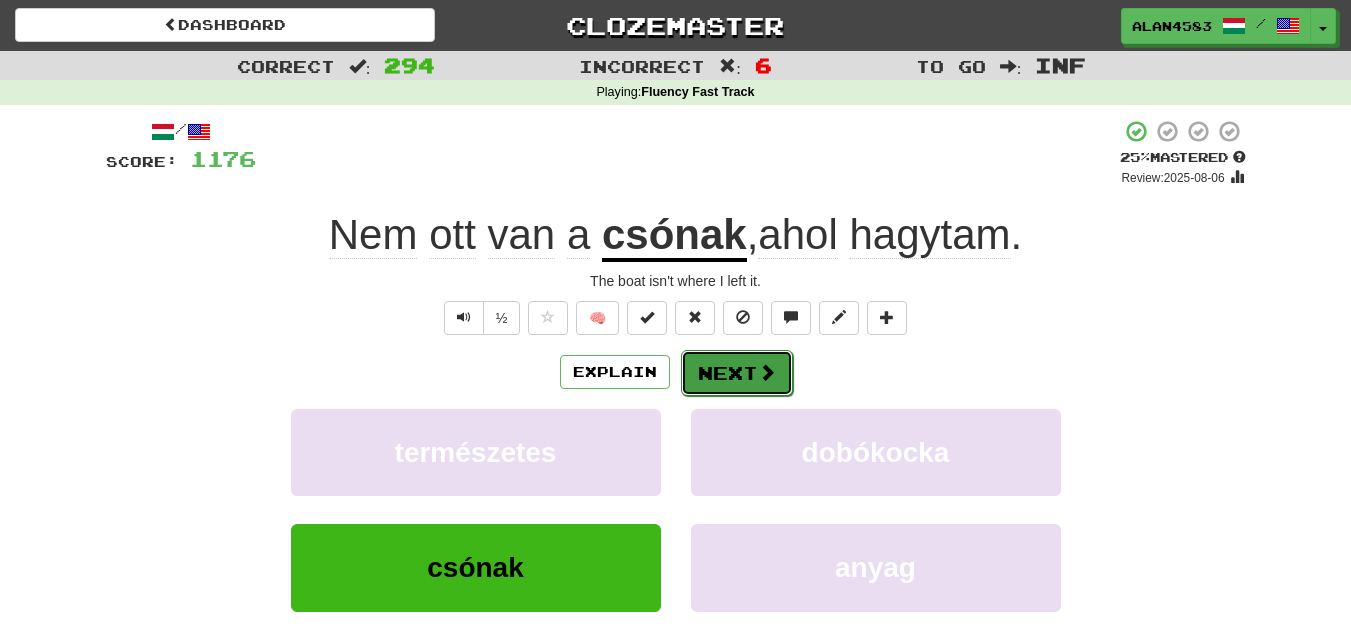 click on "Next" at bounding box center [737, 373] 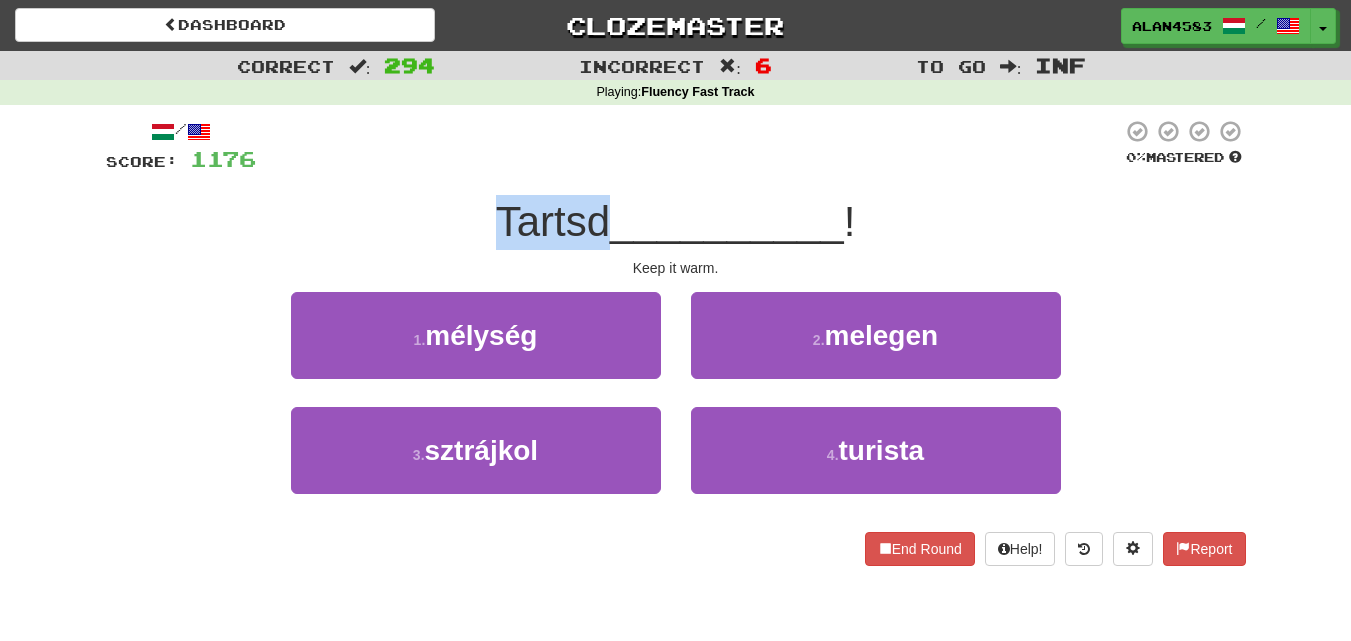 drag, startPoint x: 599, startPoint y: 211, endPoint x: 488, endPoint y: 211, distance: 111 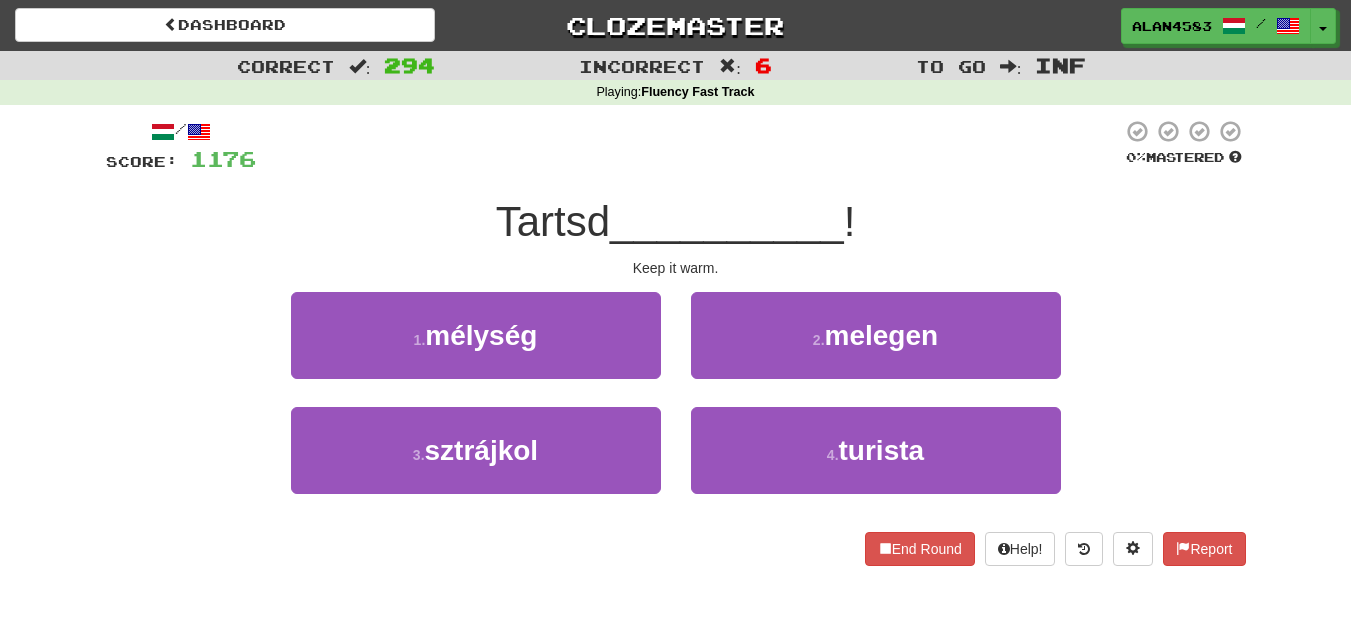 click at bounding box center [689, 146] 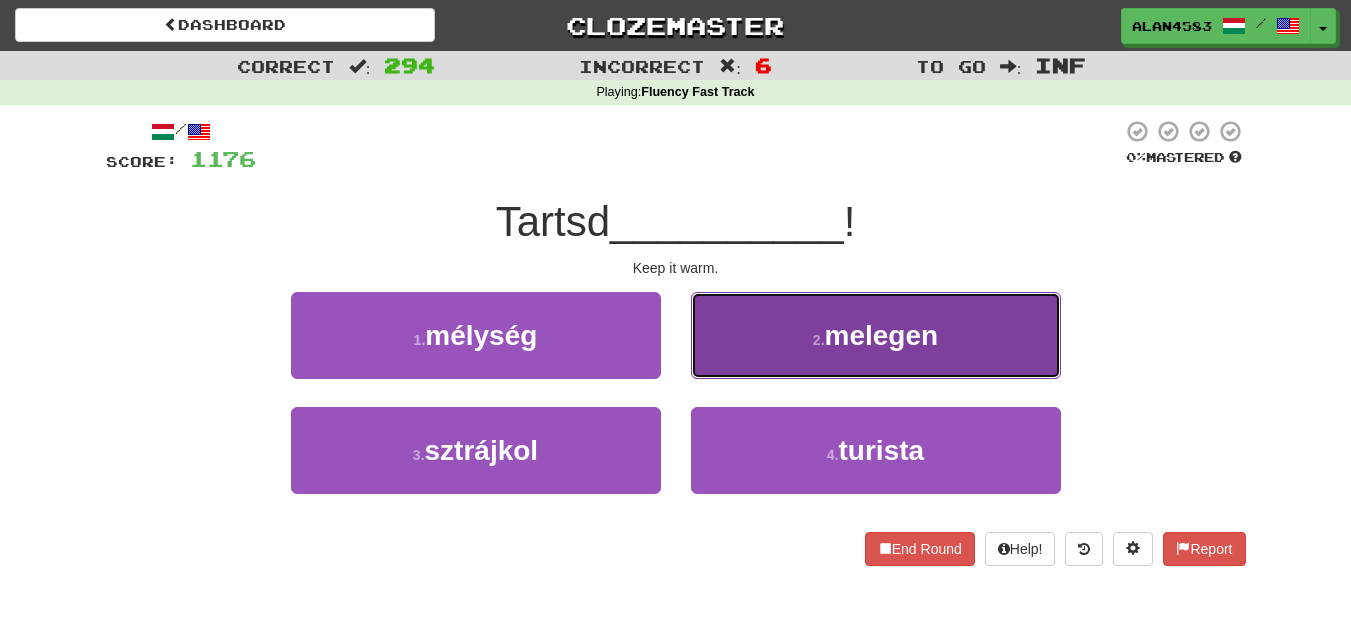 click on "2 .  melegen" at bounding box center [876, 335] 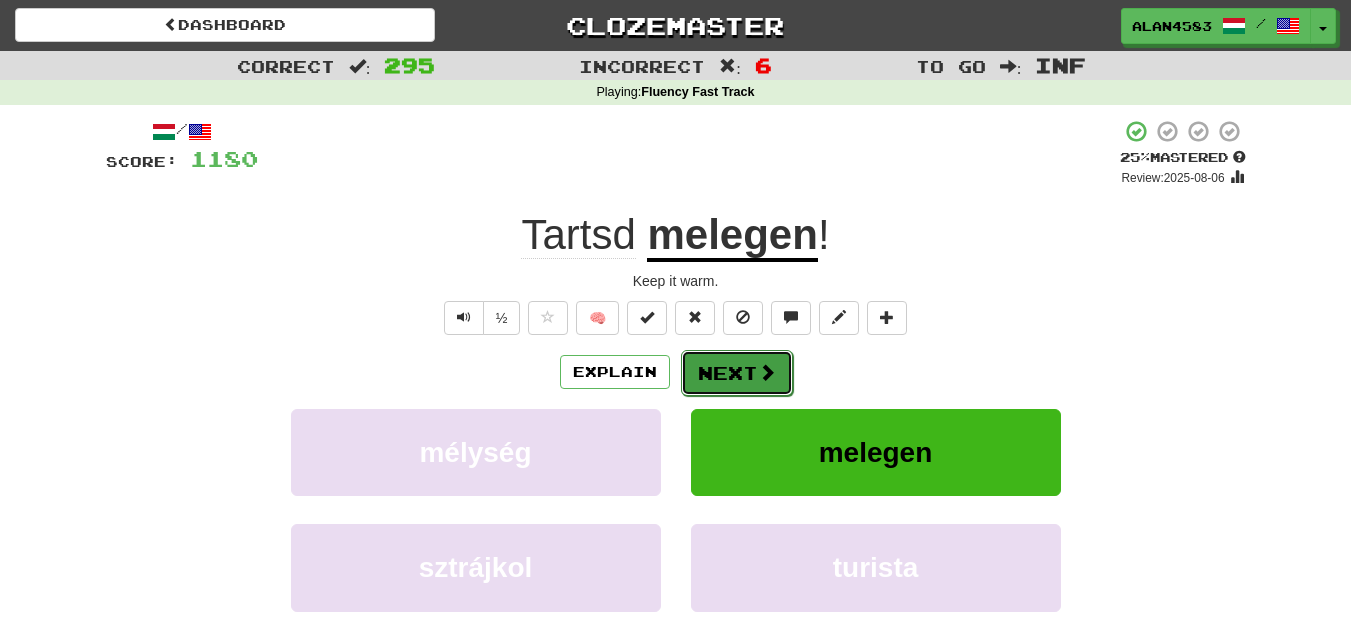 click on "Next" at bounding box center [737, 373] 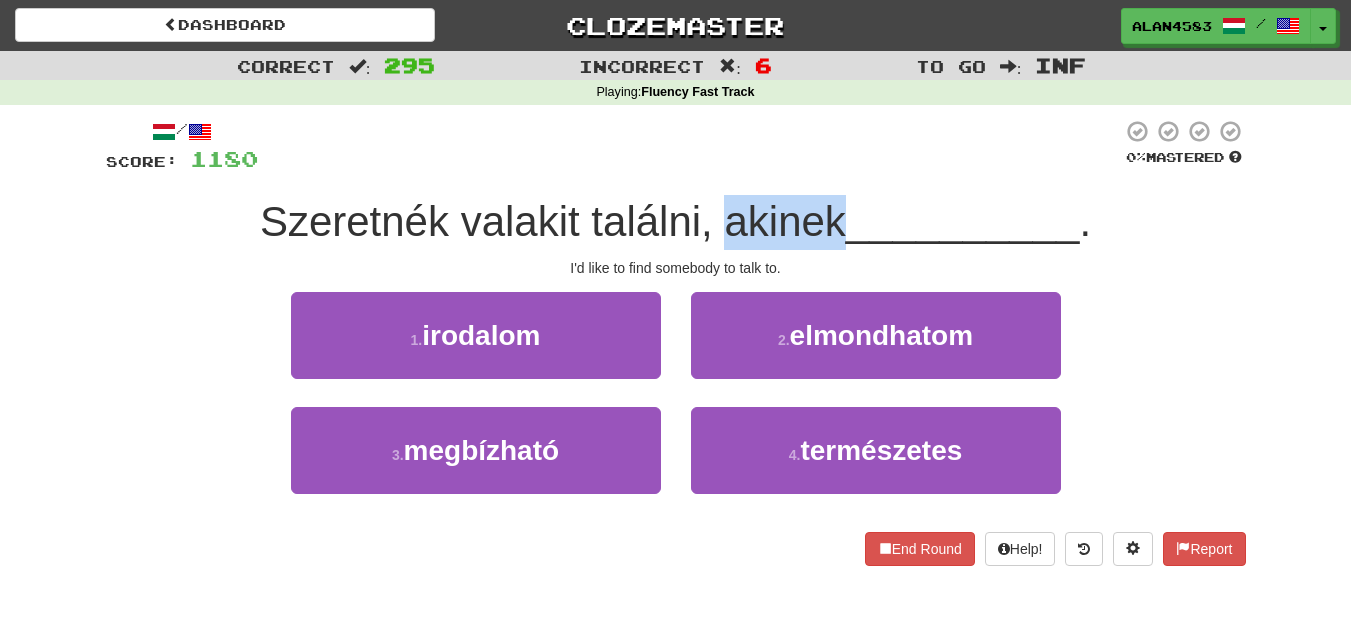 drag, startPoint x: 722, startPoint y: 221, endPoint x: 830, endPoint y: 206, distance: 109.03669 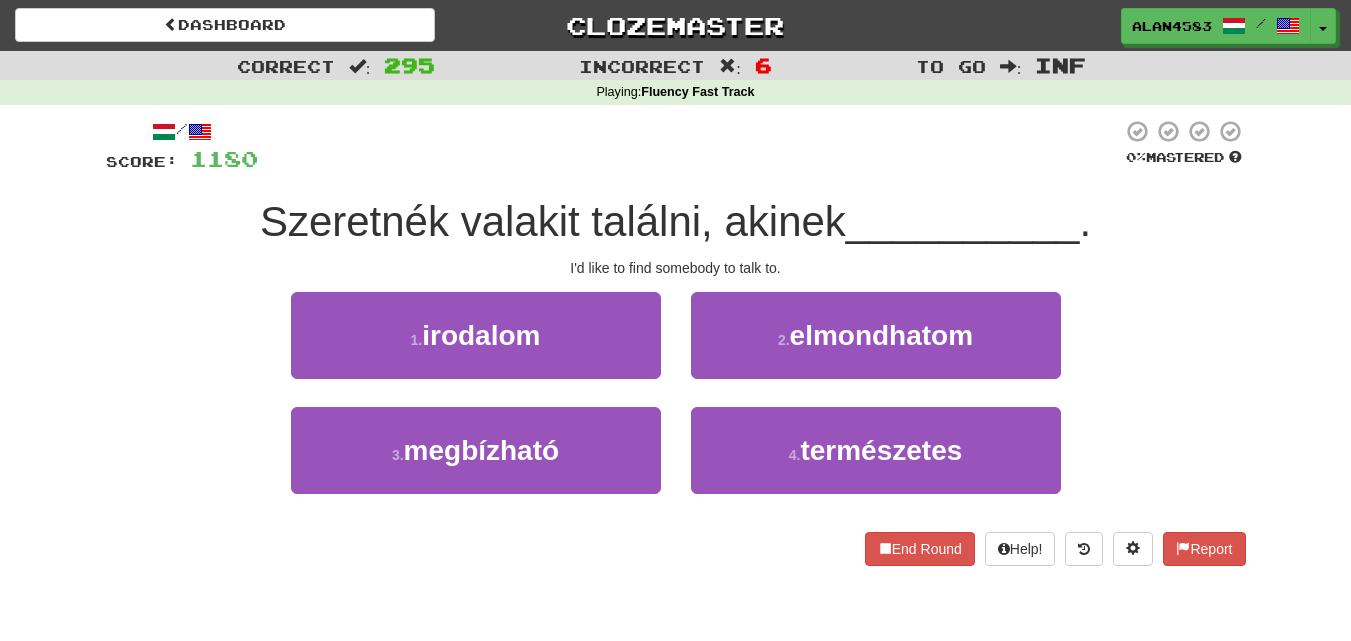 click on "/  Score:   1180 0 %  Mastered Szeretnék valakit találni, akinek  __________ . I'd like to find somebody to talk to. 1 .  irodalom 2 .  elmondhatom 3 .  megbízható 4 .  természetes  End Round  Help!  Report" at bounding box center (676, 342) 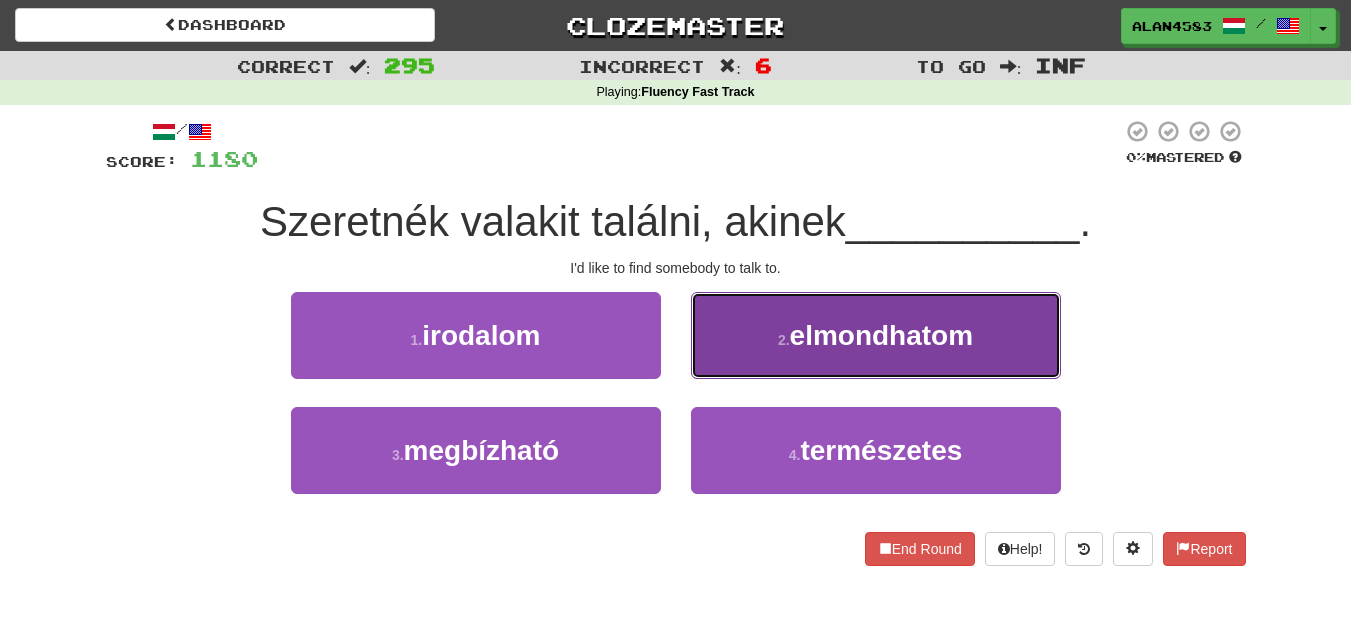 click on "2 .  elmondhatom" at bounding box center (876, 335) 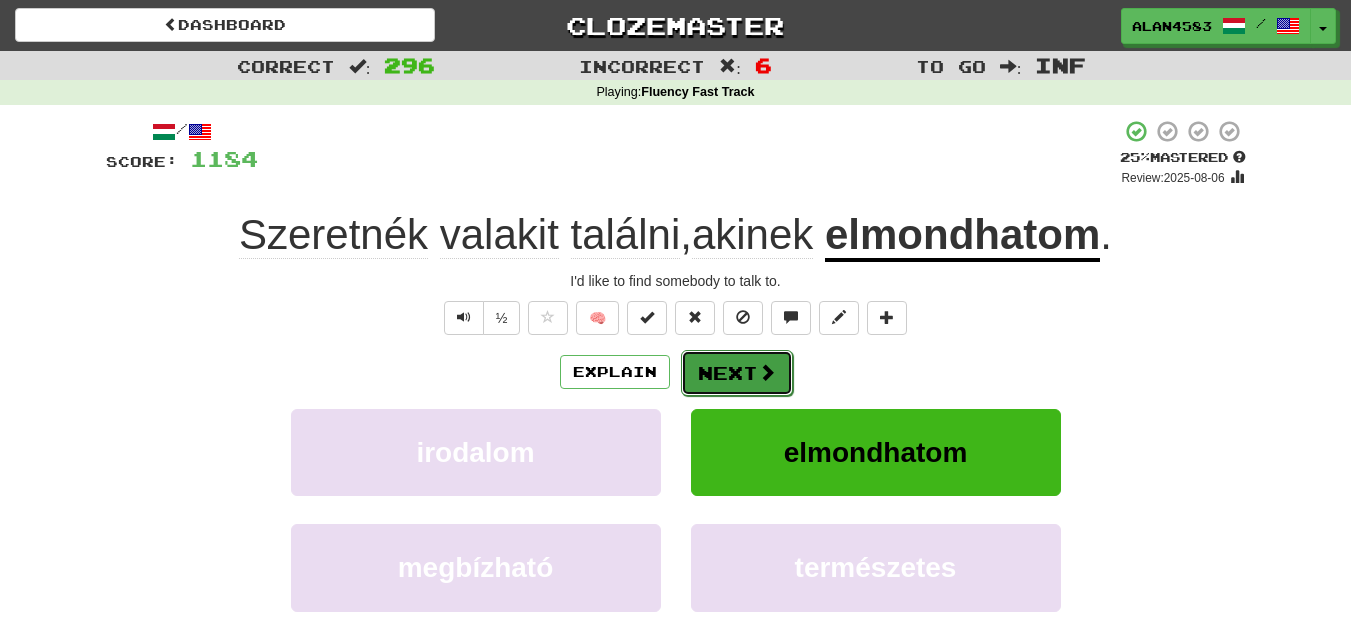 click on "Next" at bounding box center (737, 373) 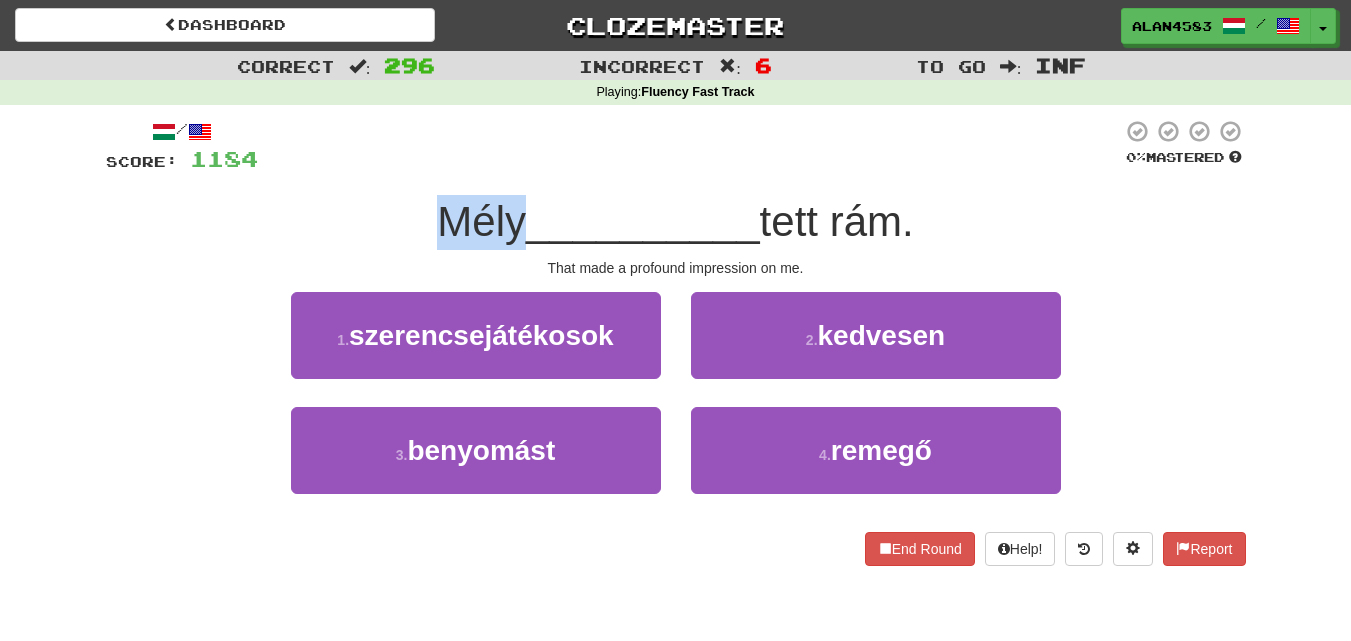 drag, startPoint x: 512, startPoint y: 215, endPoint x: 436, endPoint y: 213, distance: 76.02631 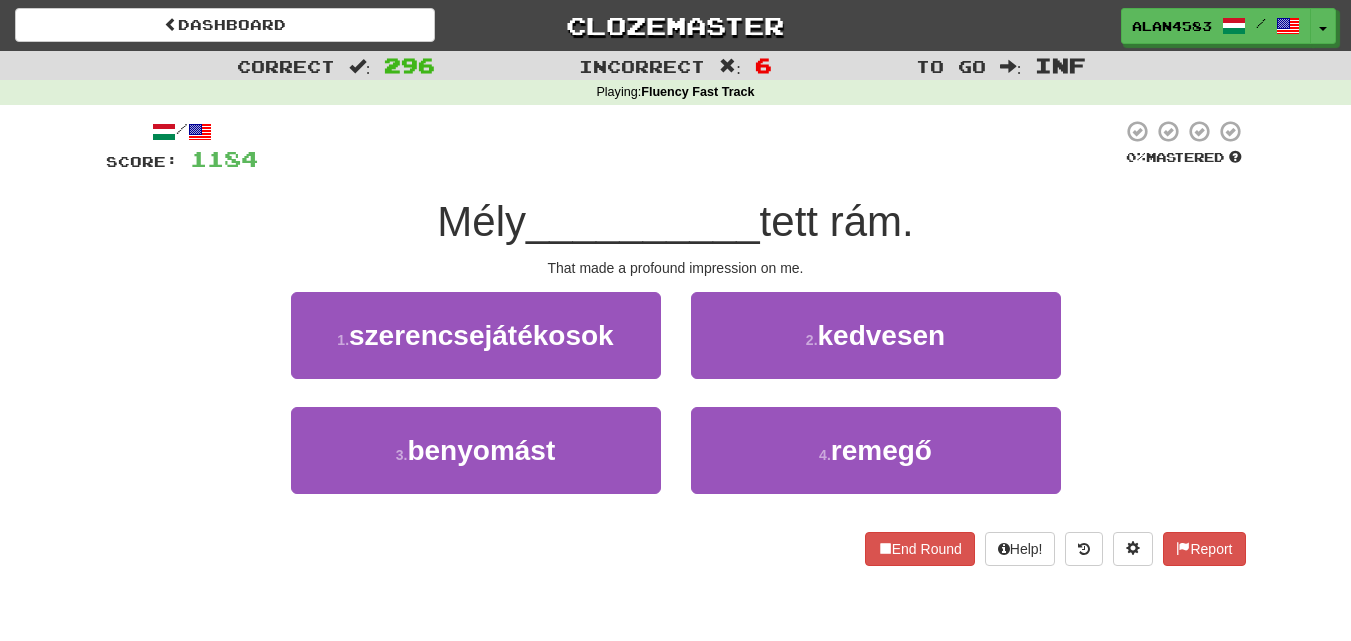 click at bounding box center (690, 146) 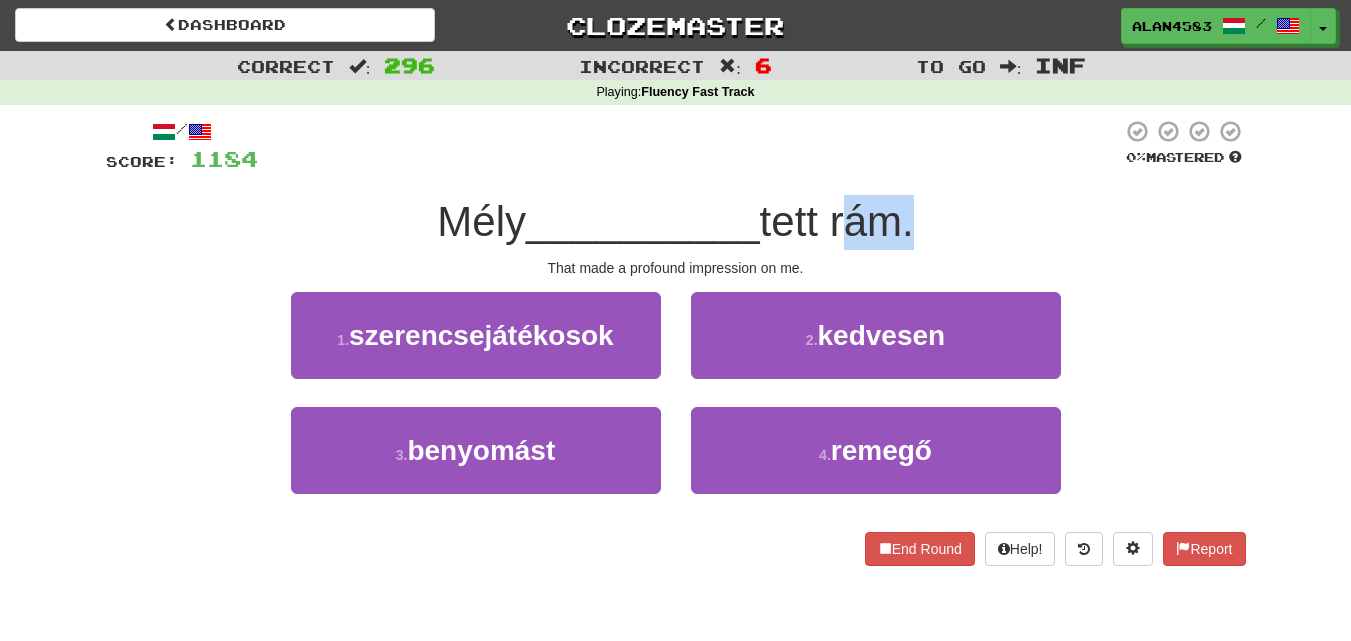 drag, startPoint x: 840, startPoint y: 221, endPoint x: 909, endPoint y: 215, distance: 69.260376 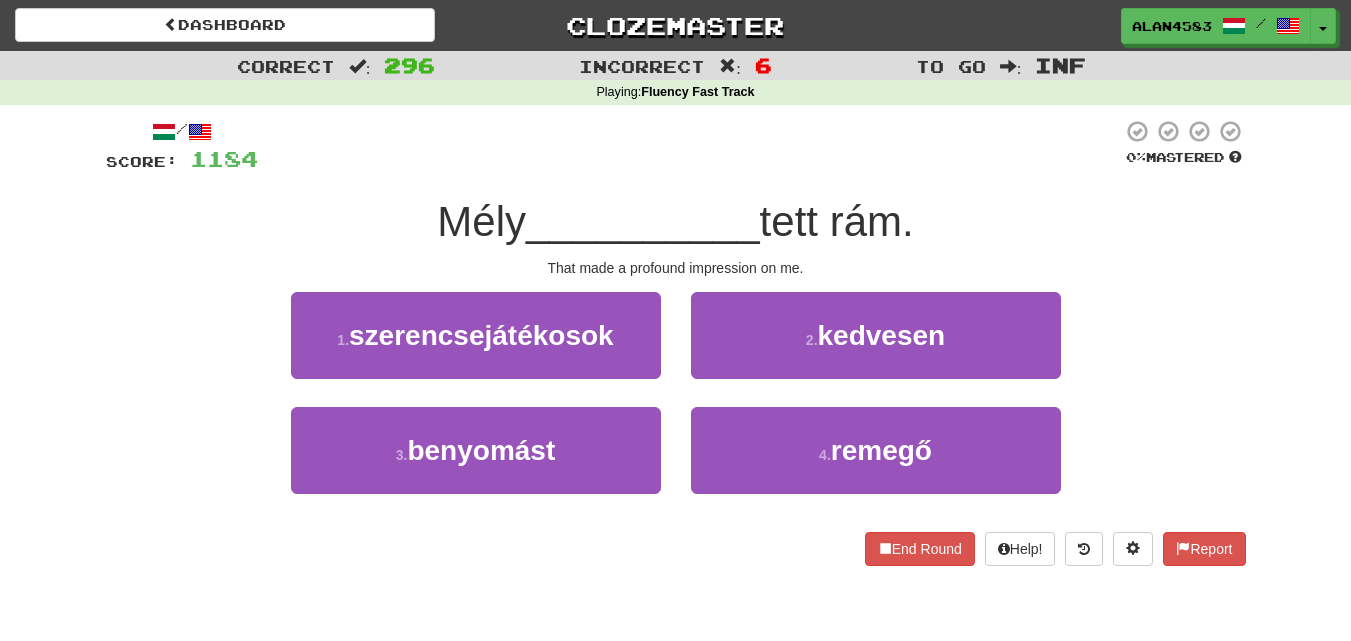 click at bounding box center (690, 146) 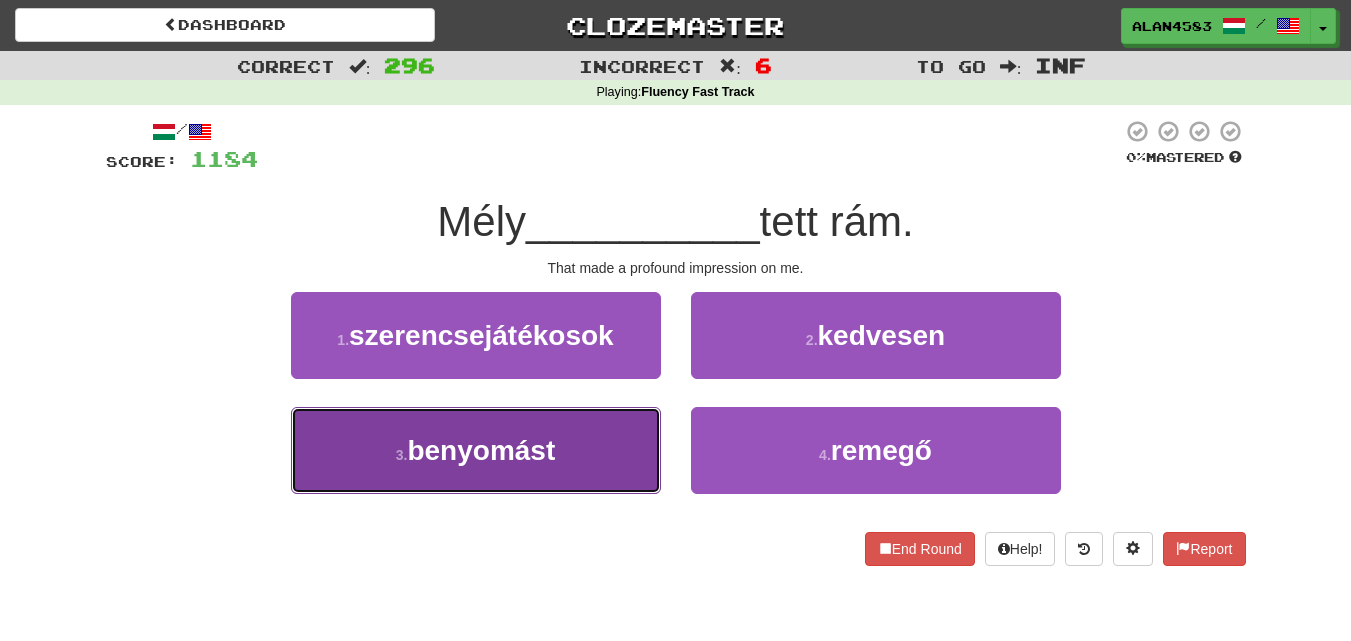 click on "3 .  benyomást" at bounding box center [476, 450] 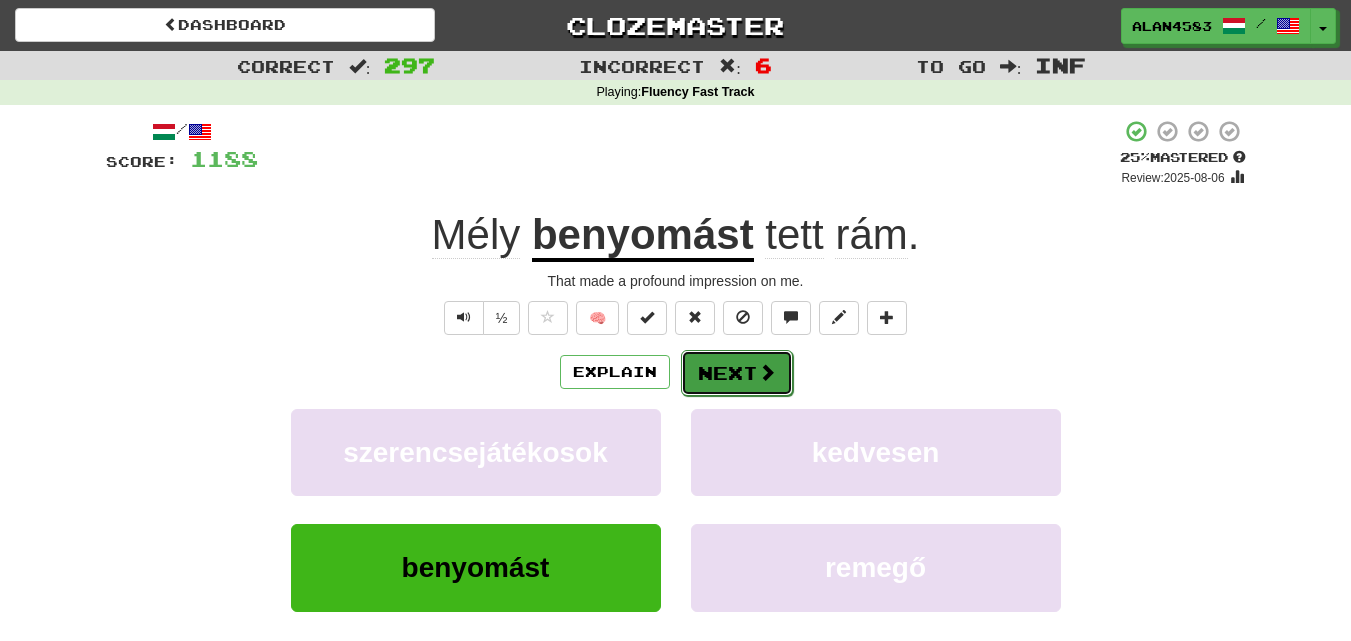 click on "Next" at bounding box center (737, 373) 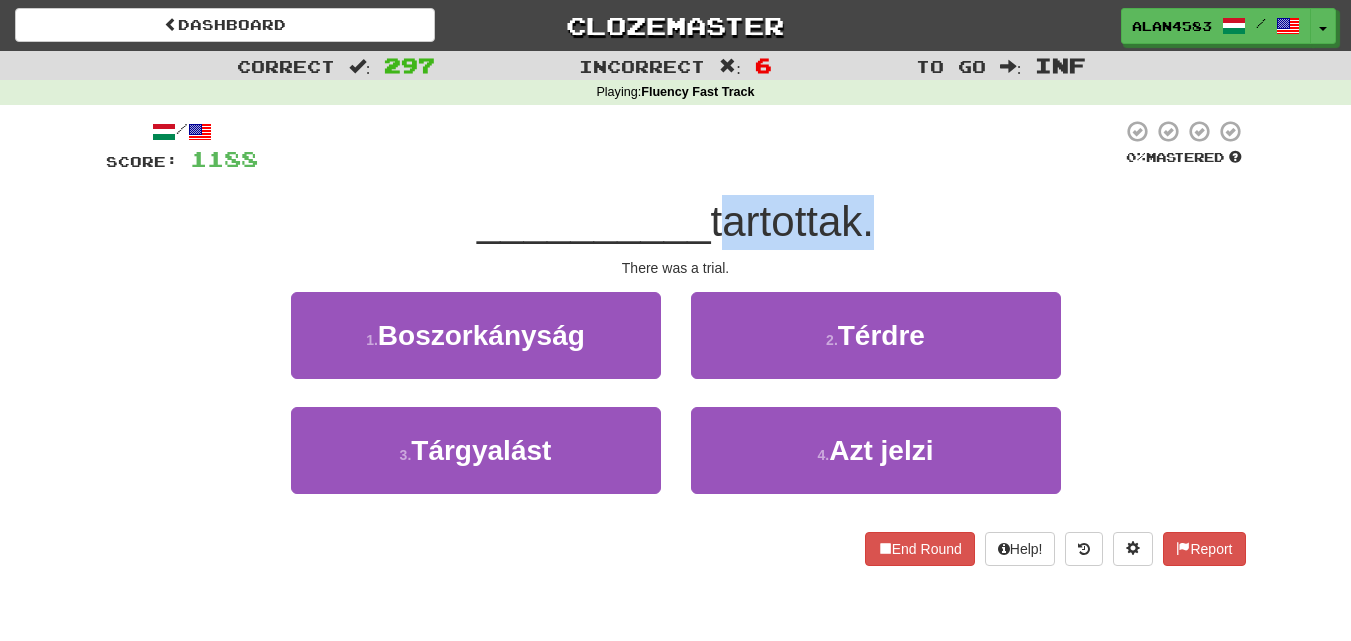 drag, startPoint x: 715, startPoint y: 221, endPoint x: 861, endPoint y: 210, distance: 146.4138 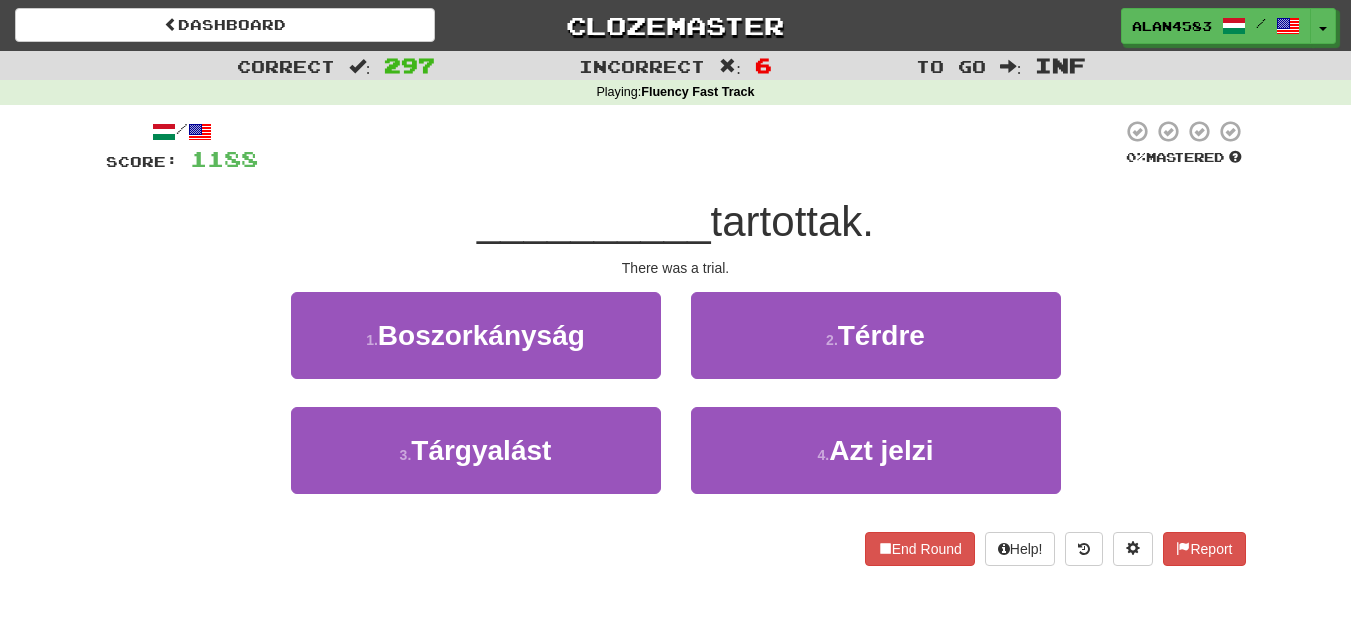 click at bounding box center [690, 146] 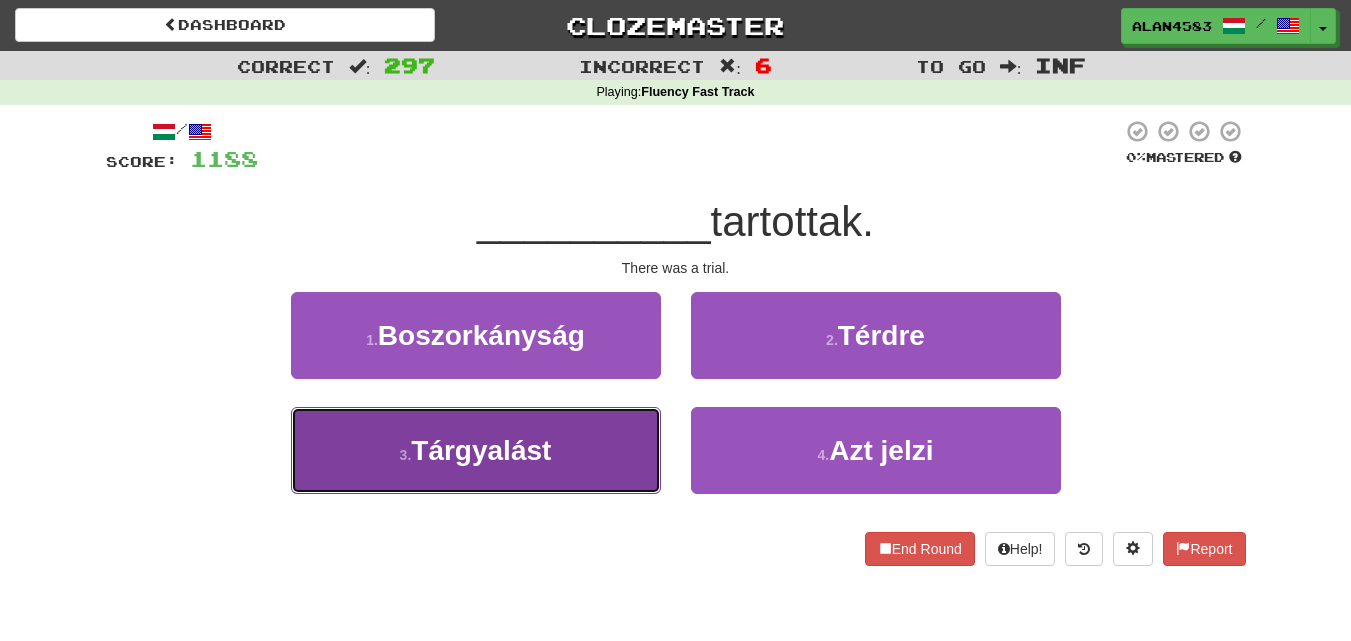 click on "3 .  Tárgyalást" at bounding box center (476, 450) 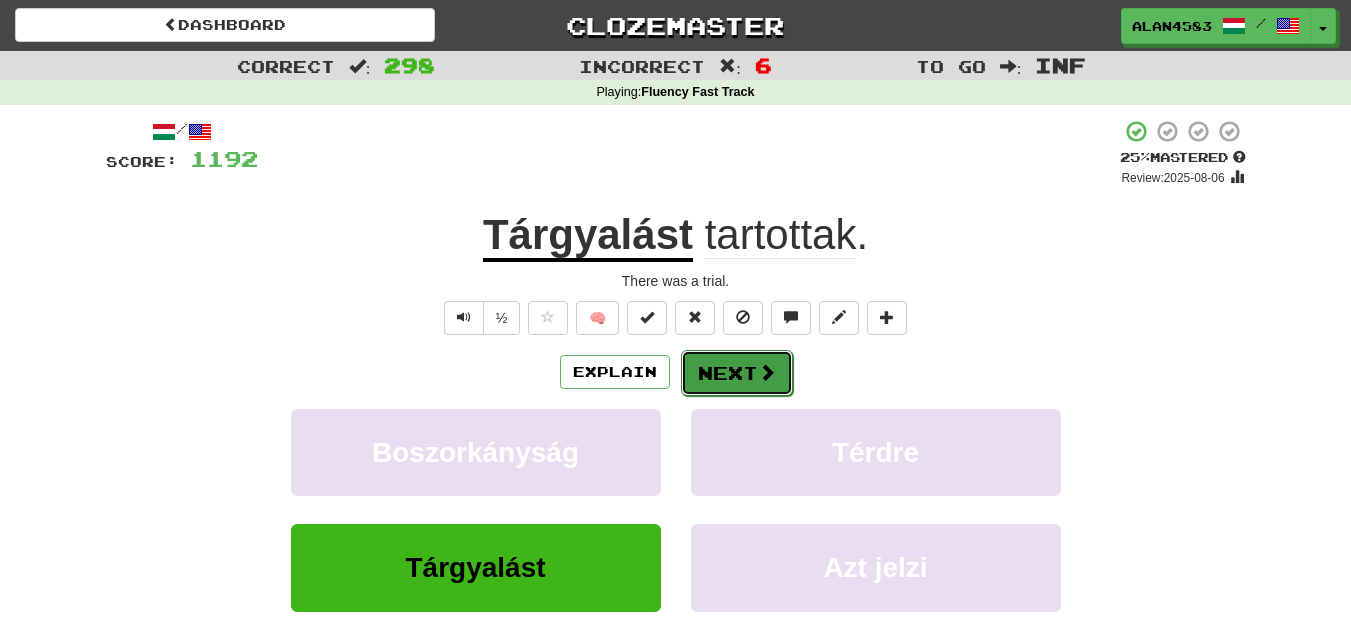 click on "Next" at bounding box center (737, 373) 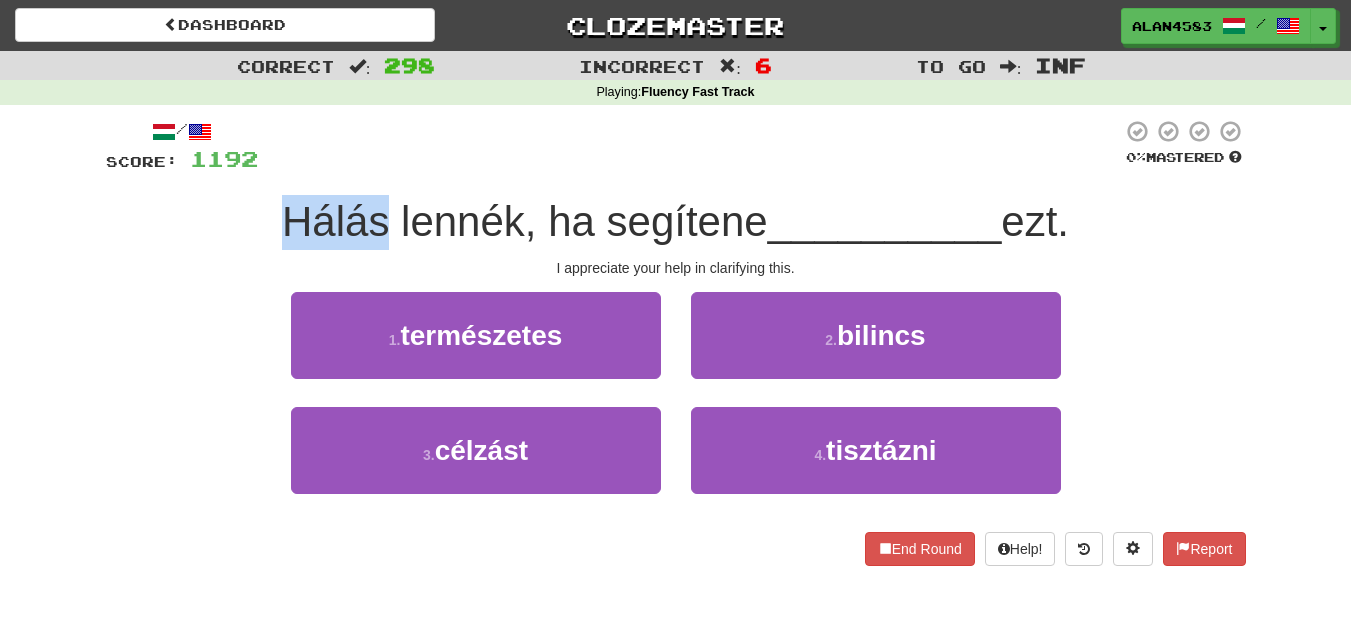 drag, startPoint x: 378, startPoint y: 224, endPoint x: 269, endPoint y: 223, distance: 109.004585 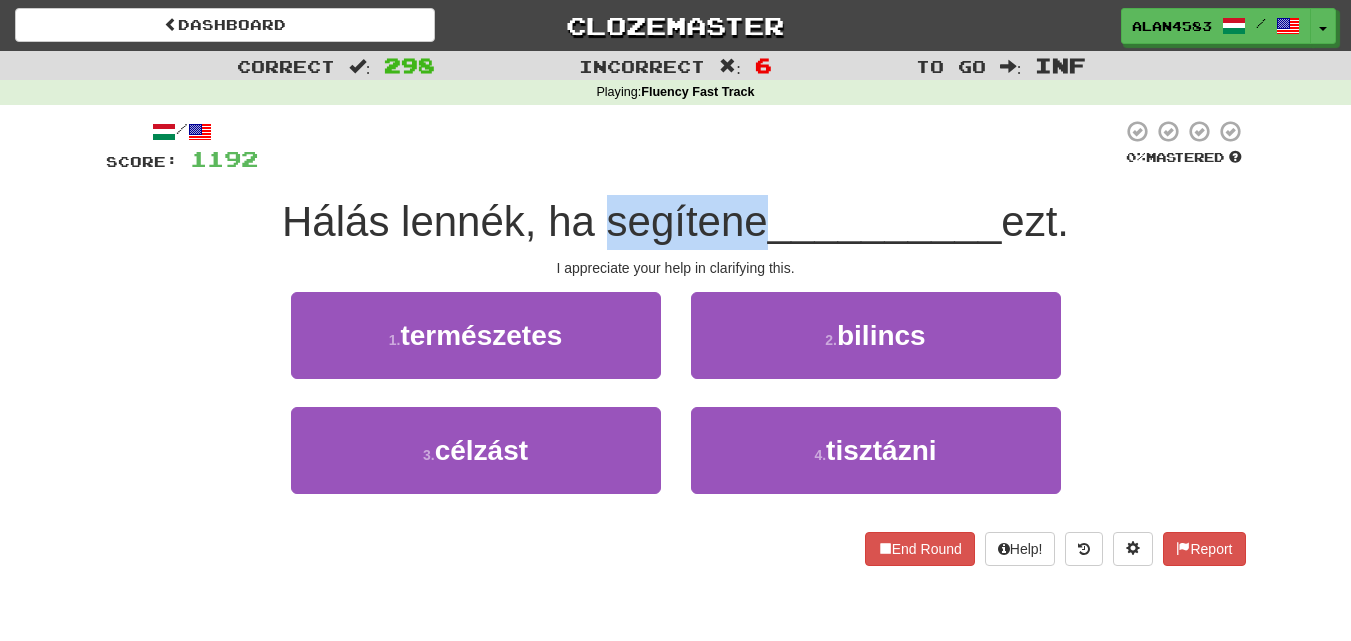 drag, startPoint x: 595, startPoint y: 215, endPoint x: 750, endPoint y: 209, distance: 155.11609 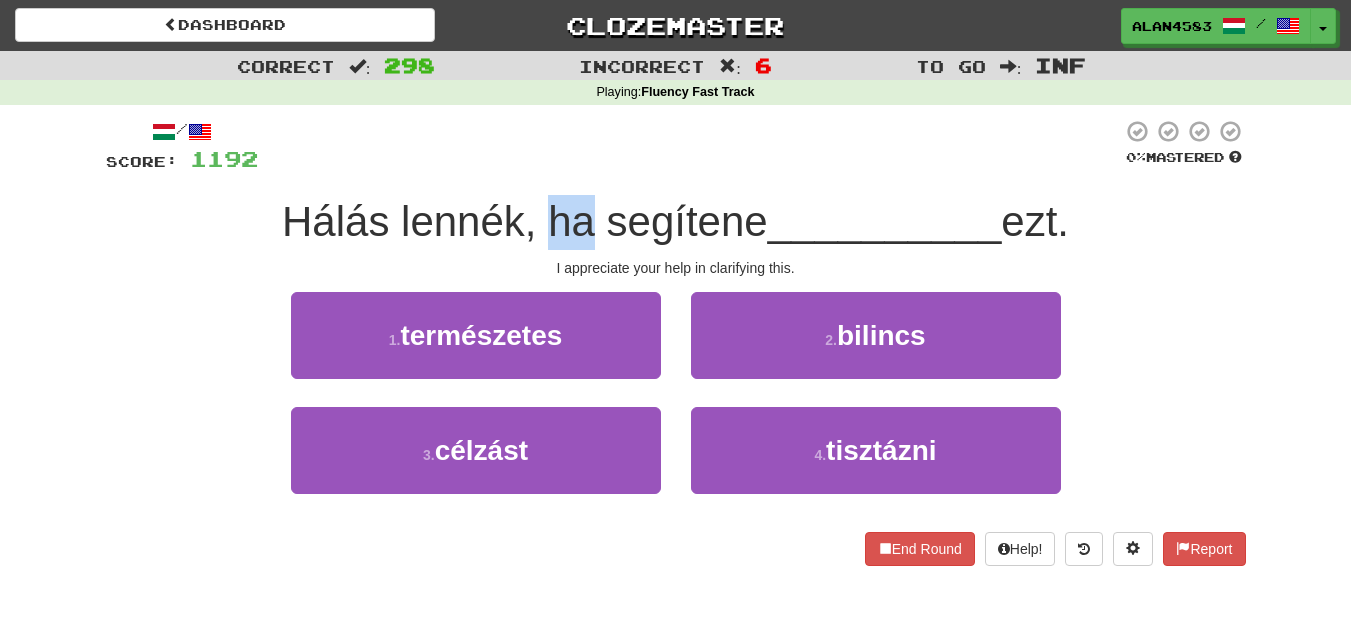 drag, startPoint x: 580, startPoint y: 222, endPoint x: 537, endPoint y: 222, distance: 43 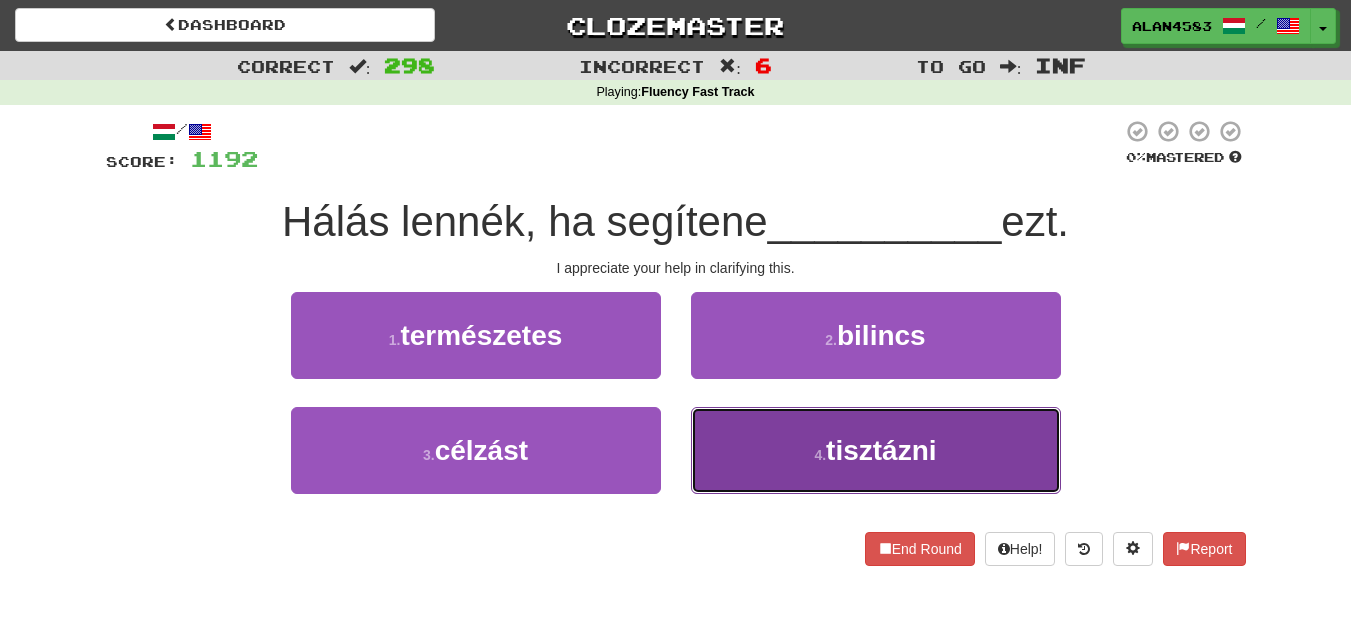 click on "4 .  tisztázni" at bounding box center [876, 450] 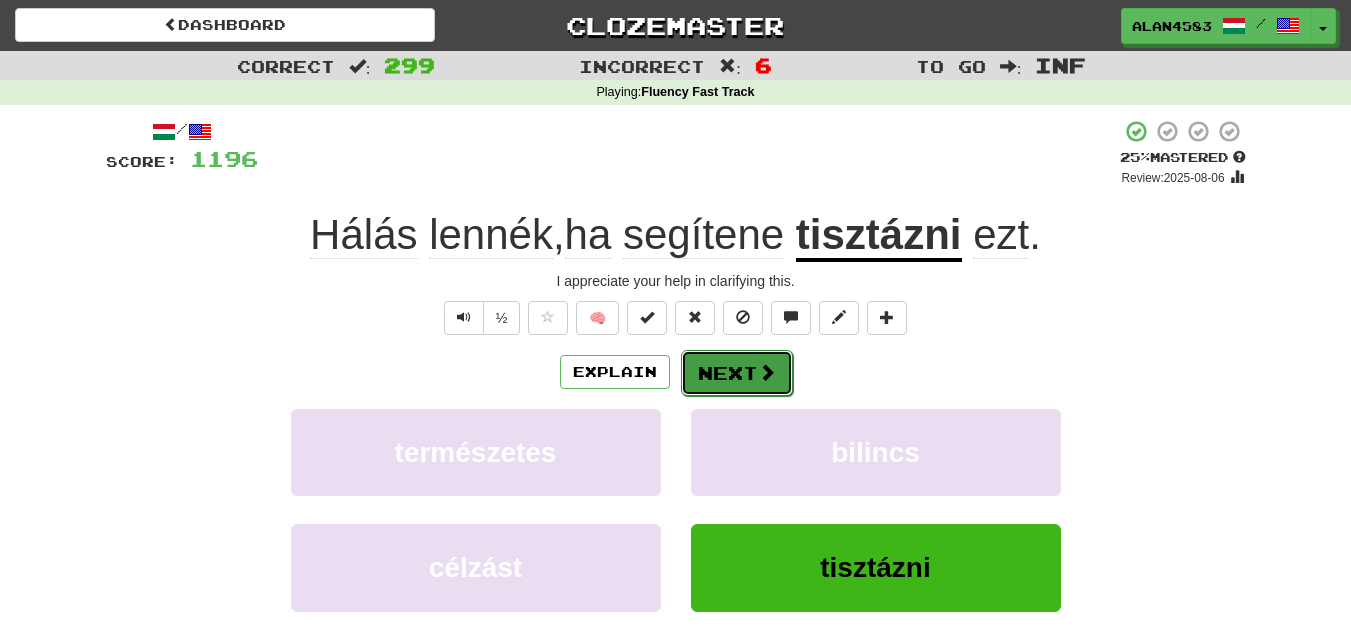 click on "Next" at bounding box center (737, 373) 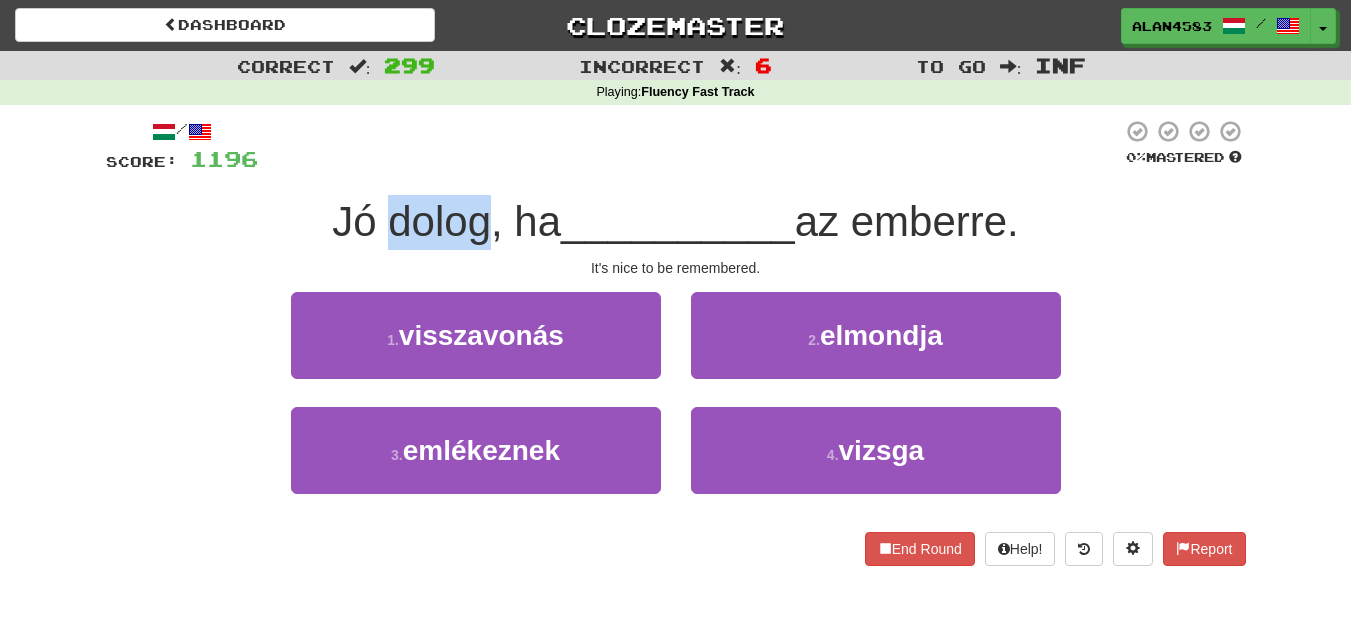 drag, startPoint x: 475, startPoint y: 221, endPoint x: 382, endPoint y: 221, distance: 93 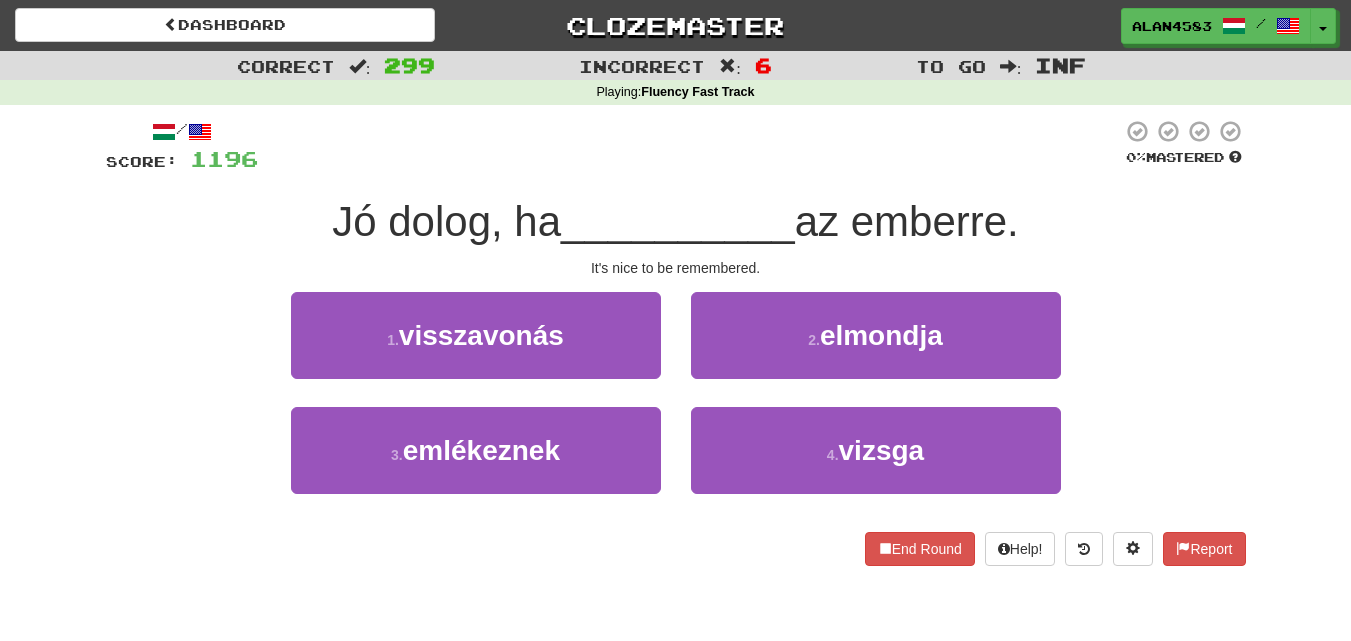 click at bounding box center (690, 146) 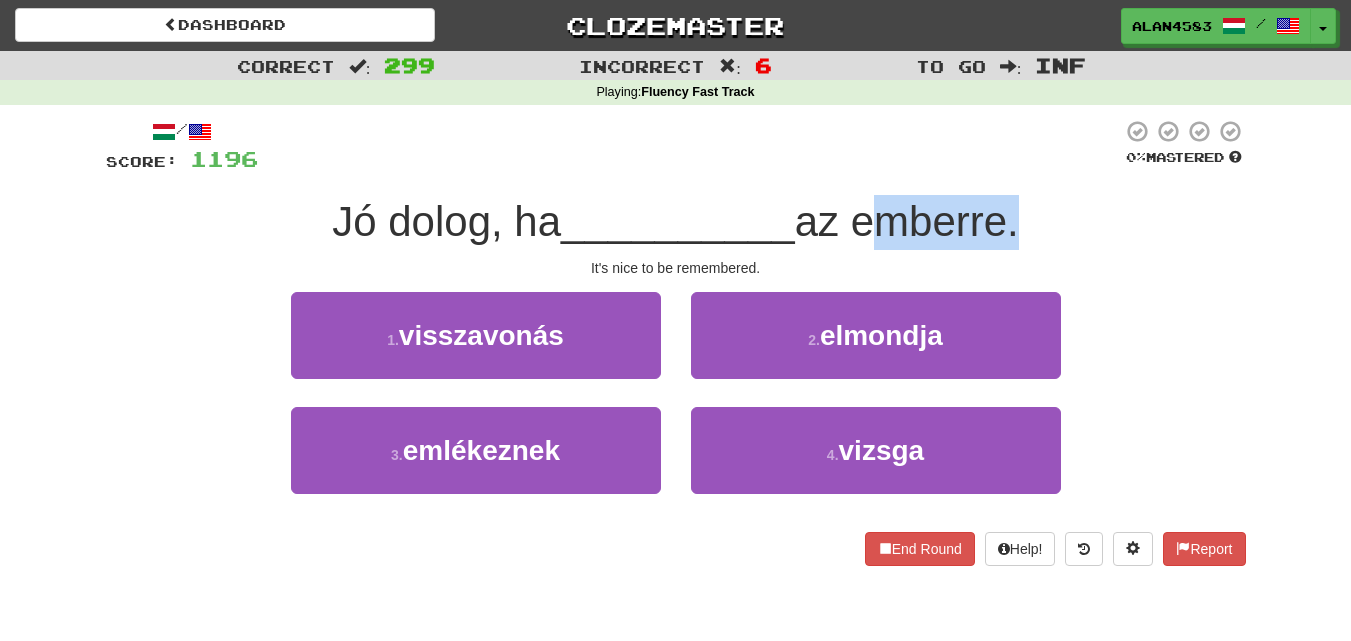 drag, startPoint x: 867, startPoint y: 222, endPoint x: 1009, endPoint y: 212, distance: 142.35168 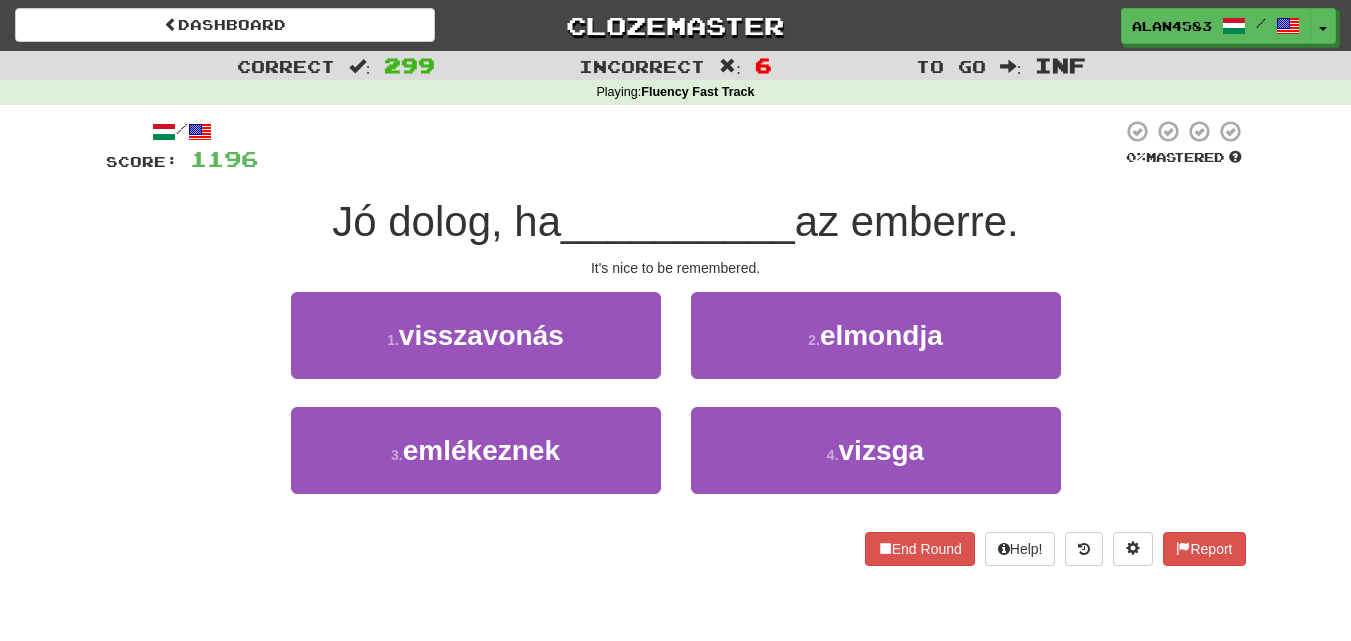 click on "/  Score:   1196 0 %  Mastered Jó dolog, ha  __________  az emberre. It's nice to be remembered. 1 .  visszavonás 2 .  elmondja 3 .  emlékeznek 4 .  vizsga  End Round  Help!  Report" at bounding box center (676, 342) 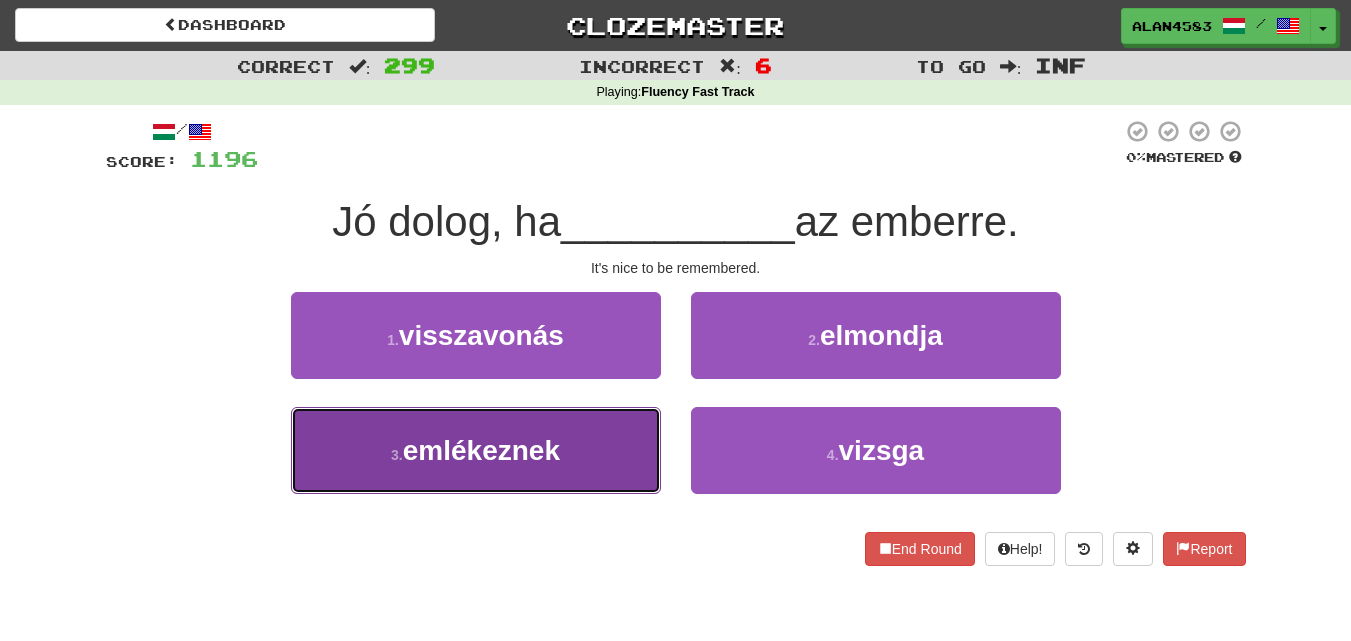 click on "3 .  emlékeznek" at bounding box center [476, 450] 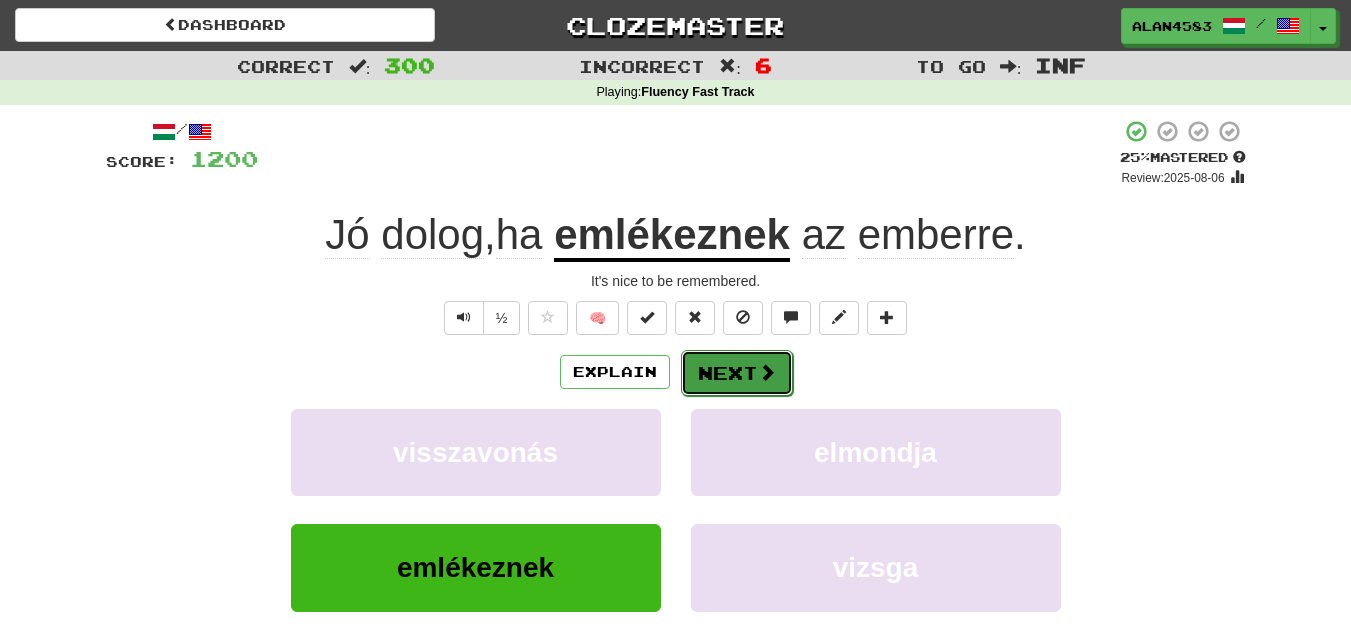 click on "Next" at bounding box center (737, 373) 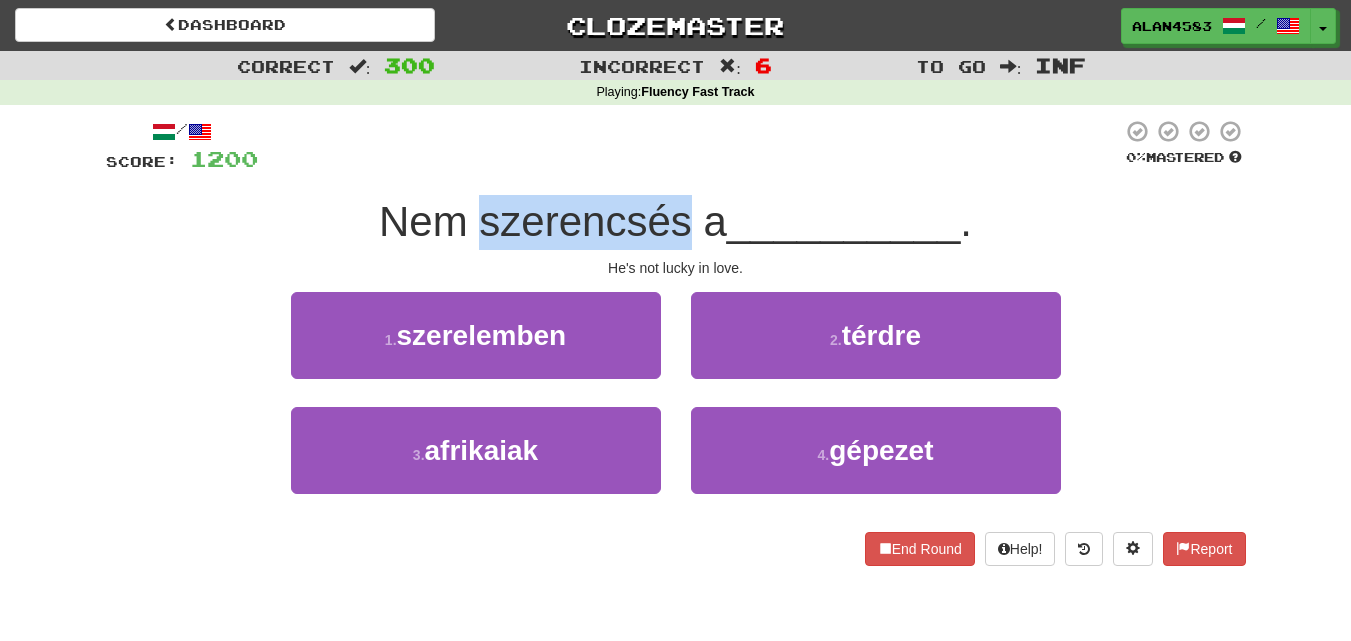 drag, startPoint x: 478, startPoint y: 213, endPoint x: 678, endPoint y: 191, distance: 201.20636 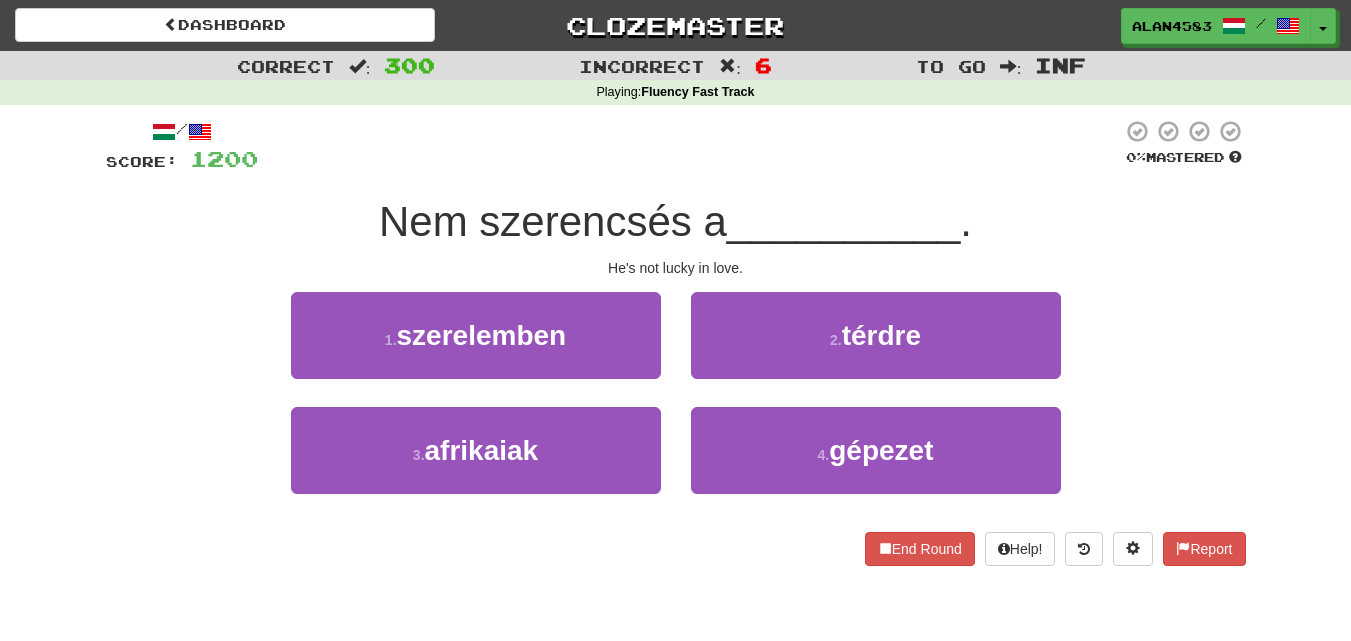 click at bounding box center (690, 146) 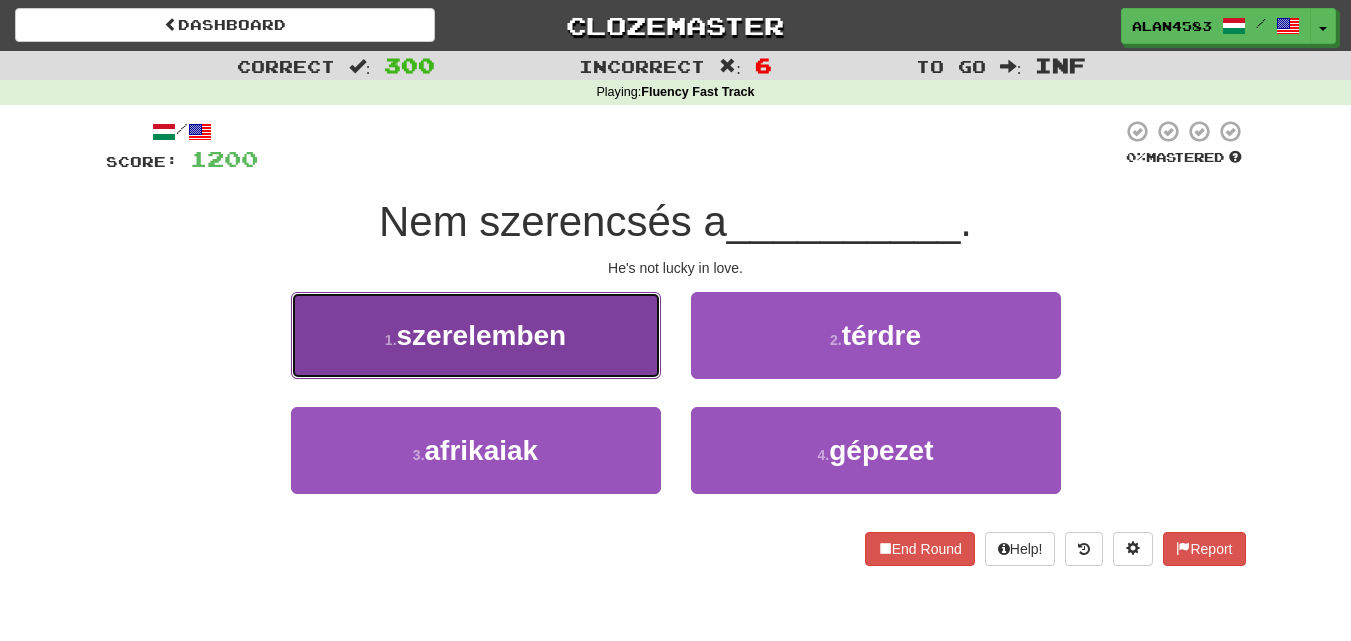 click on "1 .  szerelemben" at bounding box center (476, 335) 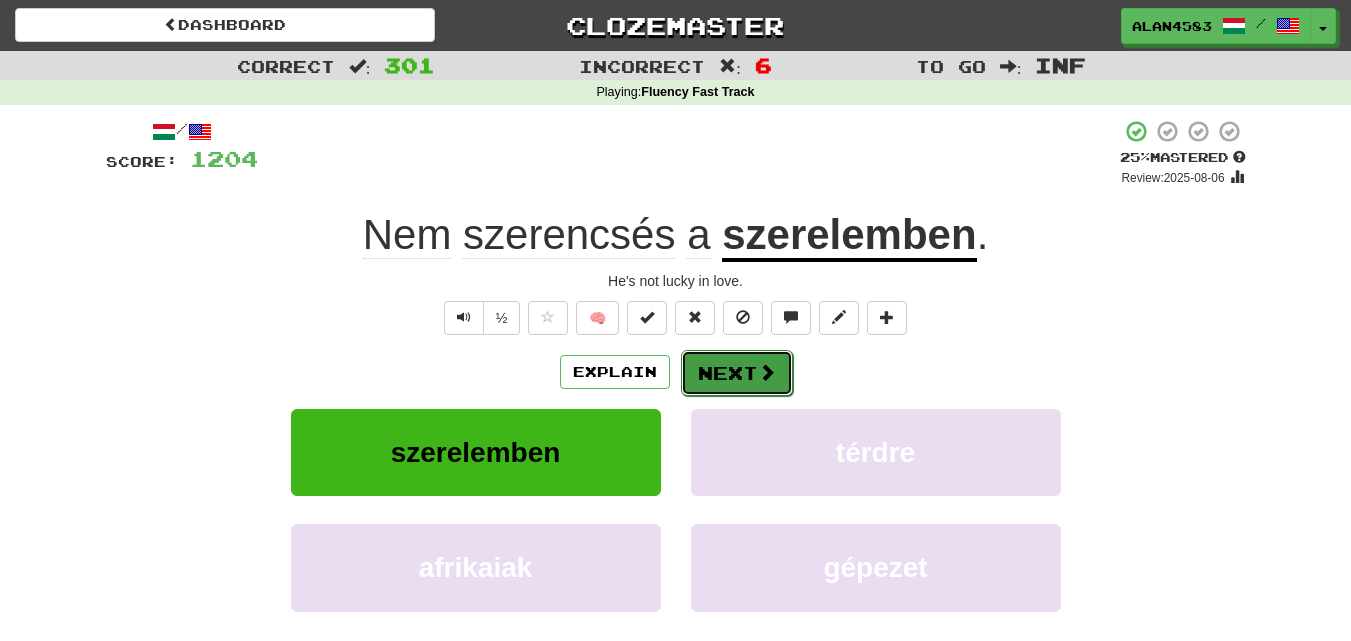 click on "Next" at bounding box center (737, 373) 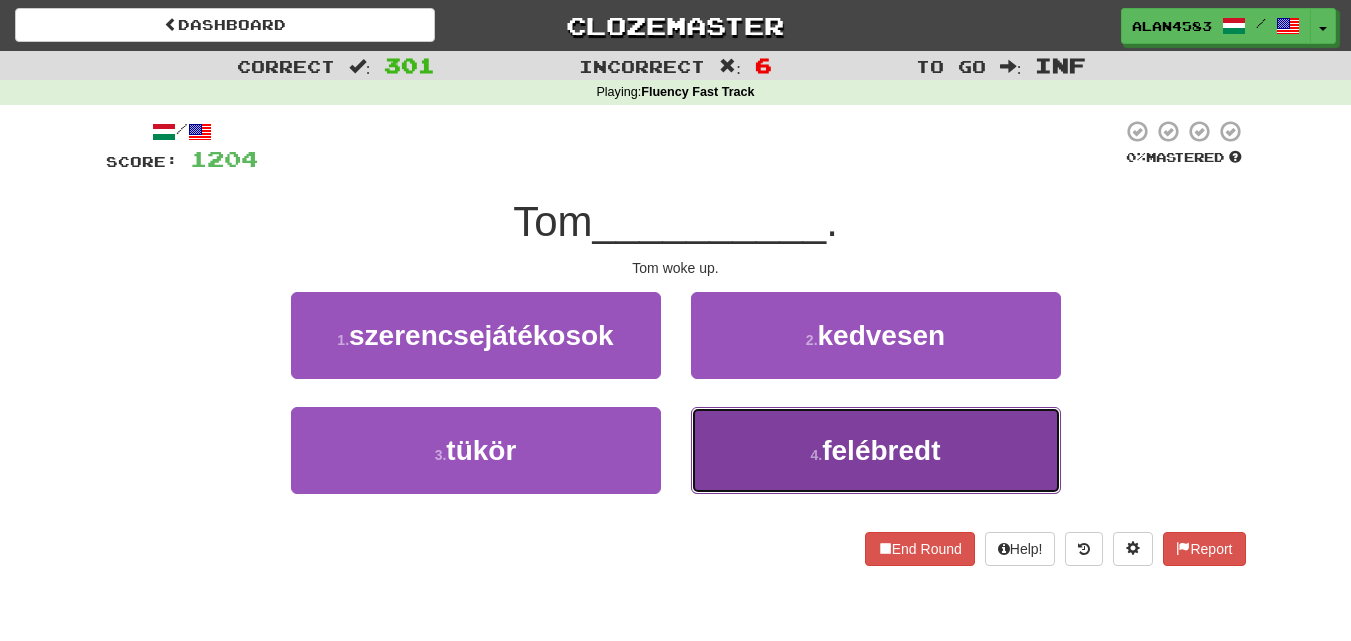 click on "felébredt" at bounding box center (881, 450) 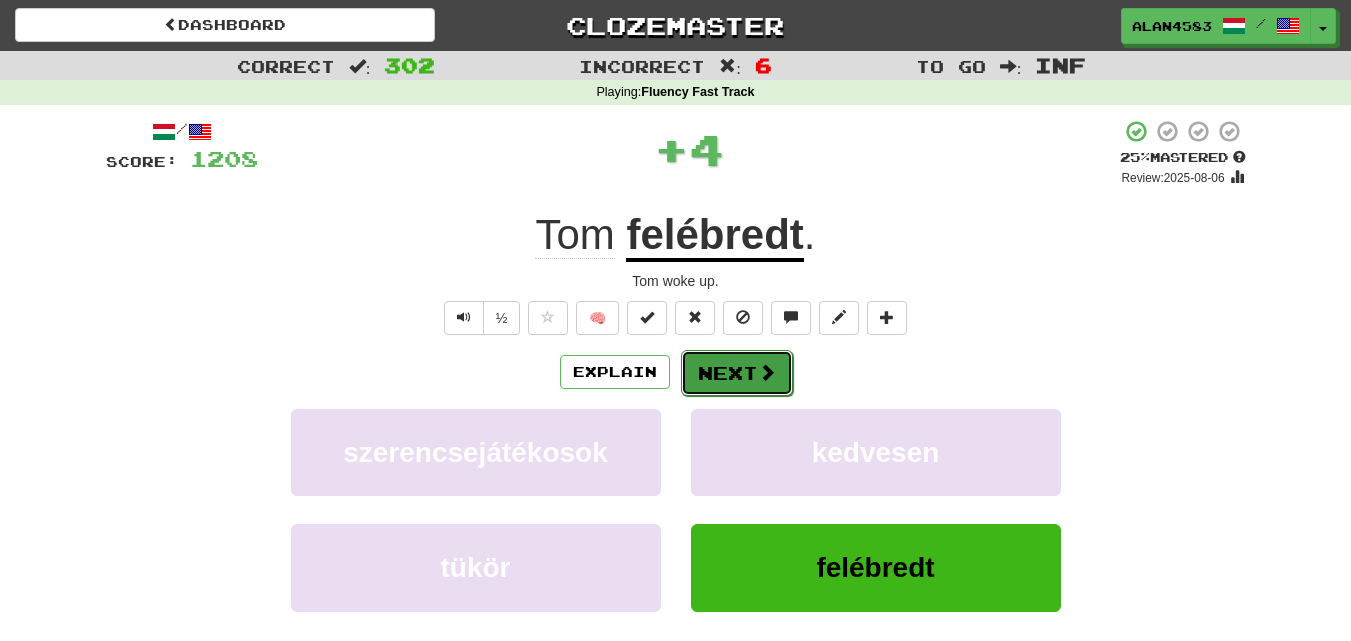 click on "Next" at bounding box center (737, 373) 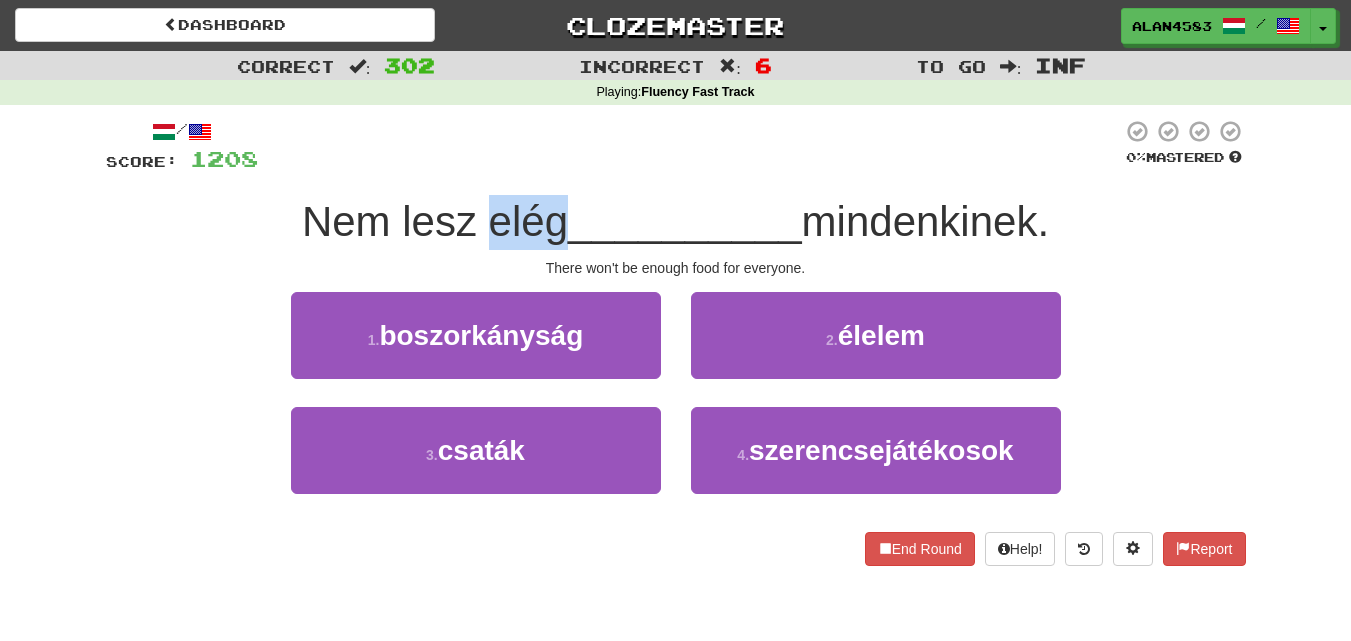 drag, startPoint x: 481, startPoint y: 223, endPoint x: 551, endPoint y: 212, distance: 70.85902 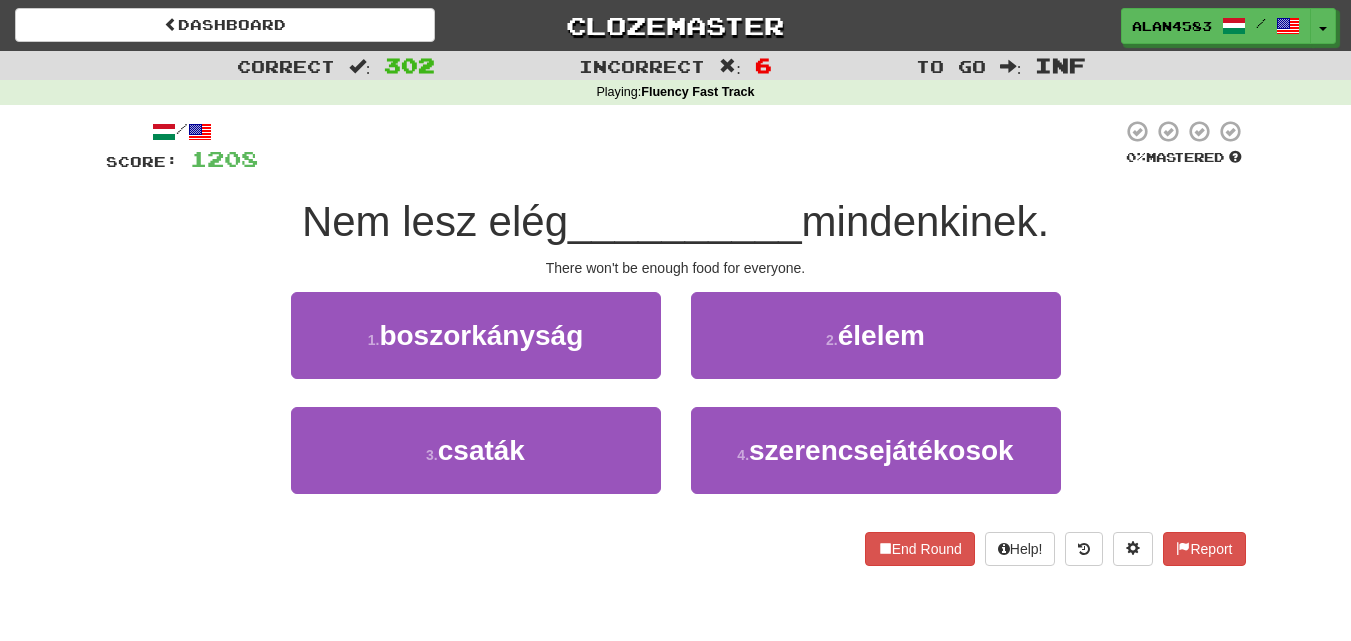 click at bounding box center [690, 146] 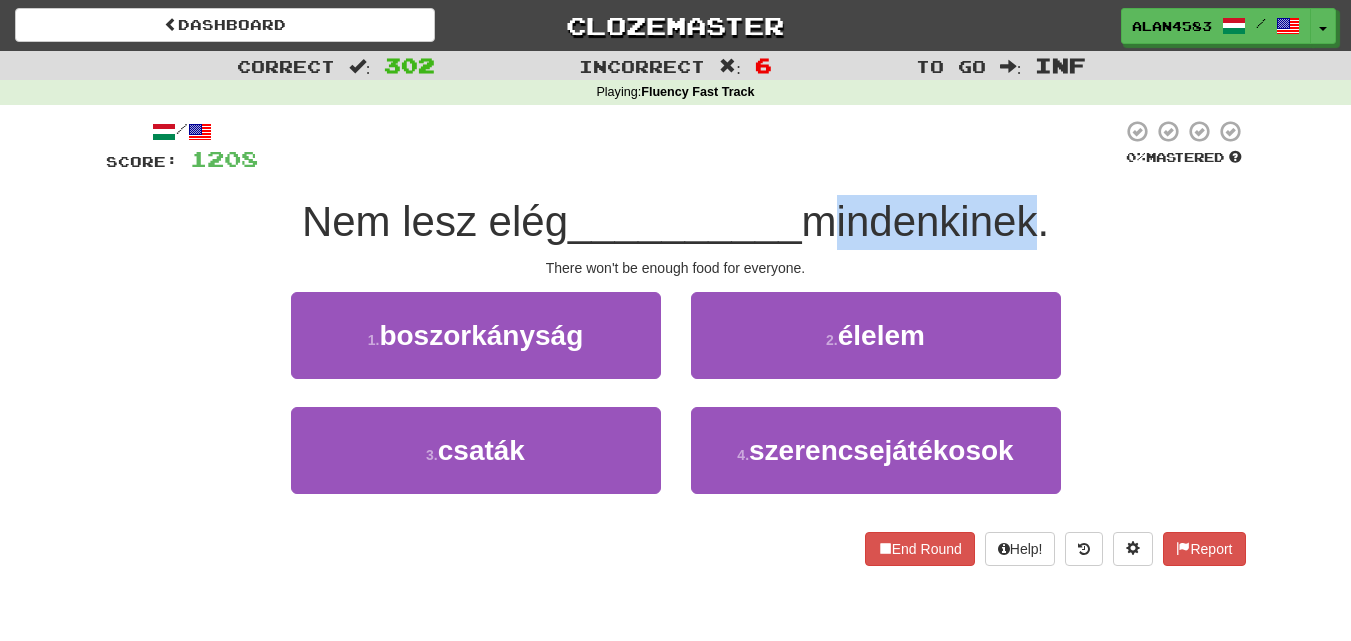 drag, startPoint x: 817, startPoint y: 219, endPoint x: 1042, endPoint y: 206, distance: 225.37524 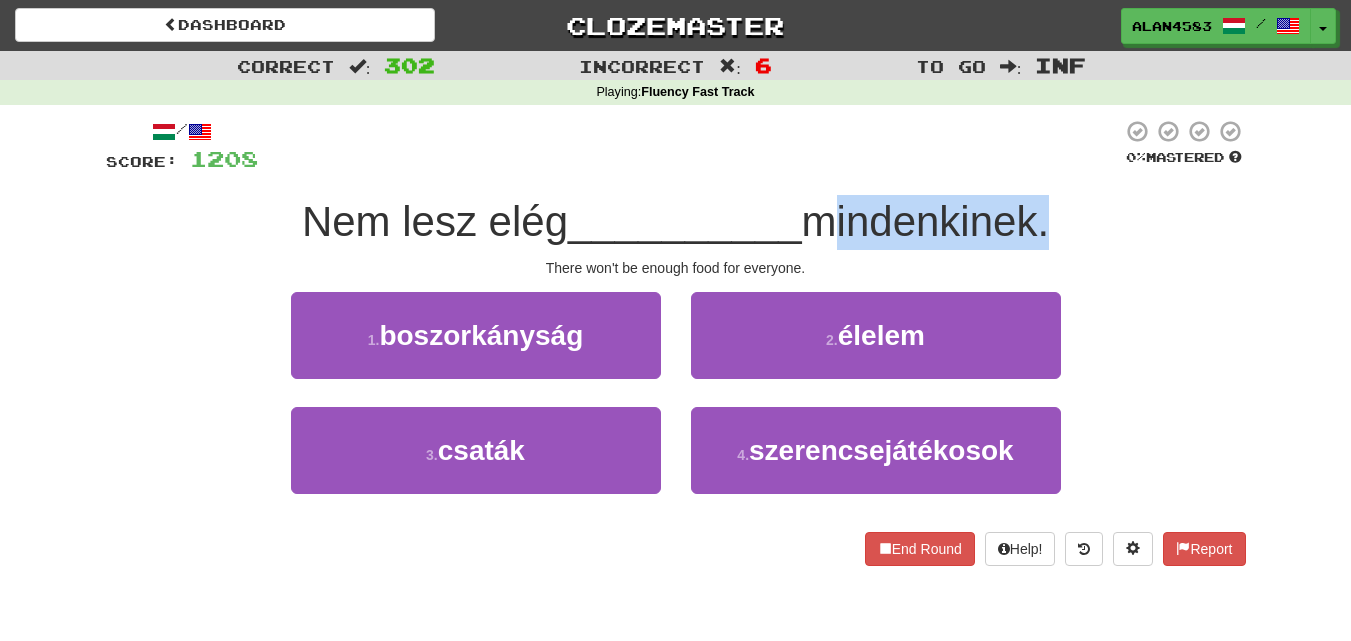 click at bounding box center (1029, 170) 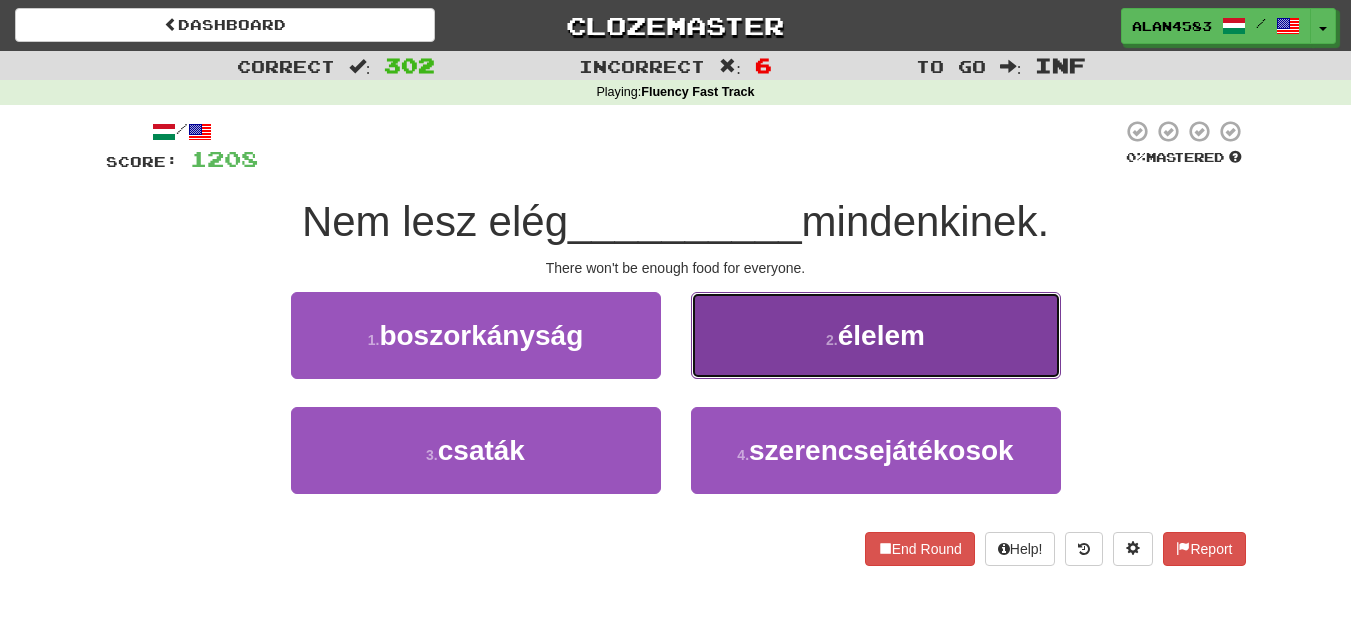 click on "2 .  élelem" at bounding box center (876, 335) 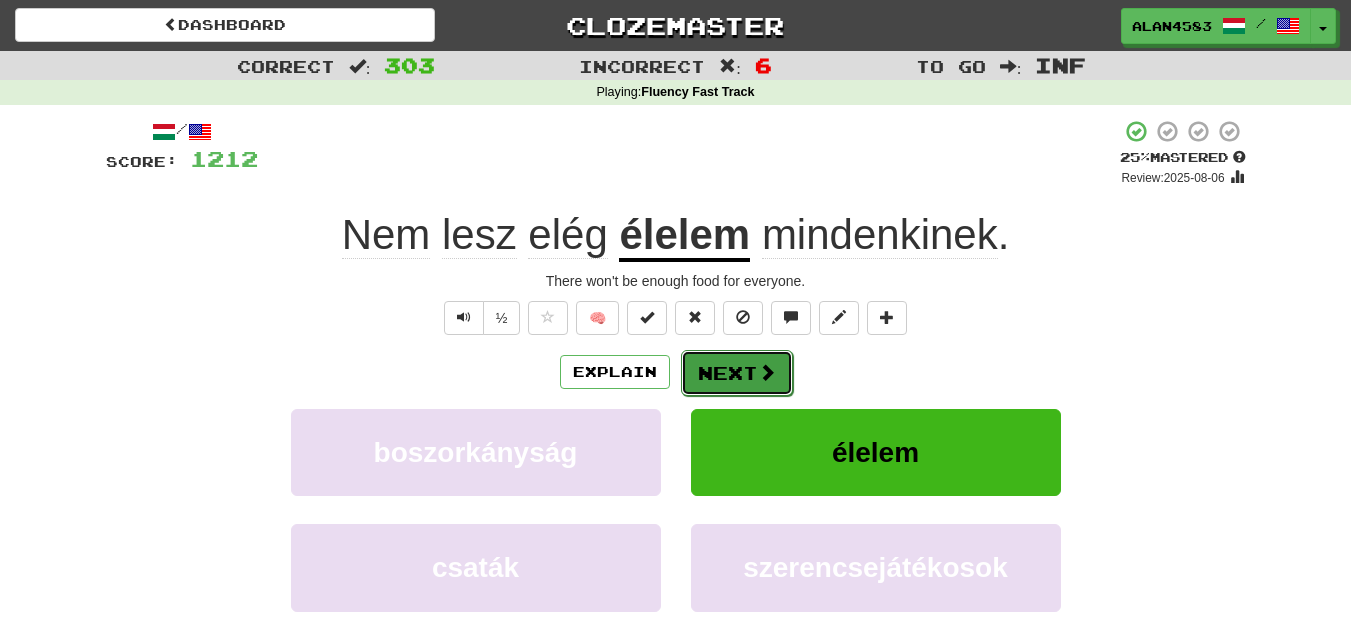 click on "Next" at bounding box center (737, 373) 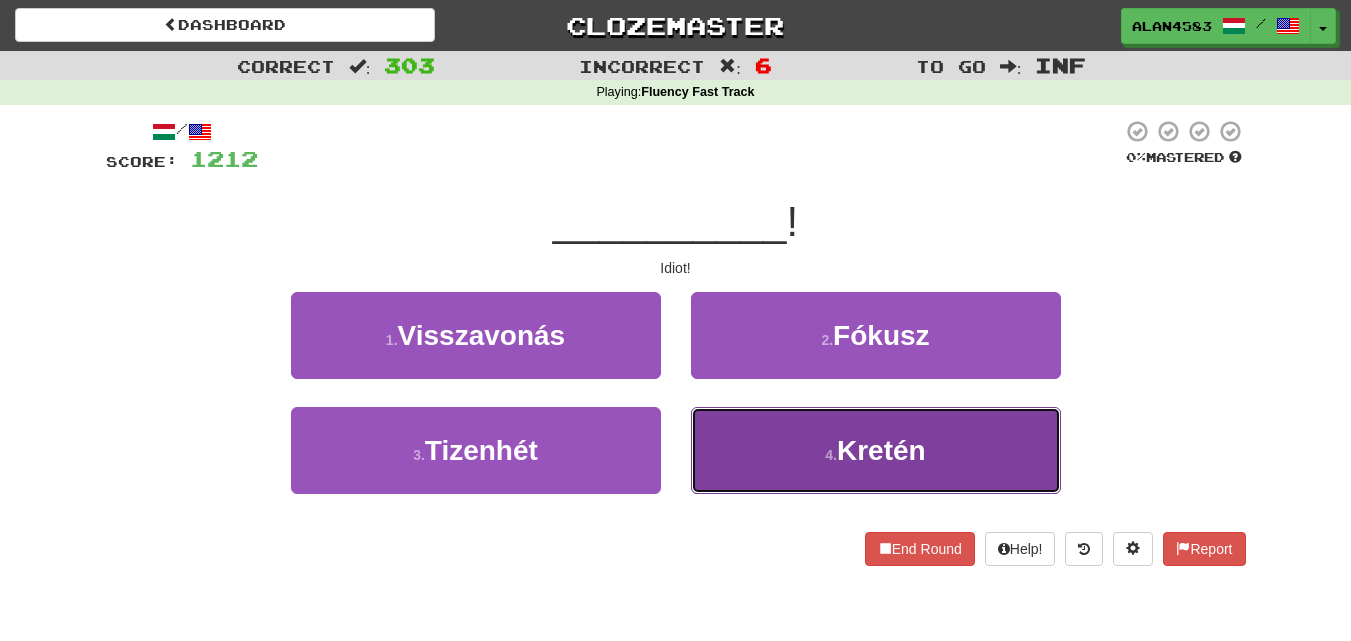 click on "4 .  Kretén" at bounding box center [876, 450] 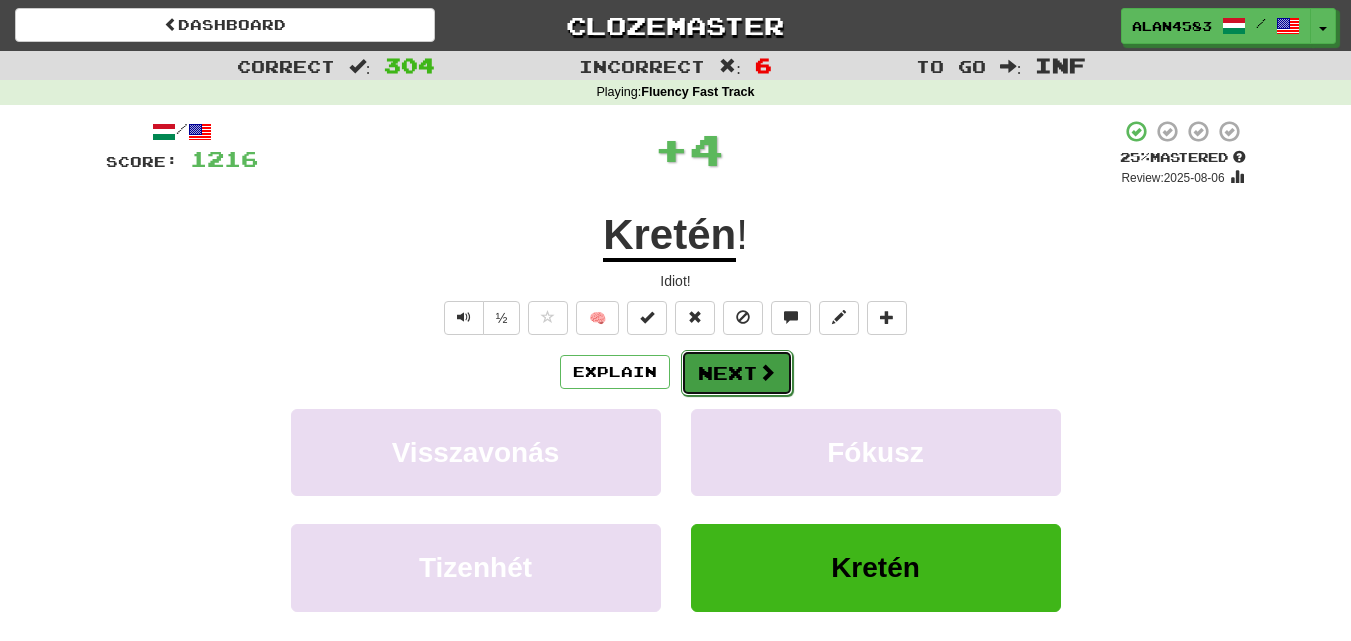 click on "Next" at bounding box center (737, 373) 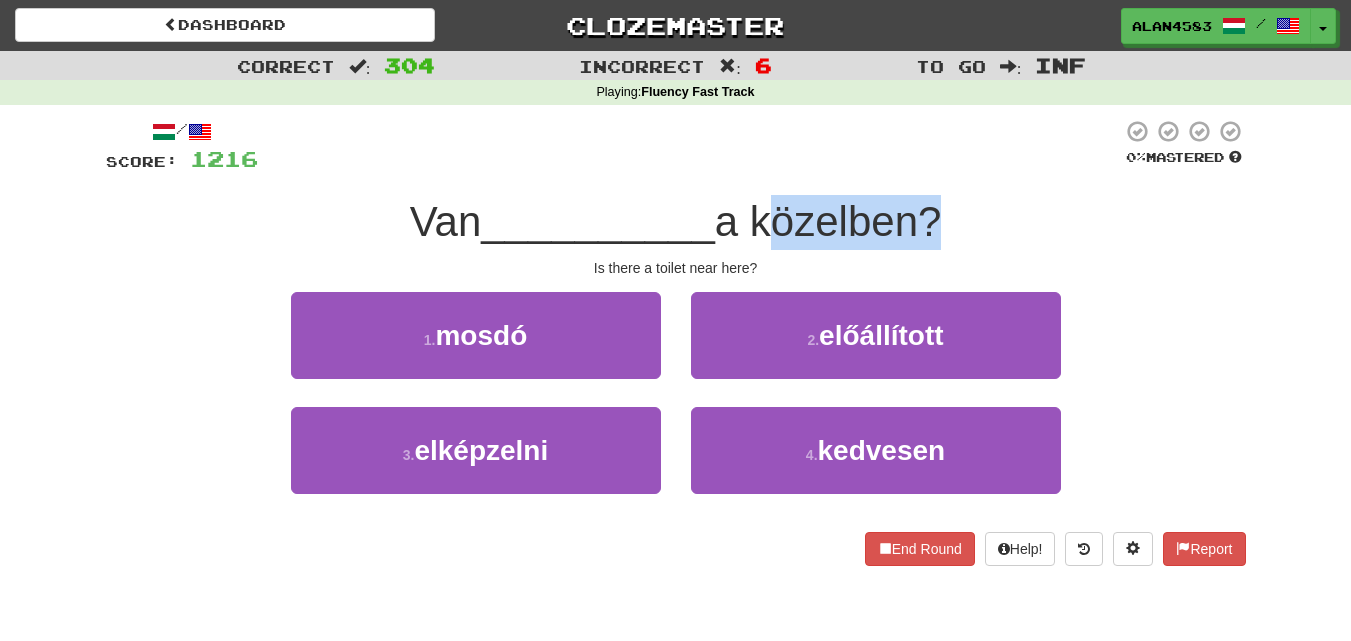 drag, startPoint x: 765, startPoint y: 215, endPoint x: 925, endPoint y: 194, distance: 161.37224 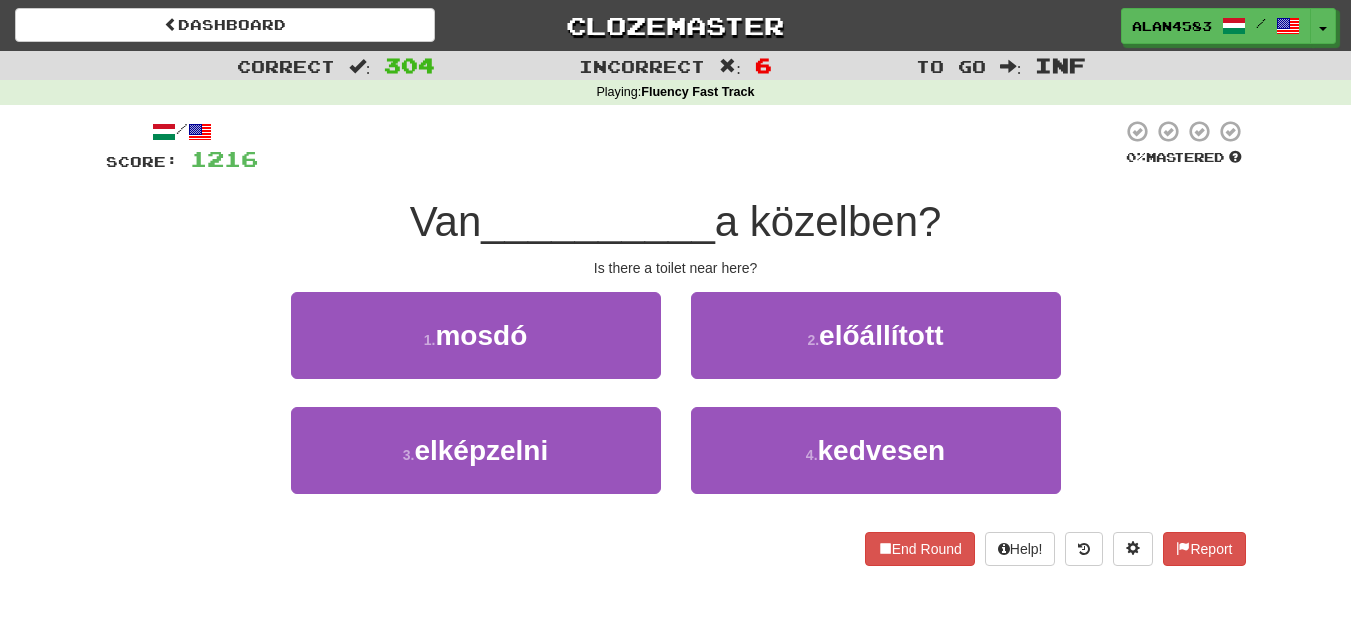click at bounding box center [690, 146] 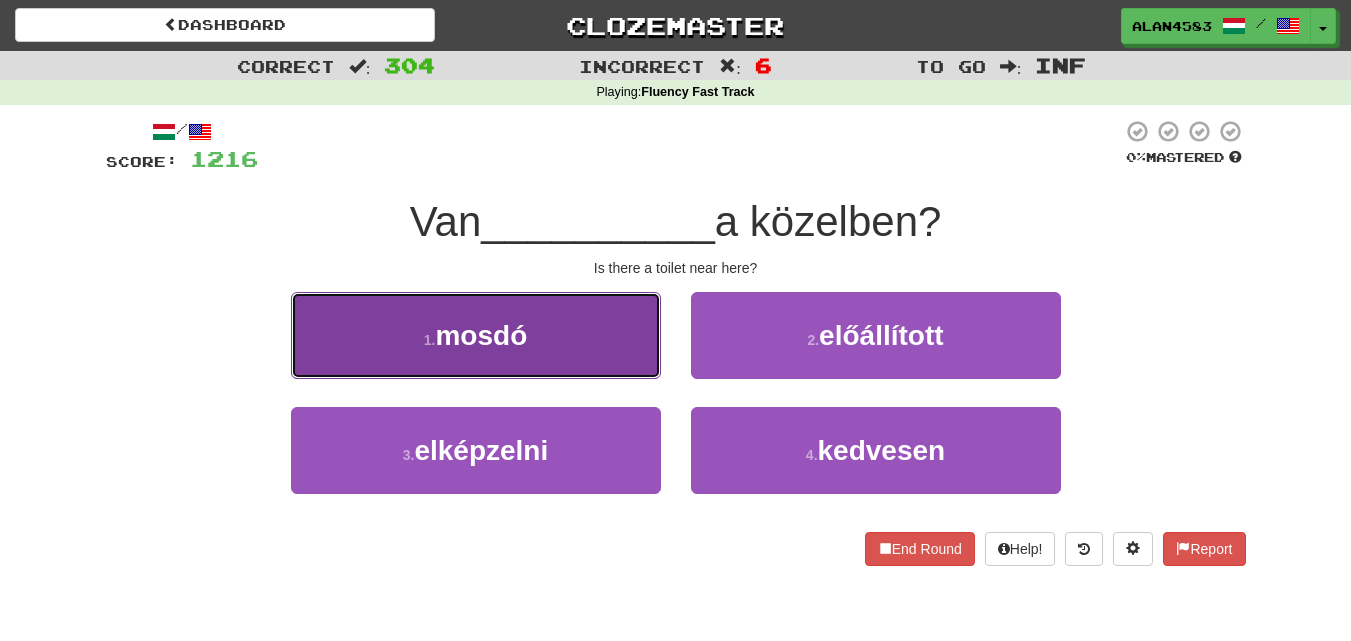 click on "1 .  mosdó" at bounding box center (476, 335) 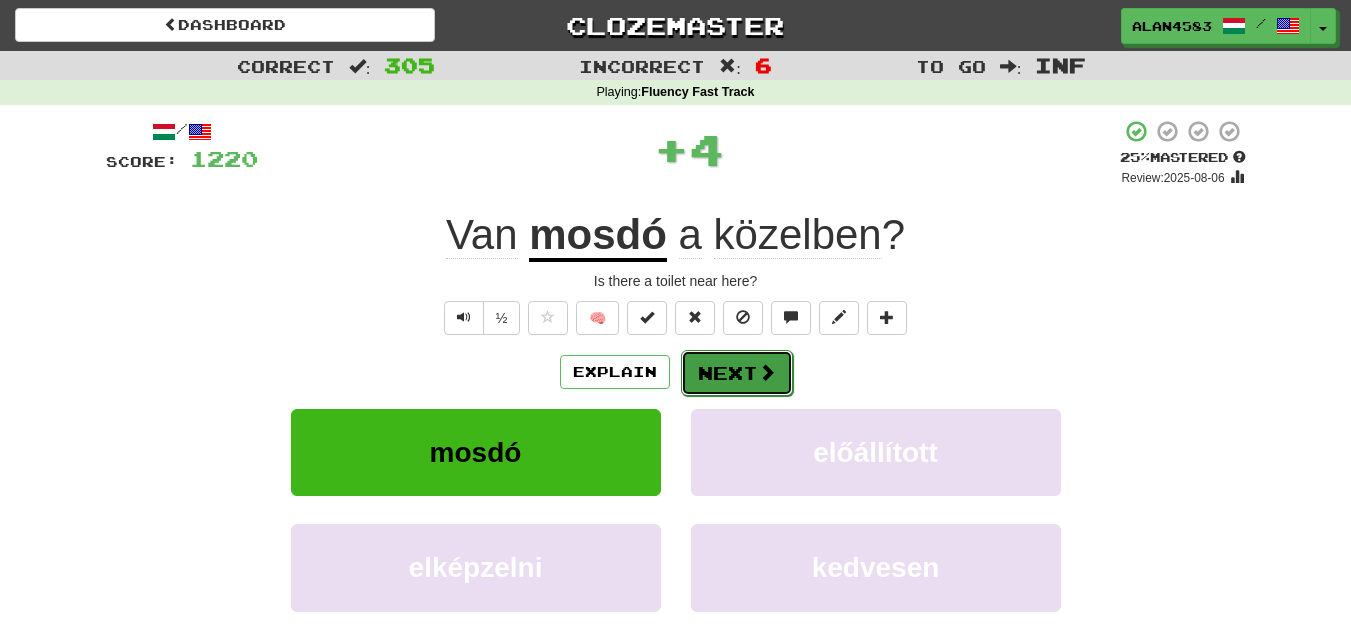 click on "Next" at bounding box center [737, 373] 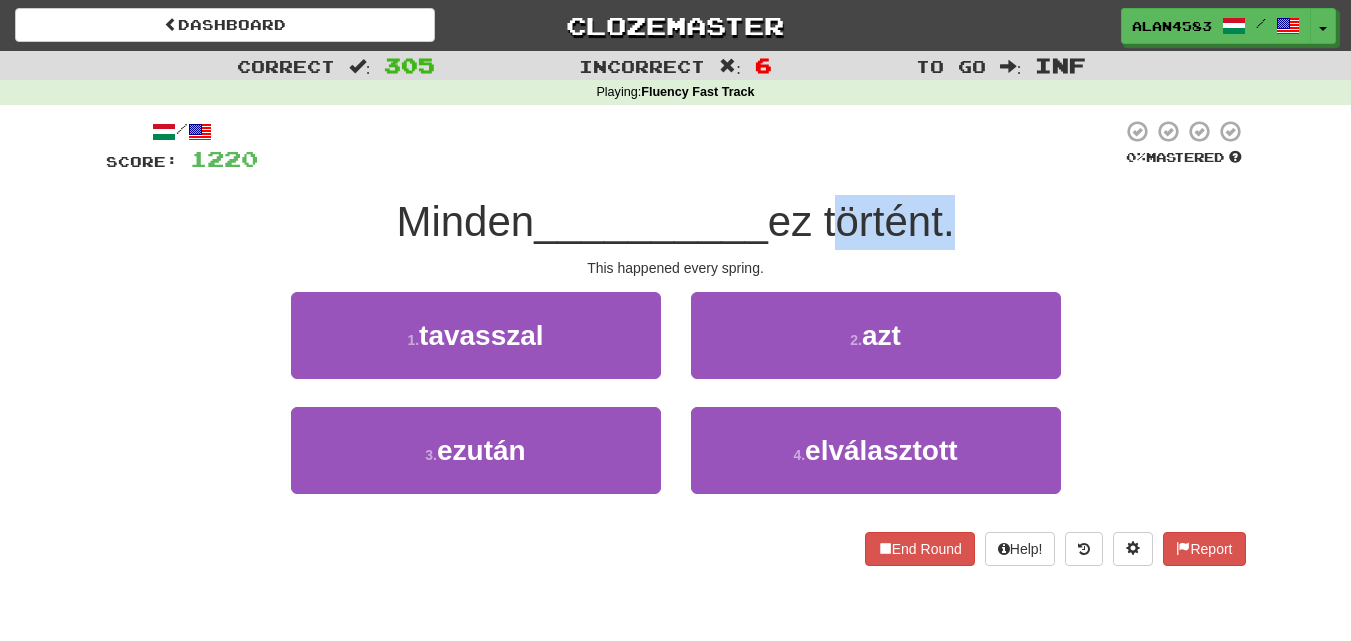 drag, startPoint x: 833, startPoint y: 223, endPoint x: 950, endPoint y: 215, distance: 117.273186 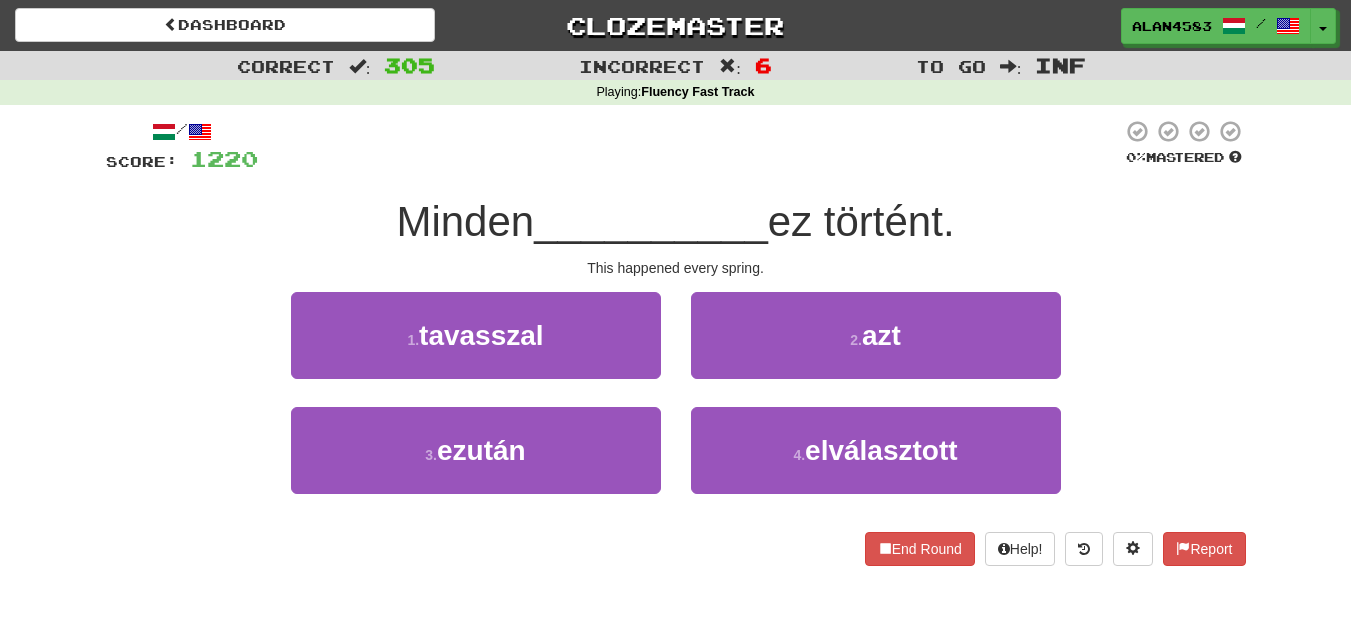 click on "__________" at bounding box center (651, 221) 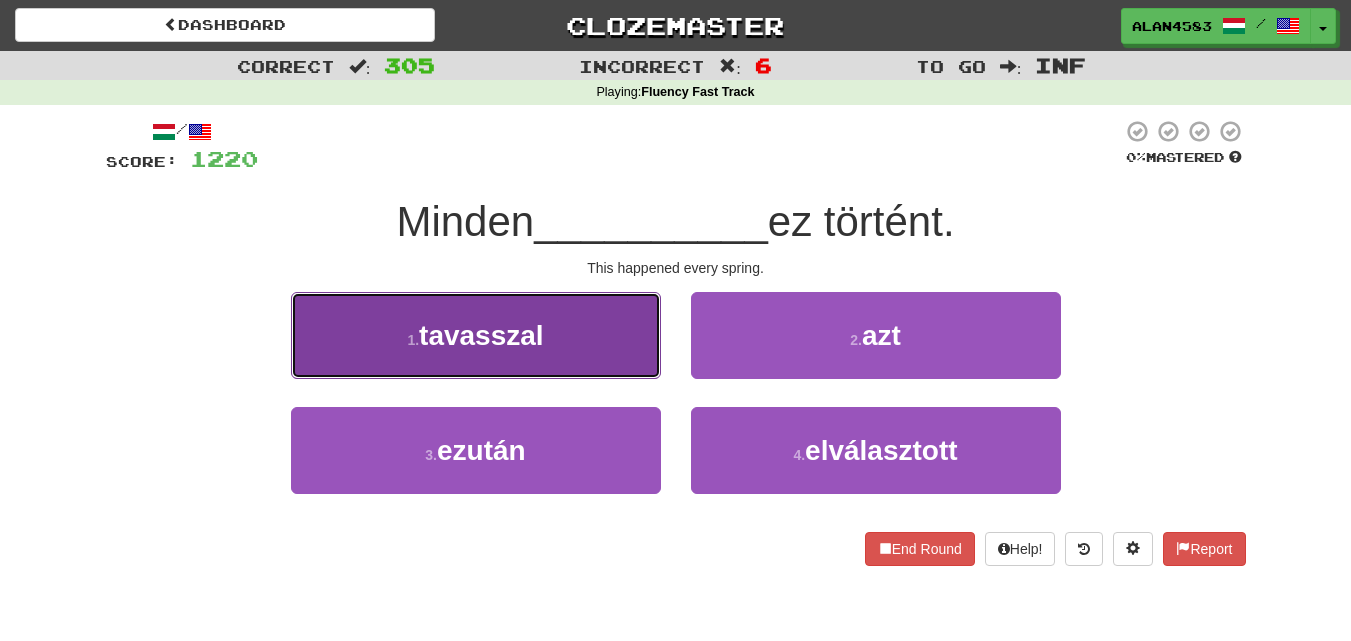click on "1 .  tavasszal" at bounding box center (476, 335) 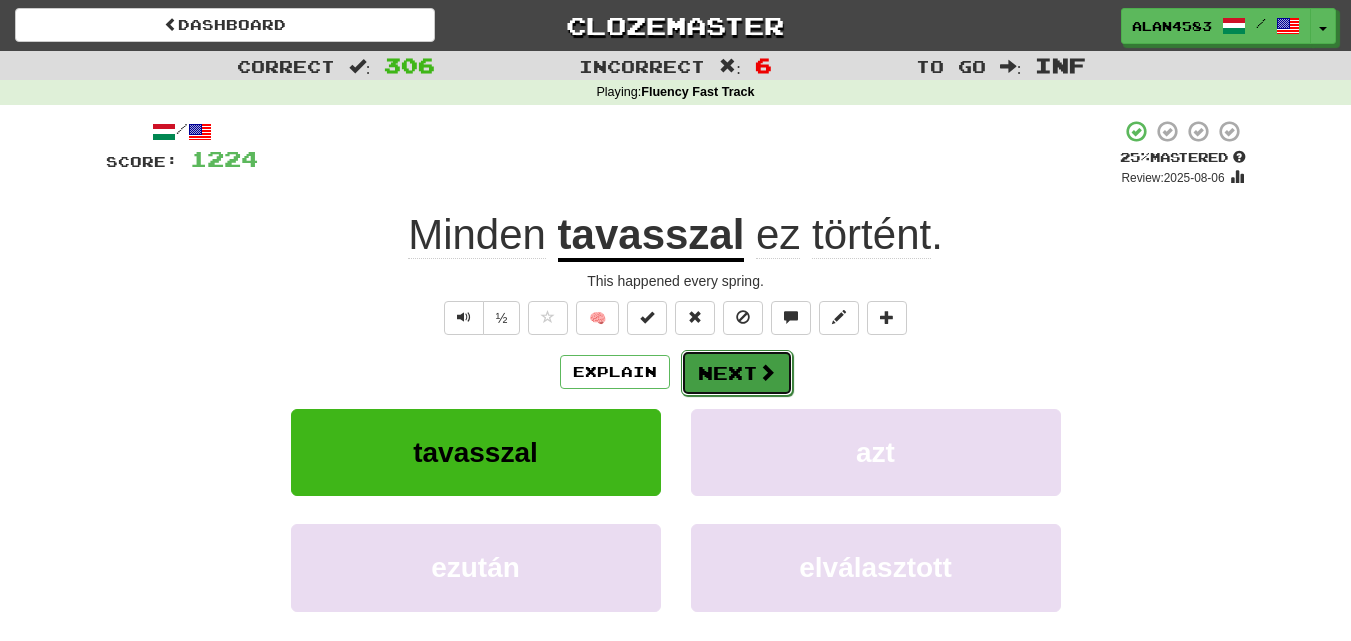 click on "Next" at bounding box center (737, 373) 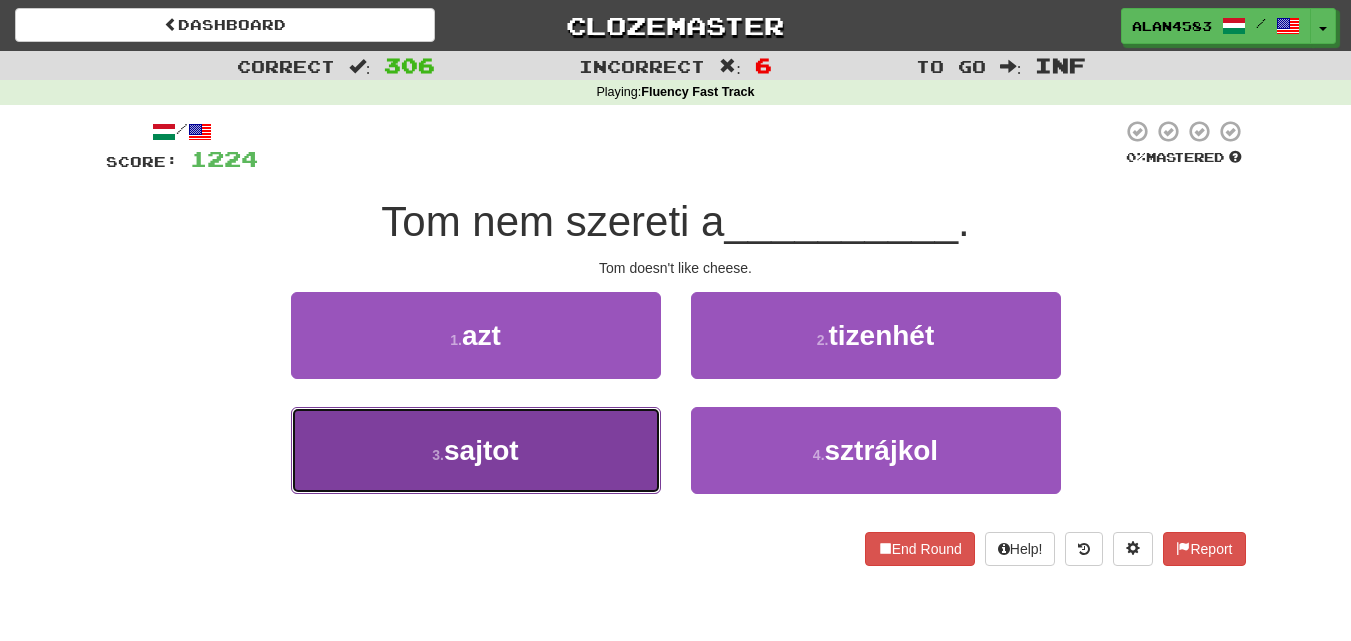 click on "3 .  sajtot" at bounding box center (476, 450) 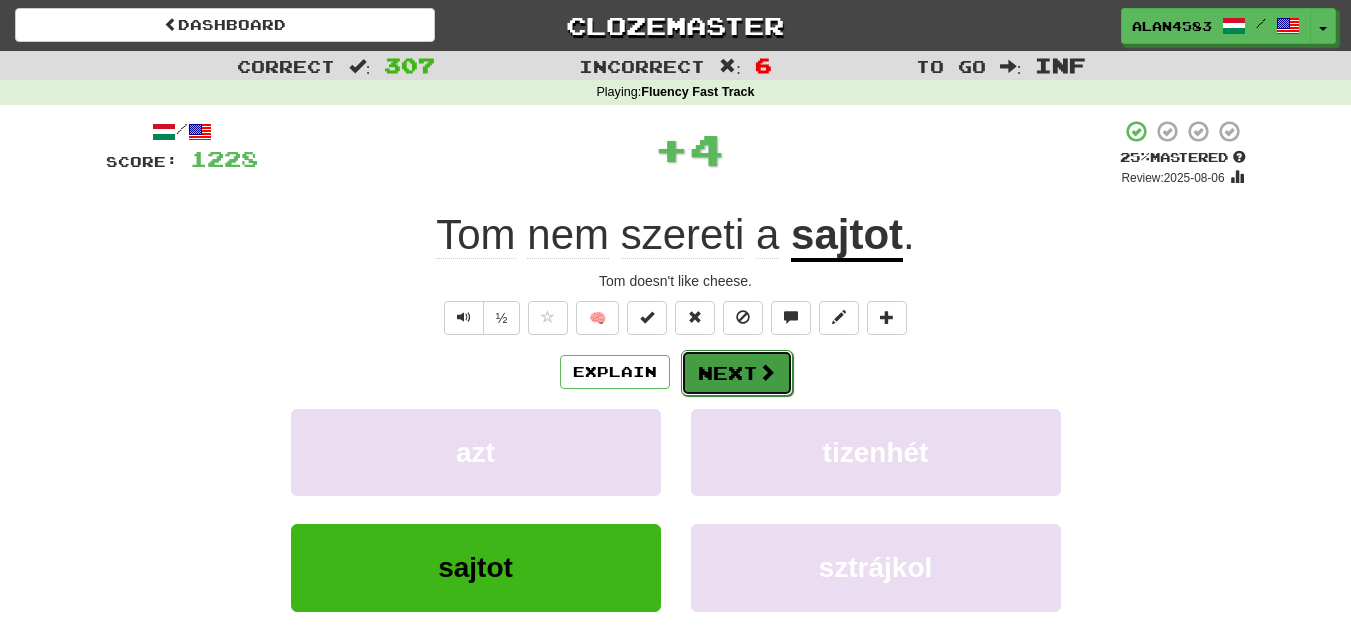 click on "Next" at bounding box center (737, 373) 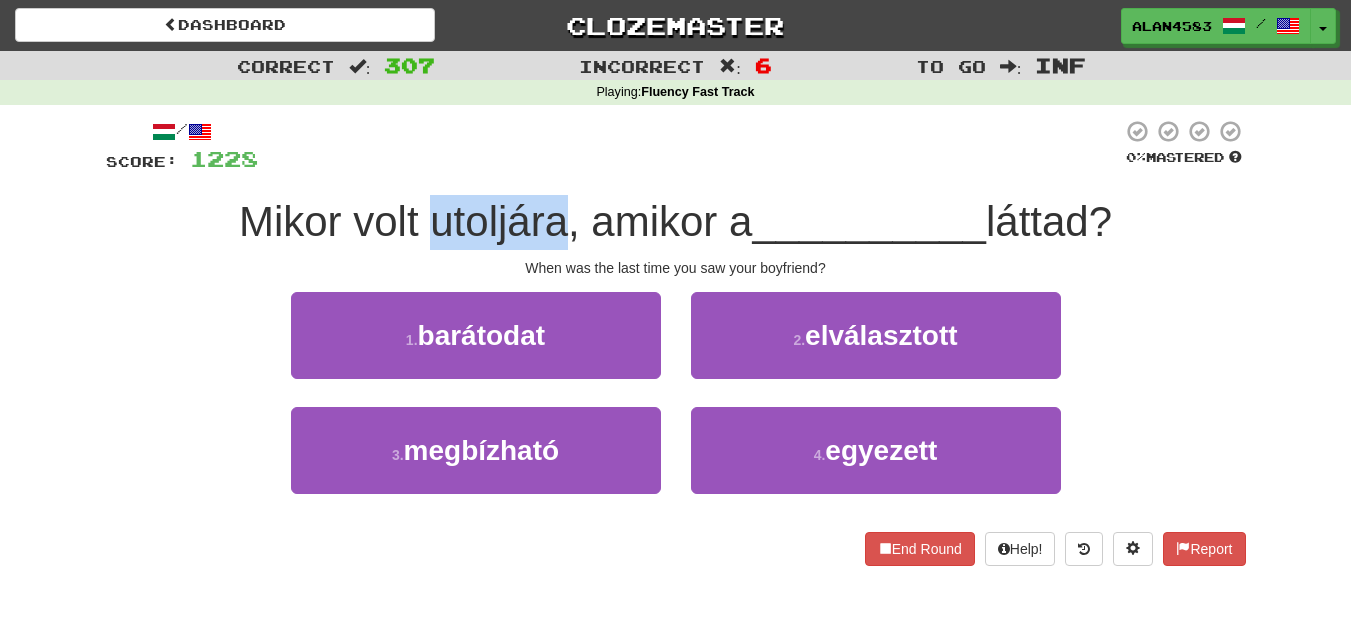 drag, startPoint x: 422, startPoint y: 212, endPoint x: 556, endPoint y: 200, distance: 134.53624 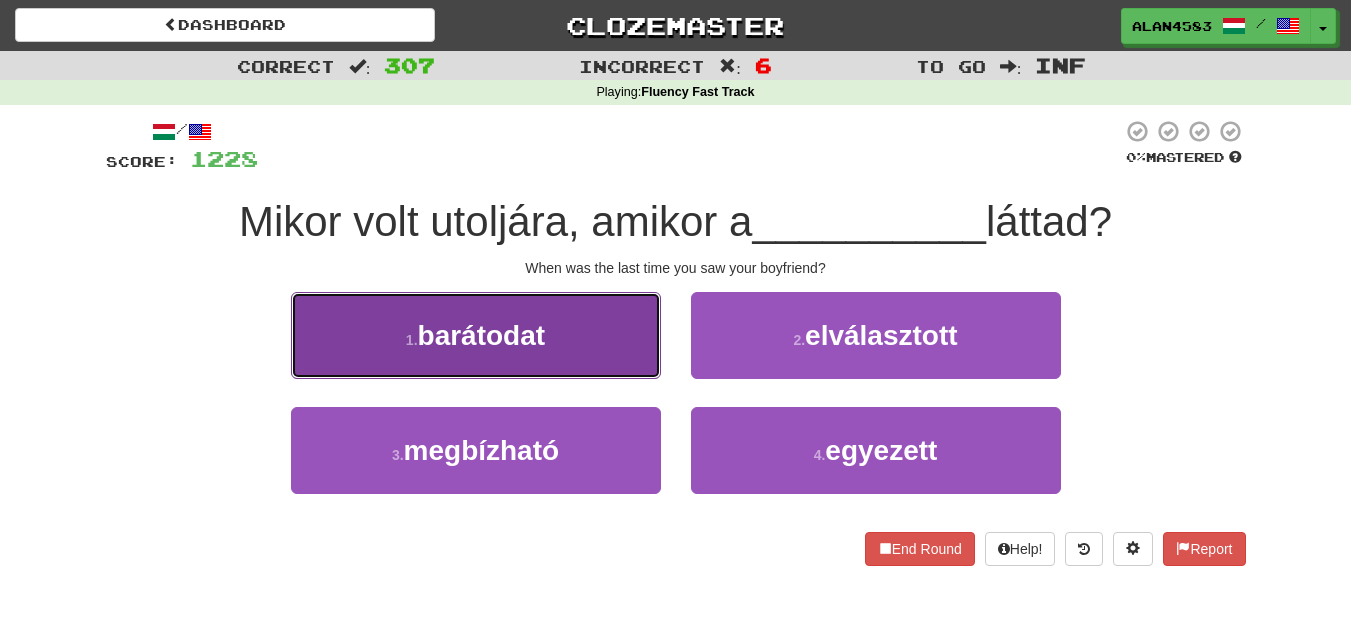 click on "barátodat" at bounding box center (482, 335) 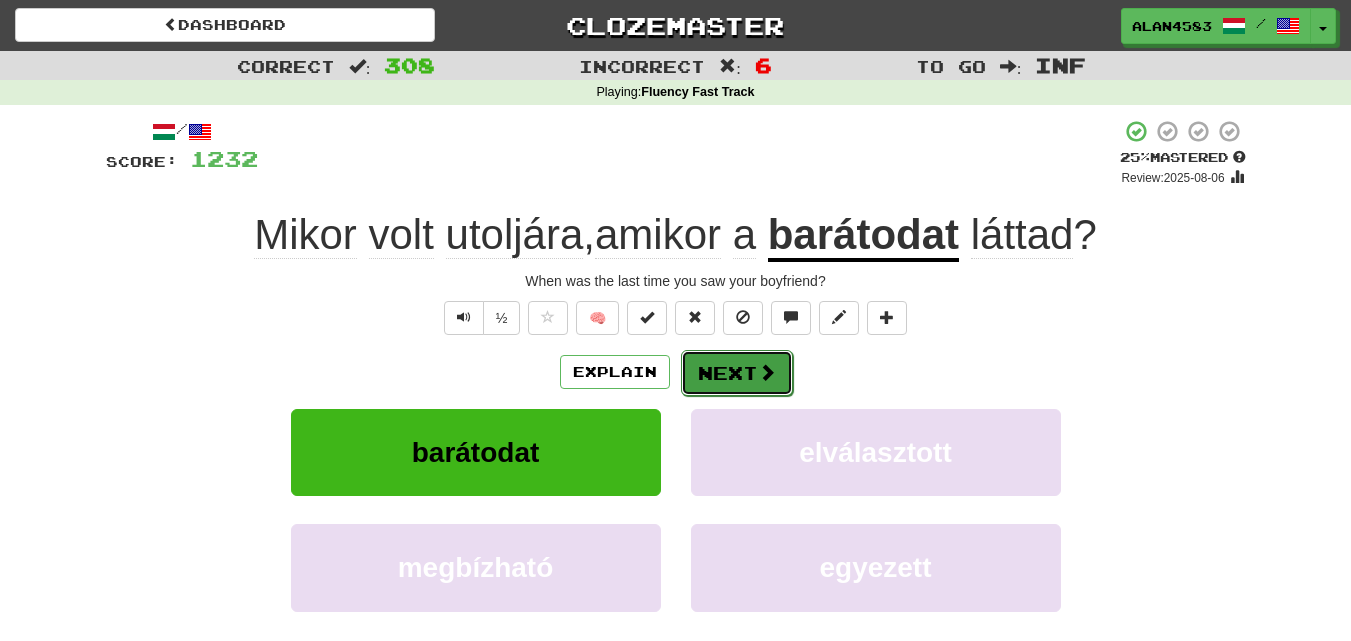 click on "Next" at bounding box center (737, 373) 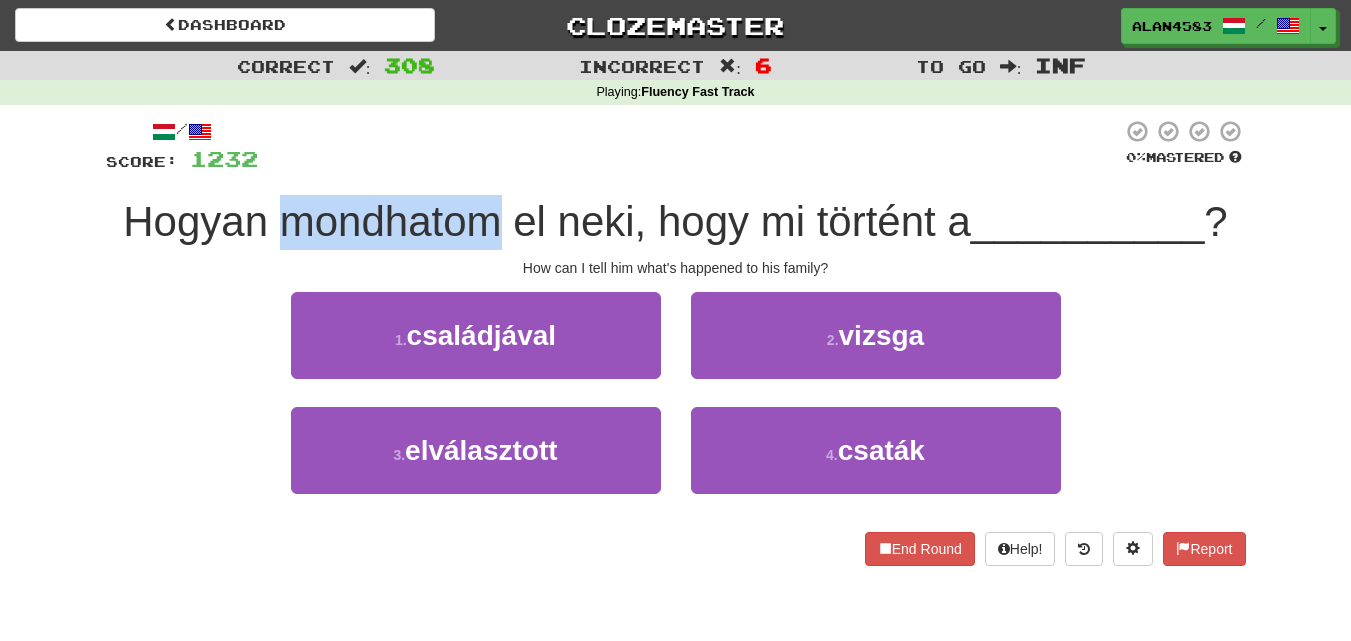drag, startPoint x: 492, startPoint y: 218, endPoint x: 281, endPoint y: 214, distance: 211.03792 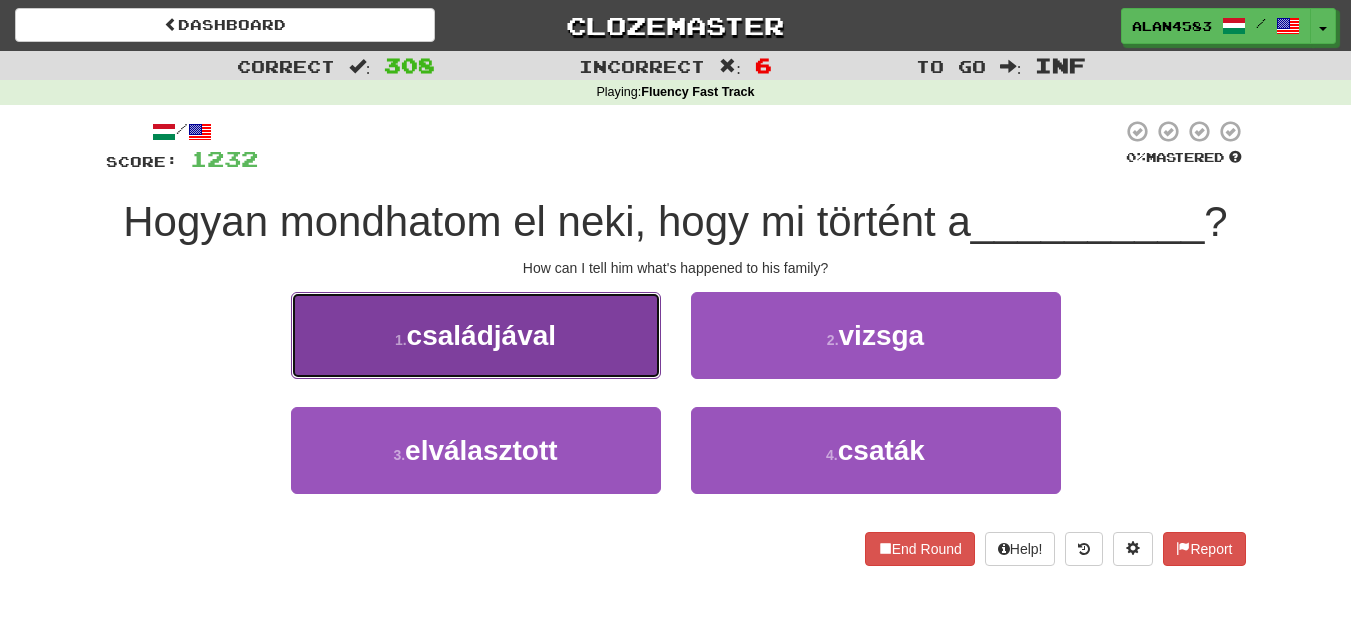 click on "családjával" at bounding box center (481, 335) 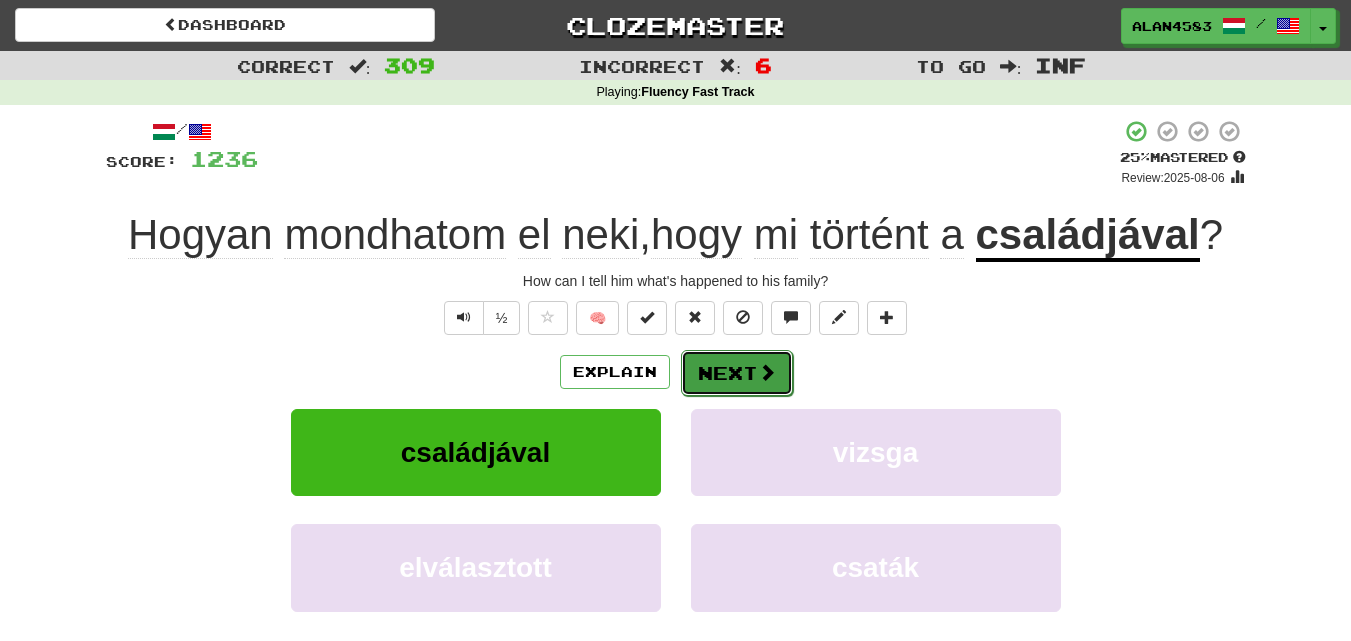 click on "Next" at bounding box center (737, 373) 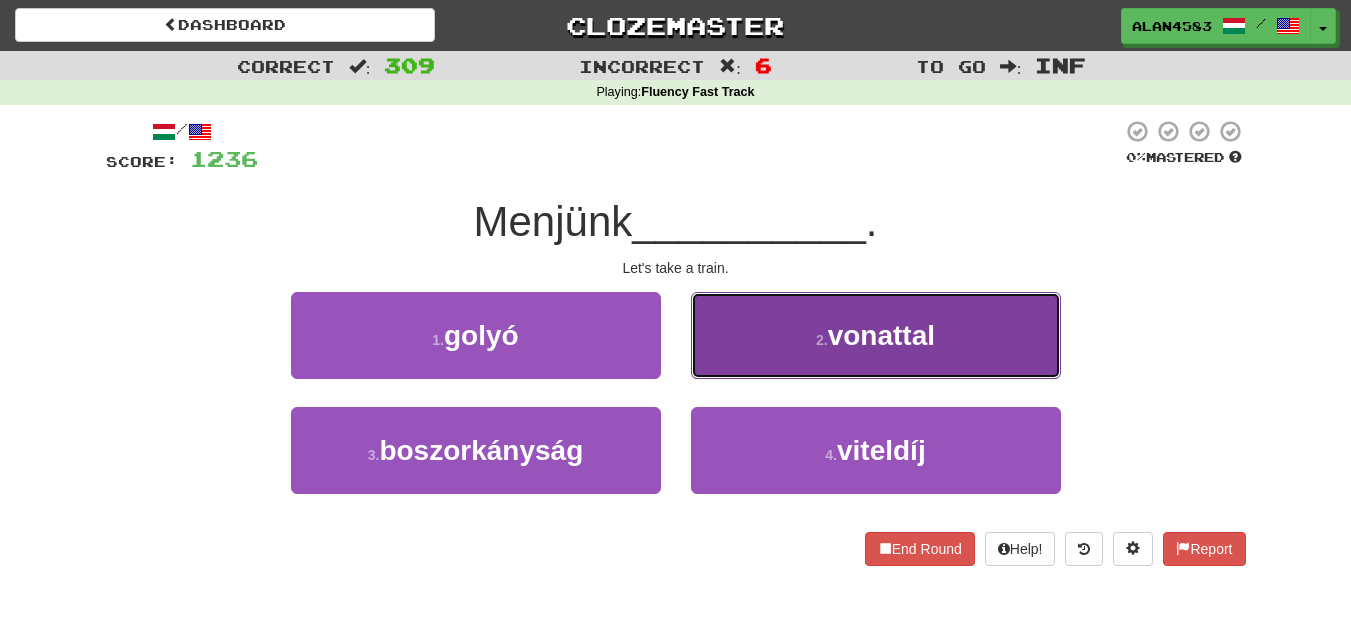click on "2 .  vonattal" at bounding box center (876, 335) 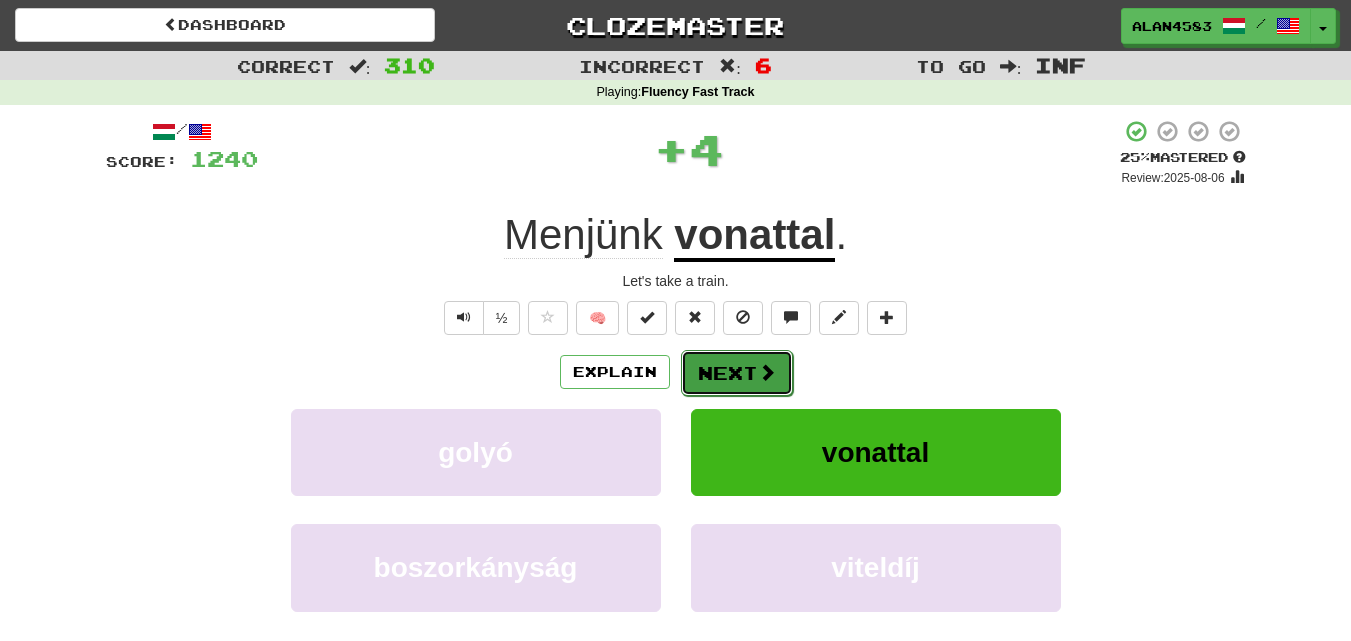 click on "Next" at bounding box center (737, 373) 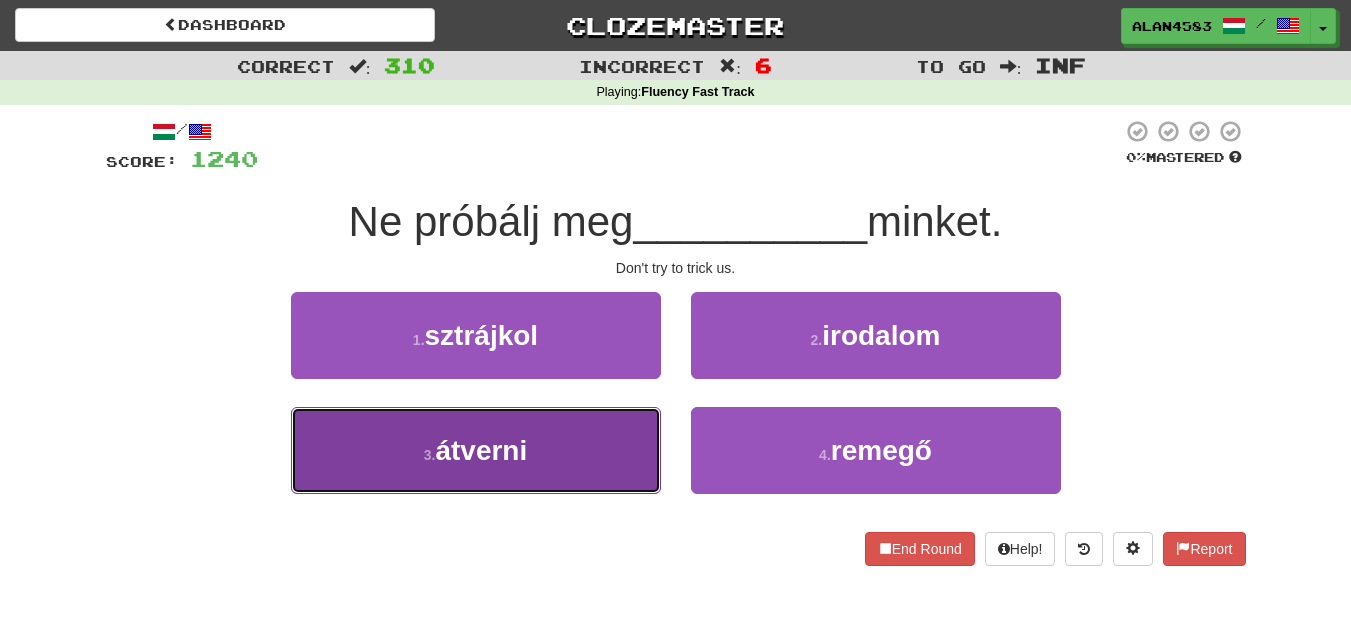 click on "3 .  átverni" at bounding box center (476, 450) 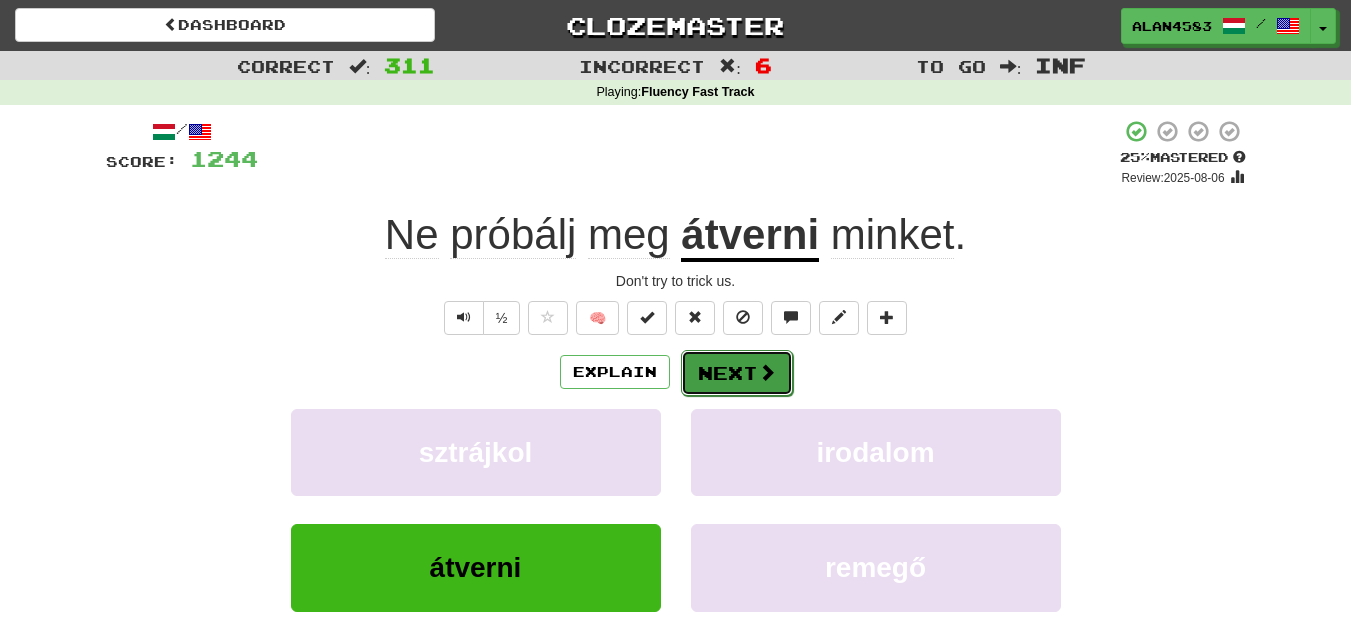 click on "Next" at bounding box center [737, 373] 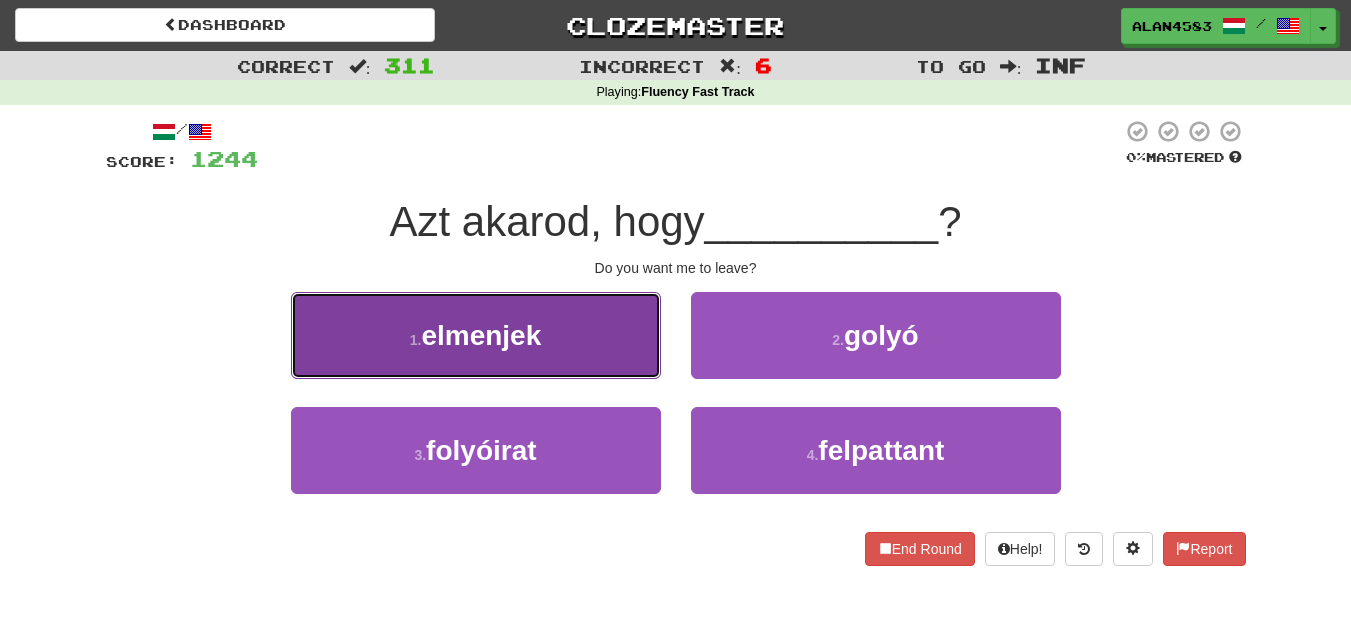 click on "1 .  elmenjek" at bounding box center (476, 335) 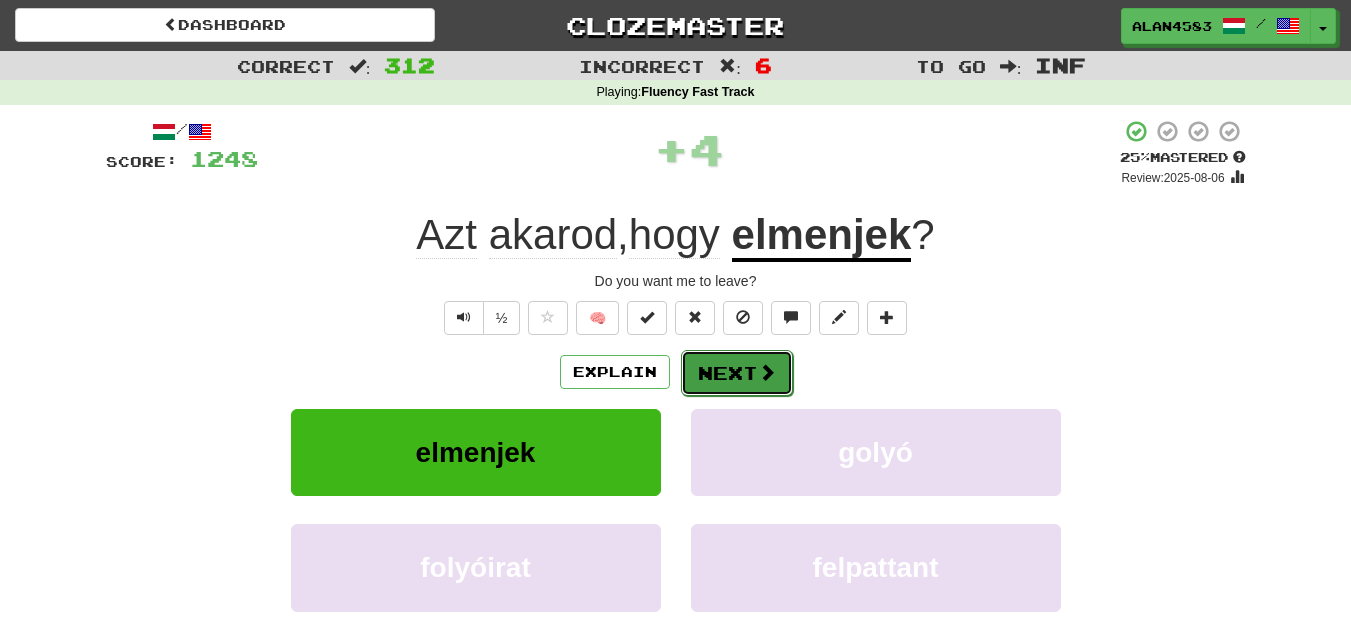 click on "Next" at bounding box center [737, 373] 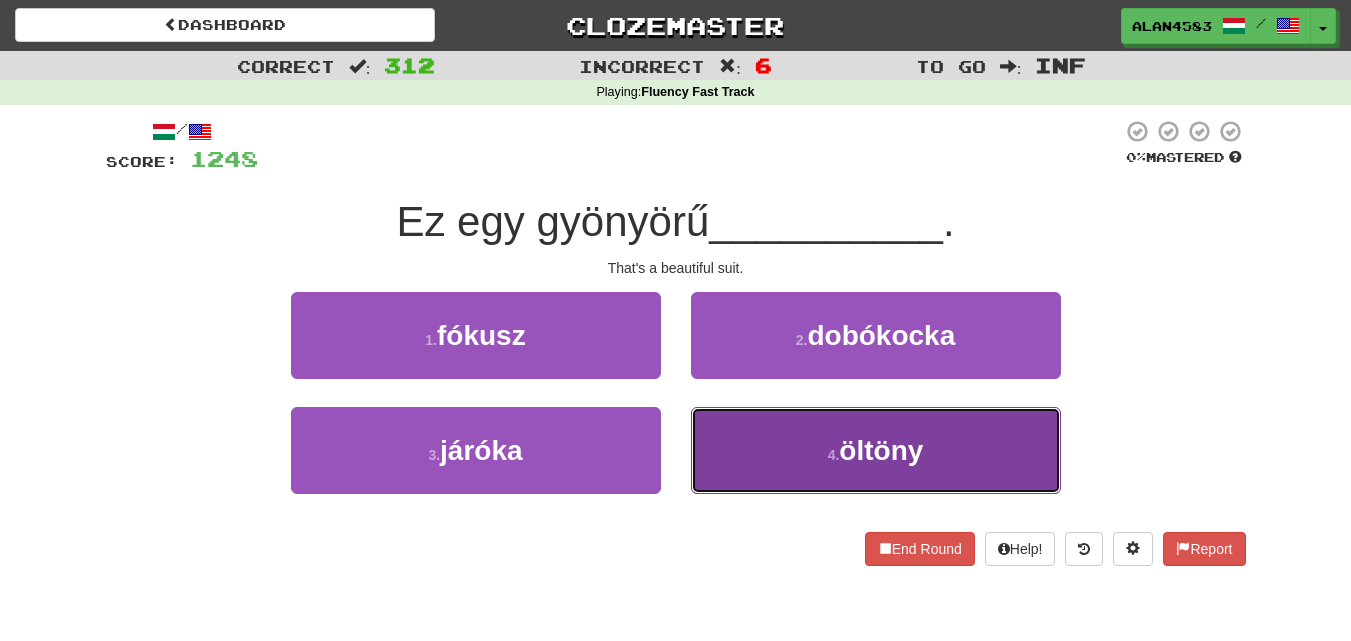 click on "öltöny" at bounding box center (881, 450) 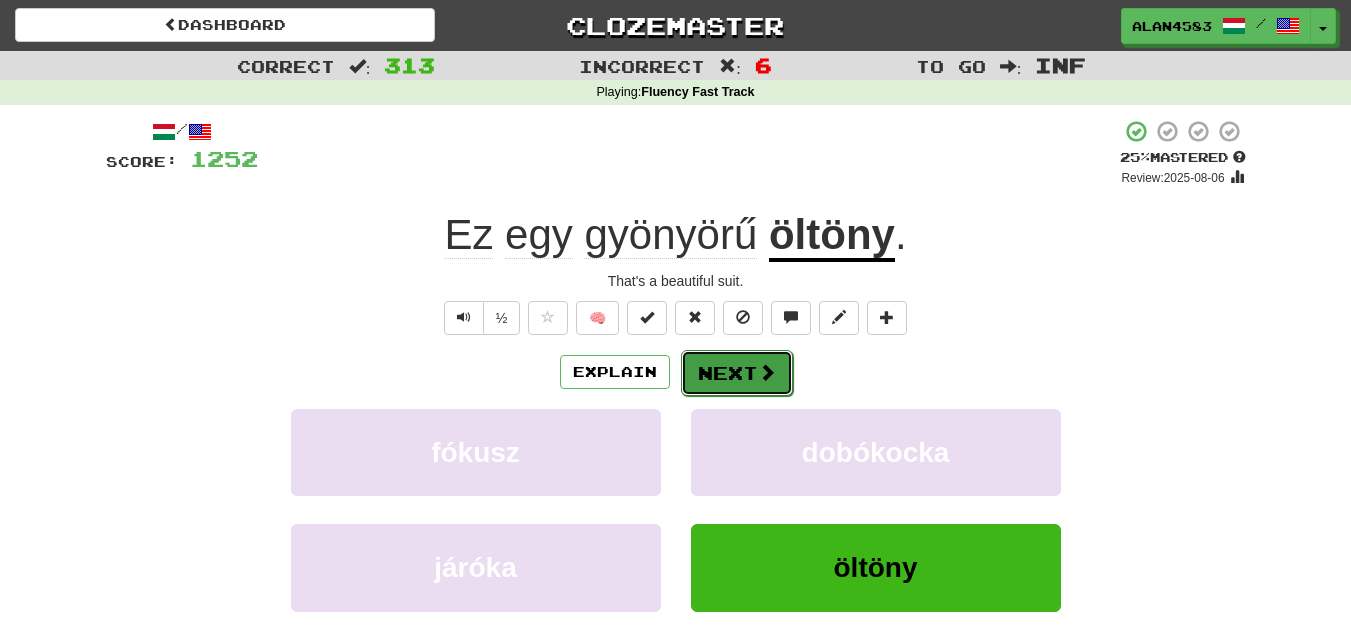 click on "Next" at bounding box center (737, 373) 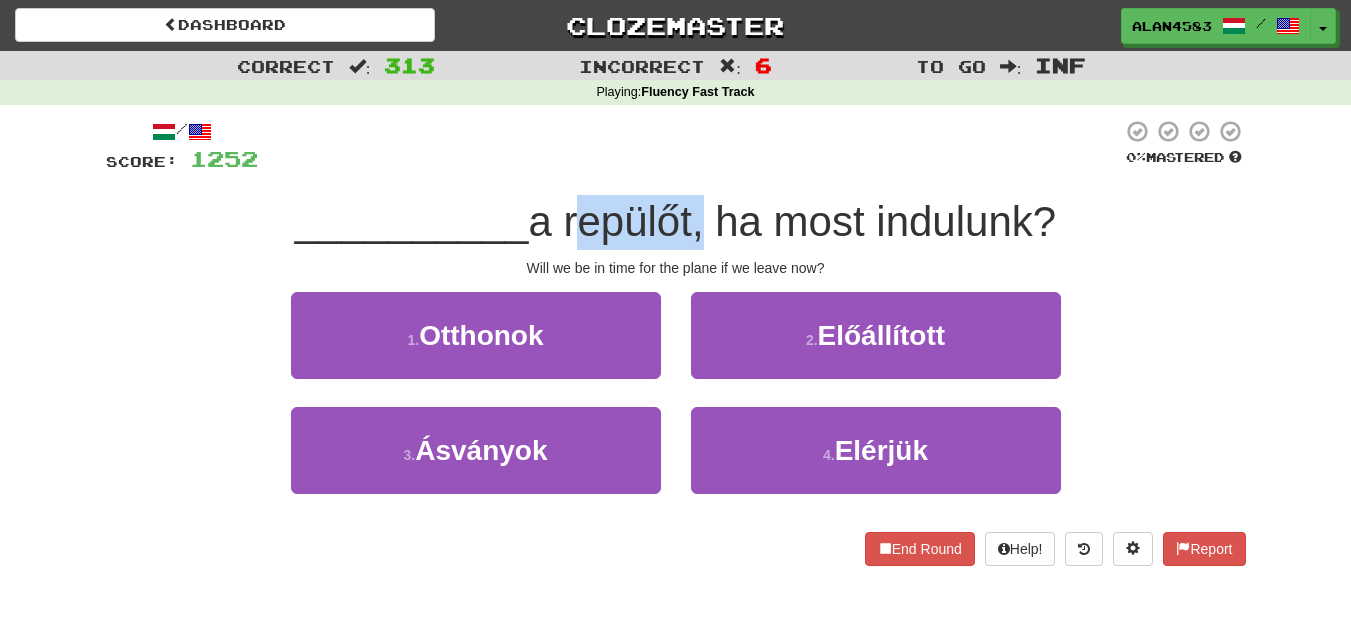 drag, startPoint x: 571, startPoint y: 221, endPoint x: 694, endPoint y: 200, distance: 124.77981 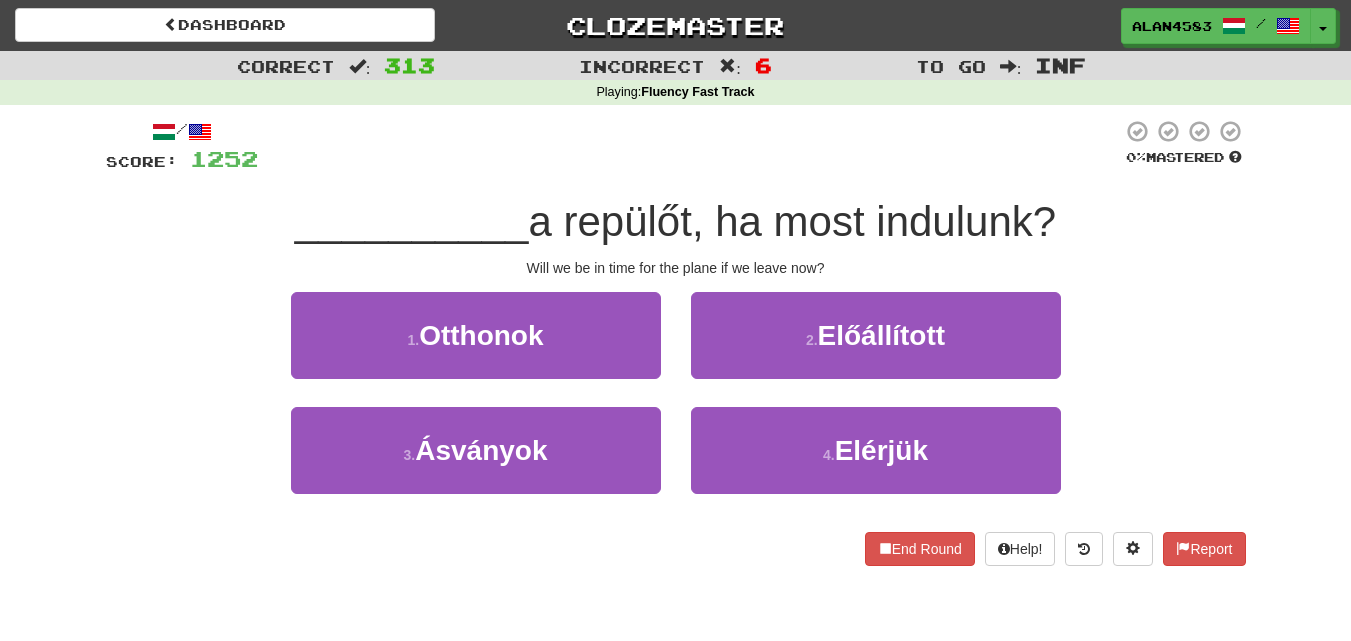 click at bounding box center (690, 146) 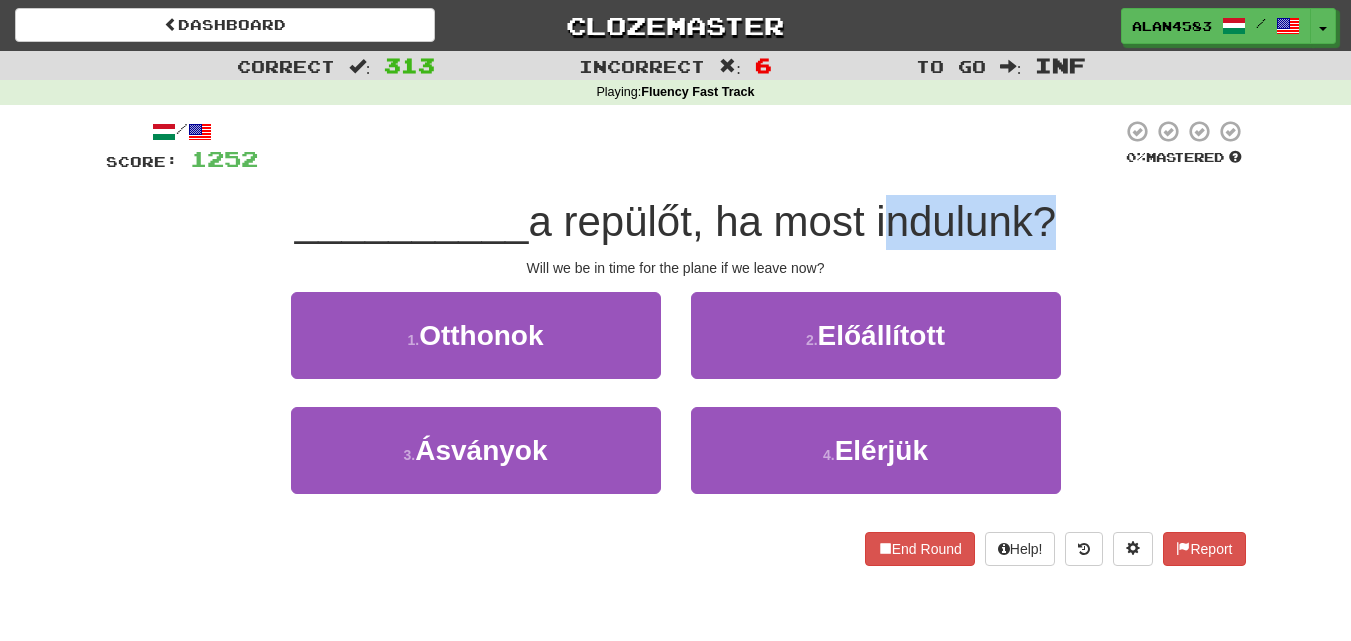 drag, startPoint x: 882, startPoint y: 213, endPoint x: 1041, endPoint y: 200, distance: 159.53056 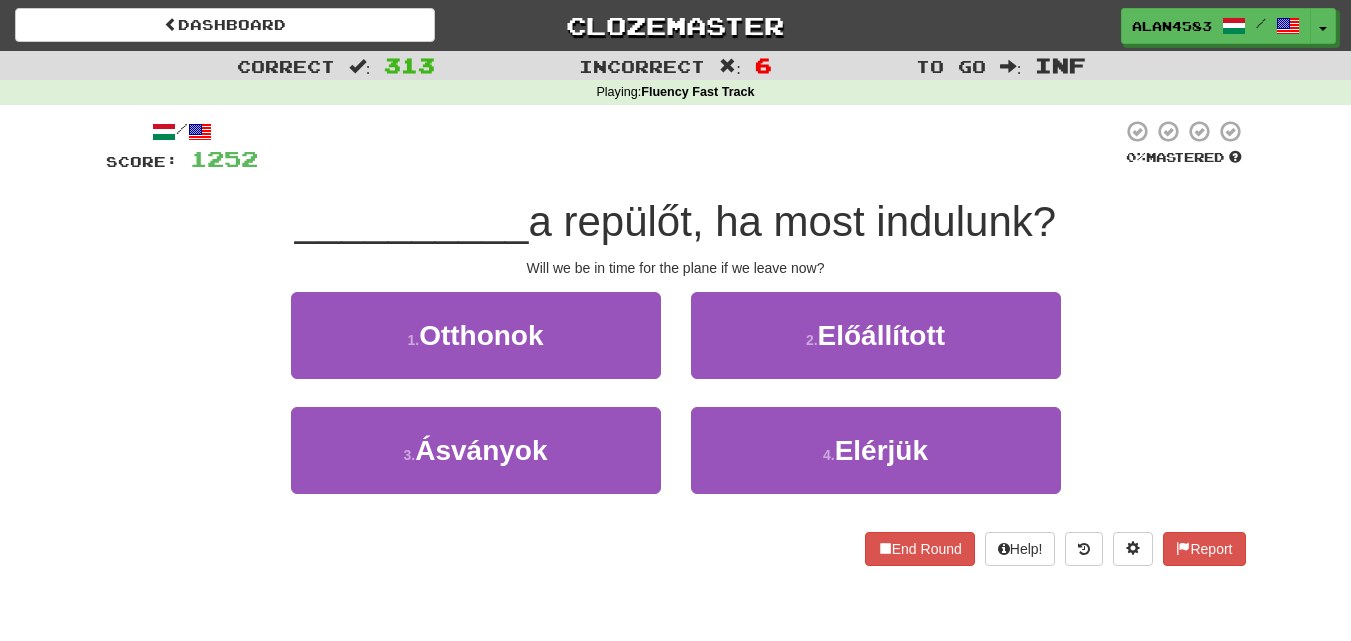 click at bounding box center (690, 146) 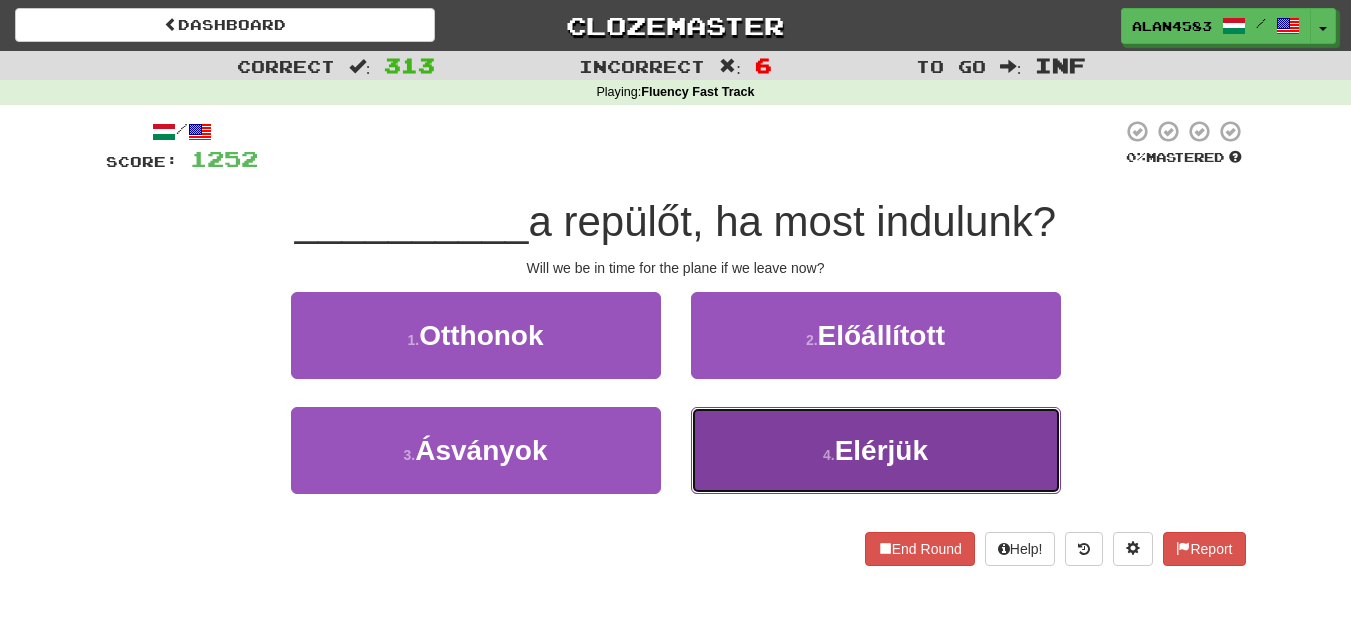 click on "4 .  Elérjük" at bounding box center [876, 450] 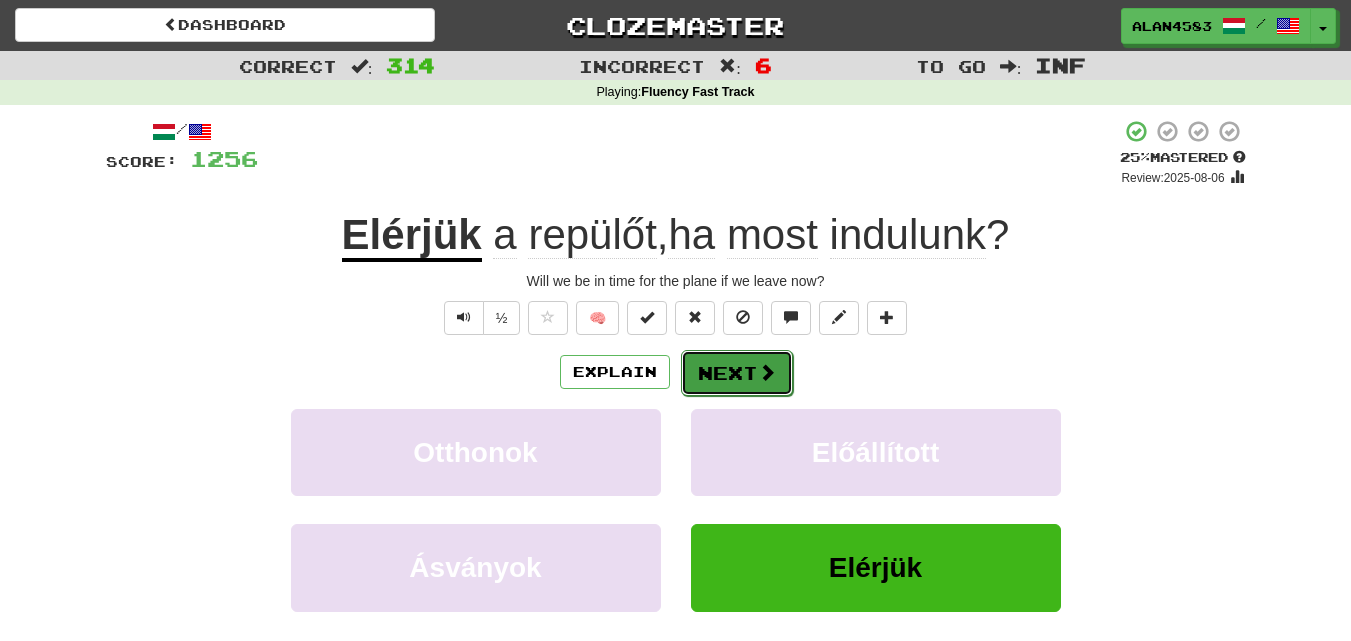click on "Next" at bounding box center (737, 373) 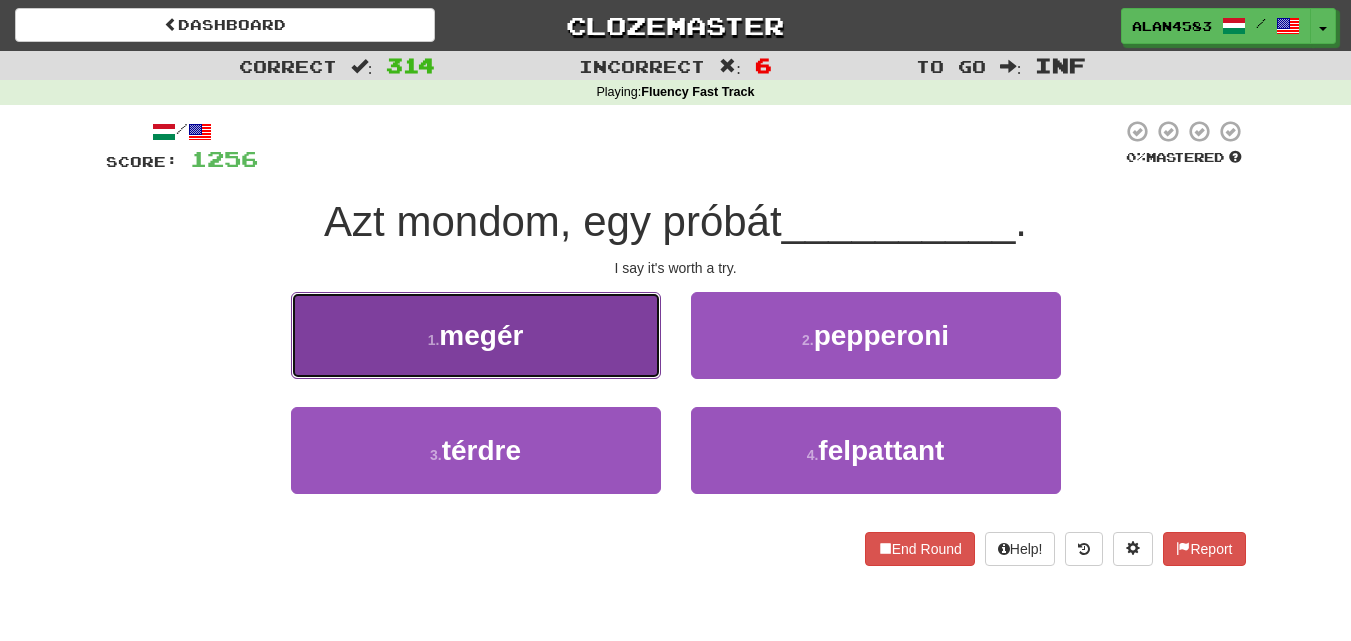 click on "1 .  megér" at bounding box center (476, 335) 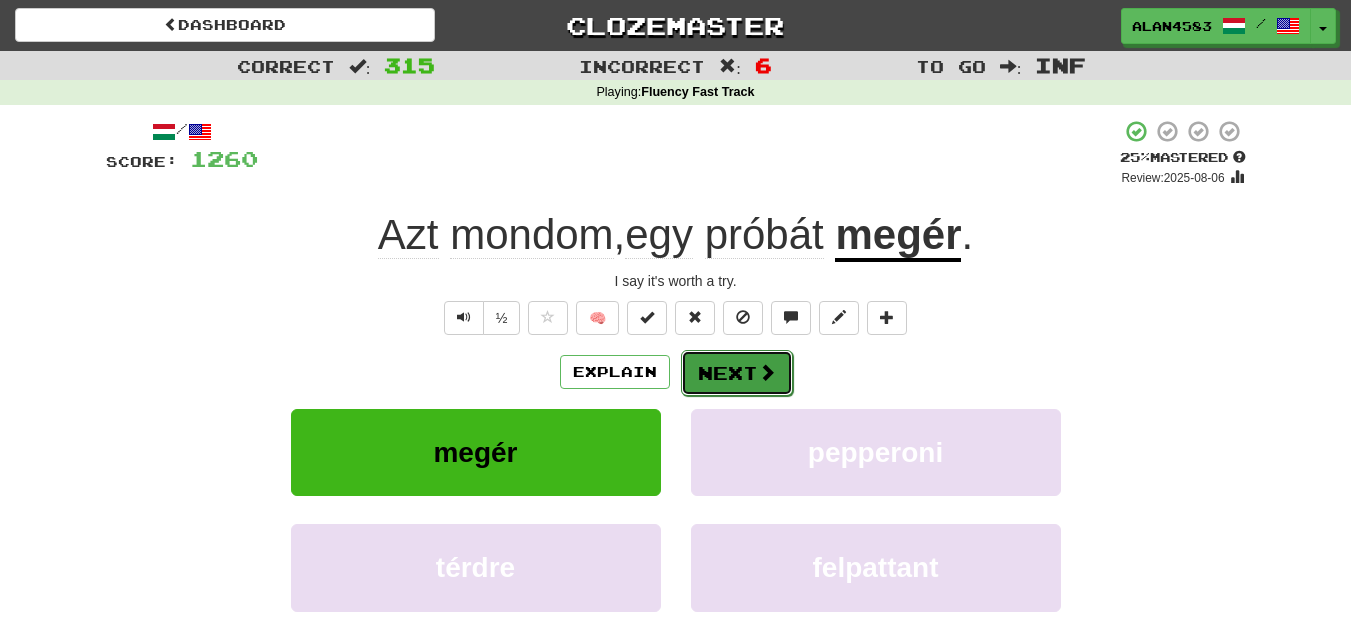 click on "Next" at bounding box center [737, 373] 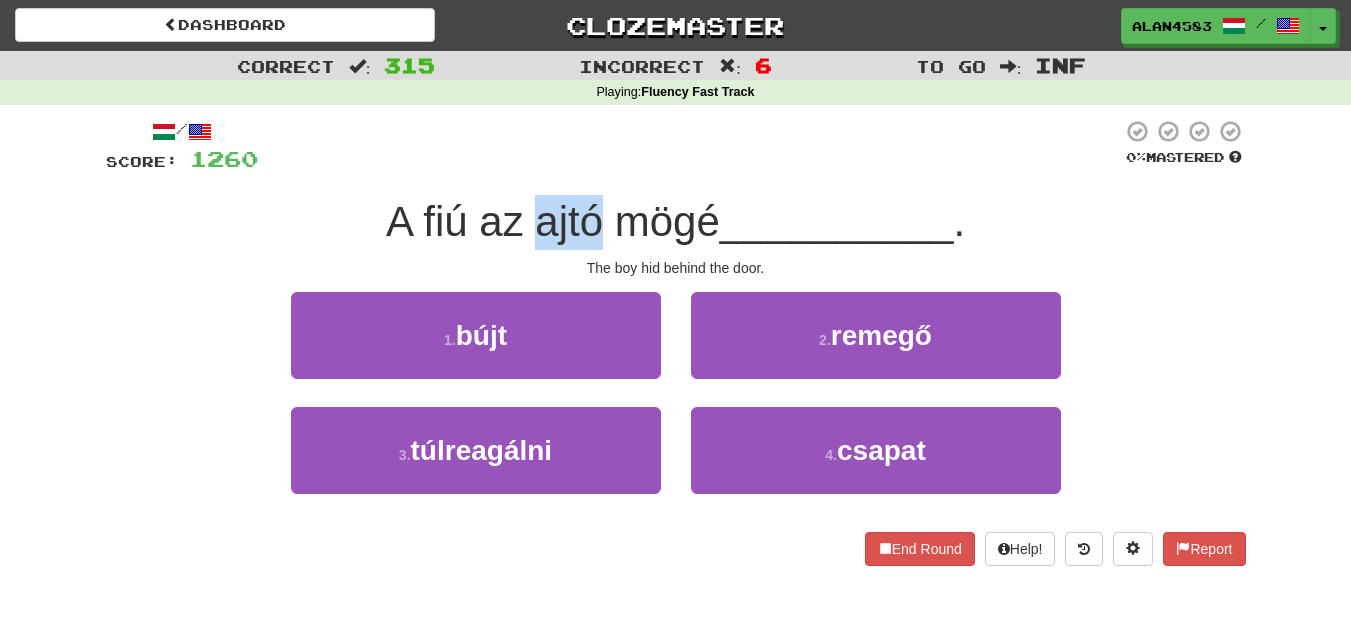 drag, startPoint x: 597, startPoint y: 221, endPoint x: 533, endPoint y: 222, distance: 64.00781 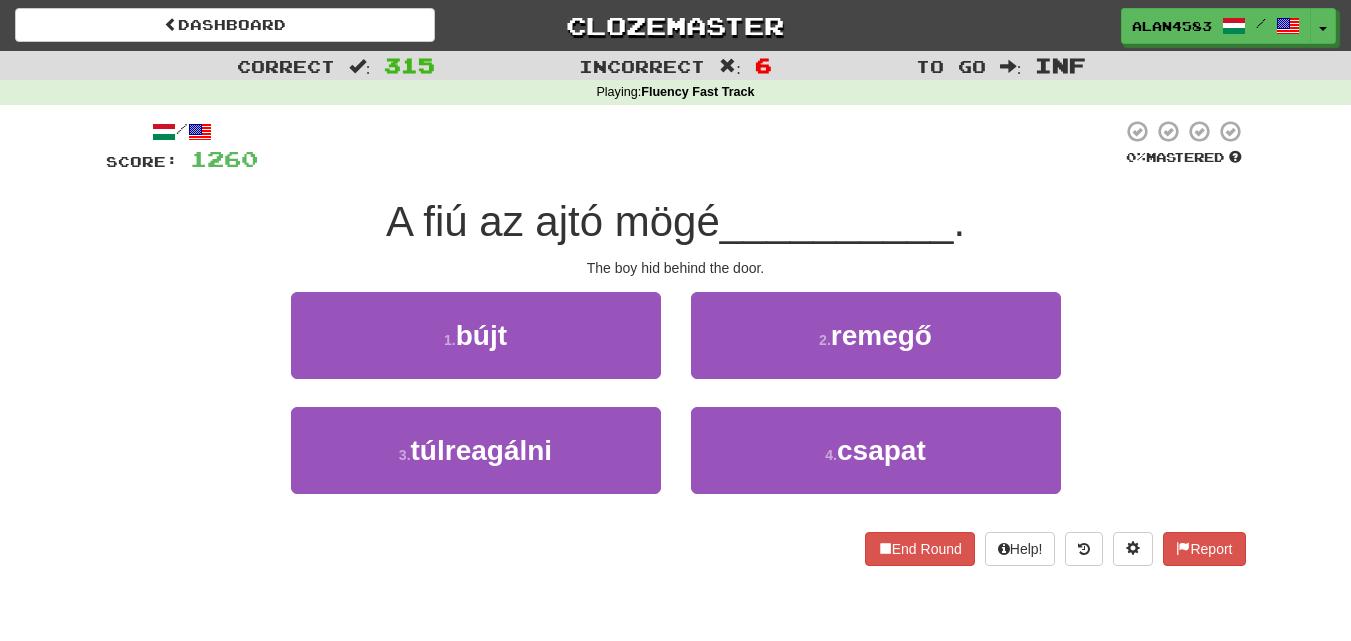 click at bounding box center [690, 146] 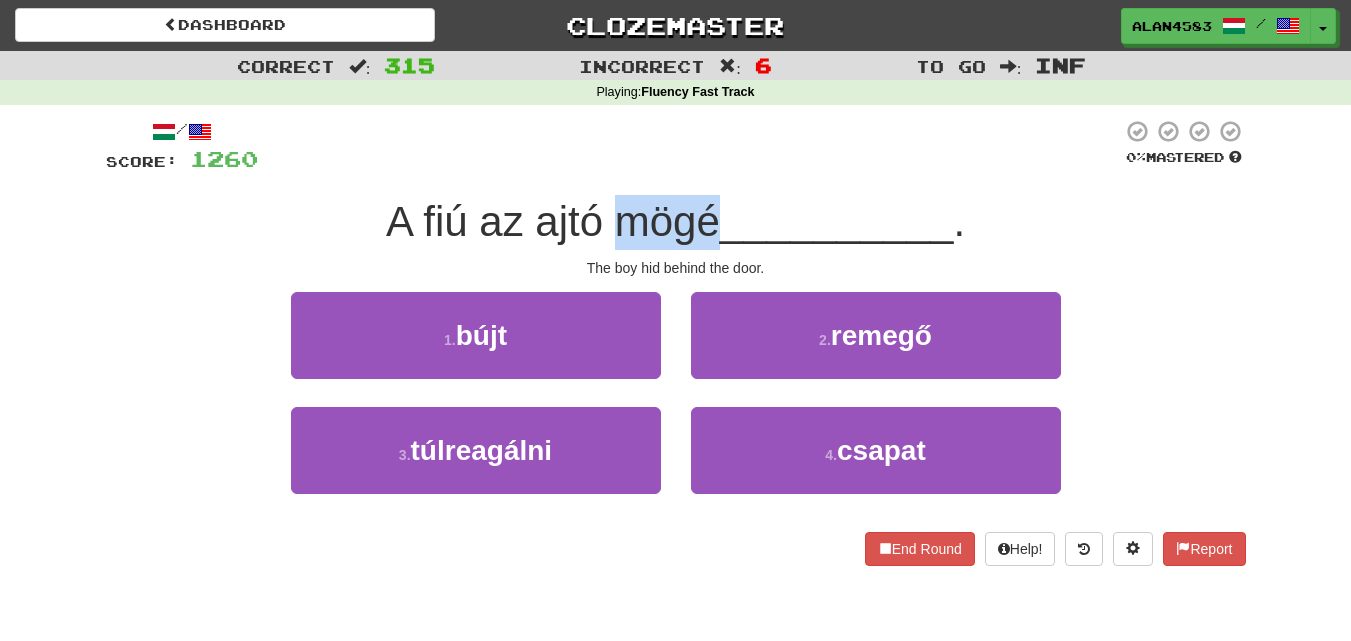 drag, startPoint x: 614, startPoint y: 216, endPoint x: 706, endPoint y: 210, distance: 92.19544 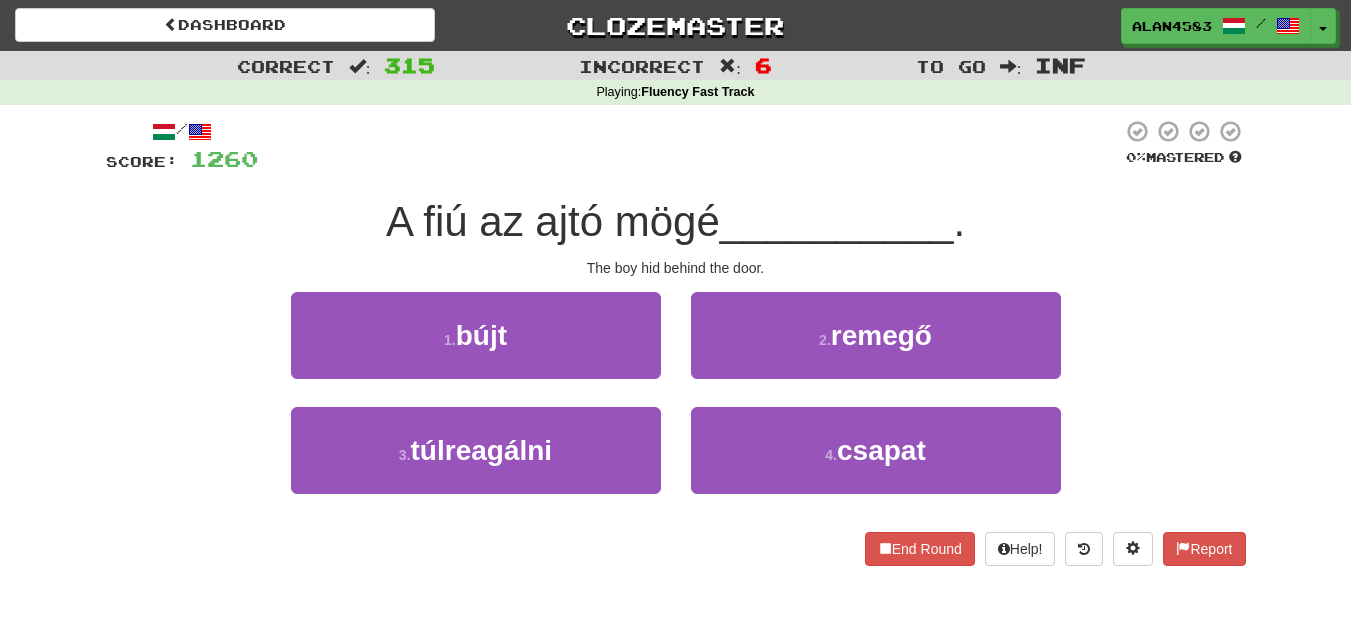 click at bounding box center (690, 146) 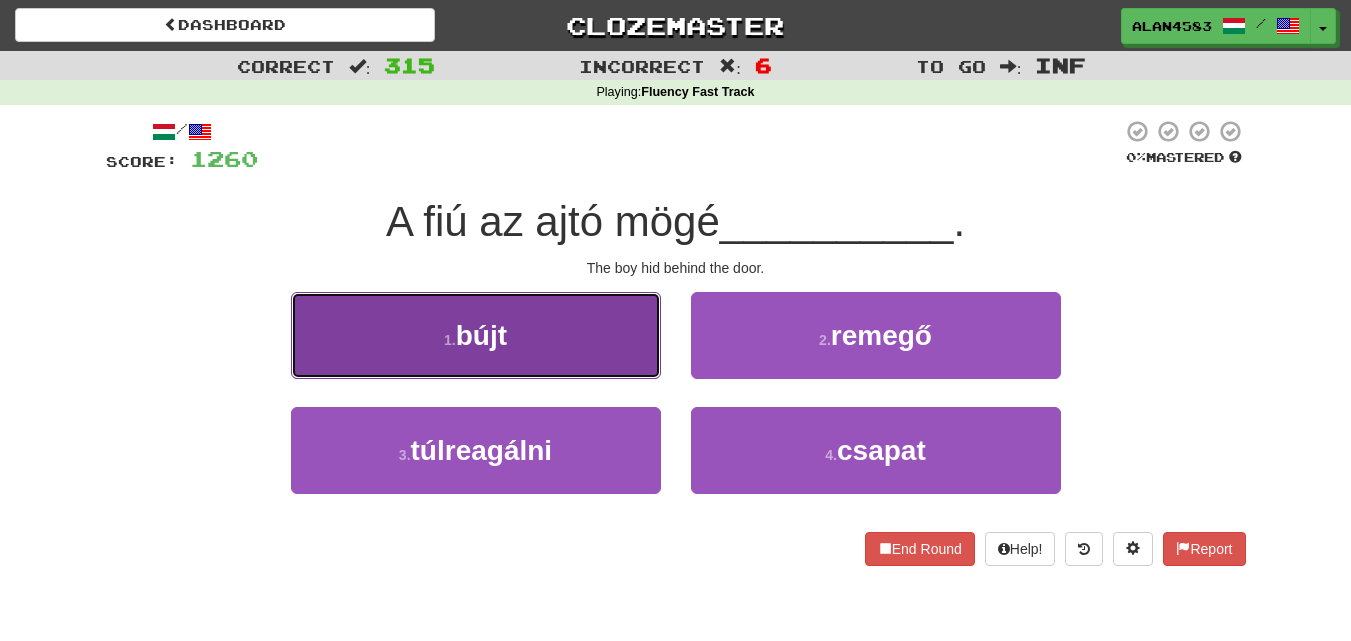 click on "1 .  bújt" at bounding box center [476, 335] 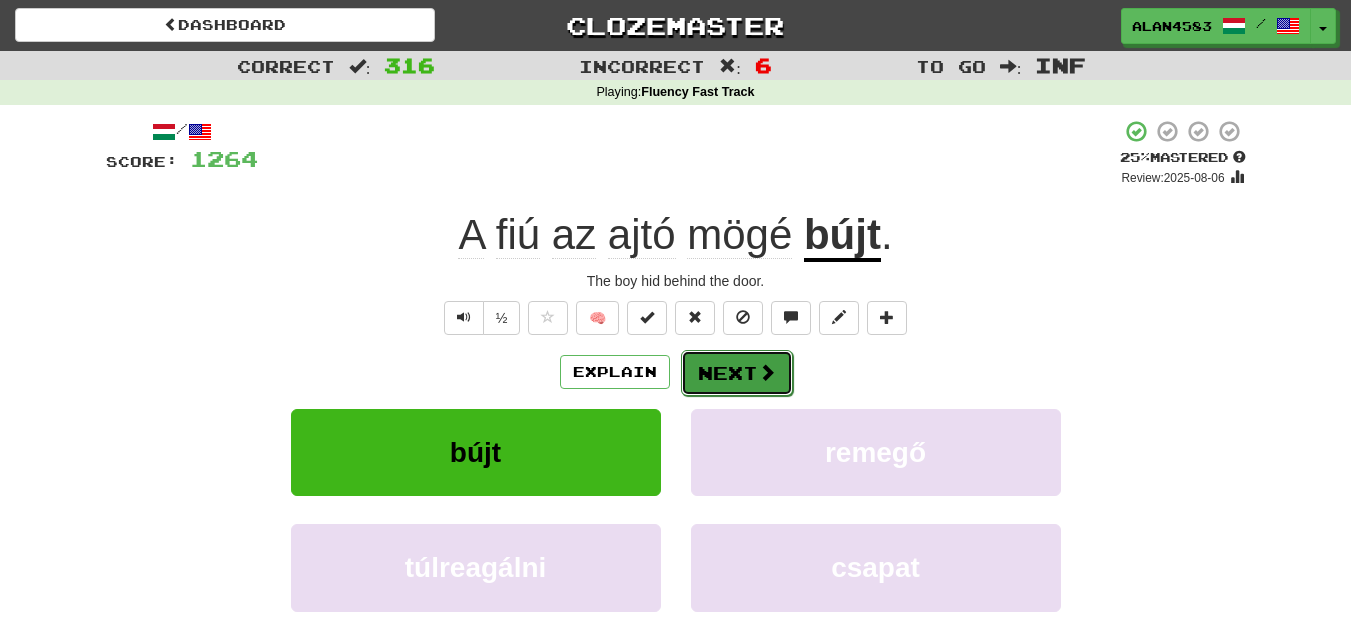 click on "Next" at bounding box center (737, 373) 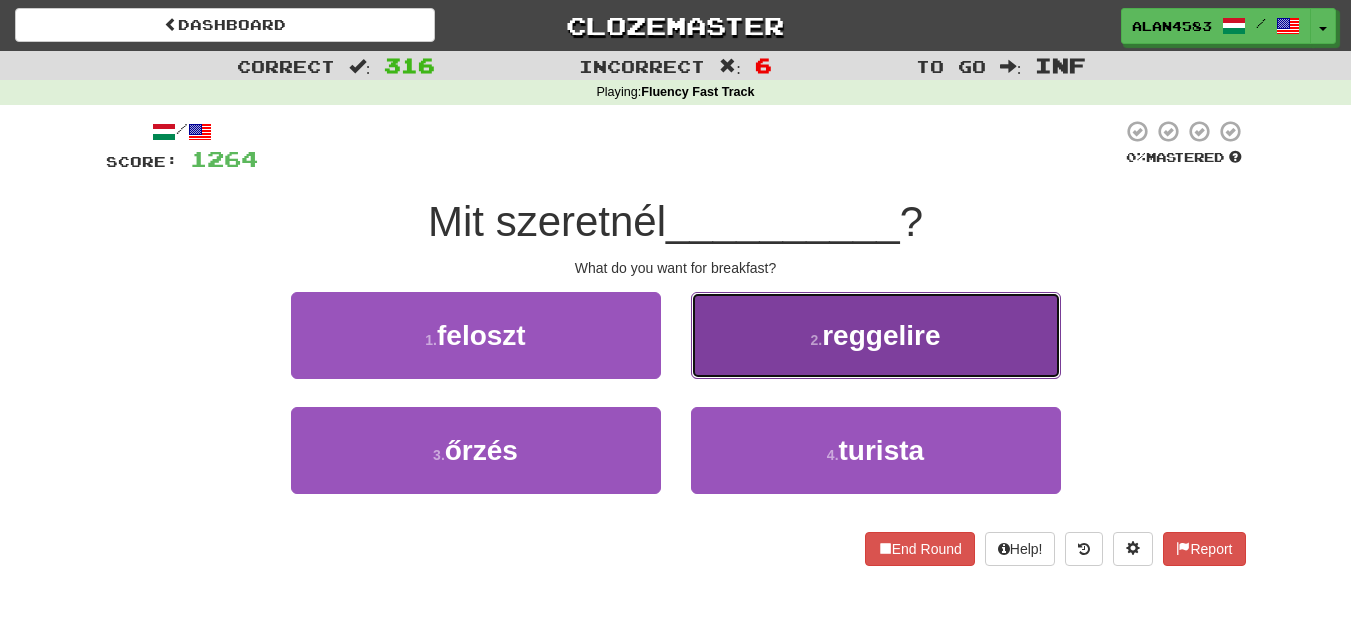 click on "reggelire" at bounding box center [881, 335] 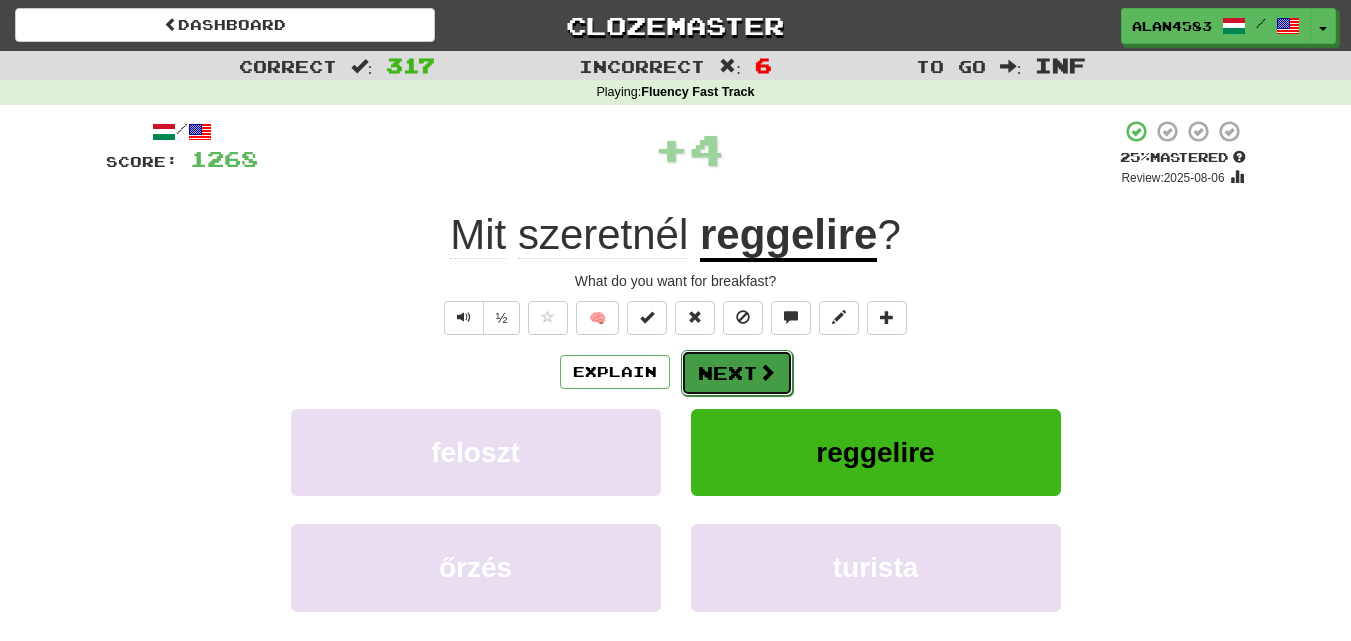 click on "Next" at bounding box center (737, 373) 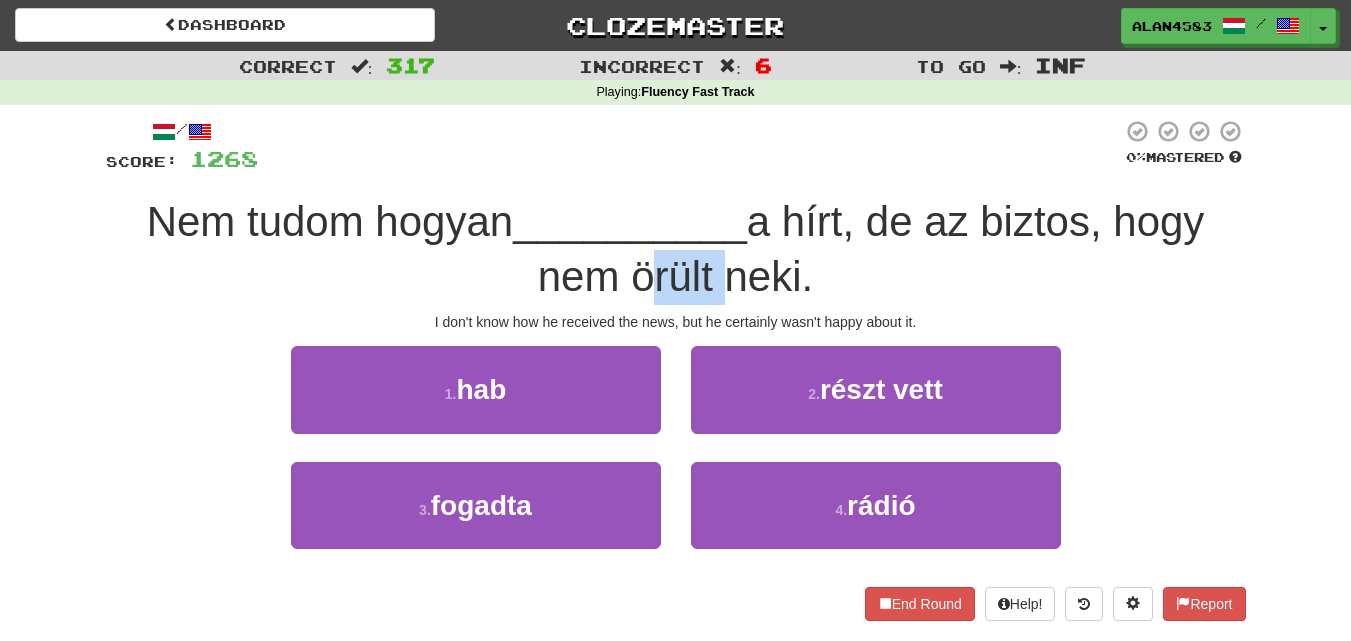 drag, startPoint x: 714, startPoint y: 273, endPoint x: 637, endPoint y: 276, distance: 77.05842 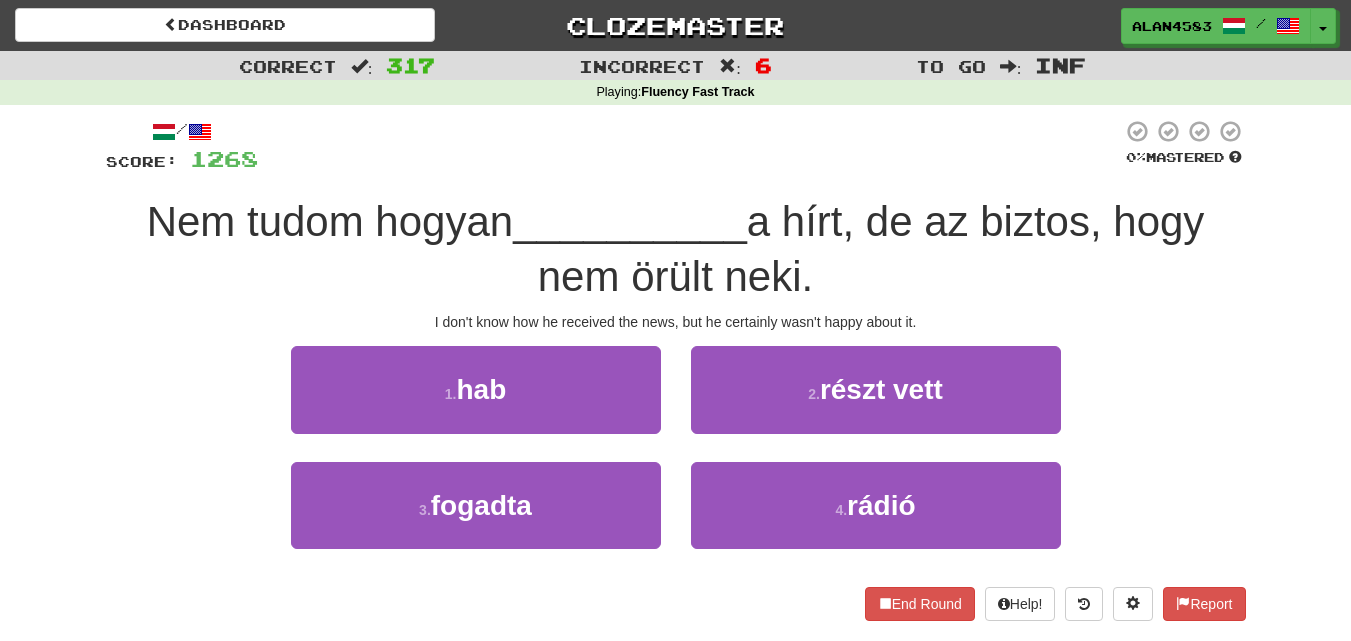 click on "Nem tudom hogyan" at bounding box center [330, 221] 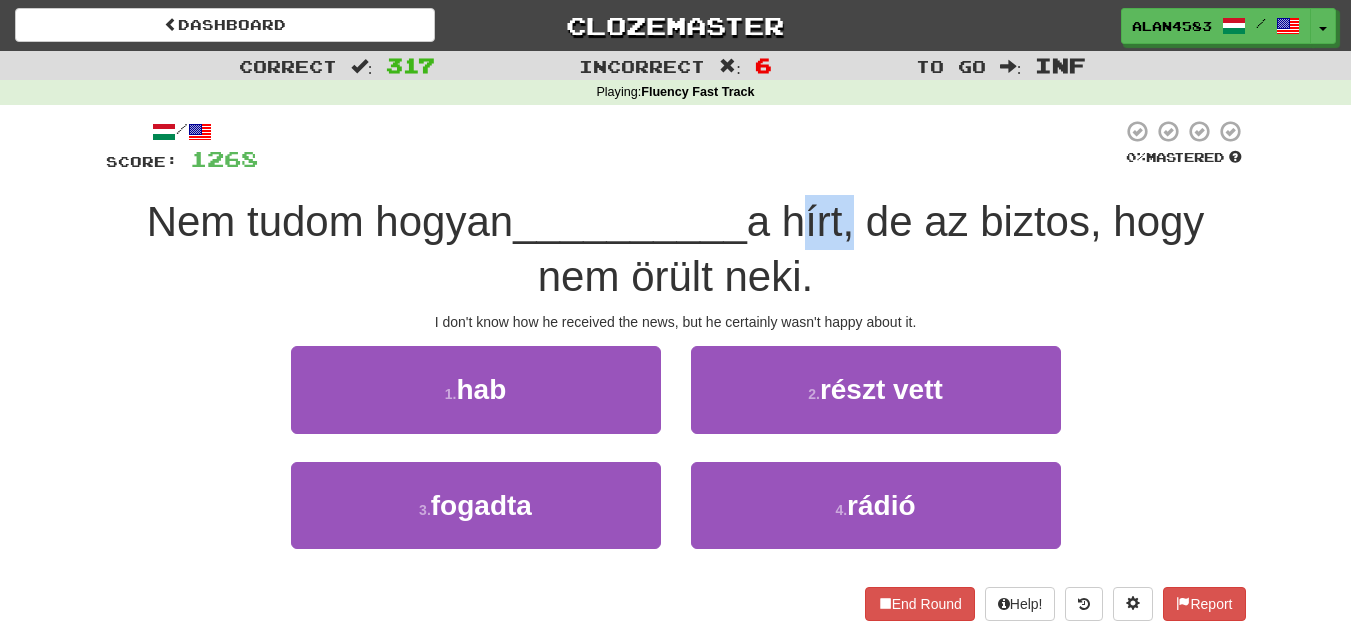 drag, startPoint x: 792, startPoint y: 212, endPoint x: 854, endPoint y: 207, distance: 62.201286 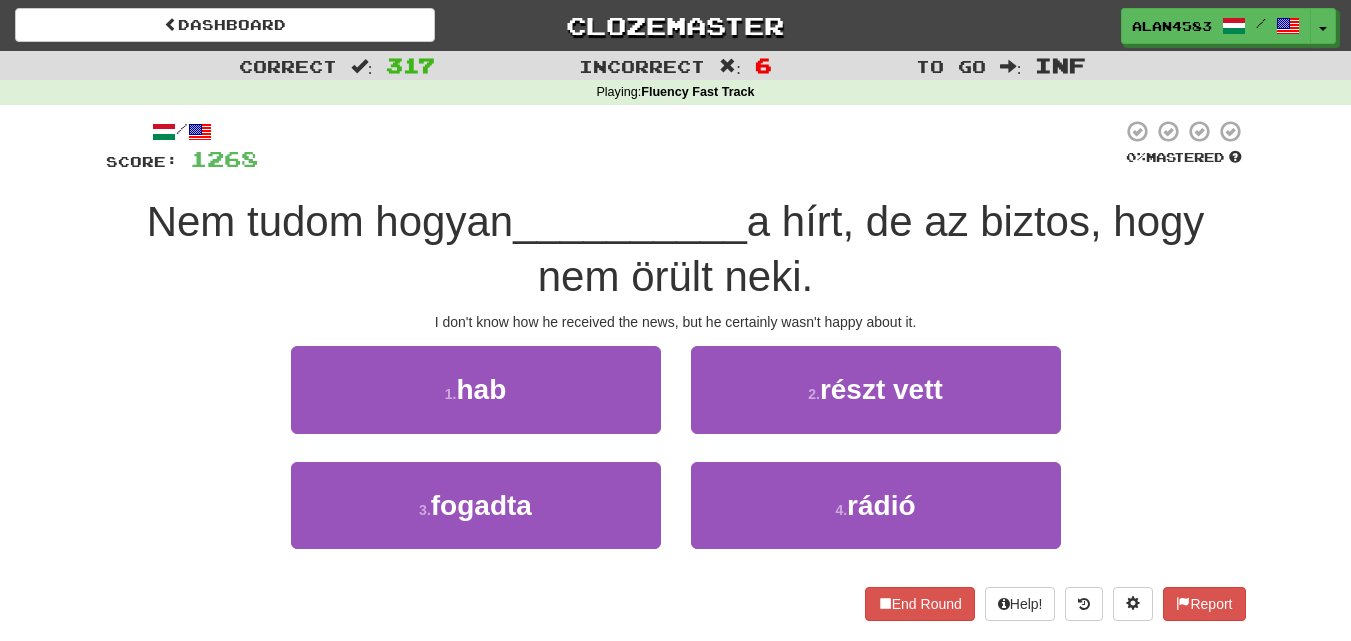 click at bounding box center (690, 146) 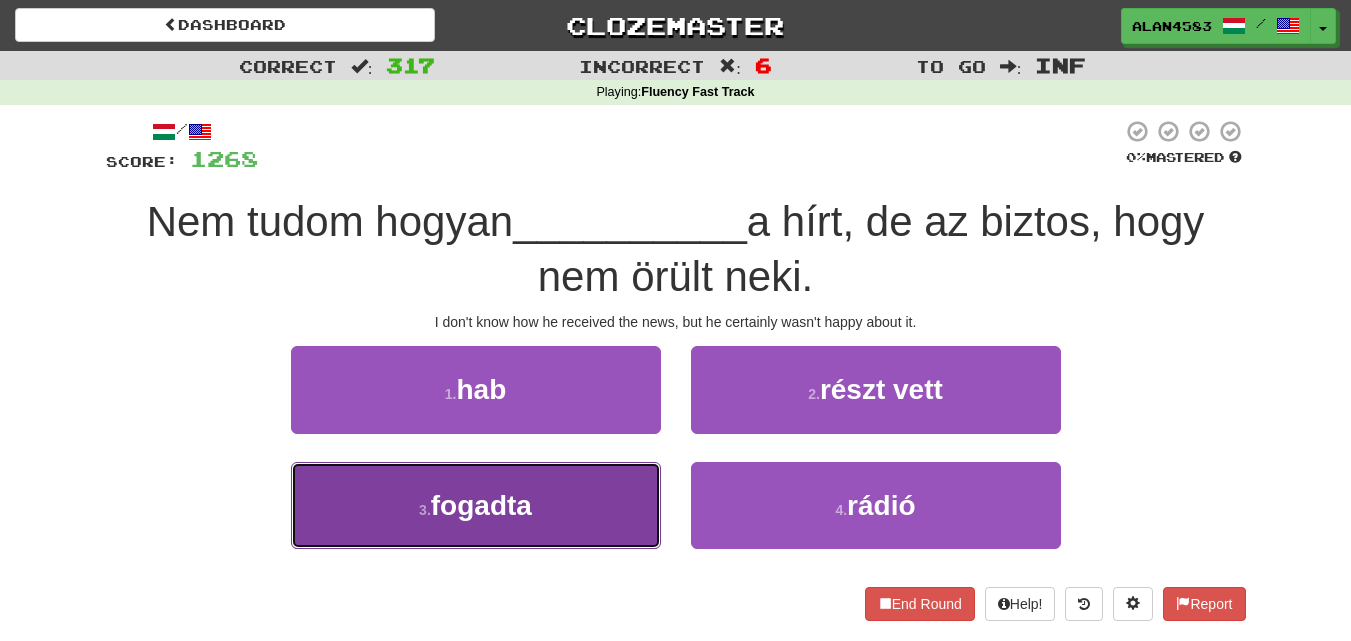 click on "fogadta" at bounding box center (481, 505) 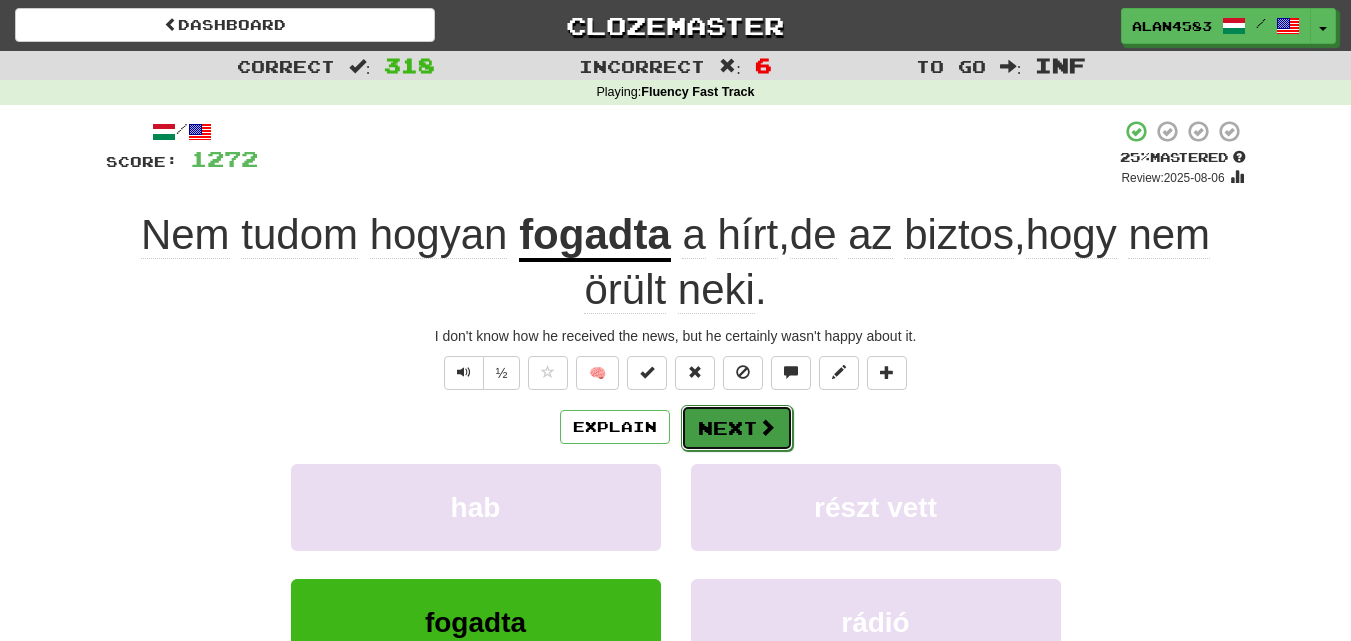 click on "Next" at bounding box center (737, 428) 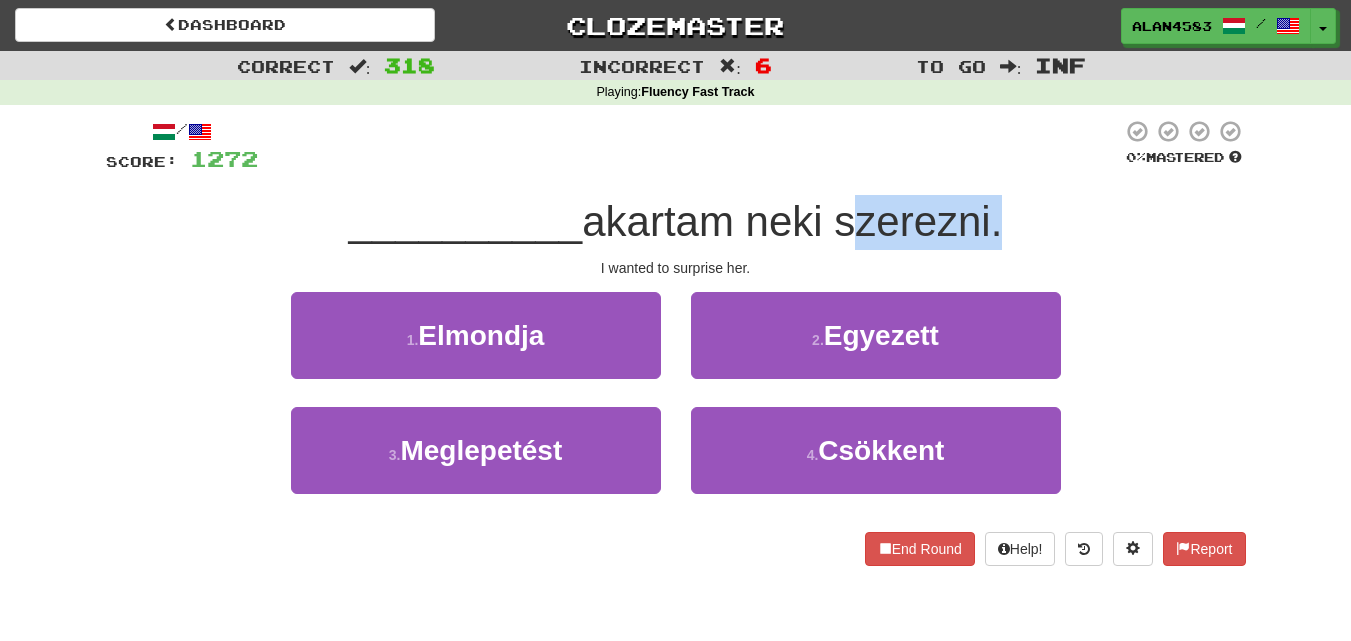 drag, startPoint x: 846, startPoint y: 221, endPoint x: 997, endPoint y: 211, distance: 151.33076 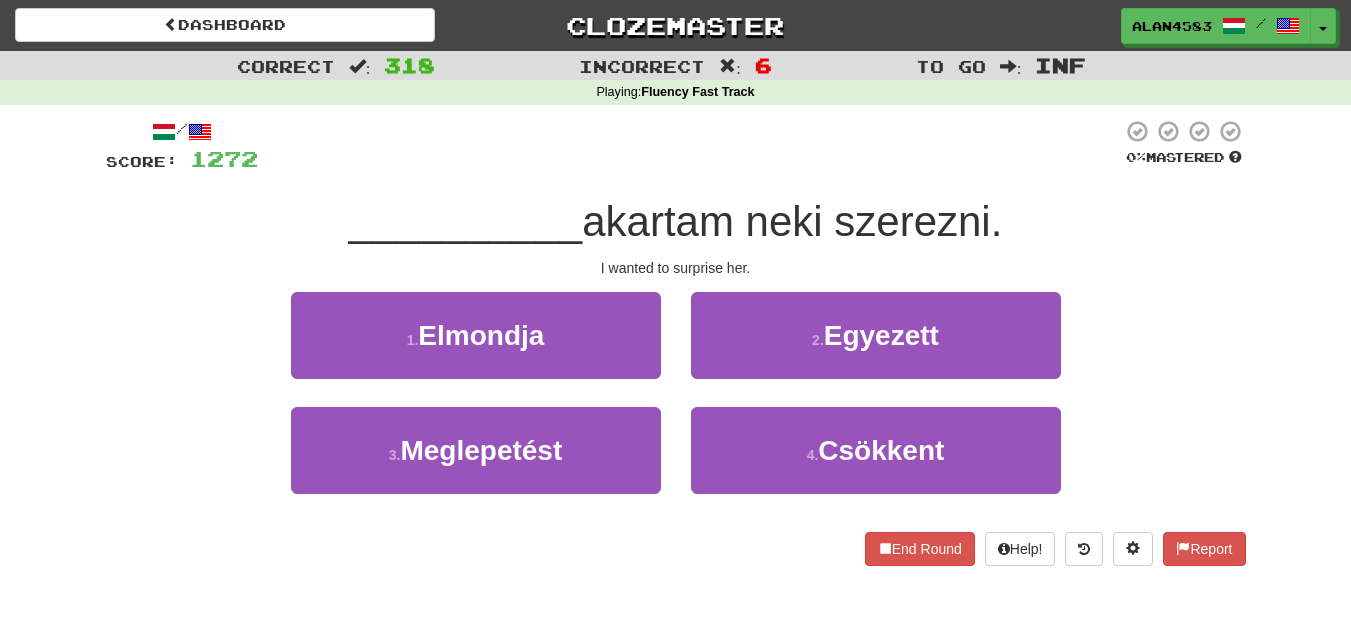 click at bounding box center (690, 146) 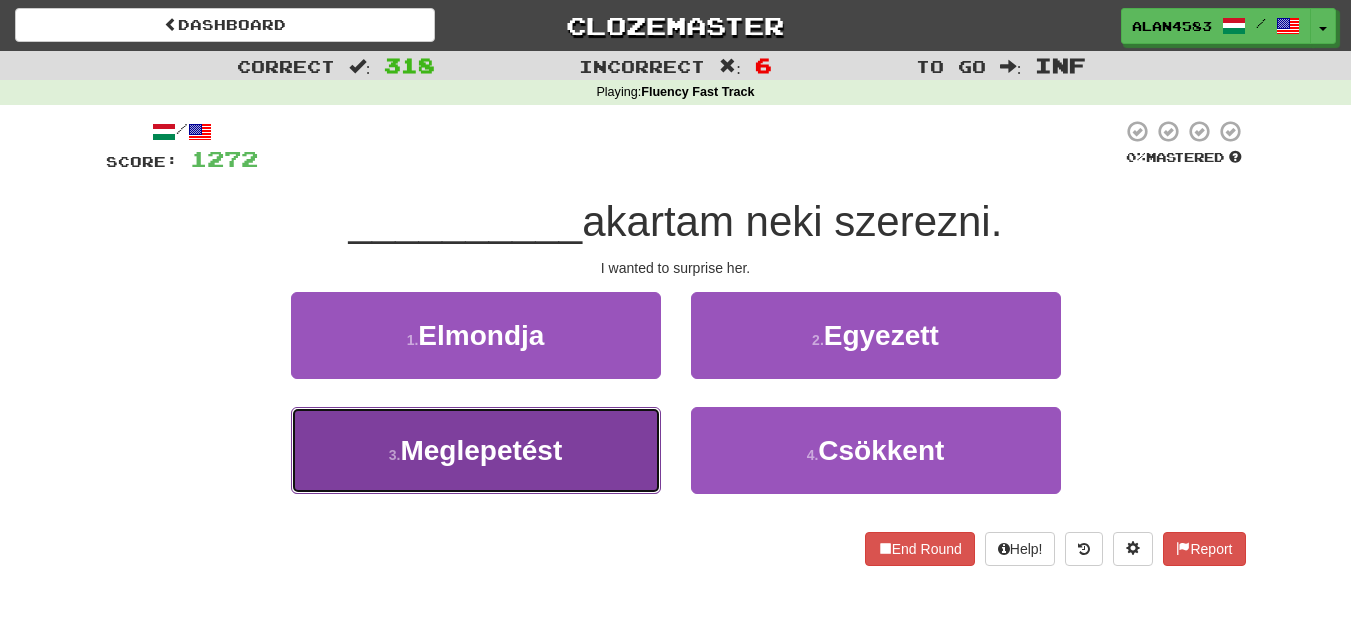 click on "3 .  Meglepetést" at bounding box center [476, 450] 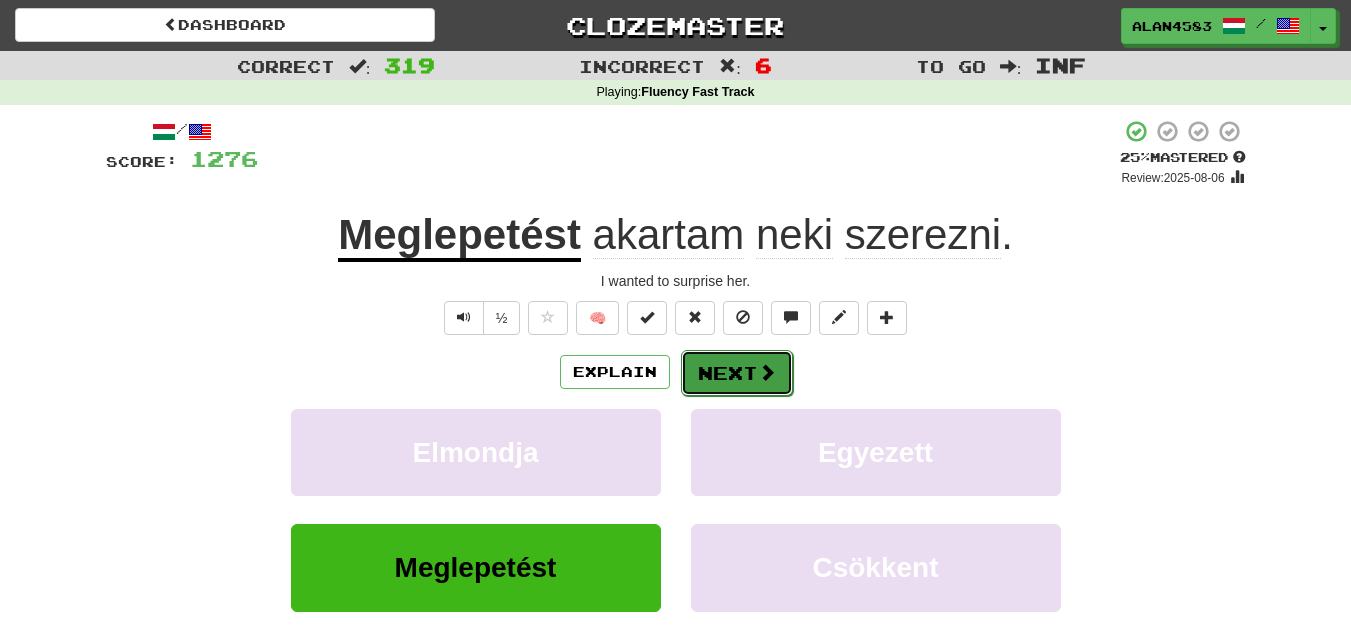 click on "Next" at bounding box center (737, 373) 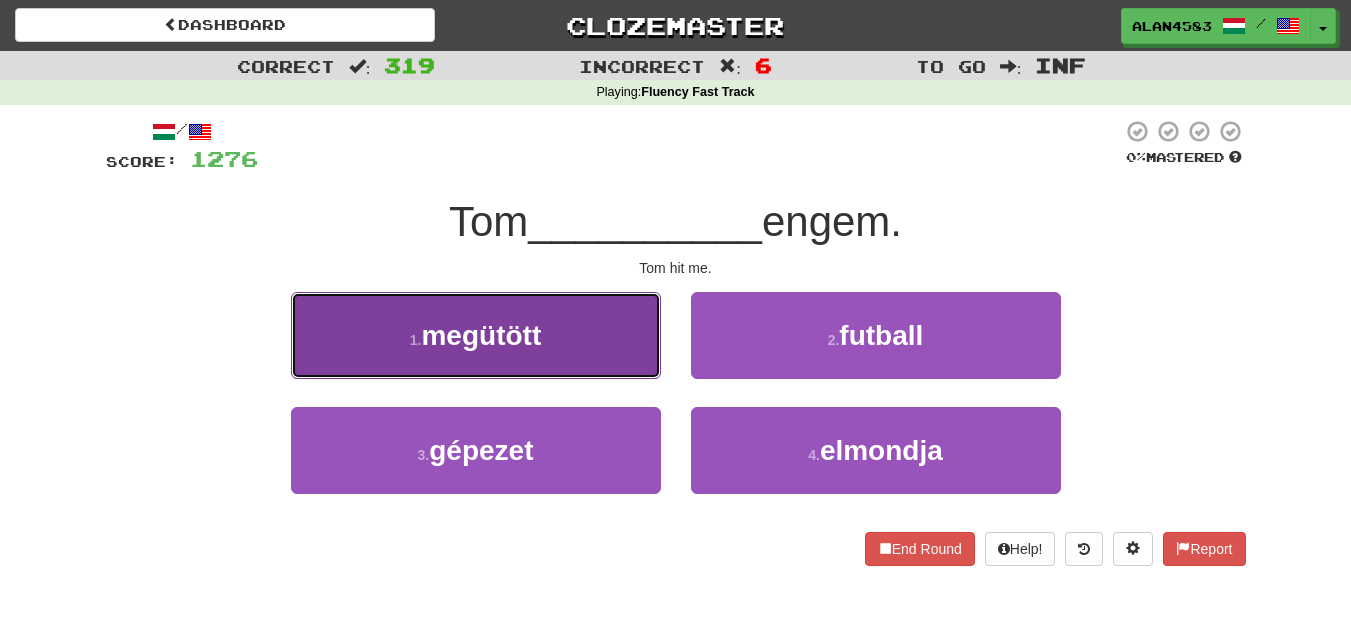click on "1 .  megütött" at bounding box center (476, 335) 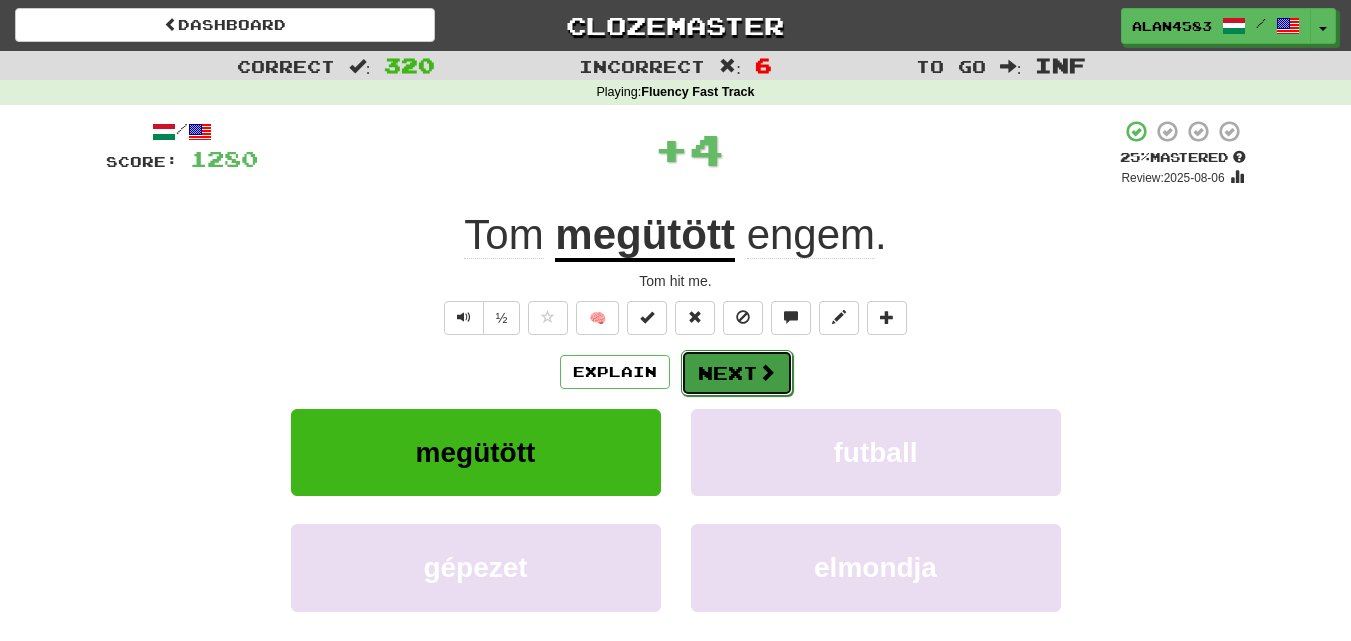 click on "Next" at bounding box center [737, 373] 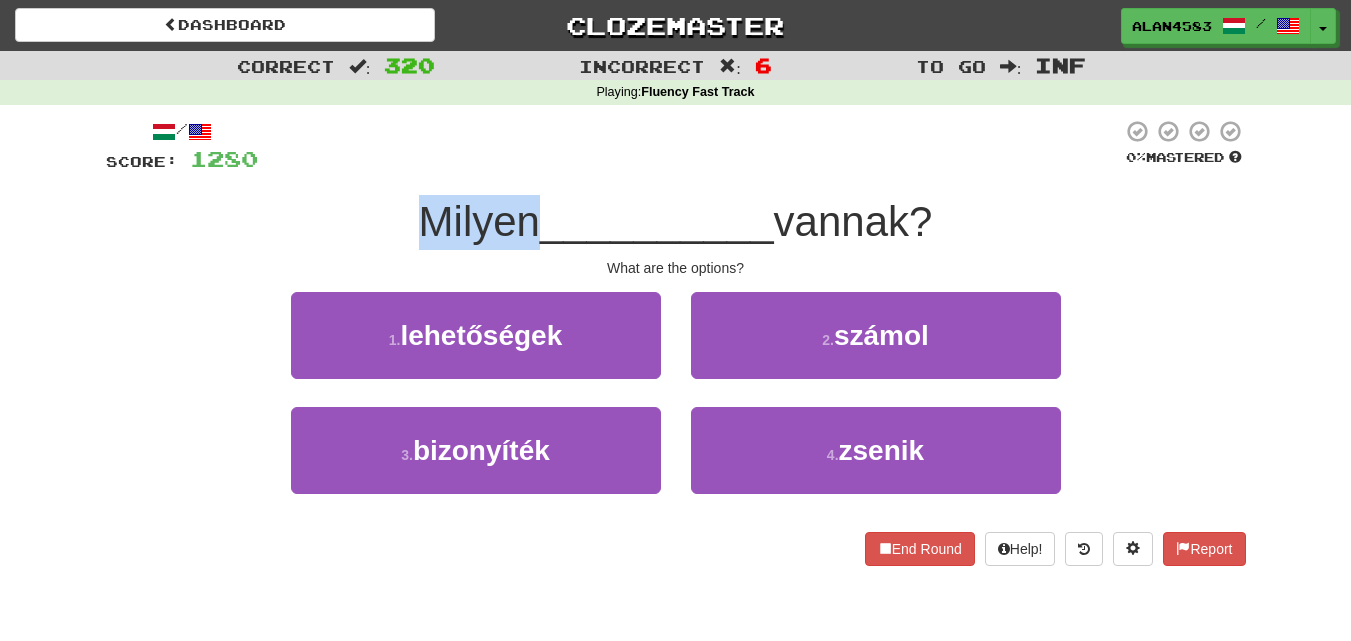 drag, startPoint x: 529, startPoint y: 232, endPoint x: 392, endPoint y: 227, distance: 137.09122 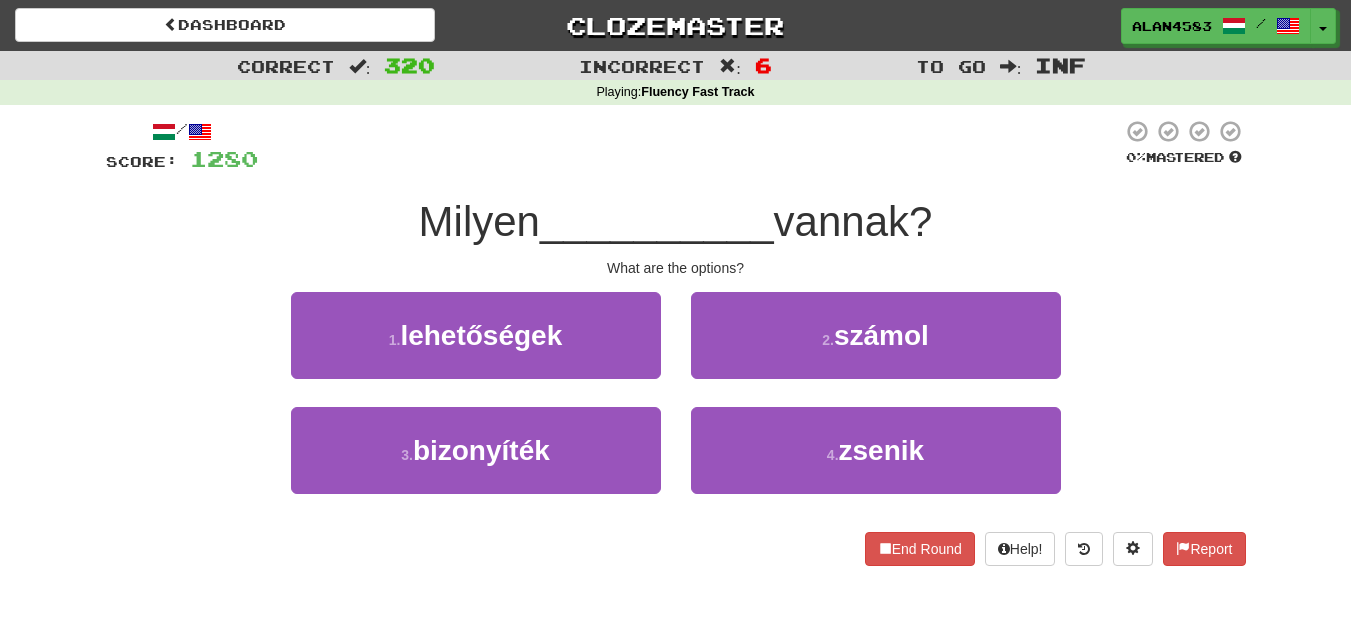 click on "/  Score:   1280 0 %  Mastered Milyen  __________  vannak? What are the options? 1 .  lehetőségek 2 .  számol 3 .  bizonyíték 4 .  zsenik  End Round  Help!  Report" at bounding box center (676, 342) 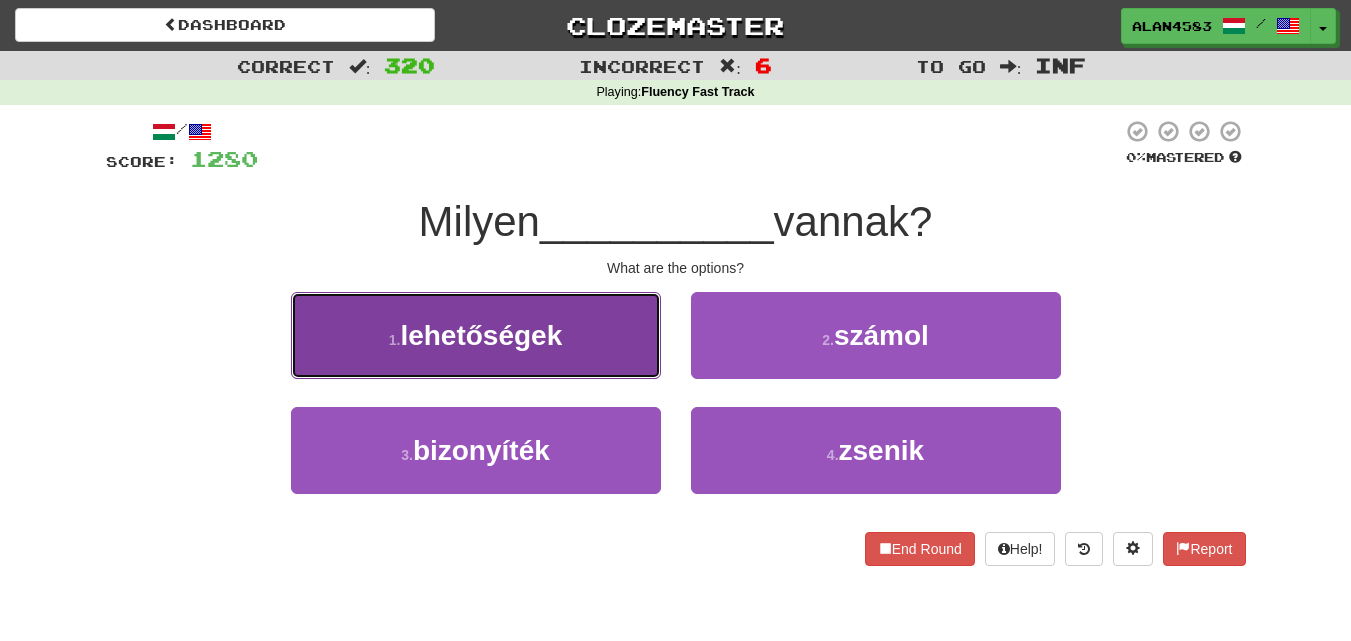 click on "1 .  lehetőségek" at bounding box center (476, 335) 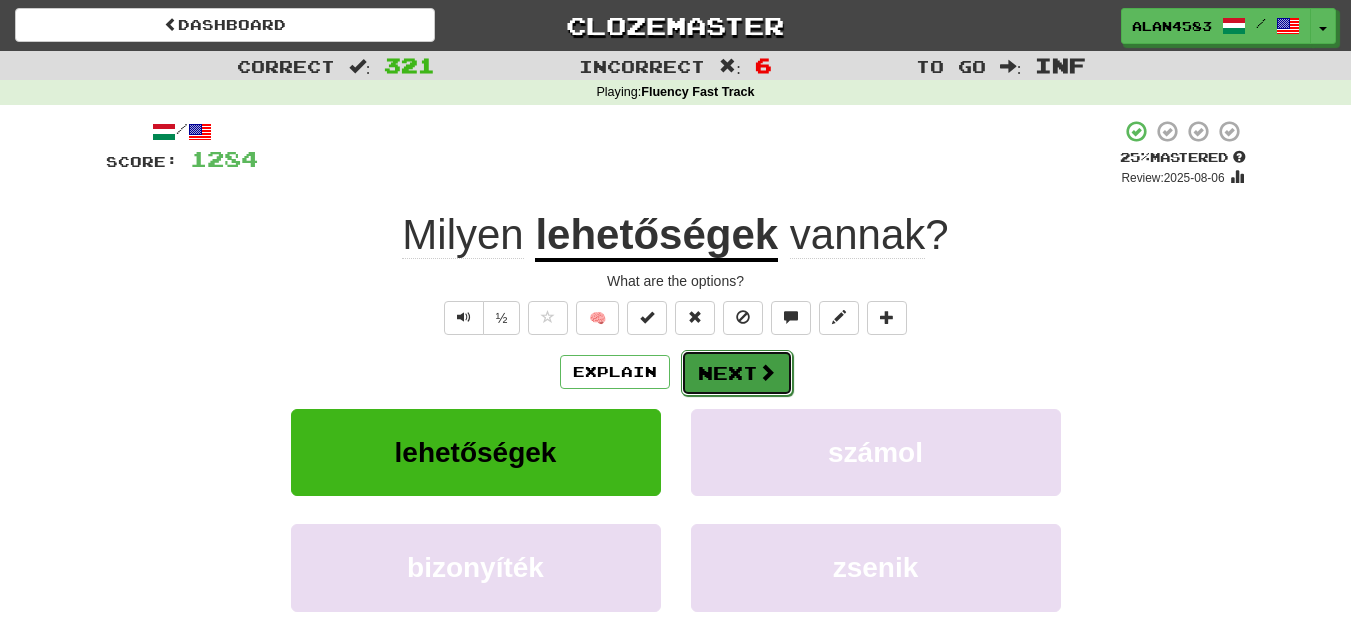 click on "Next" at bounding box center [737, 373] 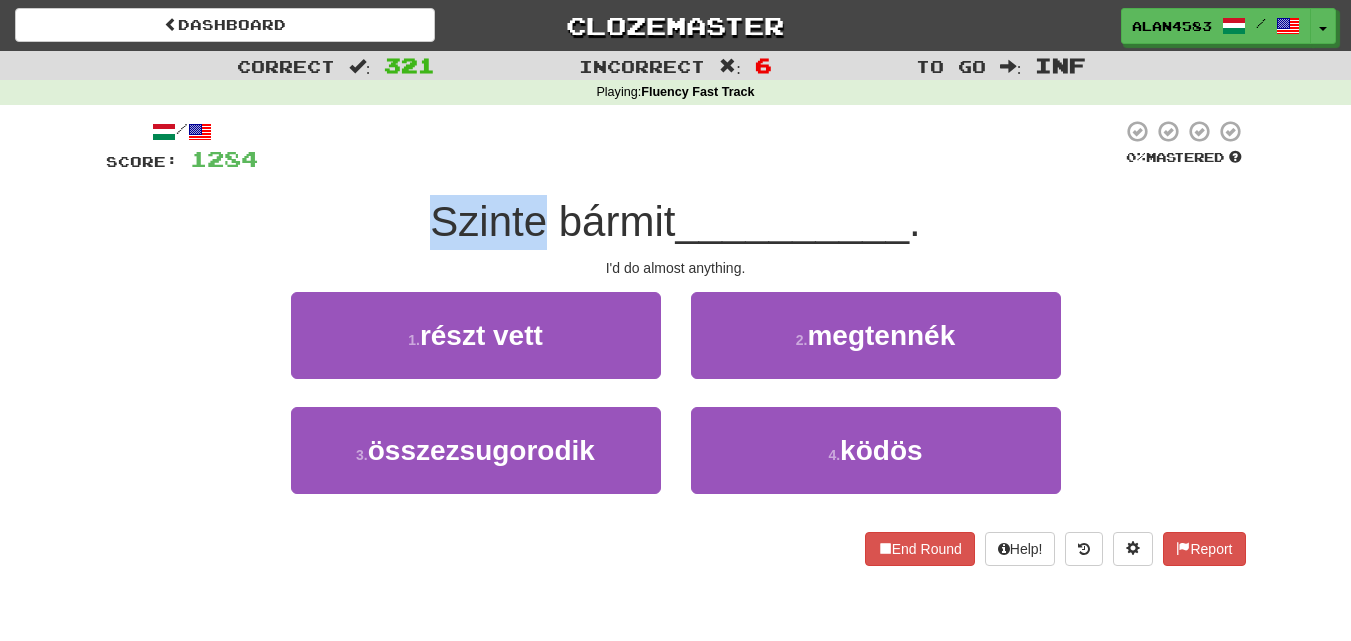 drag, startPoint x: 532, startPoint y: 217, endPoint x: 405, endPoint y: 224, distance: 127.192764 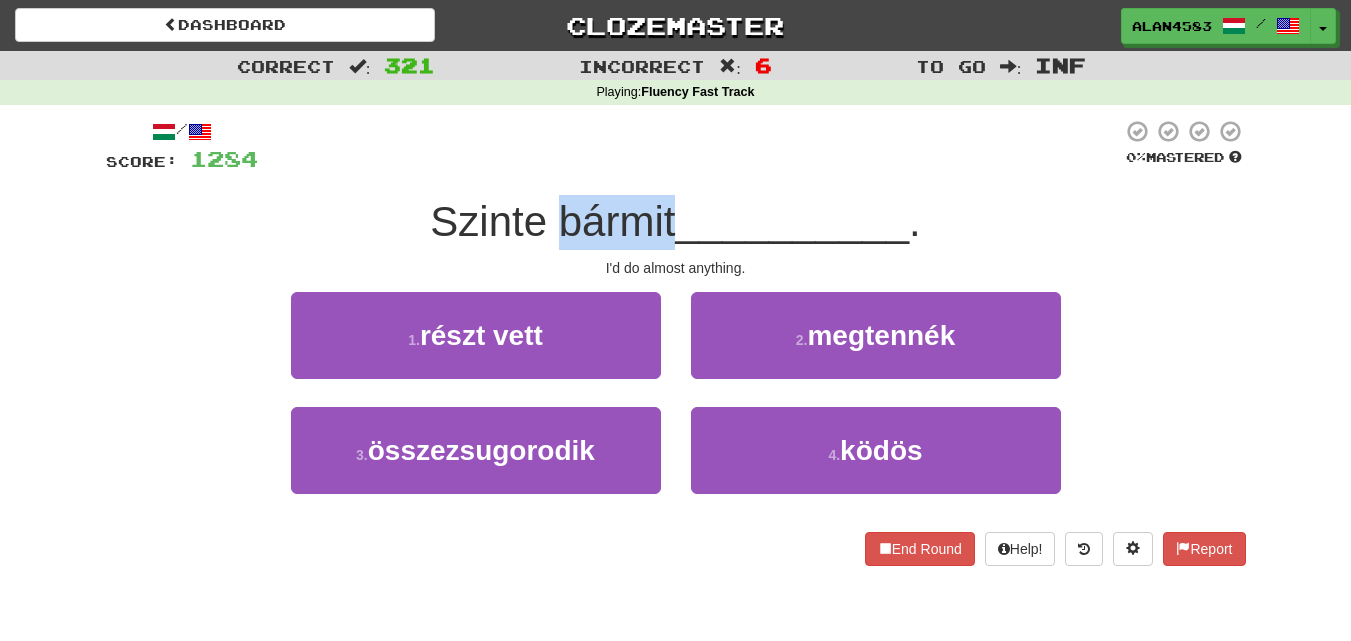 drag, startPoint x: 553, startPoint y: 205, endPoint x: 670, endPoint y: 195, distance: 117.426575 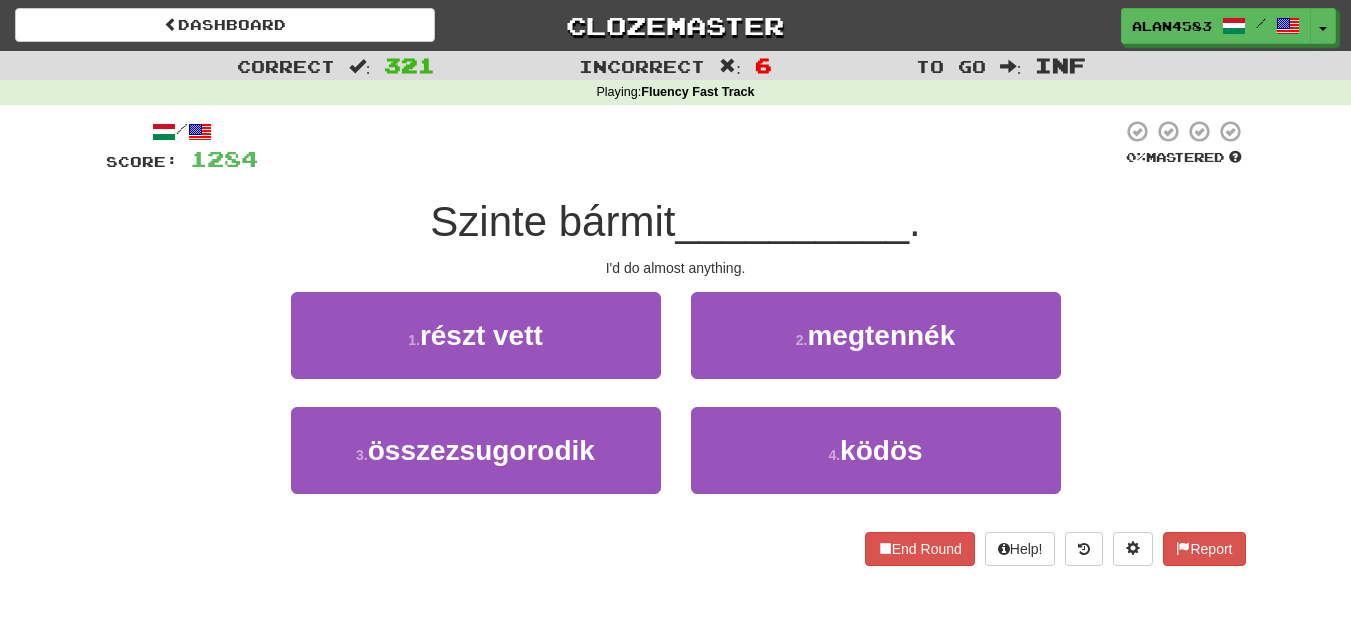 click on "/  Score:   1284 0 %  Mastered Szinte bármit  __________ . I'd do almost anything. 1 .  részt vett 2 .  megtennék 3 .  összezsugorodik 4 .  ködös  End Round  Help!  Report" at bounding box center (676, 342) 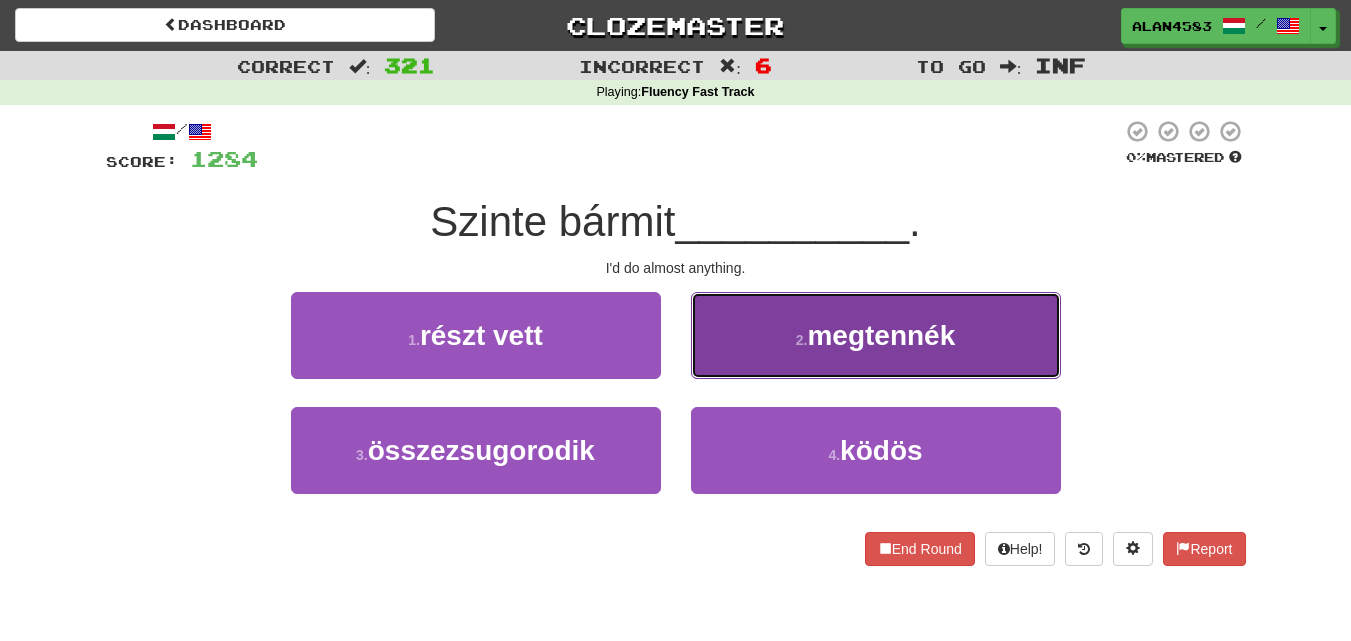 click on "2 .  megtennék" at bounding box center [876, 335] 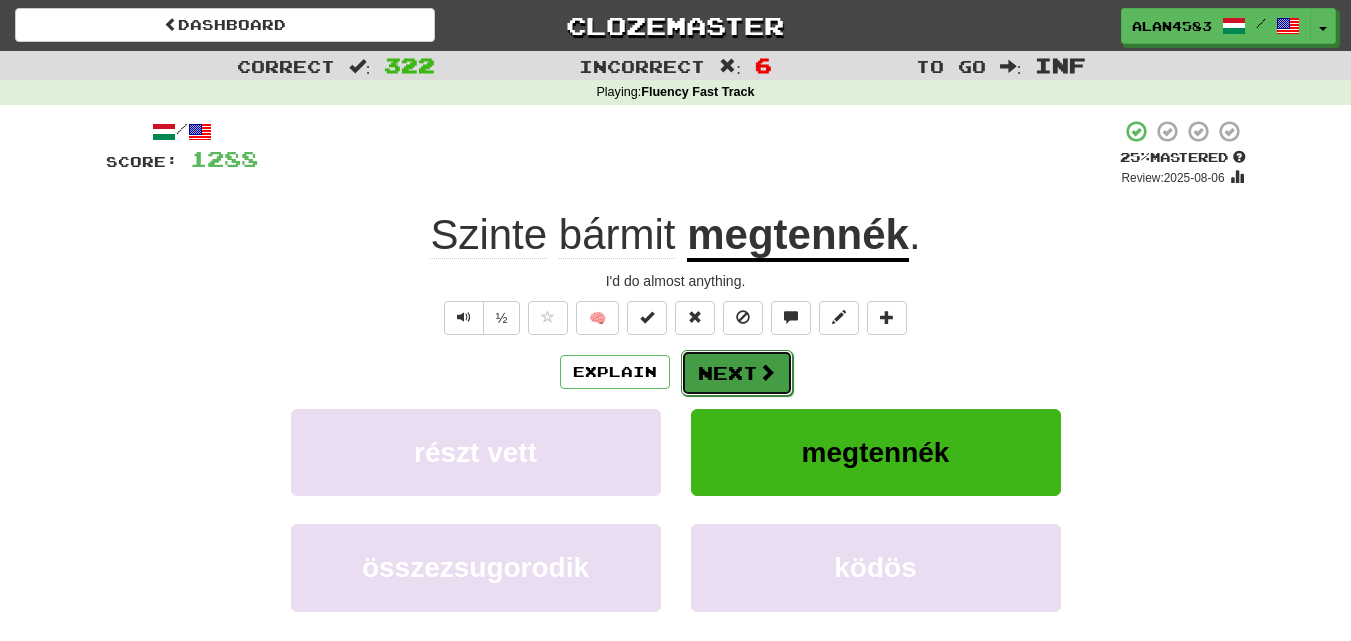 click at bounding box center [767, 372] 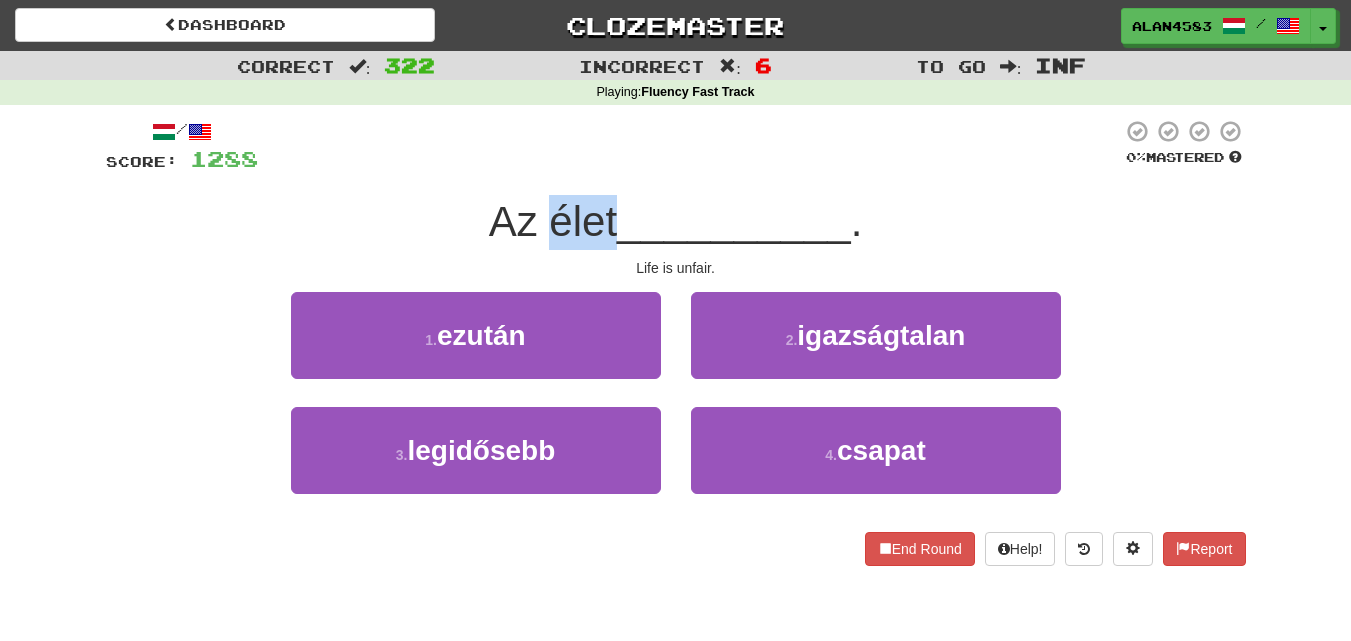 drag, startPoint x: 612, startPoint y: 210, endPoint x: 547, endPoint y: 209, distance: 65.00769 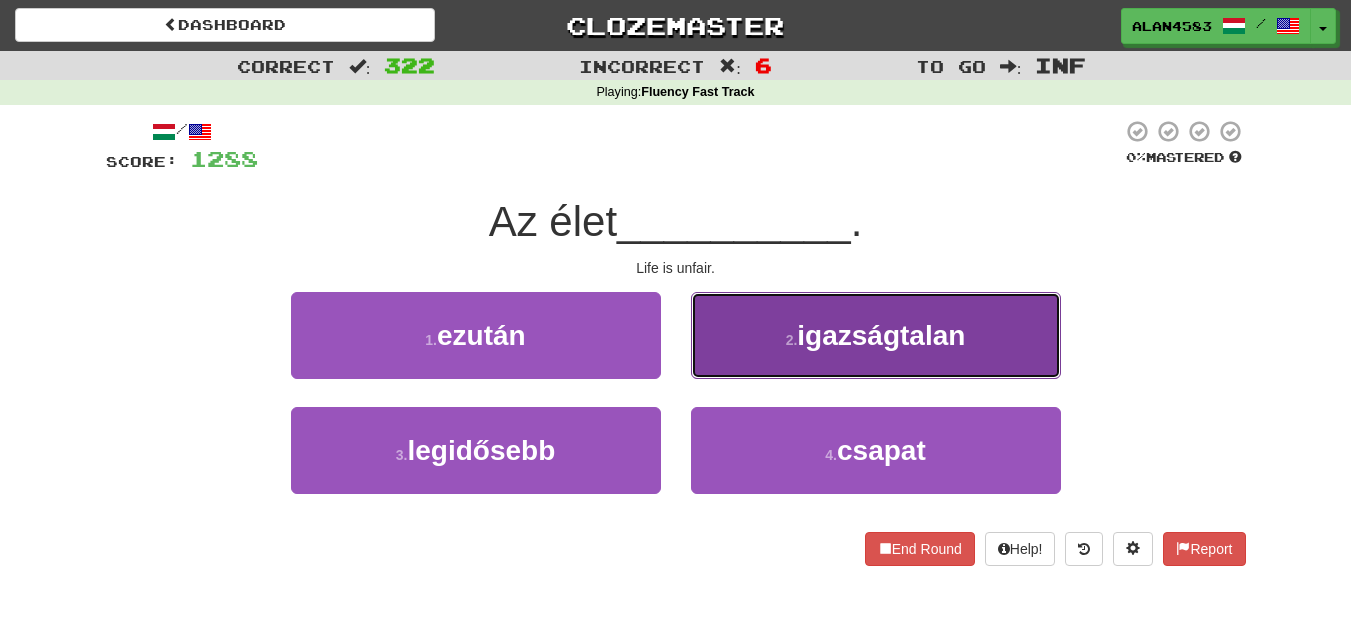 click on "2 .  igazságtalan" at bounding box center [876, 335] 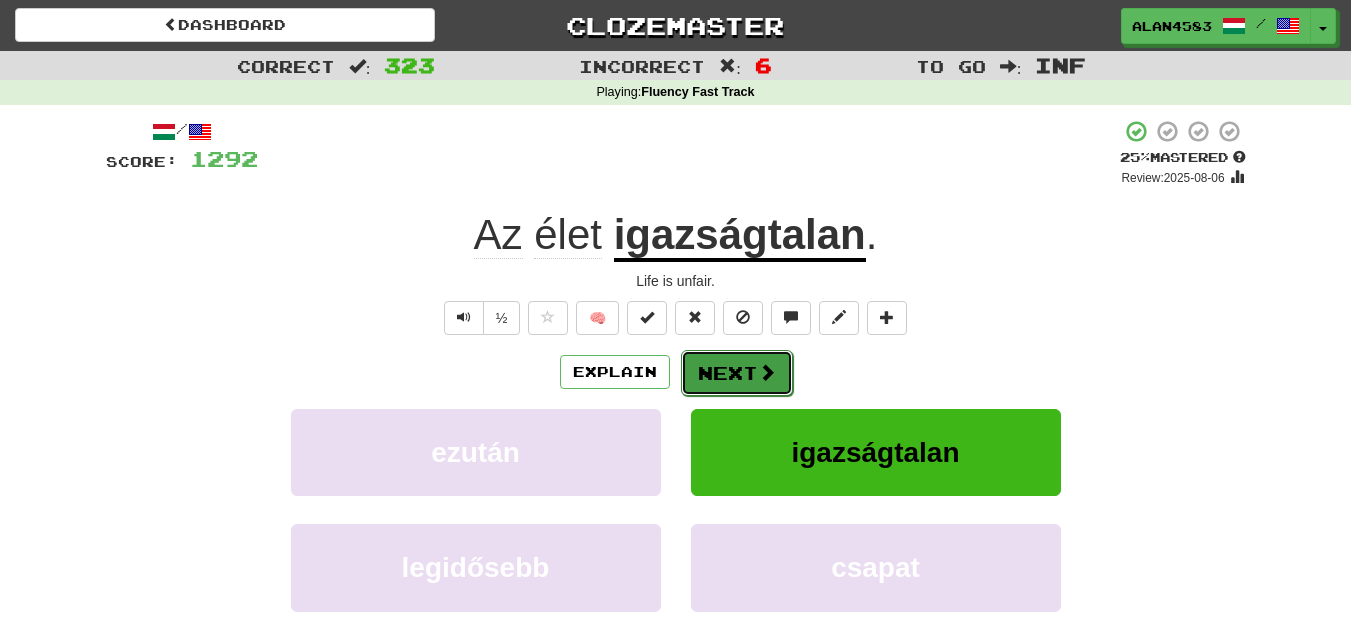 click on "Next" at bounding box center [737, 373] 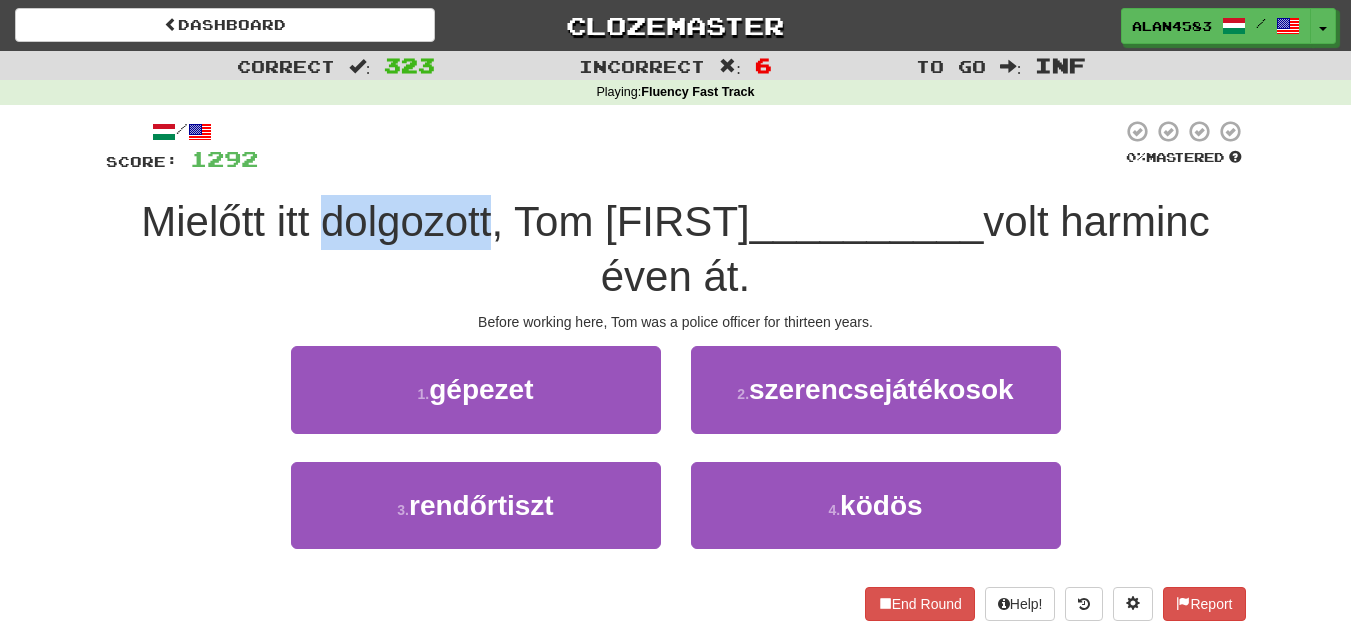 drag, startPoint x: 476, startPoint y: 210, endPoint x: 317, endPoint y: 206, distance: 159.05031 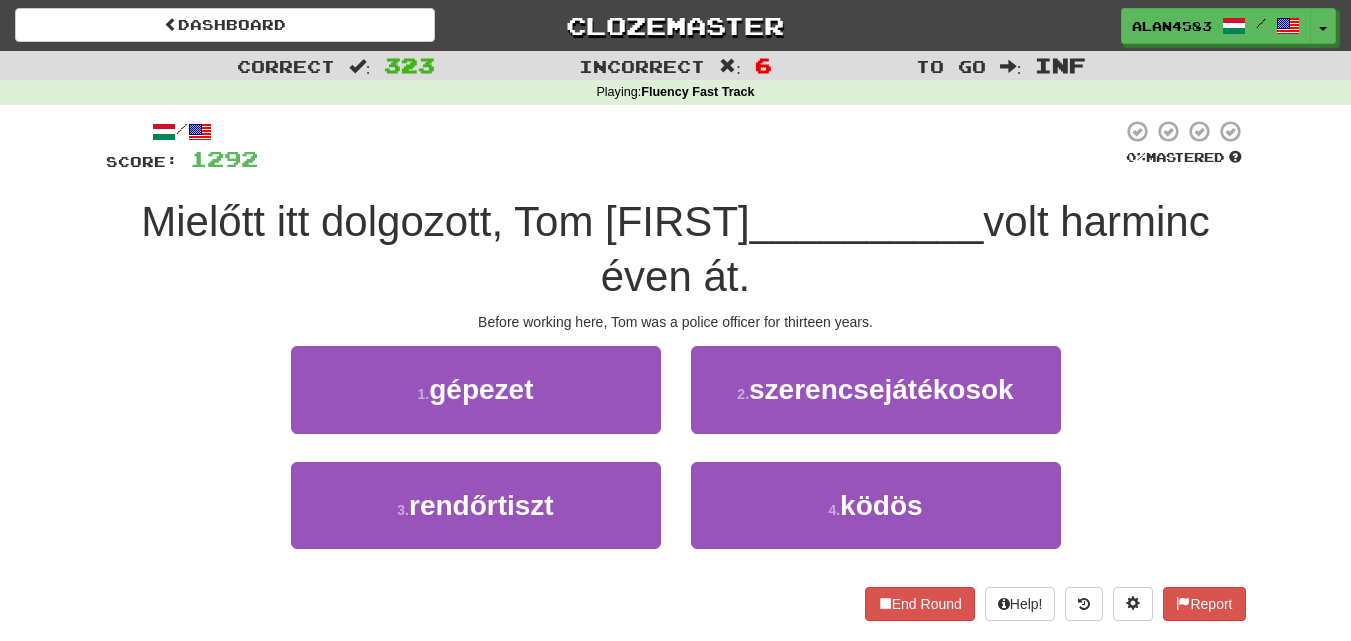 click on "/  Score:   1292 0 %  Mastered Mielőtt itt dolgozott, Tom  __________  volt harminc éven át. Before working here, Tom was a police officer for thirteen years. 1 .  gépezet 2 .  szerencsejátékosok 3 .  rendőrtiszt 4 .  ködös  End Round  Help!  Report" at bounding box center (676, 369) 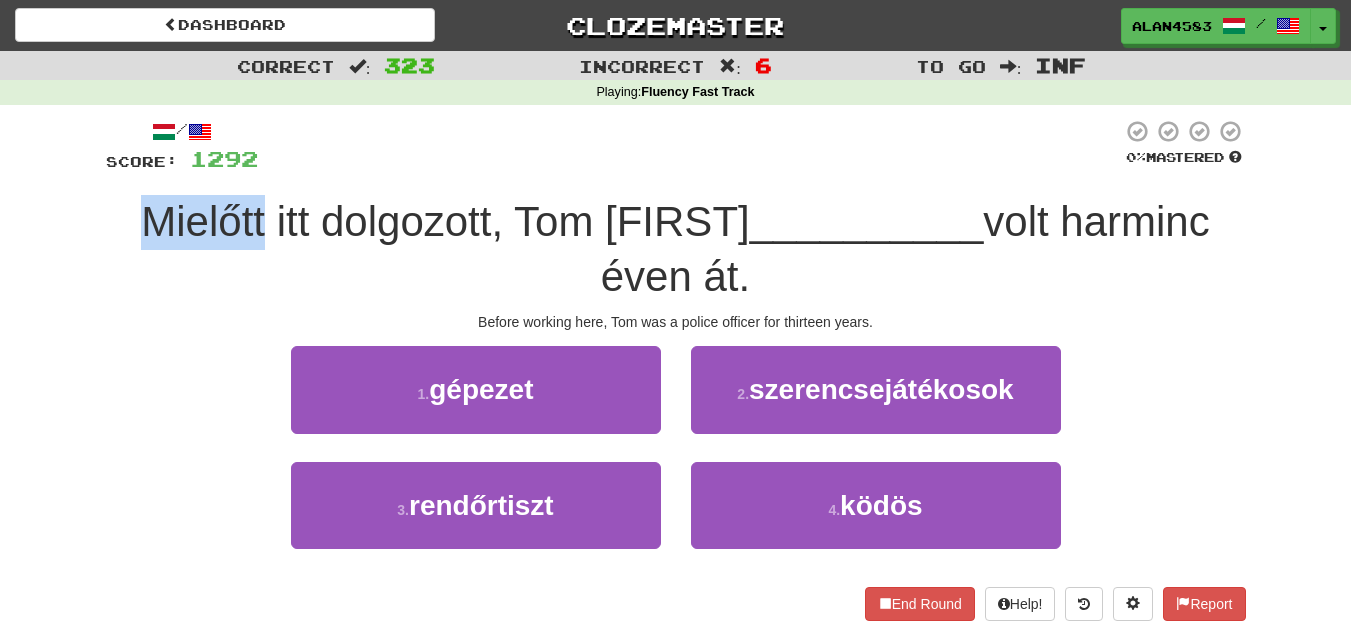 drag, startPoint x: 252, startPoint y: 211, endPoint x: 105, endPoint y: 213, distance: 147.01361 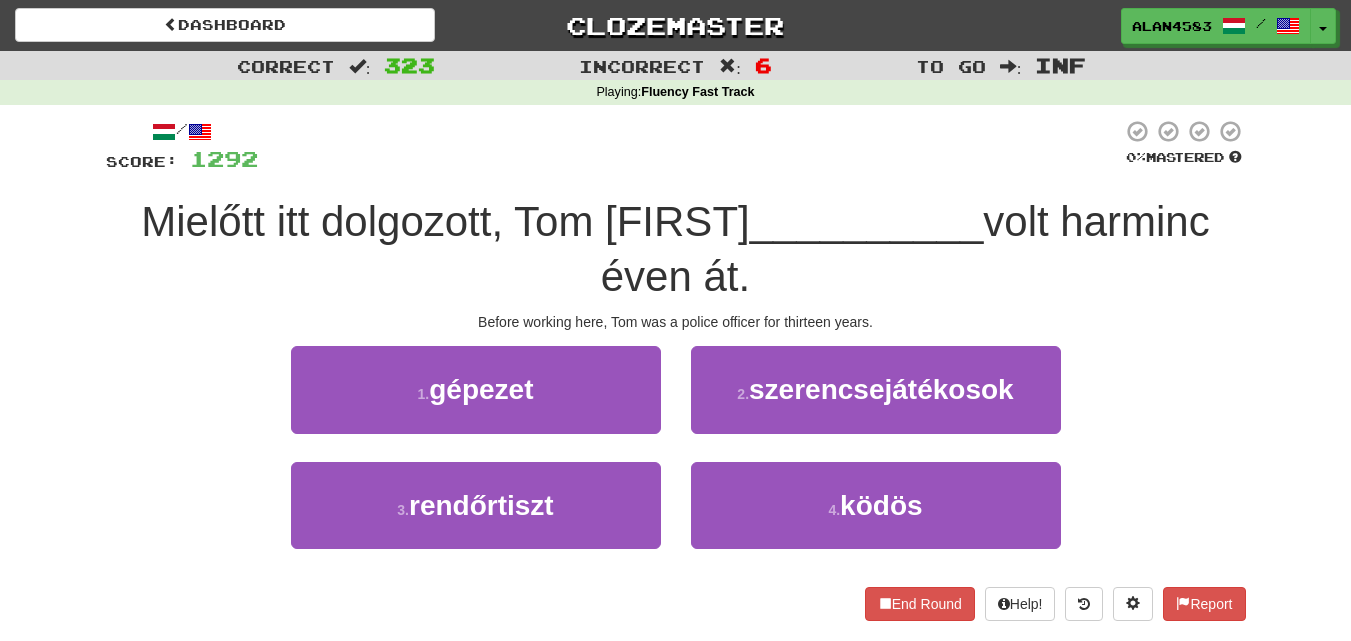 click on "/  Score:   1292 0 %  Mastered Mielőtt itt dolgozott, Tom  __________  volt harminc éven át. Before working here, Tom was a police officer for thirteen years. 1 .  gépezet 2 .  szerencsejátékosok 3 .  rendőrtiszt 4 .  ködös  End Round  Help!  Report" at bounding box center [676, 376] 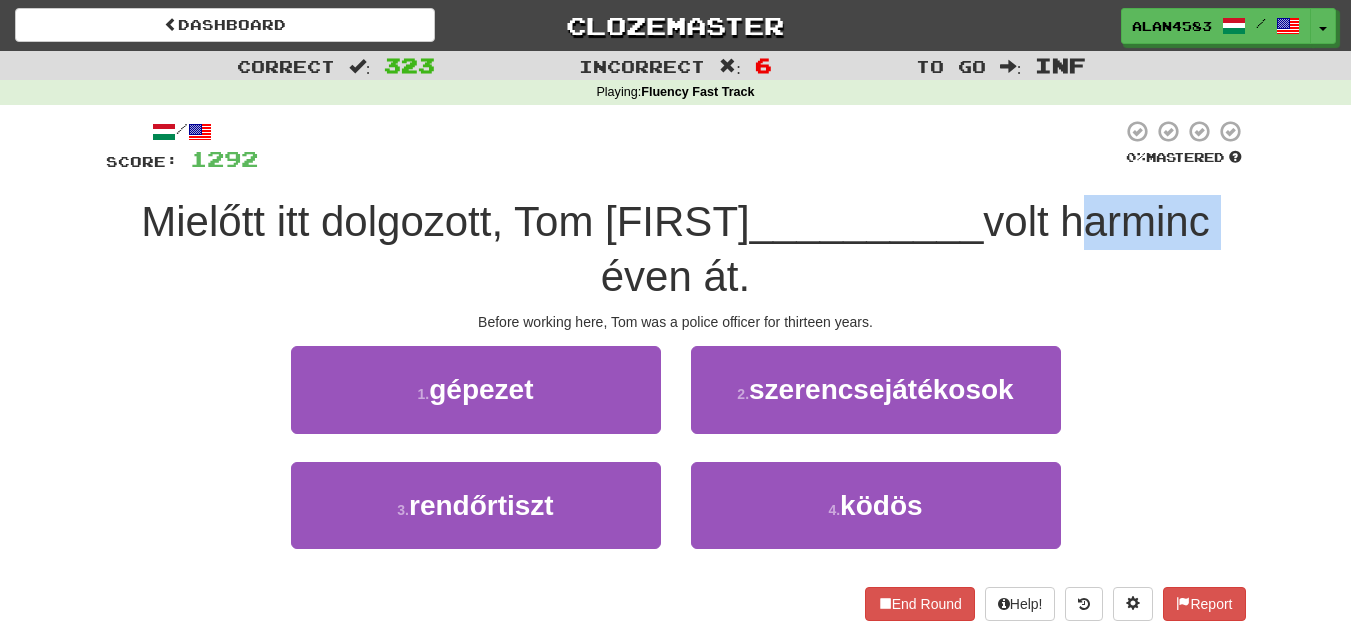 drag, startPoint x: 915, startPoint y: 213, endPoint x: 1058, endPoint y: 200, distance: 143.58969 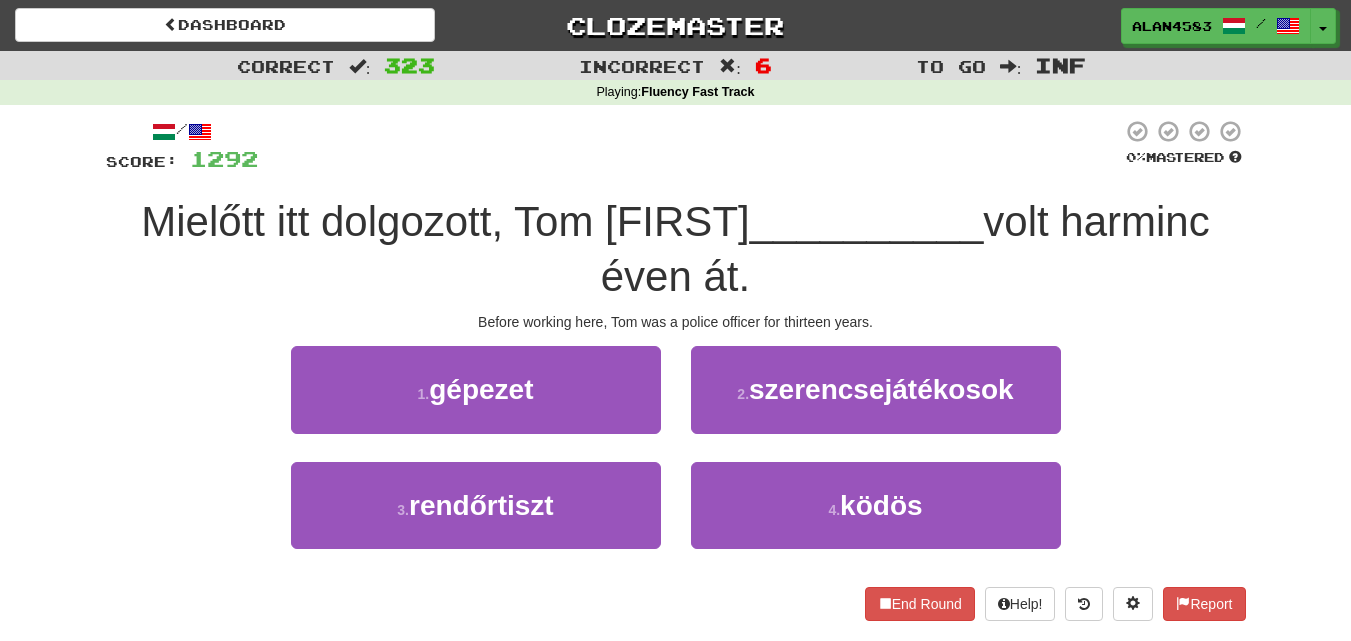 click at bounding box center [690, 146] 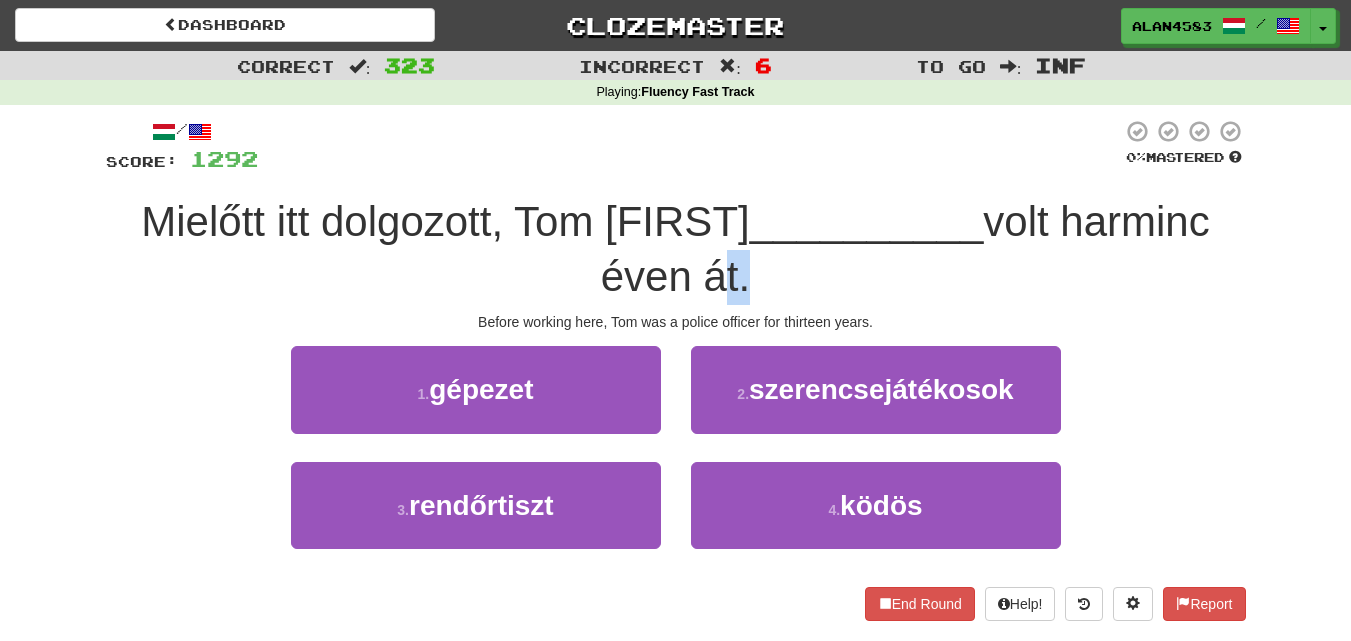 drag, startPoint x: 1173, startPoint y: 226, endPoint x: 1212, endPoint y: 218, distance: 39.812057 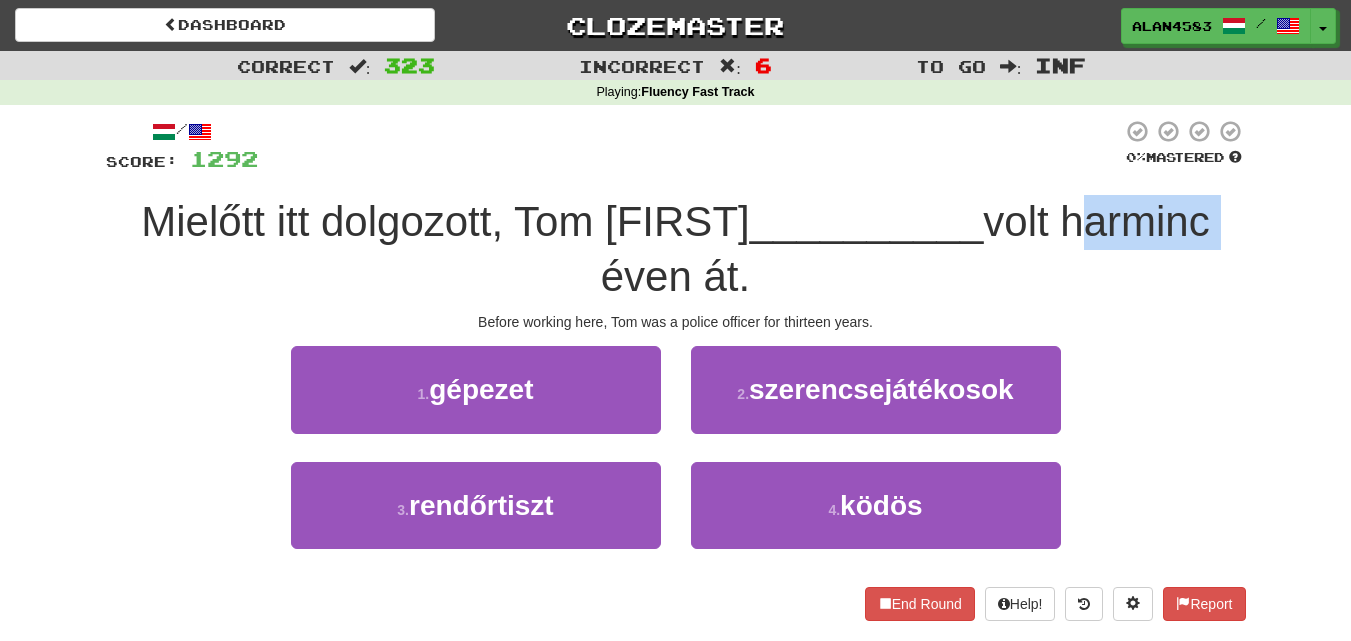drag, startPoint x: 913, startPoint y: 211, endPoint x: 1056, endPoint y: 193, distance: 144.12842 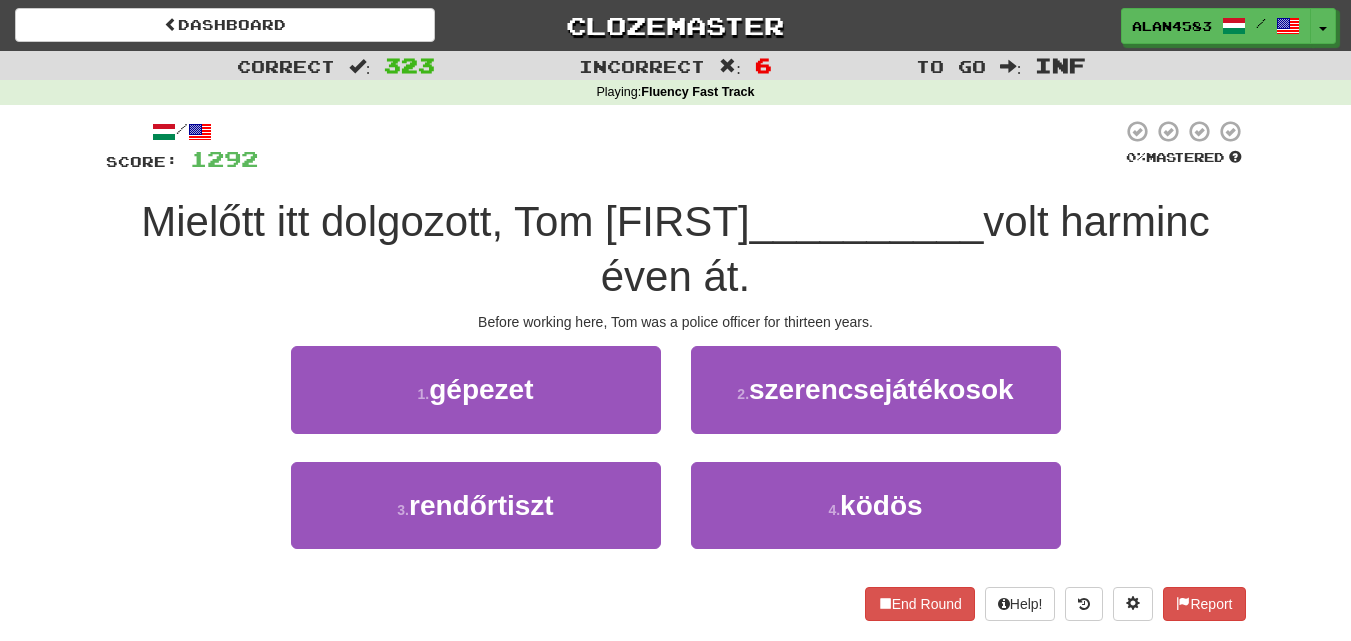 click at bounding box center [690, 146] 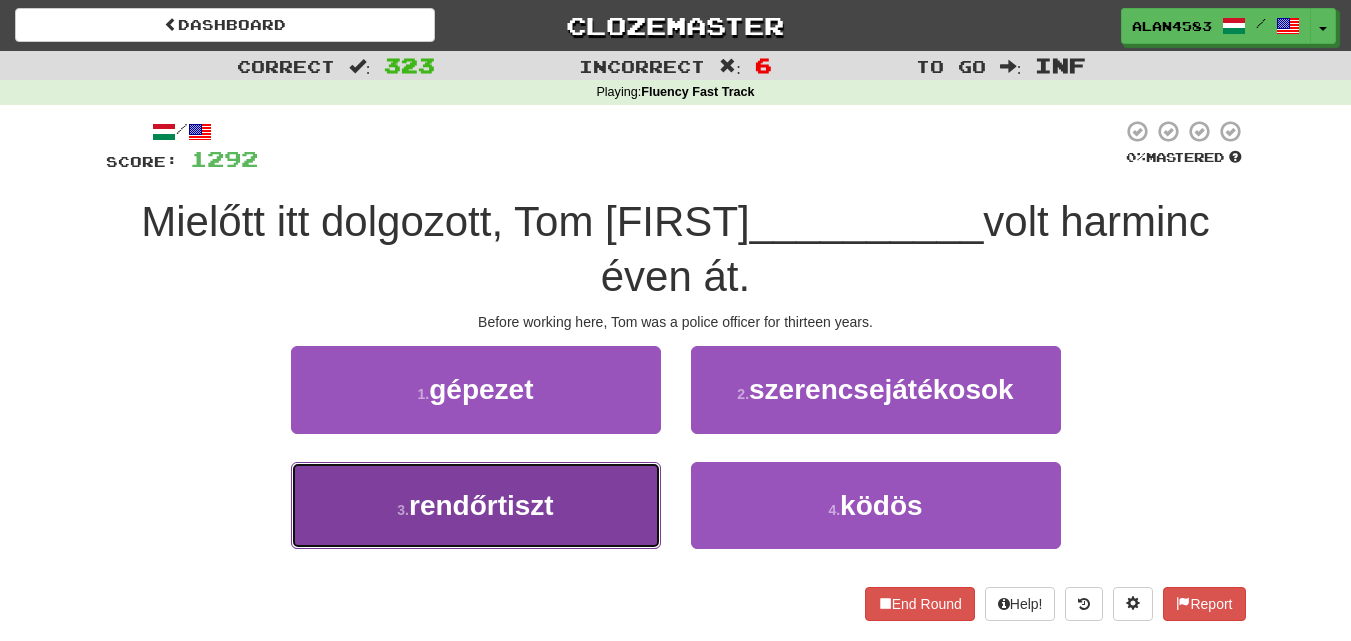 click on "3 .  rendőrtiszt" at bounding box center (476, 505) 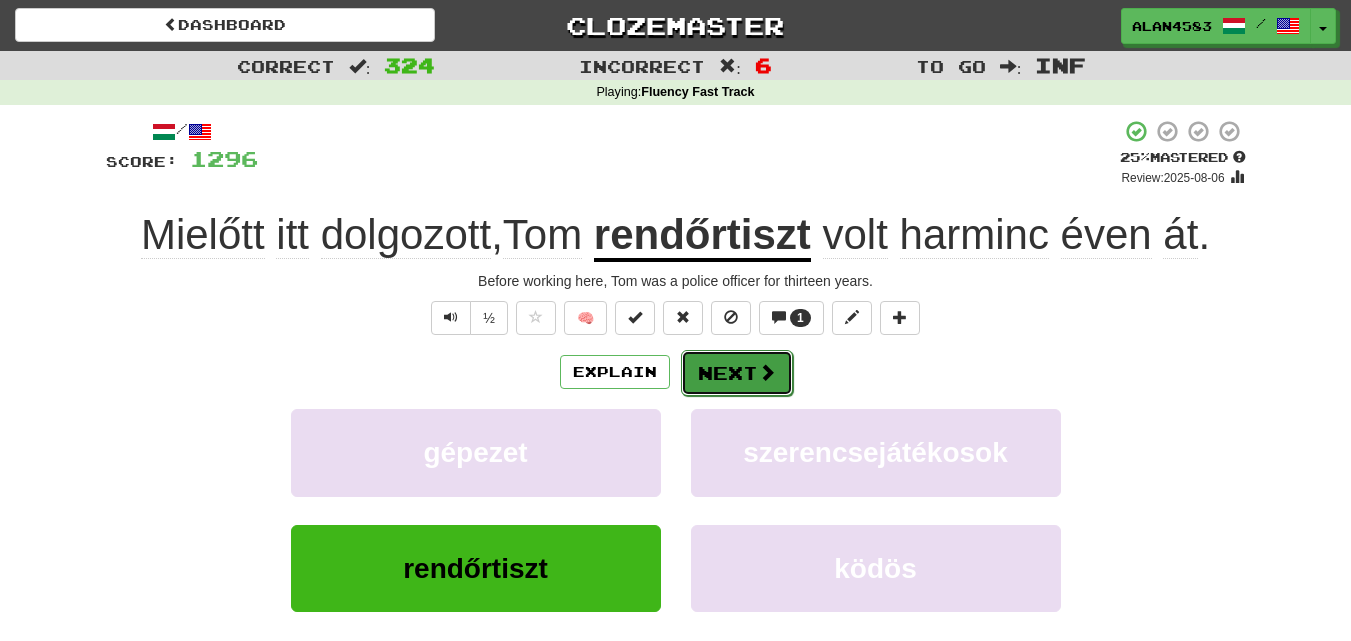 click on "Next" at bounding box center (737, 373) 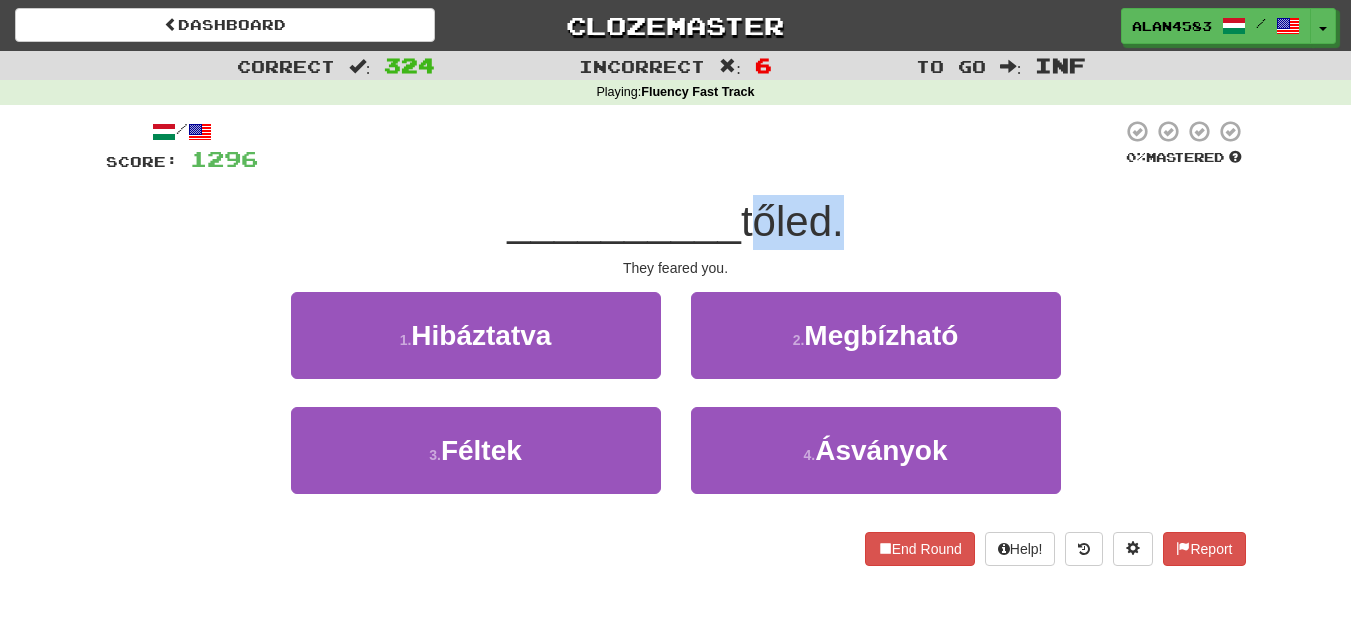 drag, startPoint x: 747, startPoint y: 212, endPoint x: 829, endPoint y: 204, distance: 82.38932 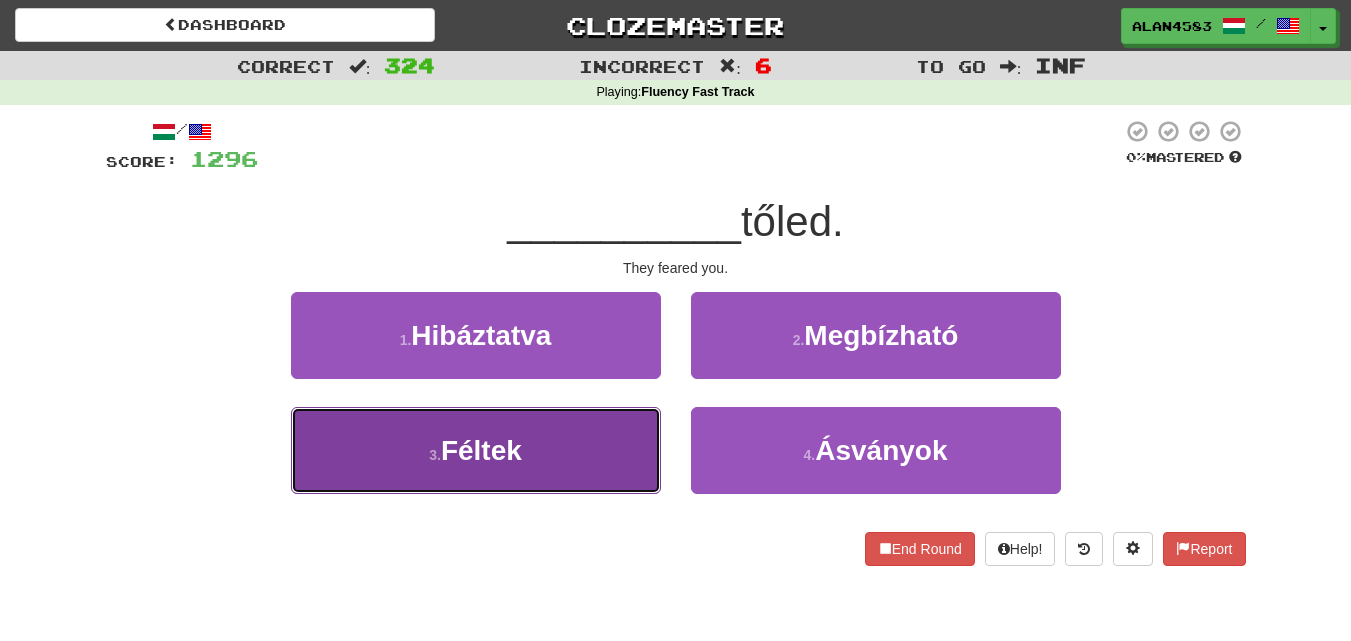 click on "Féltek" at bounding box center [481, 450] 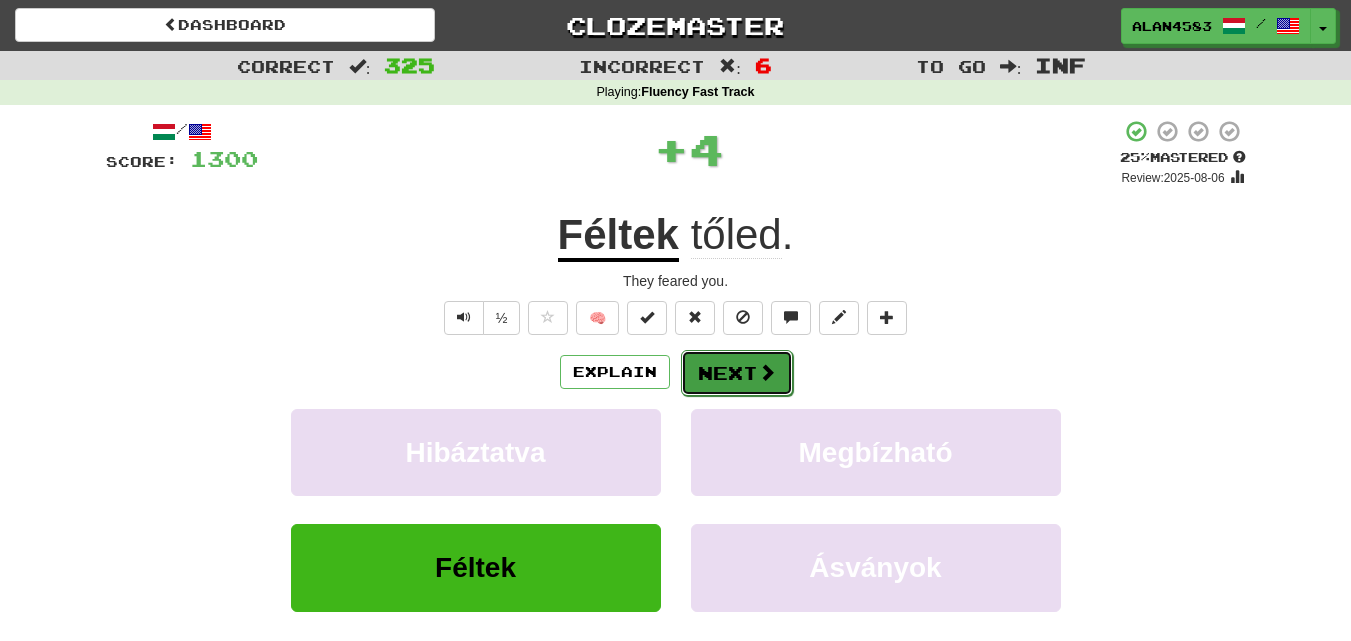 click on "Next" at bounding box center (737, 373) 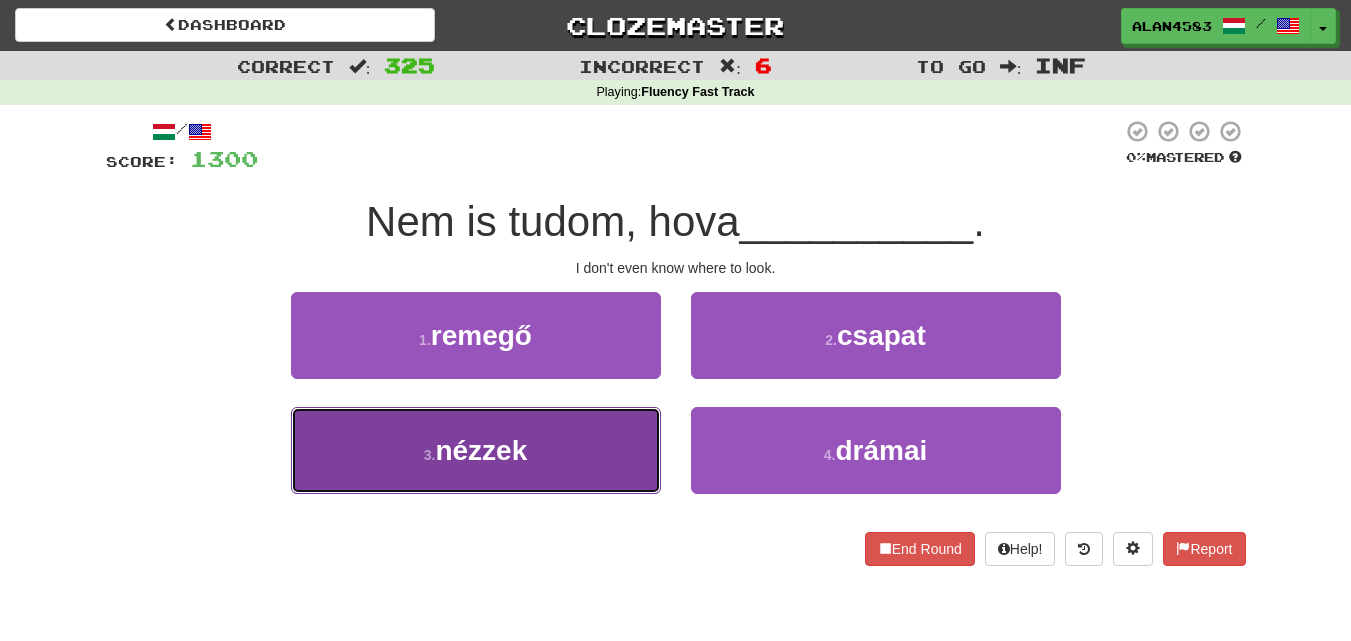 click on "3 .  nézzek" at bounding box center [476, 450] 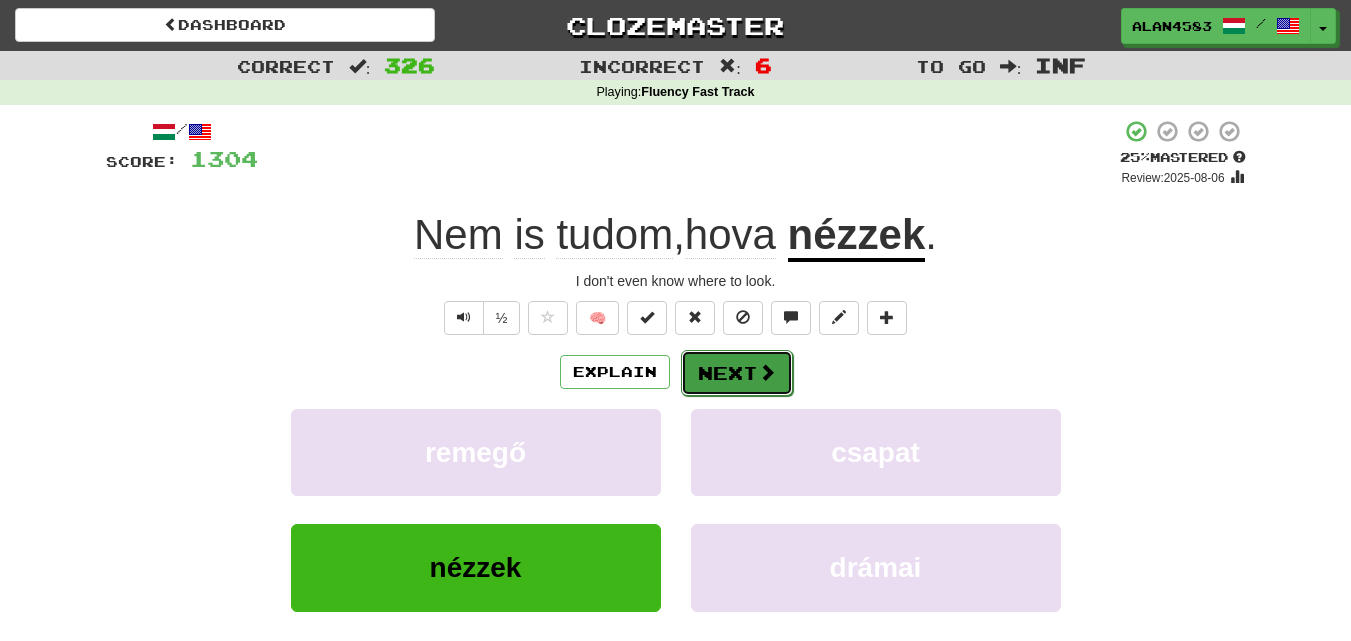 click on "Next" at bounding box center [737, 373] 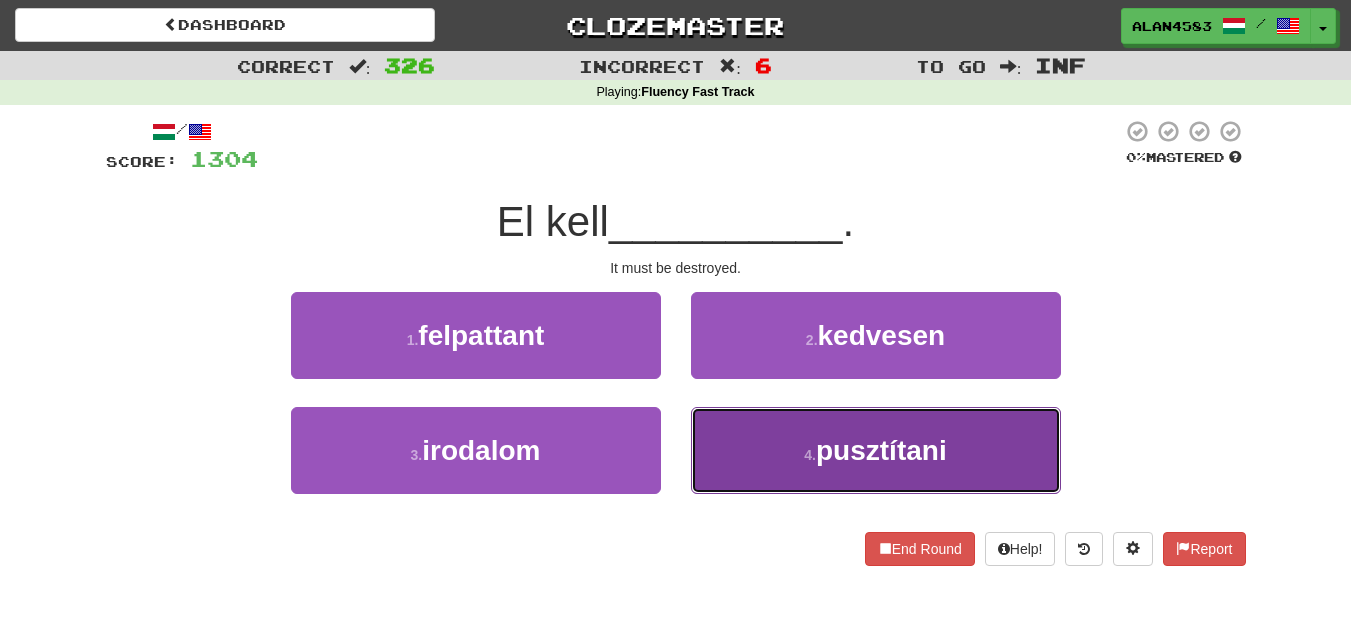 click on "pusztítani" at bounding box center [881, 450] 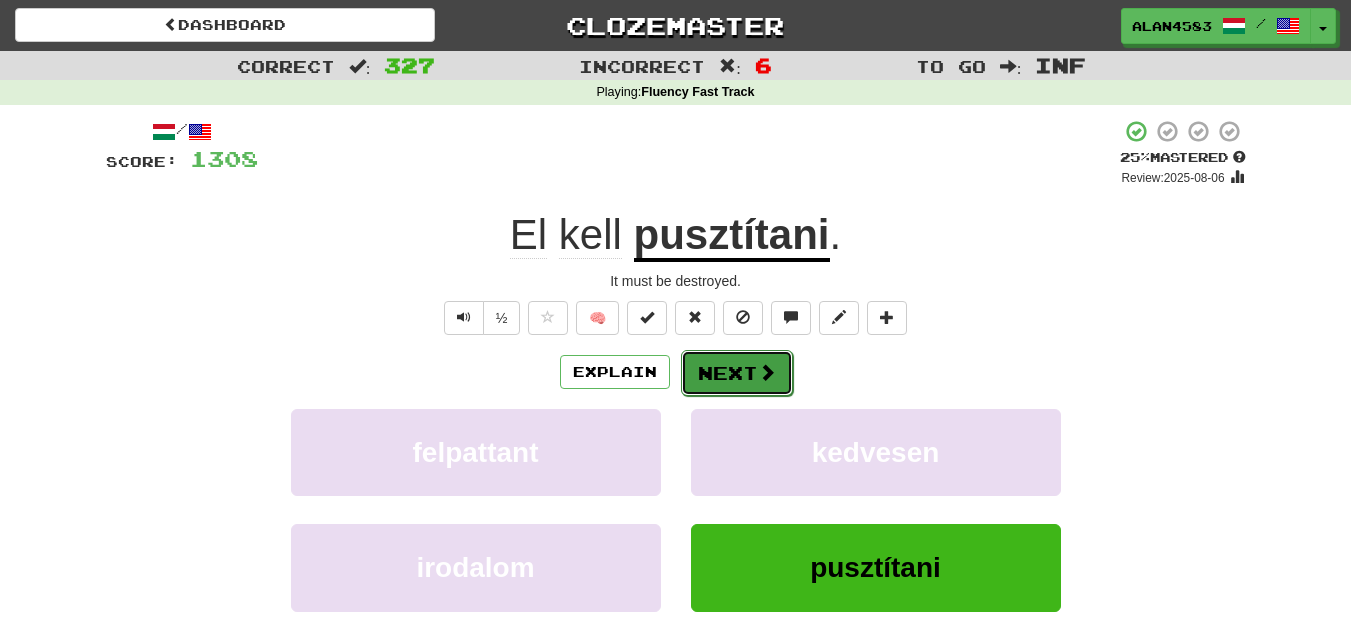 click on "Next" at bounding box center [737, 373] 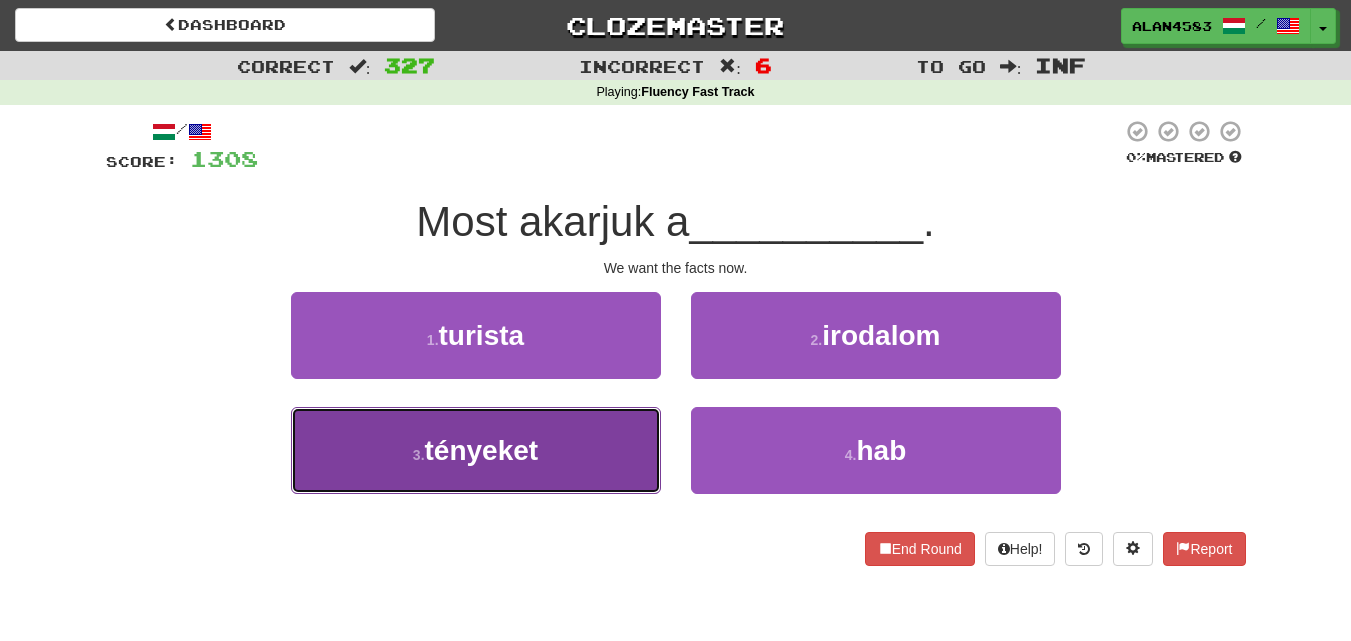click on "3 .  tényeket" at bounding box center (476, 450) 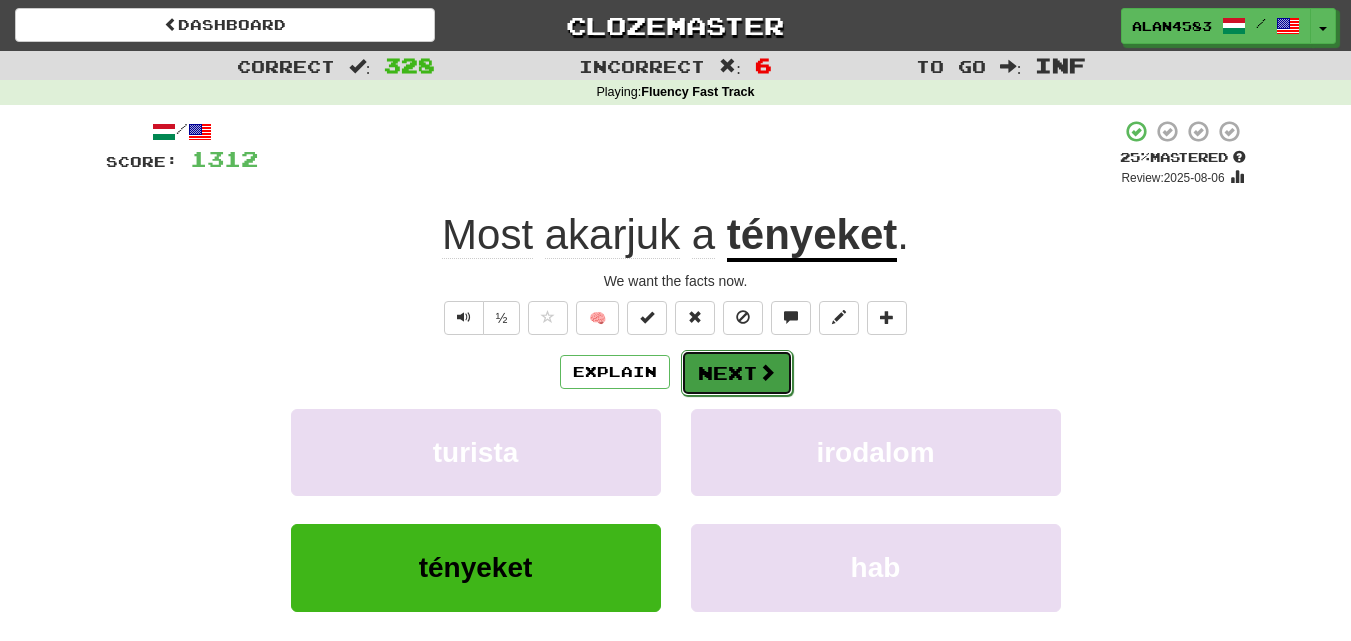 click on "Next" at bounding box center [737, 373] 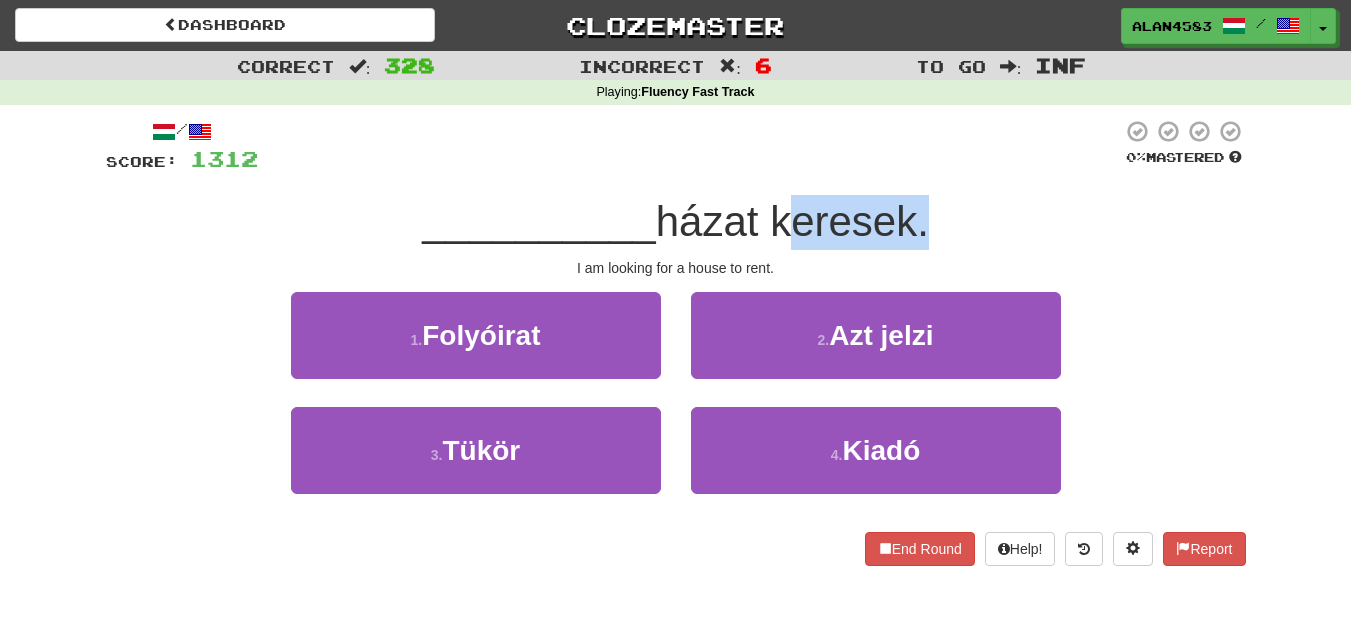 drag, startPoint x: 775, startPoint y: 206, endPoint x: 915, endPoint y: 199, distance: 140.1749 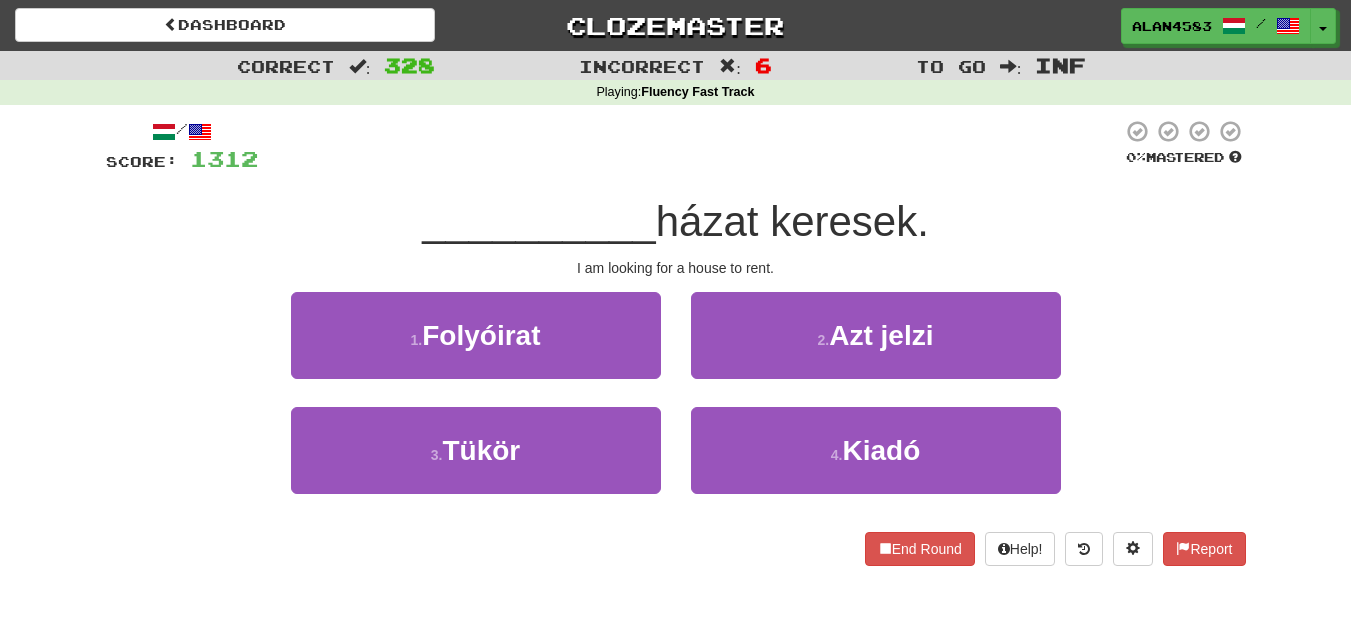 click at bounding box center [690, 146] 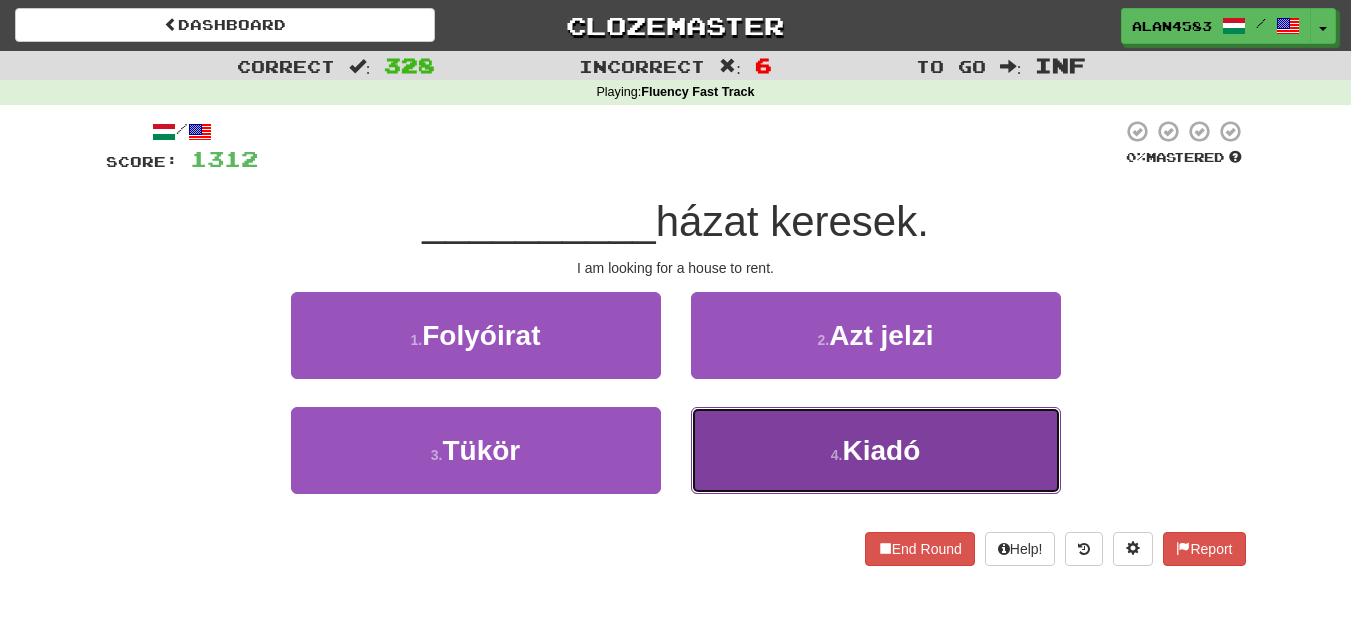 click on "4 .  Kiadó" at bounding box center [876, 450] 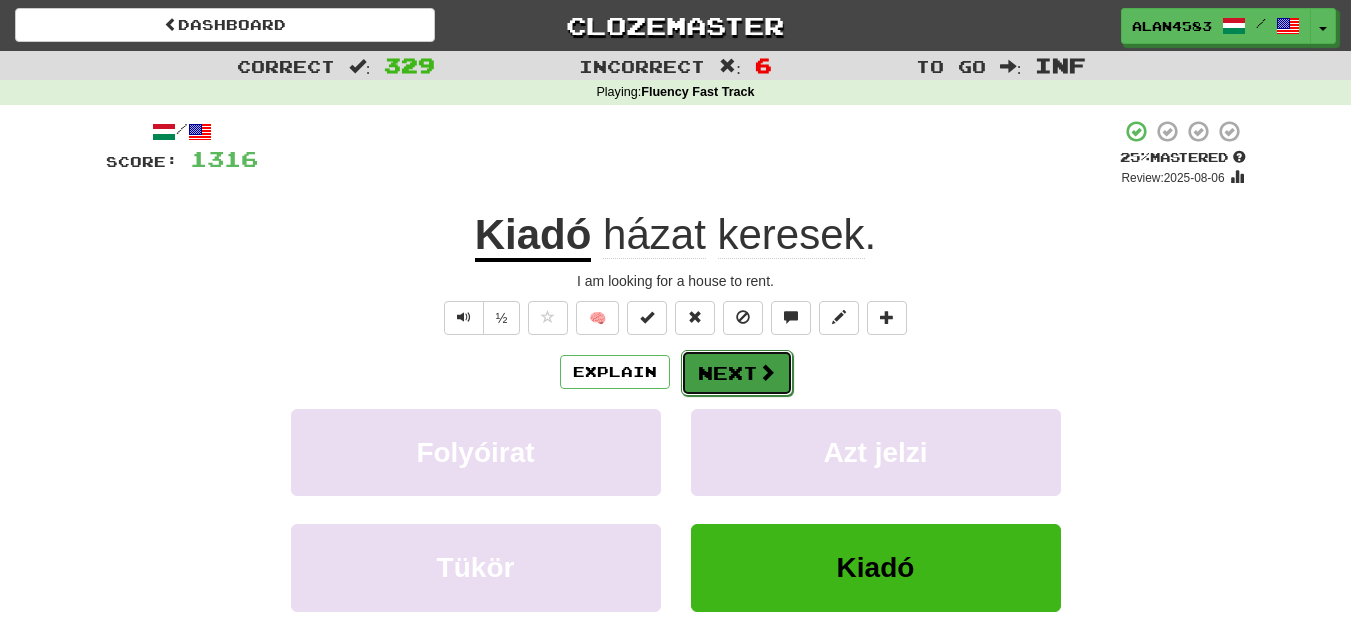 click on "Next" at bounding box center [737, 373] 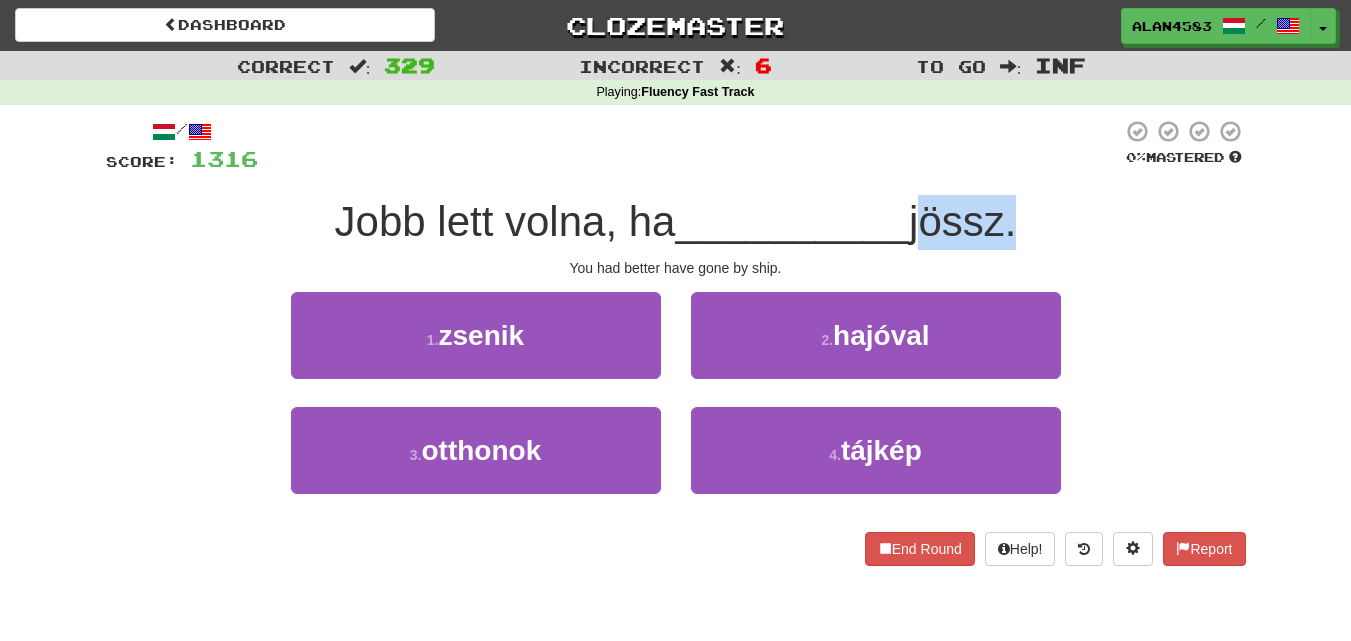 drag, startPoint x: 920, startPoint y: 213, endPoint x: 1009, endPoint y: 210, distance: 89.050545 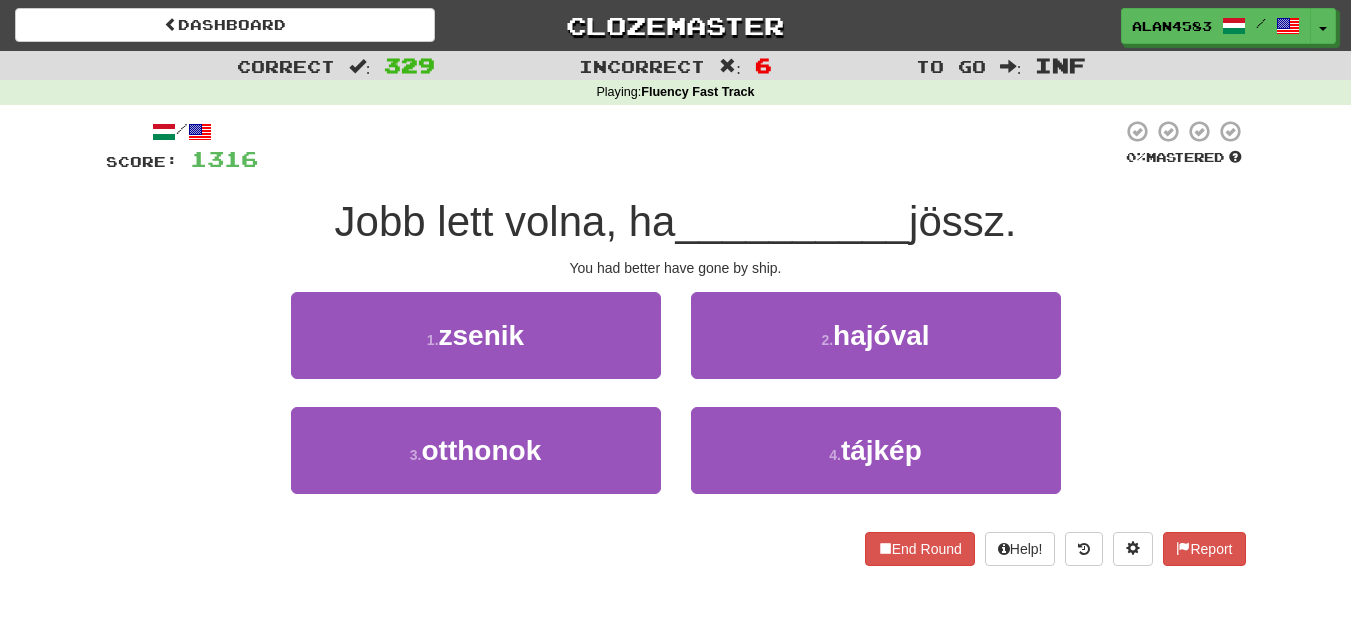 click at bounding box center (690, 146) 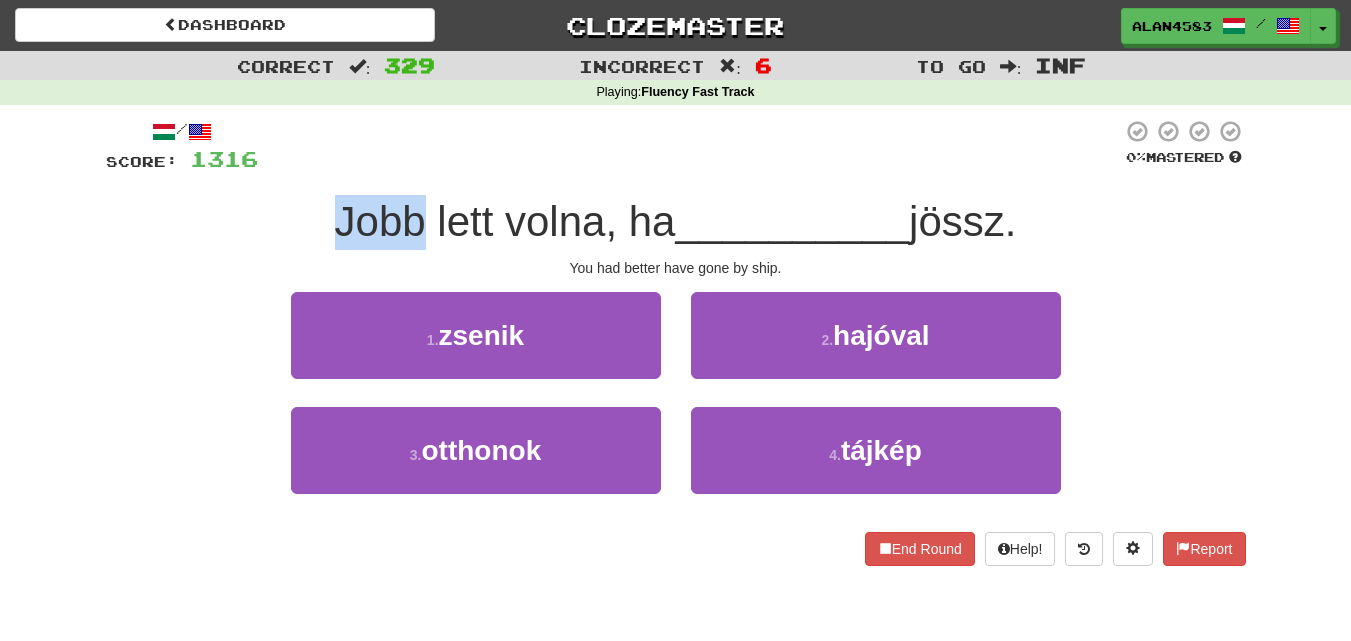 click at bounding box center [272, 170] 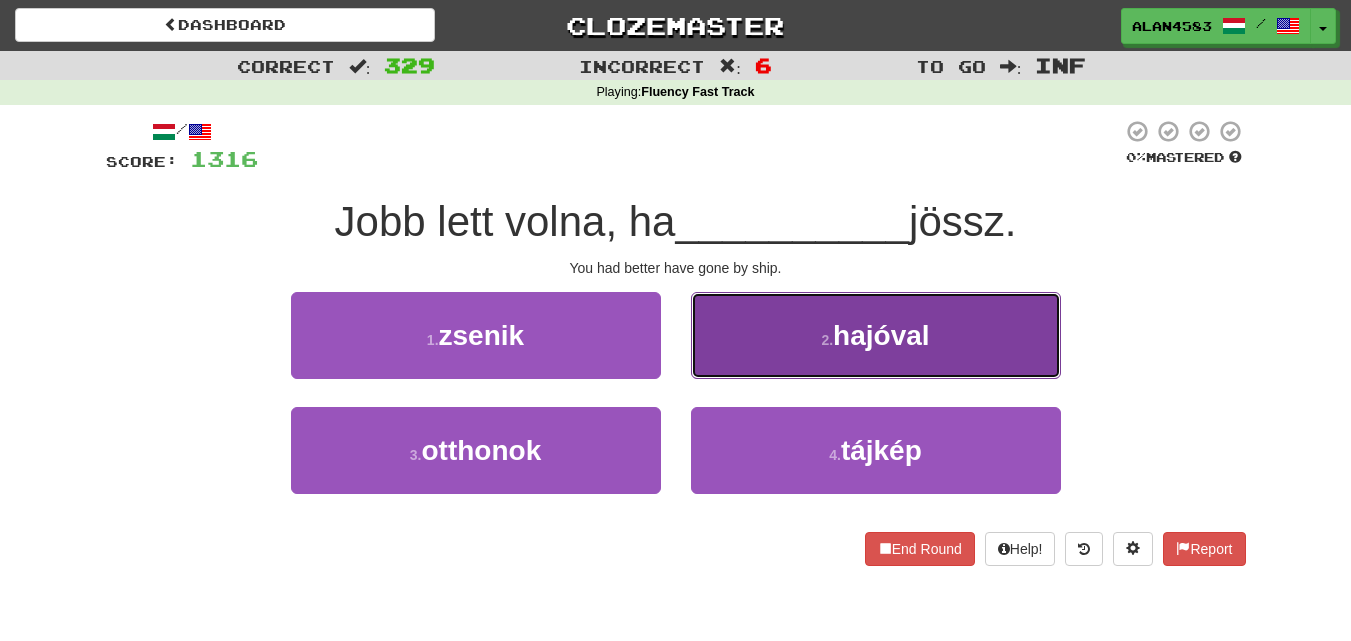 click on "2 .  hajóval" at bounding box center [876, 335] 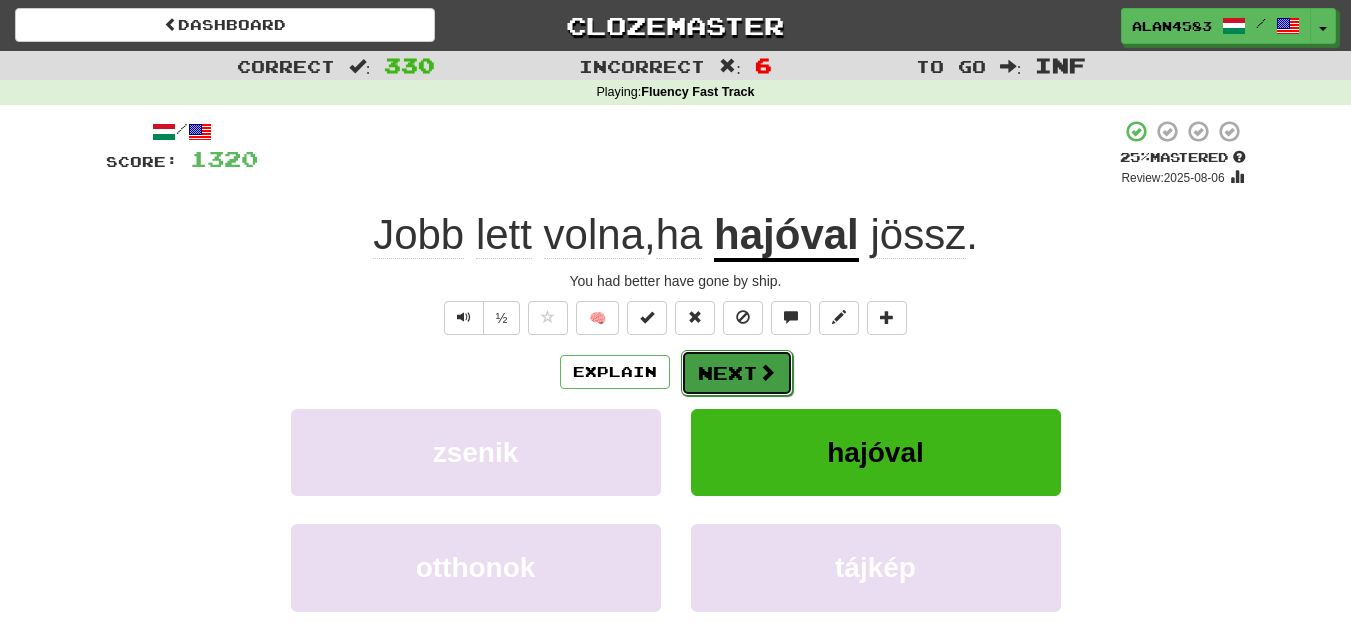click on "Next" at bounding box center [737, 373] 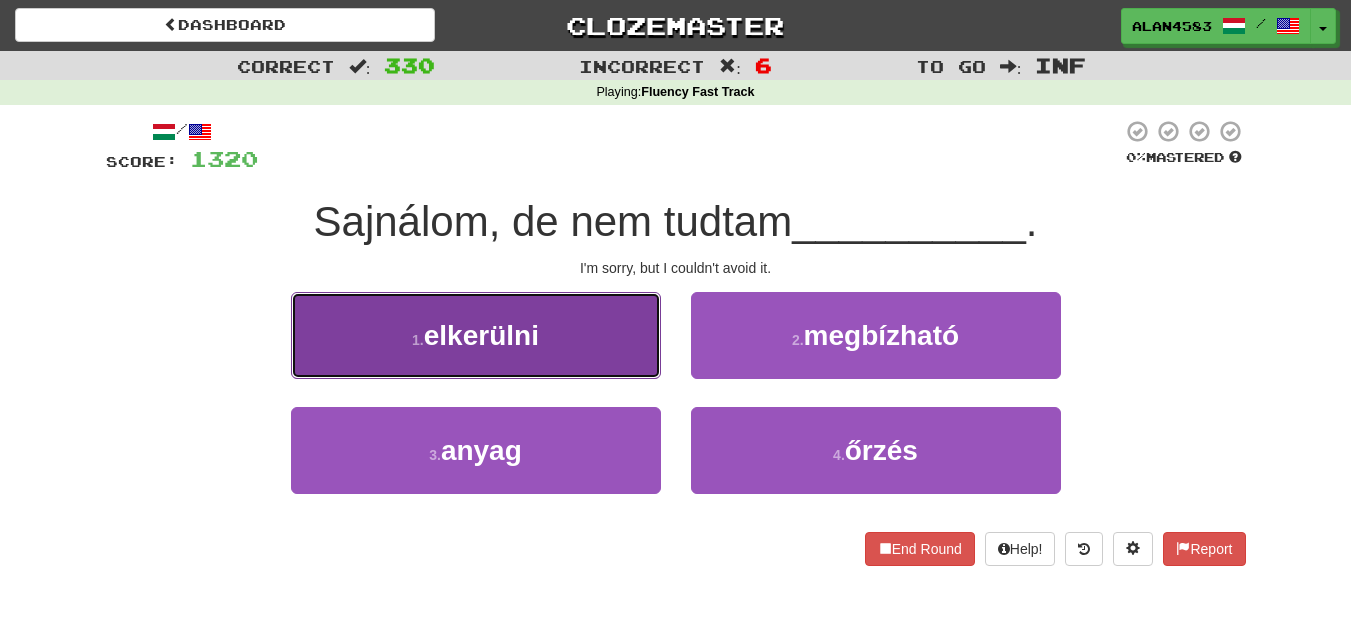 click on "1 .  elkerülni" at bounding box center [476, 335] 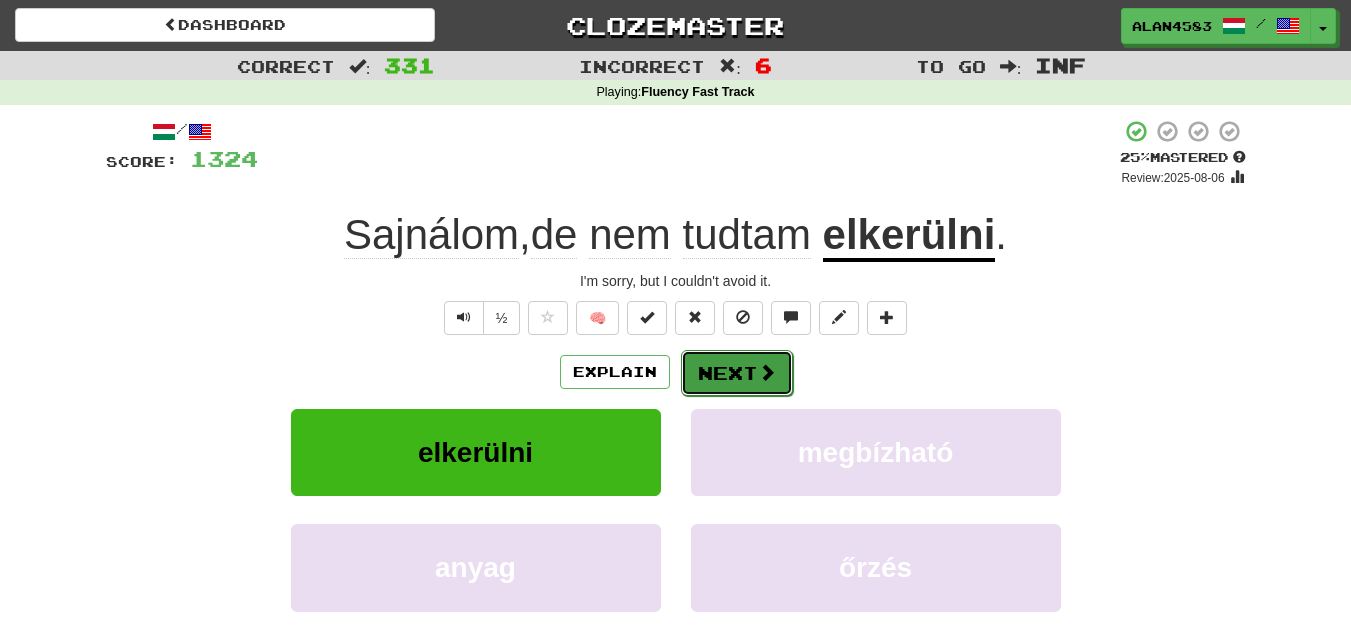 click on "Next" at bounding box center (737, 373) 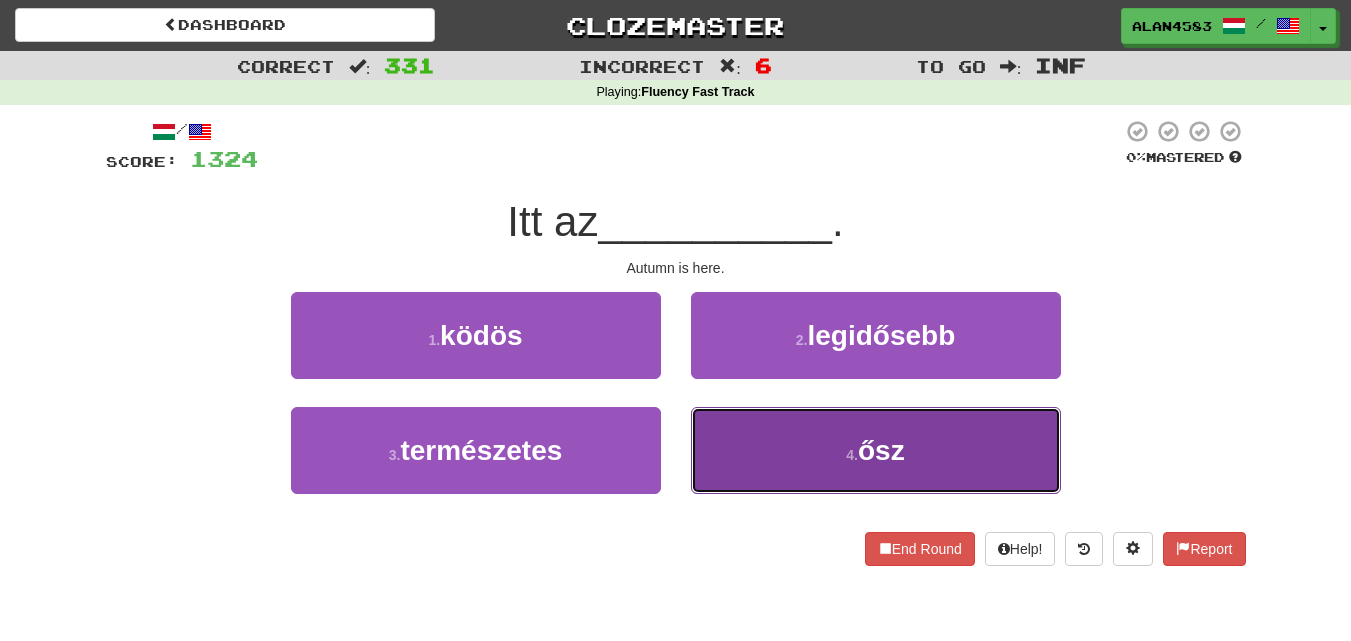 click on "ősz" at bounding box center [881, 450] 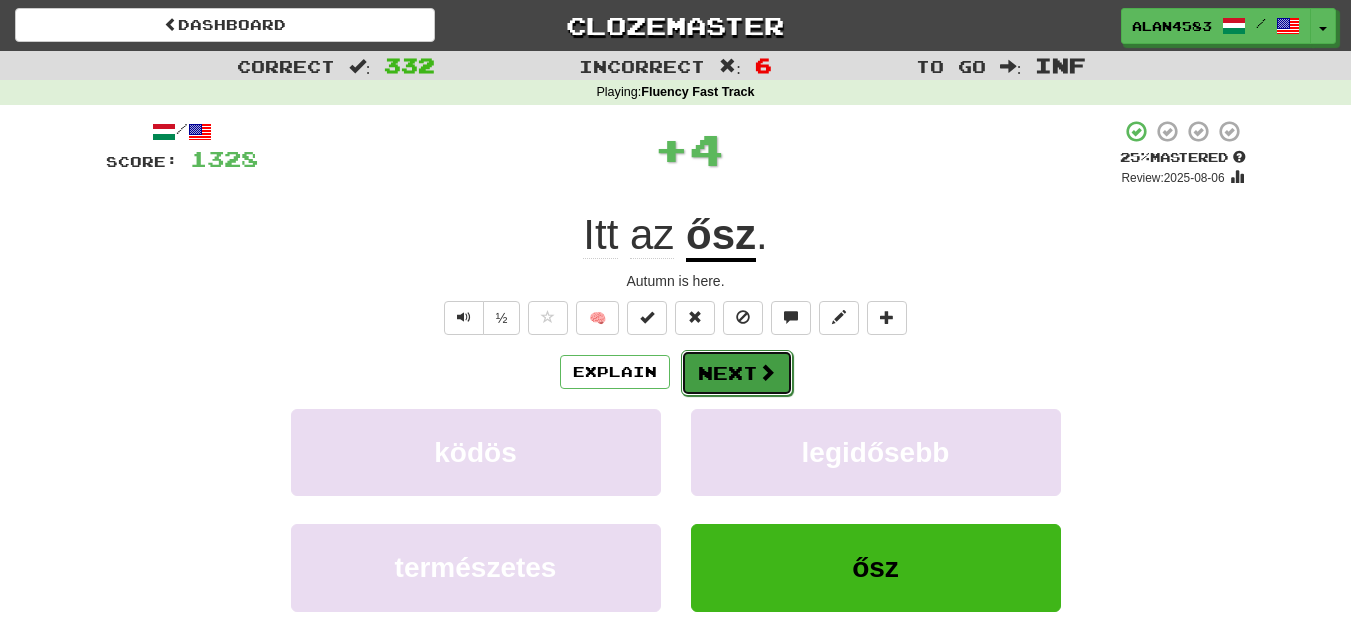 click on "Next" at bounding box center [737, 373] 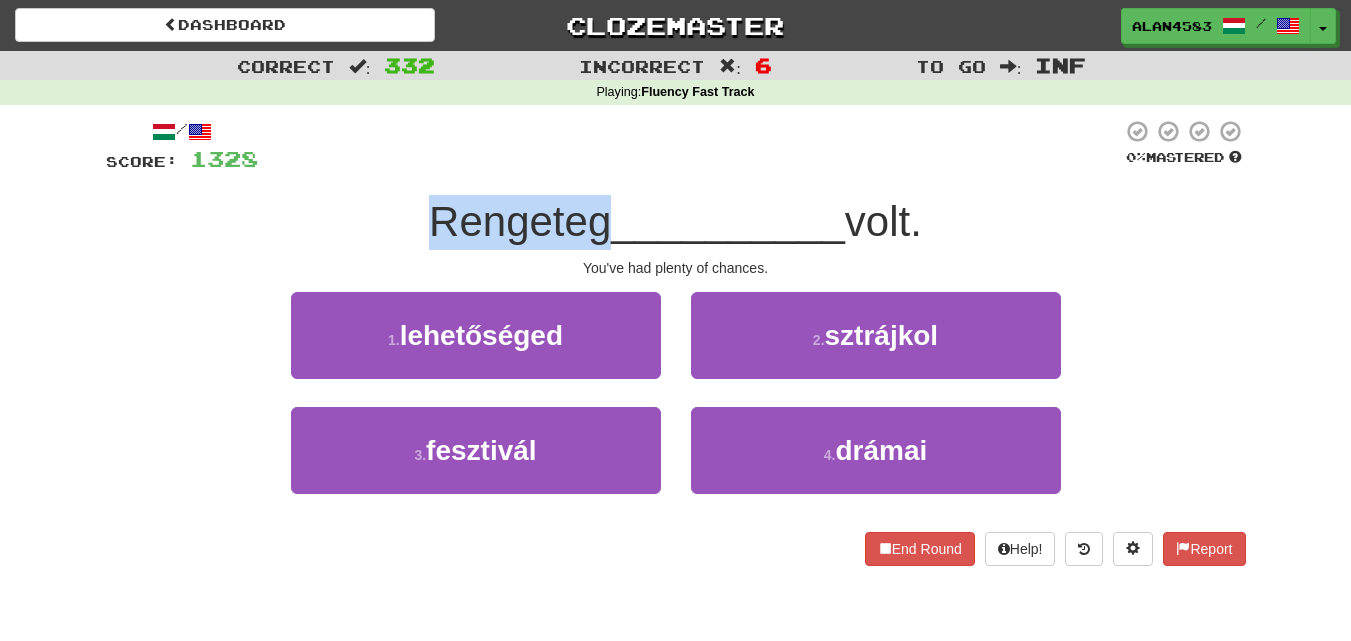 drag, startPoint x: 420, startPoint y: 222, endPoint x: 600, endPoint y: 204, distance: 180.89777 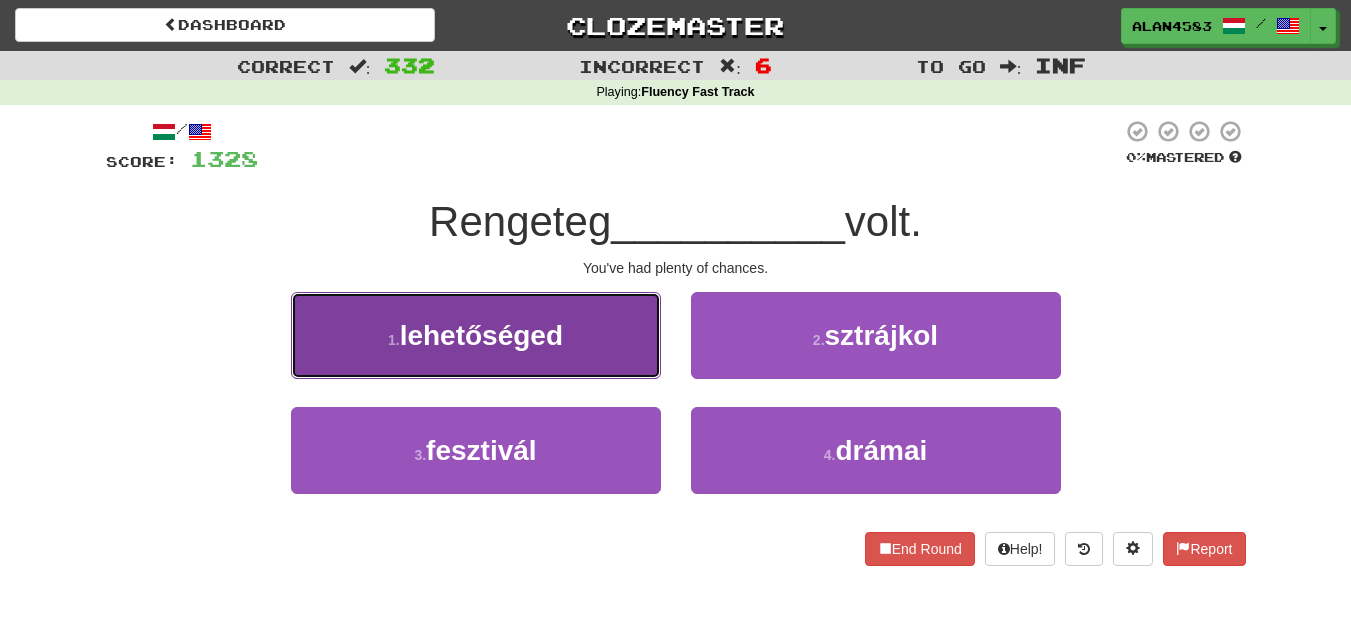 click on "1 .  lehetőséged" at bounding box center [476, 335] 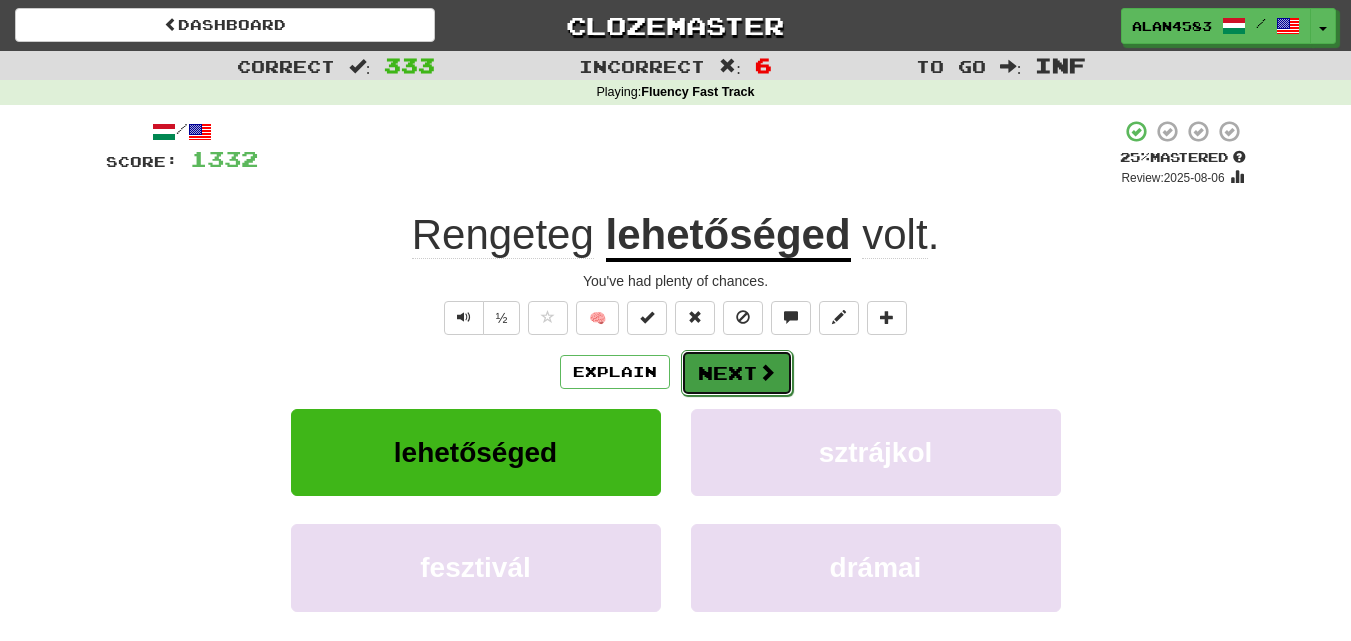 click on "Next" at bounding box center [737, 373] 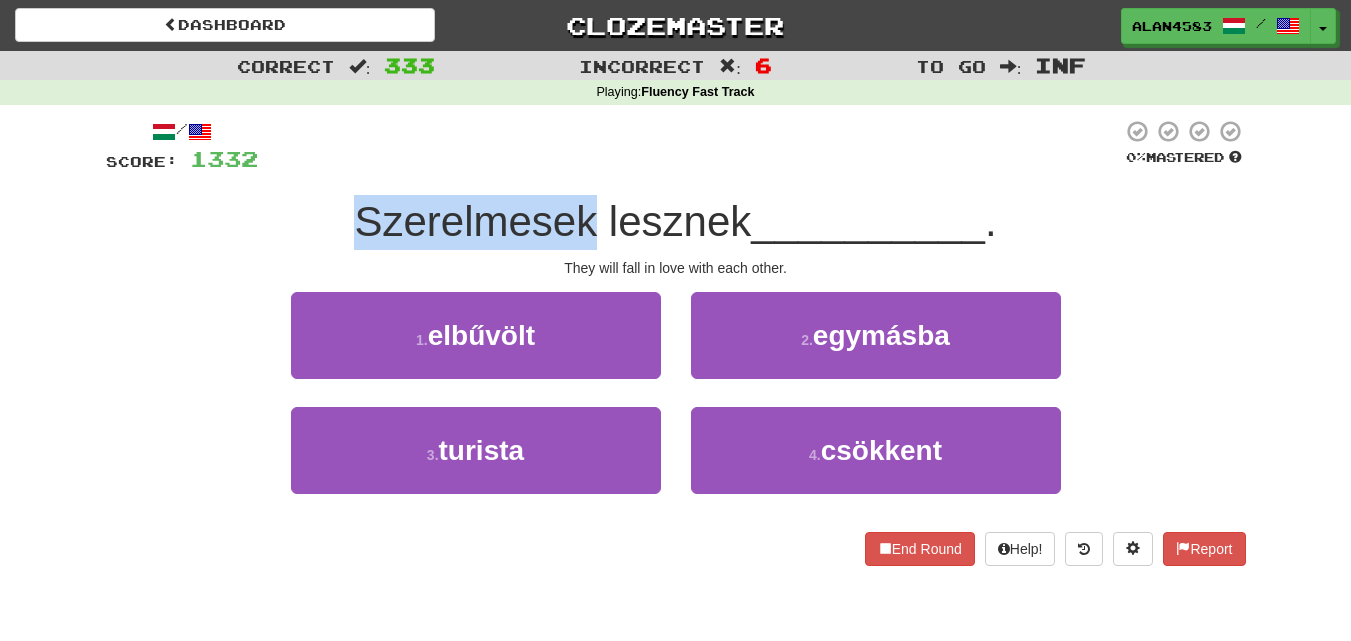 drag, startPoint x: 356, startPoint y: 216, endPoint x: 593, endPoint y: 200, distance: 237.53947 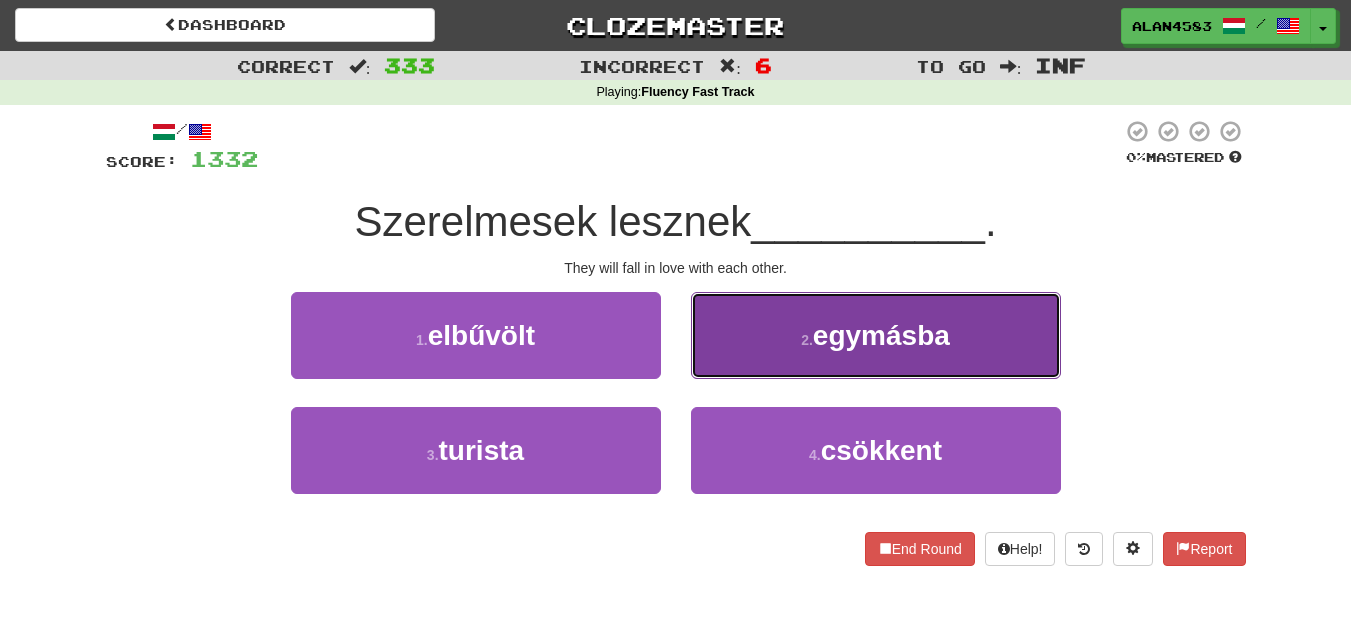 click on "egymásba" at bounding box center [881, 335] 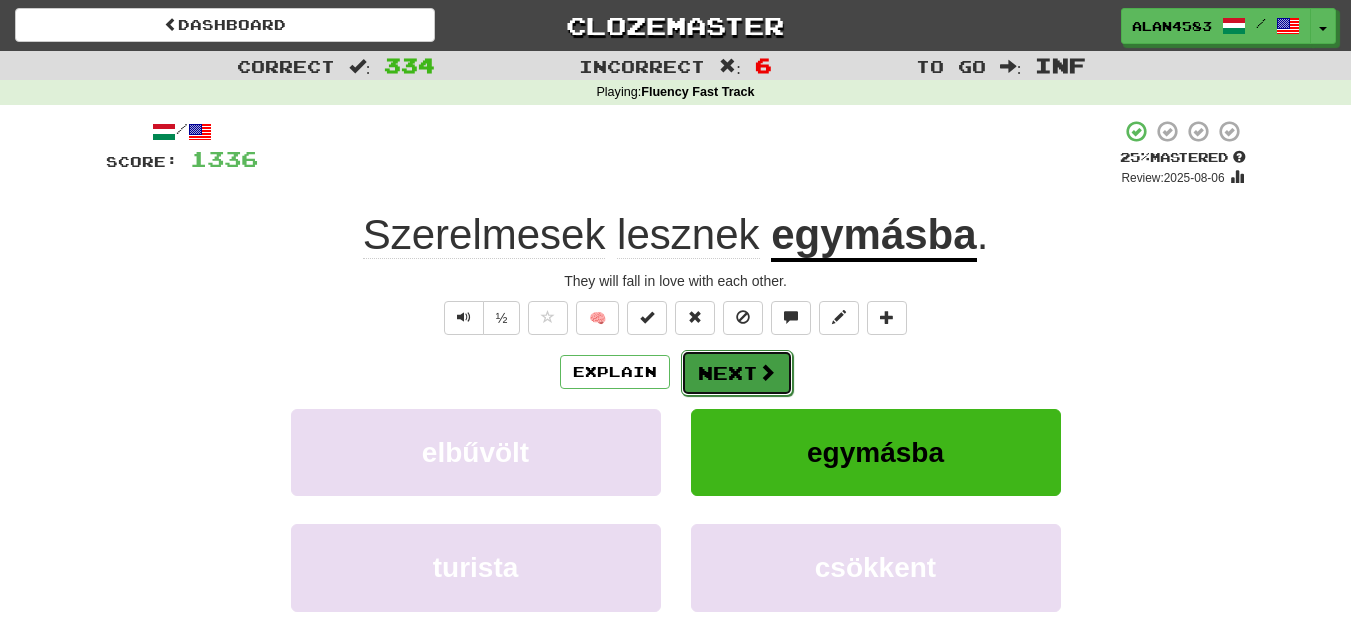 click on "Next" at bounding box center [737, 373] 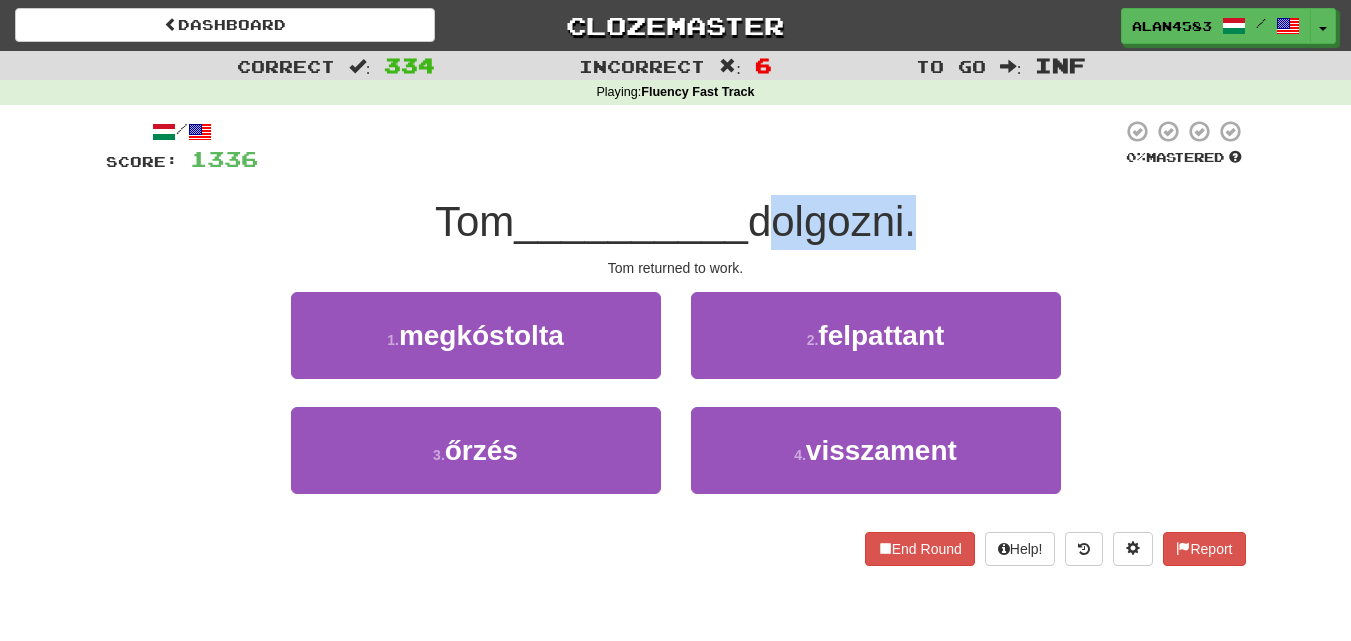 drag, startPoint x: 764, startPoint y: 218, endPoint x: 917, endPoint y: 203, distance: 153.73354 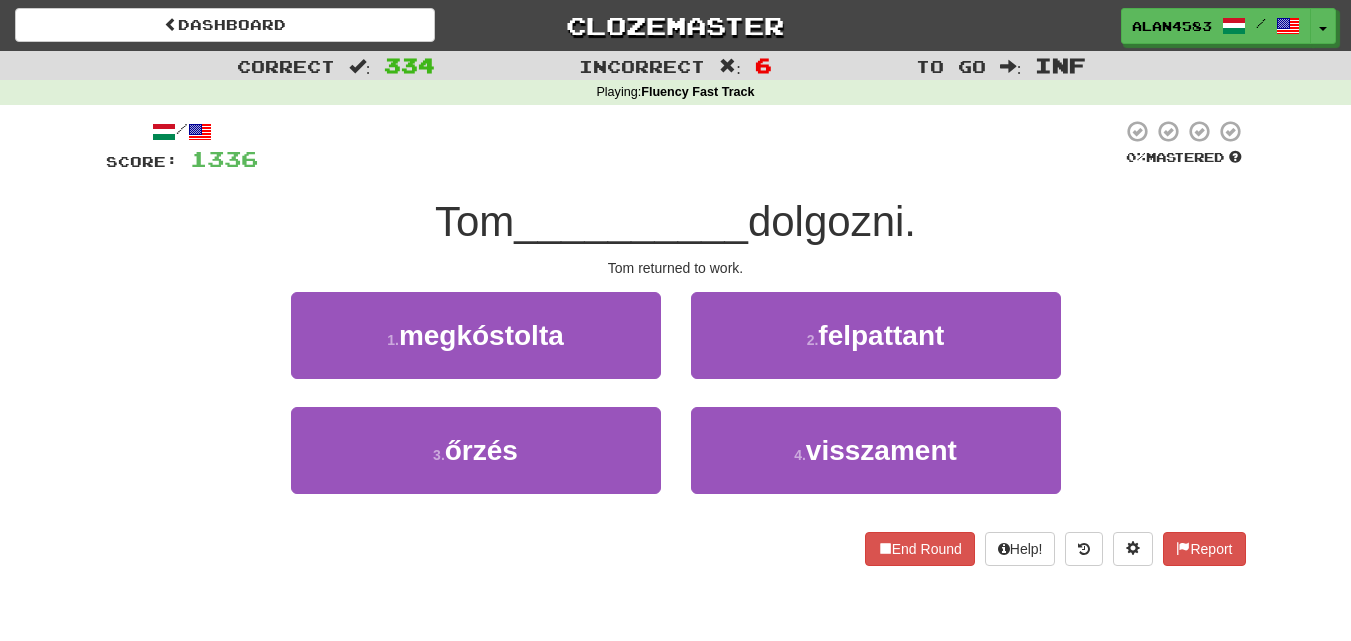 click at bounding box center [690, 146] 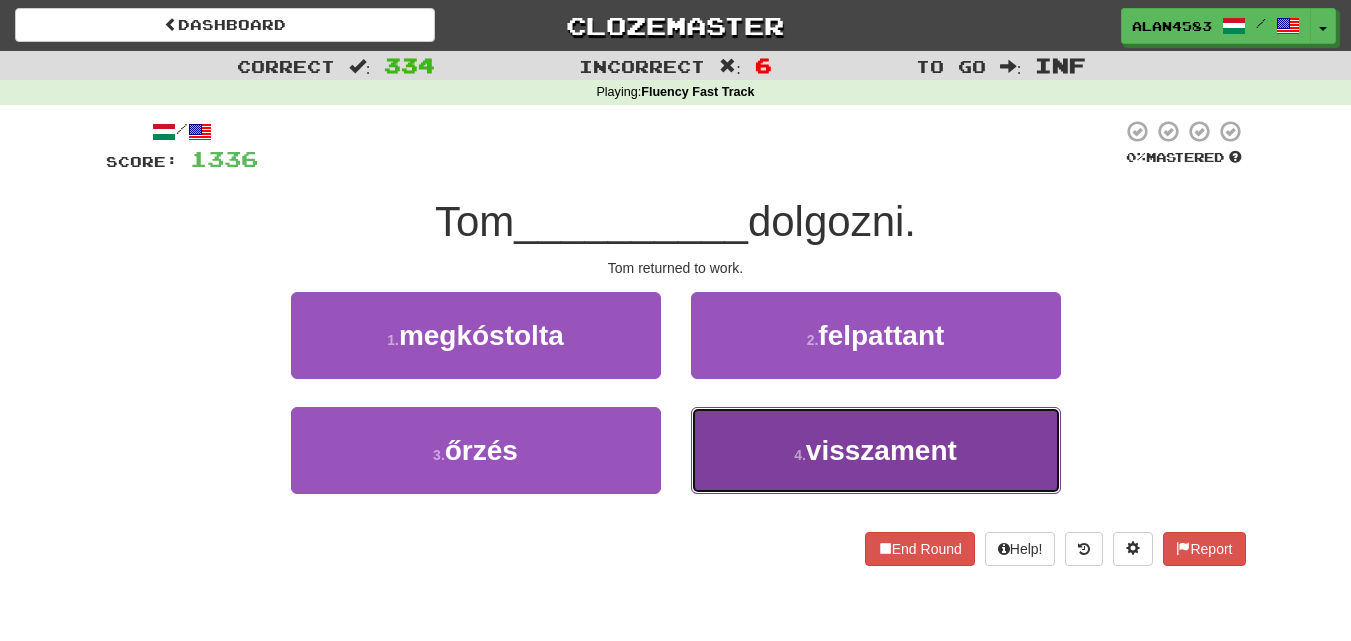 click on "4 .  visszament" at bounding box center (876, 450) 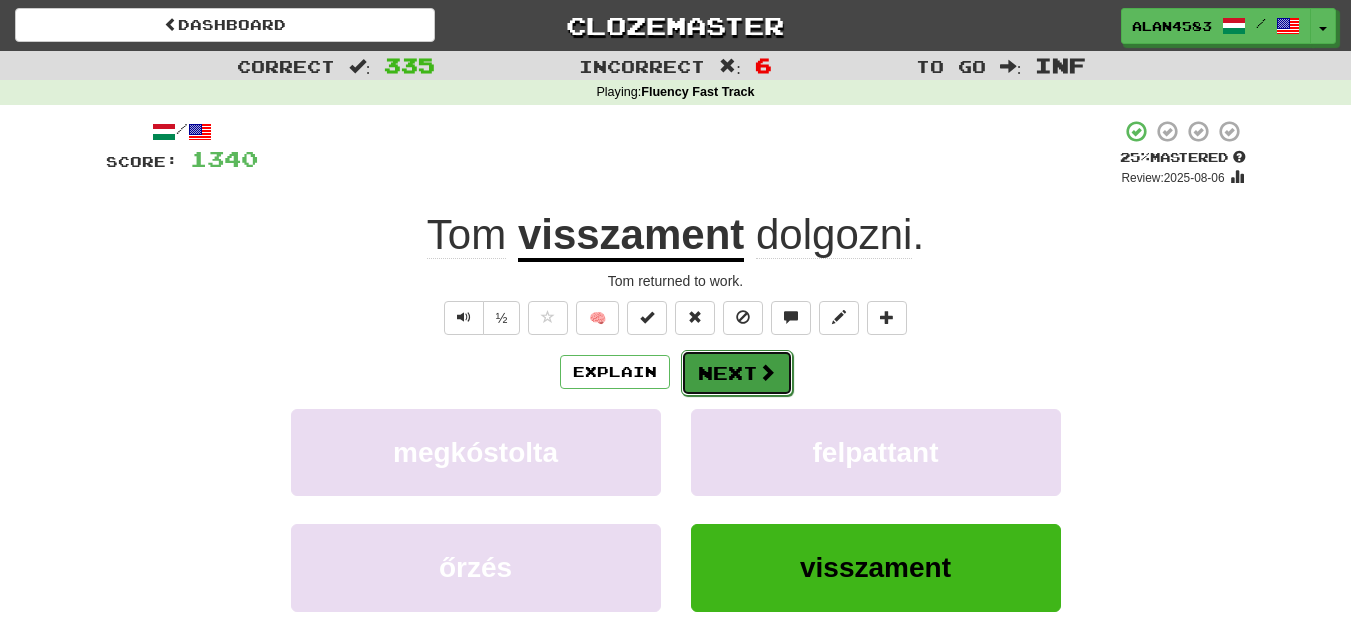 click at bounding box center [767, 372] 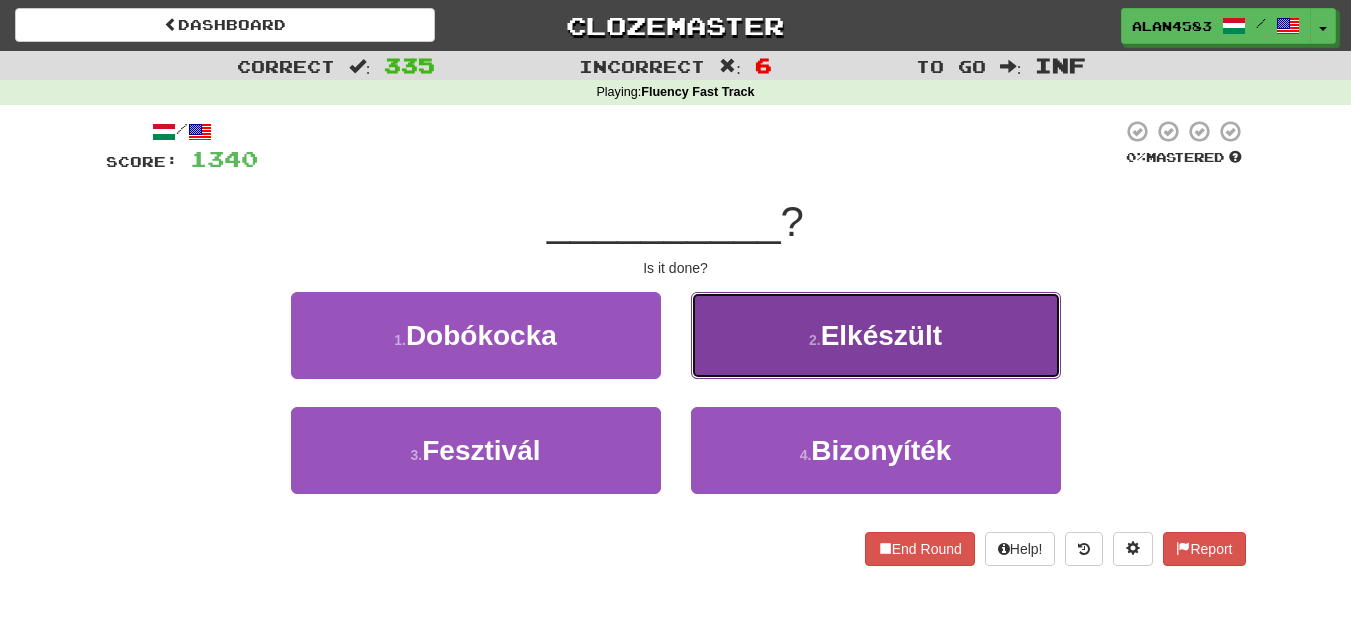 click on "2 .  Elkészült" at bounding box center [876, 335] 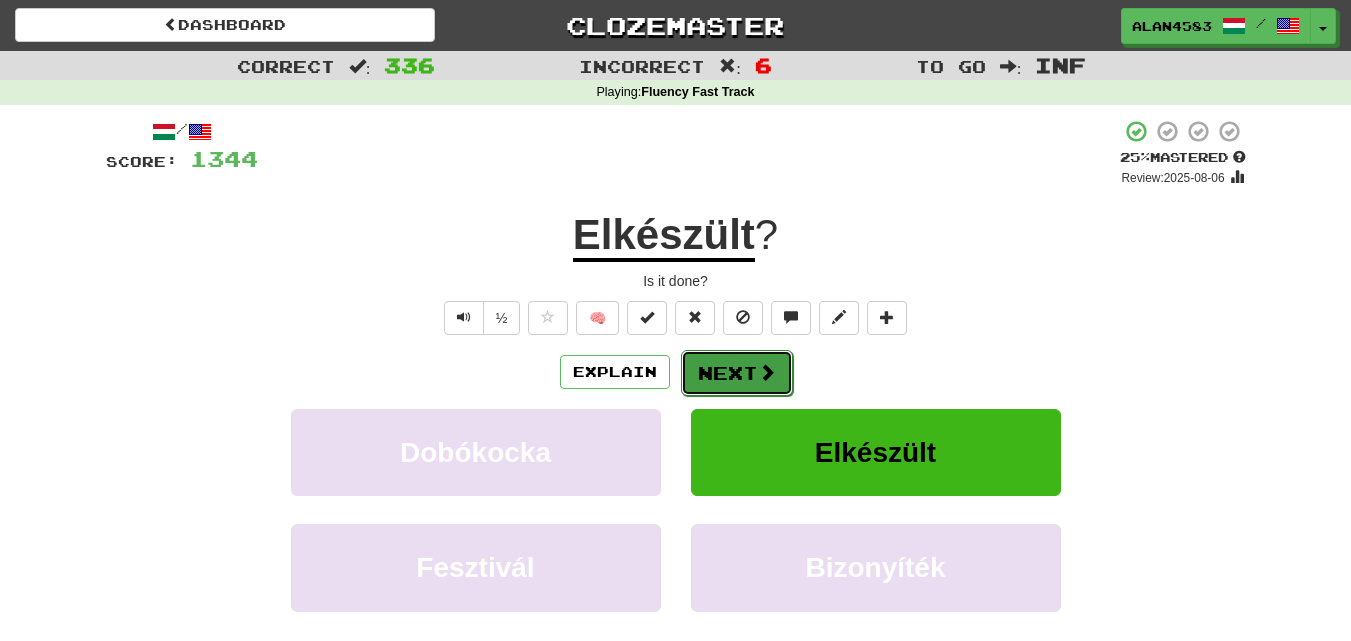 click at bounding box center [767, 372] 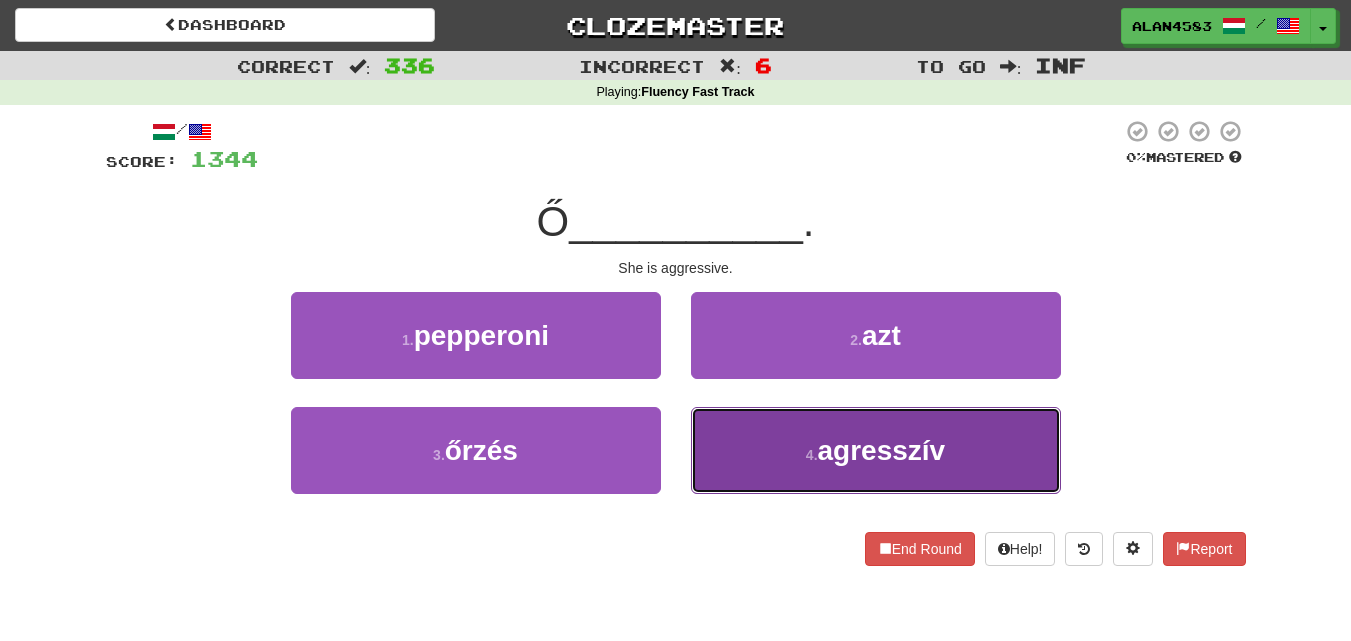 click on "4 .  agresszív" at bounding box center (876, 450) 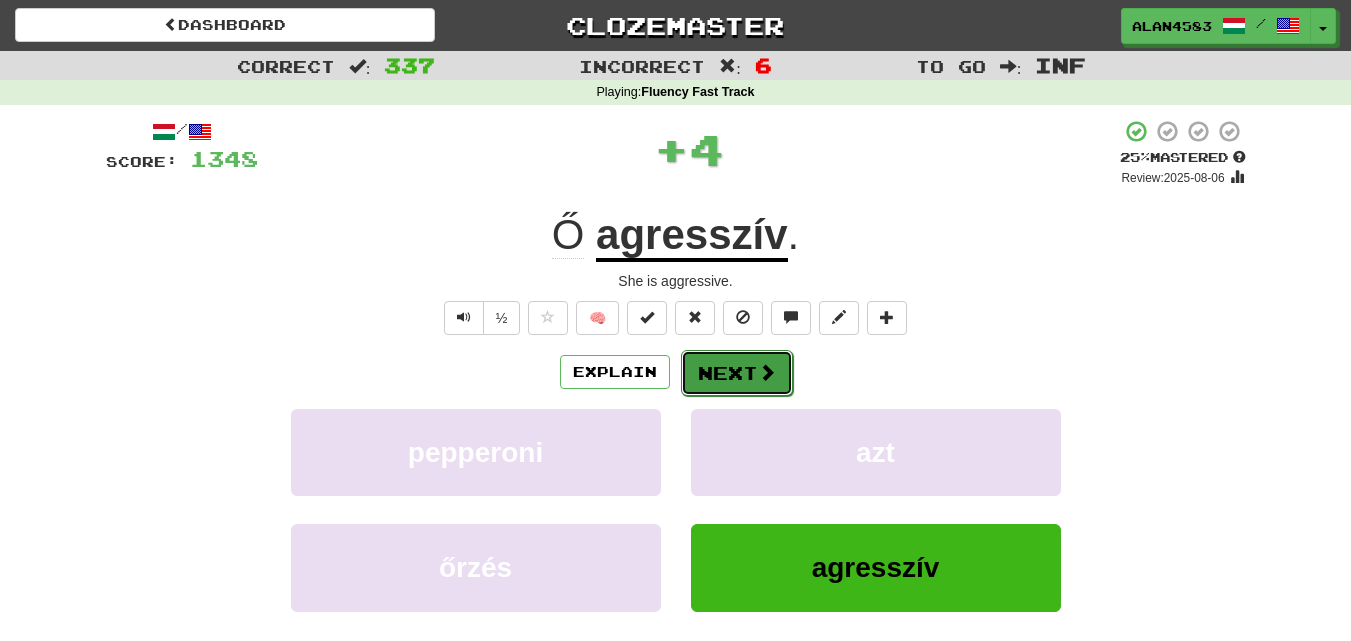 click on "Next" at bounding box center (737, 373) 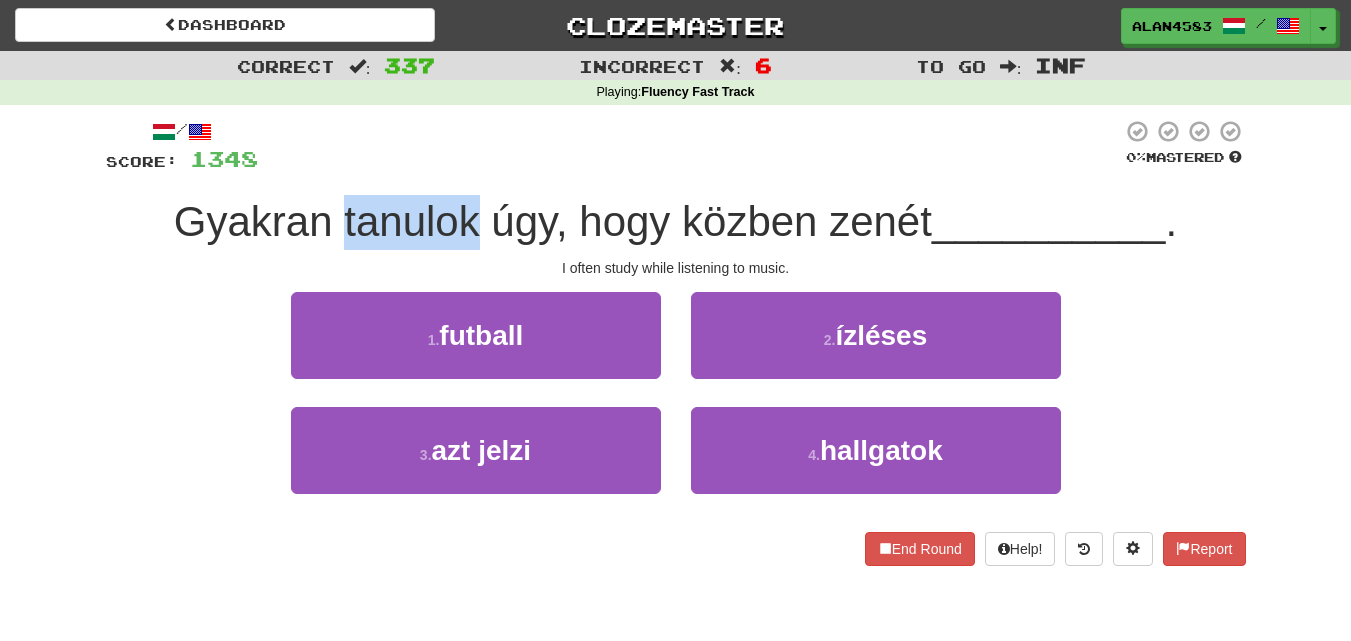 drag, startPoint x: 339, startPoint y: 222, endPoint x: 474, endPoint y: 201, distance: 136.62357 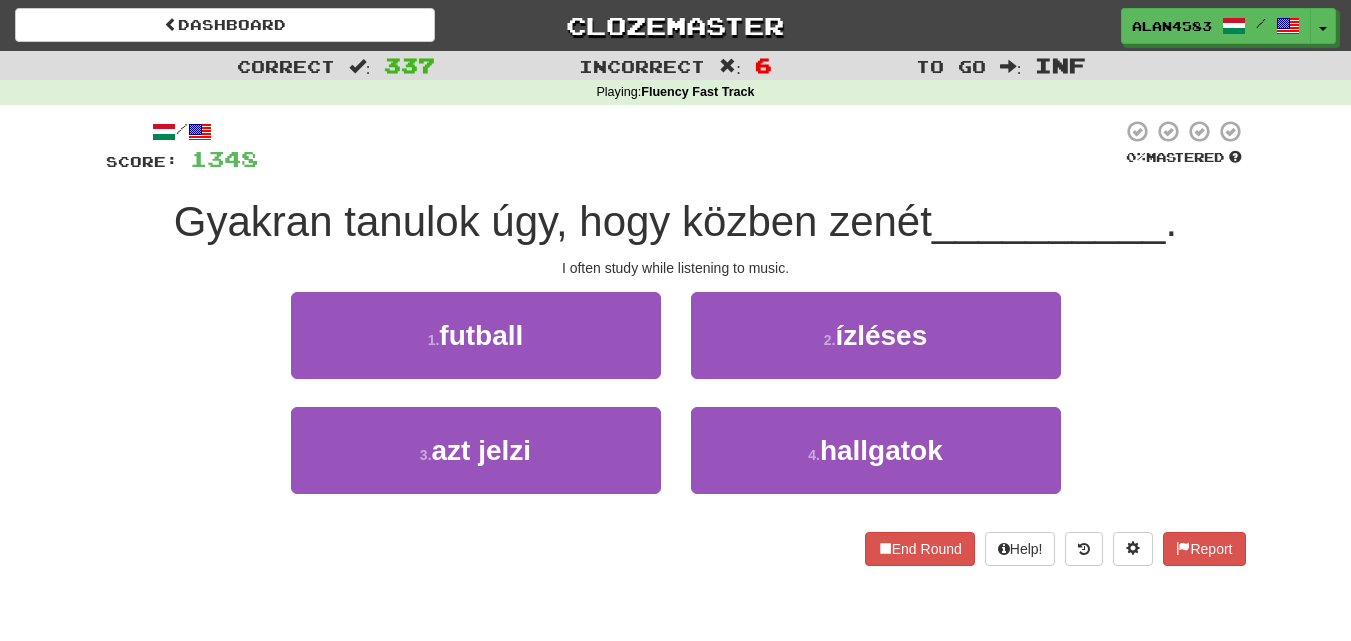 click at bounding box center [690, 146] 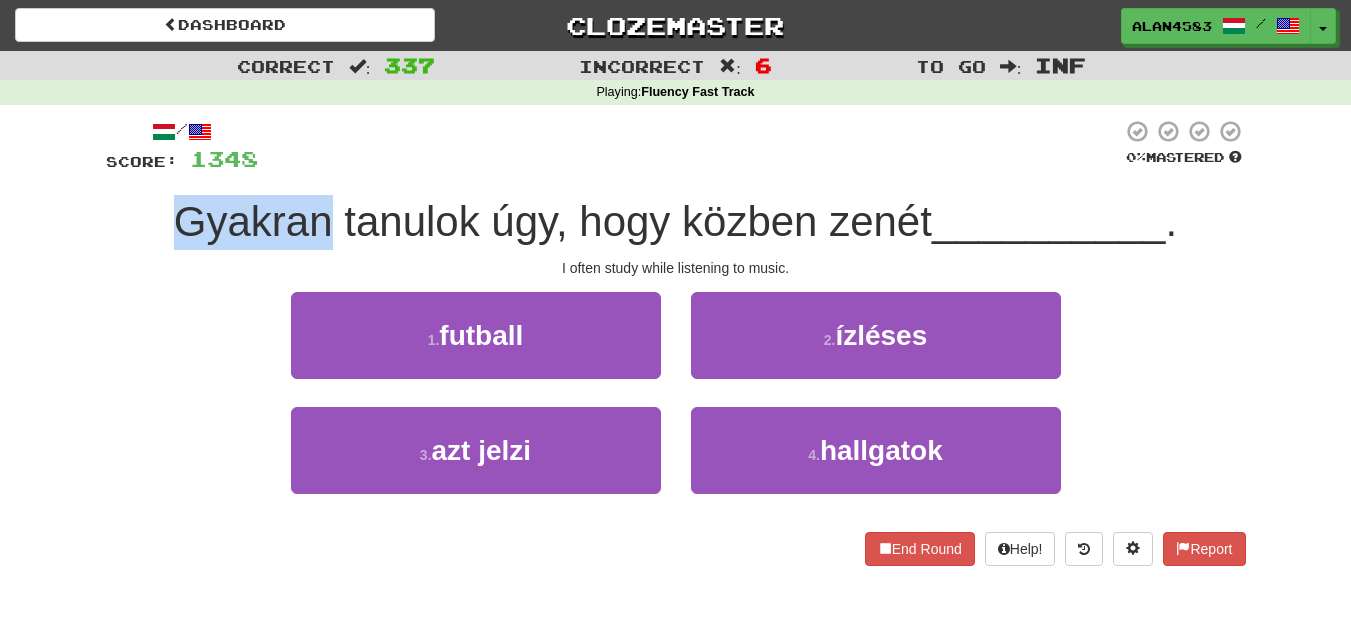 drag, startPoint x: 326, startPoint y: 216, endPoint x: 97, endPoint y: 225, distance: 229.17679 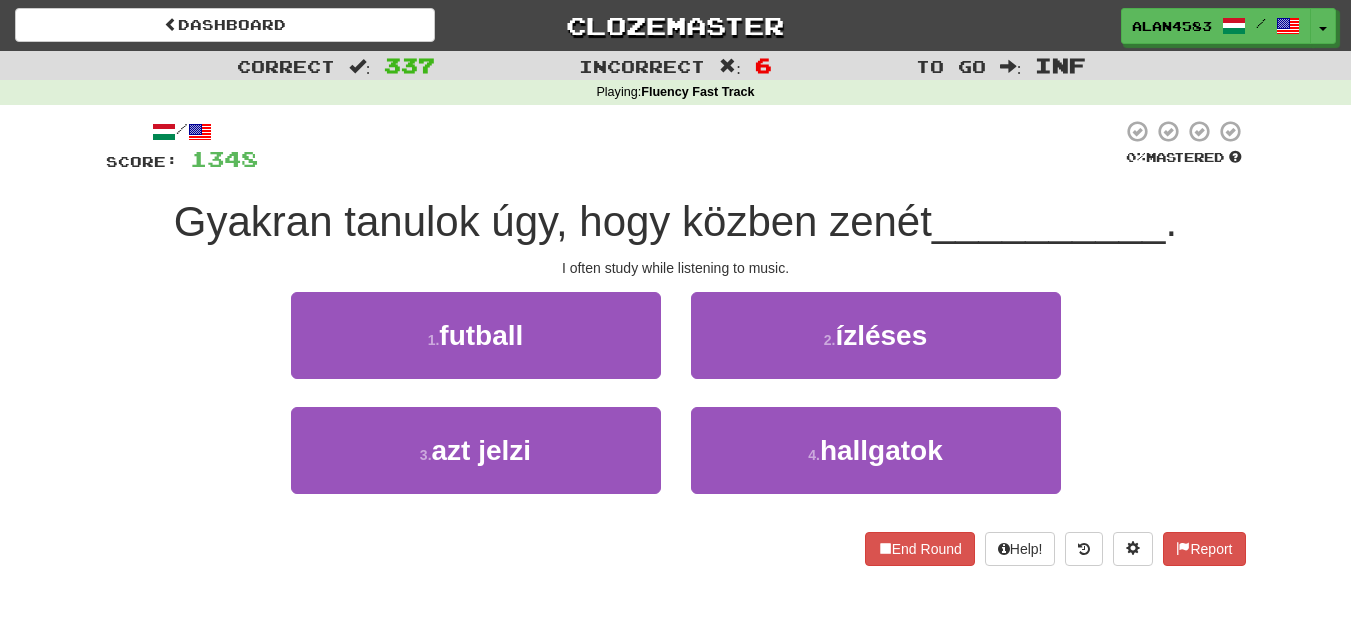 click on "Correct   :   337 Incorrect   :   6 To go   :   Inf Playing :  Fluency Fast Track  /  Score:   1348 0 %  Mastered Gyakran tanulok úgy, hogy közben zenét  __________ . I often study while listening to music. 1 .  futball 2 .  ízléses 3 .  azt jelzi 4 .  hallgatok  End Round  Help!  Report" at bounding box center [675, 322] 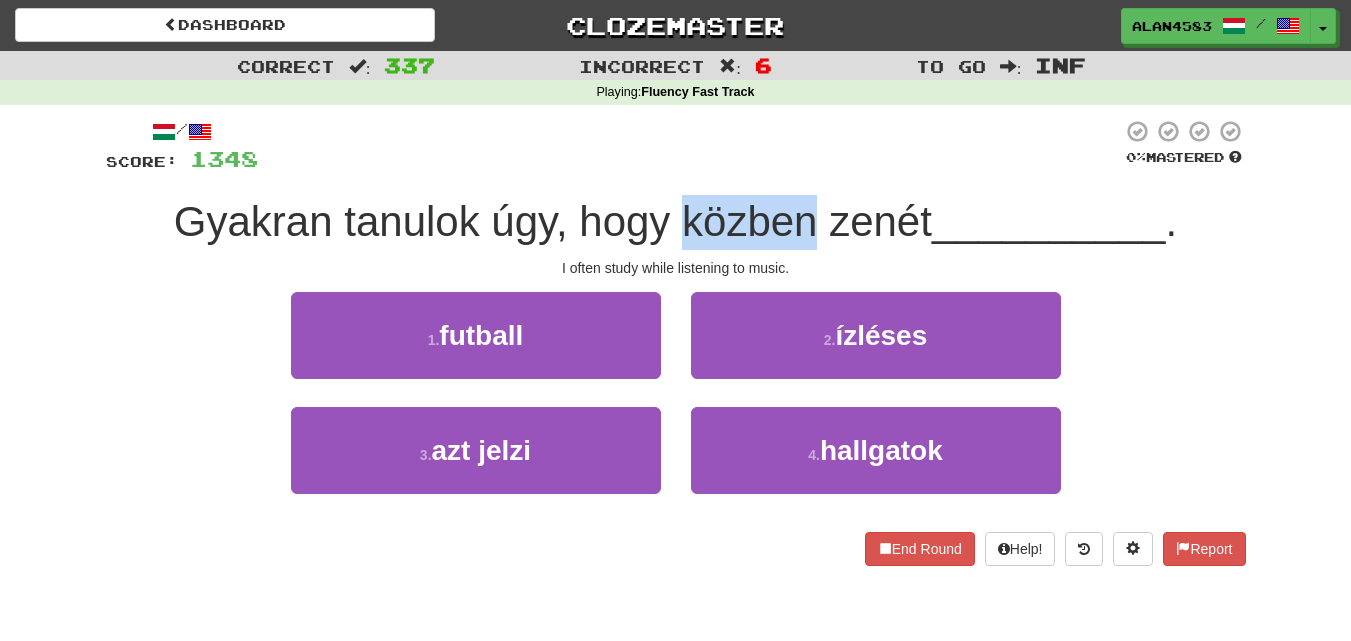 drag, startPoint x: 677, startPoint y: 220, endPoint x: 810, endPoint y: 202, distance: 134.21252 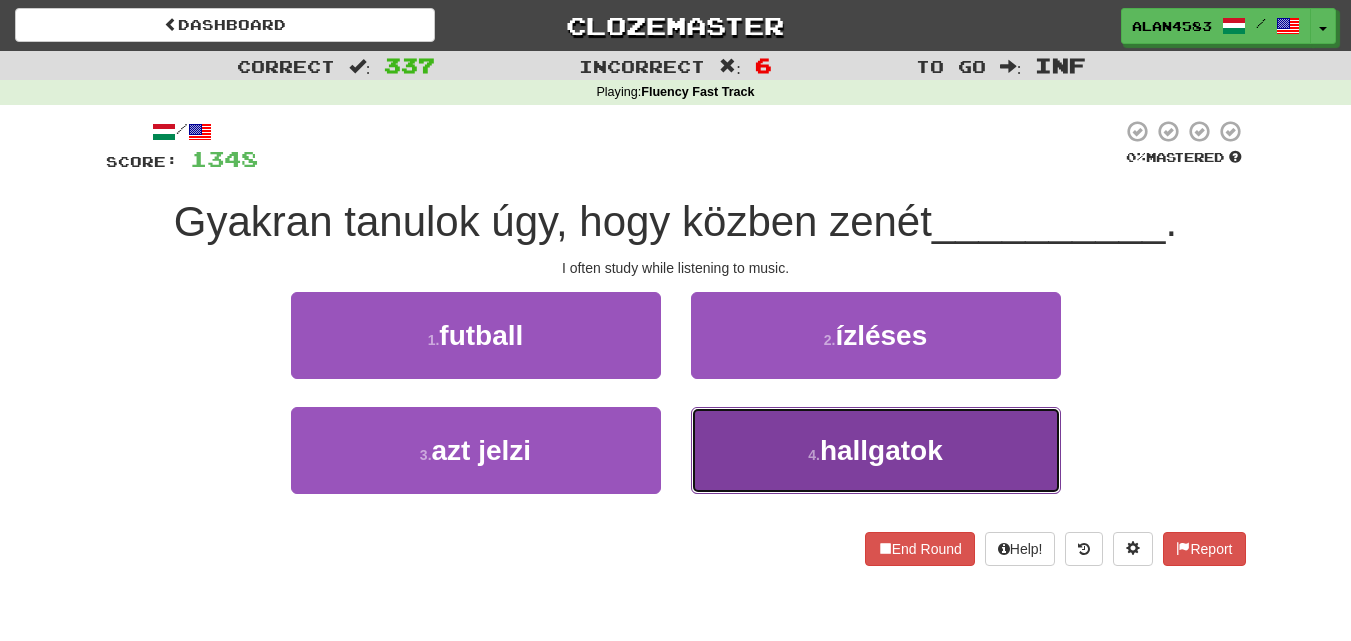 click on "4 .  hallgatok" at bounding box center [876, 450] 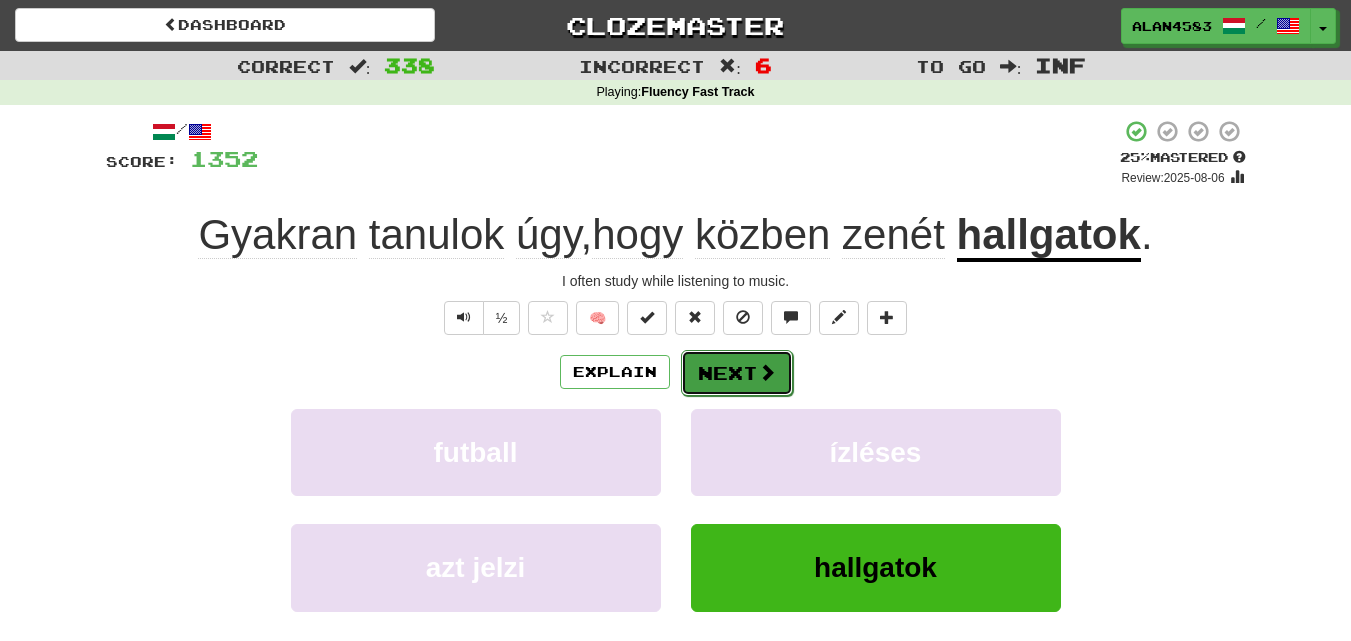 click on "Next" at bounding box center [737, 373] 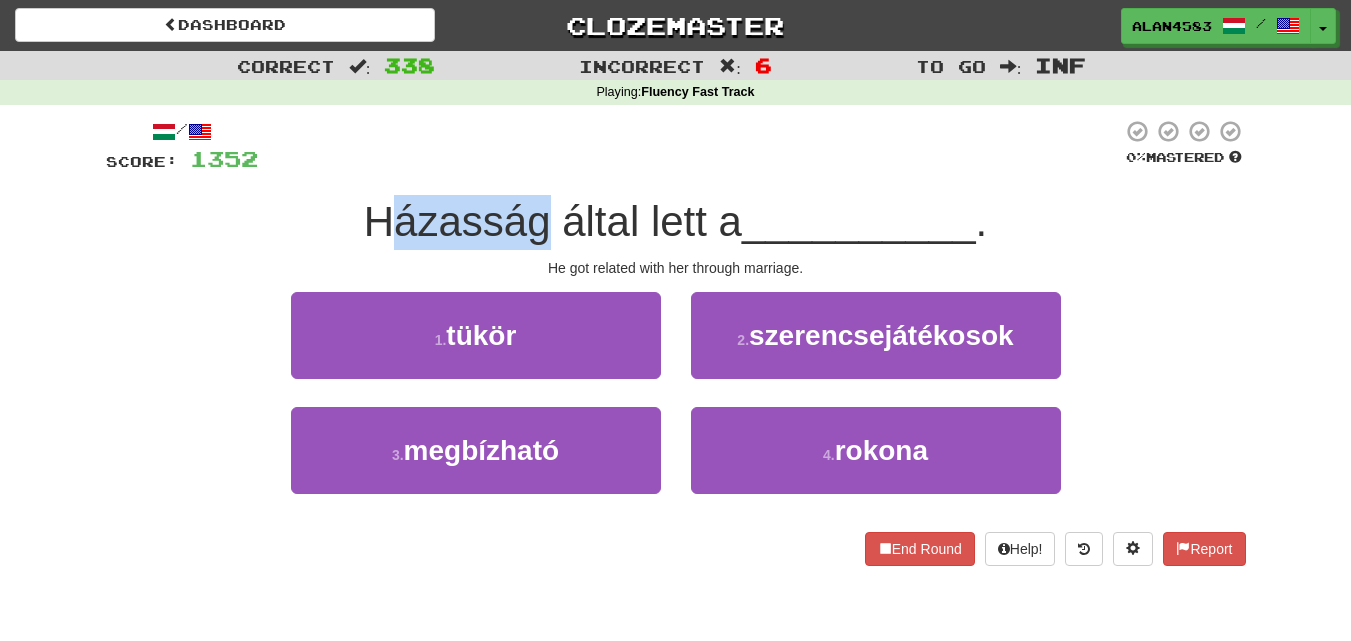 drag, startPoint x: 540, startPoint y: 207, endPoint x: 377, endPoint y: 201, distance: 163.1104 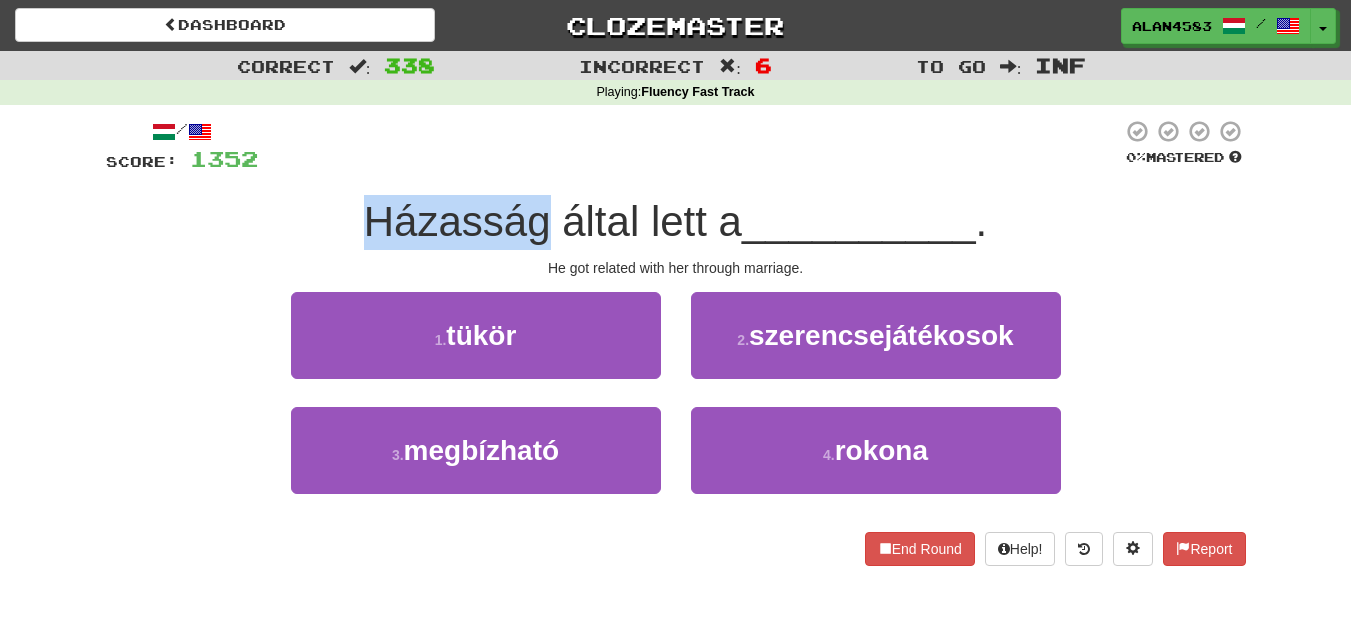 drag, startPoint x: 363, startPoint y: 204, endPoint x: 545, endPoint y: 204, distance: 182 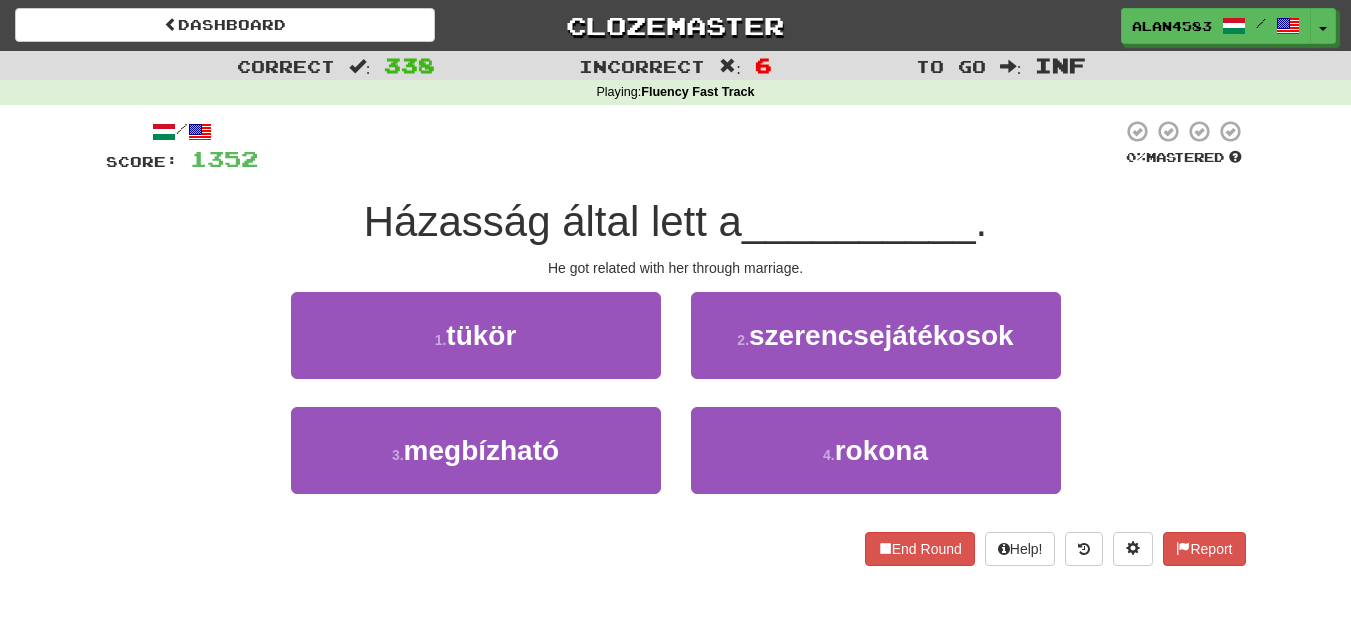 click at bounding box center [690, 146] 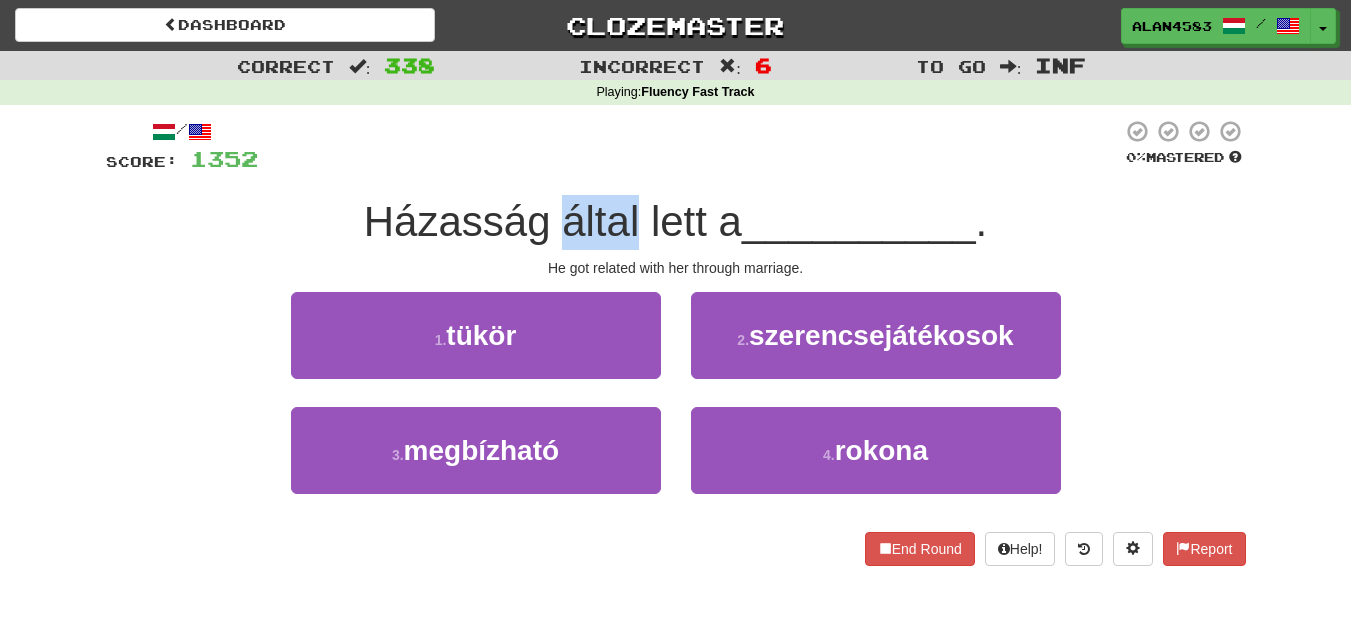 drag, startPoint x: 558, startPoint y: 220, endPoint x: 638, endPoint y: 208, distance: 80.895 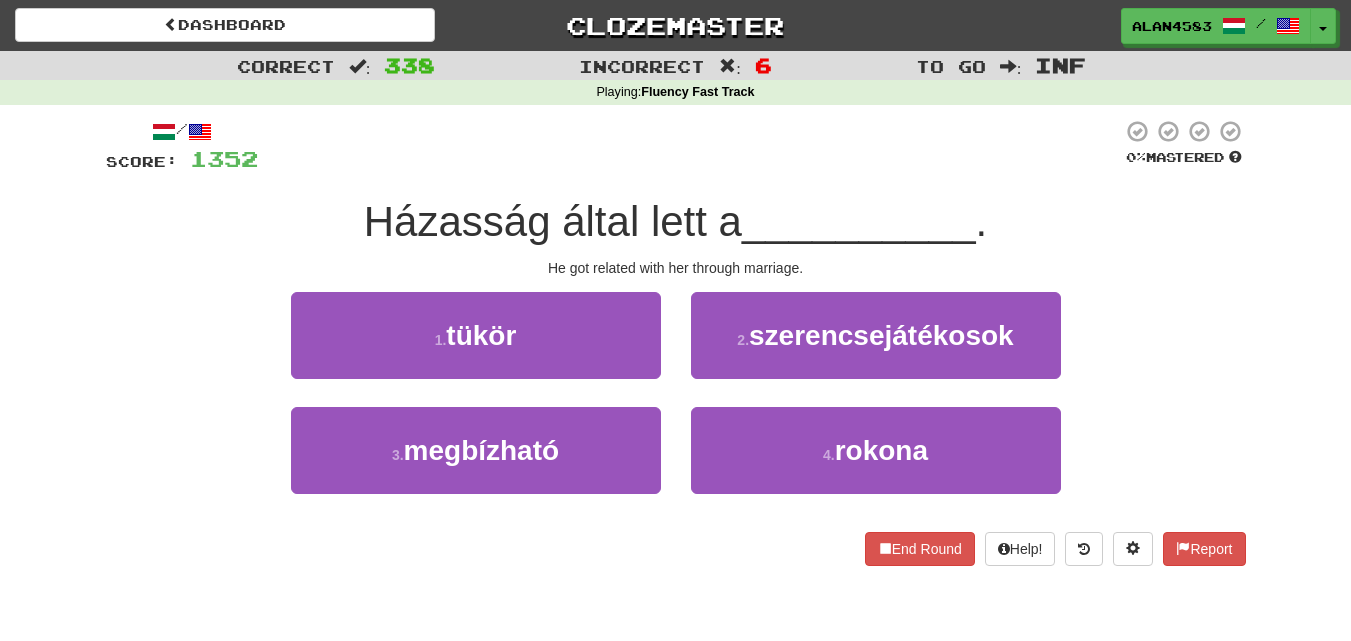 click at bounding box center (690, 146) 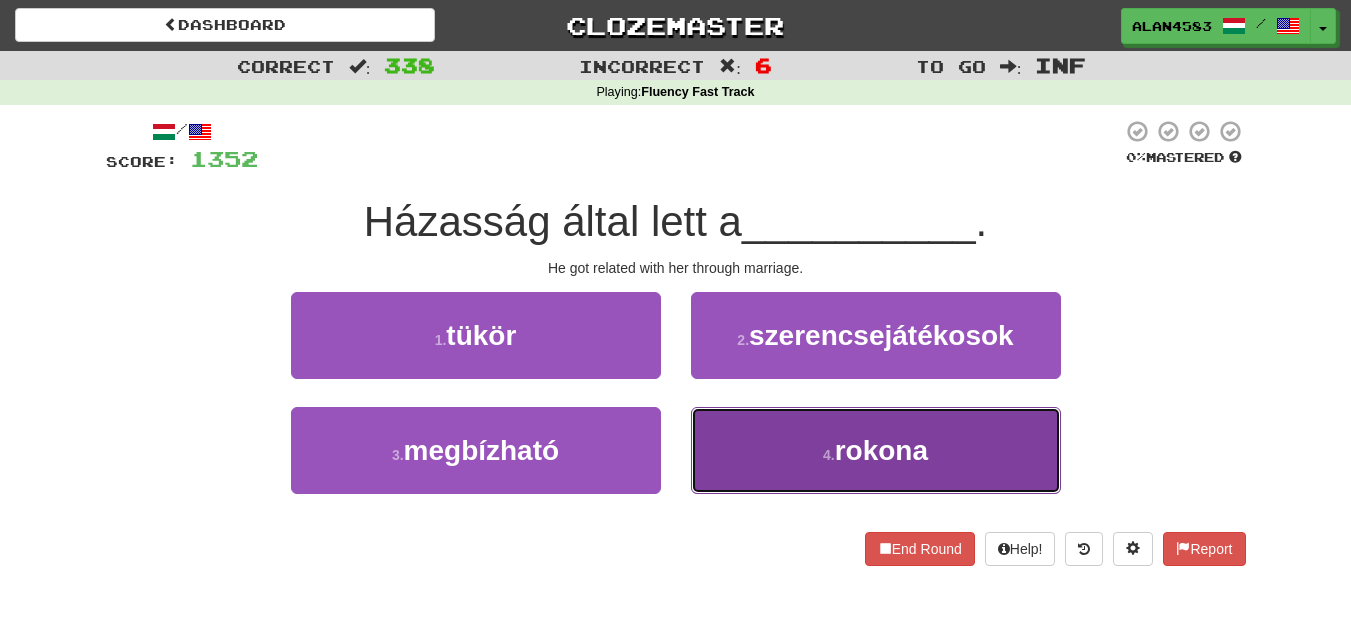 click on "4 .  rokona" at bounding box center [876, 450] 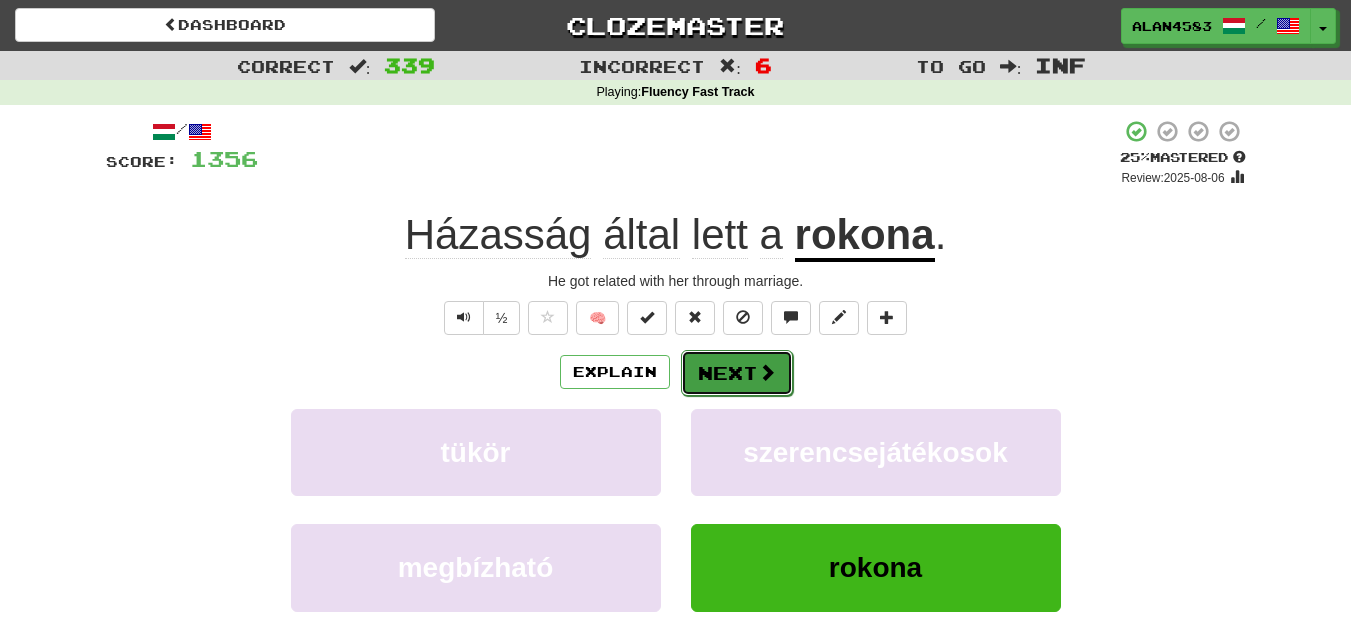 click on "Next" at bounding box center (737, 373) 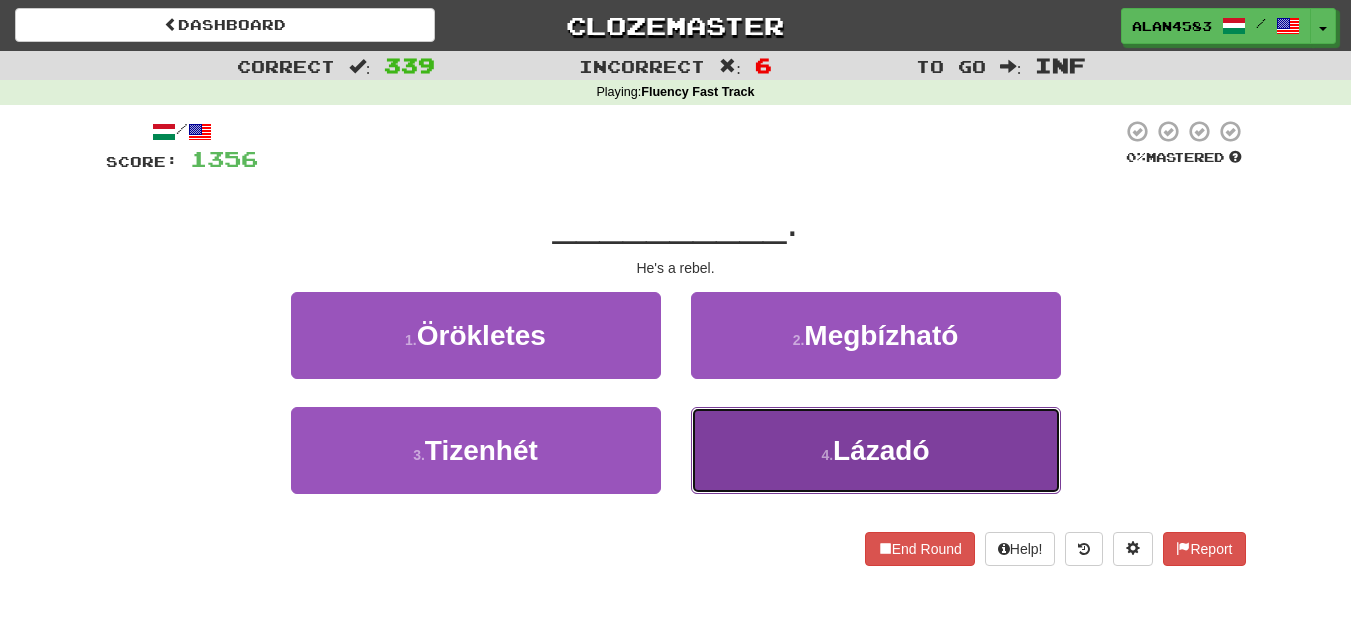 click on "4 .  Lázadó" at bounding box center [876, 450] 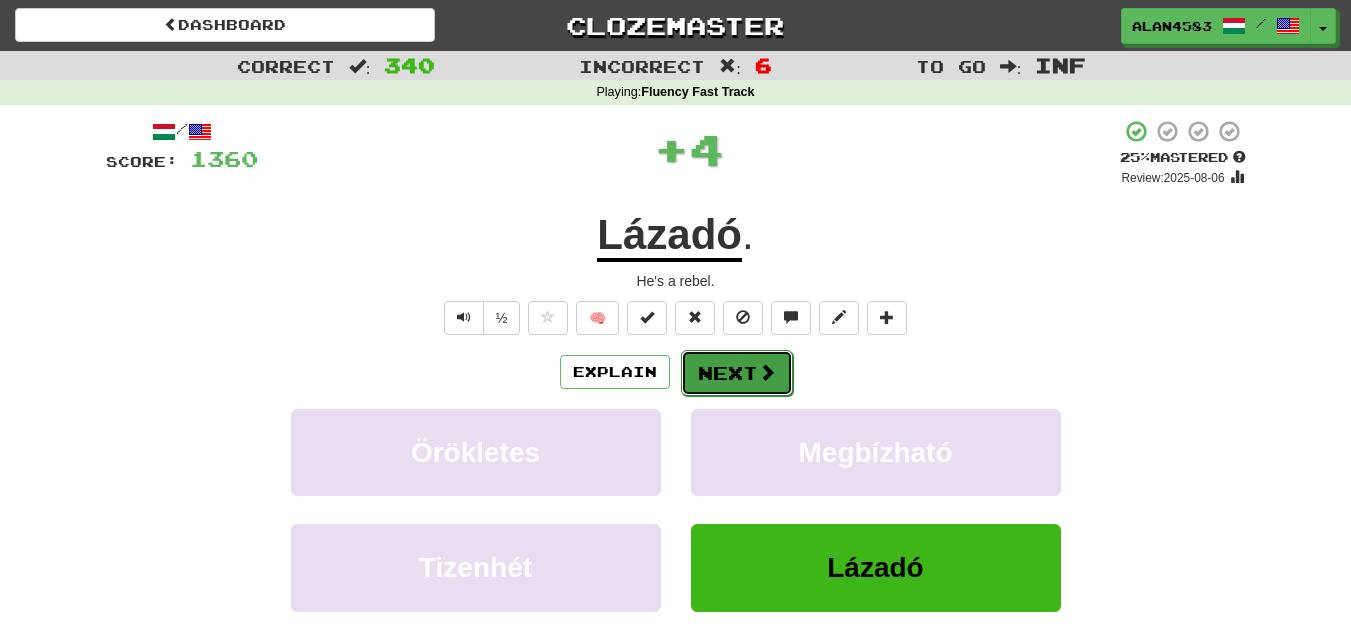 click on "Next" at bounding box center [737, 373] 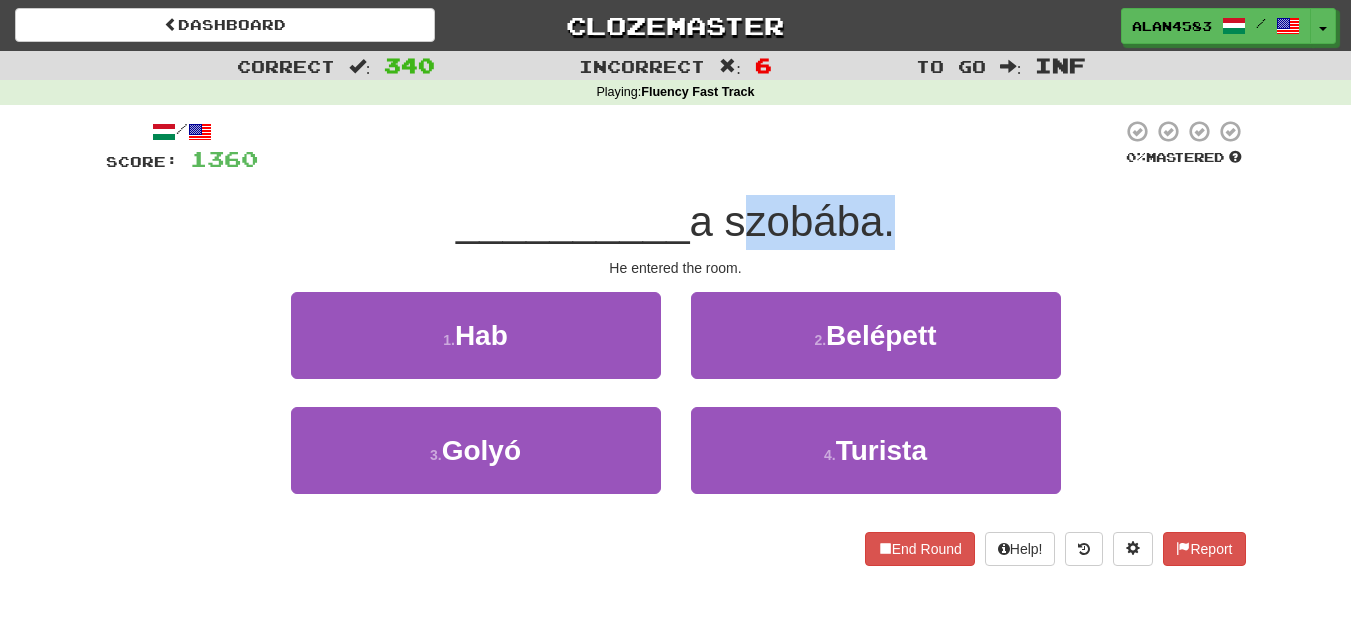 drag, startPoint x: 732, startPoint y: 230, endPoint x: 889, endPoint y: 215, distance: 157.71494 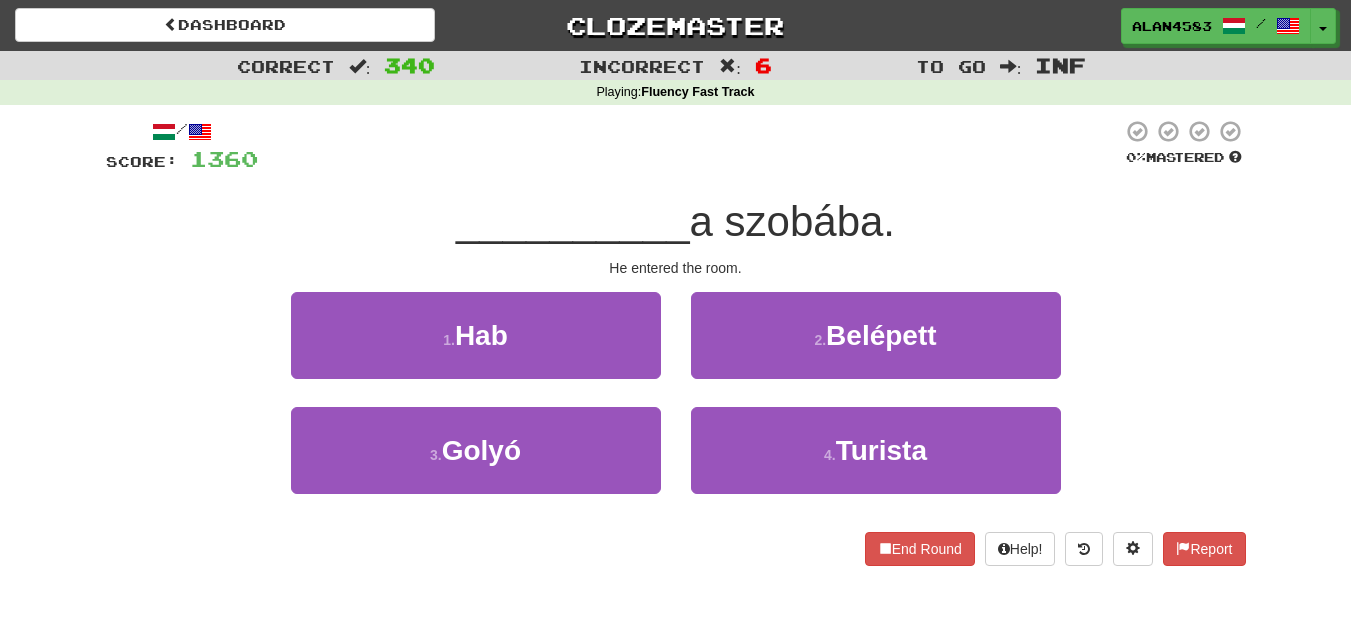 click on "/  Score:   1360 0 %  Mastered __________  a szobába. He entered the room. 1 .  Hab 2 .  Belépett 3 .  Golyó 4 .  Turista  End Round  Help!  Report" at bounding box center (676, 342) 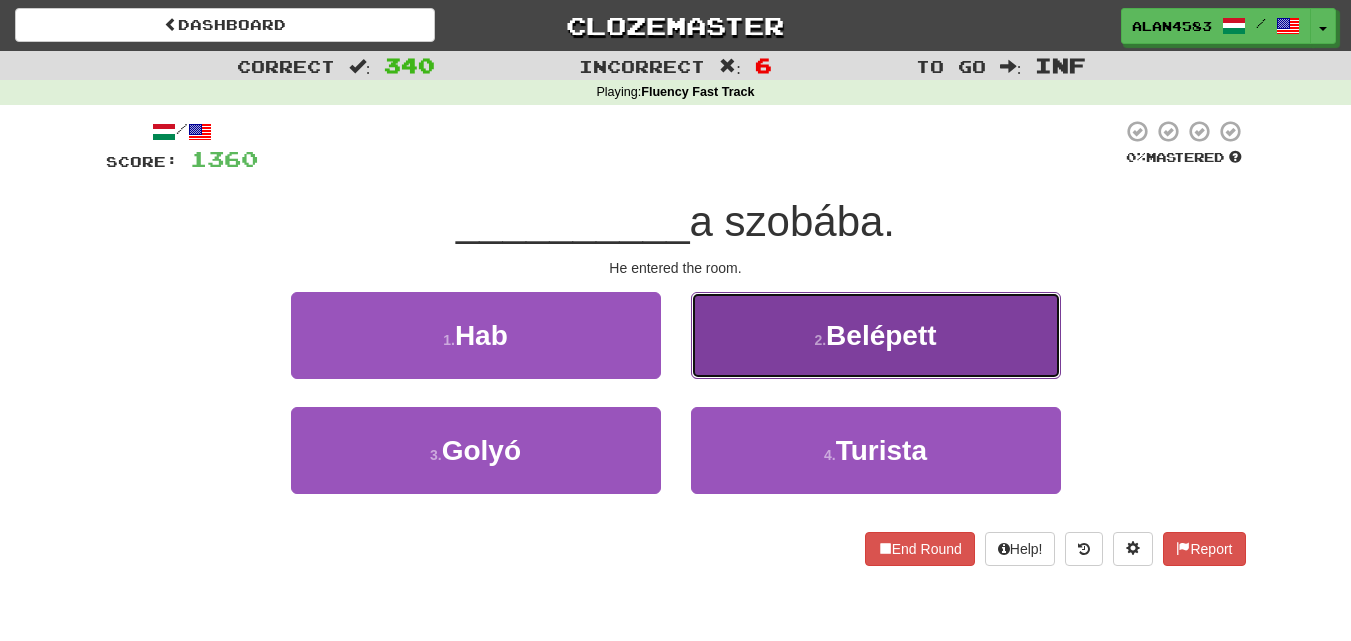 click on "2 .  Belépett" at bounding box center [876, 335] 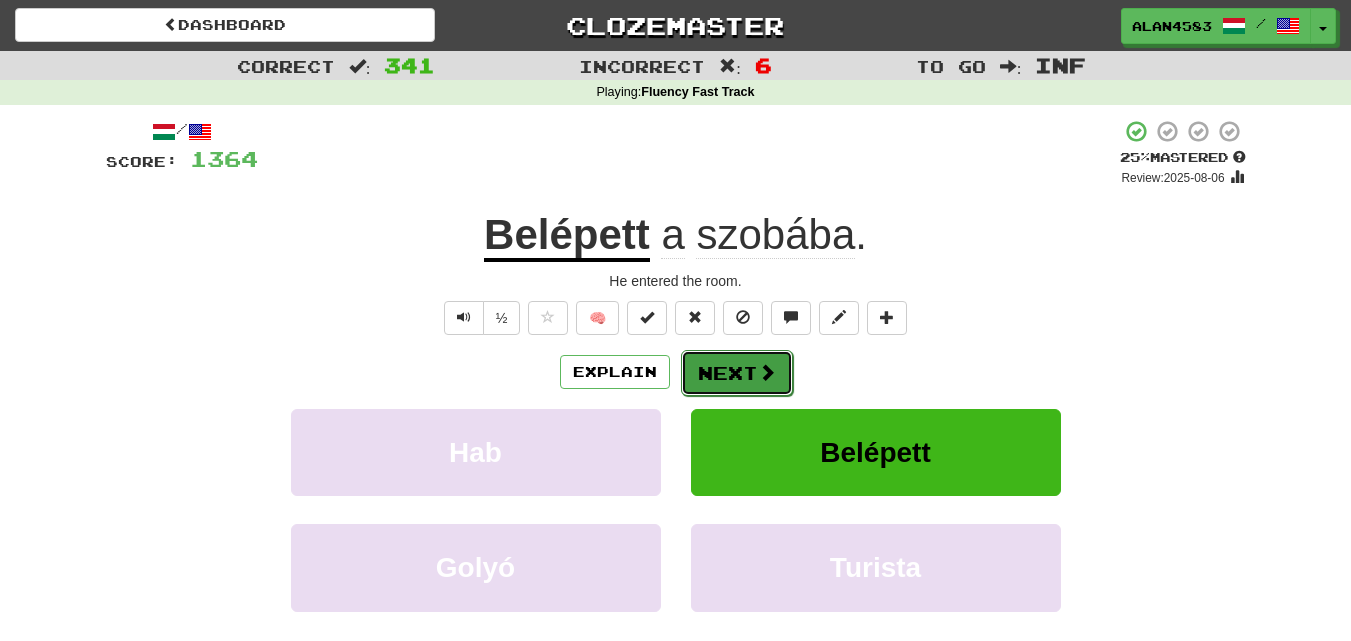 click on "Next" at bounding box center [737, 373] 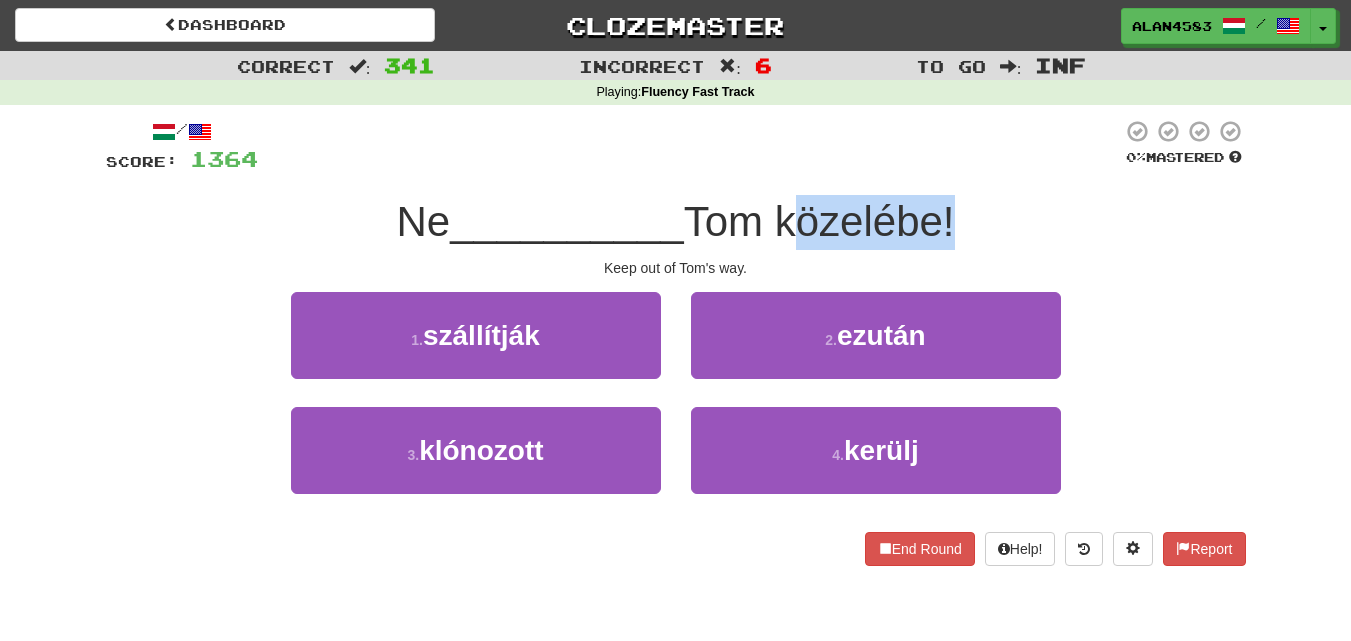 drag, startPoint x: 784, startPoint y: 213, endPoint x: 948, endPoint y: 196, distance: 164.87874 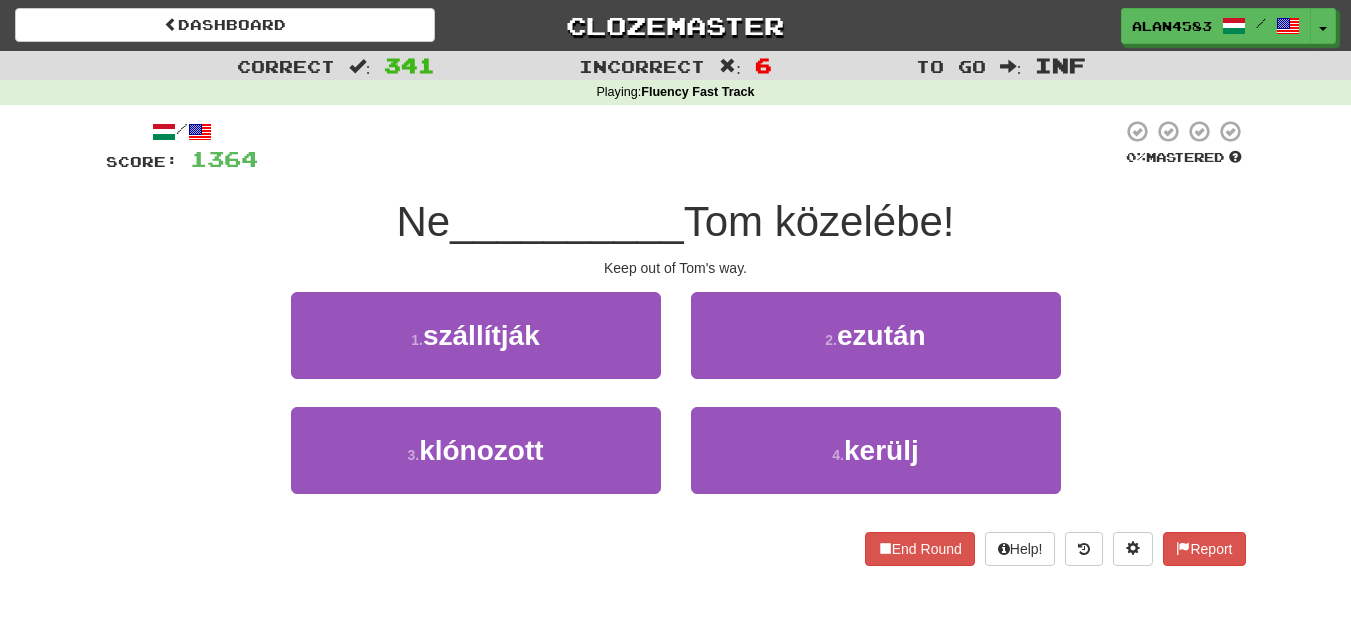 click at bounding box center (690, 146) 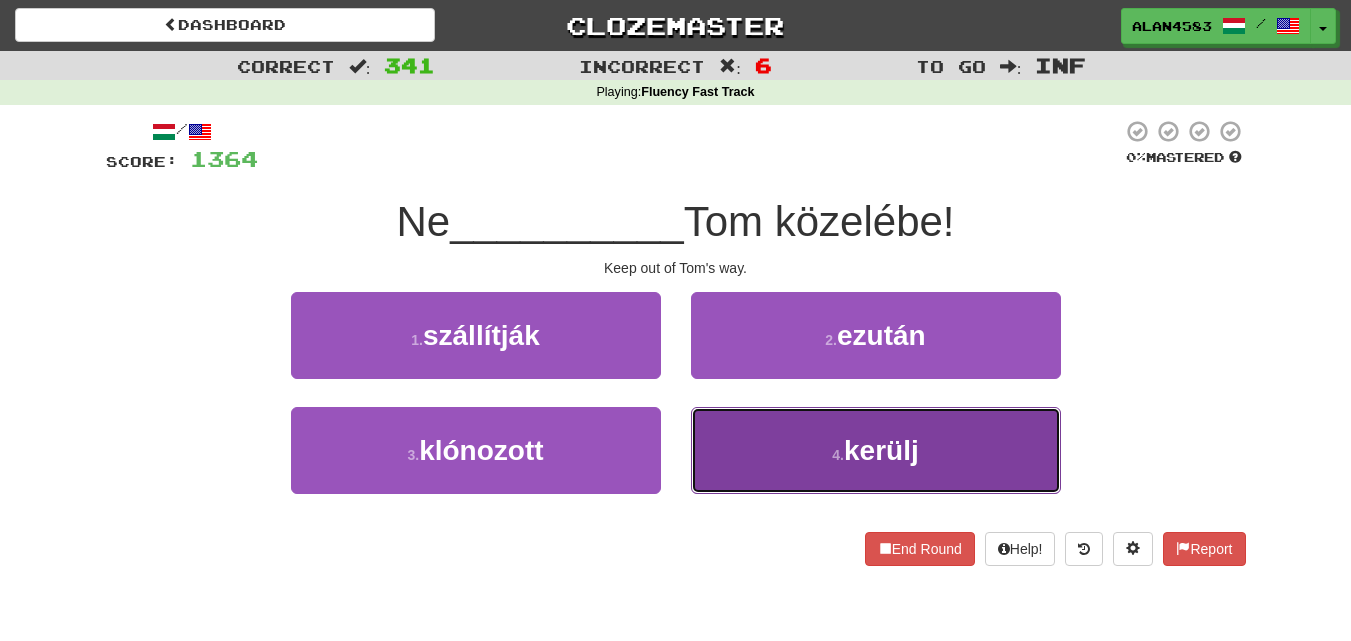 click on "4 .  kerülj" at bounding box center (876, 450) 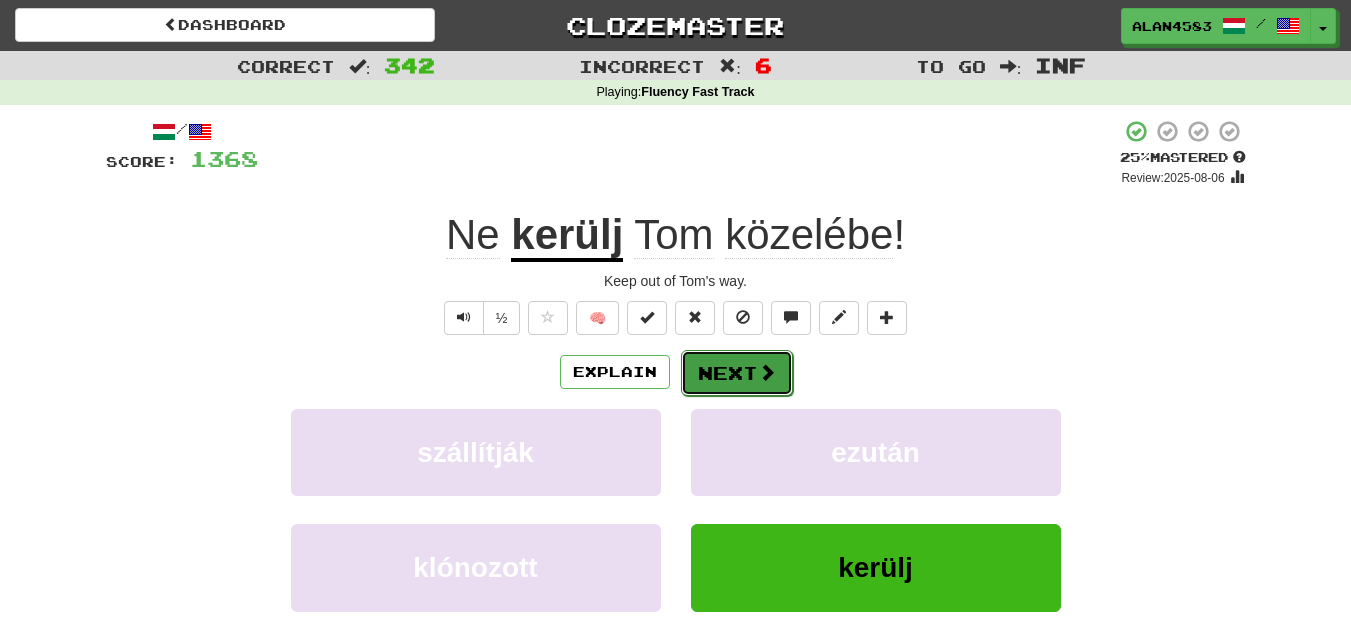 click on "Next" at bounding box center (737, 373) 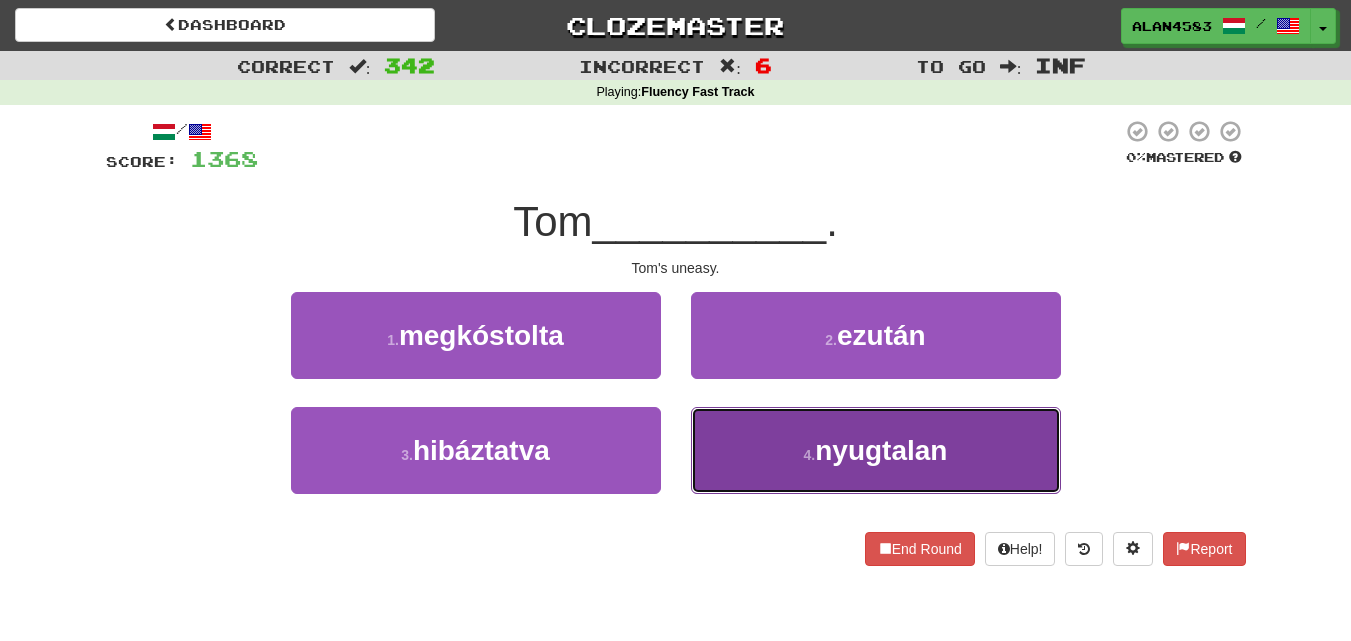 click on "4 .  nyugtalan" at bounding box center [876, 450] 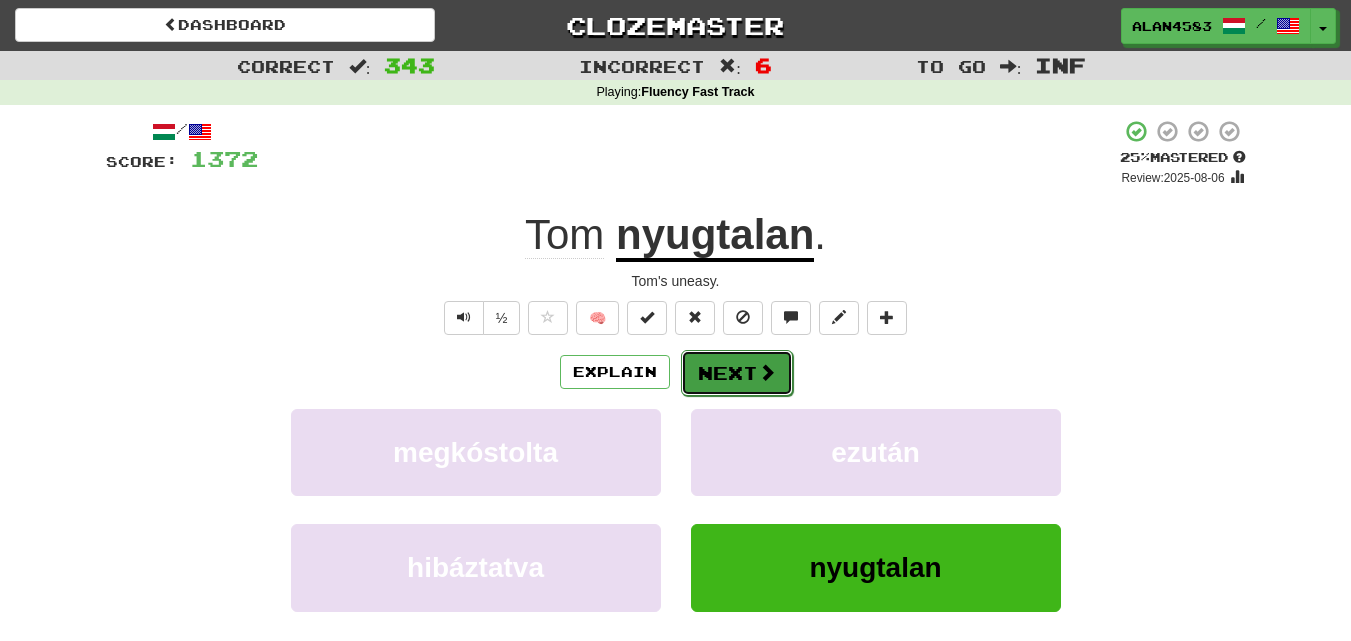 click at bounding box center (767, 372) 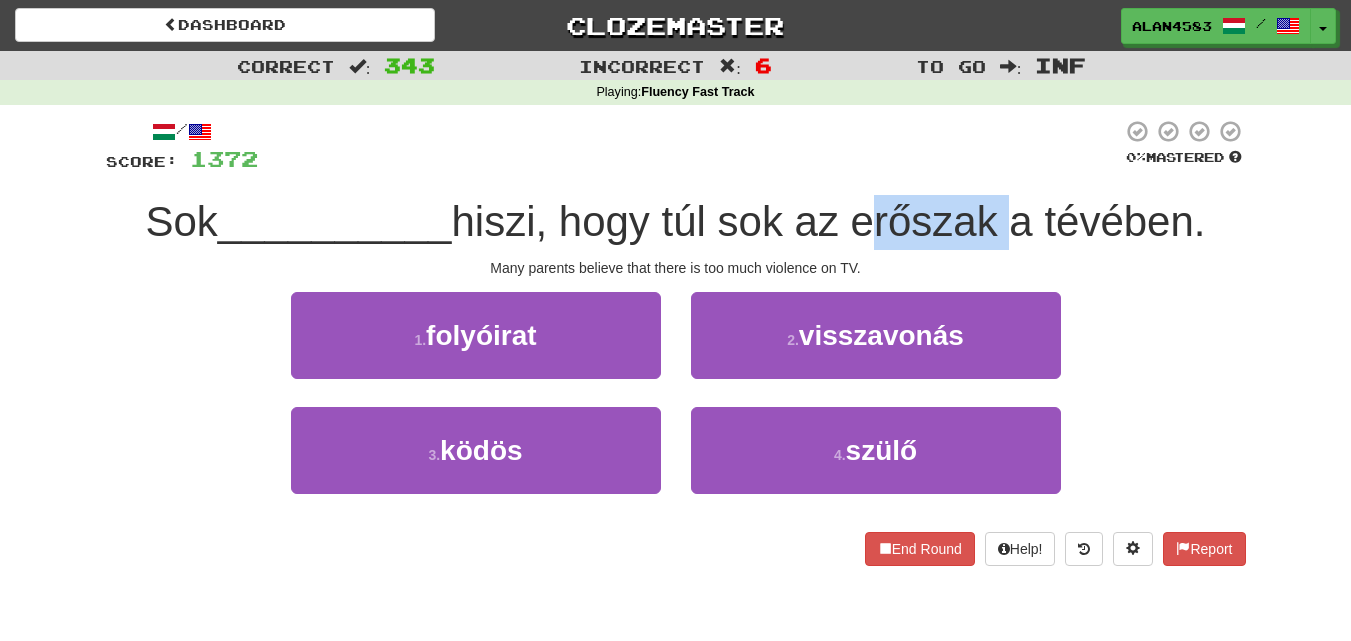 drag, startPoint x: 868, startPoint y: 217, endPoint x: 1012, endPoint y: 208, distance: 144.28098 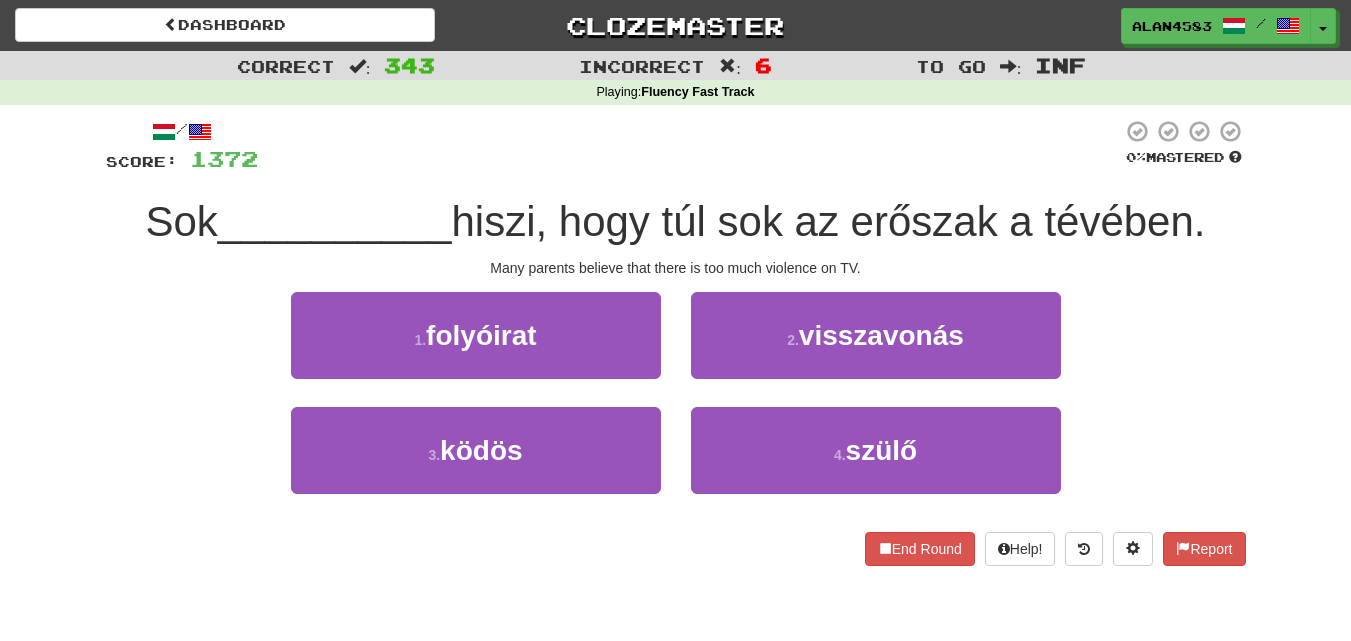 click at bounding box center [690, 146] 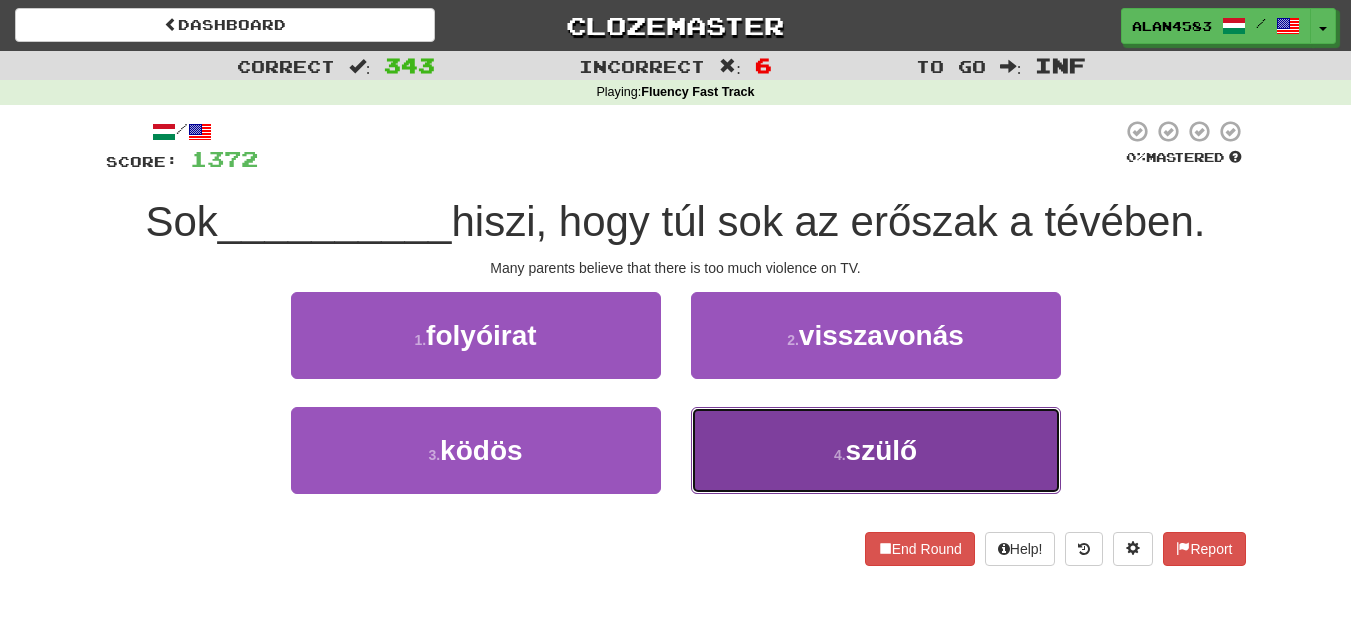 click on "4 .  szülő" at bounding box center (876, 450) 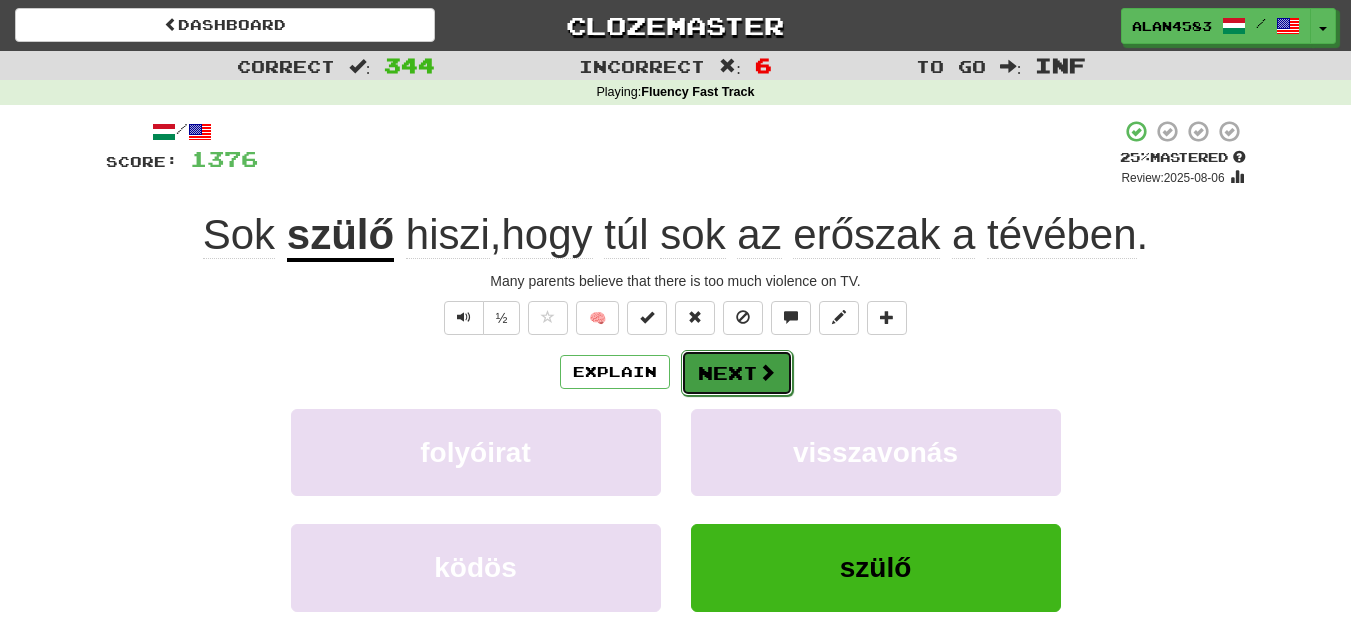 click on "Next" at bounding box center [737, 373] 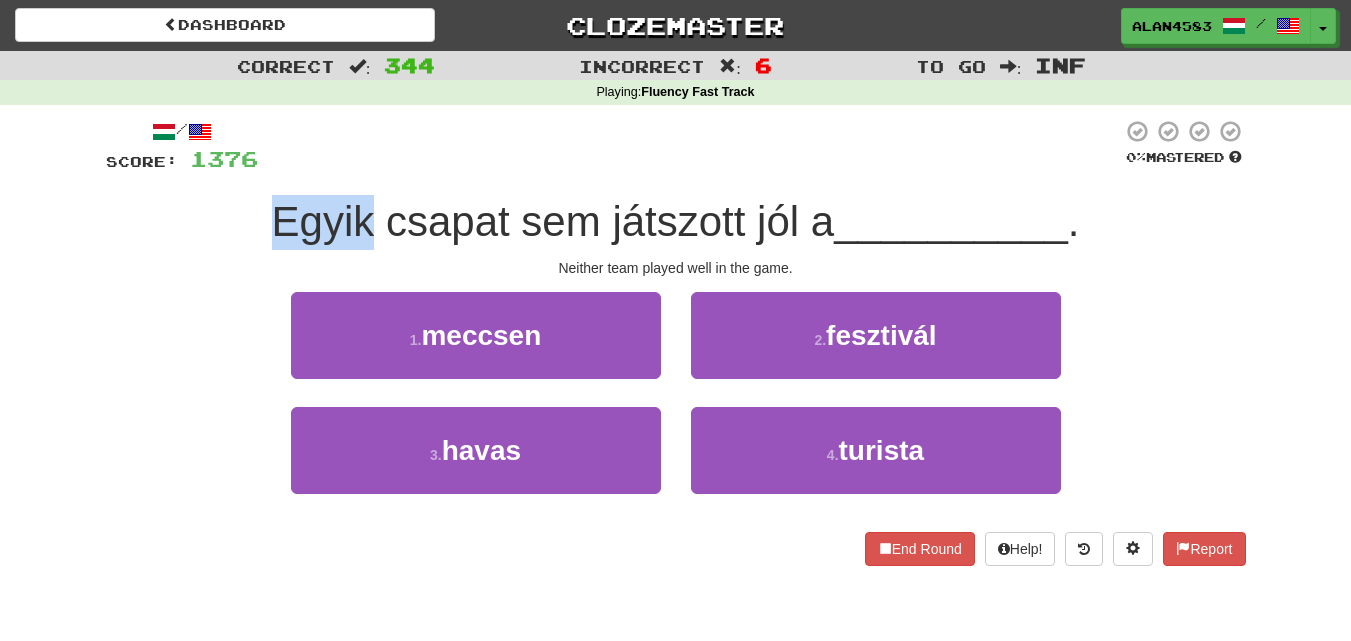 drag, startPoint x: 365, startPoint y: 220, endPoint x: 251, endPoint y: 221, distance: 114.00439 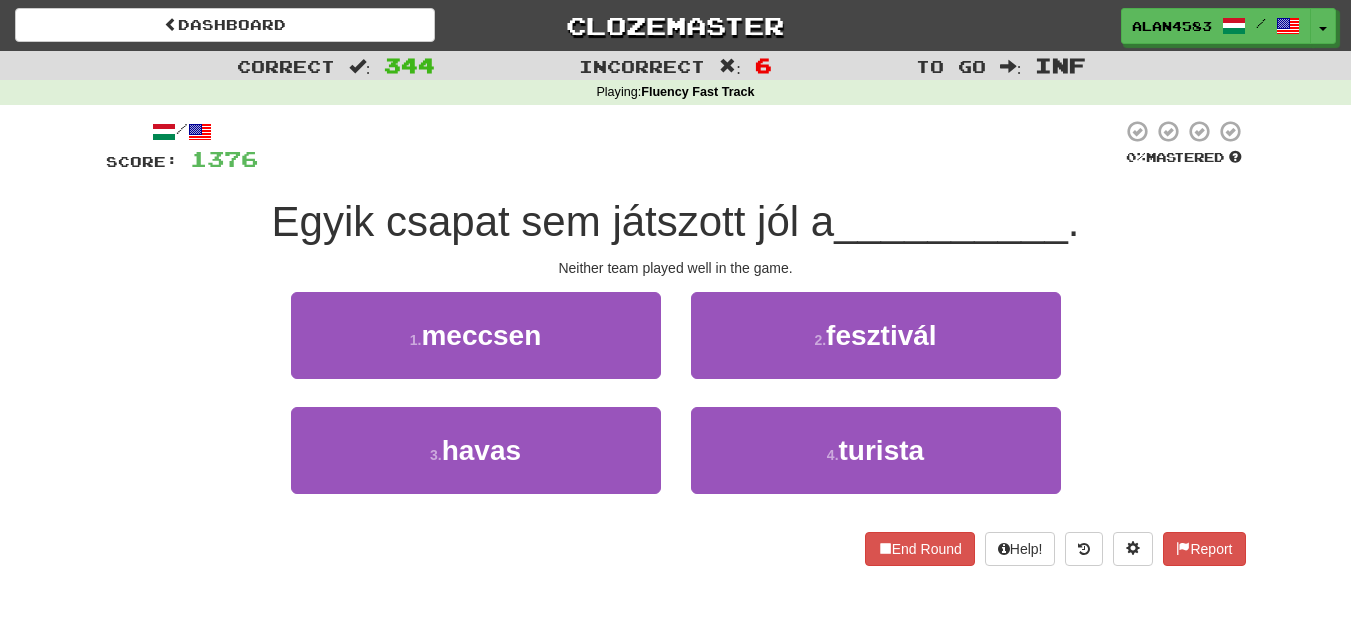 click at bounding box center (690, 146) 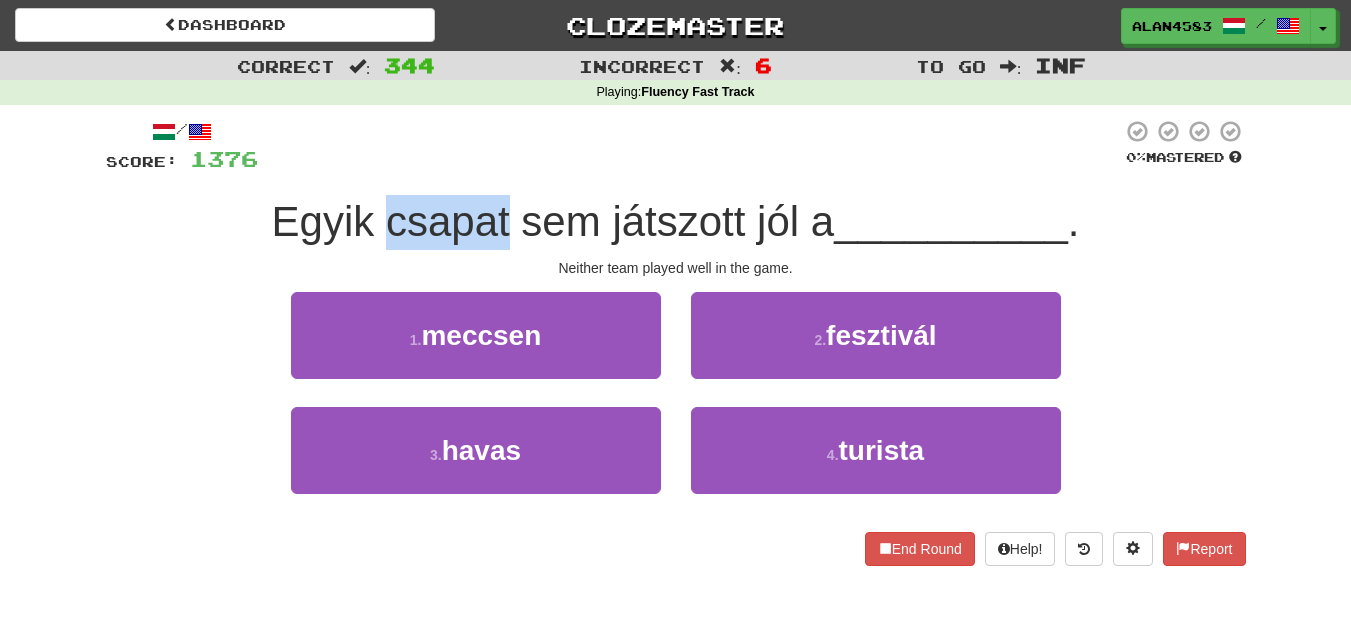 drag, startPoint x: 387, startPoint y: 220, endPoint x: 508, endPoint y: 206, distance: 121.80723 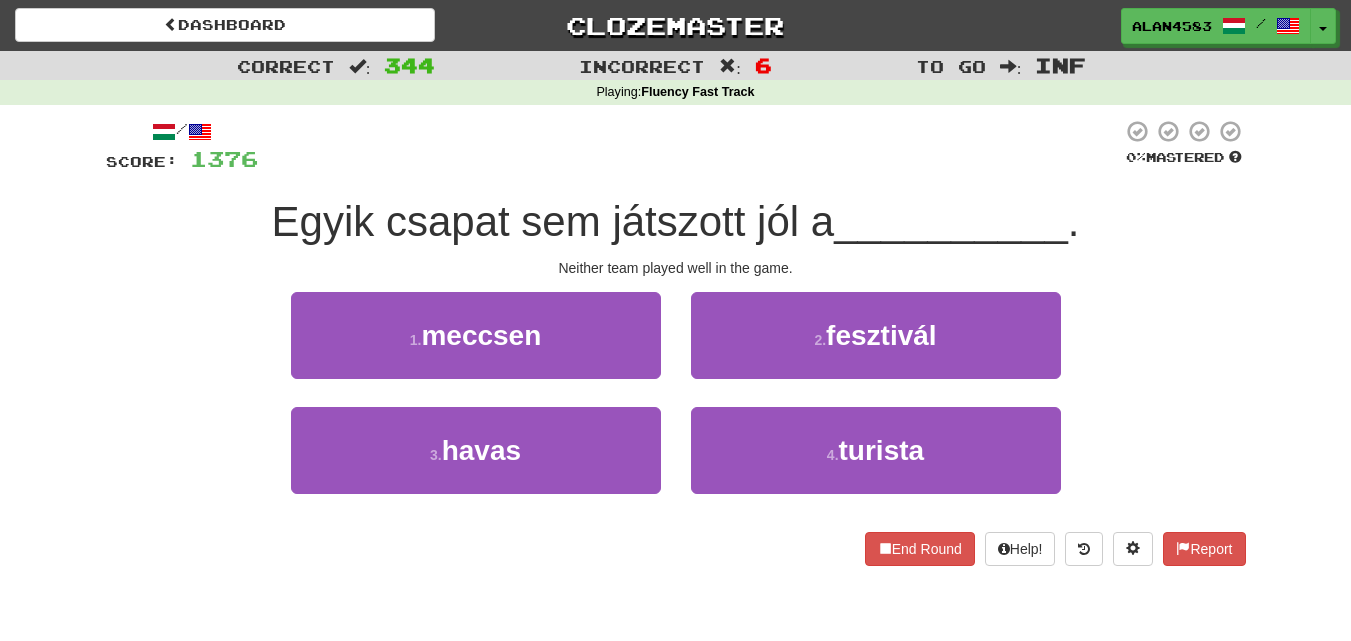 click at bounding box center (690, 146) 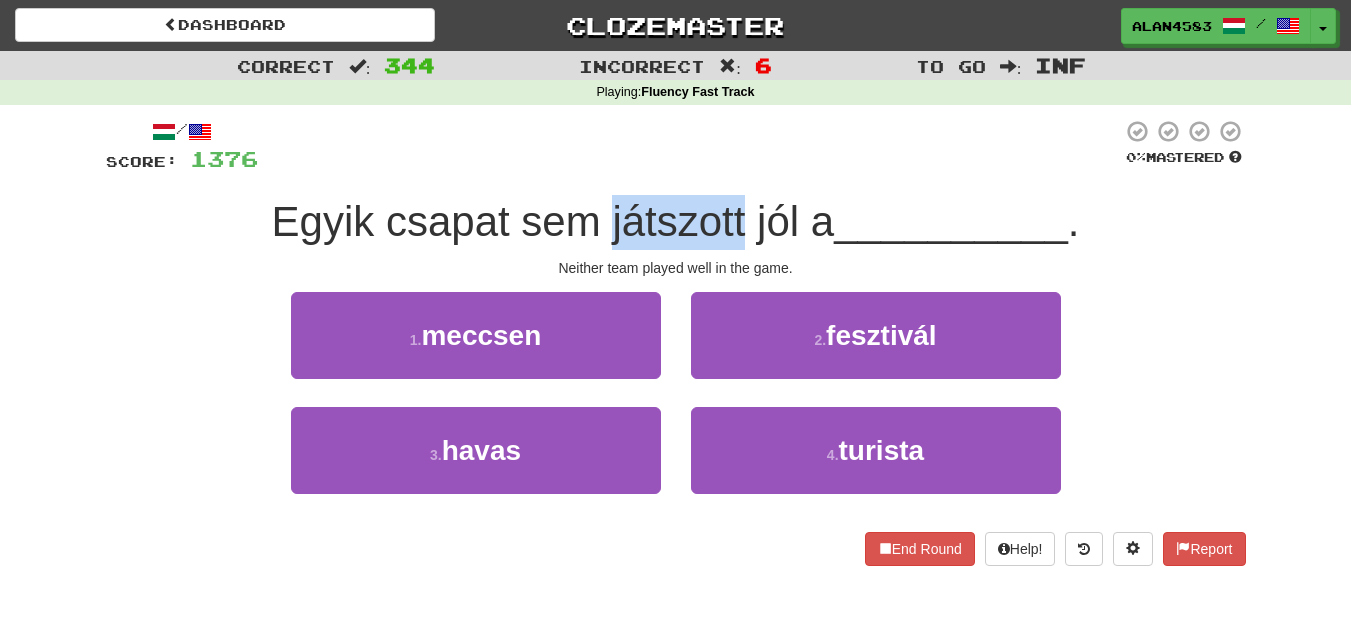 drag, startPoint x: 605, startPoint y: 214, endPoint x: 742, endPoint y: 206, distance: 137.23338 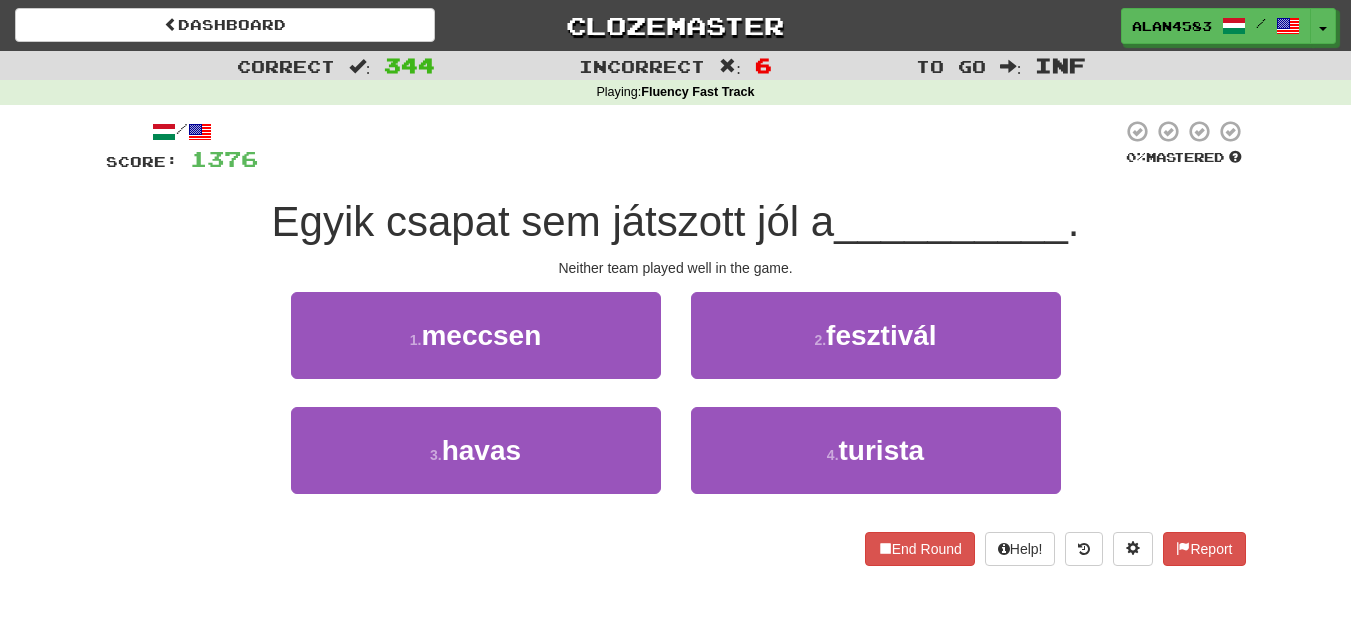 click at bounding box center [690, 146] 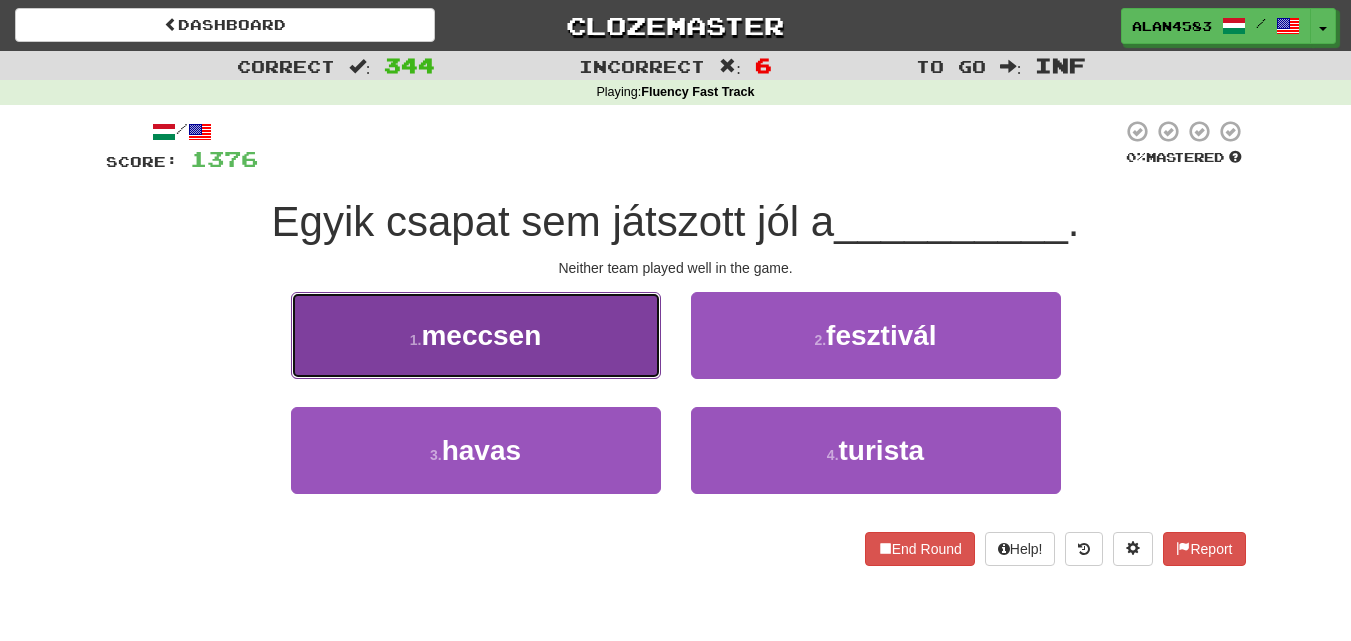 click on "1 .  meccsen" at bounding box center (476, 335) 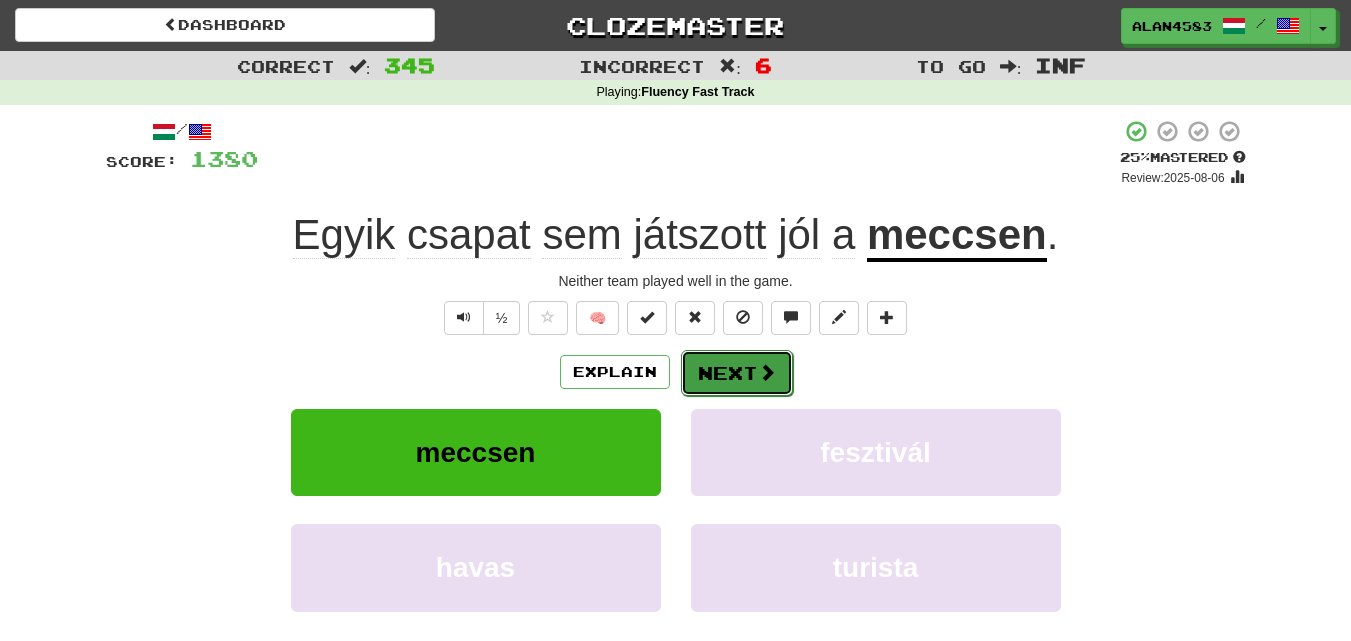 click on "Next" at bounding box center [737, 373] 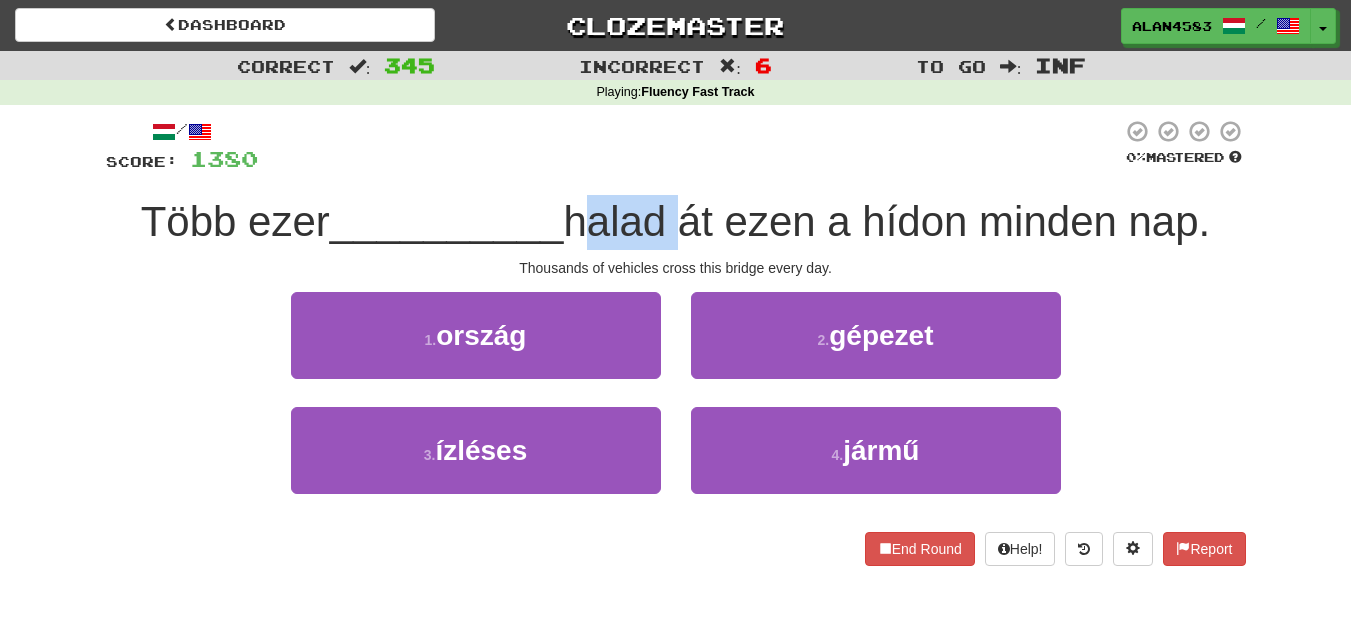 drag, startPoint x: 578, startPoint y: 218, endPoint x: 673, endPoint y: 208, distance: 95.524864 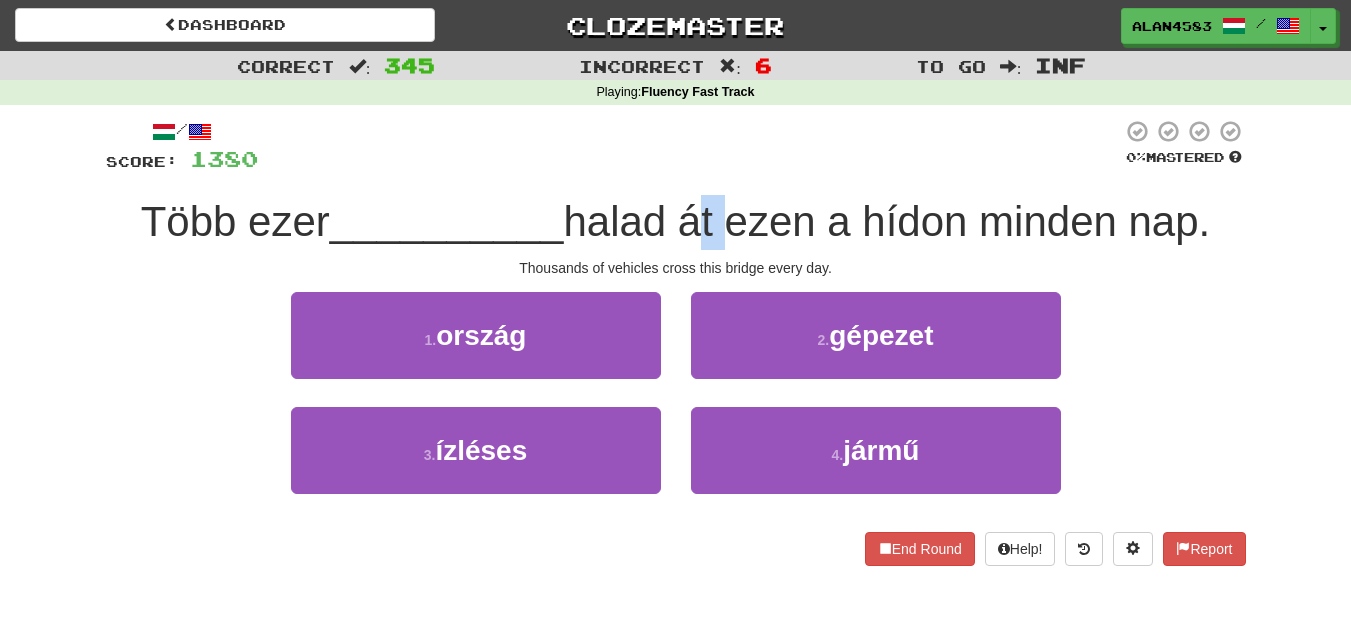 drag, startPoint x: 691, startPoint y: 220, endPoint x: 729, endPoint y: 215, distance: 38.327538 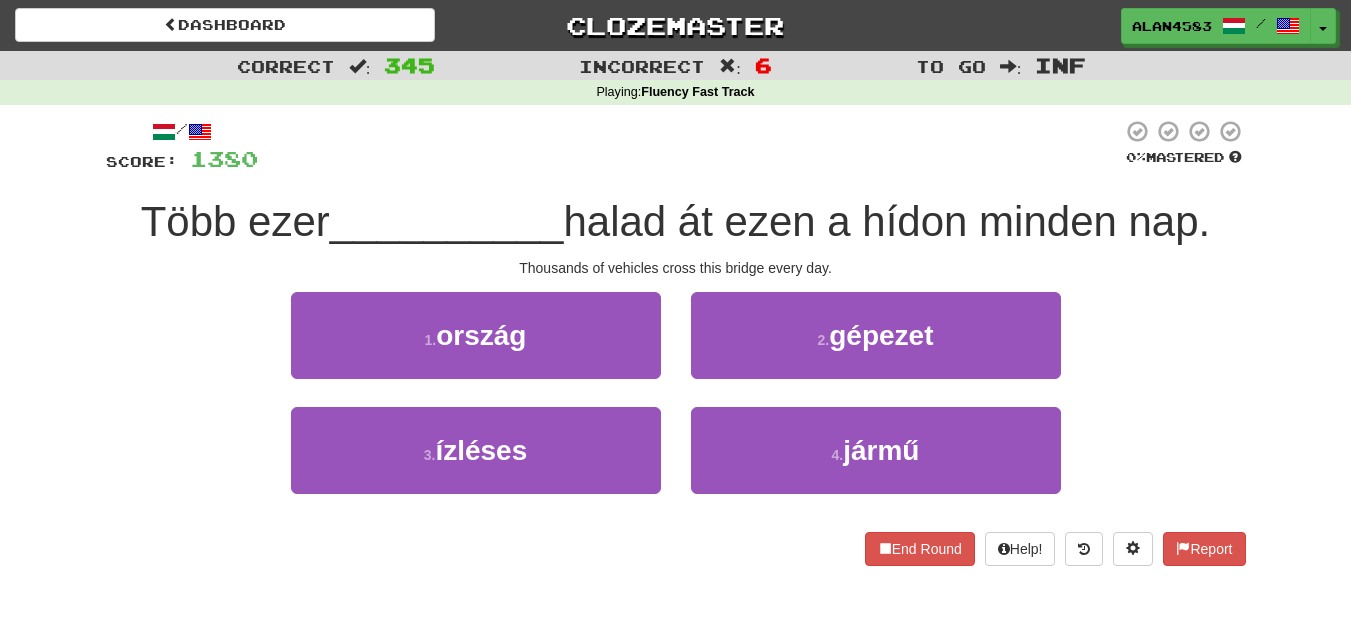click at bounding box center [690, 146] 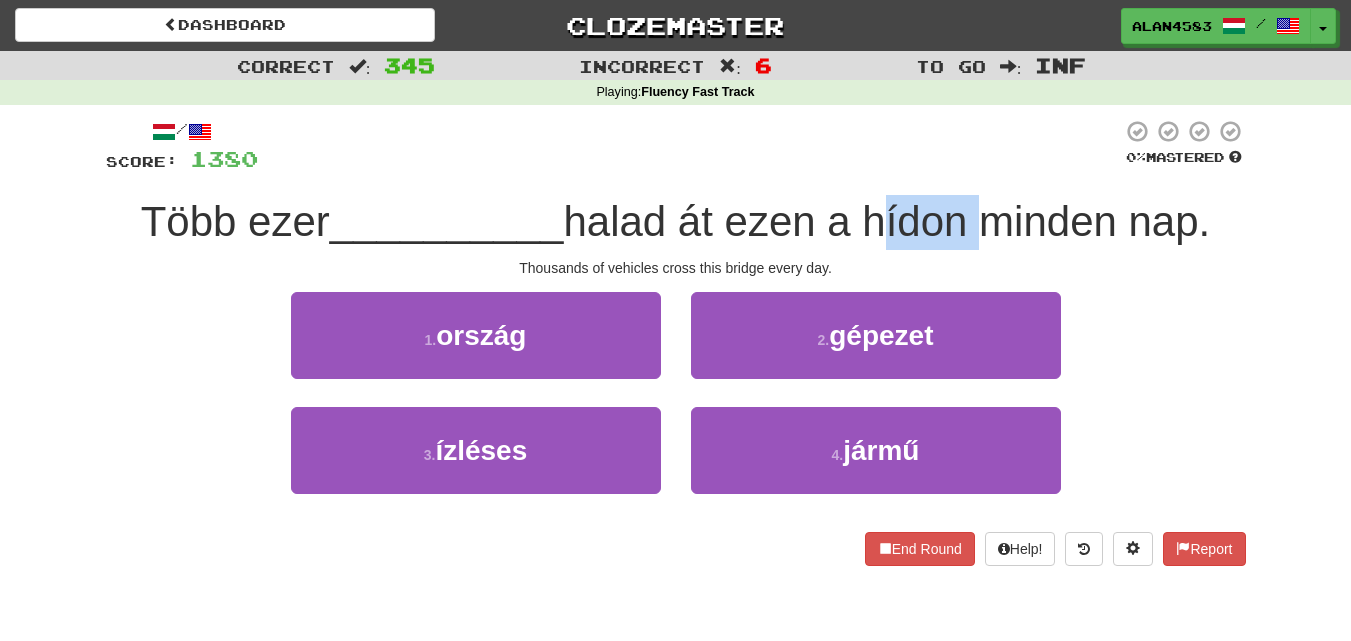 drag, startPoint x: 875, startPoint y: 213, endPoint x: 983, endPoint y: 203, distance: 108.461975 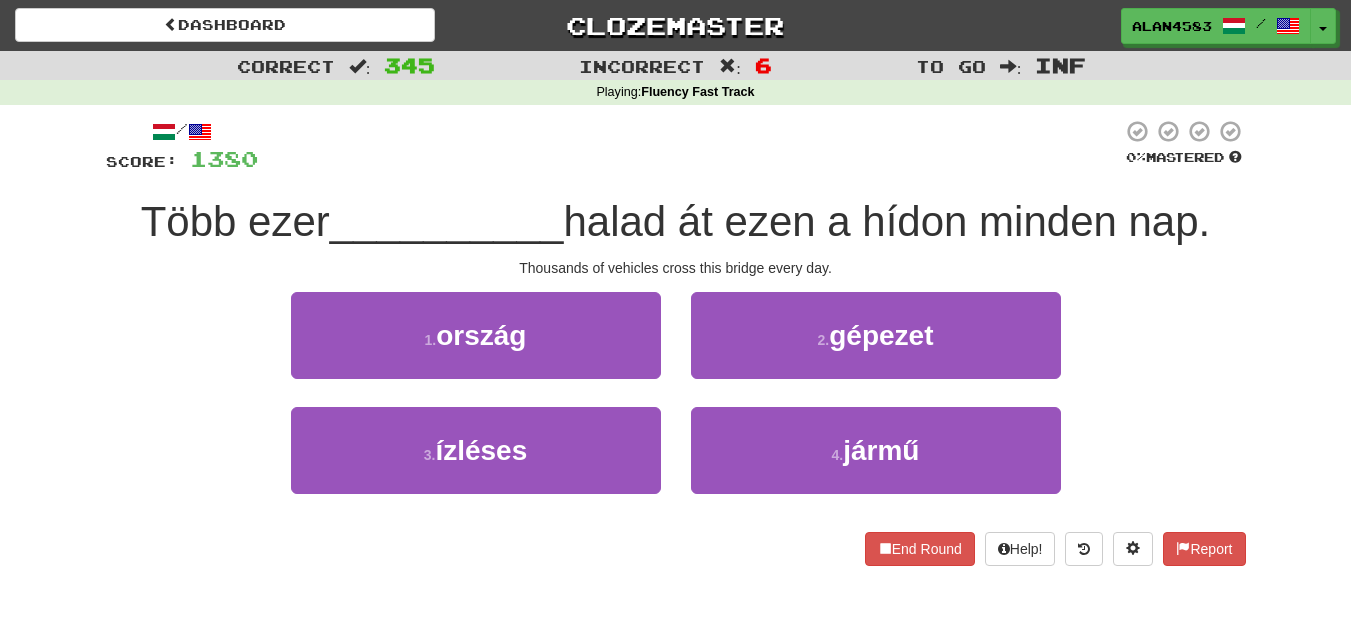 click at bounding box center [690, 146] 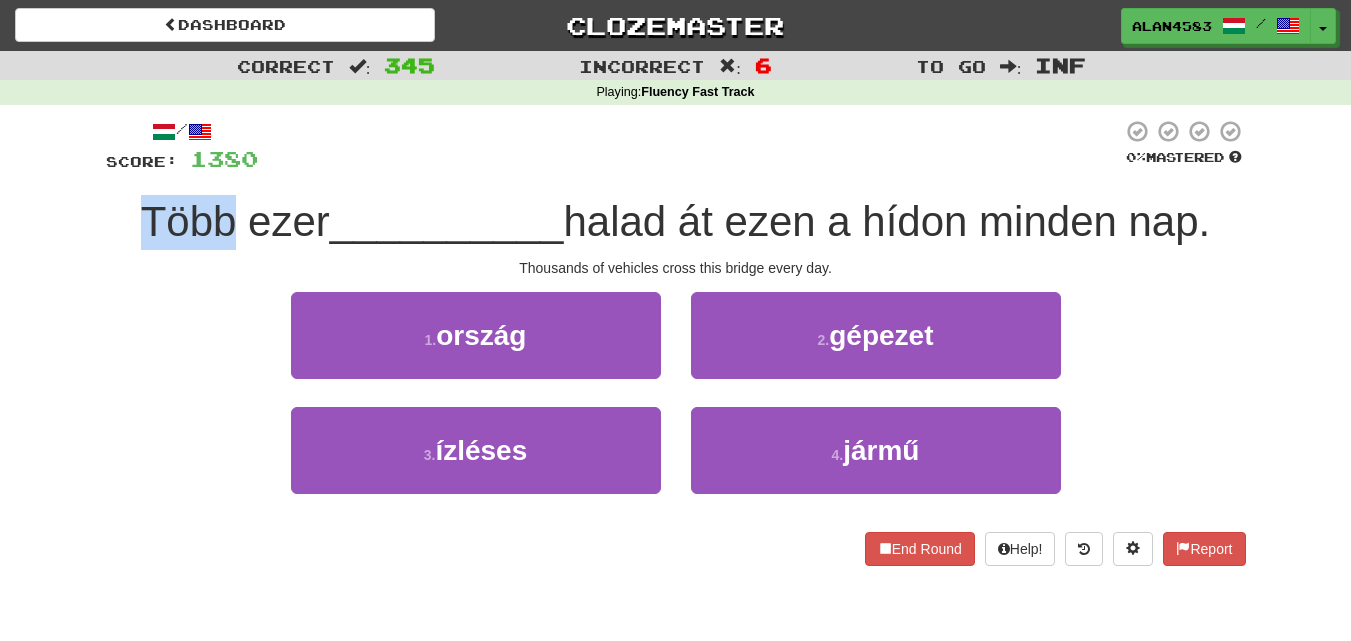 drag, startPoint x: 221, startPoint y: 219, endPoint x: 97, endPoint y: 221, distance: 124.01613 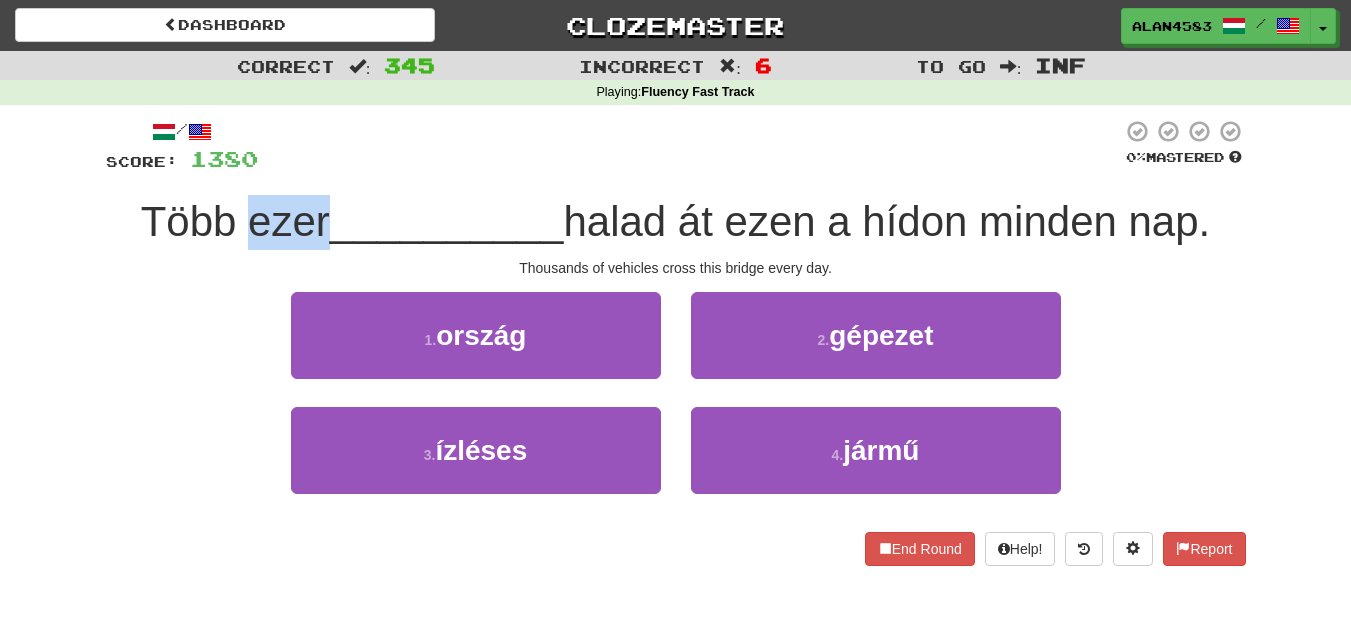 drag, startPoint x: 239, startPoint y: 216, endPoint x: 314, endPoint y: 206, distance: 75.66373 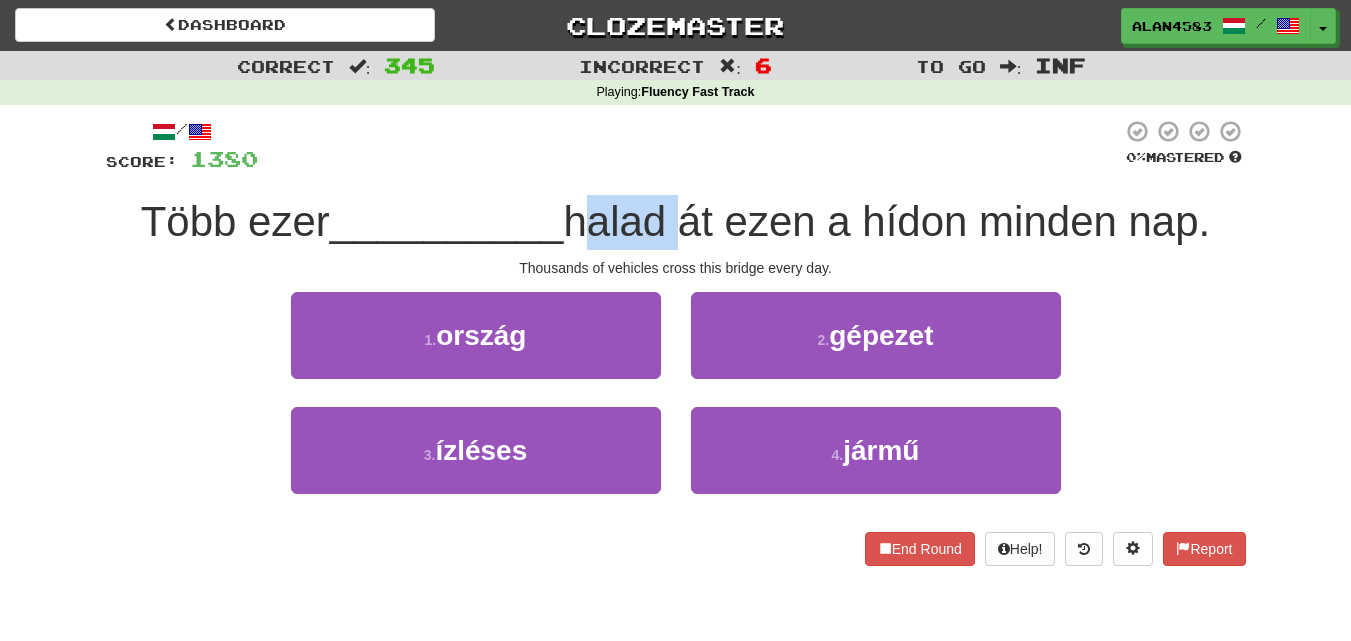 drag, startPoint x: 584, startPoint y: 216, endPoint x: 676, endPoint y: 207, distance: 92.43917 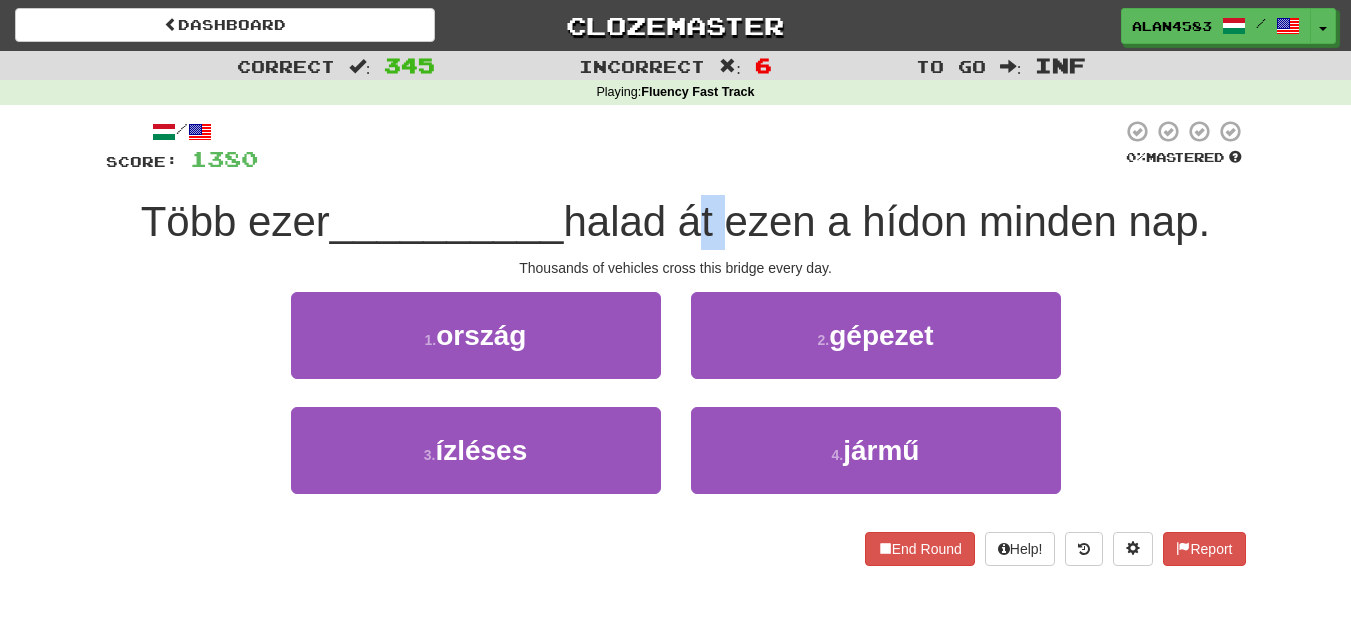 drag, startPoint x: 694, startPoint y: 235, endPoint x: 730, endPoint y: 228, distance: 36.67424 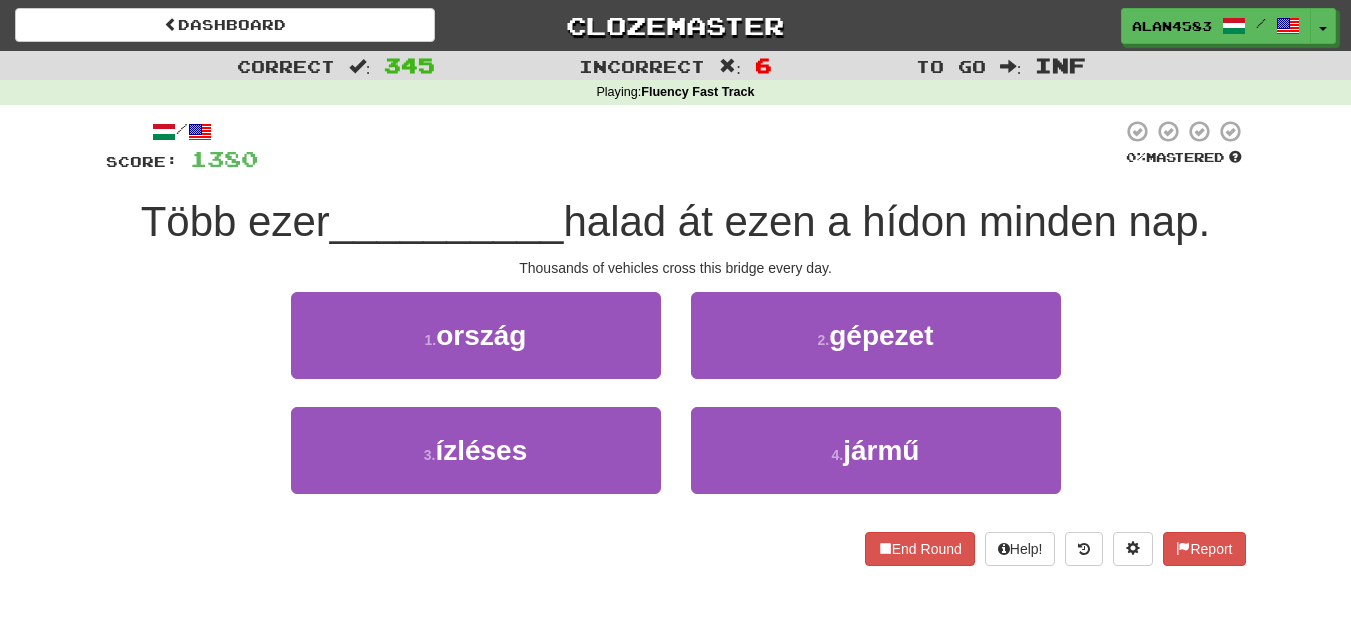 click at bounding box center [690, 146] 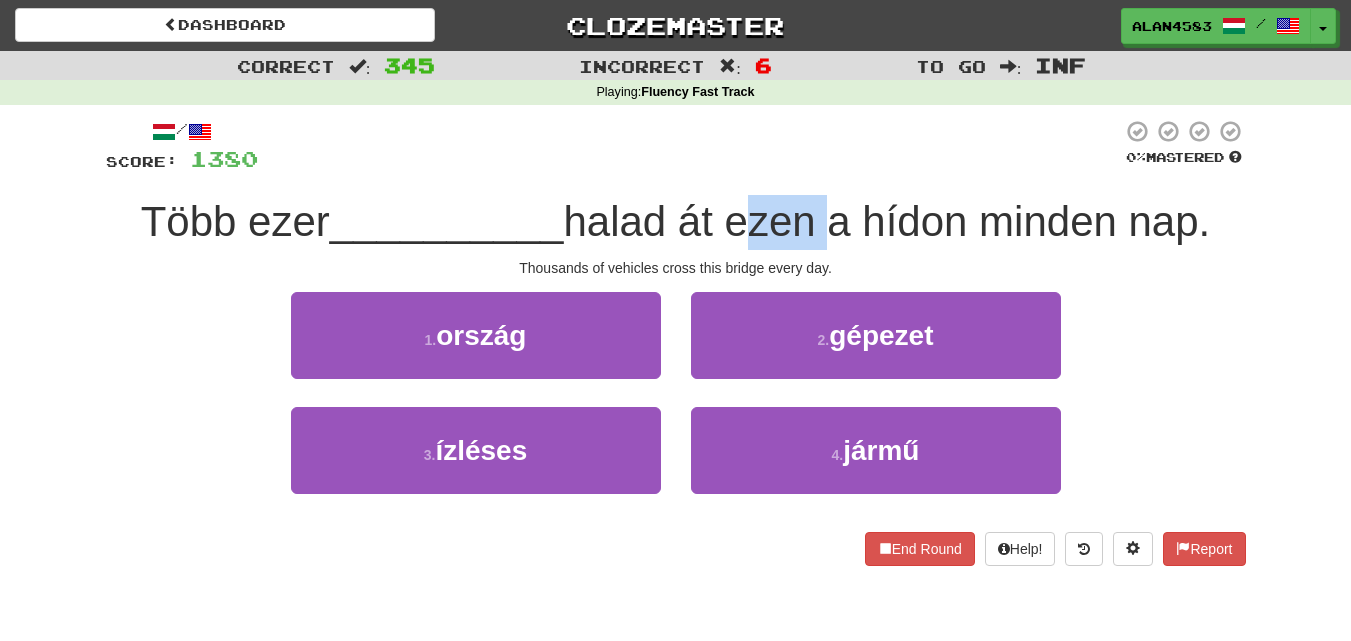 drag, startPoint x: 739, startPoint y: 223, endPoint x: 832, endPoint y: 213, distance: 93.53609 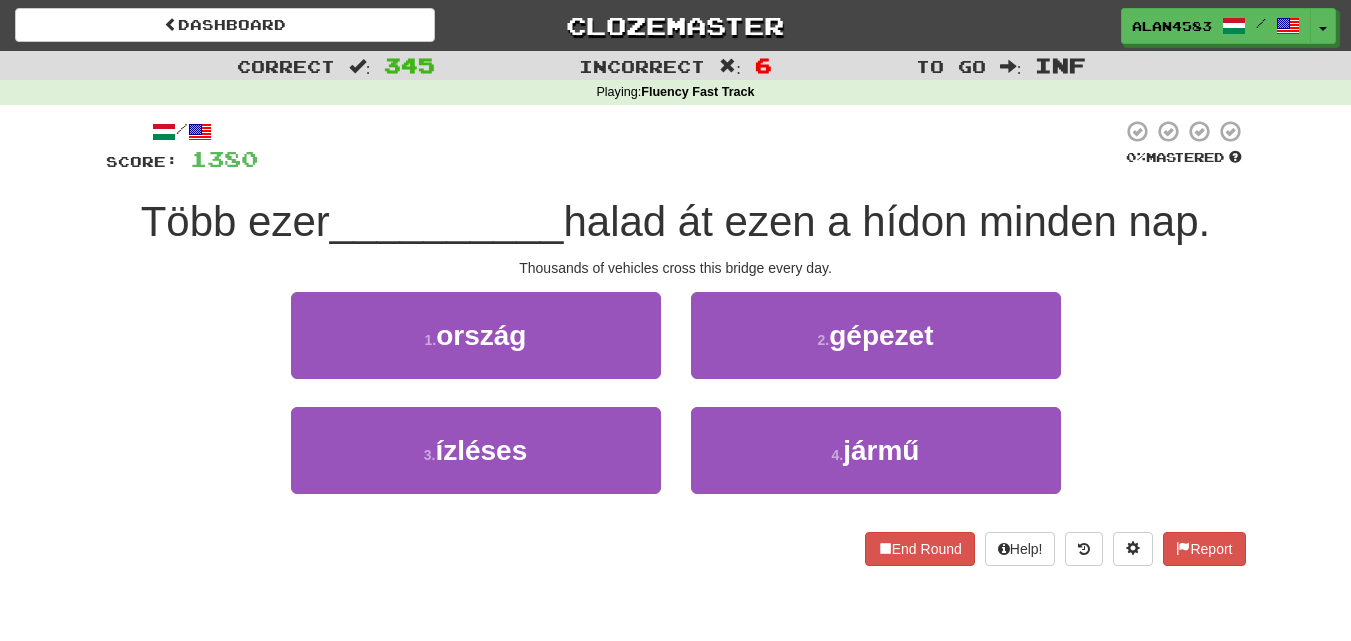 click at bounding box center [690, 146] 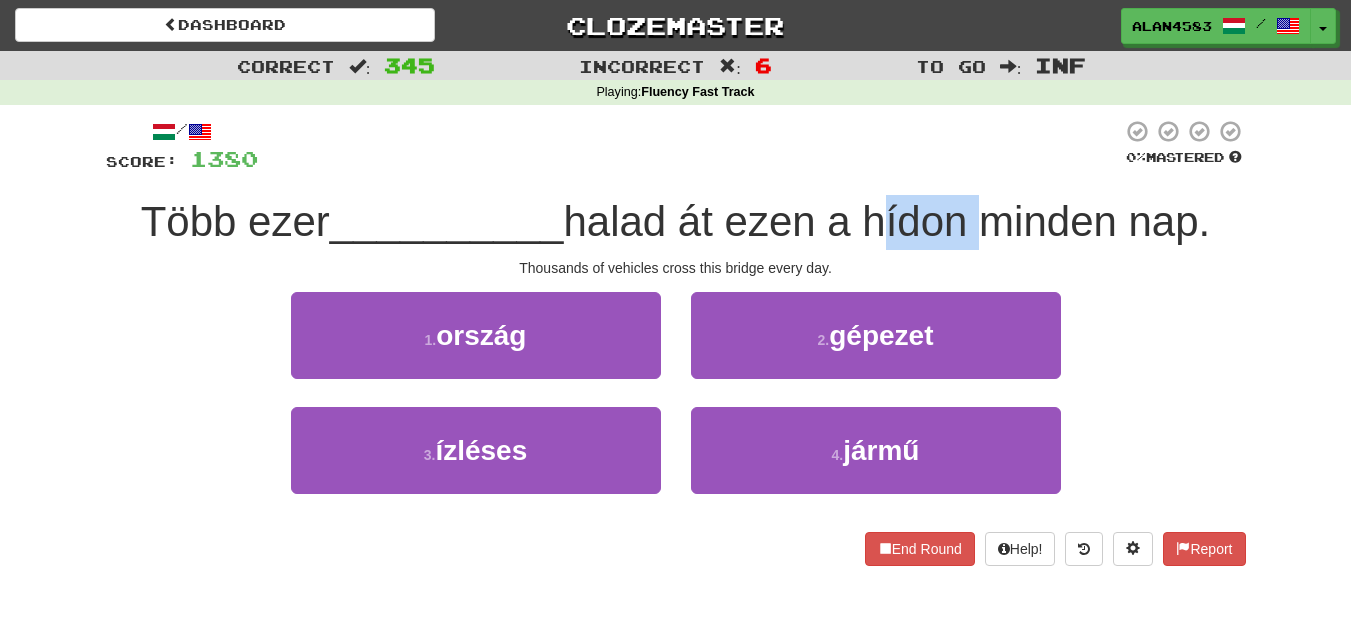 drag, startPoint x: 875, startPoint y: 205, endPoint x: 984, endPoint y: 199, distance: 109.165016 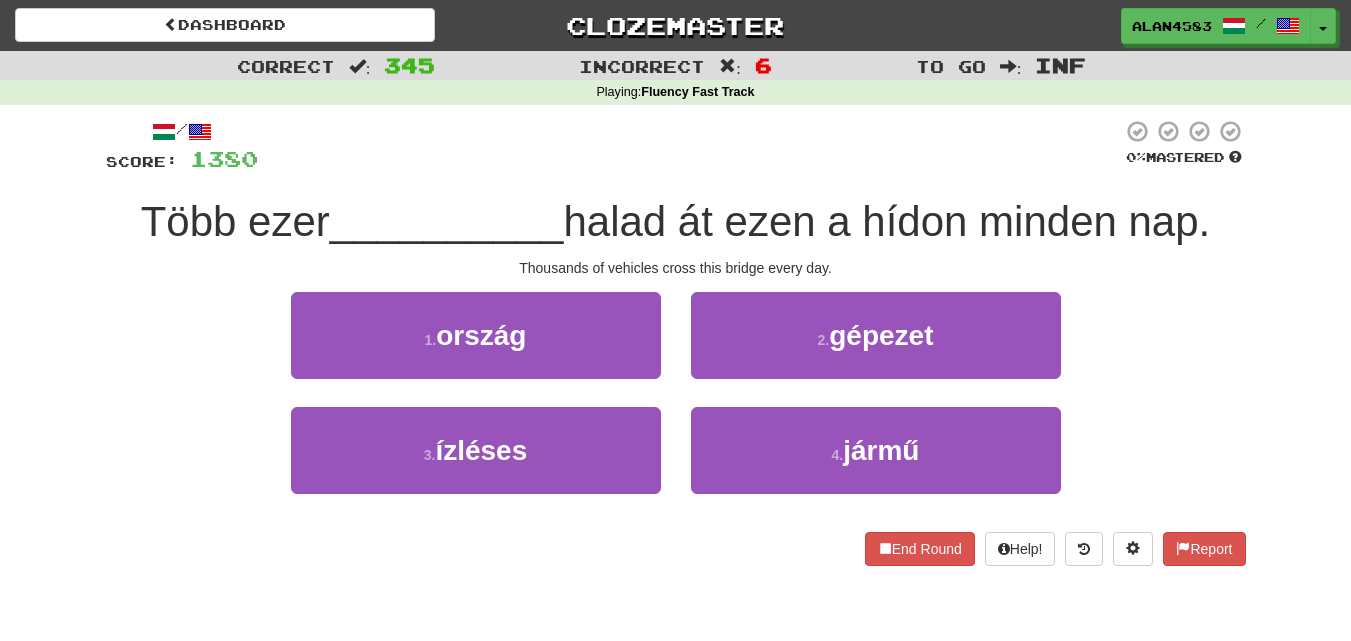 click at bounding box center [690, 146] 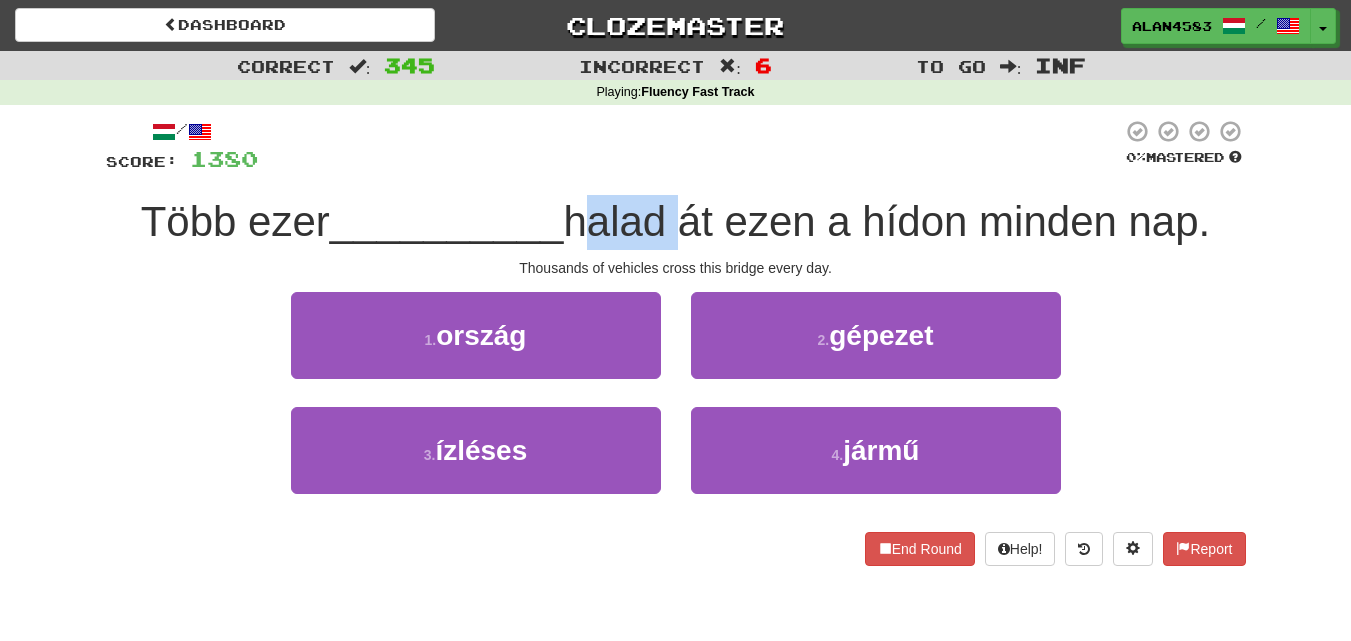 drag, startPoint x: 570, startPoint y: 214, endPoint x: 674, endPoint y: 215, distance: 104.00481 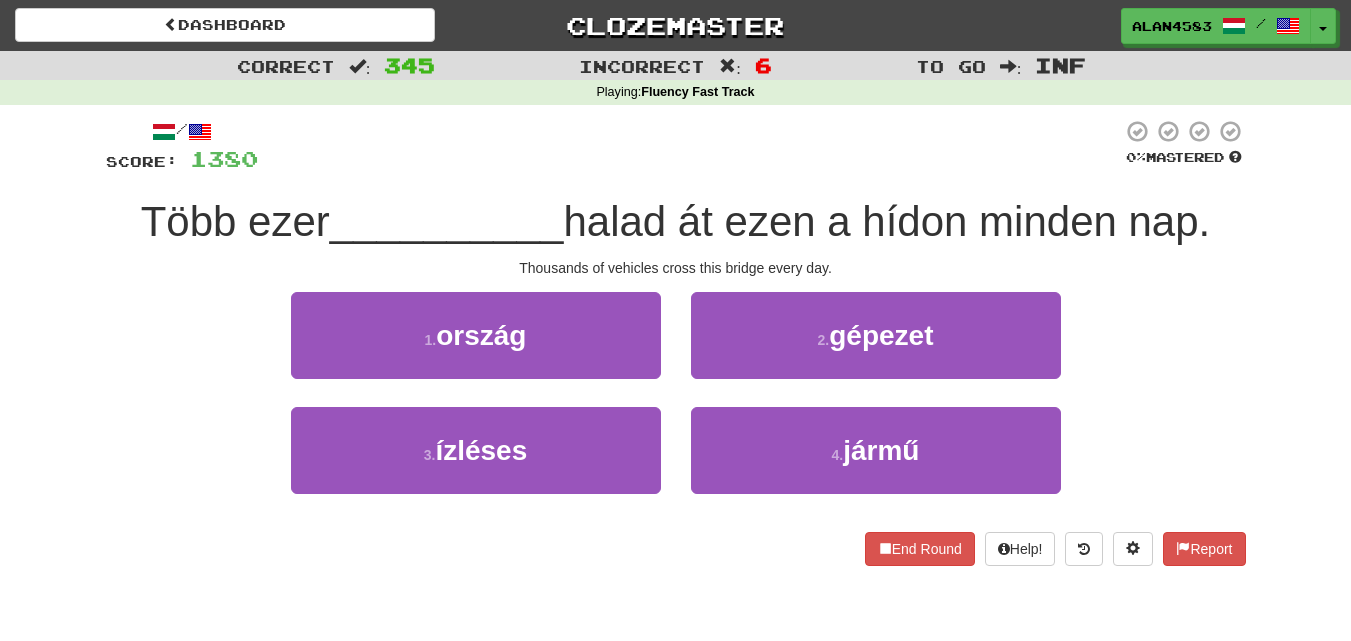 click at bounding box center [690, 146] 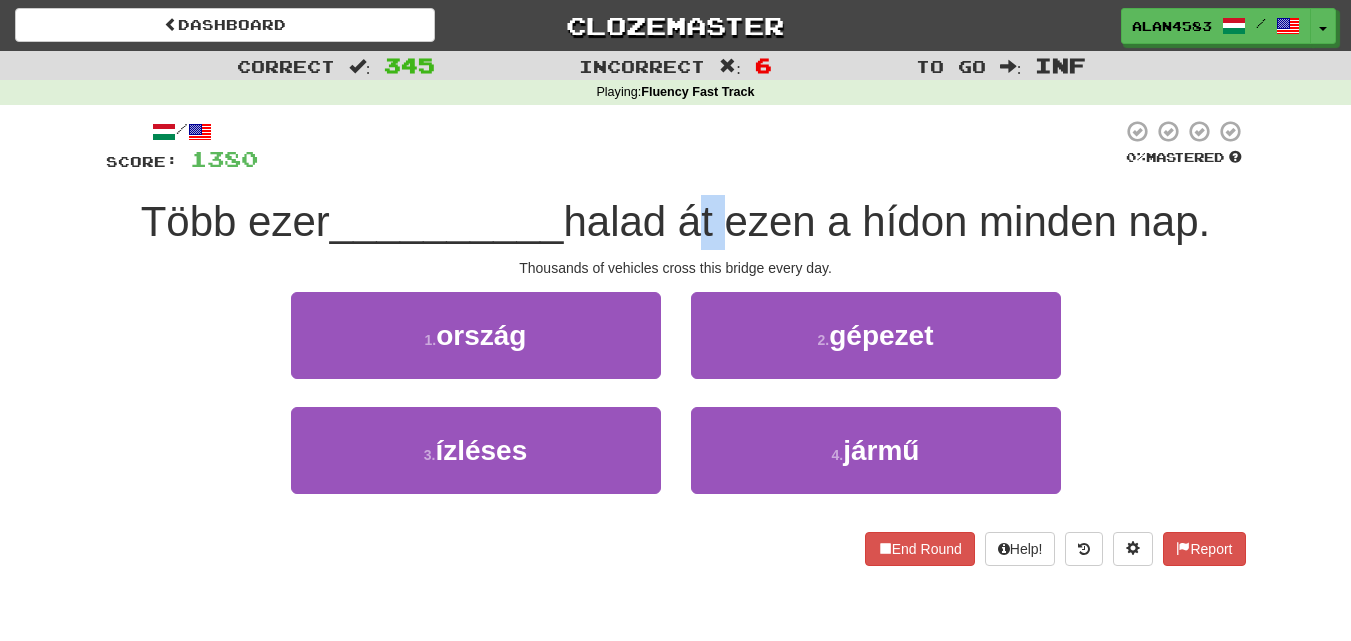 drag, startPoint x: 722, startPoint y: 206, endPoint x: 682, endPoint y: 213, distance: 40.60788 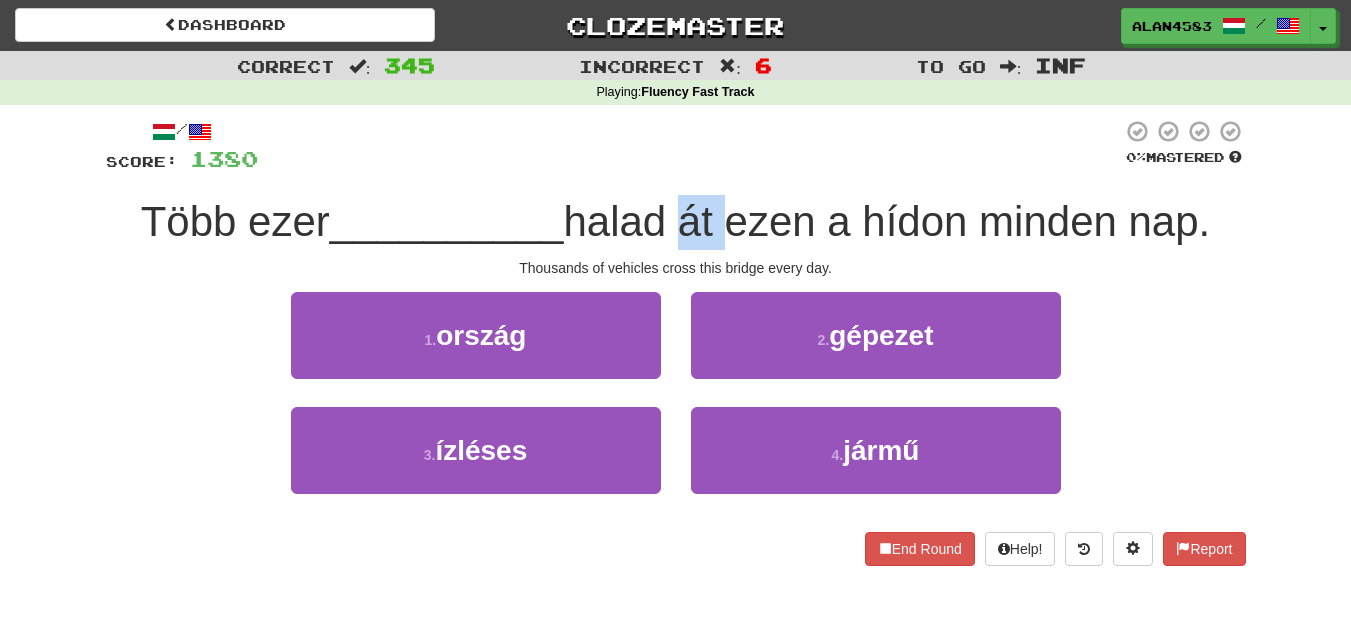 click at bounding box center [669, 170] 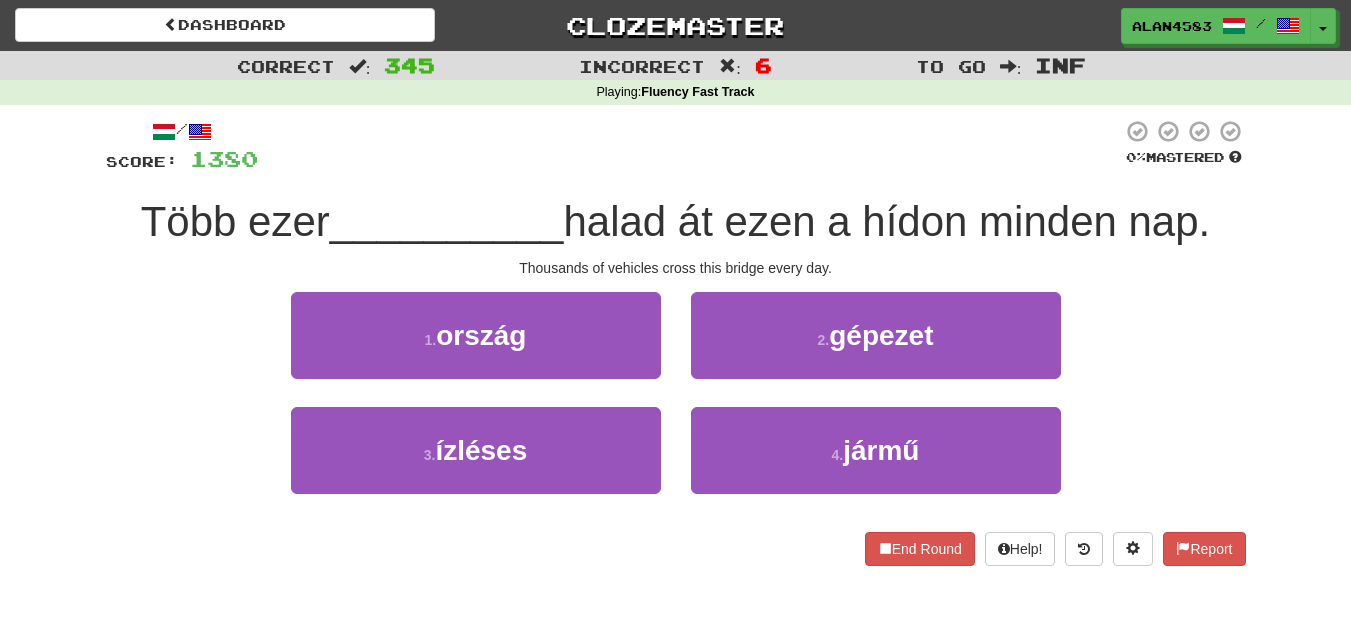 click at bounding box center [690, 146] 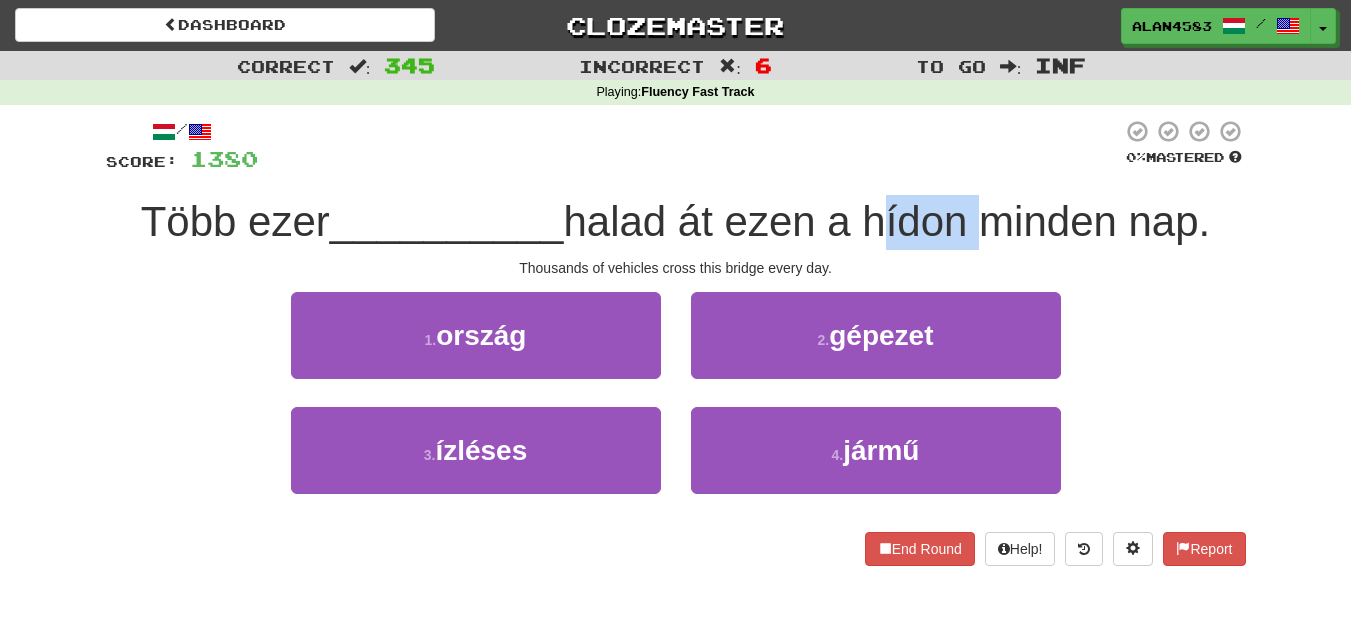 drag, startPoint x: 879, startPoint y: 213, endPoint x: 970, endPoint y: 208, distance: 91.13726 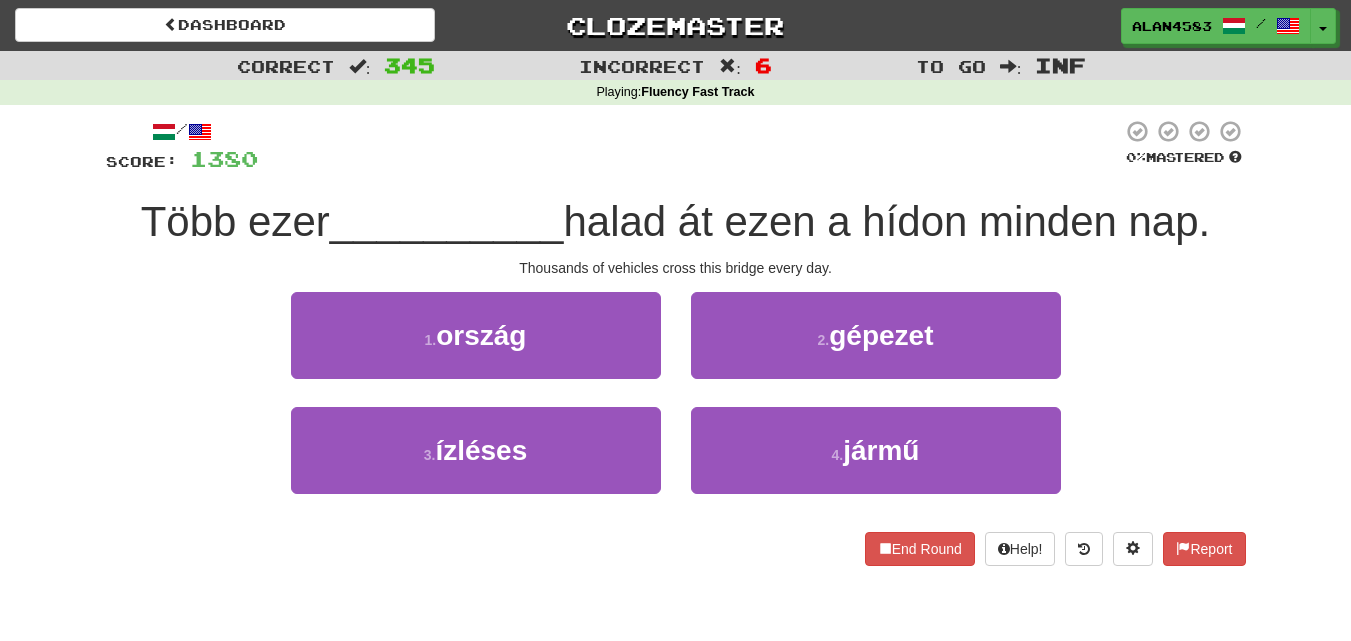 click at bounding box center (690, 146) 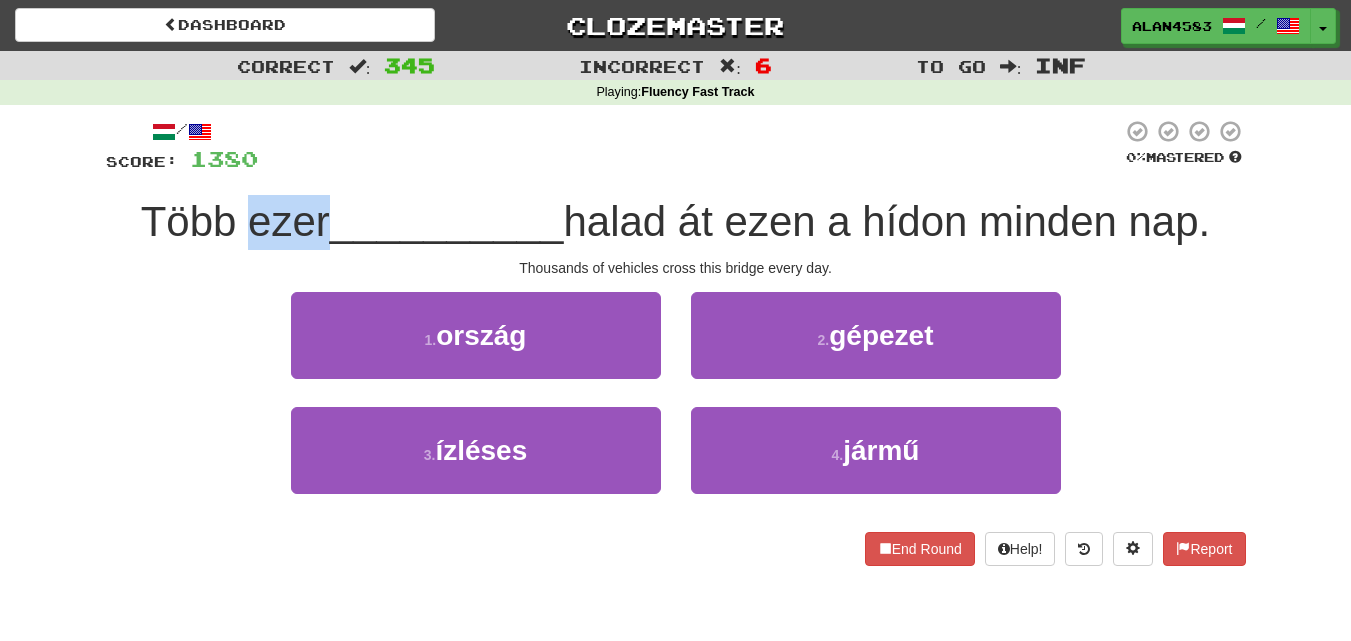 drag, startPoint x: 315, startPoint y: 214, endPoint x: 243, endPoint y: 218, distance: 72.11102 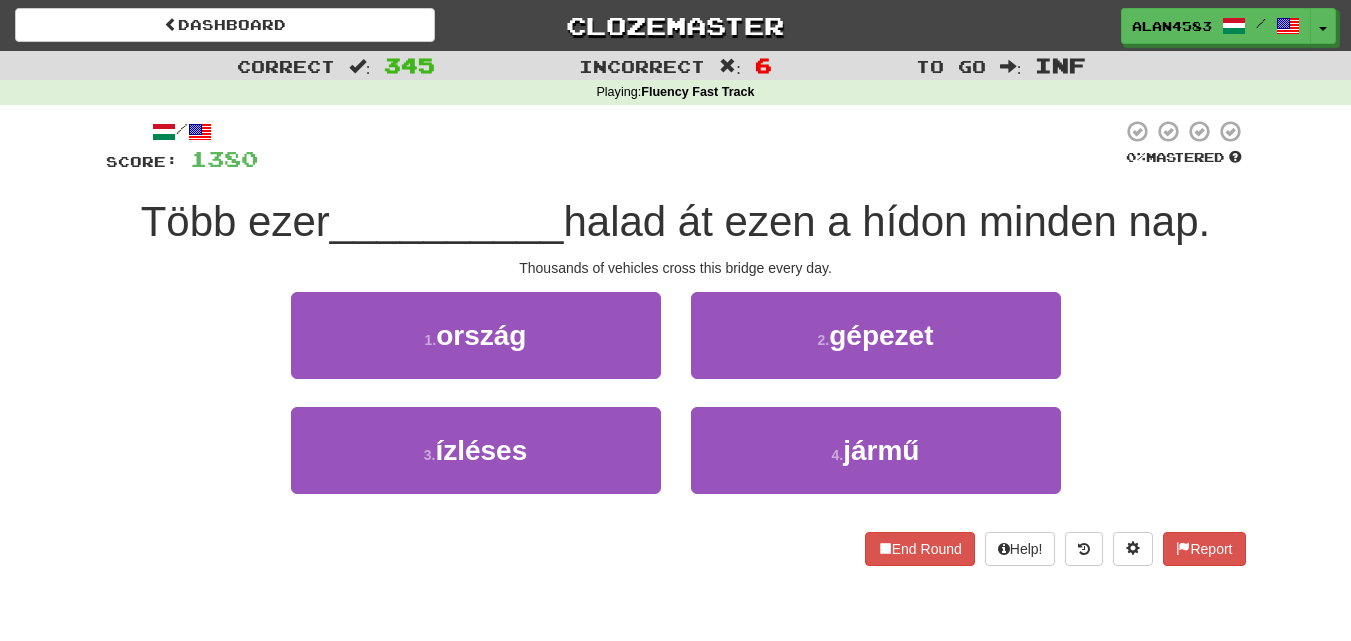 click at bounding box center (690, 146) 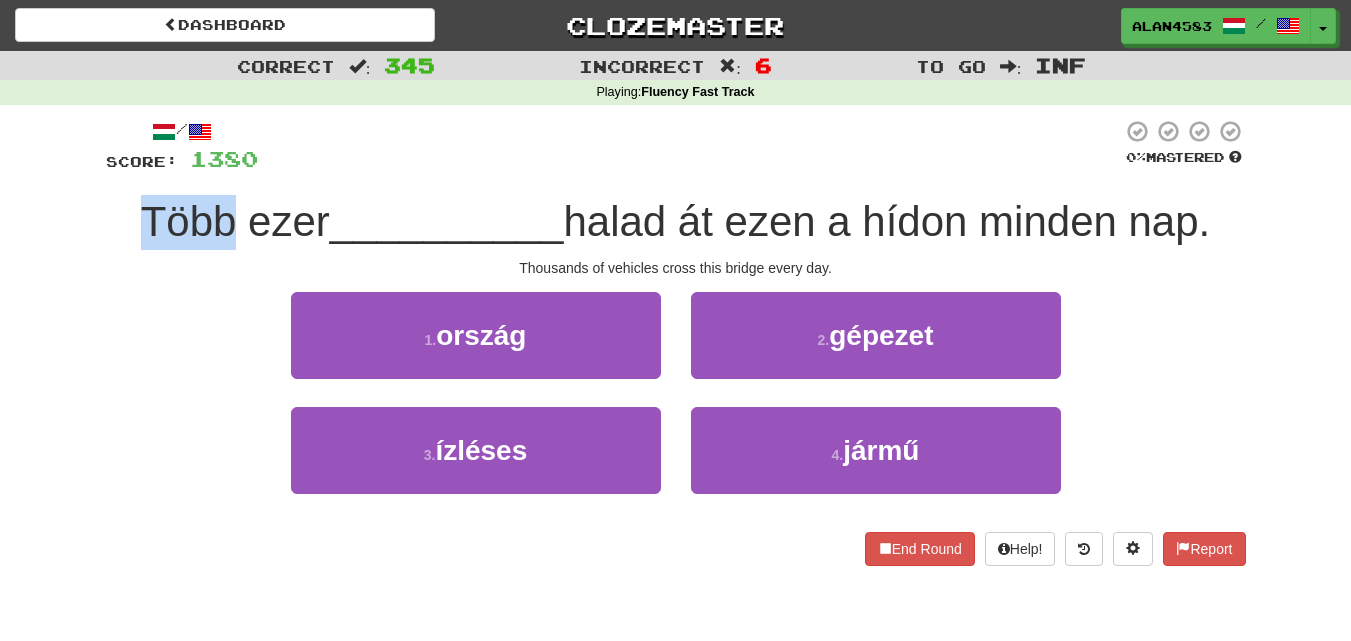 drag, startPoint x: 220, startPoint y: 212, endPoint x: 101, endPoint y: 215, distance: 119.03781 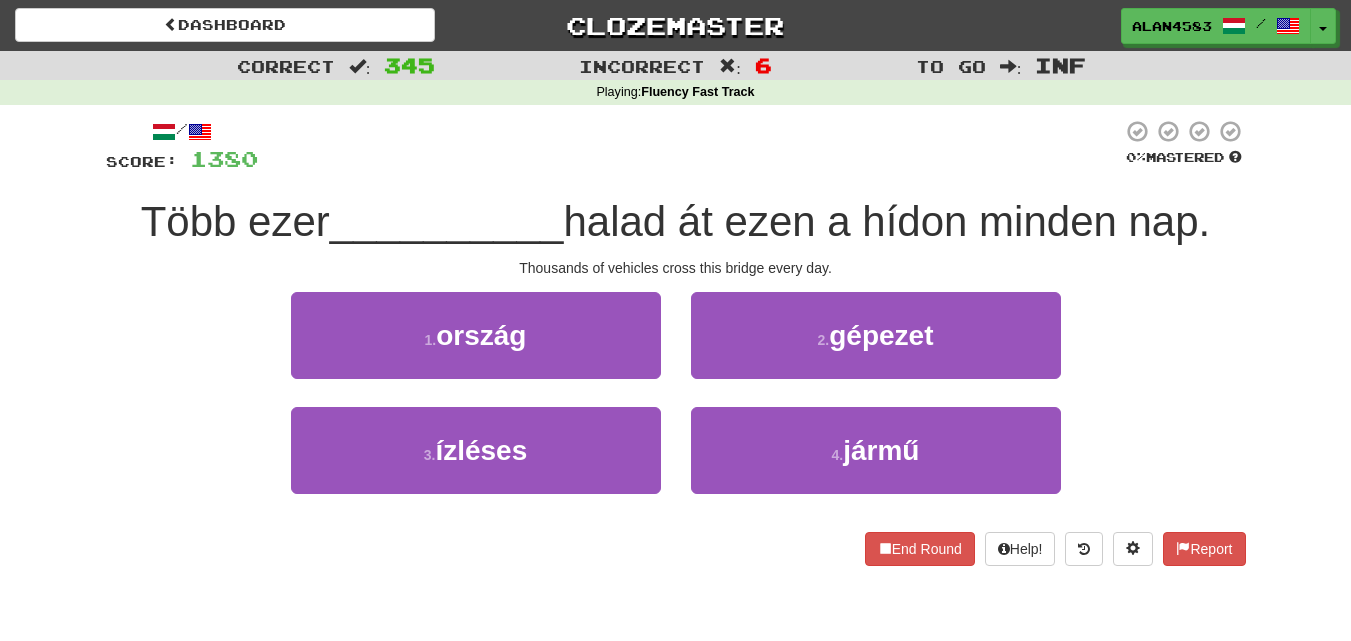 click on "Correct   :   345 Incorrect   :   6 To go   :   Inf Playing :  Fluency Fast Track  /  Score:   1380 0 %  Mastered Több ezer  __________  halad át ezen a hídon minden nap. Thousands of vehicles cross this bridge every day. 1 .  ország 2 .  gépezet 3 .  ízléses 4 .  jármű  End Round  Help!  Report" at bounding box center (675, 322) 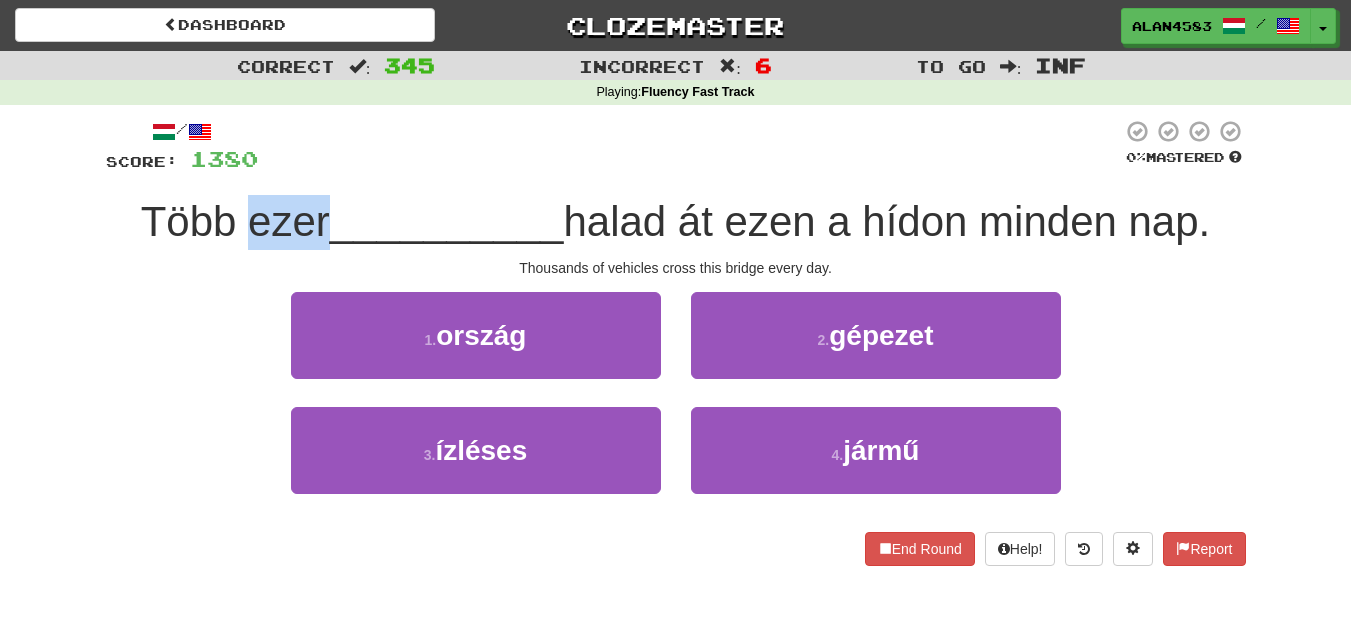 drag, startPoint x: 238, startPoint y: 215, endPoint x: 315, endPoint y: 212, distance: 77.05842 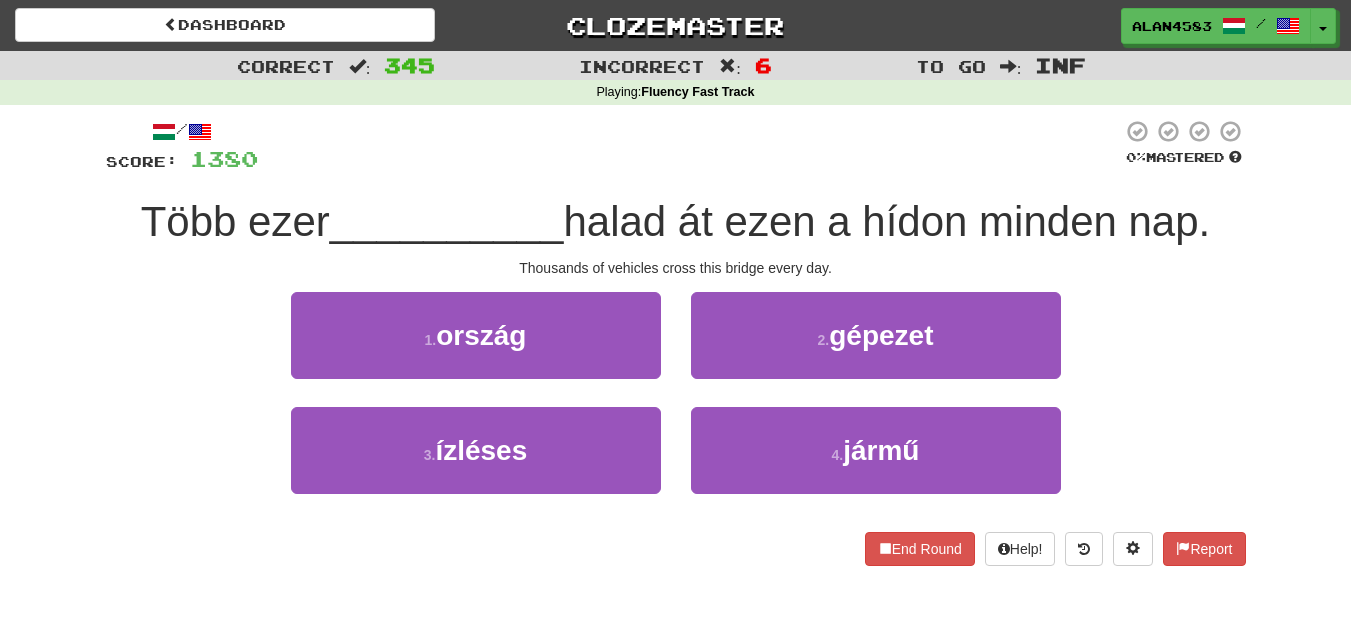click at bounding box center (690, 146) 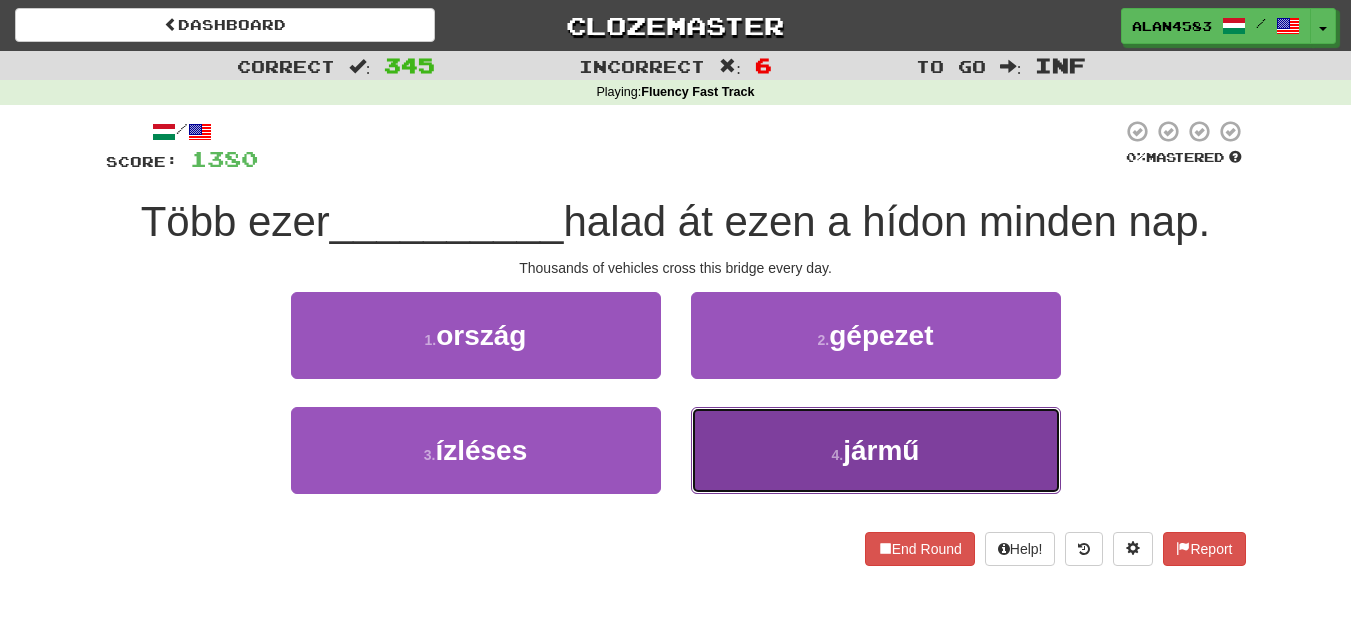 click on "4 .  jármű" at bounding box center [876, 450] 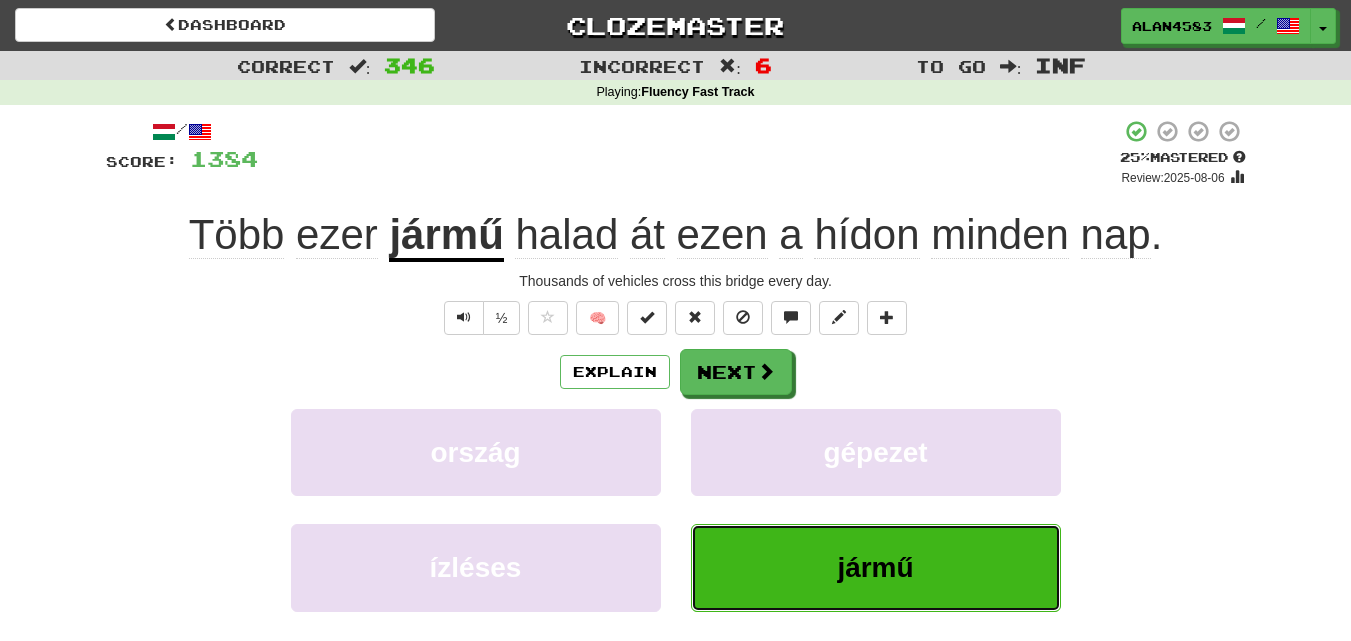 scroll, scrollTop: 560, scrollLeft: 0, axis: vertical 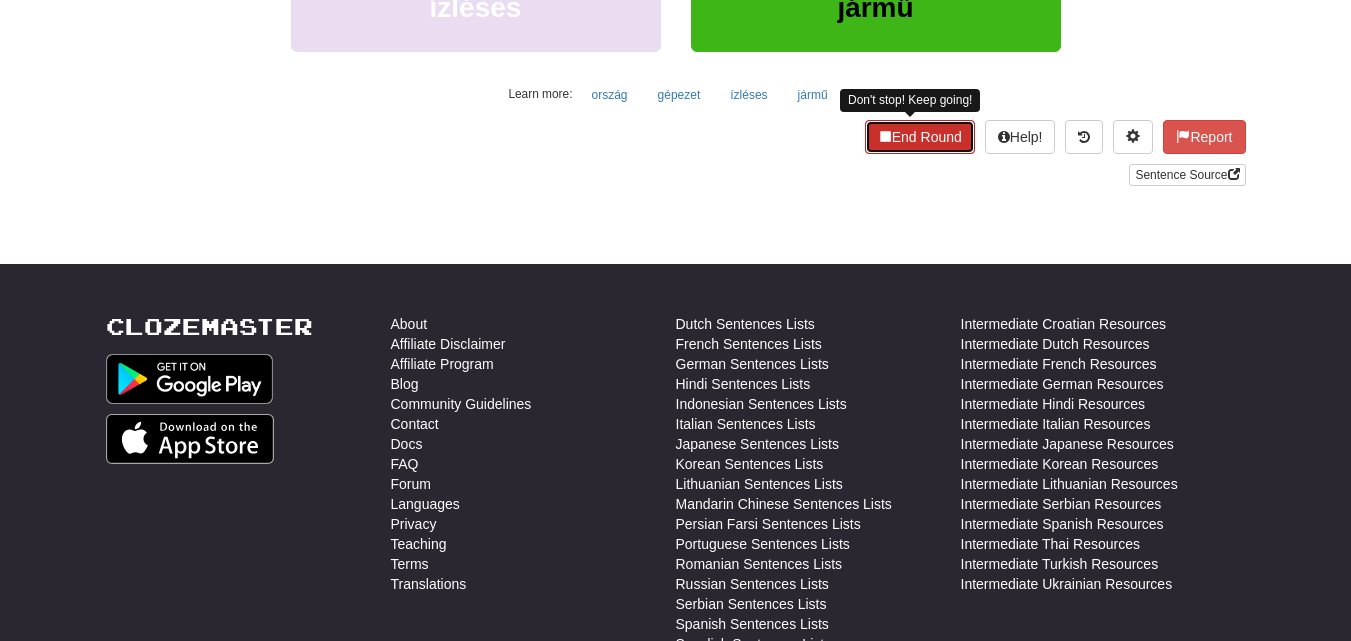 click on "End Round" at bounding box center [920, 137] 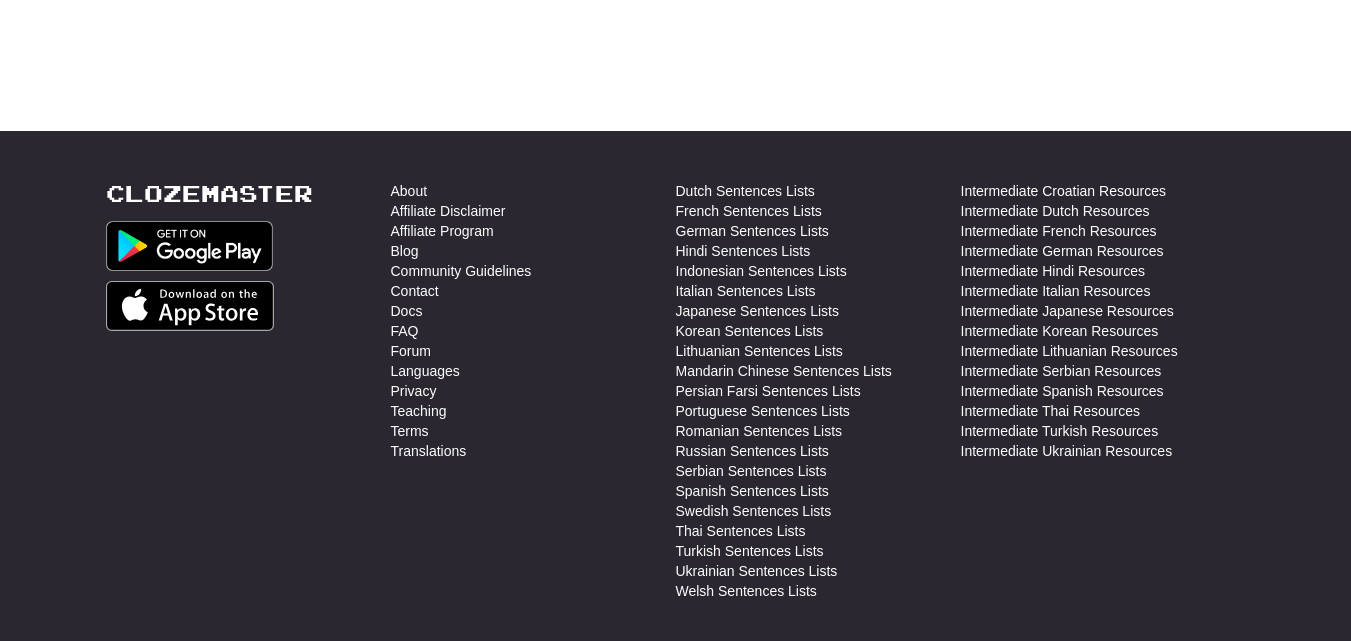 scroll, scrollTop: 651, scrollLeft: 0, axis: vertical 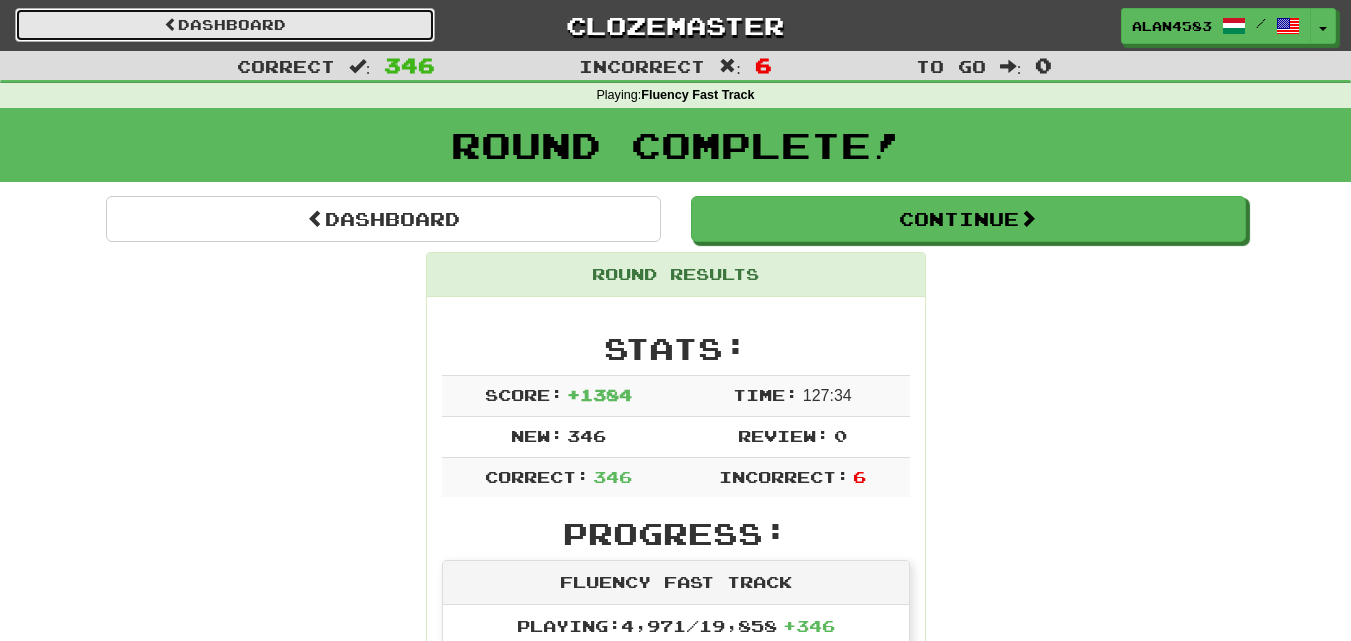 click on "Dashboard" at bounding box center (225, 25) 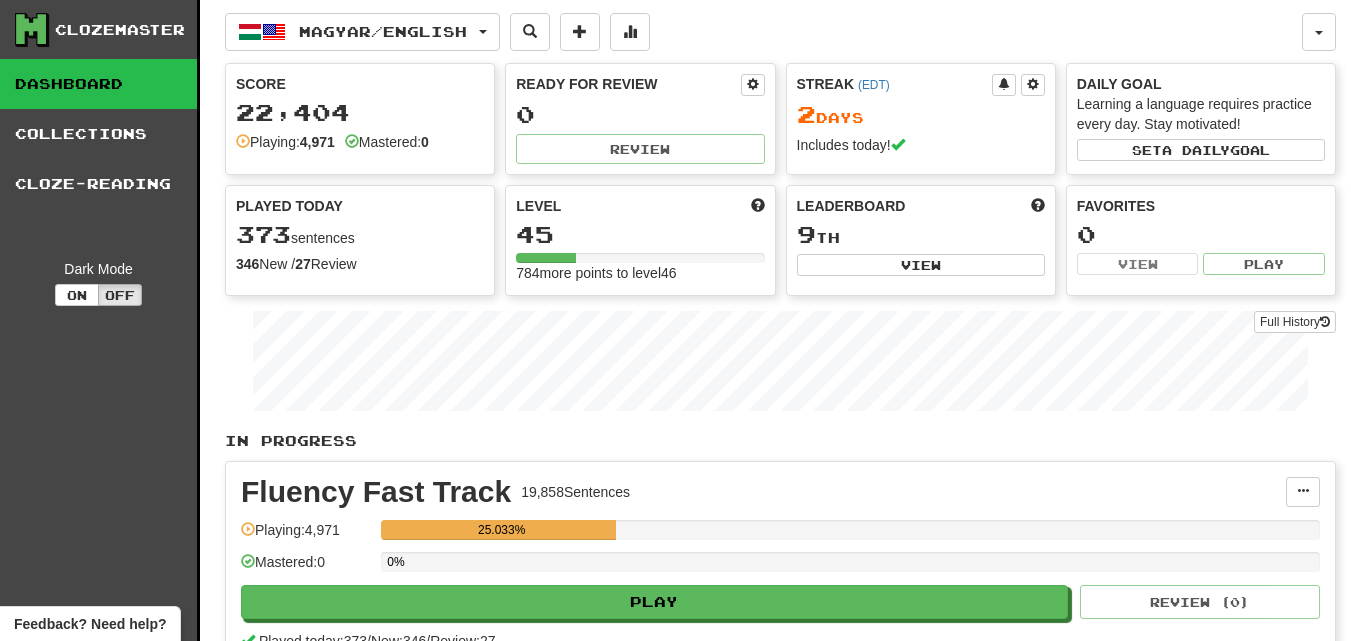 scroll, scrollTop: 0, scrollLeft: 0, axis: both 